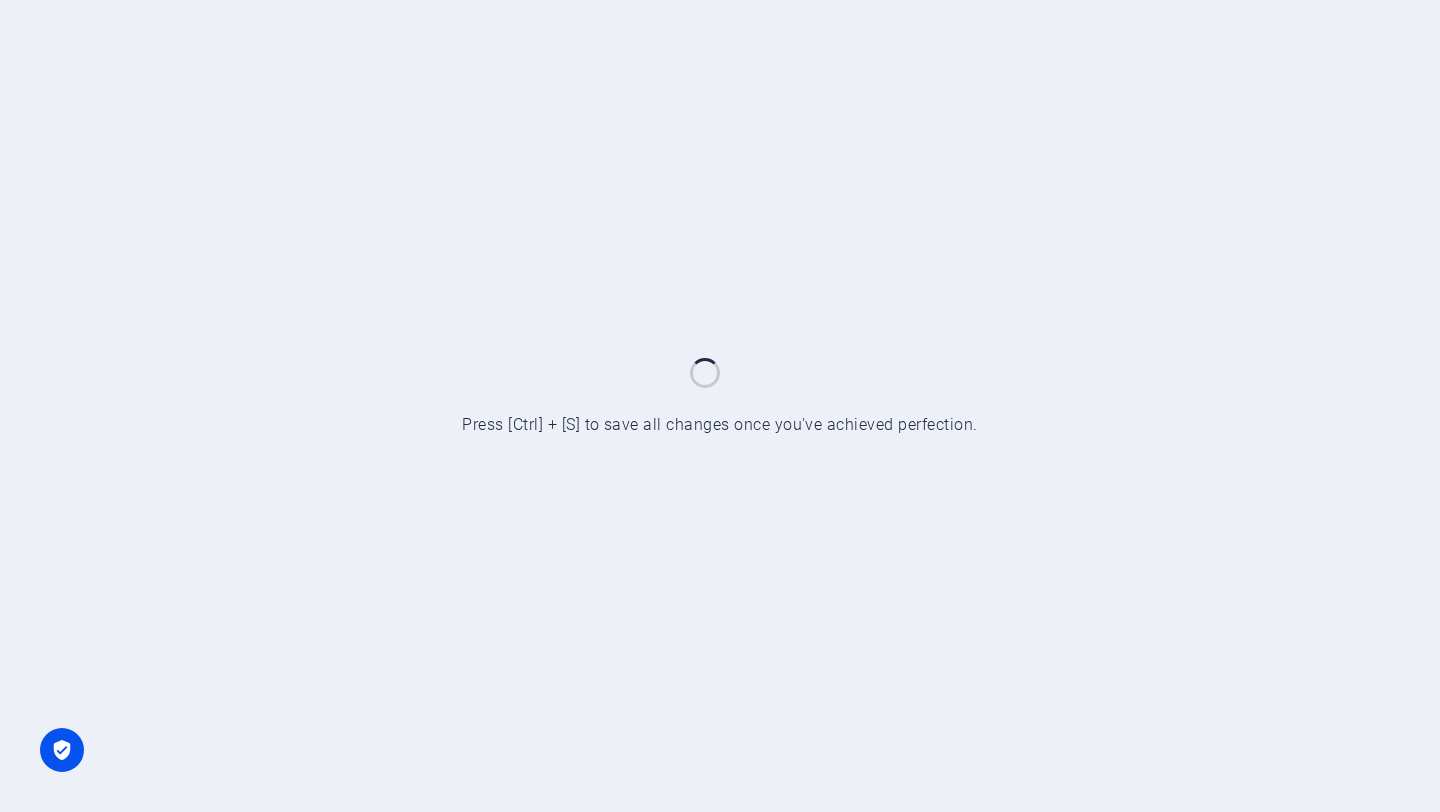 scroll, scrollTop: 0, scrollLeft: 0, axis: both 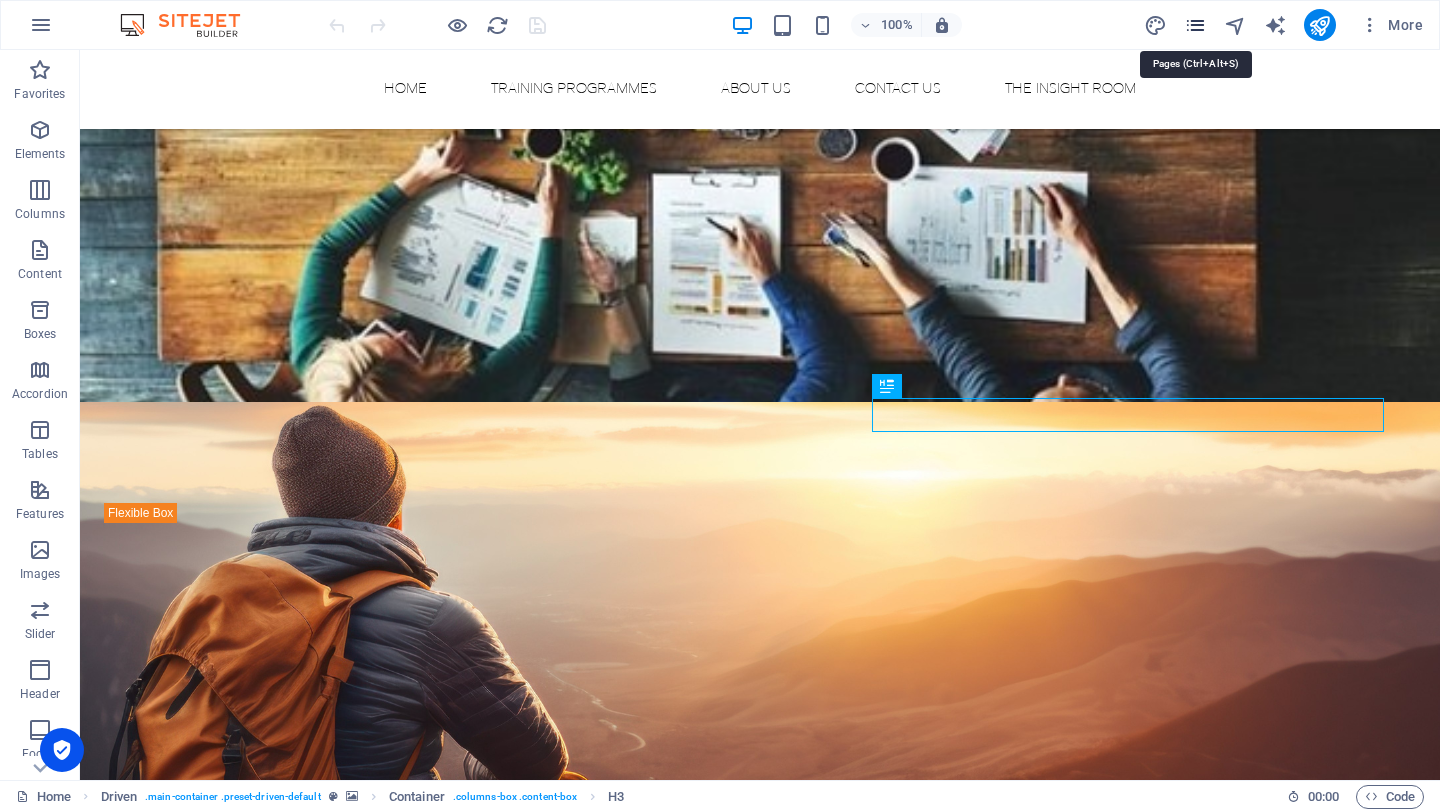 click at bounding box center (1195, 25) 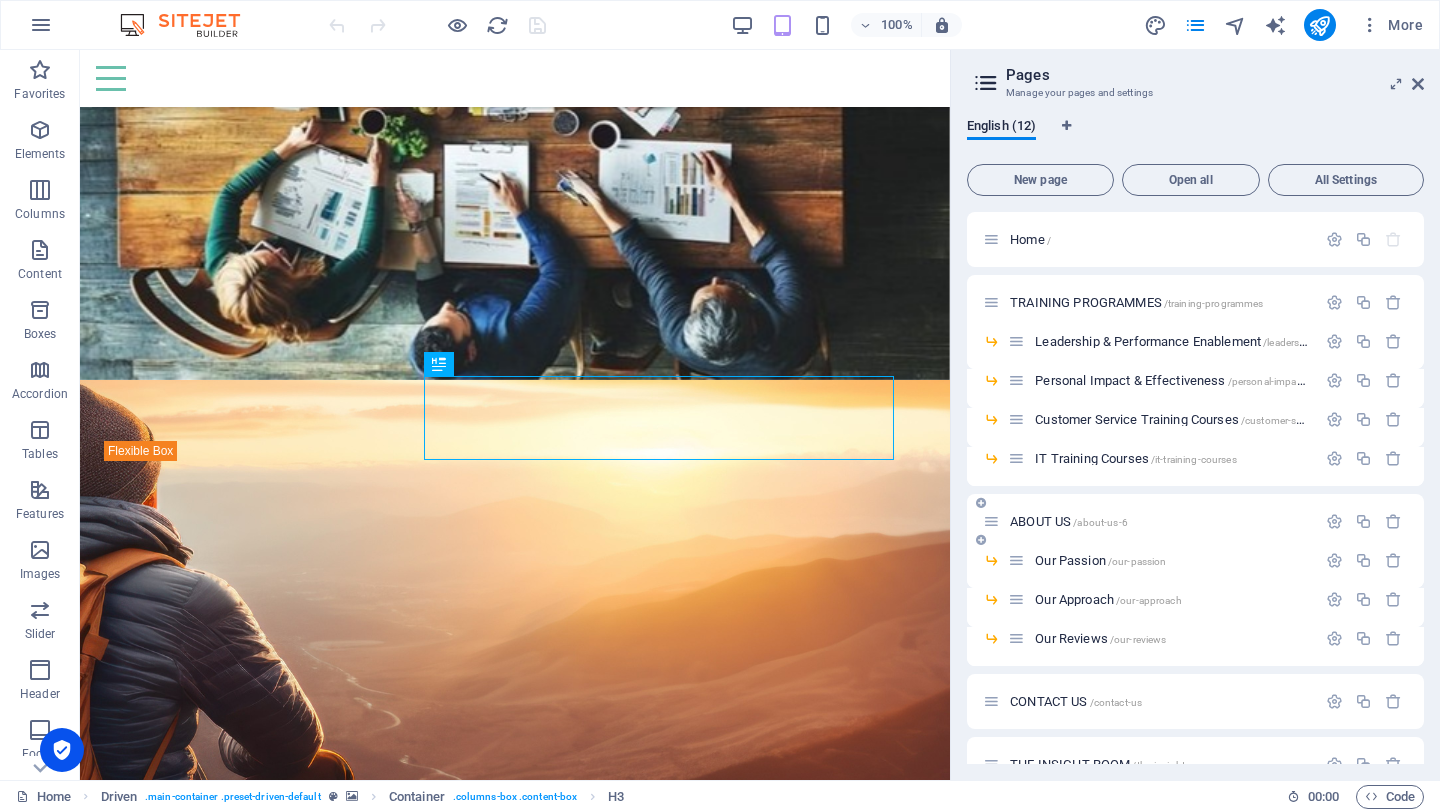 scroll, scrollTop: 36, scrollLeft: 0, axis: vertical 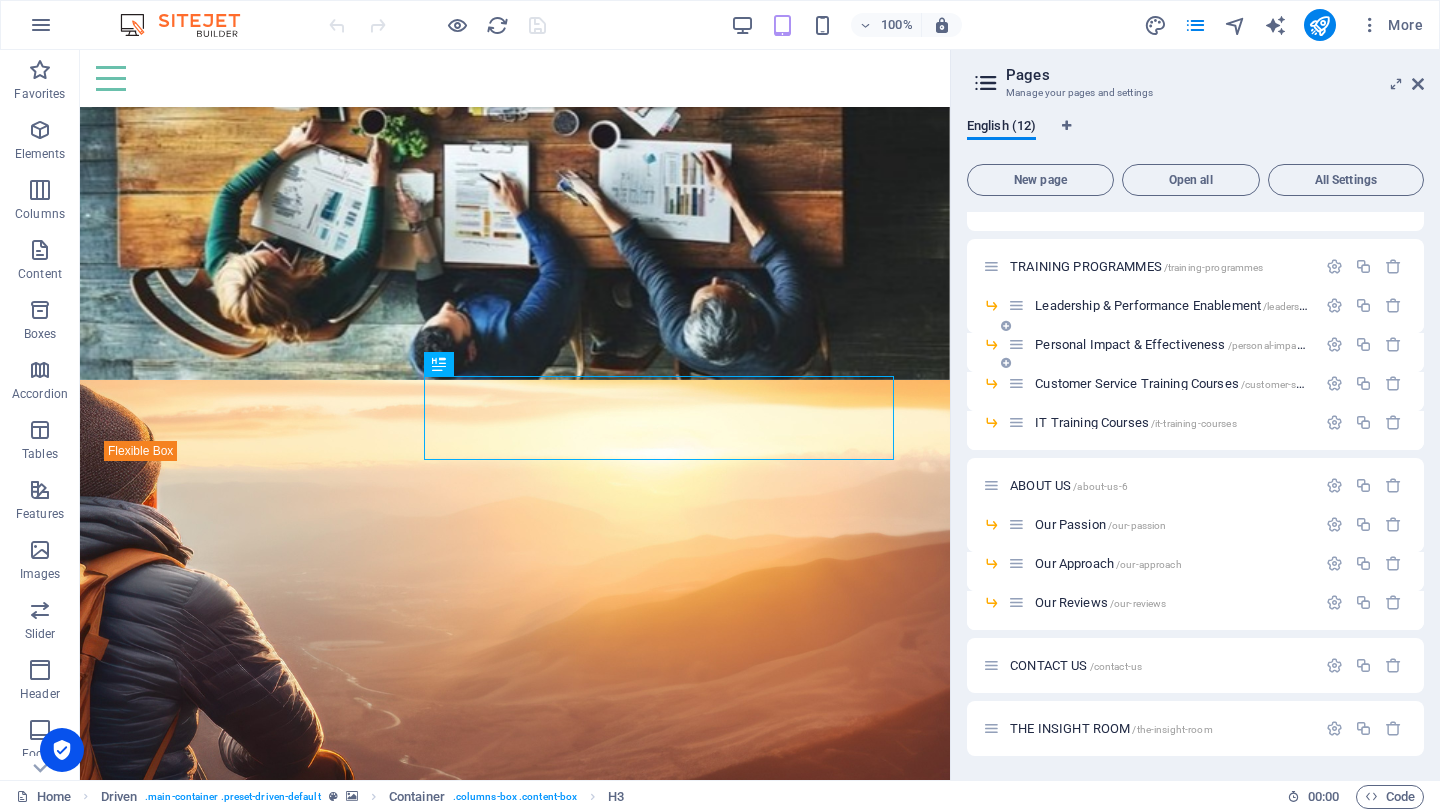 click on "Personal Impact & Effectiveness /personal-impact-effectiveness" at bounding box center (1201, 344) 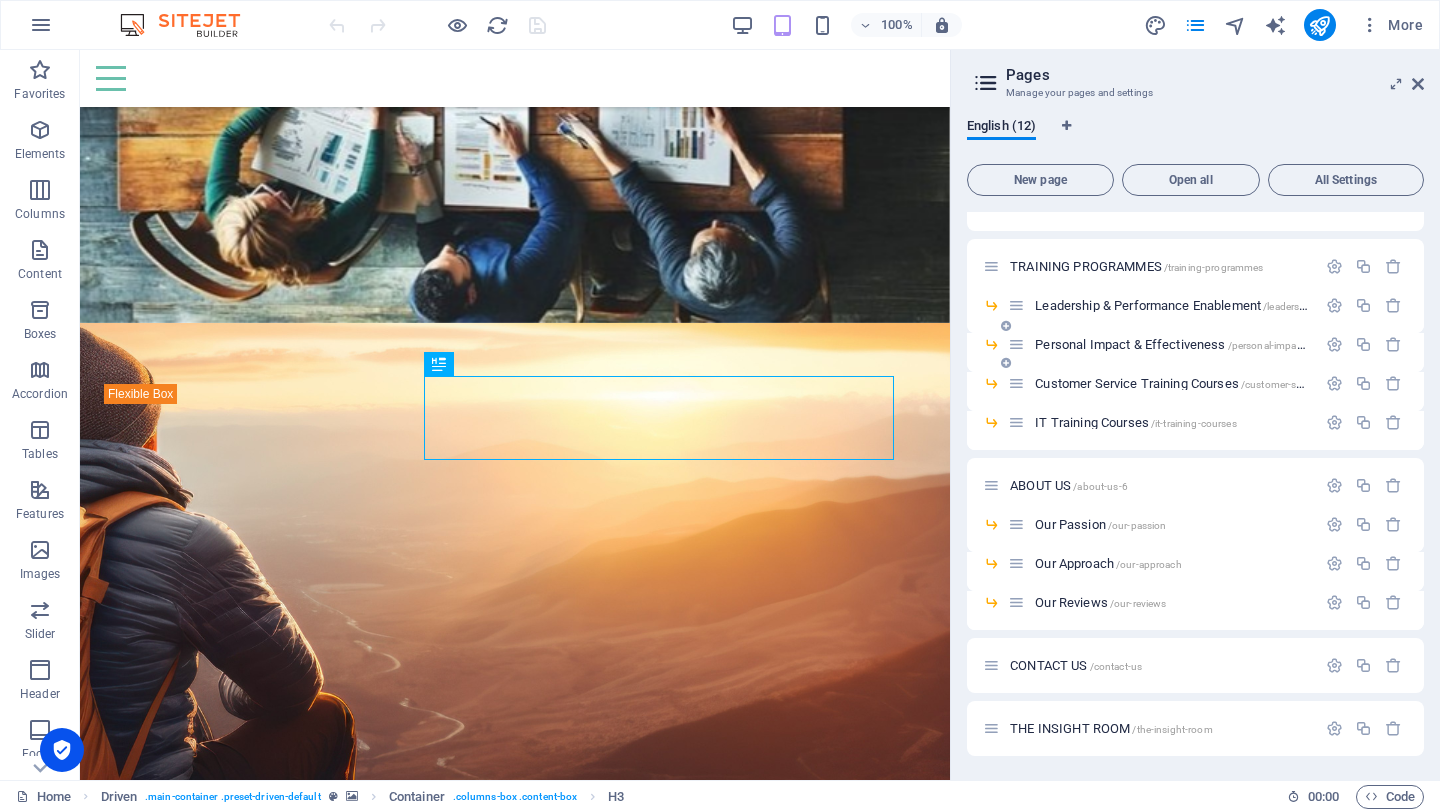 scroll, scrollTop: 0, scrollLeft: 0, axis: both 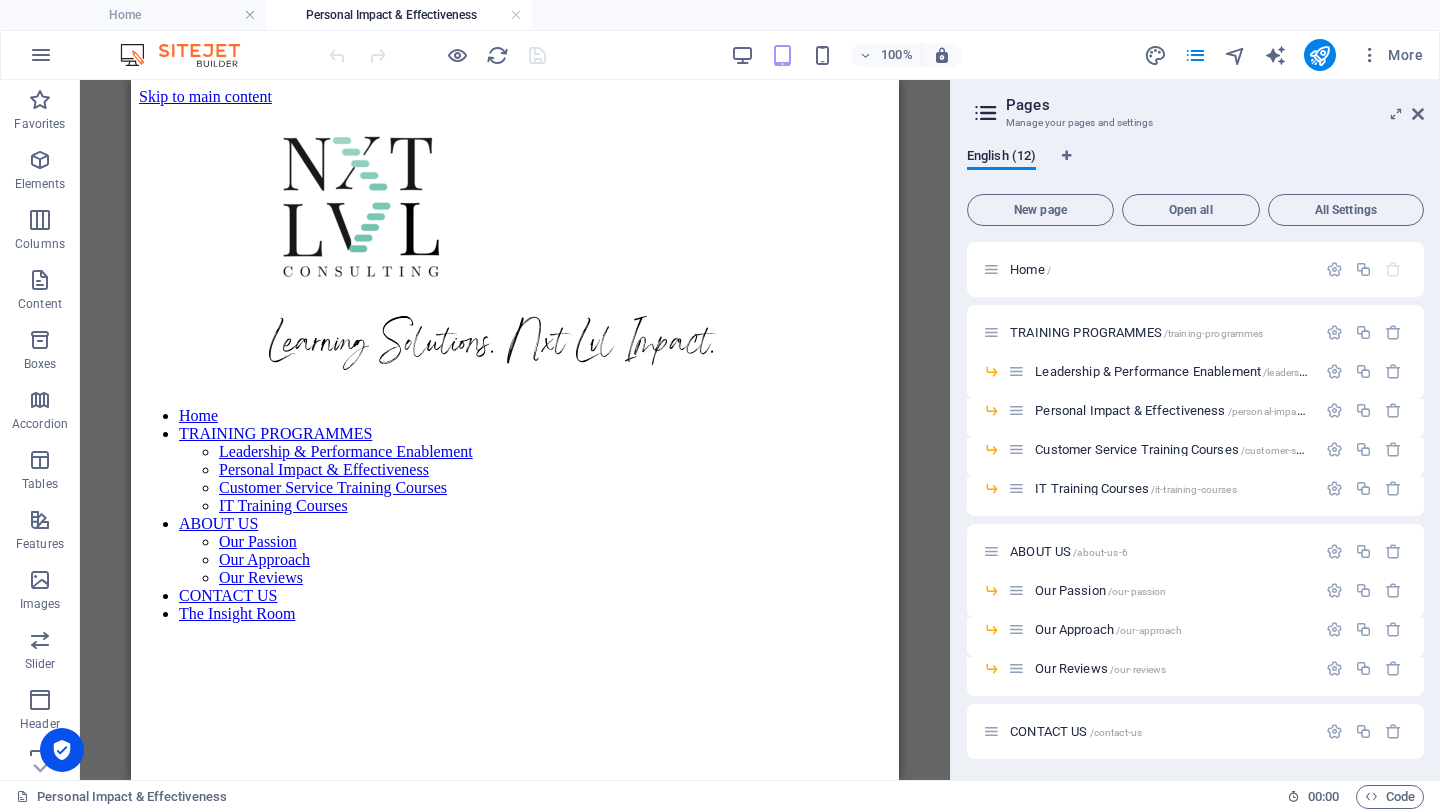 click on "Pages Manage your pages and settings English (12) New page Open all All Settings Home / TRAINING PROGRAMMES /training-programmes Leadership & Performance Enablement /leadership-performance-enablement Personal Impact & Effectiveness /personal-impact-effectiveness  Customer Service Training Courses /customer-service-training-courses IT Training Courses /it-training-courses ABOUT US  /about-us-6 Our Passion /our-passion Our Approach /our-approach Our Reviews /our-reviews CONTACT US /contact-us THE INSIGHT ROOM /the-insight-room" at bounding box center [1195, 430] 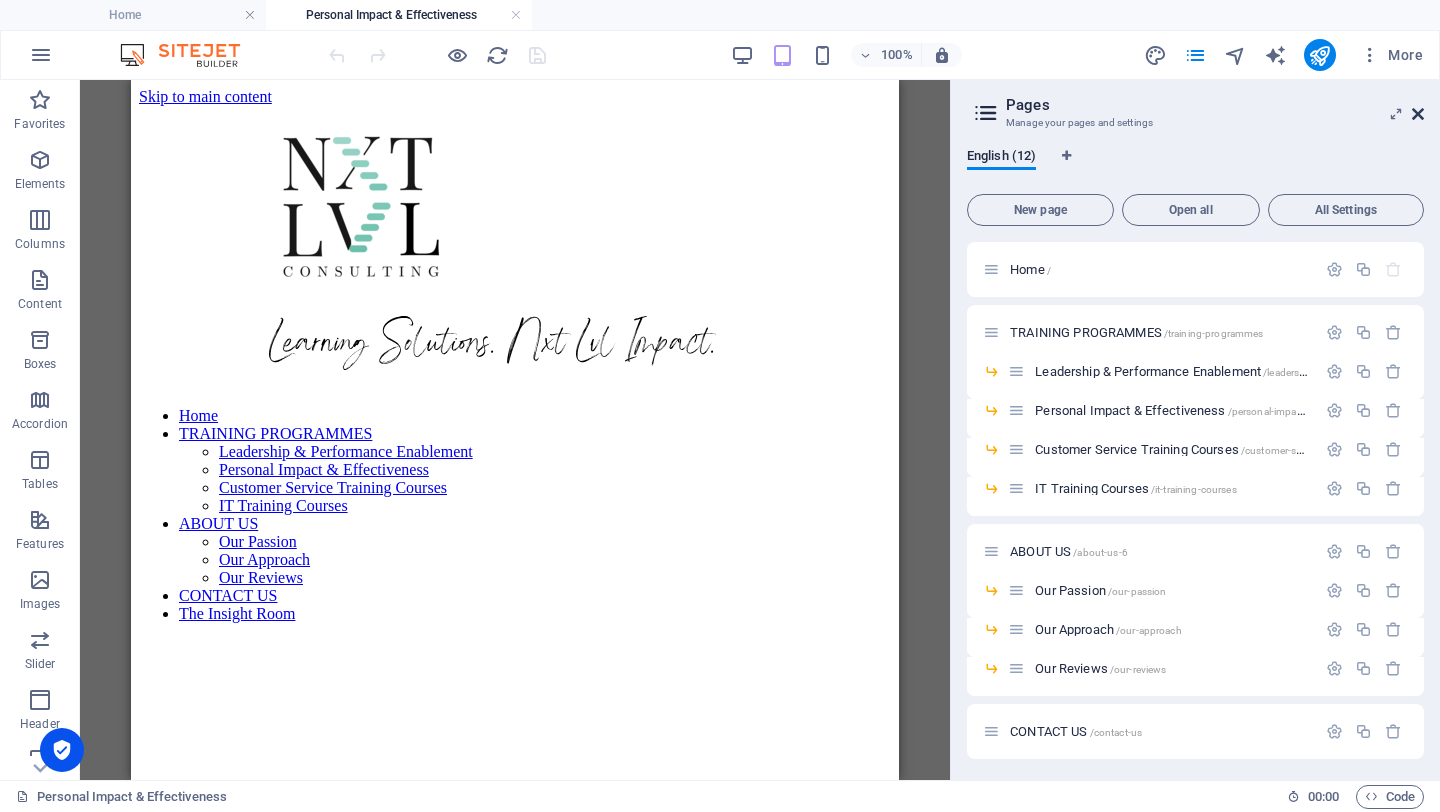 click at bounding box center [1418, 114] 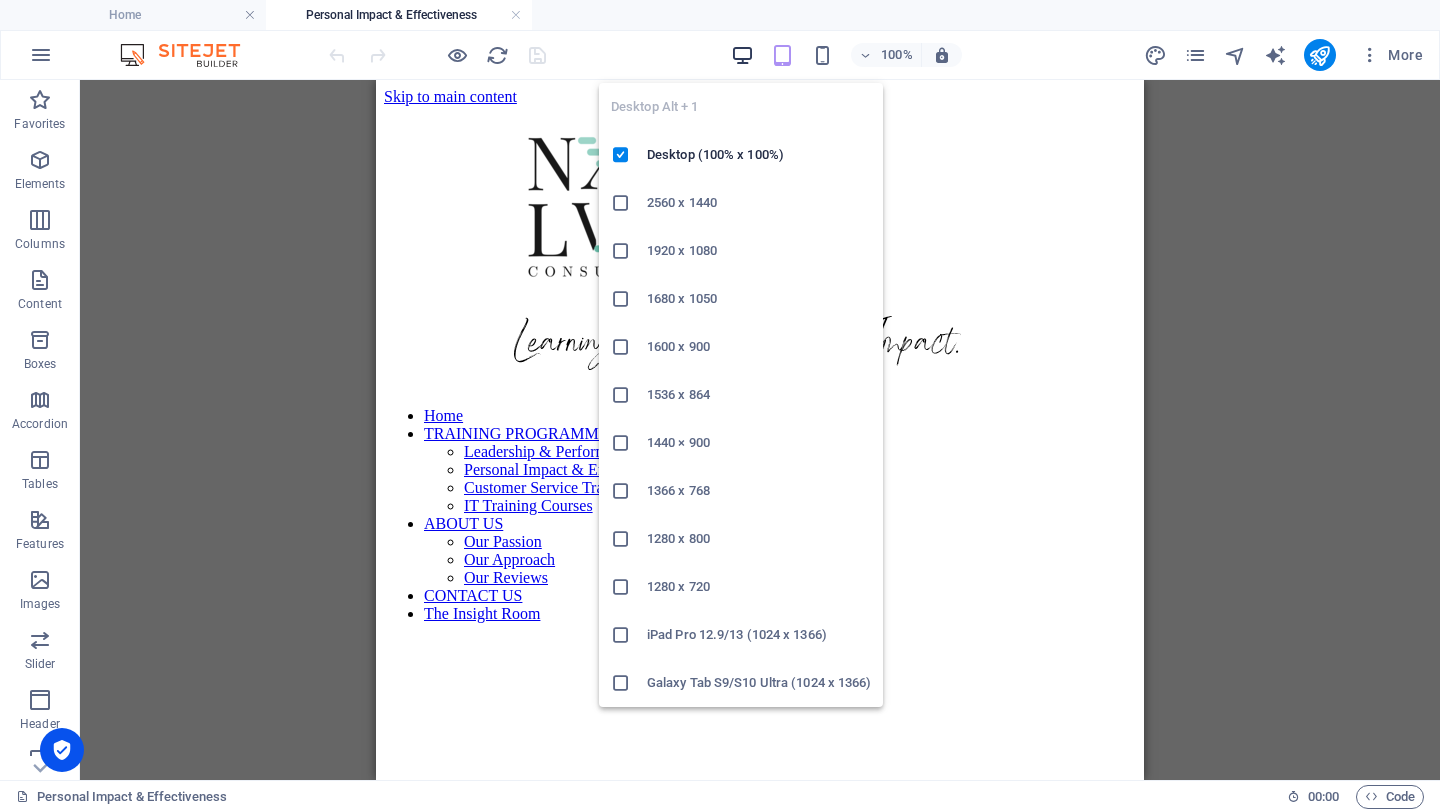 click at bounding box center (742, 55) 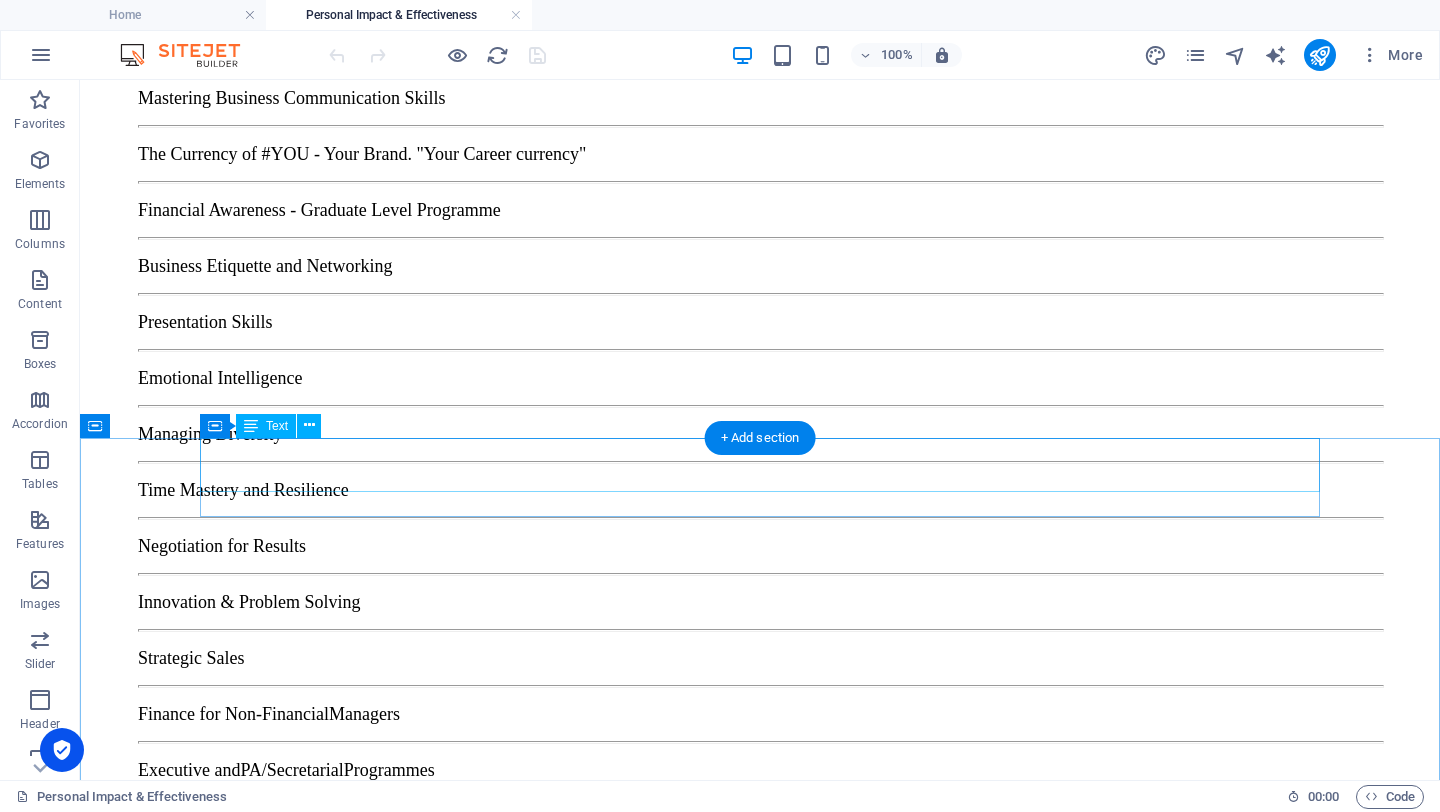 scroll, scrollTop: 1866, scrollLeft: 0, axis: vertical 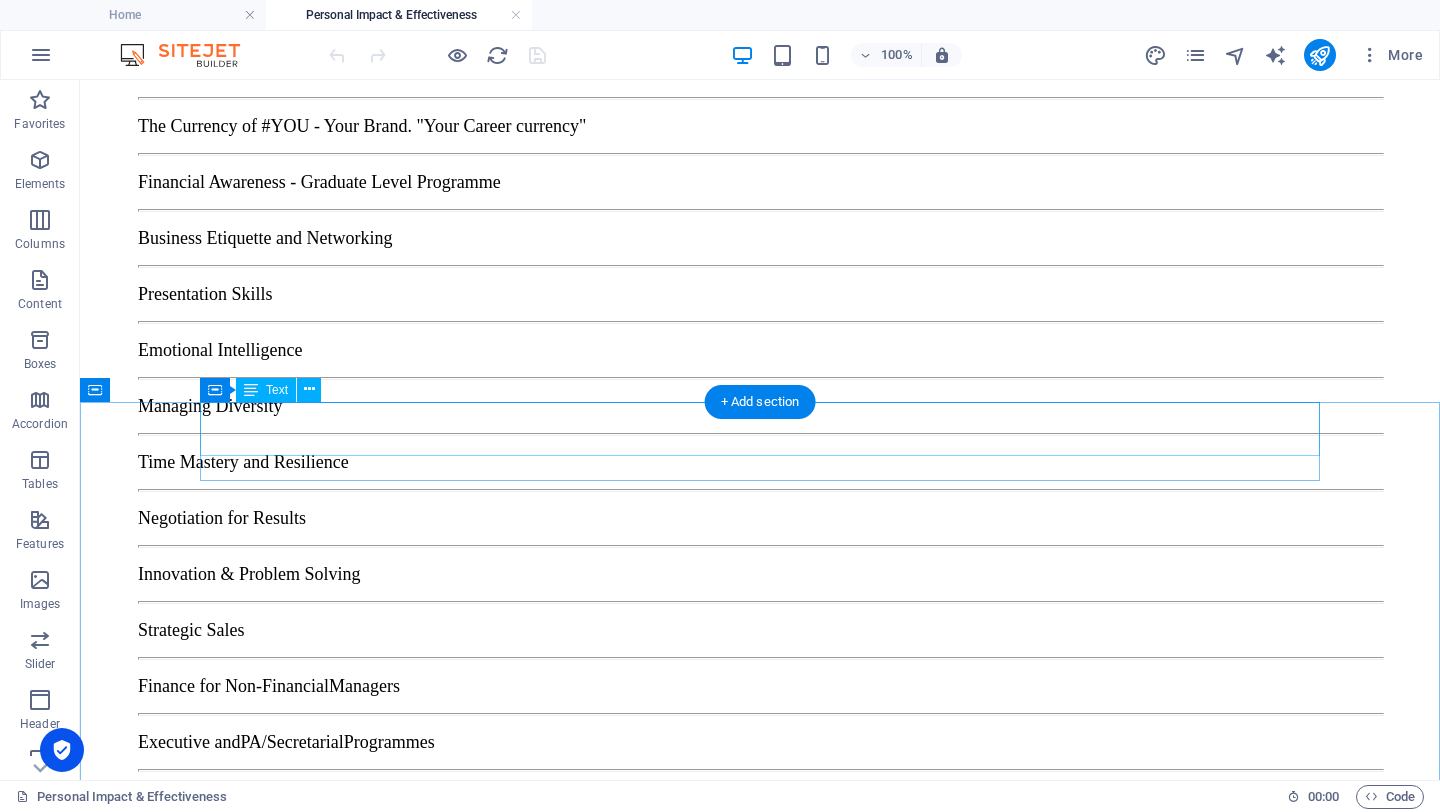 click on "We have worked with:" at bounding box center (760, 1225) 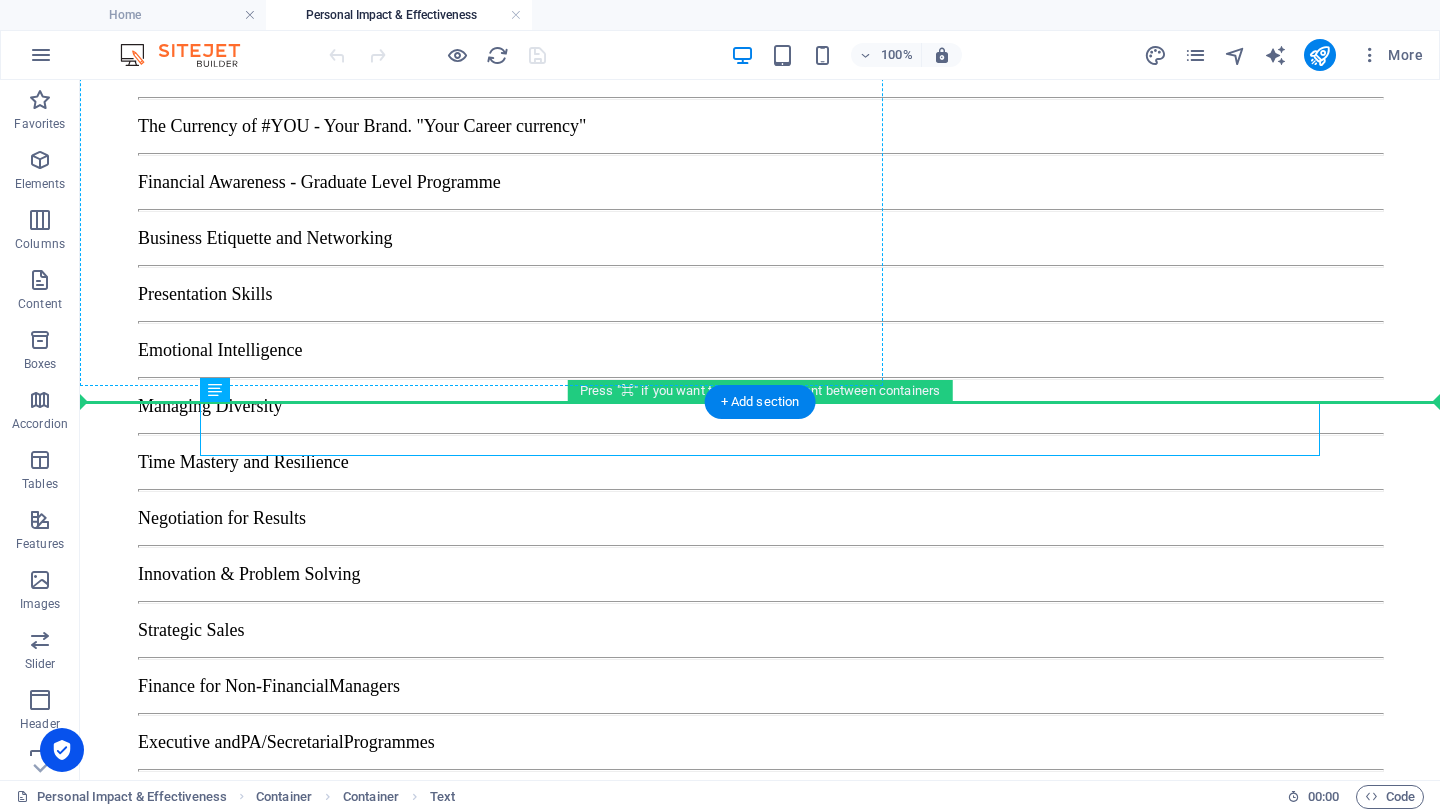 drag, startPoint x: 416, startPoint y: 430, endPoint x: 387, endPoint y: 197, distance: 234.79779 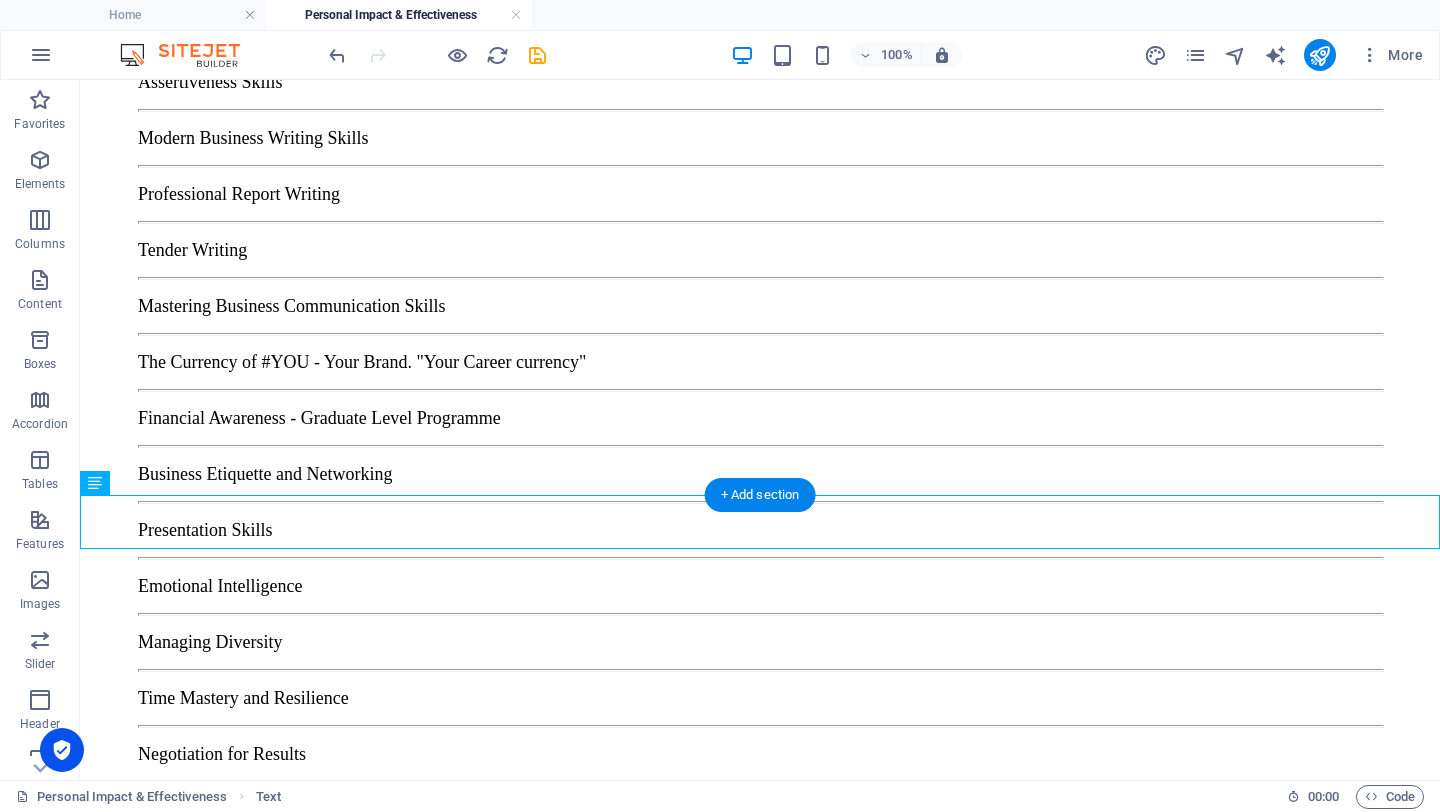 scroll, scrollTop: 1545, scrollLeft: 0, axis: vertical 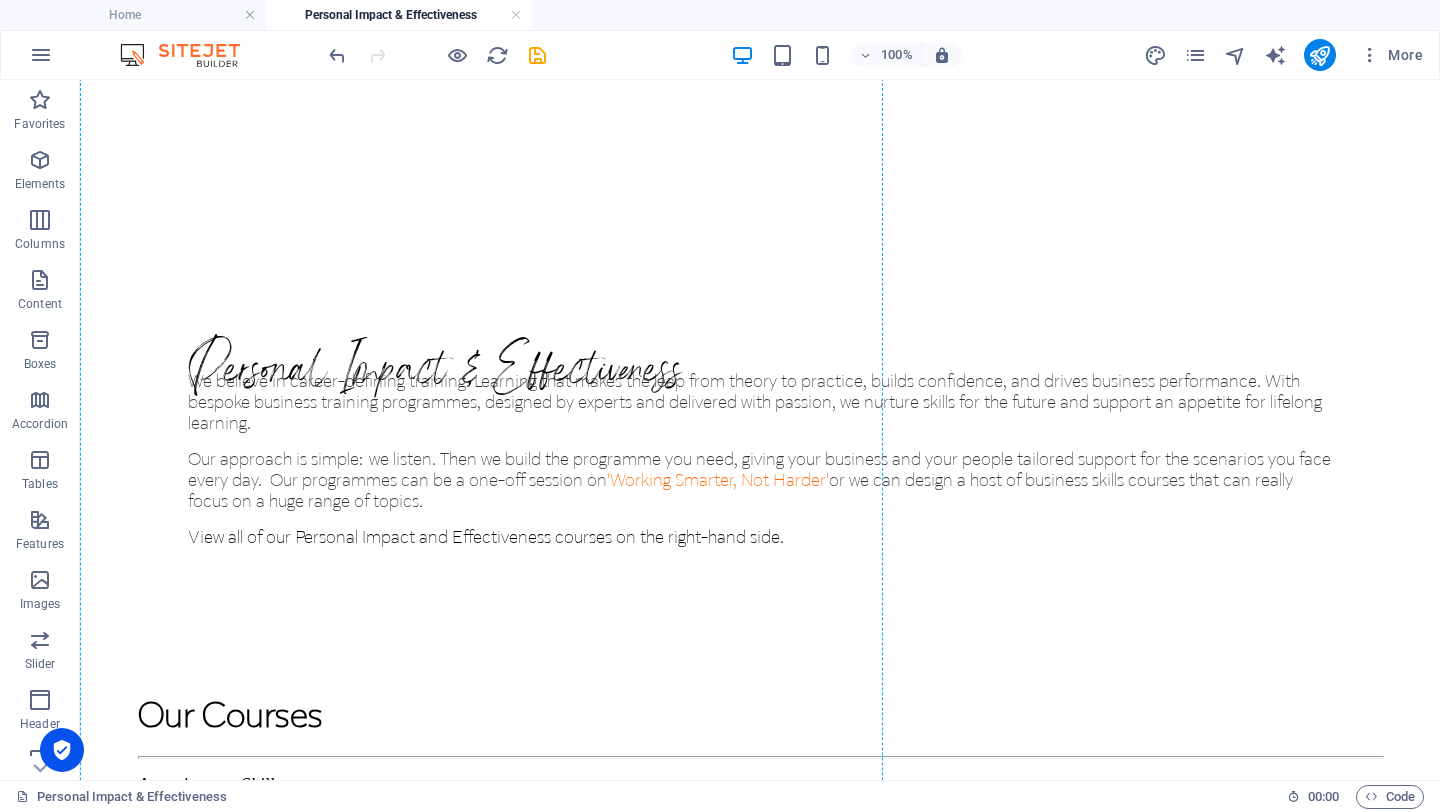 drag, startPoint x: 305, startPoint y: 743, endPoint x: 237, endPoint y: 435, distance: 315.41718 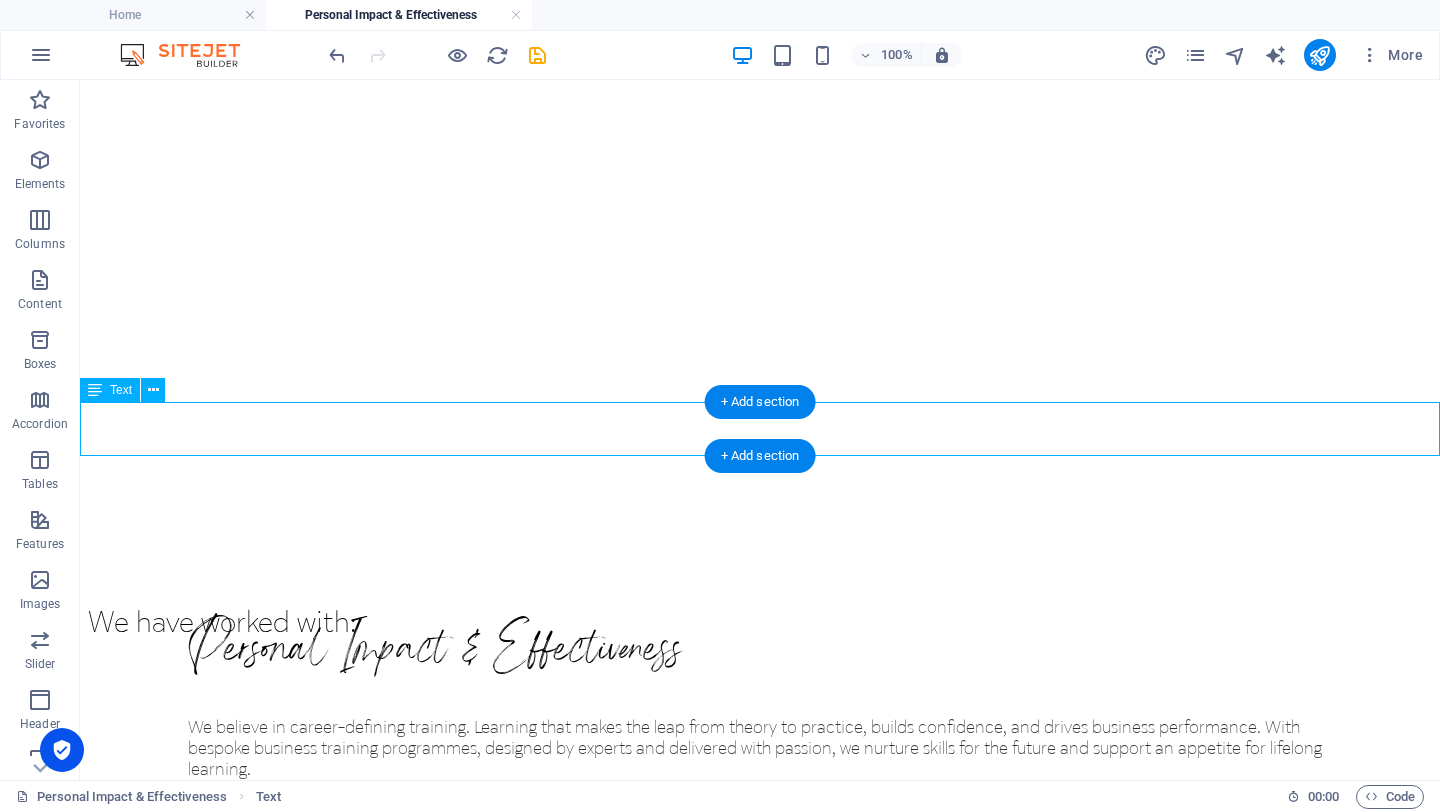 scroll, scrollTop: 542, scrollLeft: 0, axis: vertical 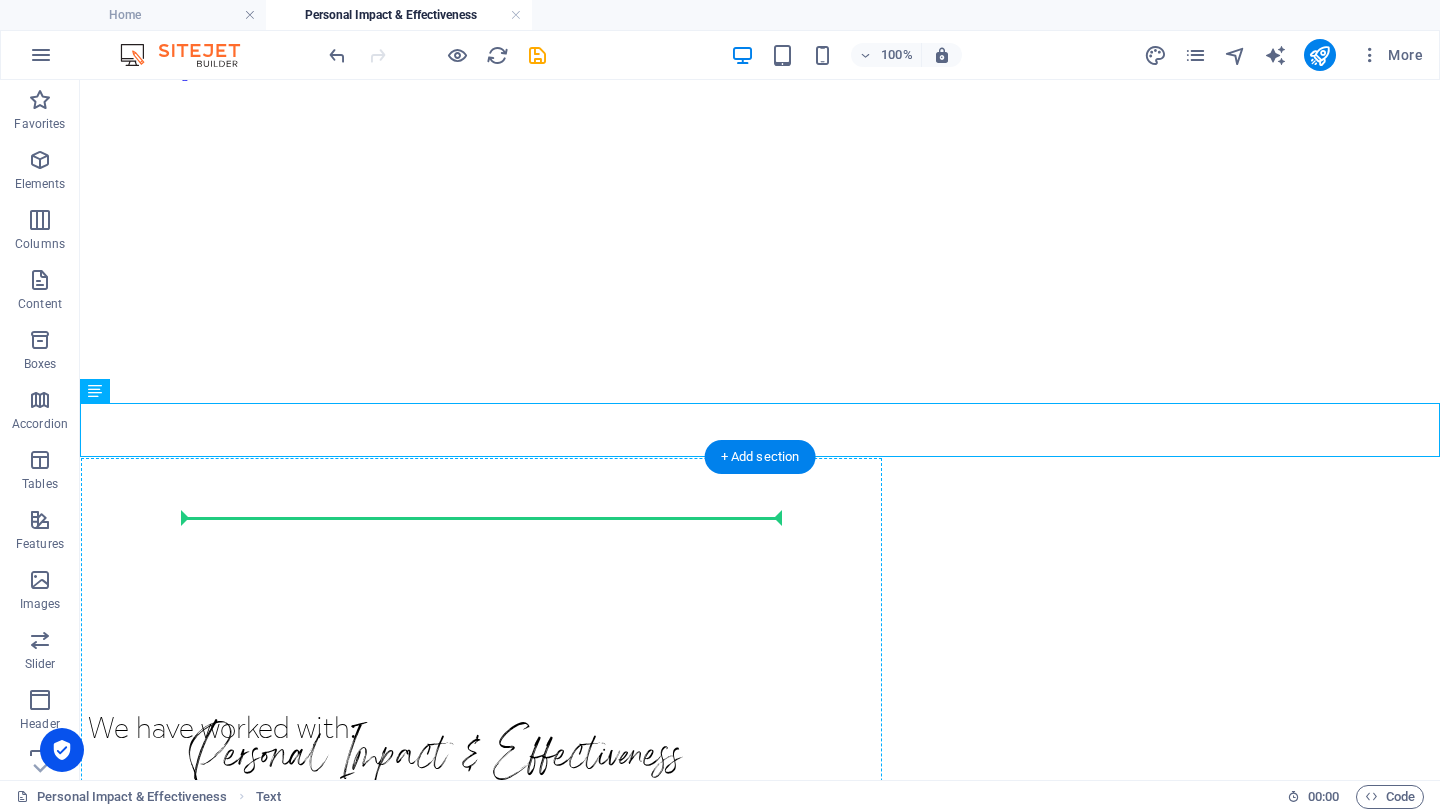 drag, startPoint x: 238, startPoint y: 436, endPoint x: 262, endPoint y: 671, distance: 236.22235 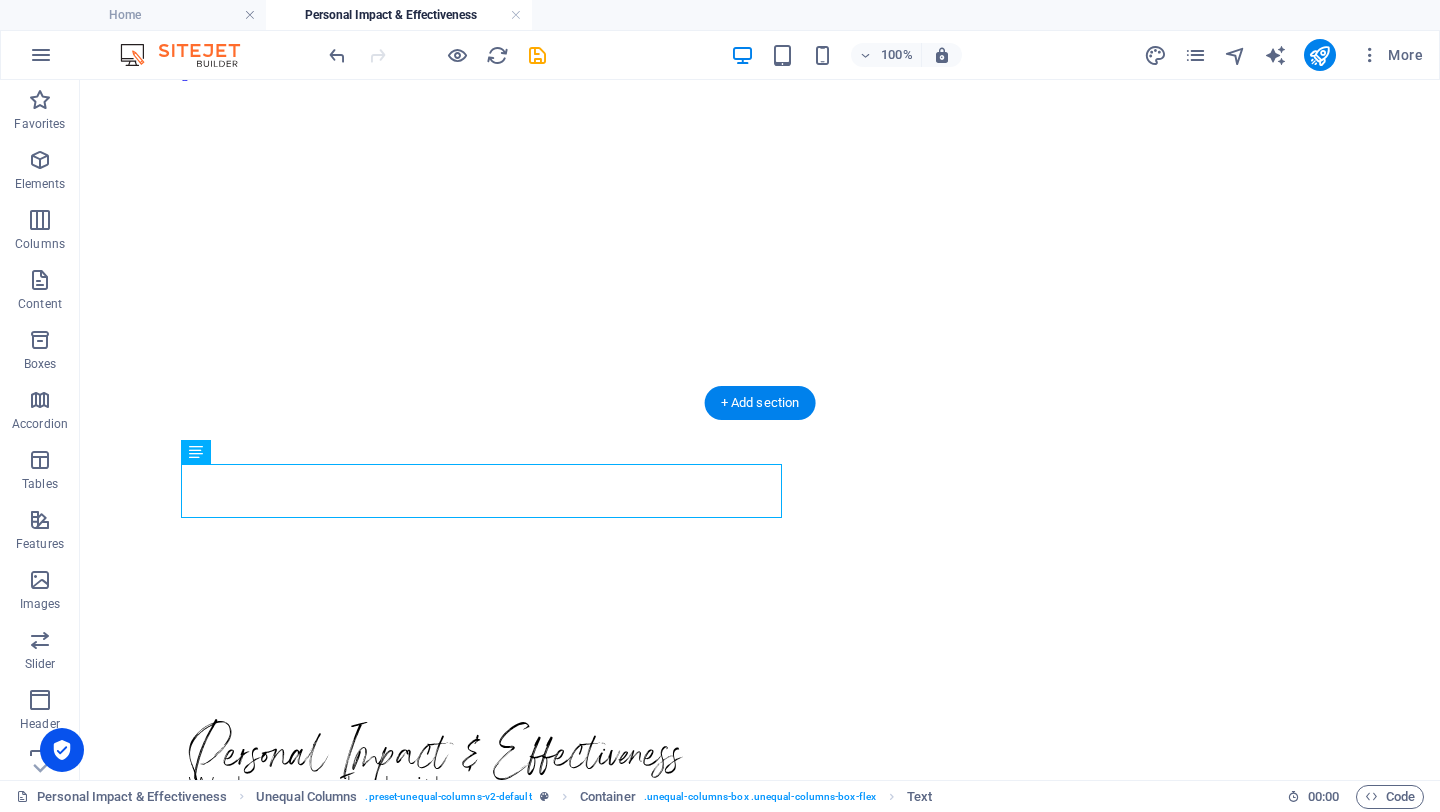 scroll, scrollTop: 683, scrollLeft: 0, axis: vertical 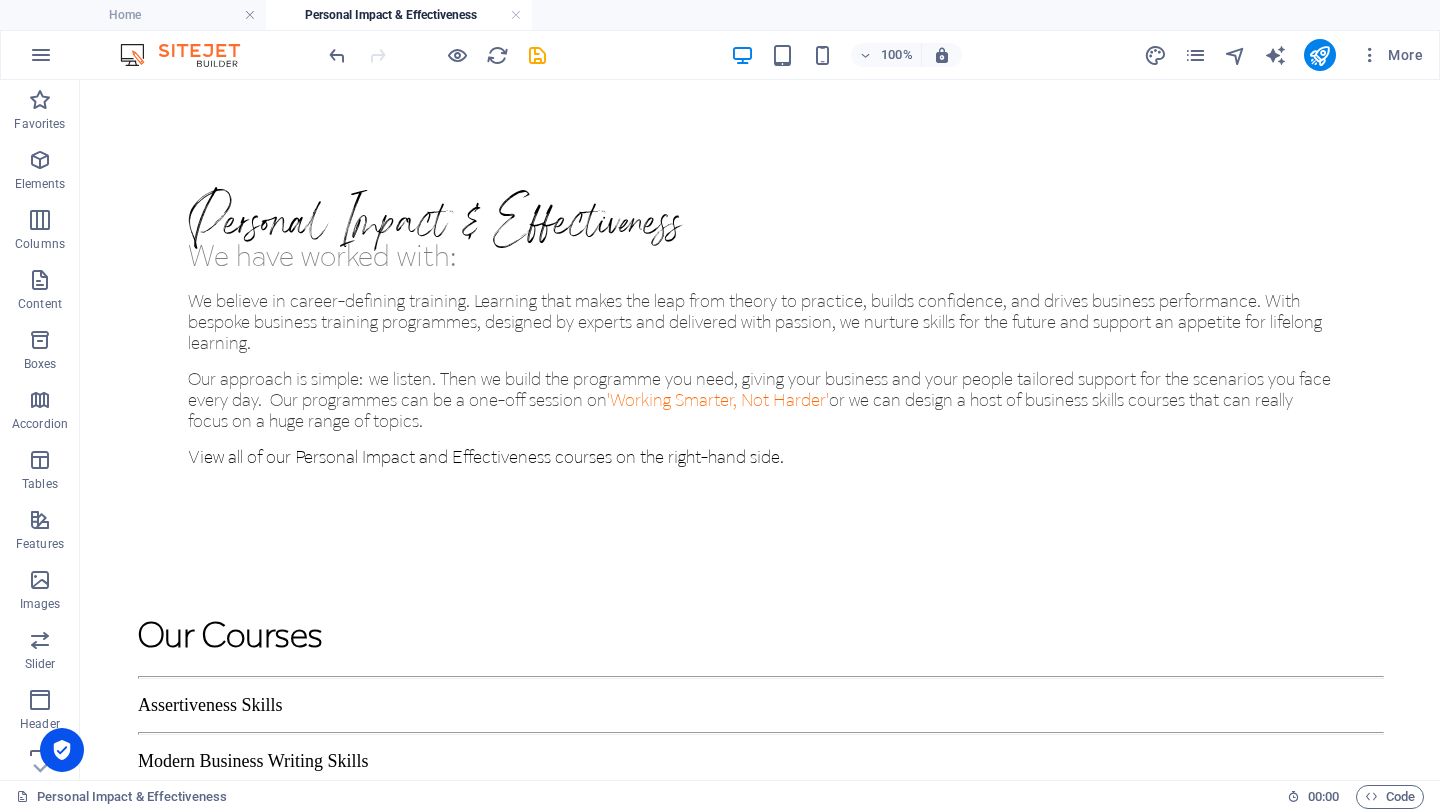 drag, startPoint x: 321, startPoint y: 357, endPoint x: 303, endPoint y: 286, distance: 73.24616 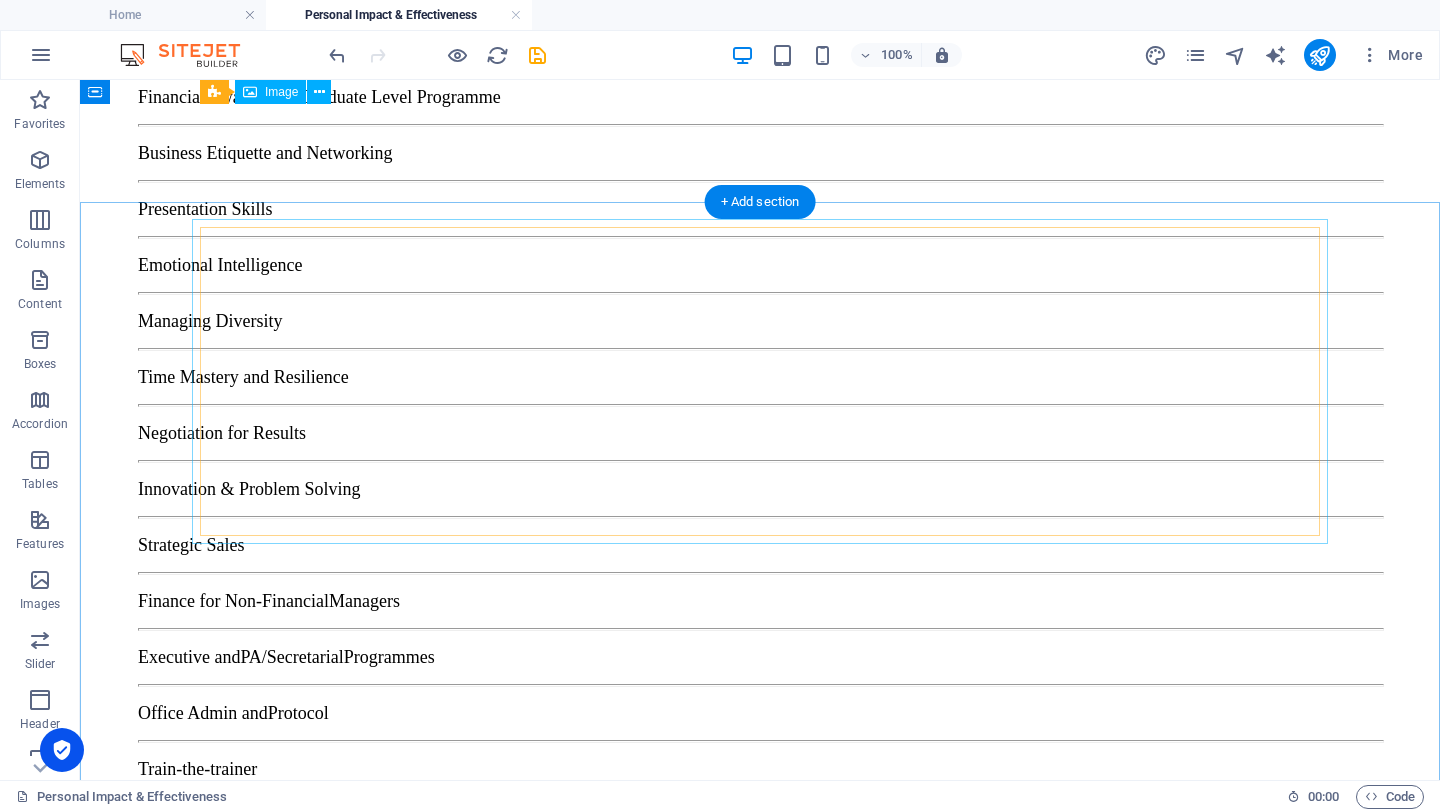 scroll, scrollTop: 2001, scrollLeft: 0, axis: vertical 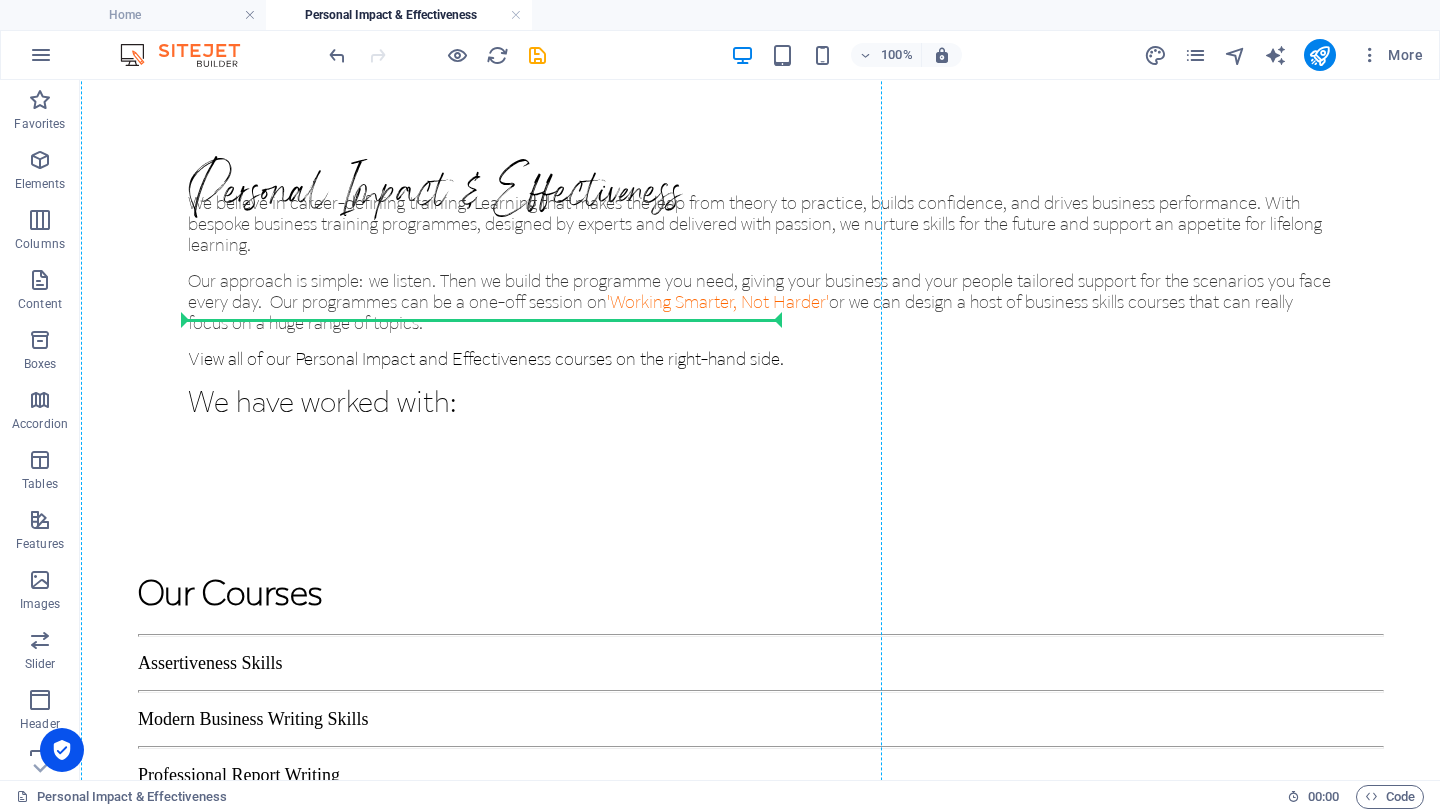 drag, startPoint x: 329, startPoint y: 442, endPoint x: 305, endPoint y: 315, distance: 129.24782 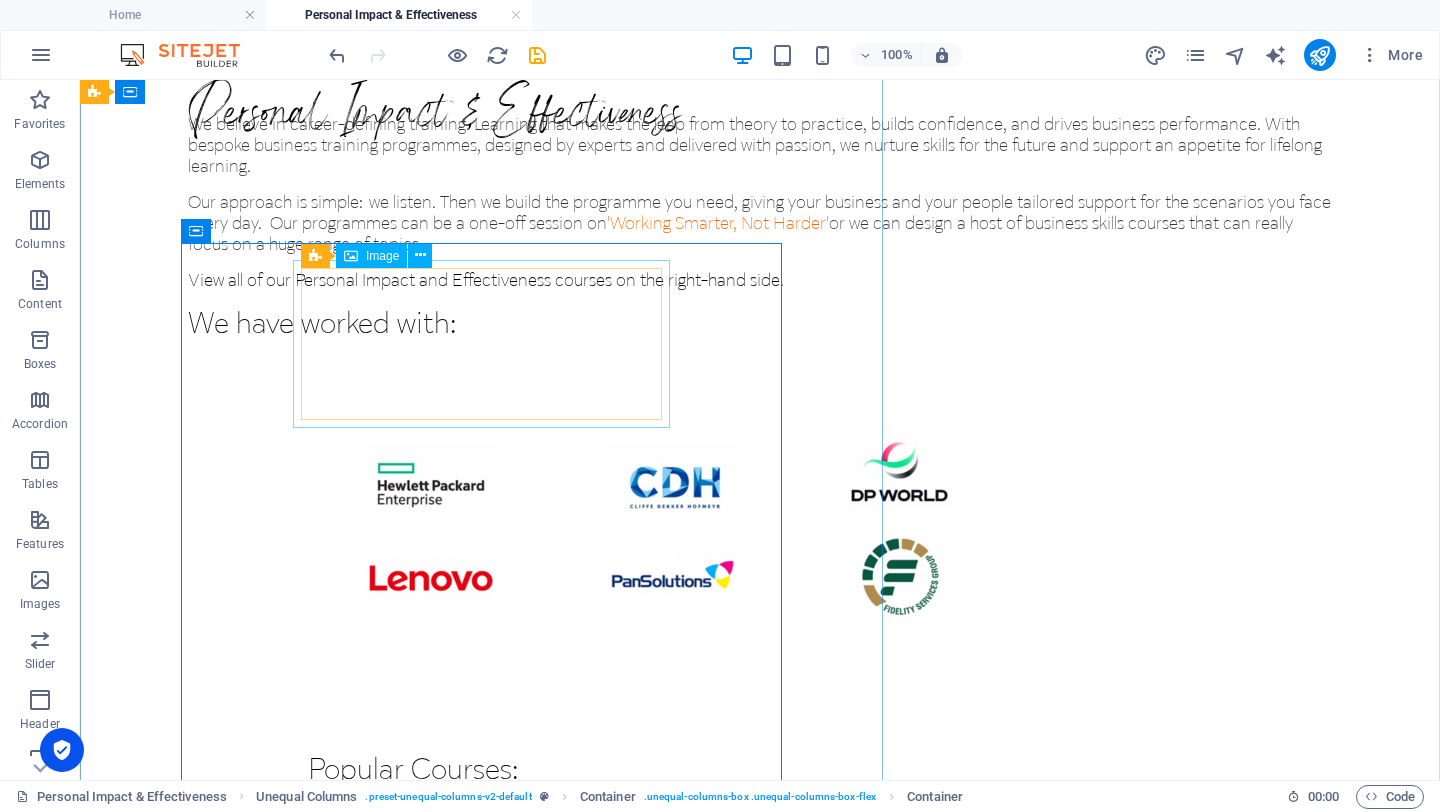 scroll, scrollTop: 1191, scrollLeft: 0, axis: vertical 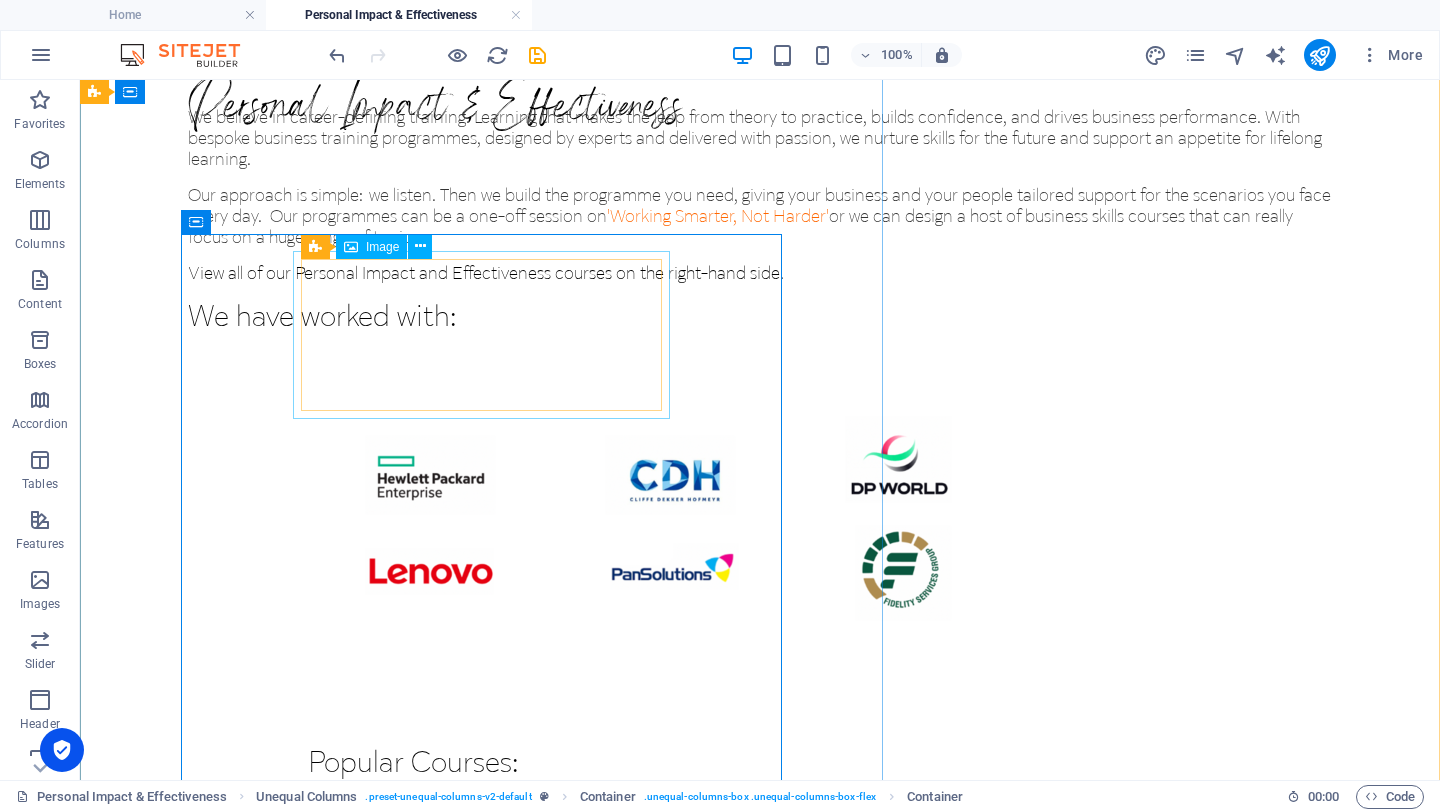 click at bounding box center (760, 541) 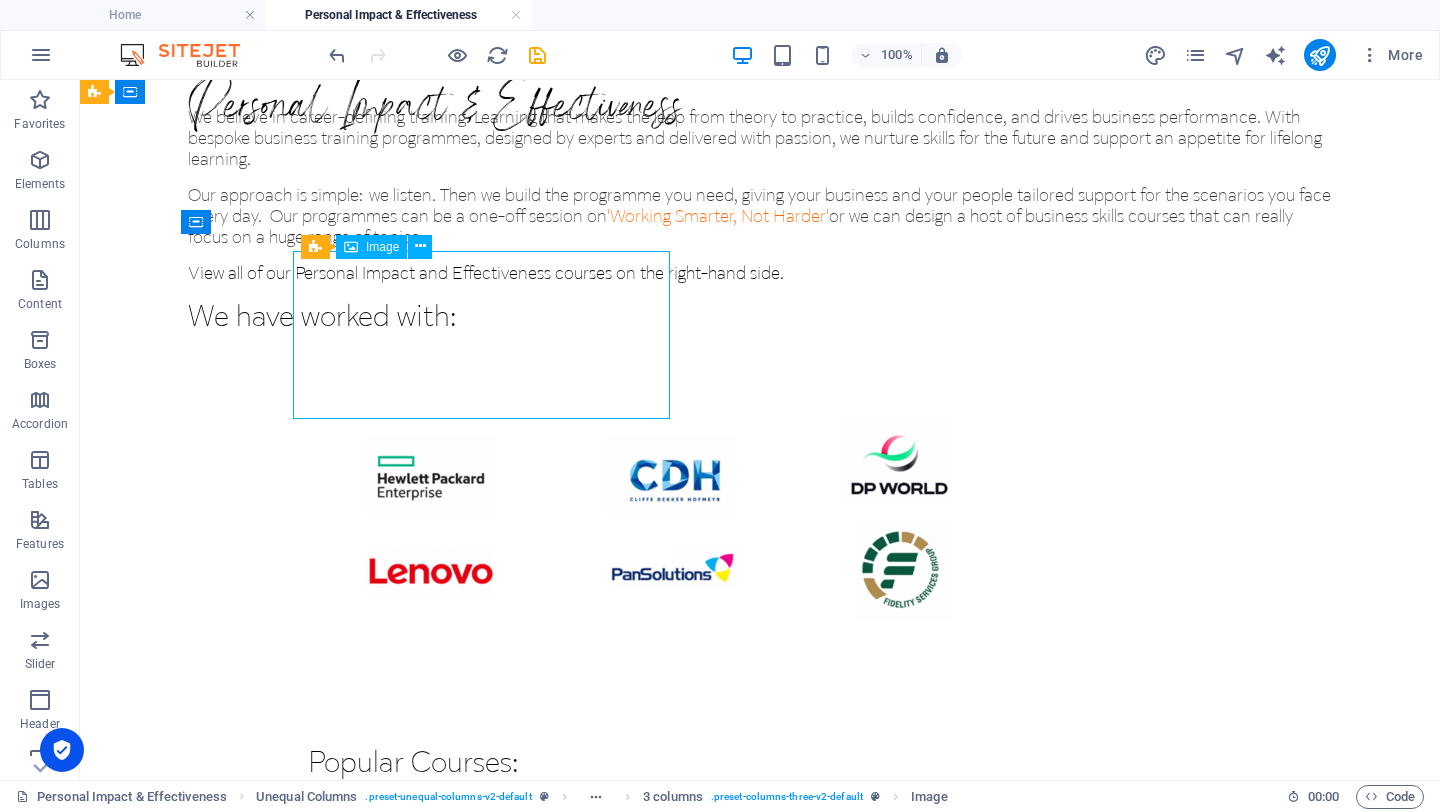 click at bounding box center [760, 541] 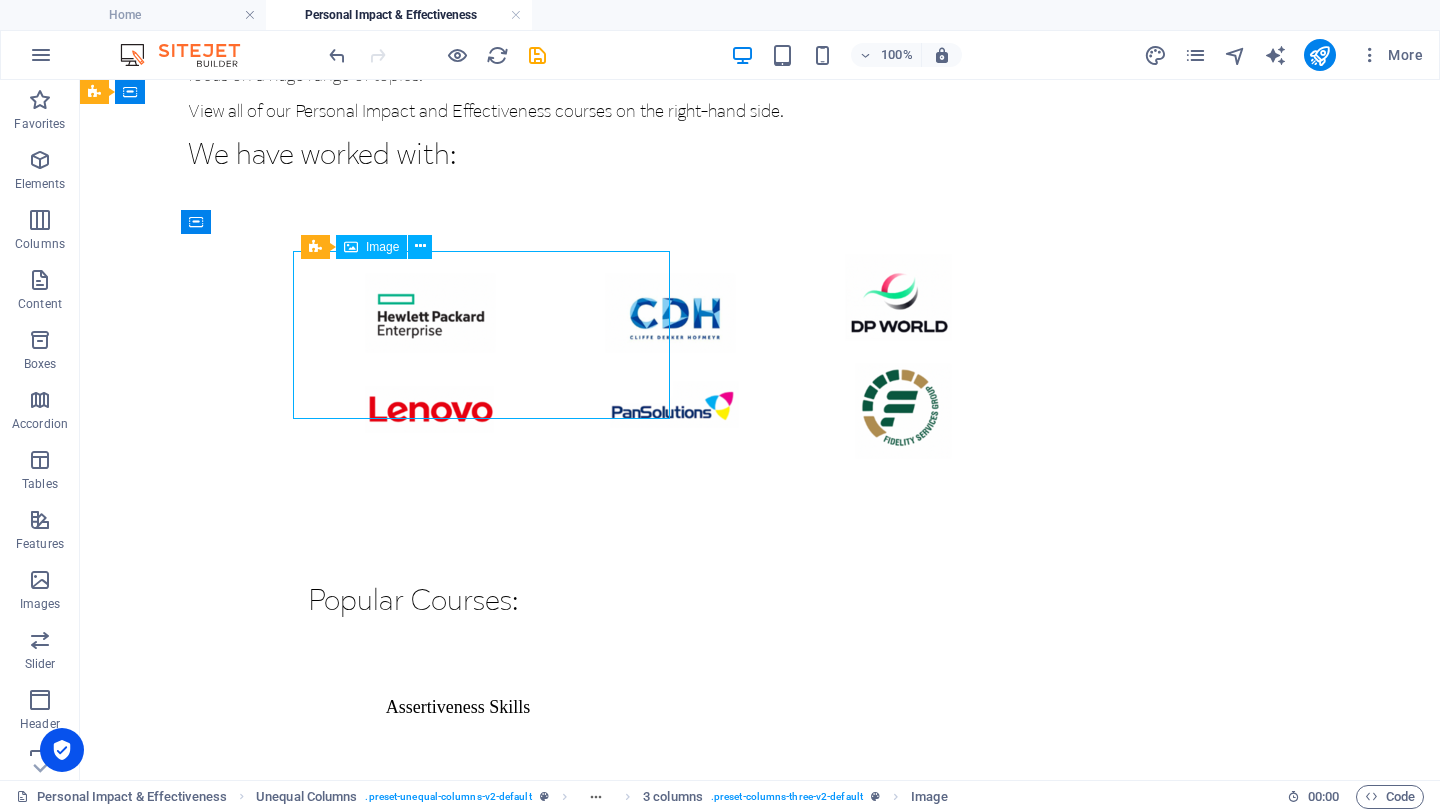 select on "px" 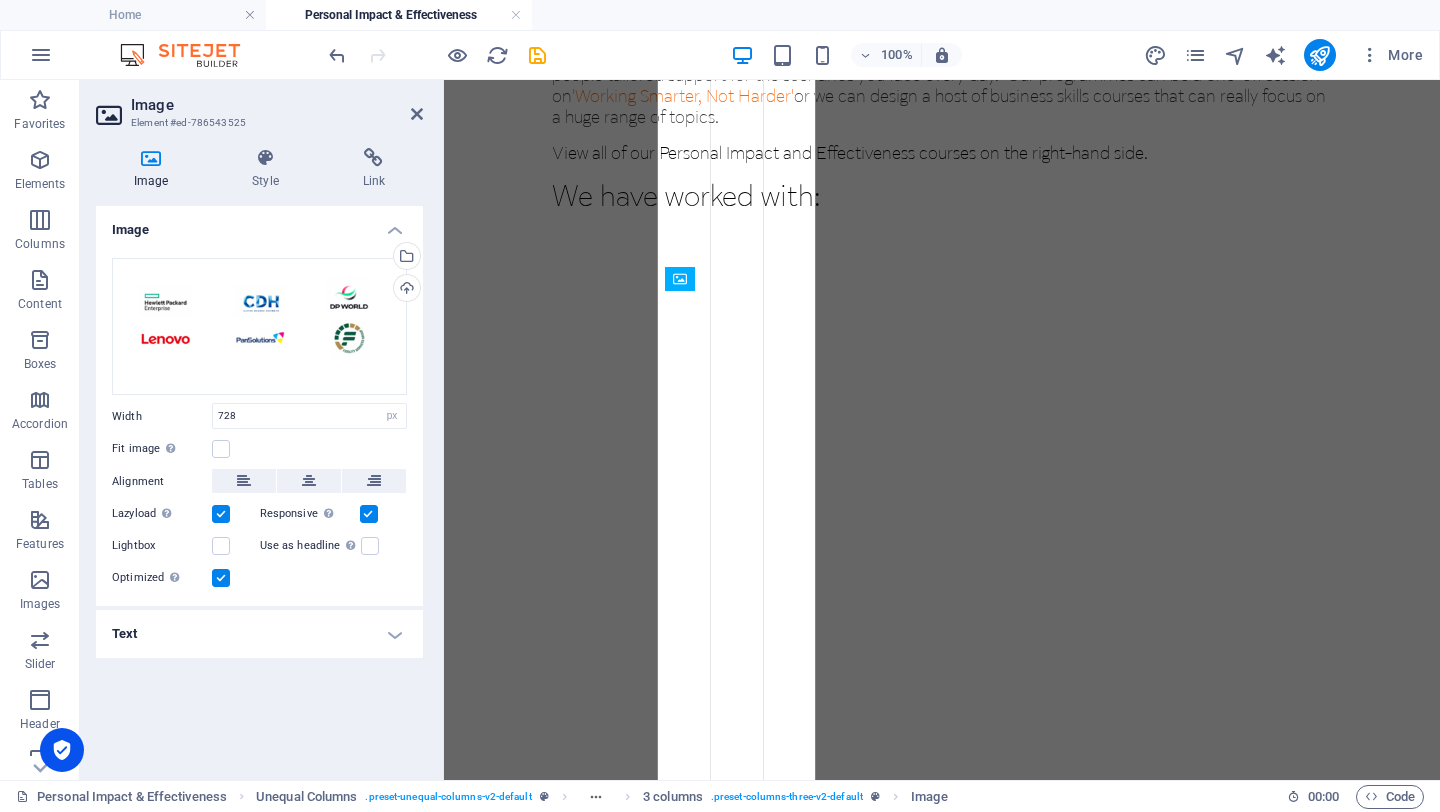 drag, startPoint x: 817, startPoint y: 351, endPoint x: 845, endPoint y: 352, distance: 28.01785 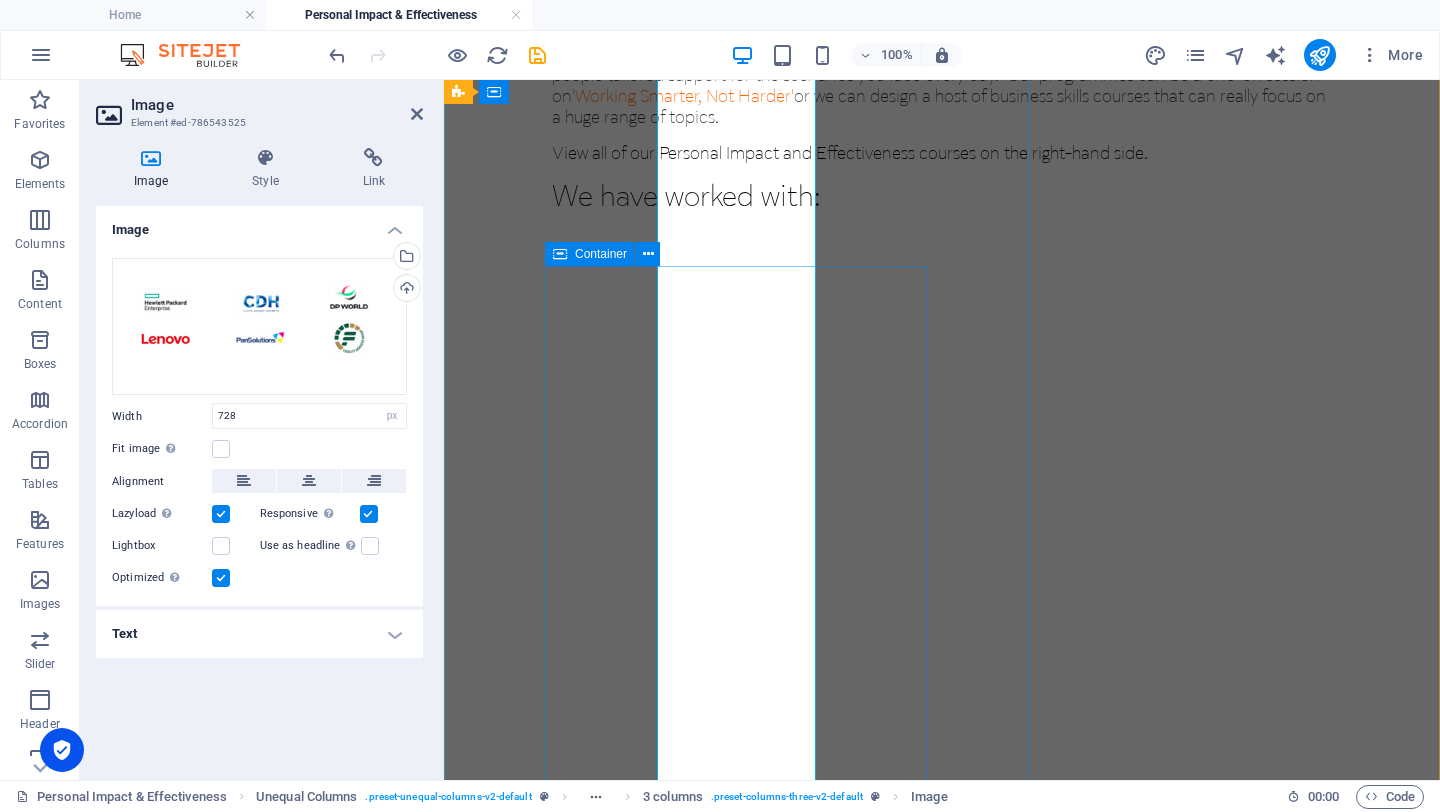 click on "Popular Courses: Assertiveness Skills Modern Business Writing Skills Time Mastery and Resilience` The Currency of #YOU - "Your Brand. Your career currency" Financial Awareness - Graduate Workshop  Business Etiquette and Networking Presentation Skills Emotional Intelligence Managing Diversity  Innovations and Problem Solving Strategic Sales Executive and  PA/Secretarial  Programmes" at bounding box center [942, 9867092] 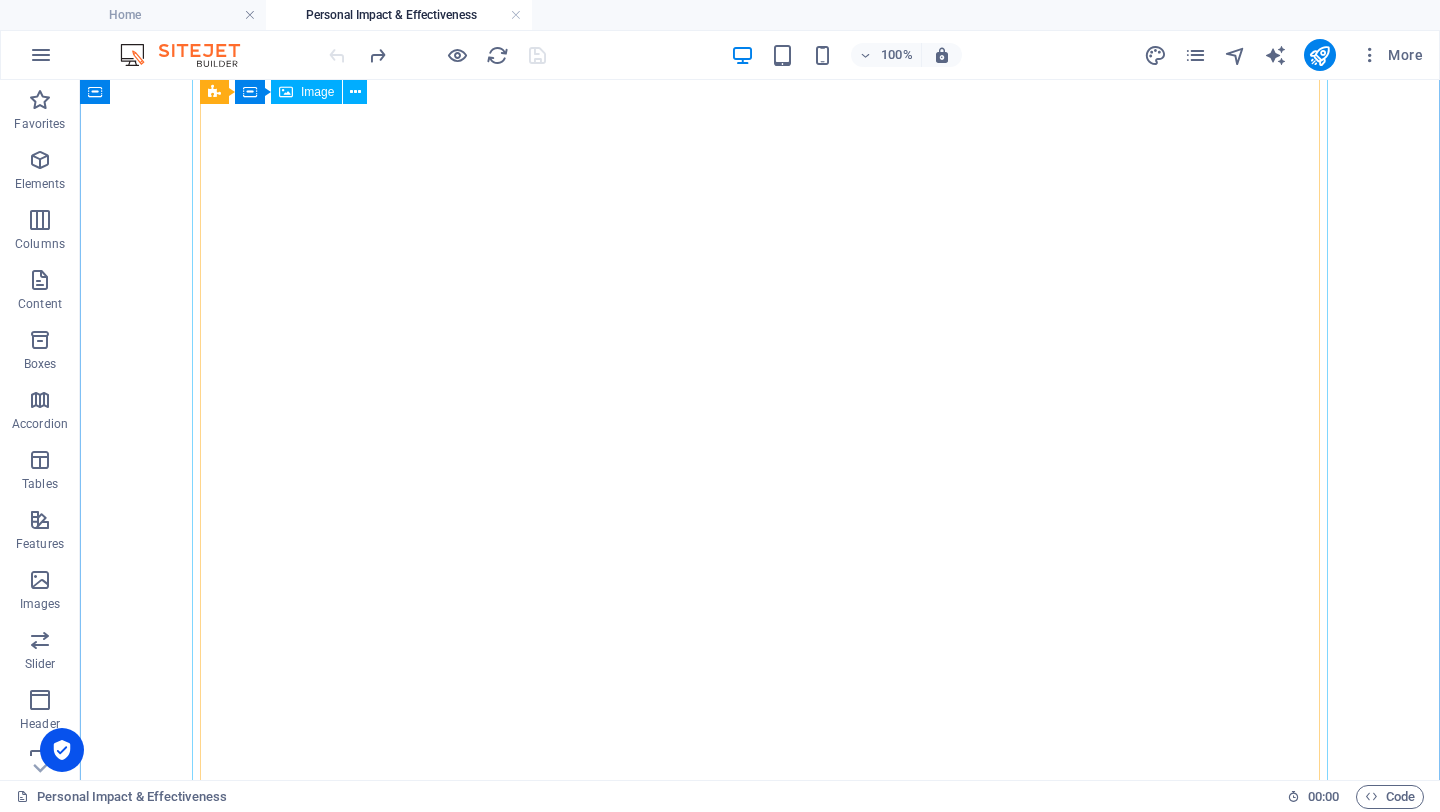 scroll, scrollTop: 3401, scrollLeft: 0, axis: vertical 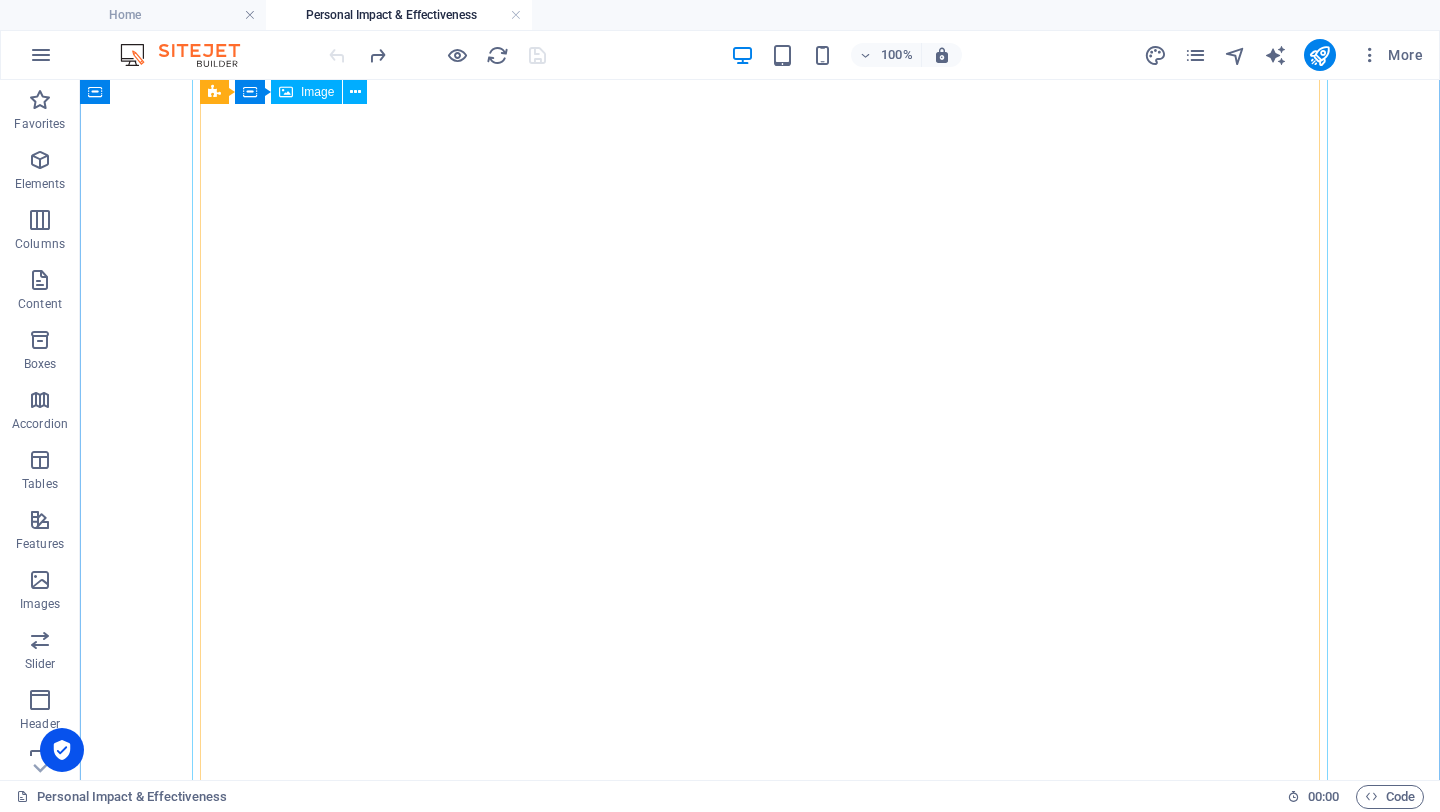 click at bounding box center (760, 9863883) 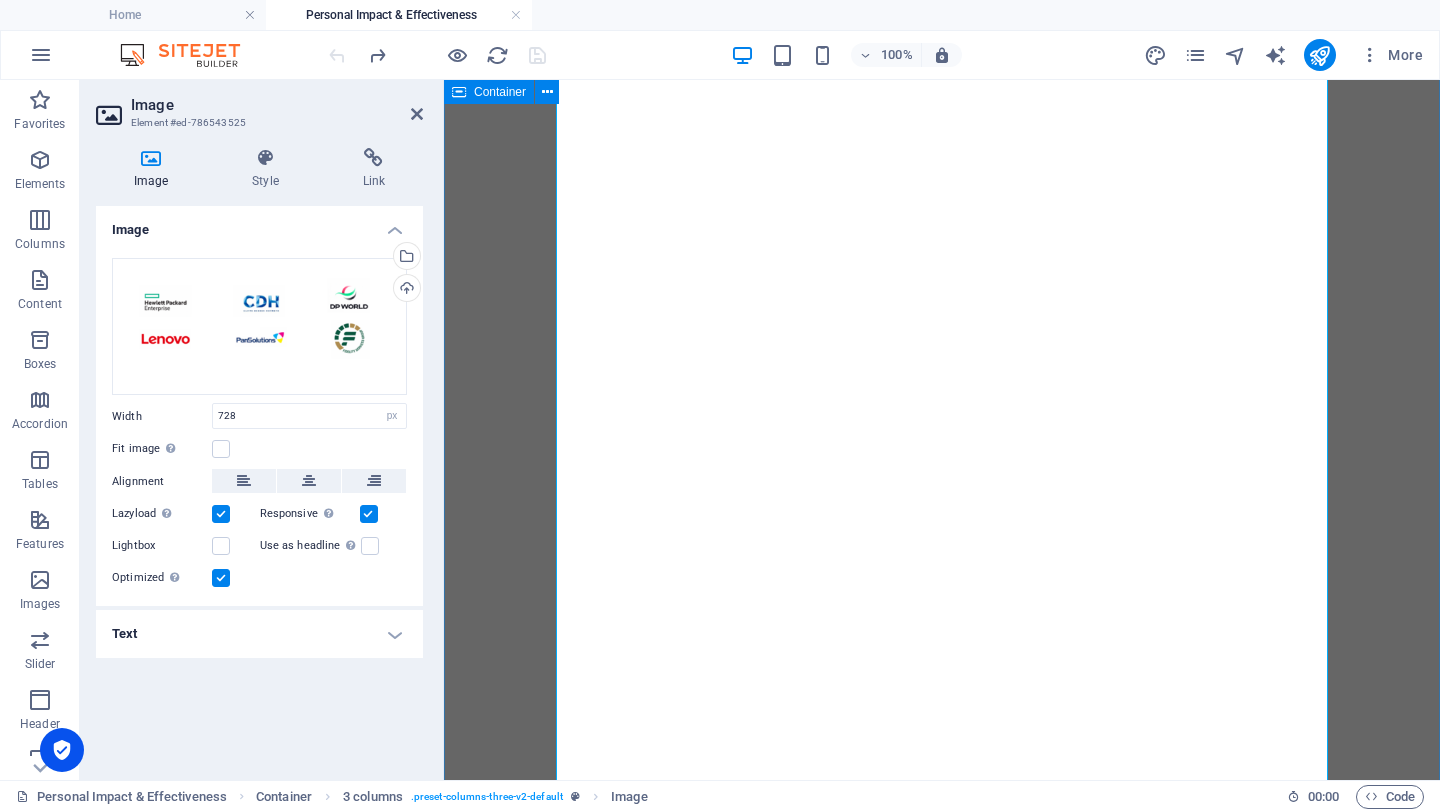 scroll, scrollTop: 4916, scrollLeft: 0, axis: vertical 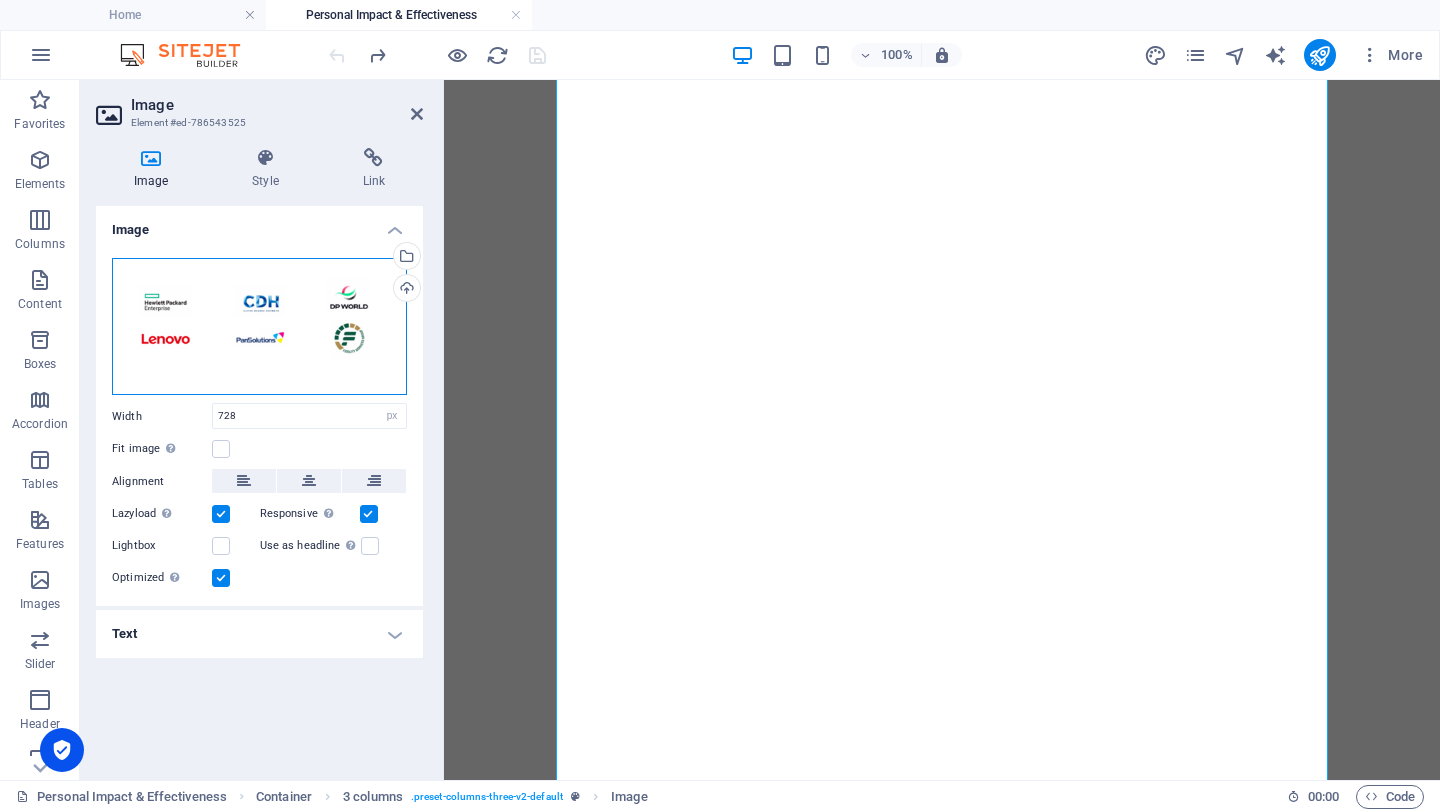 click on "Drag files here, click to choose files or select files from Files or our free stock photos & videos" at bounding box center (259, 327) 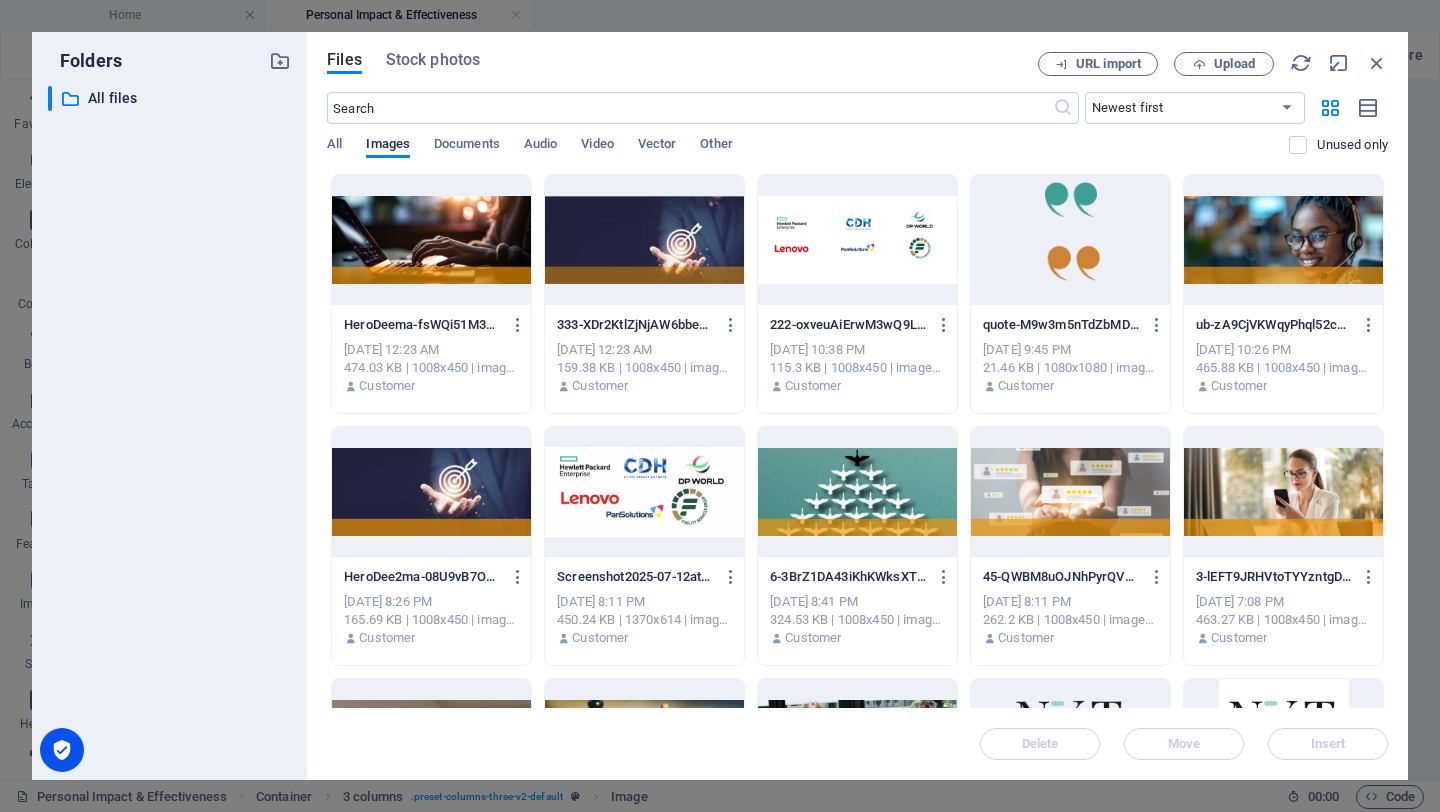 click on "HeroDeema-fsWQi51M37D3cl7AibVsMw.png HeroDeema-fsWQi51M37D3cl7AibVsMw.png [DATE] 12:23 AM 474.03 KB | 1008x450 | image/png Customer" at bounding box center [431, 356] 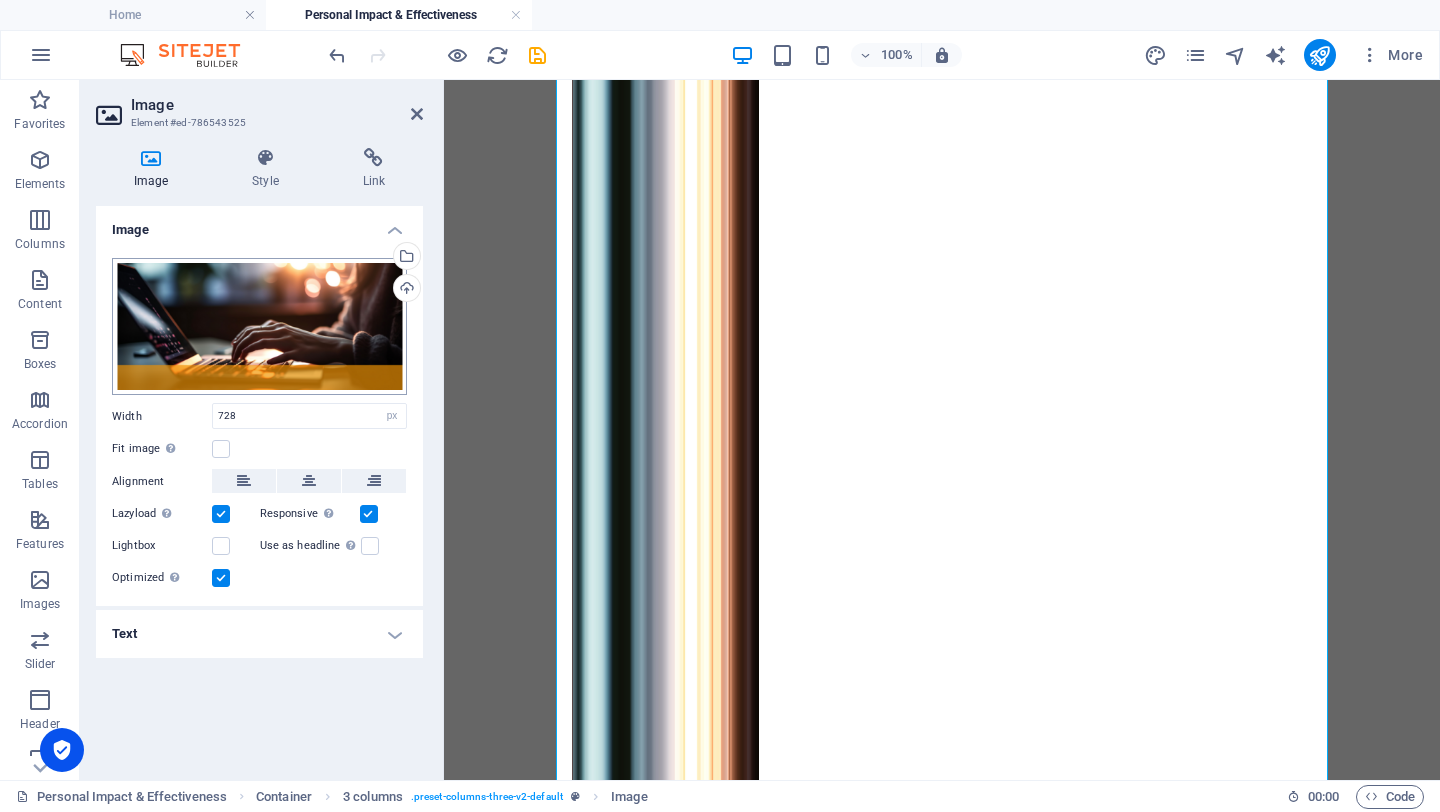 scroll, scrollTop: 4916, scrollLeft: 0, axis: vertical 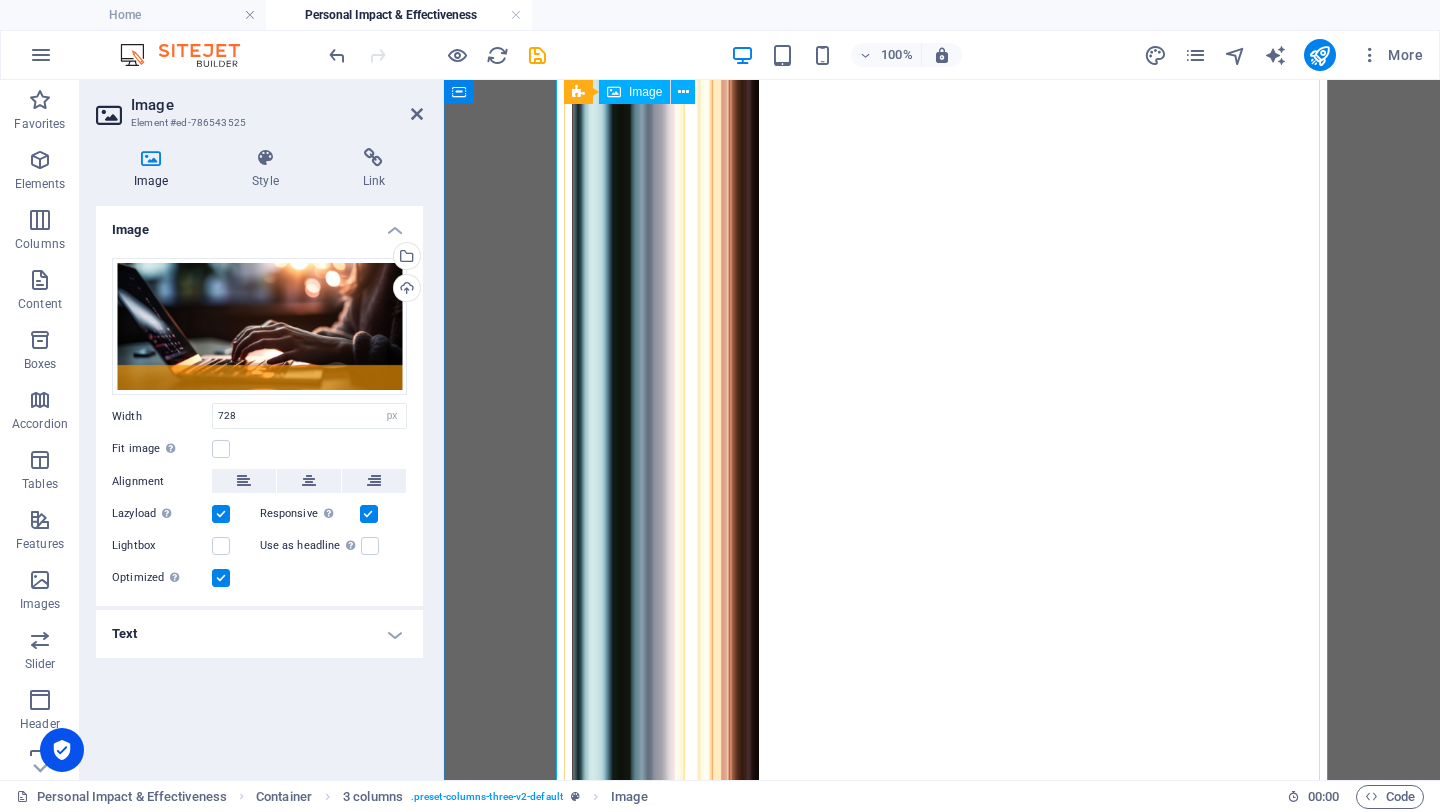 click at bounding box center (942, 9864128) 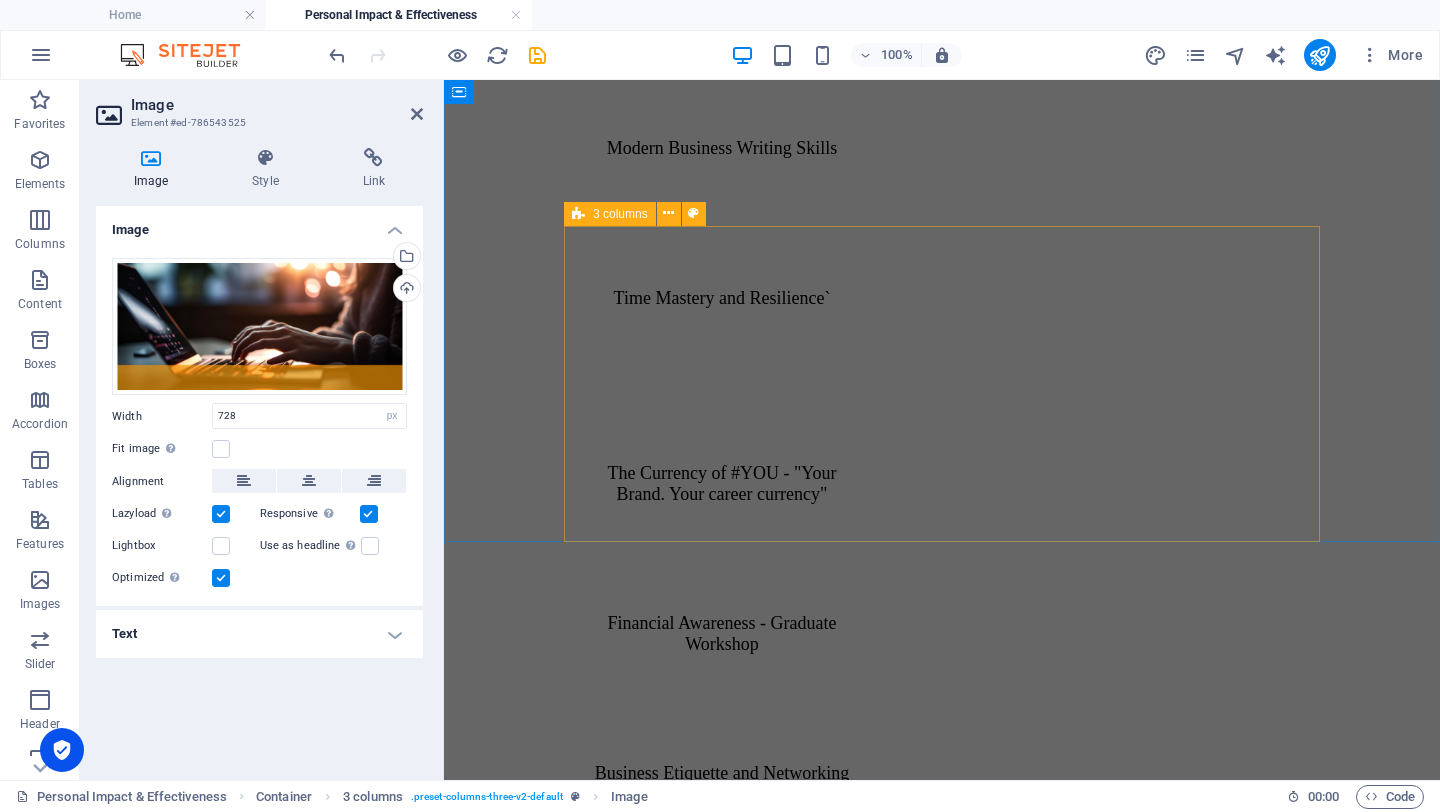 click on "Innovations and Problem Solving Strategic Sales Executive and  [GEOGRAPHIC_DATA]/Secretarial  Programmes" at bounding box center [942, 1602] 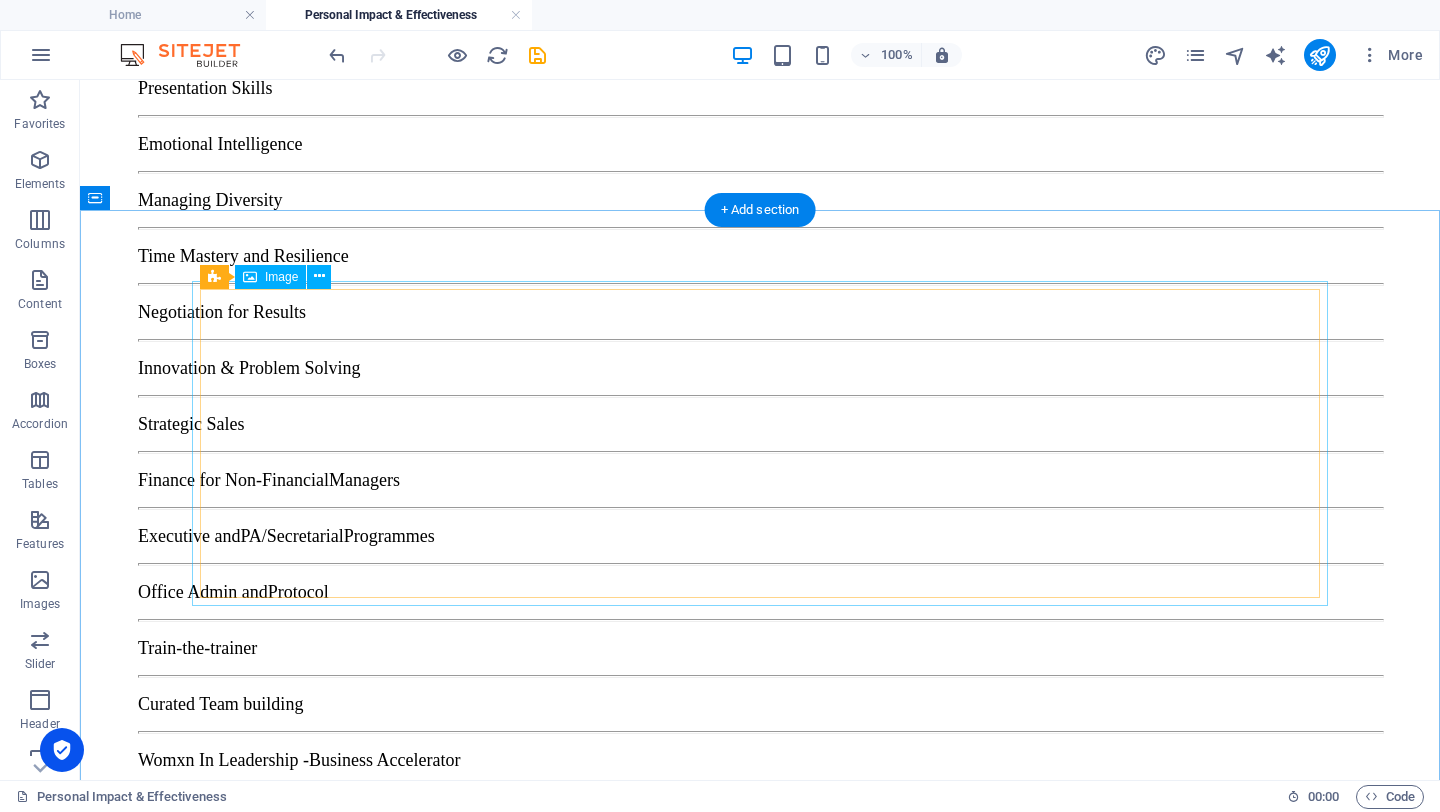 scroll, scrollTop: 2137, scrollLeft: 0, axis: vertical 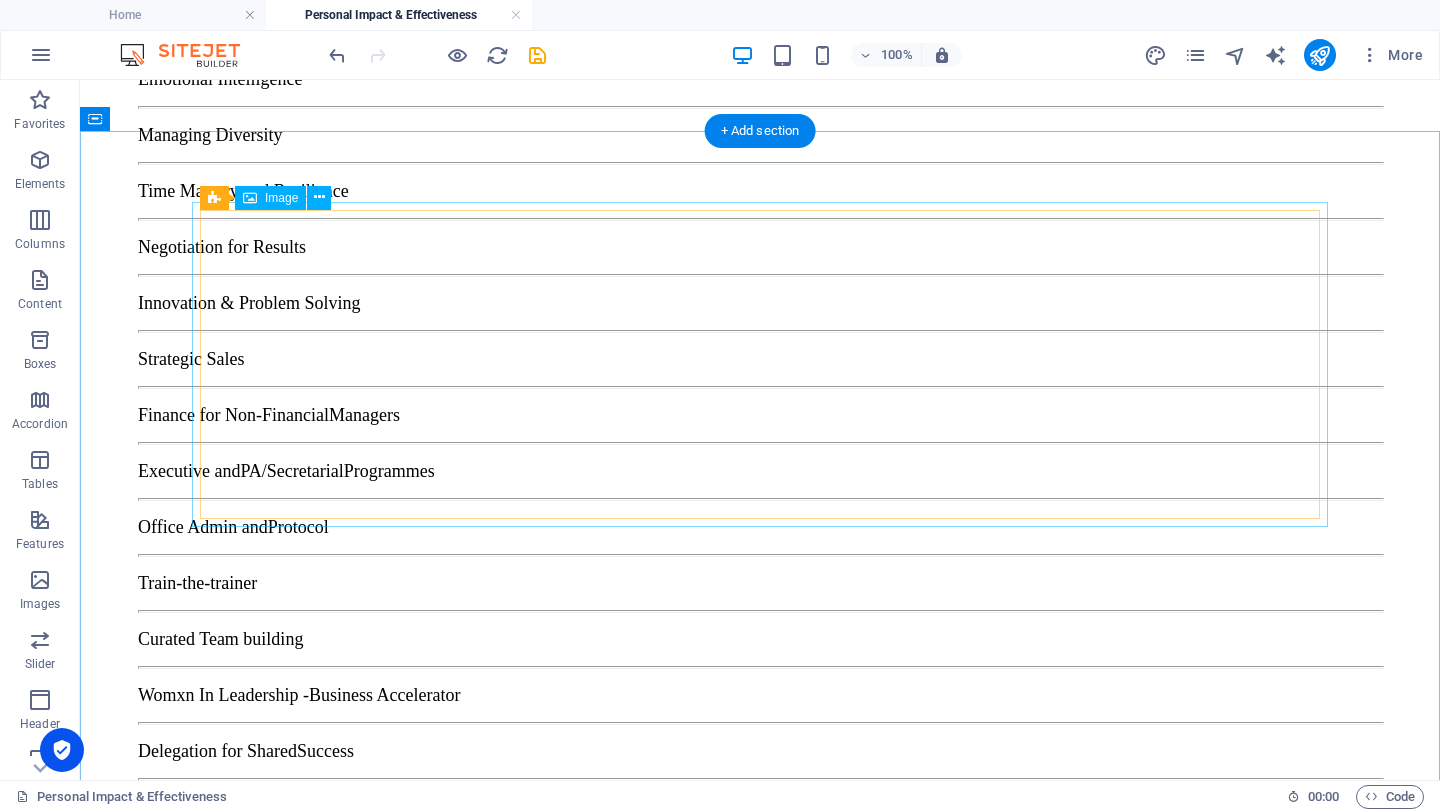 click at bounding box center (760, 1177) 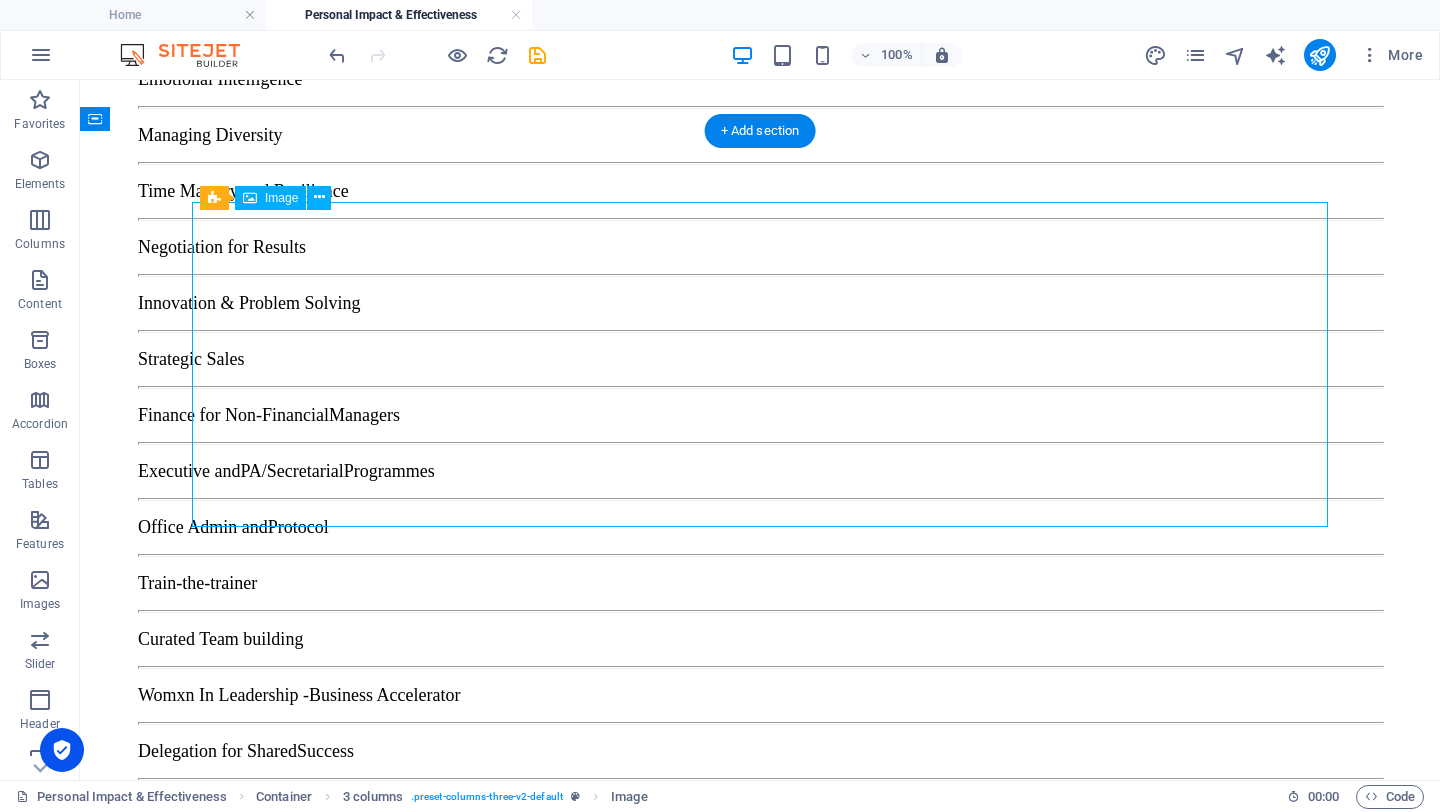 click at bounding box center (760, 1177) 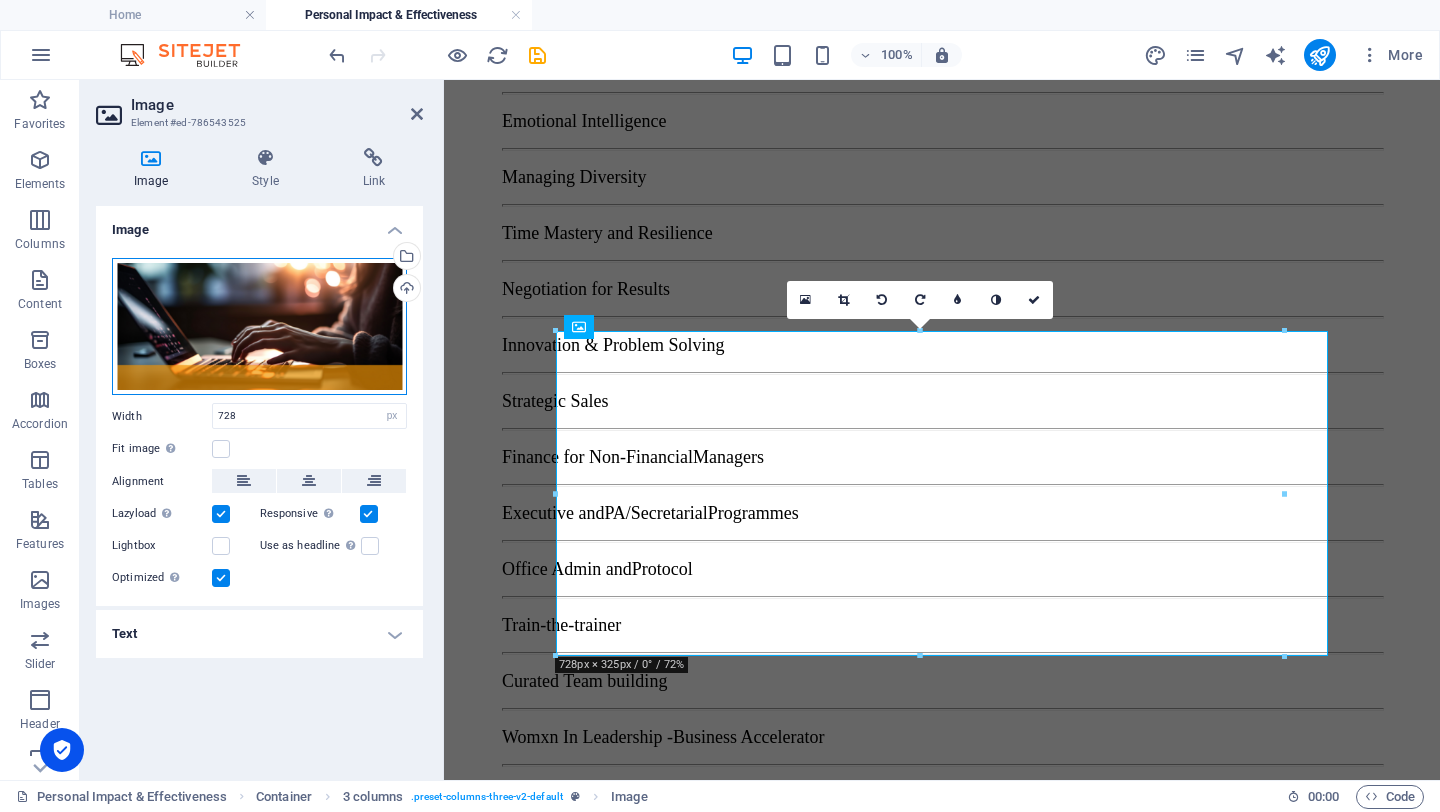 click on "Drag files here, click to choose files or select files from Files or our free stock photos & videos" at bounding box center [259, 327] 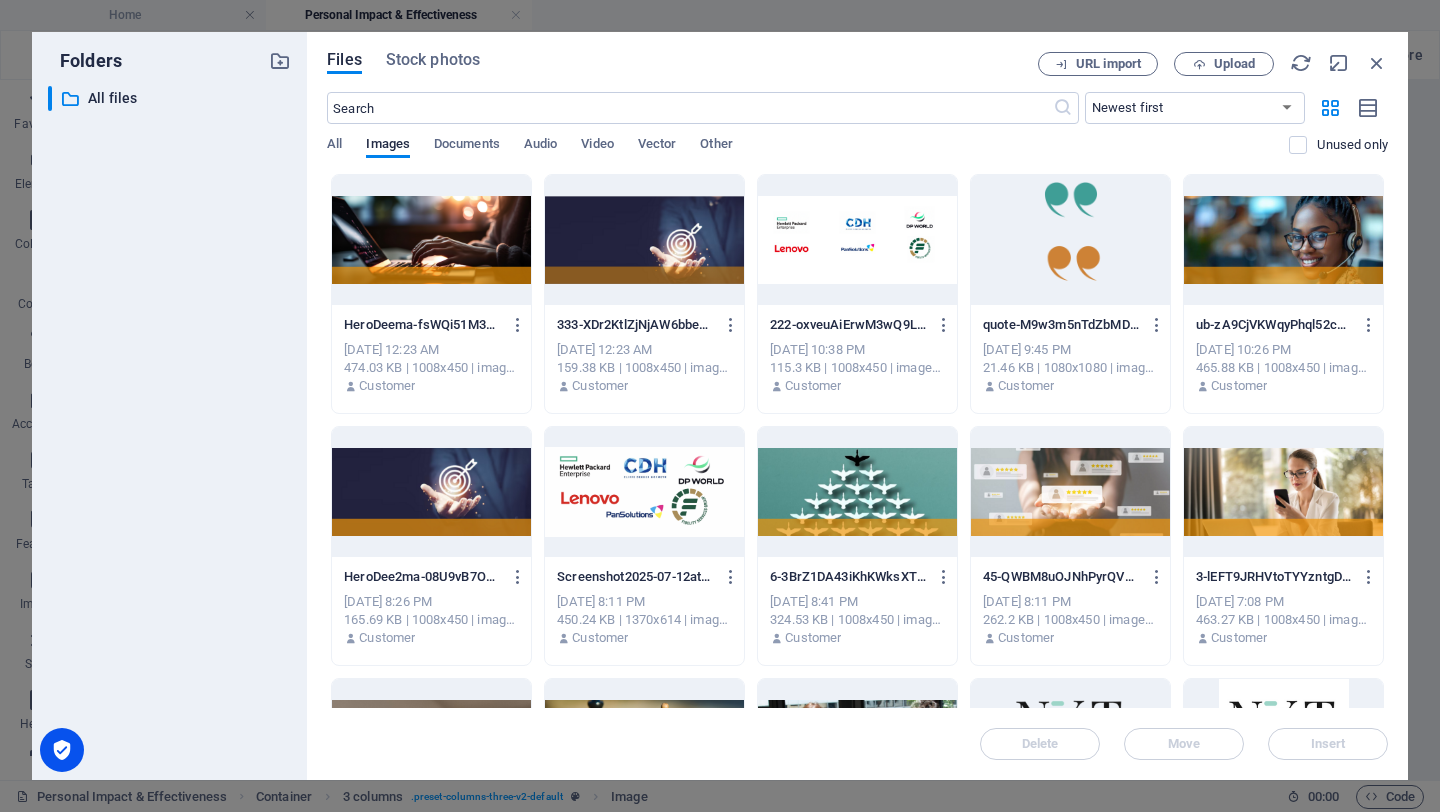 scroll, scrollTop: 3221, scrollLeft: 0, axis: vertical 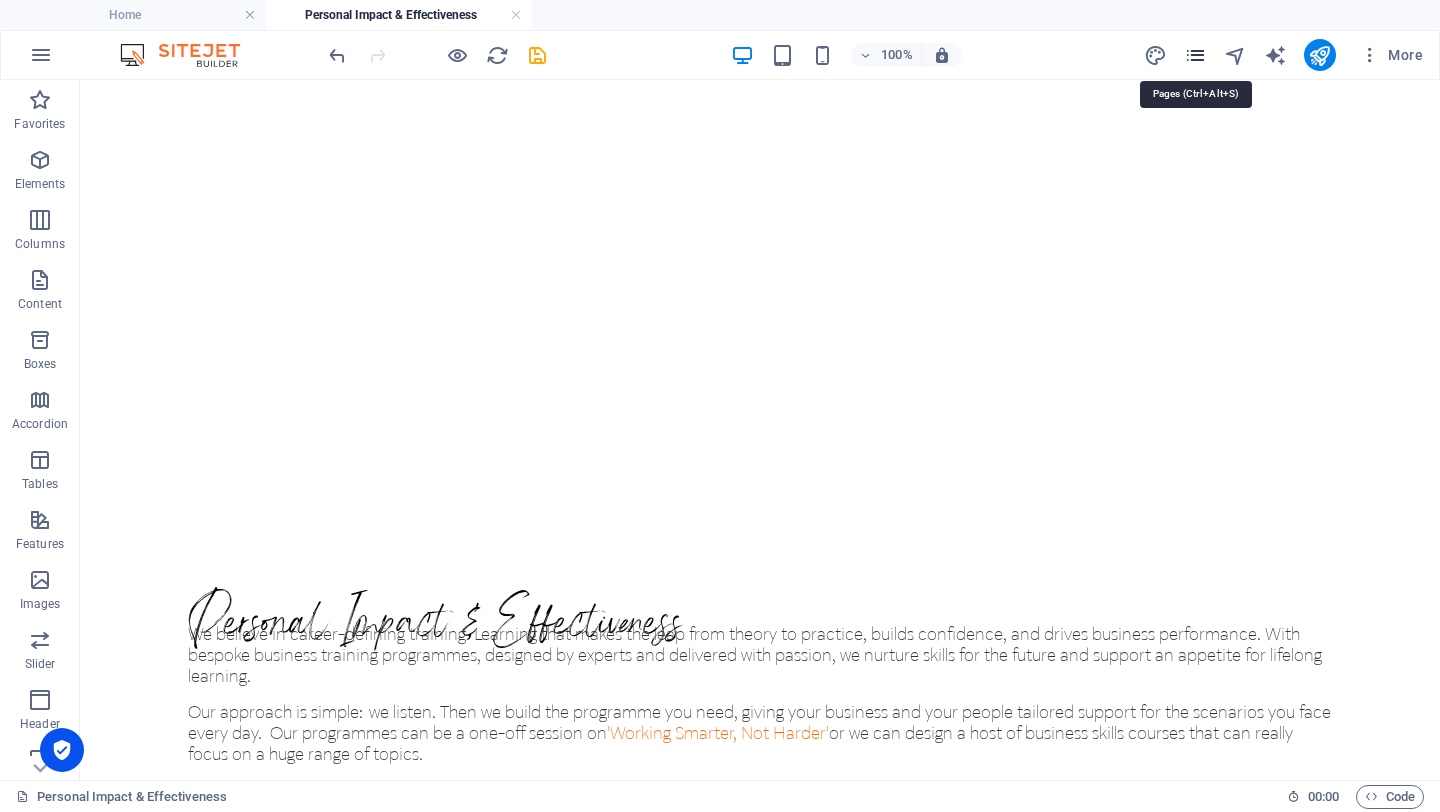 click at bounding box center [1195, 55] 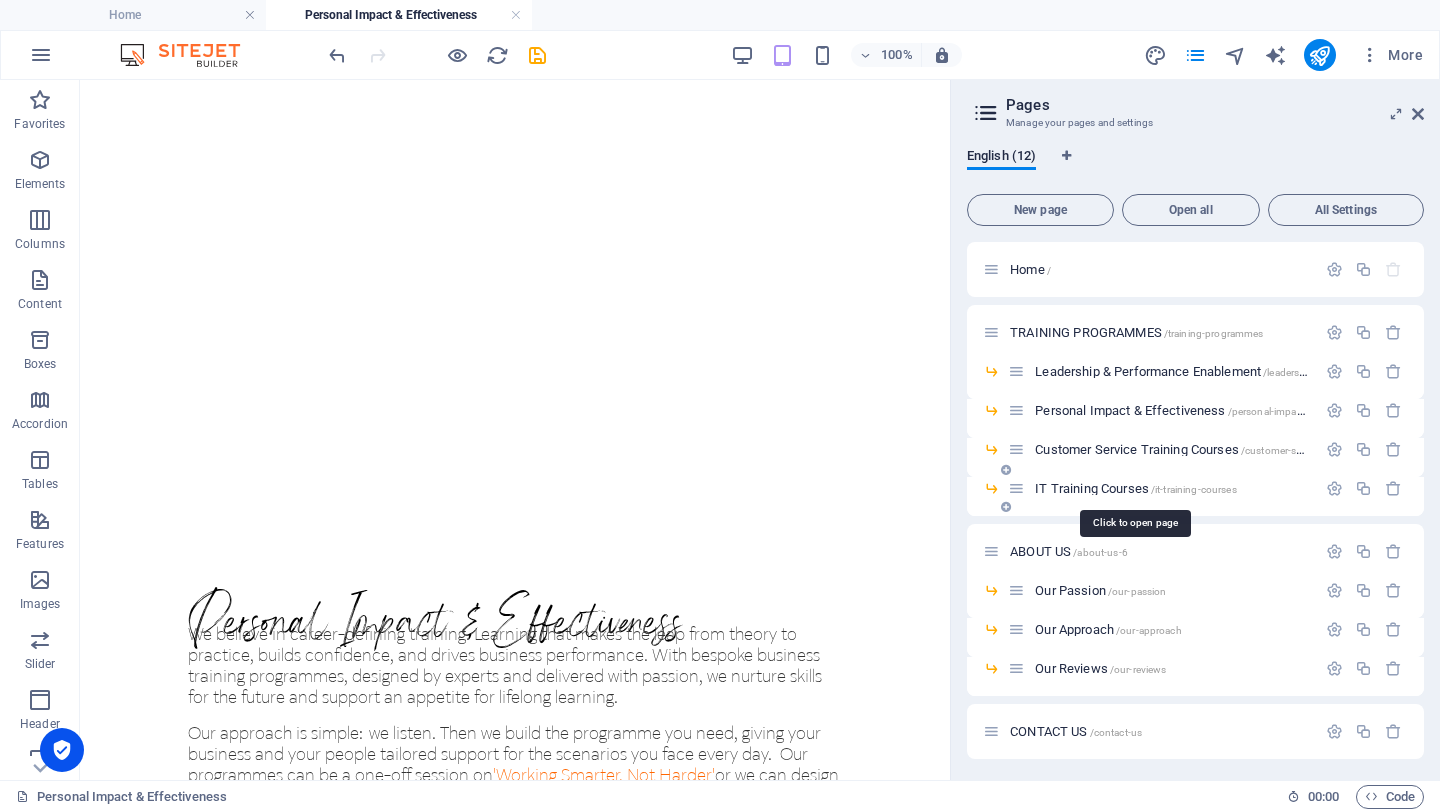 click on "IT Training Courses /it-training-courses" at bounding box center (1135, 488) 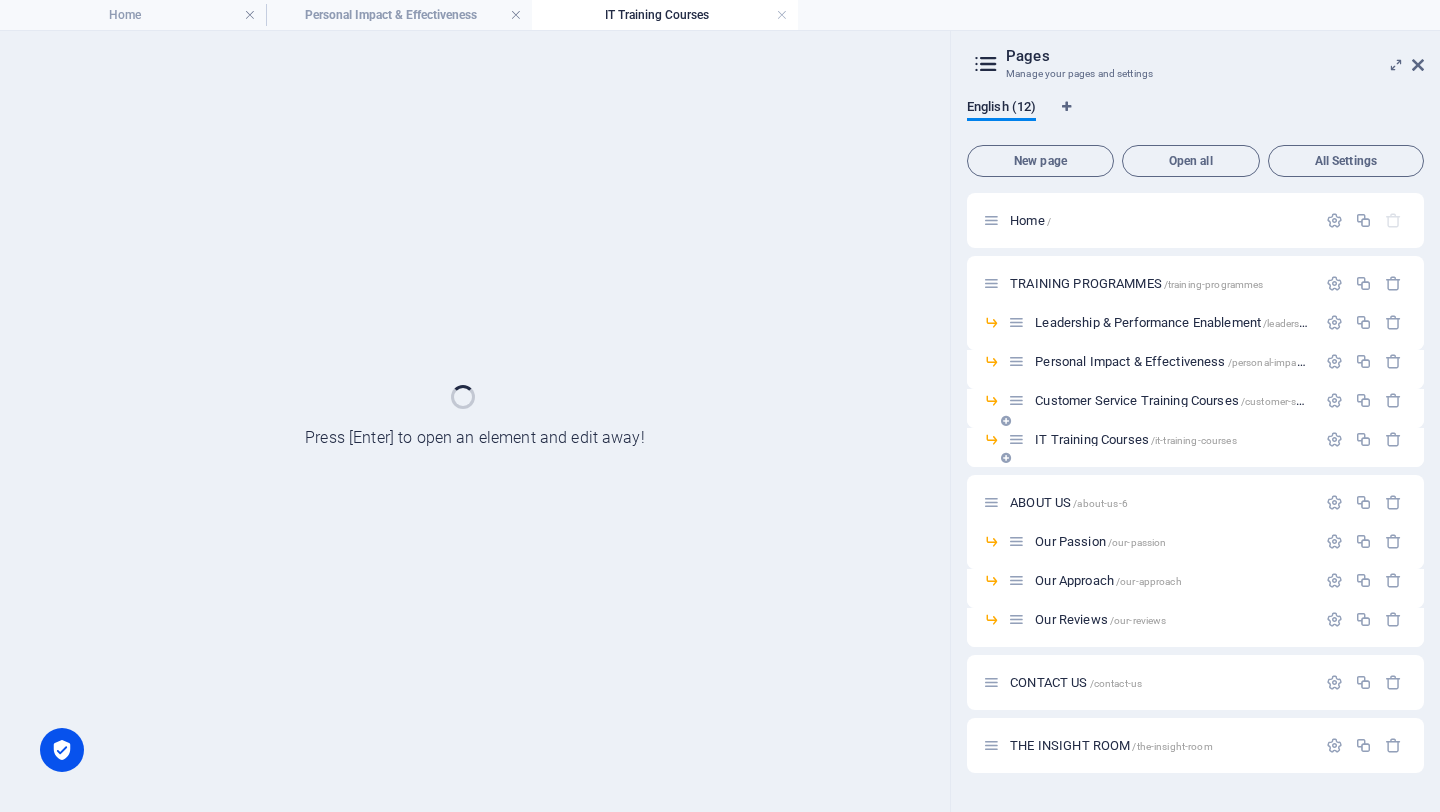 scroll, scrollTop: 0, scrollLeft: 0, axis: both 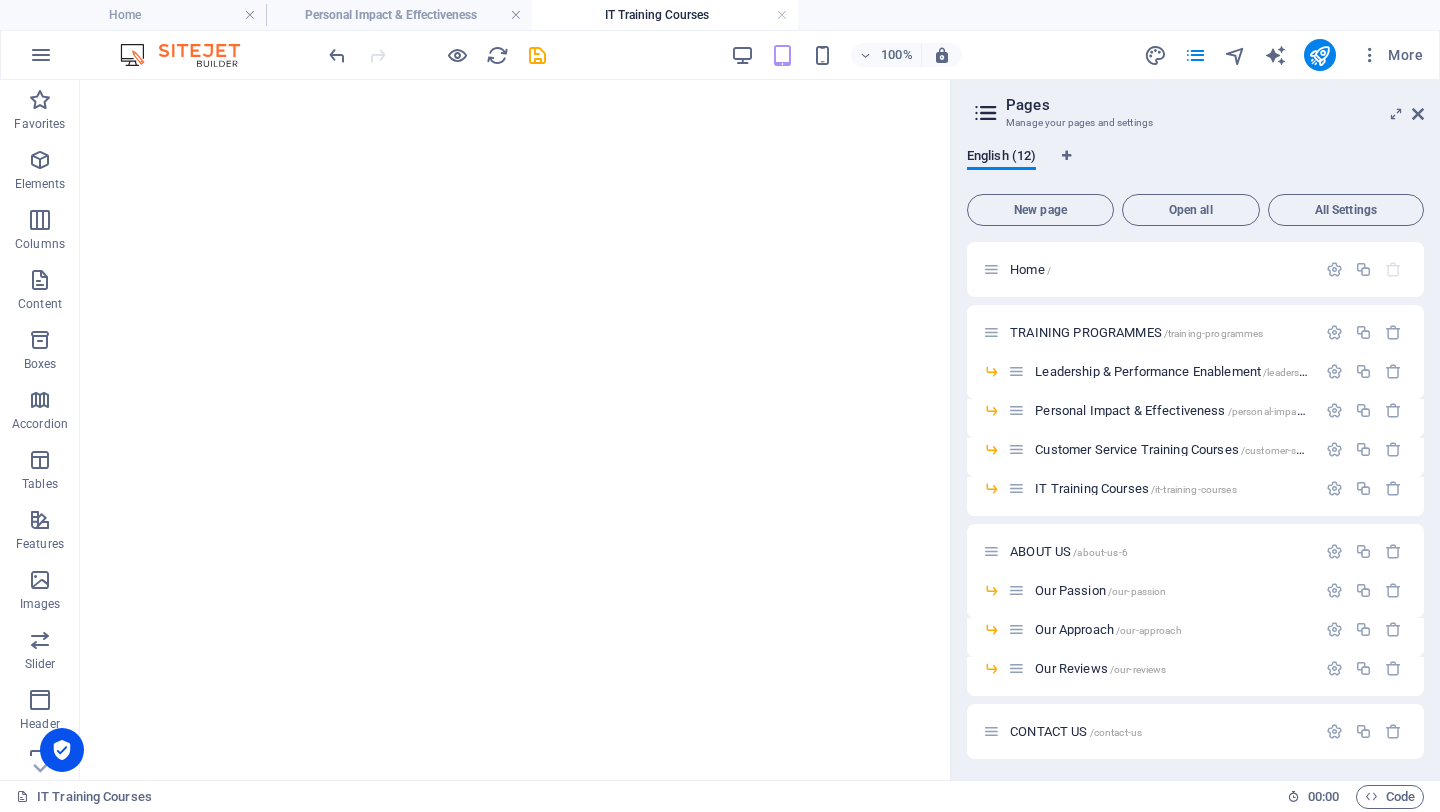click on "Pages Manage your pages and settings English (12) New page Open all All Settings Home / TRAINING PROGRAMMES /training-programmes Leadership & Performance Enablement /leadership-performance-enablement Personal Impact & Effectiveness /personal-impact-effectiveness  Customer Service Training Courses /customer-service-training-courses IT Training Courses /it-training-courses ABOUT US  /about-us-6 Our Passion /our-passion Our Approach /our-approach Our Reviews /our-reviews CONTACT US /contact-us THE INSIGHT ROOM /the-insight-room" at bounding box center (1195, 430) 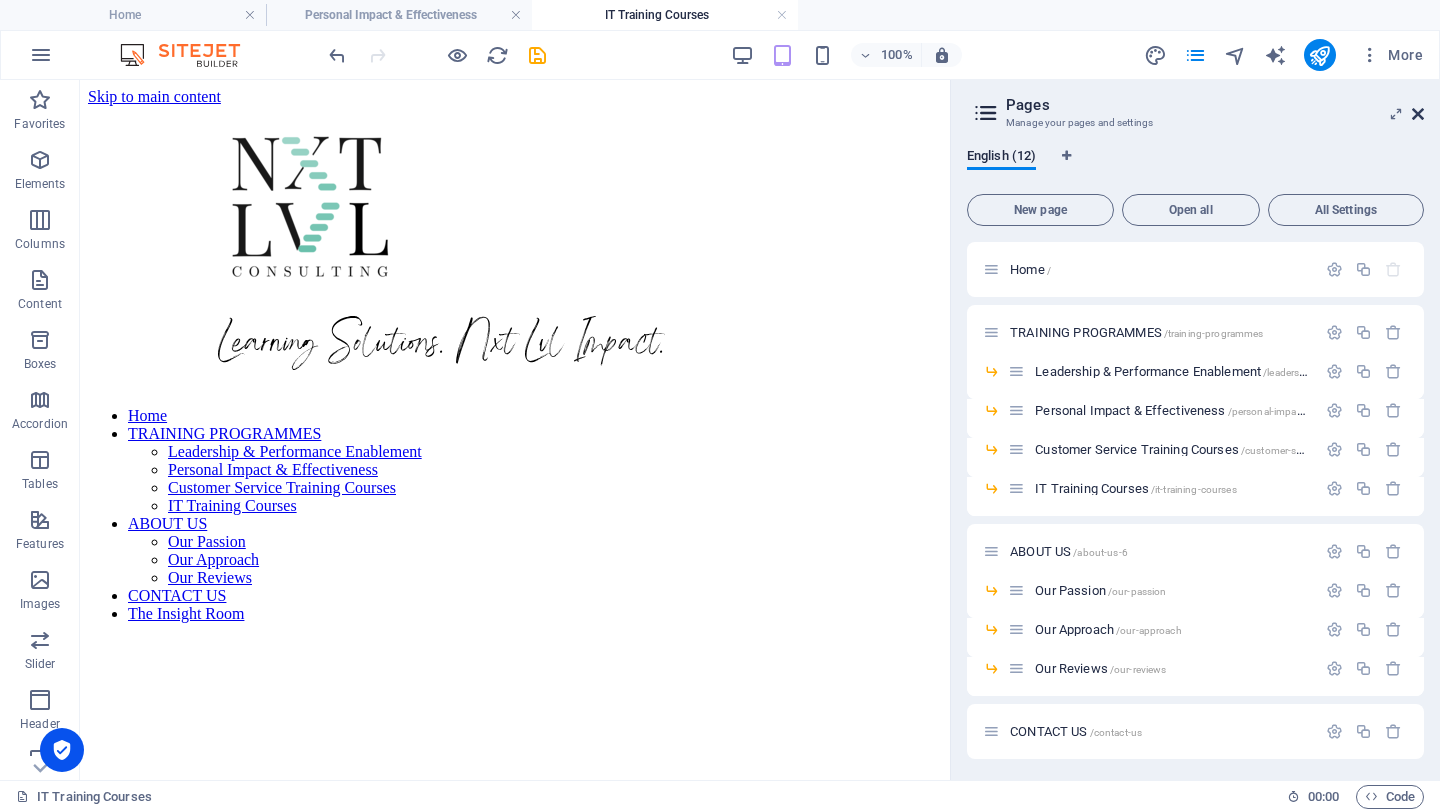 scroll, scrollTop: 0, scrollLeft: 0, axis: both 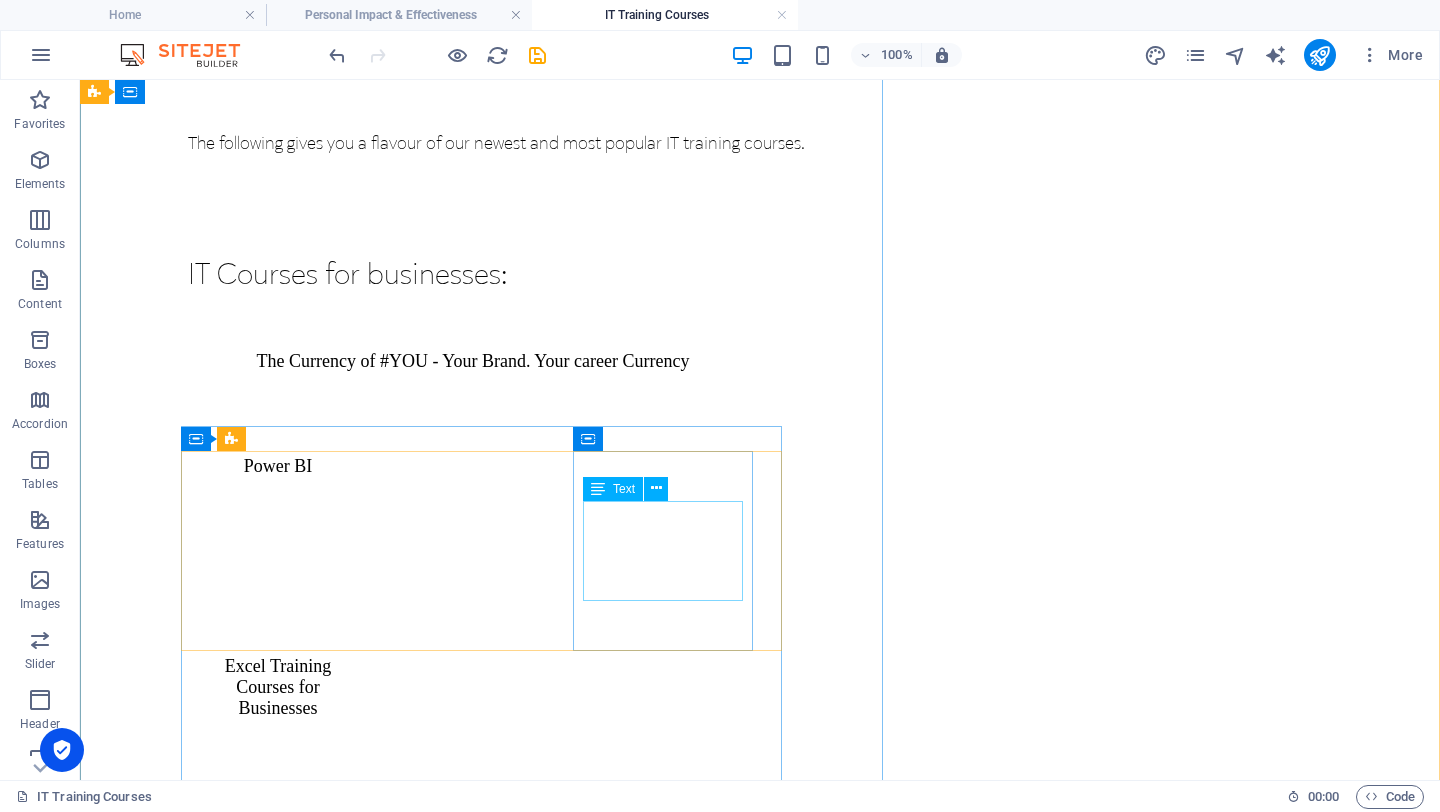 click on "Microsoft Powerpoint -  Full Course" at bounding box center [278, 1520] 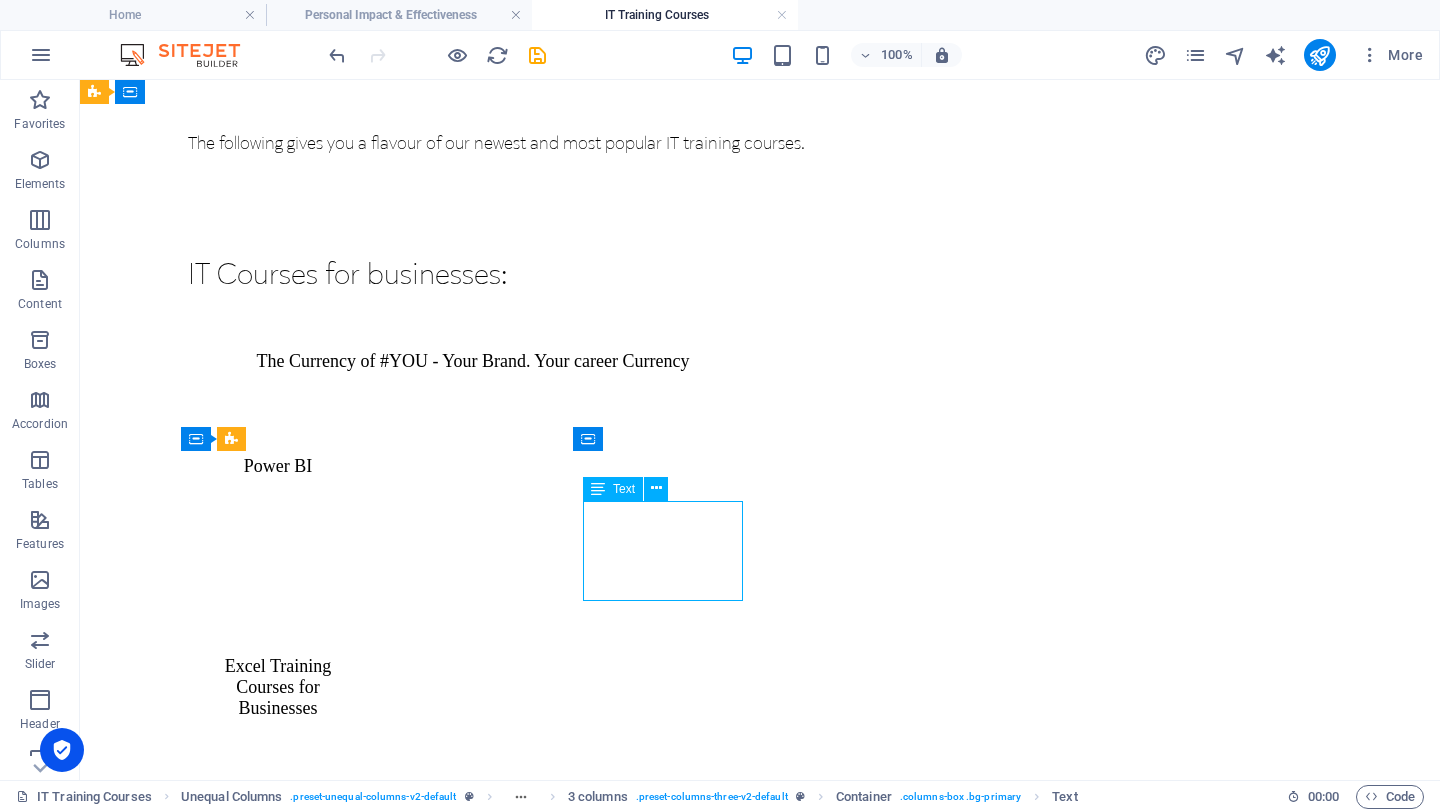 click on "Microsoft Powerpoint -  Full Course" at bounding box center (278, 1520) 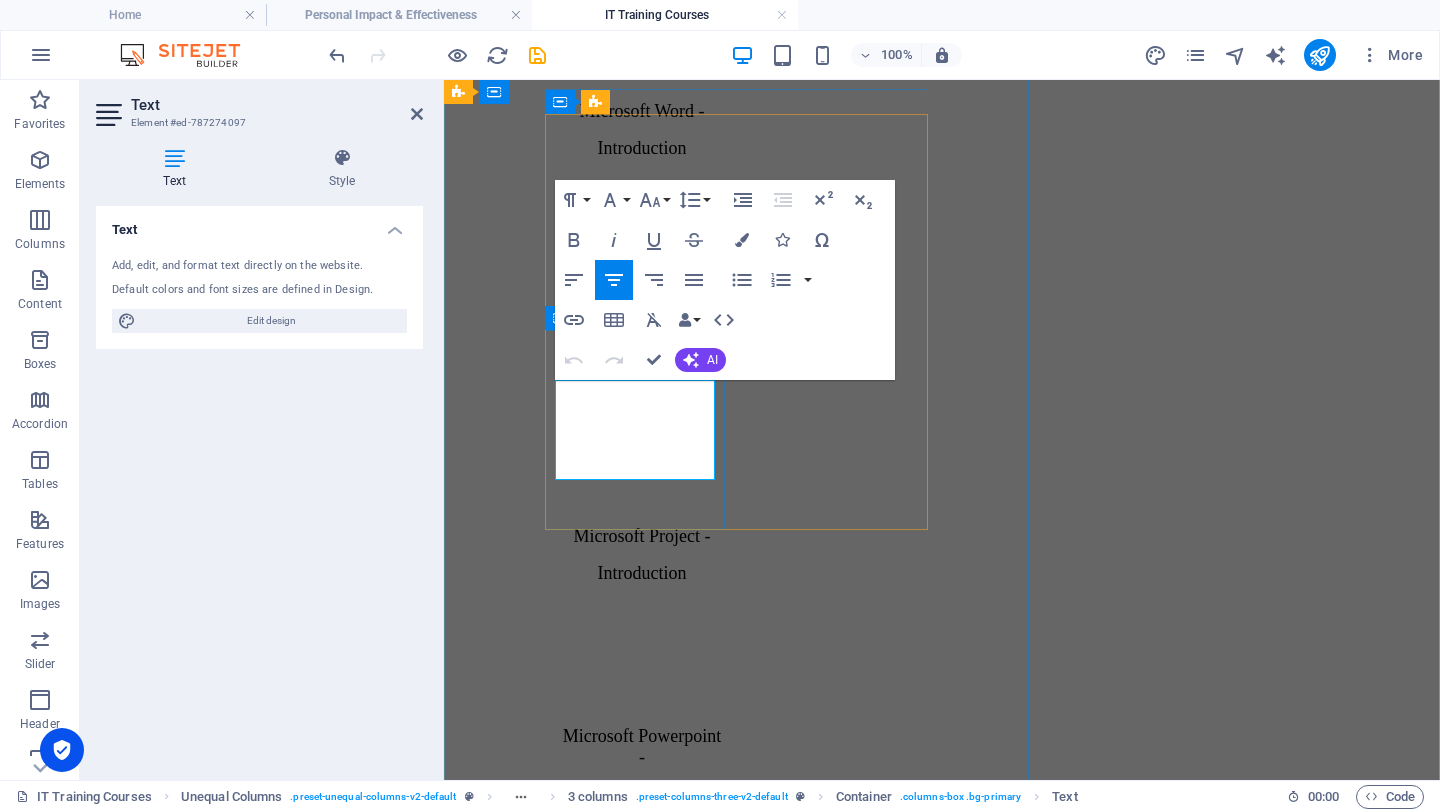 click on "Microsoft Powerpoint -" at bounding box center [642, 747] 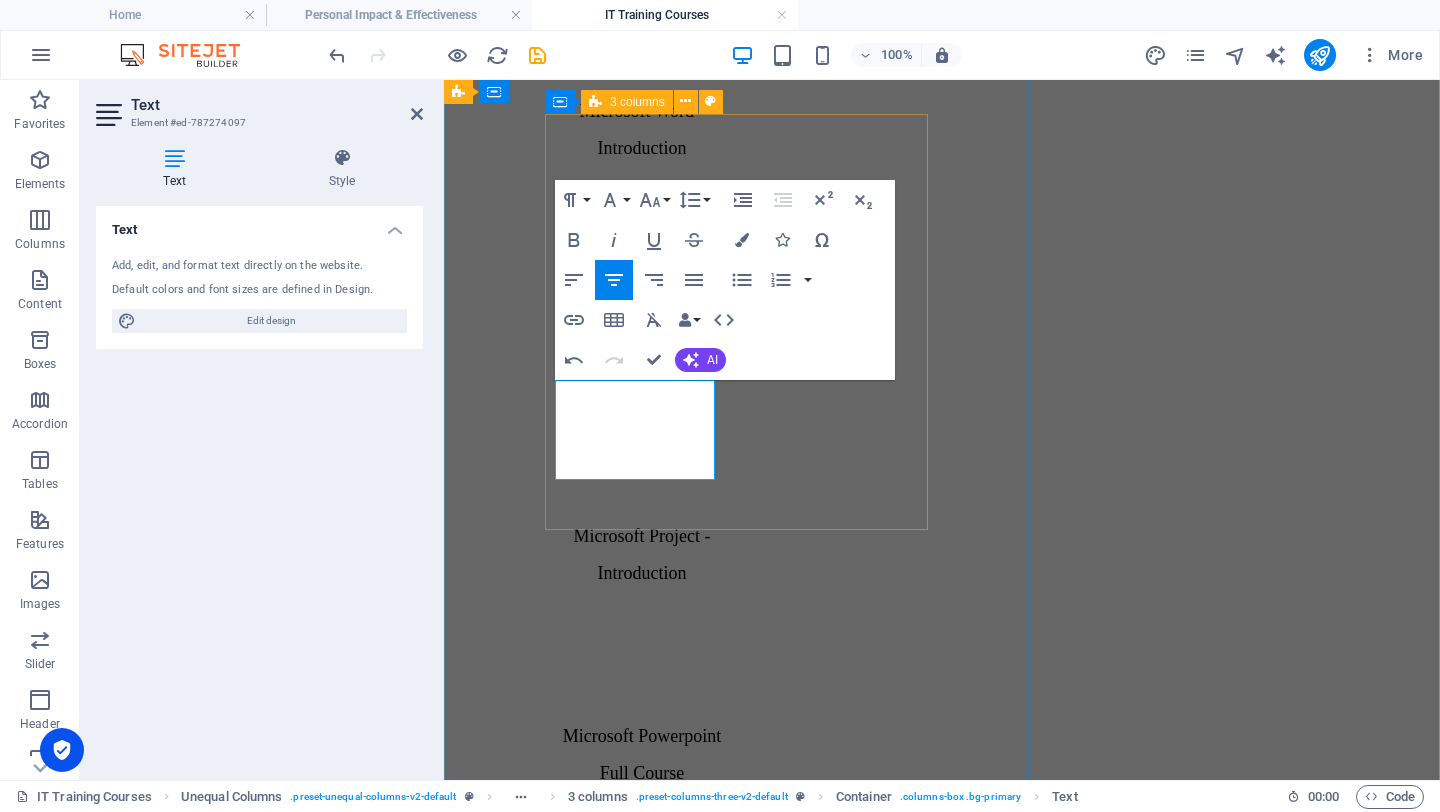 type 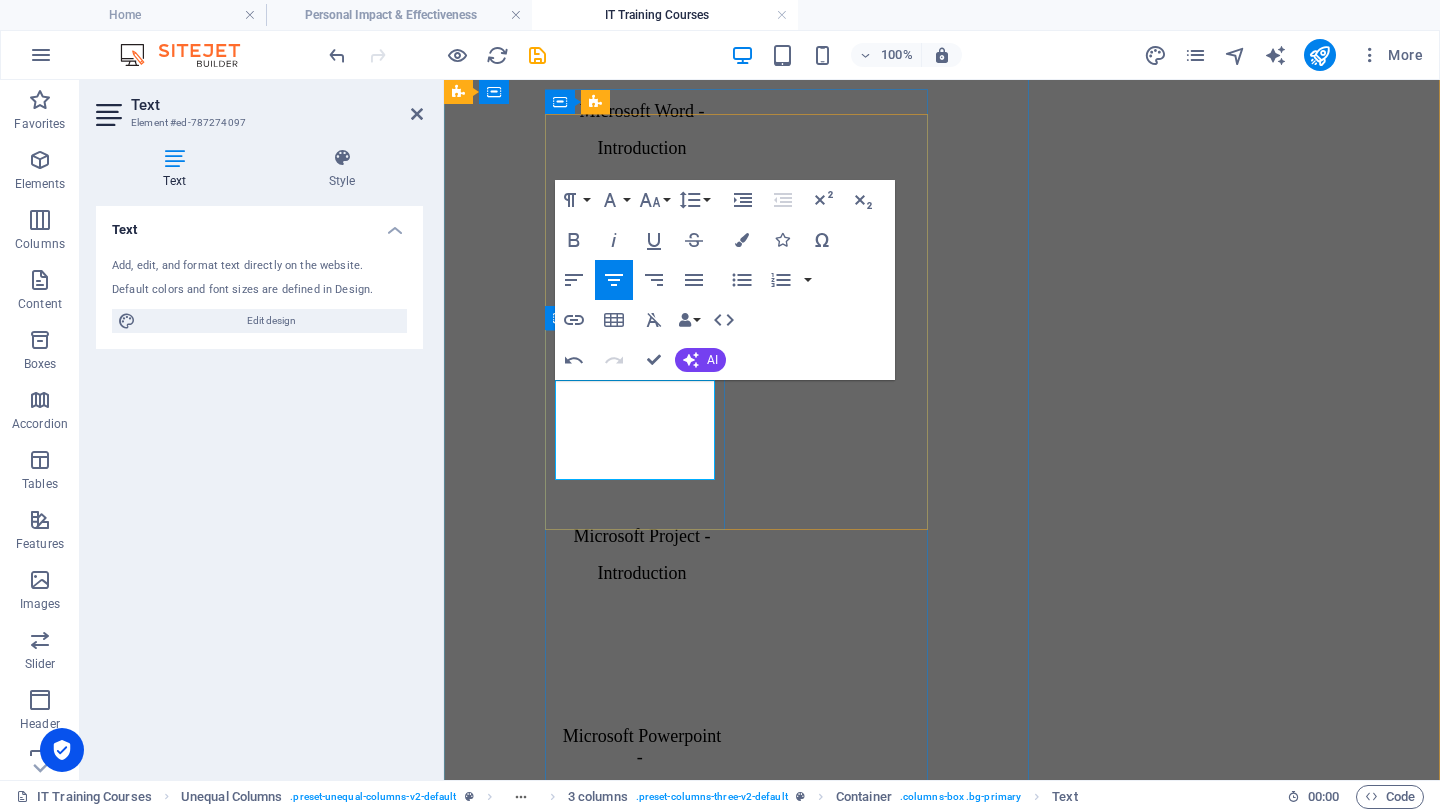 click on "Microsoft Powerpoint -" at bounding box center (642, 746) 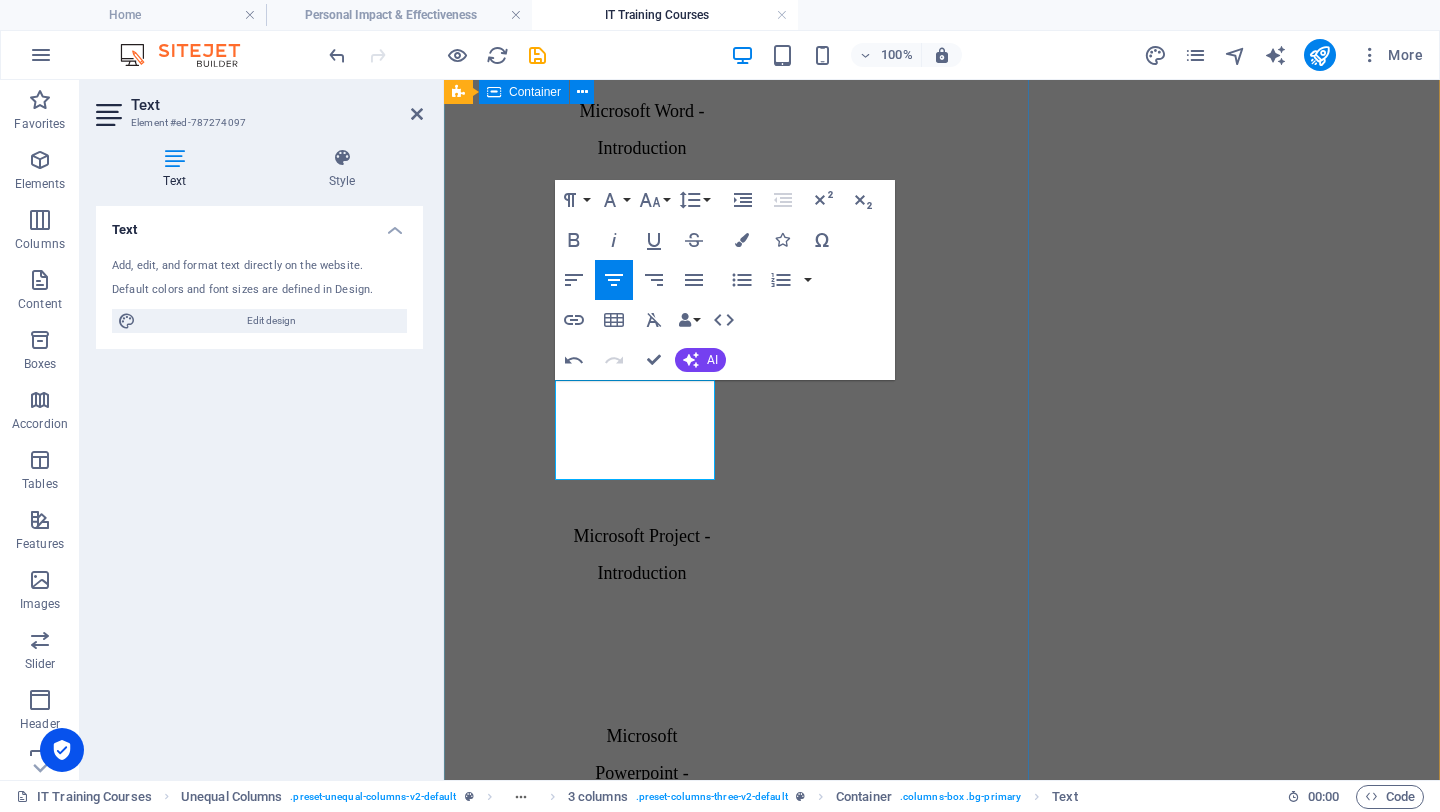 click on "Empower your teams to deliver outstanding  For the last 30 years, we have been creating dynamic, interesting and relevant company bespoke courses in Microsoft and in-house systems, we listen and deliver. Our aim is to ensure you have a, fun and interactive training day and walk away with a range of new, exciting skills to apply back in the workplace. Our Popular IT Training courses   Our IT courses are designed to bring your team up to speed and advance their capabilities in everyday digital in-house systems and tools, including Microsoft, Google and Adobe. Our consultants work closely with you and your teams to ensure they’re not just comfortable with technology, but eager to elevate their output with it. The following gives you a flavour of our newest and most popular IT training courses. IT Courses for businesses:   The Currency of #YOU - Your Brand. Your career Currency Power BI Excel Training Courses for Businesses Microsoft Word - Introduction Microsoft Access -  Introduction Microsoft Project -" at bounding box center [942, 507] 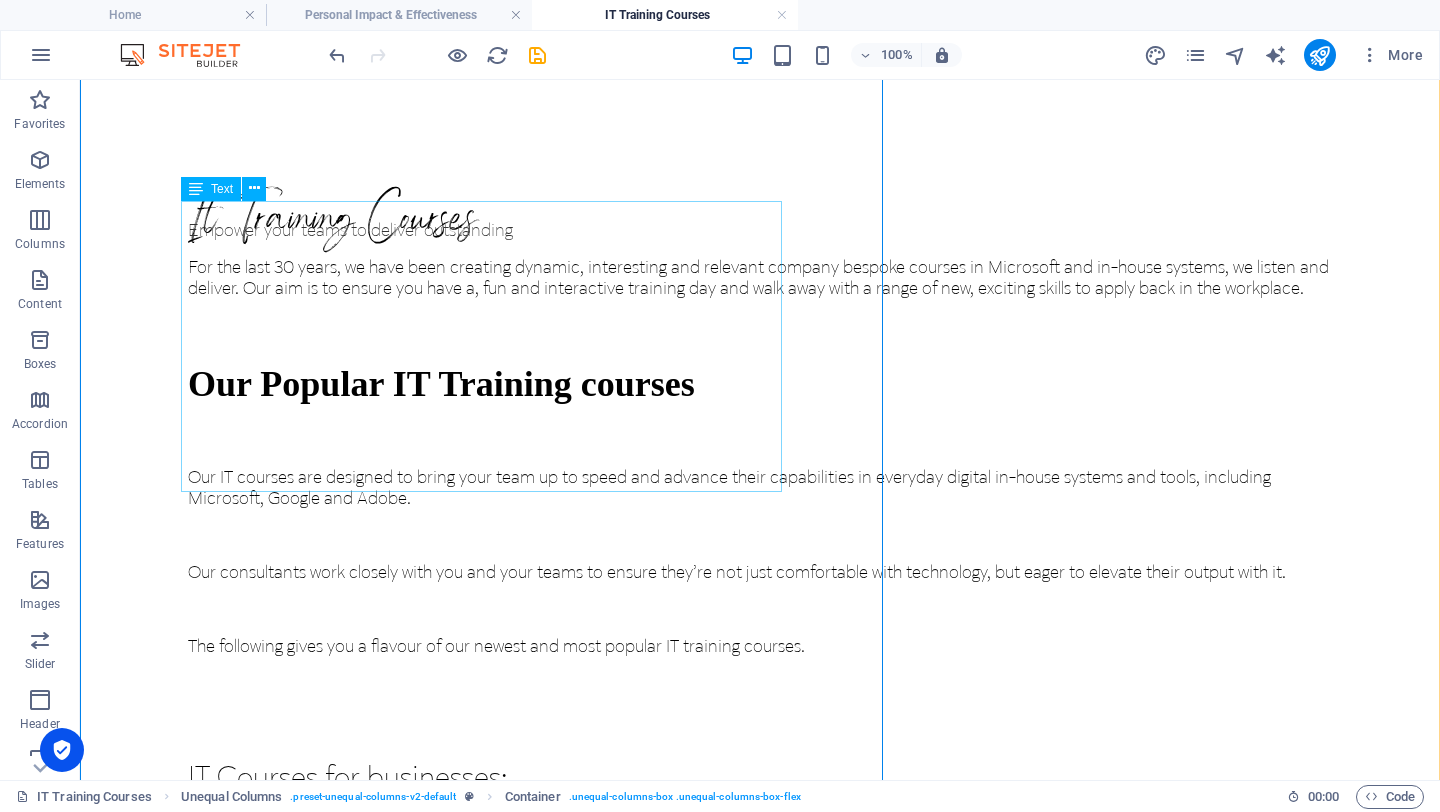scroll, scrollTop: 1087, scrollLeft: 0, axis: vertical 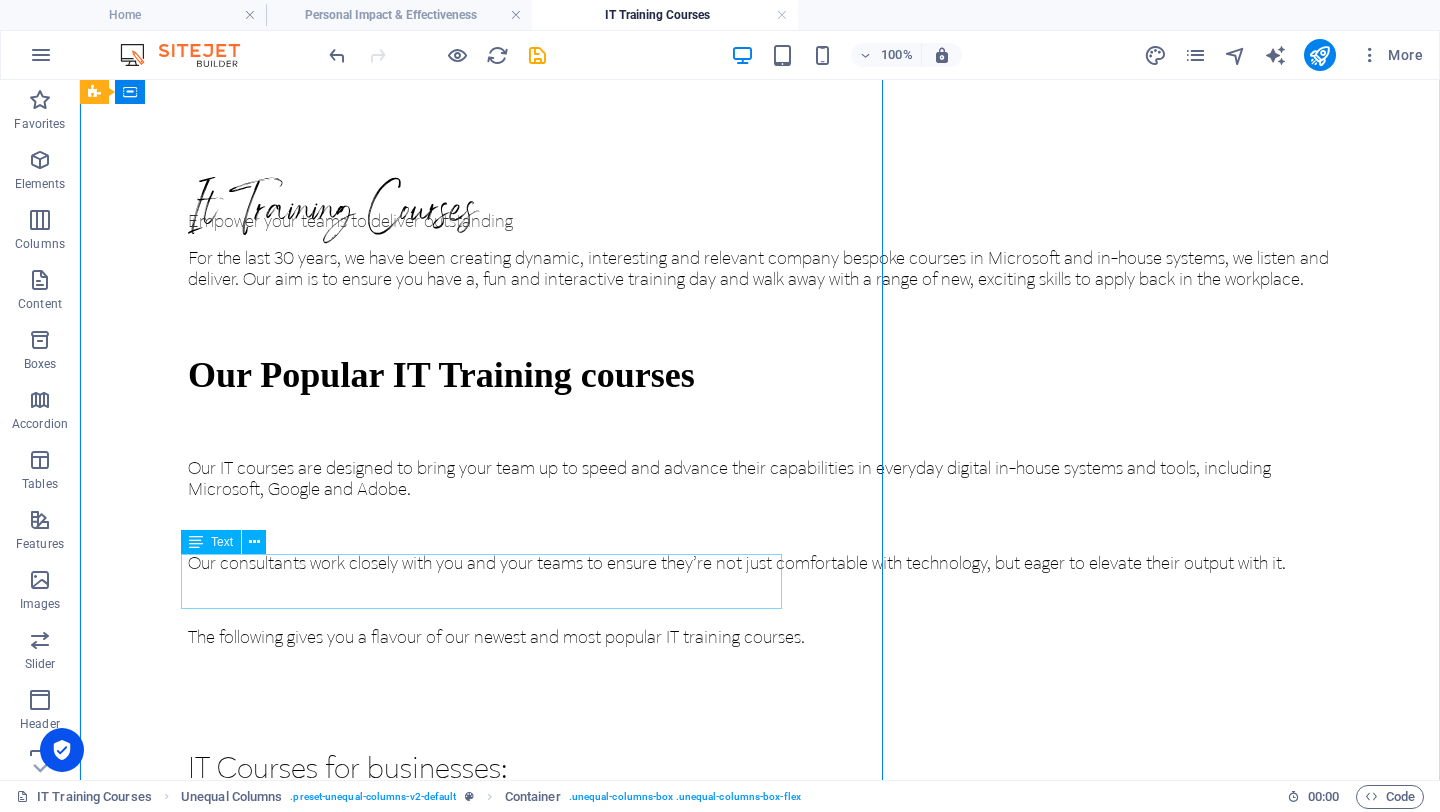 click on "IT Courses for businesses:" at bounding box center [760, 769] 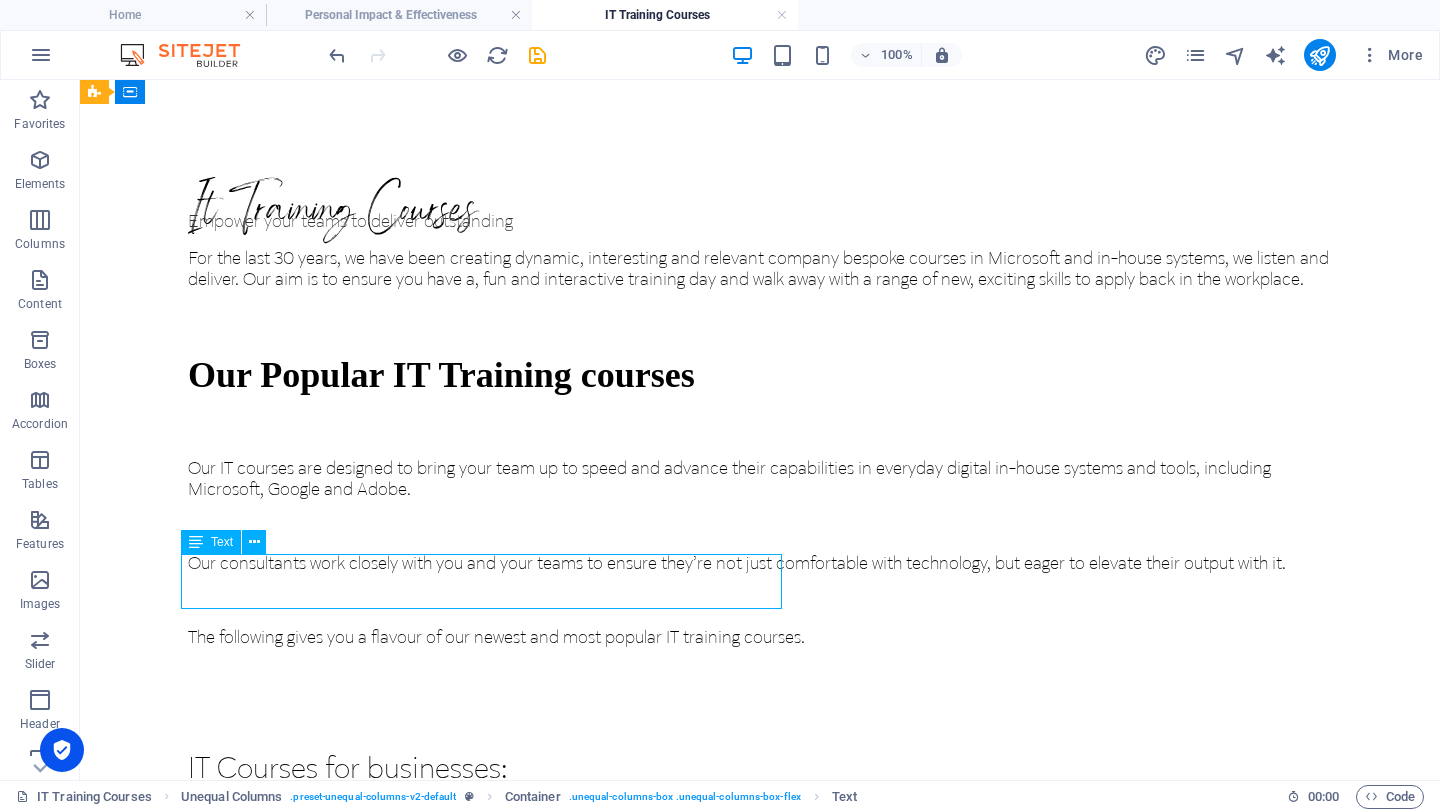 scroll, scrollTop: 1215, scrollLeft: 0, axis: vertical 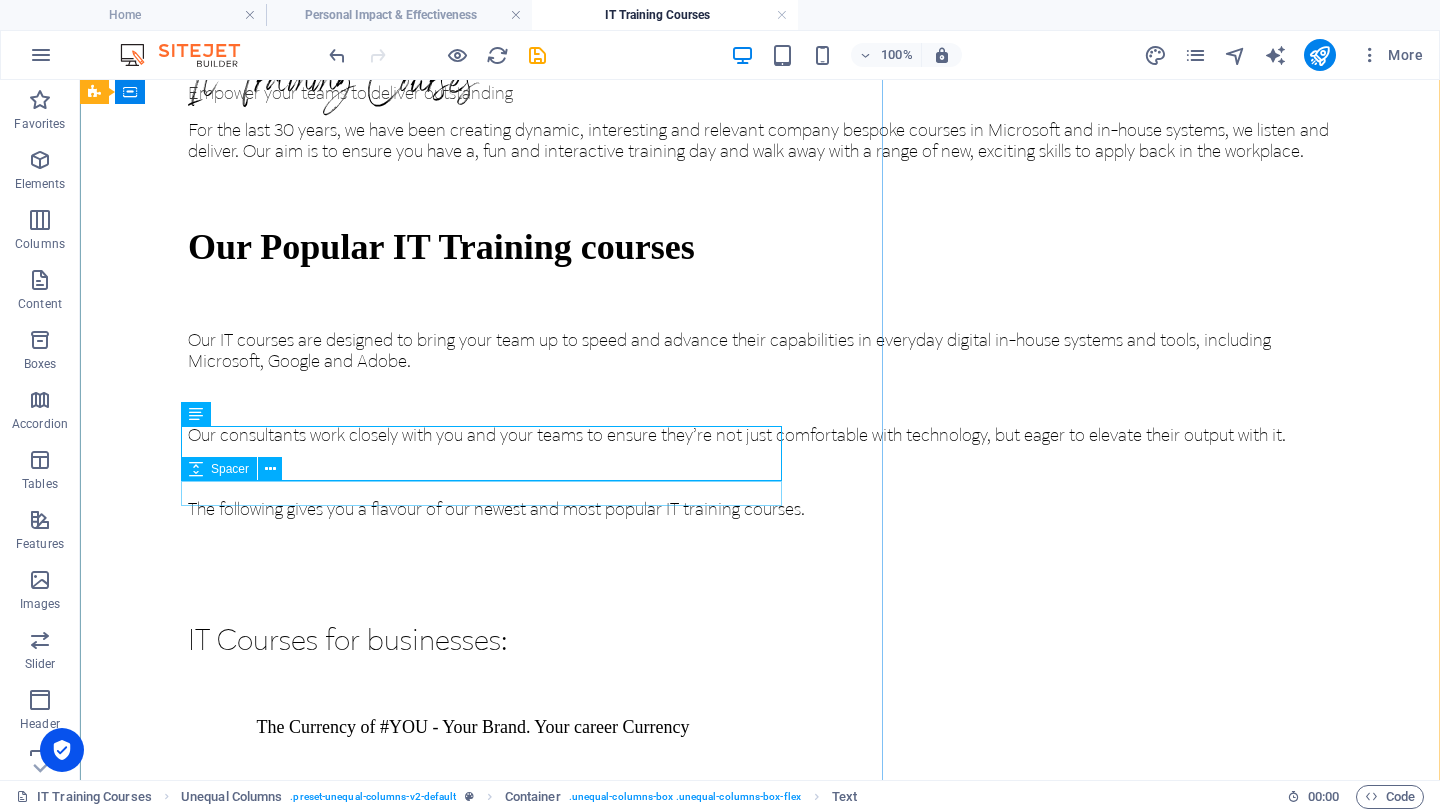 click at bounding box center [760, 688] 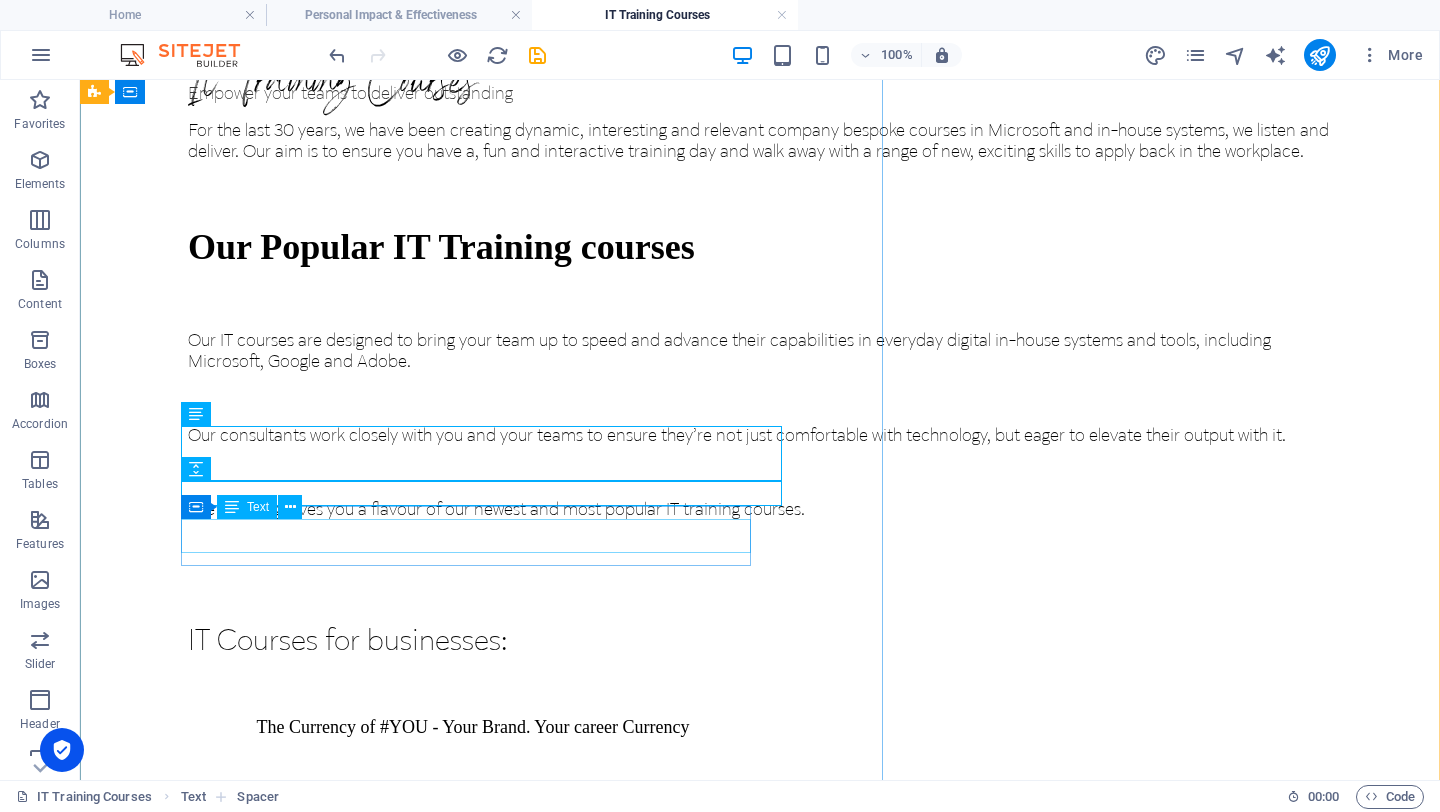 click on "The Currency of #YOU - Your Brand. Your career Currency" at bounding box center (473, 727) 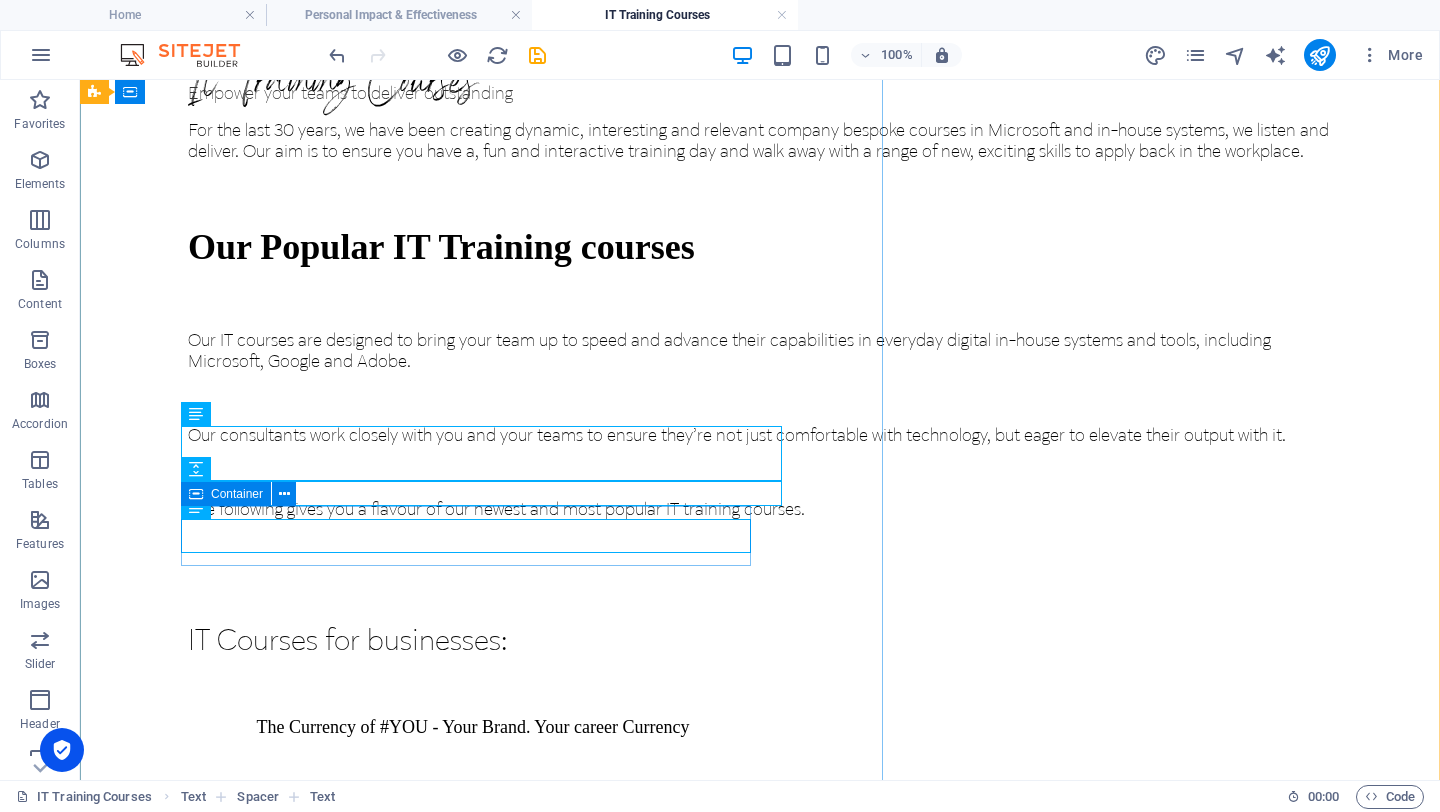 click on "The Currency of #YOU - Your Brand. Your career Currency" at bounding box center (473, 731) 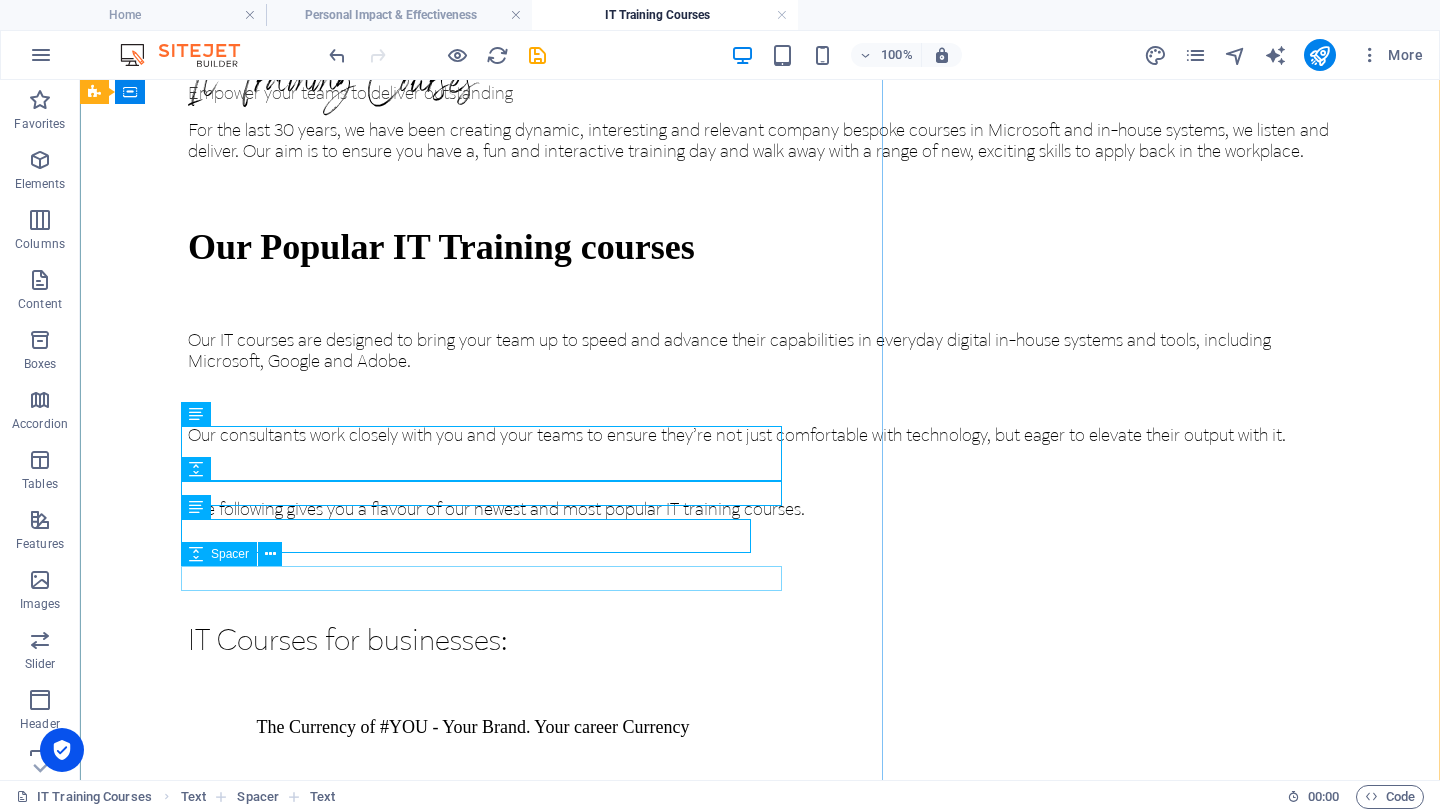 click at bounding box center [760, 773] 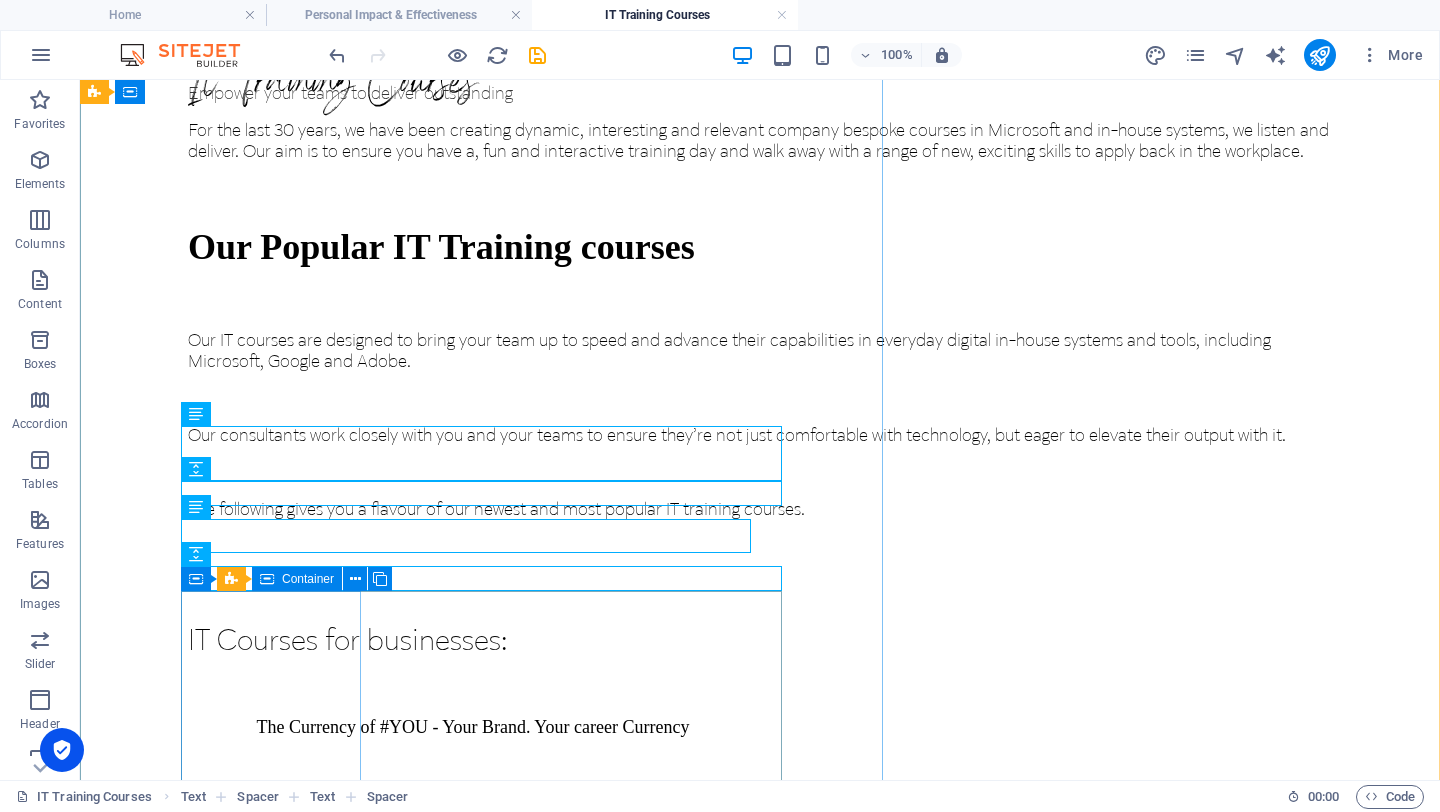 click on "Power BI" at bounding box center (278, 886) 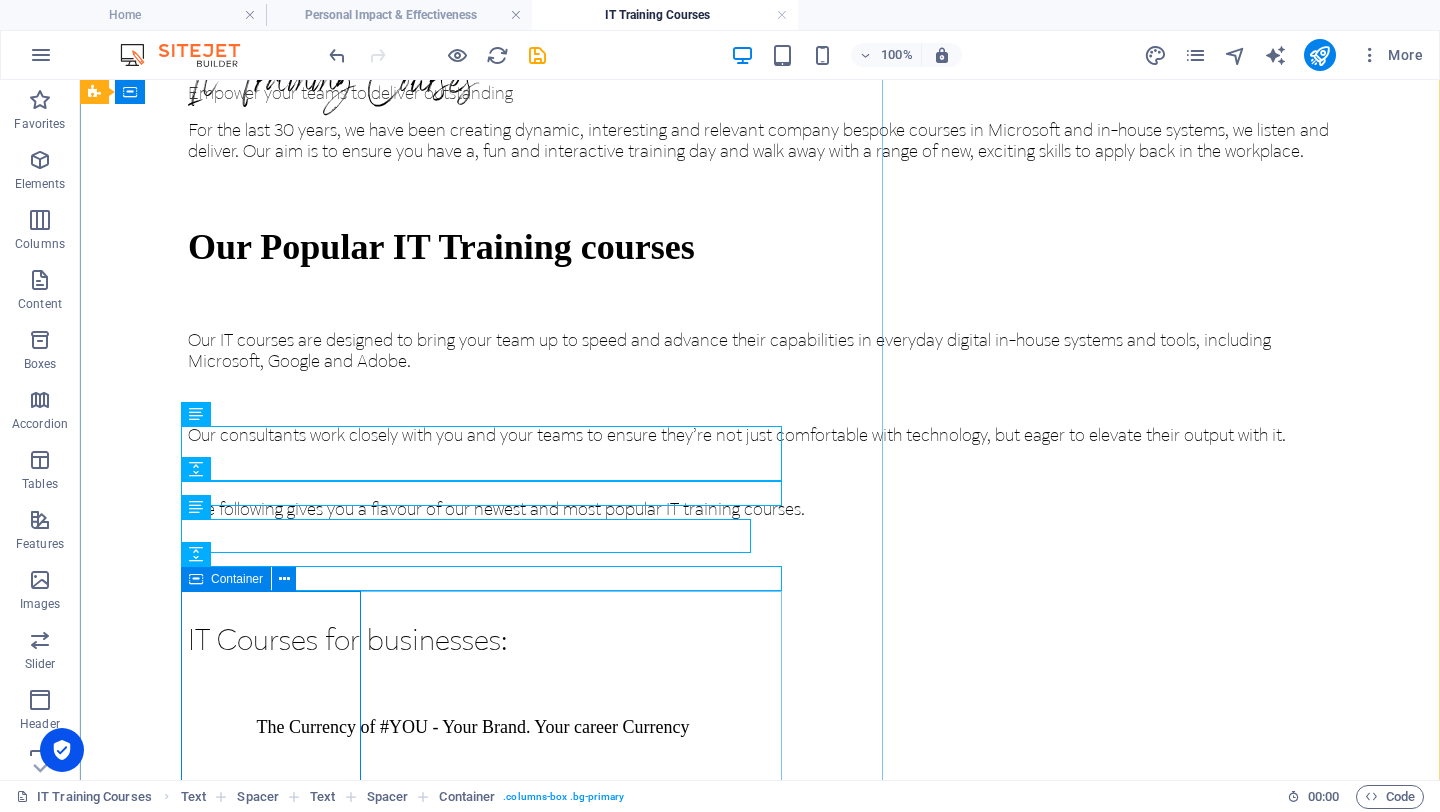 click on "Container" at bounding box center (237, 579) 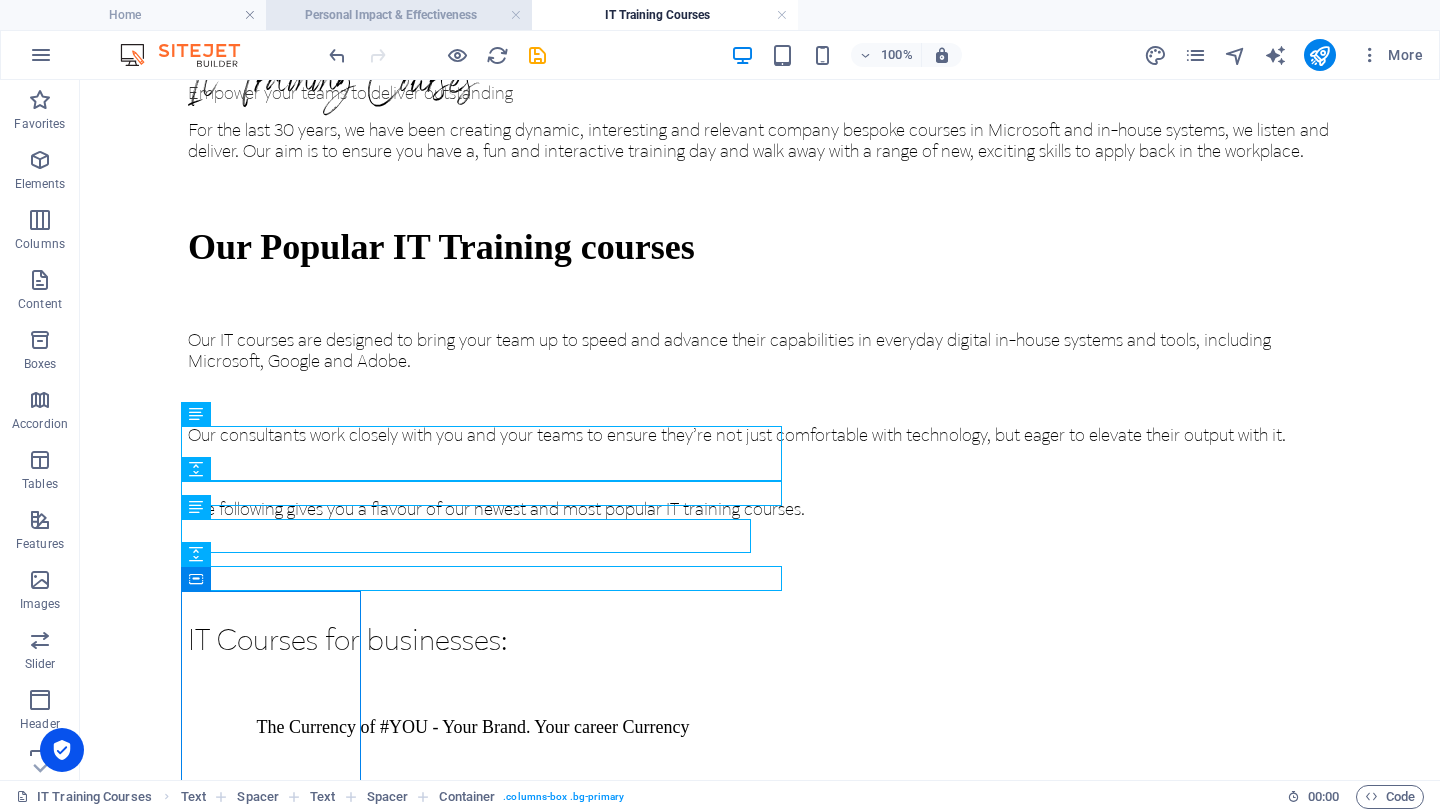 click on "Personal Impact & Effectiveness" at bounding box center [399, 15] 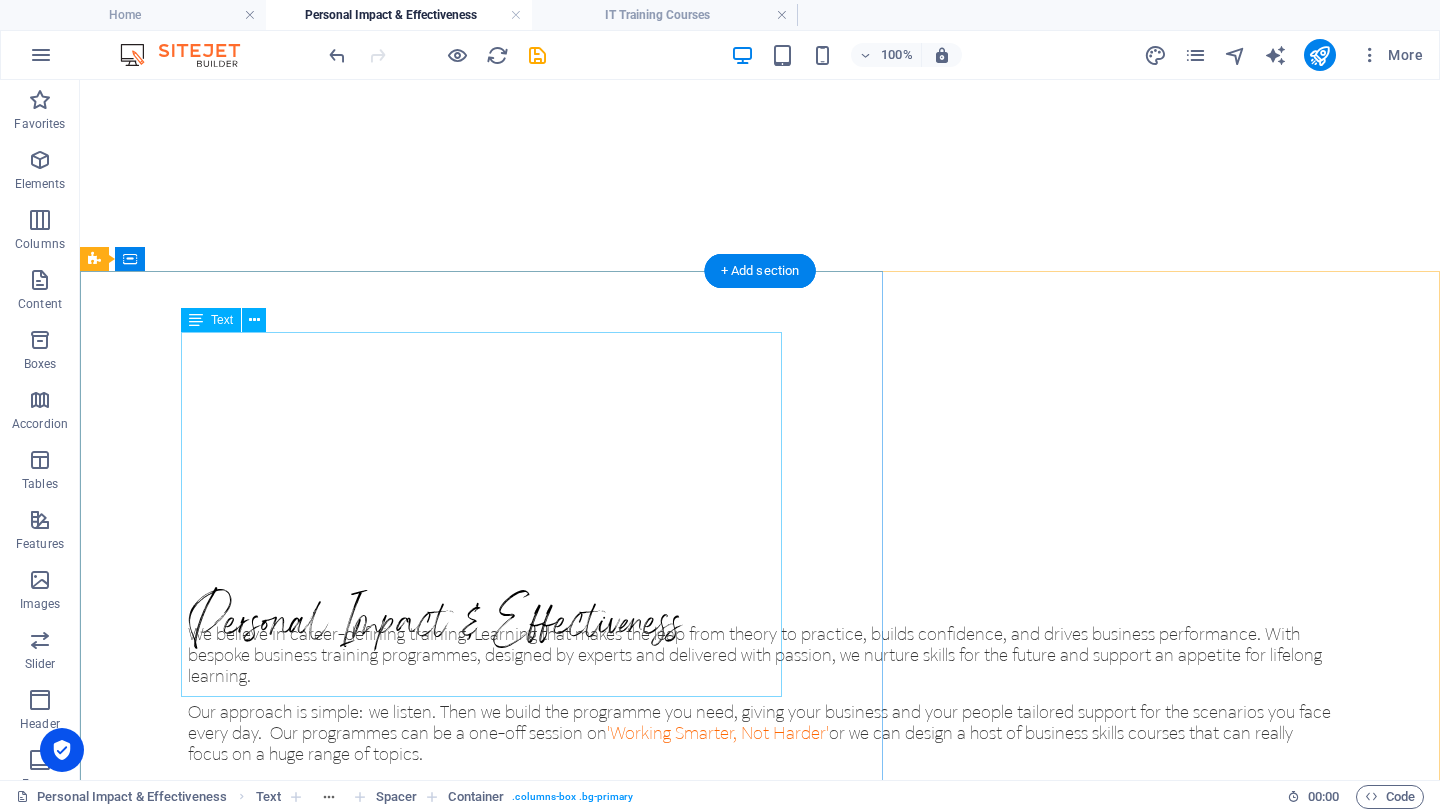 click on "We believe in career-defining training. Learning that makes the leap from theory to practice, builds confidence, and drives business performance. With bespoke business training programmes, designed by experts and delivered with passion, we nurture skills for the future and support an appetite for lifelong learning. Our approach is simple: we listen. Then we build the programme you need, giving your business and your people tailored support for the scenarios you face every day.  Our programmes can be a one-off session on  'Working Smarter, Not Harder'  or we can design a host of business skills courses that can really focus on a huge range of topics. View all of our Personal Impact and Effectiveness courses on the right-hand side." at bounding box center [760, 713] 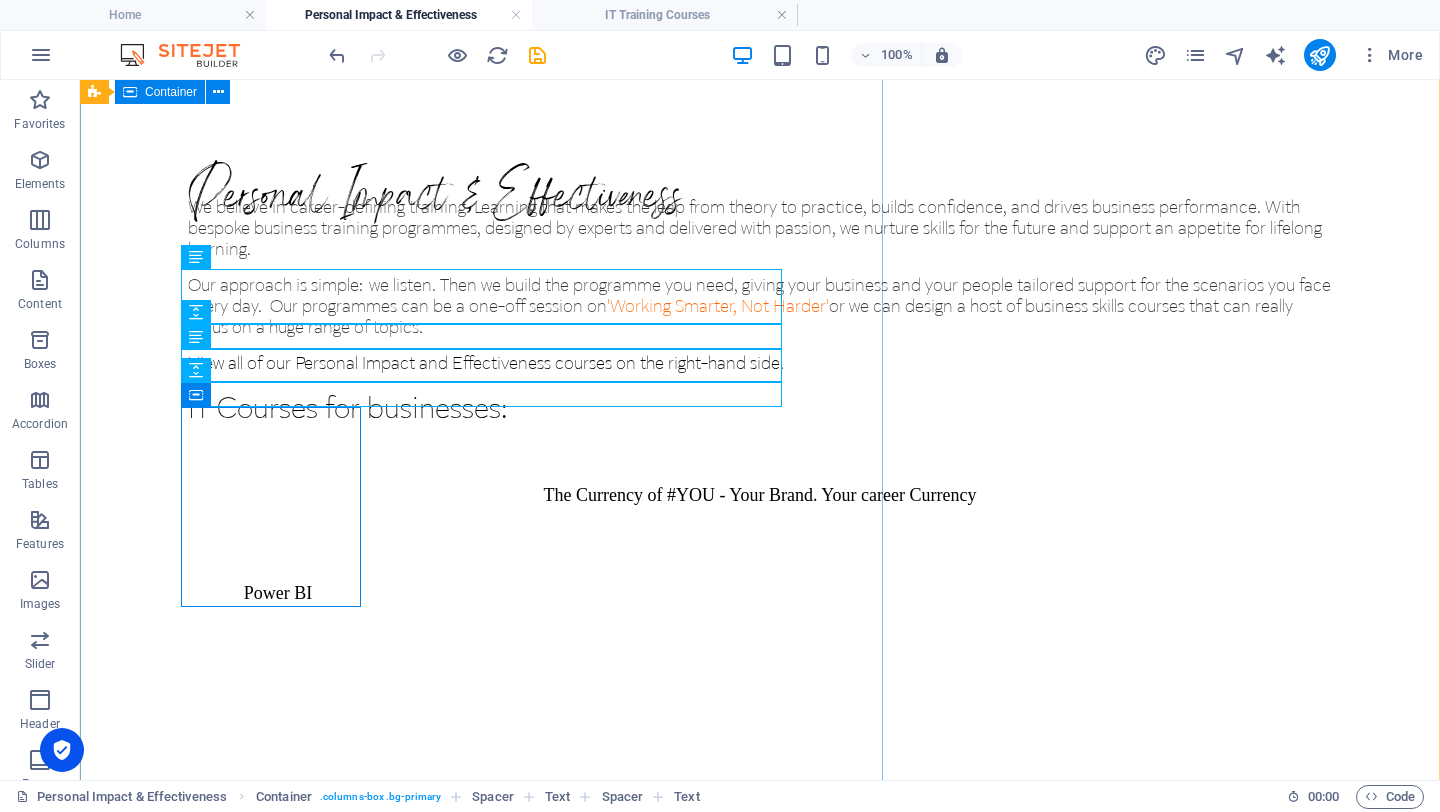 scroll, scrollTop: 1102, scrollLeft: 0, axis: vertical 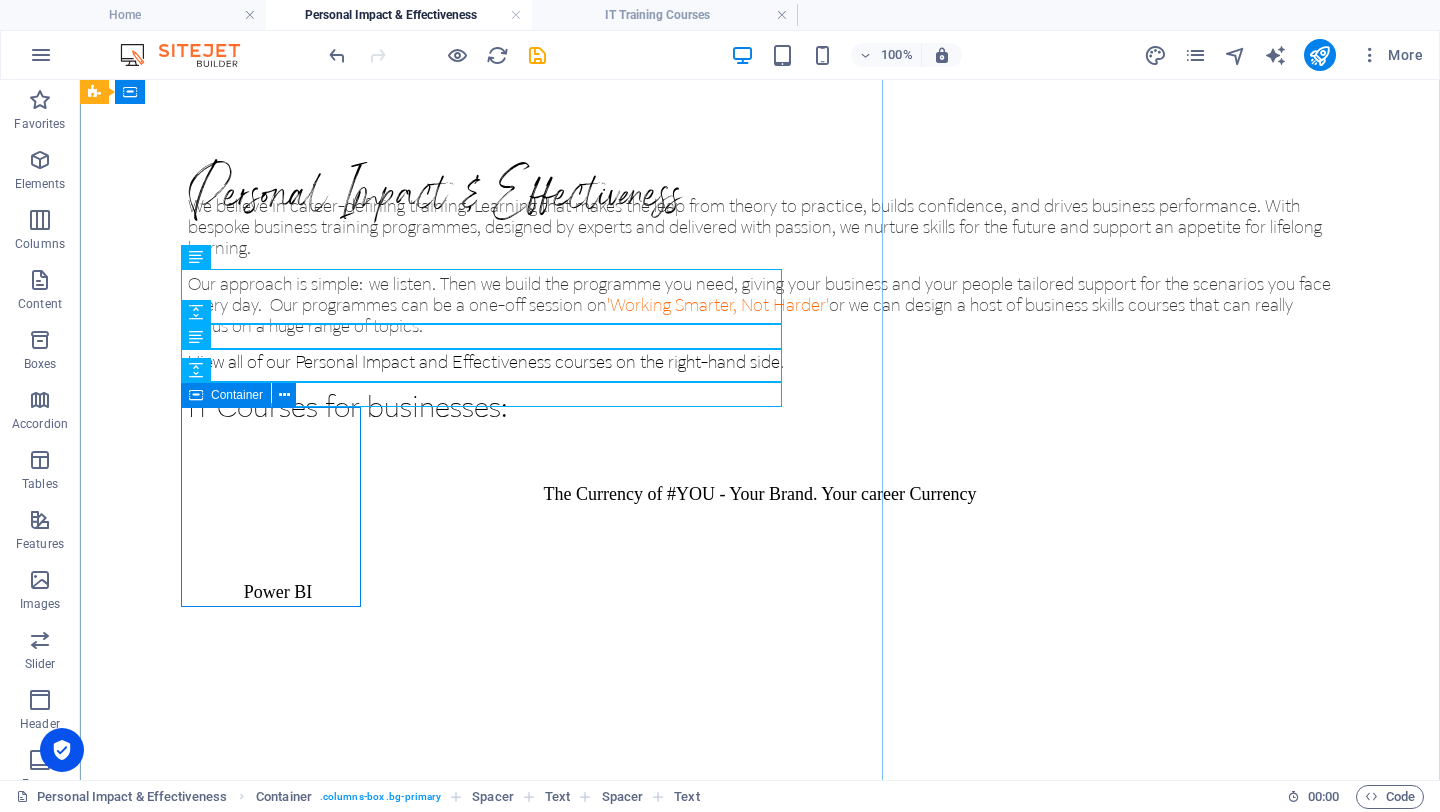 click on "Power BI" at bounding box center [278, 646] 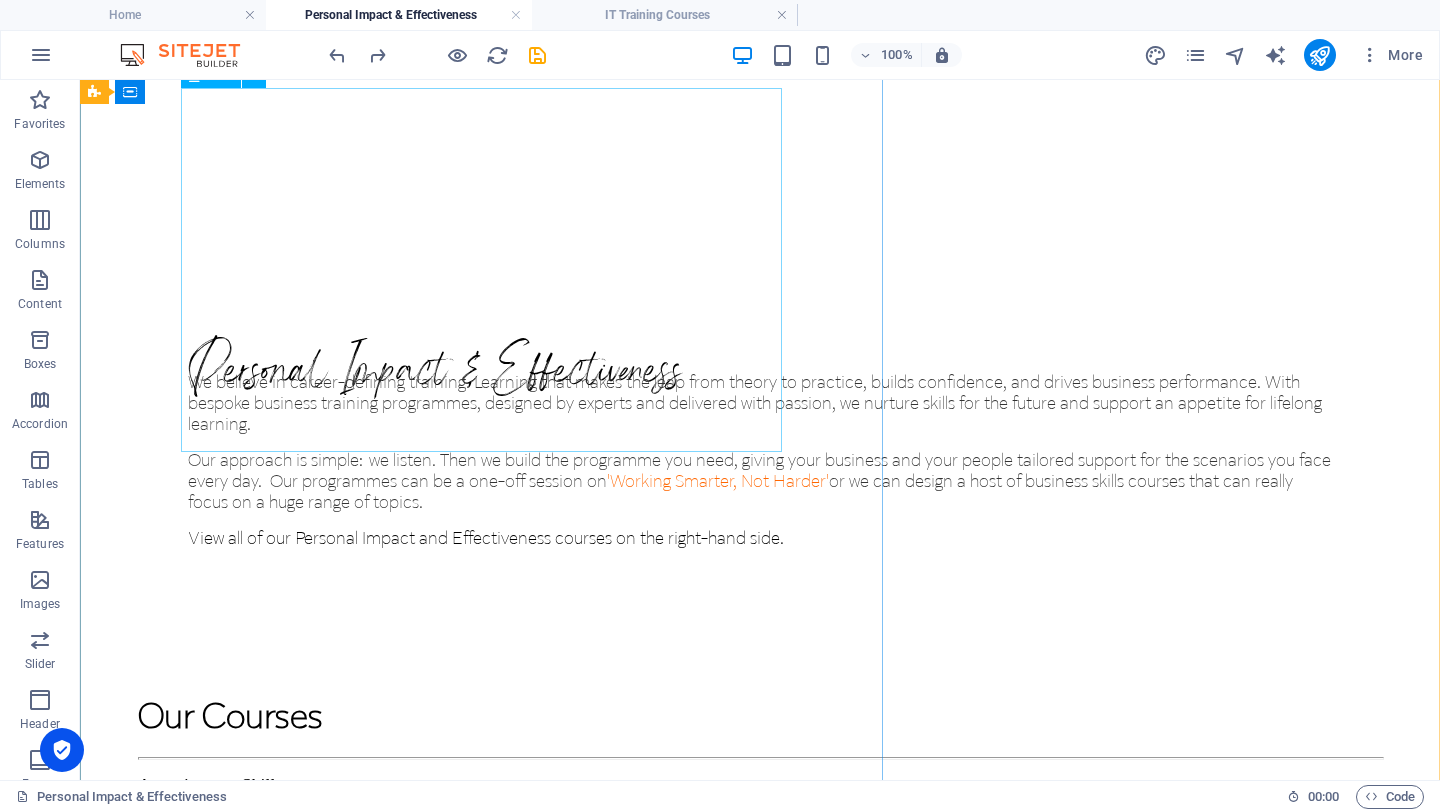 scroll, scrollTop: 918, scrollLeft: 0, axis: vertical 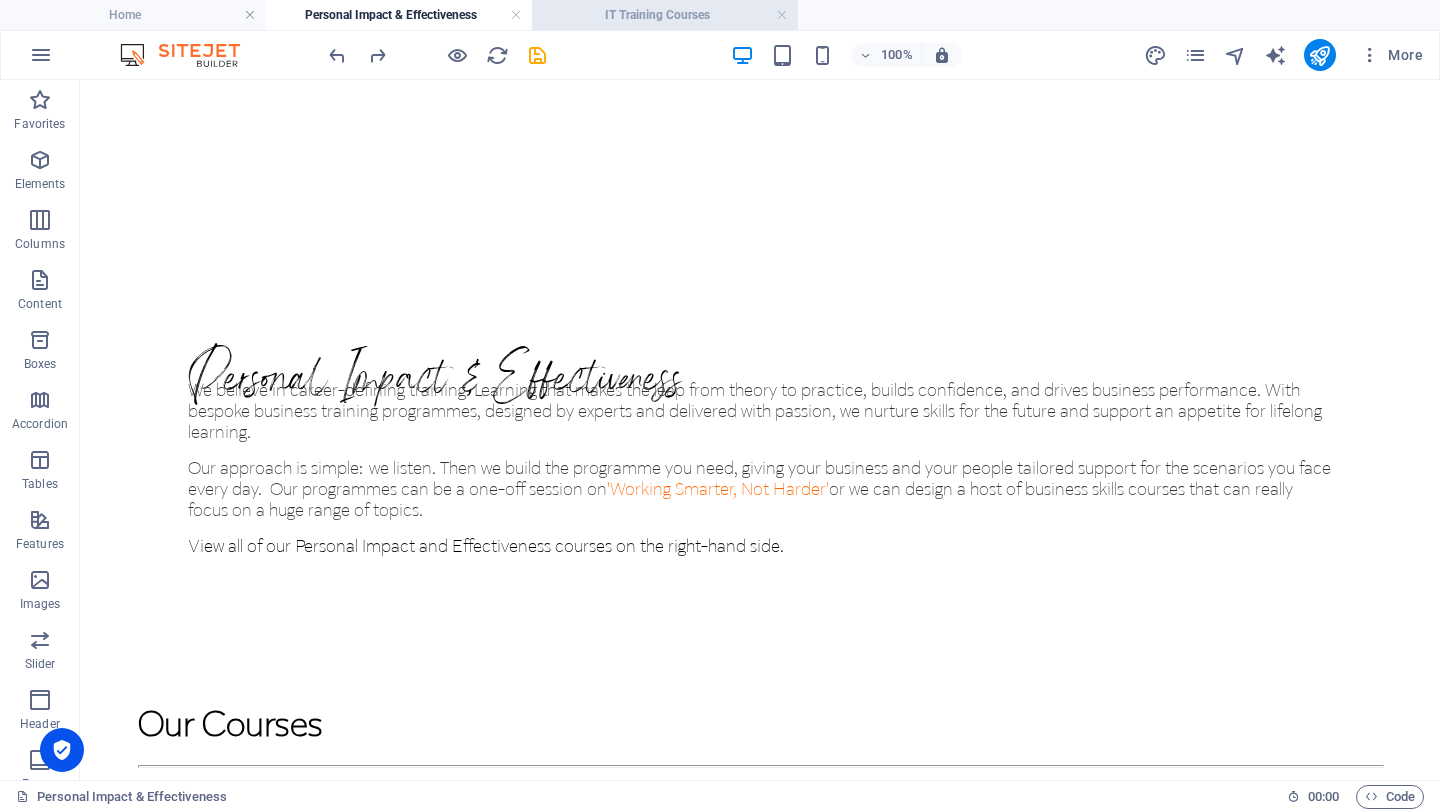 click on "IT Training Courses" at bounding box center (665, 15) 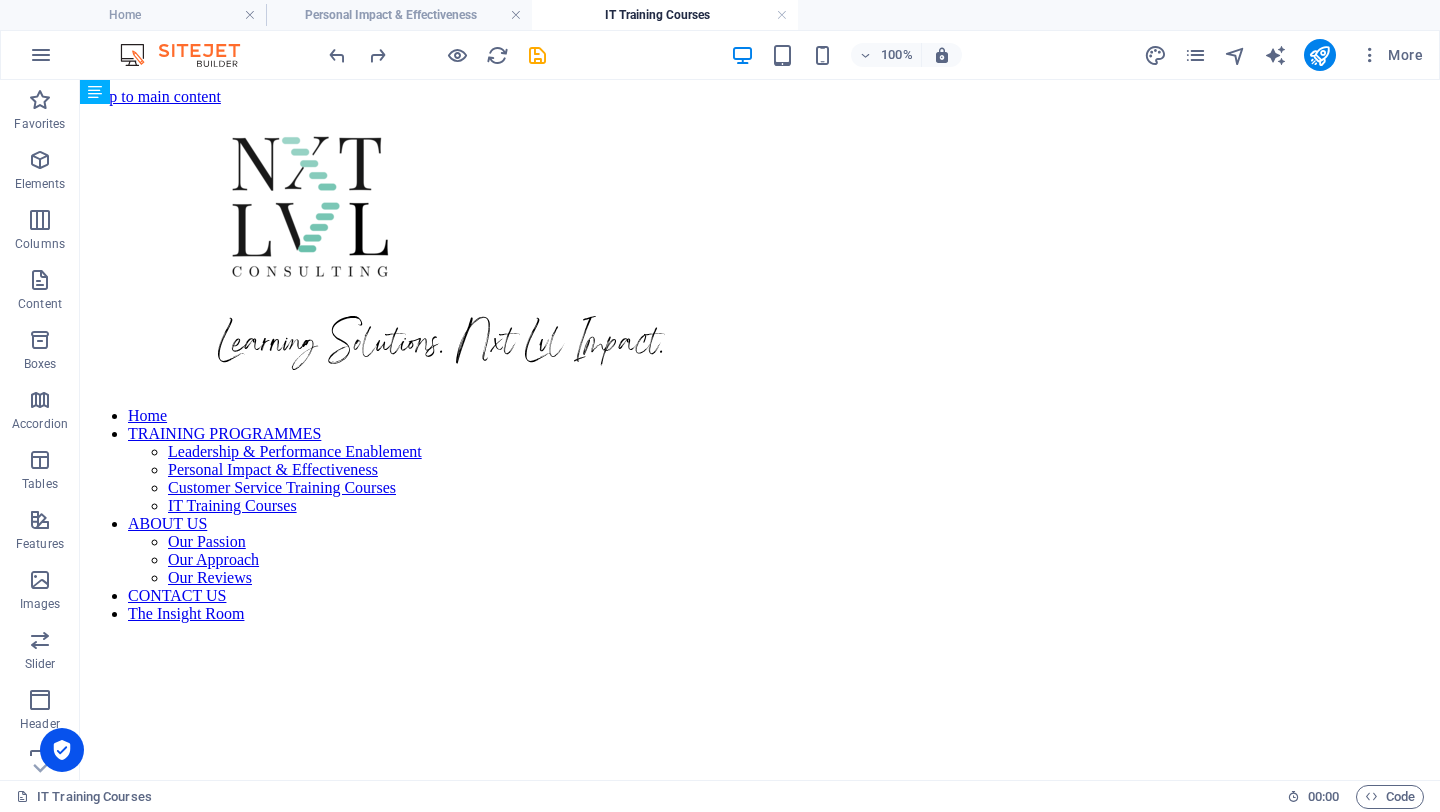 scroll, scrollTop: 1215, scrollLeft: 0, axis: vertical 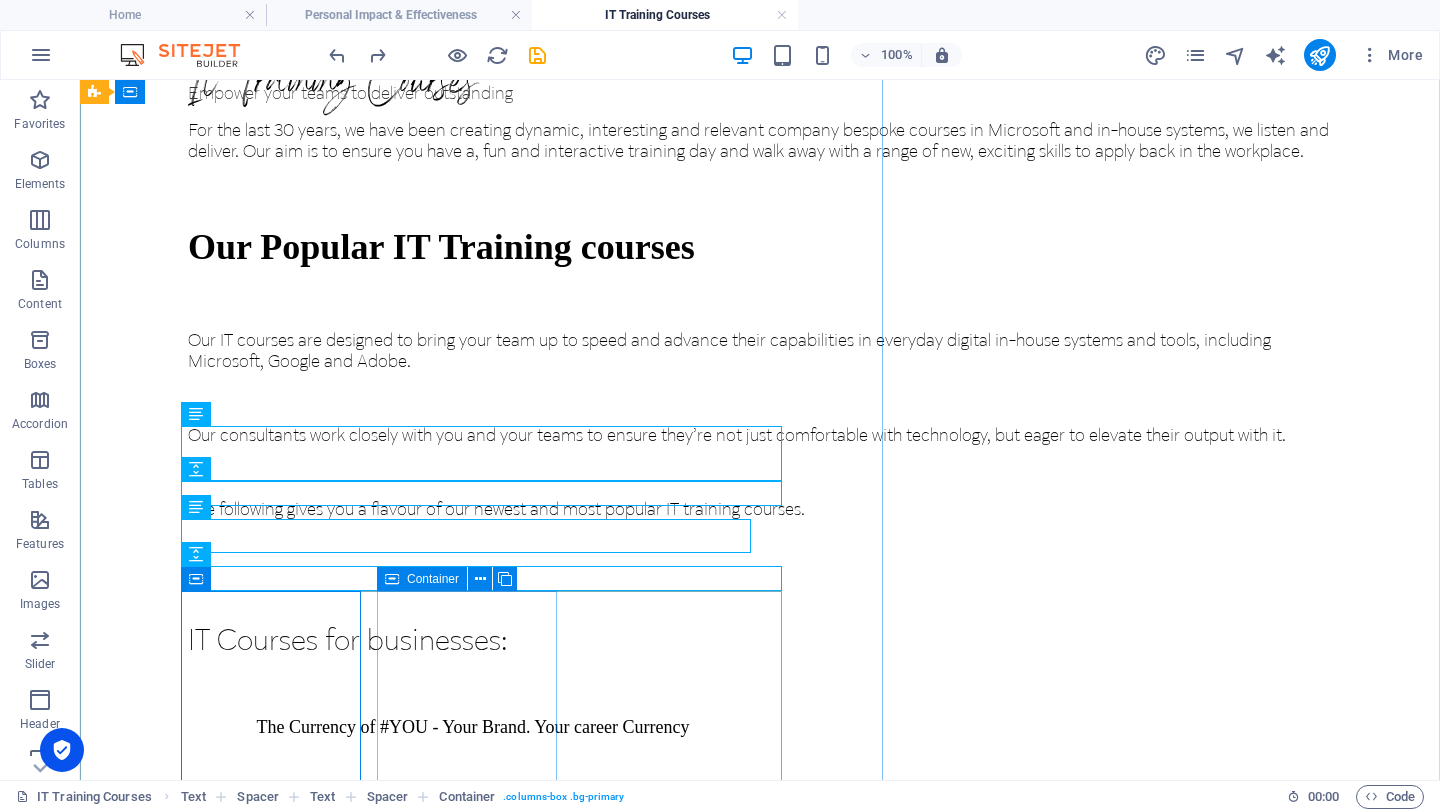 click on "Excel Training Courses for Businesses" at bounding box center (278, 1086) 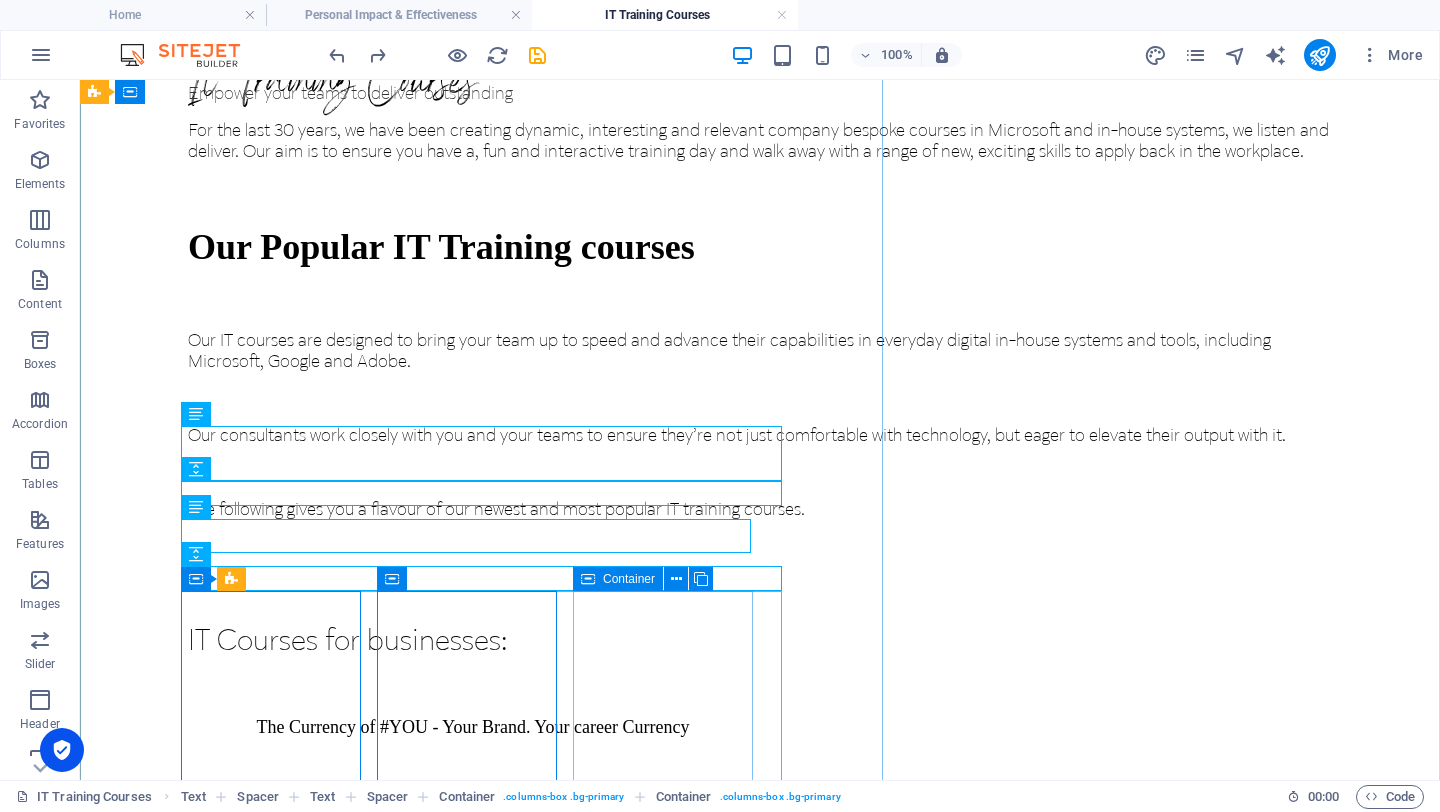 click on "Microsoft Word - Introduction" at bounding box center (278, 1286) 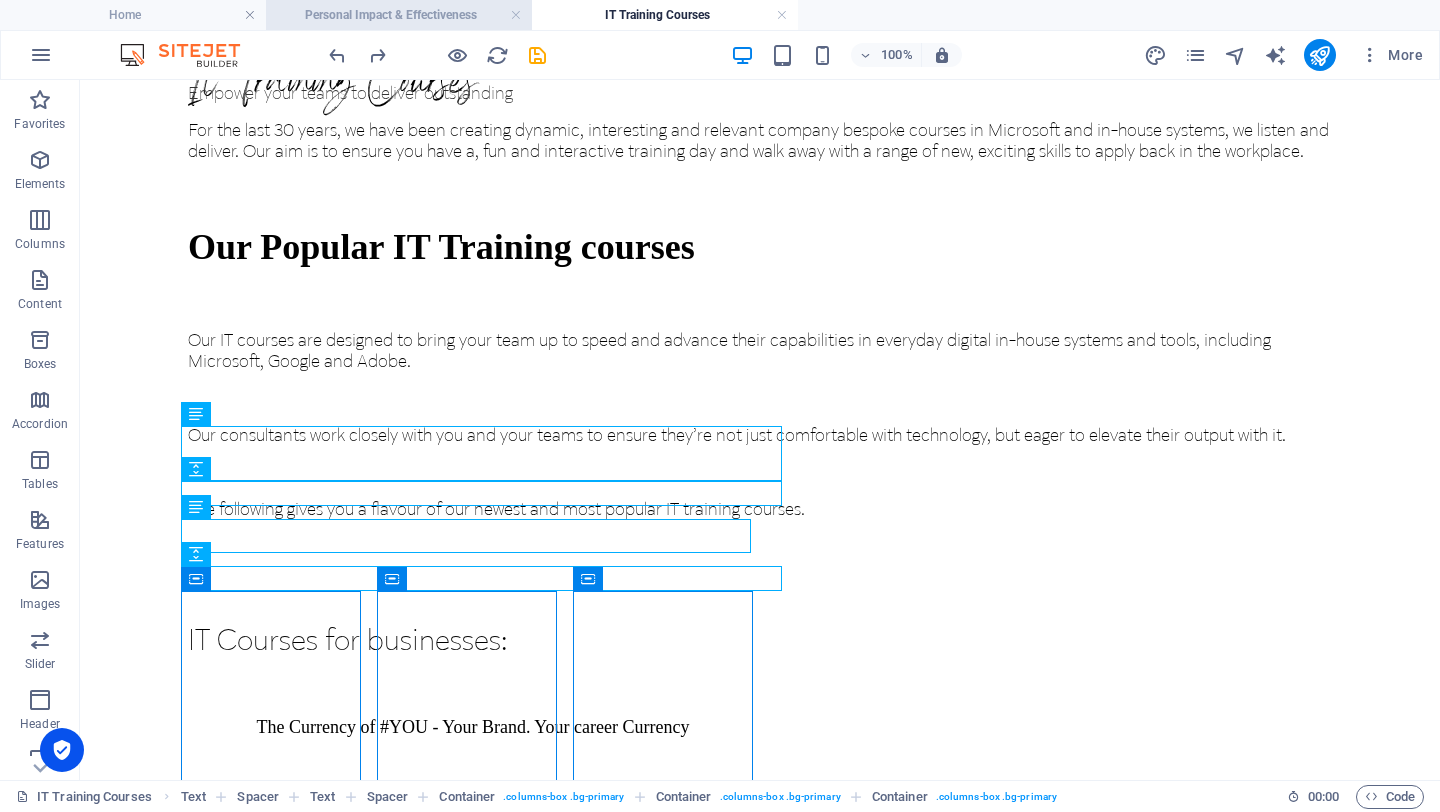 click on "Personal Impact & Effectiveness" at bounding box center [399, 15] 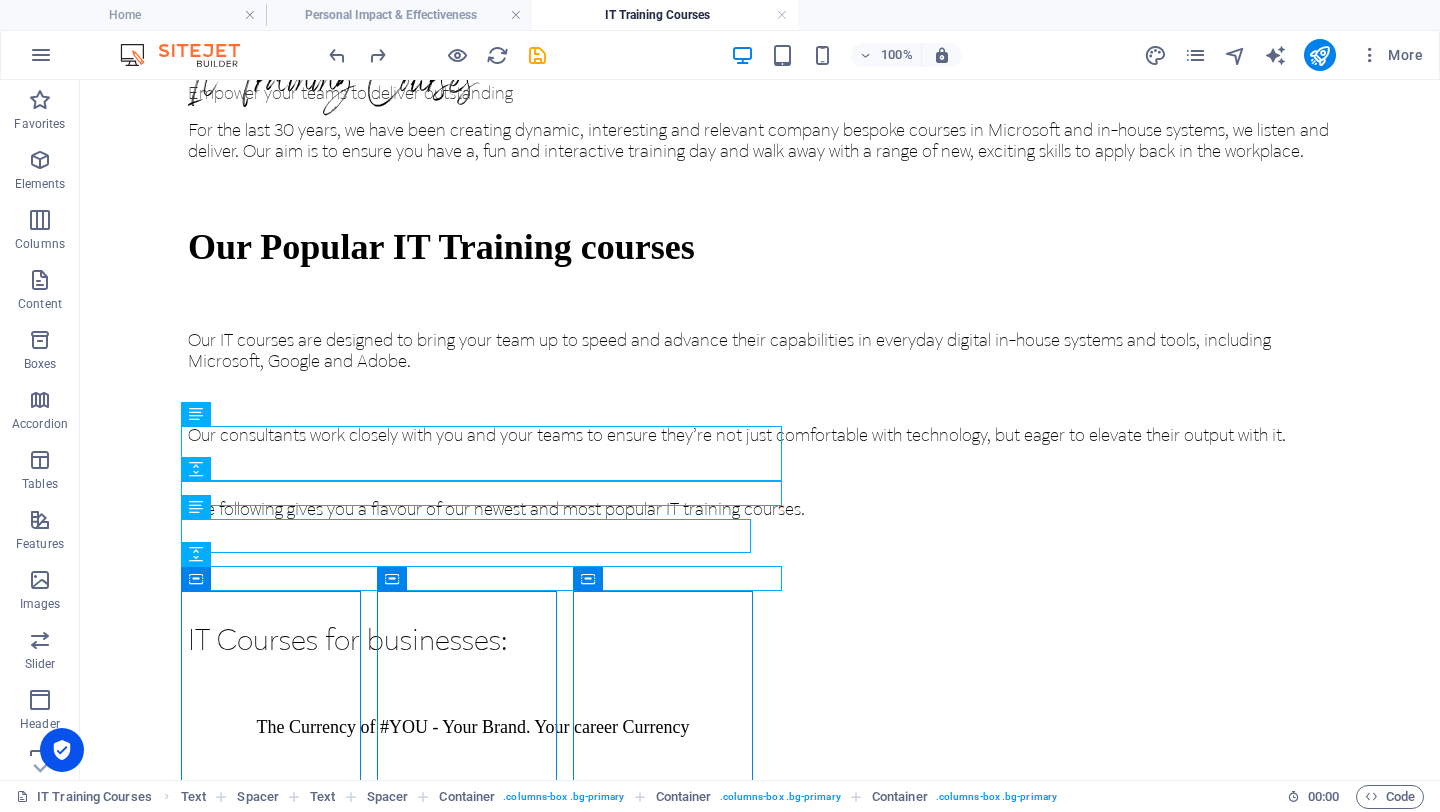 scroll, scrollTop: 0, scrollLeft: 0, axis: both 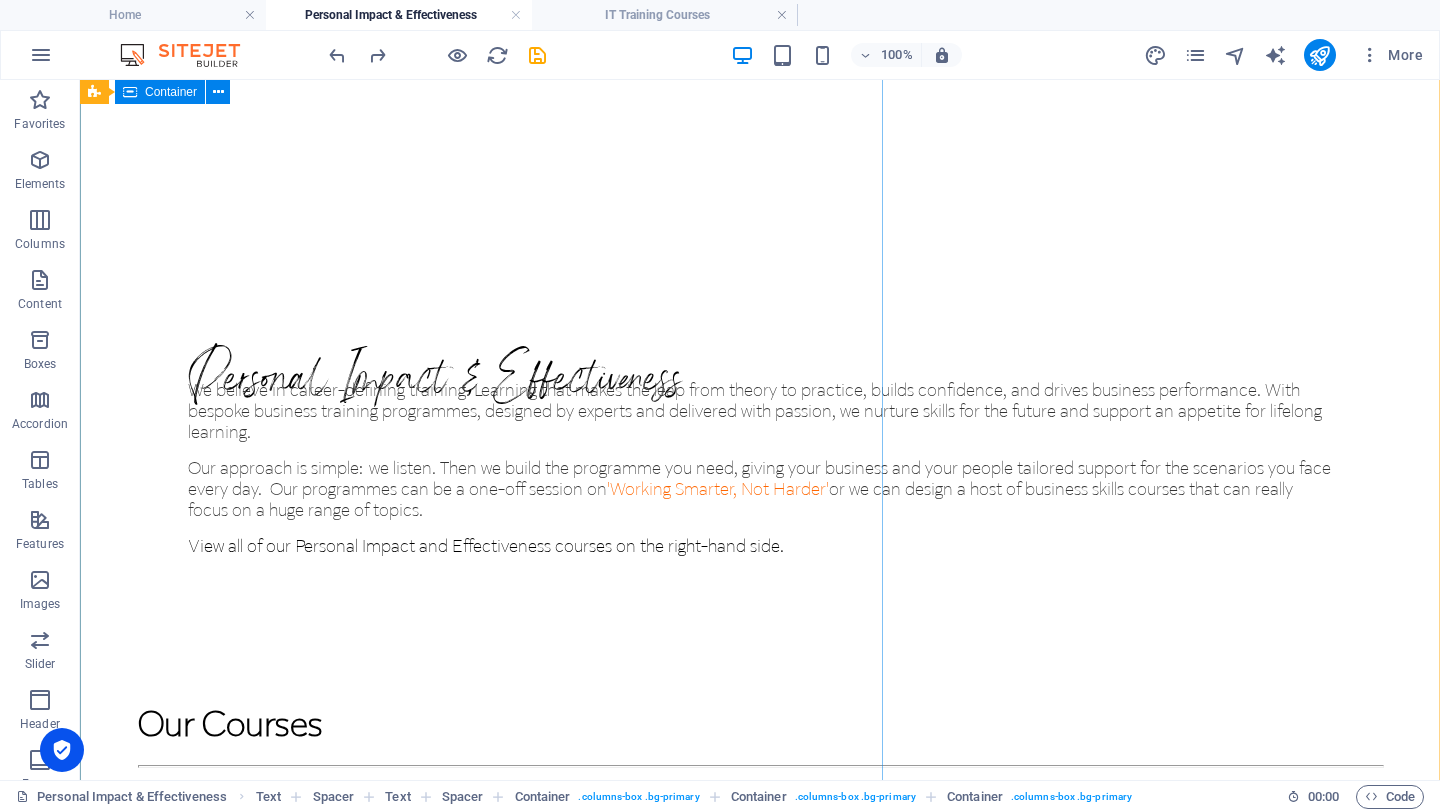 click on "We believe in career-defining training. Learning that makes the leap from theory to practice, builds confidence, and drives business performance. With bespoke business training programmes, designed by experts and delivered with passion, we nurture skills for the future and support an appetite for lifelong learning. Our approach is simple: we listen. Then we build the programme you need, giving your business and your people tailored support for the scenarios you face every day.  Our programmes can be a one-off session on  'Working Smarter, Not Harder'  or we can design a host of business skills courses that can really focus on a huge range of topics. View all of our Personal Impact and Effectiveness courses on the right-hand side." at bounding box center (760, 475) 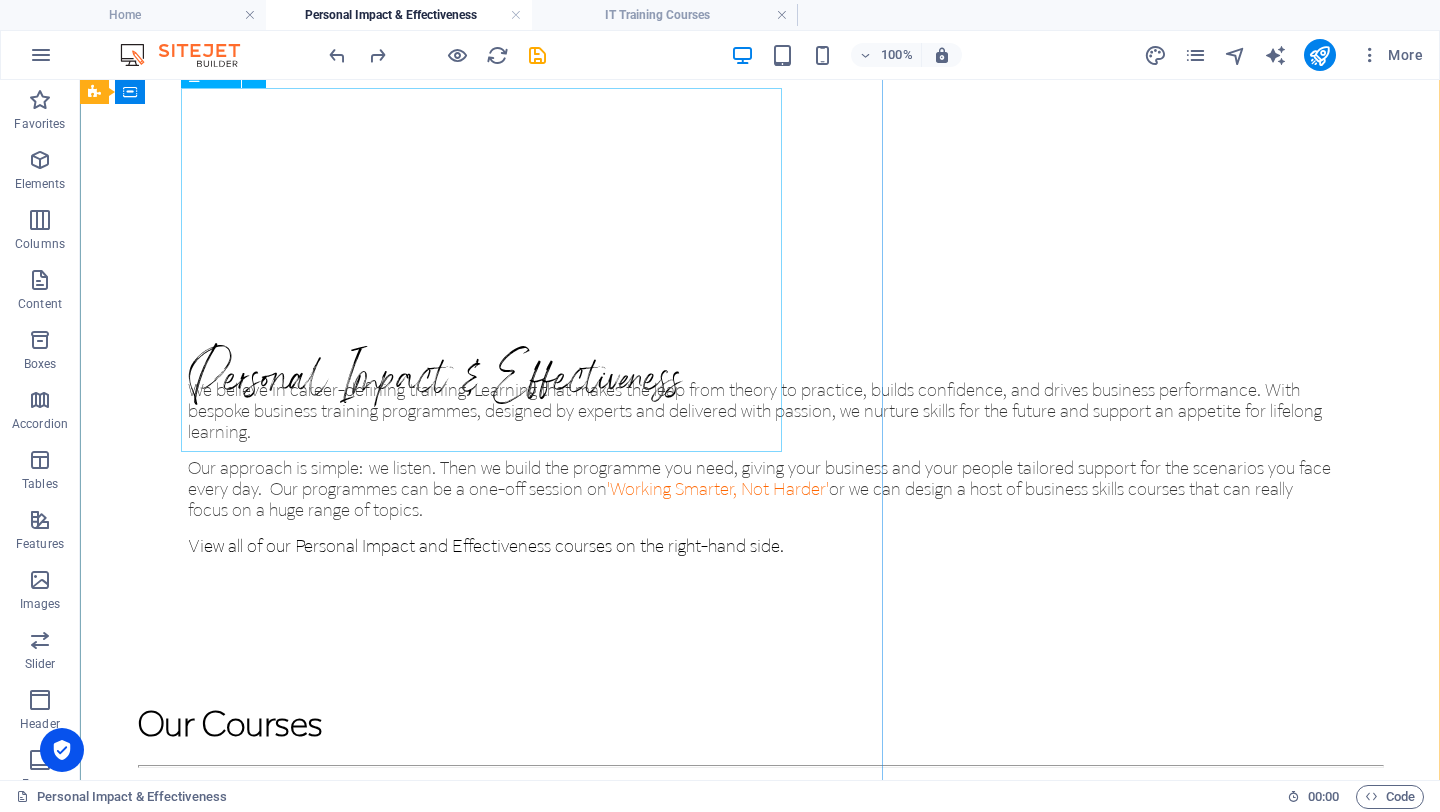 click on "We believe in career-defining training. Learning that makes the leap from theory to practice, builds confidence, and drives business performance. With bespoke business training programmes, designed by experts and delivered with passion, we nurture skills for the future and support an appetite for lifelong learning. Our approach is simple: we listen. Then we build the programme you need, giving your business and your people tailored support for the scenarios you face every day.  Our programmes can be a one-off session on  'Working Smarter, Not Harder'  or we can design a host of business skills courses that can really focus on a huge range of topics. View all of our Personal Impact and Effectiveness courses on the right-hand side." at bounding box center [760, 469] 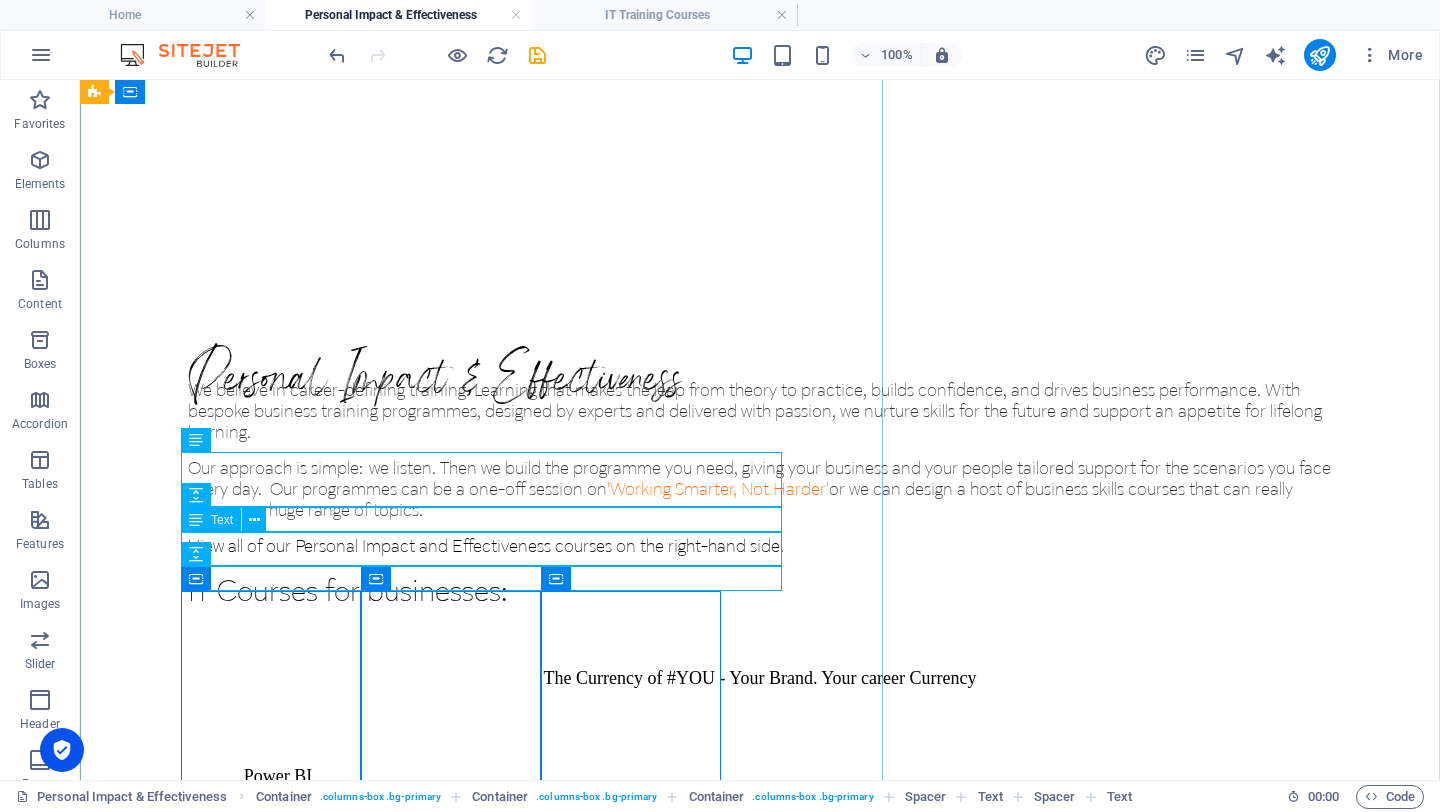 click on "The Currency of #YOU - Your Brand. Your career Currency" at bounding box center (760, 678) 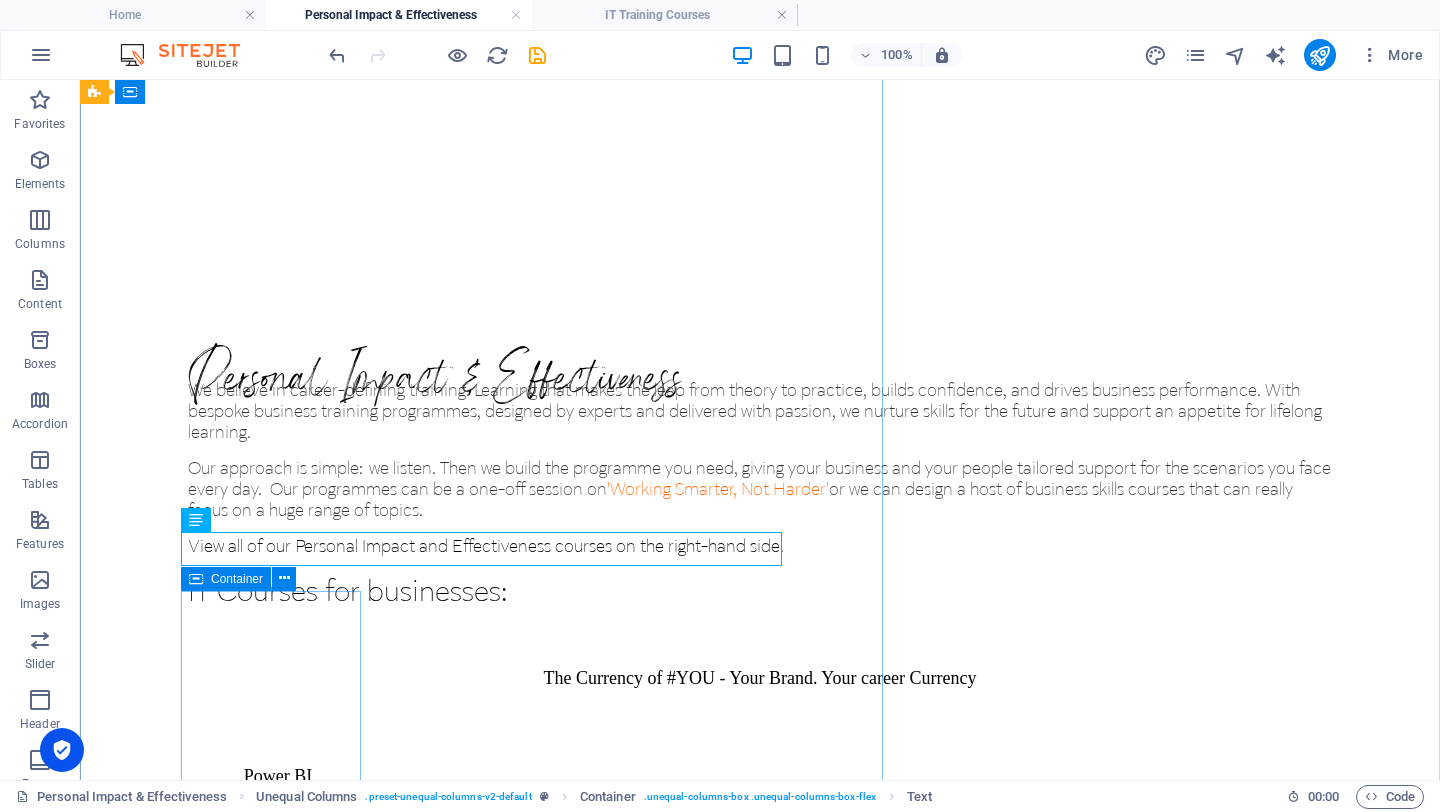 click on "Container" at bounding box center [237, 579] 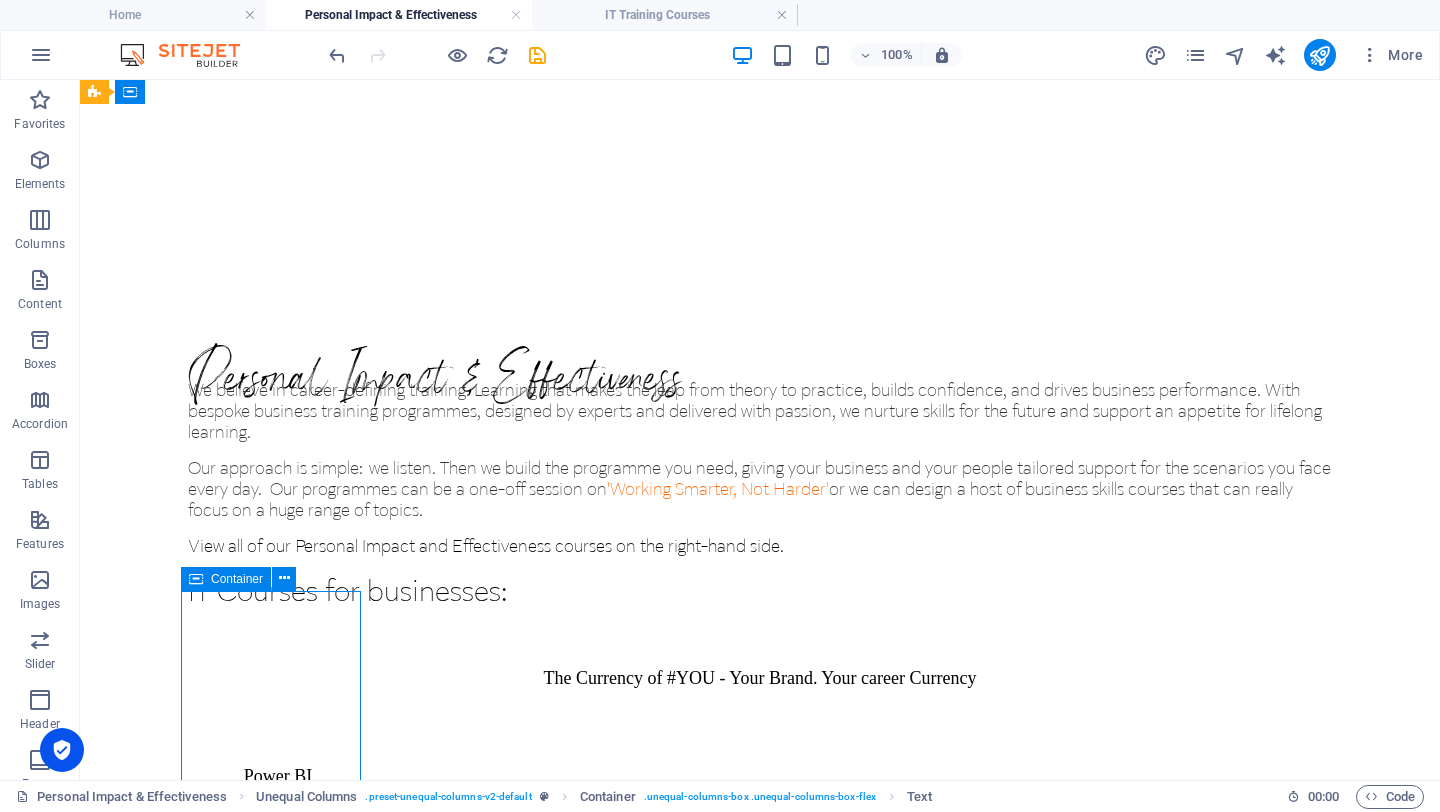 click on "Container" at bounding box center (237, 579) 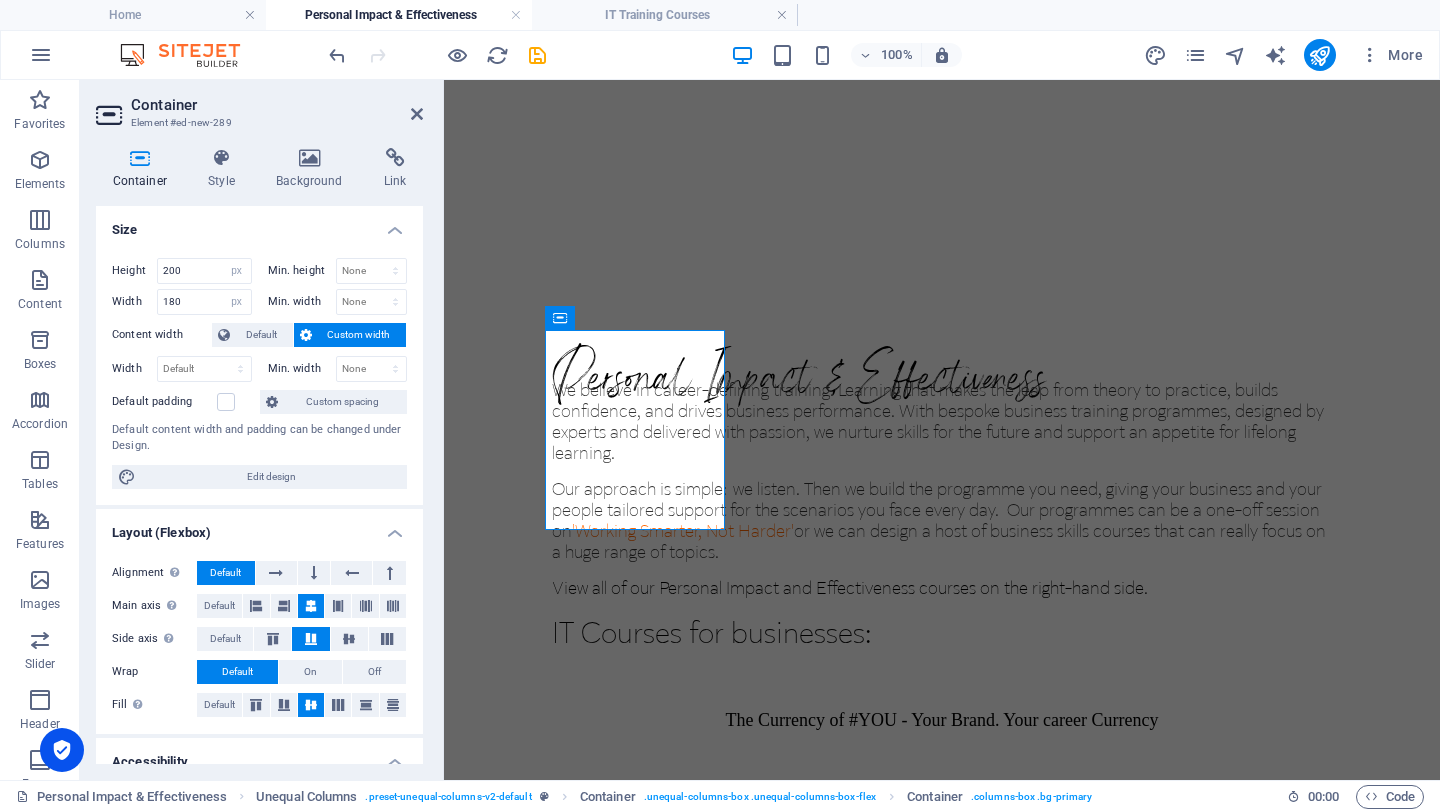 scroll, scrollTop: 1407, scrollLeft: 0, axis: vertical 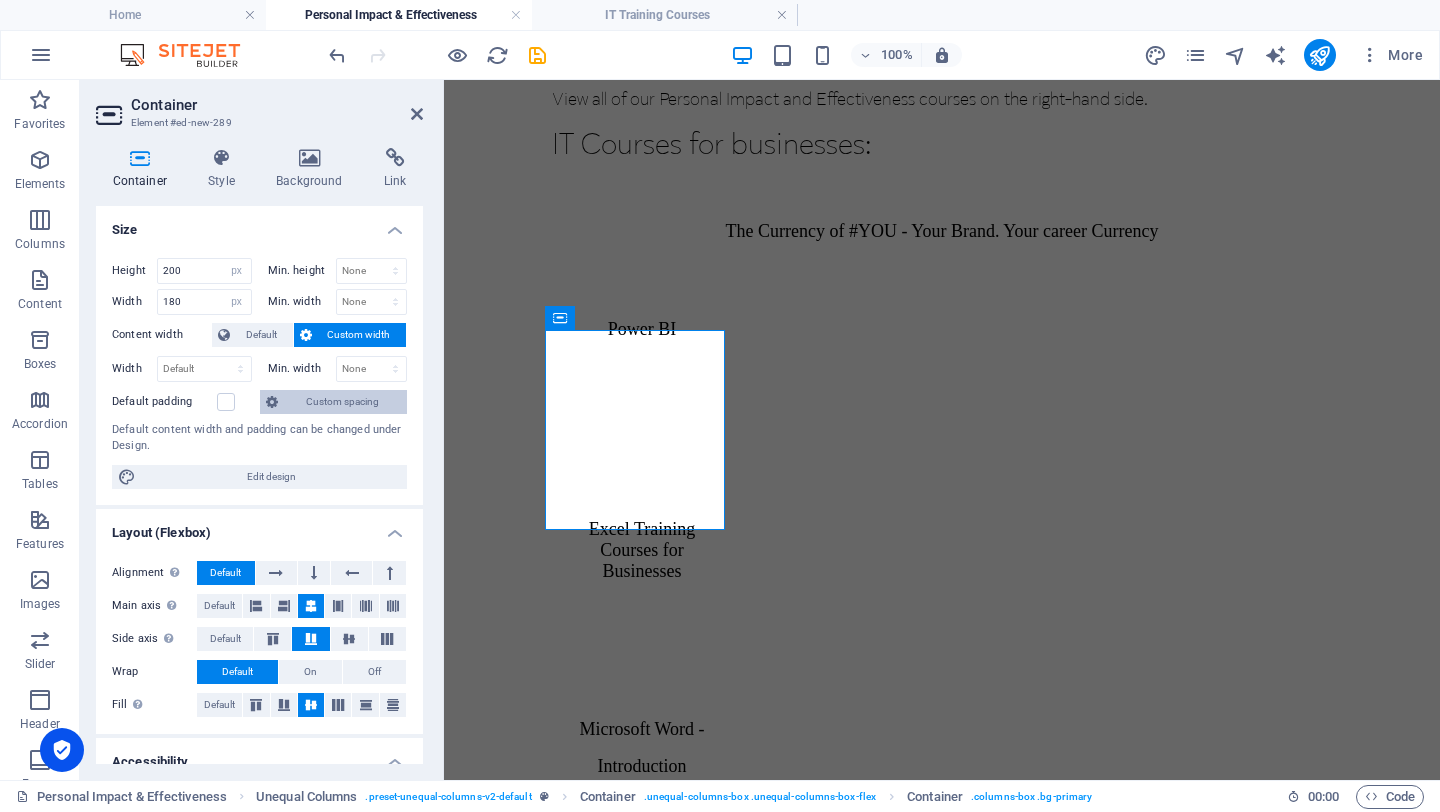 click on "Custom spacing" at bounding box center (342, 402) 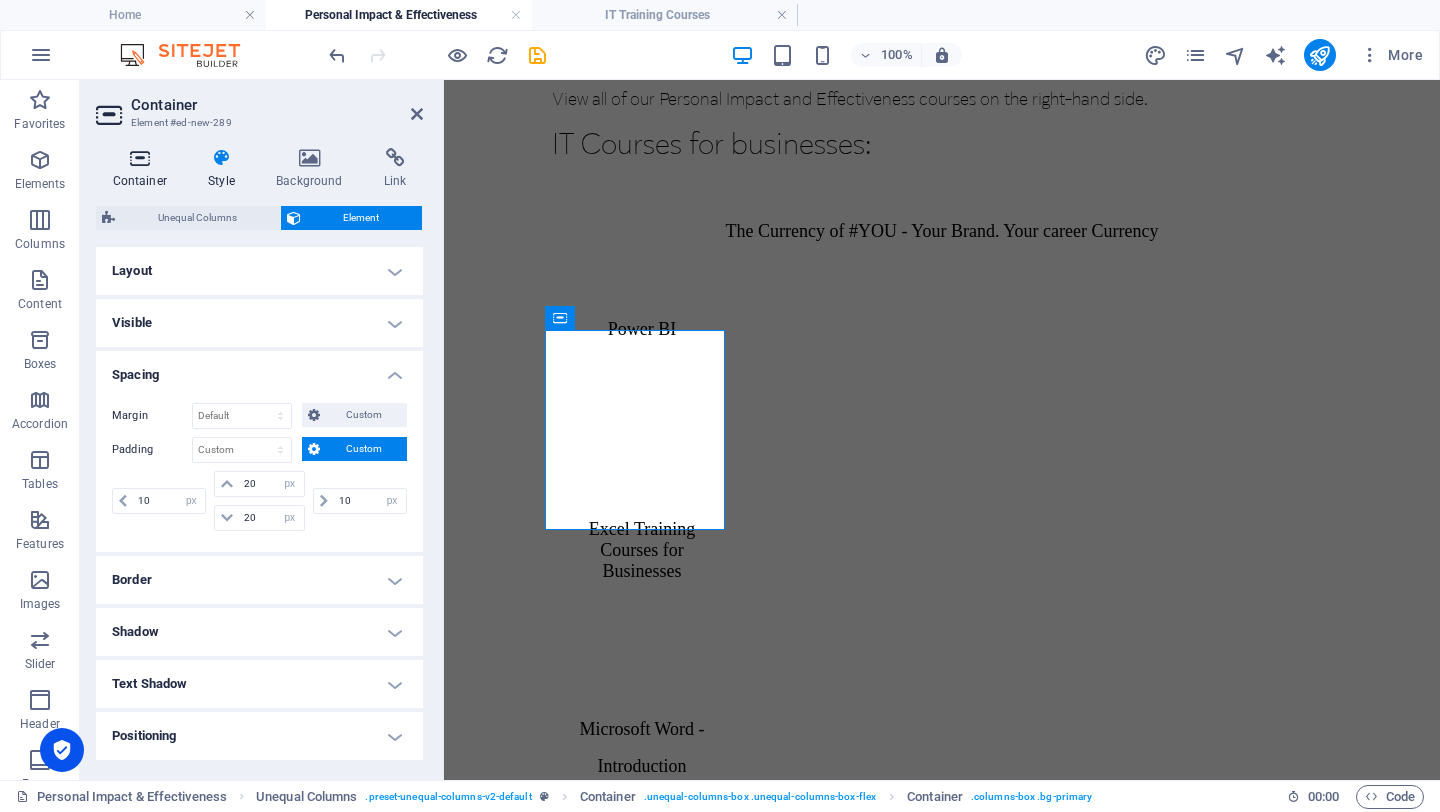 click at bounding box center [140, 158] 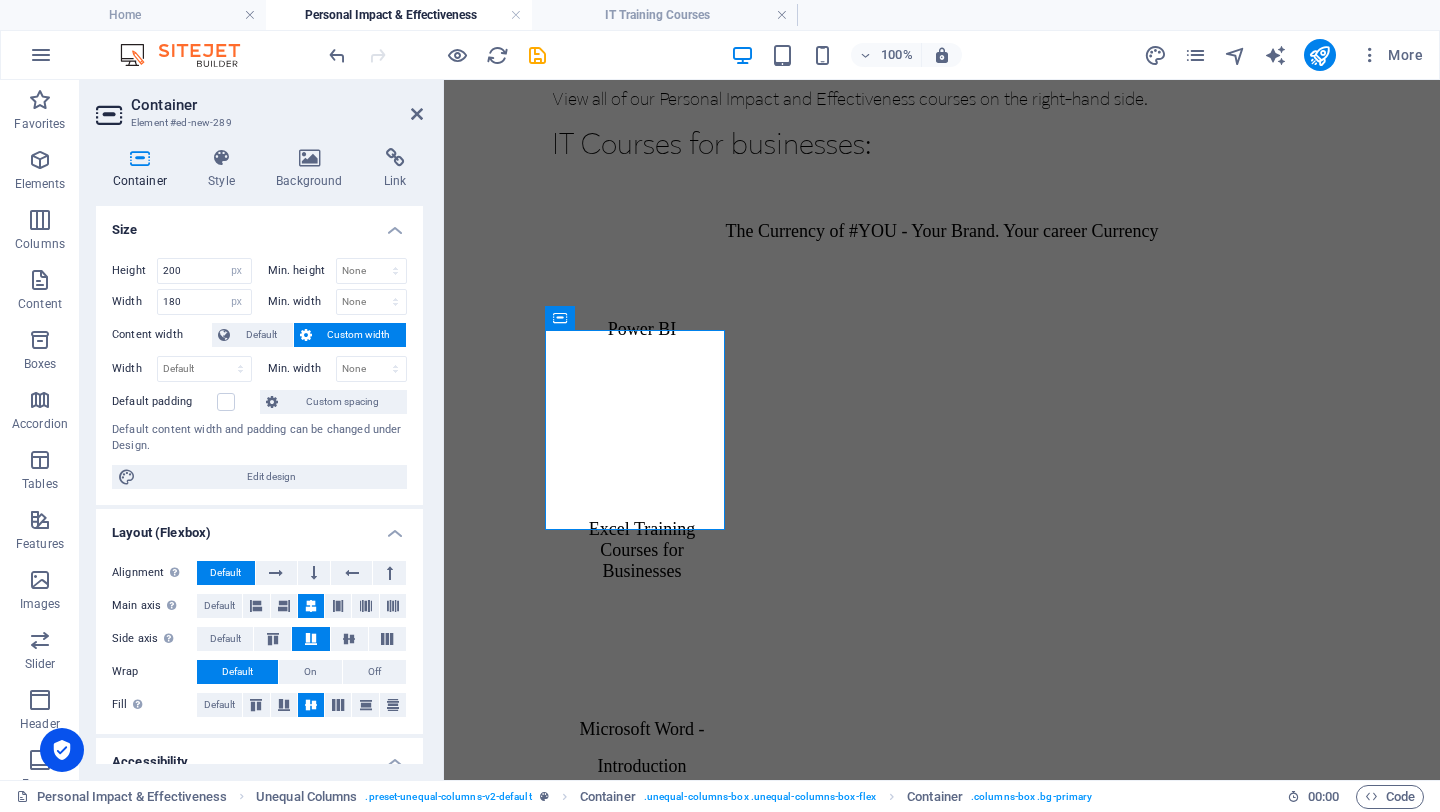 click on "Container" at bounding box center [144, 169] 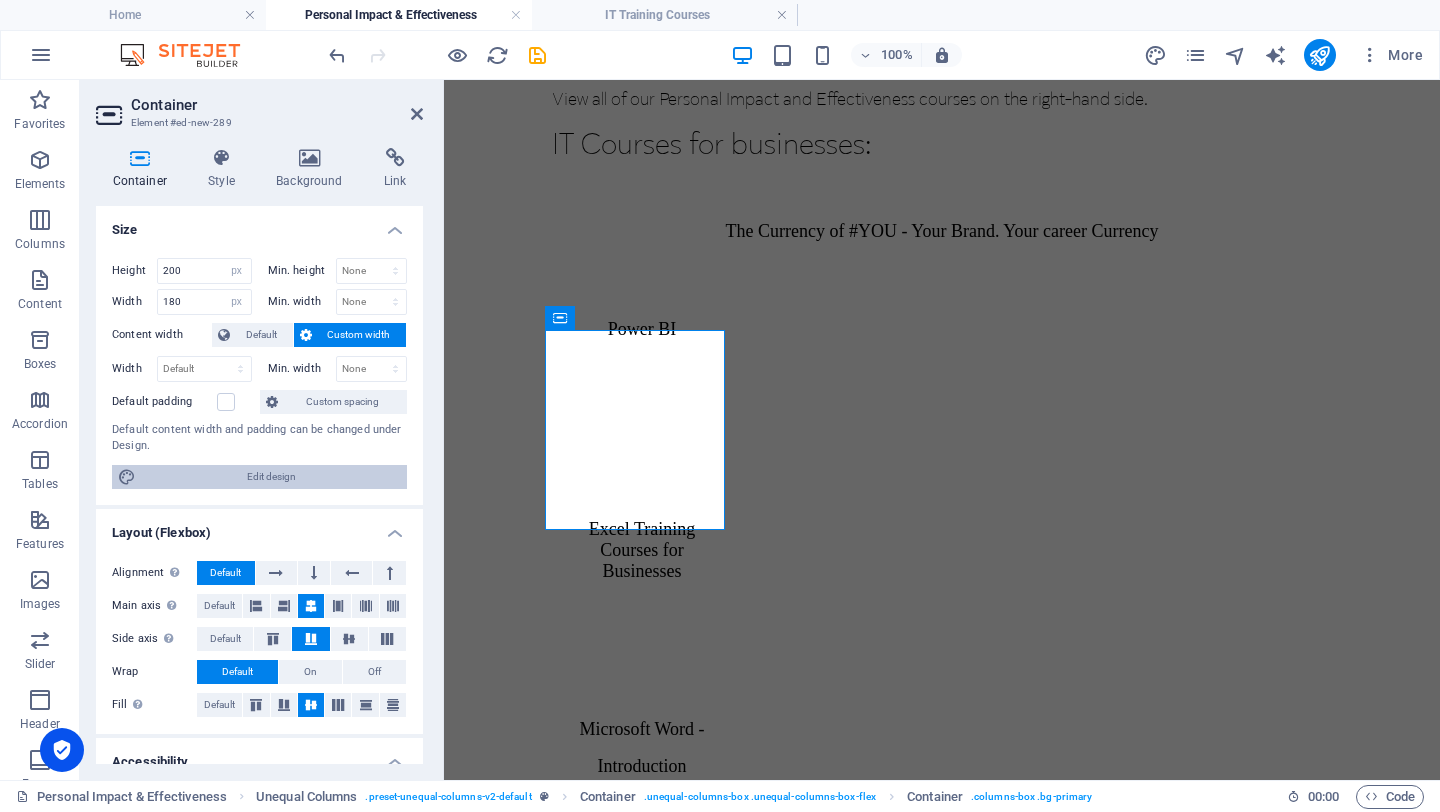 click on "Edit design" at bounding box center [271, 477] 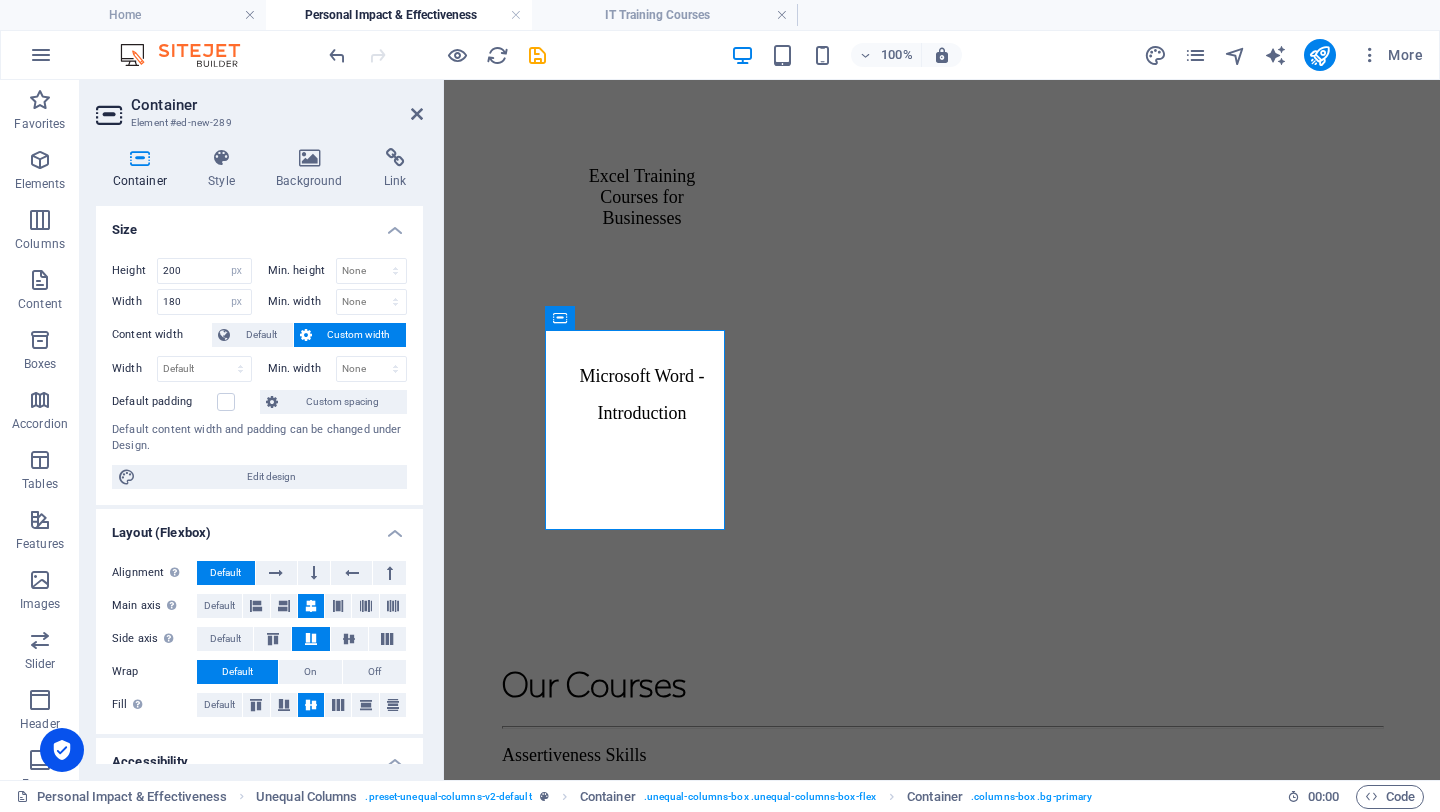 select on "px" 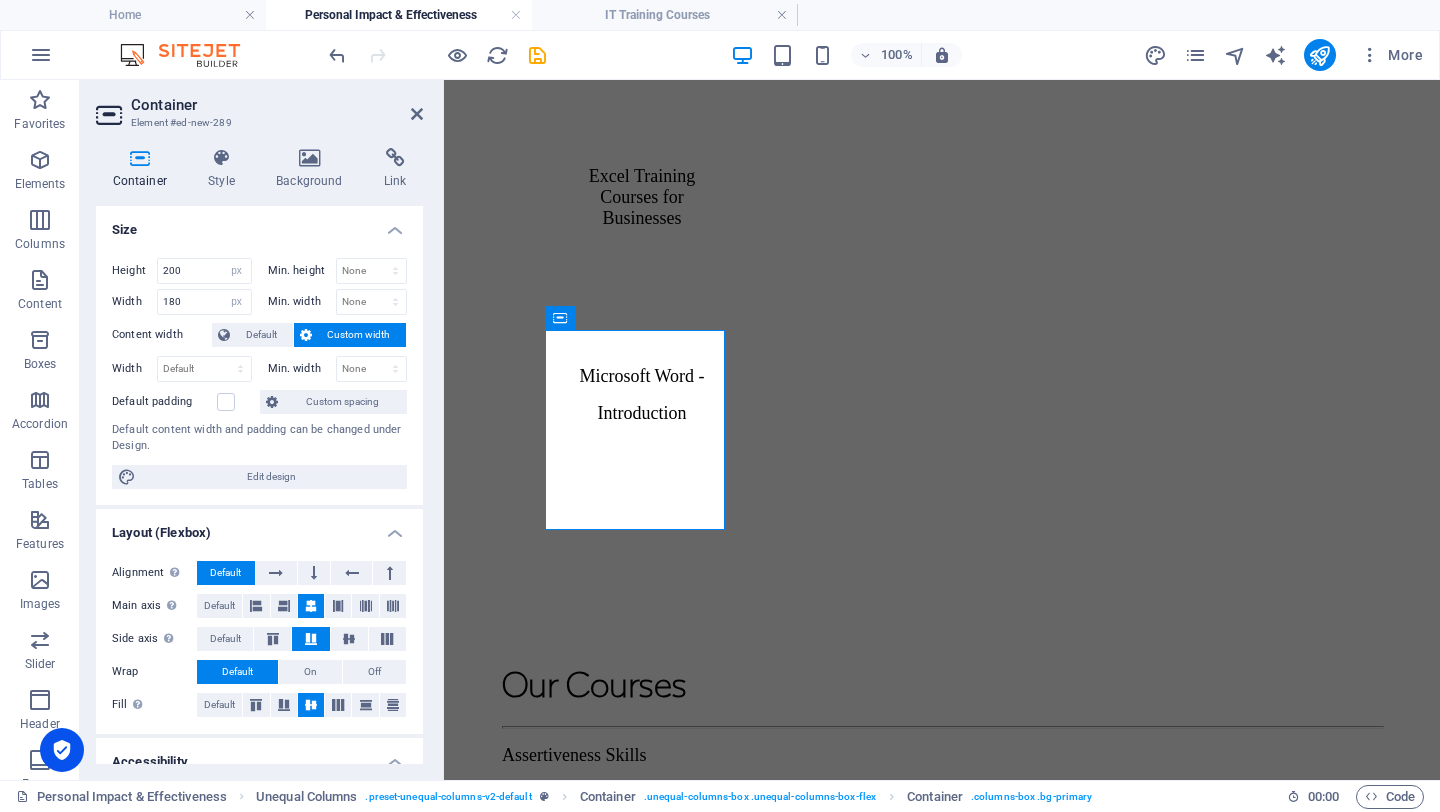 select on "500" 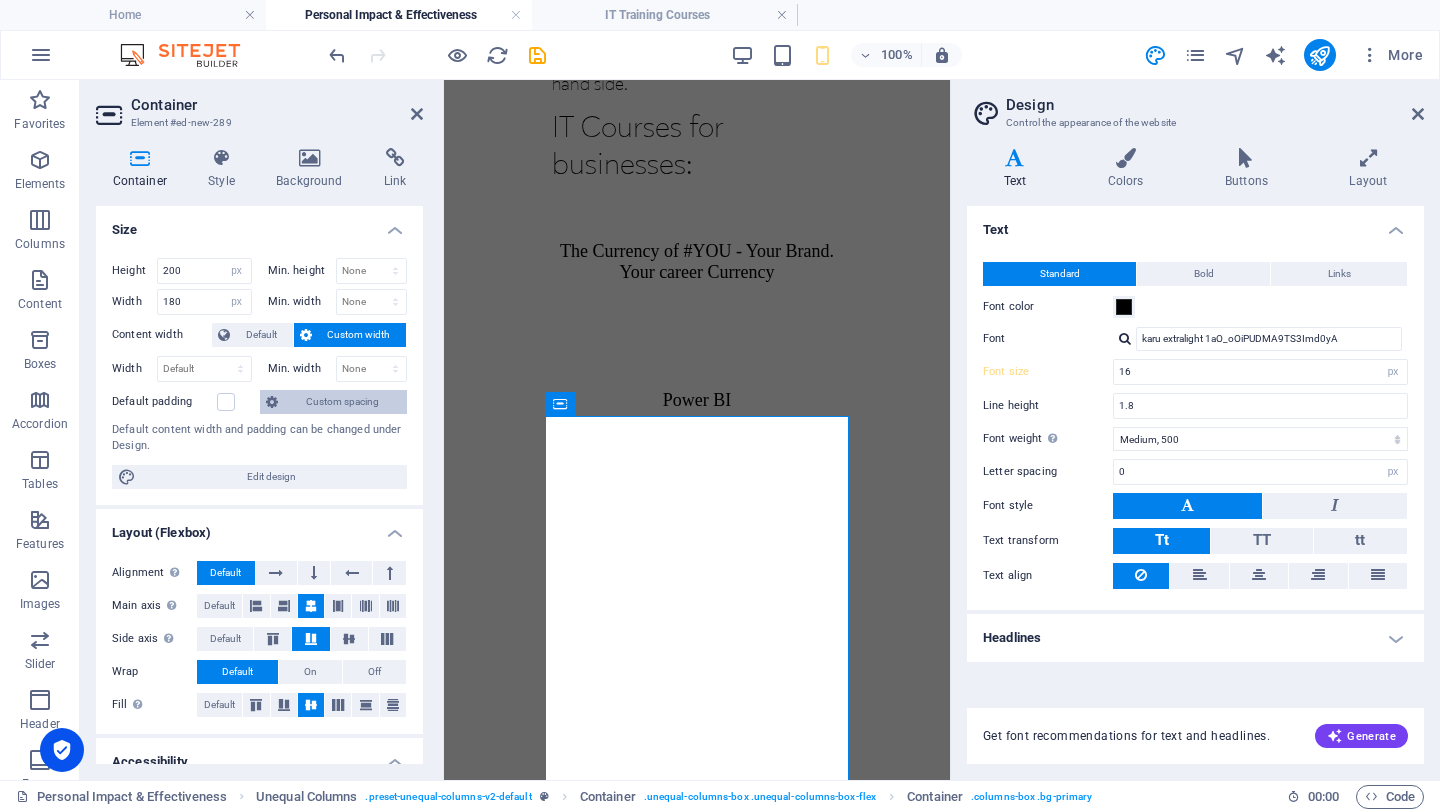 type on "50" 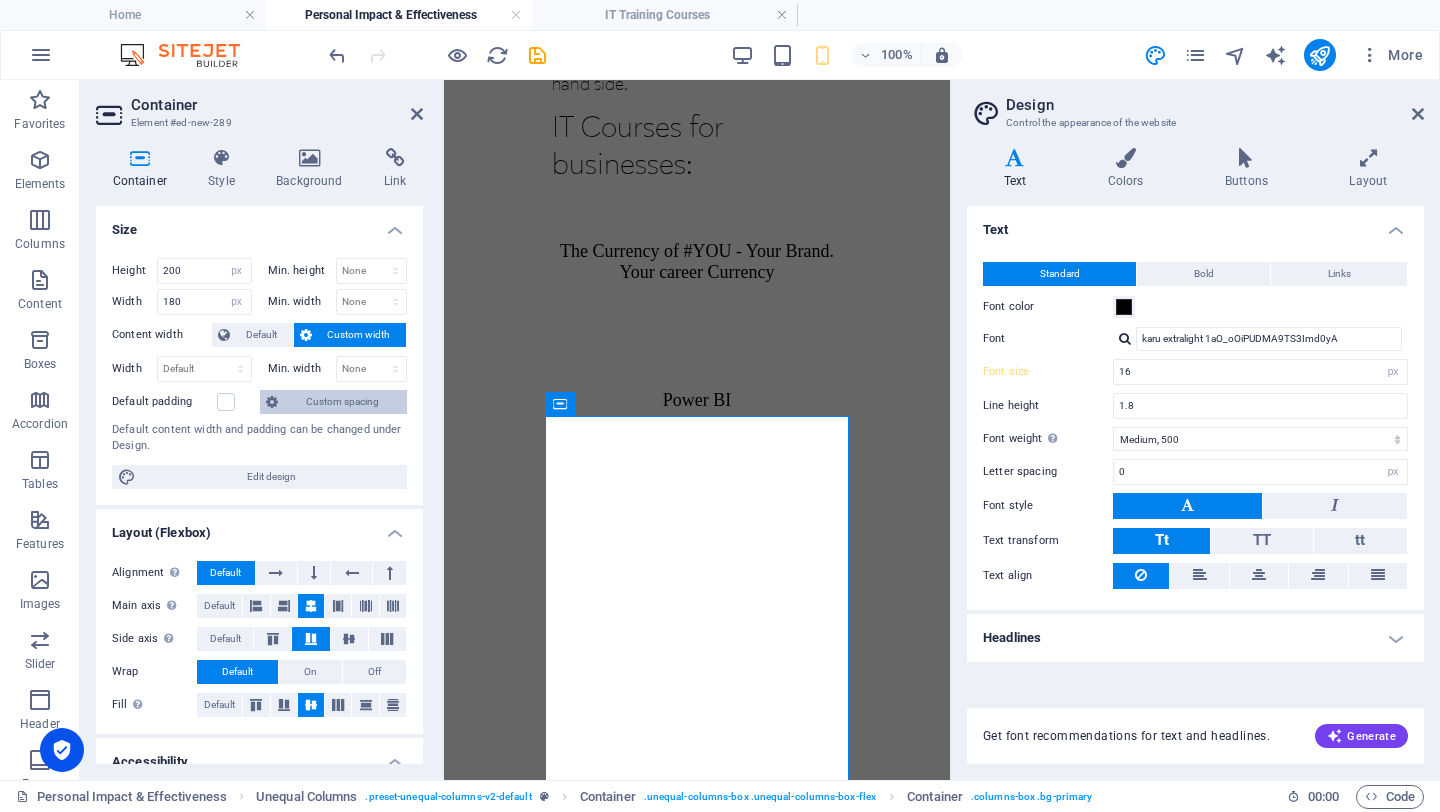 select on "px" 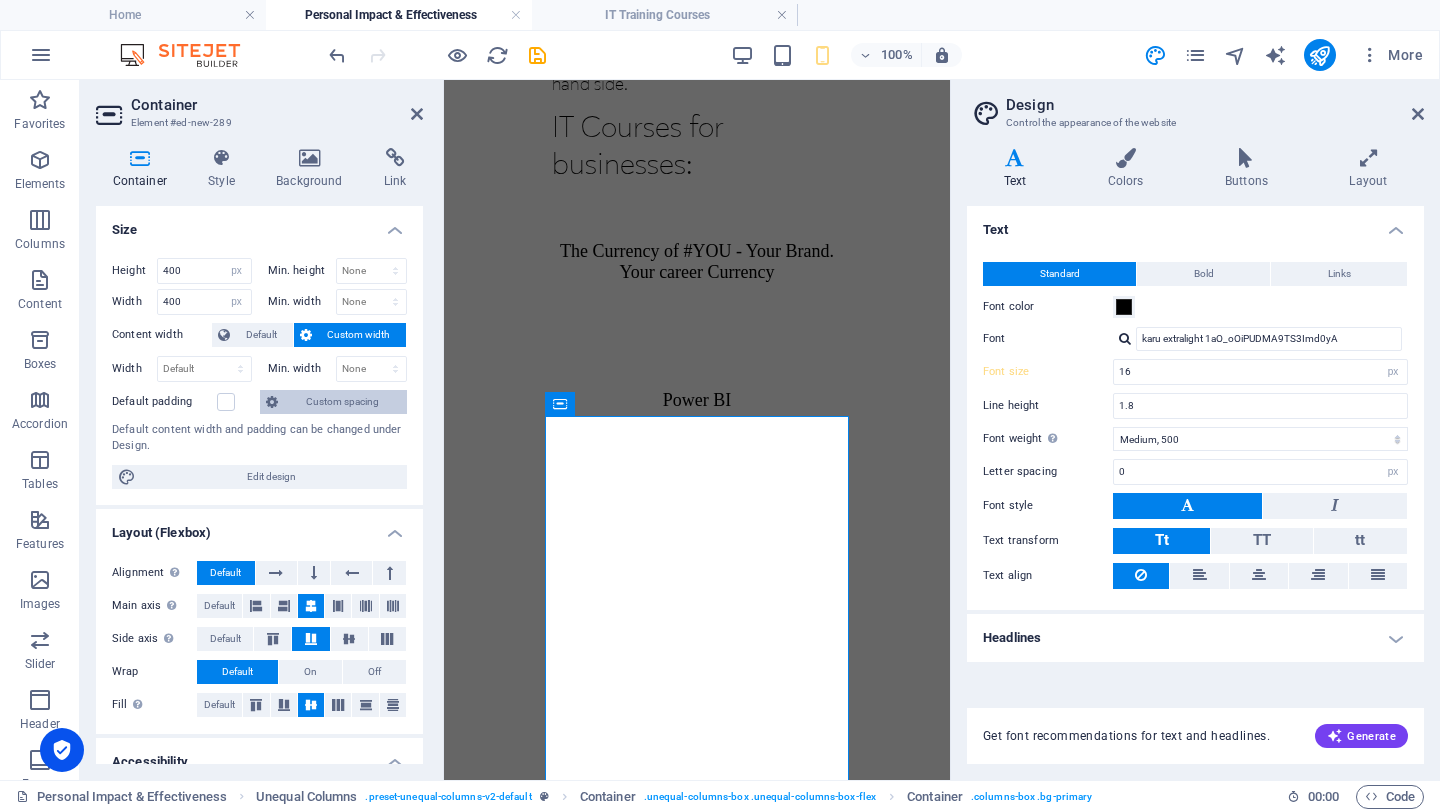 click on "Custom spacing" at bounding box center (342, 402) 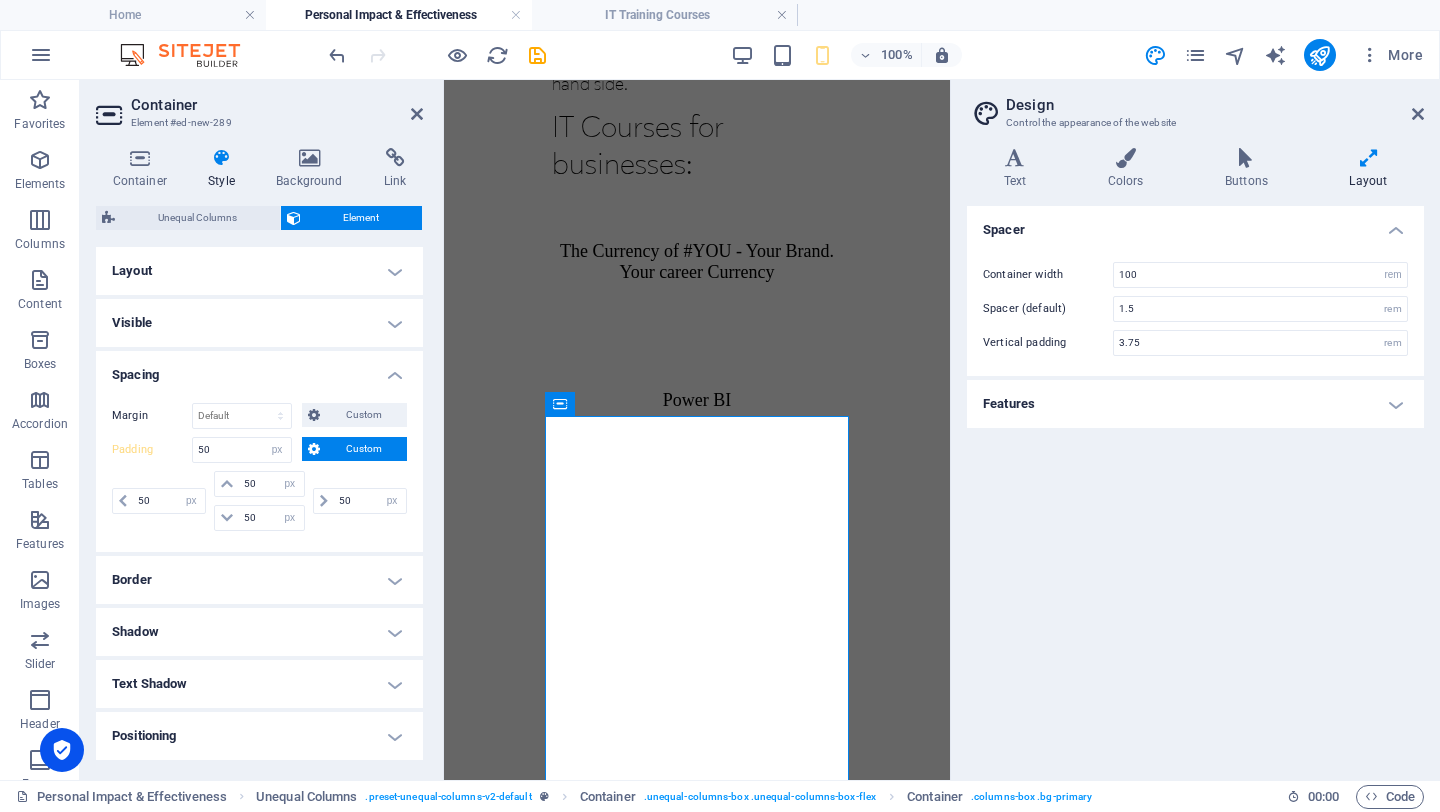 click on "Container Style Background Link Size Height 400 Default px rem % vh vw Min. height None px rem % vh vw Width 400 Default px rem % em vh vw Min. width None px rem % vh vw Content width Default Custom width Width Default px rem % em vh vw Min. width None px rem % vh vw Default padding Custom spacing Default content width and padding can be changed under Design. Edit design Layout (Flexbox) Alignment Determines the flex direction. Default Main axis Determine how elements should behave along the main axis inside this container (justify content). Default Side axis Control the vertical direction of the element inside of the container (align items). Default Wrap Default On Off Fill Controls the distances and direction of elements on the y-axis across several lines (align content). Default Accessibility ARIA helps assistive technologies (like screen readers) to understand the role, state, and behavior of web elements Role The ARIA role defines the purpose of an element.  None Alert Article Banner Fan" at bounding box center [259, 456] 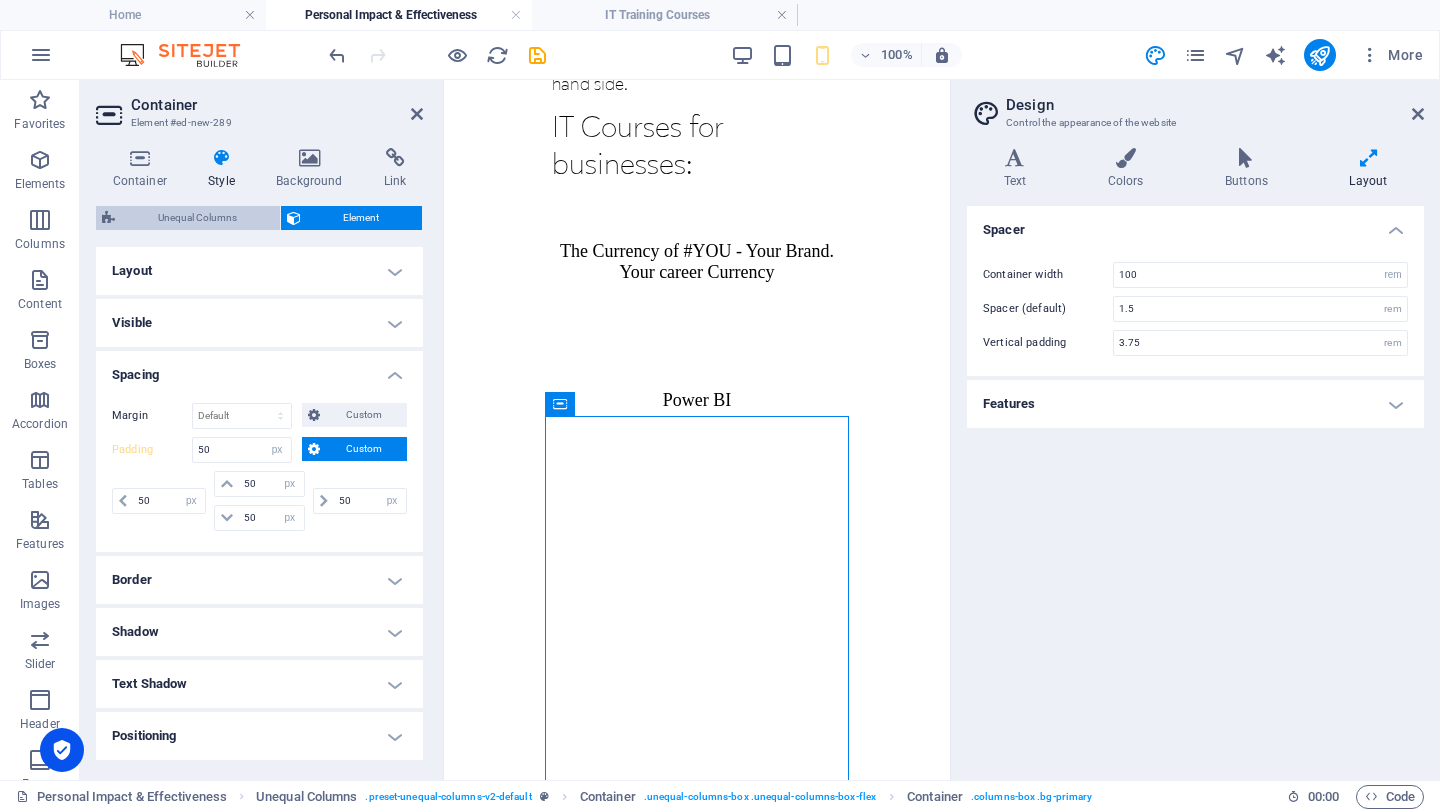 click on "Unequal Columns" at bounding box center [197, 218] 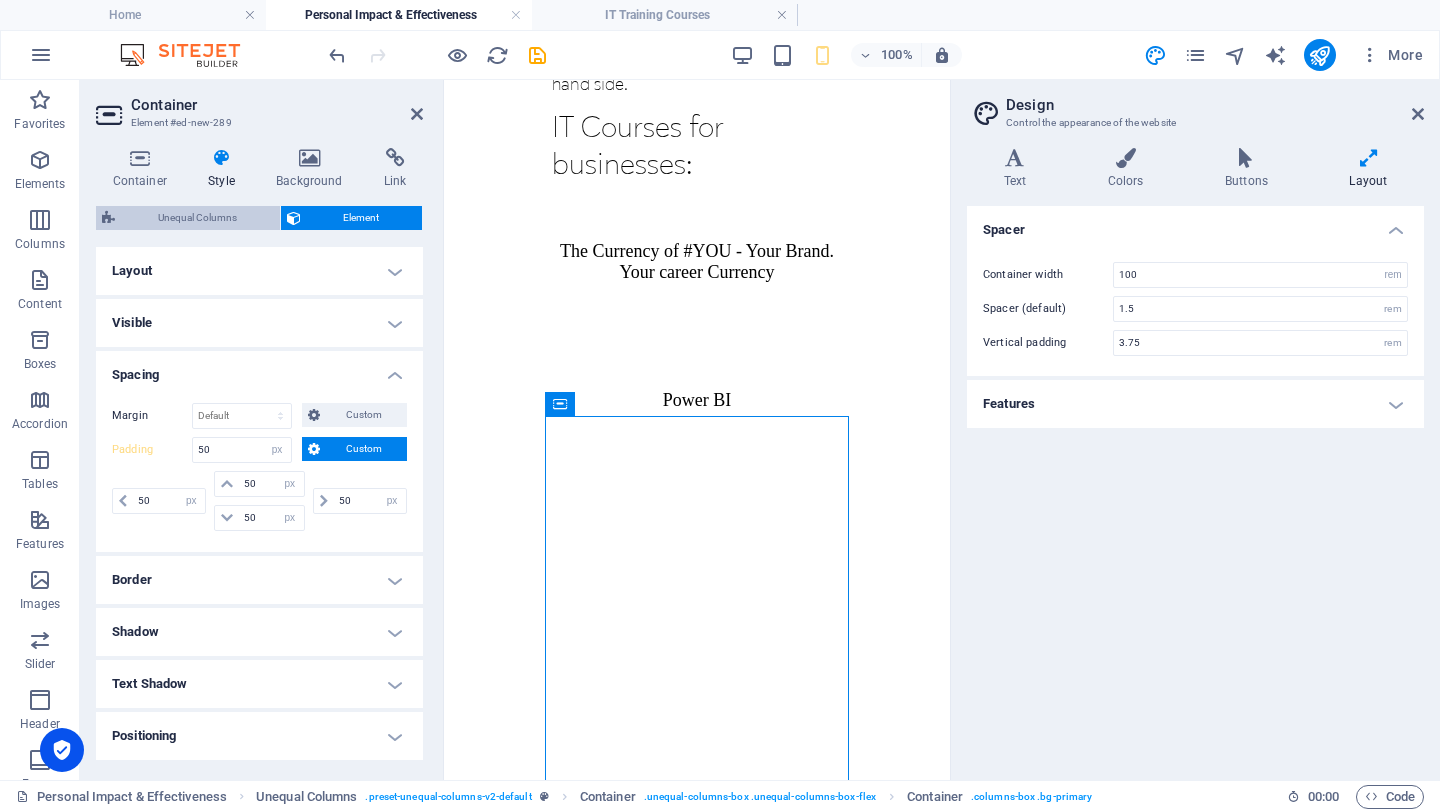 select on "%" 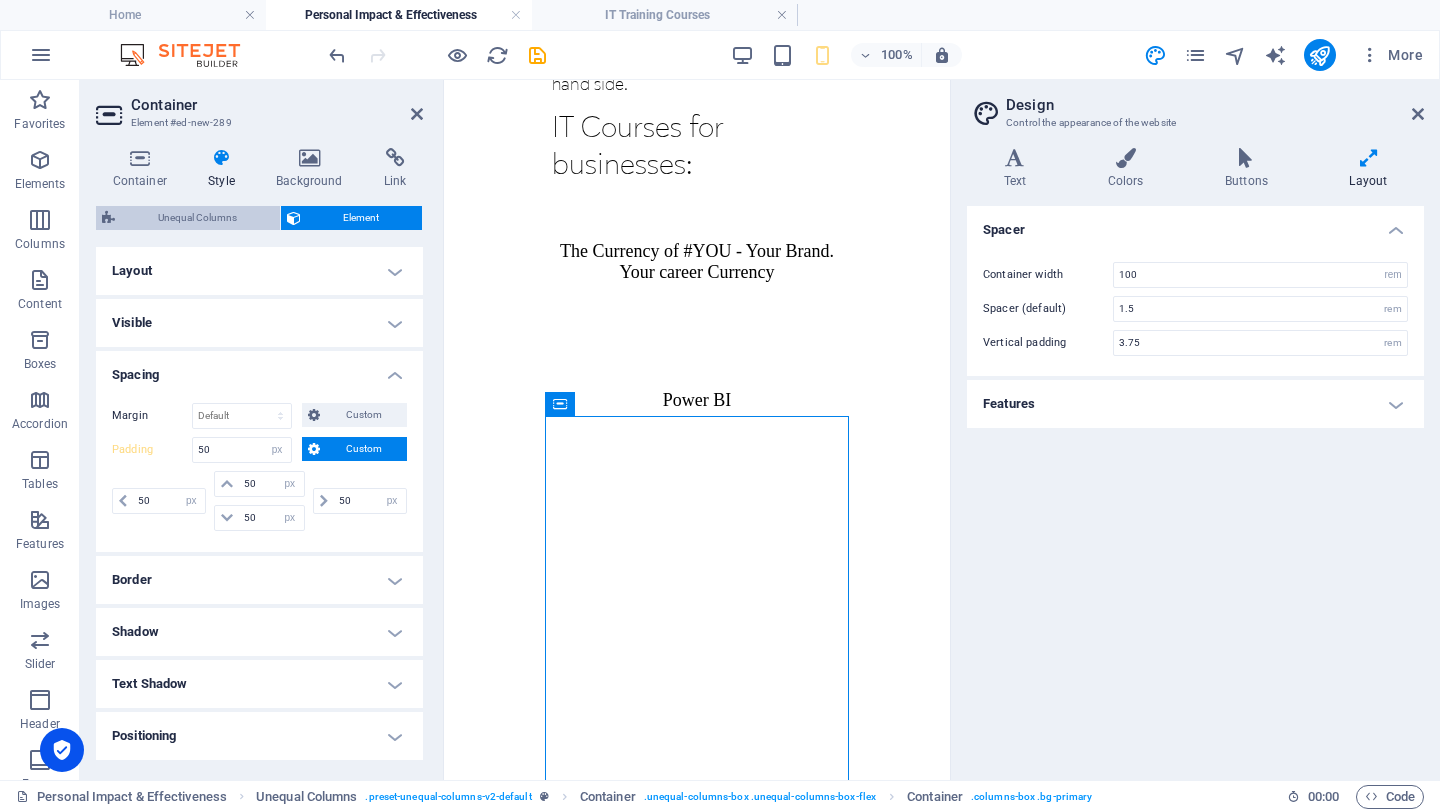 select on "rem" 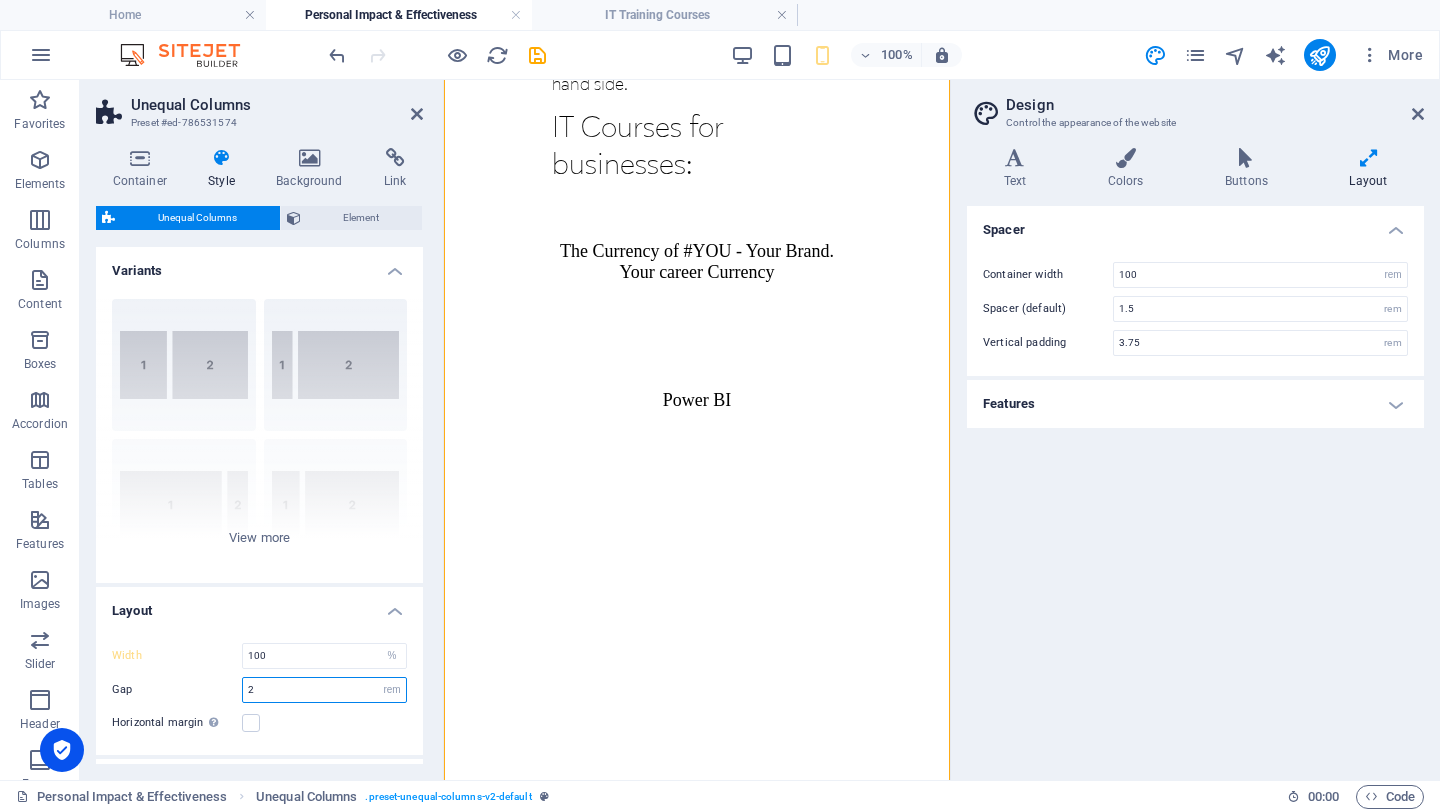 click on "2" at bounding box center (324, 690) 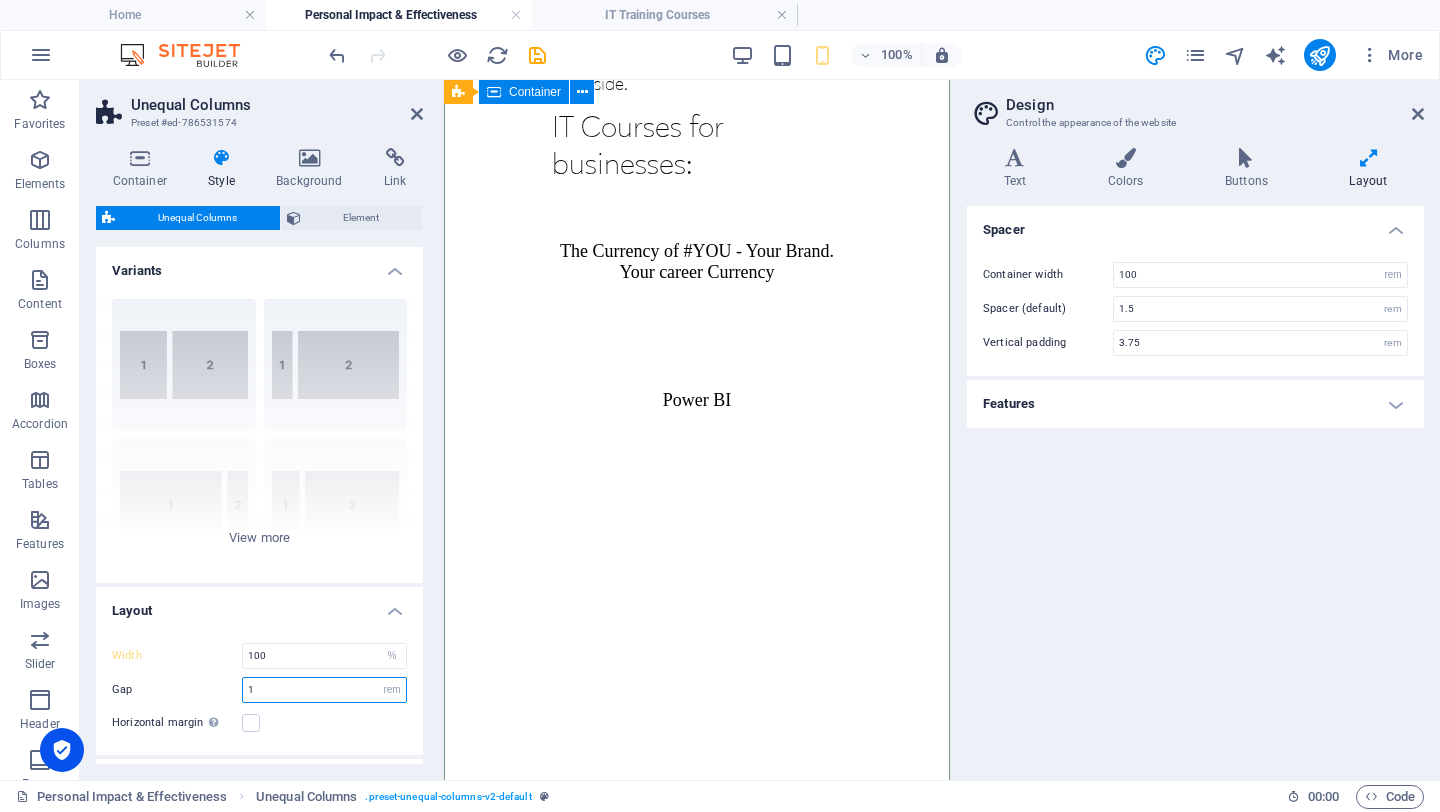 type on "1" 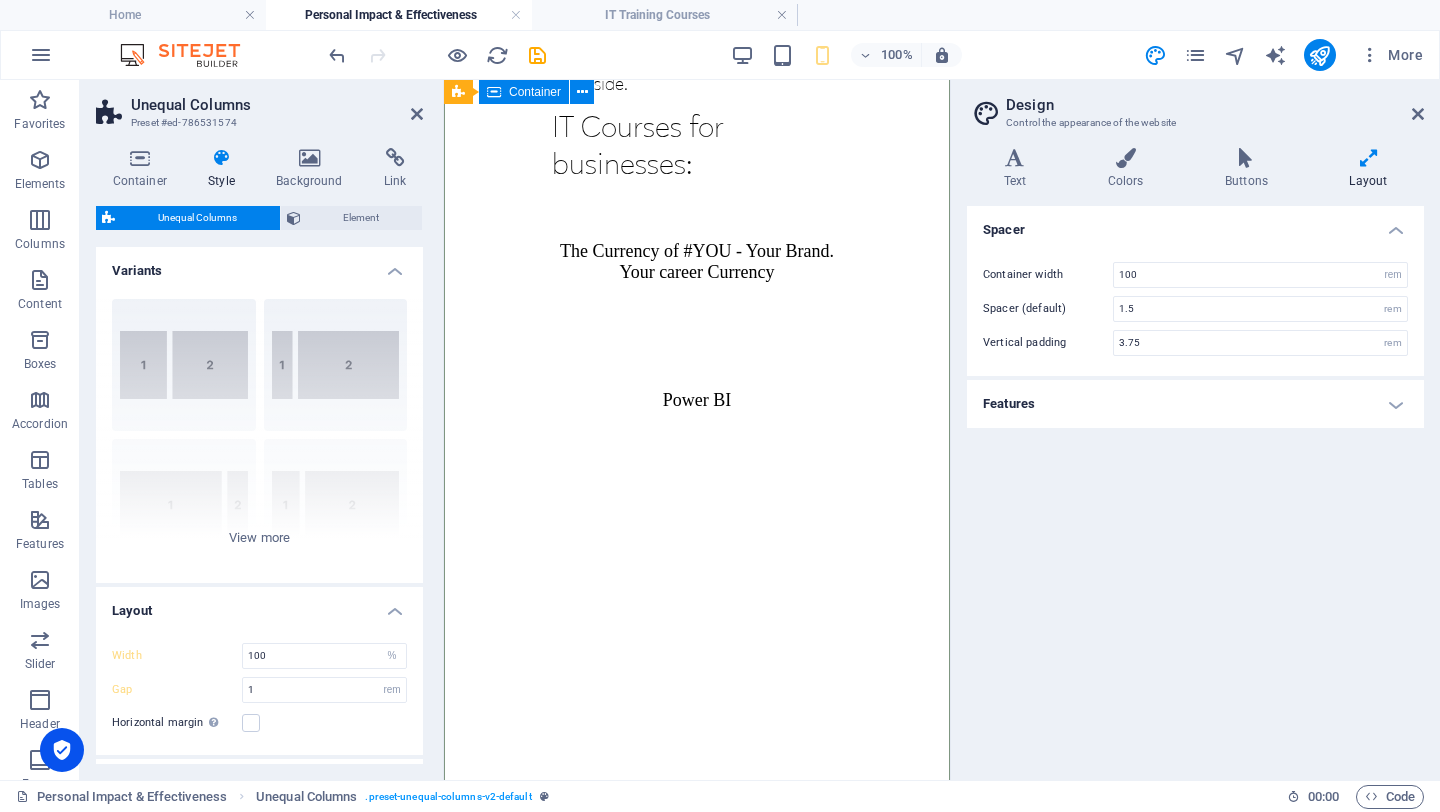 click on "We believe in career-defining training. Learning that makes the leap from theory to practice, builds confidence, and drives business performance. With bespoke business training programmes, designed by experts and delivered with passion, we nurture skills for the future and support an appetite for lifelong learning. Our approach is simple: we listen. Then we build the programme you need, giving your business and your people tailored support for the scenarios you face every day.  Our programmes can be a one-off session on  'Working Smarter, Not Harder'  or we can design a host of business skills courses that can really focus on a huge range of topics. View all of our Personal Impact and Effectiveness courses on the right-hand side. IT Courses for businesses:   The Currency of #YOU - Your Brand. Your career Currency Power BI Excel Training Courses for Businesses Microsoft Word - Introduction" at bounding box center [697, 564] 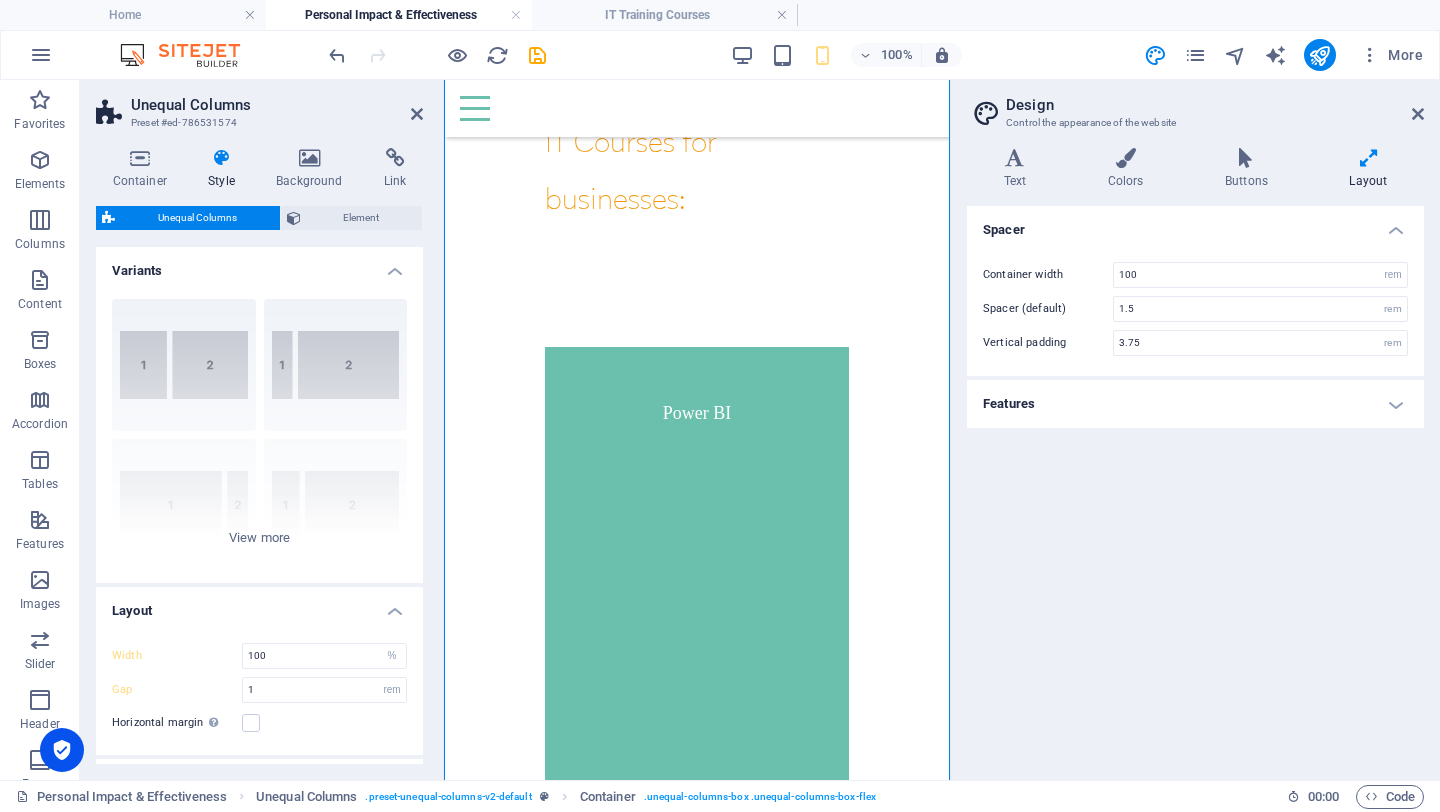 click on "Design" at bounding box center [1215, 105] 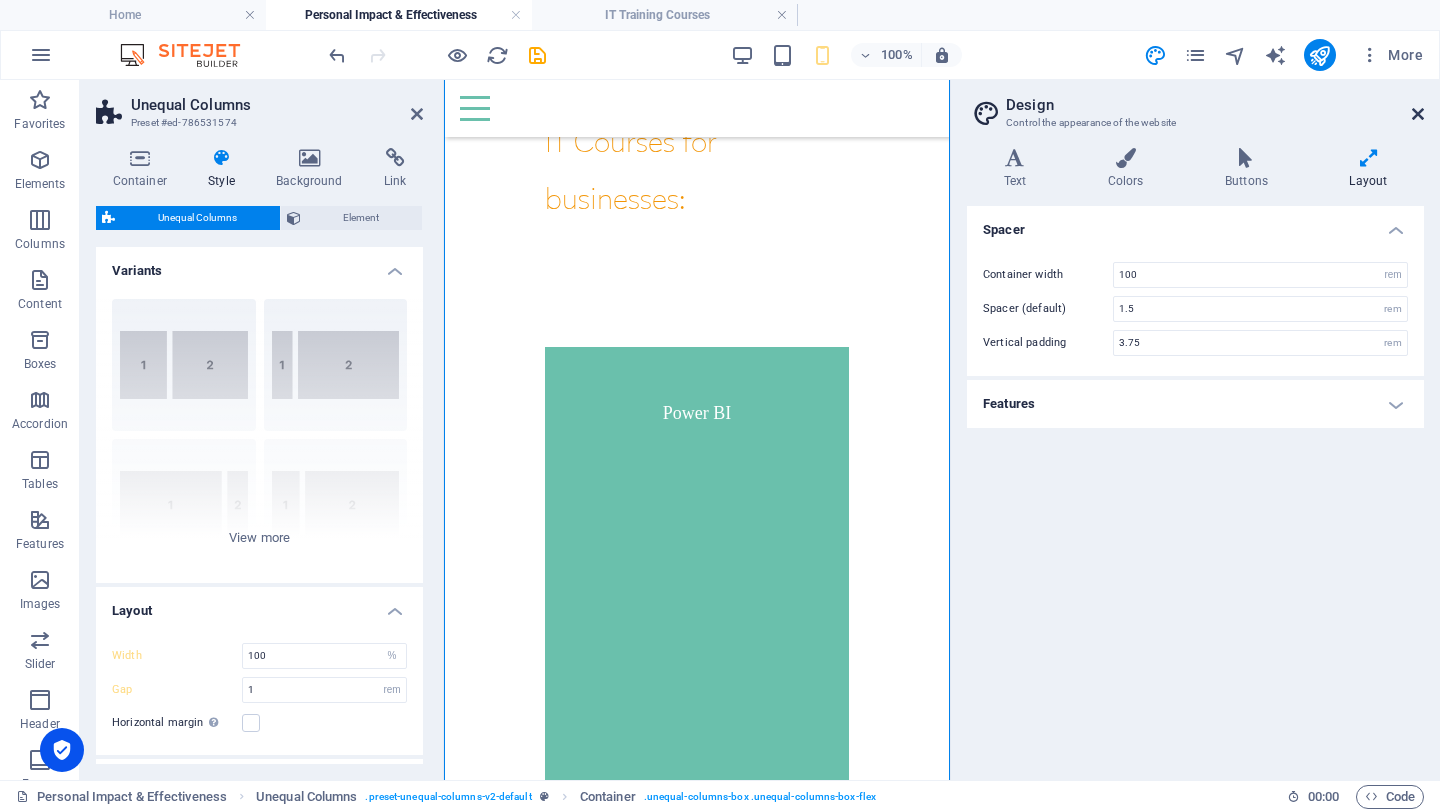 click at bounding box center (1418, 114) 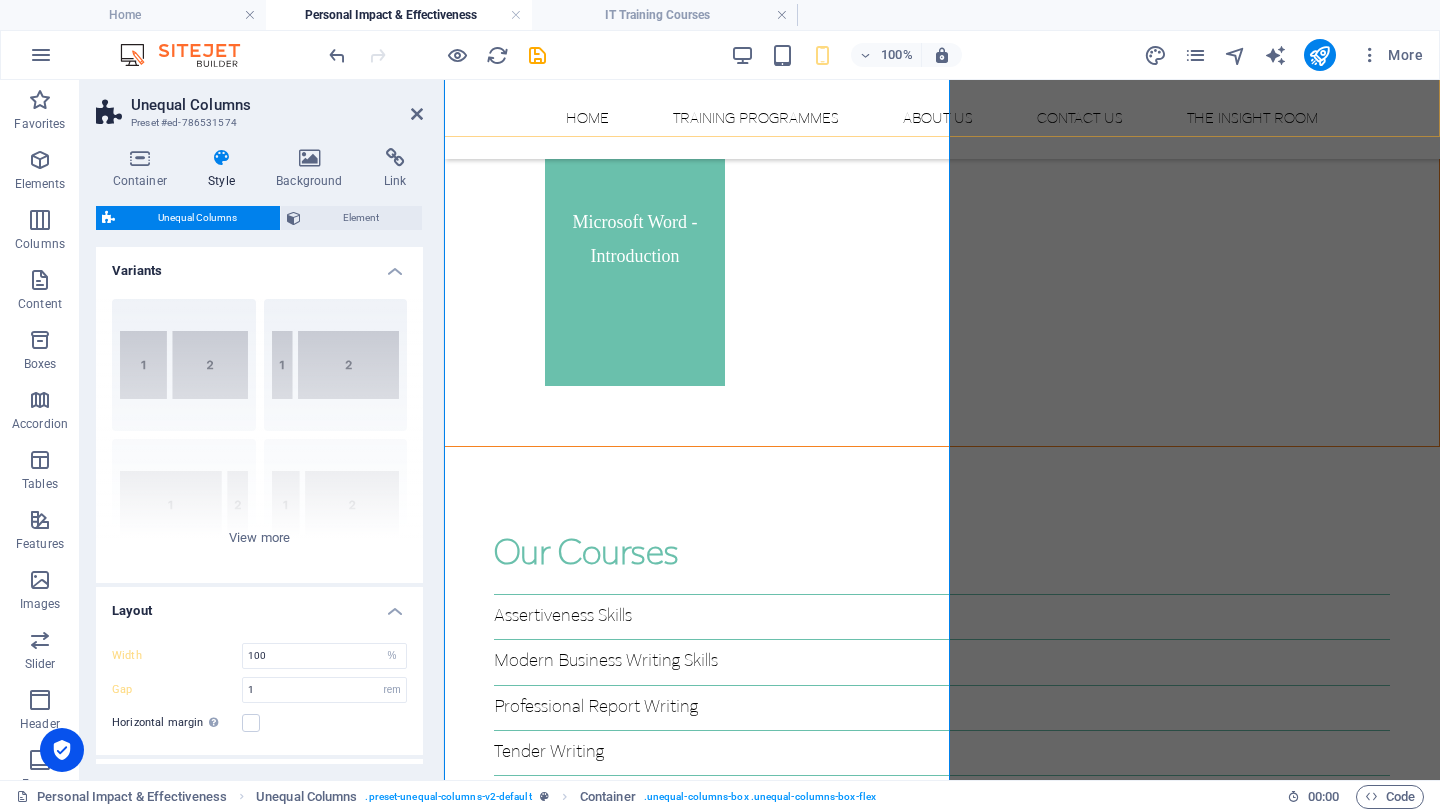 type on "60" 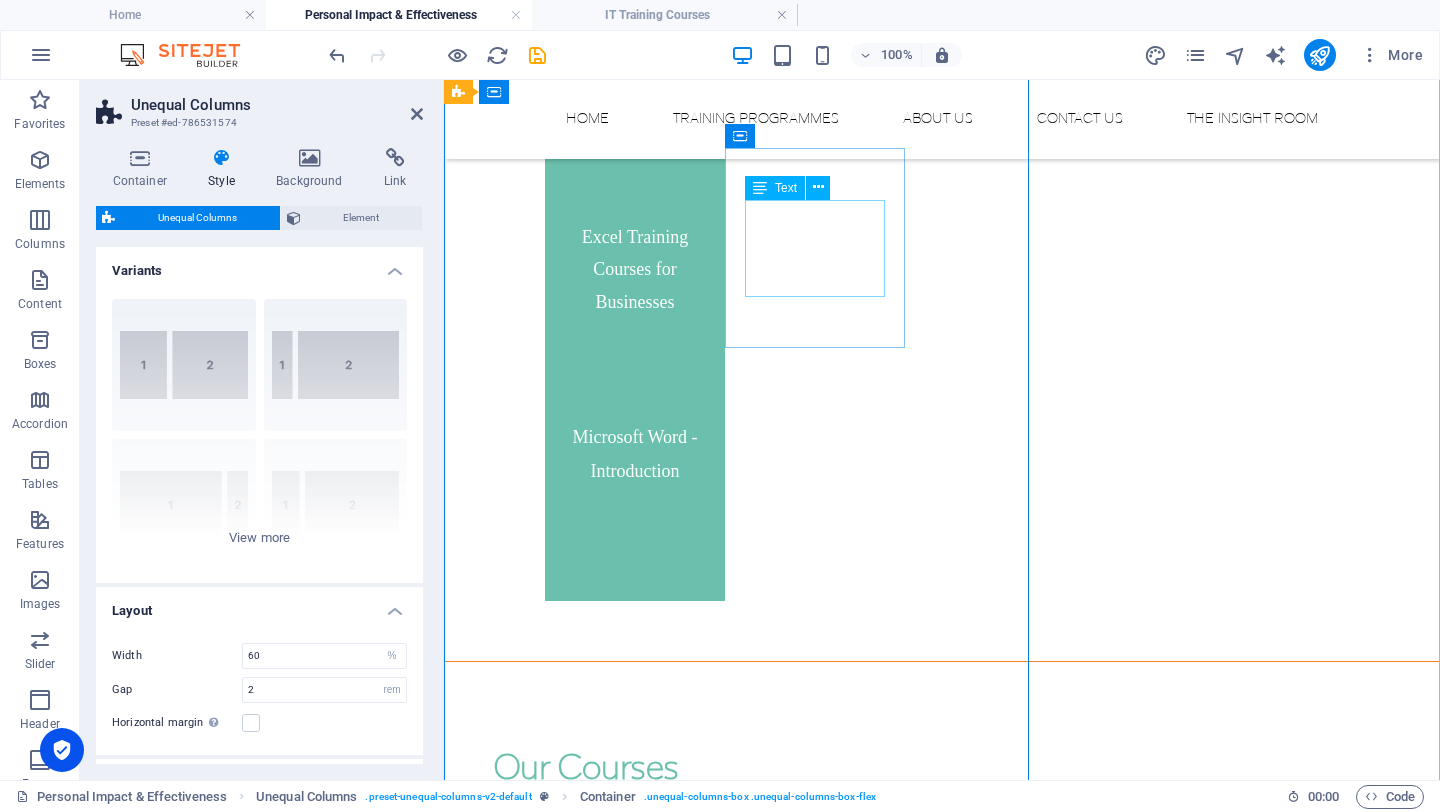 scroll, scrollTop: 1451, scrollLeft: 0, axis: vertical 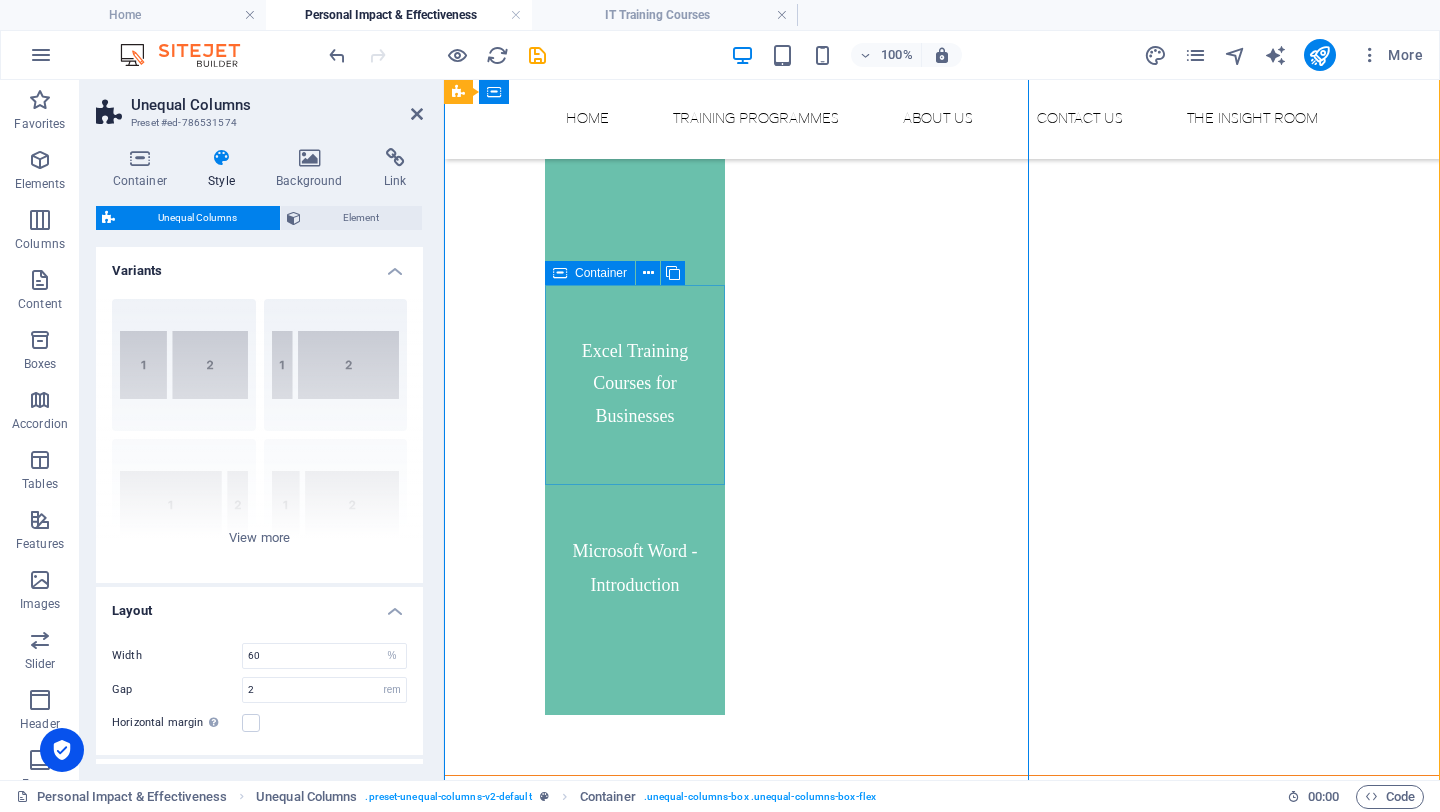click on "Power BI" at bounding box center (635, 215) 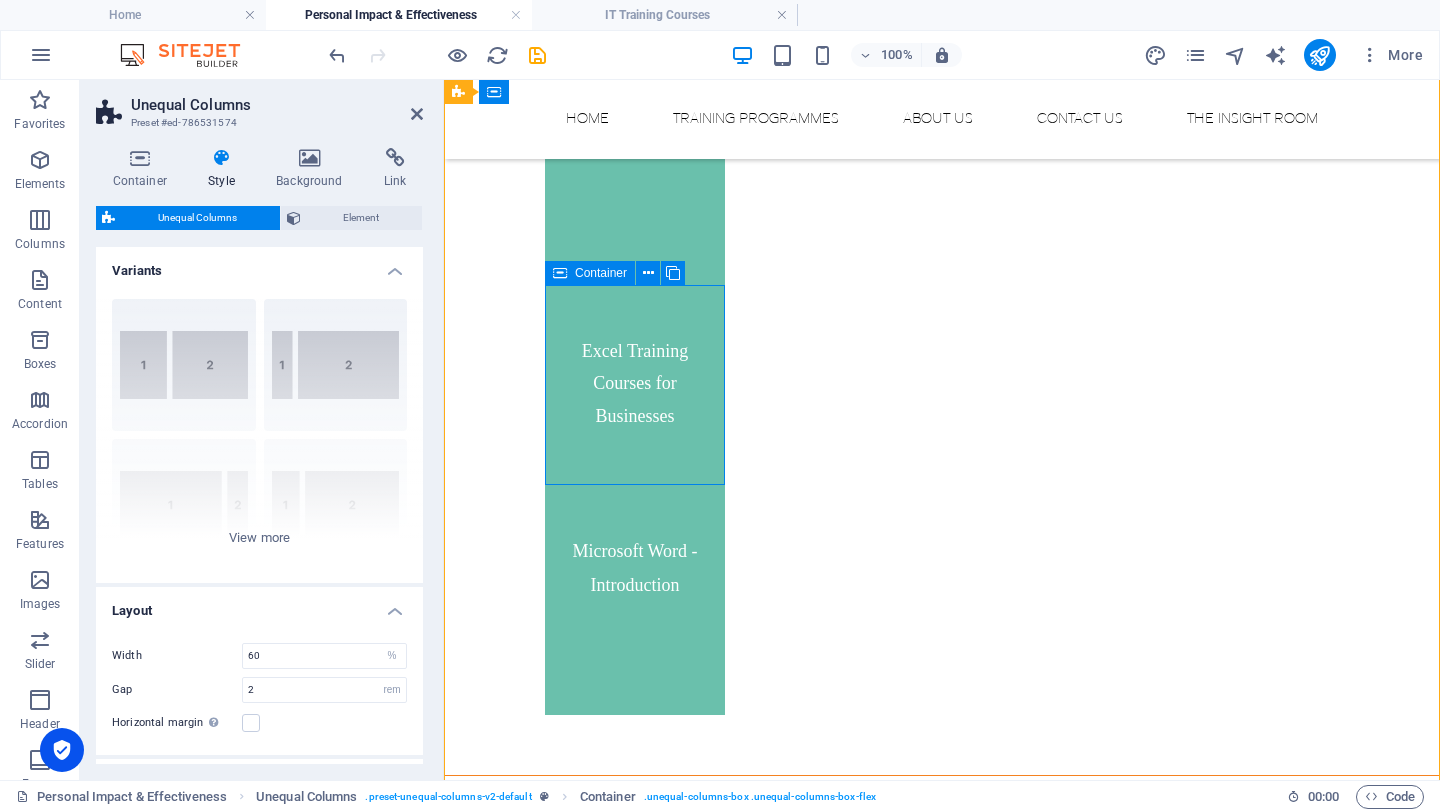 click on "Power BI" at bounding box center [635, 215] 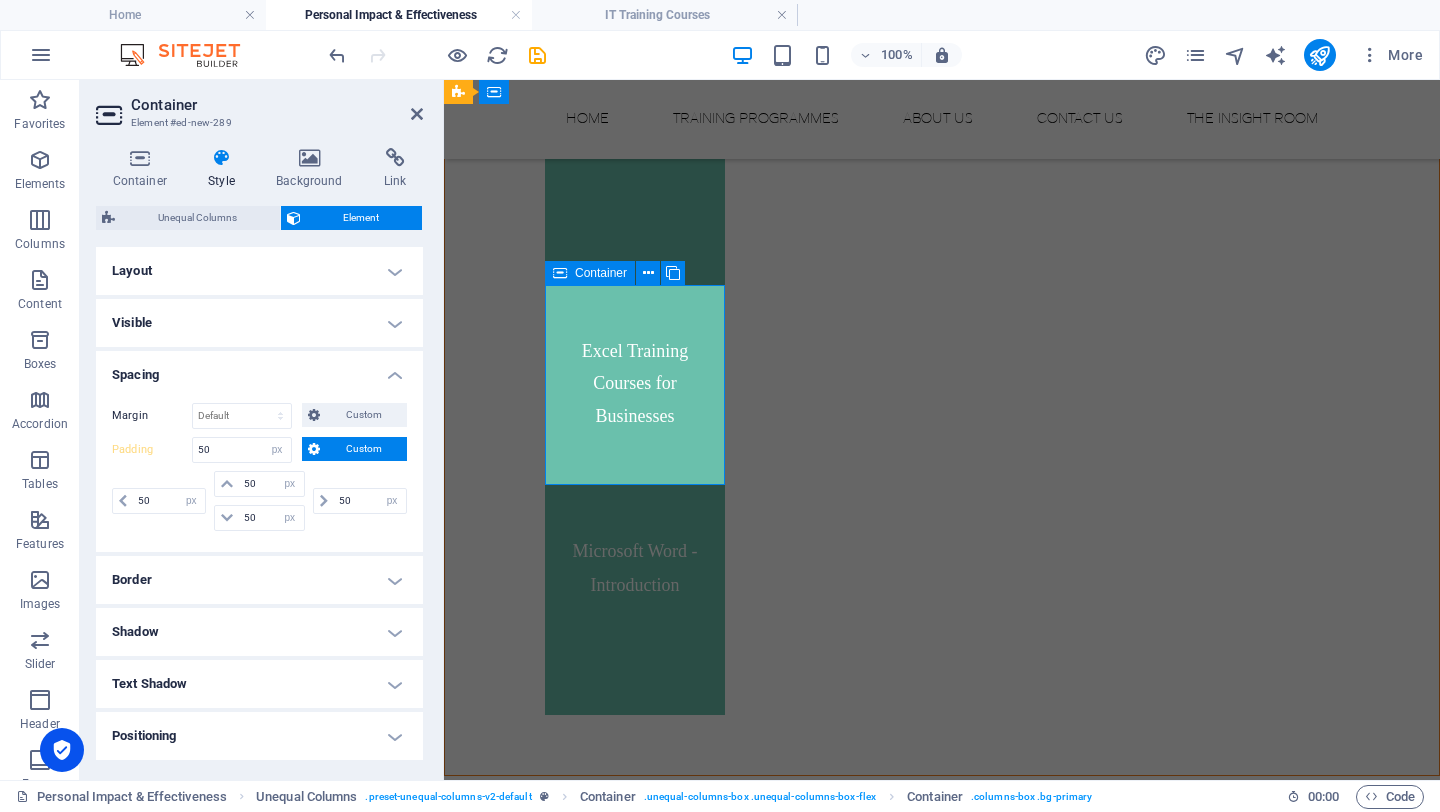 type 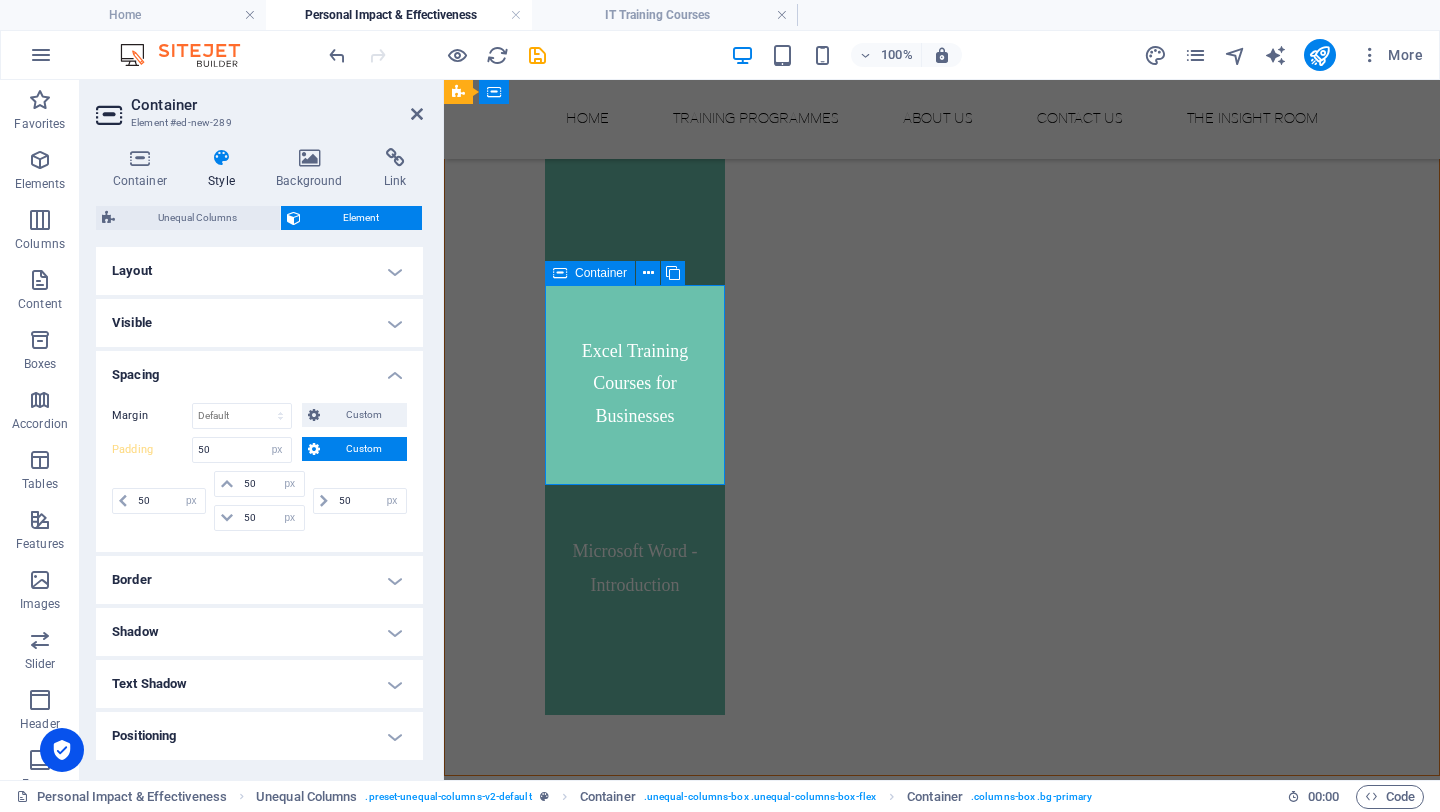 select on "DISABLED_OPTION_VALUE" 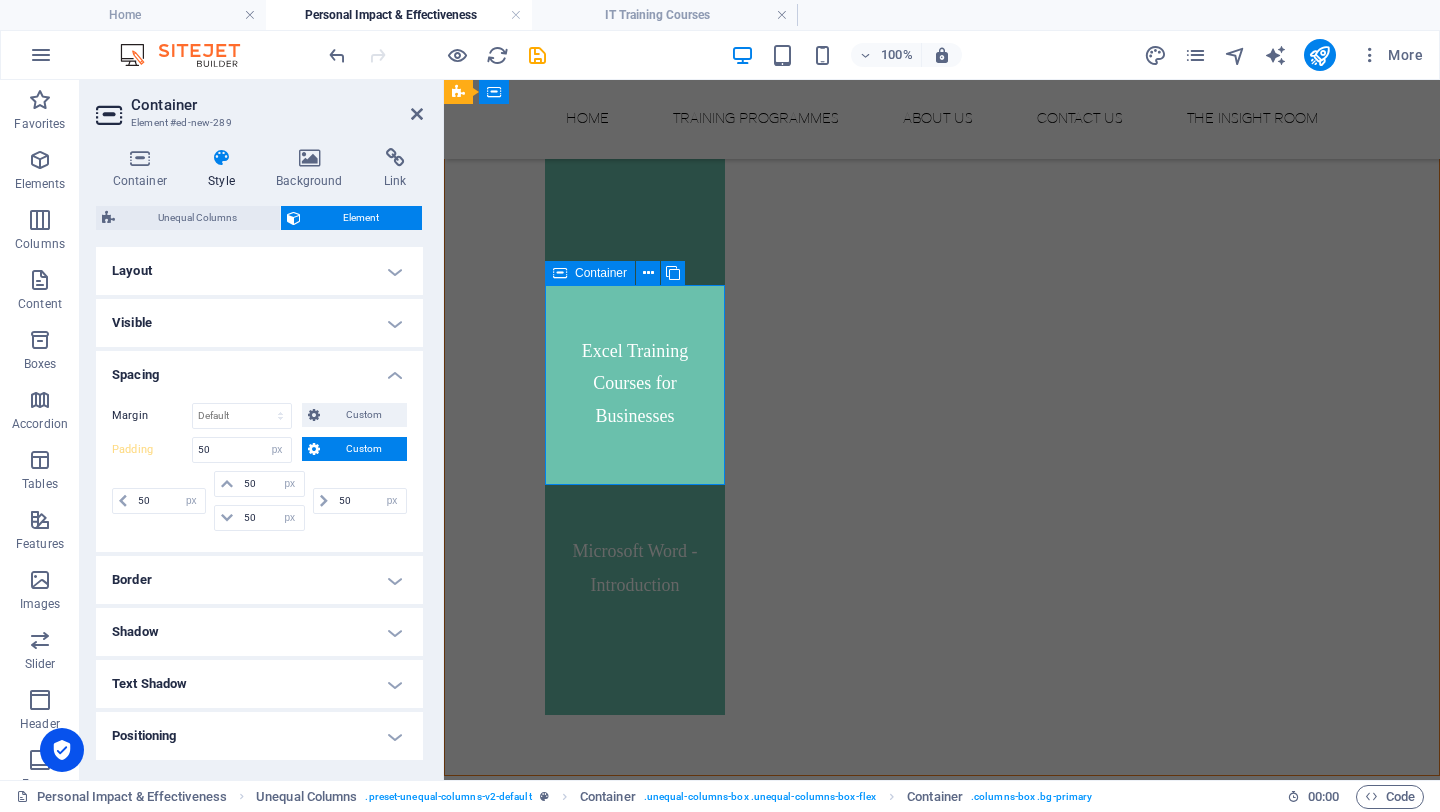 type on "20" 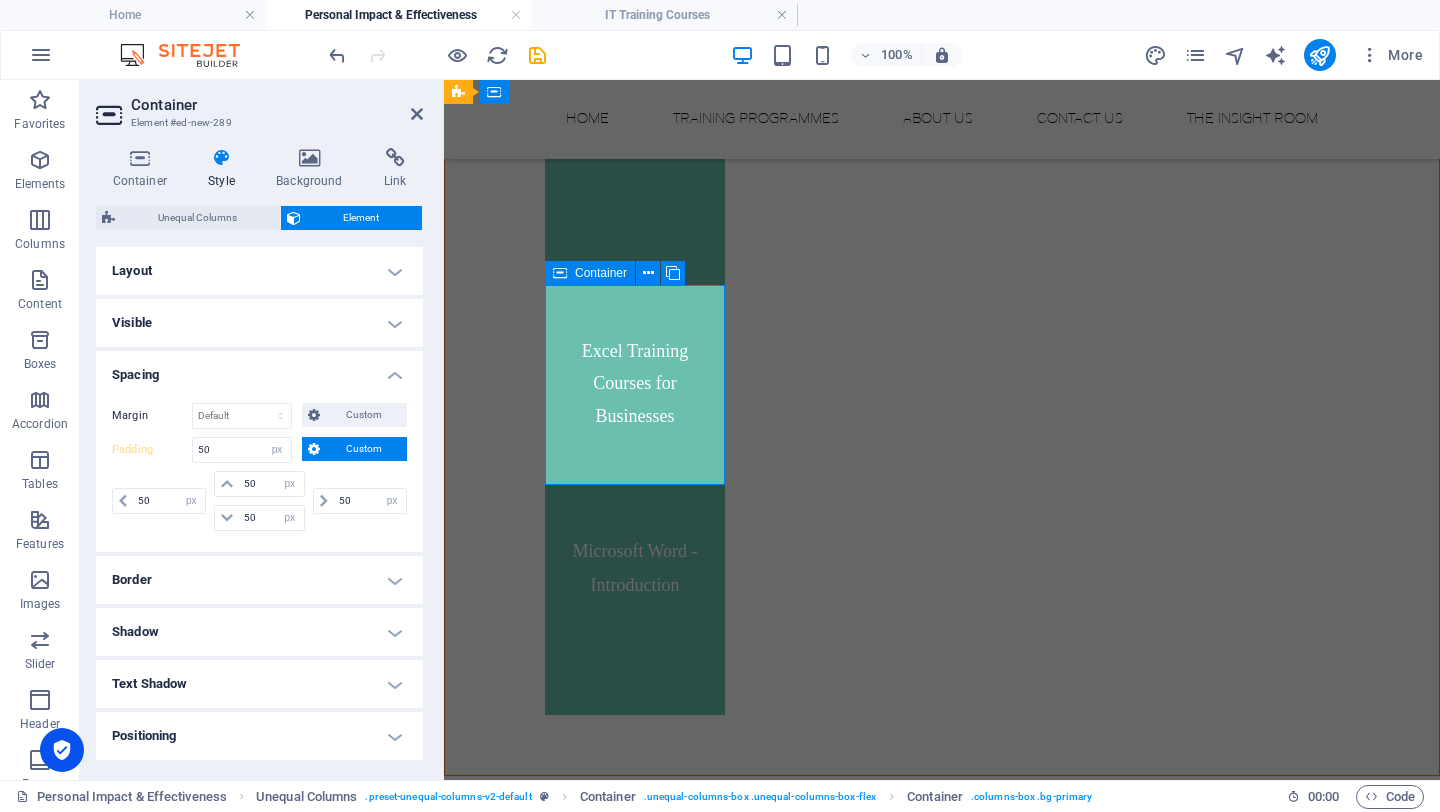 type on "20" 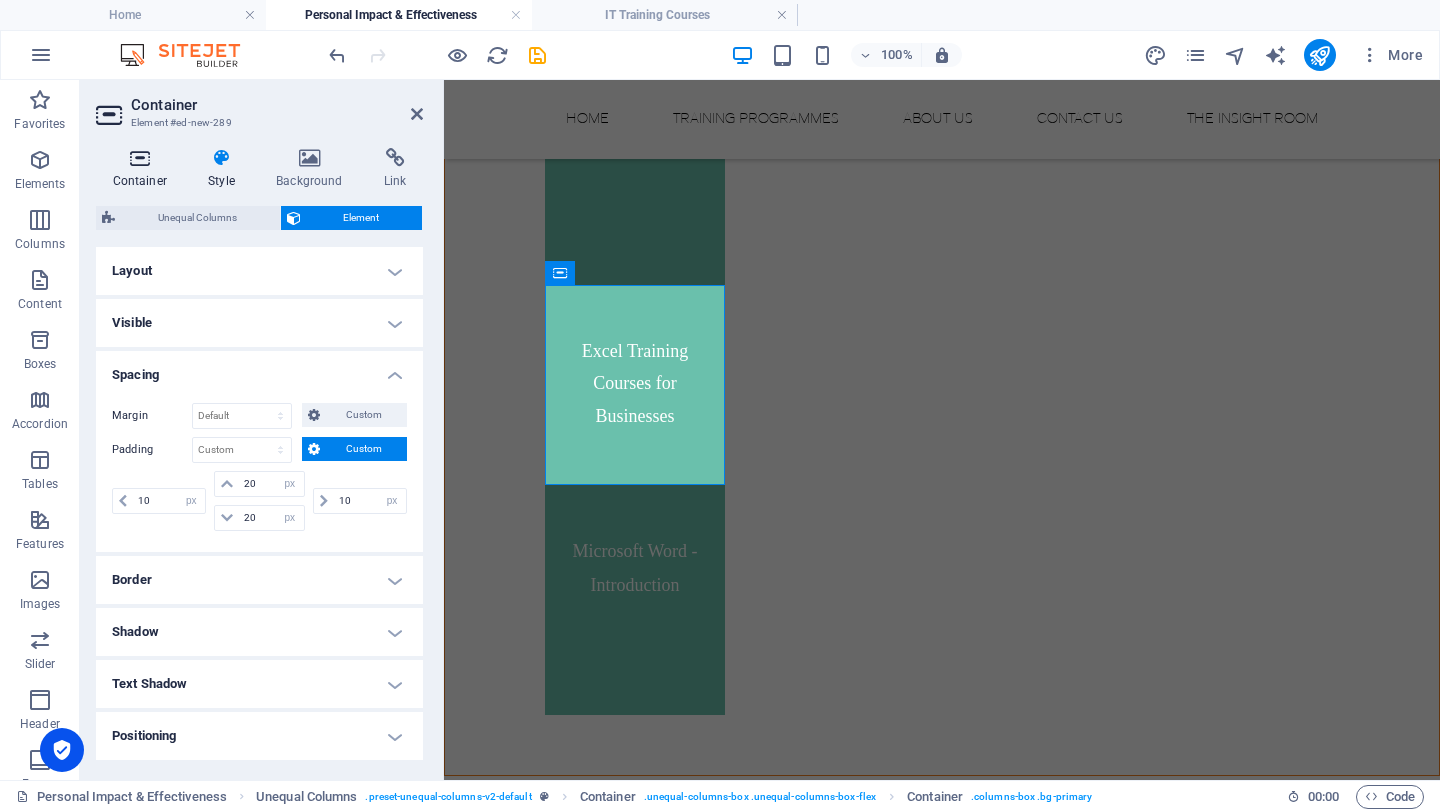 click on "Container" at bounding box center [144, 169] 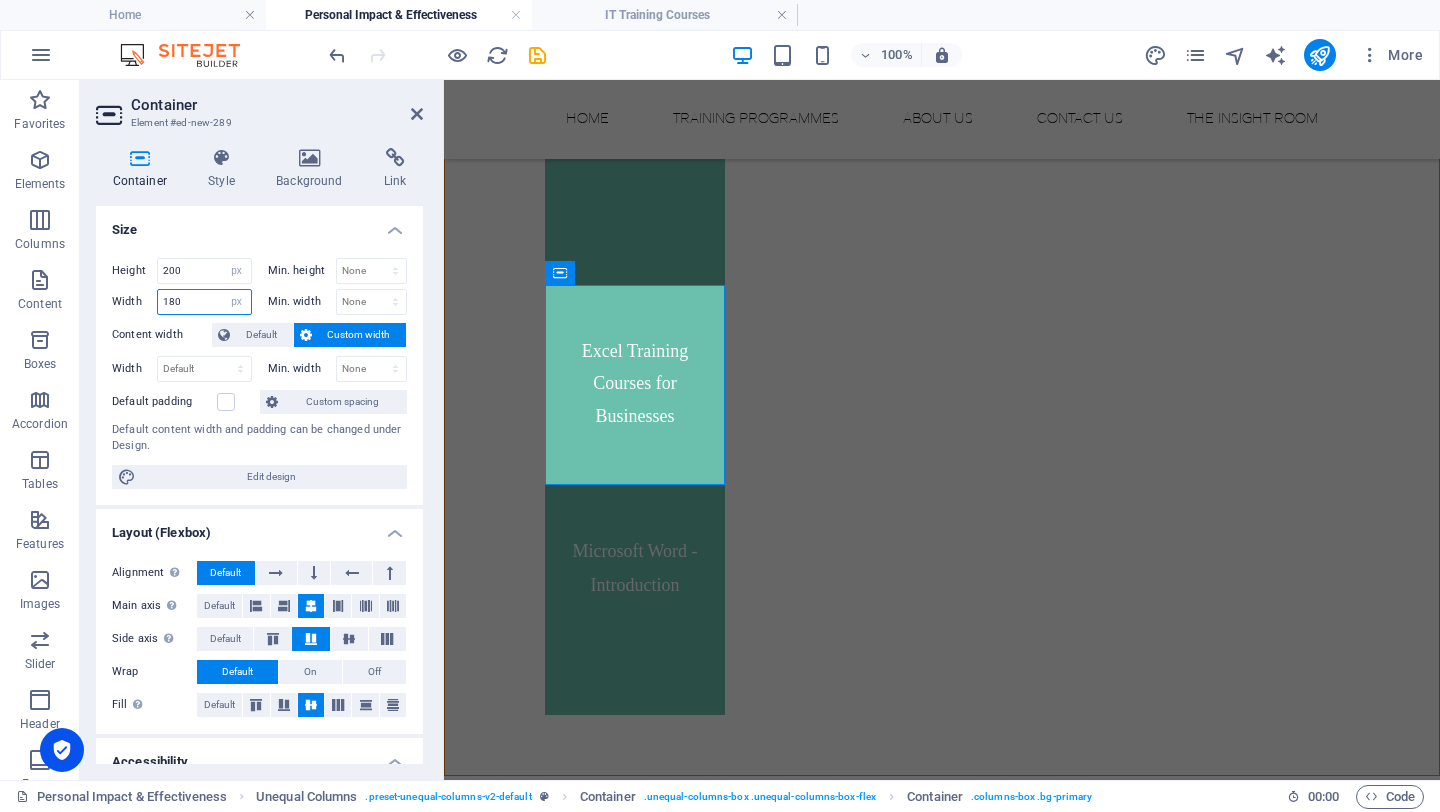 click on "180" at bounding box center (204, 302) 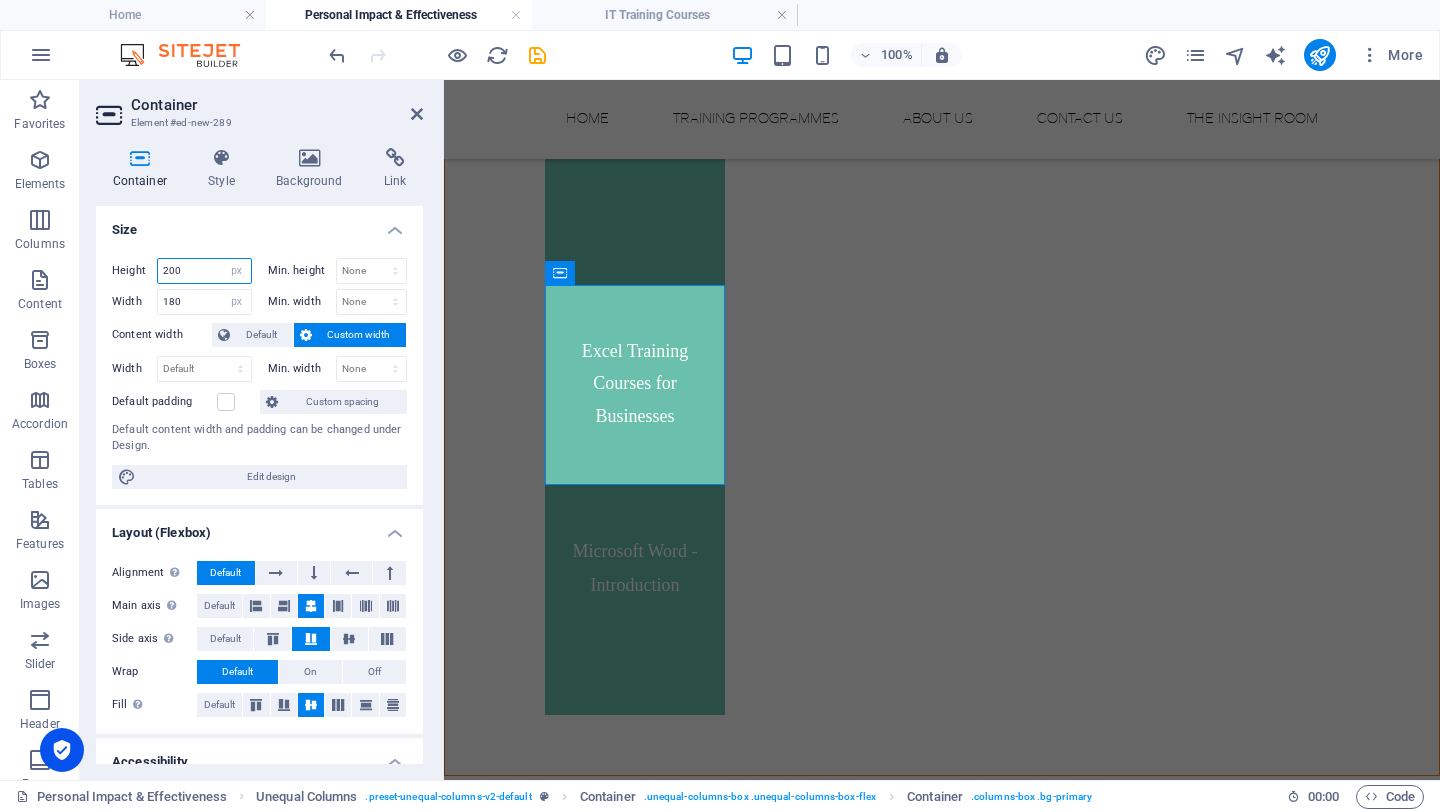 click on "200" at bounding box center (204, 271) 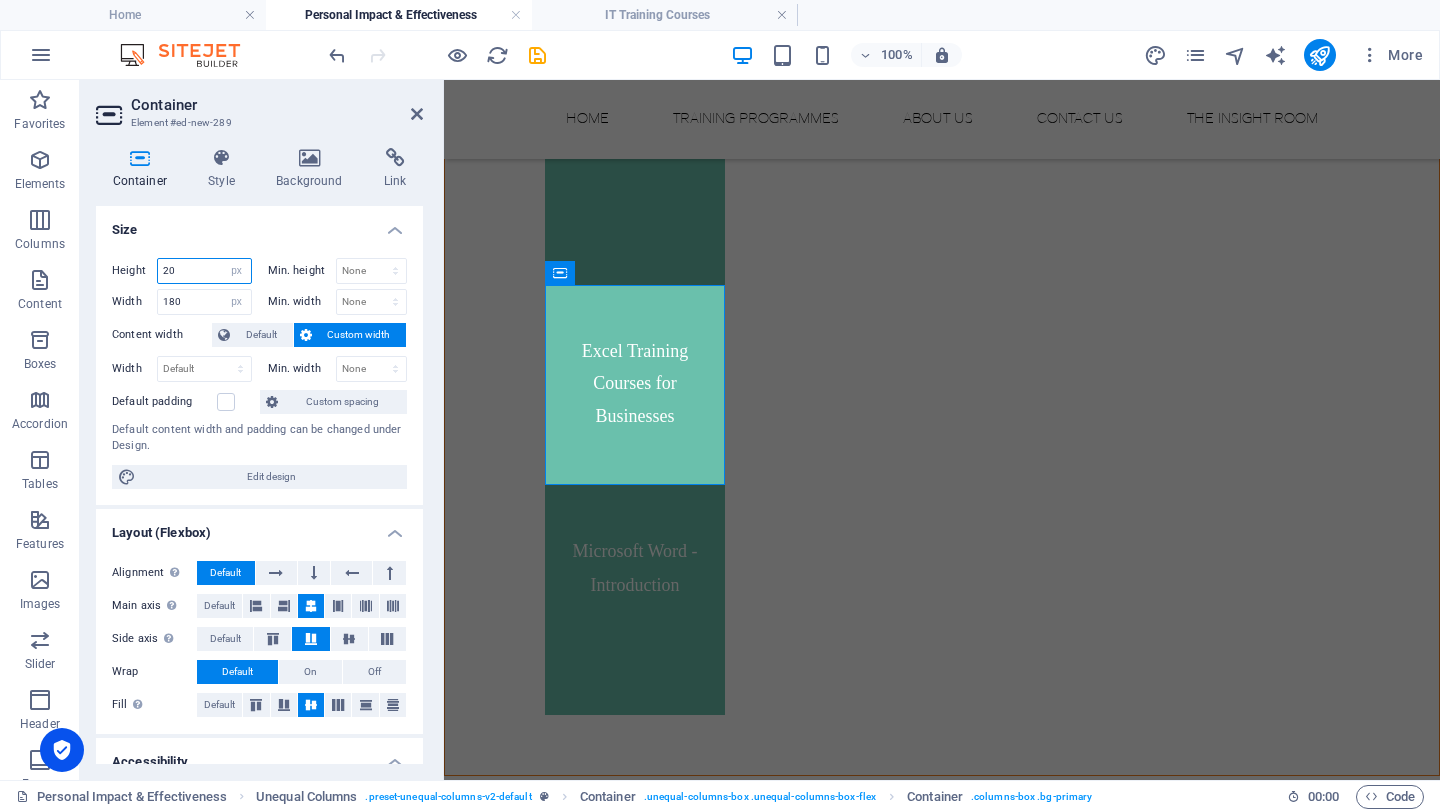 type on "2" 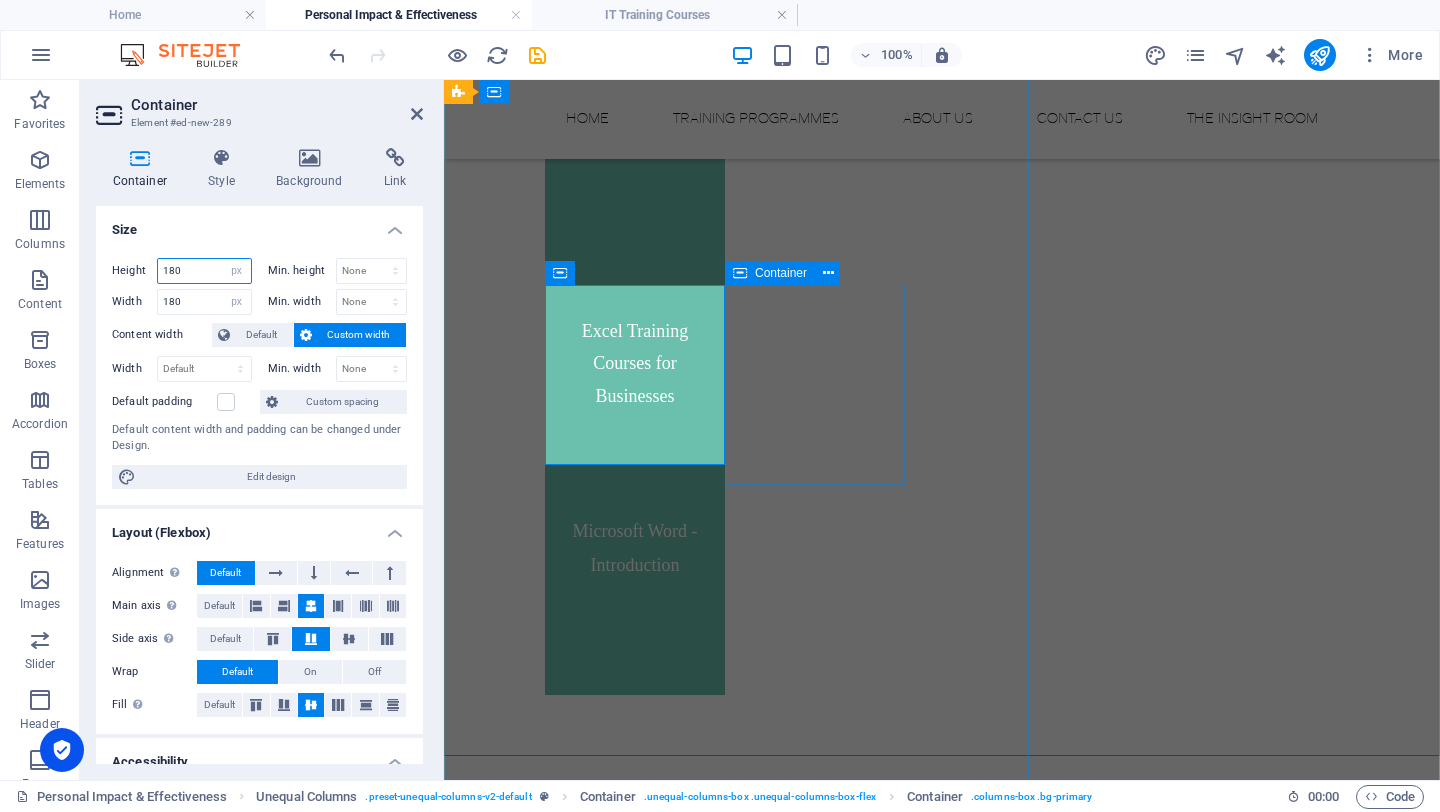 type on "180" 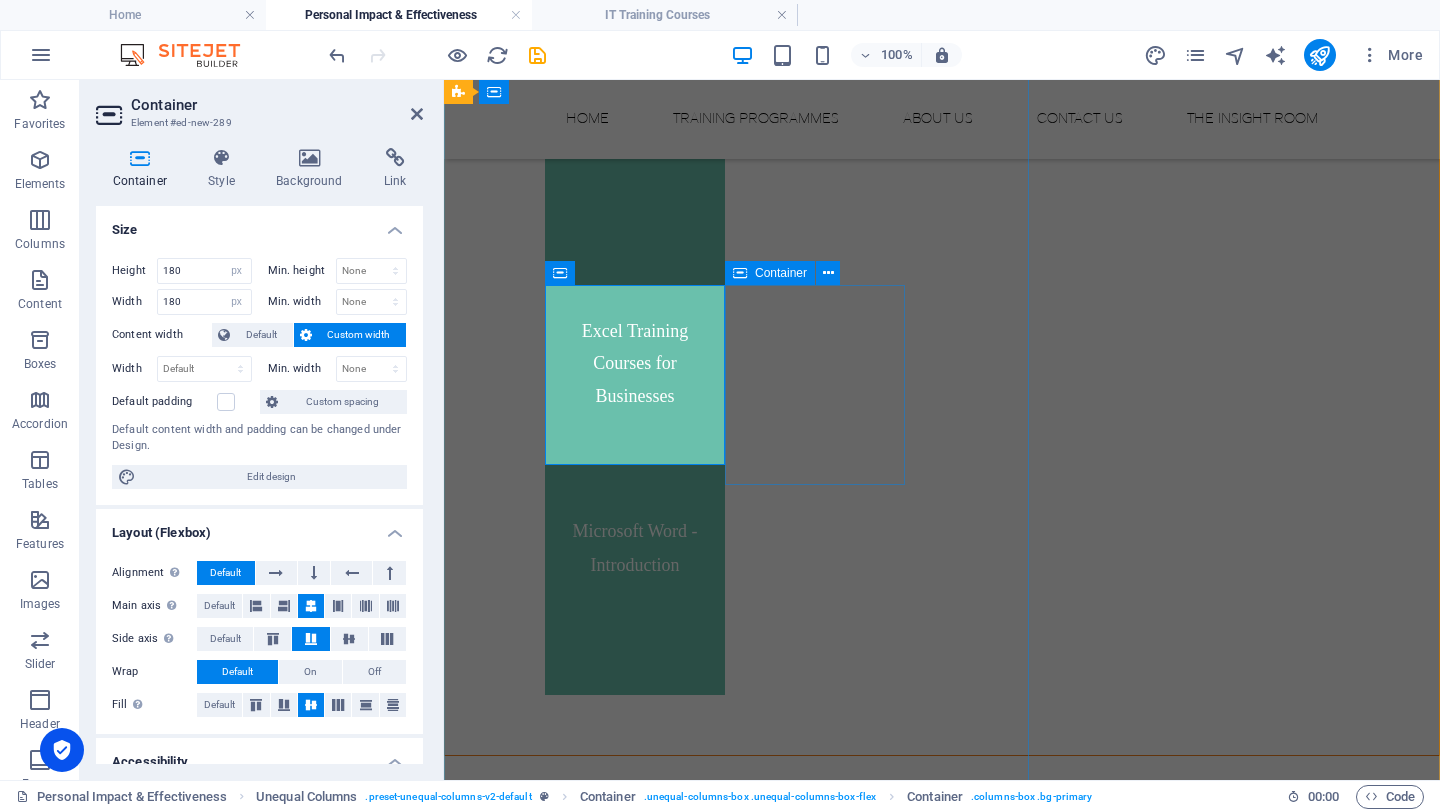 click on "Excel Training Courses for Businesses" at bounding box center (635, 395) 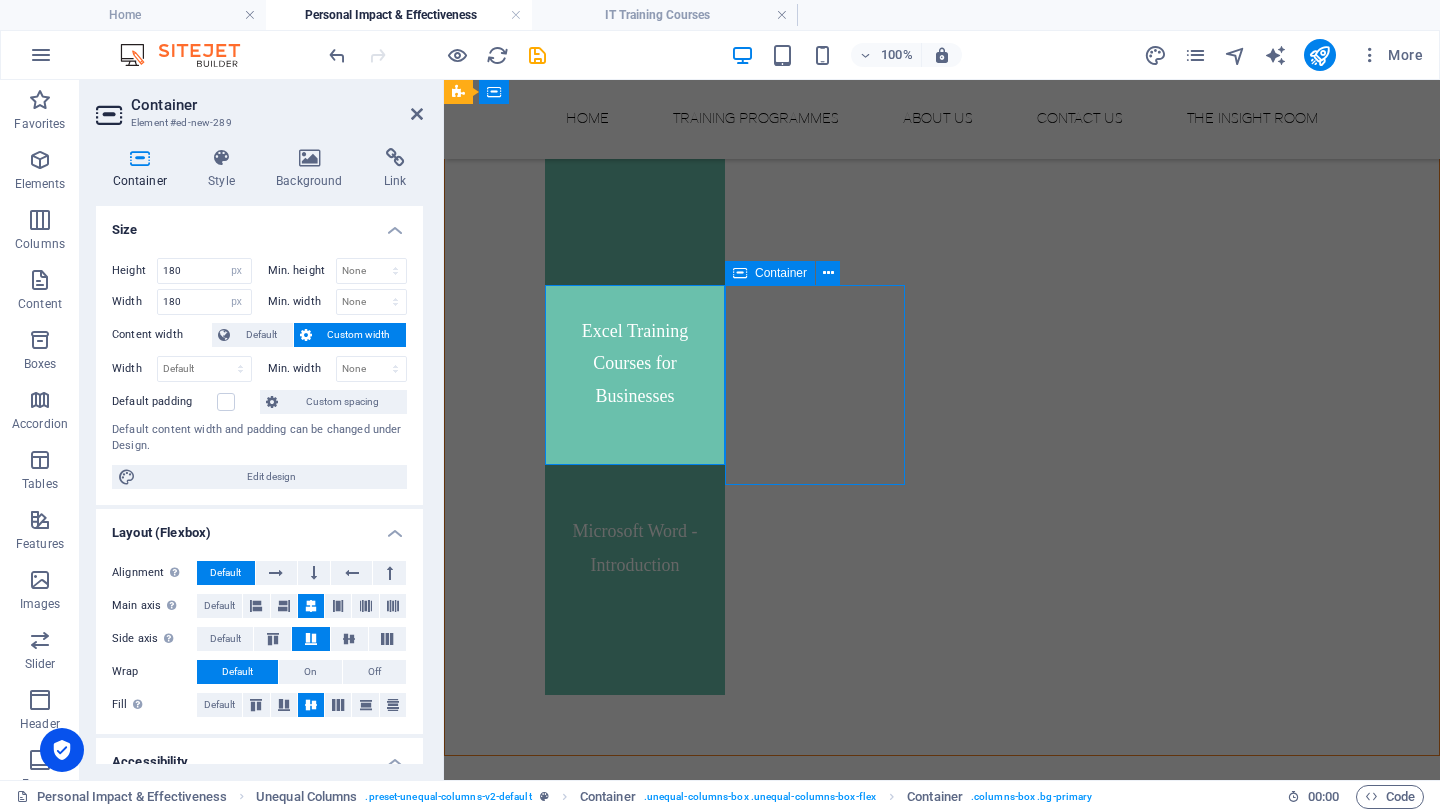 click on "Excel Training Courses for Businesses" at bounding box center (635, 395) 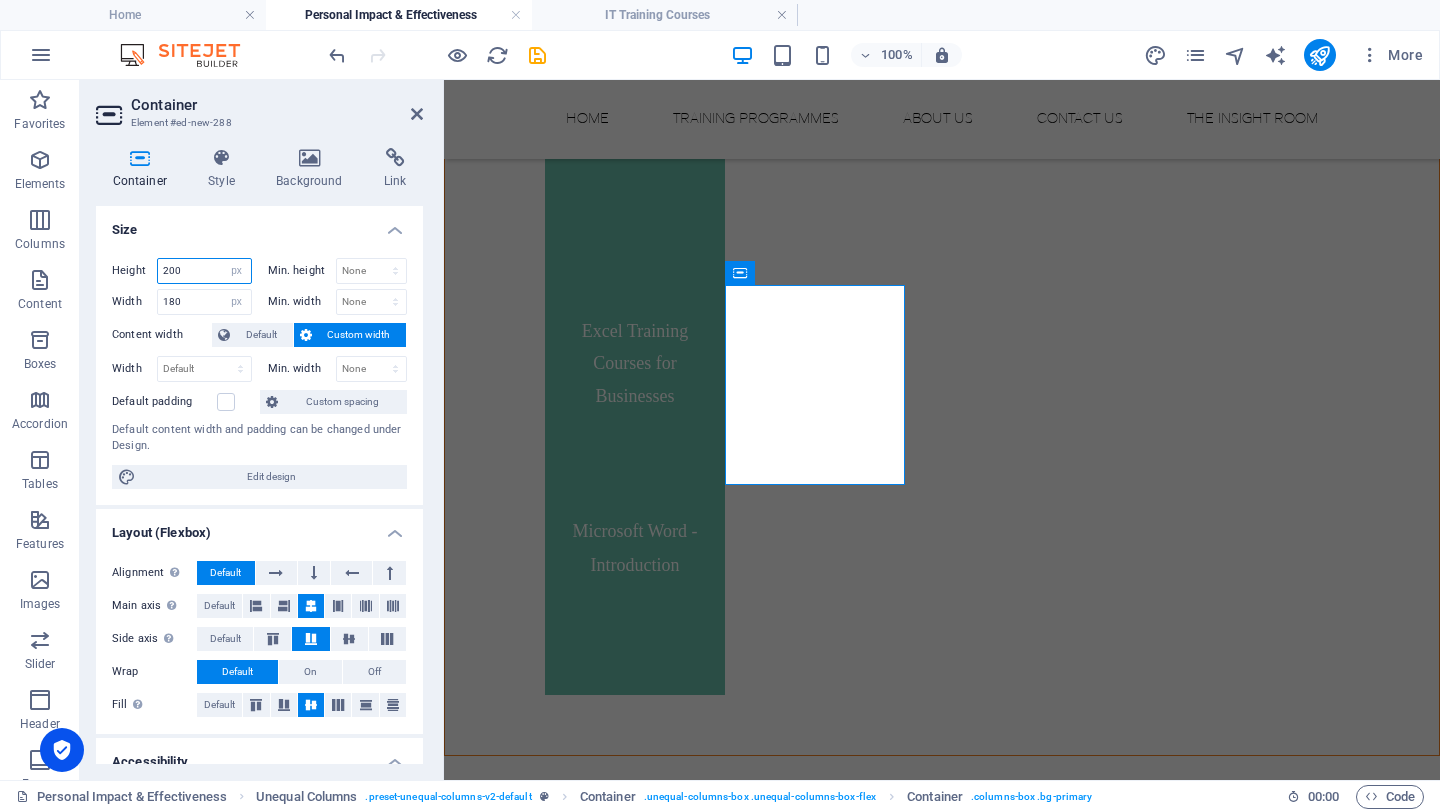 click on "200" at bounding box center [204, 271] 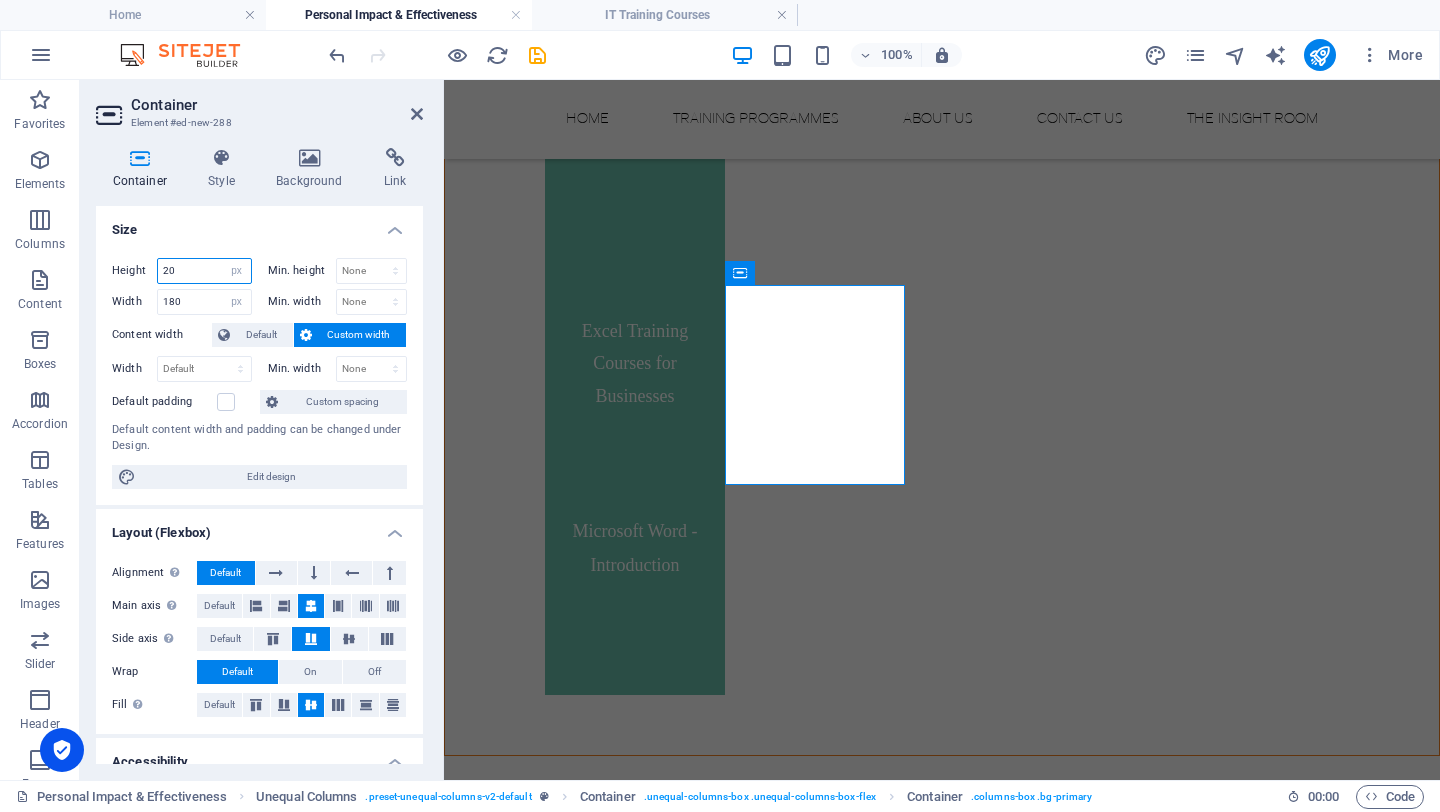 type on "2" 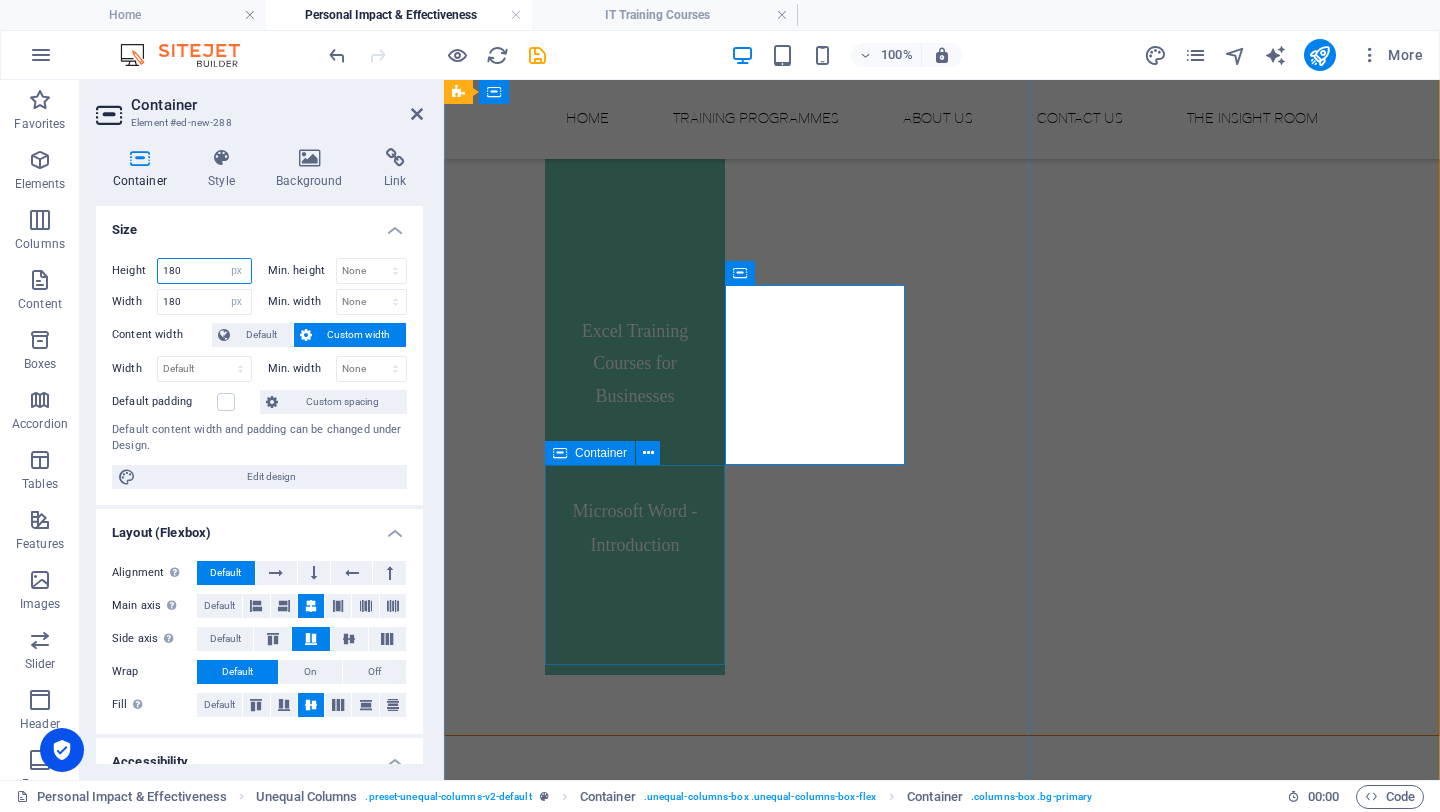 type on "180" 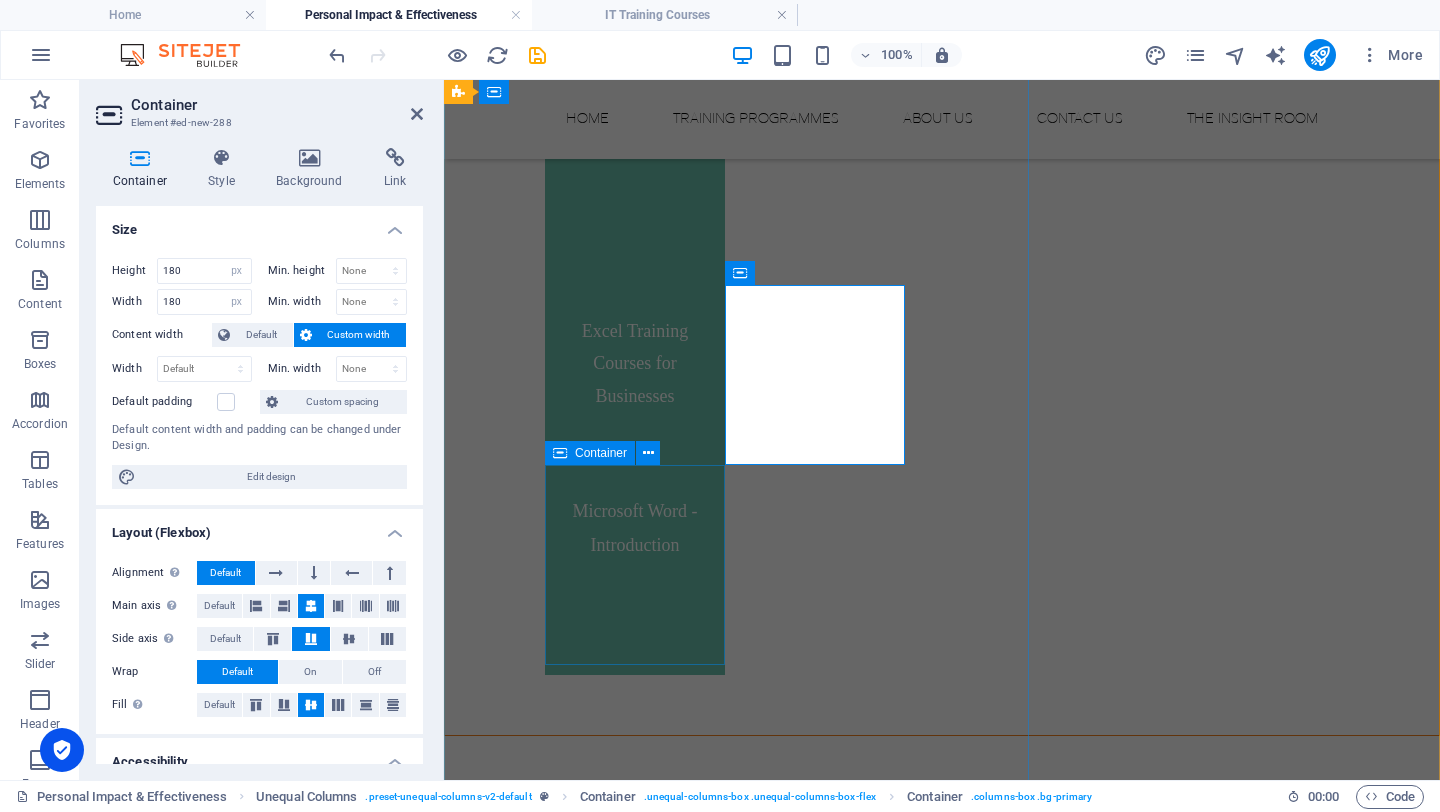 click on "Microsoft Word - Introduction" at bounding box center [635, 575] 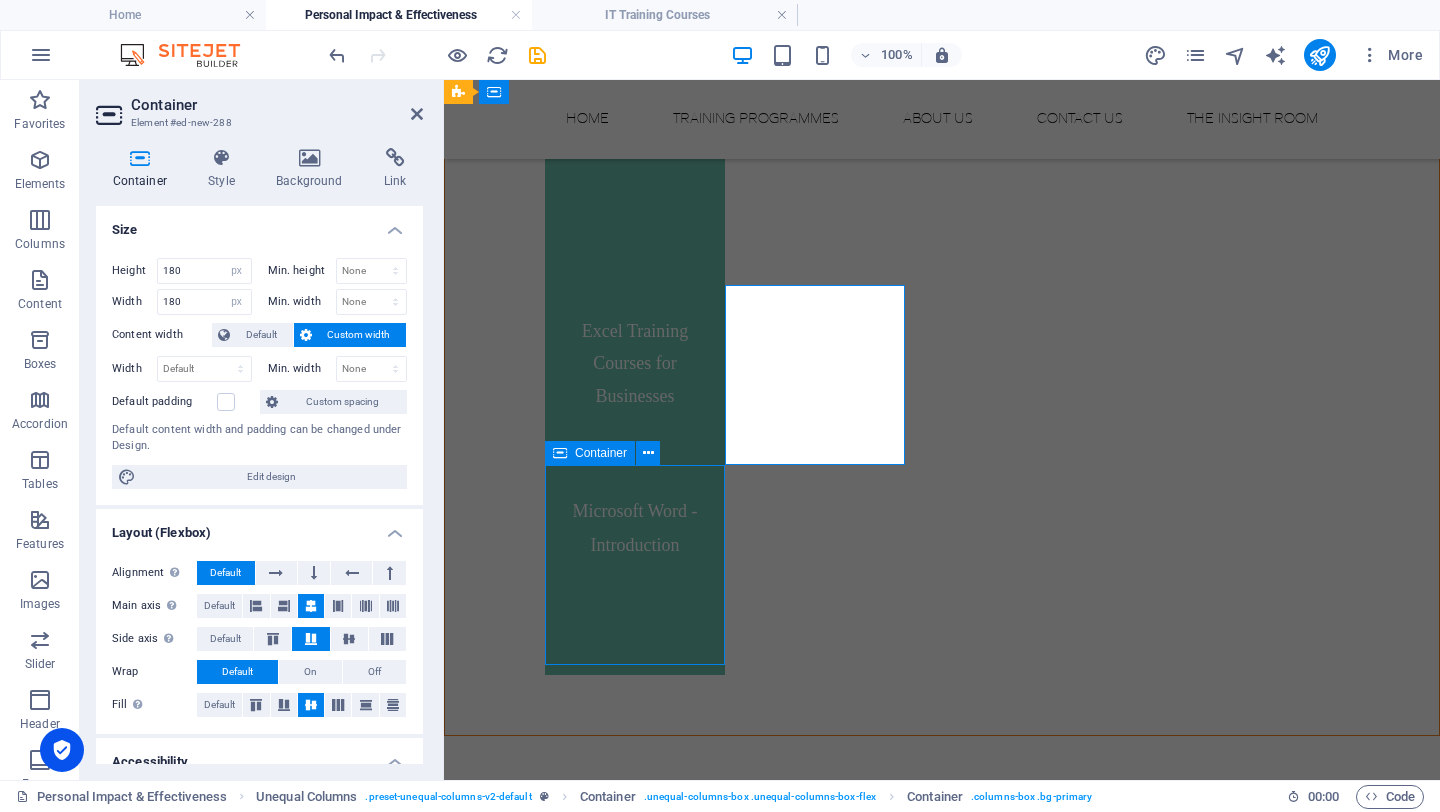 click on "Microsoft Word - Introduction" at bounding box center [635, 575] 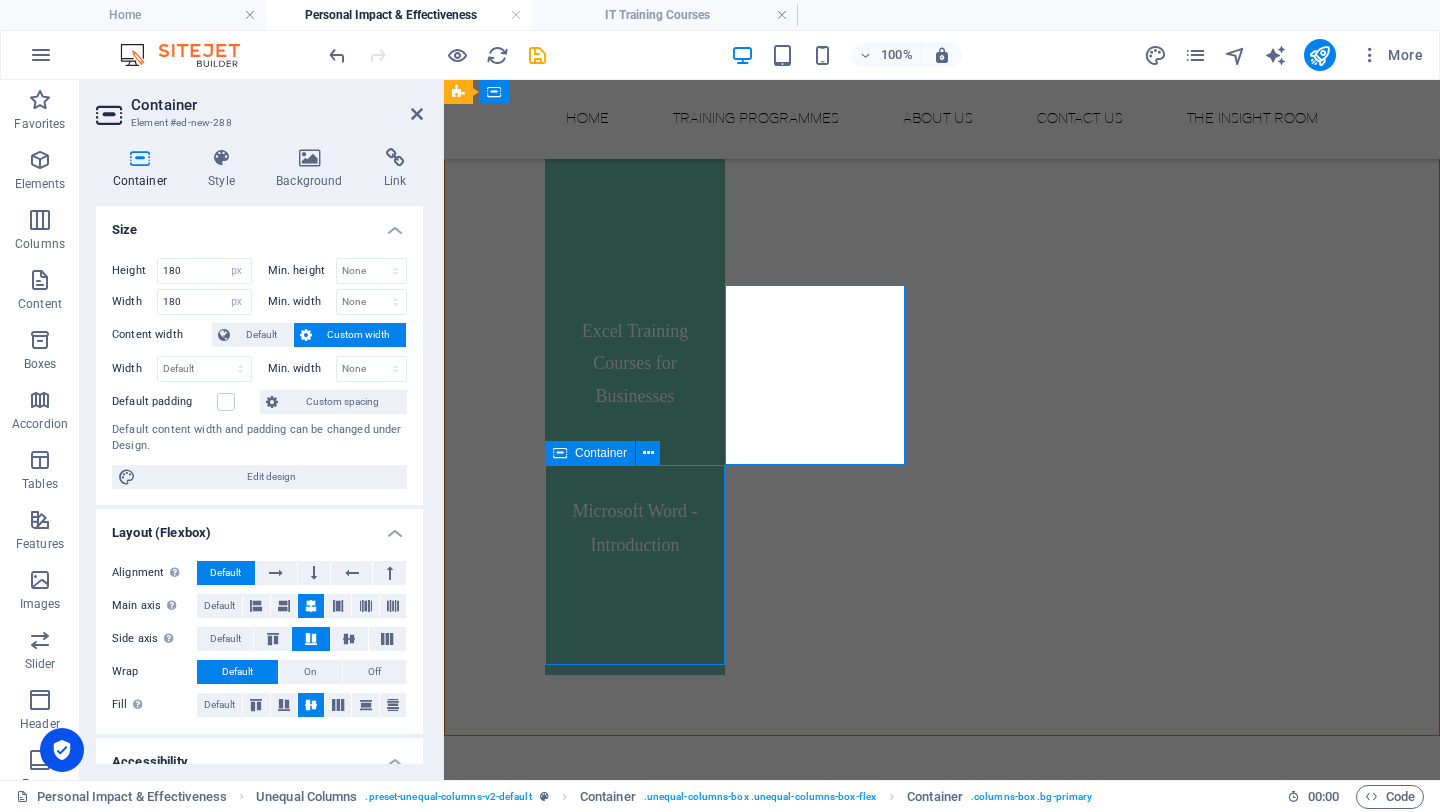 select on "px" 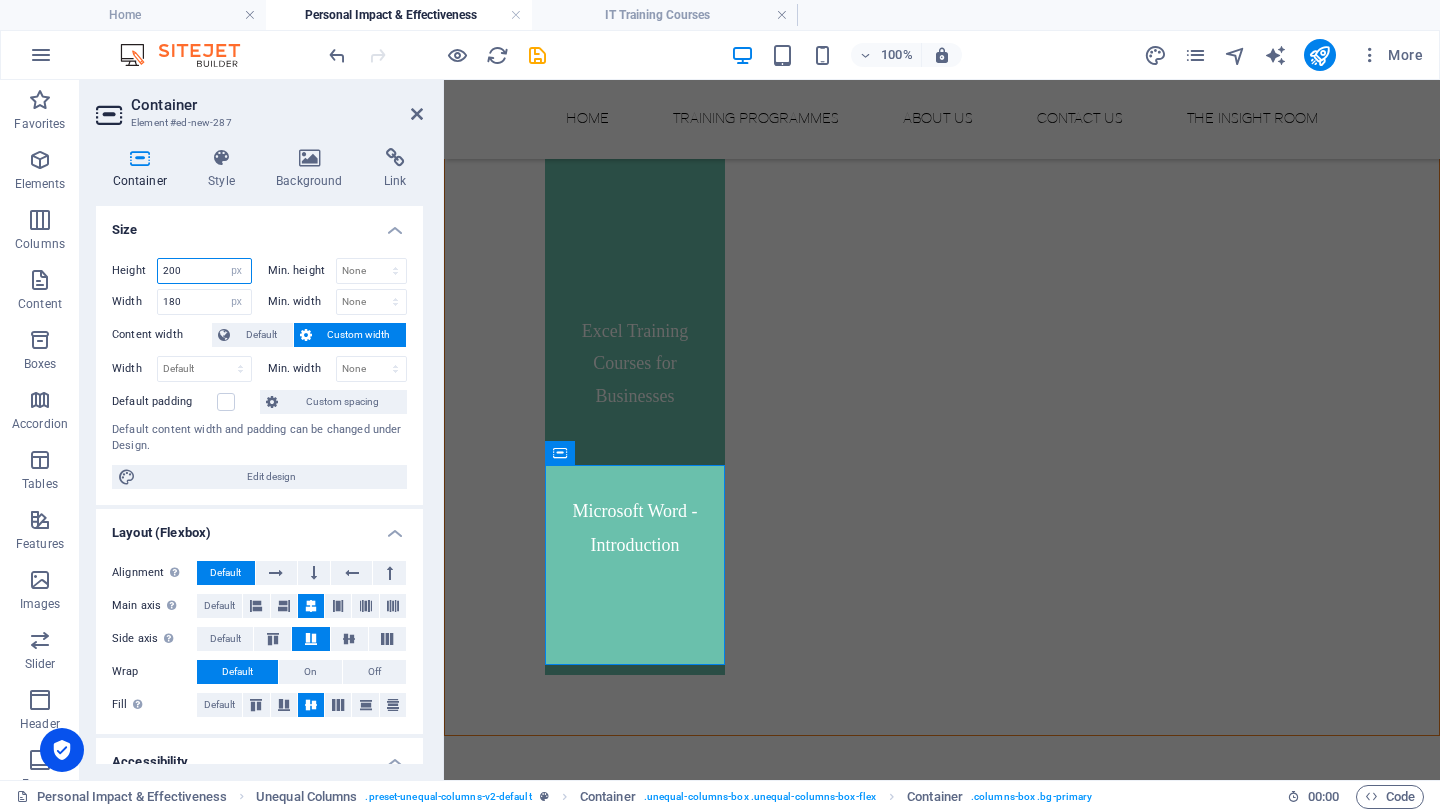 click on "200" at bounding box center [204, 271] 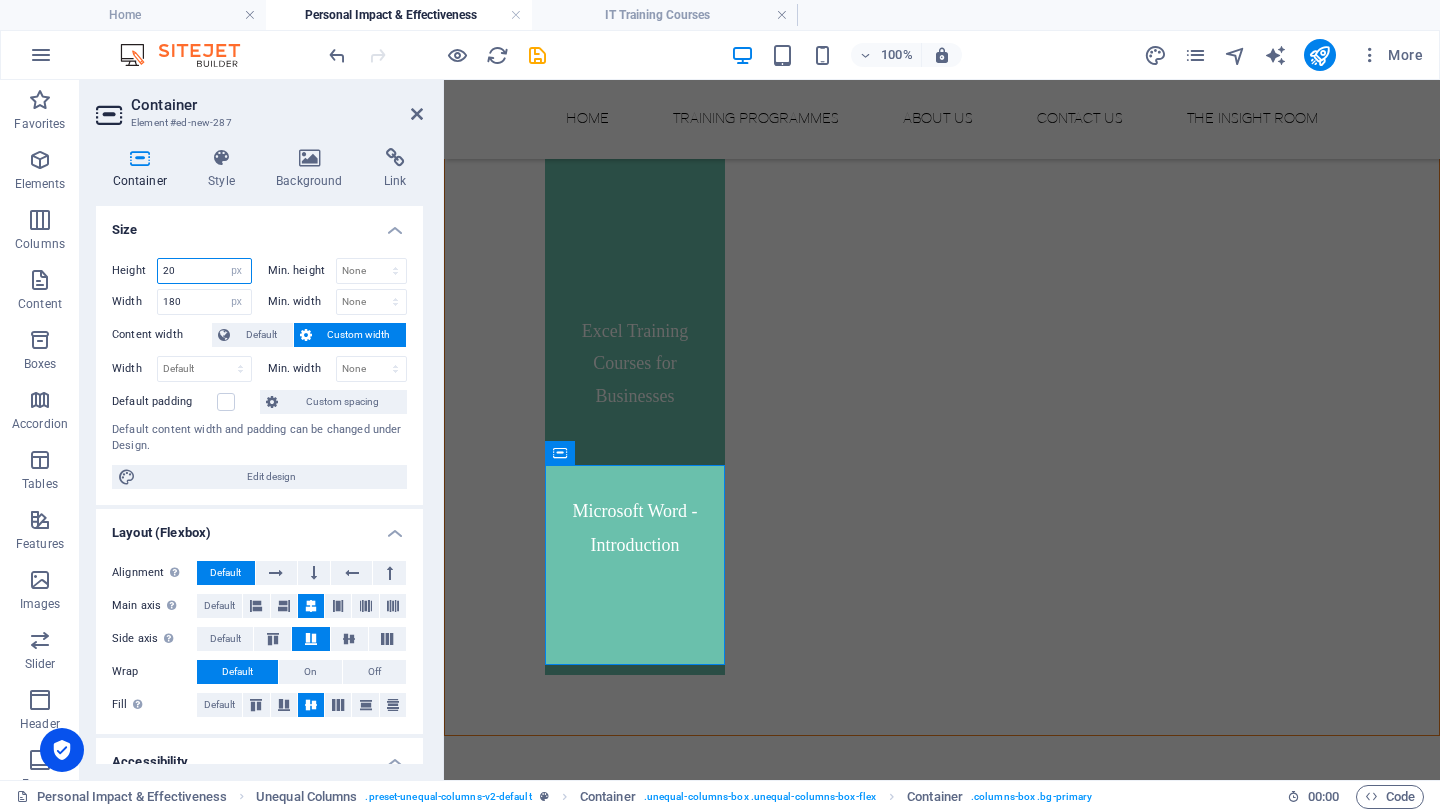 type on "2" 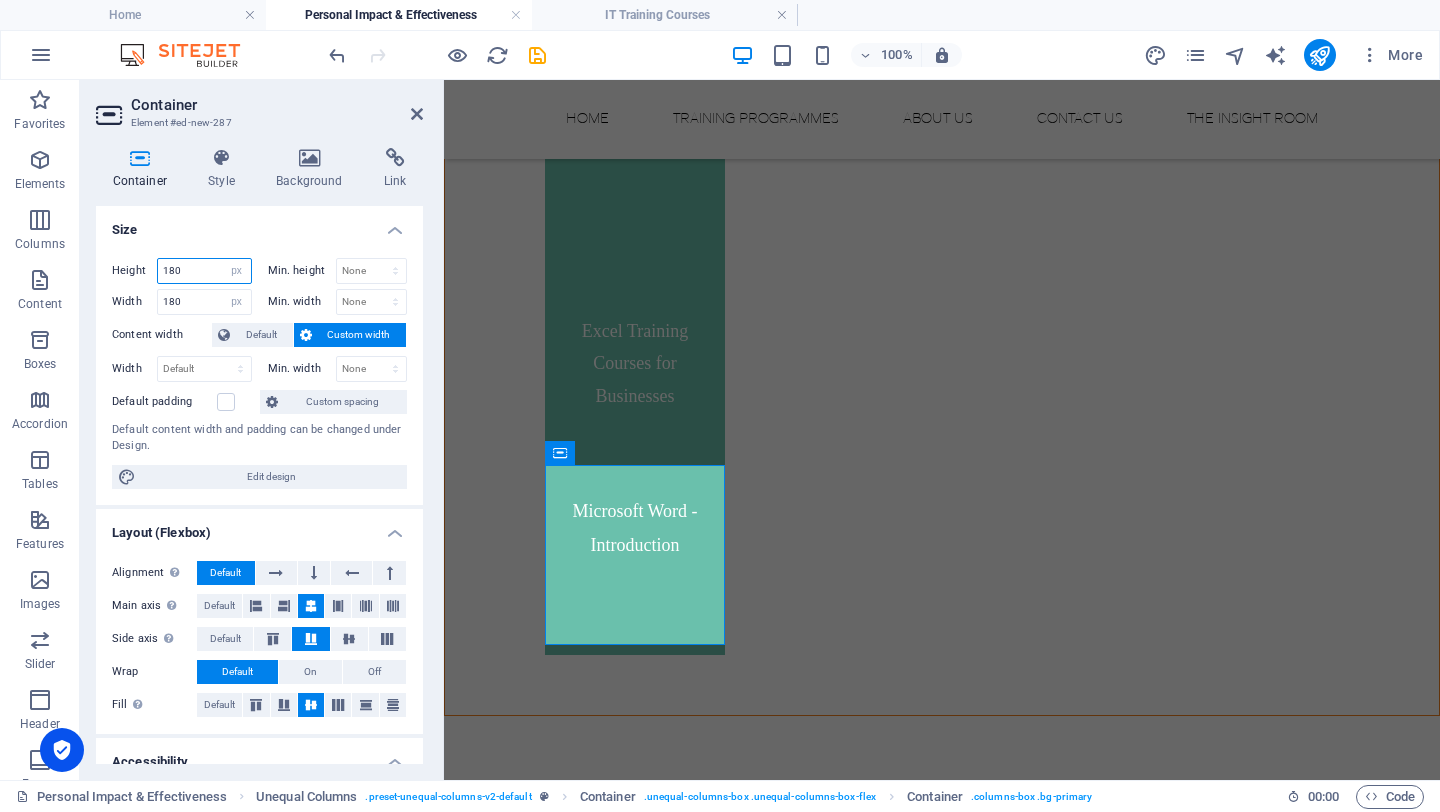 type on "180" 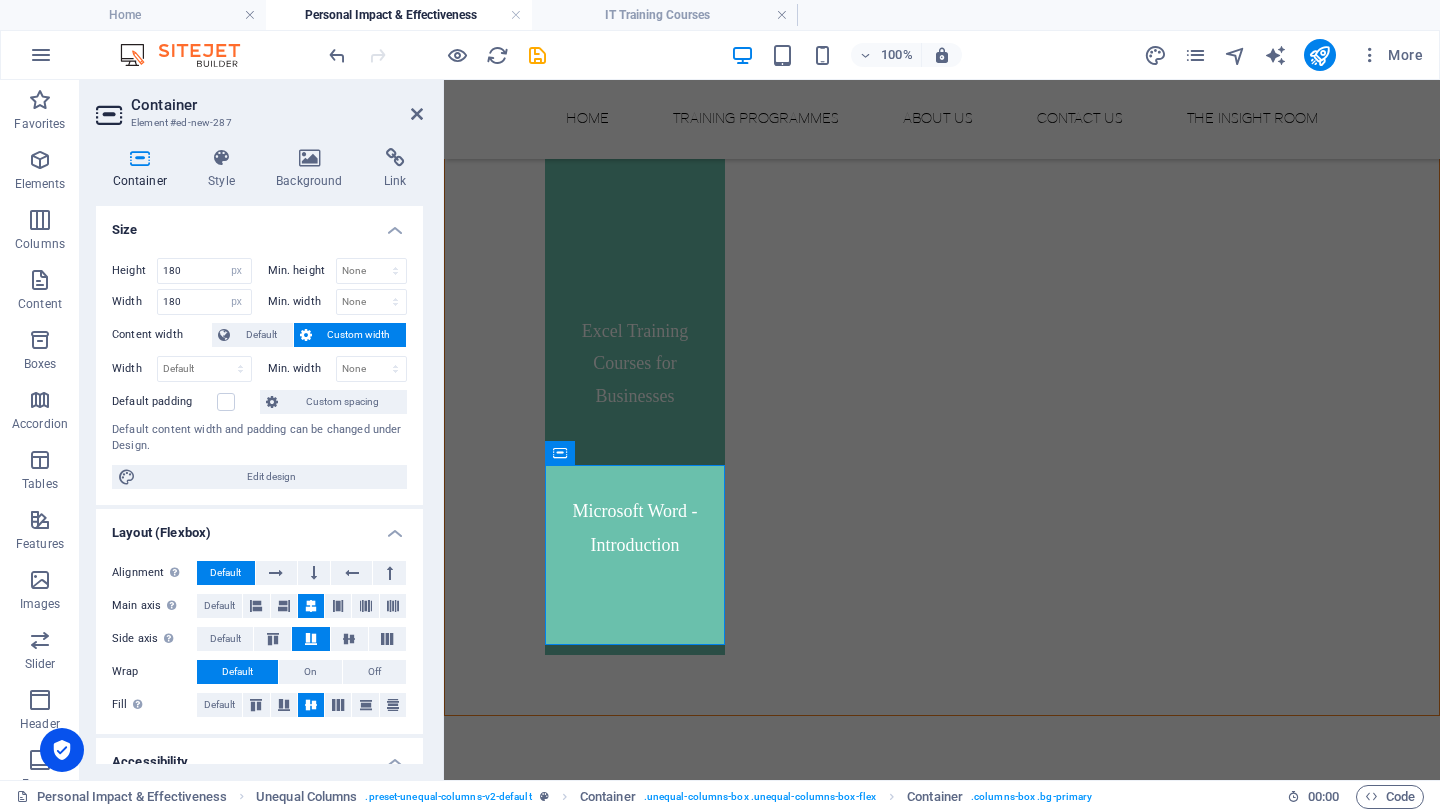 click on "Height 180 Default px rem % vh vw Min. height None px rem % vh vw Width 180 Default px rem % em vh vw Min. width None px rem % vh vw Content width Default Custom width Width Default px rem % em vh vw Min. width None px rem % vh vw Default padding Custom spacing Default content width and padding can be changed under Design. Edit design" at bounding box center (259, 373) 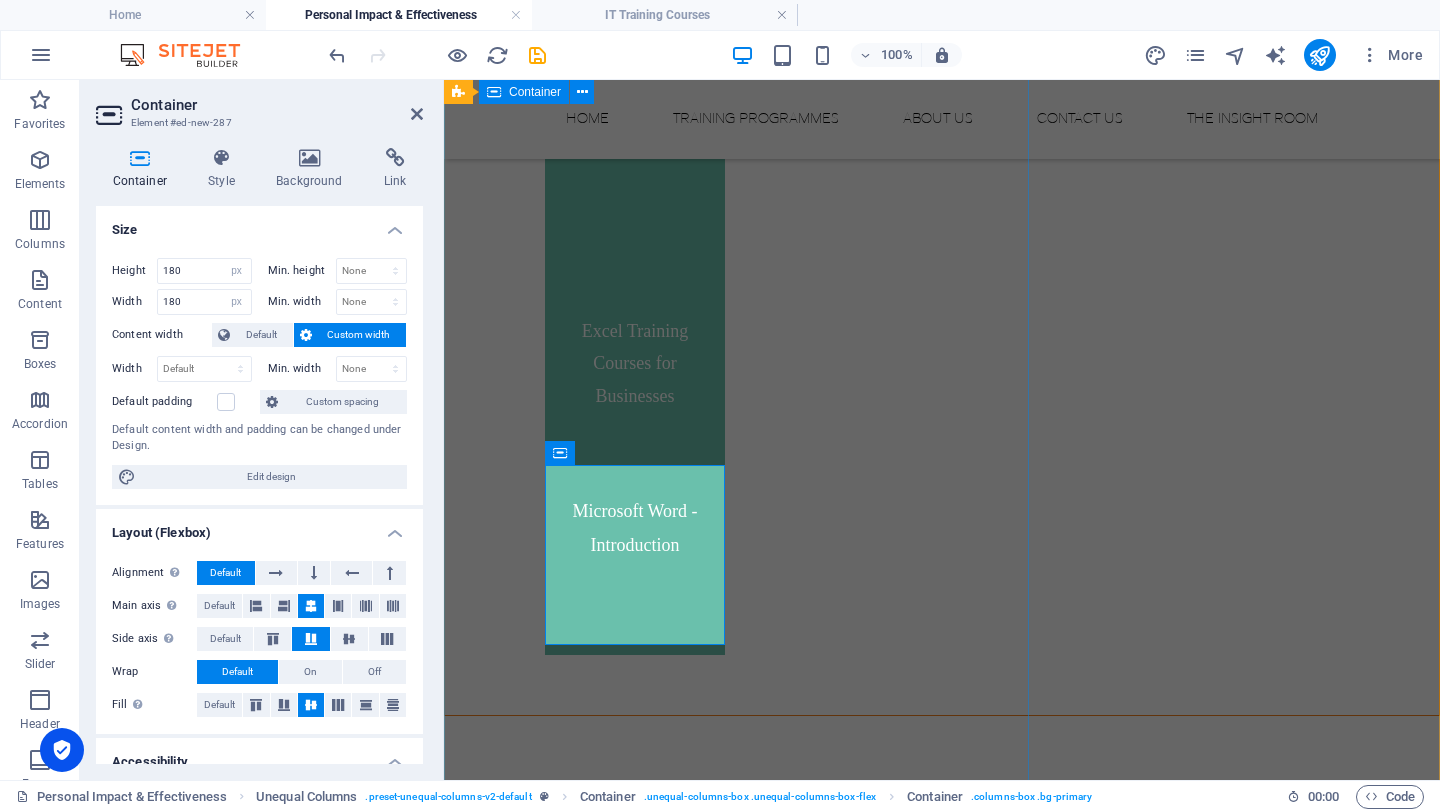 click on "We believe in career-defining training. Learning that makes the leap from theory to practice, builds confidence, and drives business performance. With bespoke business training programmes, designed by experts and delivered with passion, we nurture skills for the future and support an appetite for lifelong learning. Our approach is simple: we listen. Then we build the programme you need, giving your business and your people tailored support for the scenarios you face every day.  Our programmes can be a one-off session on  'Working Smarter, Not Harder'  or we can design a host of business skills courses that can really focus on a huge range of topics. View all of our Personal Impact and Effectiveness courses on the right-hand side. IT Courses for businesses:   The Currency of #YOU - Your Brand. Your career Currency Power BI Excel Training Courses for Businesses Microsoft Word - Introduction" at bounding box center (942, 148) 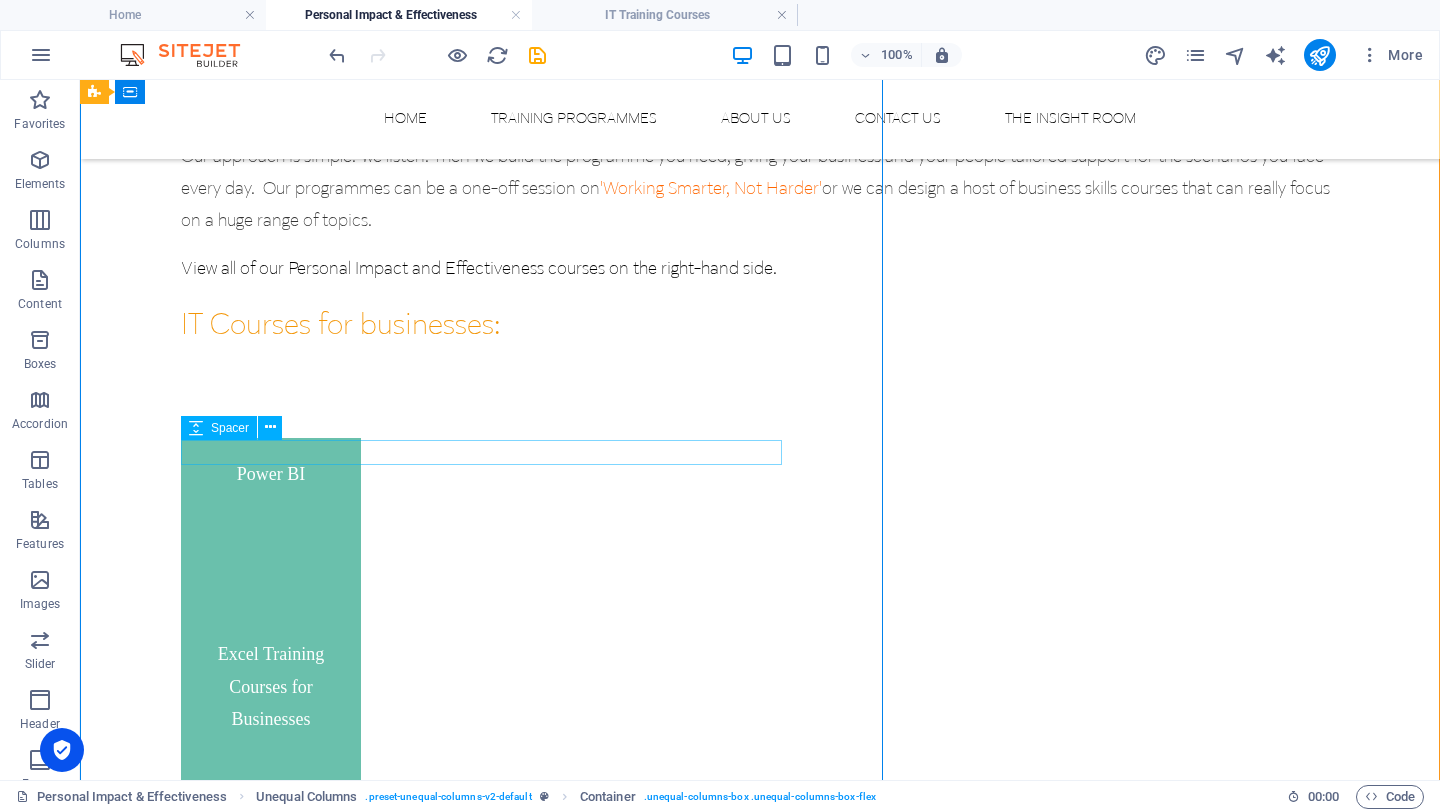 scroll, scrollTop: 1044, scrollLeft: 0, axis: vertical 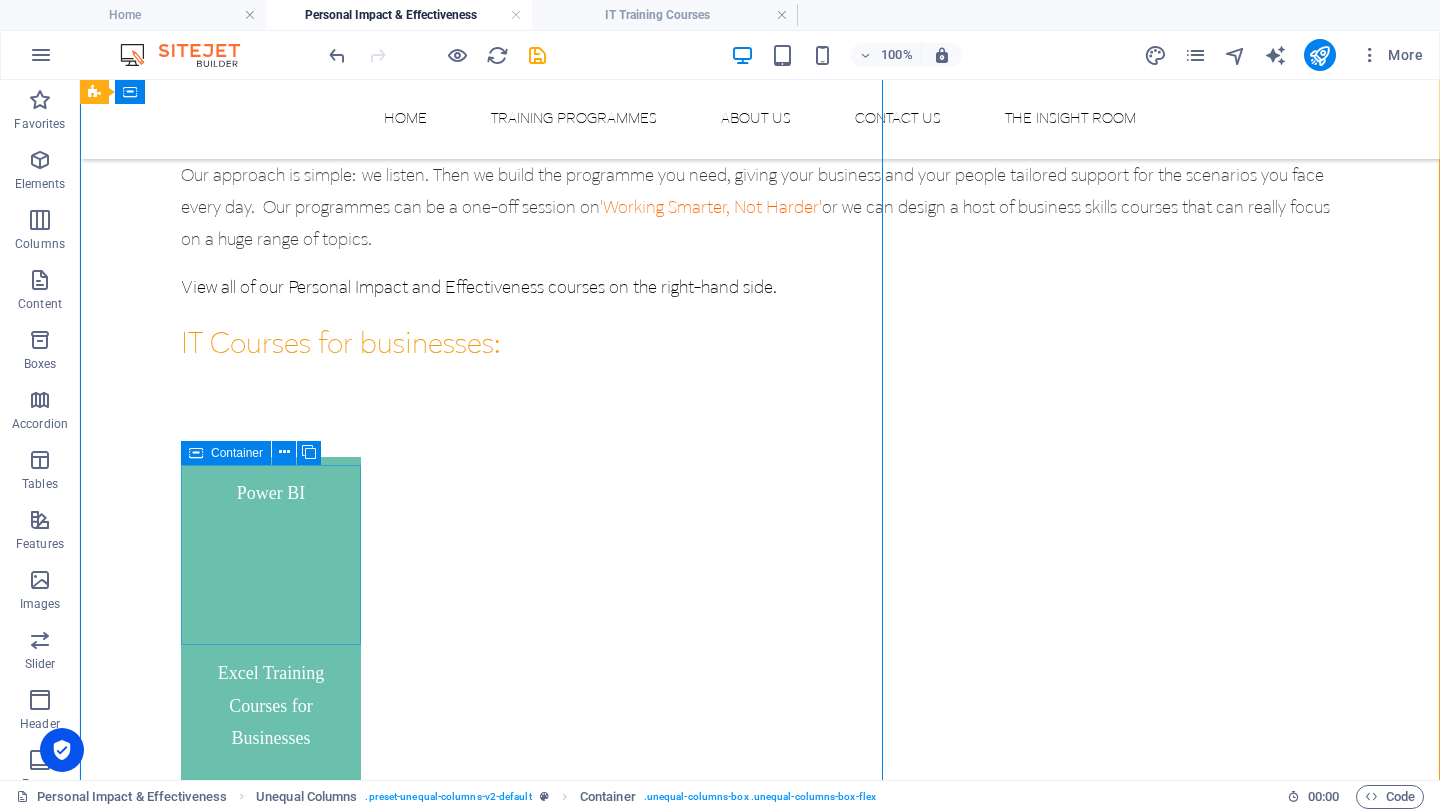 click on "Container" at bounding box center (226, 453) 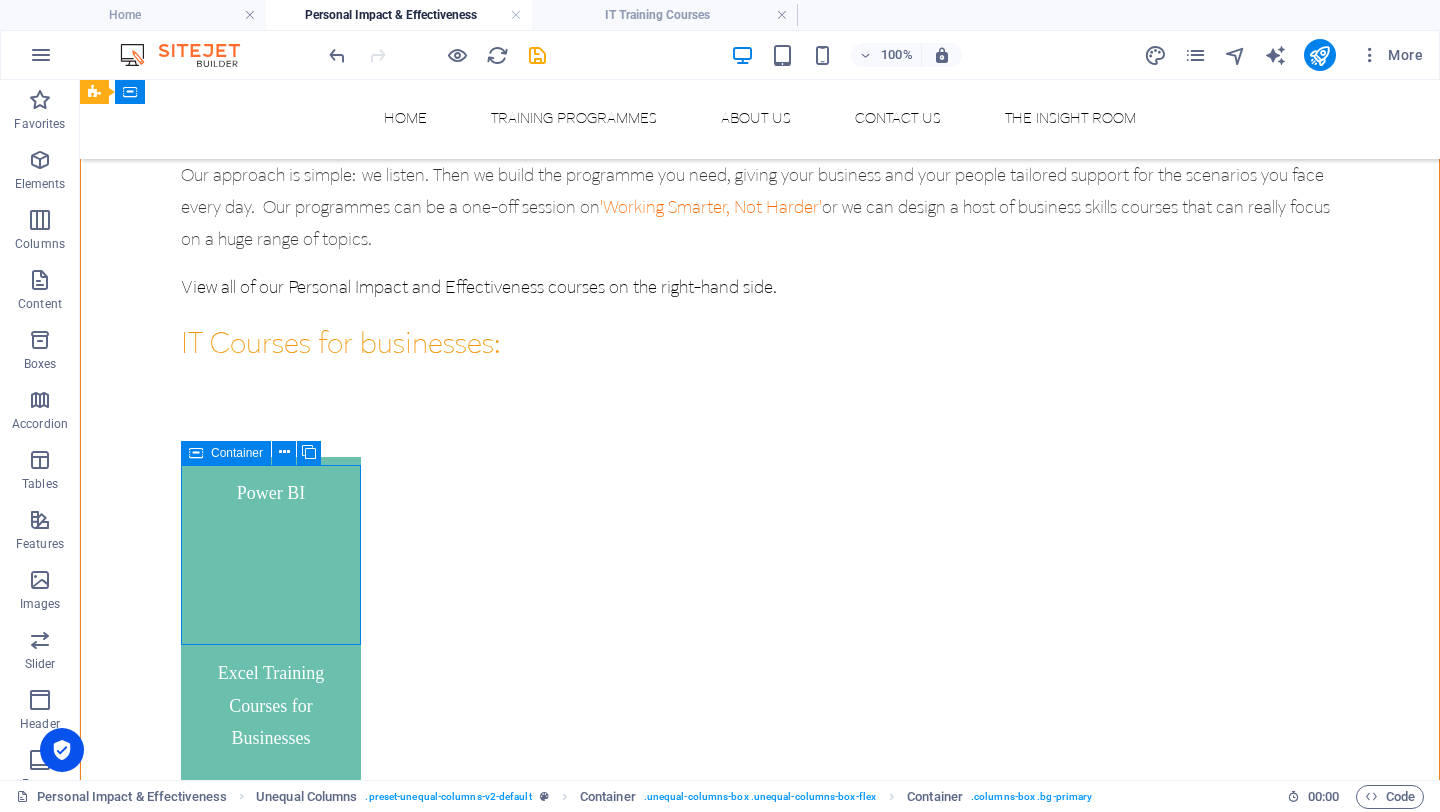 click on "Container" at bounding box center [226, 453] 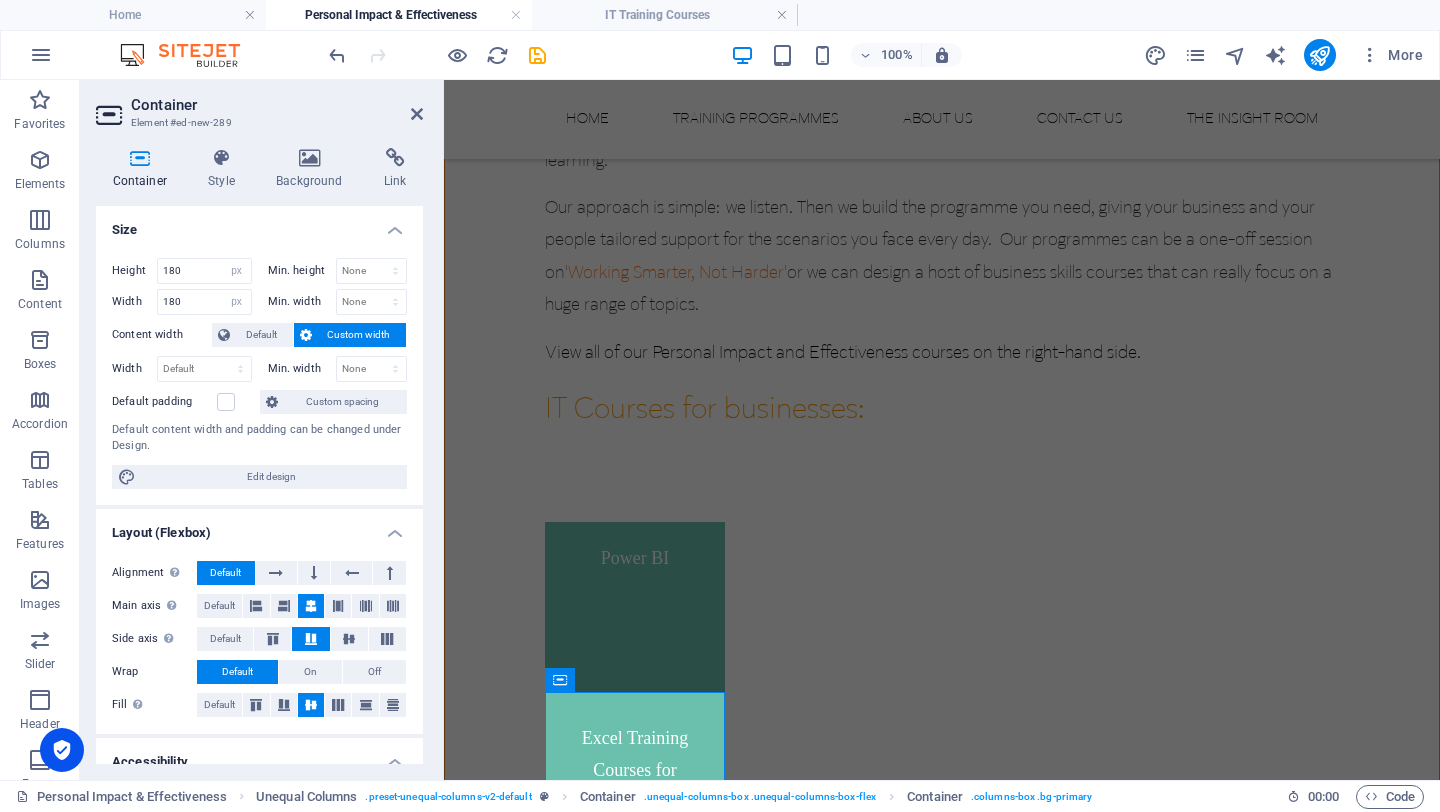 click on "Default padding" at bounding box center (186, 402) 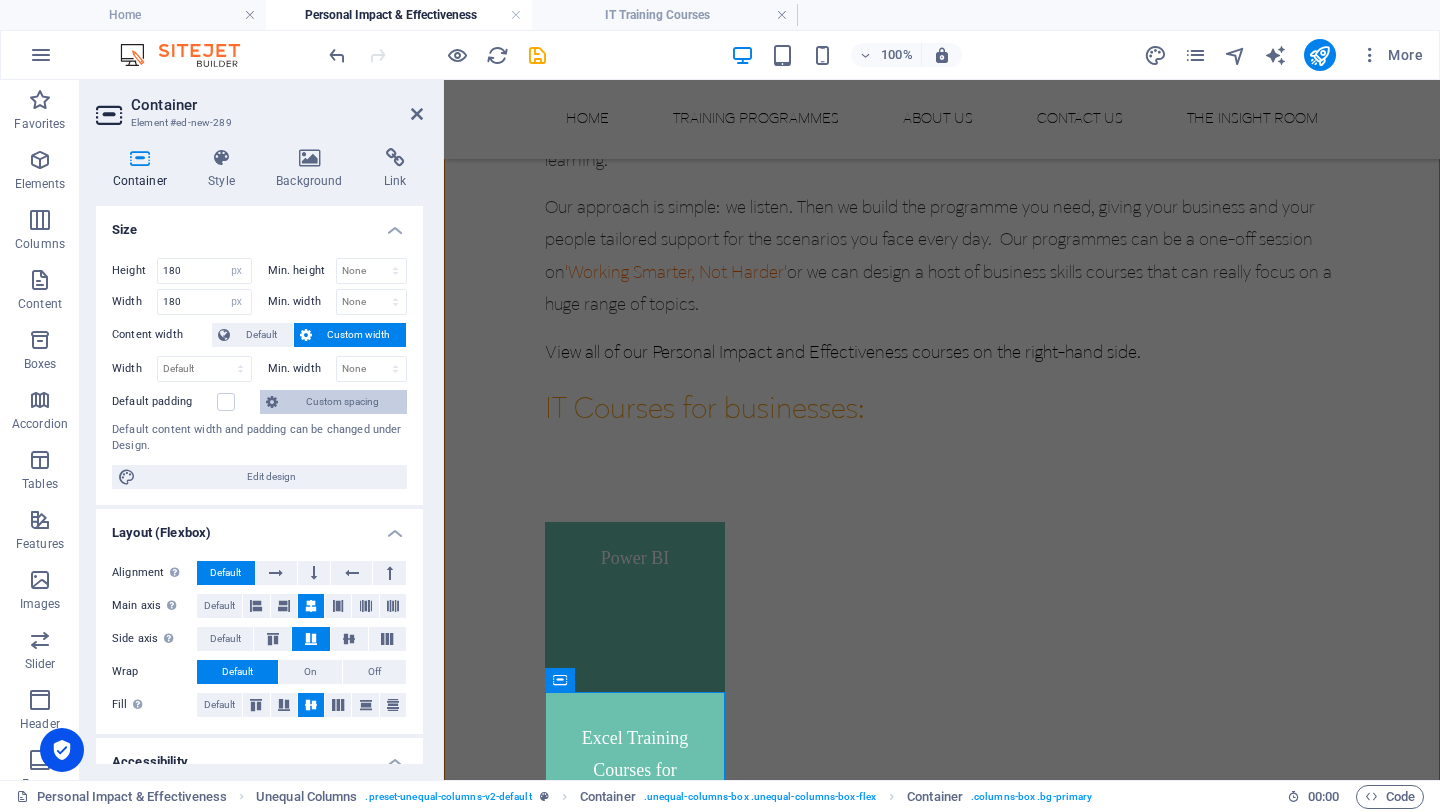 click on "Custom spacing" at bounding box center (333, 402) 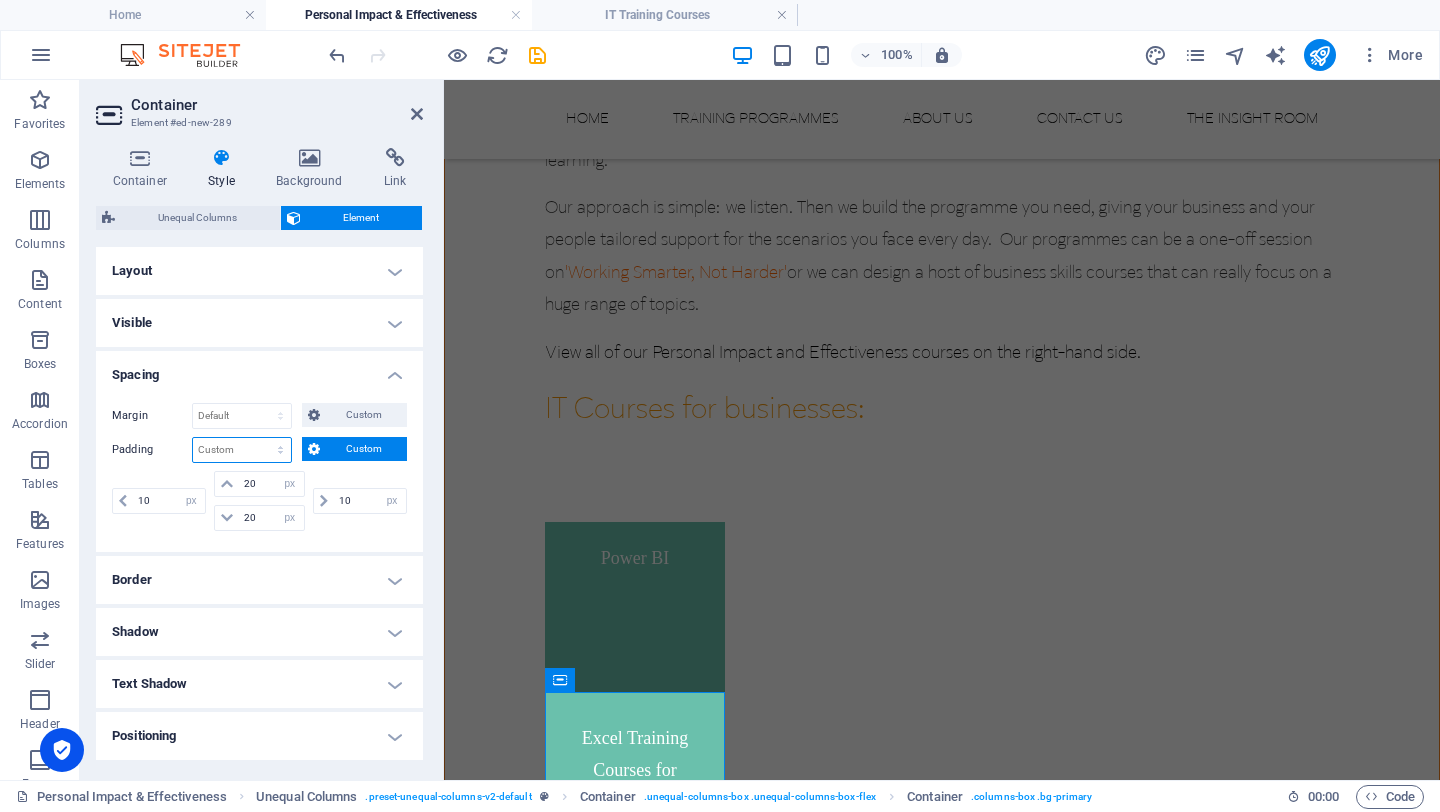 click on "Default px rem % vh vw Custom" at bounding box center [242, 450] 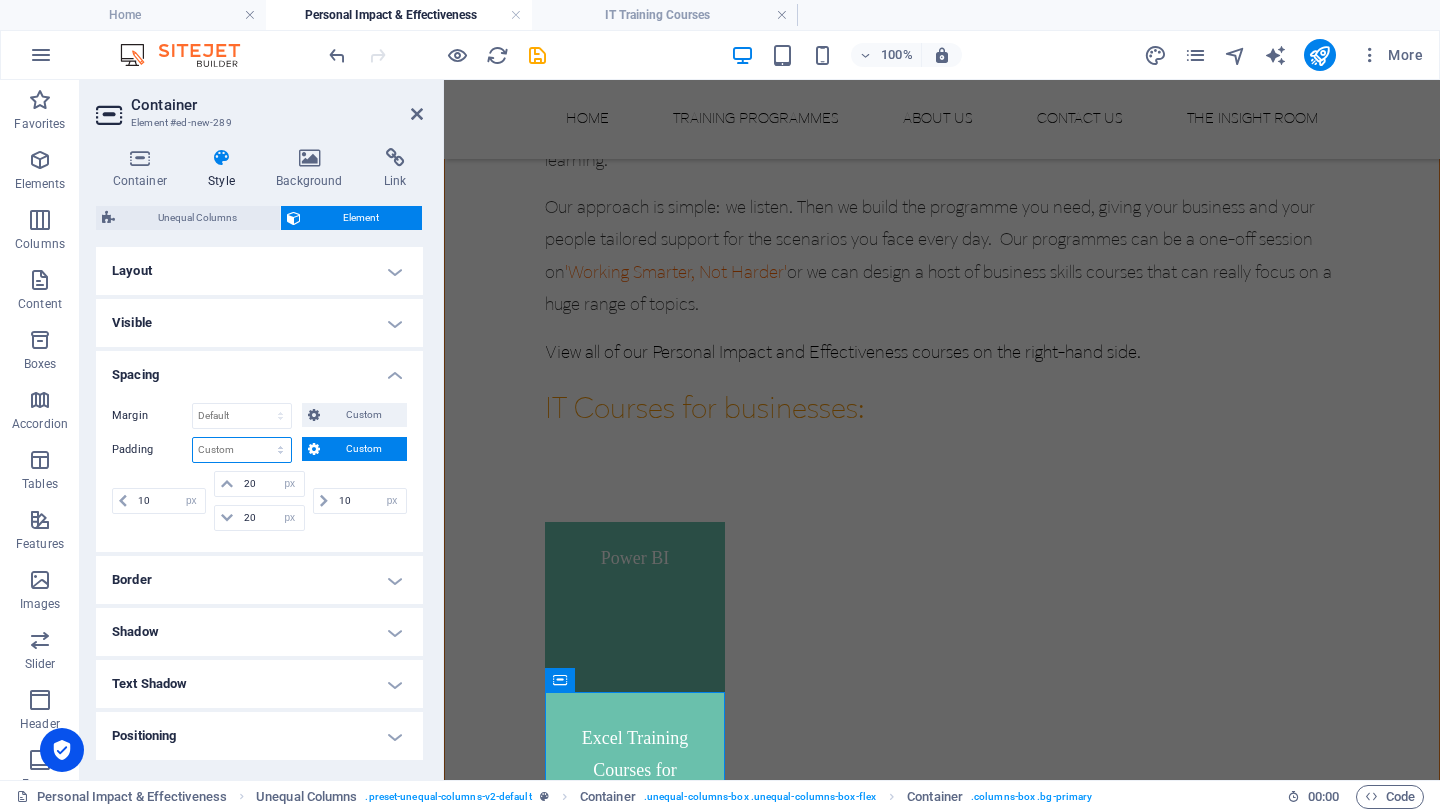 select on "px" 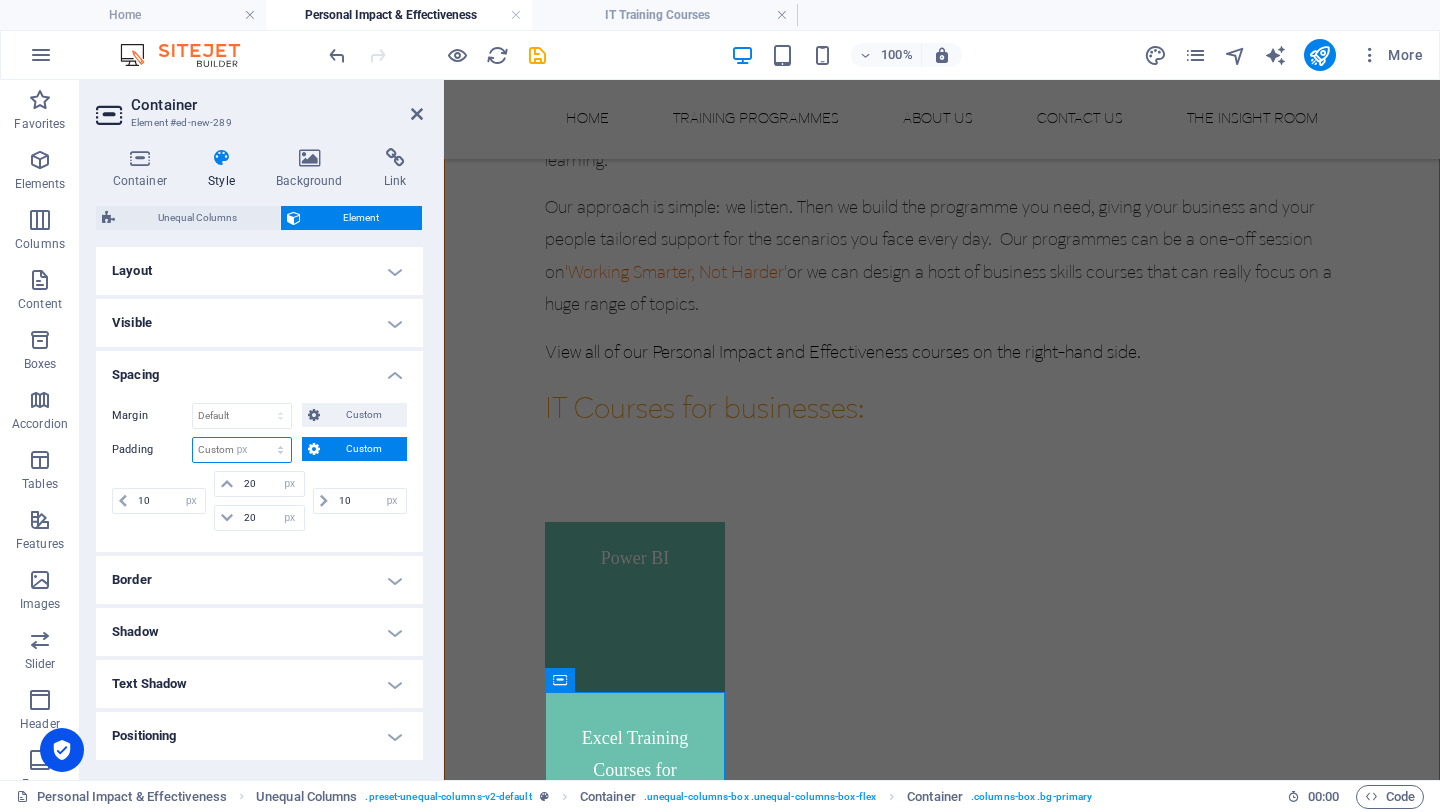 type on "0" 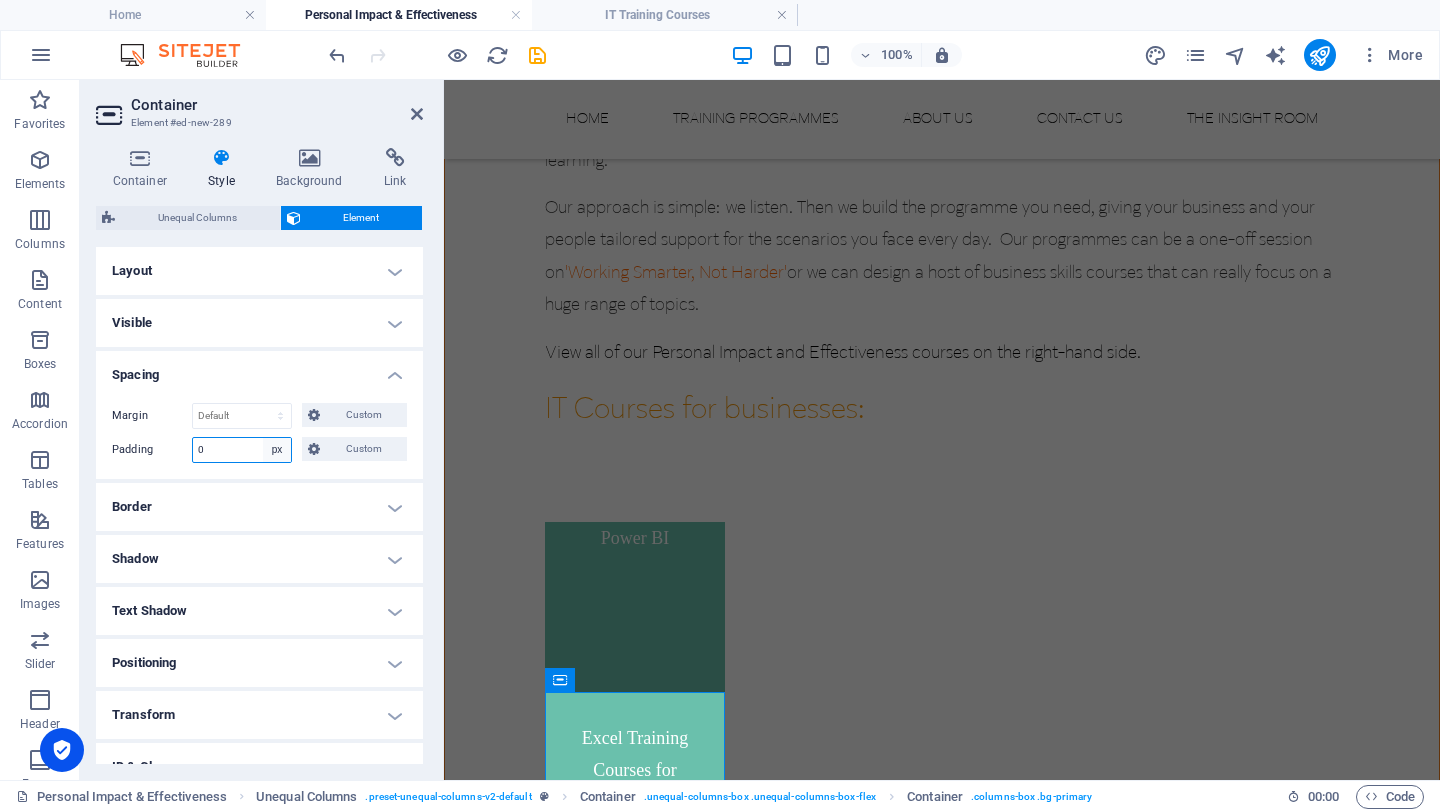 click on "Default px rem % vh vw Custom" at bounding box center (277, 450) 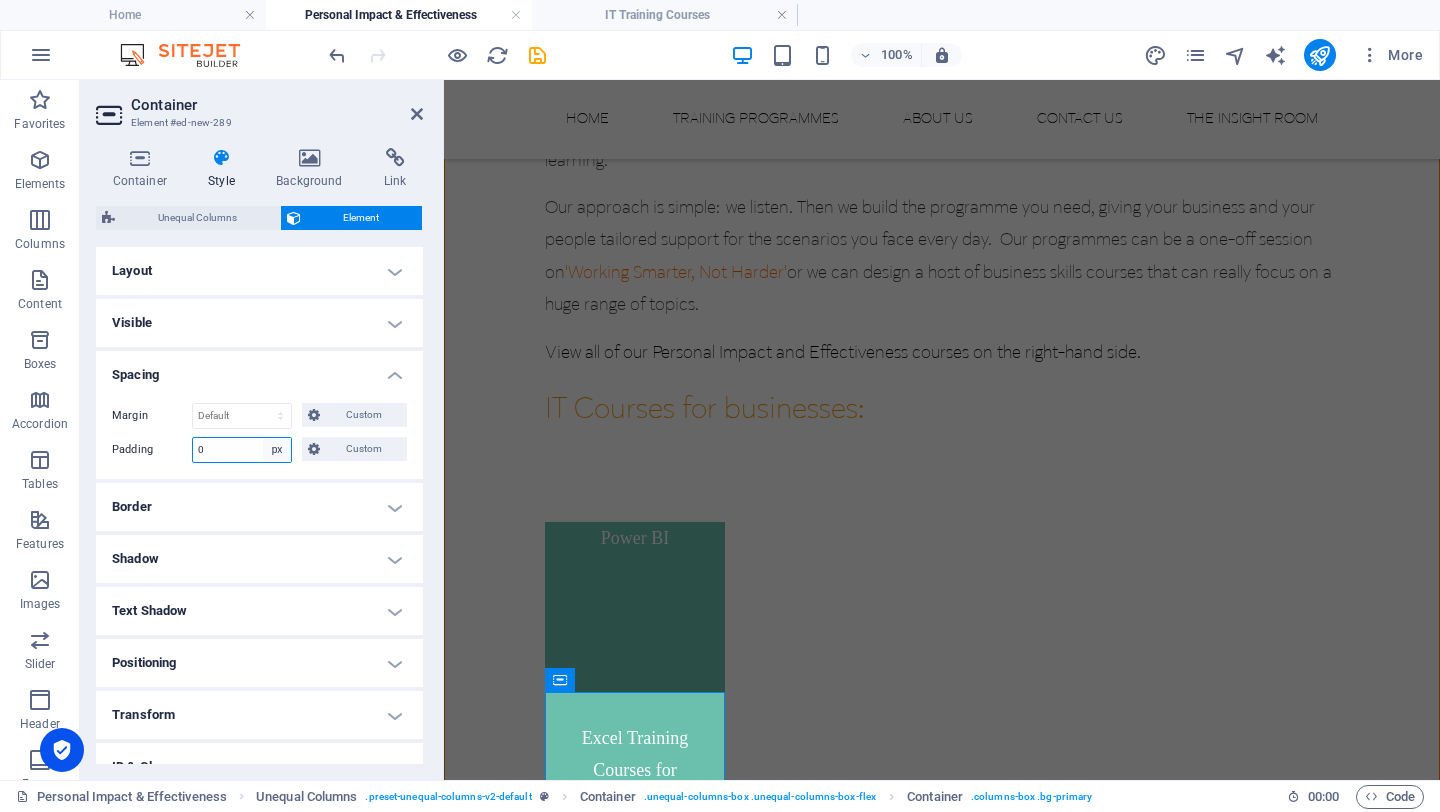select on "default" 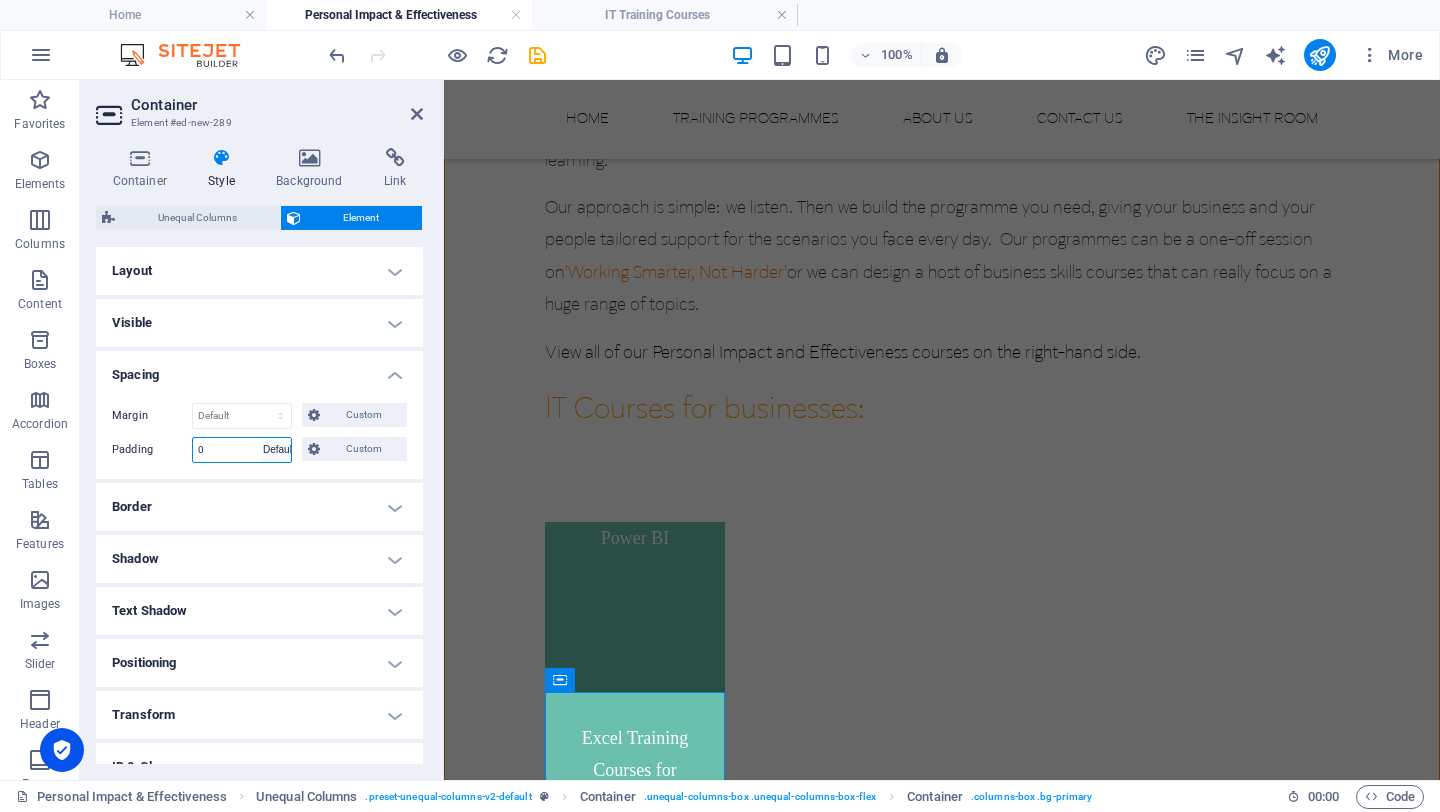 type 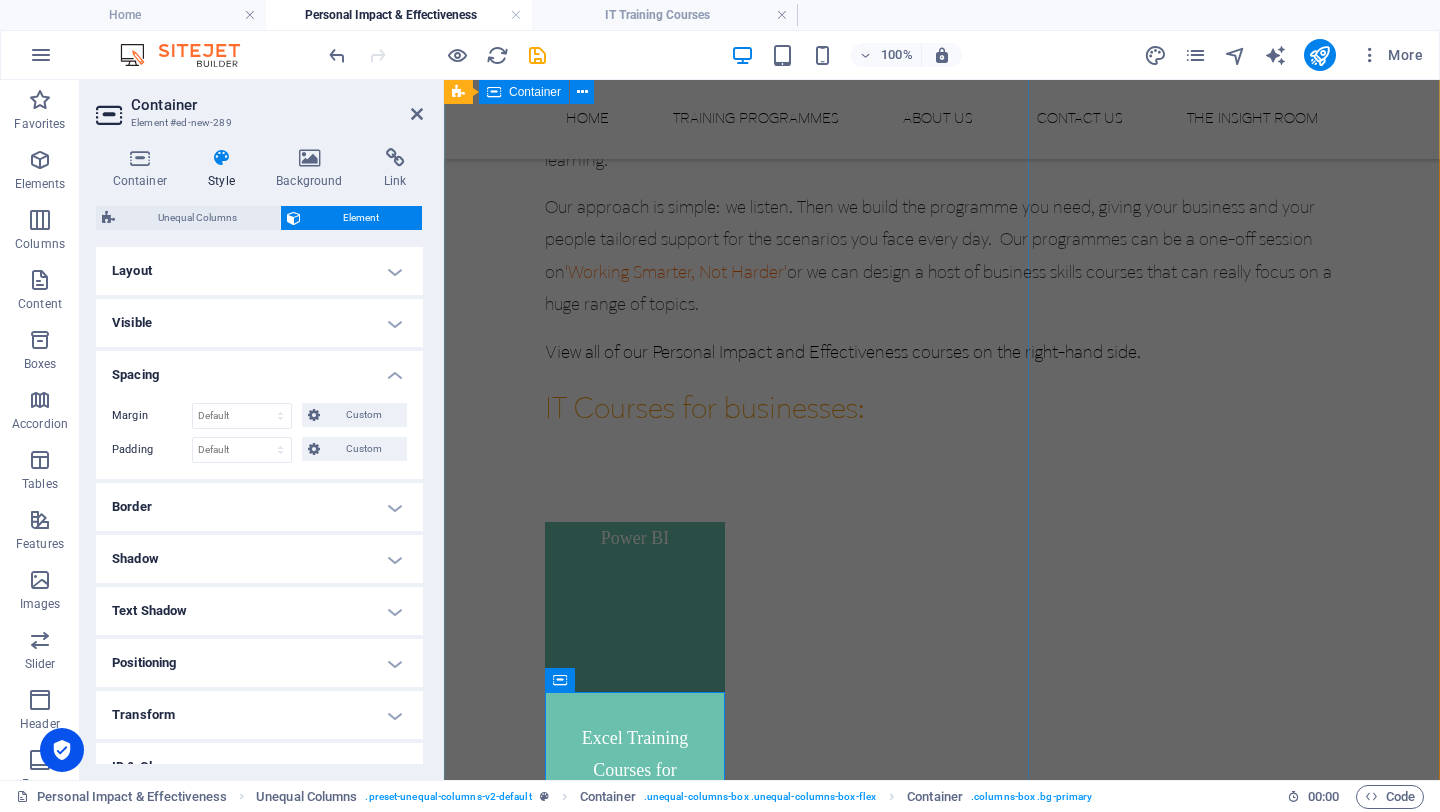 click on "We believe in career-defining training. Learning that makes the leap from theory to practice, builds confidence, and drives business performance. With bespoke business training programmes, designed by experts and delivered with passion, we nurture skills for the future and support an appetite for lifelong learning. Our approach is simple: we listen. Then we build the programme you need, giving your business and your people tailored support for the scenarios you face every day.  Our programmes can be a one-off session on  'Working Smarter, Not Harder'  or we can design a host of business skills courses that can really focus on a huge range of topics. View all of our Personal Impact and Effectiveness courses on the right-hand side. IT Courses for businesses:   The Currency of #YOU - Your Brand. Your career Currency Power BI Excel Training Courses for Businesses Microsoft Word - Introduction" at bounding box center (942, 555) 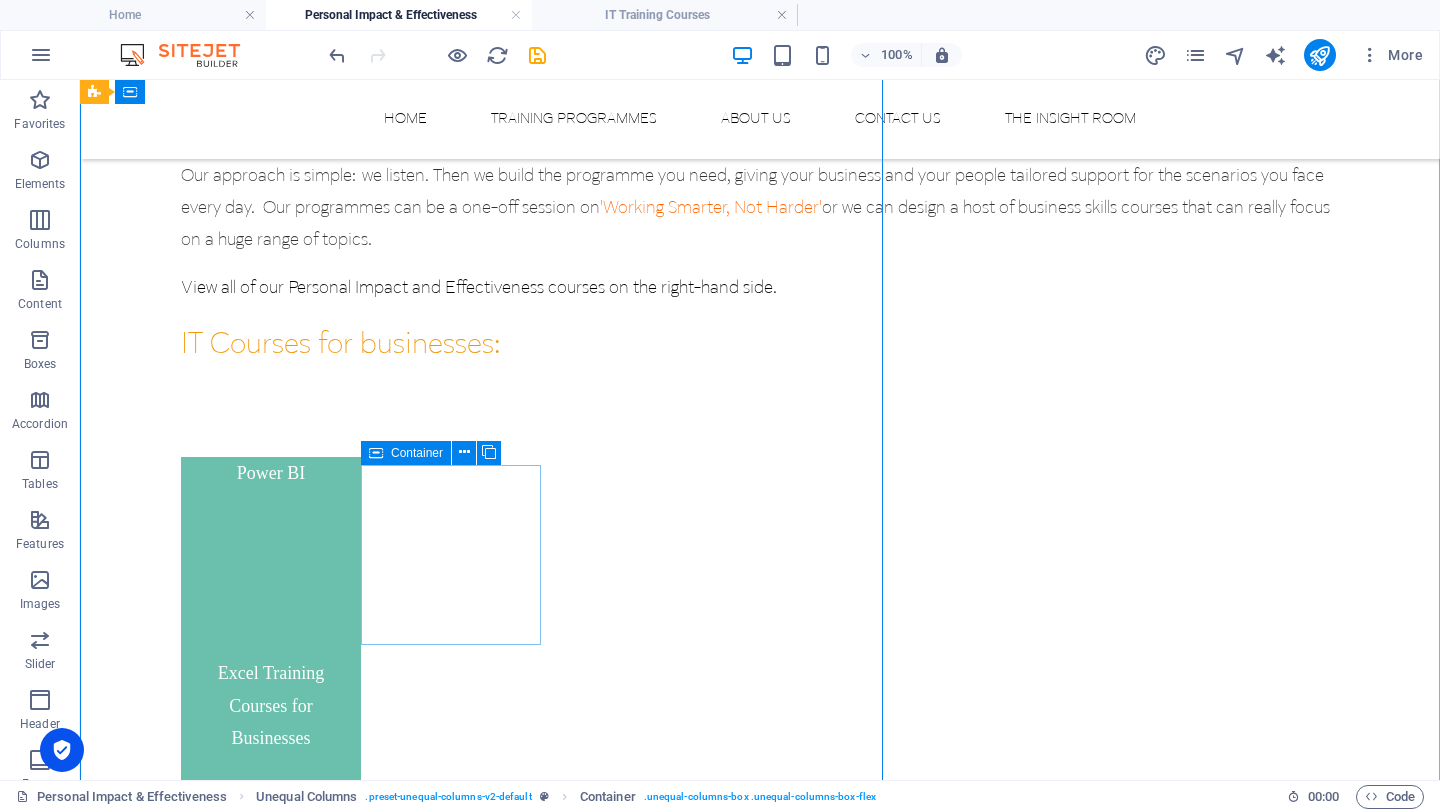 click on "Container" at bounding box center [417, 453] 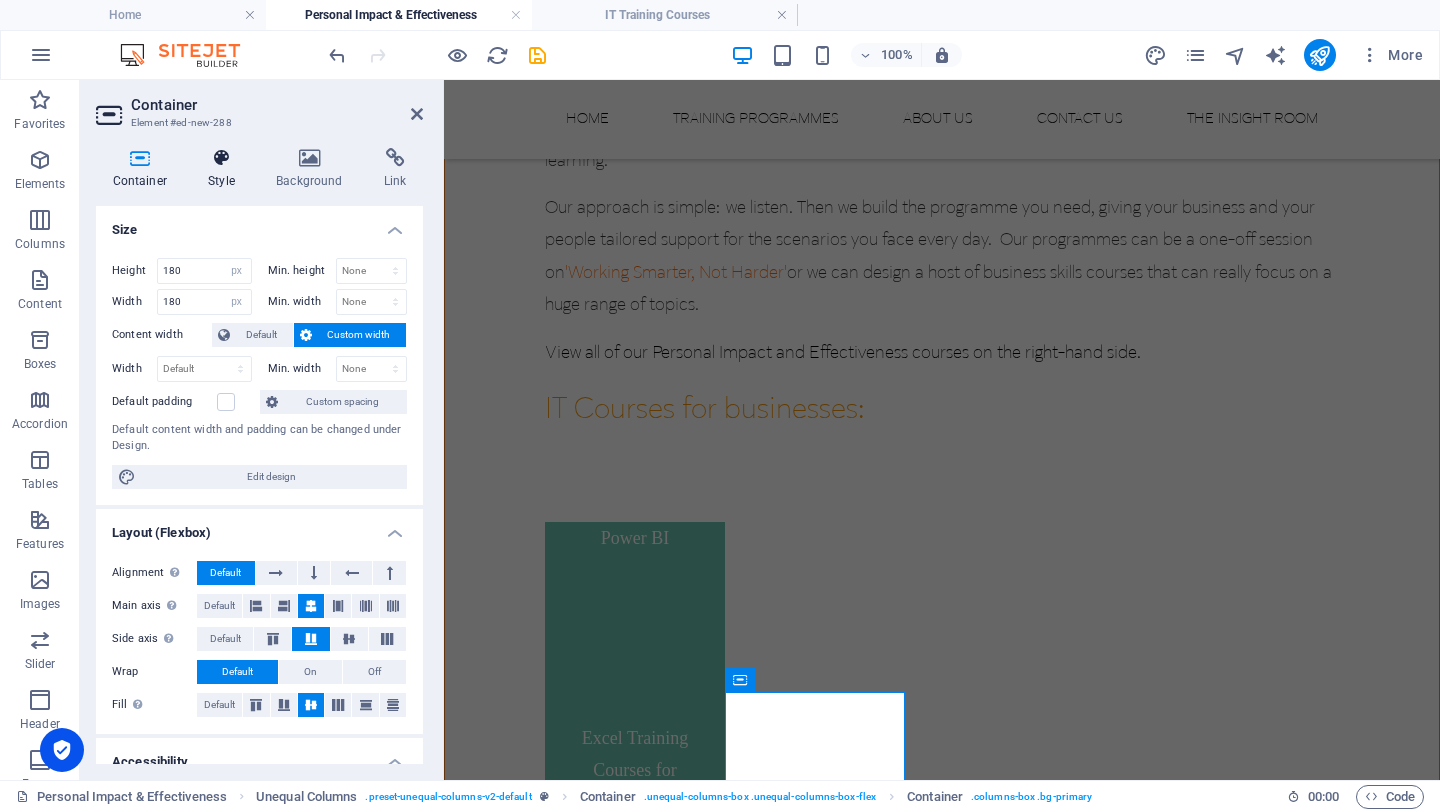 click on "Style" at bounding box center [226, 169] 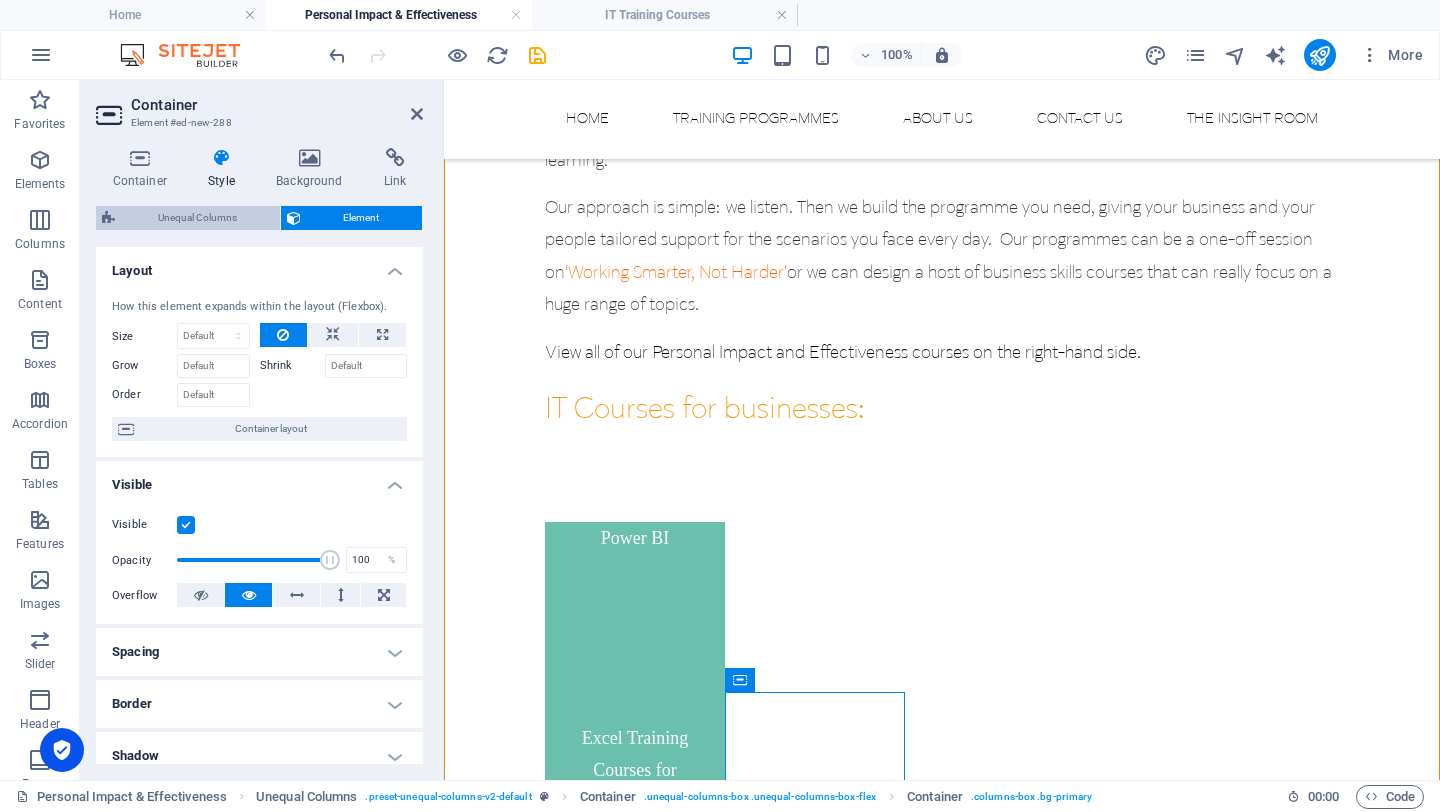 click on "Unequal Columns" at bounding box center (197, 218) 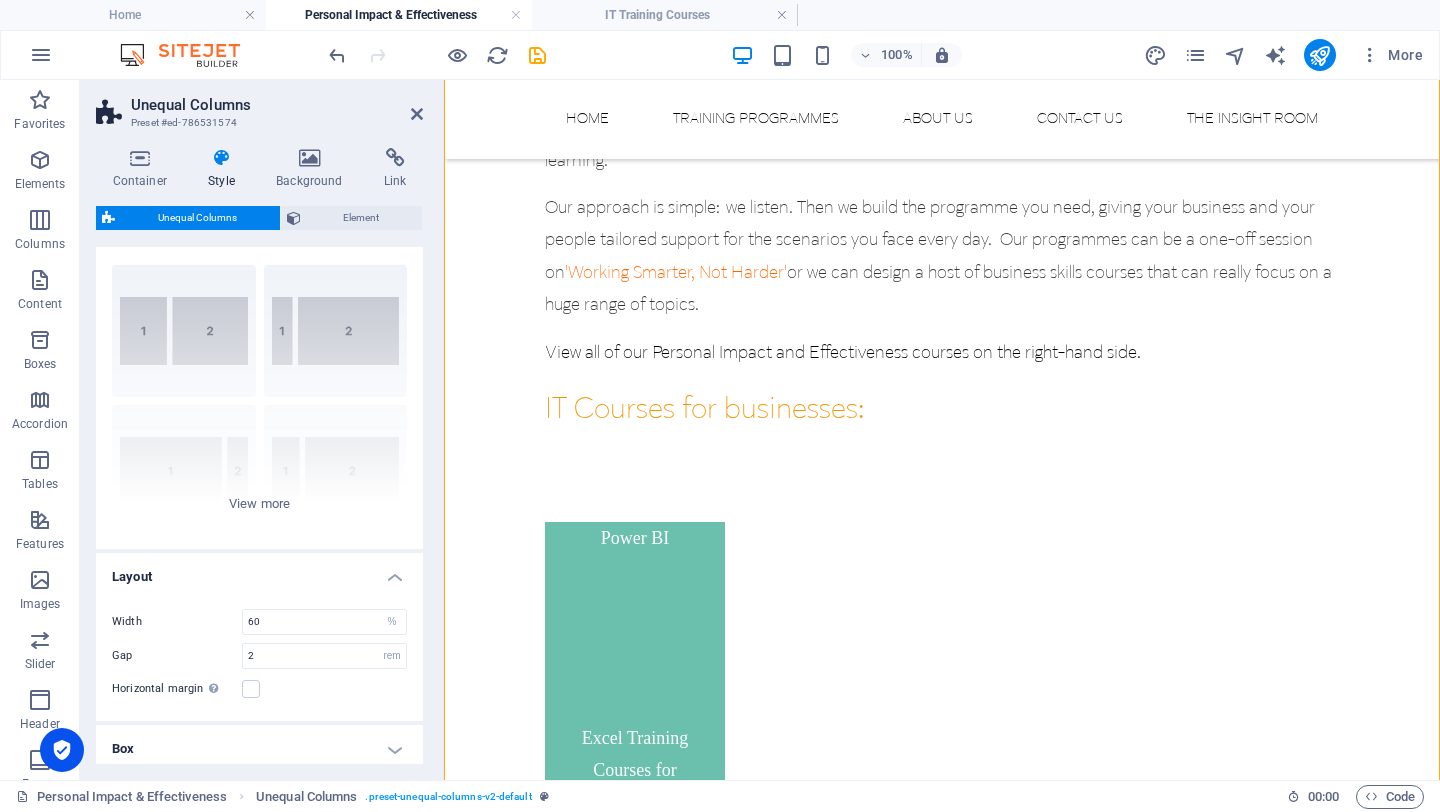 scroll, scrollTop: 38, scrollLeft: 0, axis: vertical 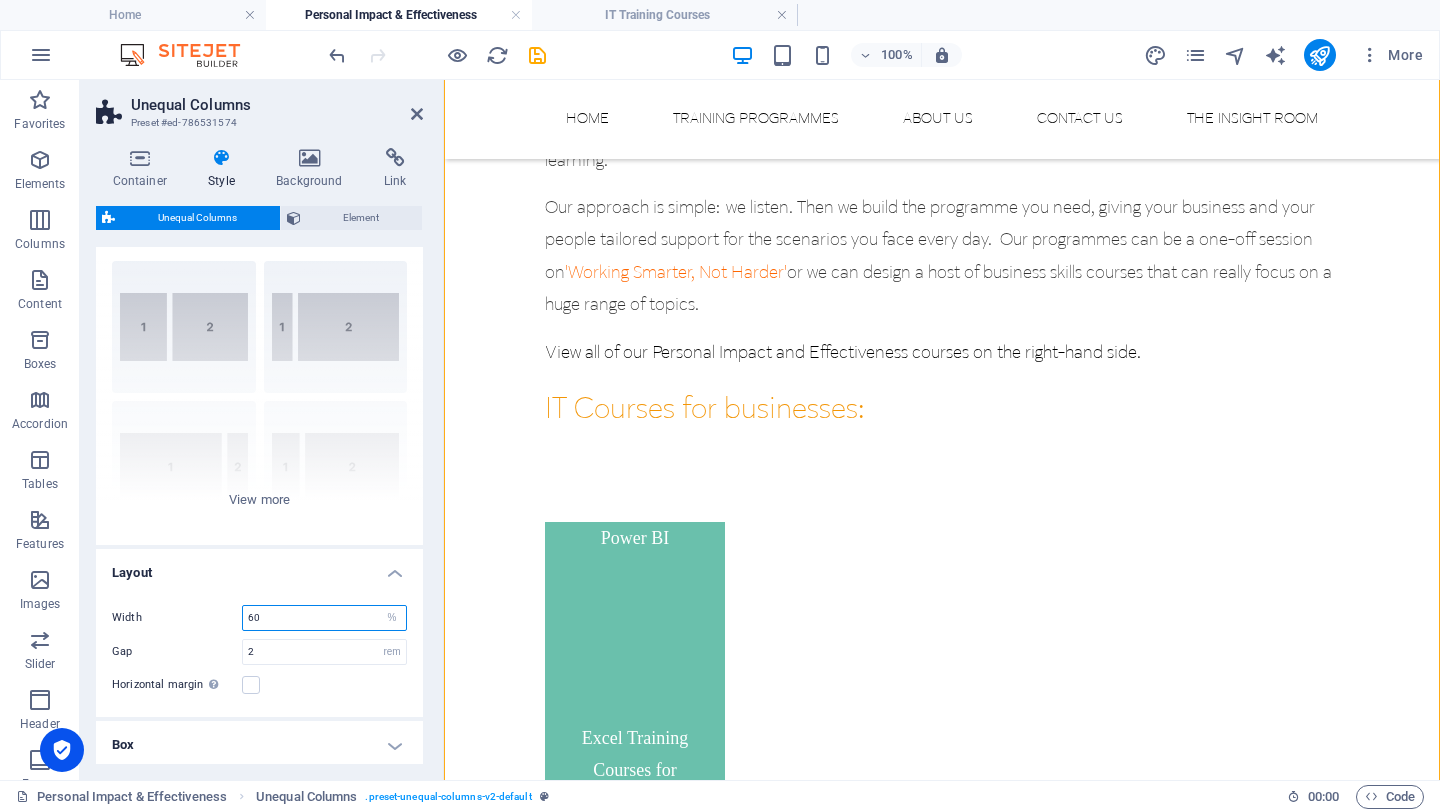 drag, startPoint x: 296, startPoint y: 616, endPoint x: 179, endPoint y: 608, distance: 117.273186 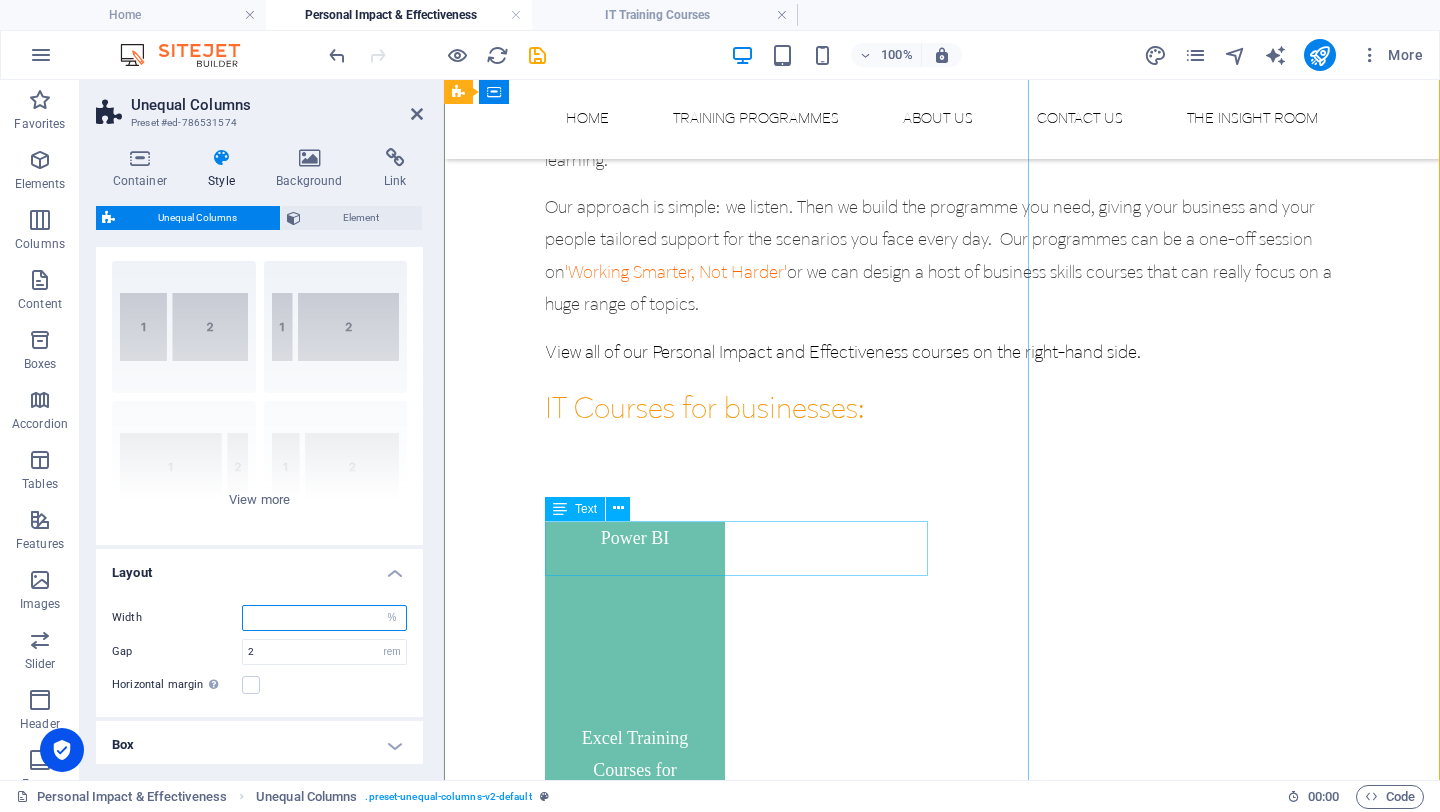 type 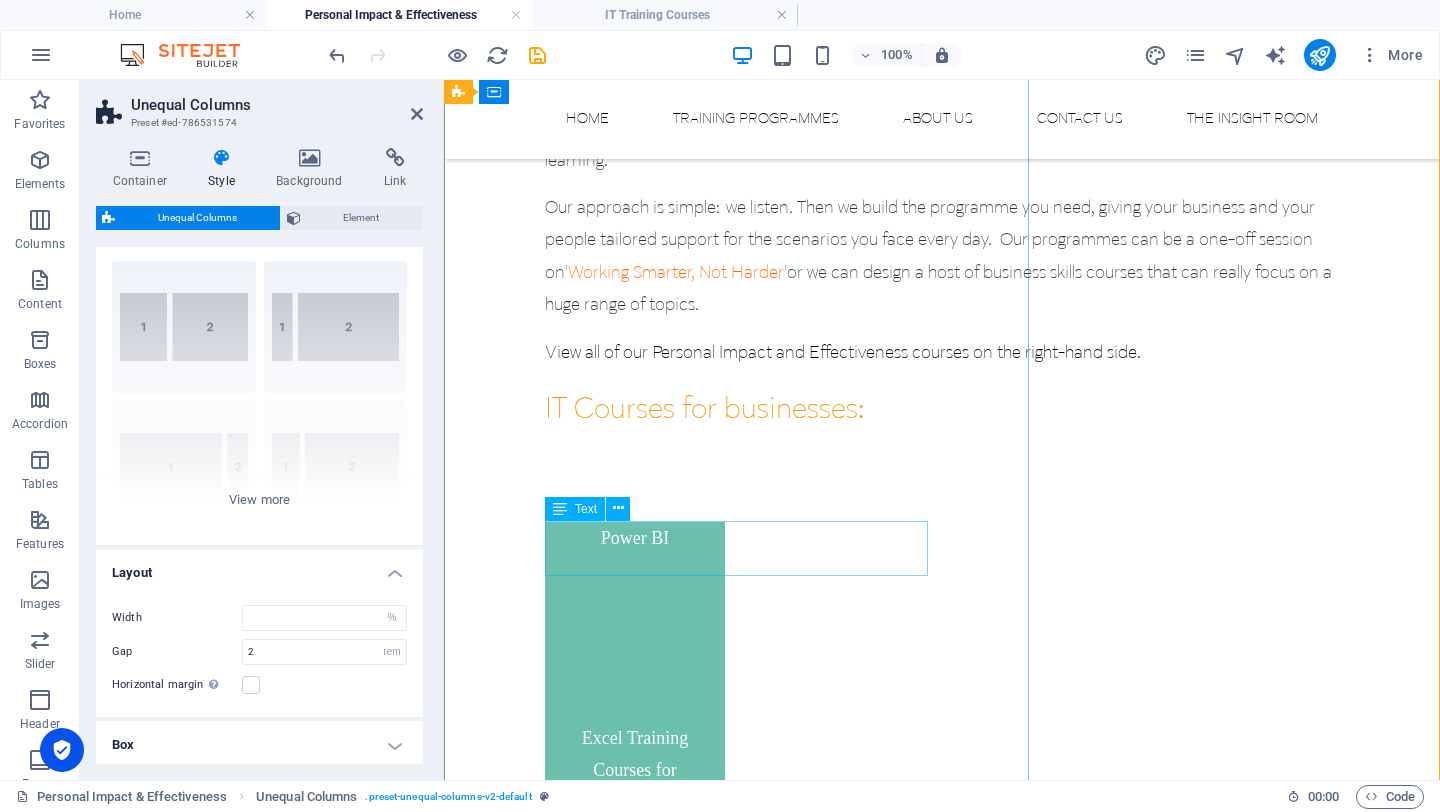 click on "IT Courses for businesses:" at bounding box center (942, 409) 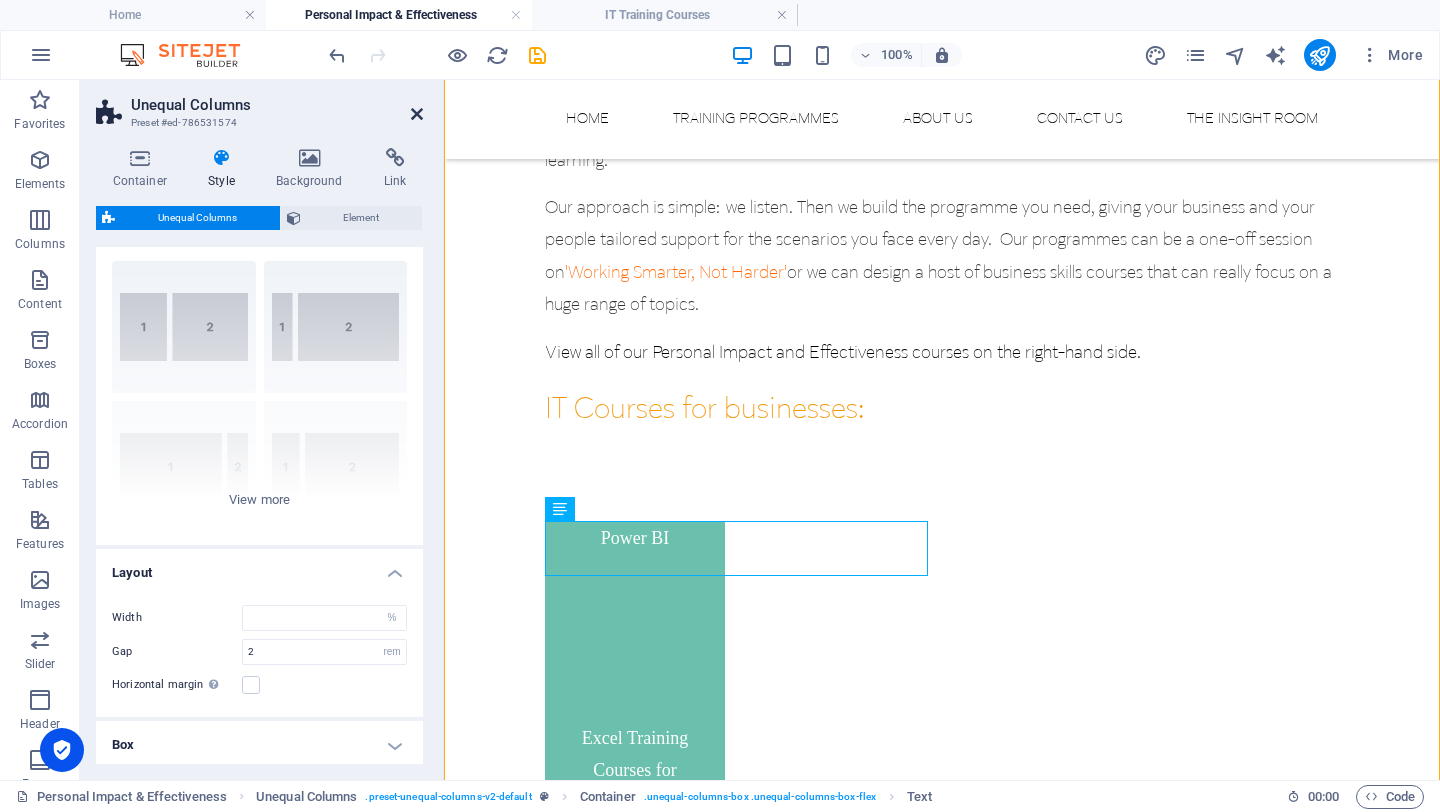 click at bounding box center [417, 114] 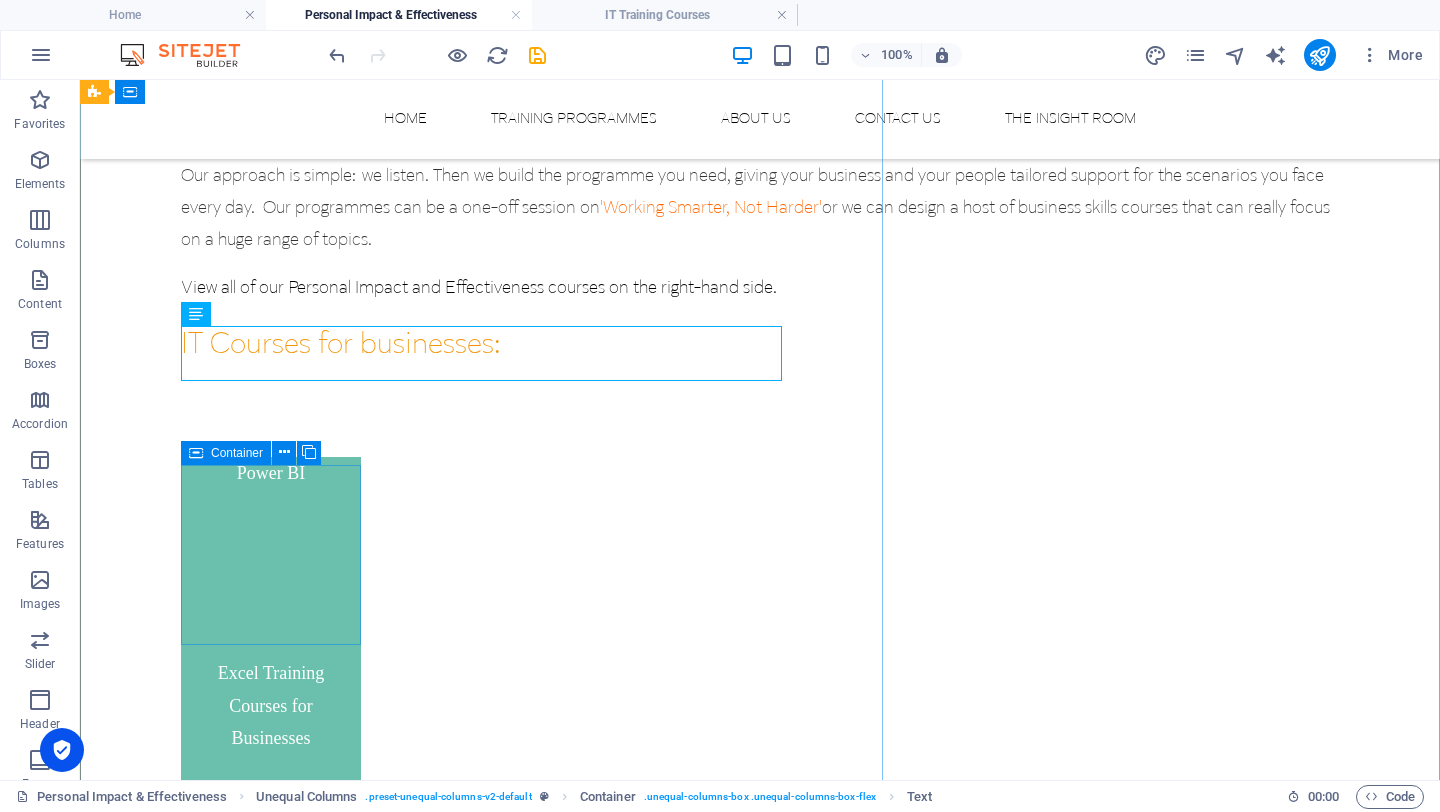 click on "Container" at bounding box center [237, 453] 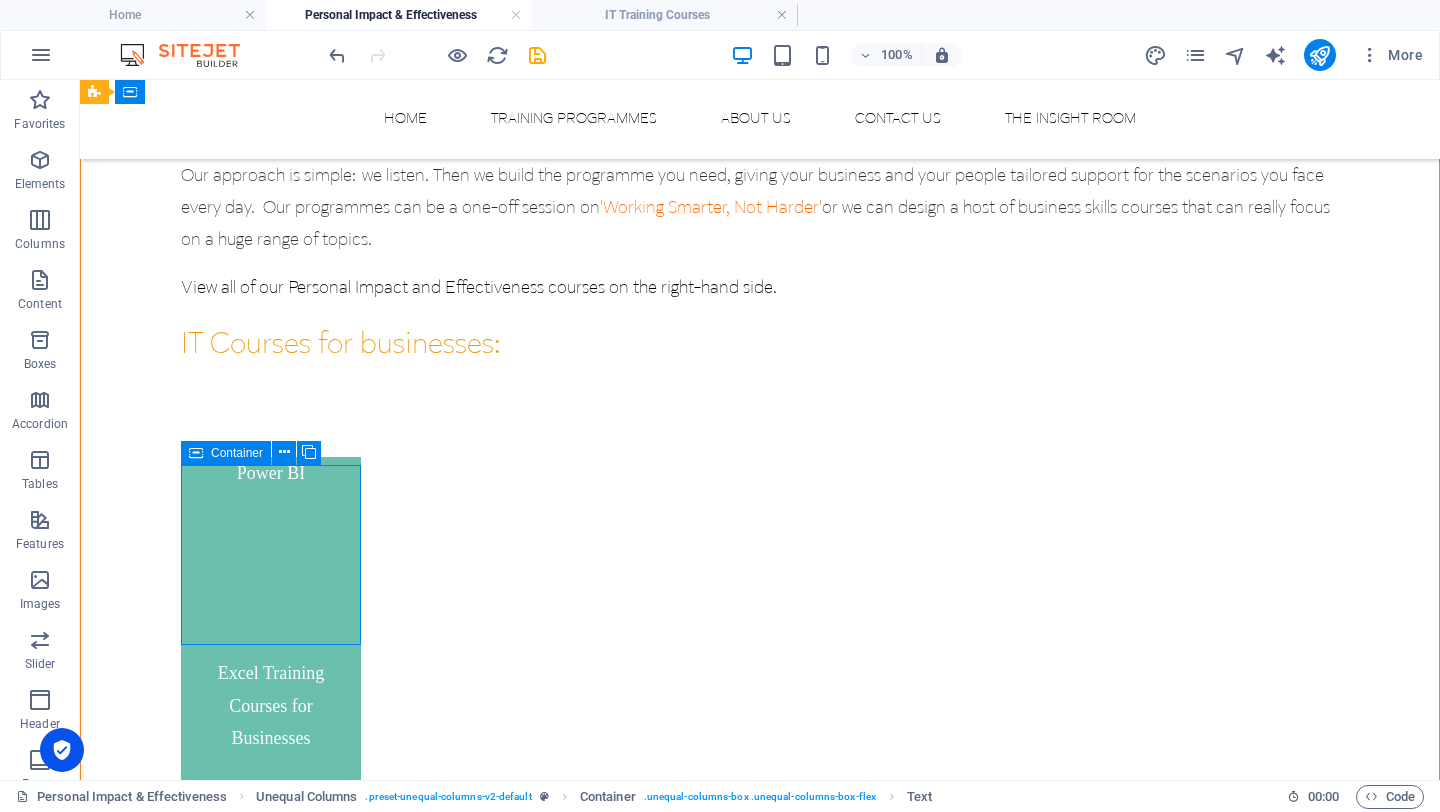 click on "Container" at bounding box center [237, 453] 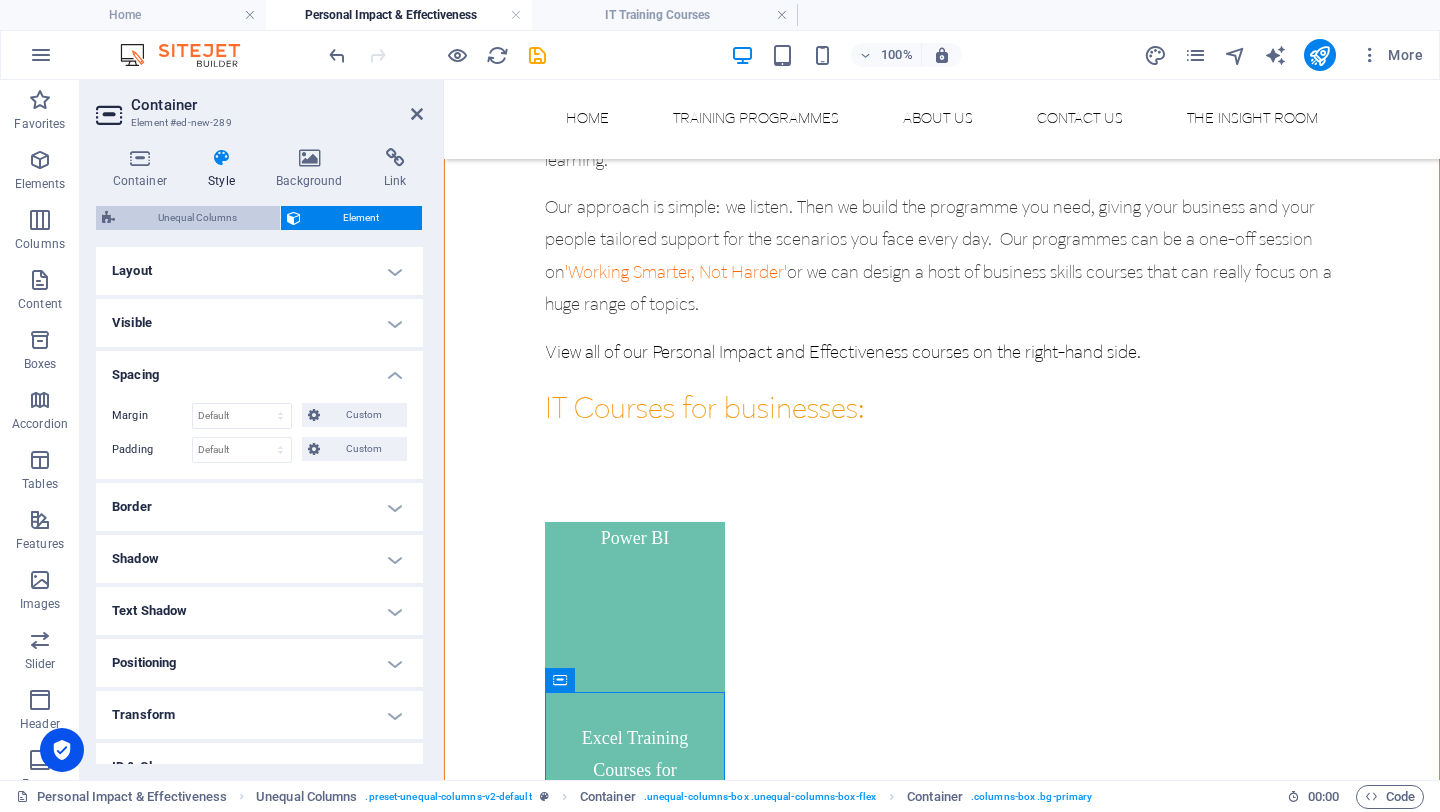 click on "Unequal Columns" at bounding box center [197, 218] 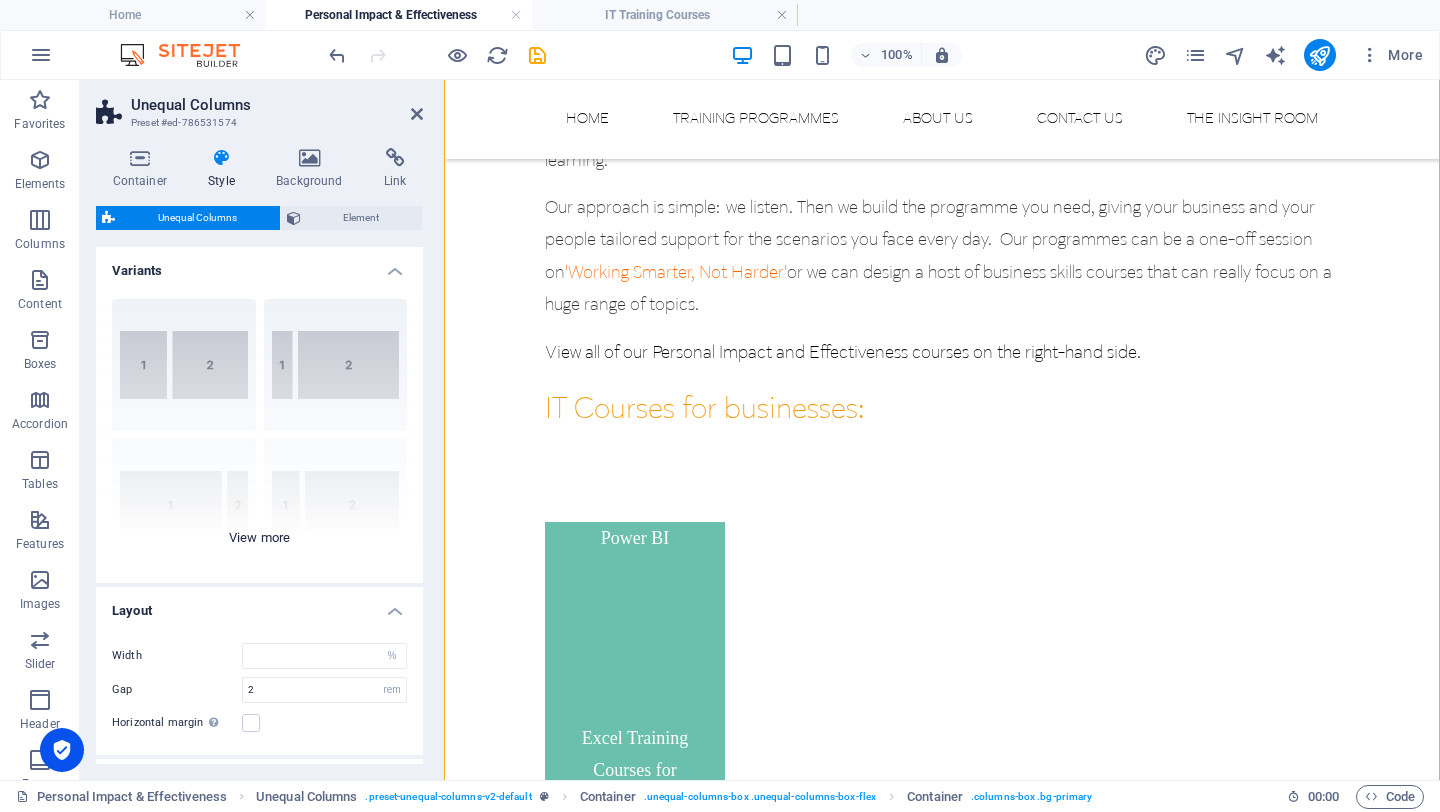 type on "60" 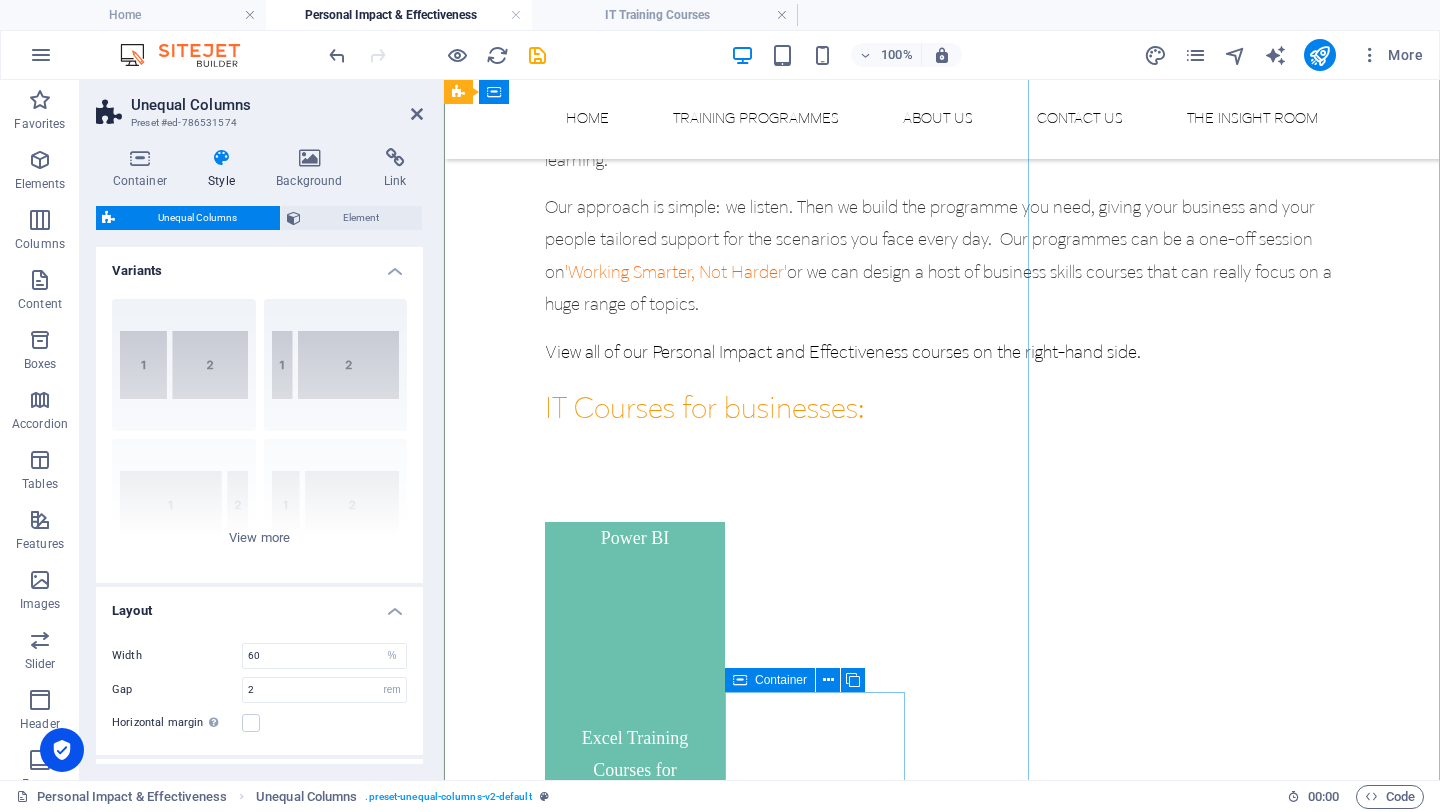 click on "Excel Training Courses for Businesses" at bounding box center (635, 792) 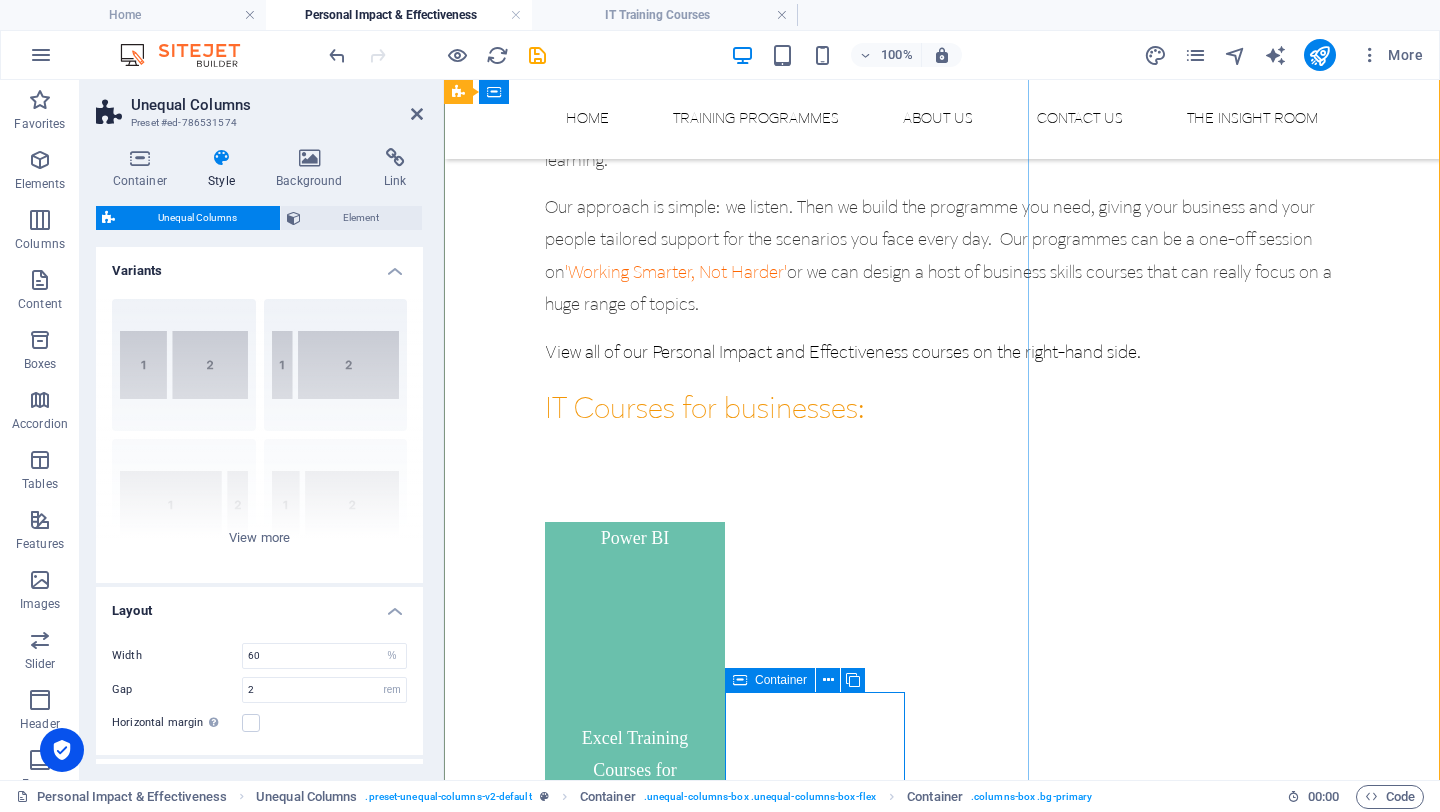 click on "Excel Training Courses for Businesses" at bounding box center (635, 792) 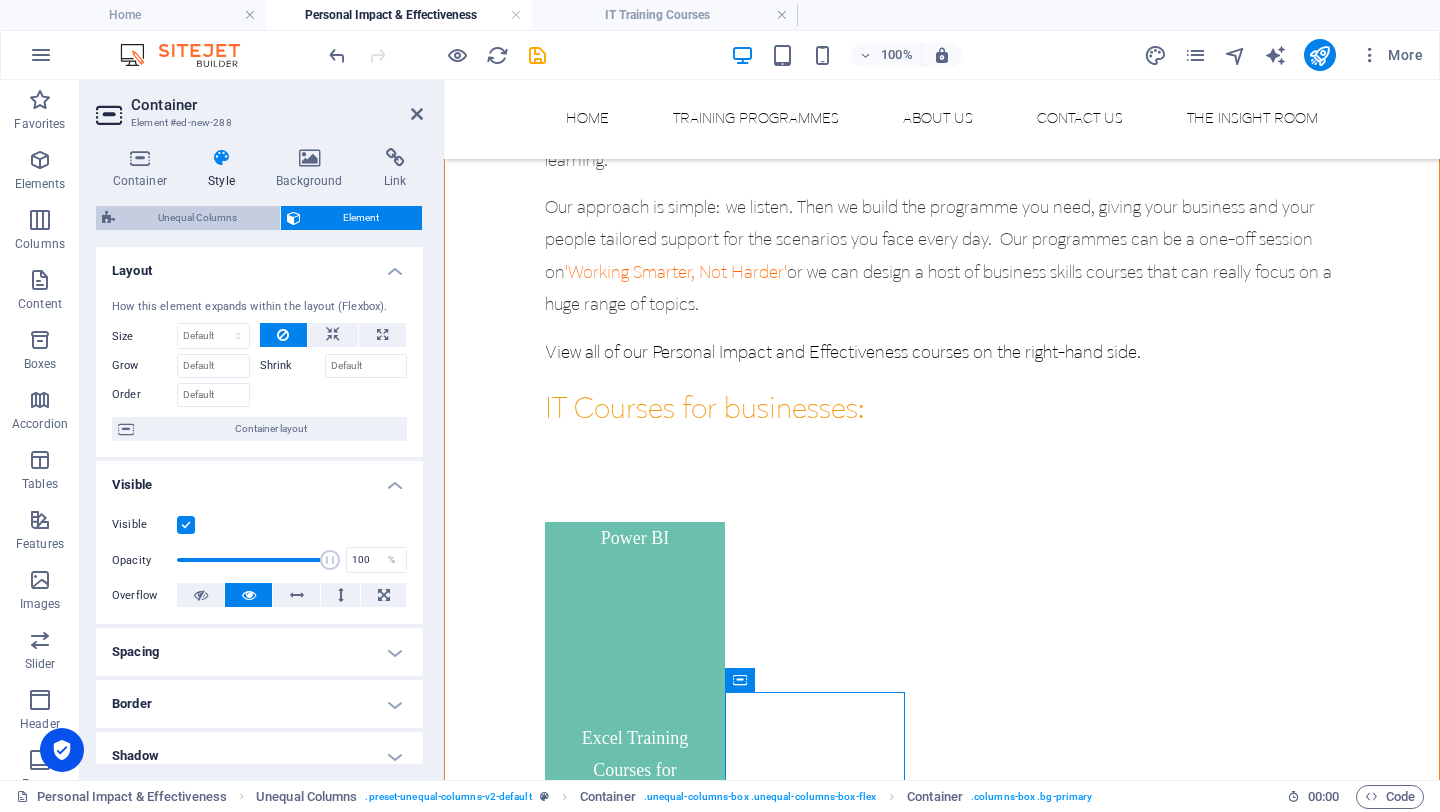 click on "Unequal Columns" at bounding box center (197, 218) 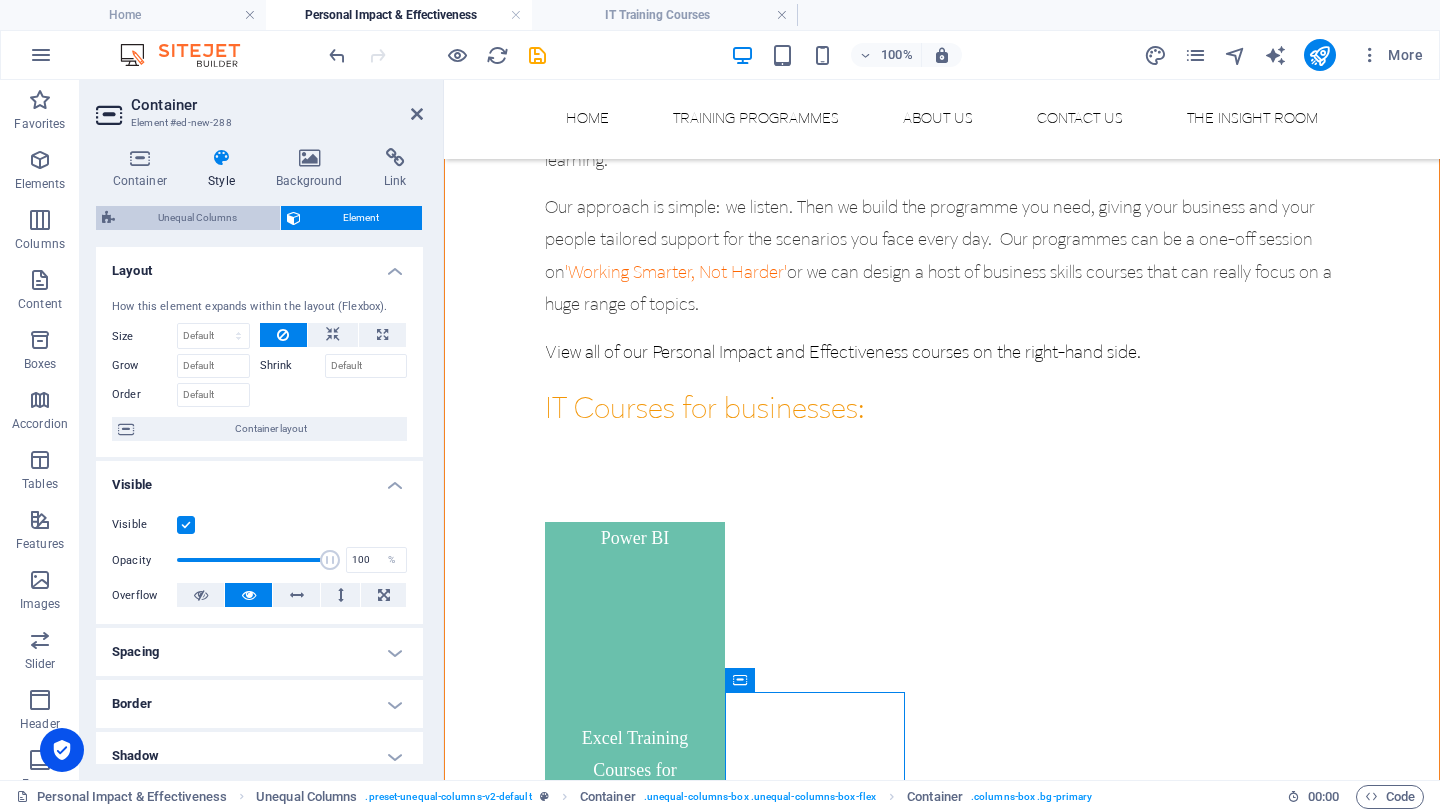 select on "preset-unequal-columns-v2-default" 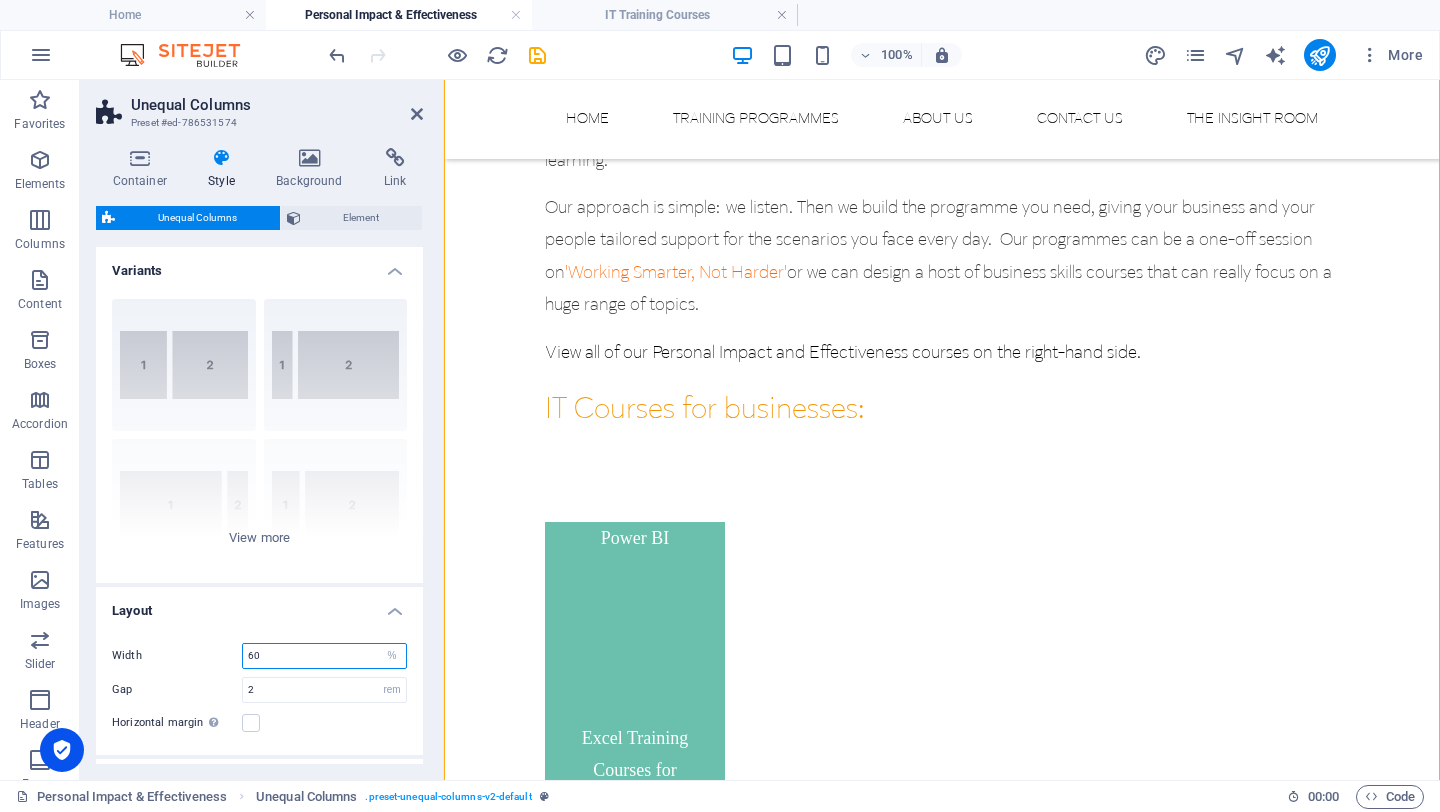 click on "60" at bounding box center (324, 656) 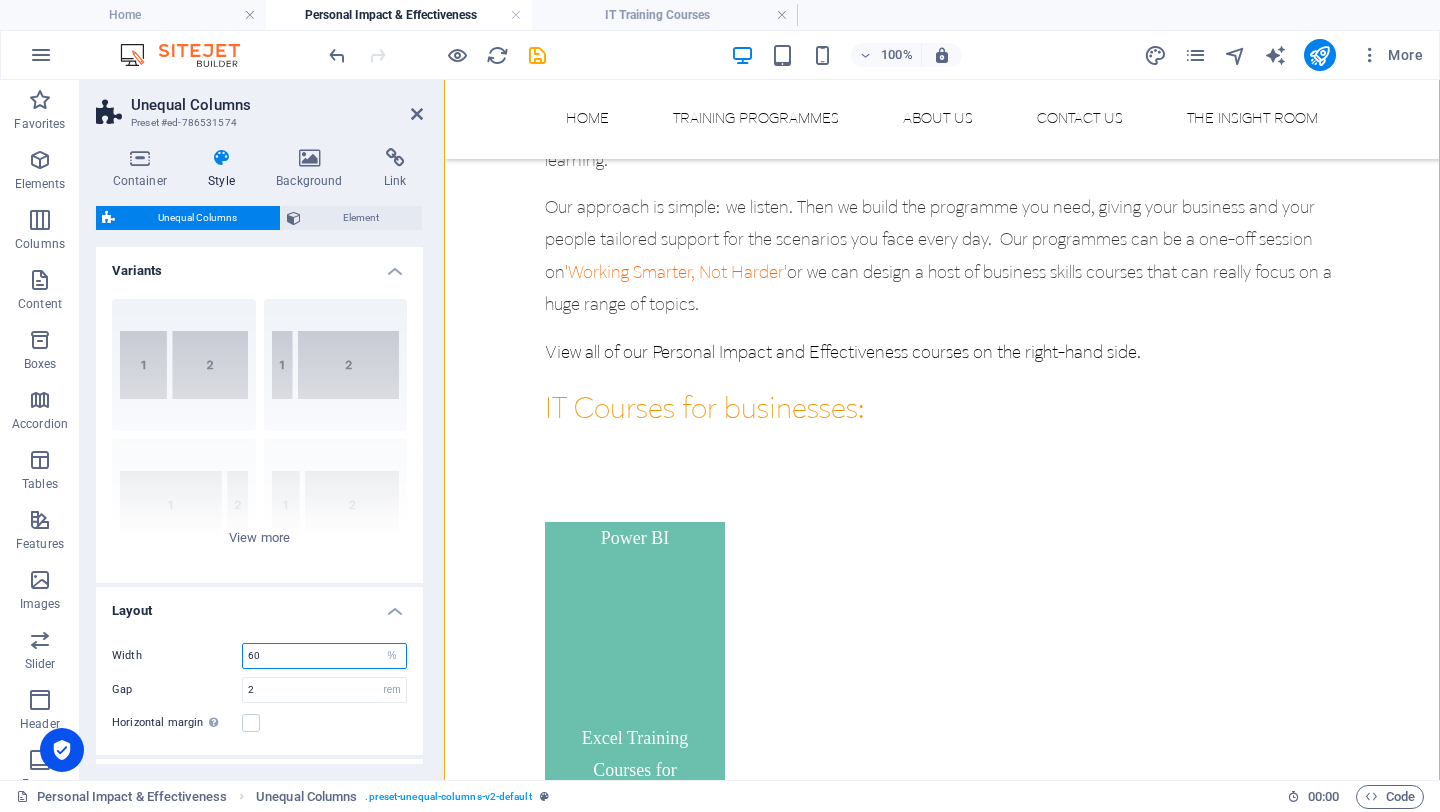 type on "6" 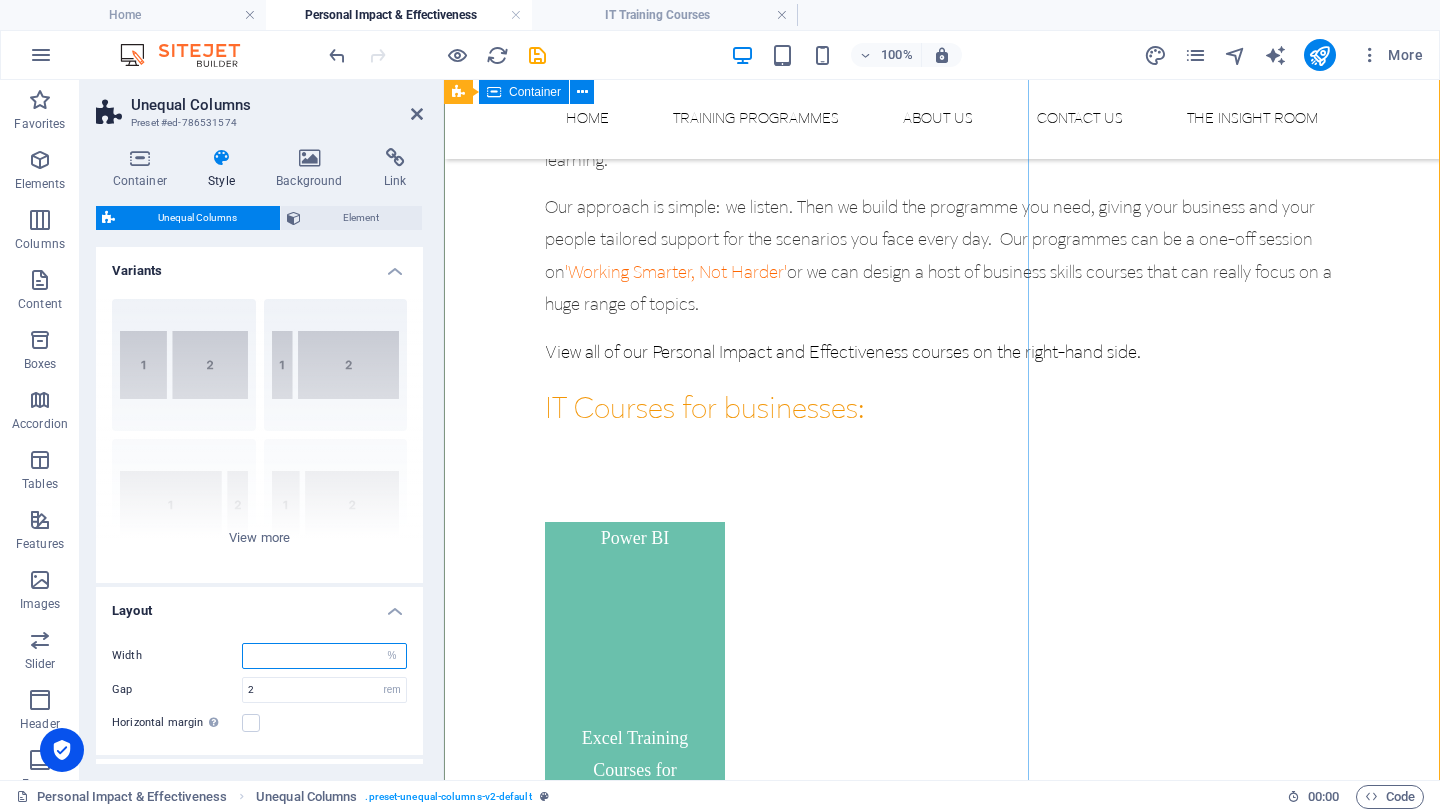 type 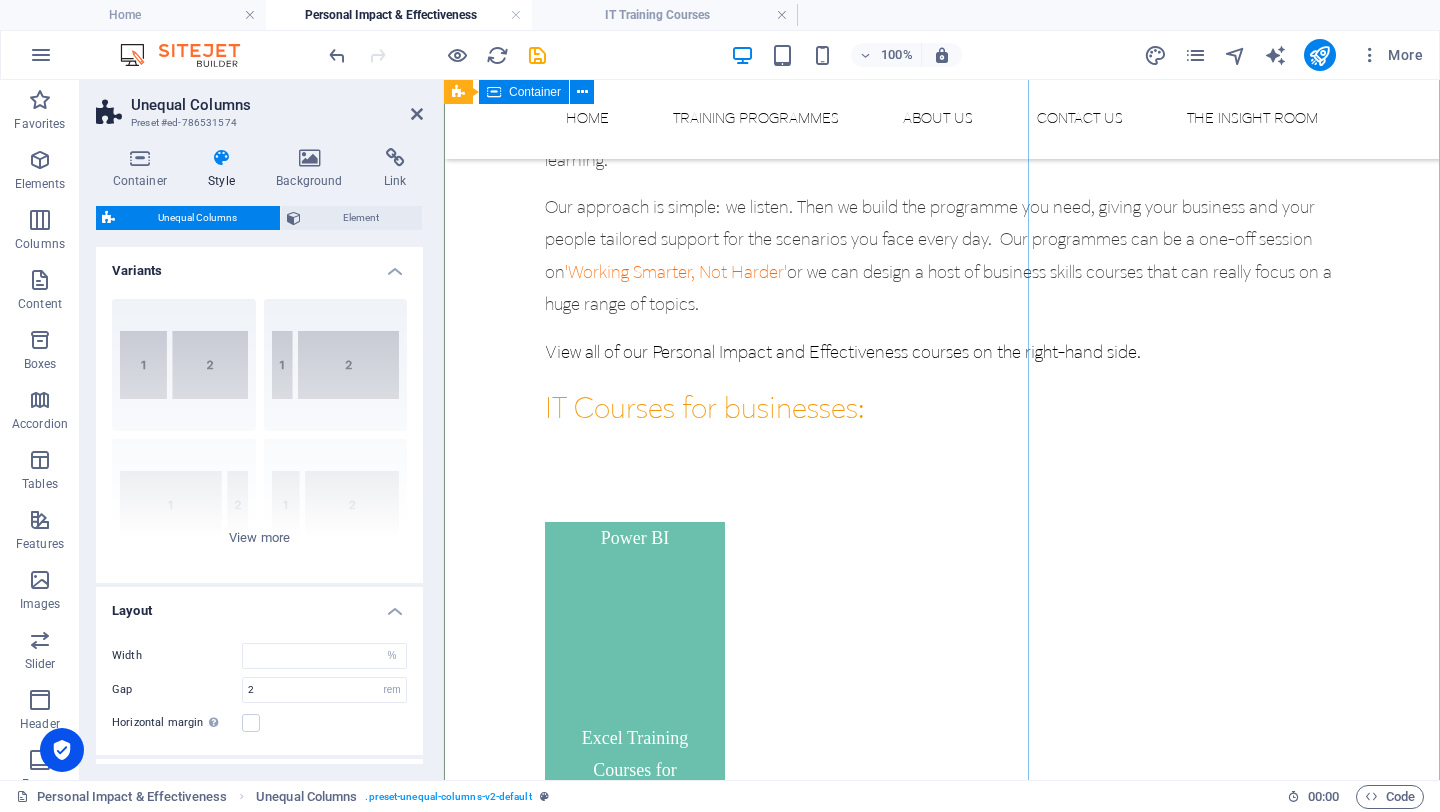 click on "We believe in career-defining training. Learning that makes the leap from theory to practice, builds confidence, and drives business performance. With bespoke business training programmes, designed by experts and delivered with passion, we nurture skills for the future and support an appetite for lifelong learning. Our approach is simple: we listen. Then we build the programme you need, giving your business and your people tailored support for the scenarios you face every day.  Our programmes can be a one-off session on  'Working Smarter, Not Harder'  or we can design a host of business skills courses that can really focus on a huge range of topics. View all of our Personal Impact and Effectiveness courses on the right-hand side. IT Courses for businesses:   The Currency of #YOU - Your Brand. Your career Currency Power BI Excel Training Courses for Businesses Microsoft Word - Introduction" at bounding box center [942, 555] 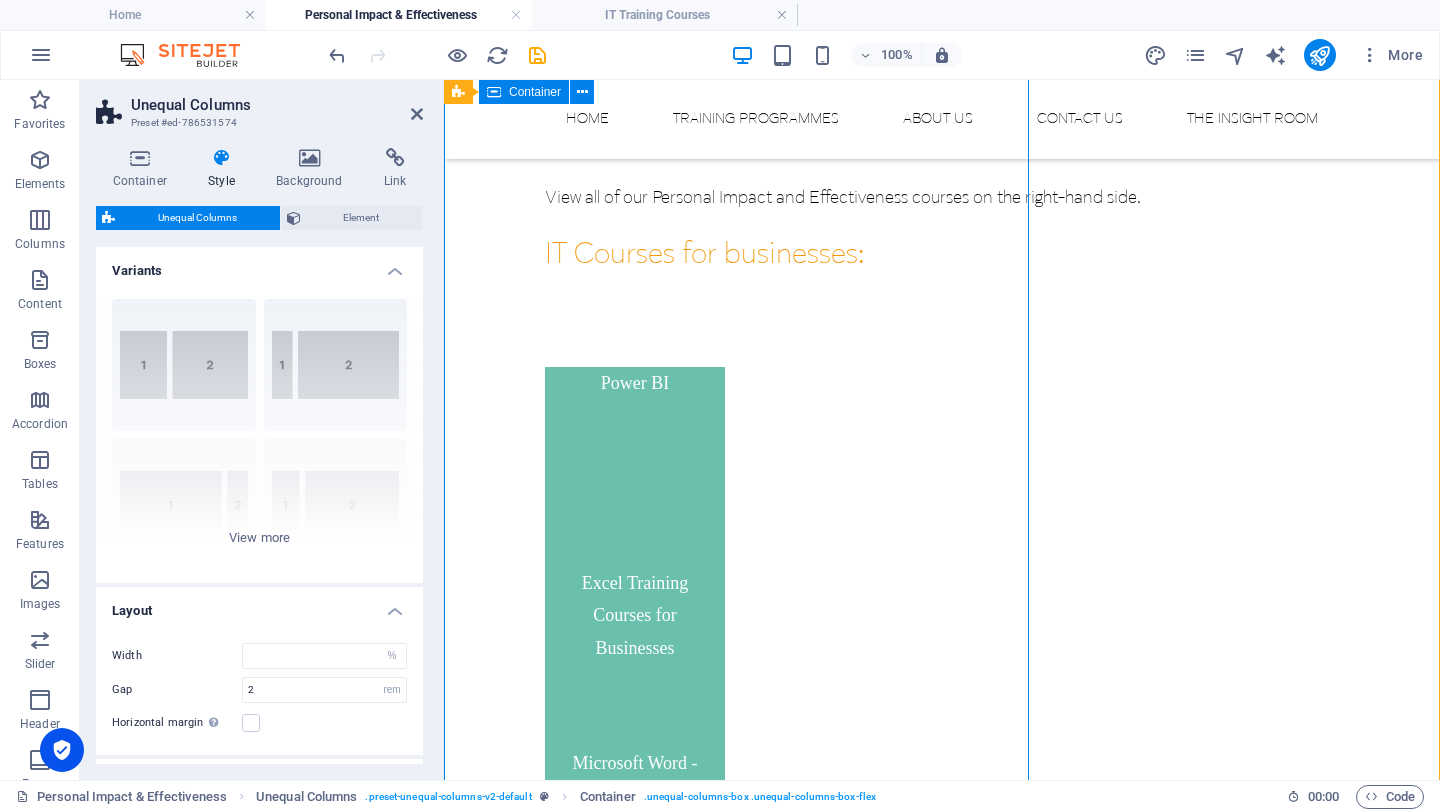 scroll, scrollTop: 1200, scrollLeft: 0, axis: vertical 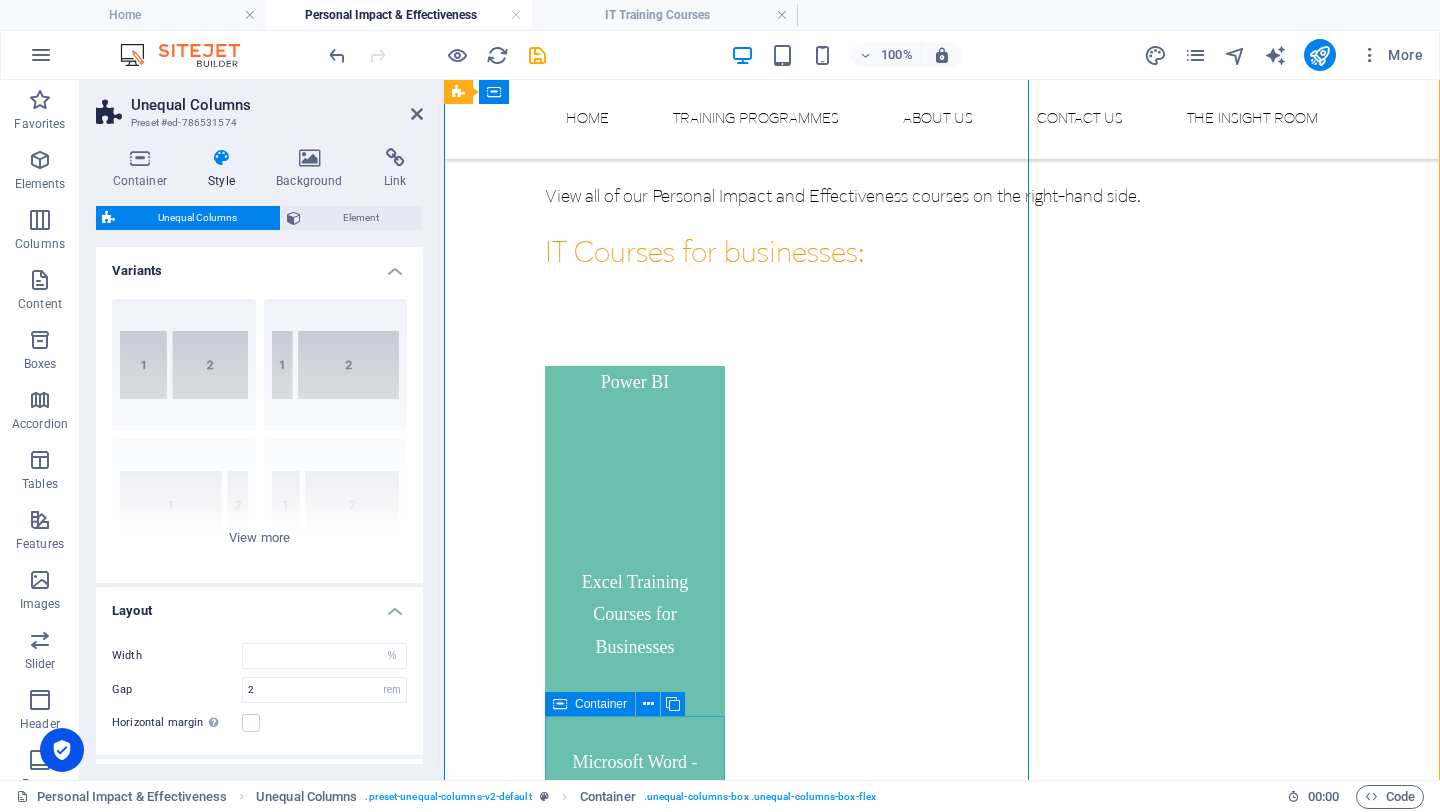 click on "Microsoft Word - Introduction" at bounding box center [635, 816] 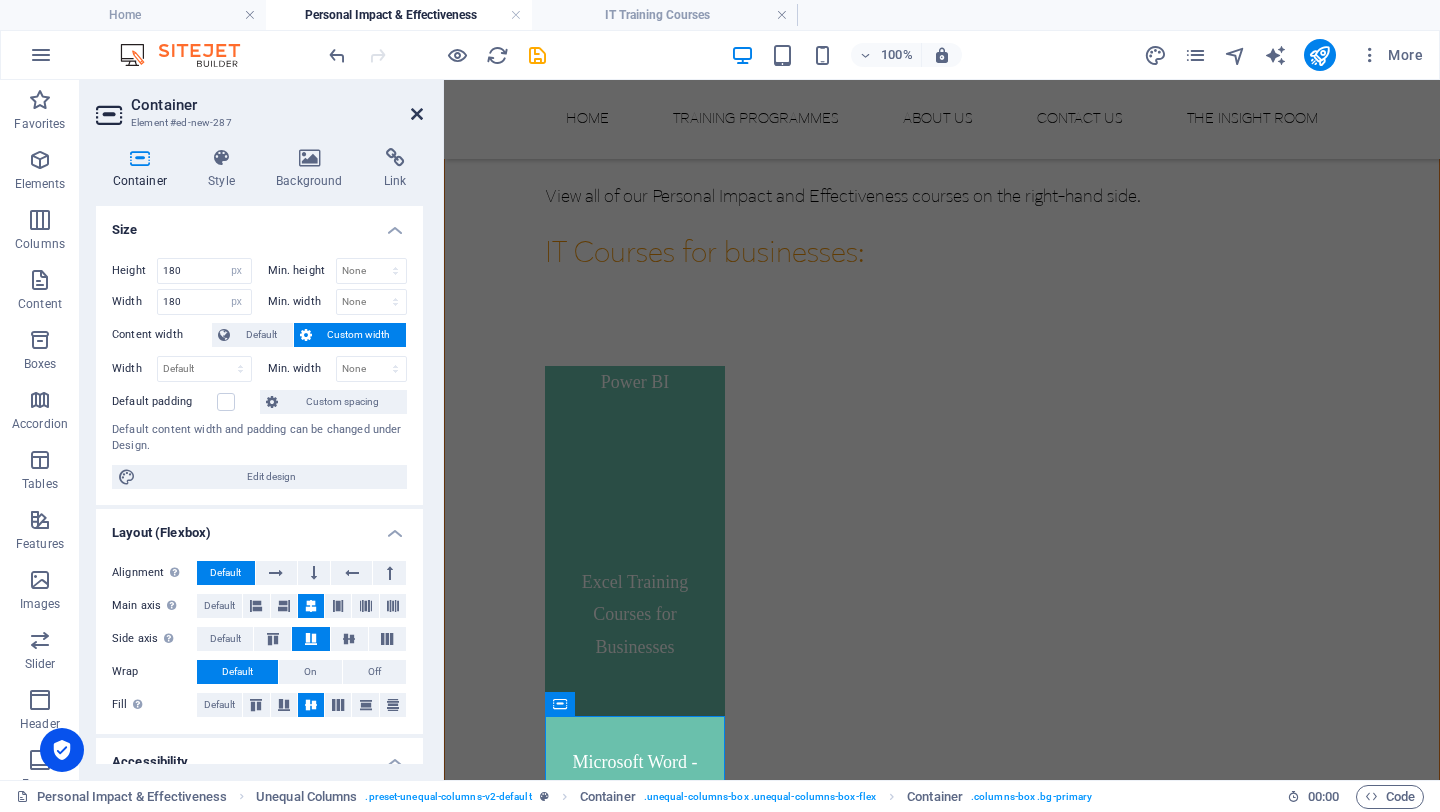click at bounding box center (417, 114) 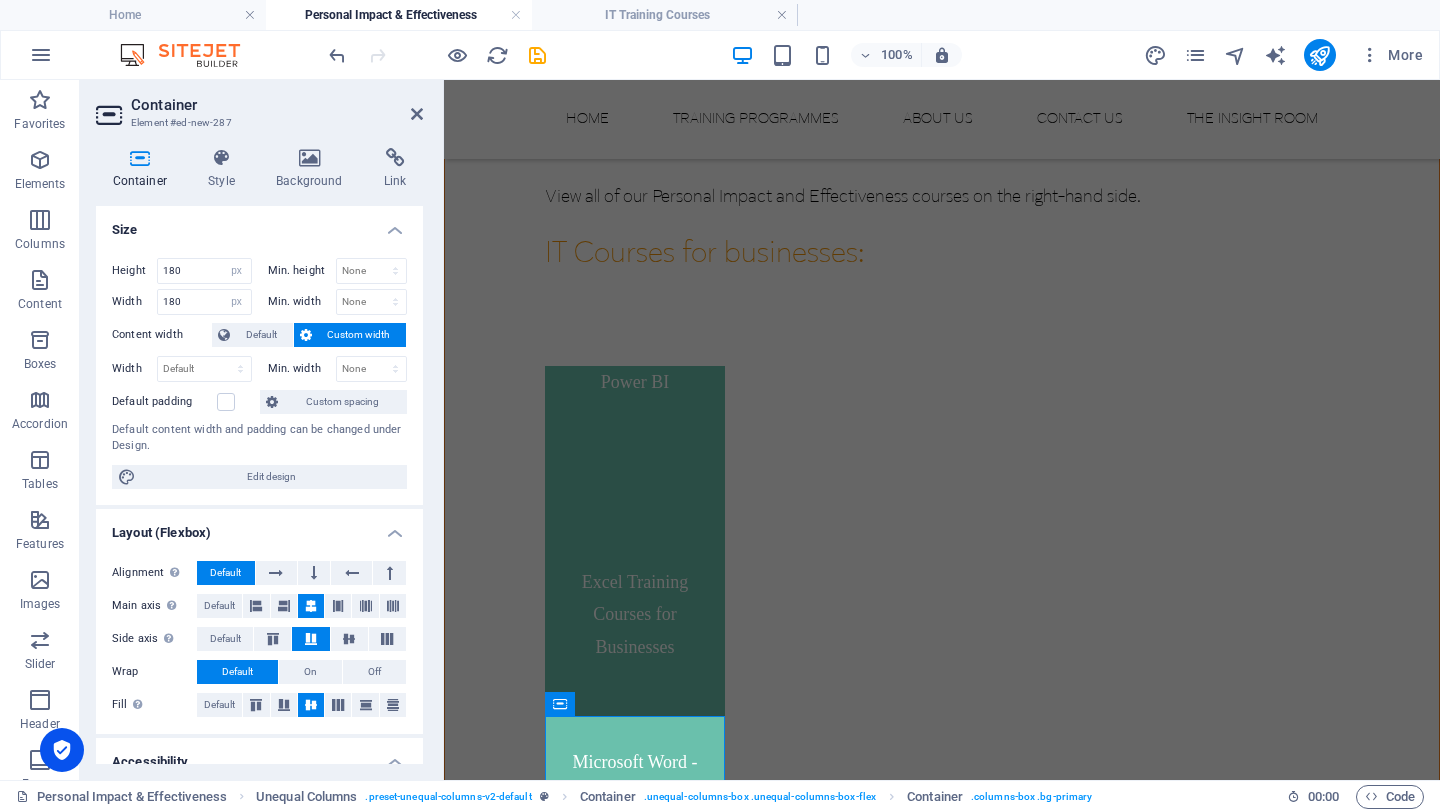 scroll, scrollTop: 1103, scrollLeft: 0, axis: vertical 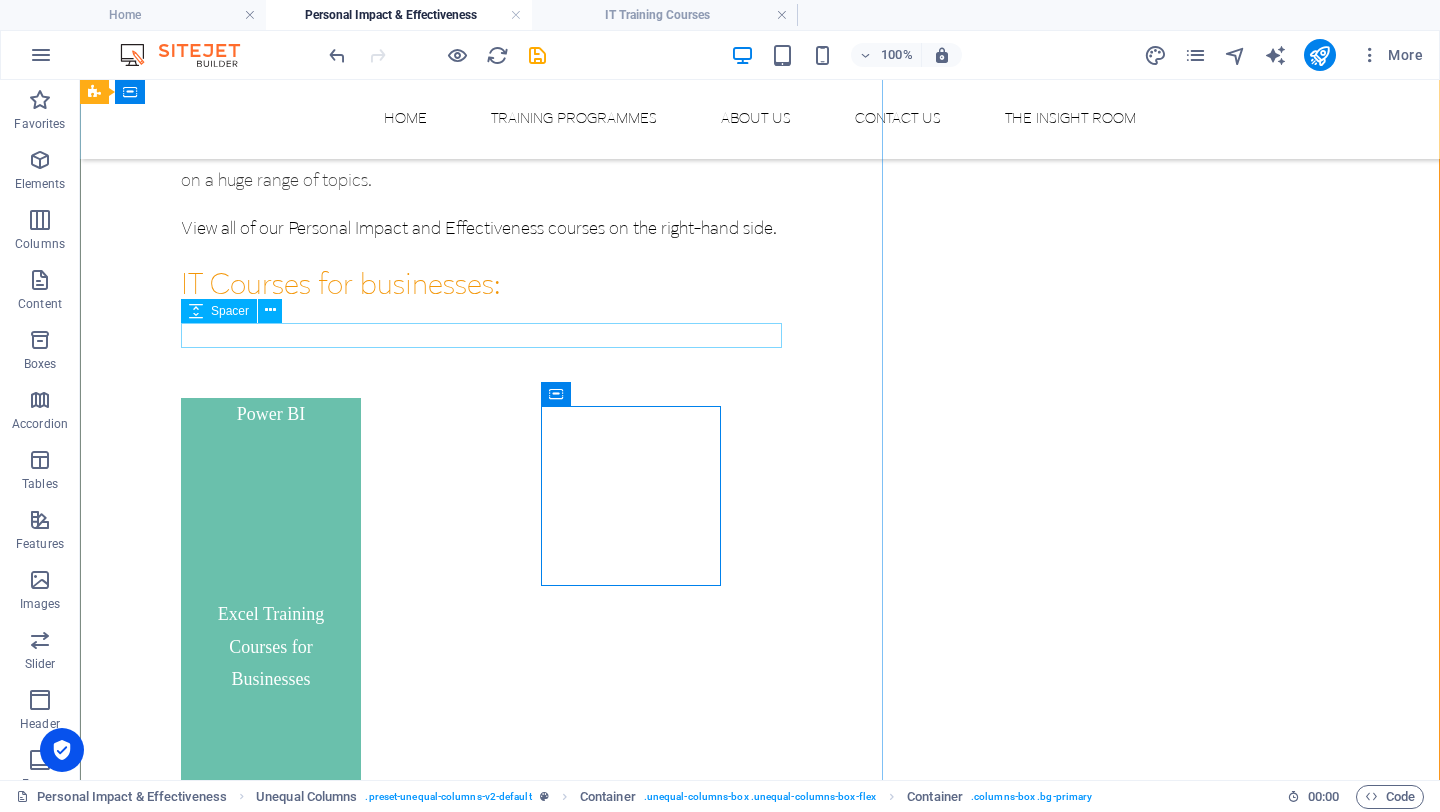 click at bounding box center (760, 326) 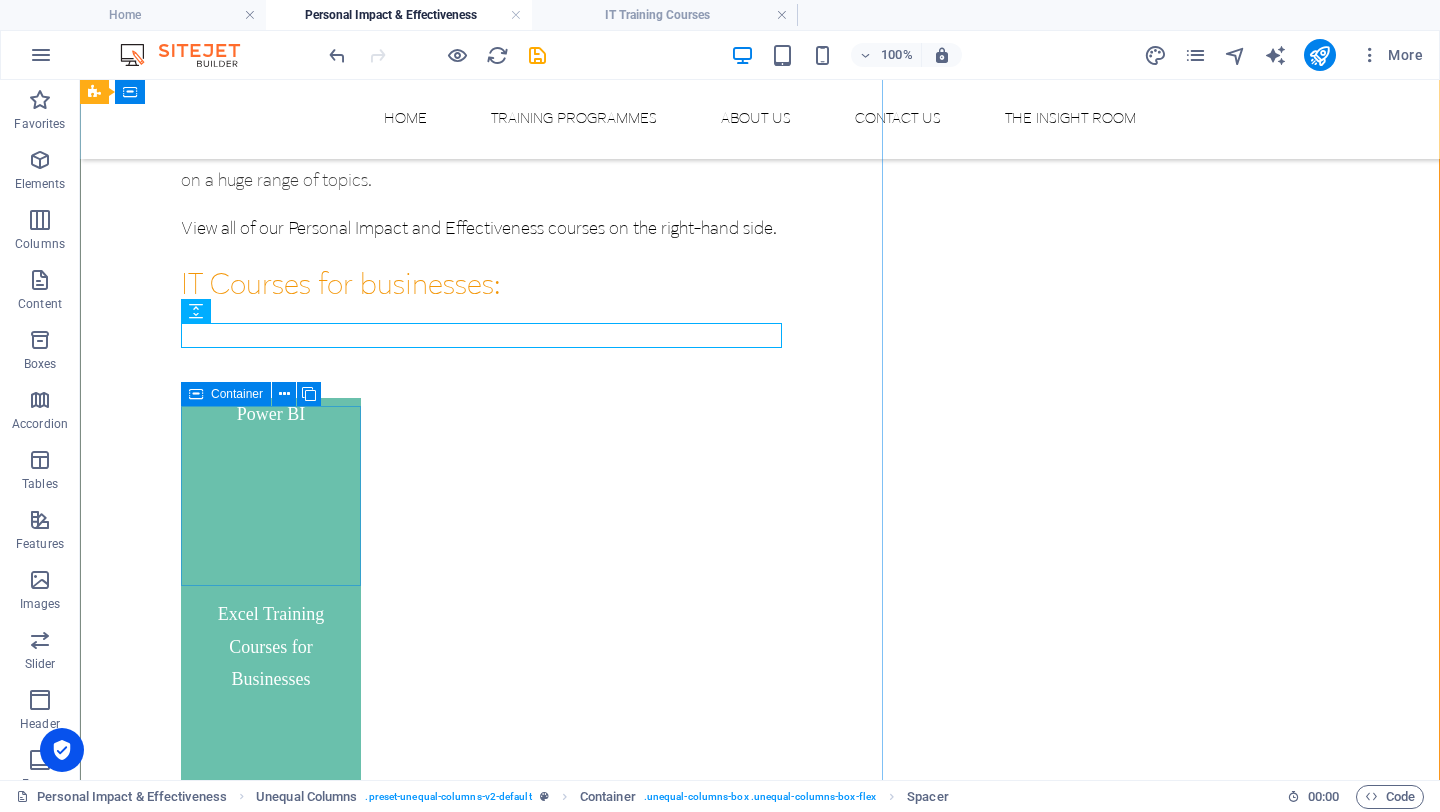 click on "Container" at bounding box center [237, 394] 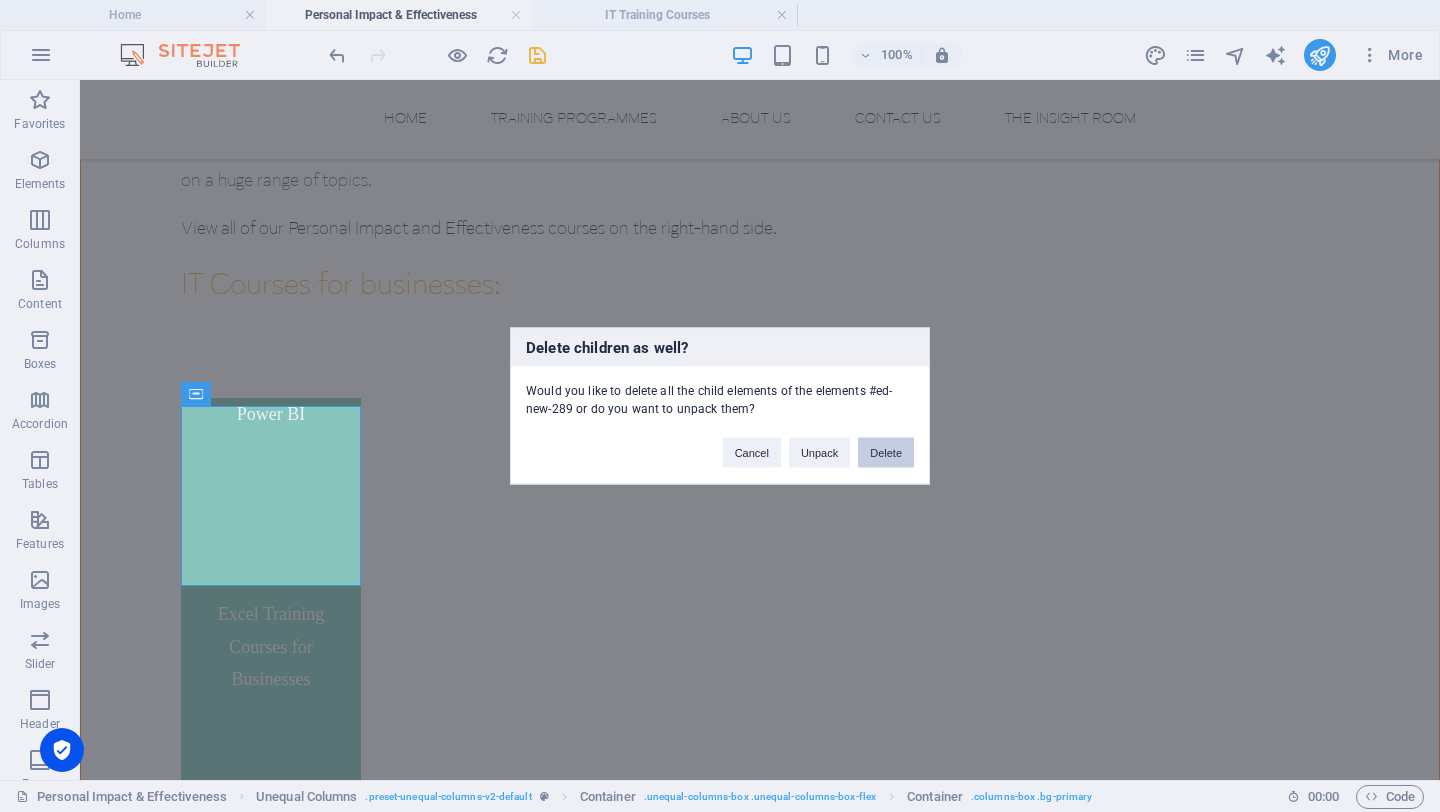 click on "Delete" at bounding box center (886, 453) 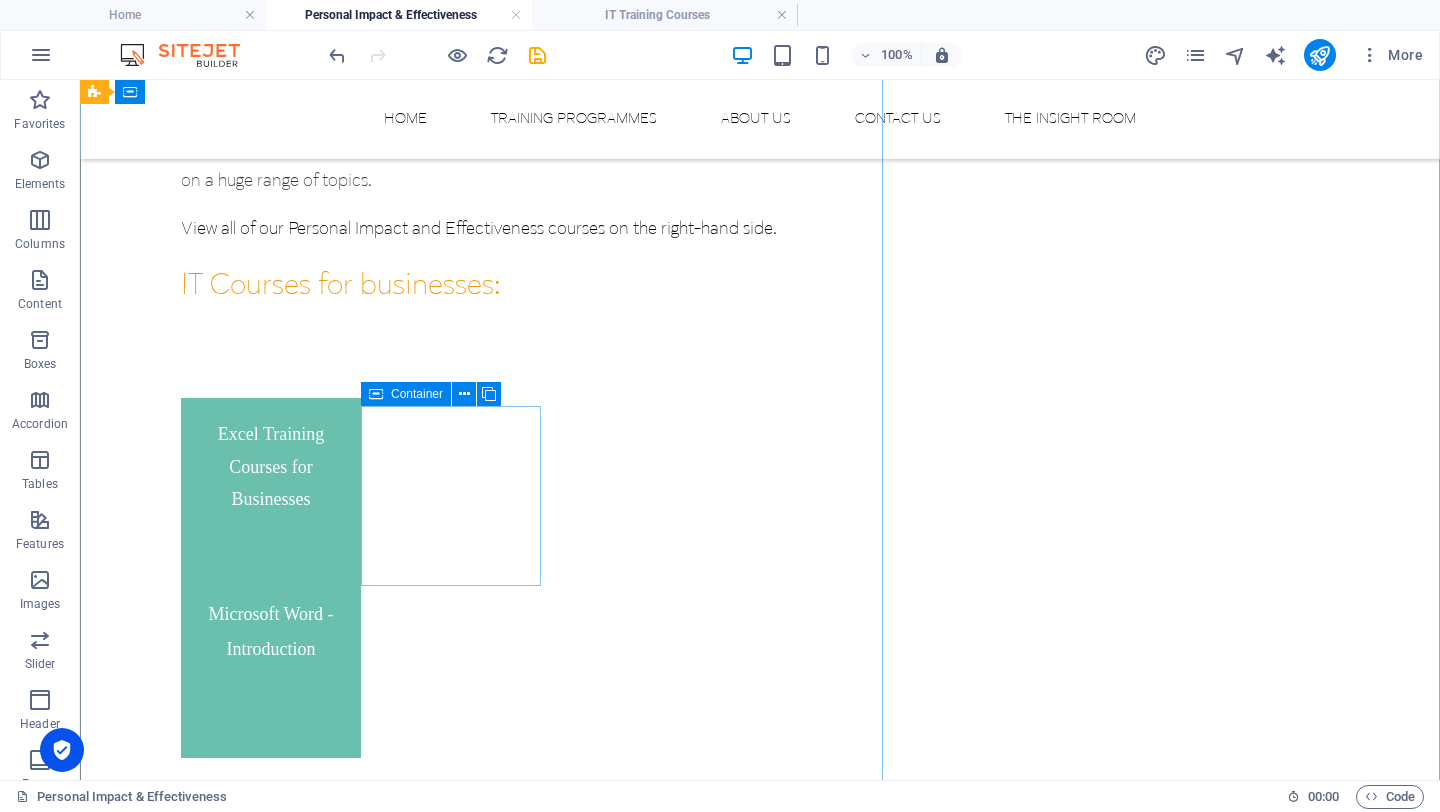 click on "Microsoft Word - Introduction" at bounding box center (271, 668) 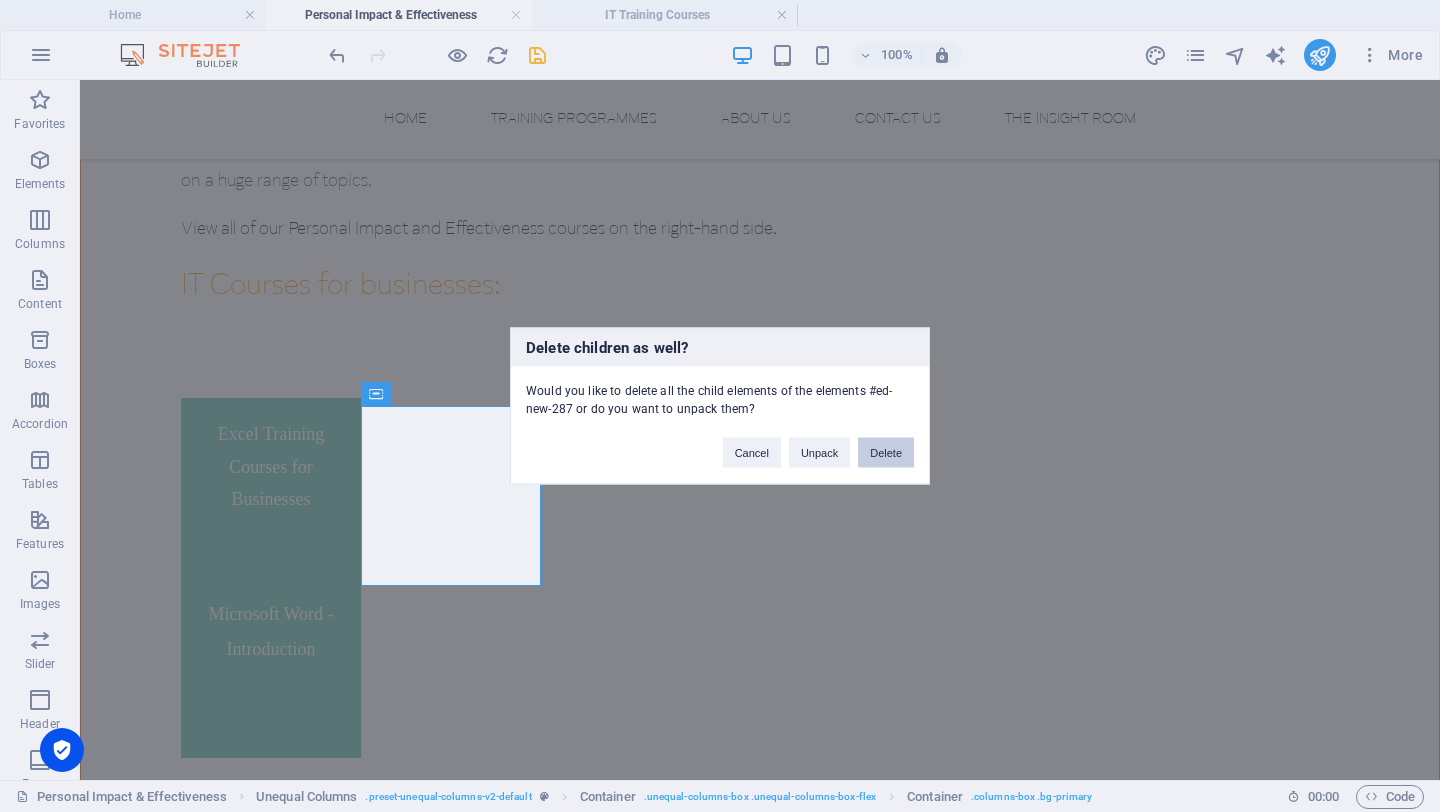 drag, startPoint x: 874, startPoint y: 453, endPoint x: 570, endPoint y: 378, distance: 313.115 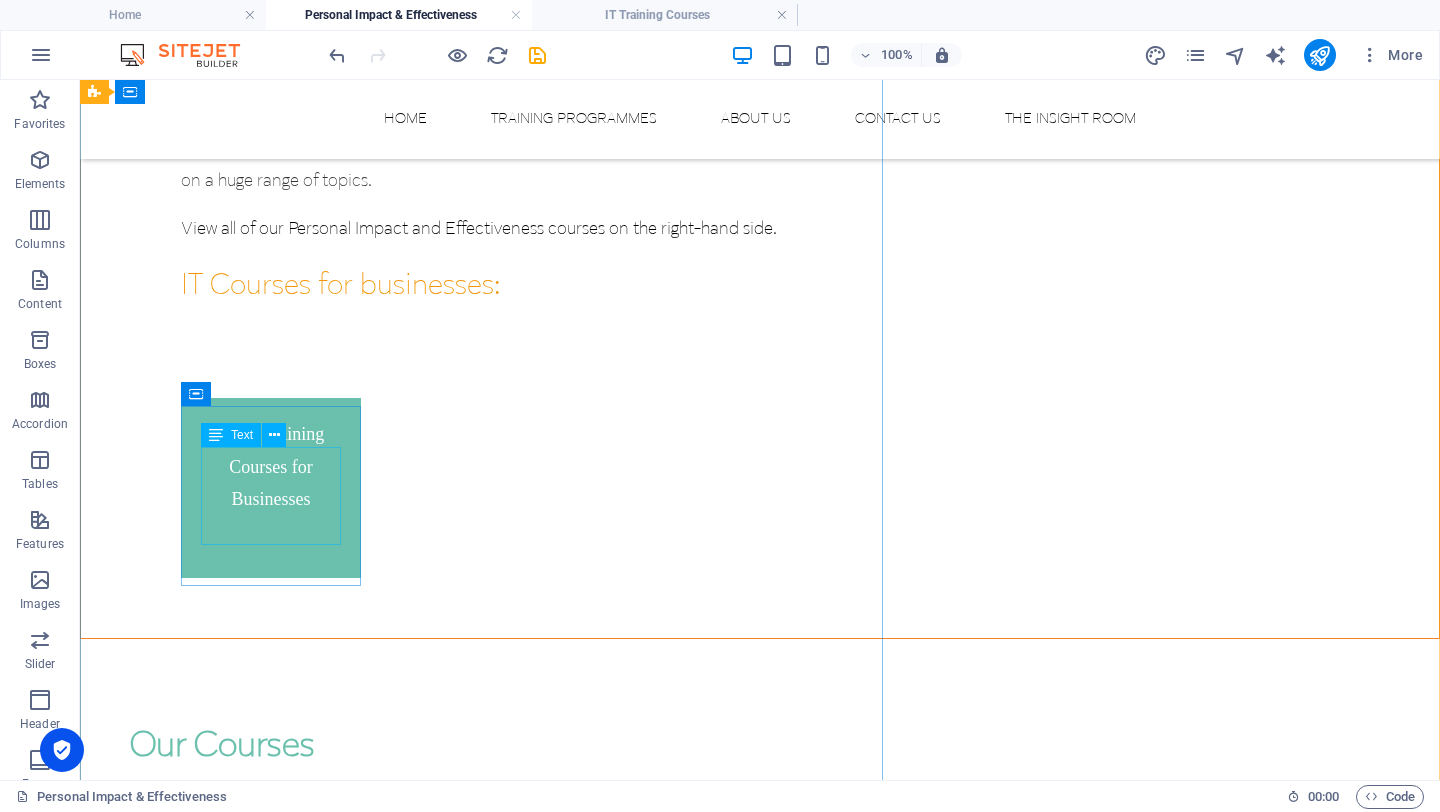 click on "Text" at bounding box center [242, 435] 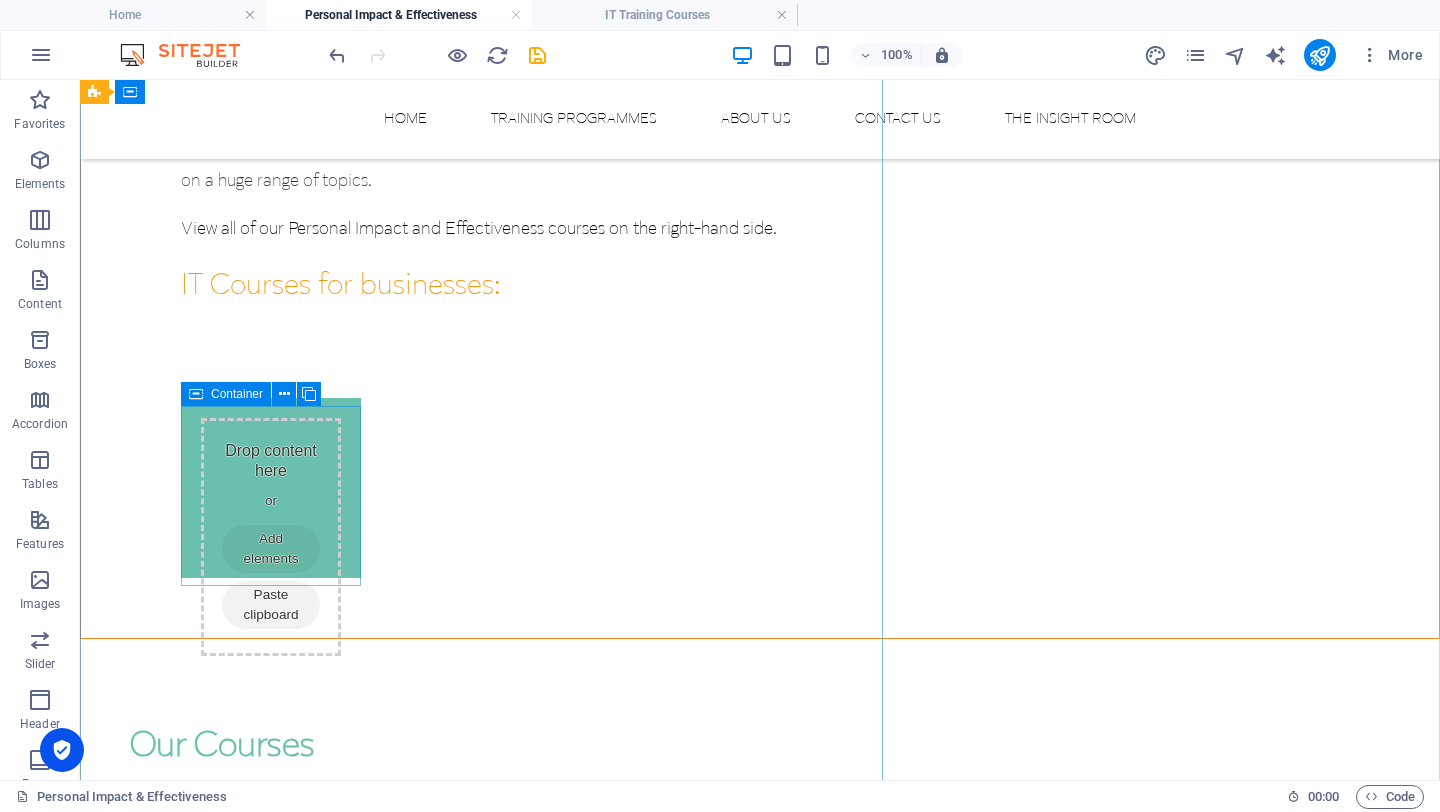 click on "Container" at bounding box center [226, 394] 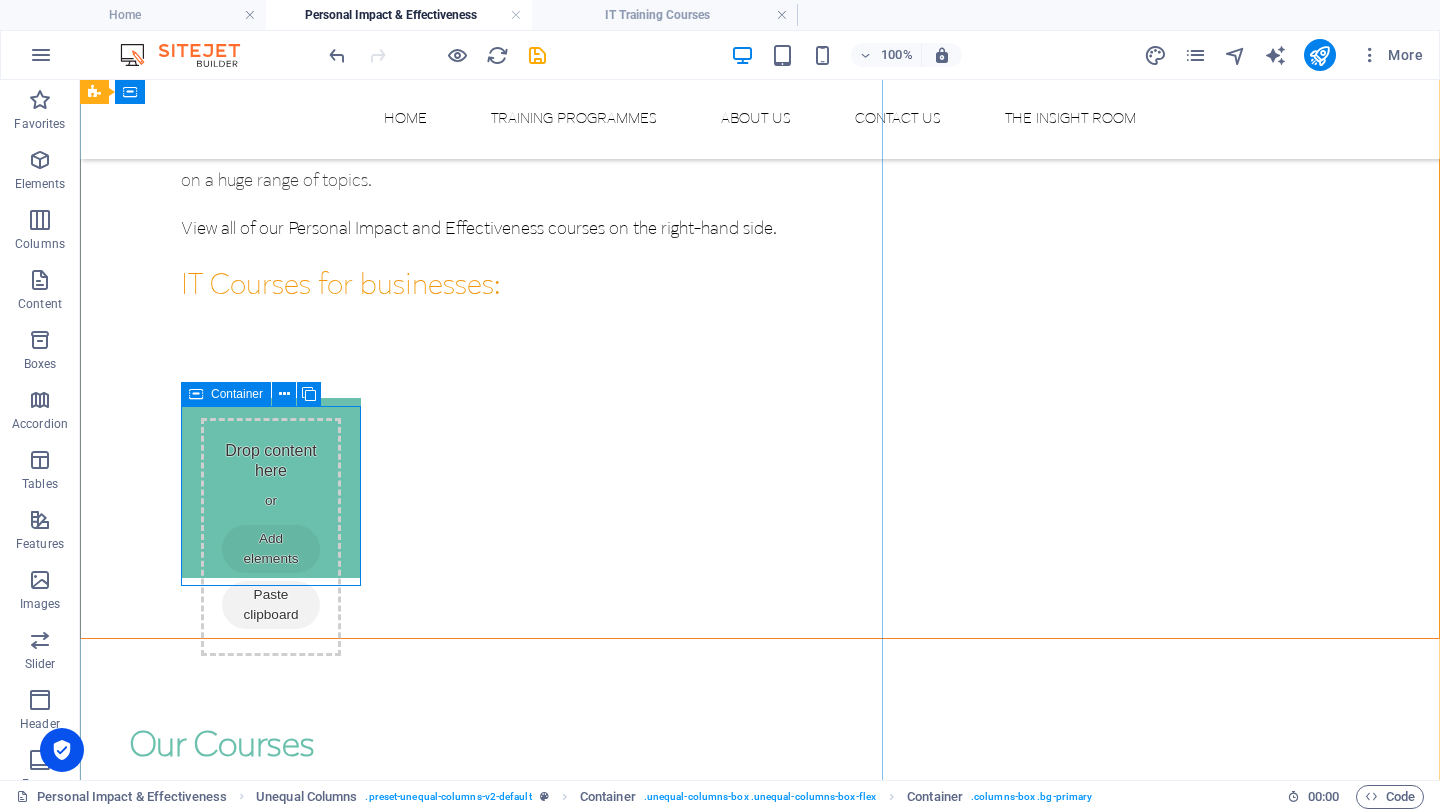 click on "Drop content here or  Add elements  Paste clipboard" at bounding box center (271, 488) 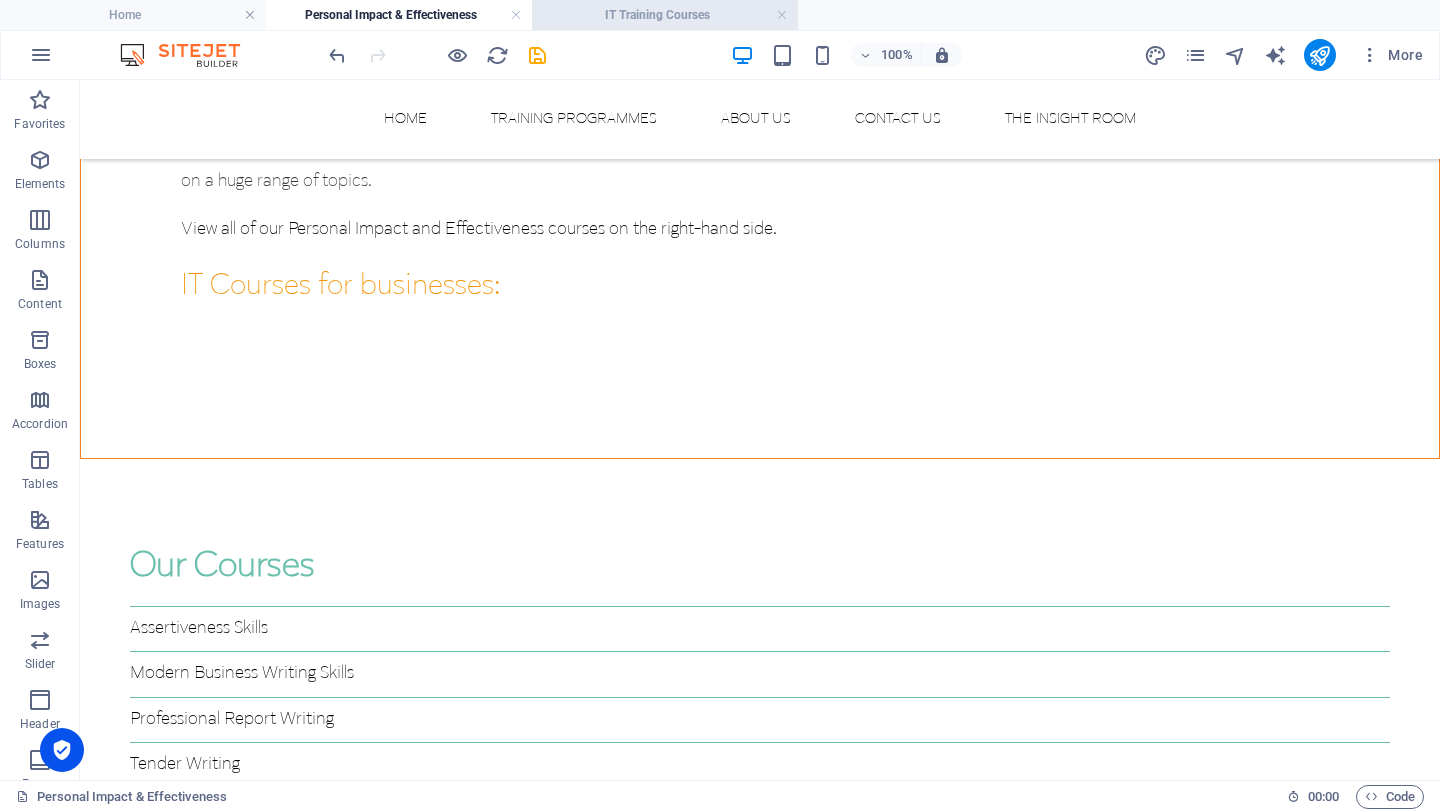 click on "IT Training Courses" at bounding box center [665, 15] 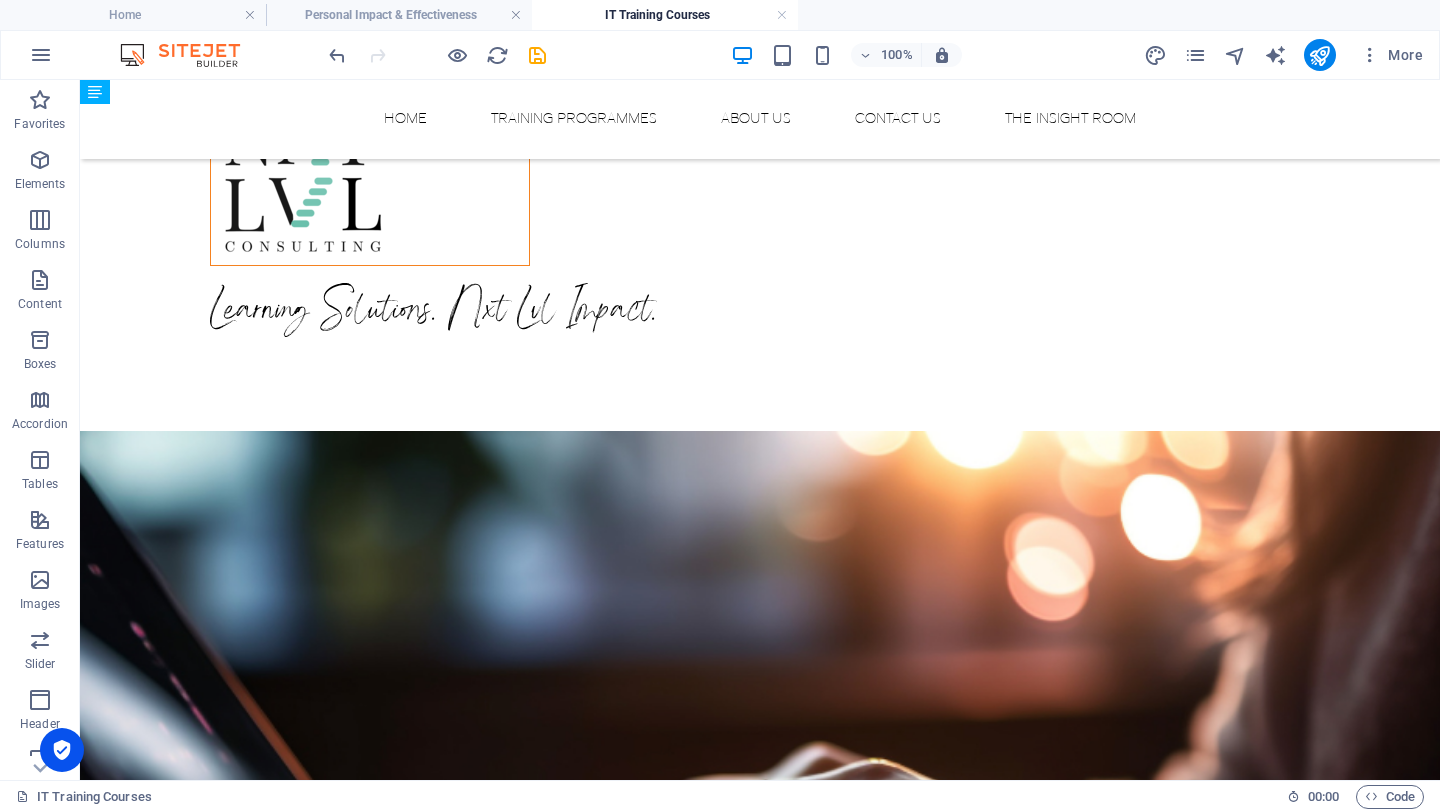 scroll, scrollTop: 1215, scrollLeft: 0, axis: vertical 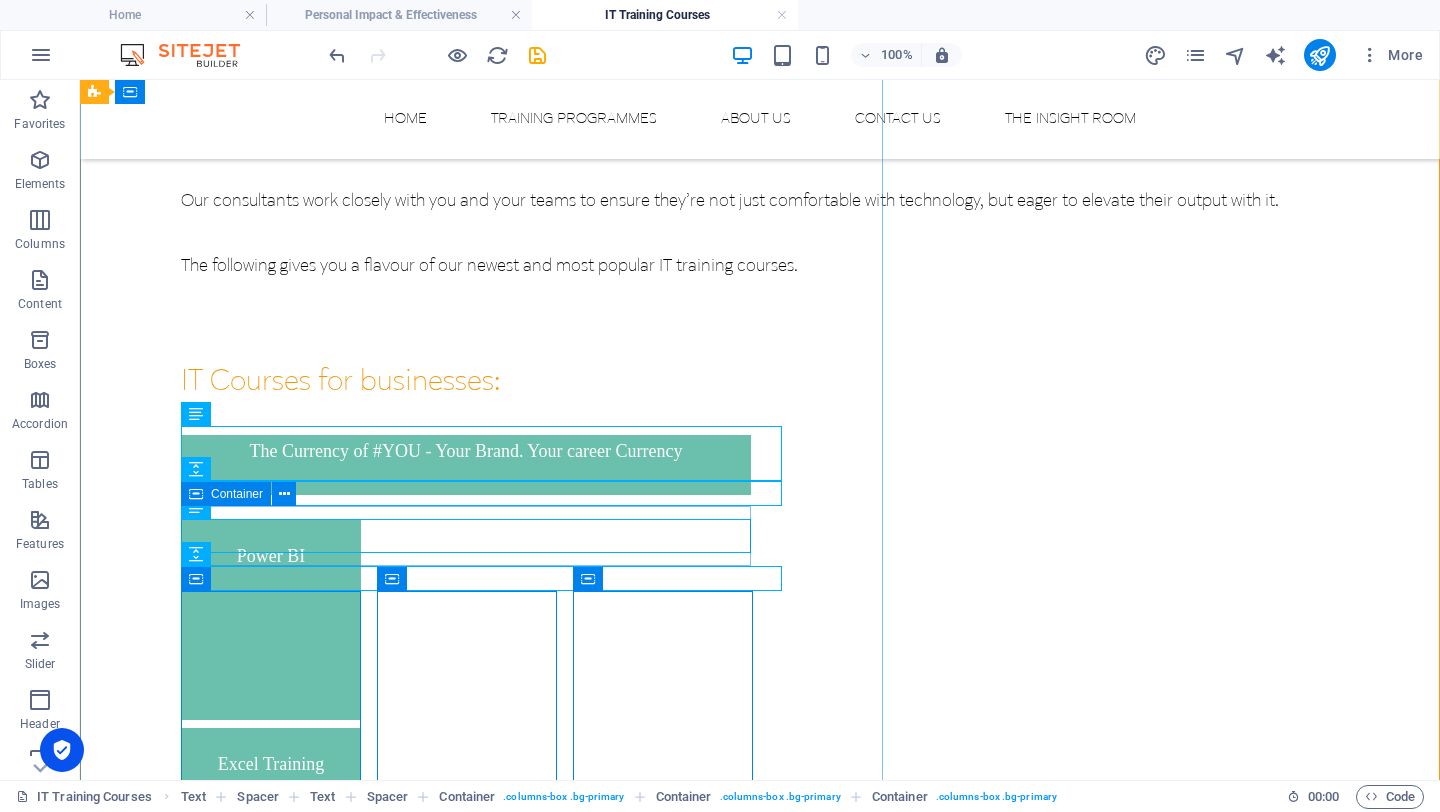click on "The Currency of #YOU - Your Brand. Your career Currency" at bounding box center [466, 465] 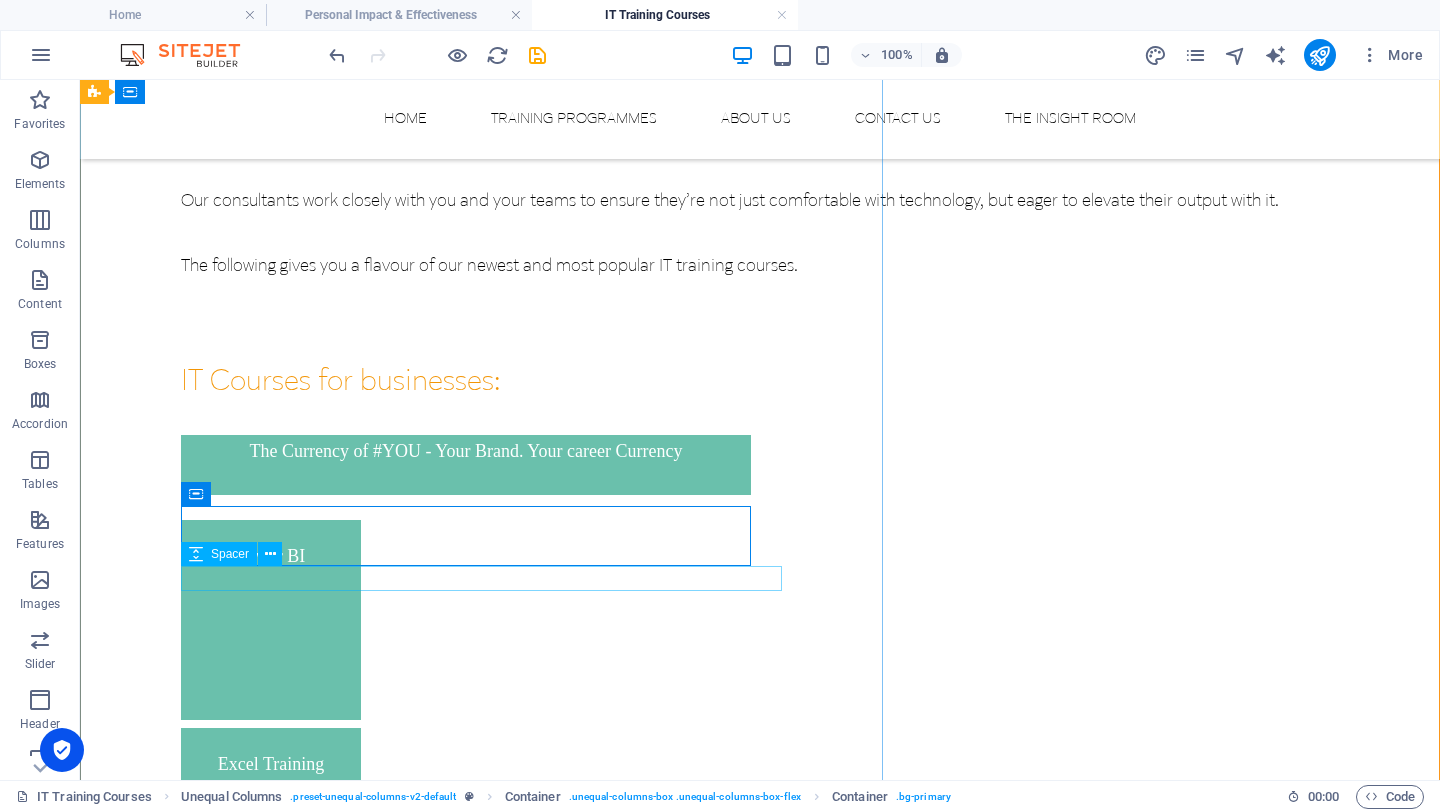 click at bounding box center [760, 507] 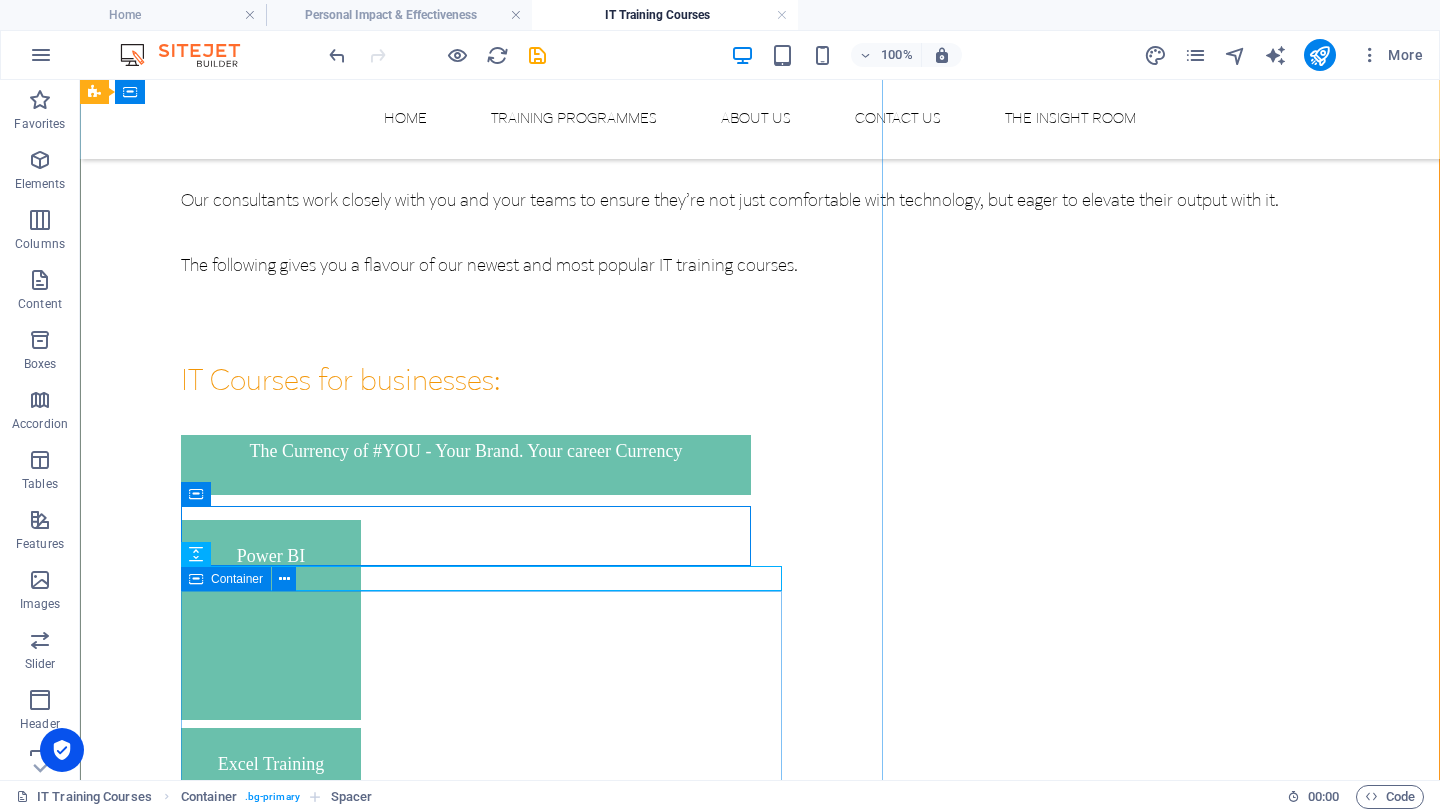 click at bounding box center [196, 579] 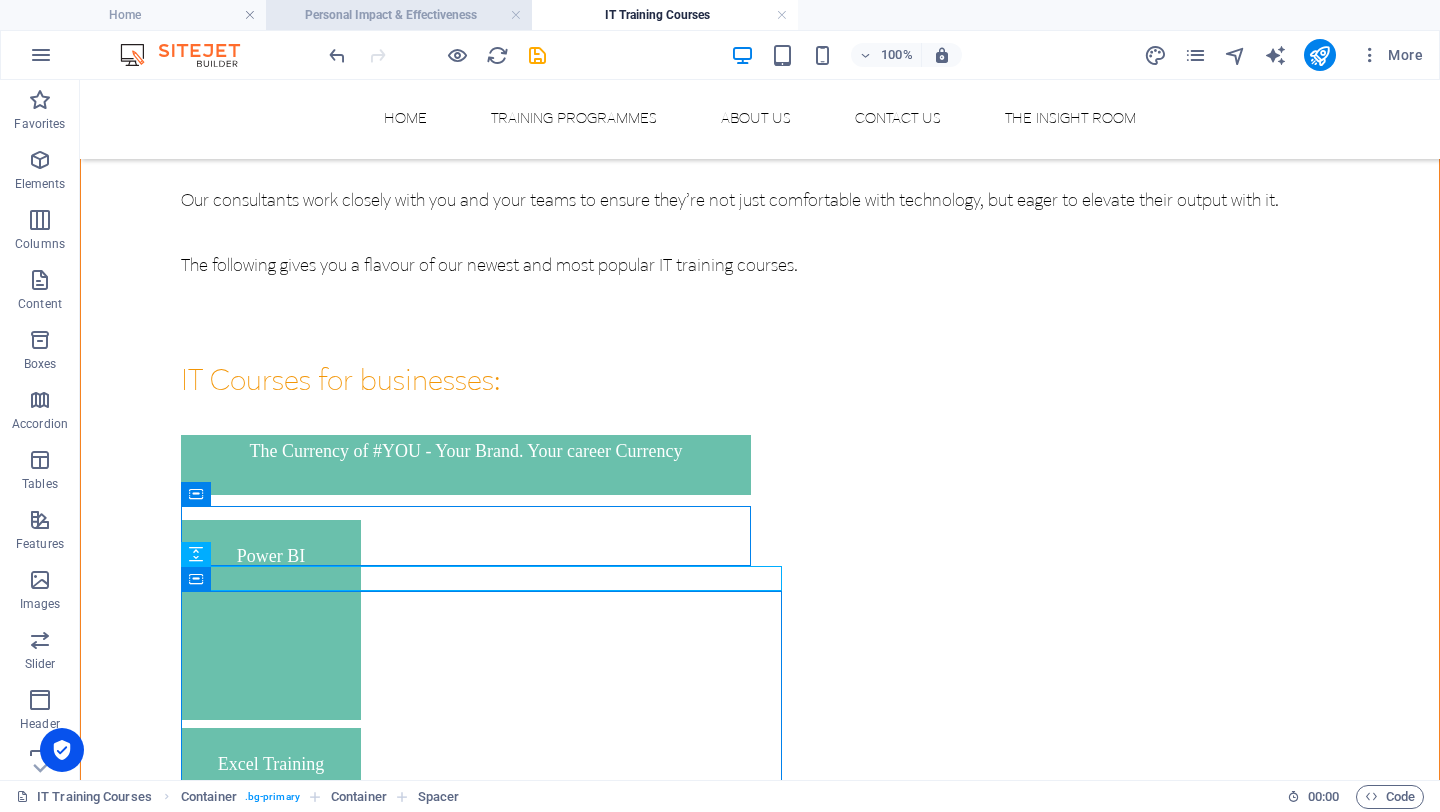 click on "Personal Impact & Effectiveness" at bounding box center (399, 15) 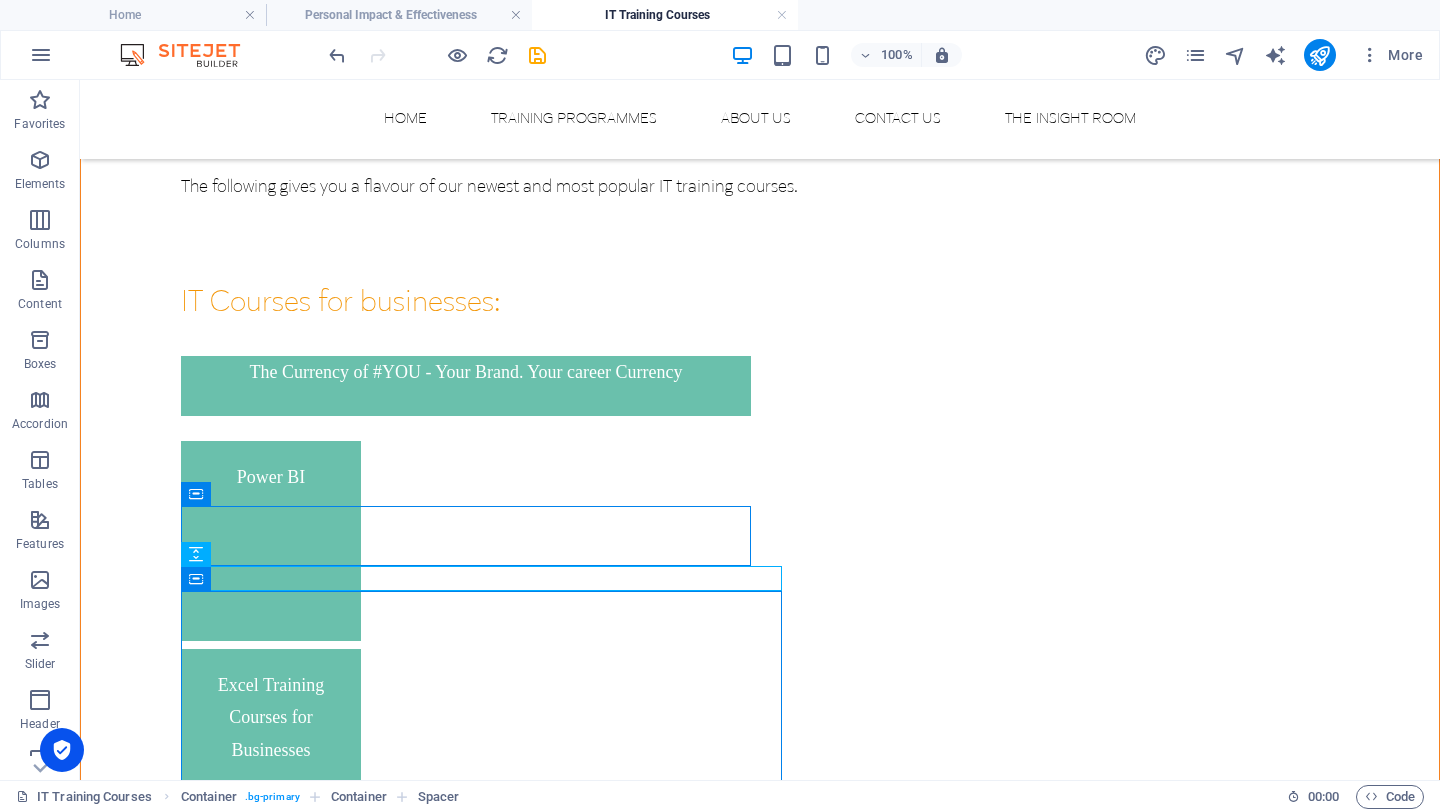 scroll, scrollTop: 0, scrollLeft: 0, axis: both 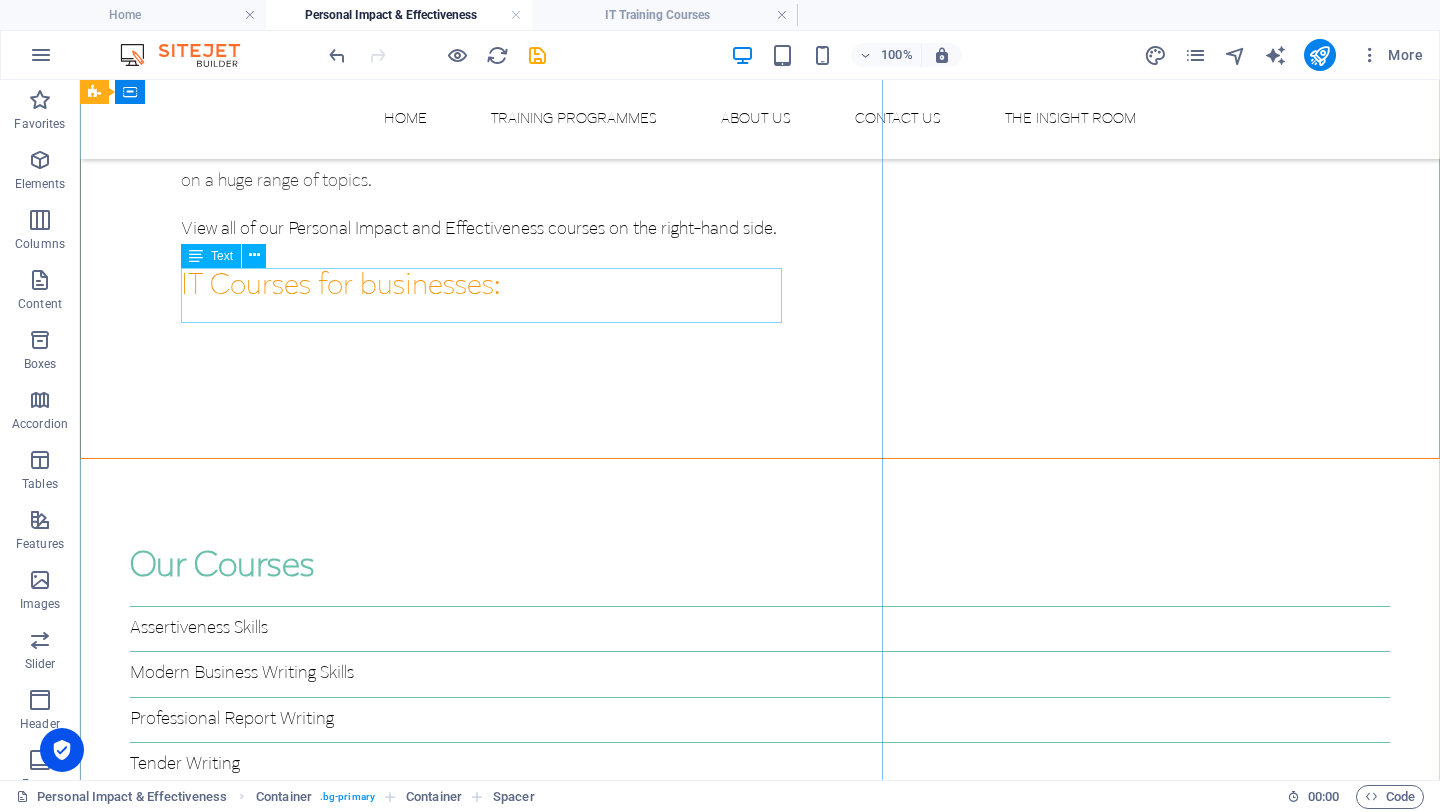 click on "IT Courses for businesses:" at bounding box center (760, 285) 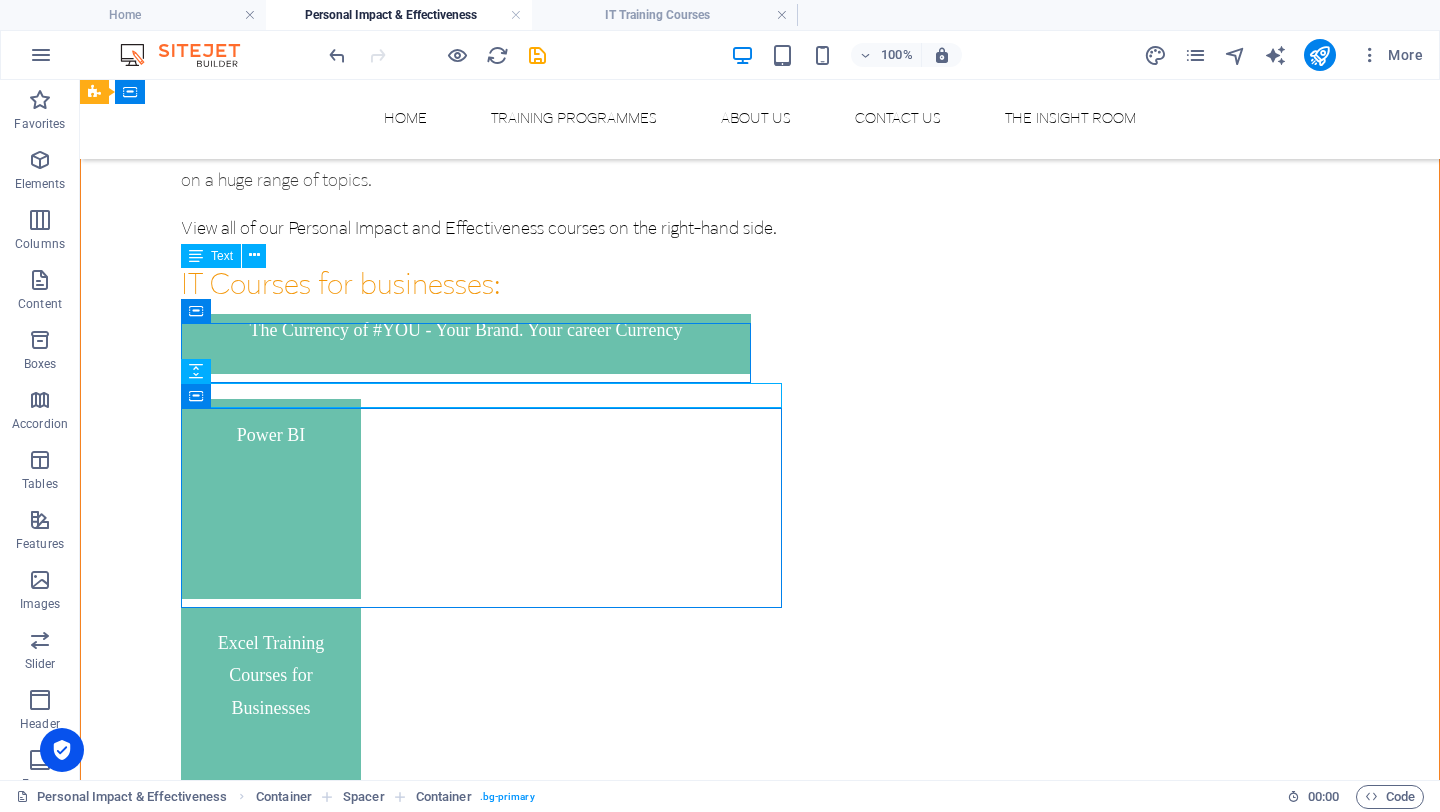 click on "IT Courses for businesses:" at bounding box center (760, 285) 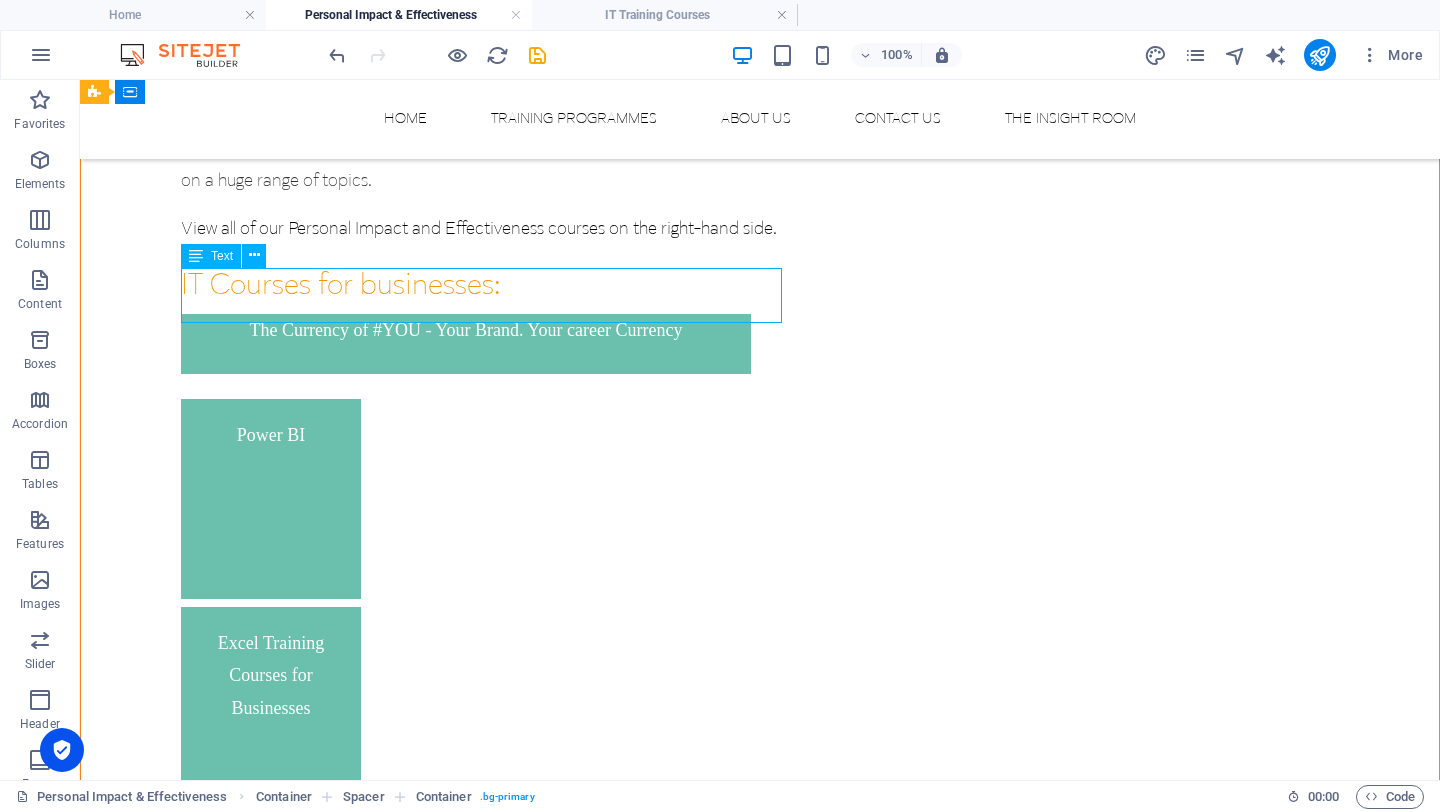 click on "IT Courses for businesses:" at bounding box center (760, 285) 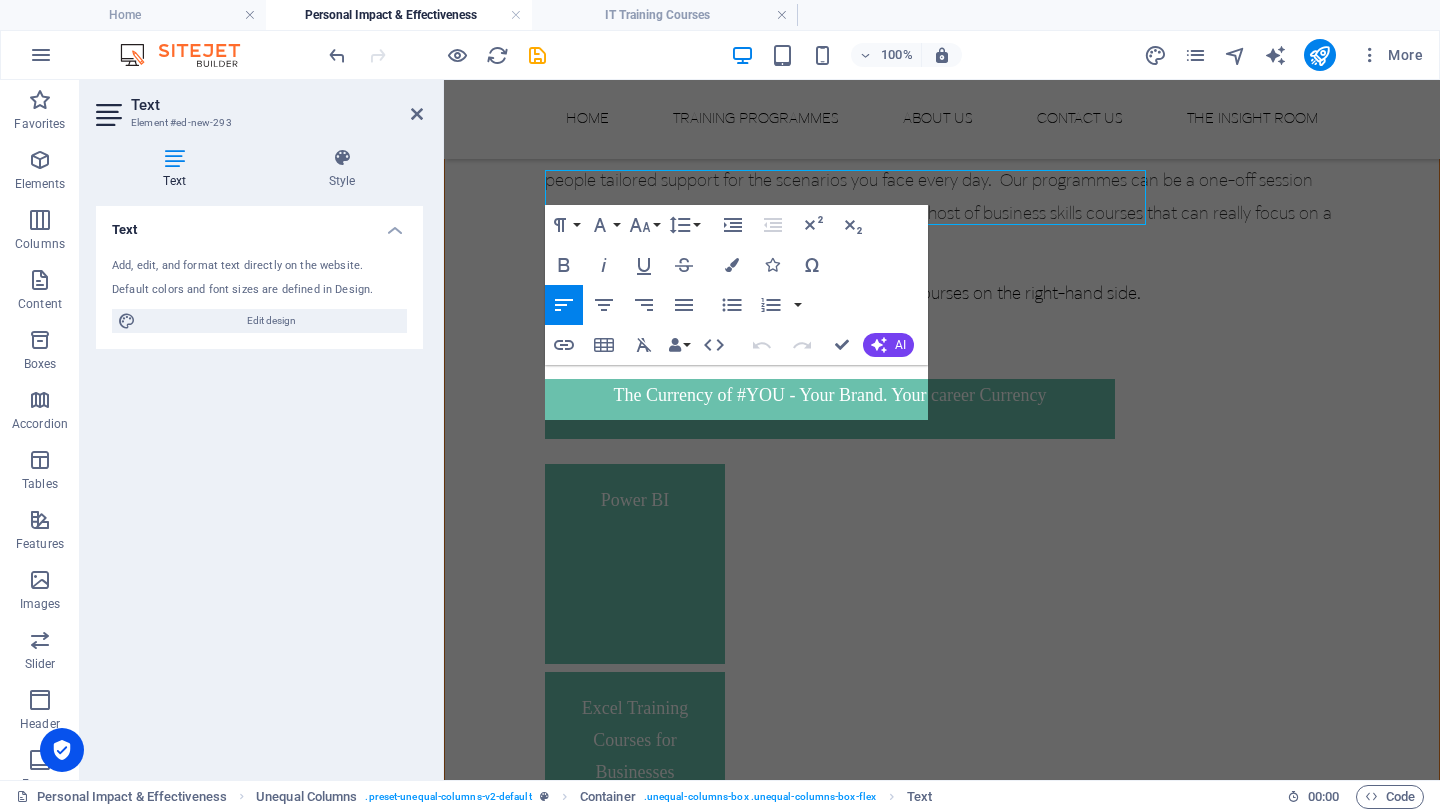 scroll, scrollTop: 1200, scrollLeft: 0, axis: vertical 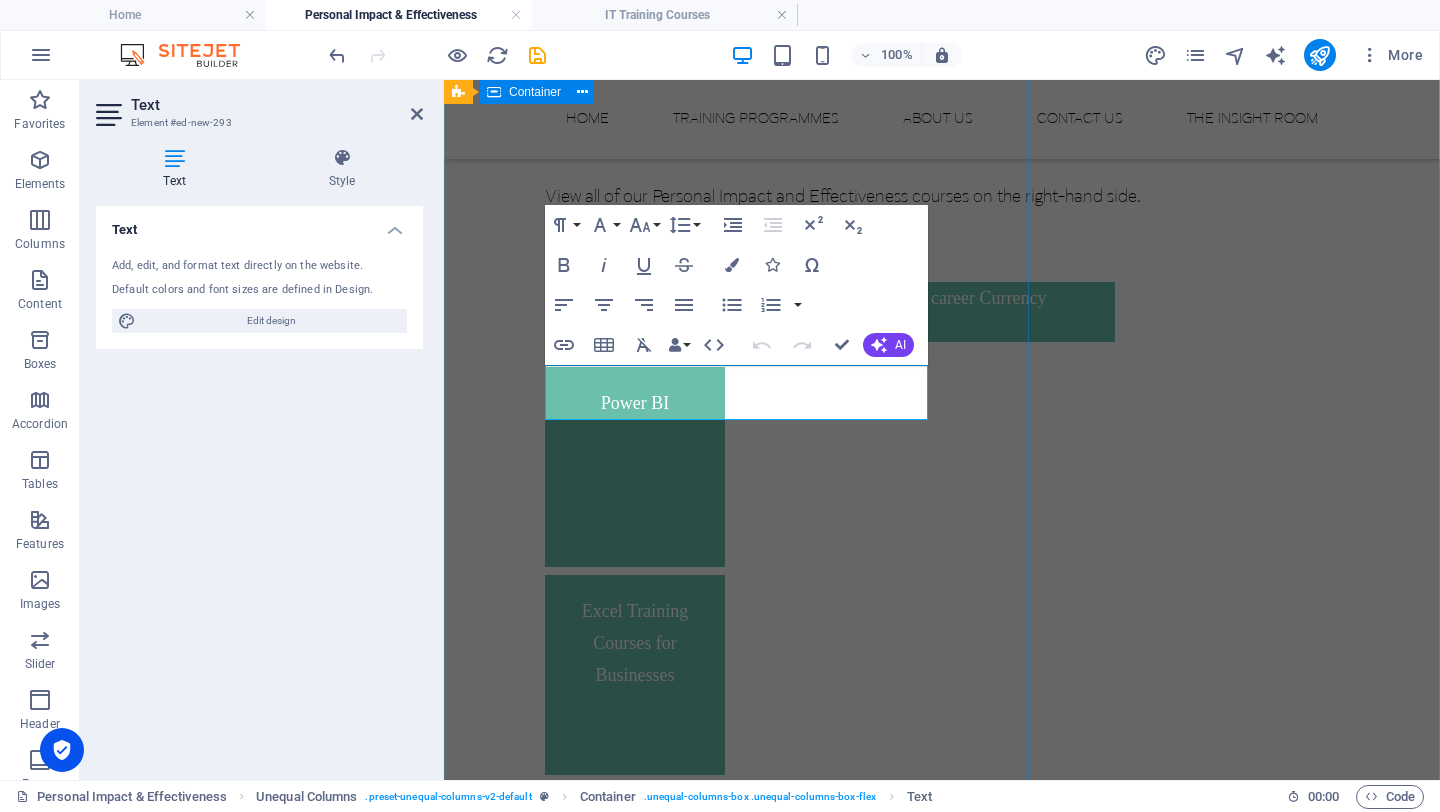 click on "We believe in career-defining training. Learning that makes the leap from theory to practice, builds confidence, and drives business performance. With bespoke business training programmes, designed by experts and delivered with passion, we nurture skills for the future and support an appetite for lifelong learning. Our approach is simple: we listen. Then we build the programme you need, giving your business and your people tailored support for the scenarios you face every day.  Our programmes can be a one-off session on  'Working Smarter, Not Harder'  or we can design a host of business skills courses that can really focus on a huge range of topics. View all of our Personal Impact and Effectiveness courses on the right-hand side. IT Courses for businesses:   The Currency of #YOU - Your Brand. Your career Currency Power BI Excel Training Courses for Businesses Microsoft Word - Introduction The Currency of #YOU - Your Brand. Your career Currency" at bounding box center (942, 479) 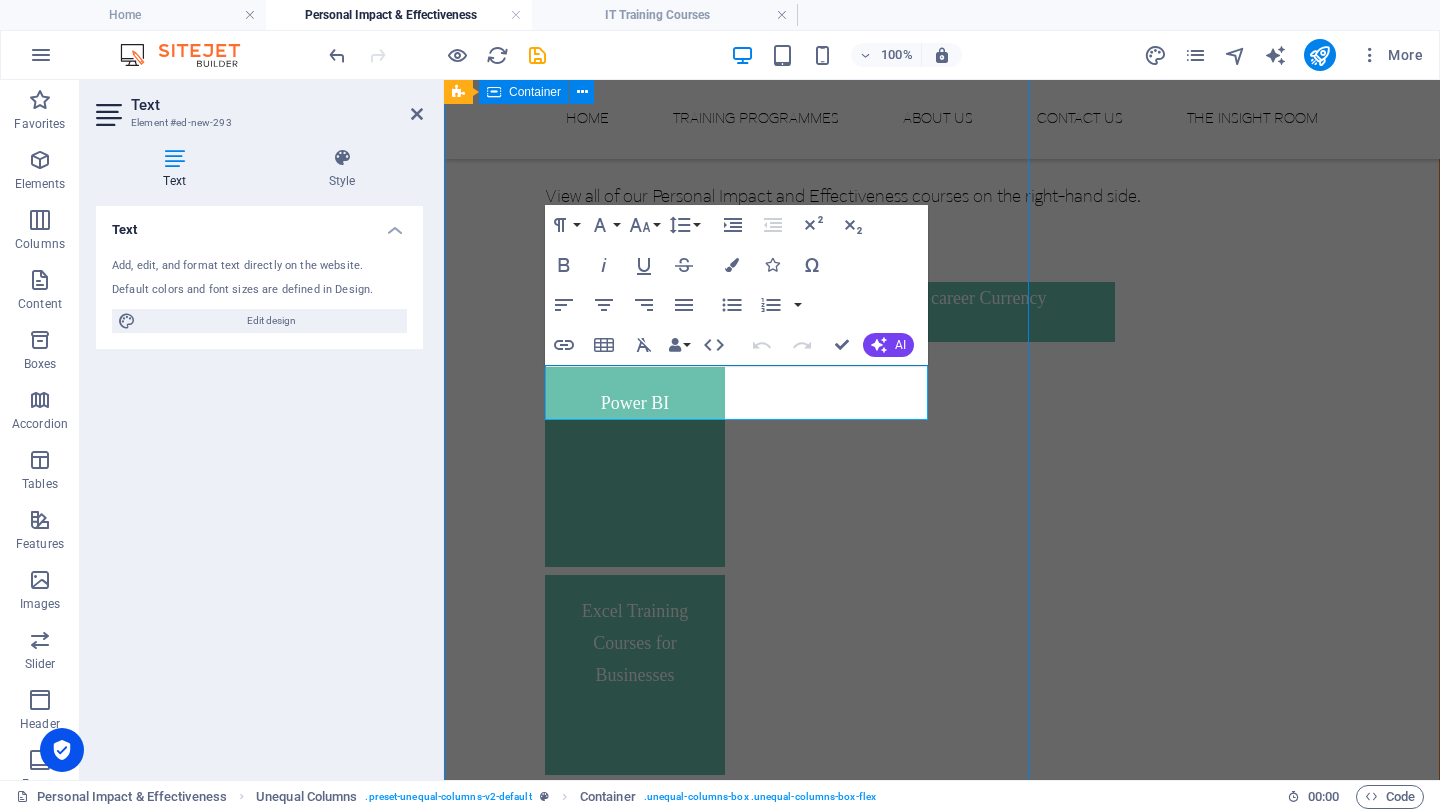 scroll, scrollTop: 1103, scrollLeft: 0, axis: vertical 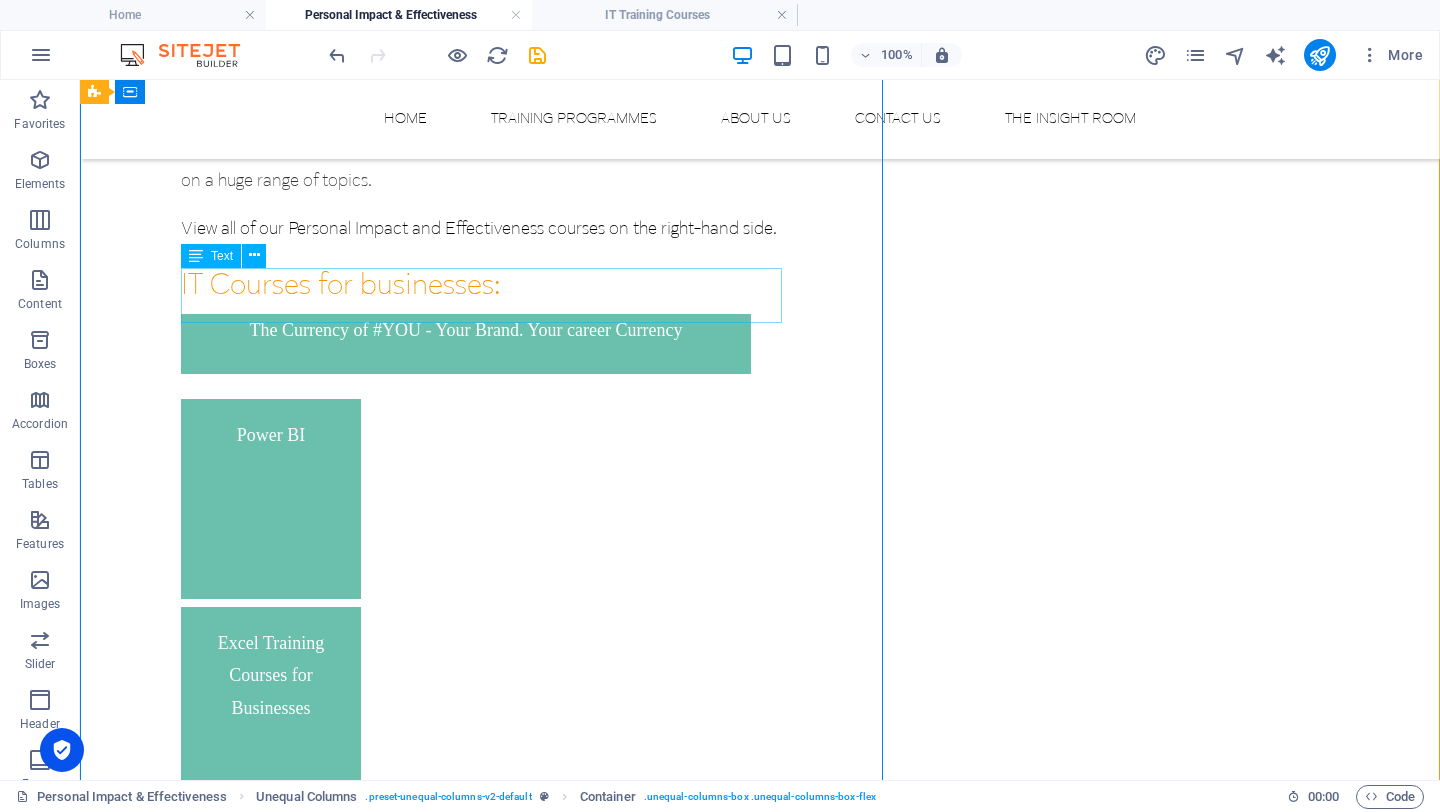 click on "IT Courses for businesses:" at bounding box center [760, 285] 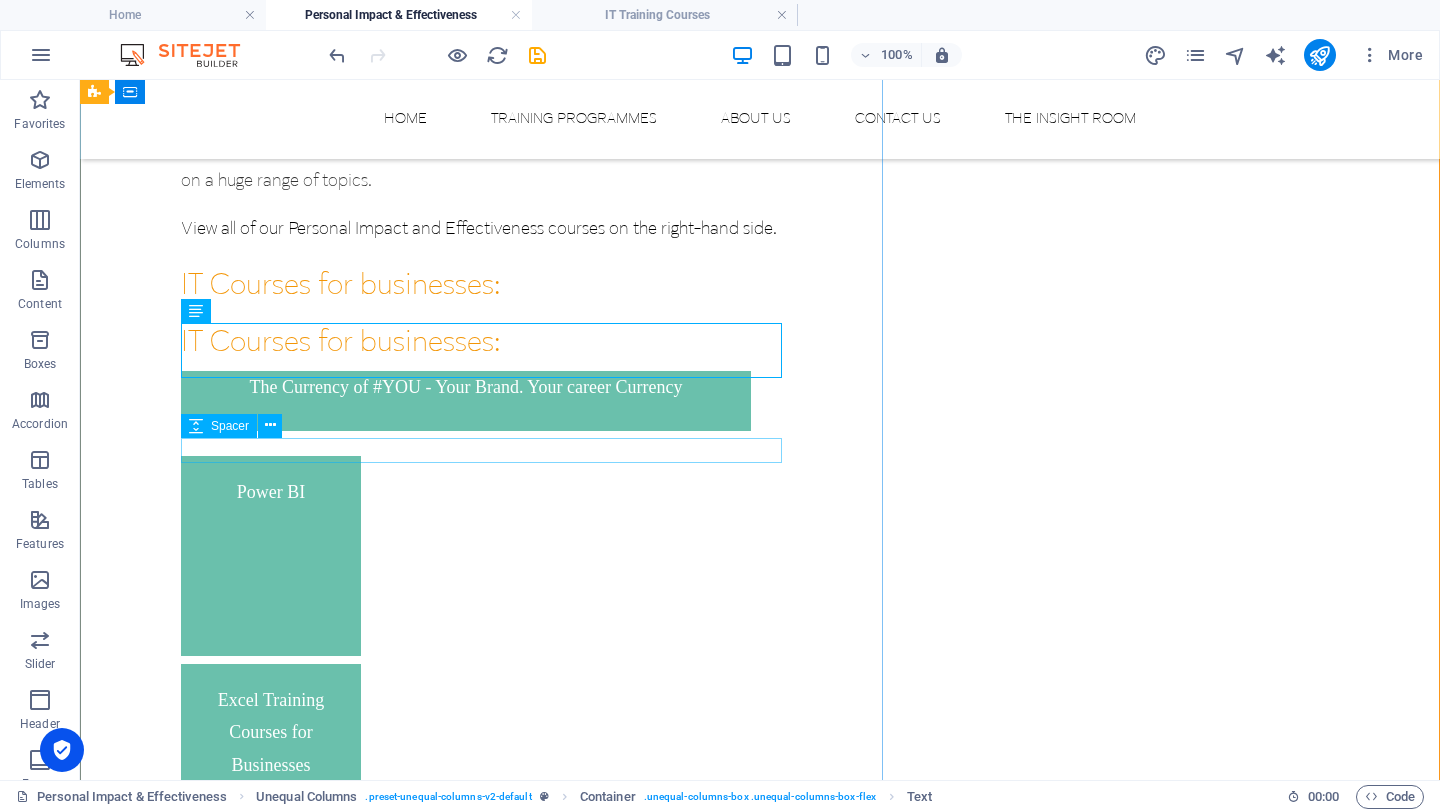 click at bounding box center [760, 443] 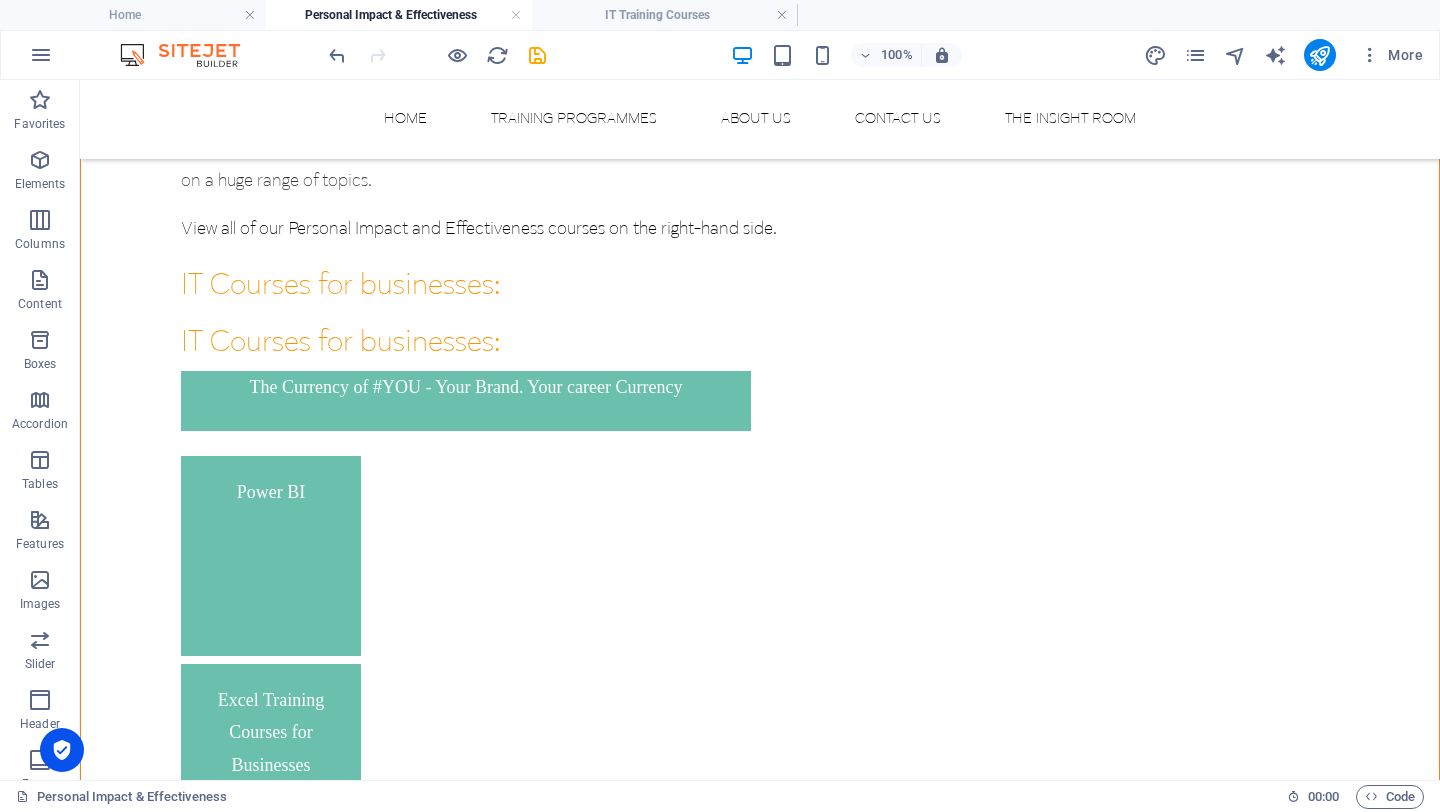scroll, scrollTop: 1103, scrollLeft: 0, axis: vertical 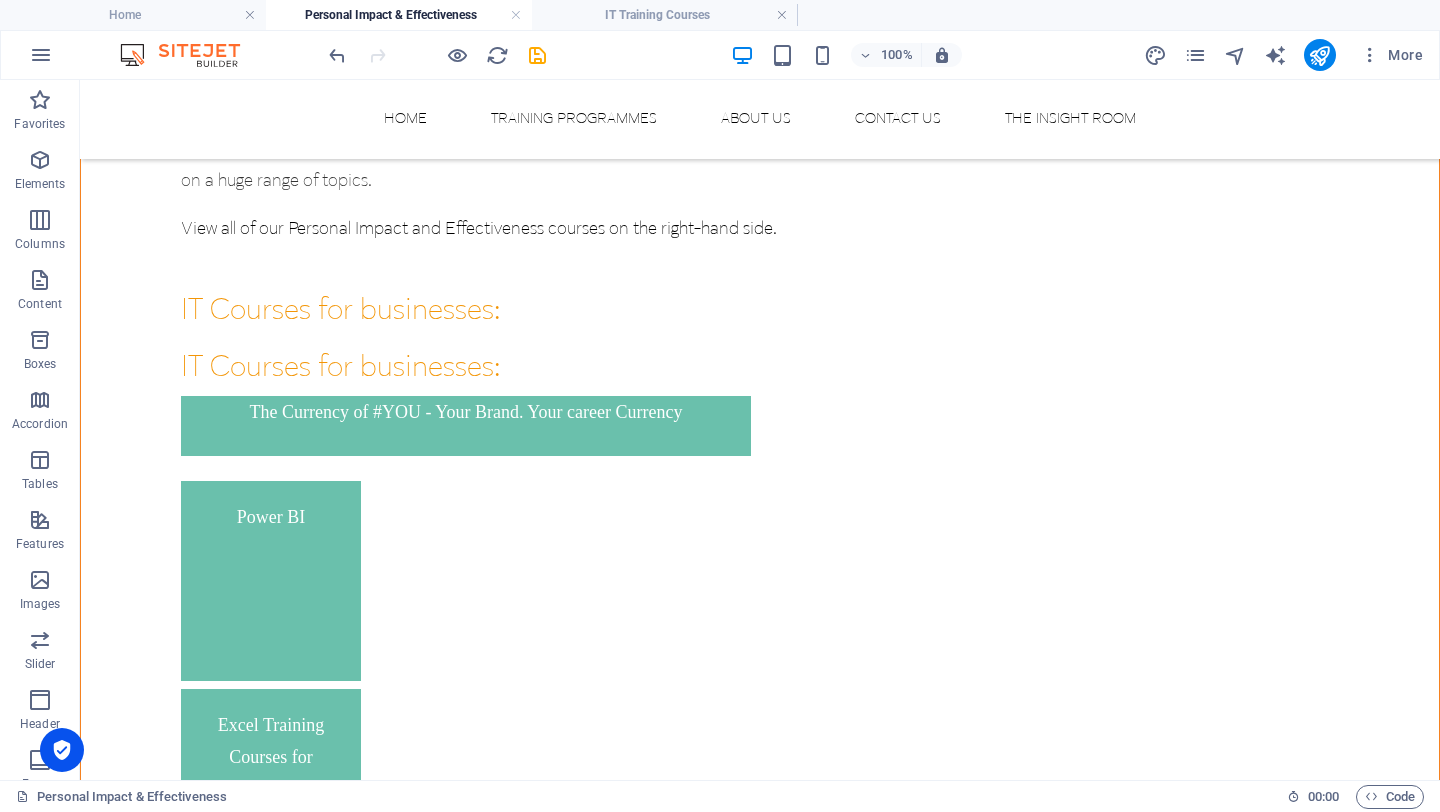 drag, startPoint x: 538, startPoint y: 468, endPoint x: 534, endPoint y: 273, distance: 195.04102 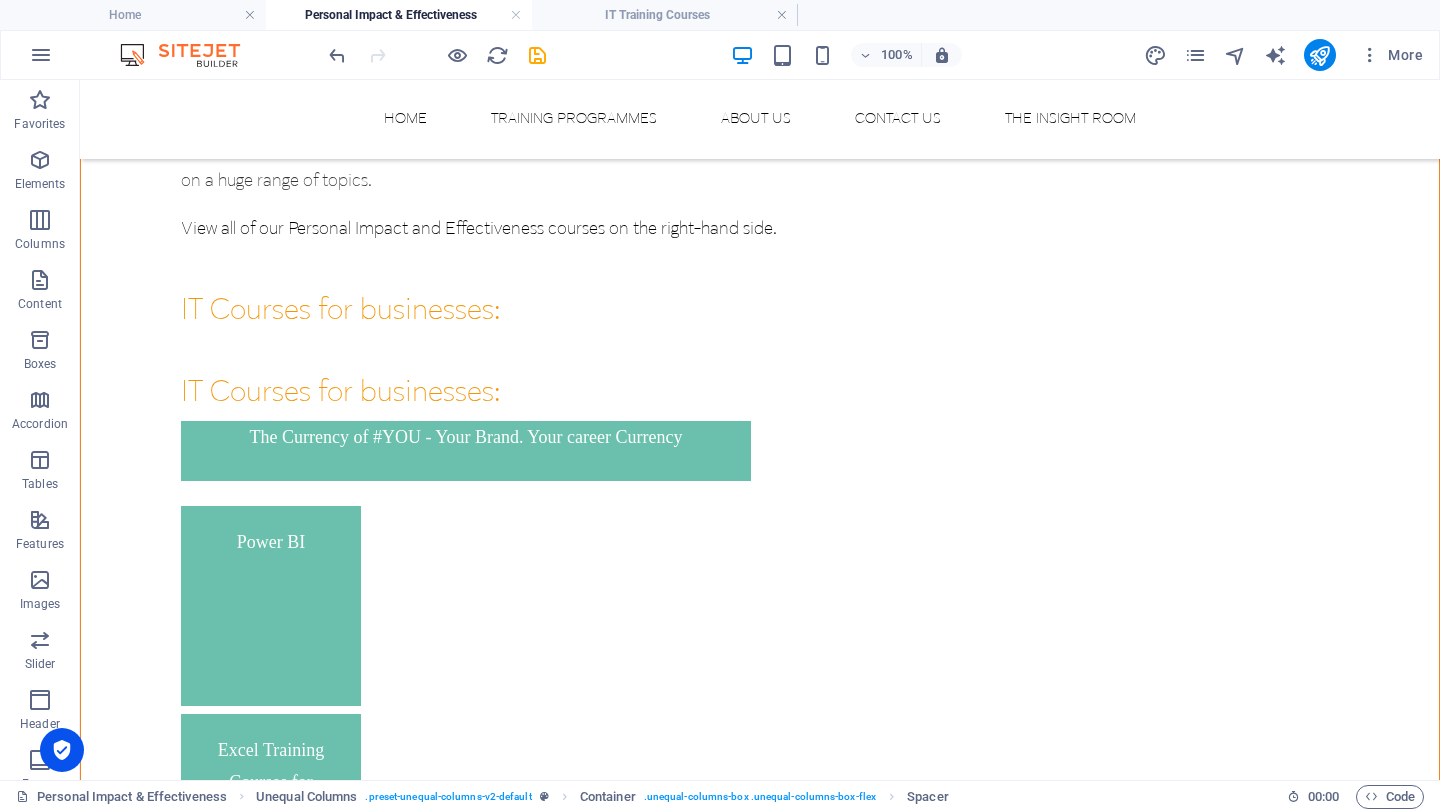 drag, startPoint x: 540, startPoint y: 301, endPoint x: 540, endPoint y: 342, distance: 41 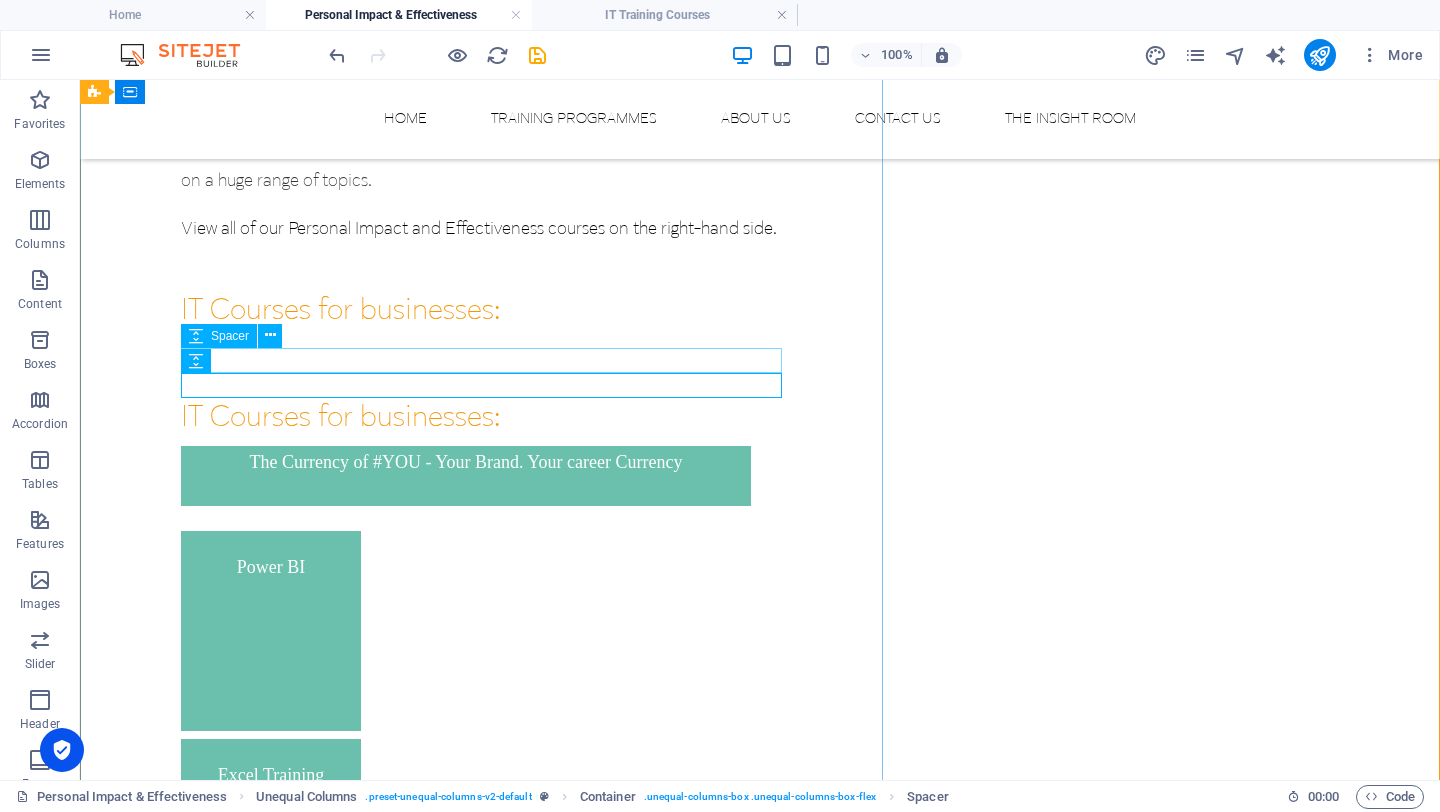 click at bounding box center (760, 351) 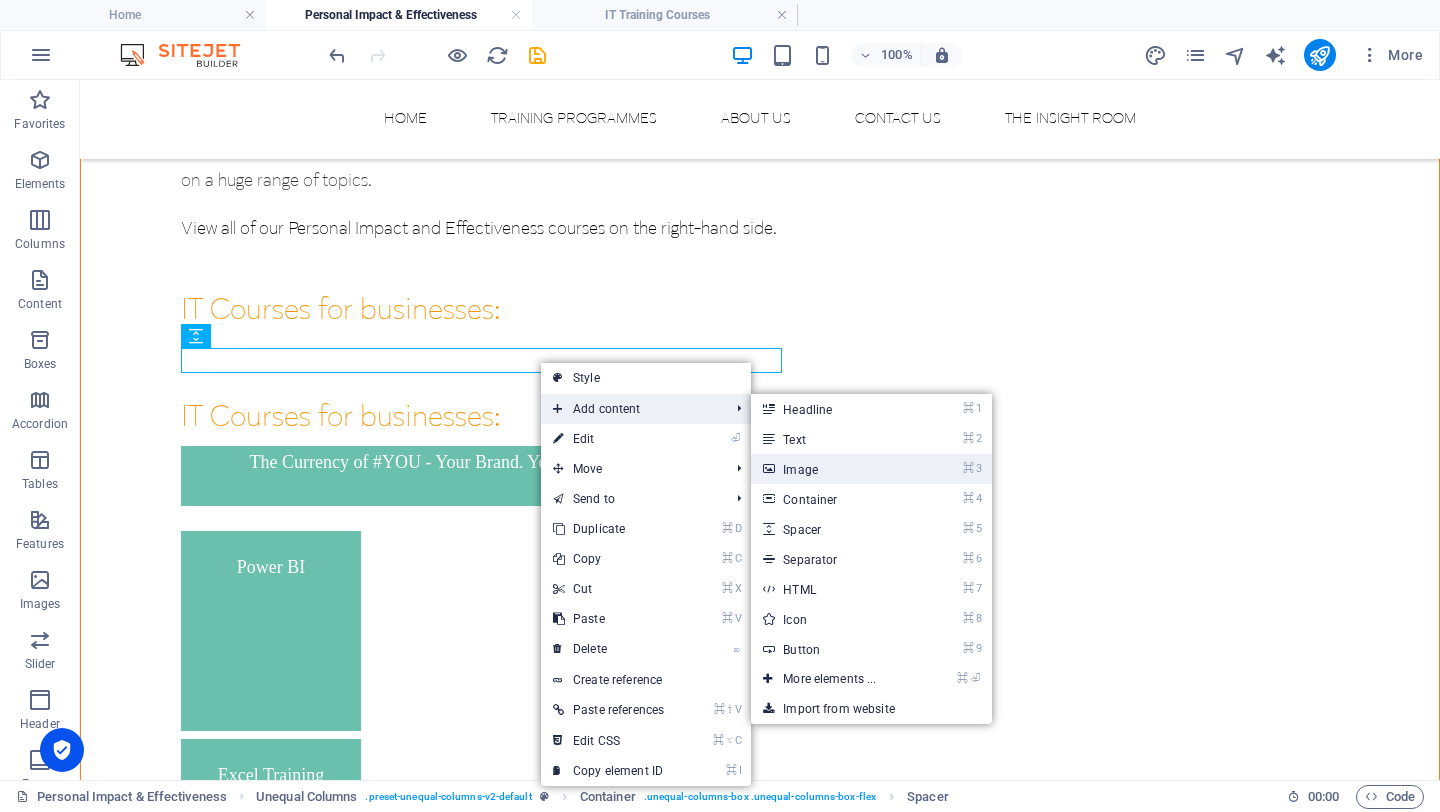 click on "⌘ 3  Image" at bounding box center (833, 469) 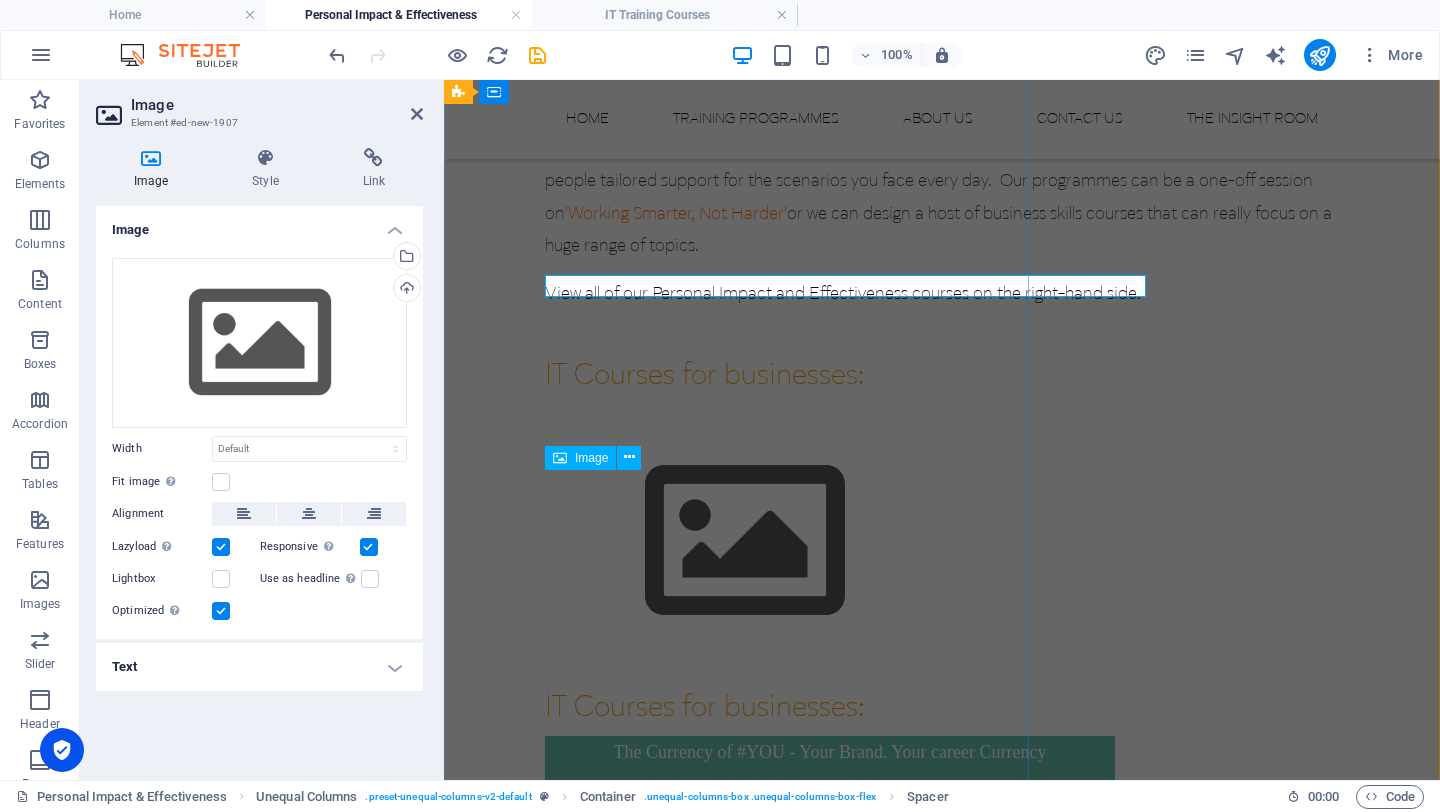 scroll, scrollTop: 1200, scrollLeft: 0, axis: vertical 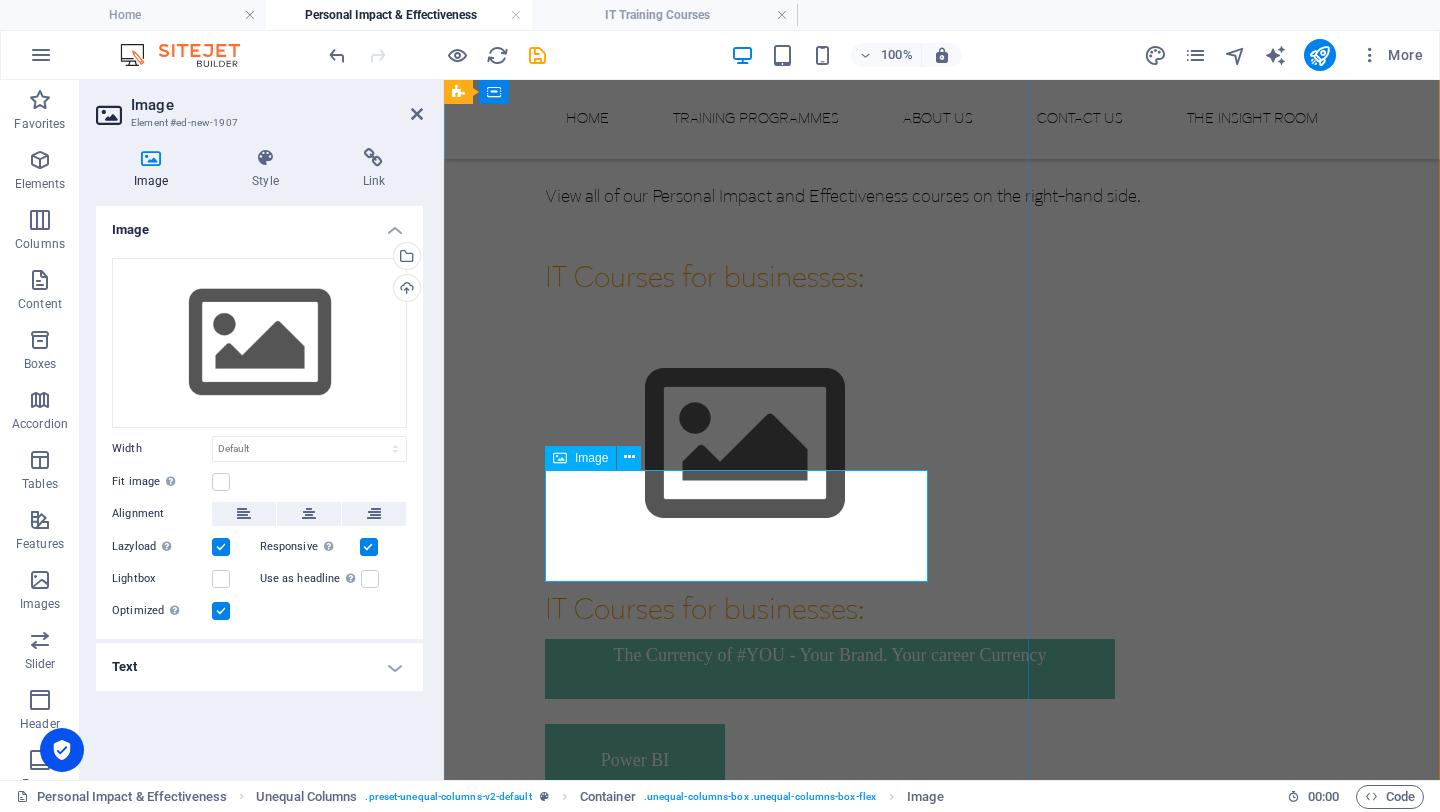 click at bounding box center [942, 444] 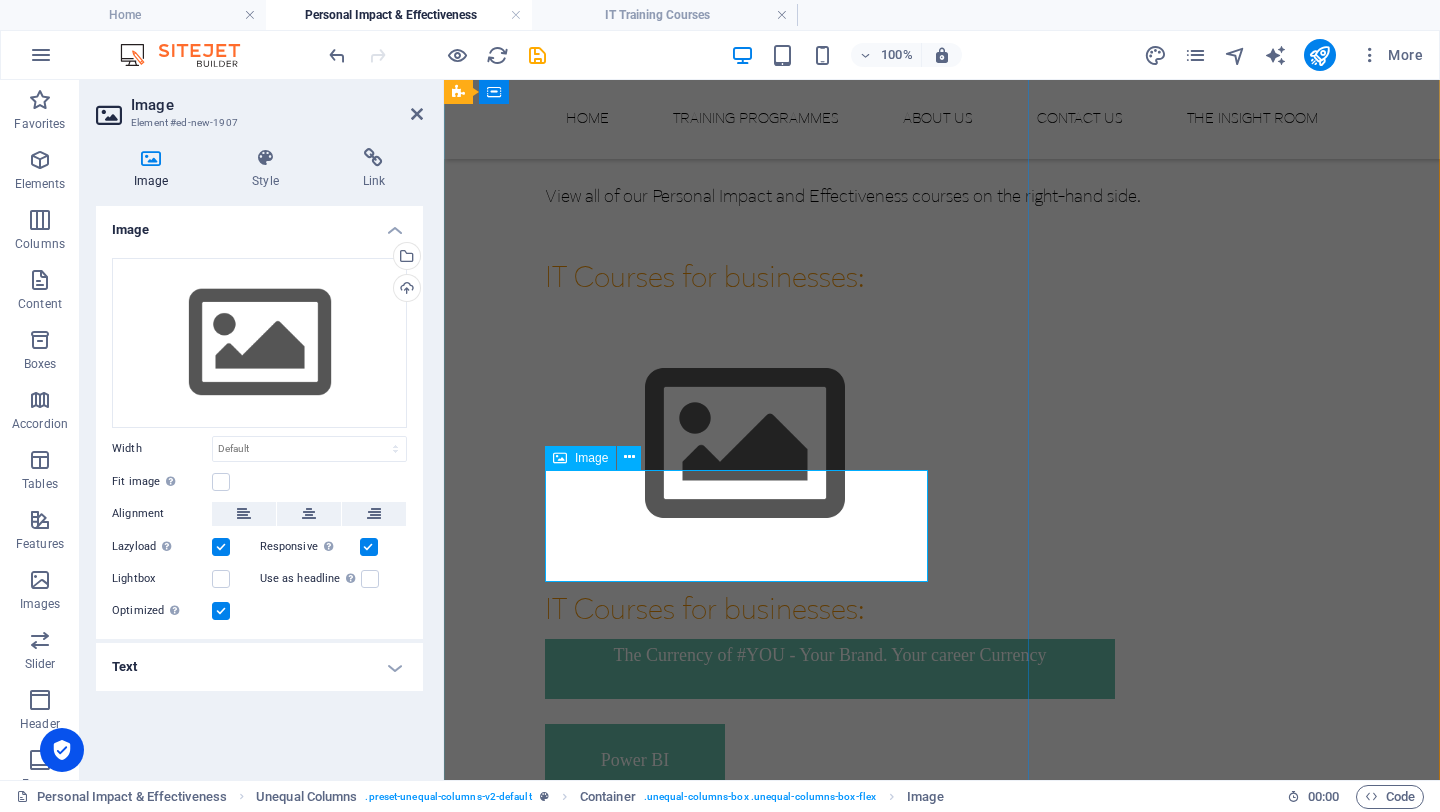 click at bounding box center (942, 444) 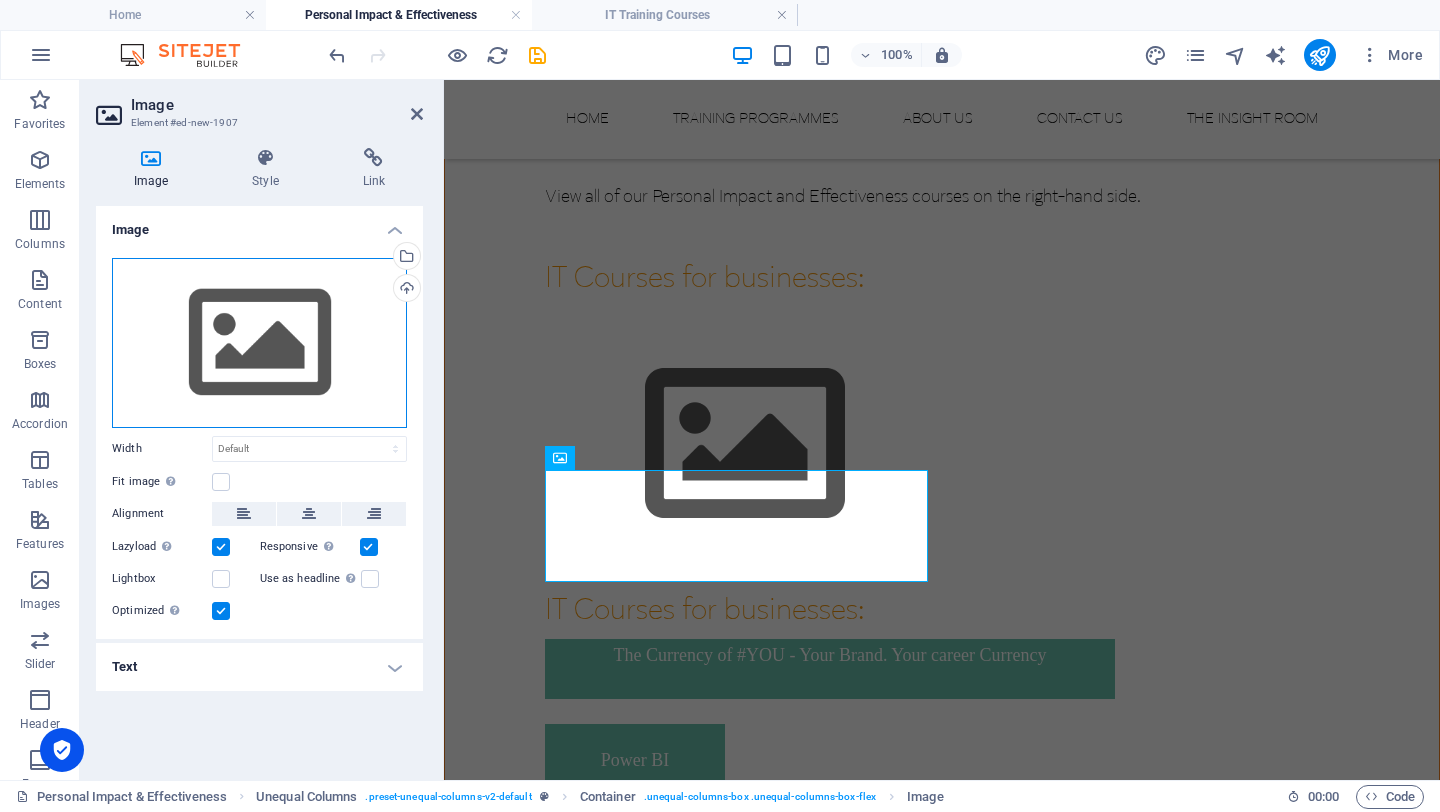 click on "Drag files here, click to choose files or select files from Files or our free stock photos & videos" at bounding box center (259, 343) 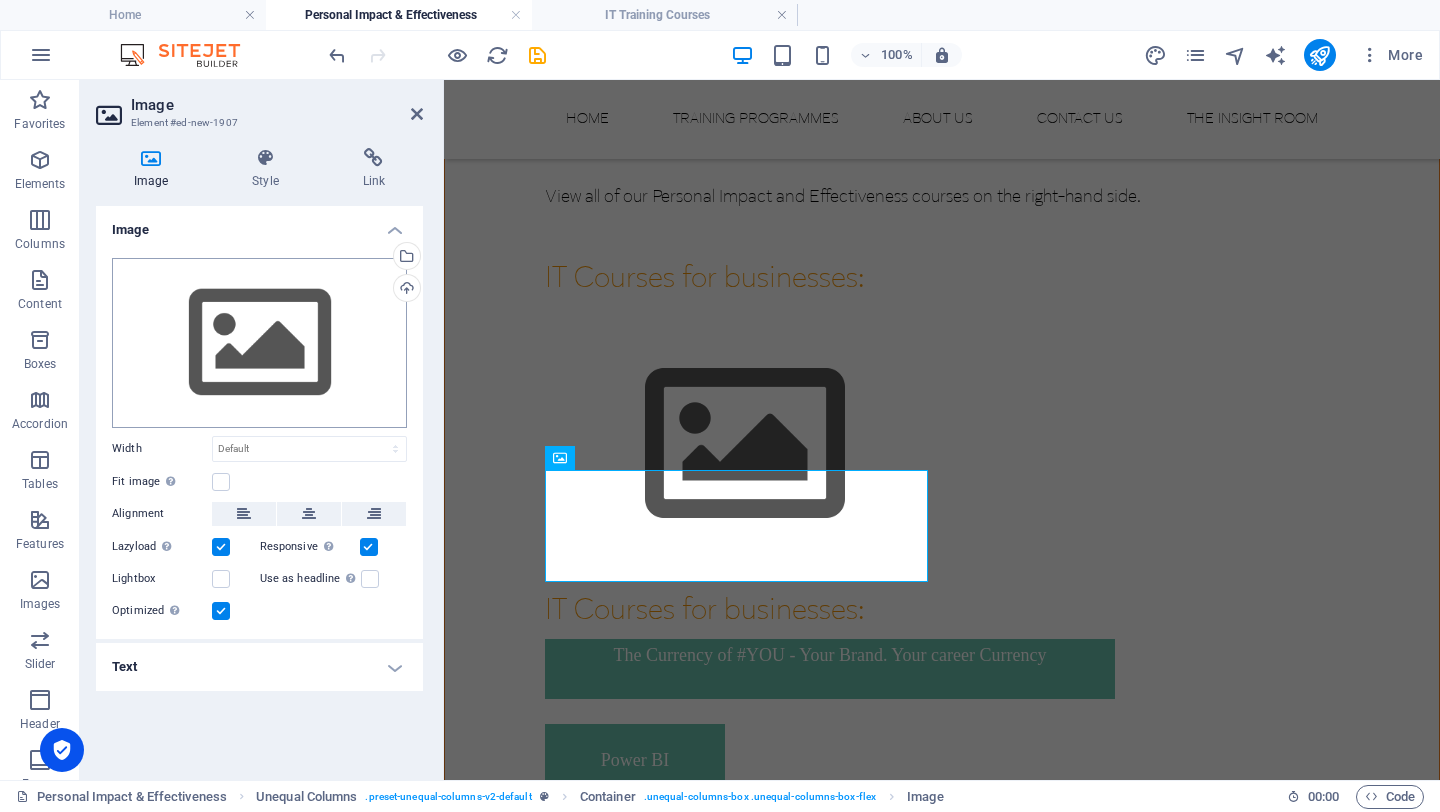 click on "[DOMAIN_NAME] Home Personal Impact & Effectiveness IT Training Courses Favorites Elements Columns Content Boxes Accordion Tables Features Images Slider Header Footer Forms Marketing Collections
Drag here to replace the existing content. Press “Ctrl” if you want to create a new element.
Container   Driven   H3   Driven   Container   Container   Text   Unequal Columns   Container   Container   Menu Bar   Menu Bar   Menu 100% More Home Unequal Columns . preset-unequal-columns-v2-default Container . unequal-columns-box .unequal-columns-box-flex Image 00 : 00 Code Favorites Elements Columns Content Boxes Accordion Tables Features Images Slider Header Footer Forms Marketing Collections Image Element #ed-new-1907 Image Style Link Image Drag files here, click to choose files or select files from Files or our free stock photos & videos Upload Width Default auto px rem % em vh vw Fit image Height" at bounding box center [720, 406] 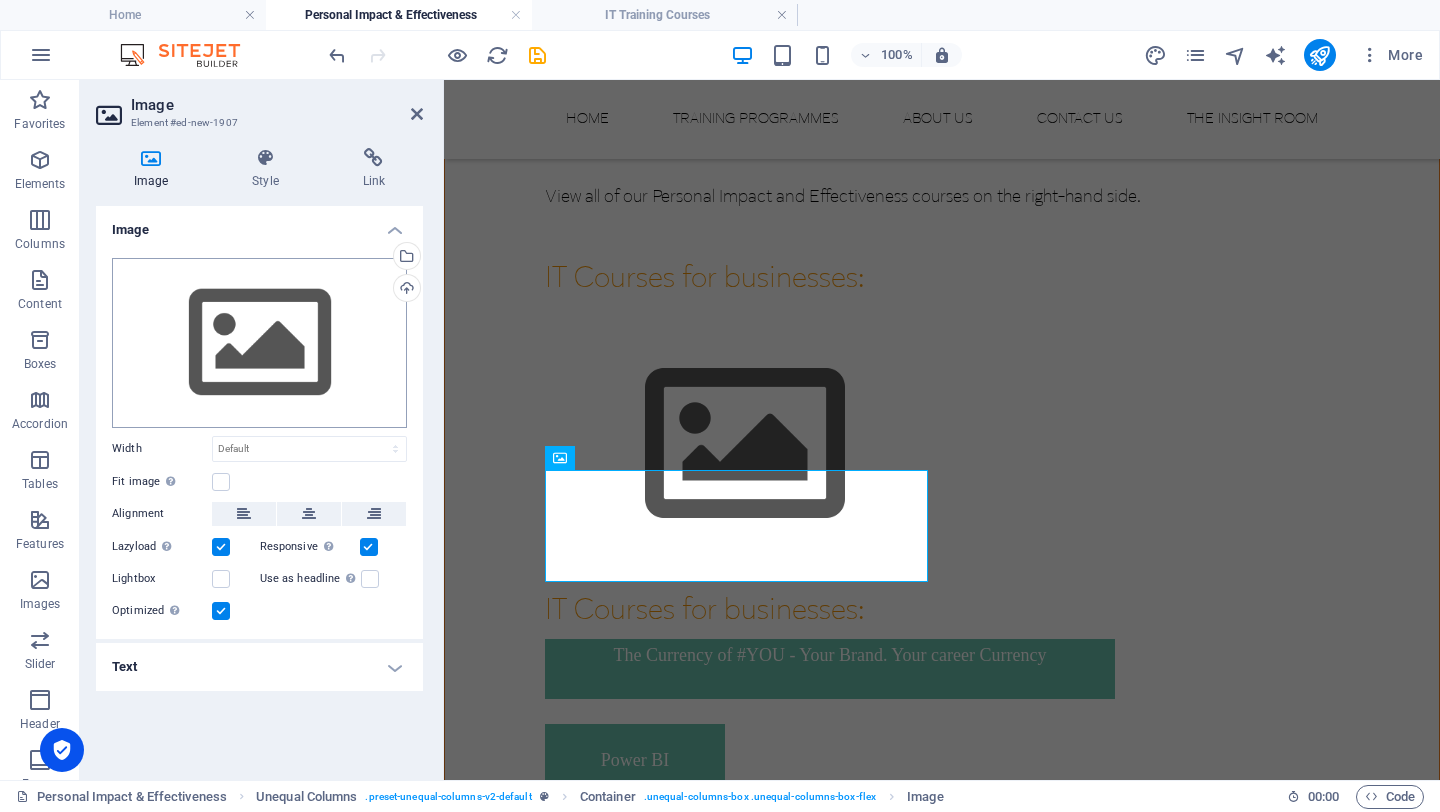 scroll, scrollTop: 1736, scrollLeft: 0, axis: vertical 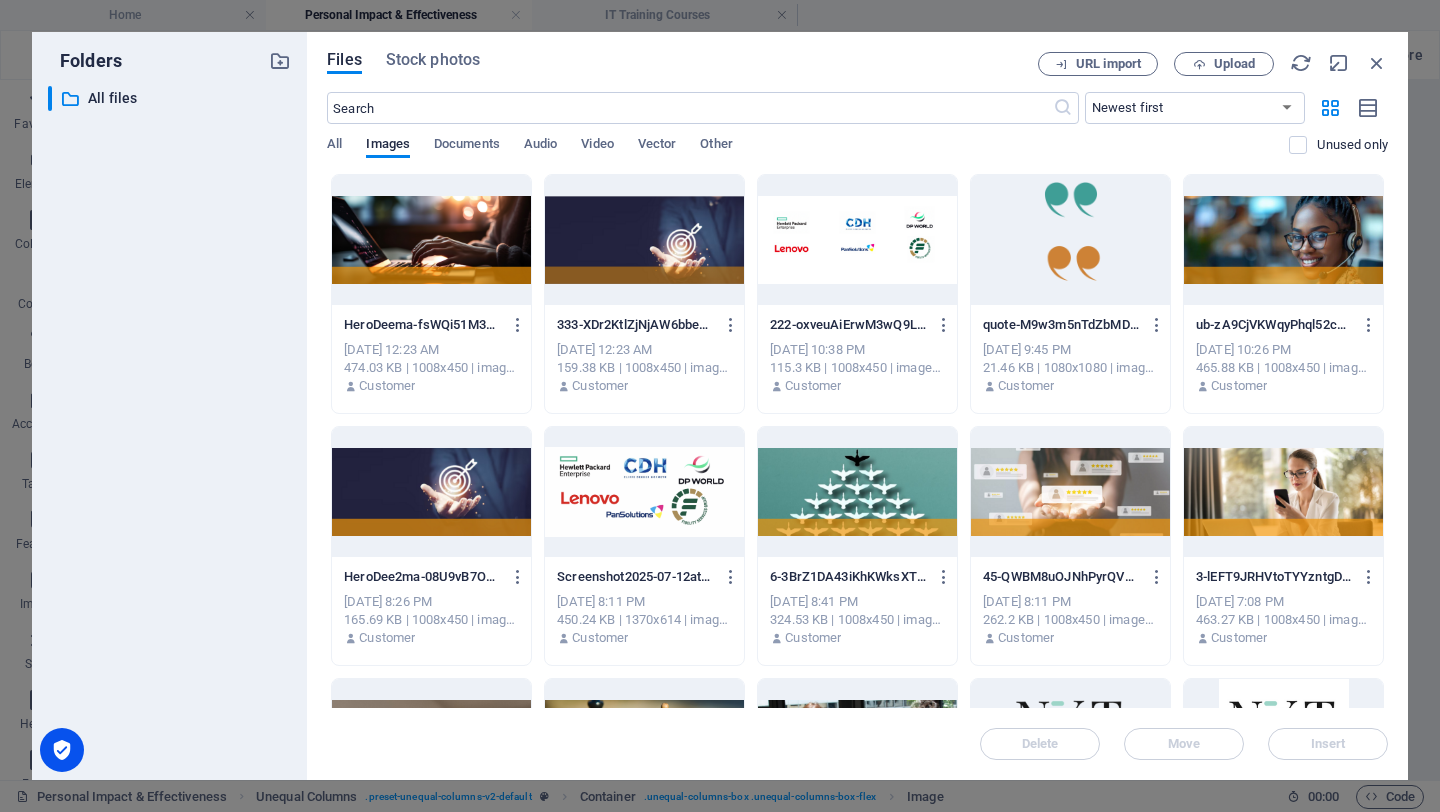 click at bounding box center [857, 240] 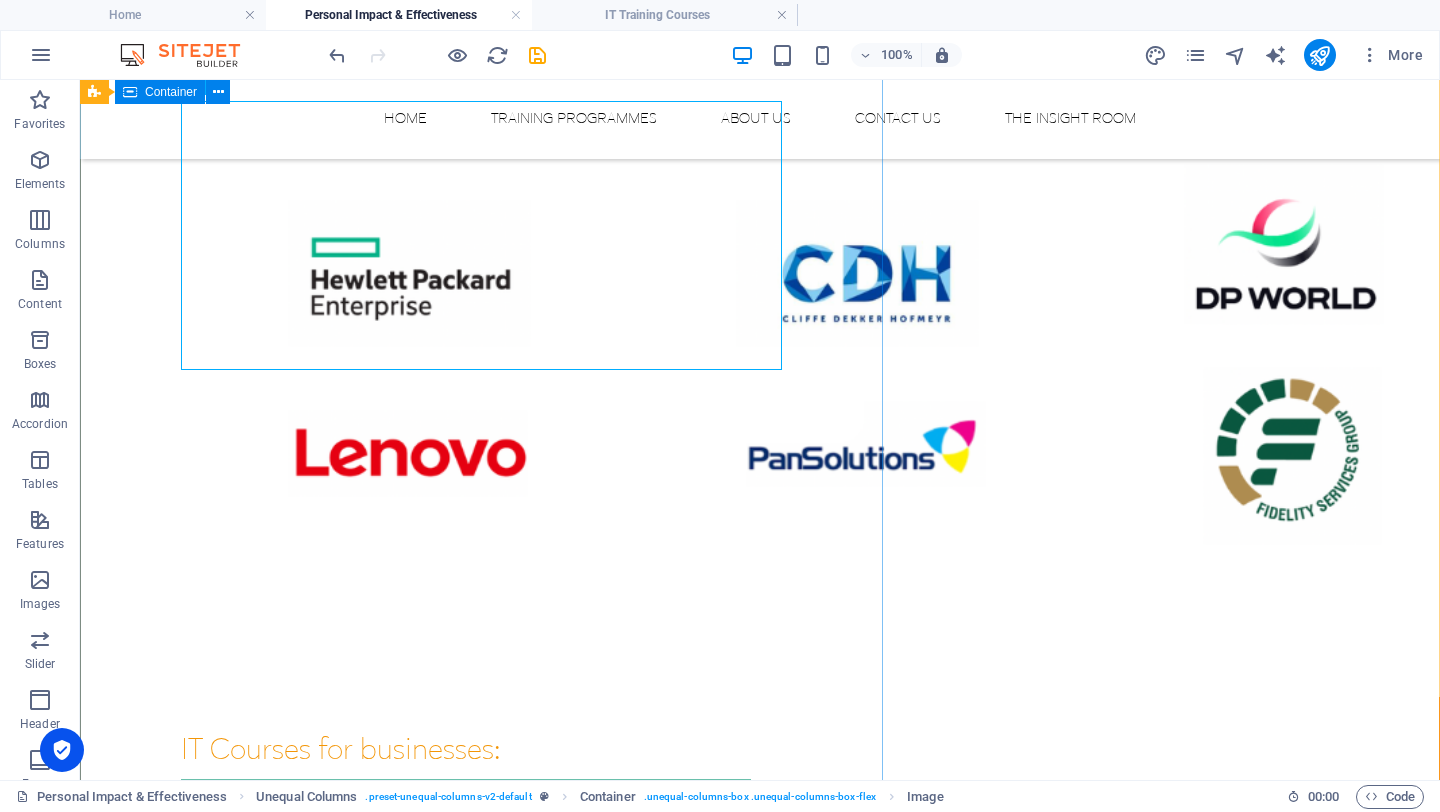 scroll, scrollTop: 1380, scrollLeft: 0, axis: vertical 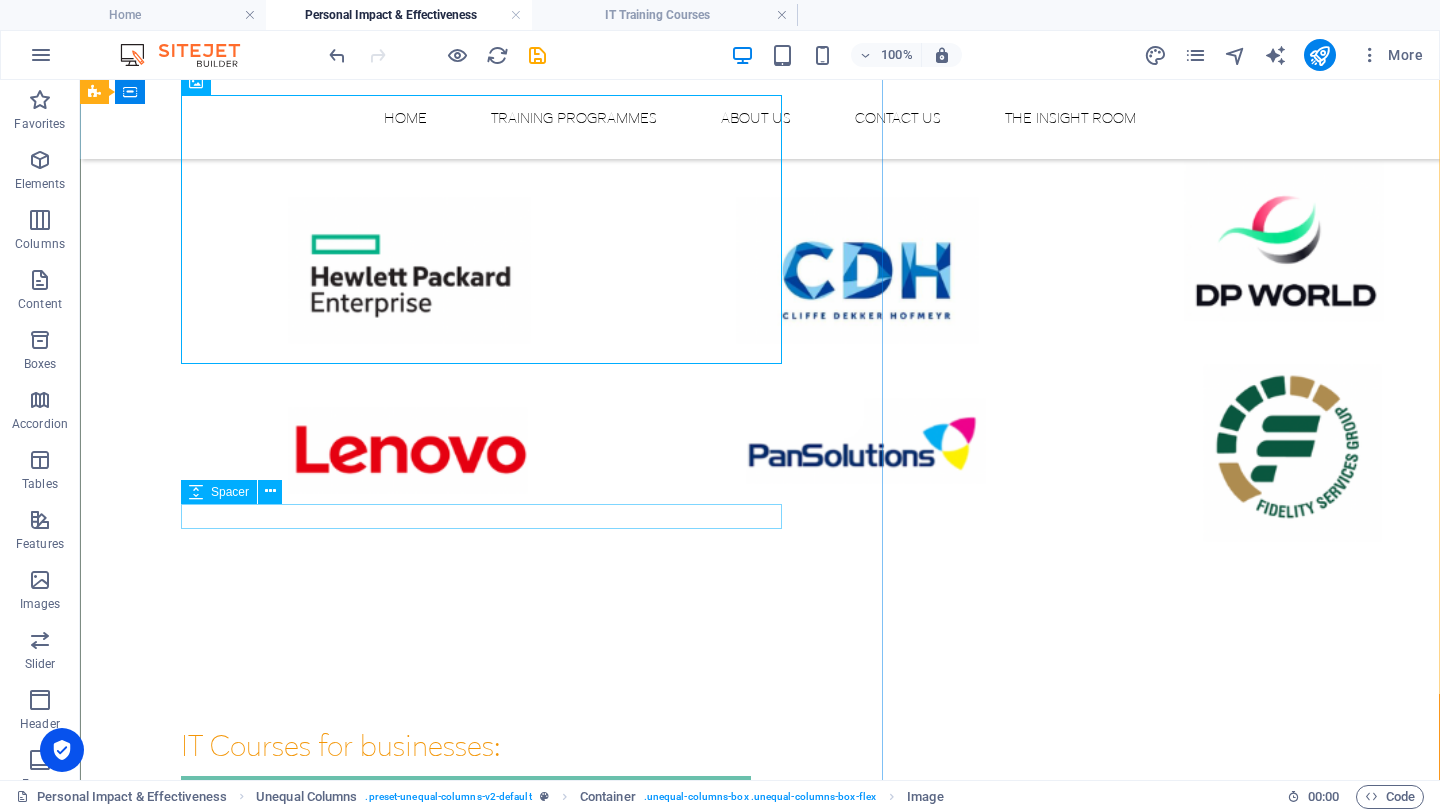 click at bounding box center (760, 848) 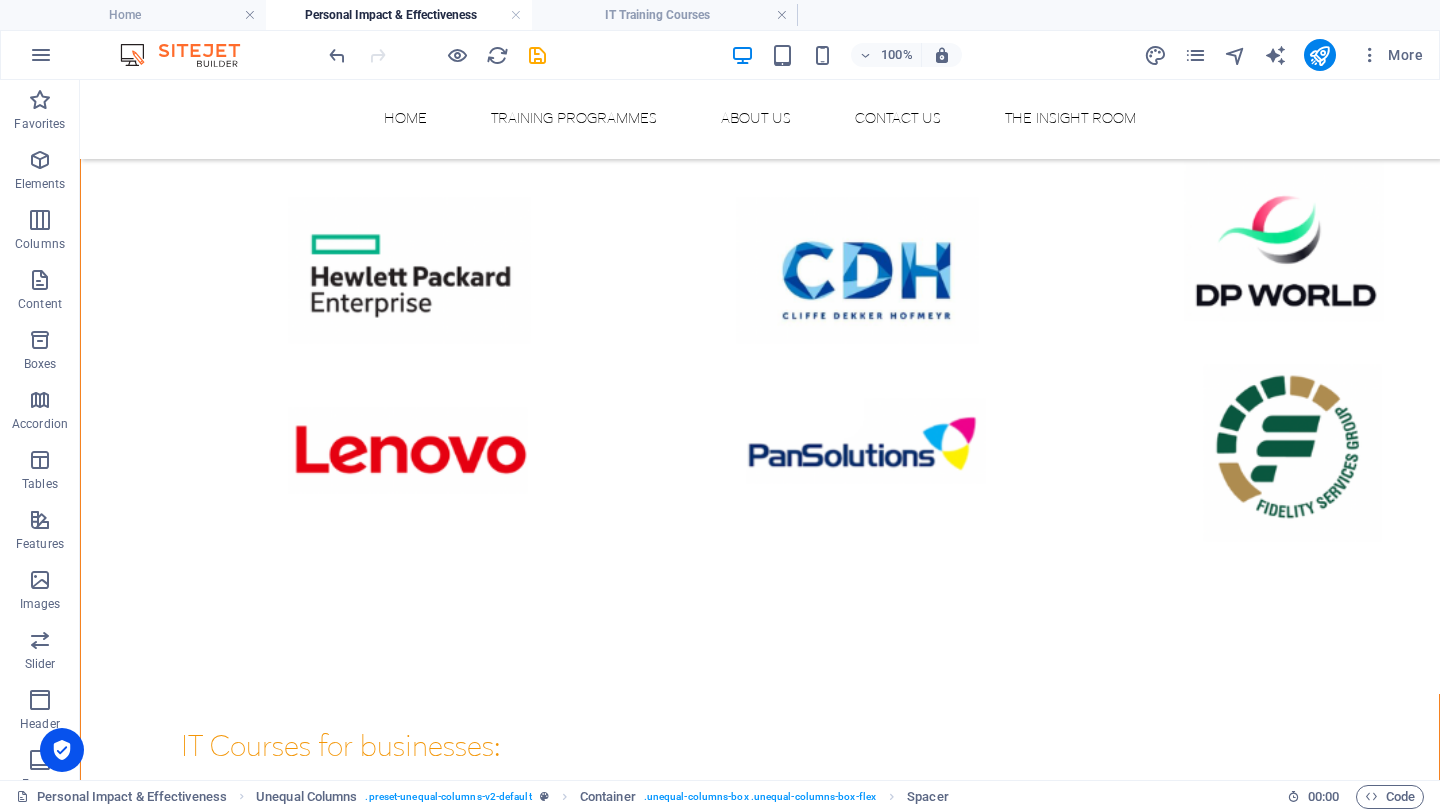 drag, startPoint x: 654, startPoint y: 535, endPoint x: 656, endPoint y: 444, distance: 91.02197 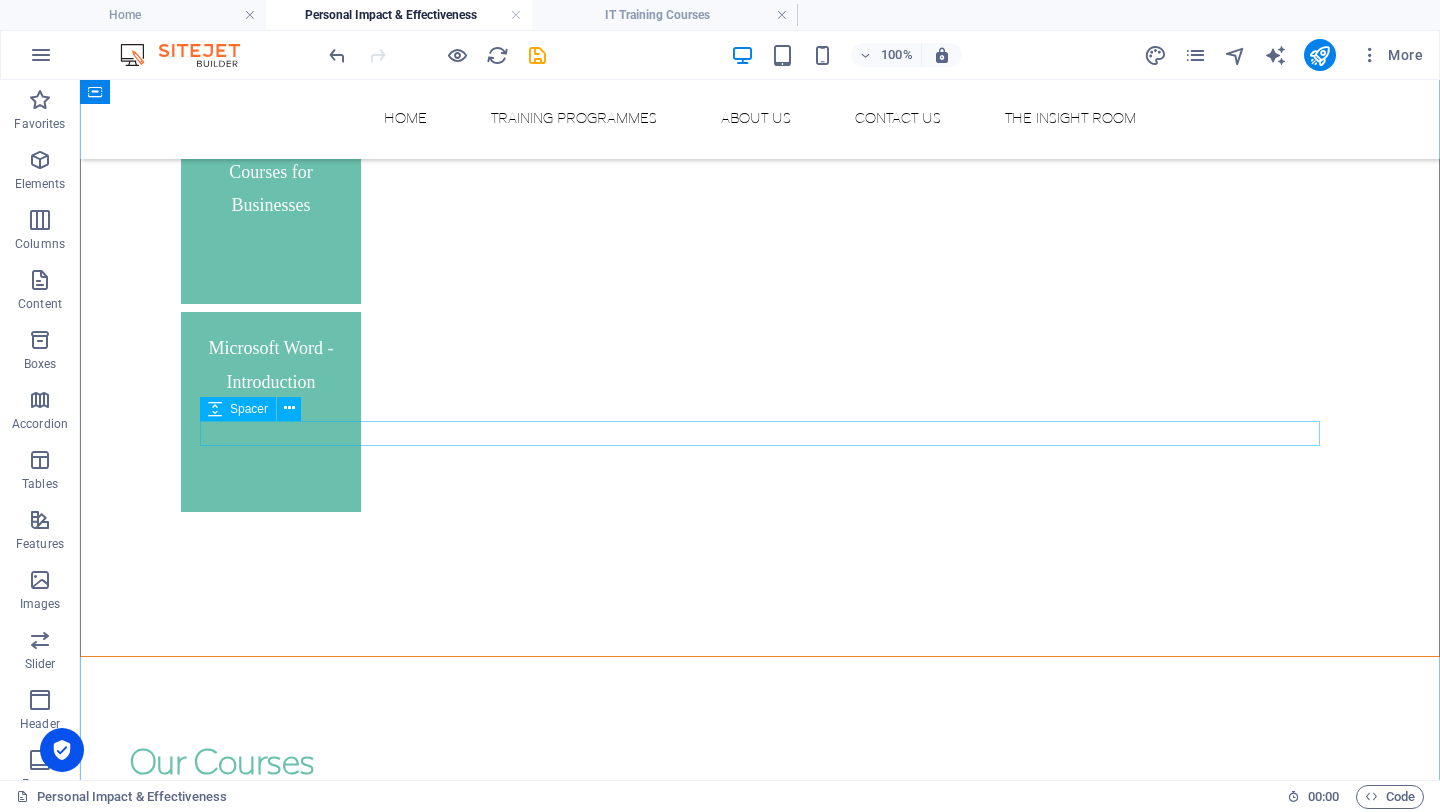 scroll, scrollTop: 2289, scrollLeft: 0, axis: vertical 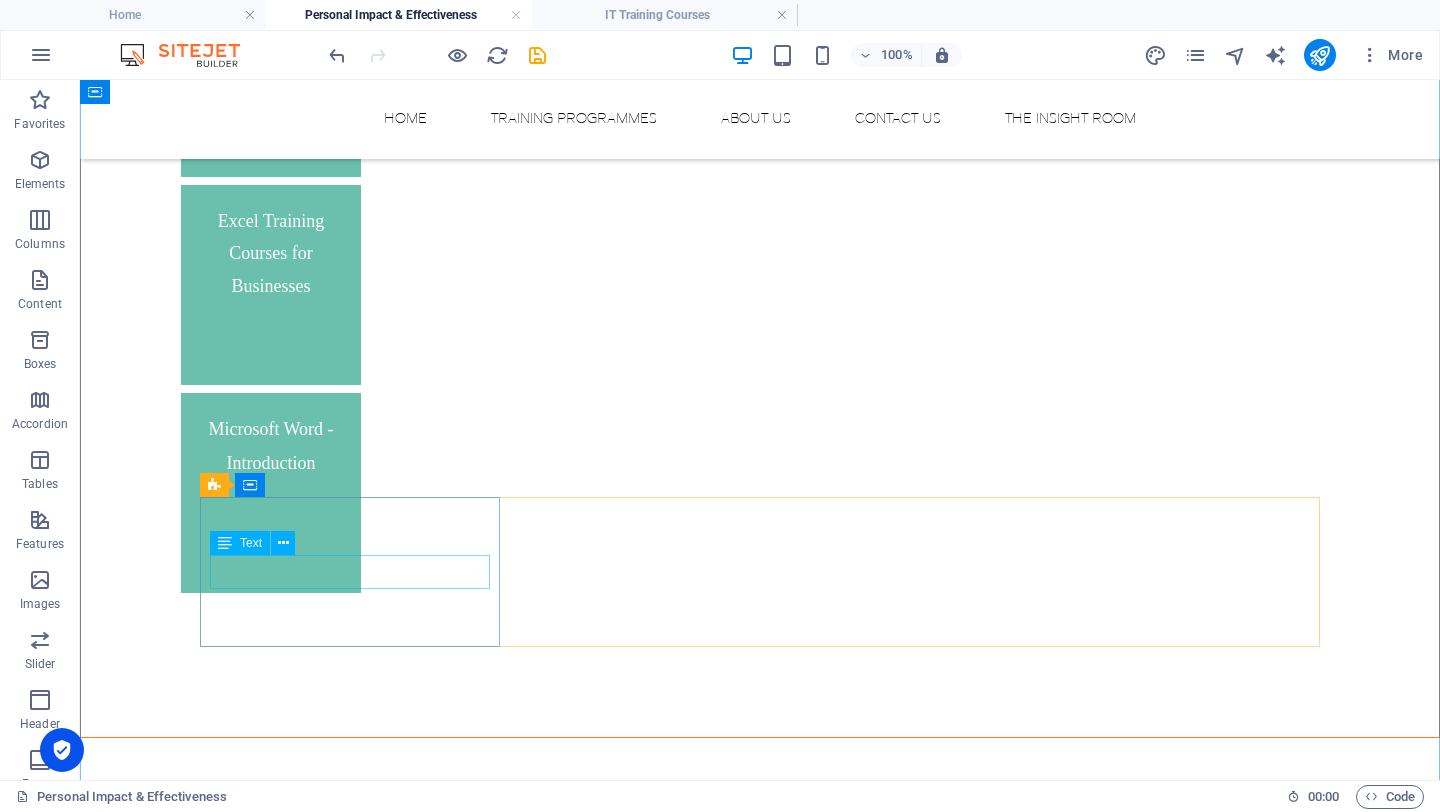 click on "Assertiveness Skills" at bounding box center (350, 2541) 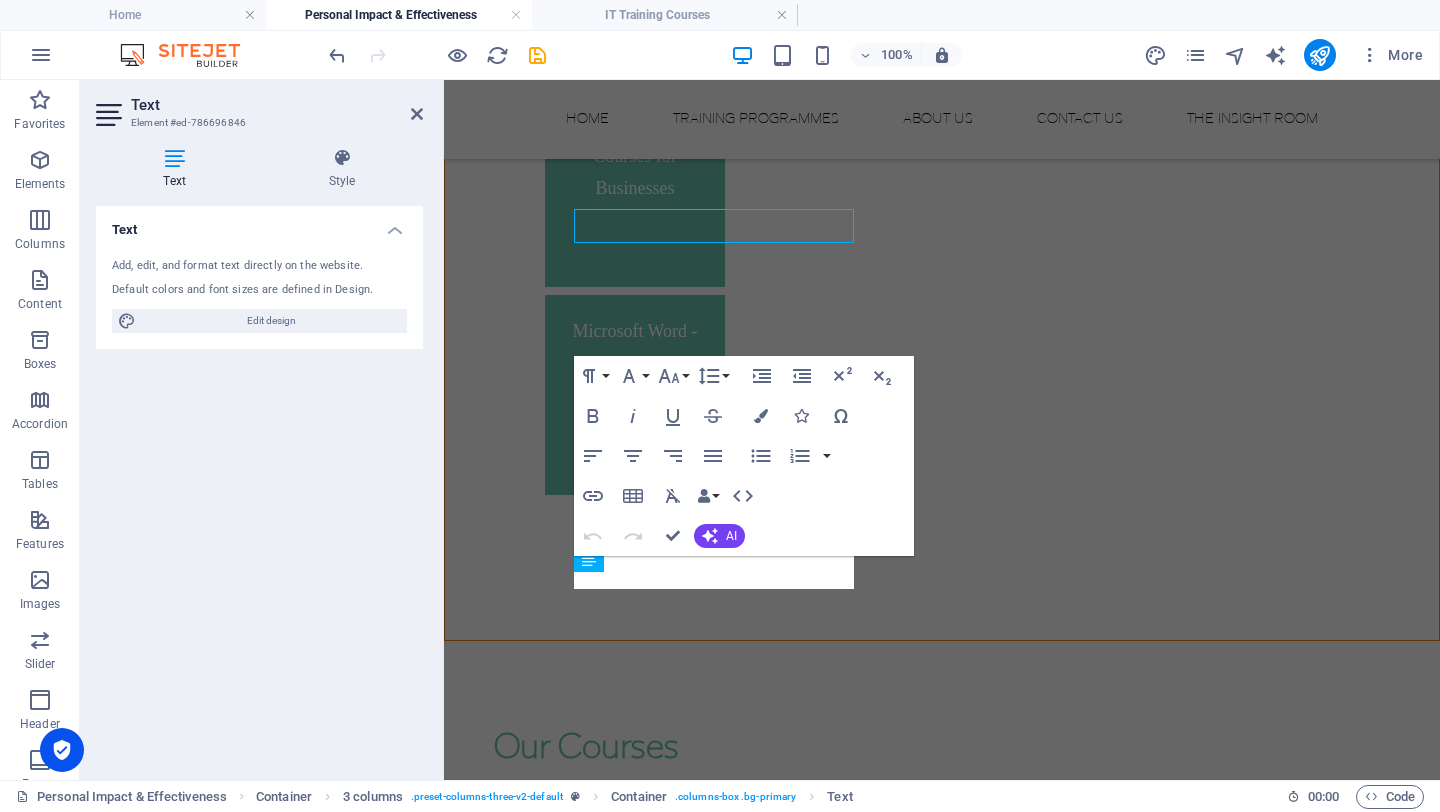 scroll, scrollTop: 2635, scrollLeft: 0, axis: vertical 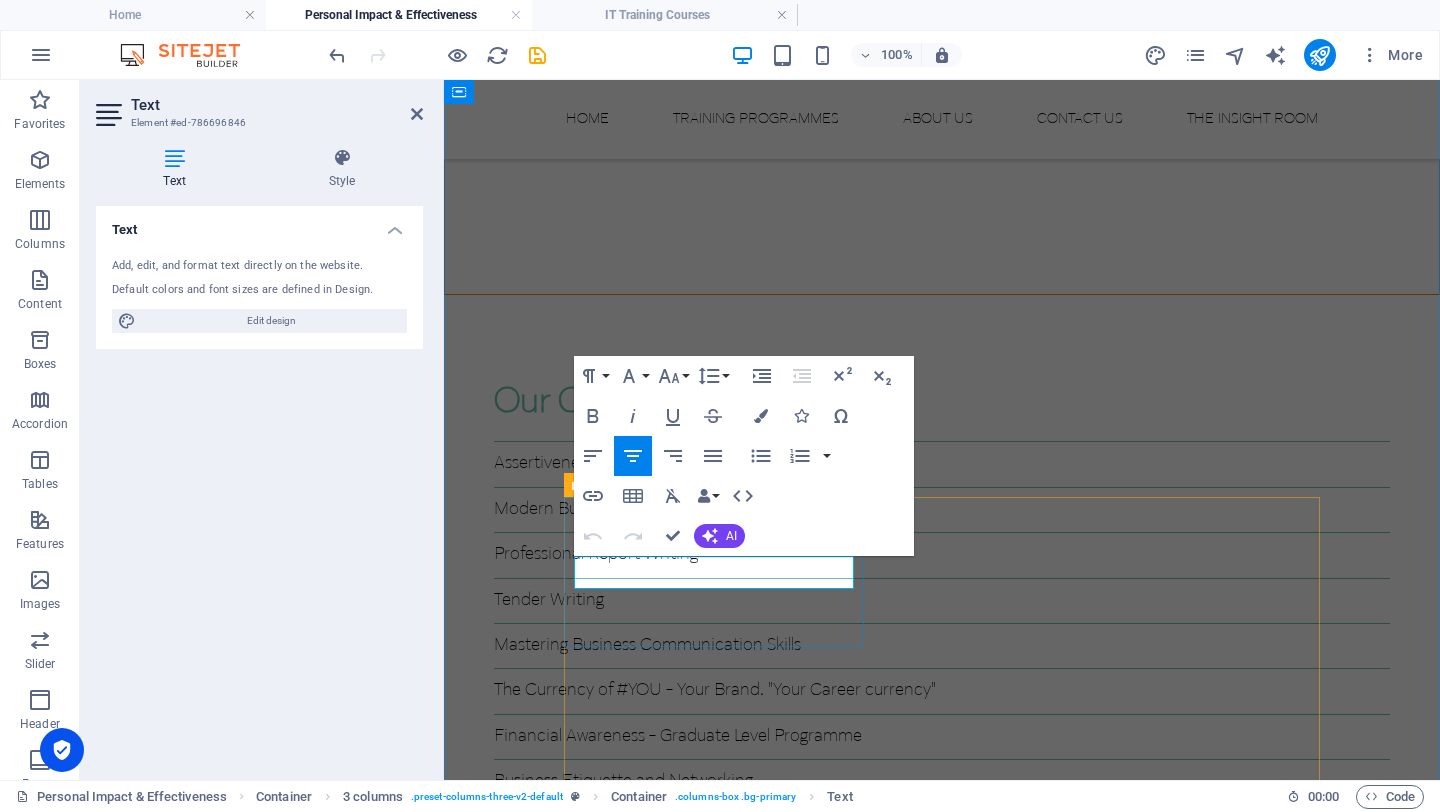 copy on "Assertiveness Skills" 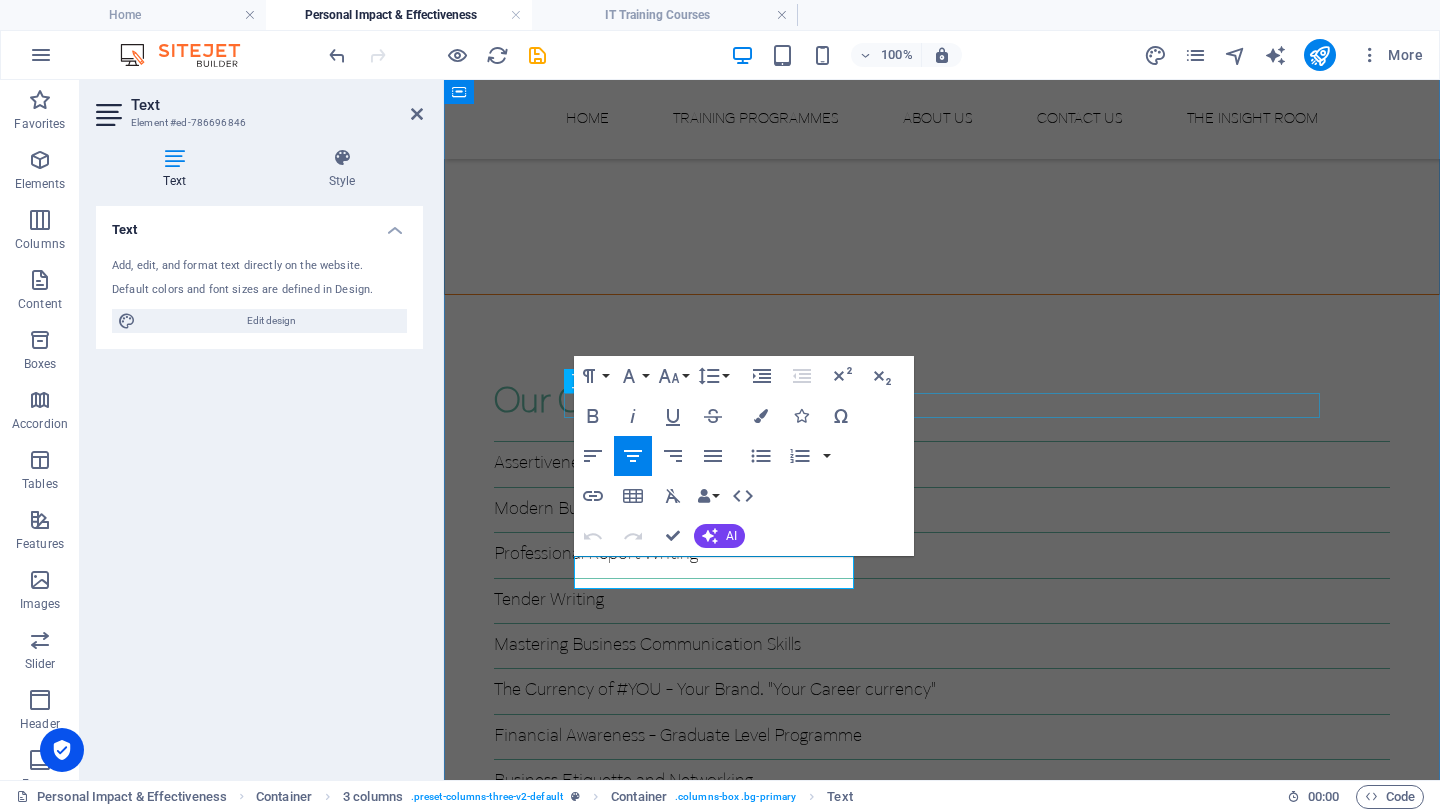 click on "Popular Courses:" at bounding box center [942, 2008] 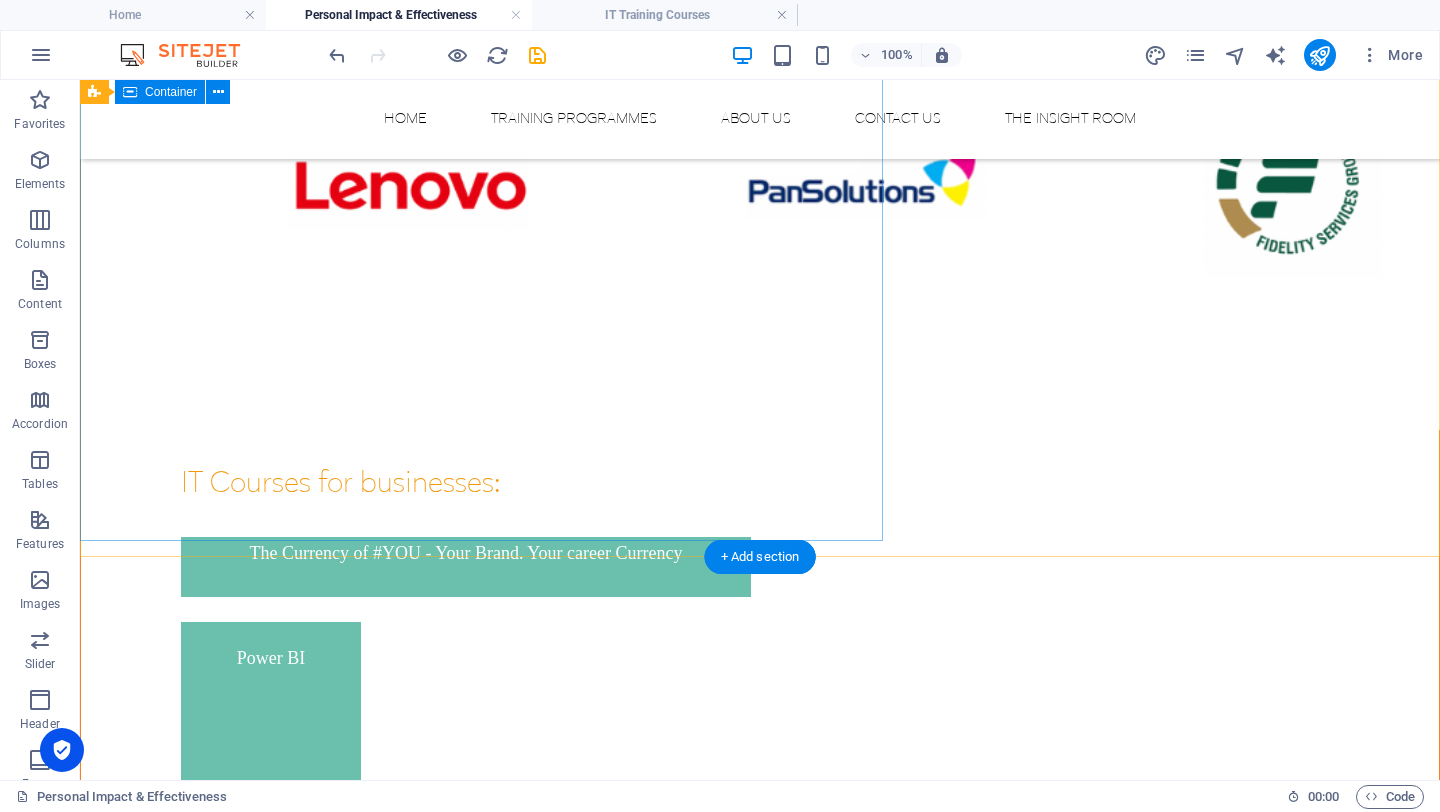 scroll, scrollTop: 1583, scrollLeft: 0, axis: vertical 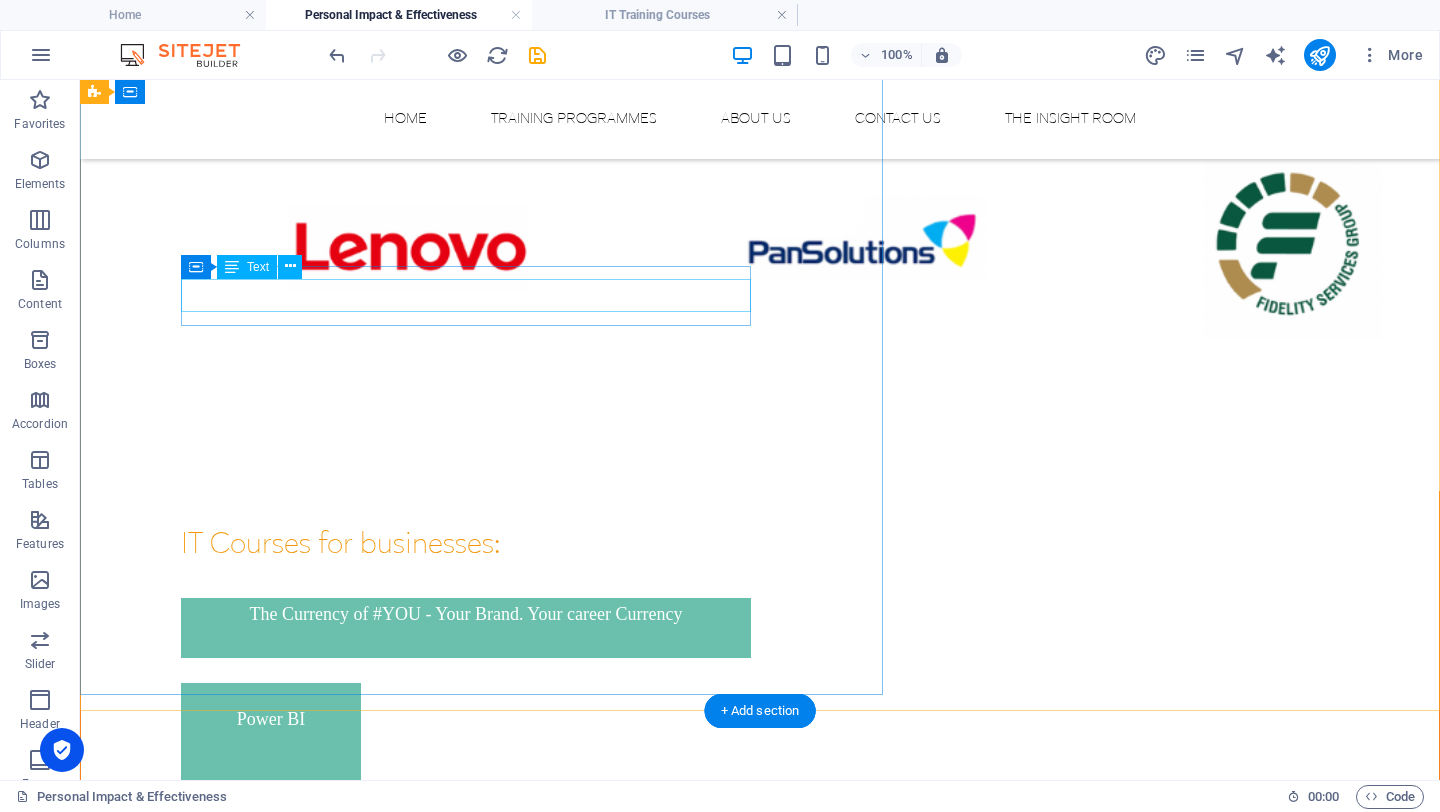 click on "The Currency of #YOU - Your Brand. Your career Currency" at bounding box center (466, 615) 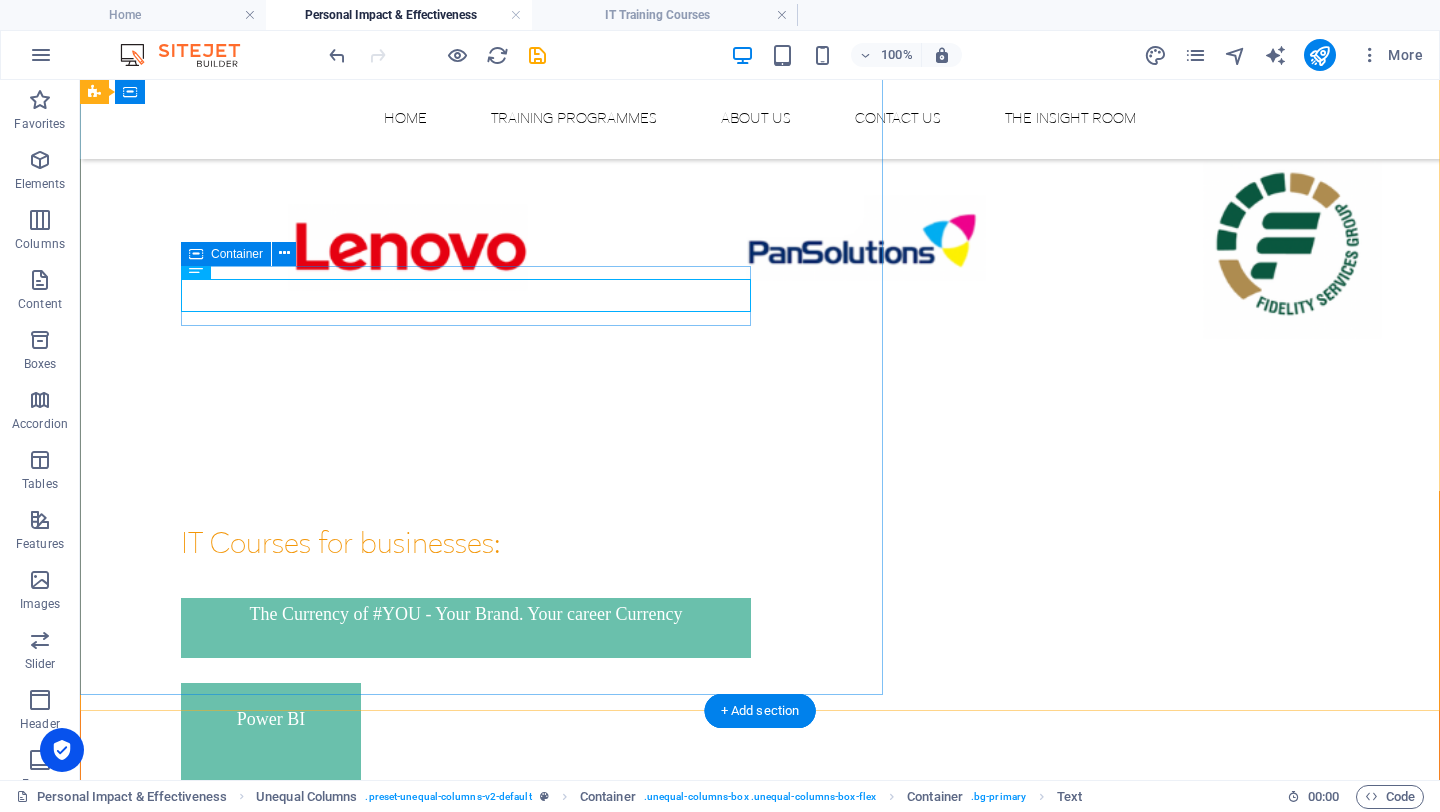click on "The Currency of #YOU - Your Brand. Your career Currency" at bounding box center [466, 628] 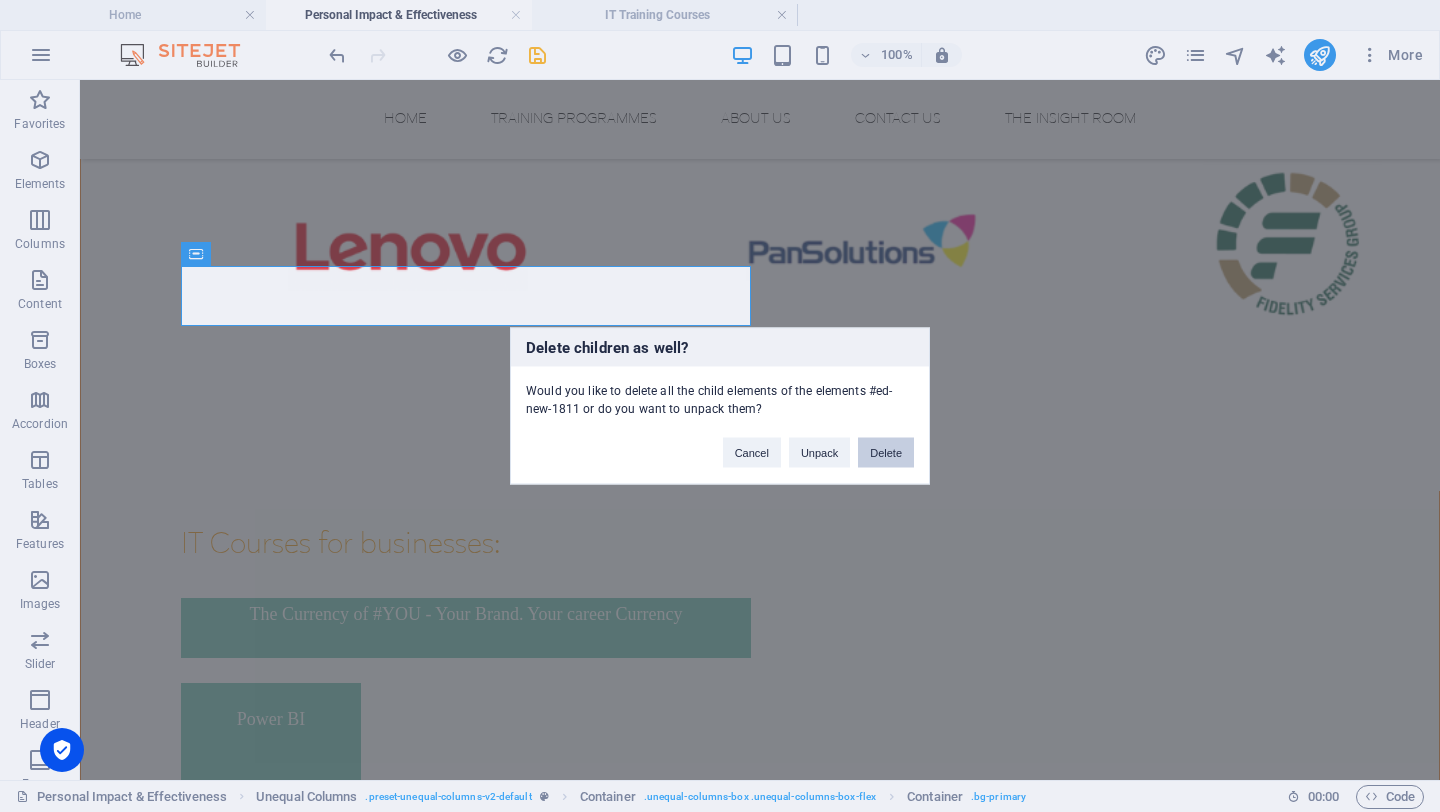 click on "Delete" at bounding box center (886, 453) 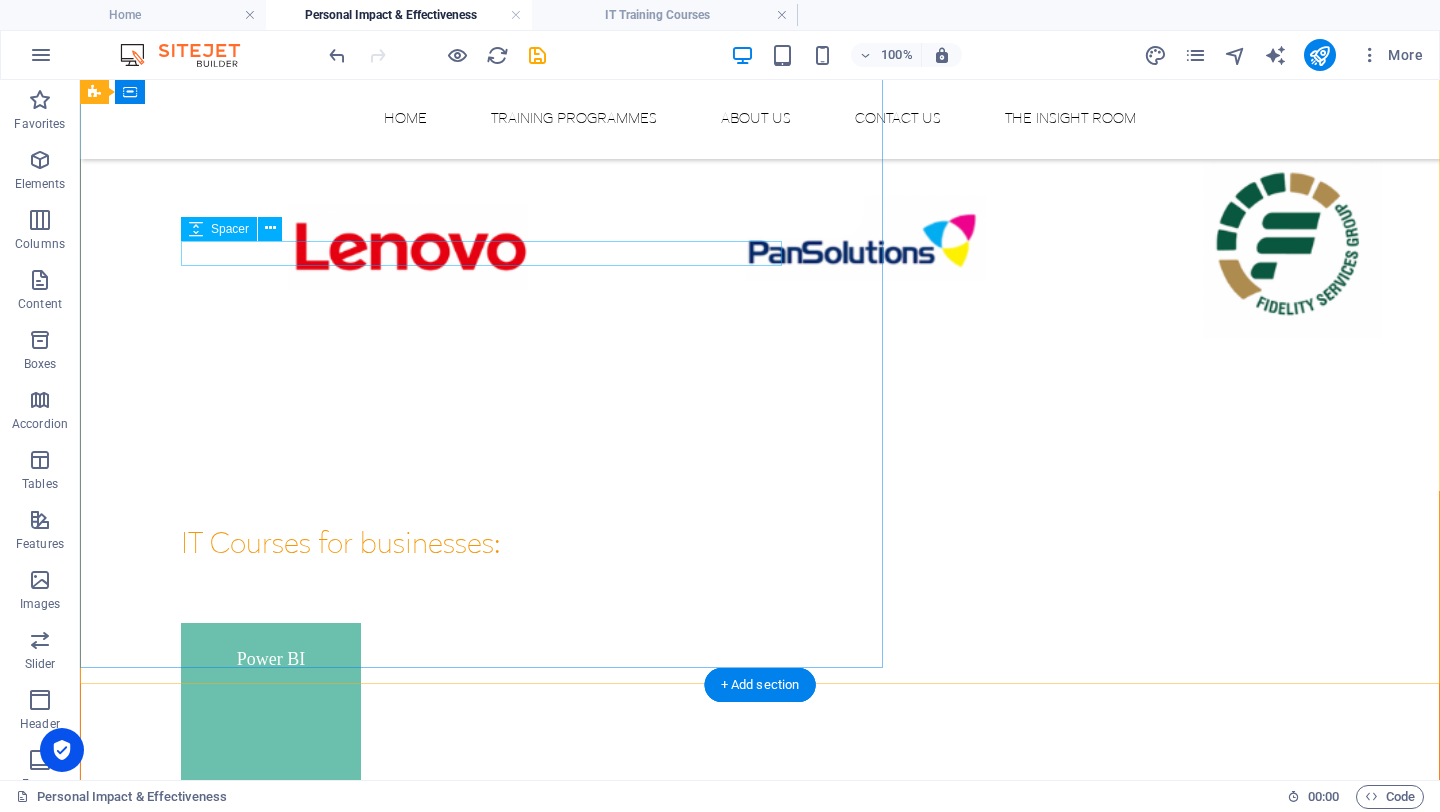 click at bounding box center [760, 585] 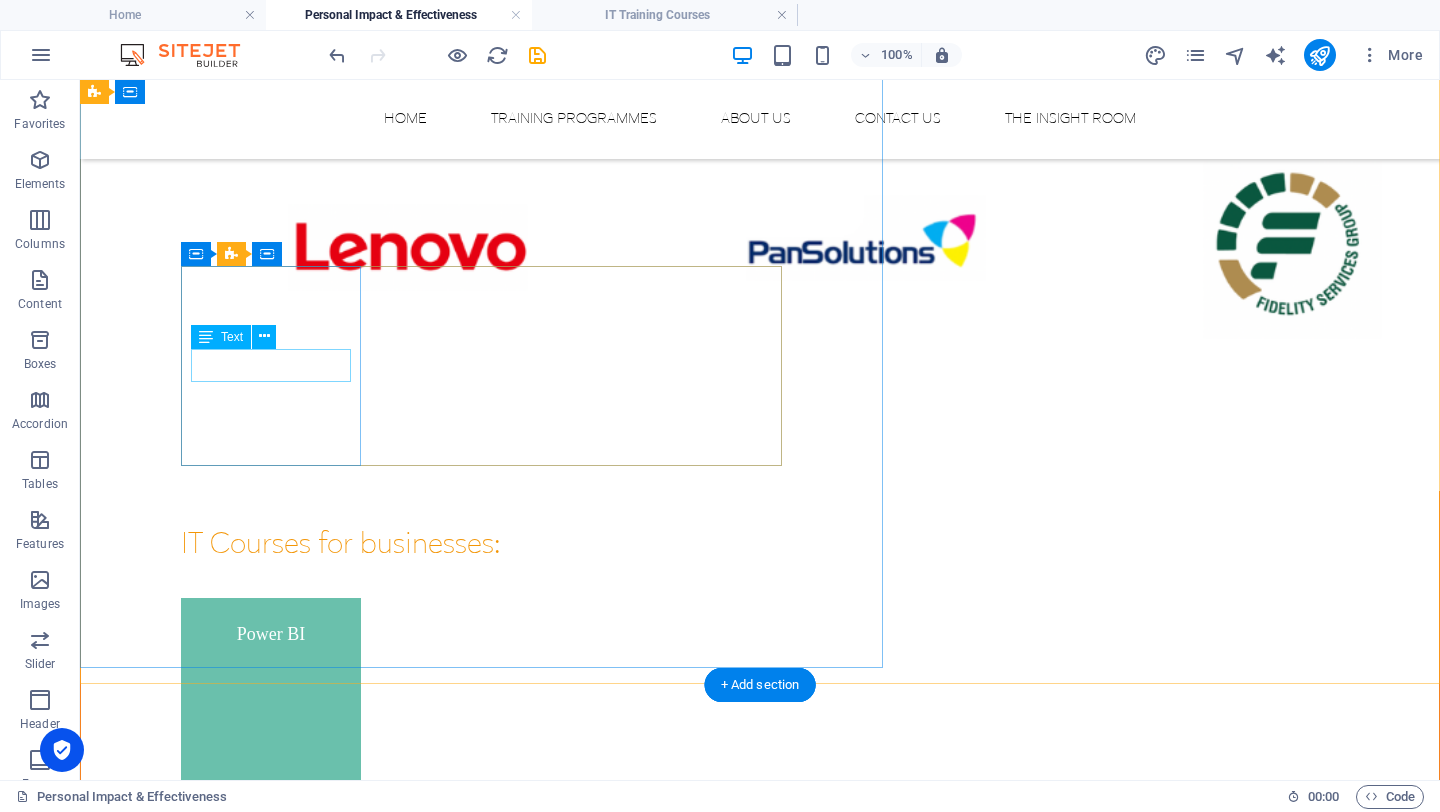 click on "Power BI" at bounding box center [271, 635] 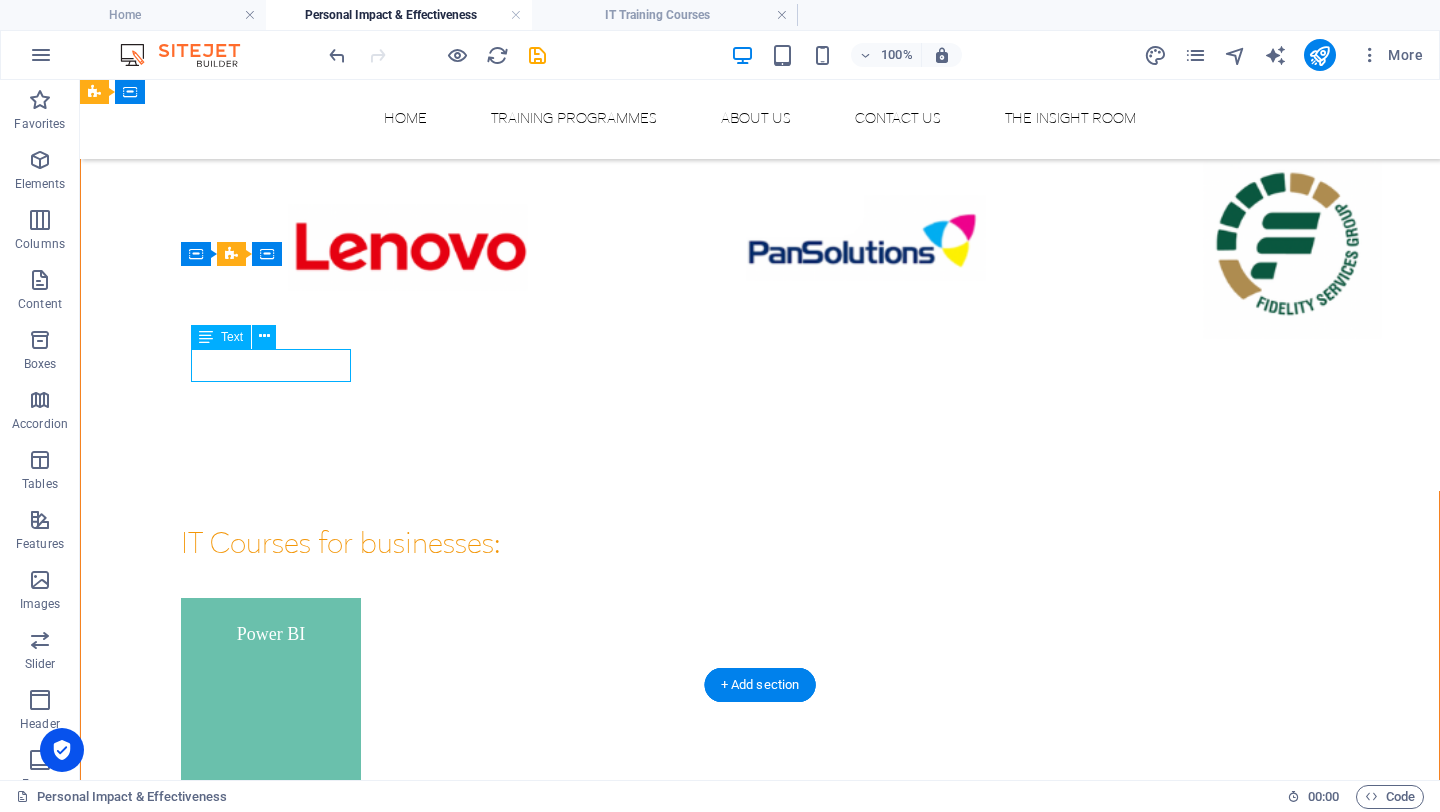 click on "Power BI" at bounding box center [271, 635] 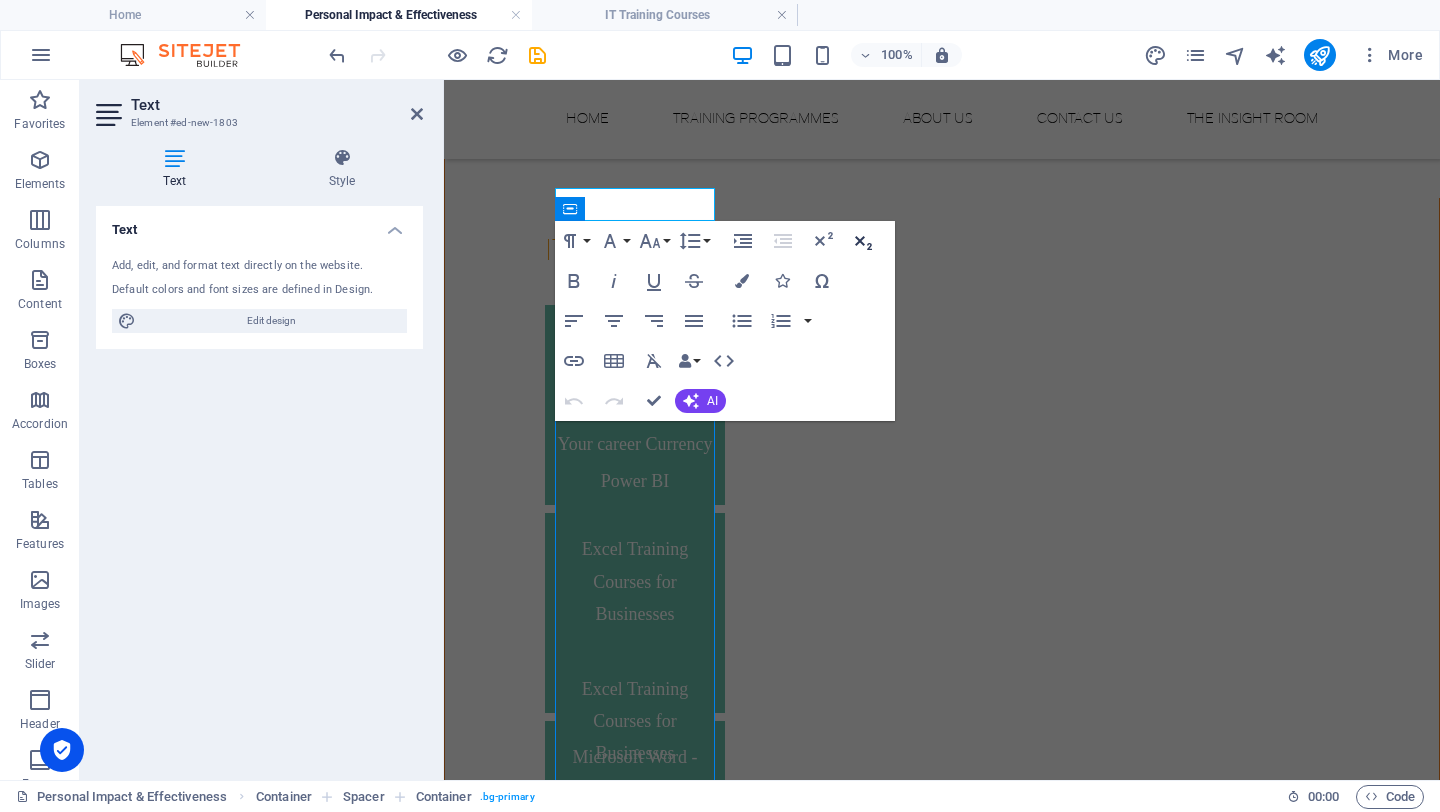 scroll, scrollTop: 1681, scrollLeft: 0, axis: vertical 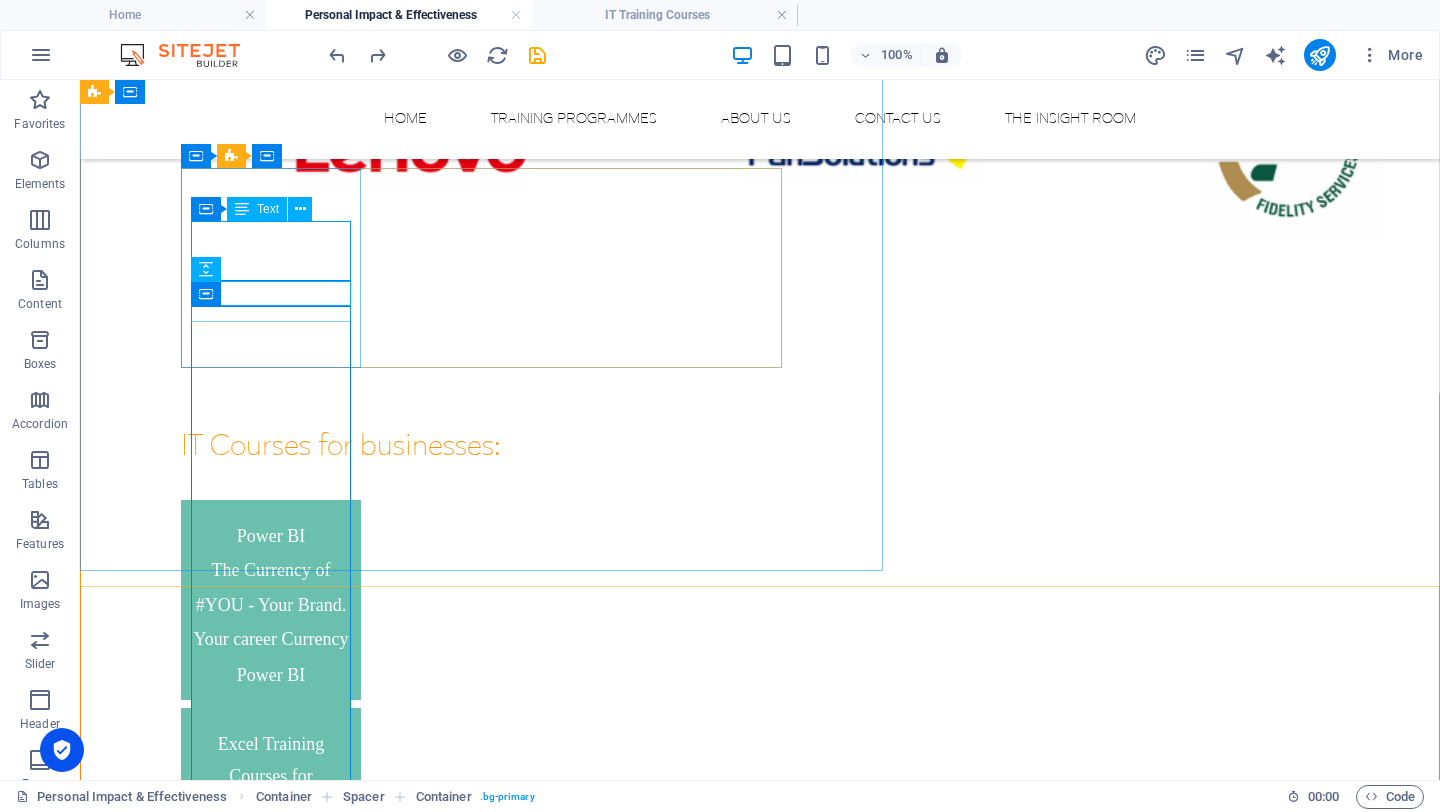 click on "Container   Text" at bounding box center (258, 209) 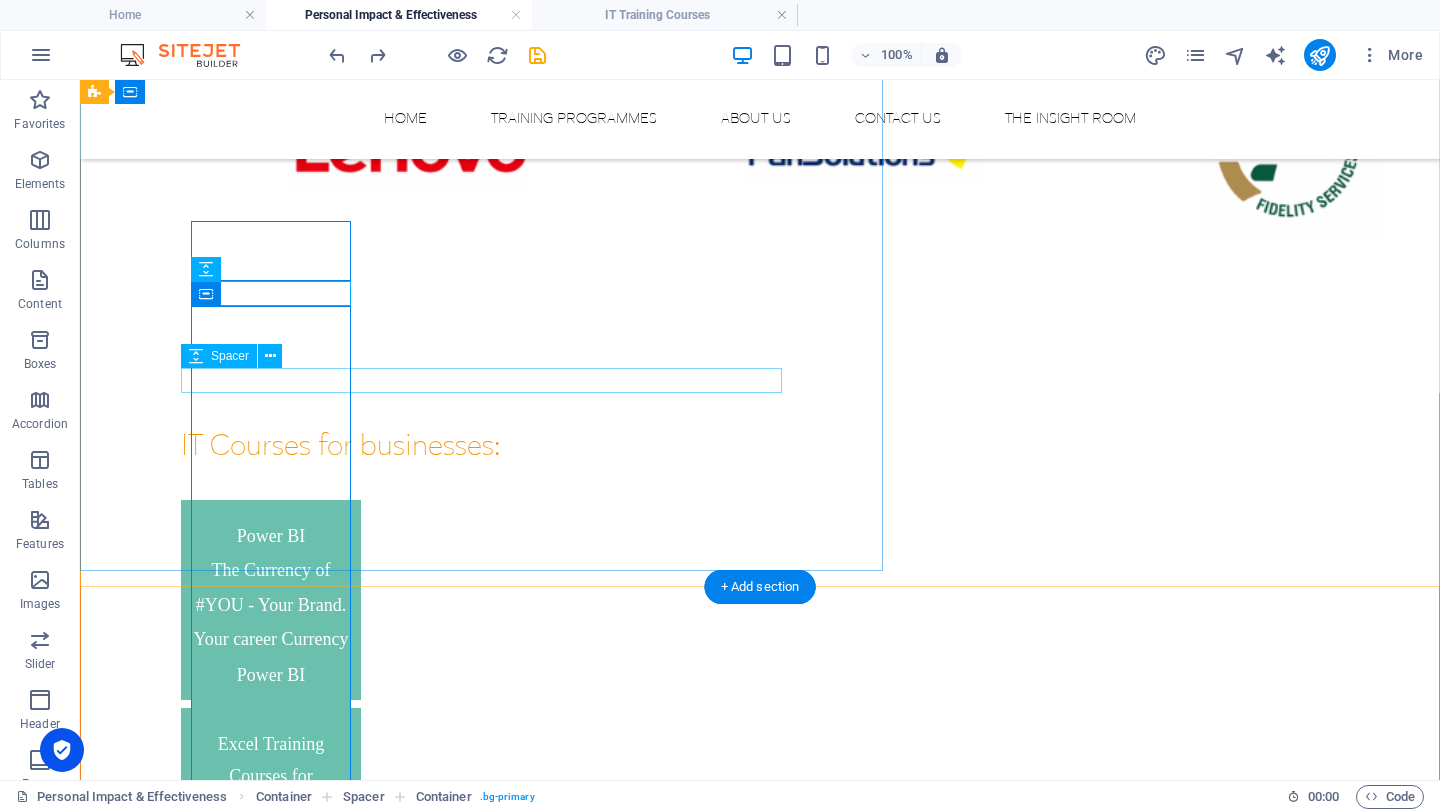 click at bounding box center [760, 1128] 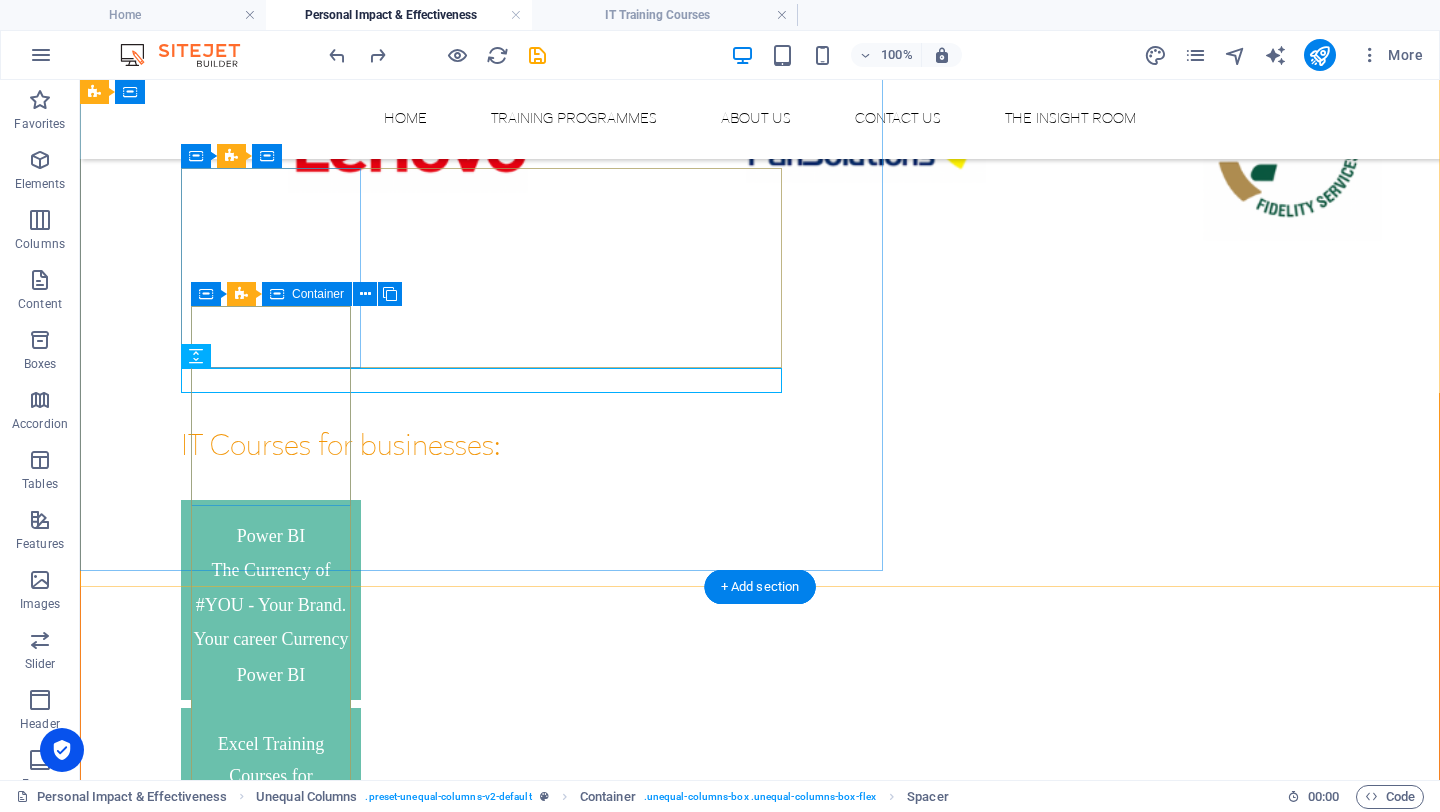 click on "Power BI" at bounding box center [271, 739] 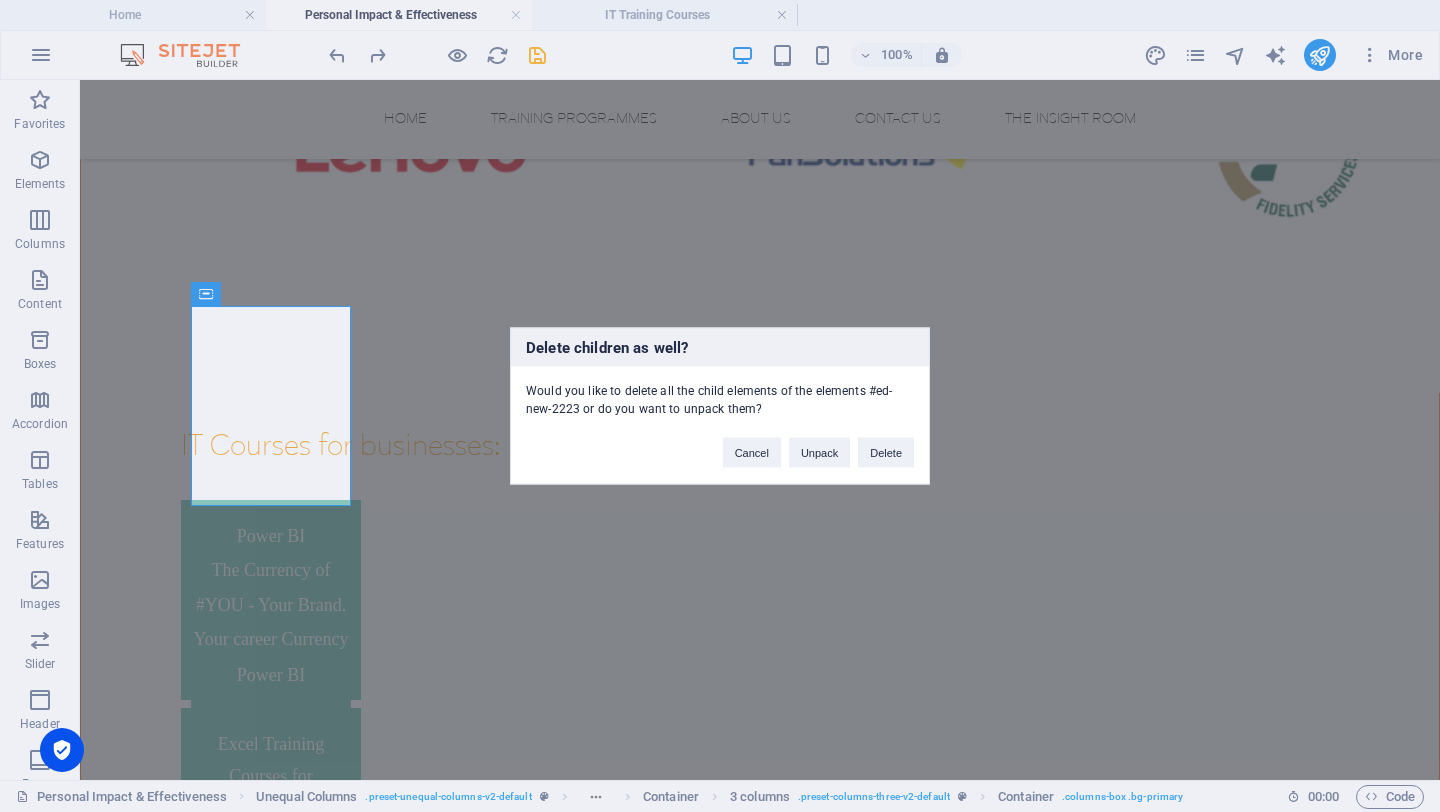 type 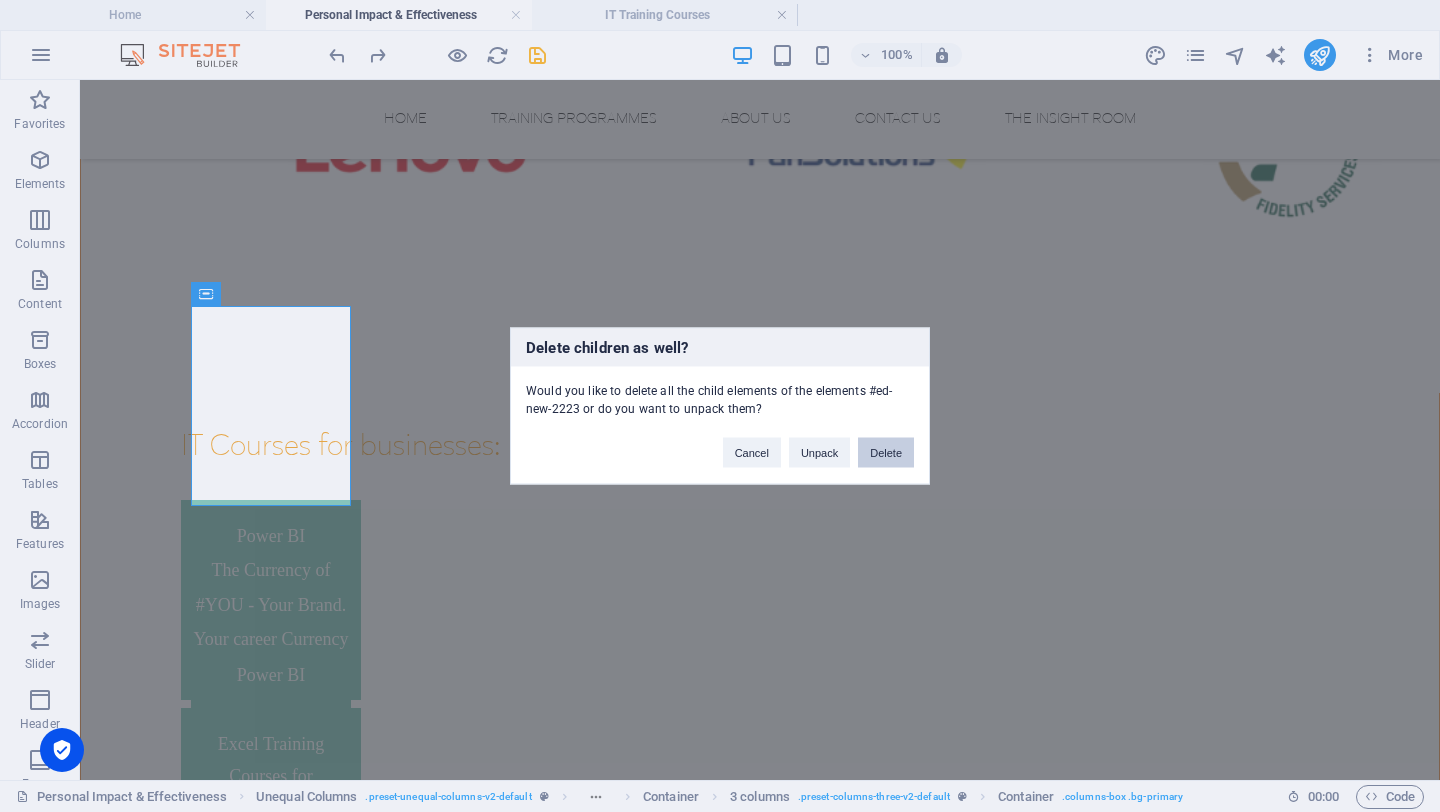 click on "Delete" at bounding box center [886, 453] 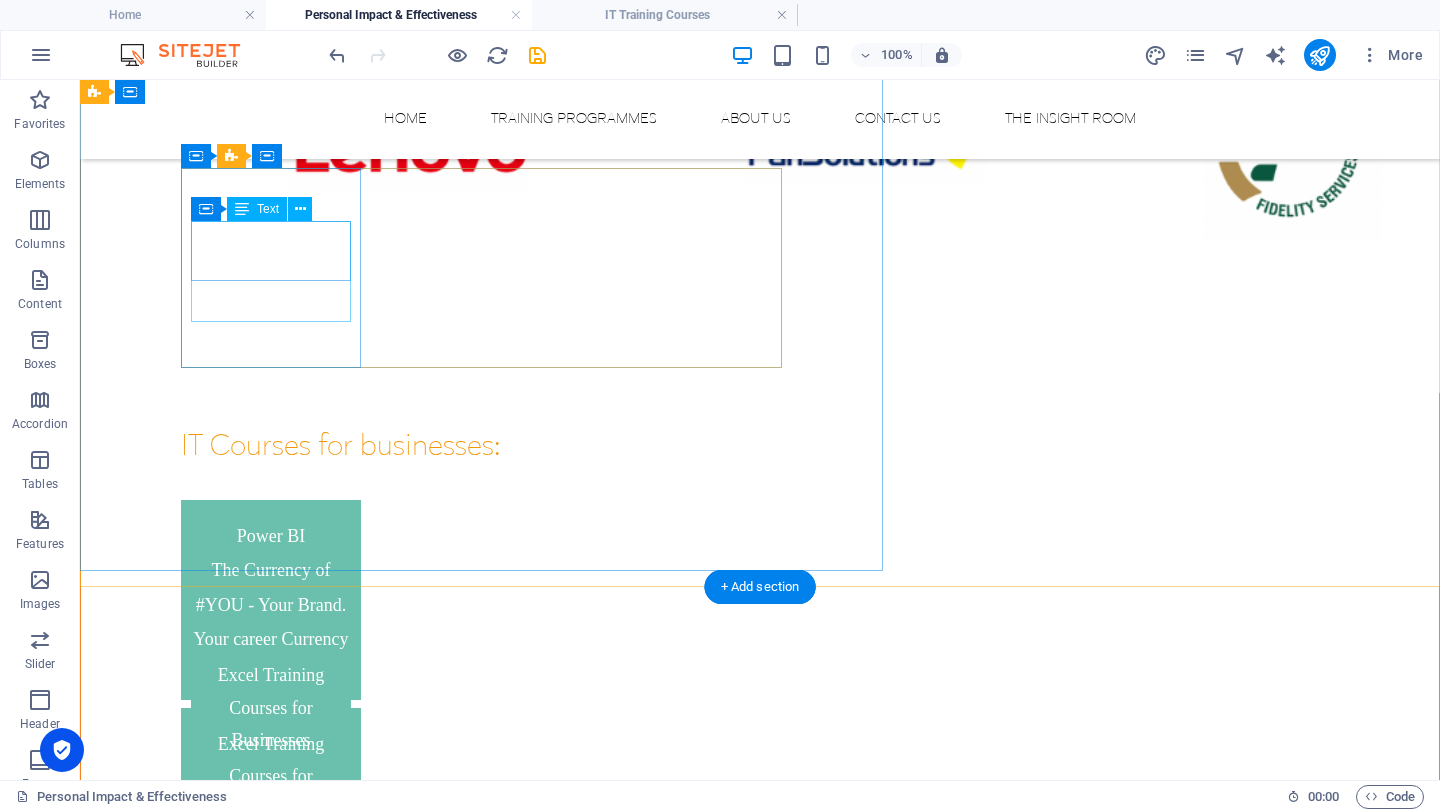 click on "The Currency of #YOU - Your Brand. Your career Currency" at bounding box center [271, 605] 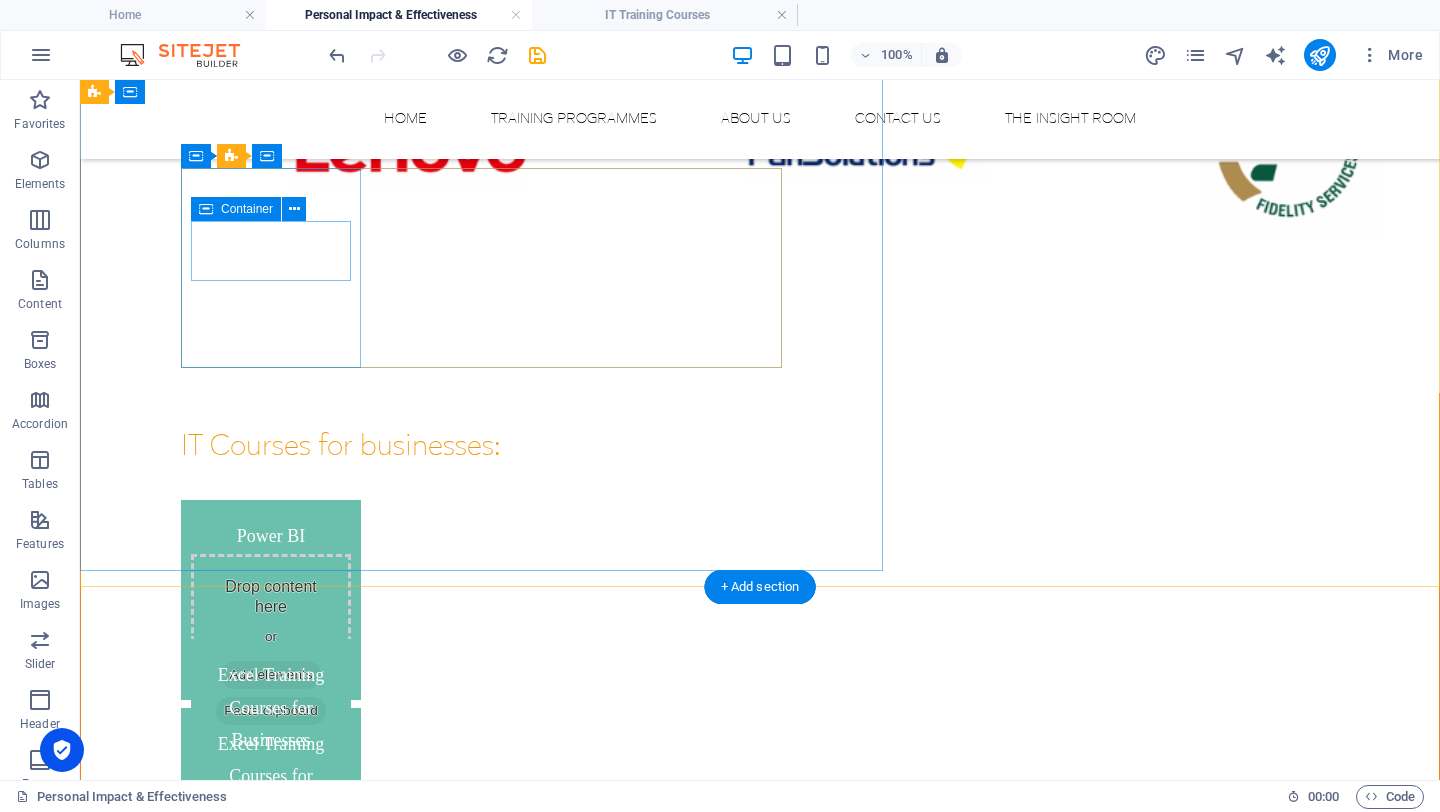 click on "Drop content here or  Add elements  Paste clipboard" at bounding box center (271, 653) 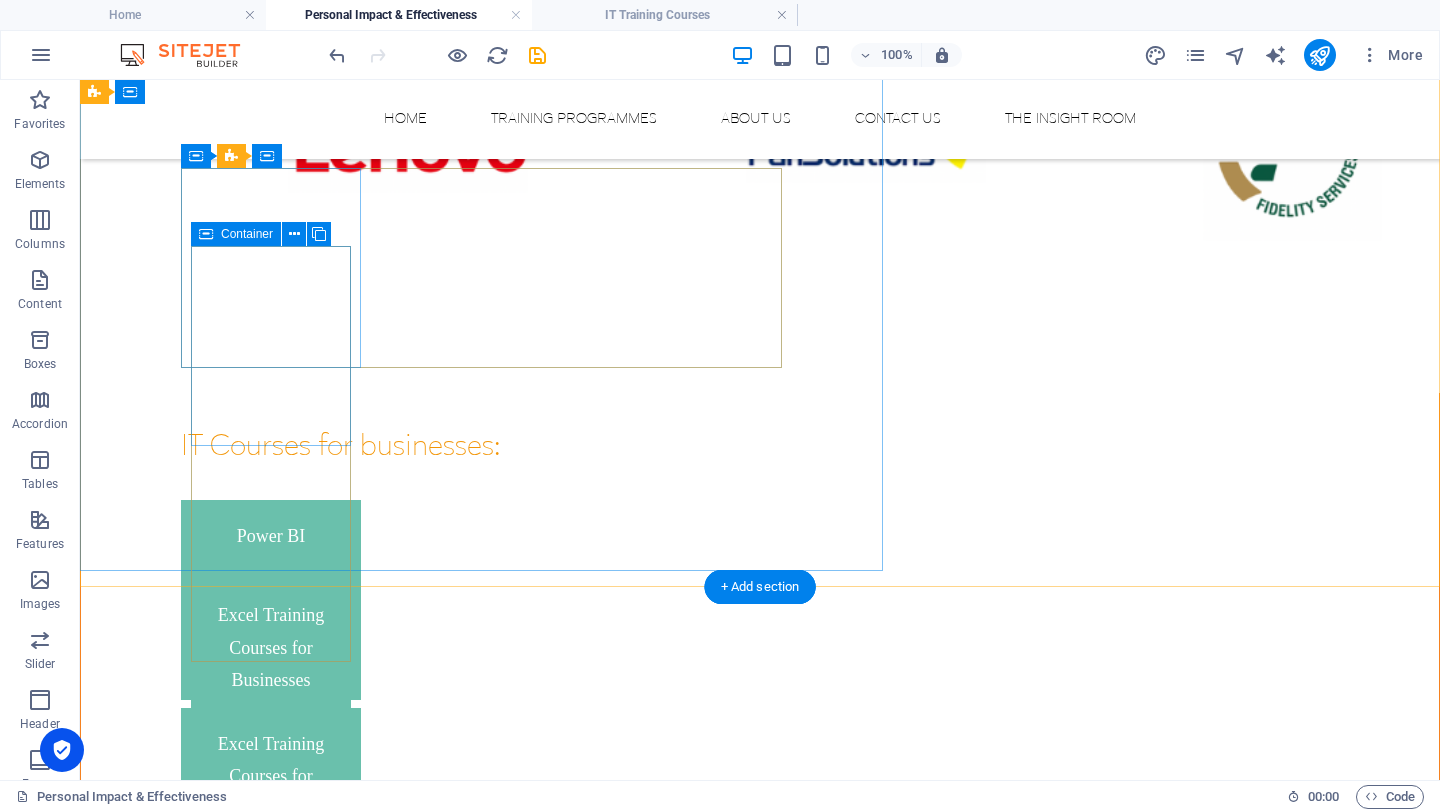 click on "Excel Training Courses for Businesses" at bounding box center [271, 679] 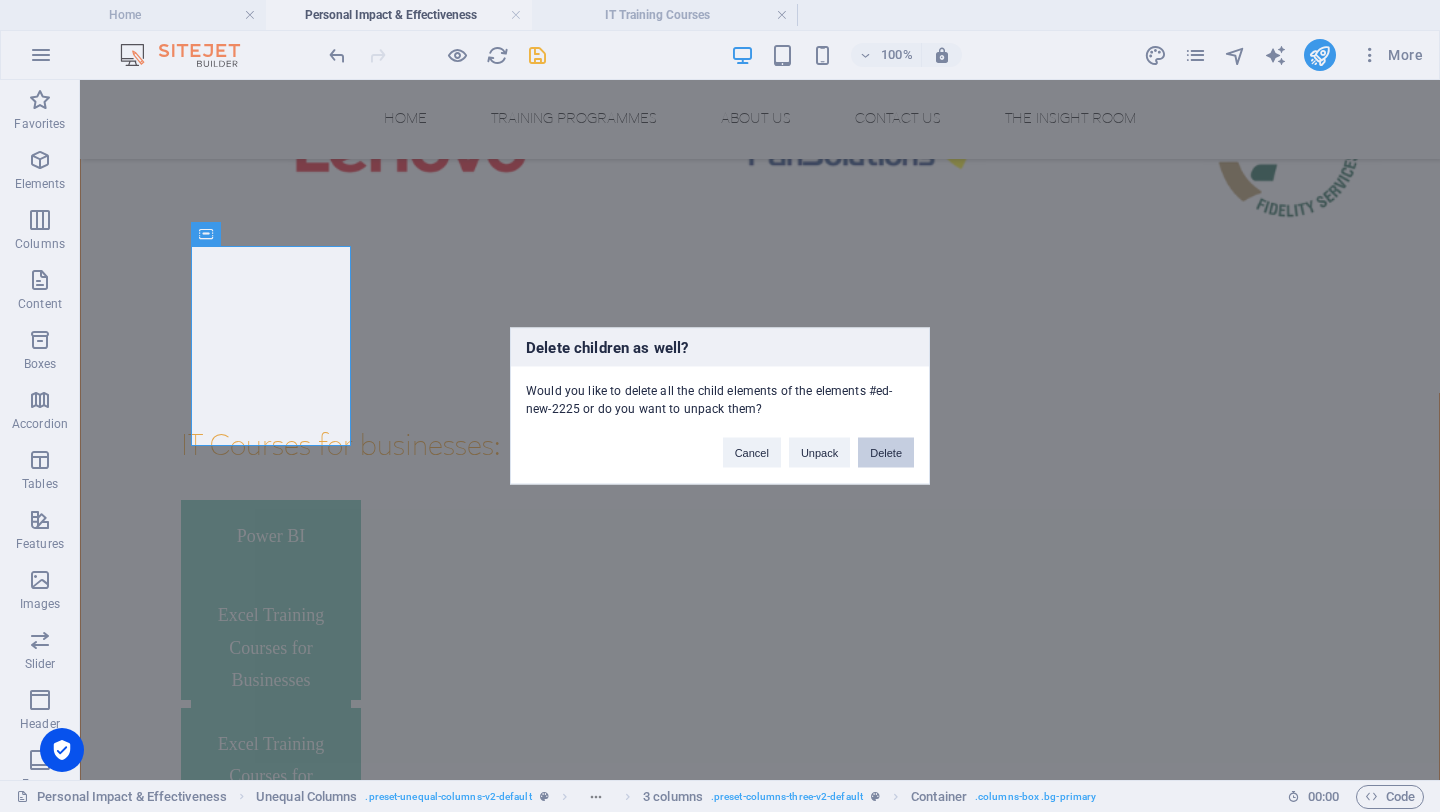 type 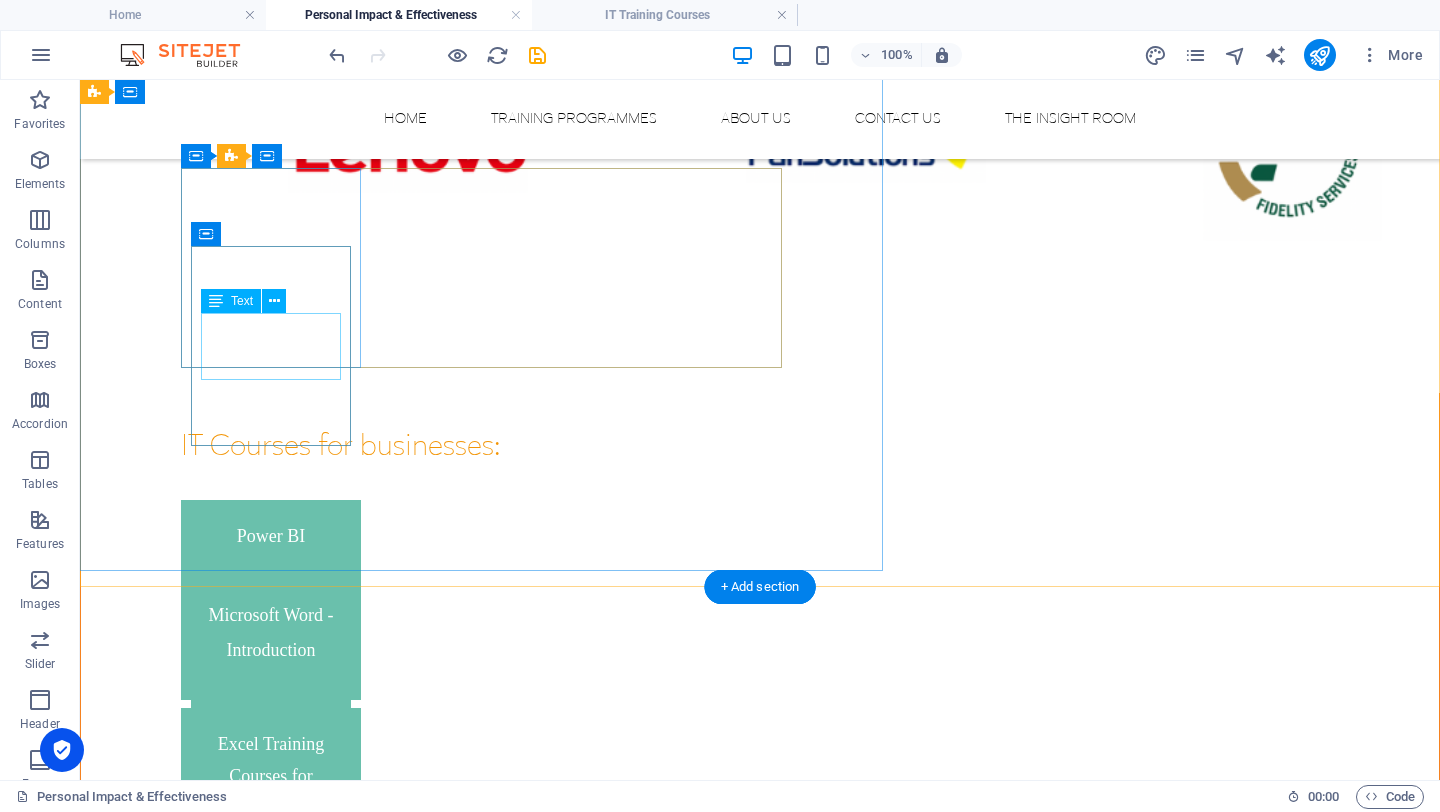 click on "Microsoft Word - Introduction" at bounding box center (271, 633) 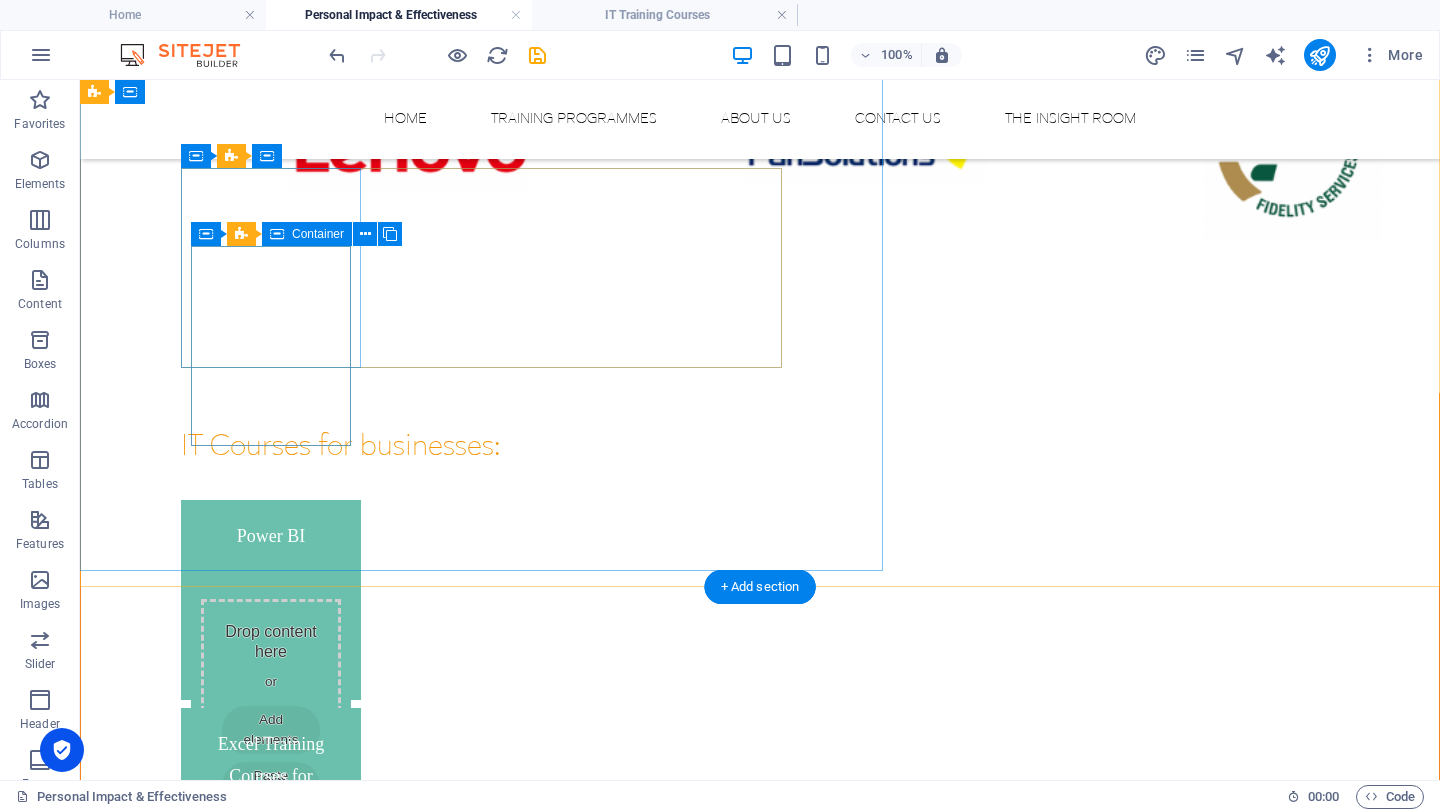 click on "Drop content here or  Add elements  Paste clipboard" at bounding box center [271, 718] 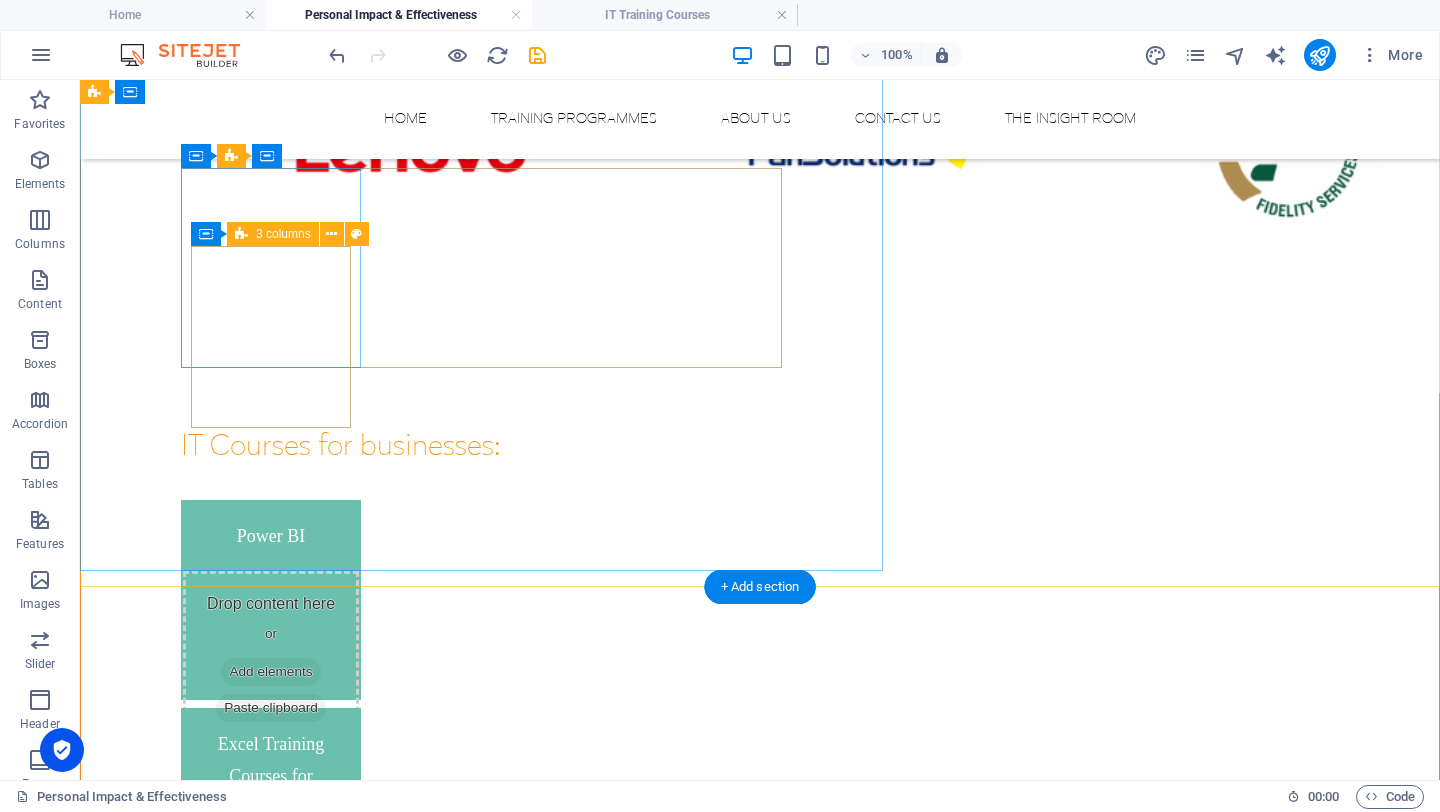 click on "Drop content here or  Add elements  Paste clipboard" at bounding box center (271, 660) 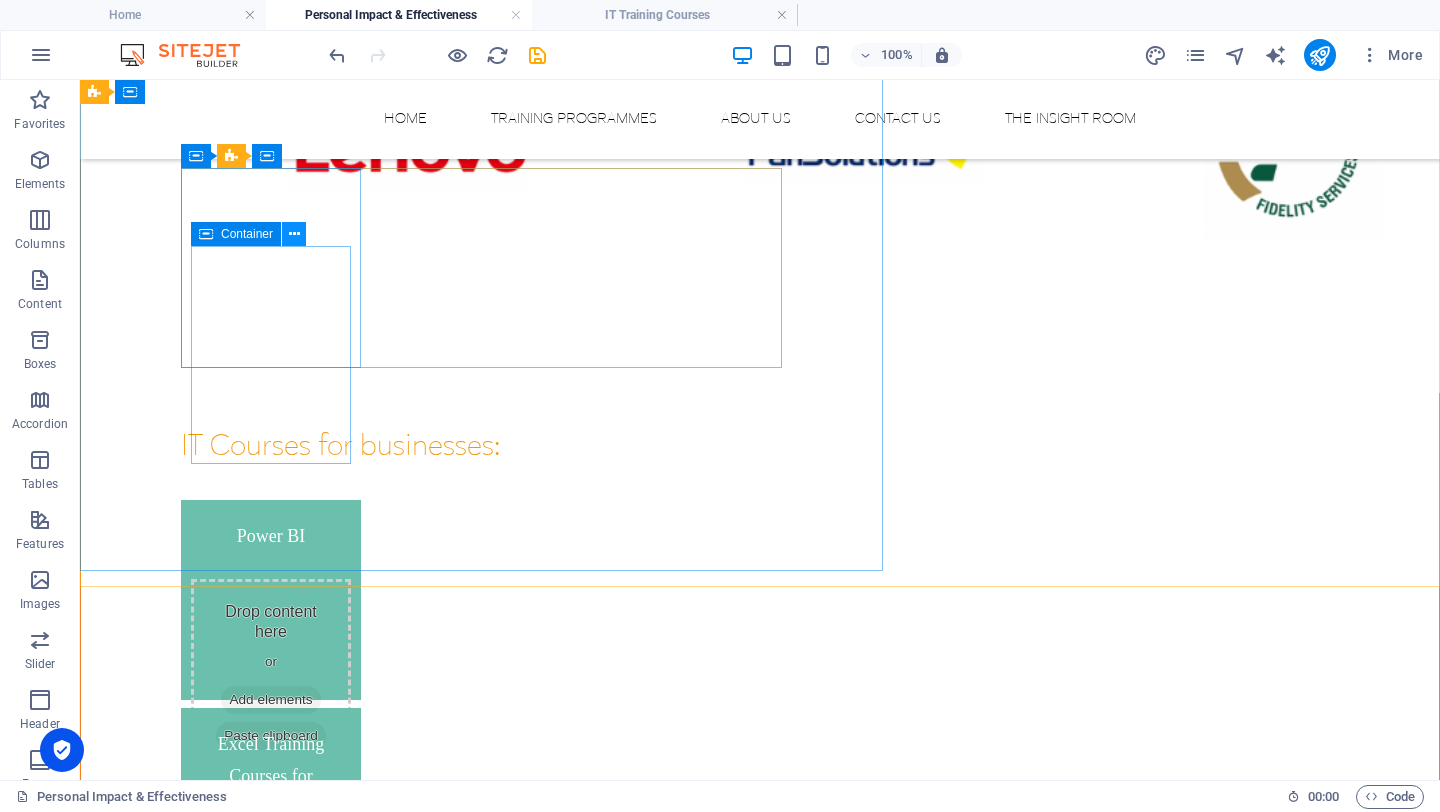 click at bounding box center [294, 234] 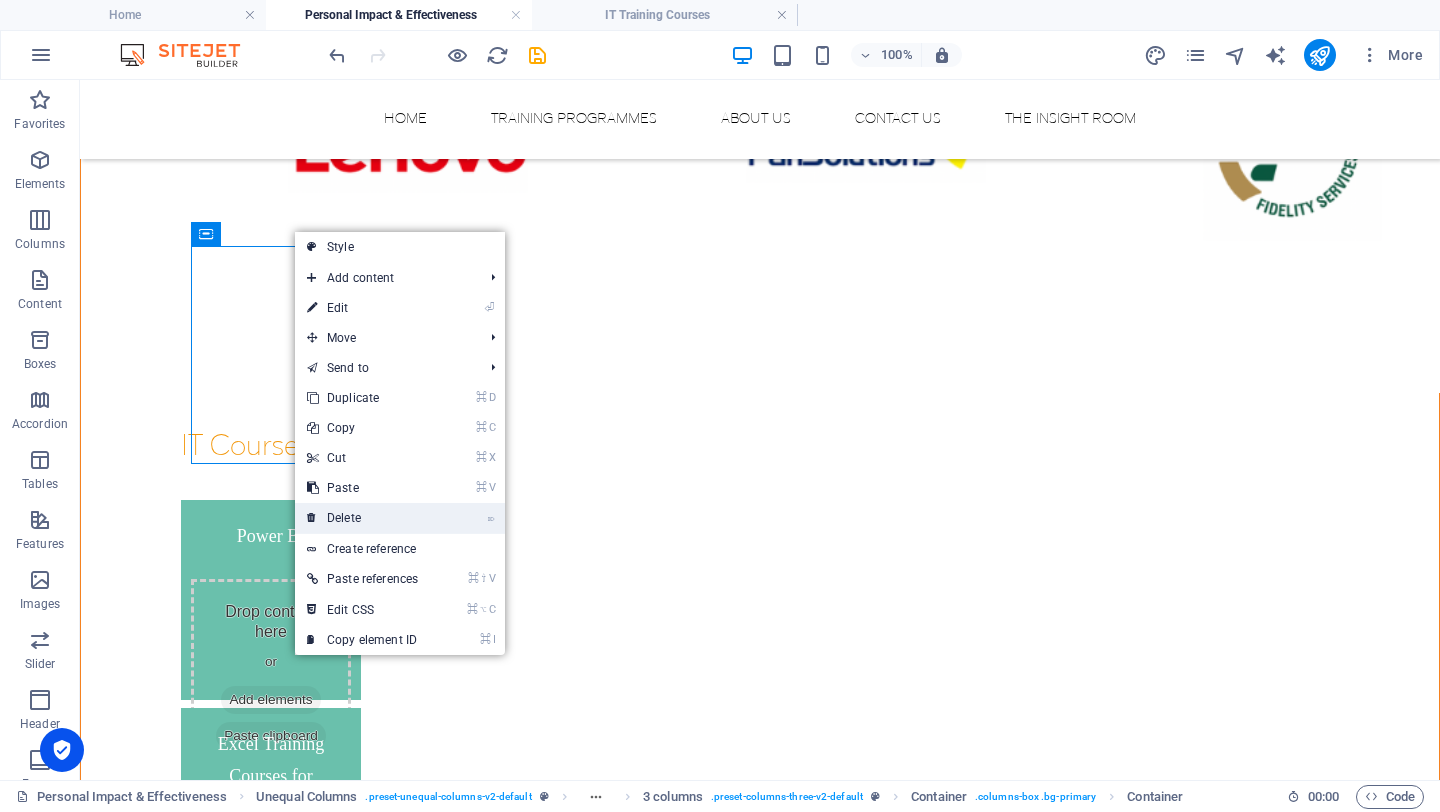 click on "⌦  Delete" at bounding box center (362, 518) 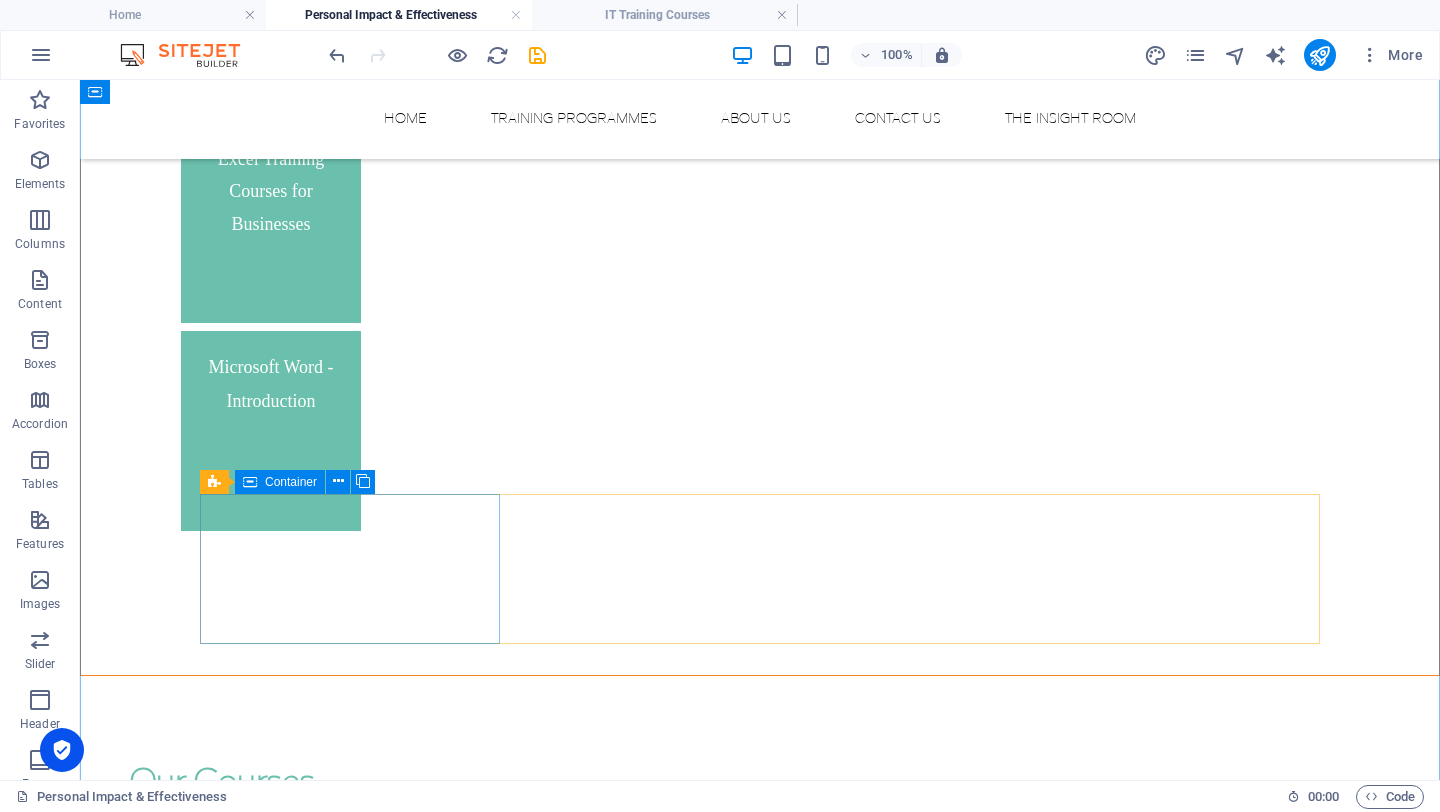 scroll, scrollTop: 2336, scrollLeft: 0, axis: vertical 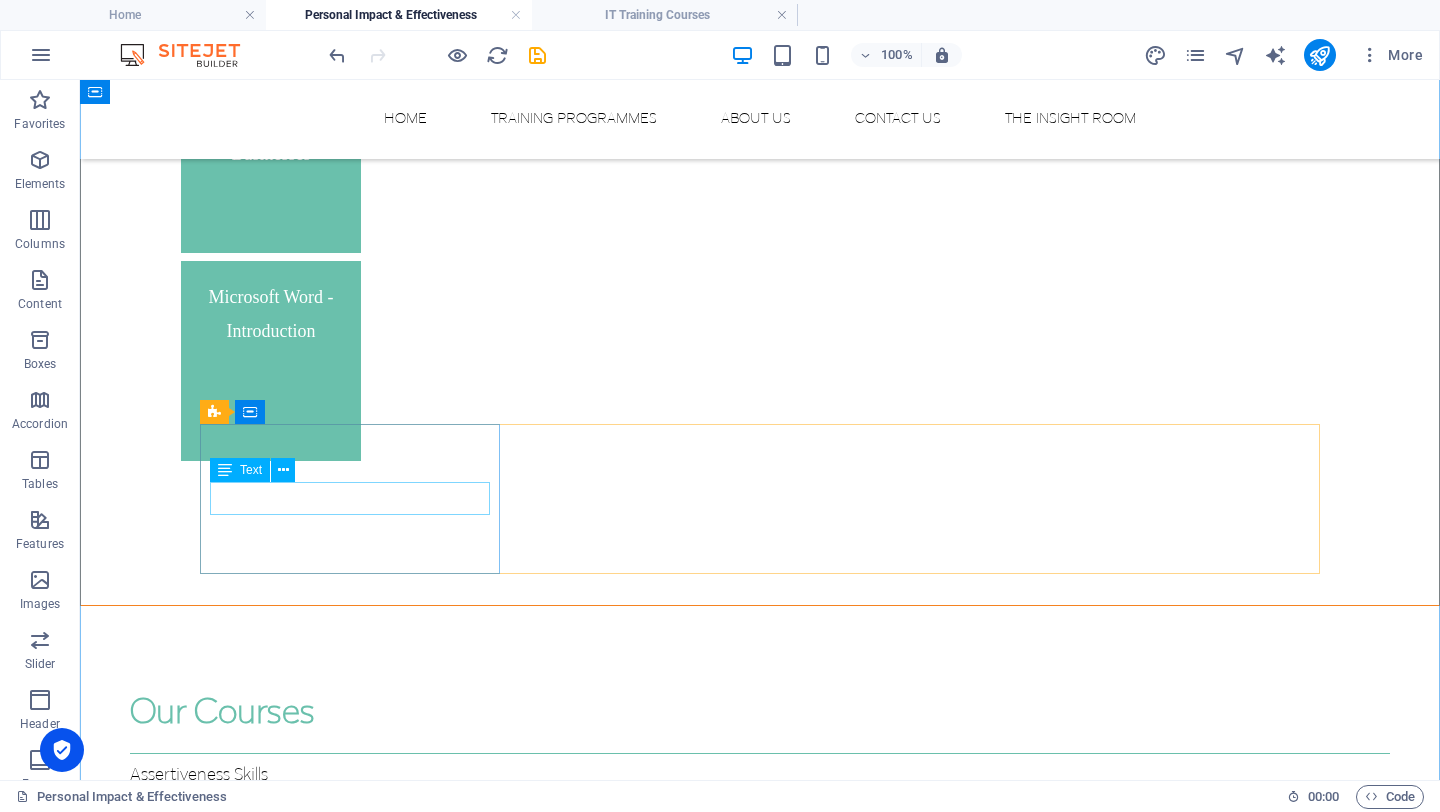 click on "Assertiveness Skills" at bounding box center [350, 2409] 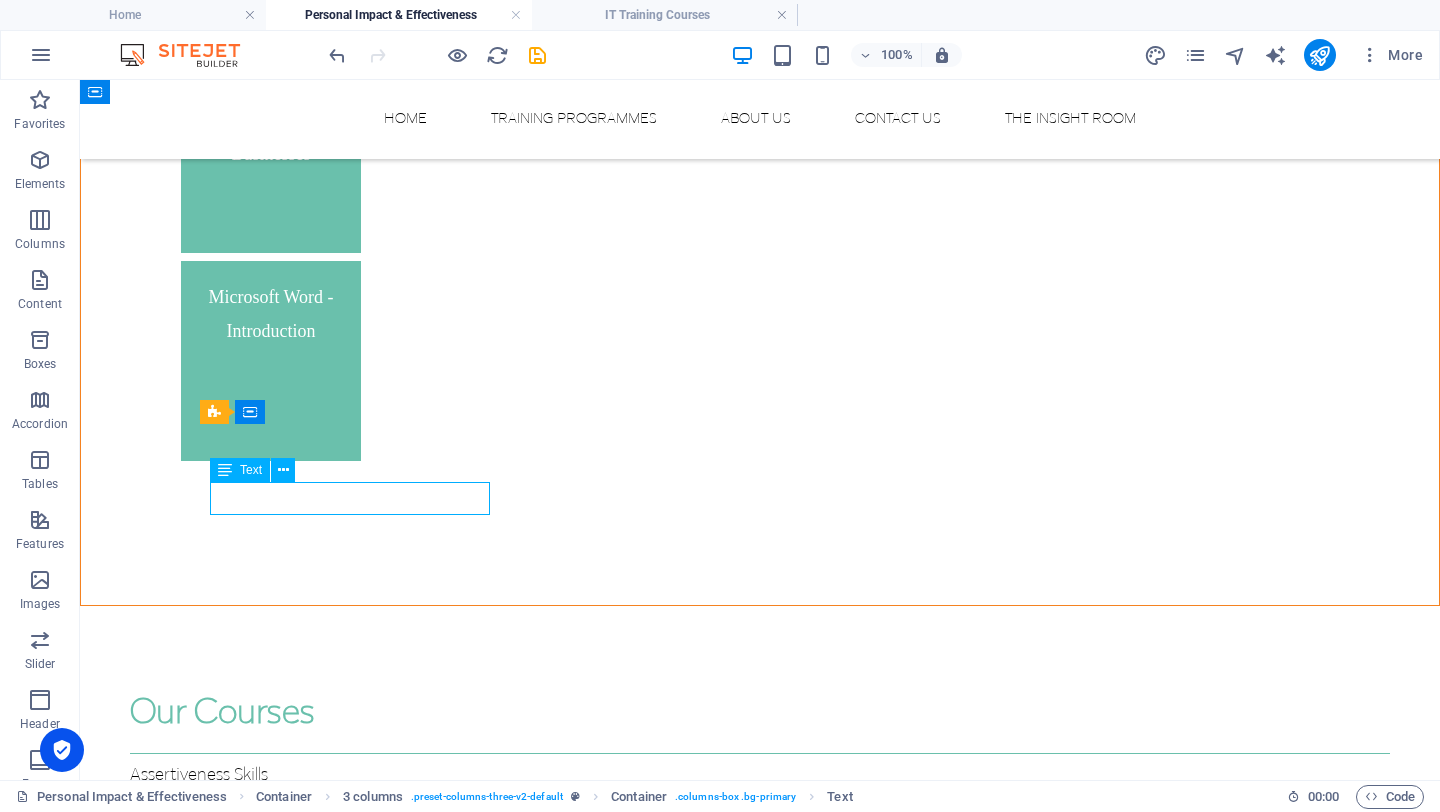 click on "Assertiveness Skills" at bounding box center (350, 2409) 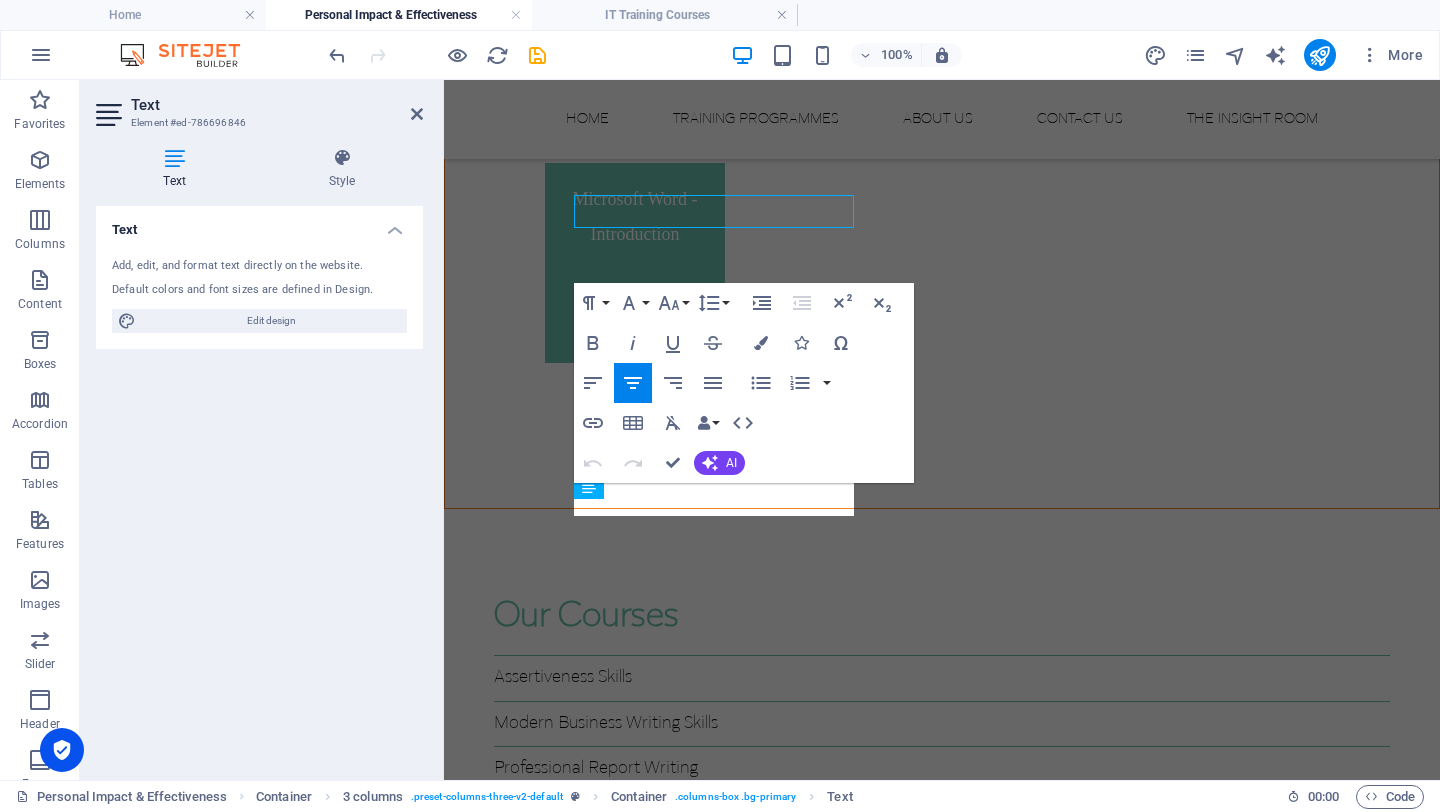 scroll, scrollTop: 2623, scrollLeft: 0, axis: vertical 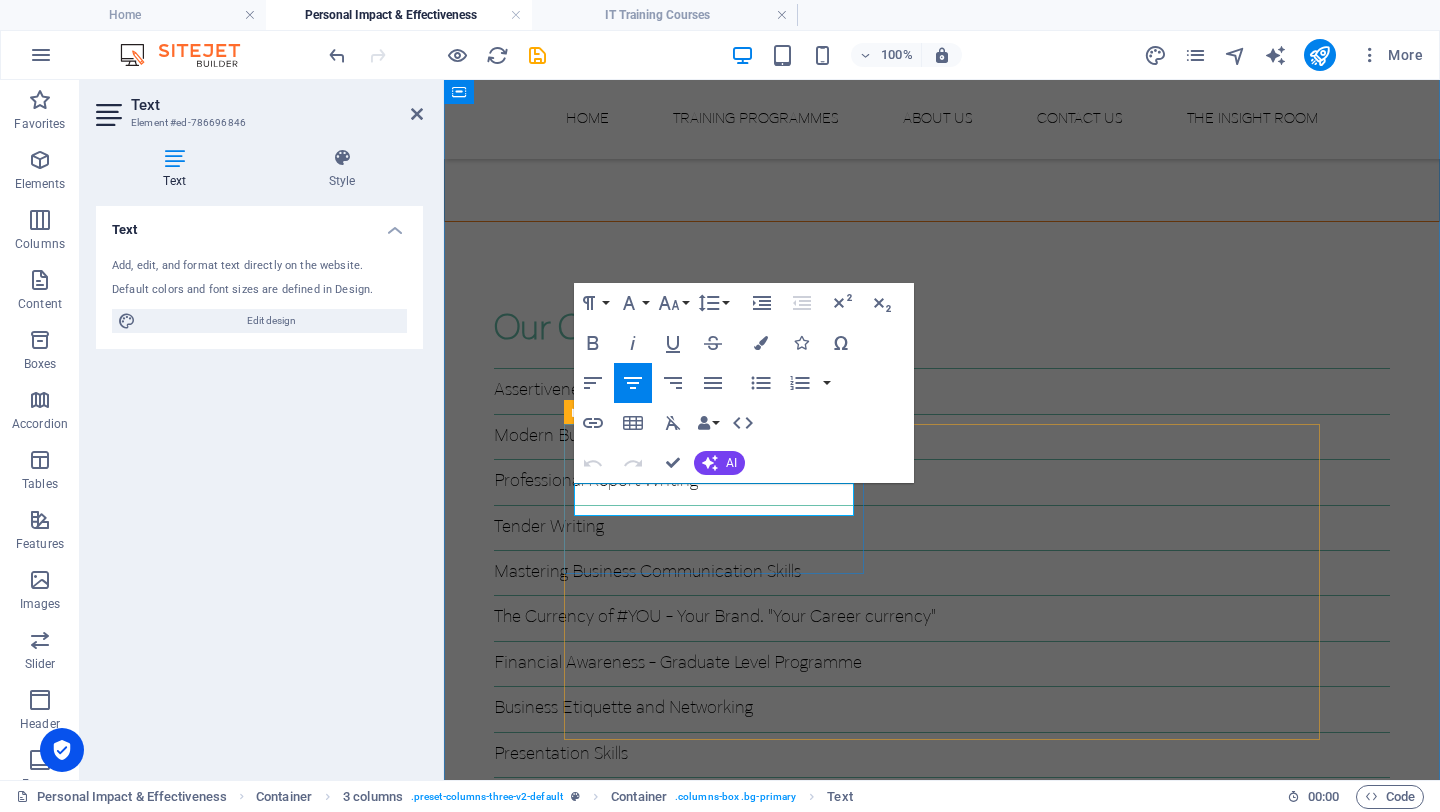 drag, startPoint x: 612, startPoint y: 509, endPoint x: 803, endPoint y: 504, distance: 191.06543 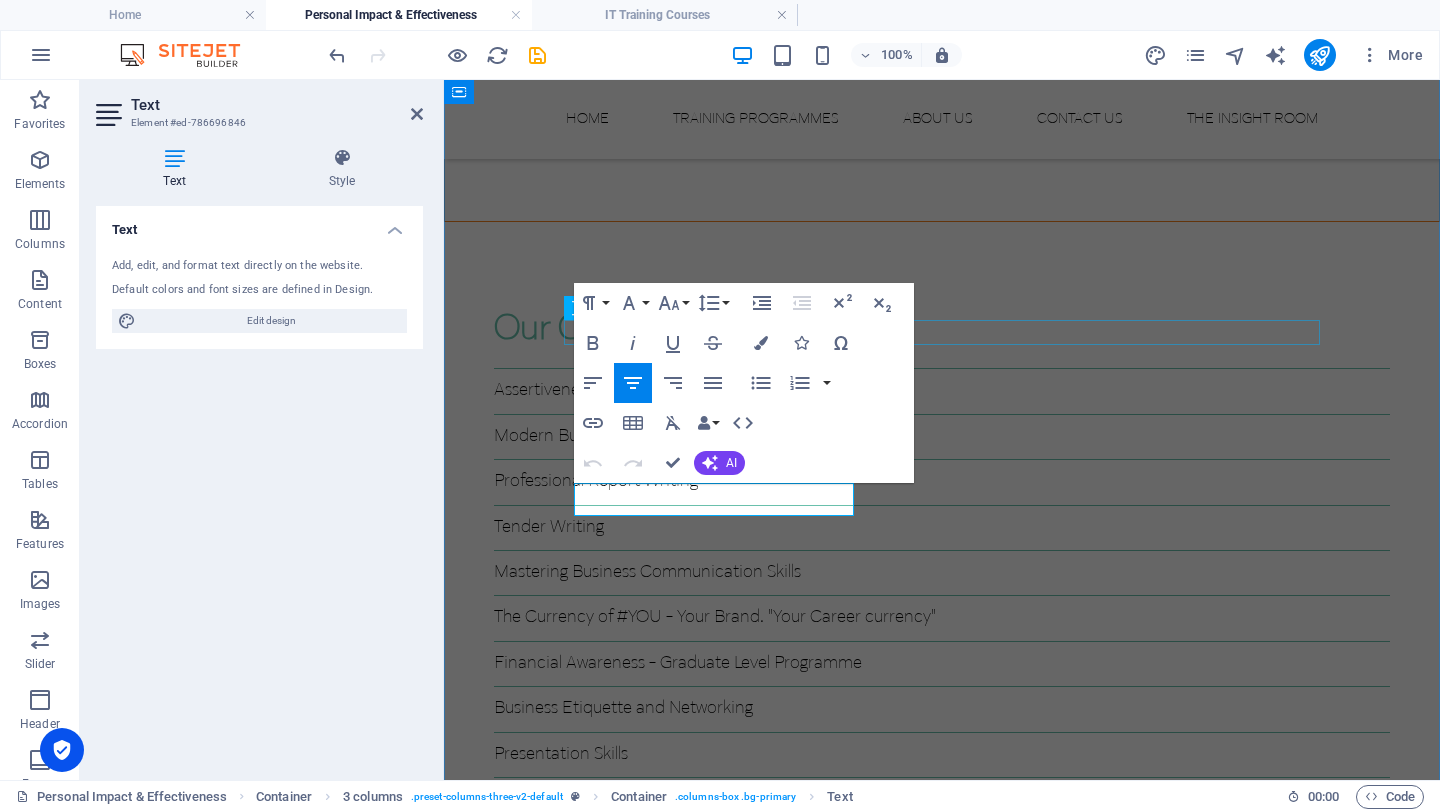 click at bounding box center [942, 1895] 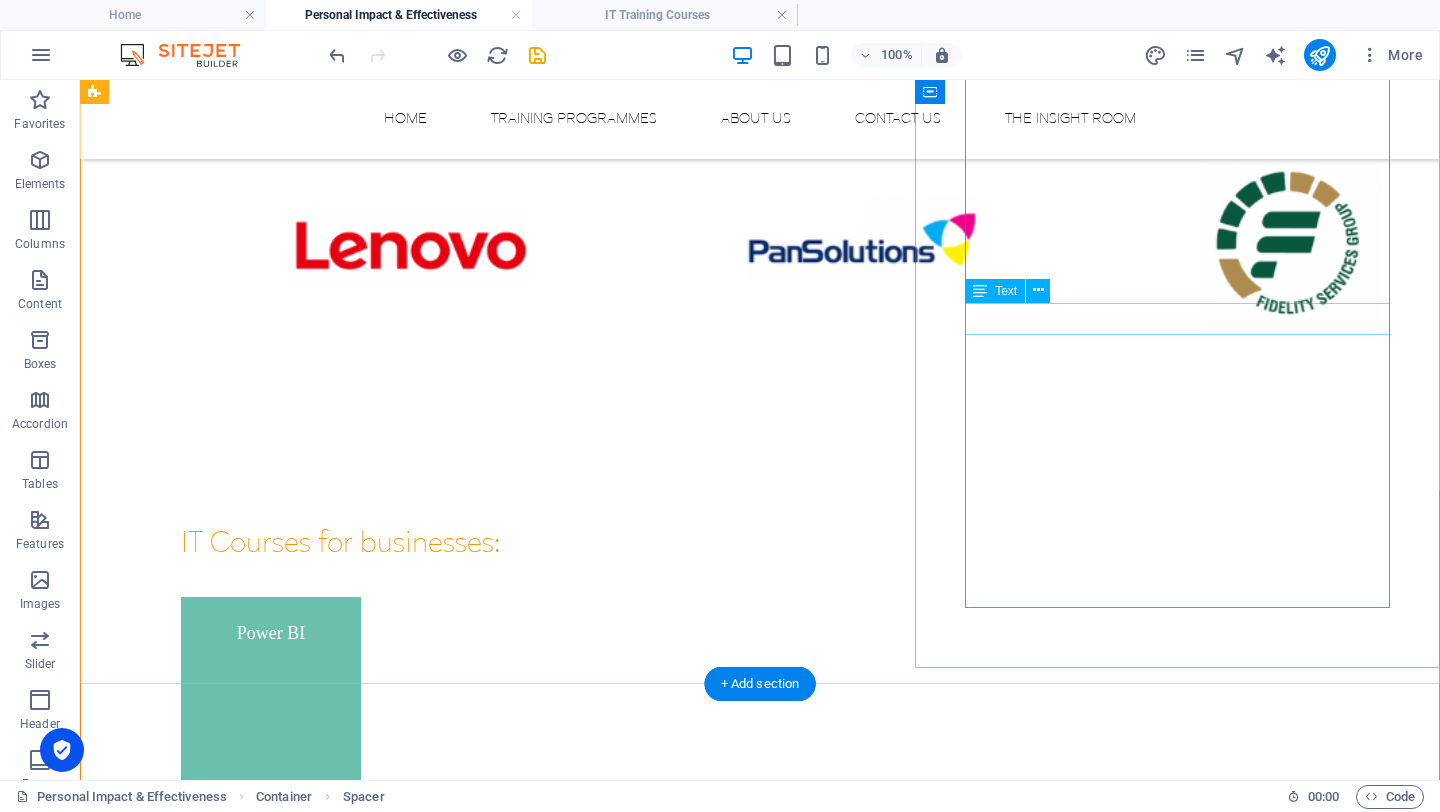 scroll, scrollTop: 1553, scrollLeft: 0, axis: vertical 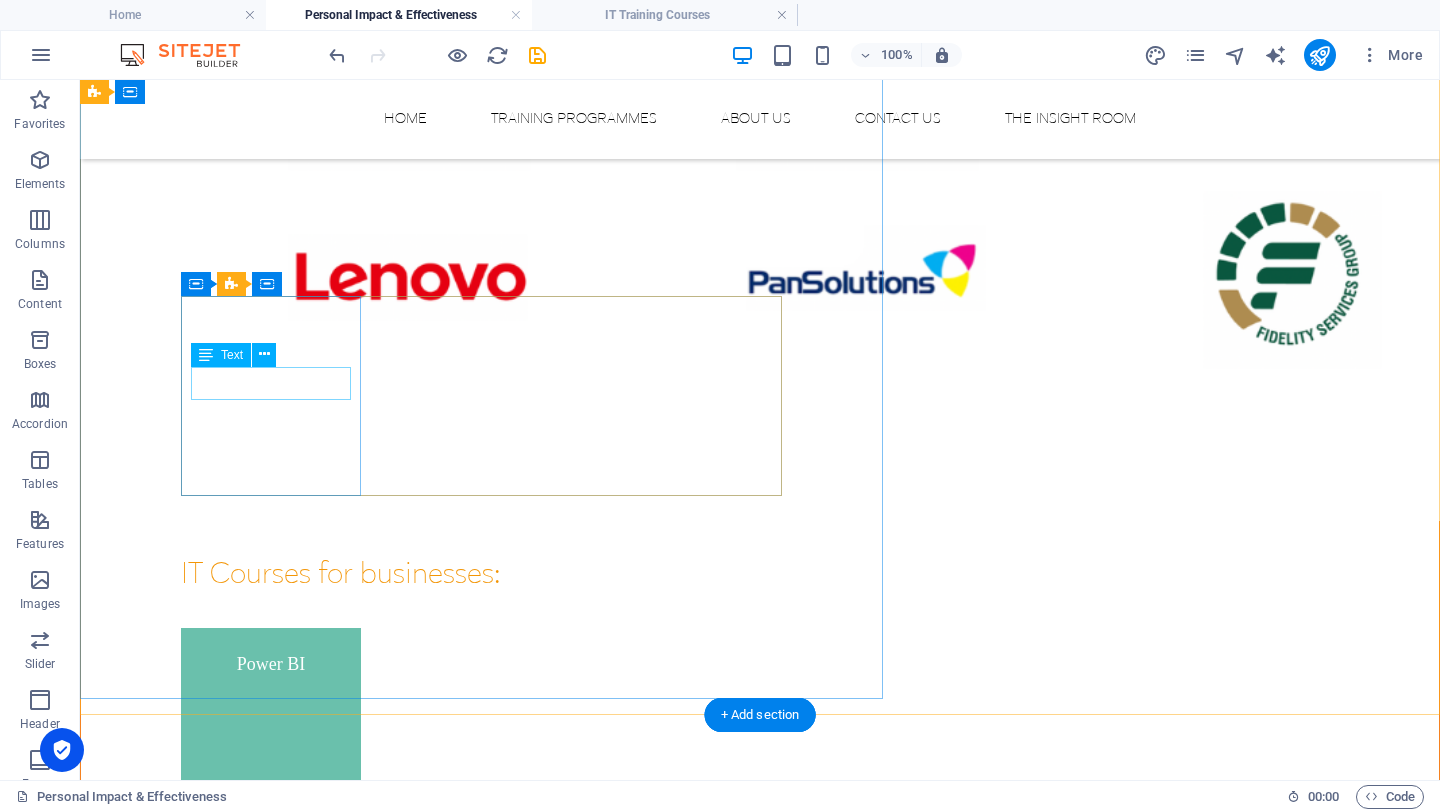 click on "Power BI" at bounding box center (271, 665) 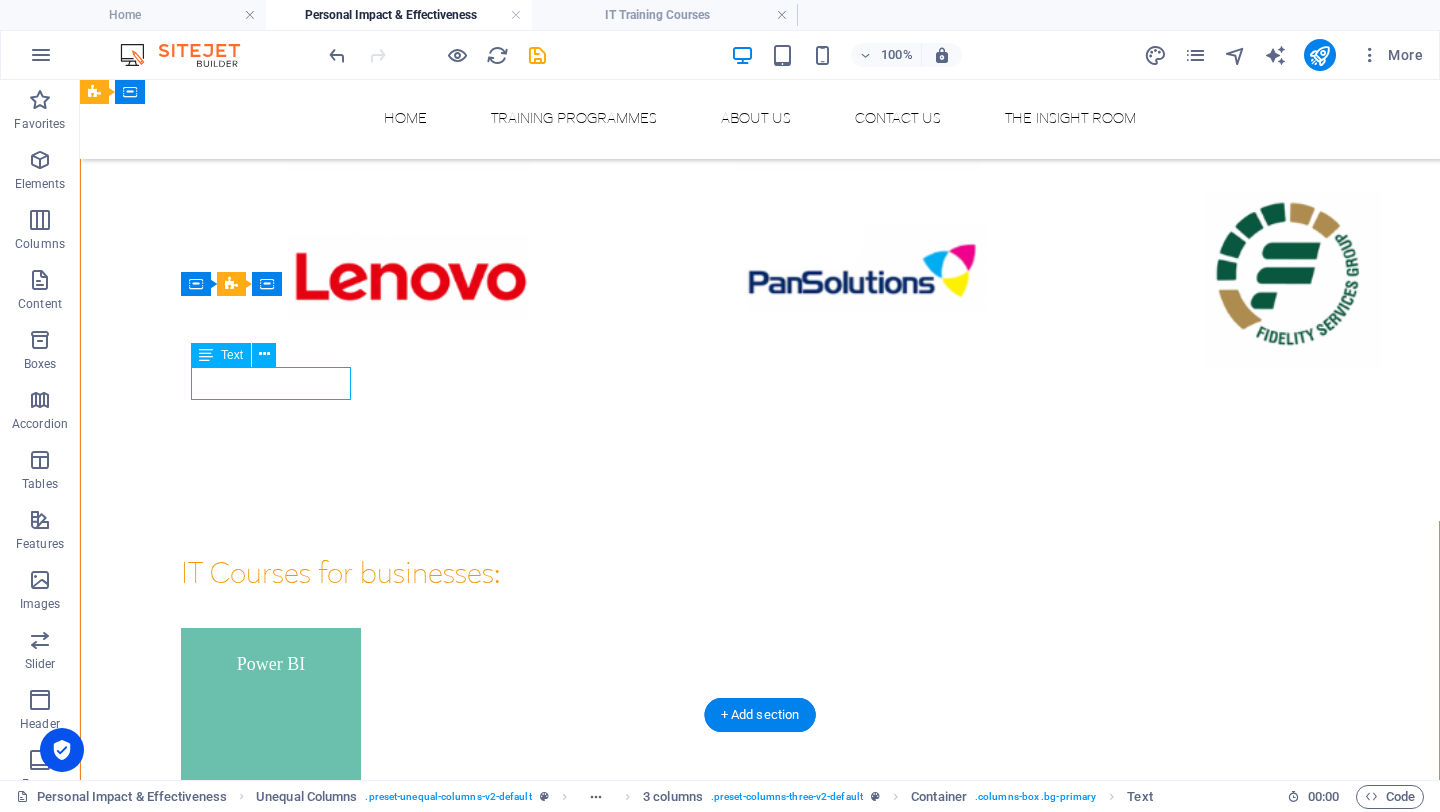 click on "Power BI" at bounding box center (271, 665) 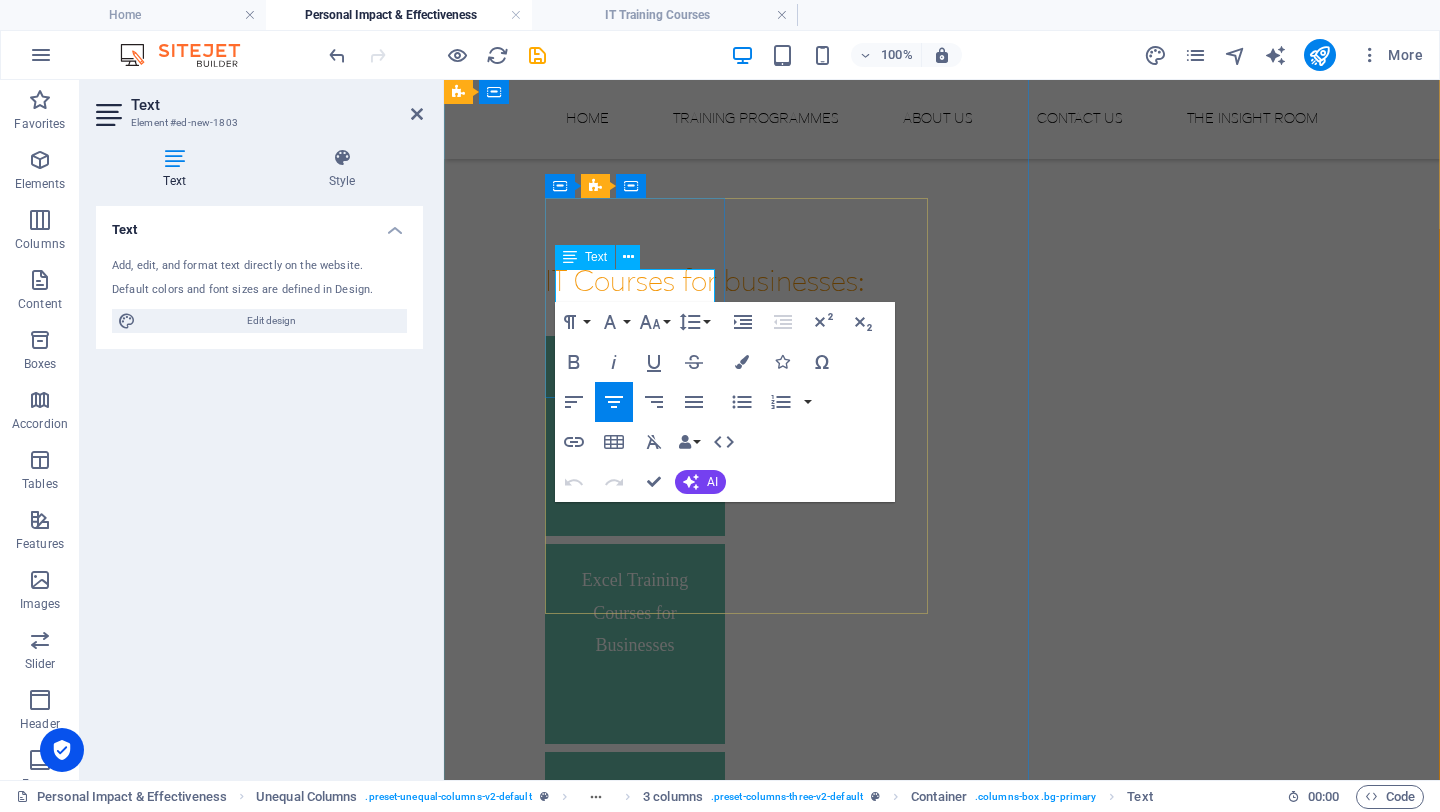 drag, startPoint x: 678, startPoint y: 282, endPoint x: 593, endPoint y: 279, distance: 85.052925 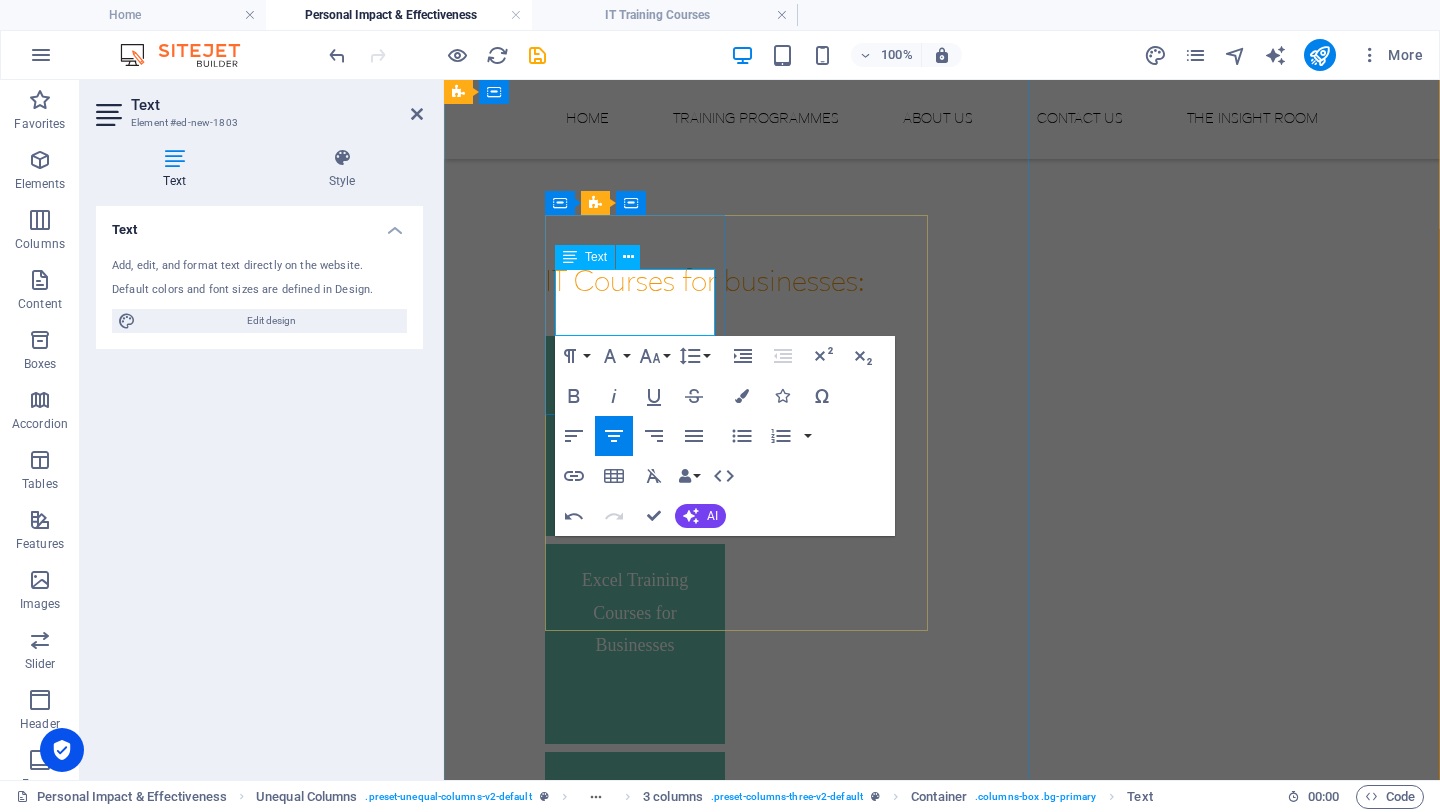 scroll, scrollTop: 1731, scrollLeft: 0, axis: vertical 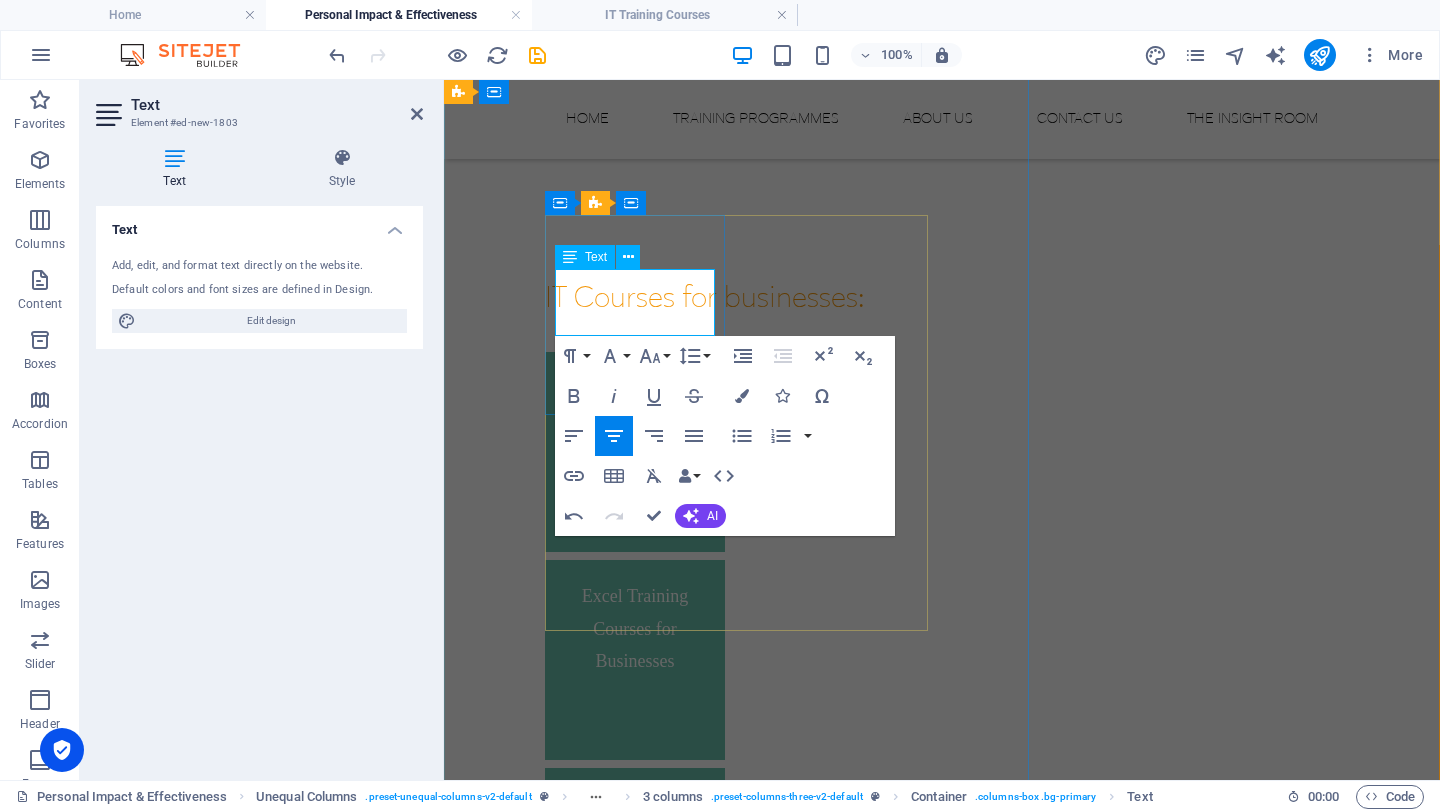 click on "Power BI" at bounding box center (635, 388) 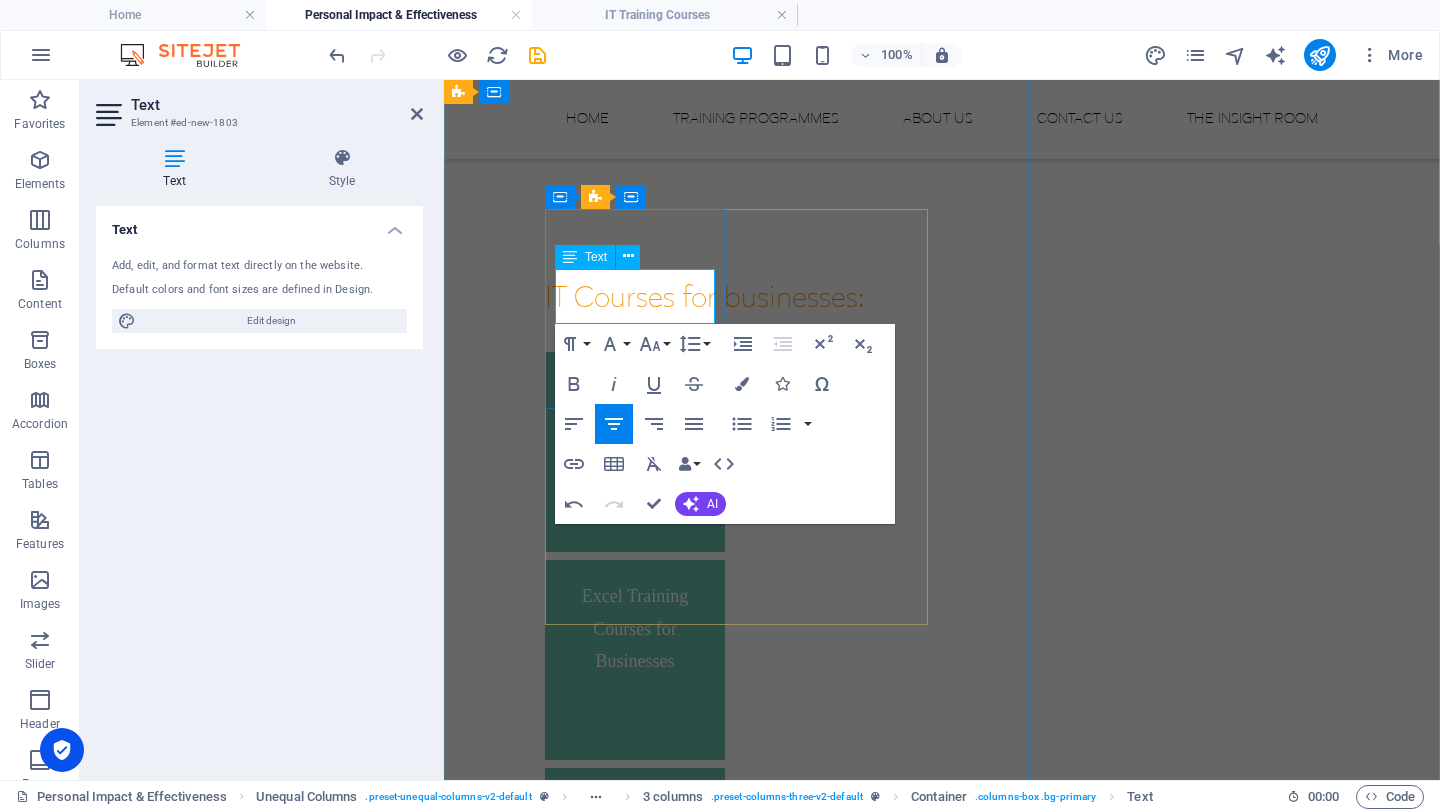 scroll, scrollTop: 1737, scrollLeft: 0, axis: vertical 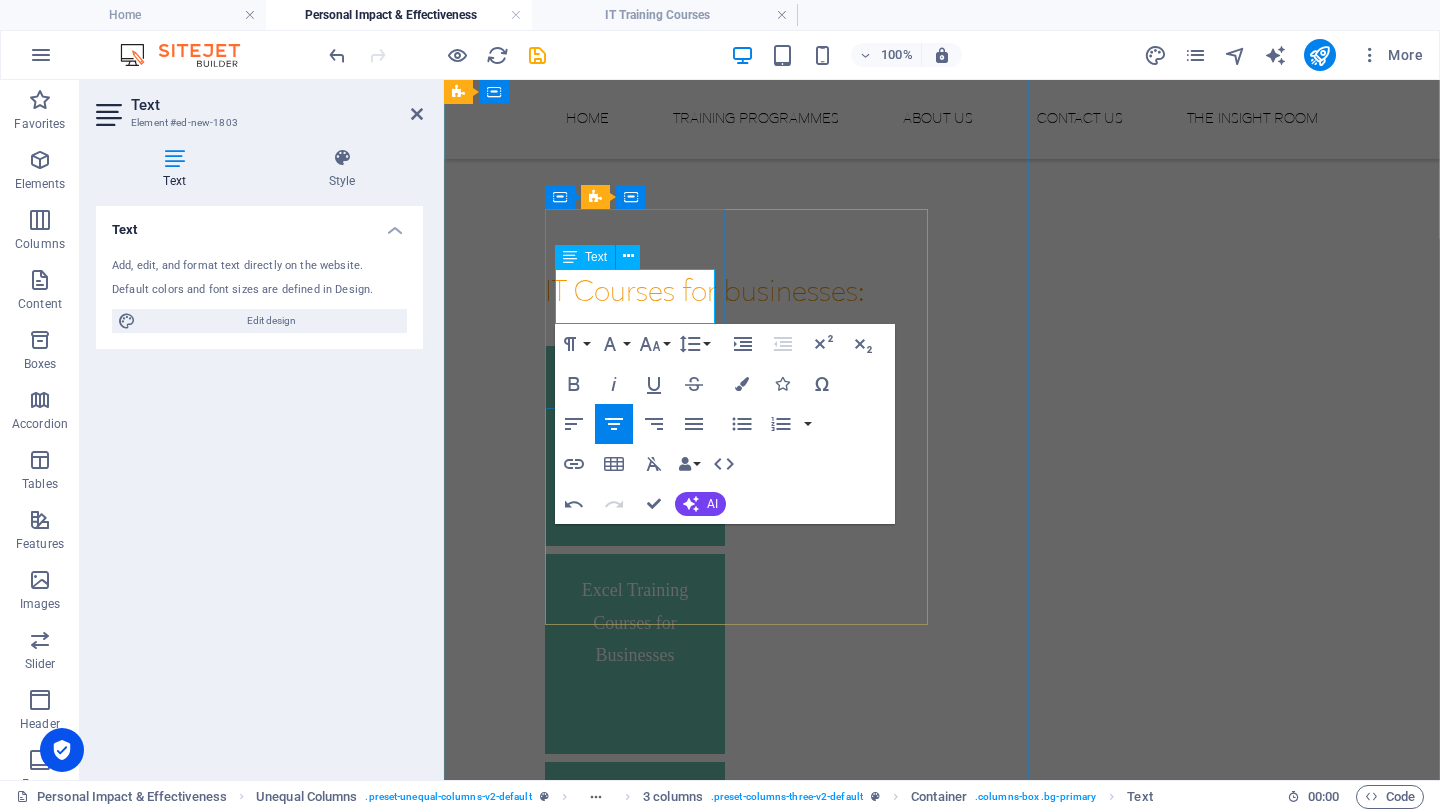 click on "Assertiveness Skills" at bounding box center [635, 404] 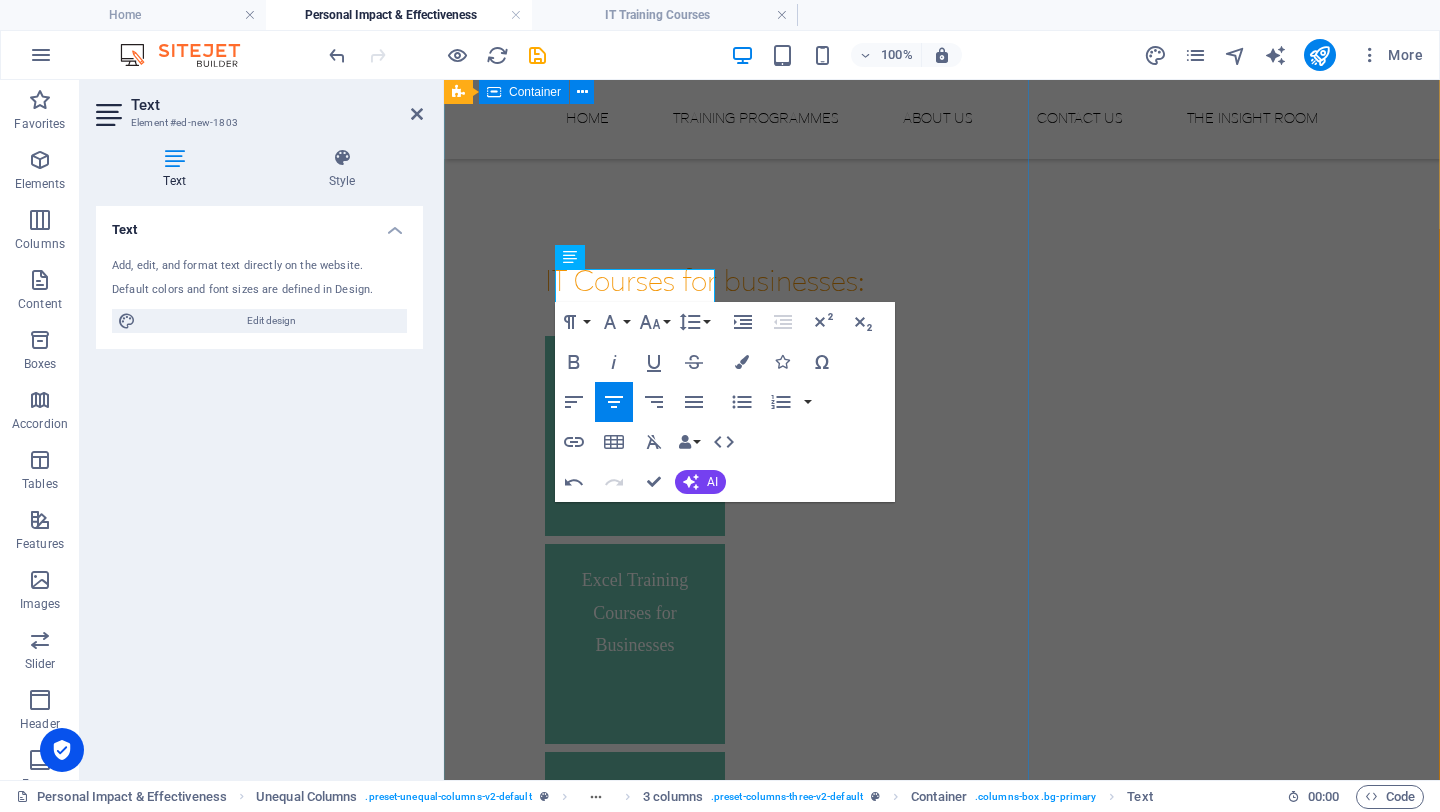 drag, startPoint x: 705, startPoint y: 281, endPoint x: 518, endPoint y: 252, distance: 189.2353 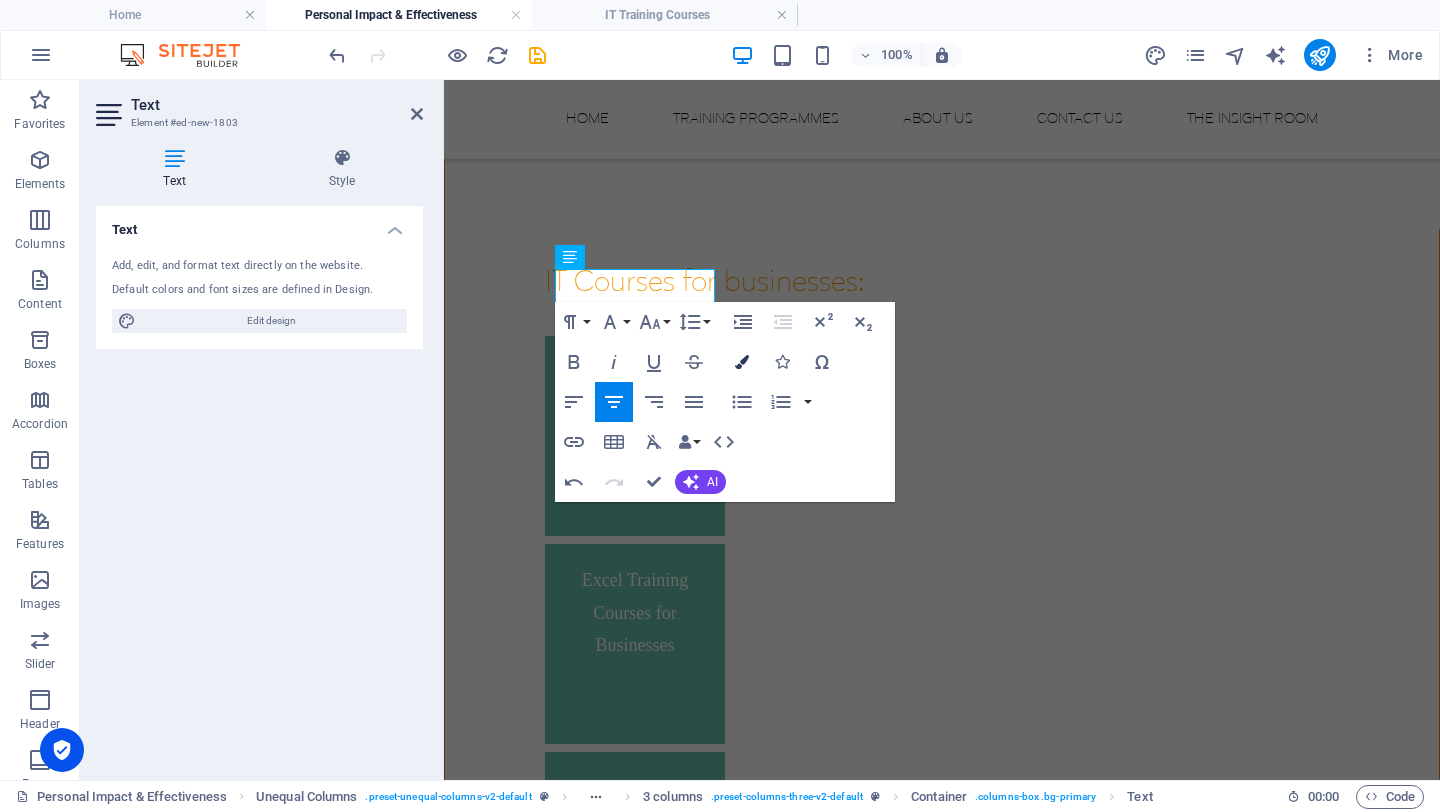 click at bounding box center [742, 362] 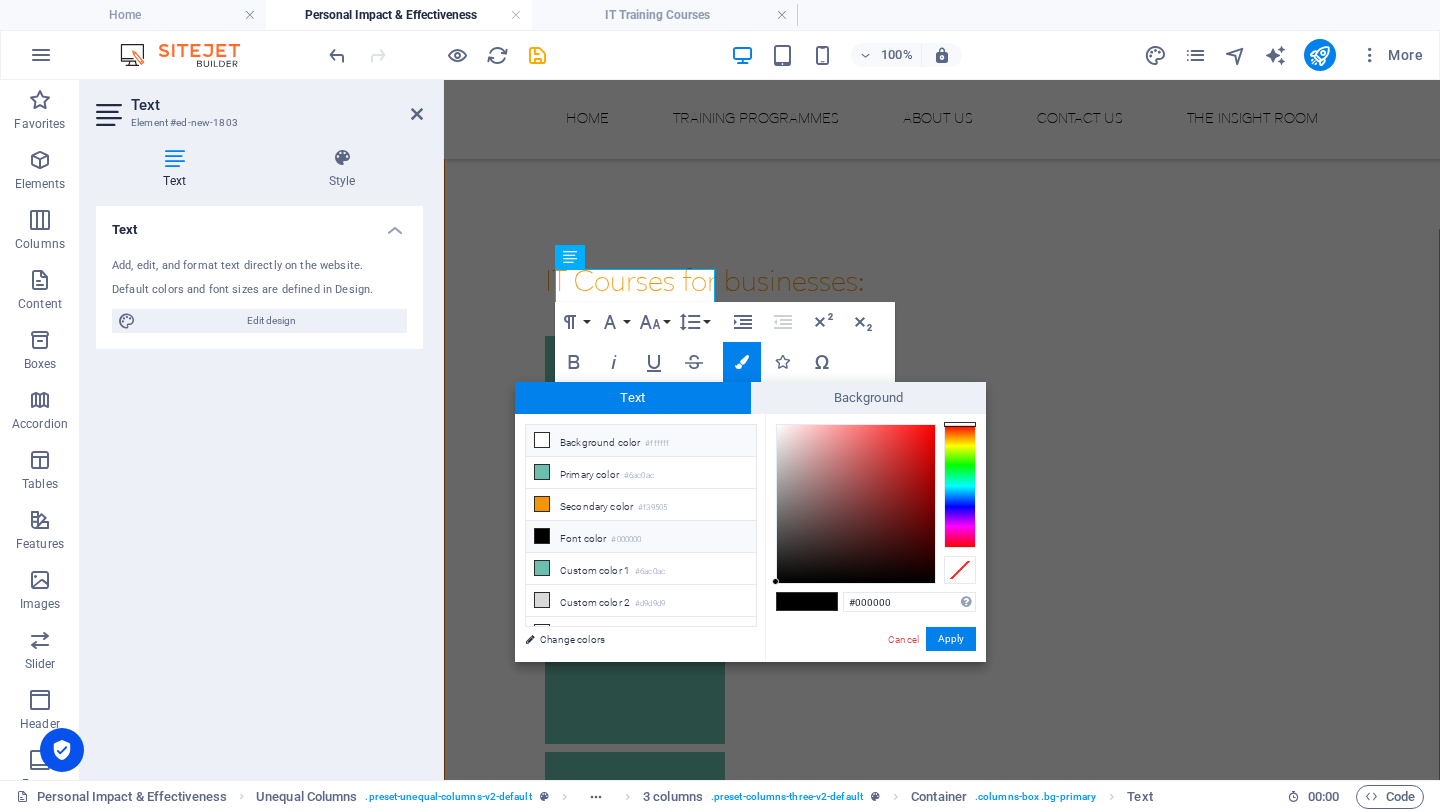 click on "Background color
#ffffff" at bounding box center [641, 441] 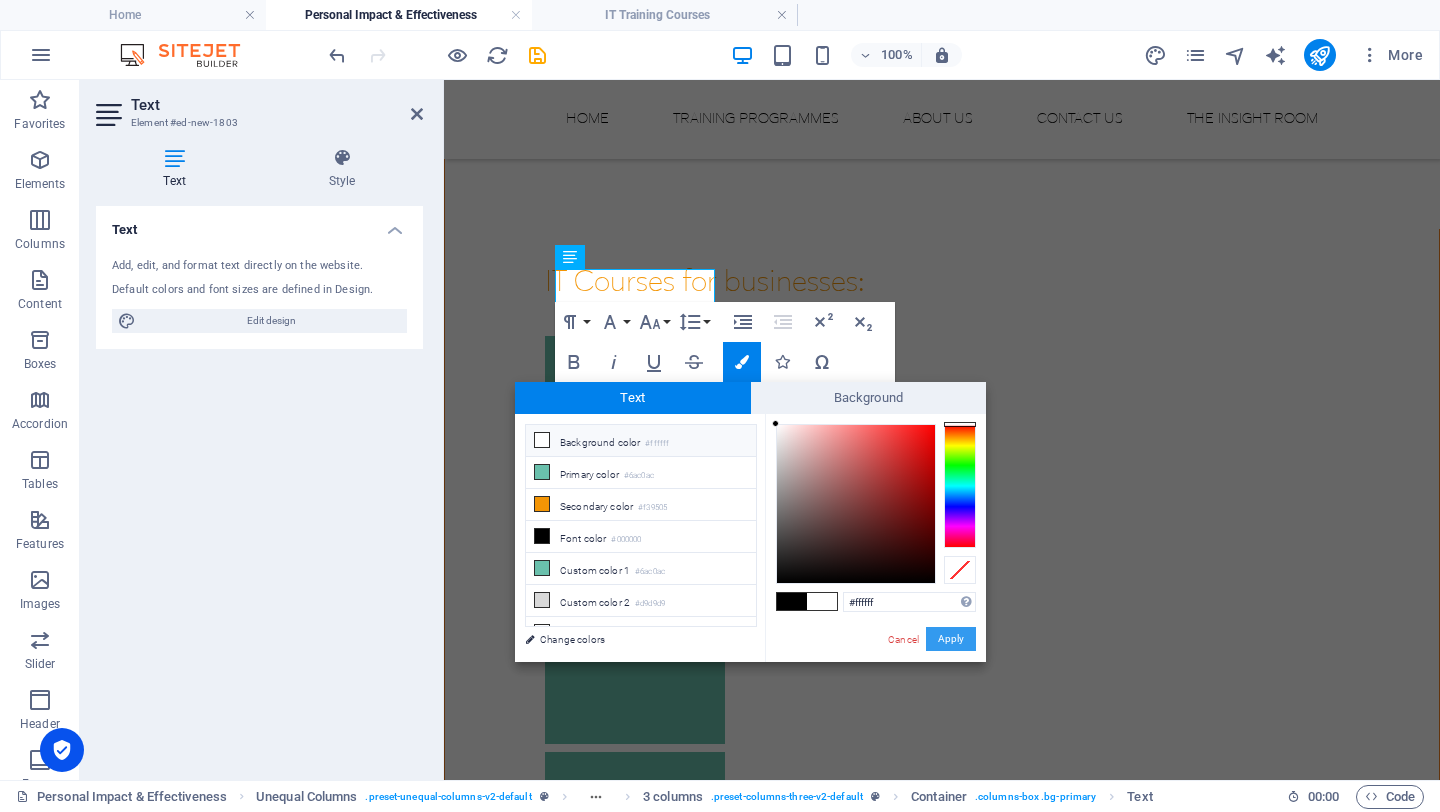click on "Apply" at bounding box center (951, 639) 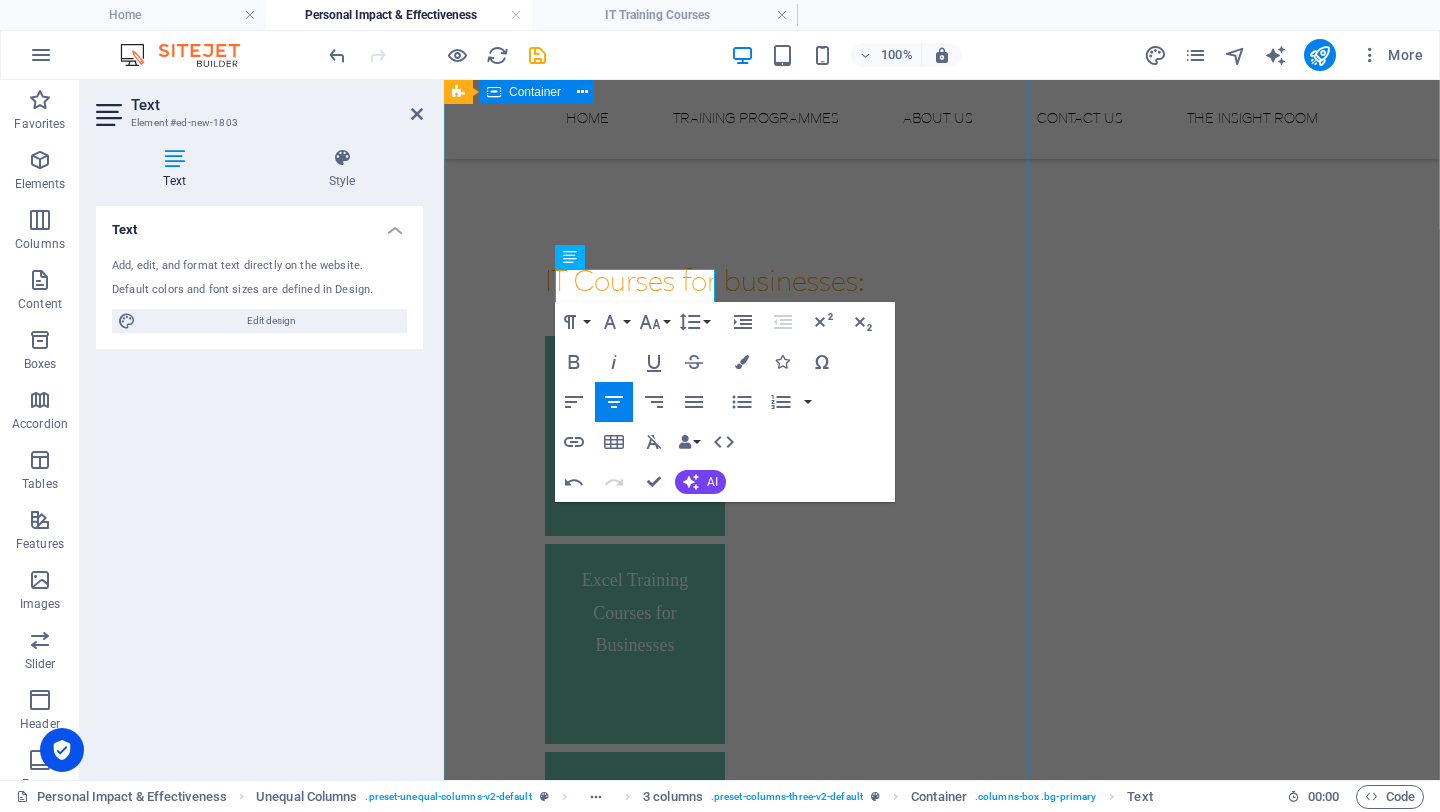 click on "We believe in career-defining training. Learning that makes the leap from theory to practice, builds confidence, and drives business performance. With bespoke business training programmes, designed by experts and delivered with passion, we nurture skills for the future and support an appetite for lifelong learning. Our approach is simple: we listen. Then we build the programme you need, giving your business and your people tailored support for the scenarios you face every day.  Our programmes can be a one-off session on  'Working Smarter, Not Harder'  or we can design a host of business skills courses that can really focus on a huge range of topics. View all of our Personal Impact and Effectiveness courses on the right-hand side. IT Courses for businesses:   IT Courses for businesses:   Assertiveness Skills Excel Training Courses for Businesses Microsoft Word - Introduction The Currency of #YOU - Your Brand. Your career Currency" at bounding box center (942, 190) 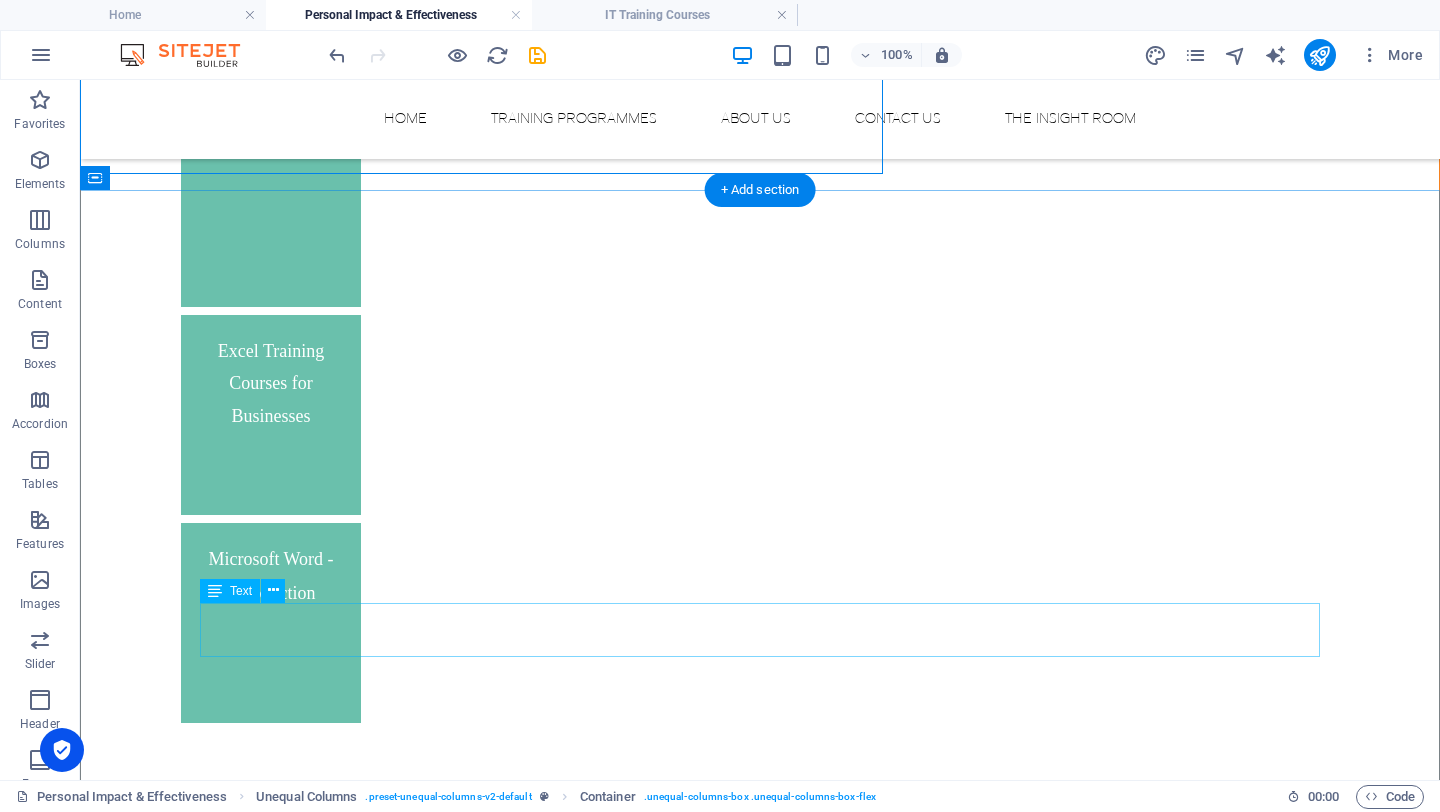 scroll, scrollTop: 2078, scrollLeft: 0, axis: vertical 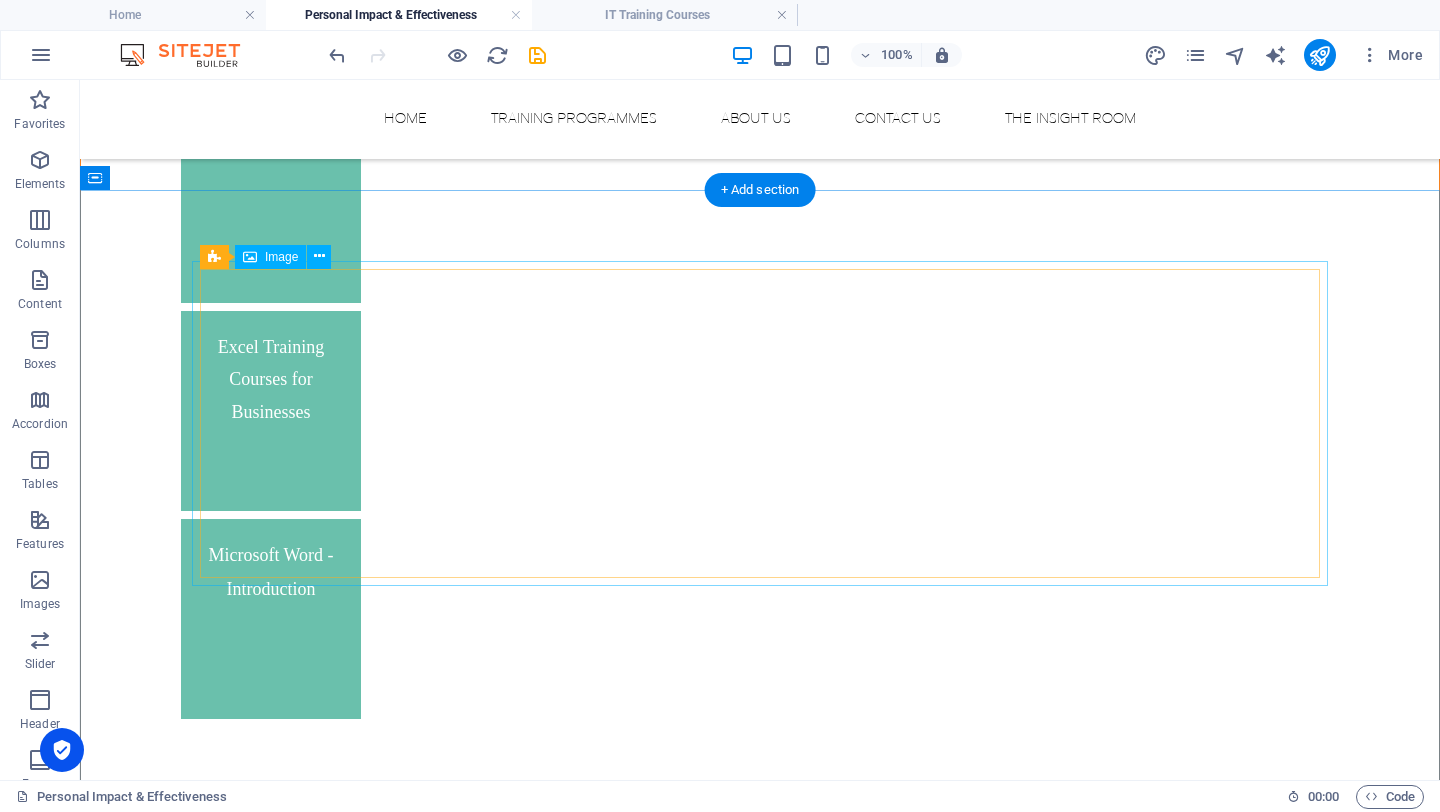 click at bounding box center (760, 2371) 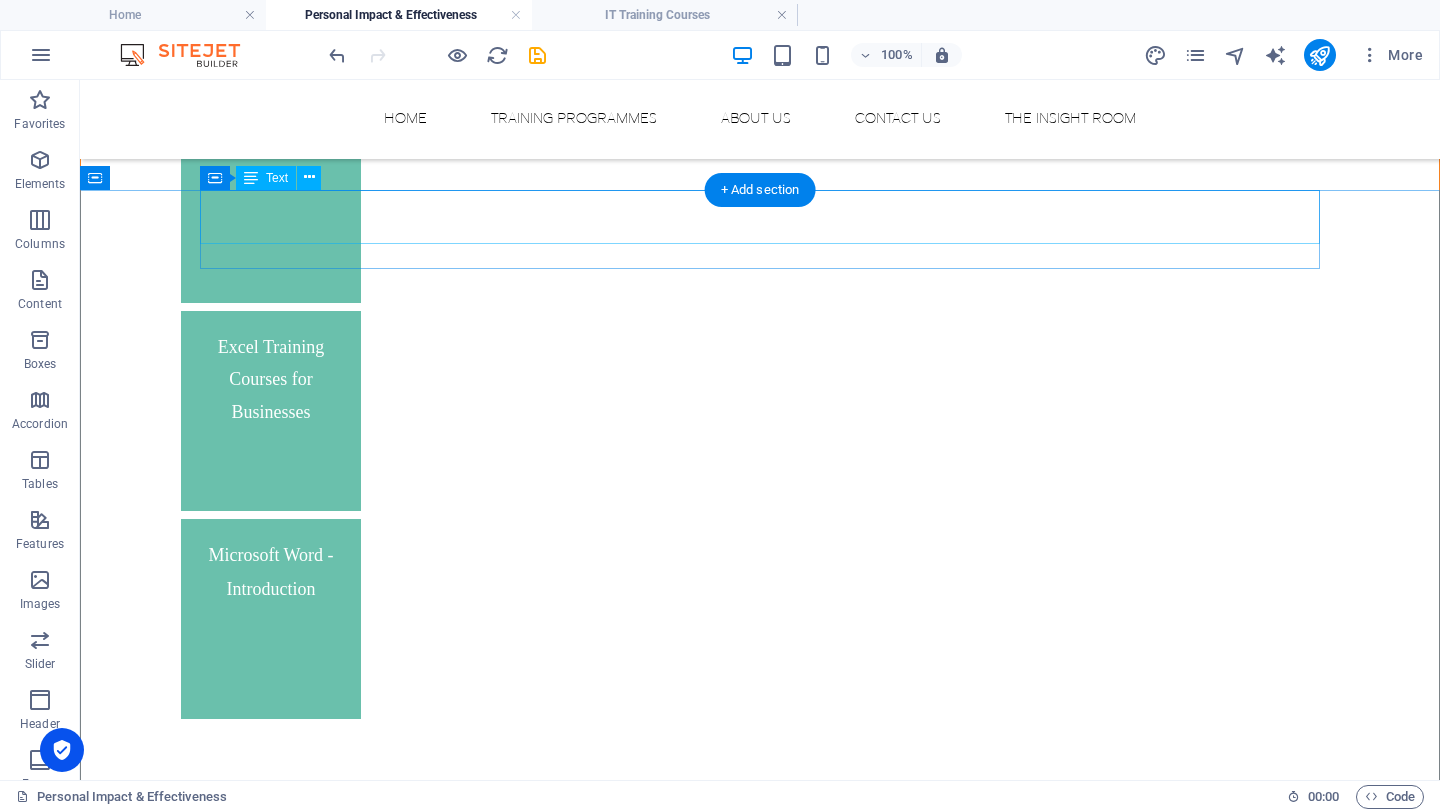 click on "We have worked with:" at bounding box center [760, 2165] 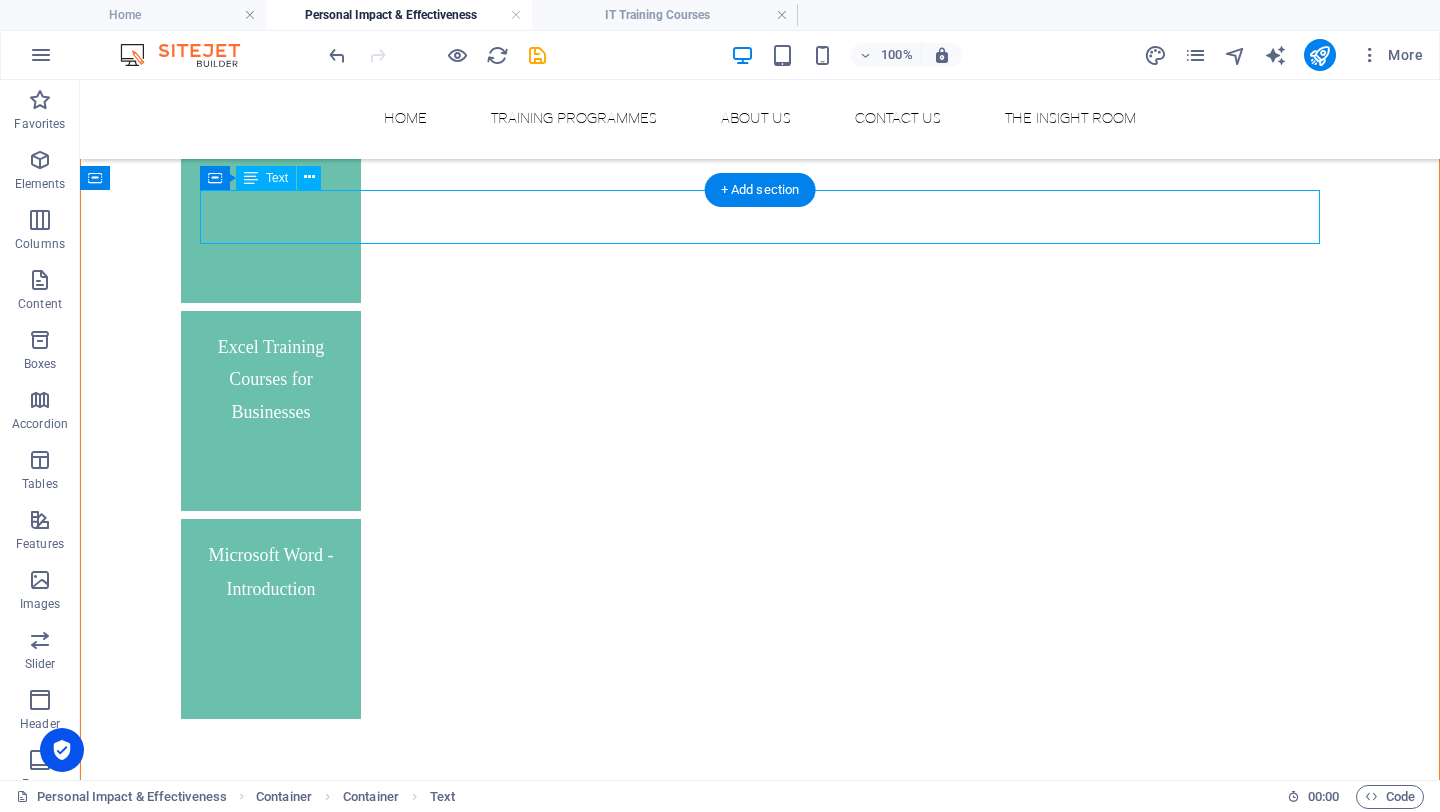 click on "We have worked with:" at bounding box center (760, 2165) 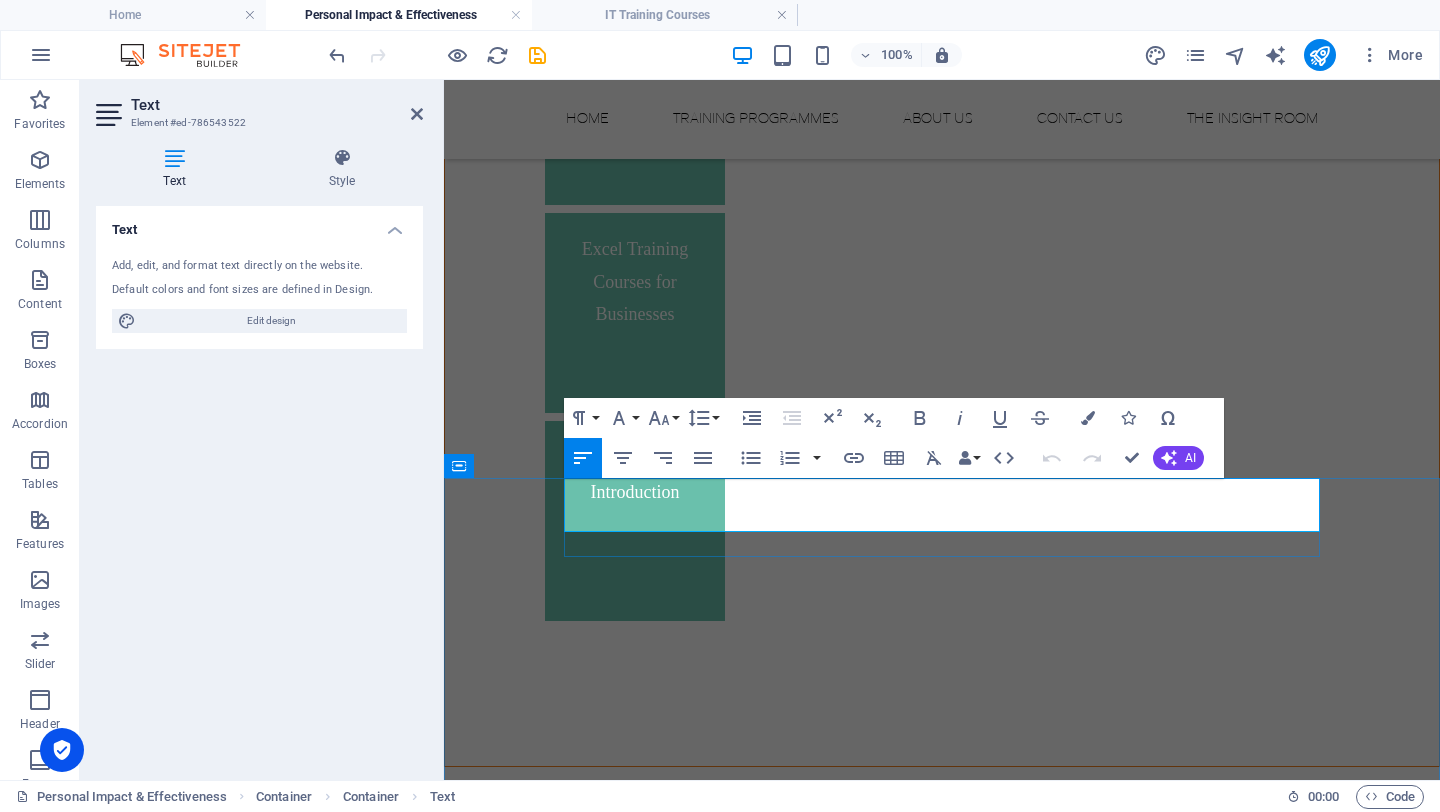 drag, startPoint x: 867, startPoint y: 523, endPoint x: 564, endPoint y: 497, distance: 304.11346 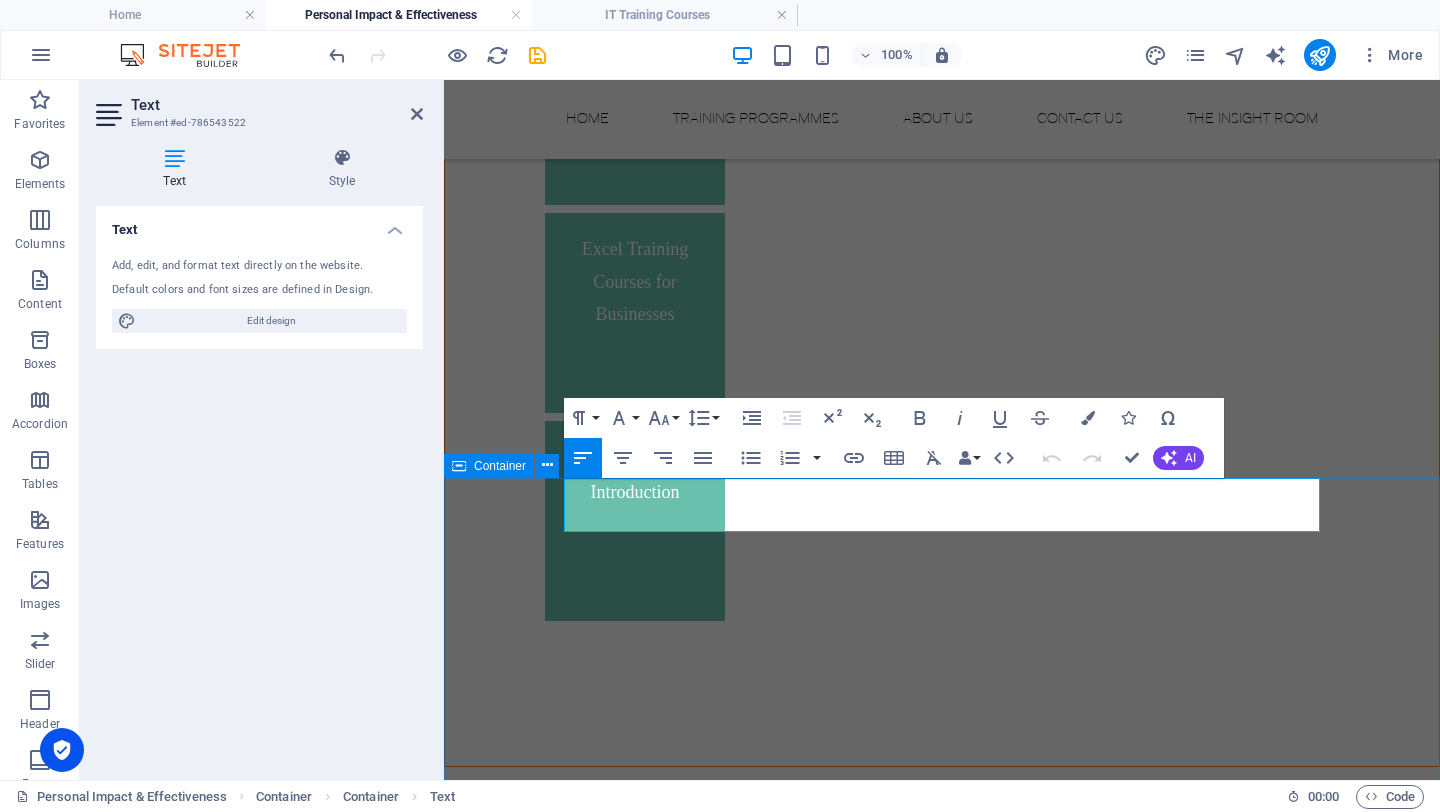 click on "We have worked with: Drop content here or  Add elements  Paste clipboard Popular Courses: Assertiveness Skills Modern Business Writing Skills Time Mastery and Resilience` The Currency of #YOU - "Your Brand. Your career currency" Financial Awareness - Graduate Workshop  Business Etiquette and Networking Presentation Skills Emotional Intelligence Managing Diversity  Innovations and Problem Solving Strategic Sales Executive and  PA/Secretarial  Programmes" at bounding box center [942, 3164] 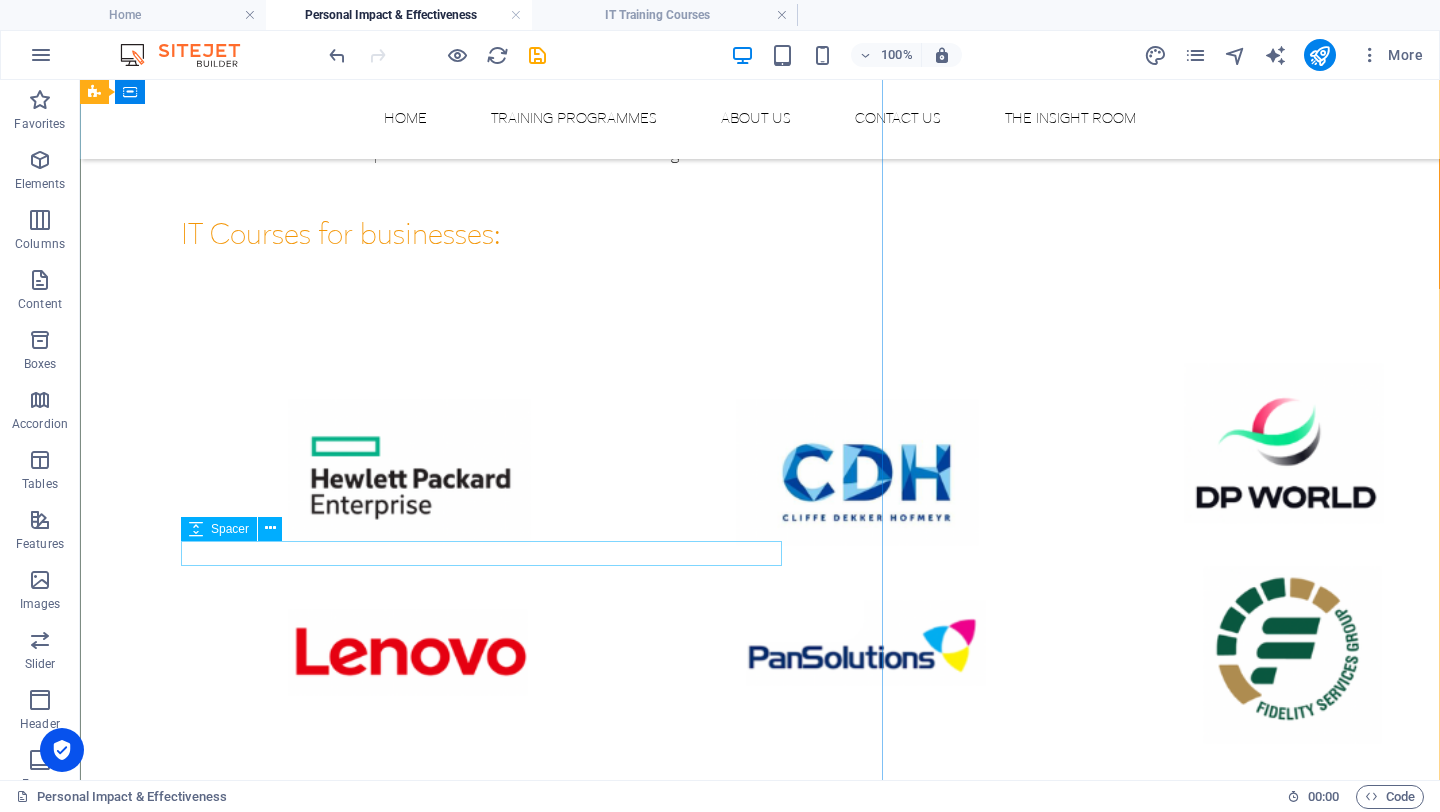 scroll, scrollTop: 983, scrollLeft: 0, axis: vertical 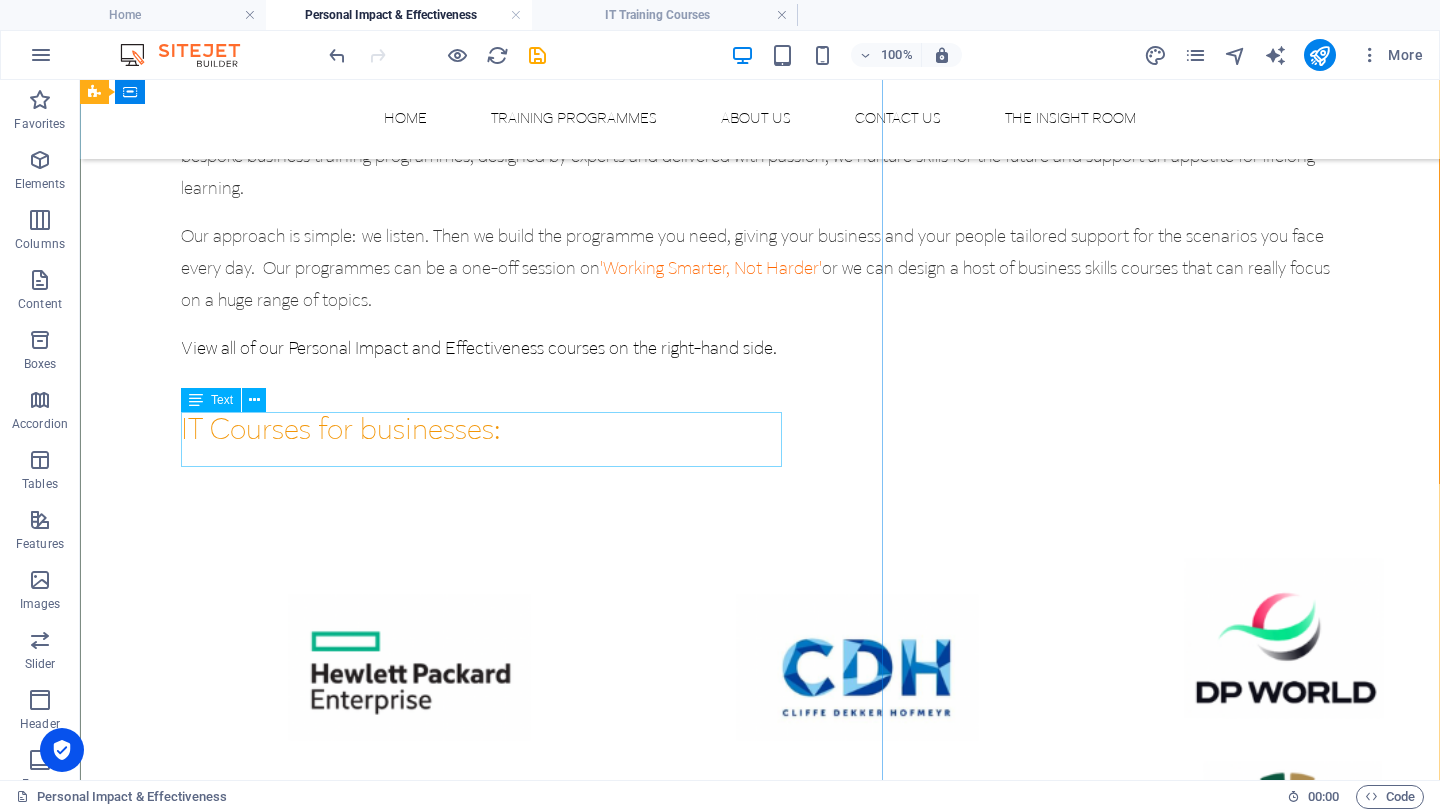 click on "IT Courses for businesses:" at bounding box center (760, 430) 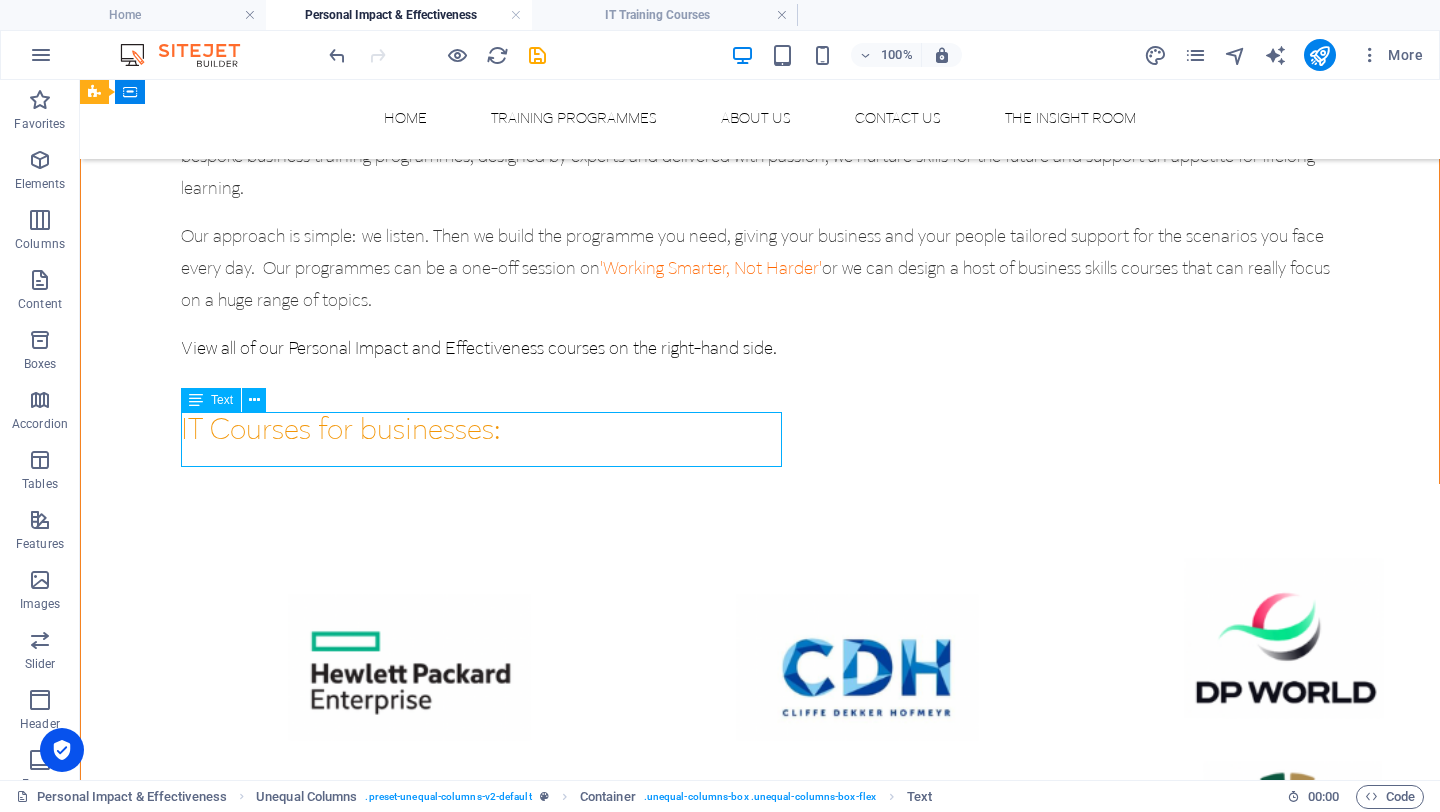 click on "IT Courses for businesses:" at bounding box center [760, 430] 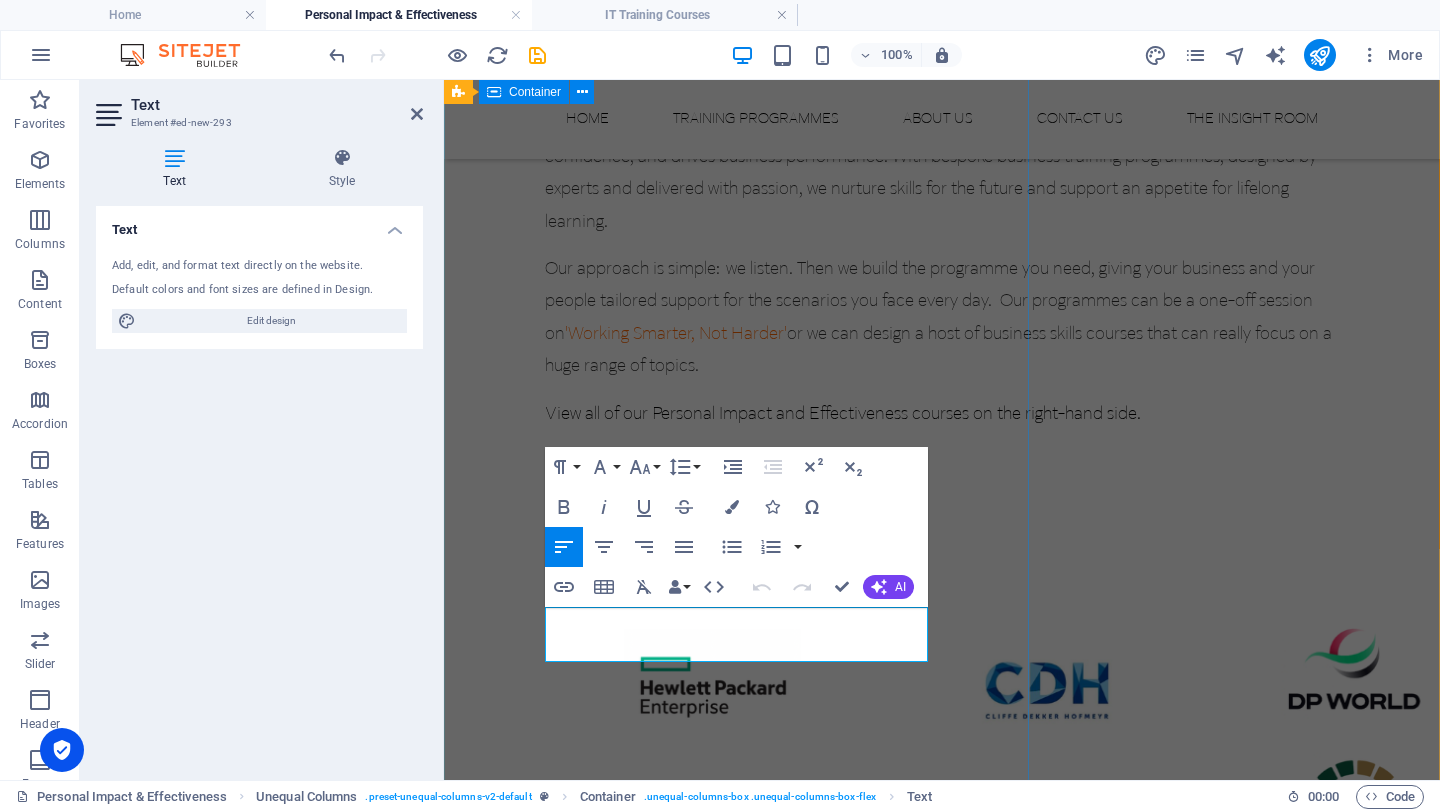 drag, startPoint x: 879, startPoint y: 615, endPoint x: 512, endPoint y: 583, distance: 368.39246 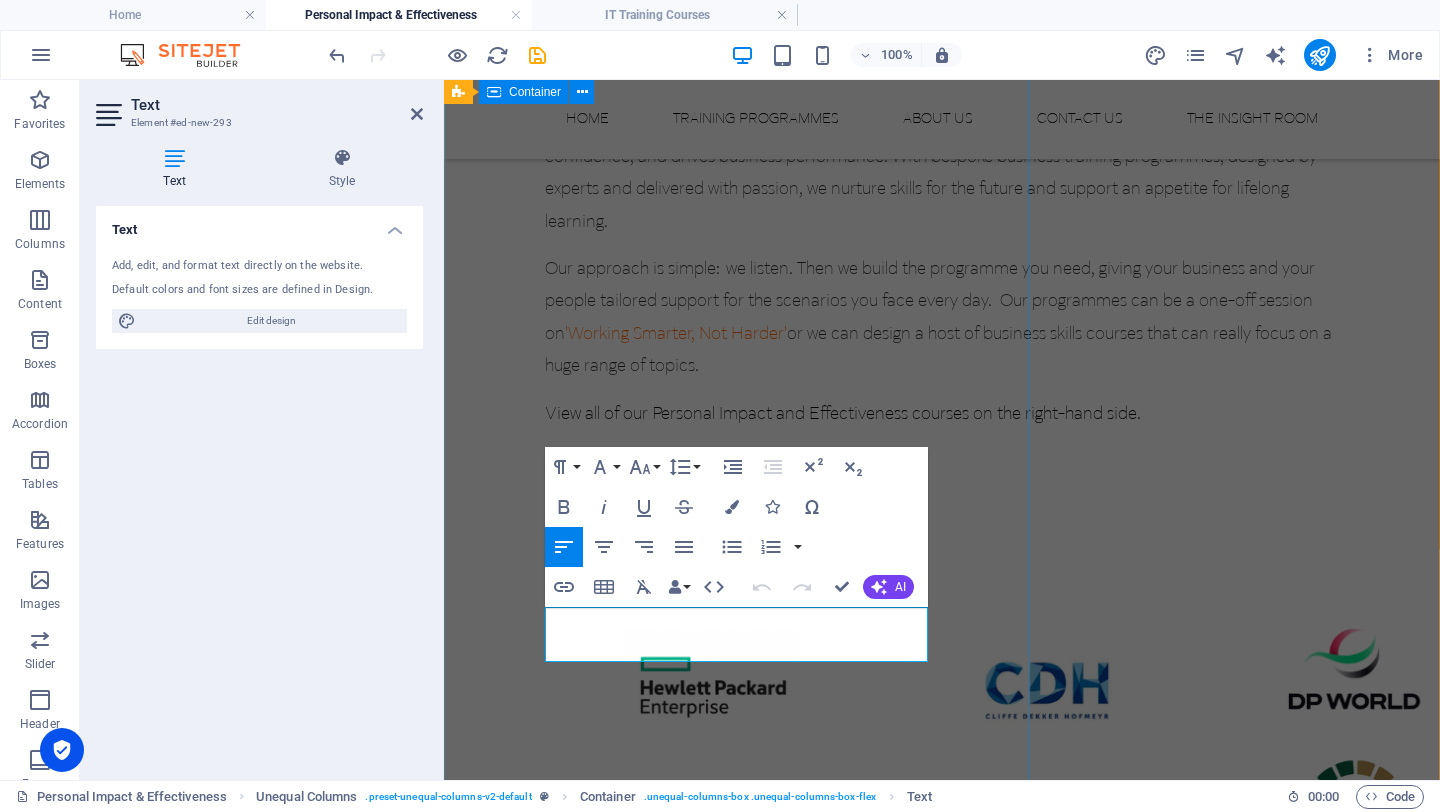 click on "We believe in career-defining training. Learning that makes the leap from theory to practice, builds confidence, and drives business performance. With bespoke business training programmes, designed by experts and delivered with passion, we nurture skills for the future and support an appetite for lifelong learning. Our approach is simple: we listen. Then we build the programme you need, giving your business and your people tailored support for the scenarios you face every day.  Our programmes can be a one-off session on  'Working Smarter, Not Harder'  or we can design a host of business skills courses that can really focus on a huge range of topics. View all of our Personal Impact and Effectiveness courses on the right-hand side. IT Courses for businesses:   IT Courses for businesses:   Assertiveness Skills Excel Training Courses for Businesses Microsoft Word - Introduction The Currency of #YOU - Your Brand. Your career Currency" at bounding box center [942, 954] 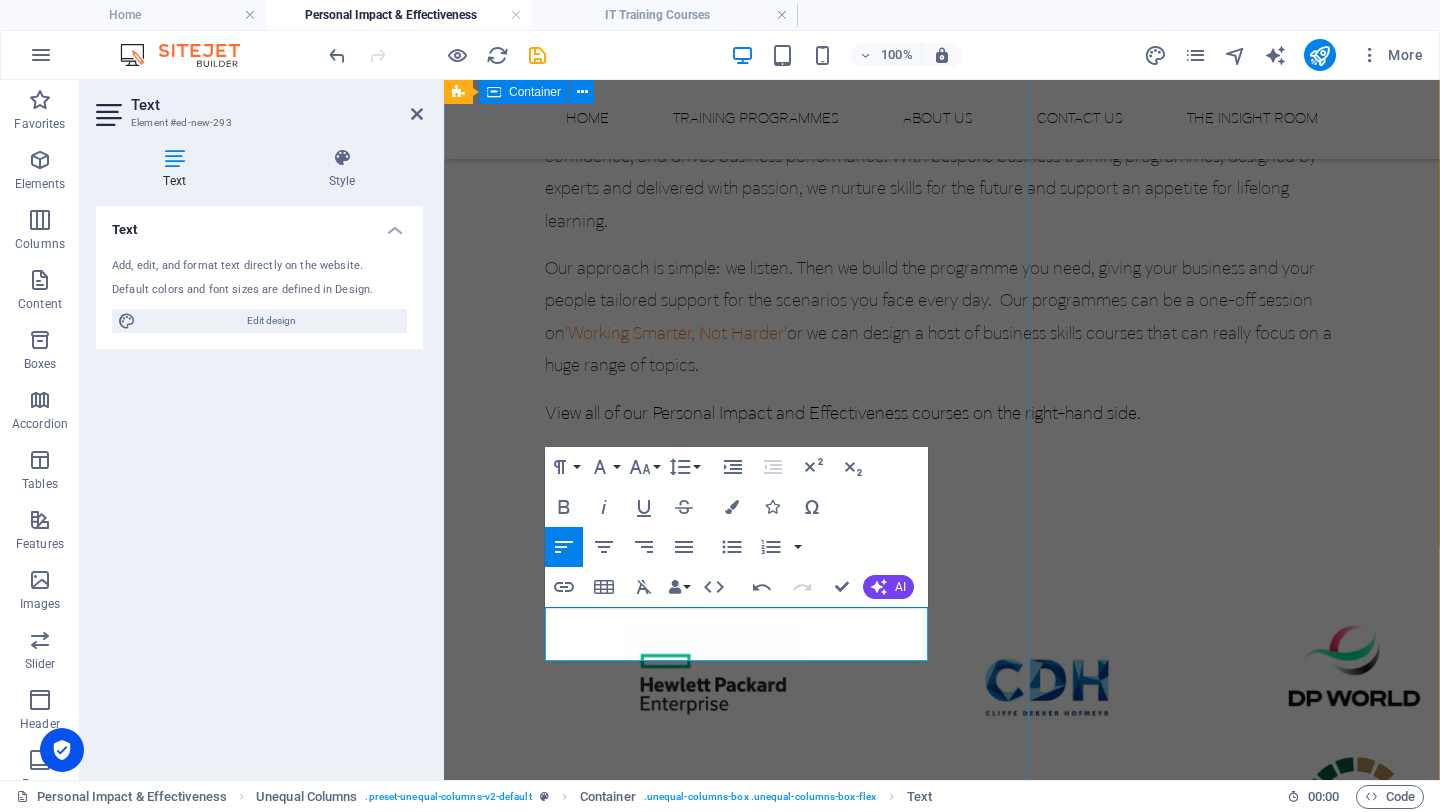 click on "We believe in career-defining training. Learning that makes the leap from theory to practice, builds confidence, and drives business performance. With bespoke business training programmes, designed by experts and delivered with passion, we nurture skills for the future and support an appetite for lifelong learning. Our approach is simple: we listen. Then we build the programme you need, giving your business and your people tailored support for the scenarios you face every day.  Our programmes can be a one-off session on  'Working Smarter, Not Harder'  or we can design a host of business skills courses that can really focus on a huge range of topics. View all of our Personal Impact and Effectiveness courses on the right-hand side. We have worked with: IT Courses for businesses:   Assertiveness Skills Excel Training Courses for Businesses Microsoft Word - Introduction The Currency of #YOU - Your Brand. Your career Currency" at bounding box center [942, 953] 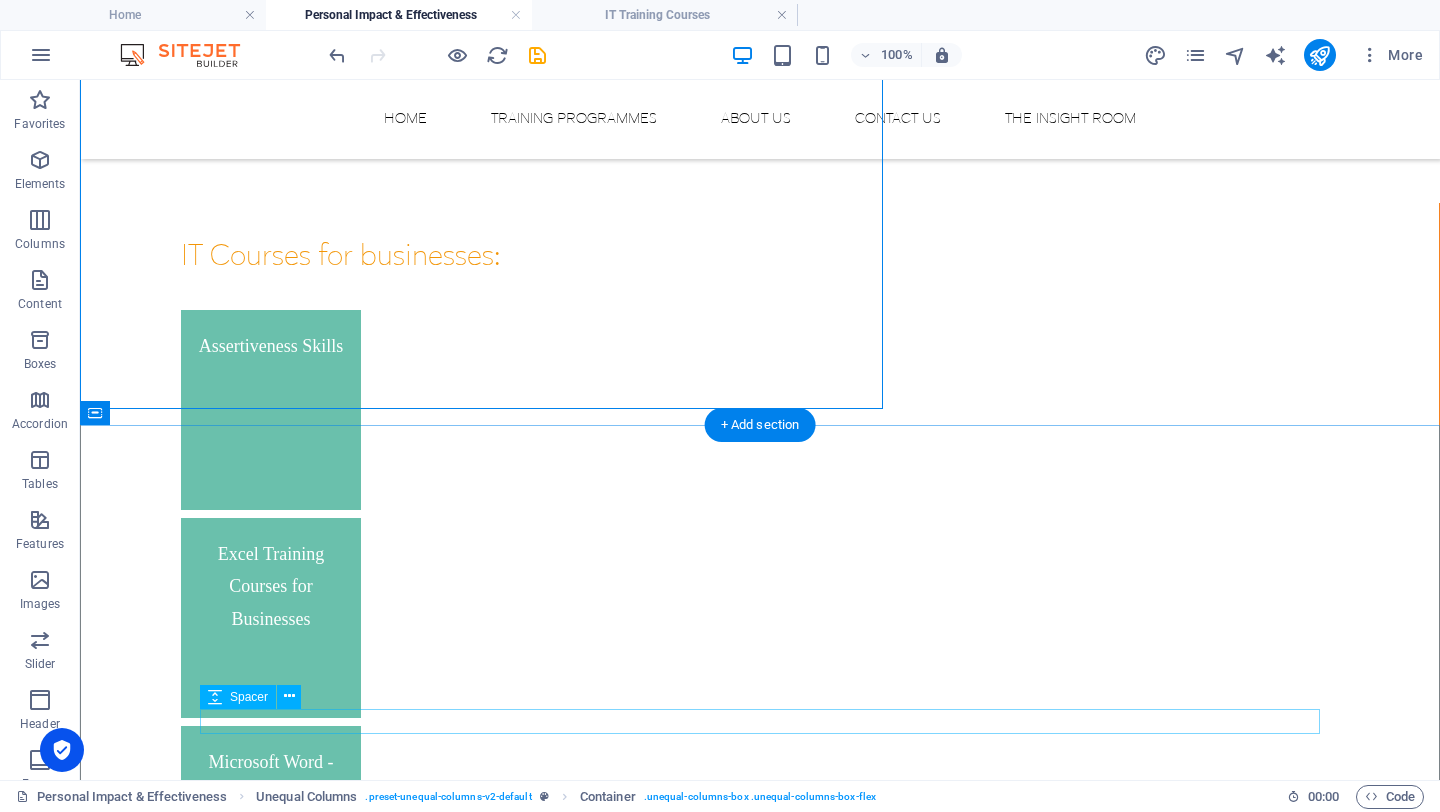 scroll, scrollTop: 1879, scrollLeft: 0, axis: vertical 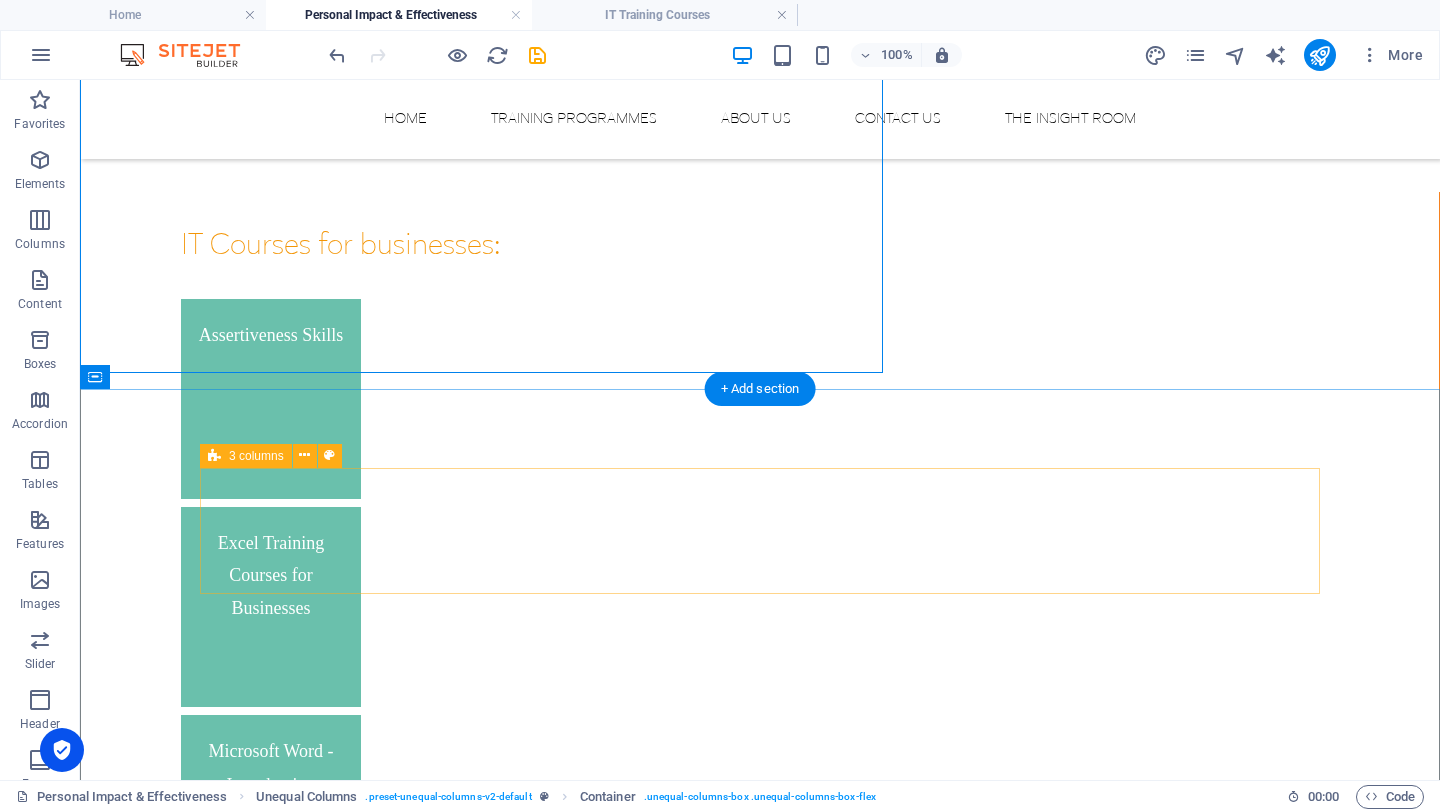 click on "Drop content here or  Add elements  Paste clipboard" at bounding box center (760, 2476) 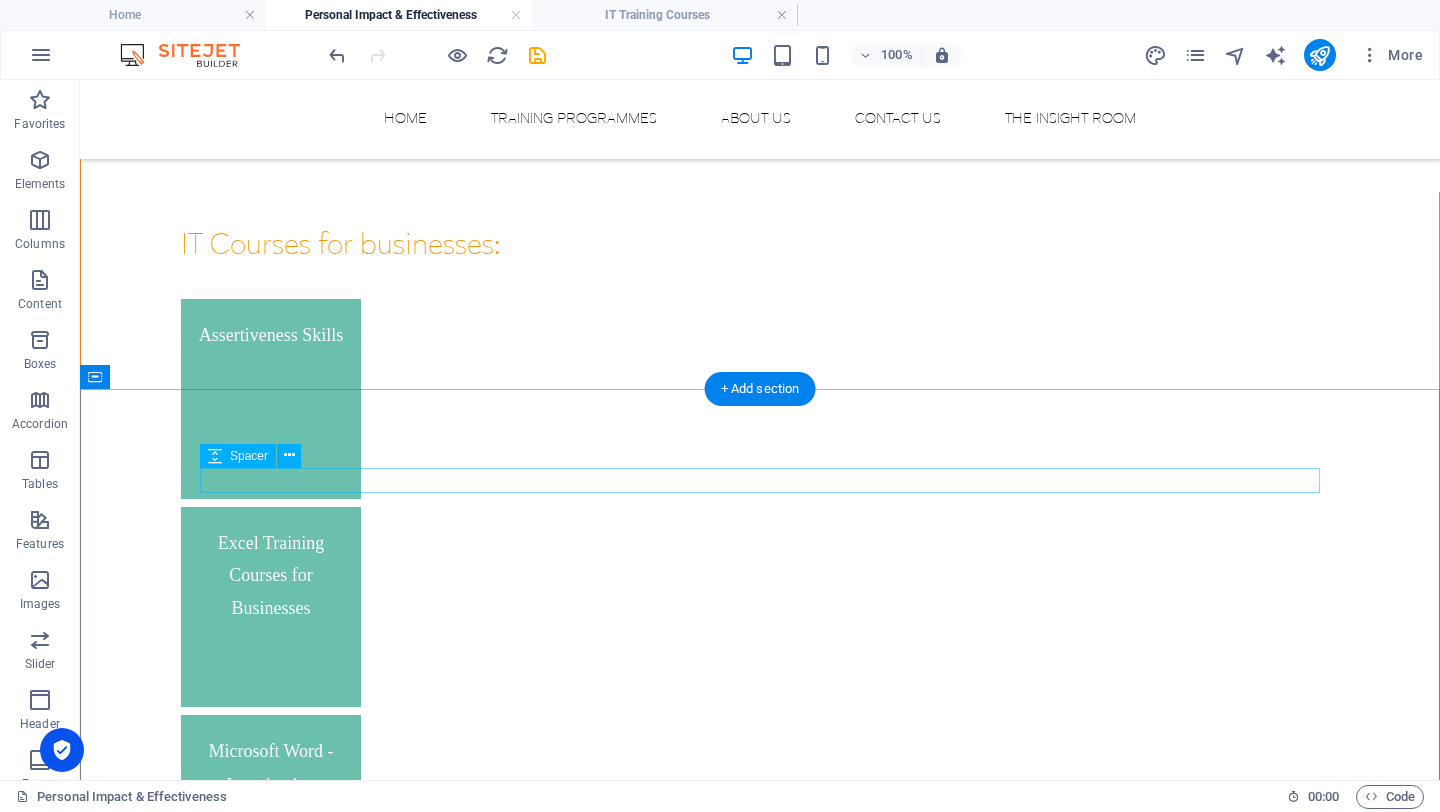 click at bounding box center [760, 2425] 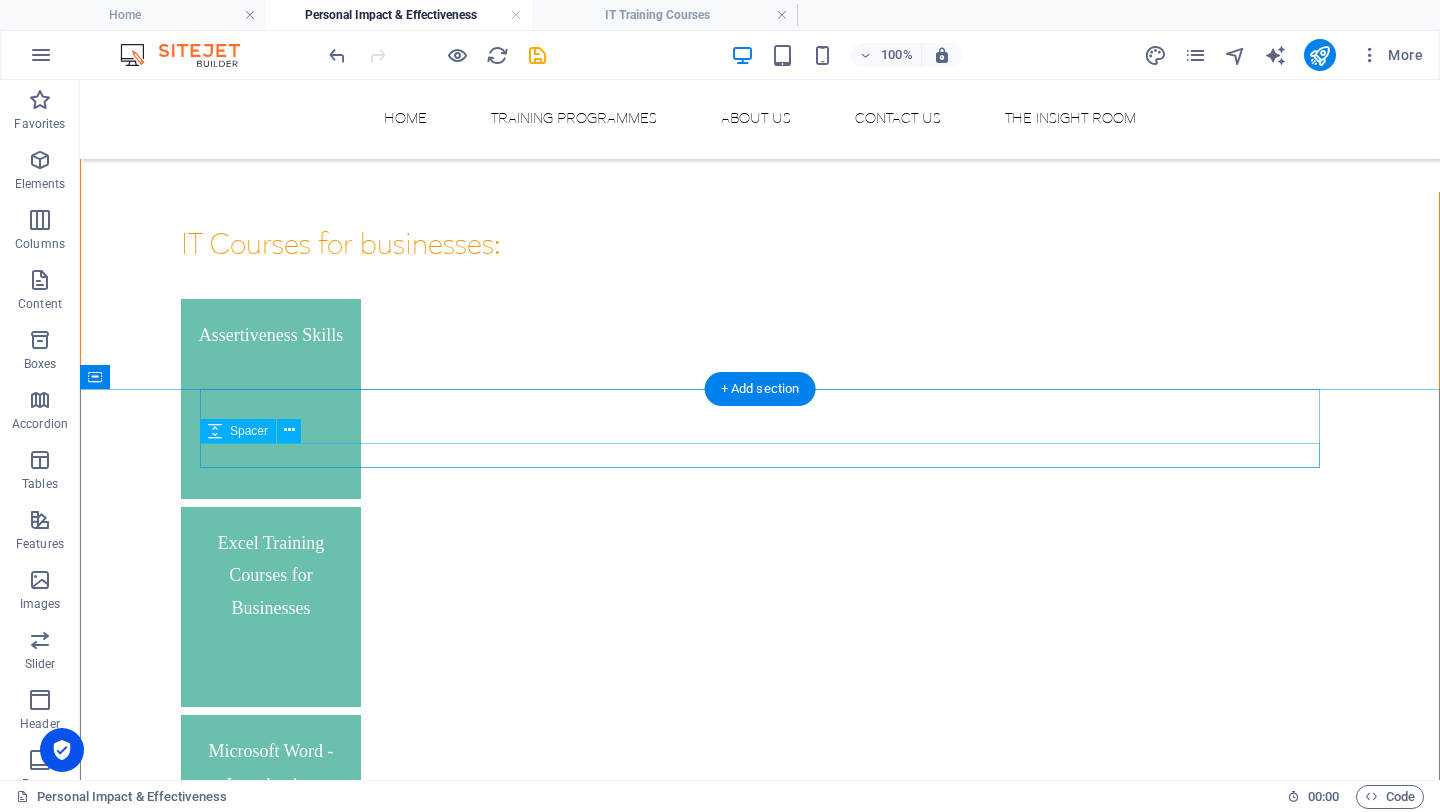 click at bounding box center [760, 2400] 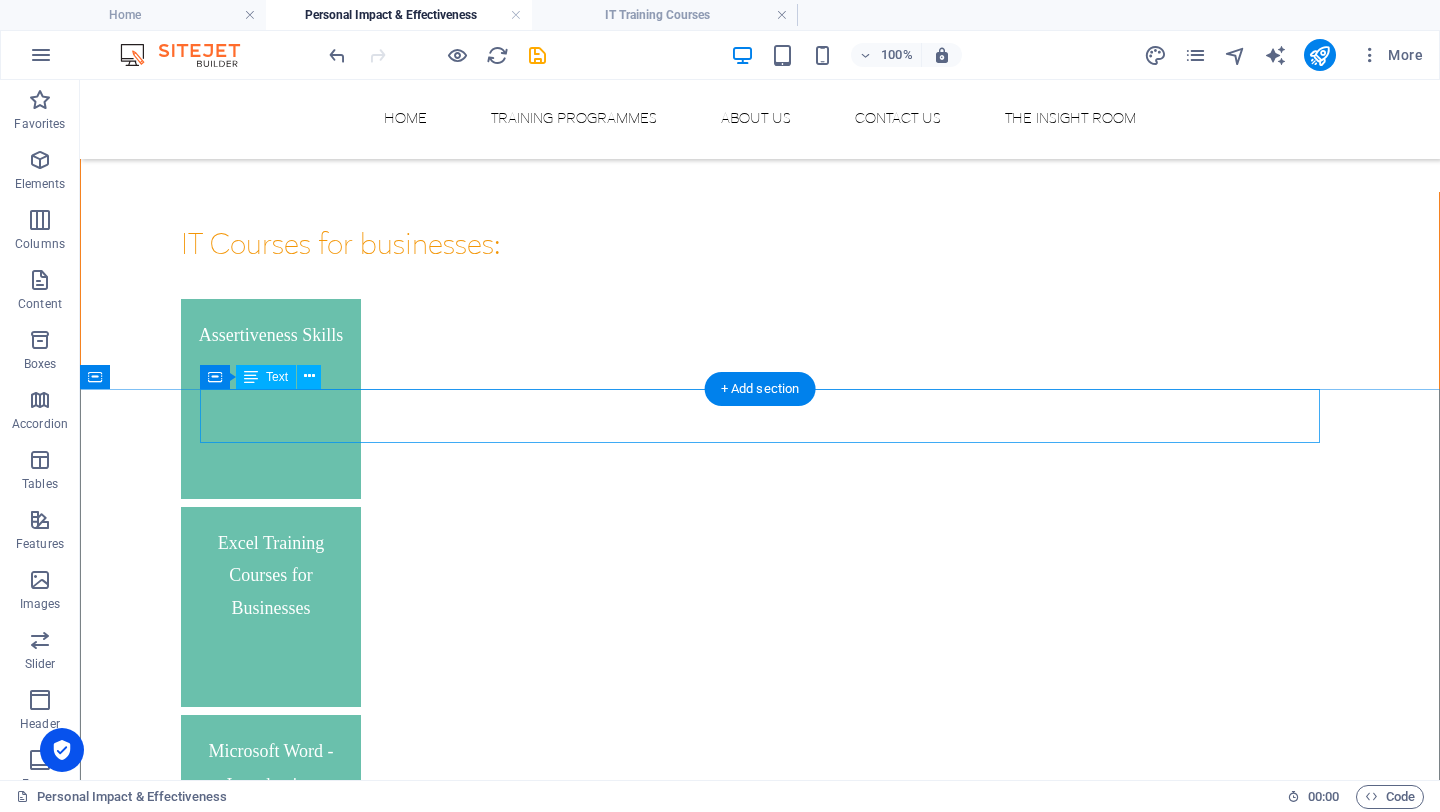 click on "We have worked with:" at bounding box center (760, 2361) 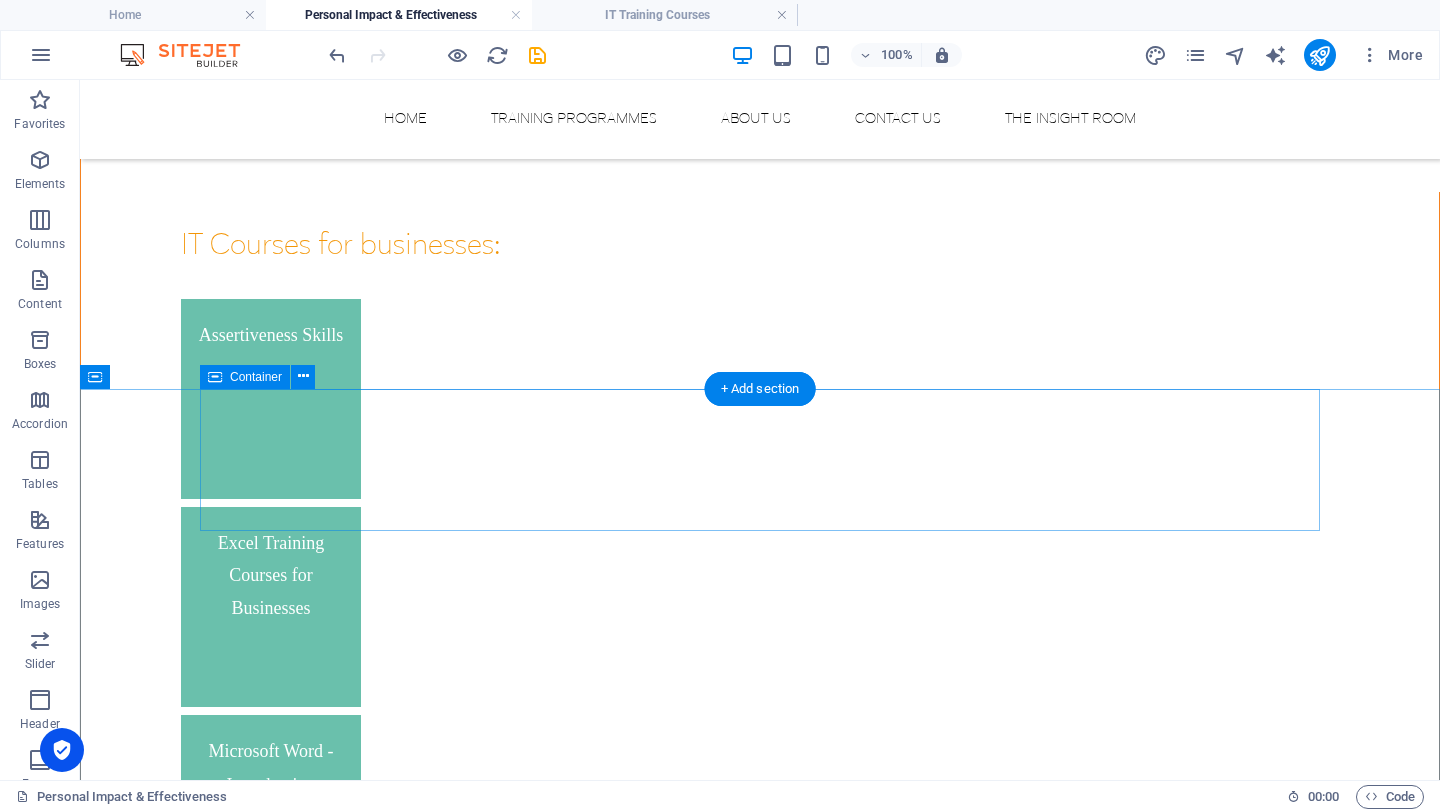 click on "Drop content here or  Add elements  Paste clipboard" at bounding box center [760, 2405] 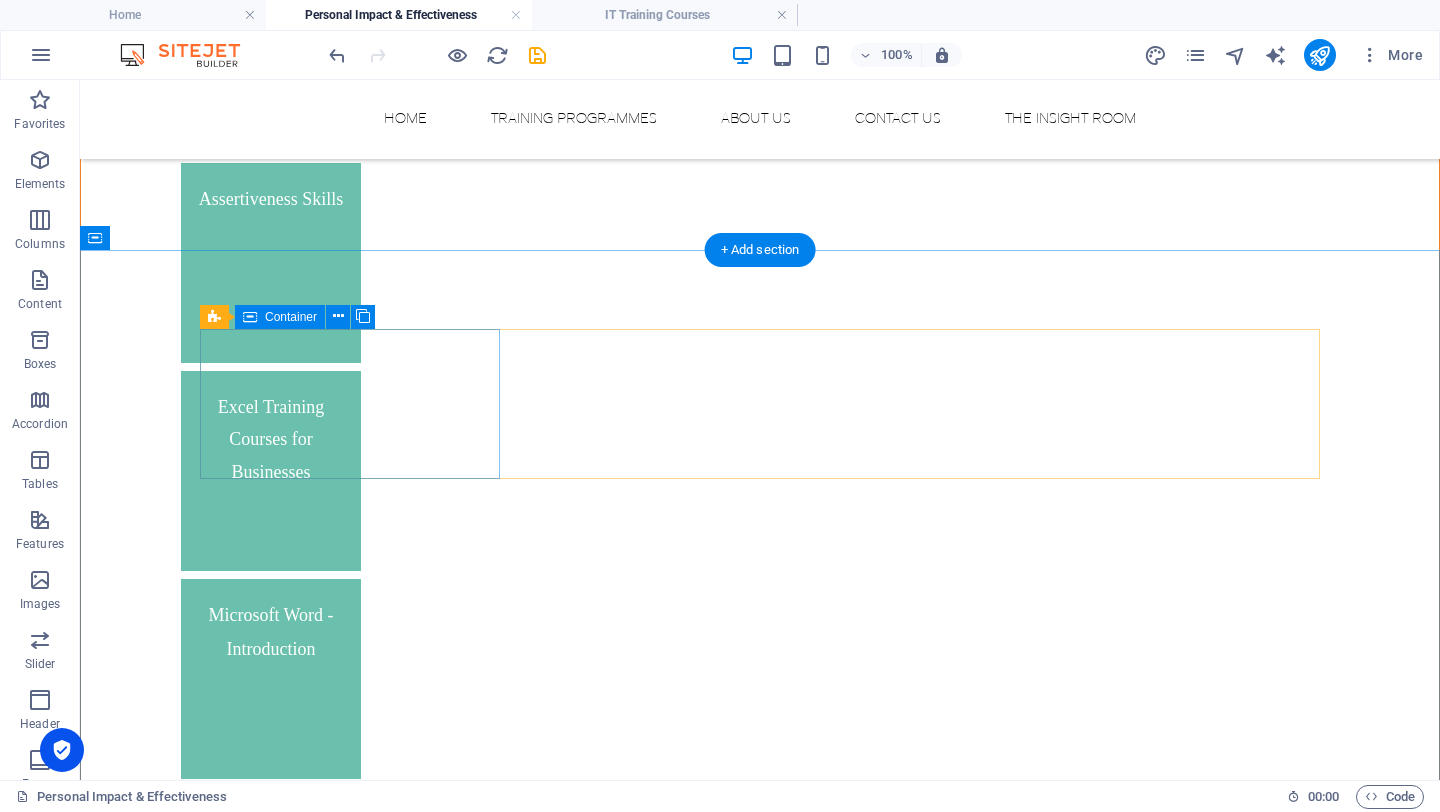 scroll, scrollTop: 2020, scrollLeft: 0, axis: vertical 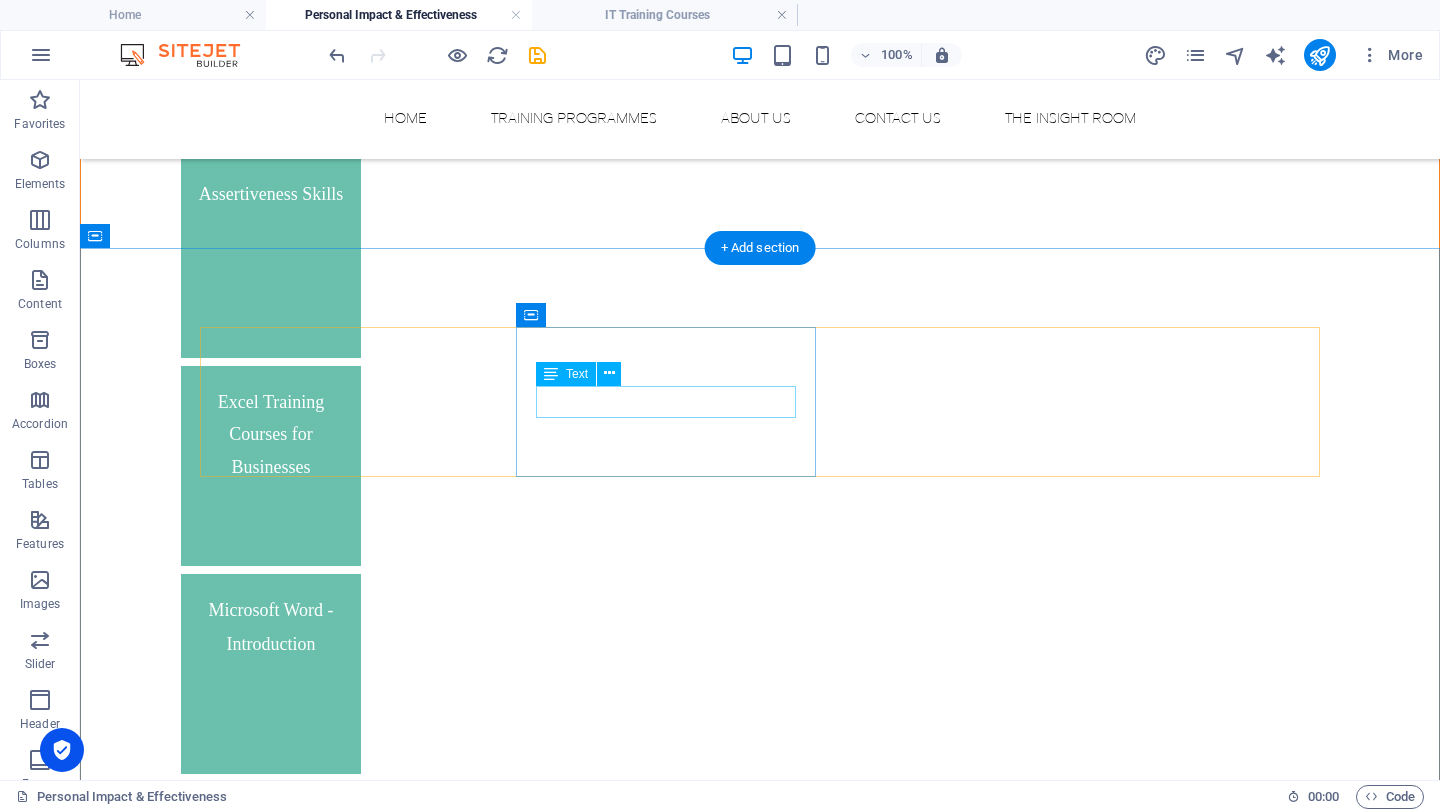 click on "Modern Business Writing Skills" at bounding box center [350, 2466] 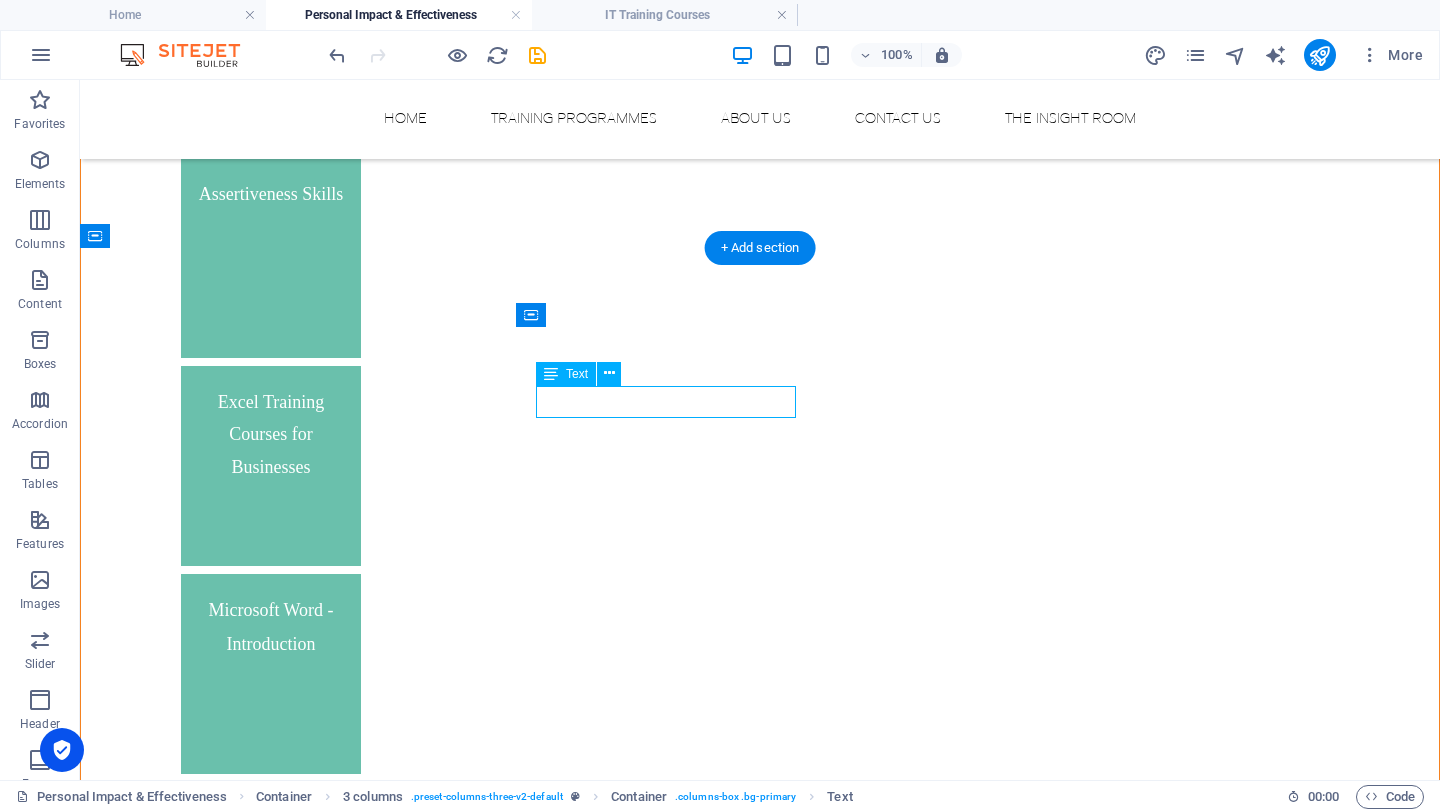 click on "Modern Business Writing Skills" at bounding box center (350, 2466) 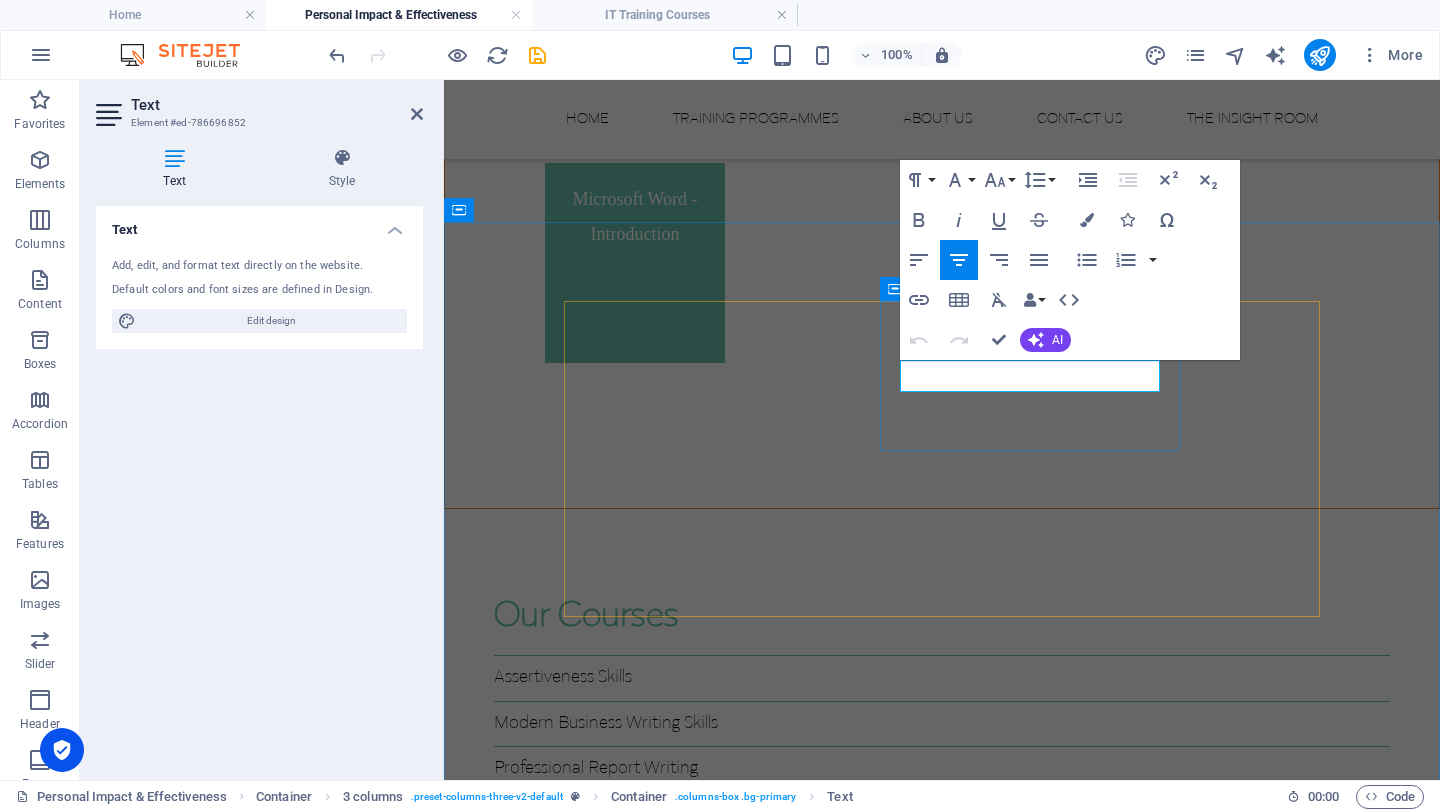 drag, startPoint x: 1145, startPoint y: 378, endPoint x: 916, endPoint y: 357, distance: 229.96086 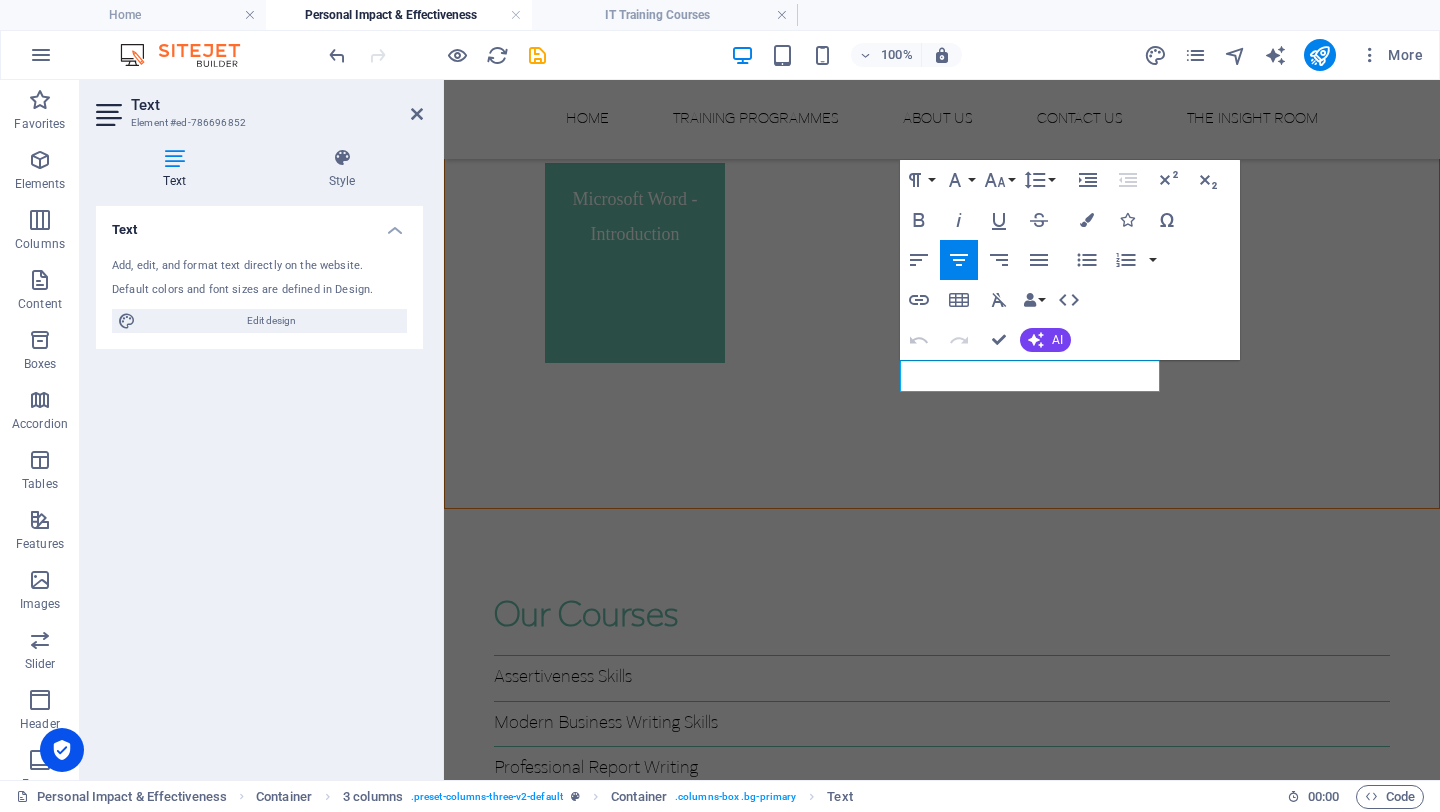copy on "Modern Business Writing Skills" 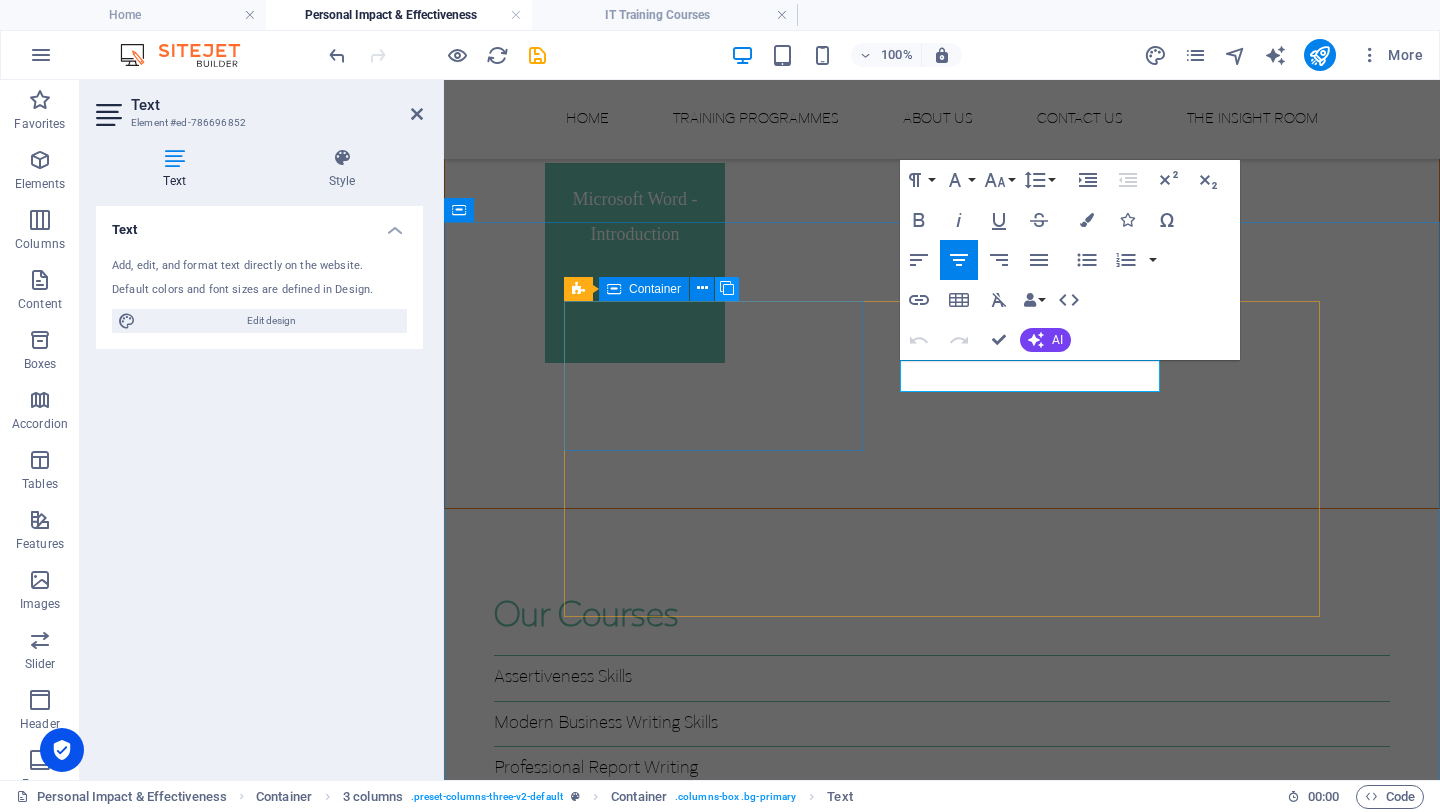 drag, startPoint x: 291, startPoint y: 222, endPoint x: 733, endPoint y: 298, distance: 448.48633 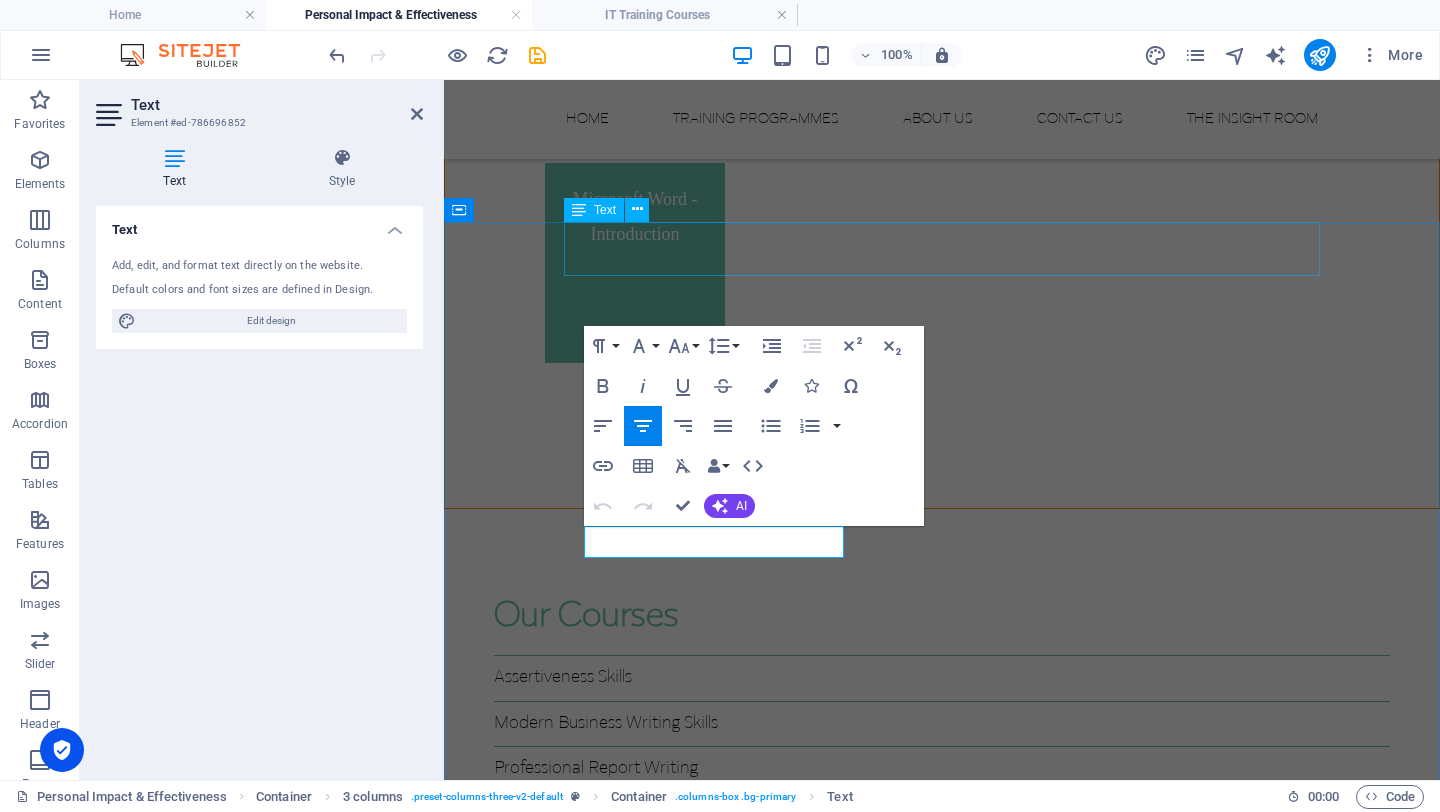 click on "Popular Courses:" at bounding box center [942, 1809] 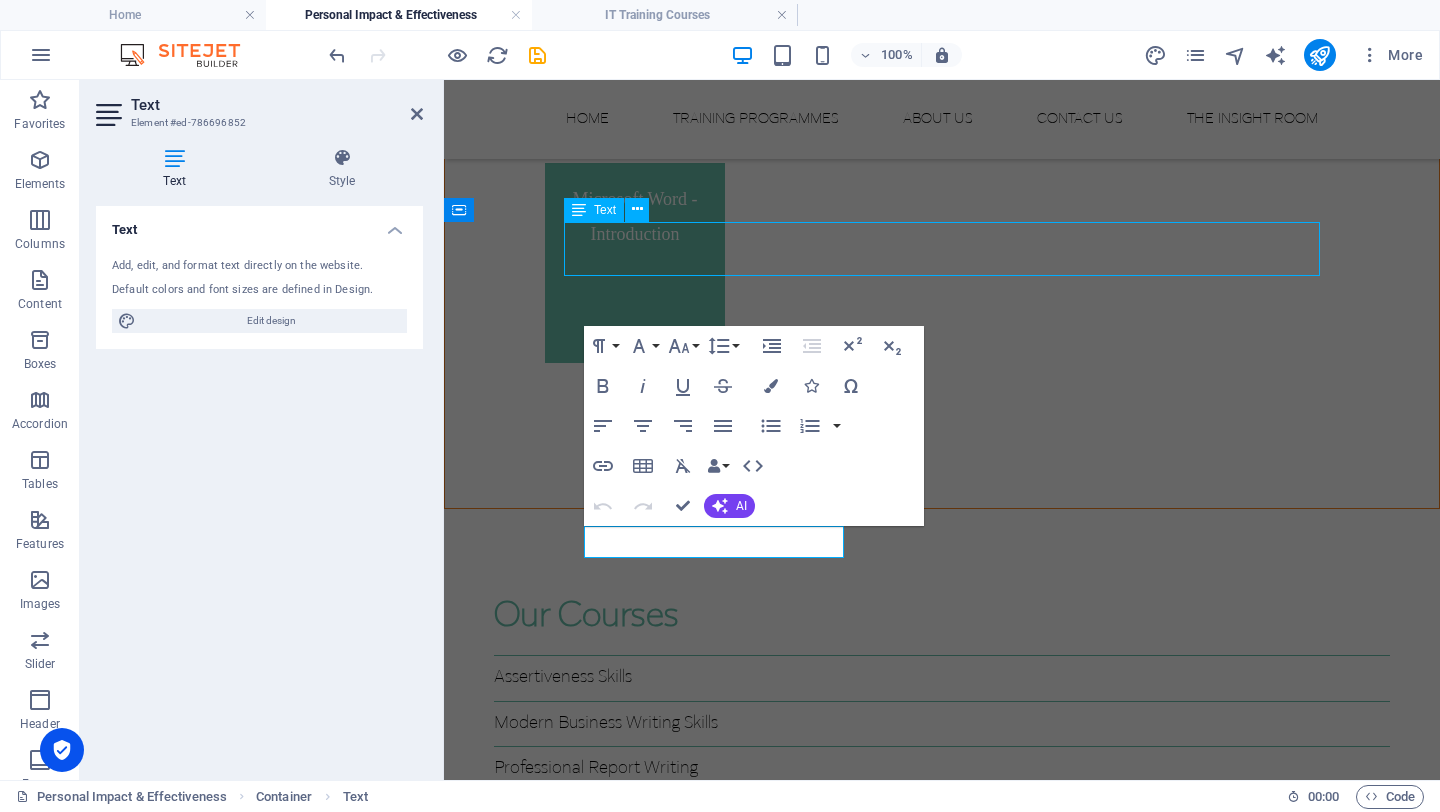 scroll, scrollTop: 2020, scrollLeft: 0, axis: vertical 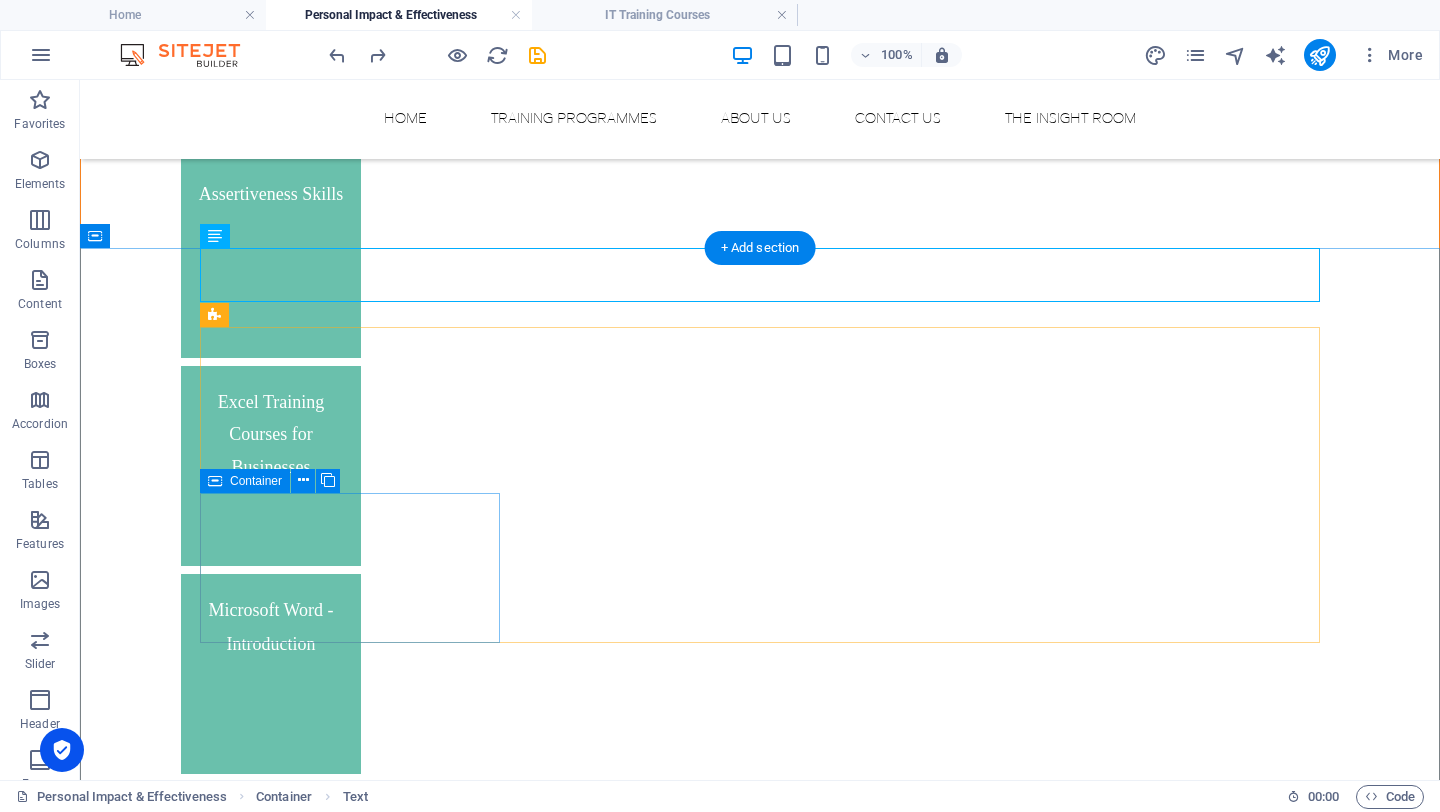 click on "Time Mastery and Resilience`" at bounding box center [350, 2821] 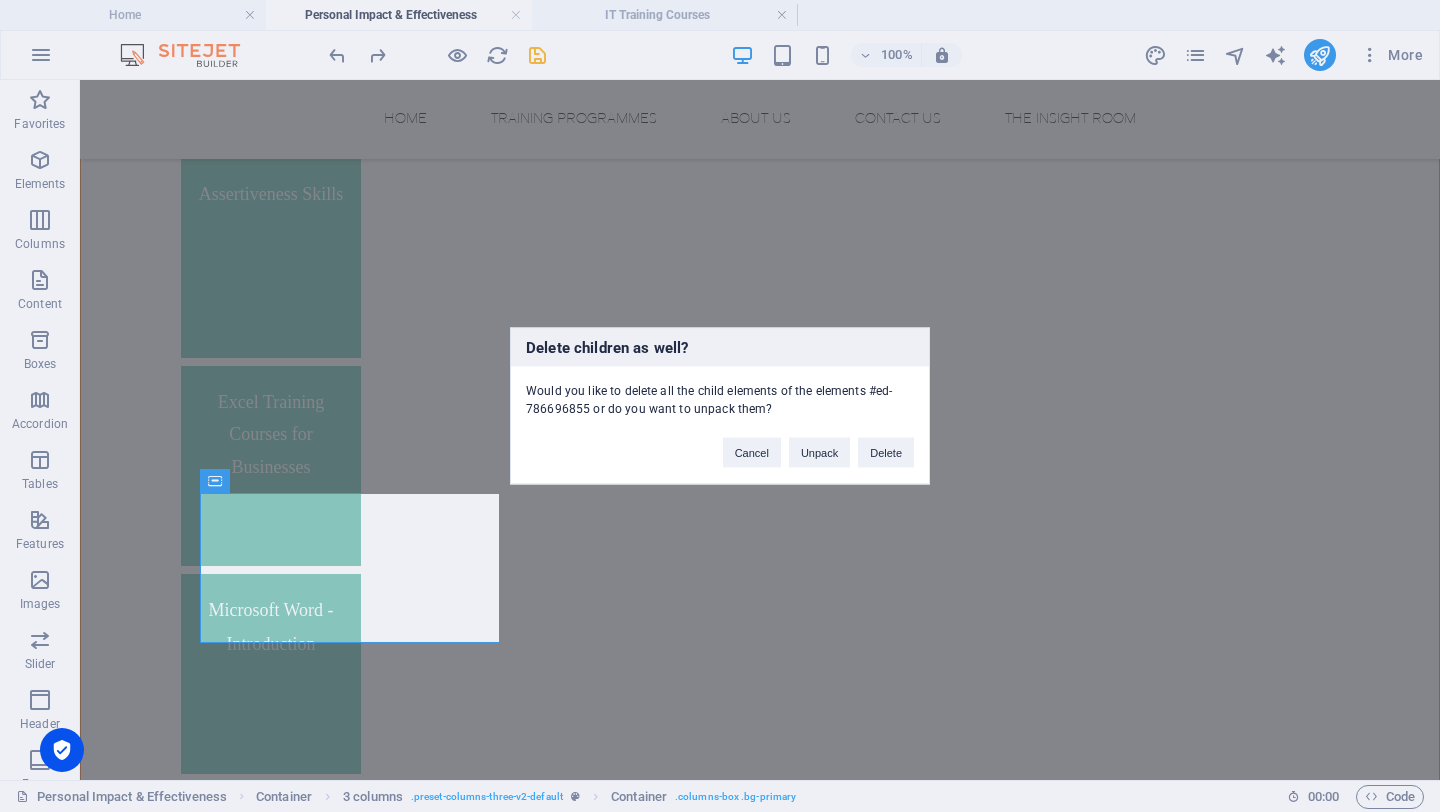 type 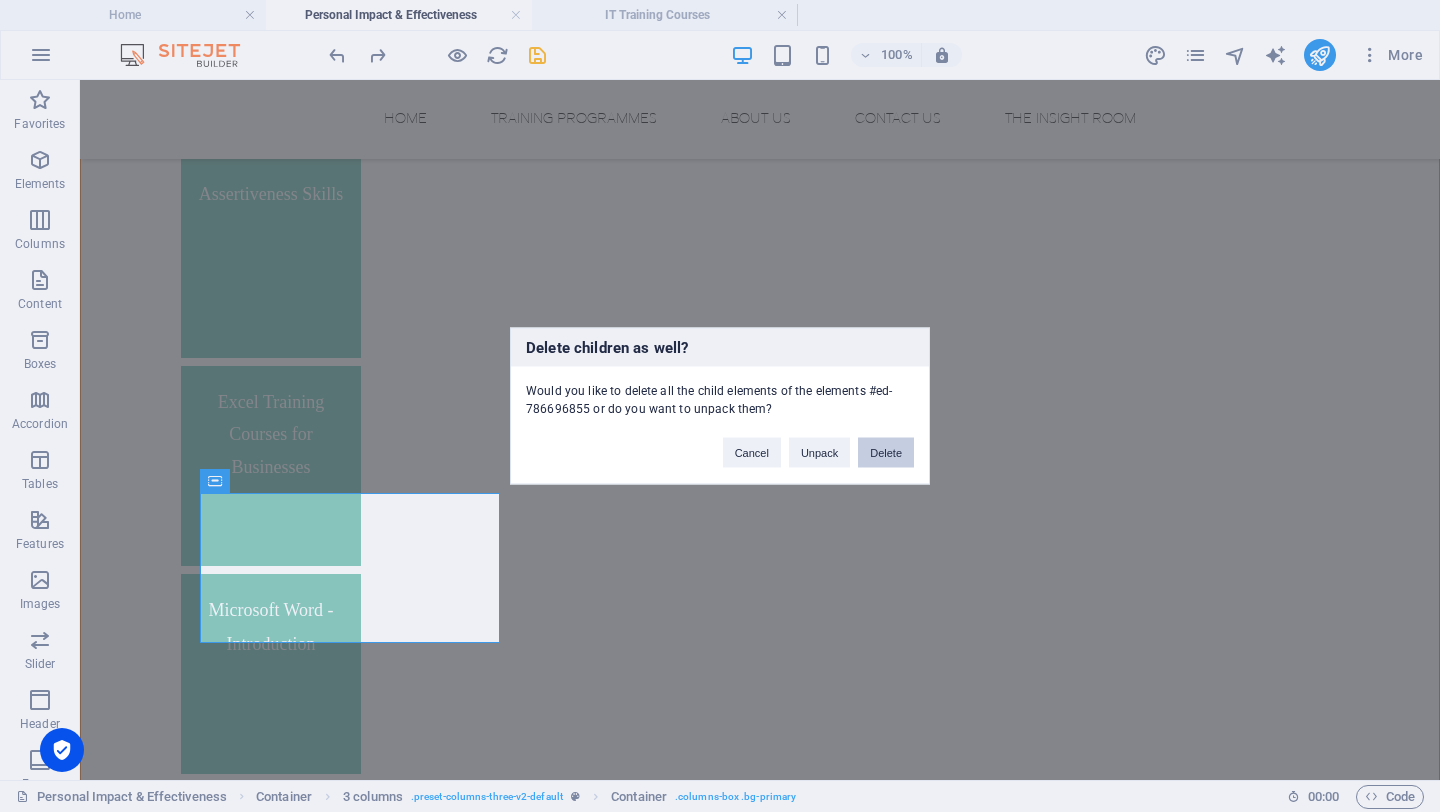 drag, startPoint x: 886, startPoint y: 462, endPoint x: 806, endPoint y: 380, distance: 114.56003 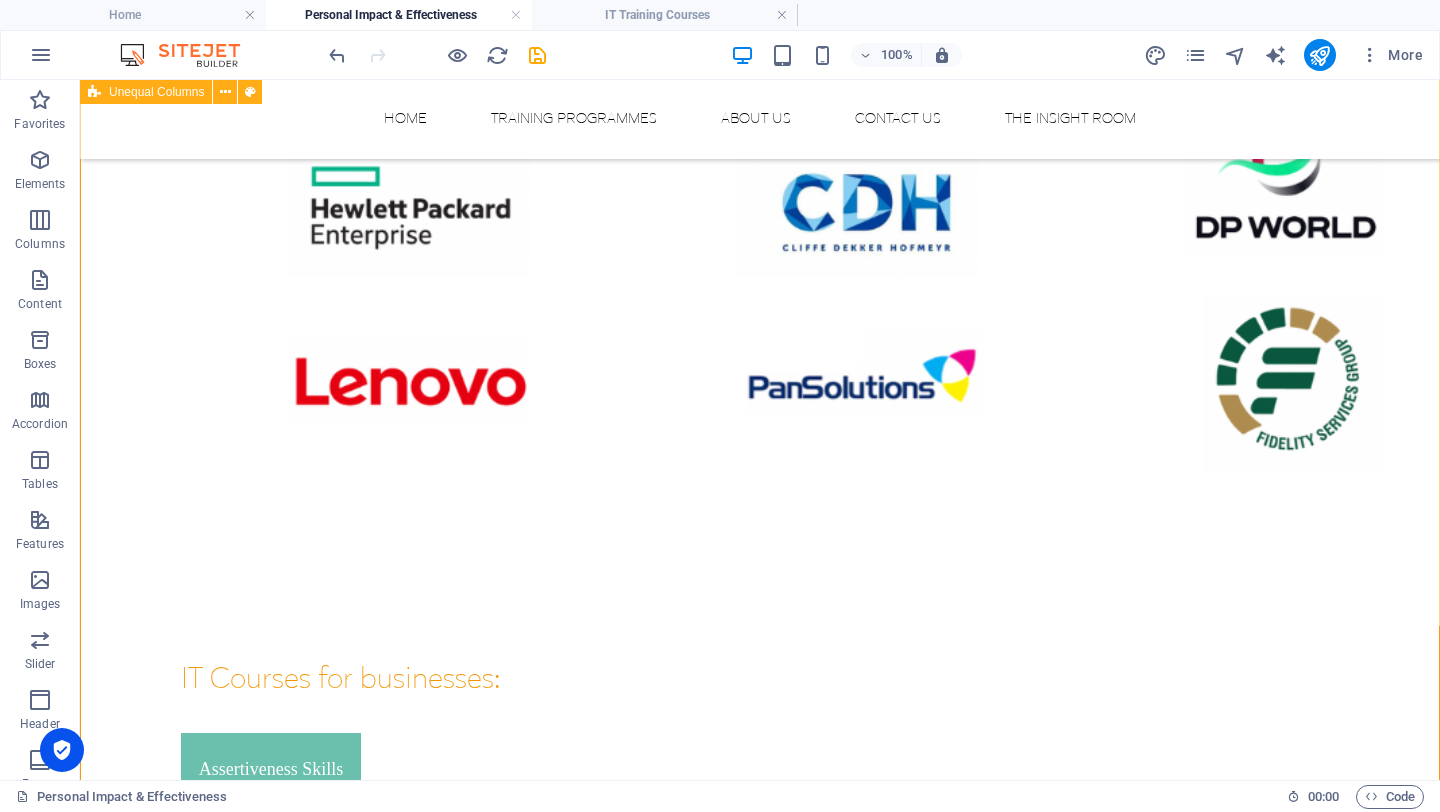 scroll, scrollTop: 1180, scrollLeft: 0, axis: vertical 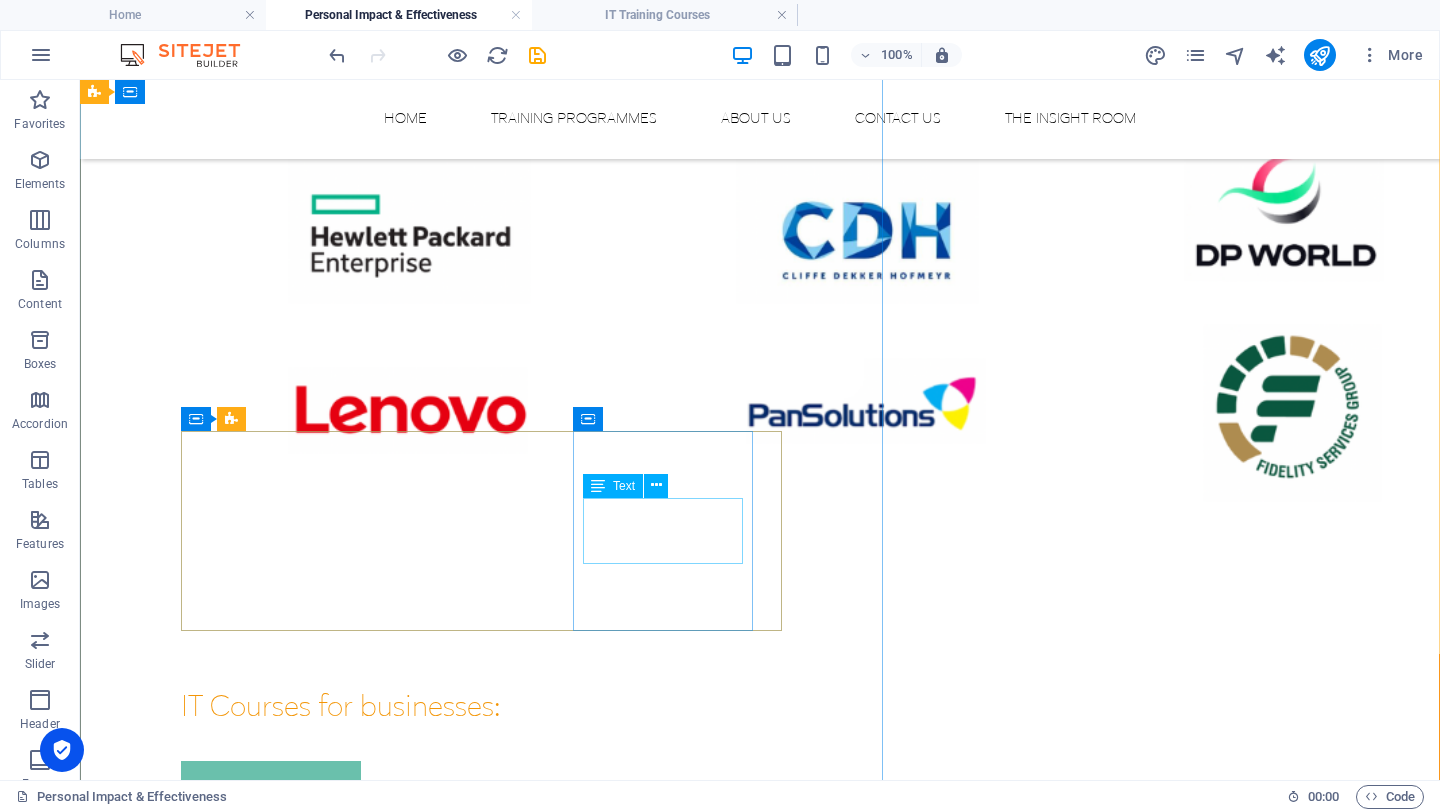 click on "Microsoft Word - Introduction" at bounding box center (271, 1231) 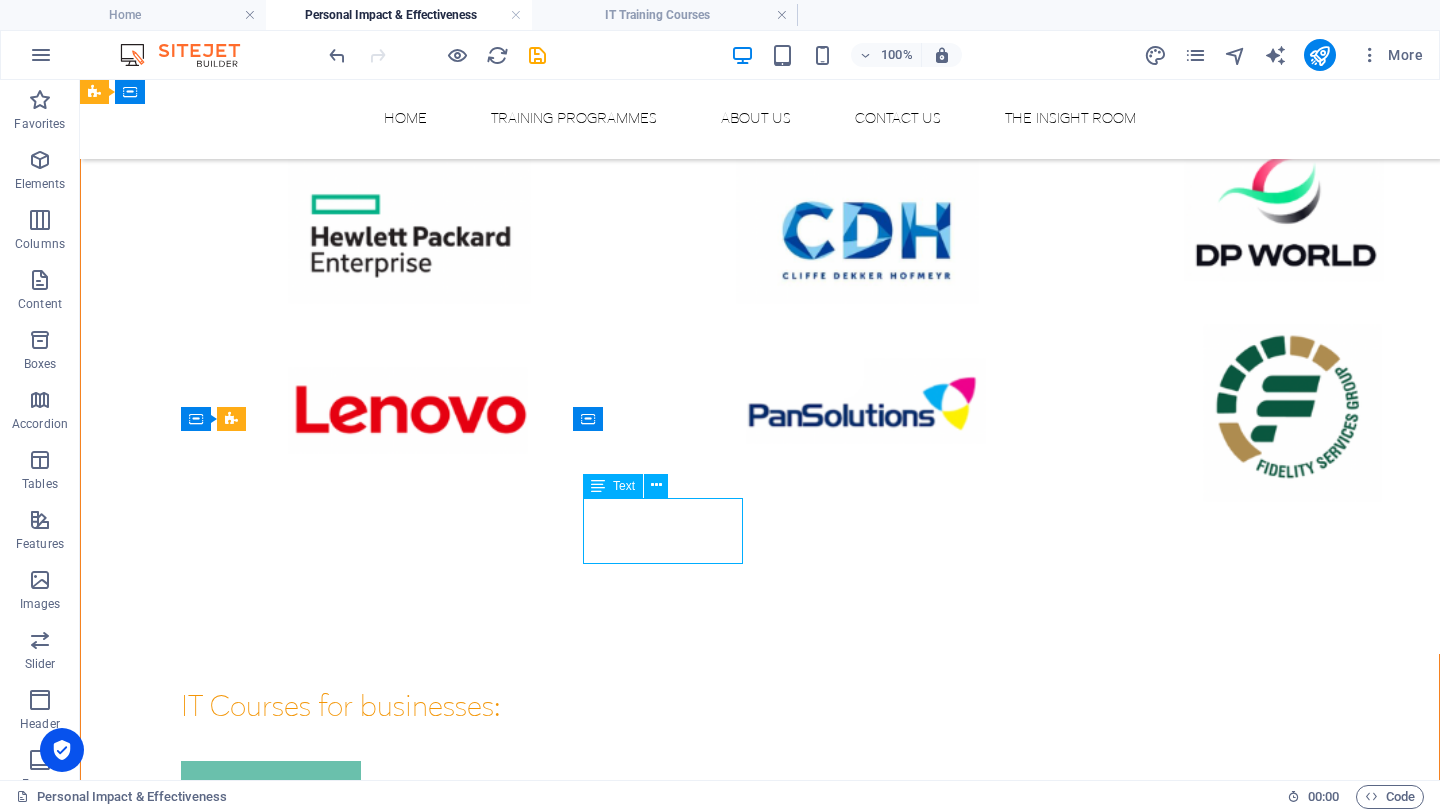 click on "Microsoft Word - Introduction" at bounding box center [271, 1231] 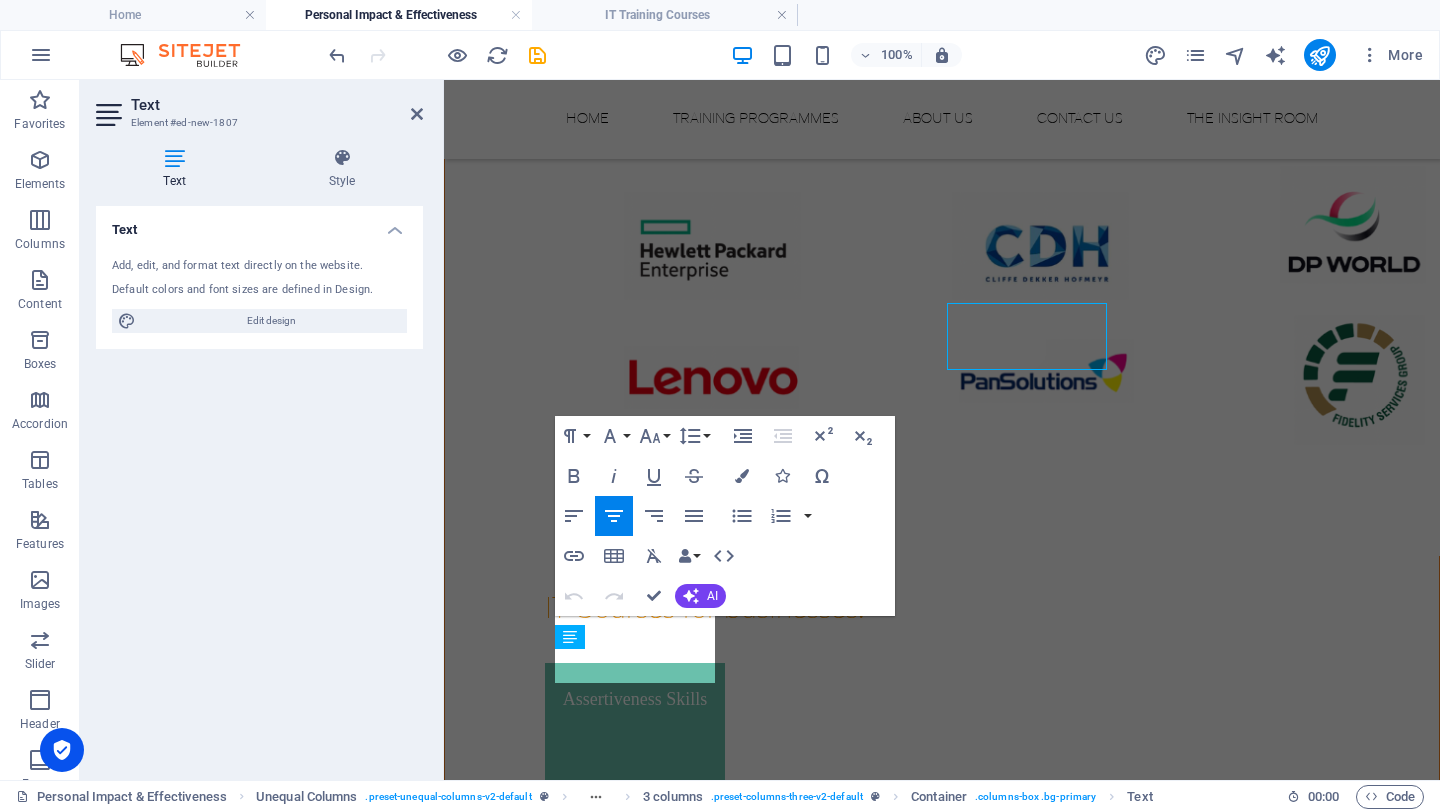 scroll, scrollTop: 1611, scrollLeft: 0, axis: vertical 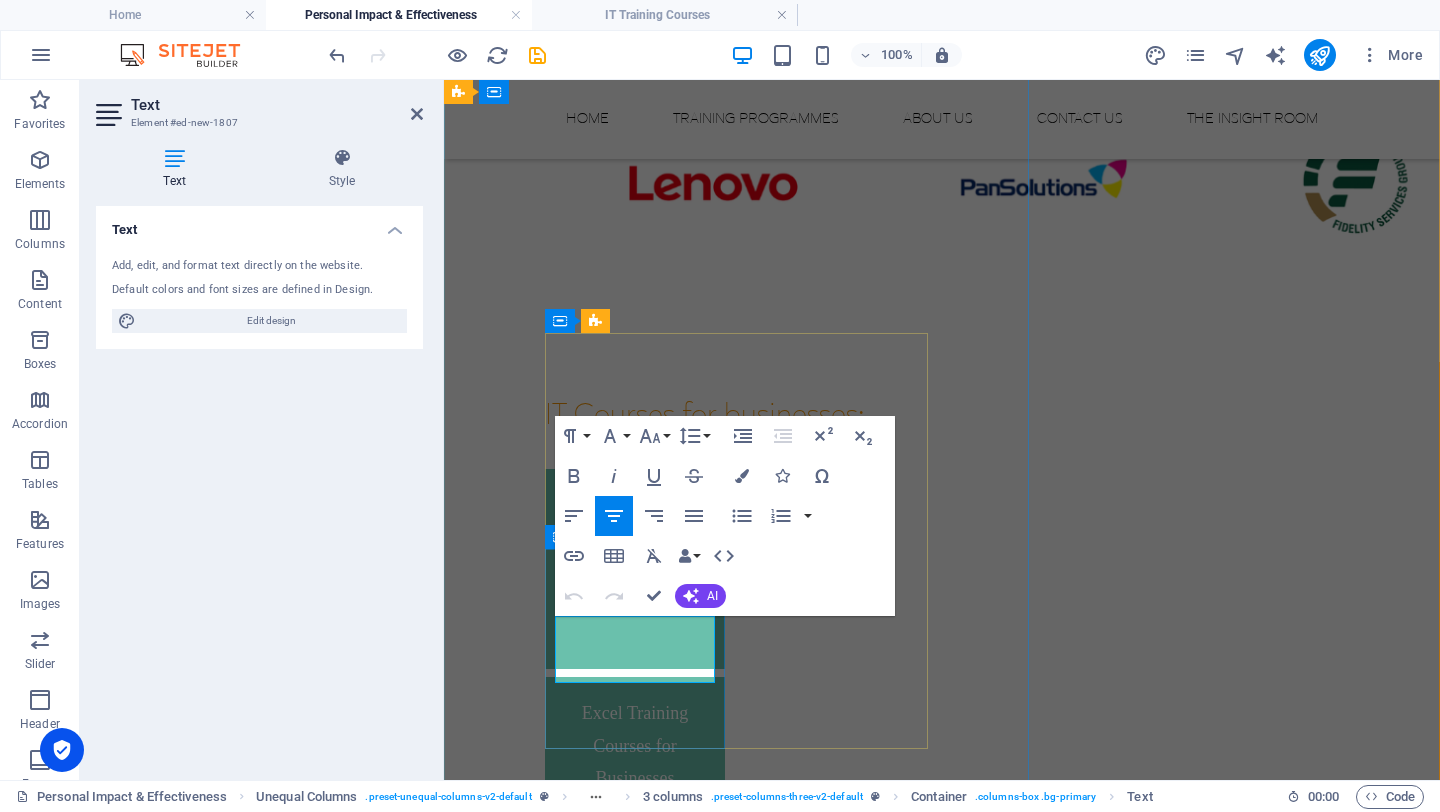 click on "Introduction" at bounding box center (635, 957) 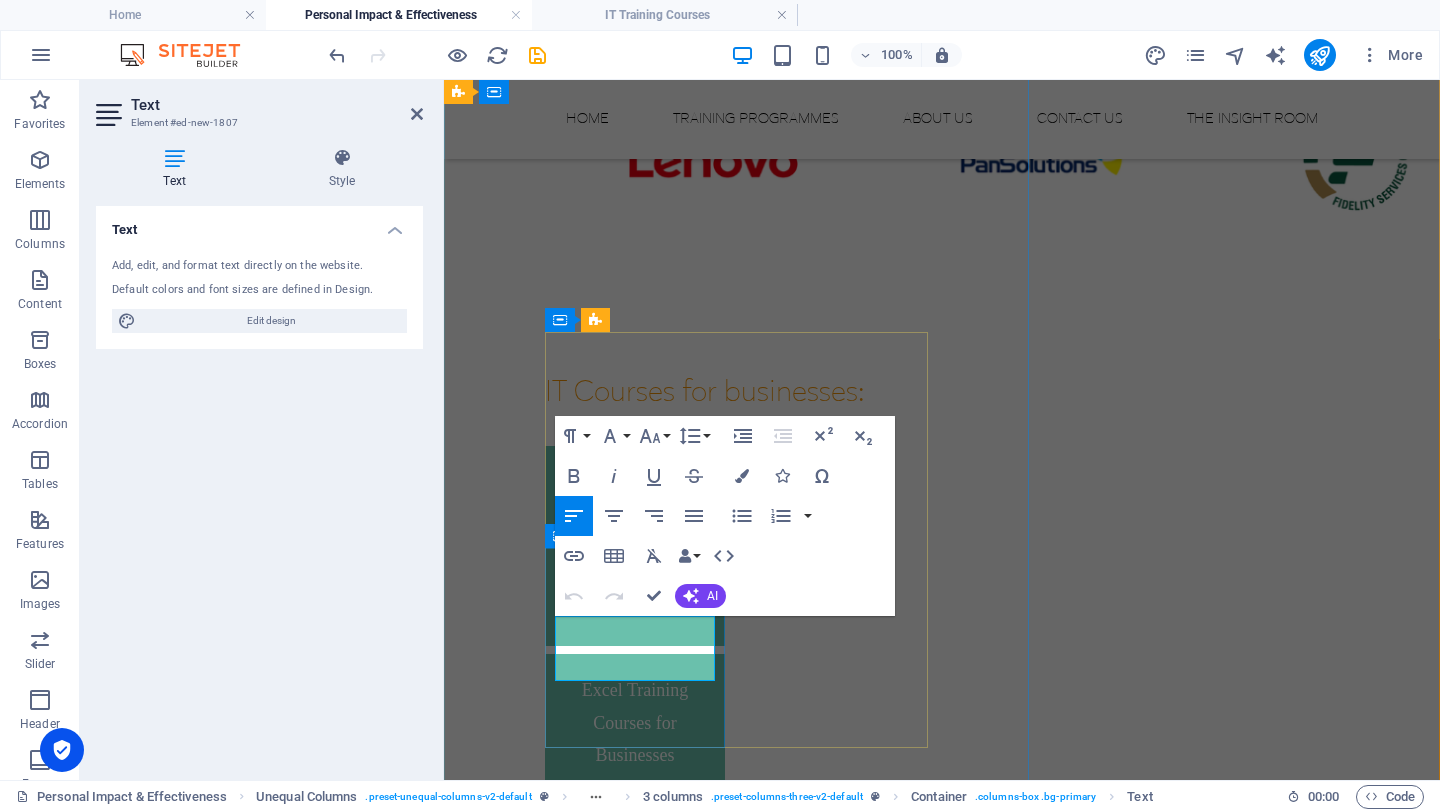 scroll, scrollTop: 1612, scrollLeft: 0, axis: vertical 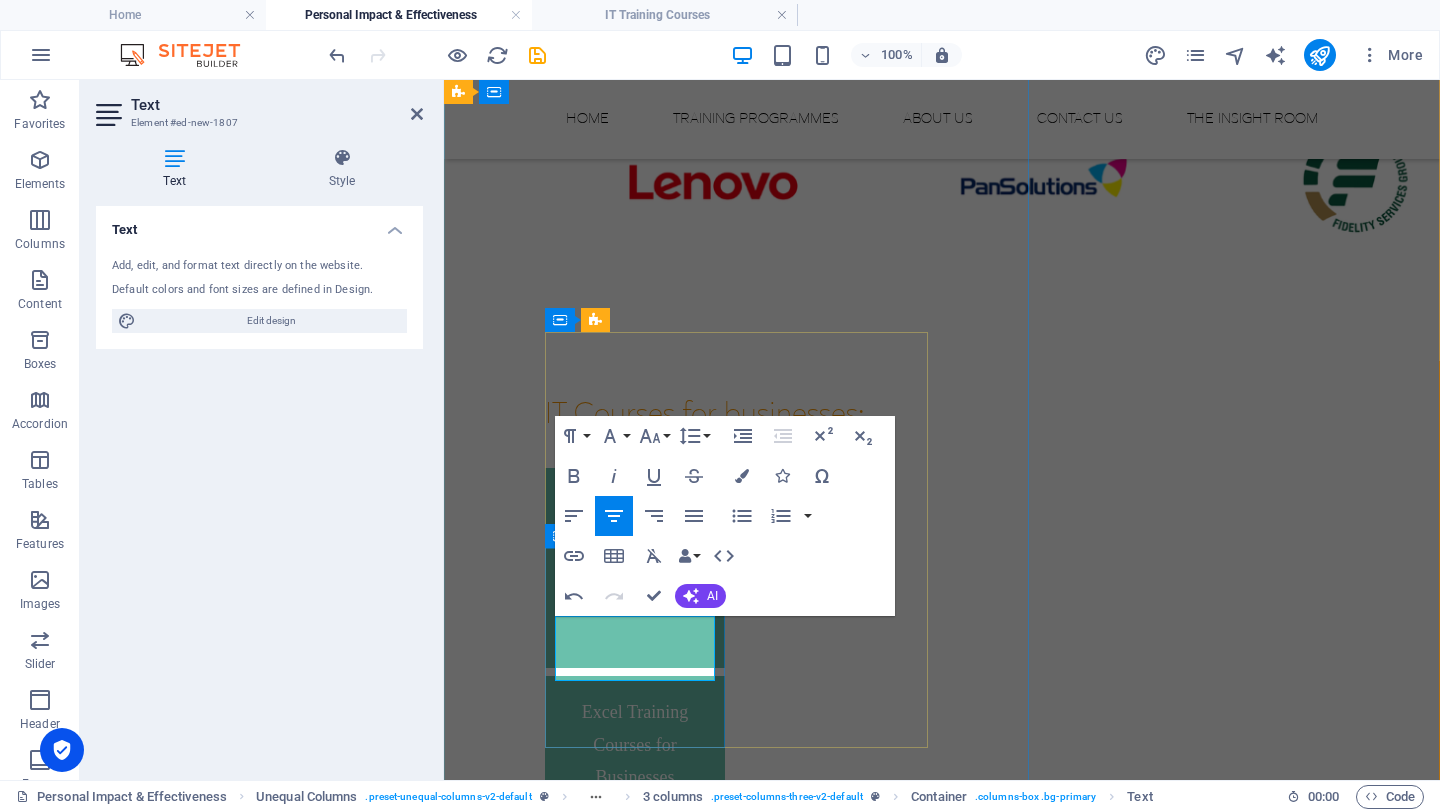 drag, startPoint x: 692, startPoint y: 666, endPoint x: 548, endPoint y: 616, distance: 152.4336 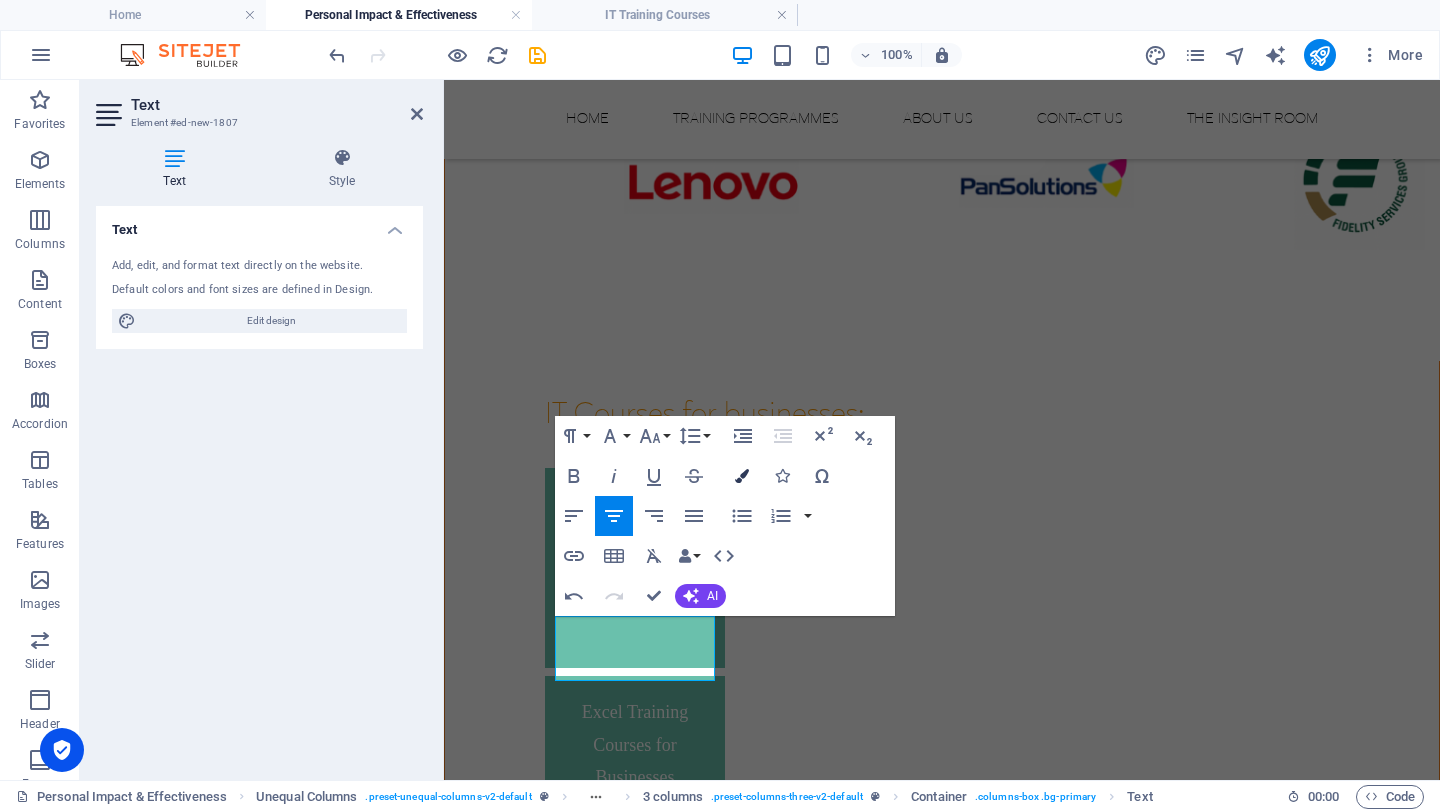 click at bounding box center [742, 476] 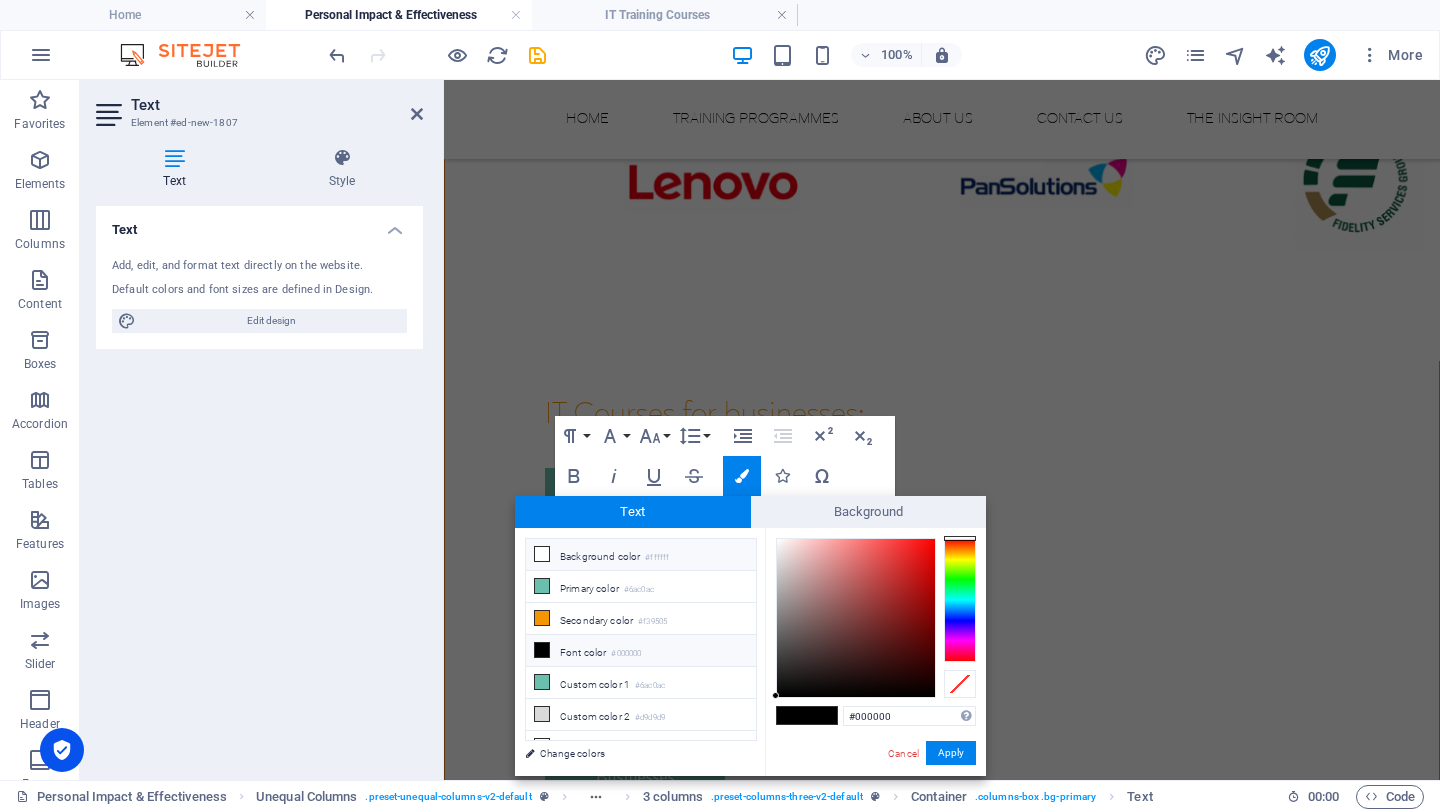 click on "Background color
#ffffff" at bounding box center (641, 555) 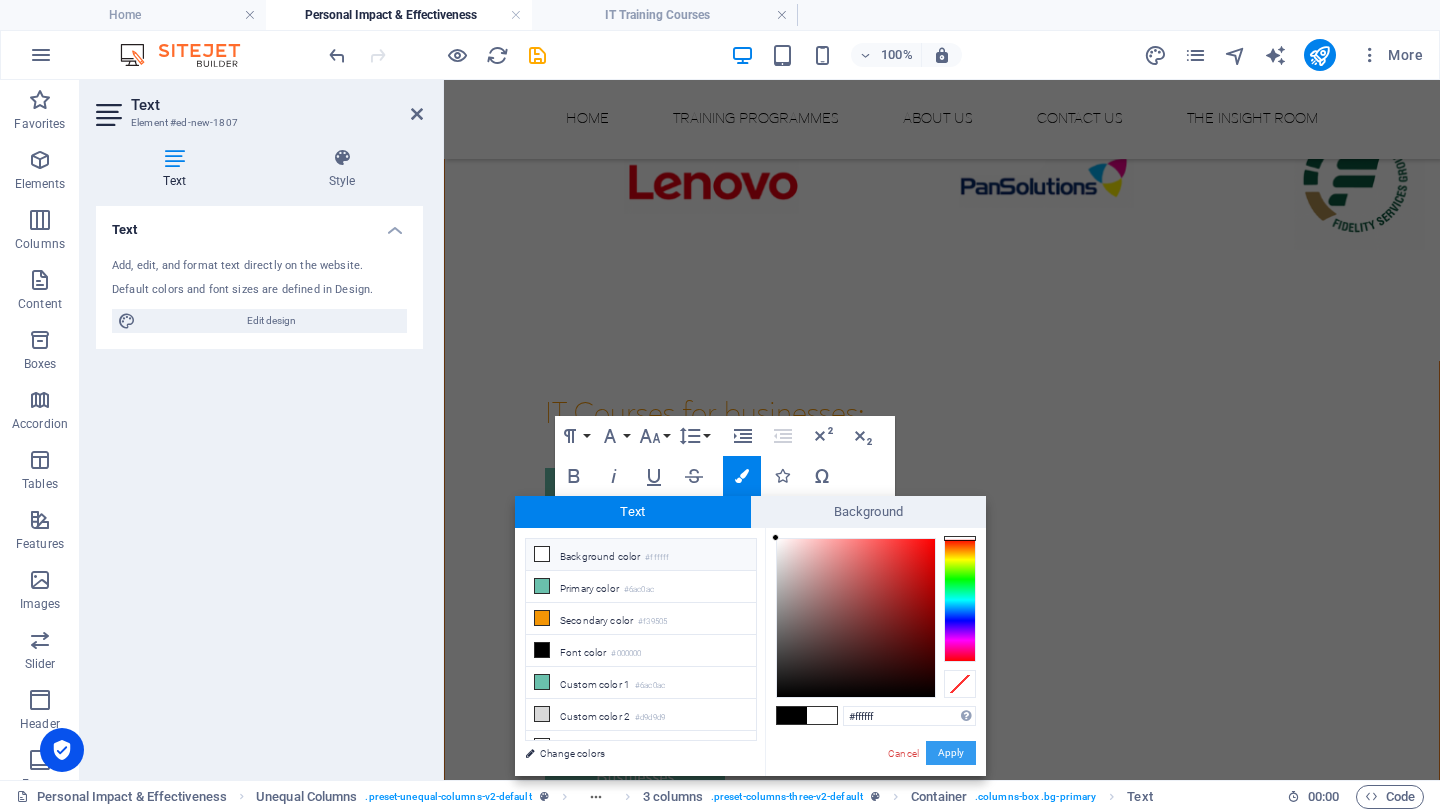 click on "Apply" at bounding box center [951, 753] 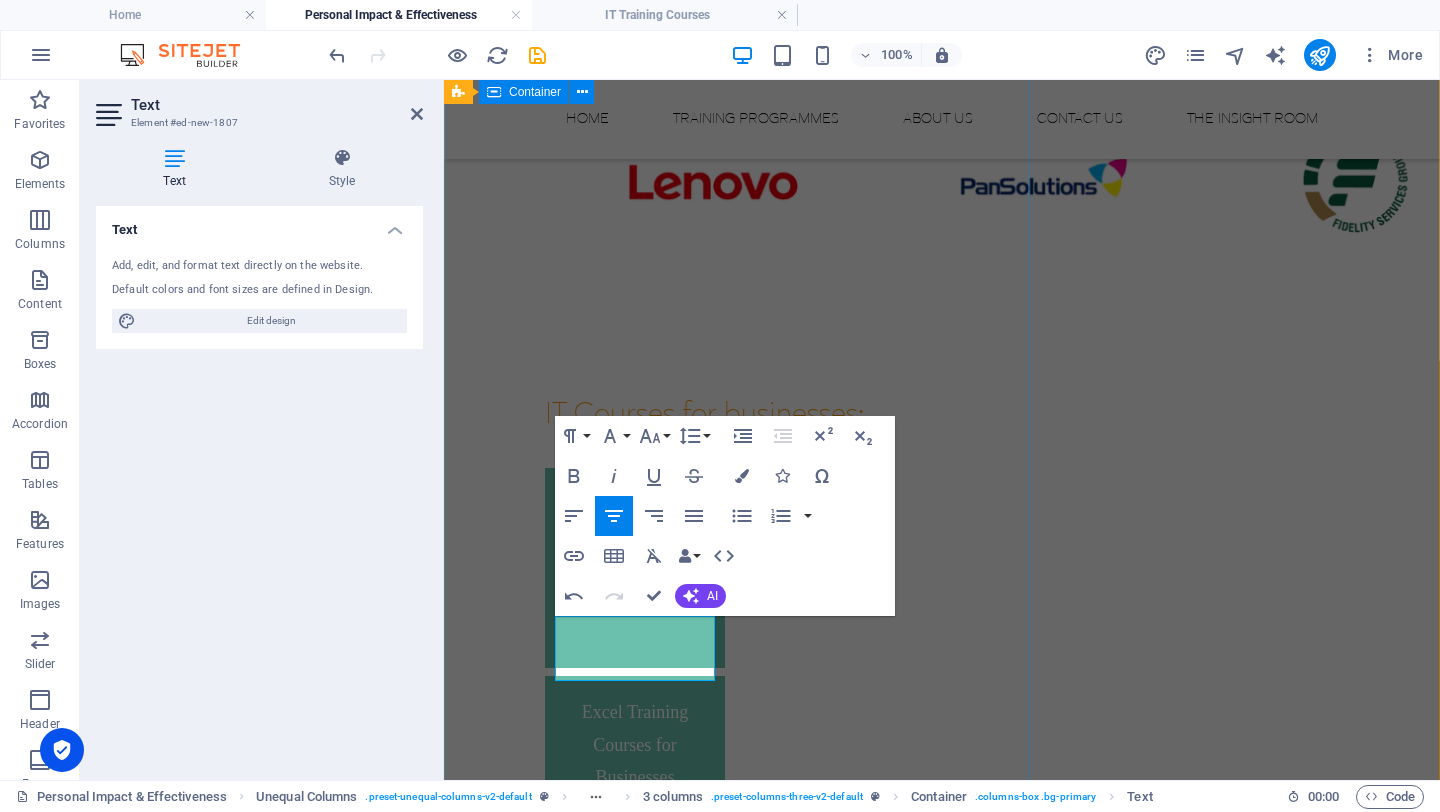 click on "We believe in career-defining training. Learning that makes the leap from theory to practice, builds confidence, and drives business performance. With bespoke business training programmes, designed by experts and delivered with passion, we nurture skills for the future and support an appetite for lifelong learning. Our approach is simple: we listen. Then we build the programme you need, giving your business and your people tailored support for the scenarios you face every day.  Our programmes can be a one-off session on  'Working Smarter, Not Harder'  or we can design a host of business skills courses that can really focus on a huge range of topics. View all of our Personal Impact and Effectiveness courses on the right-hand side. We have worked with: IT Courses for businesses:   Assertiveness Skills Excel Training Courses for Businesses Modern Business Writing Skills The Currency of #YOU - Your Brand. Your career Currency" at bounding box center [942, 324] 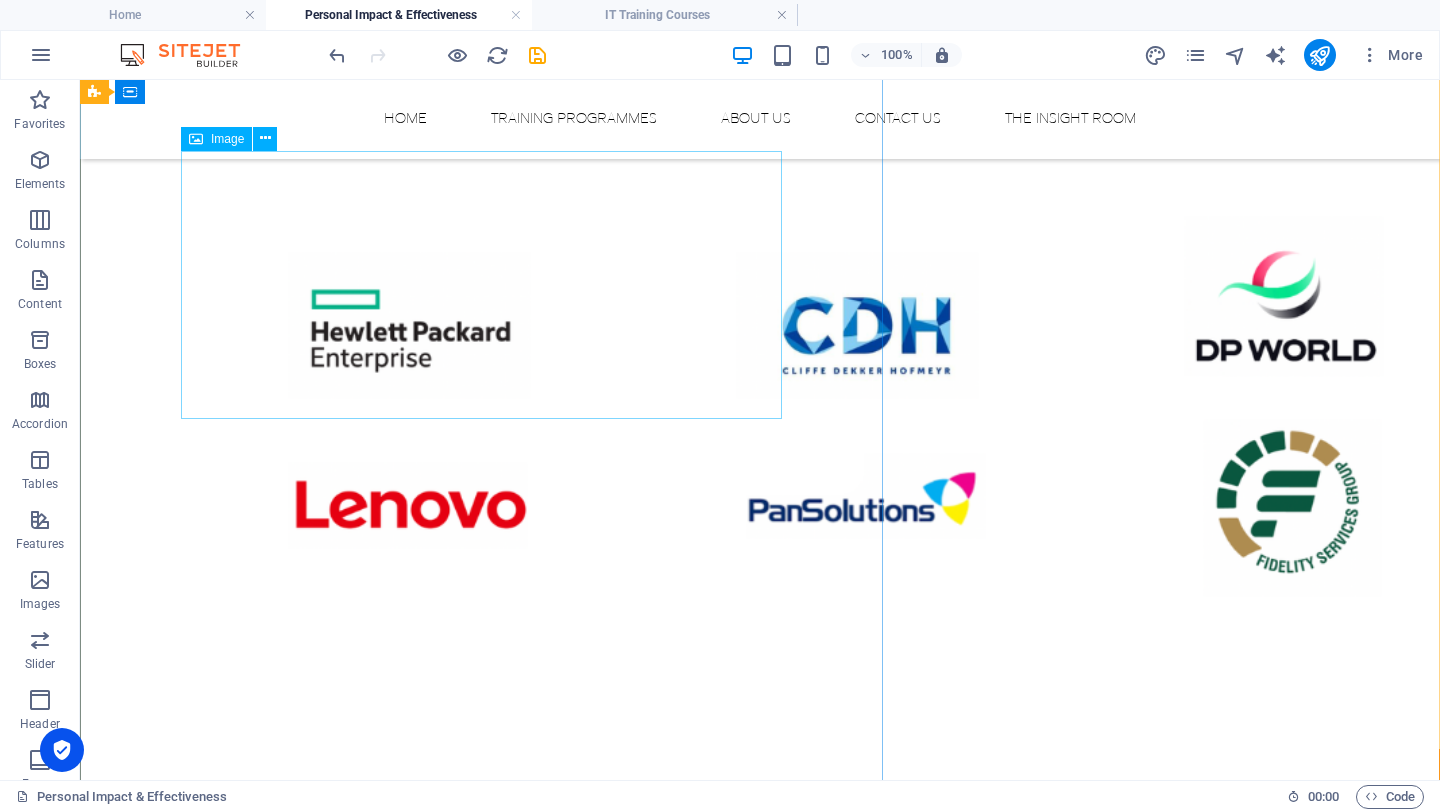 scroll, scrollTop: 1324, scrollLeft: 0, axis: vertical 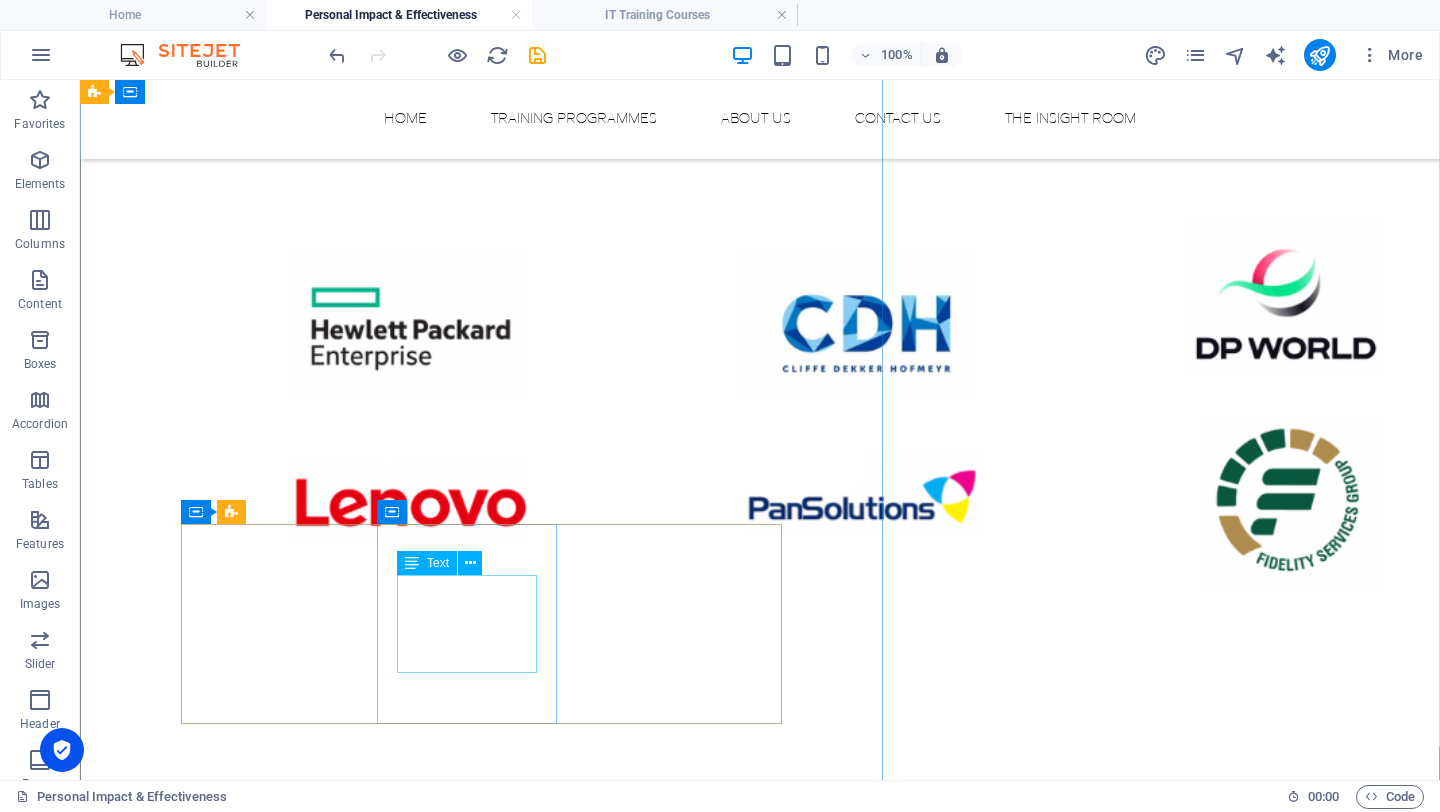 click on "Excel Training Courses for Businesses" at bounding box center (271, 1130) 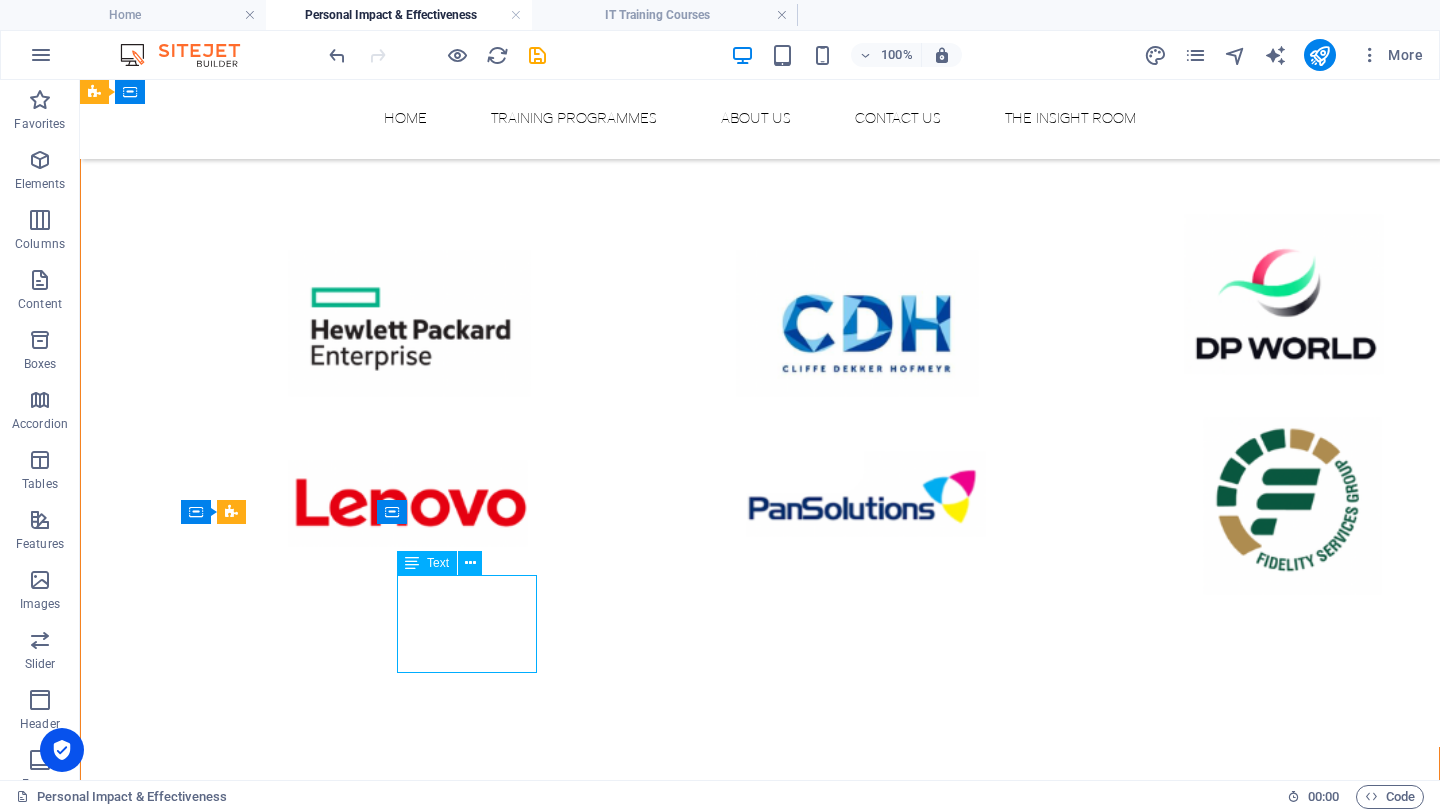 click on "Excel Training Courses for Businesses" at bounding box center [271, 1130] 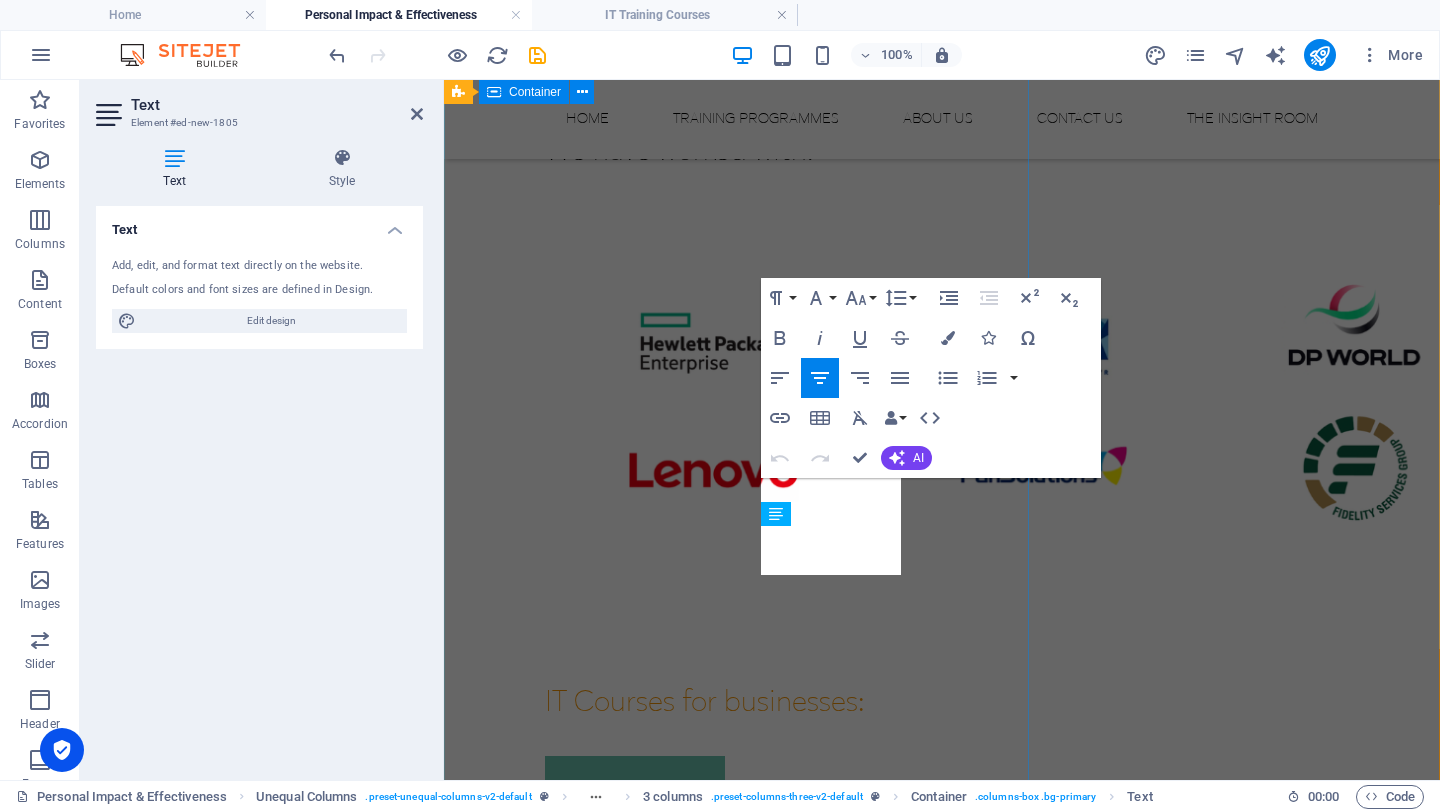scroll, scrollTop: 1518, scrollLeft: 0, axis: vertical 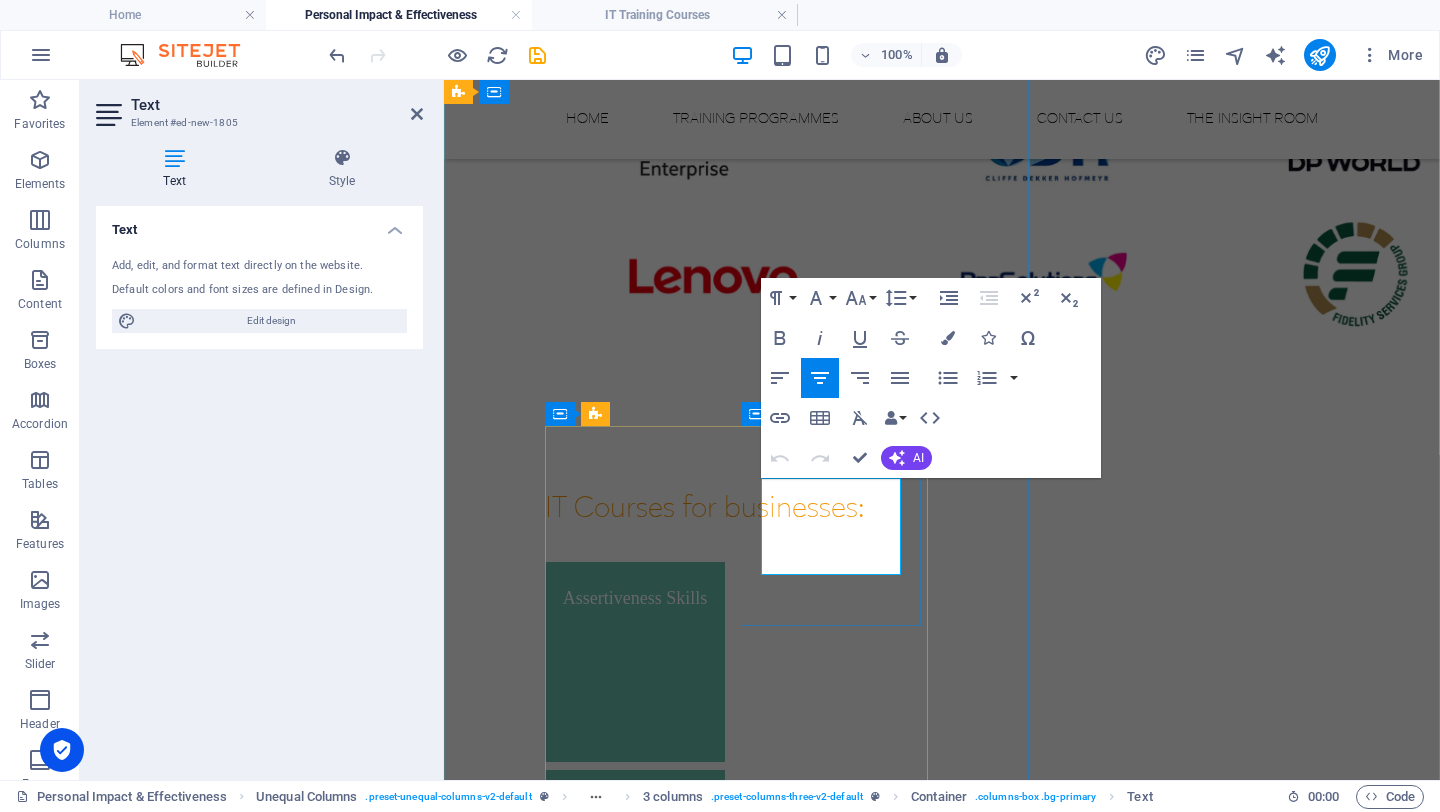 drag, startPoint x: 875, startPoint y: 563, endPoint x: 746, endPoint y: 503, distance: 142.27087 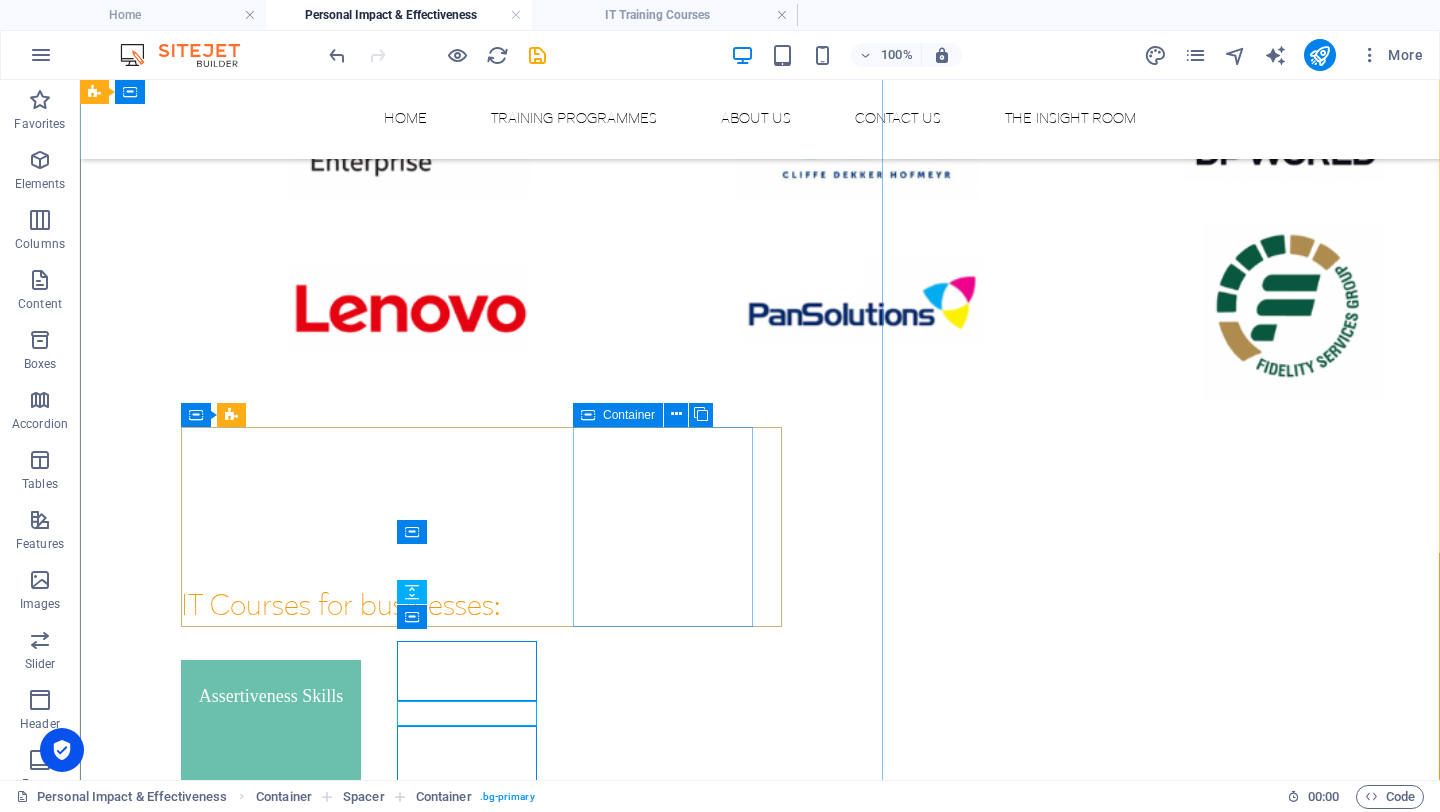 scroll, scrollTop: 1421, scrollLeft: 0, axis: vertical 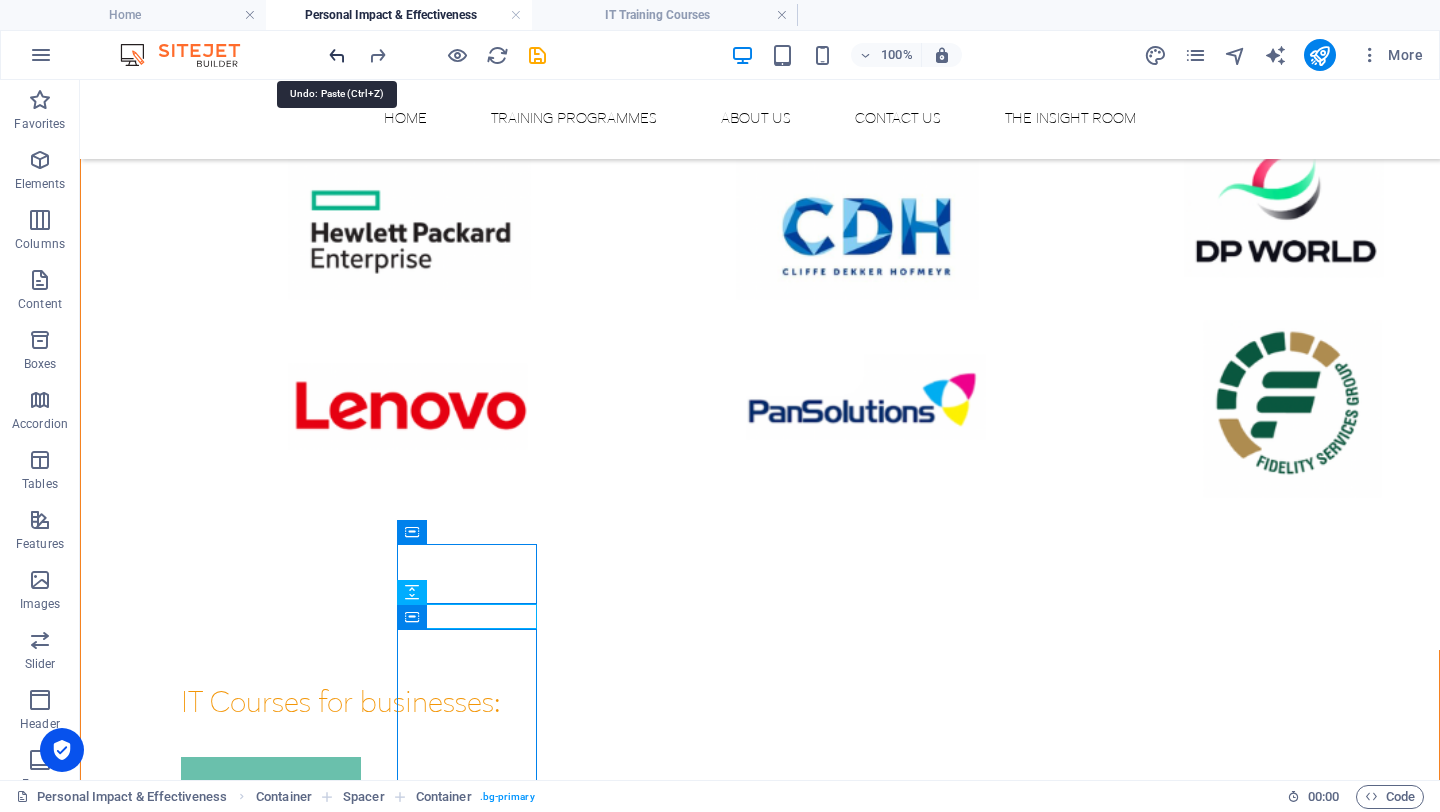 click at bounding box center (337, 55) 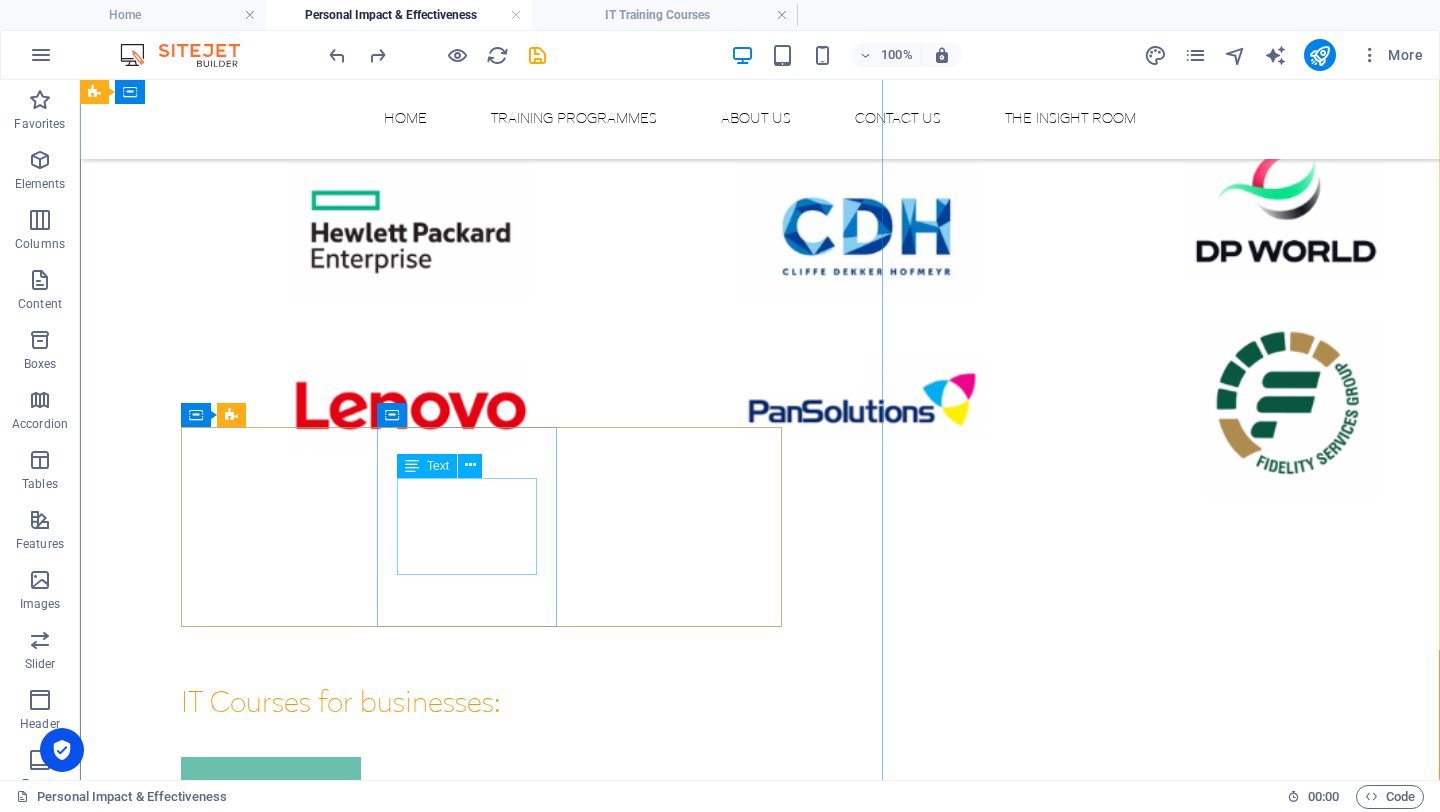 click on "Excel Training Courses for Businesses" at bounding box center [271, 1033] 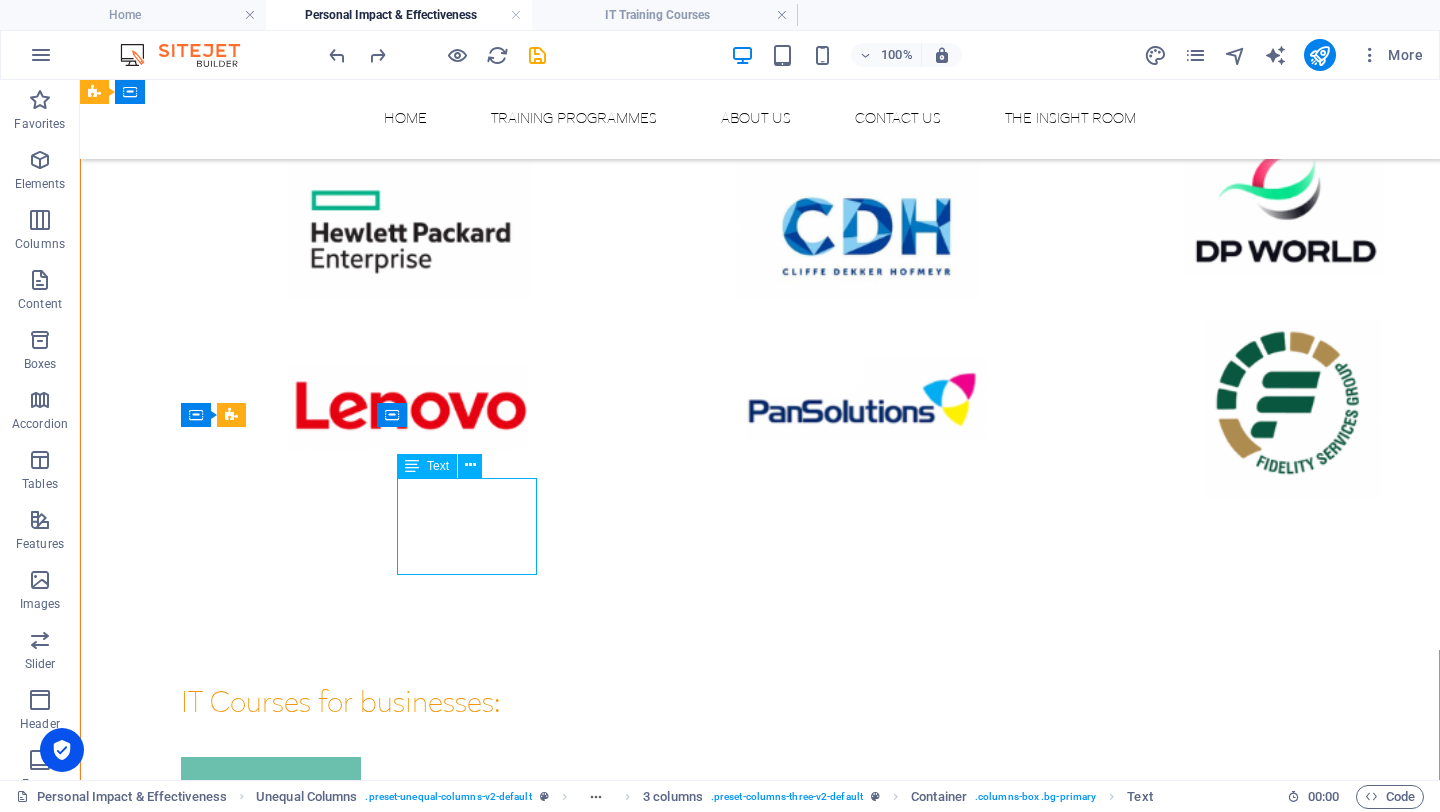 click on "Excel Training Courses for Businesses" at bounding box center [271, 1033] 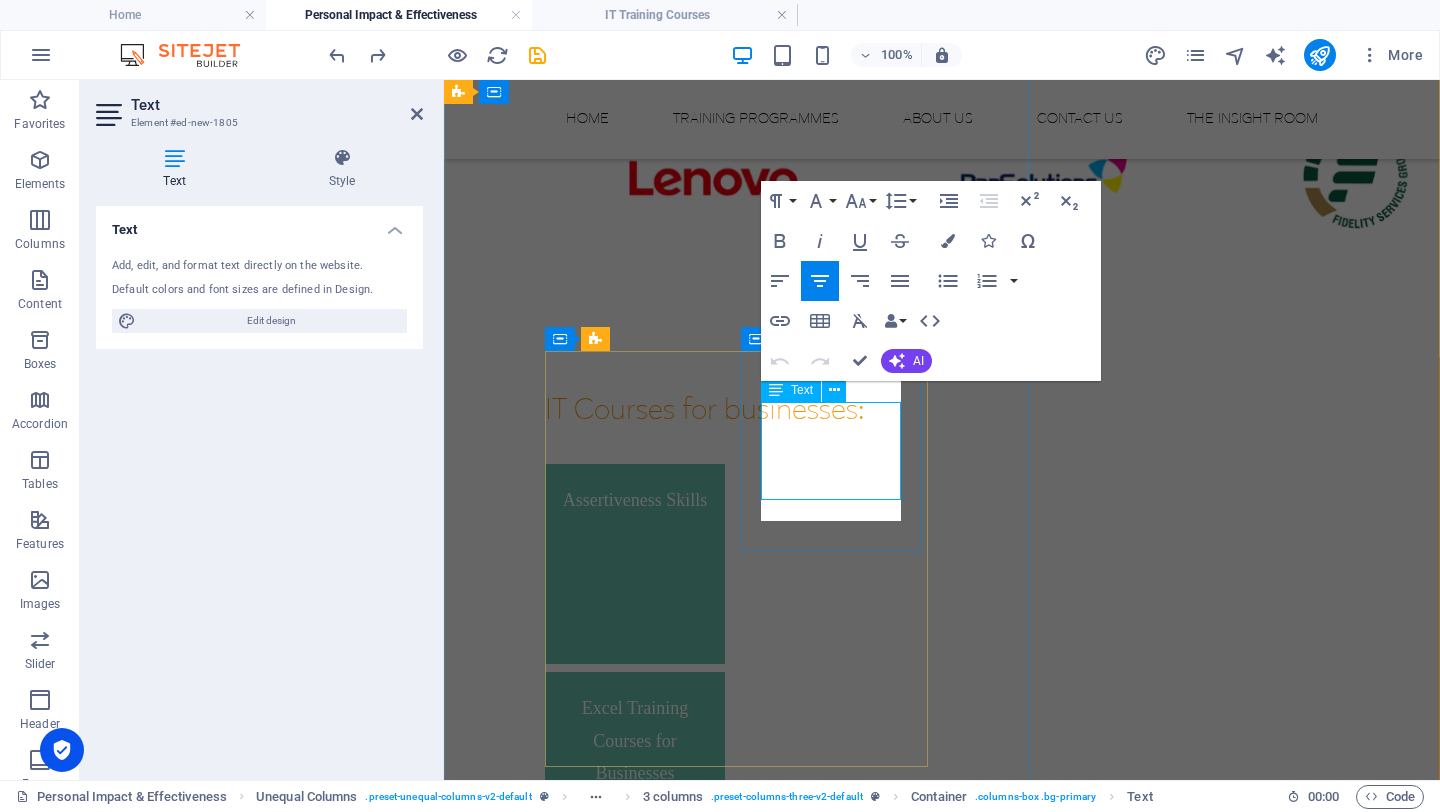 scroll, scrollTop: 1594, scrollLeft: 0, axis: vertical 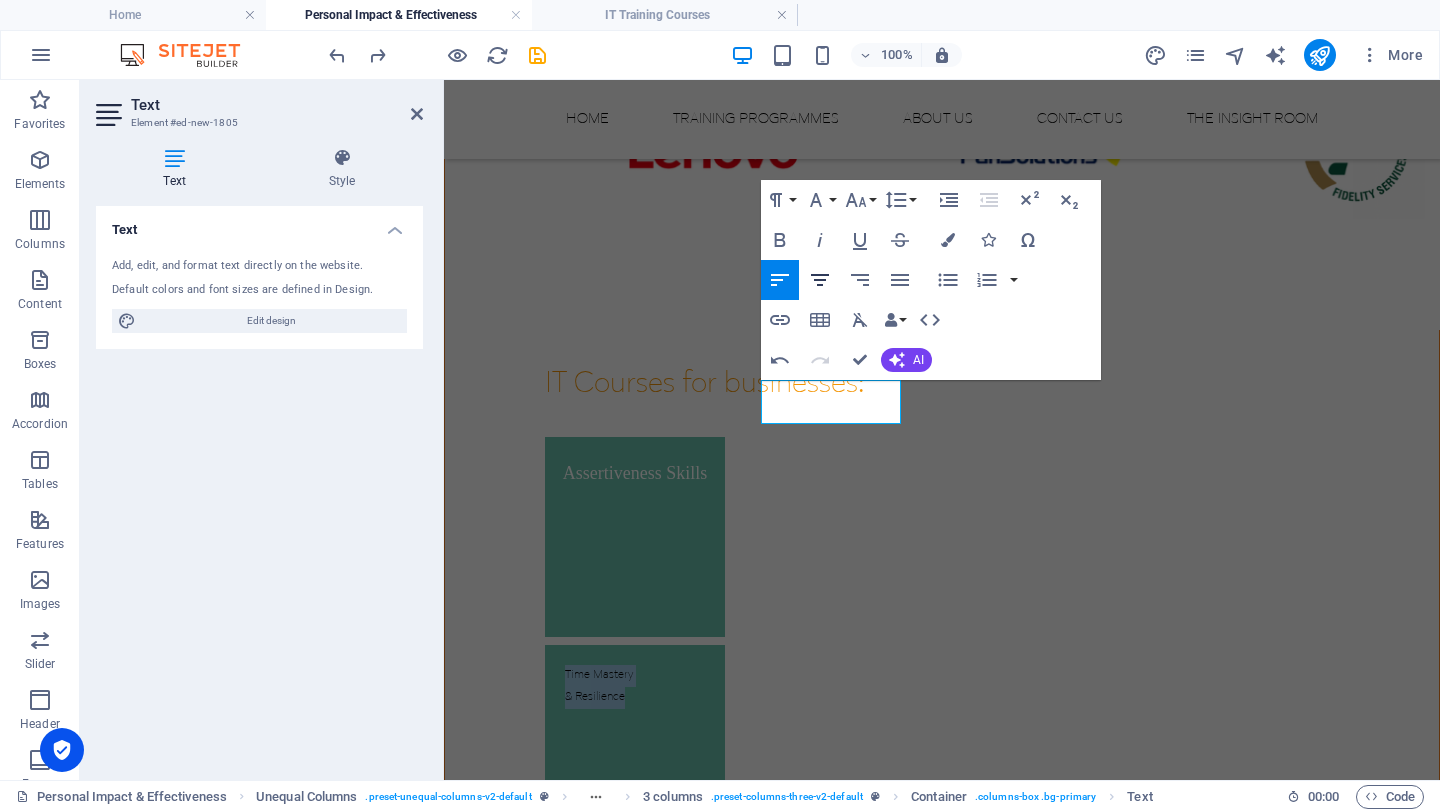 click 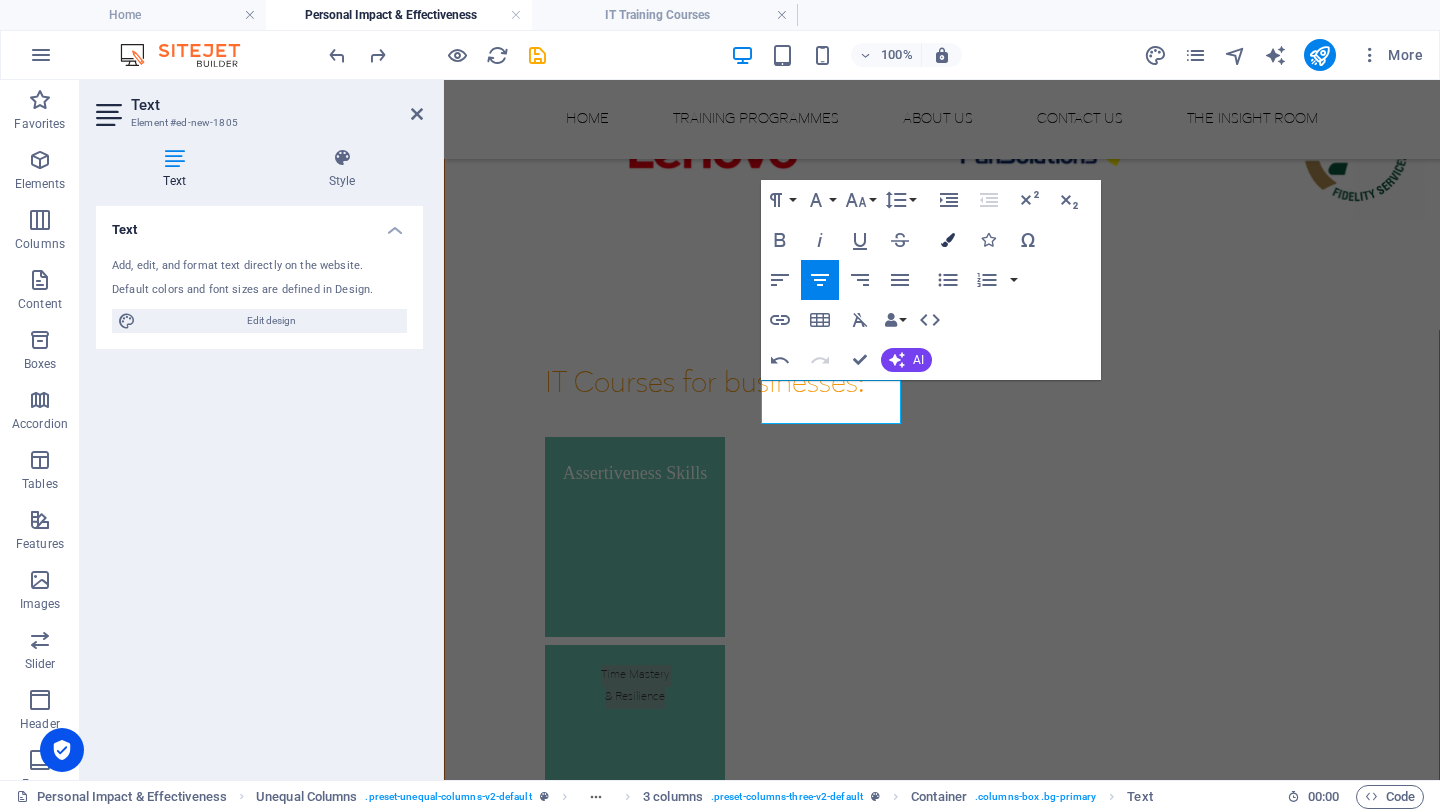 click at bounding box center (948, 240) 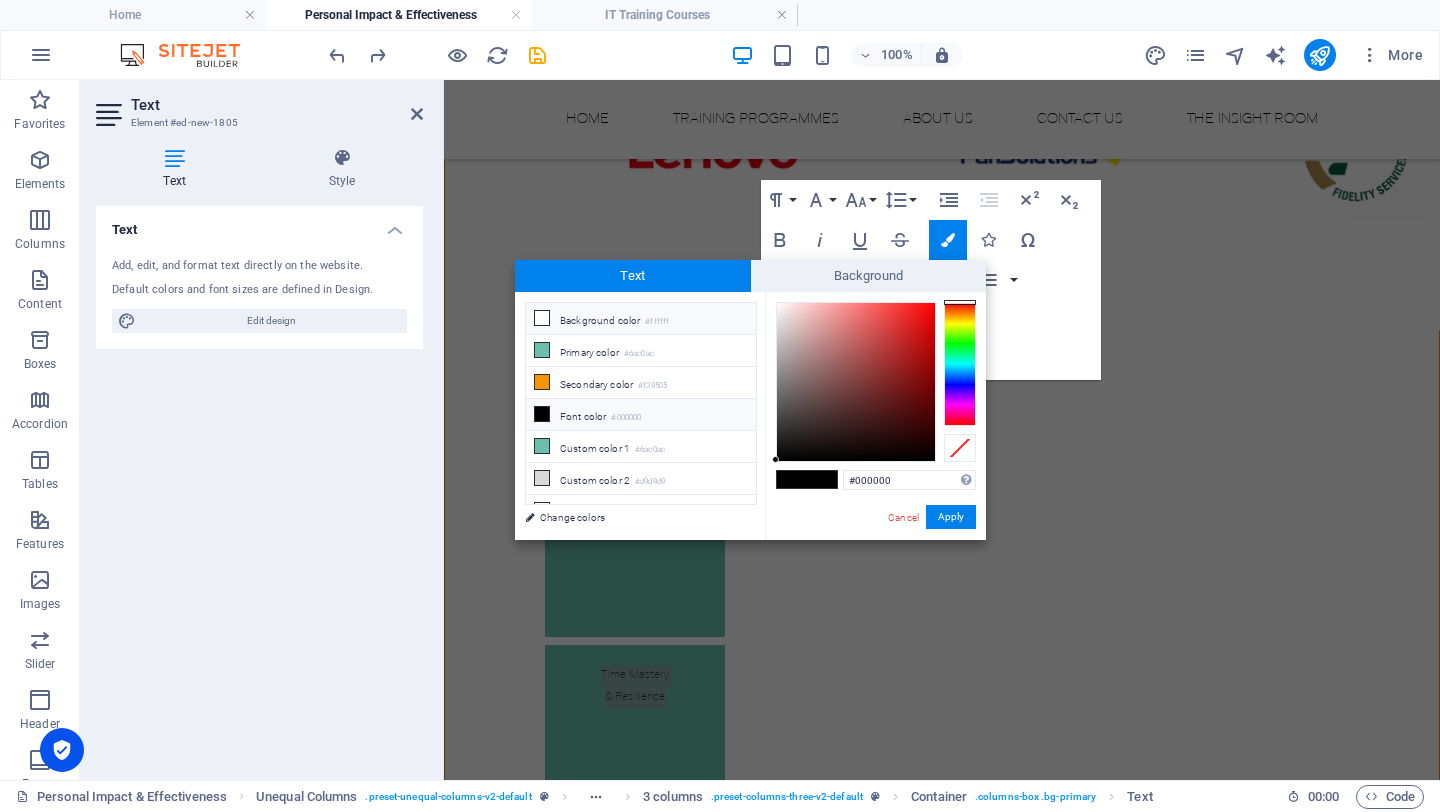 click on "Background color
#ffffff" at bounding box center [641, 319] 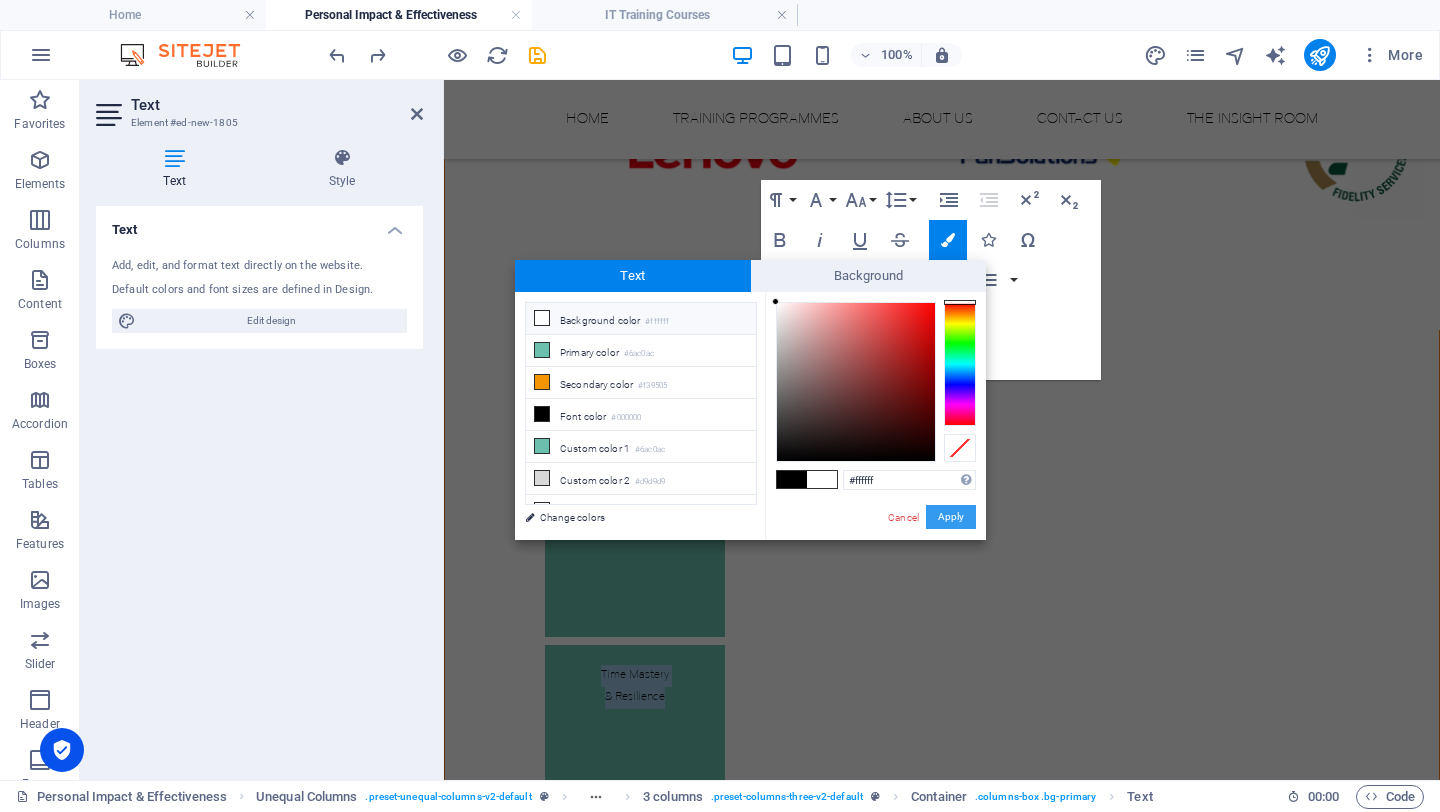 click on "Apply" at bounding box center [951, 517] 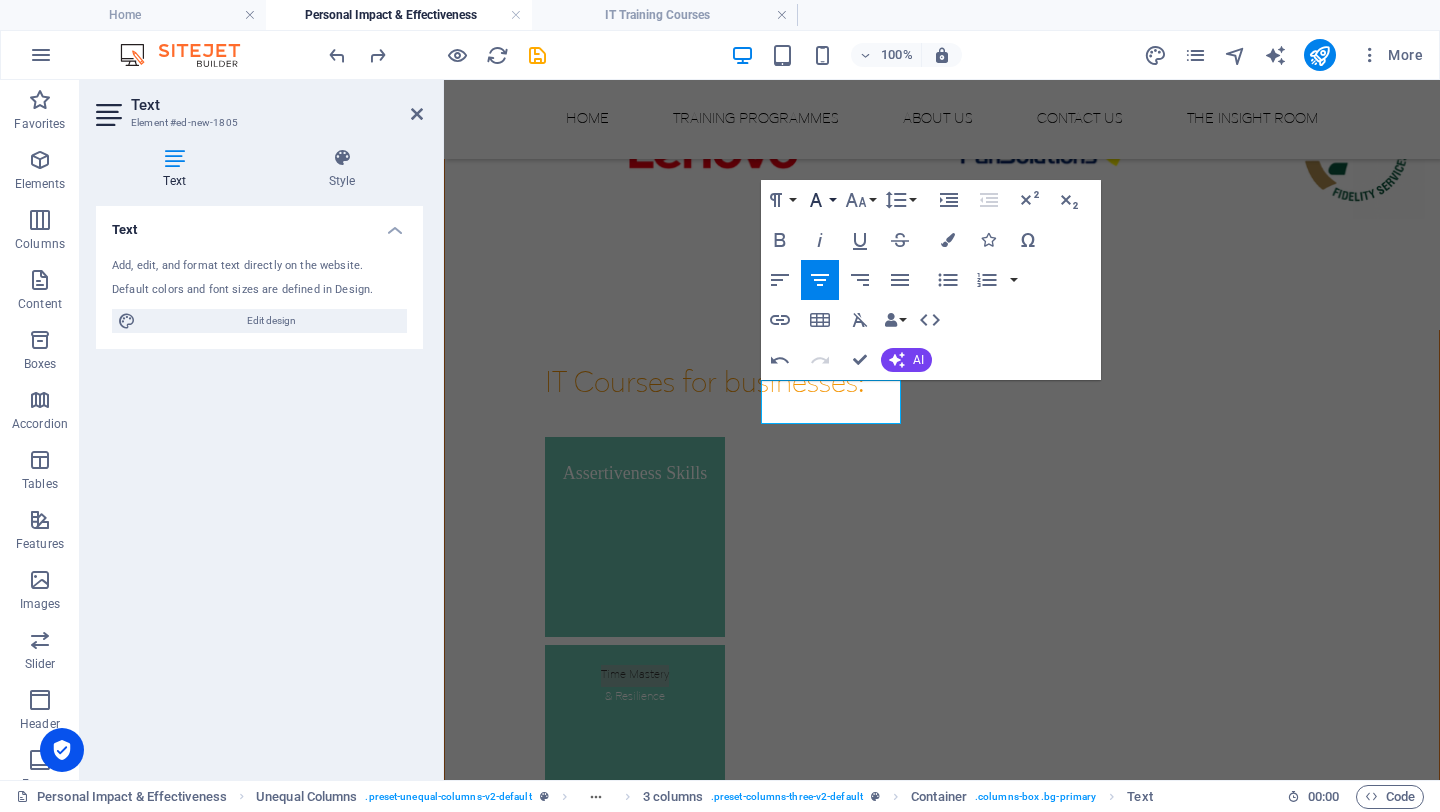 click 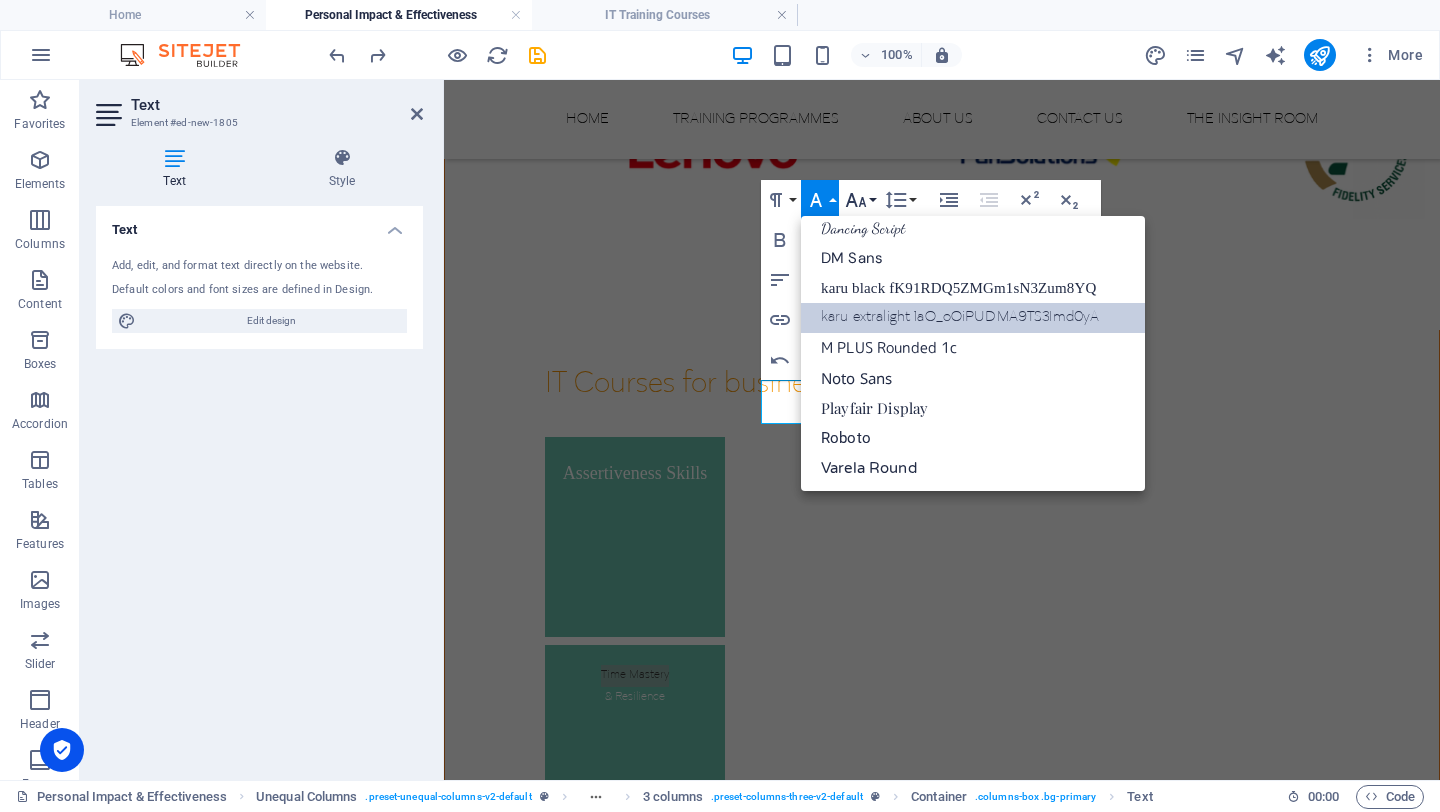scroll, scrollTop: 221, scrollLeft: 0, axis: vertical 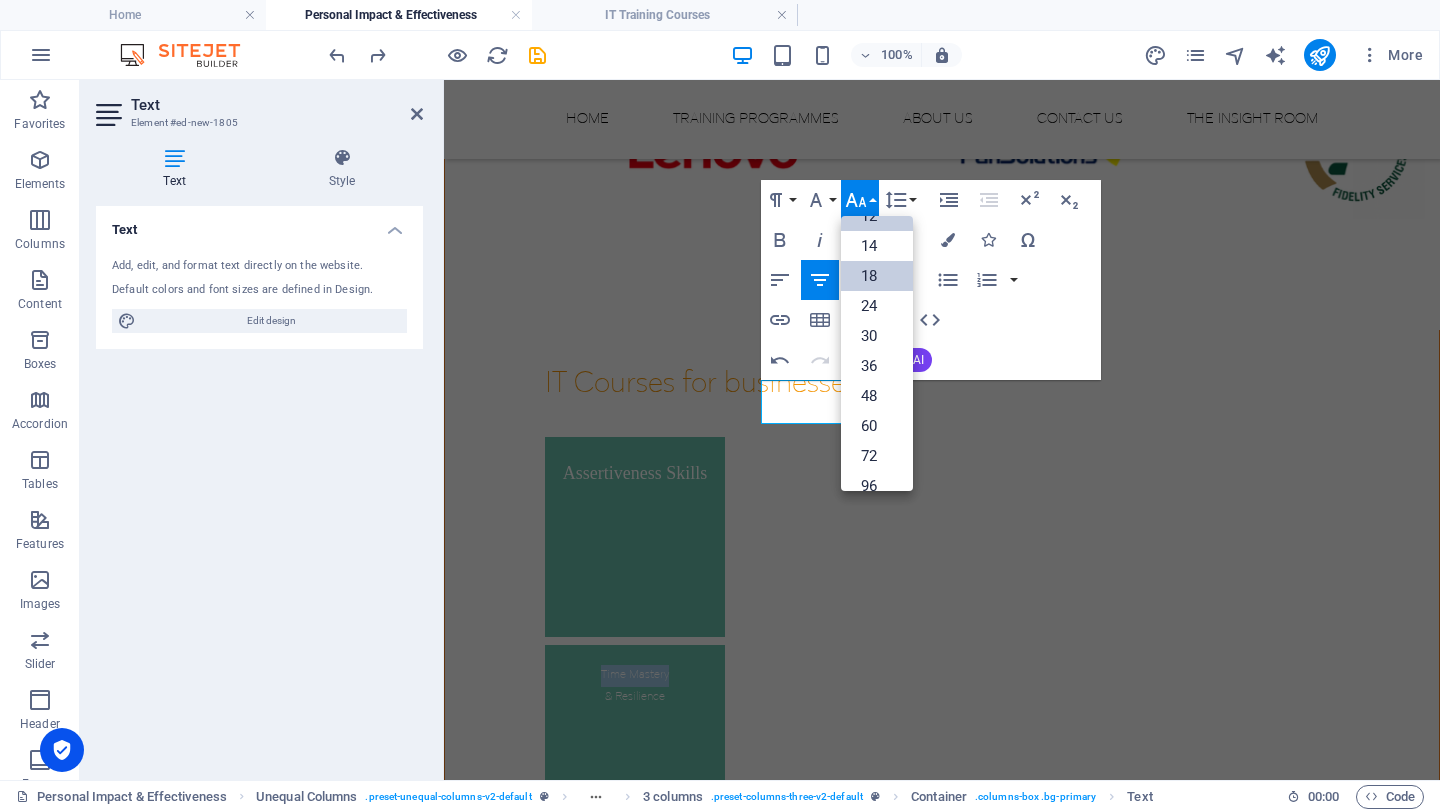 click on "18" at bounding box center [877, 276] 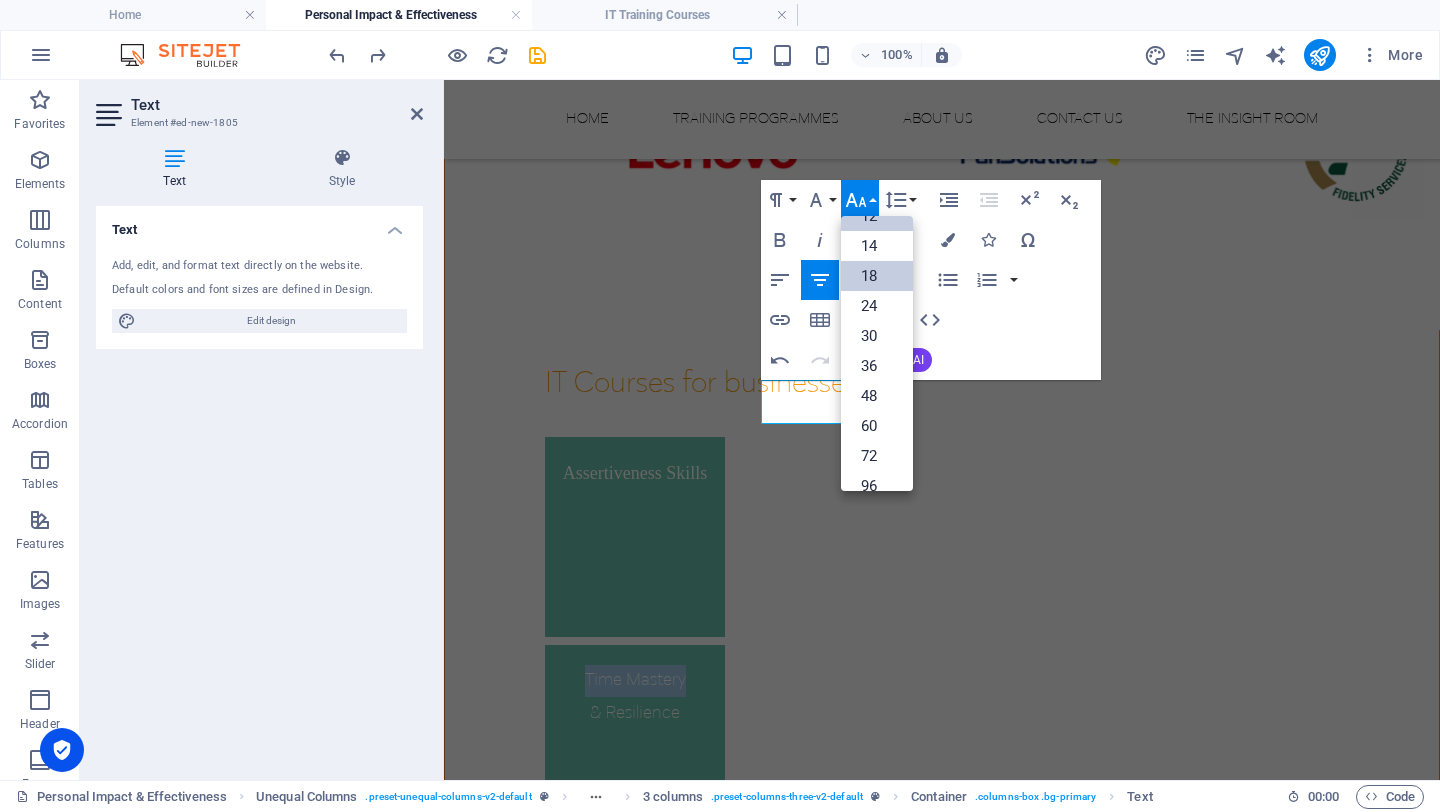 scroll, scrollTop: 1632, scrollLeft: 0, axis: vertical 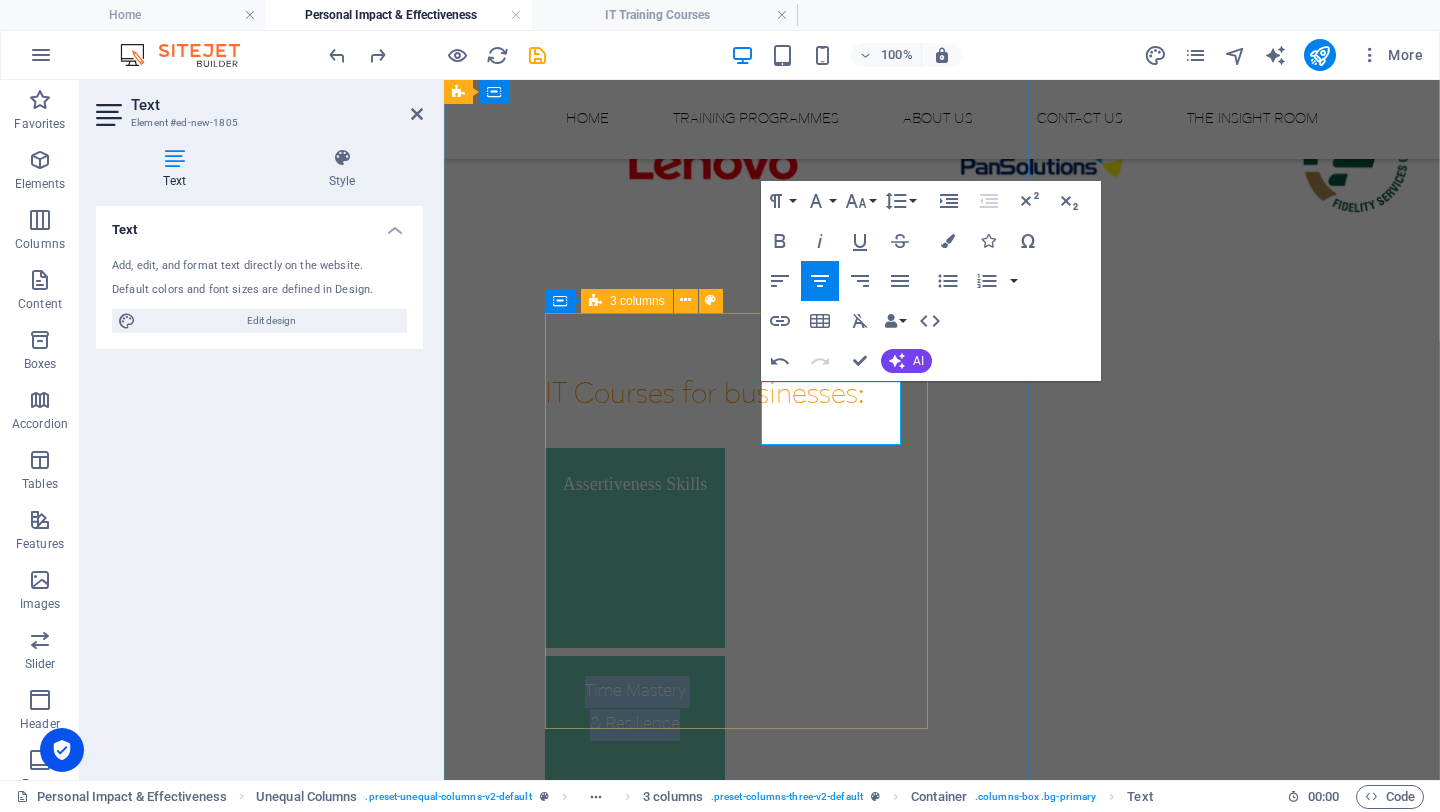 click on "Assertiveness Skills Time Mastery & Resilience Time Mastery & Resilience Modern Business Writing Skills" at bounding box center [942, 756] 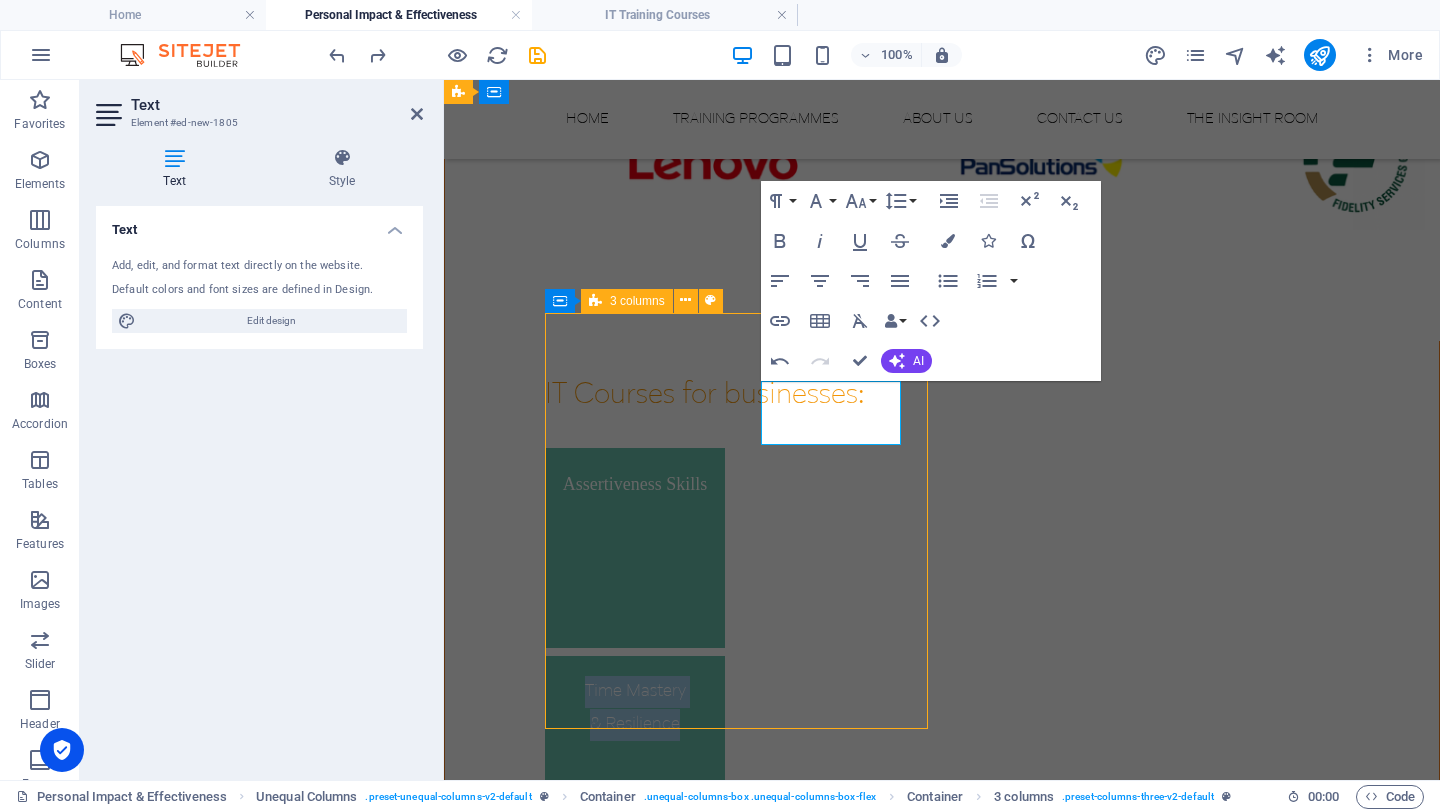 scroll, scrollTop: 1437, scrollLeft: 0, axis: vertical 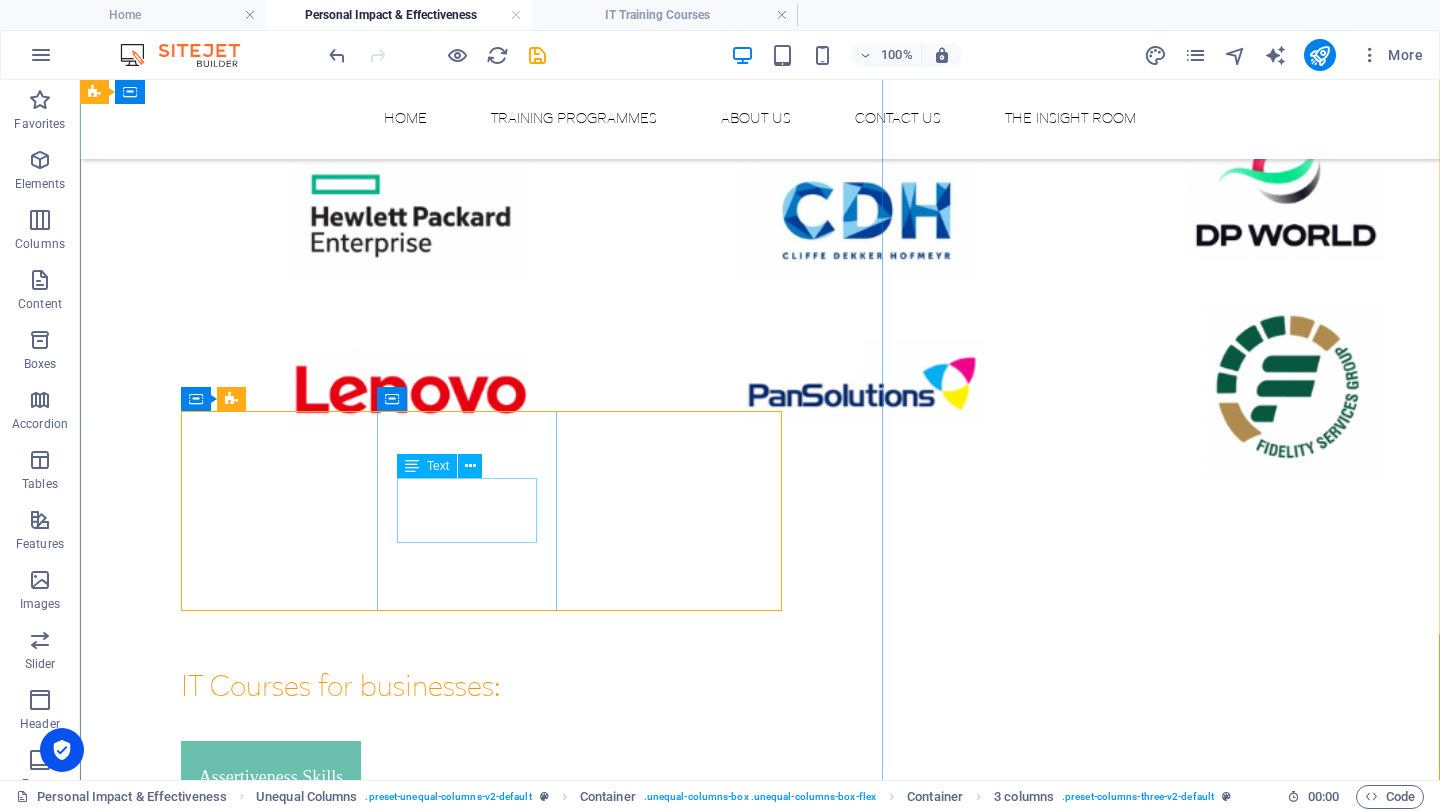 click on "Time Mastery & Resilience" at bounding box center (271, 1001) 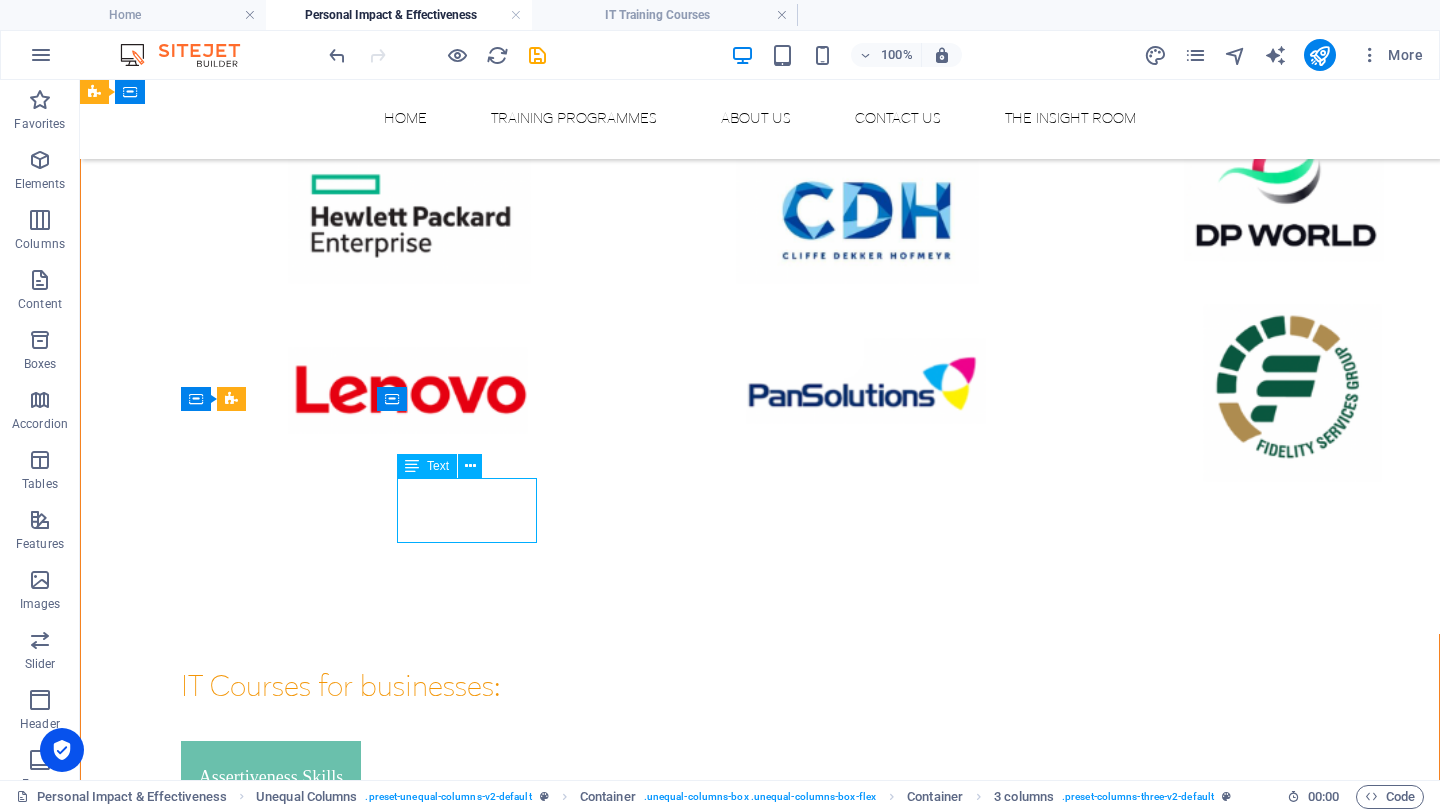 click on "Time Mastery & Resilience" at bounding box center [271, 1001] 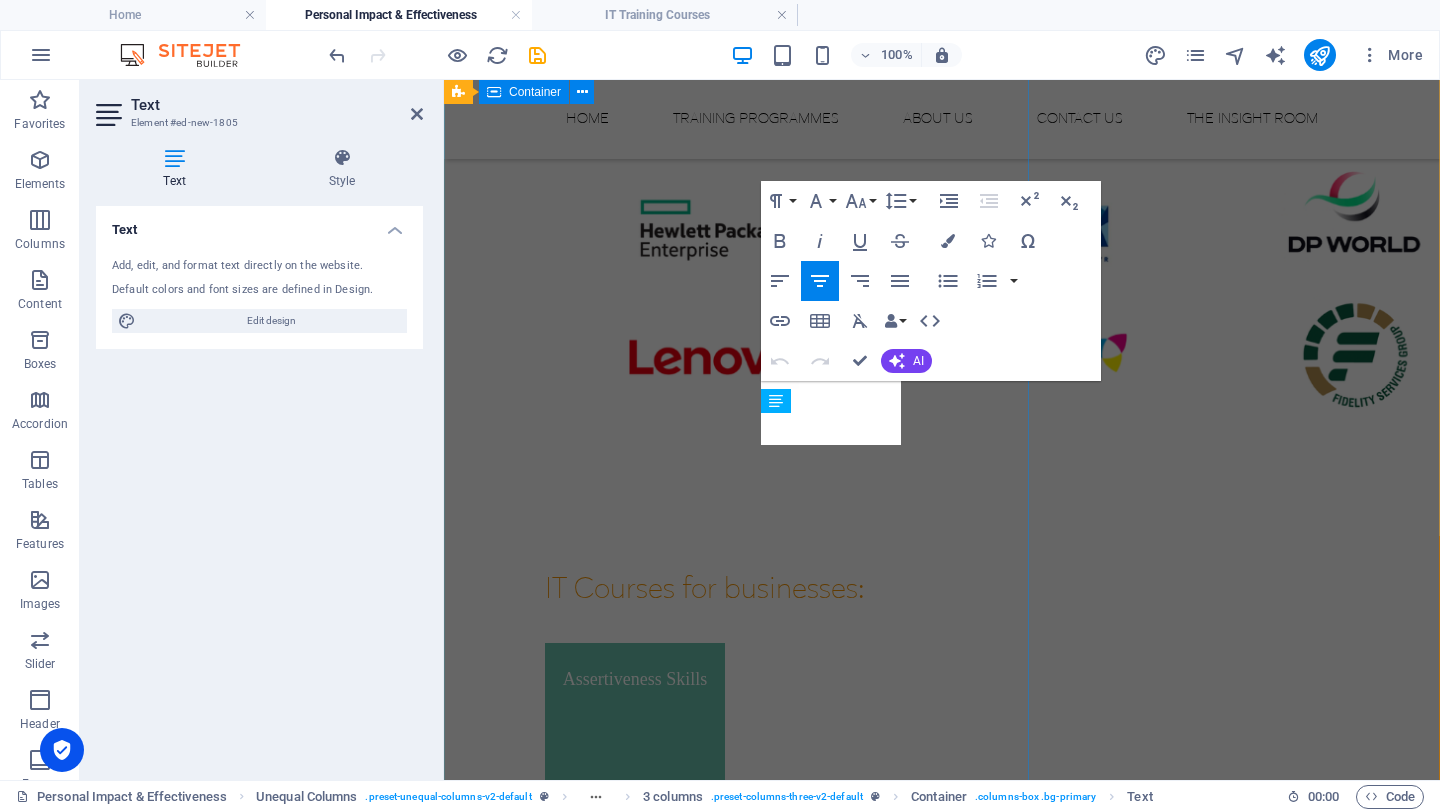 scroll, scrollTop: 1632, scrollLeft: 0, axis: vertical 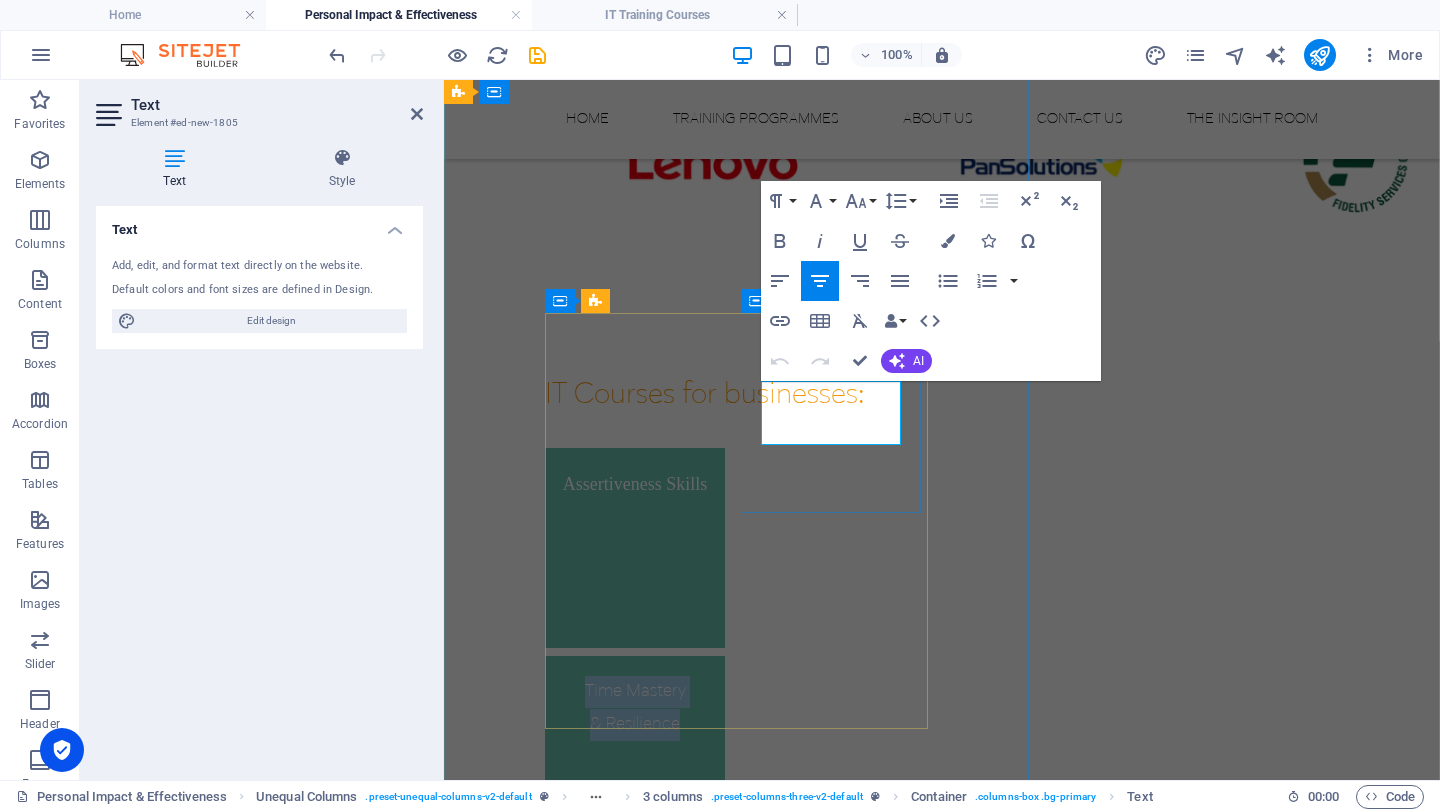 drag, startPoint x: 882, startPoint y: 435, endPoint x: 747, endPoint y: 398, distance: 139.97858 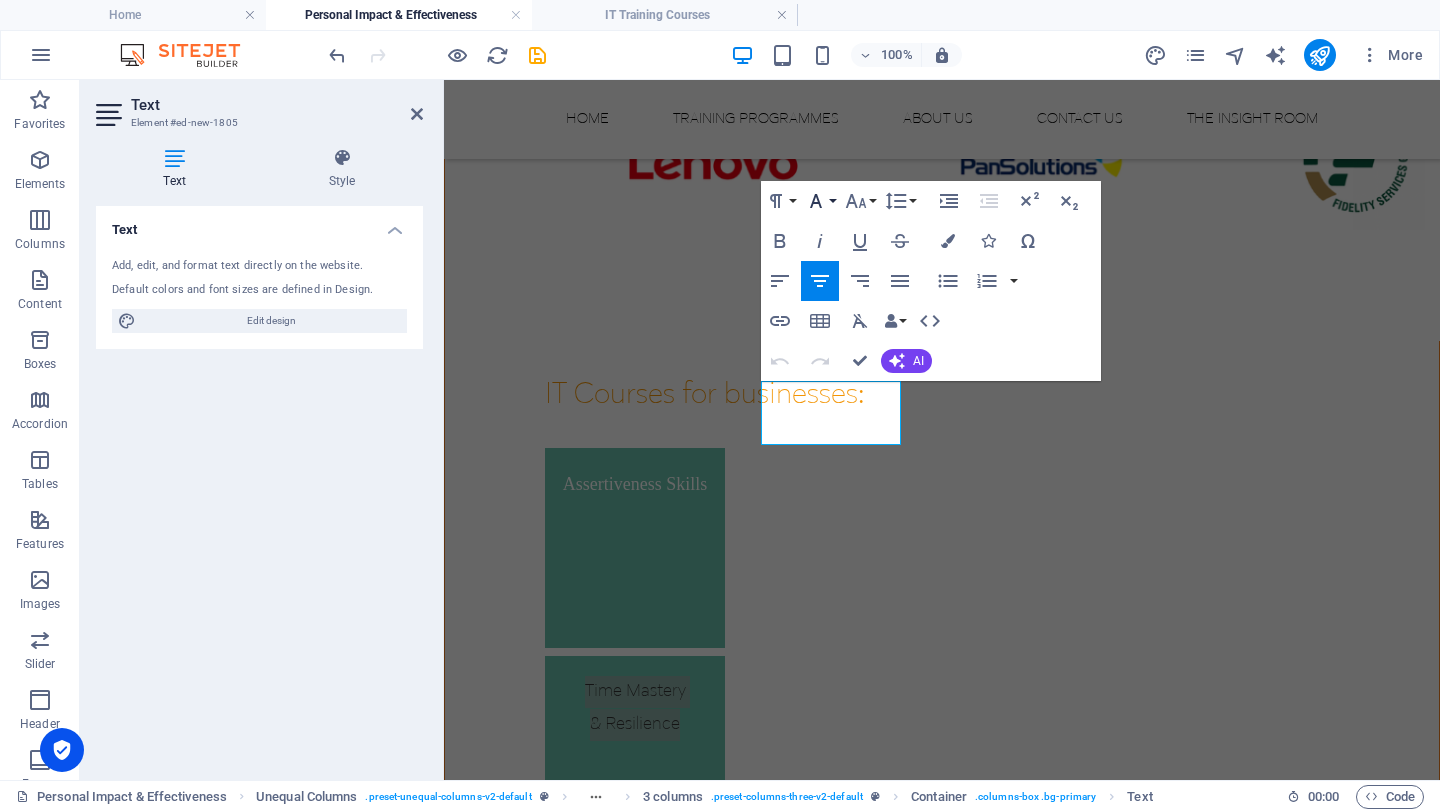 click on "Font Family" at bounding box center (820, 201) 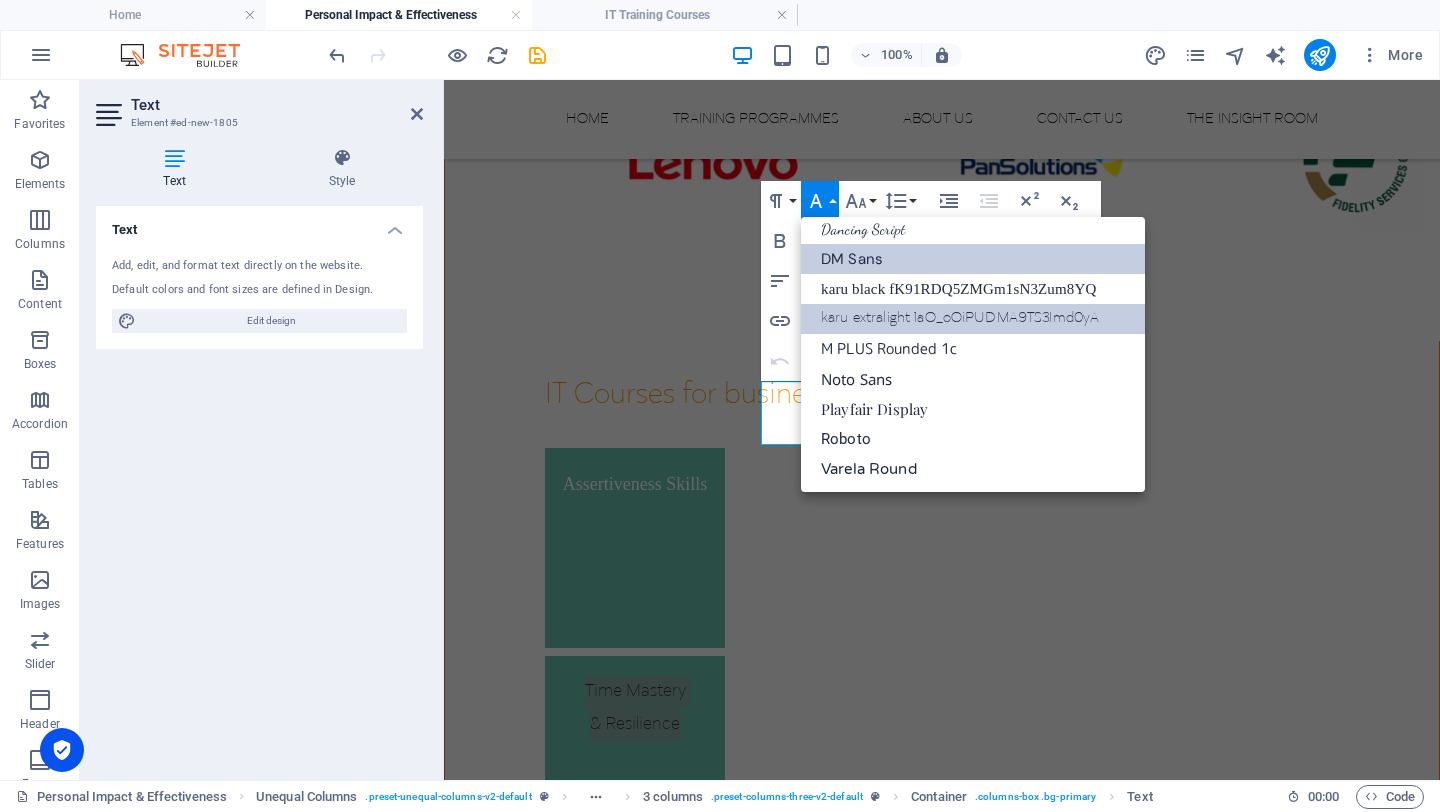 scroll, scrollTop: 221, scrollLeft: 0, axis: vertical 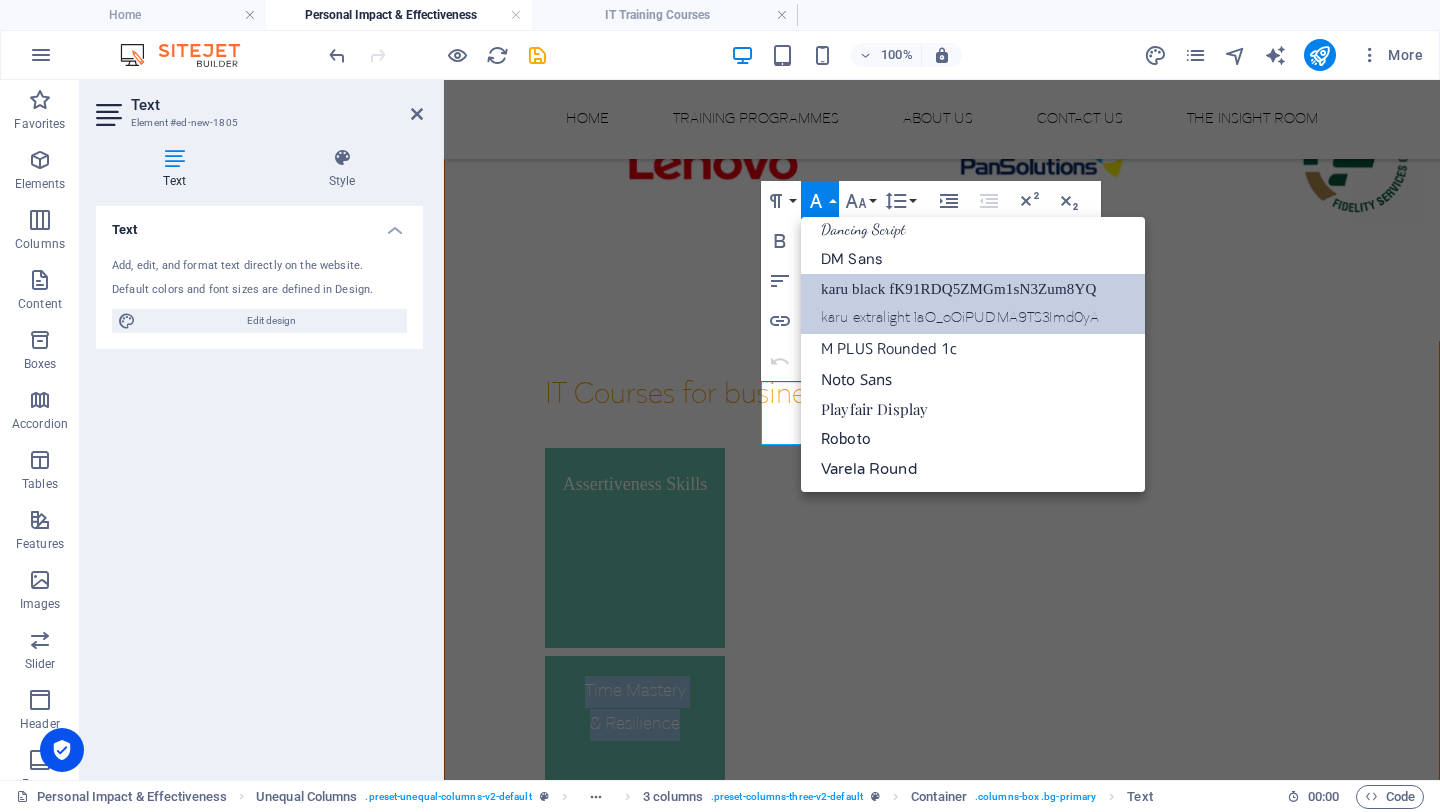 click on "karu black fK91RDQ5ZMGm1sN3Zum8YQ" at bounding box center (973, 289) 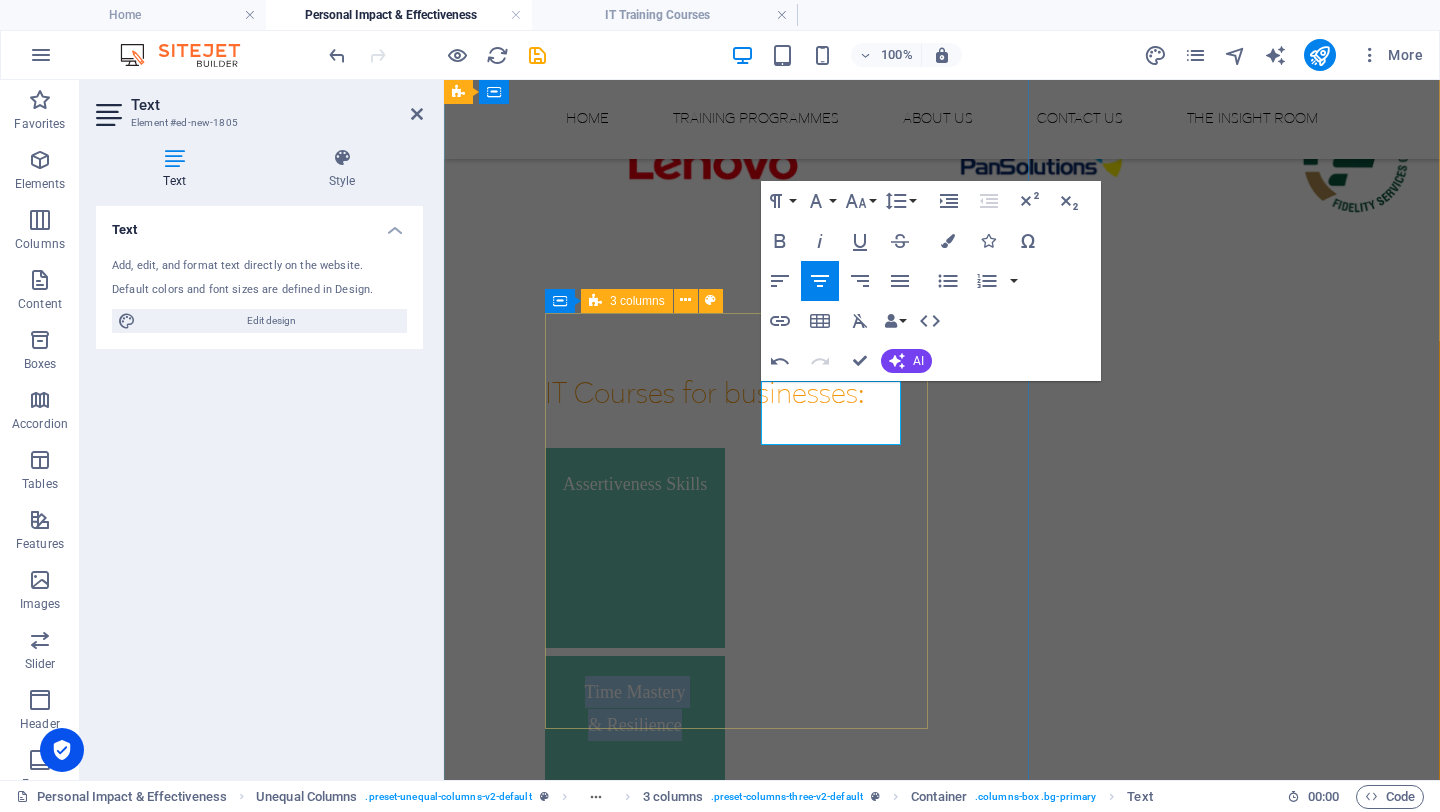 click on "Assertiveness Skills Time Mastery & Resilience Modern Business Writing Skills" at bounding box center (942, 756) 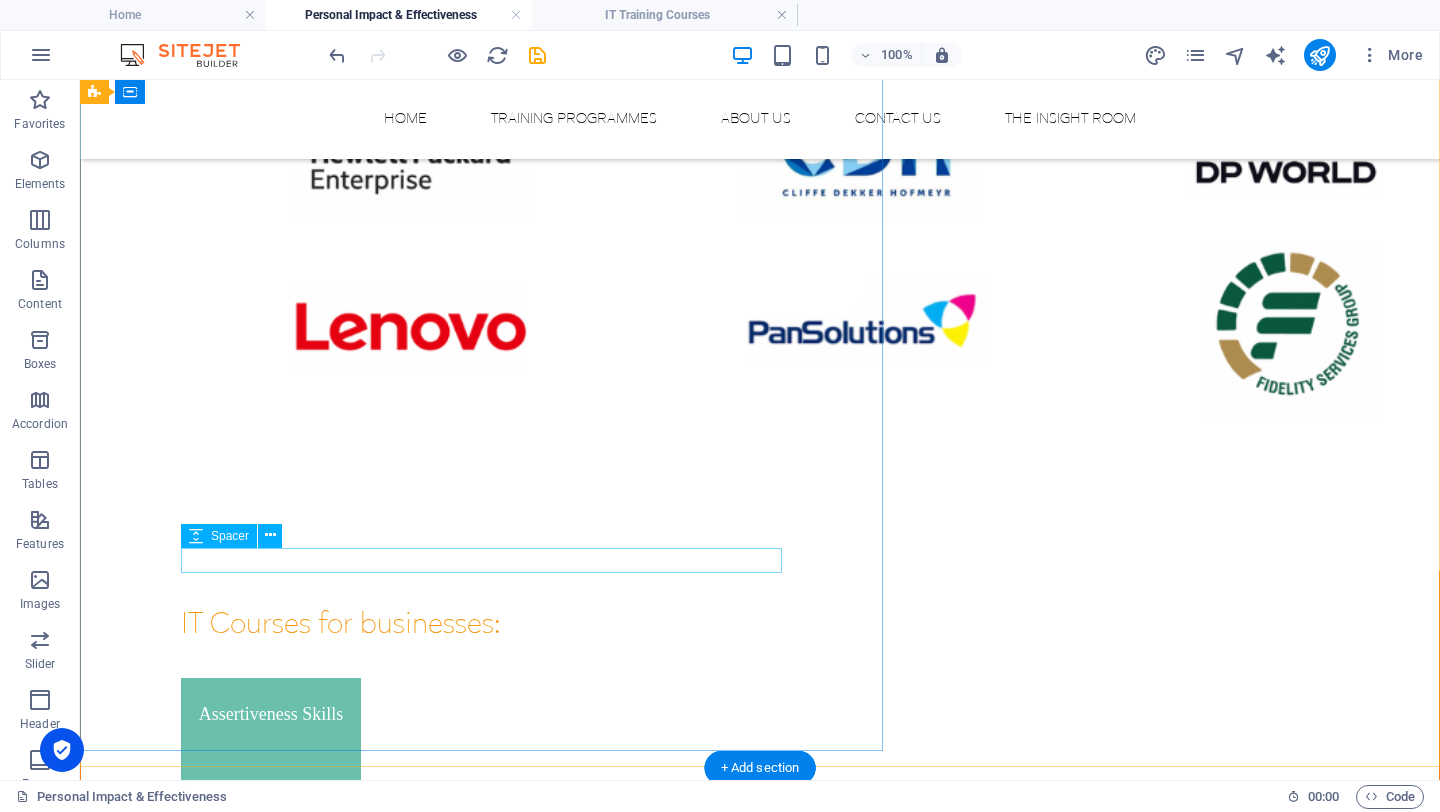 scroll, scrollTop: 1450, scrollLeft: 0, axis: vertical 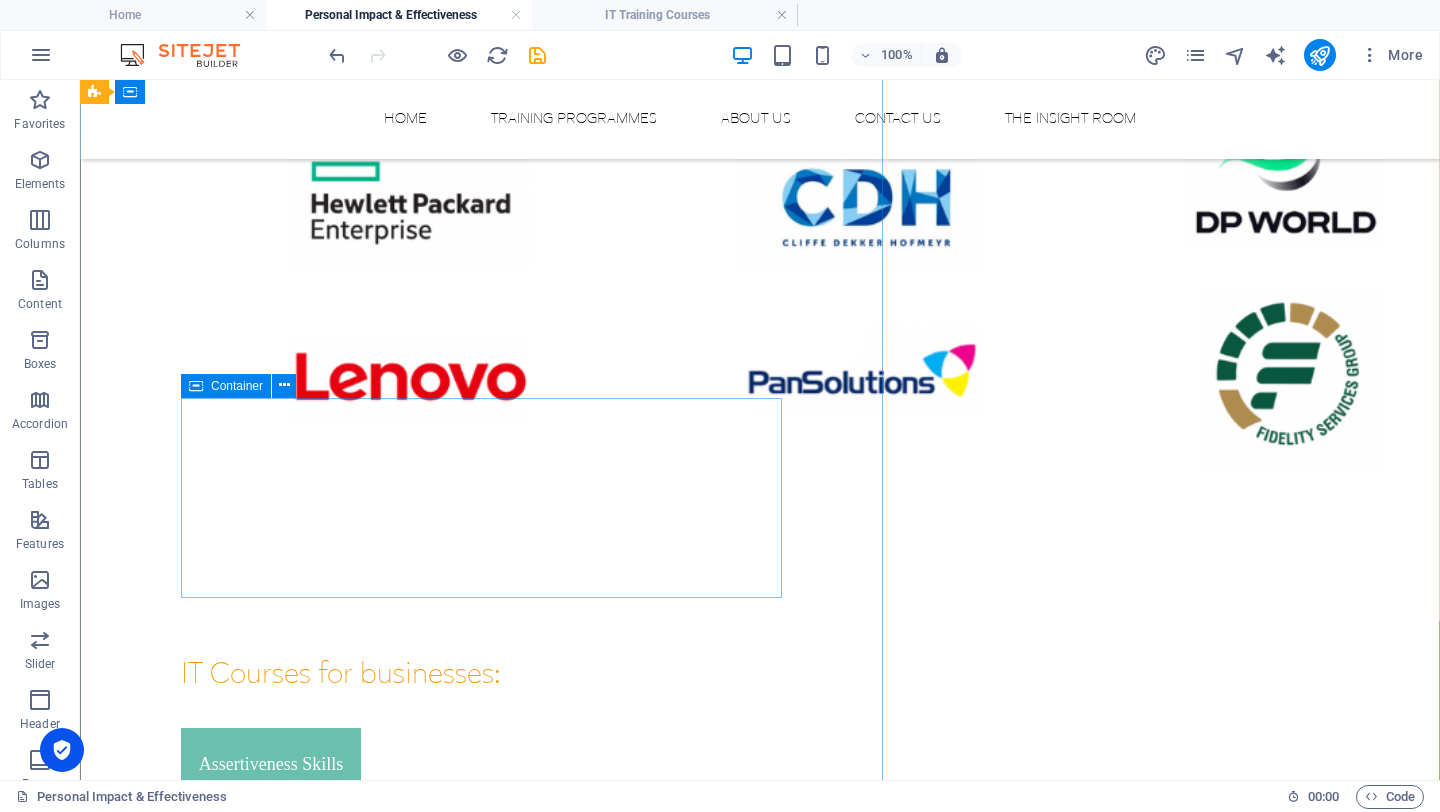click on "Container" at bounding box center (226, 386) 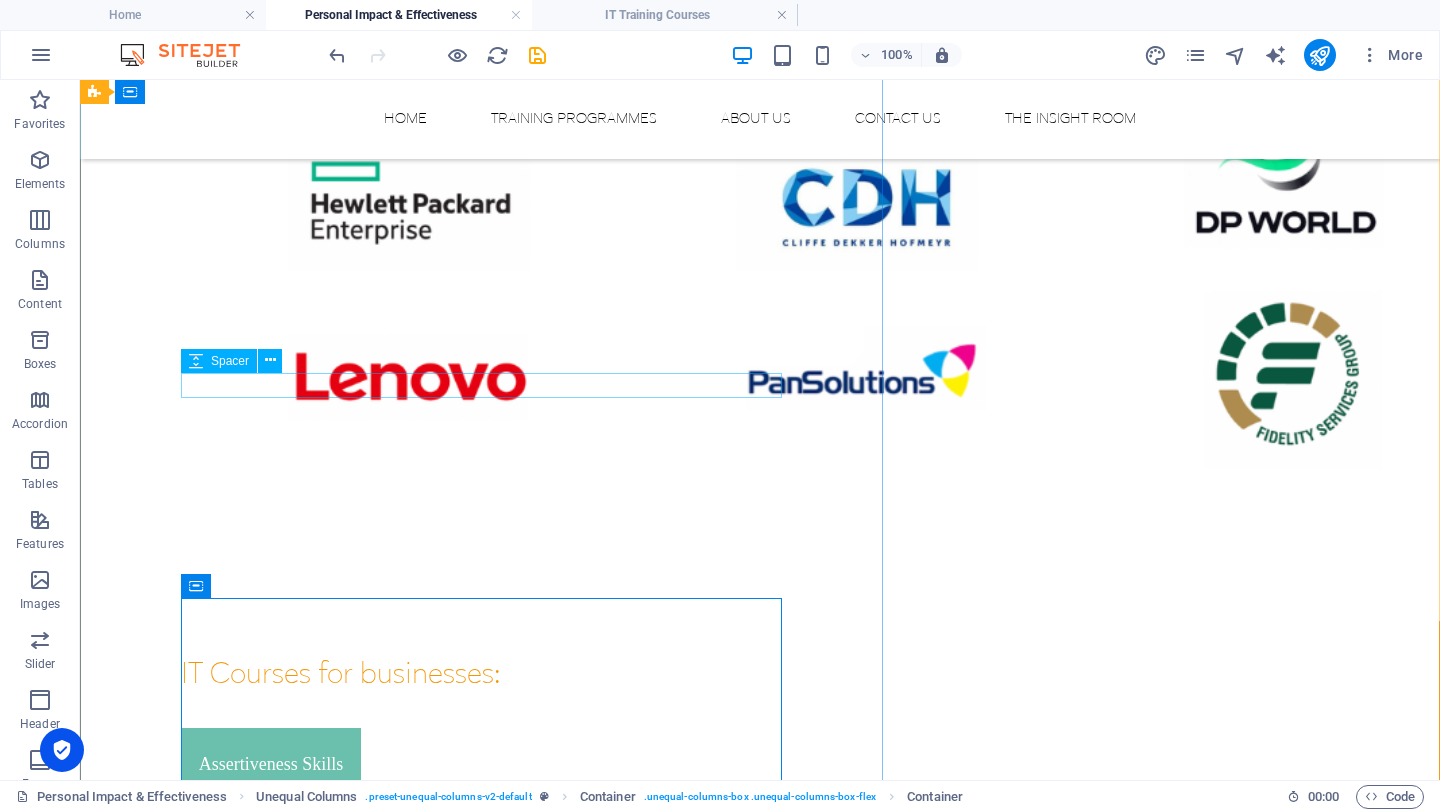 click at bounding box center (760, 715) 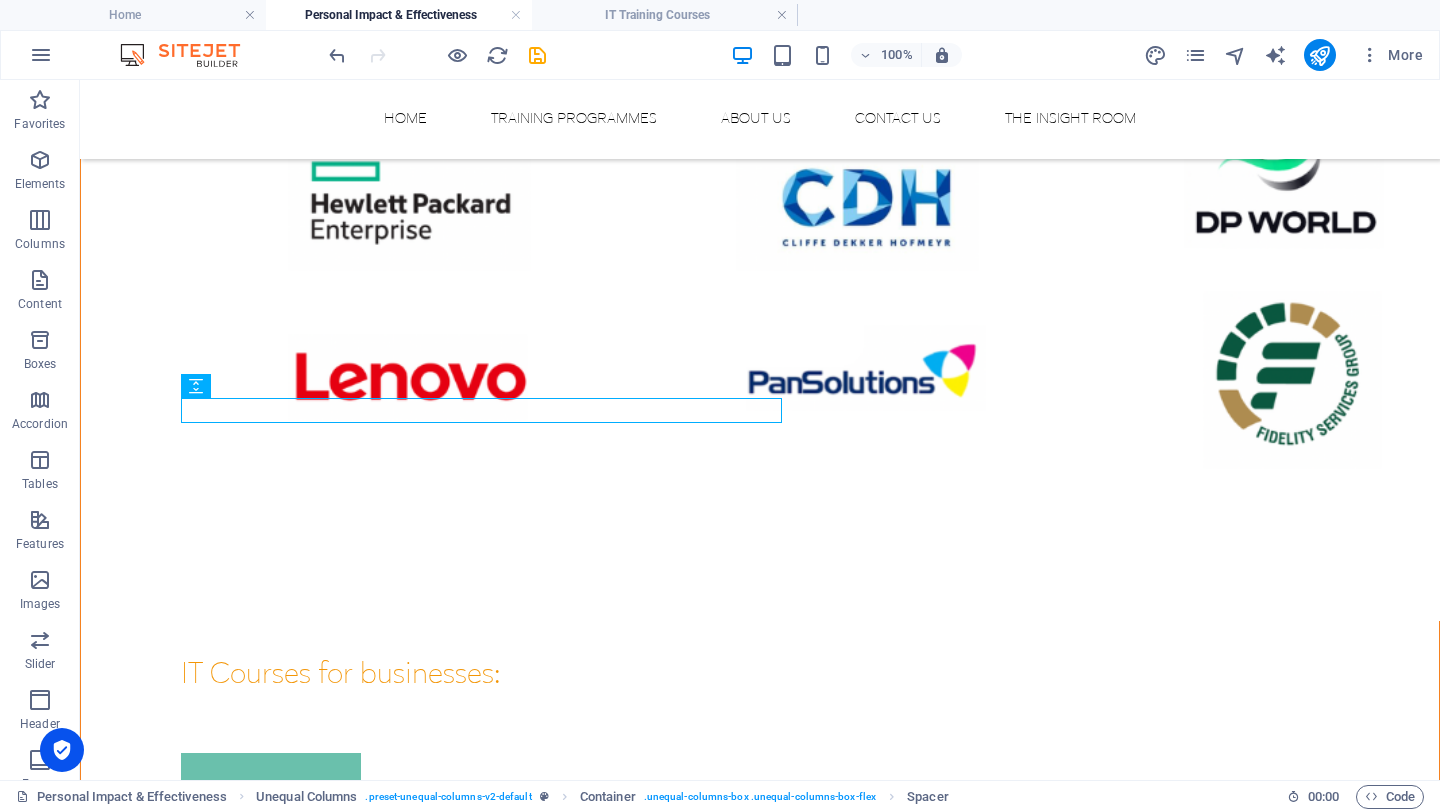 drag, startPoint x: 417, startPoint y: 402, endPoint x: 440, endPoint y: 409, distance: 24.04163 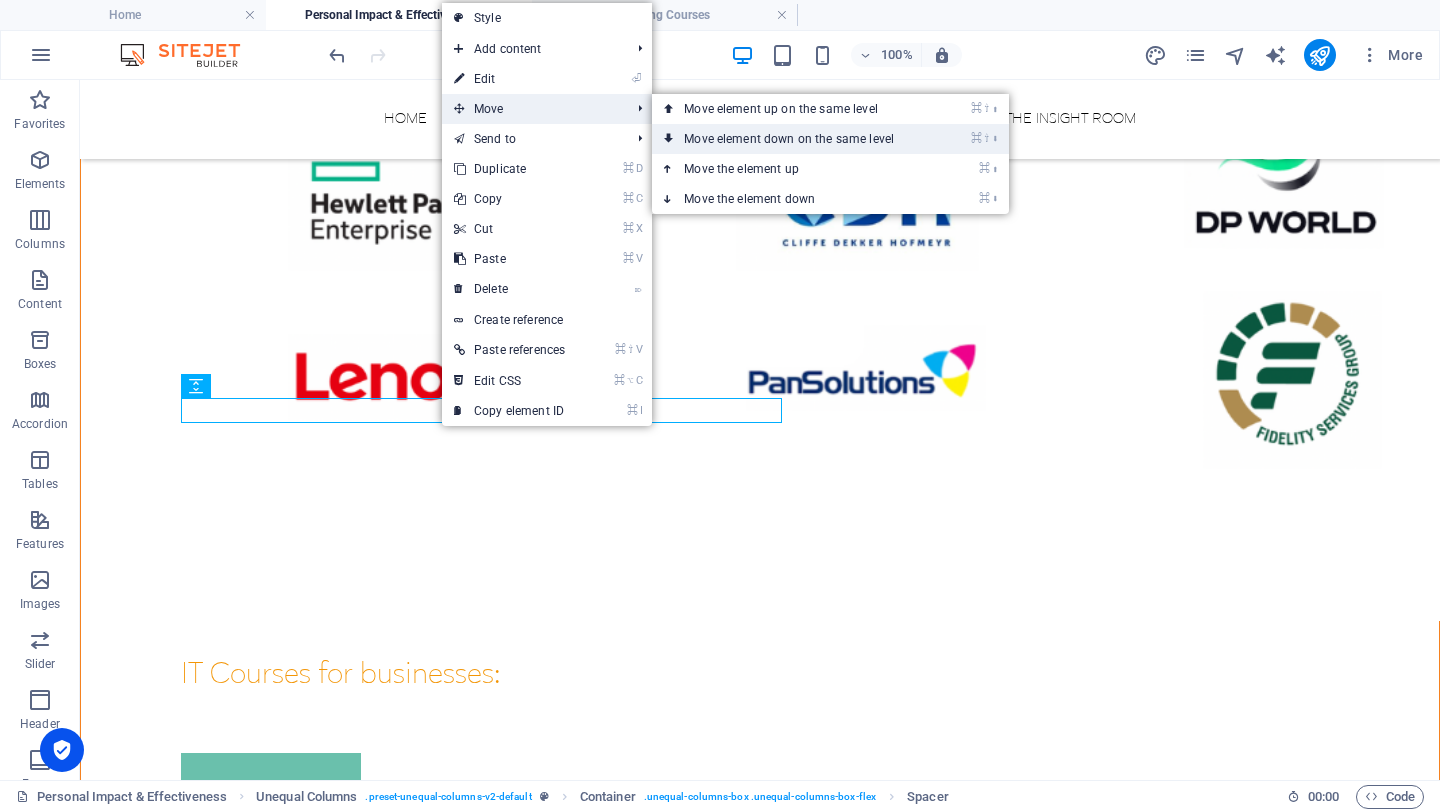 click on "⌘ ⇧ ⬇  Move element down on the same level" at bounding box center [793, 139] 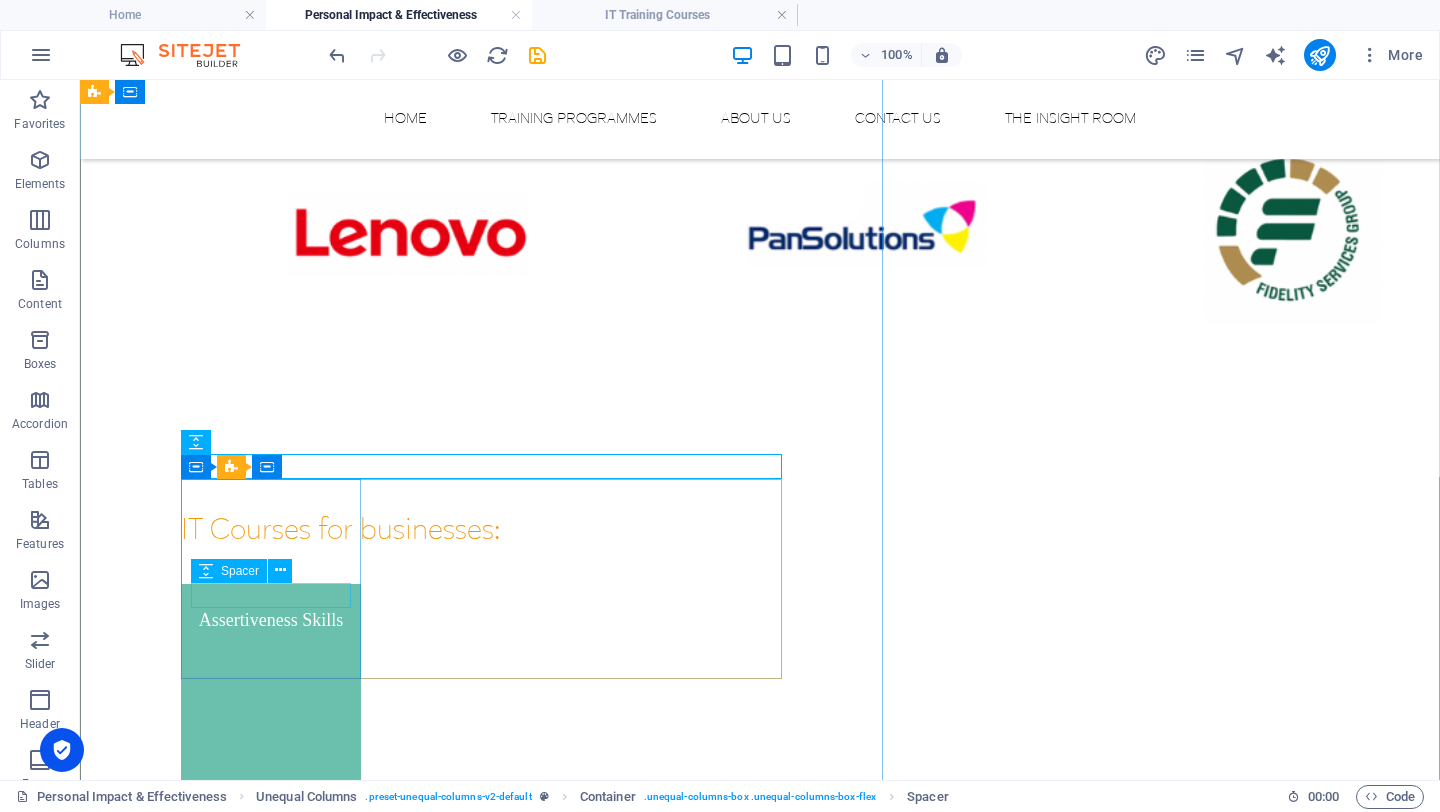 scroll, scrollTop: 1622, scrollLeft: 0, axis: vertical 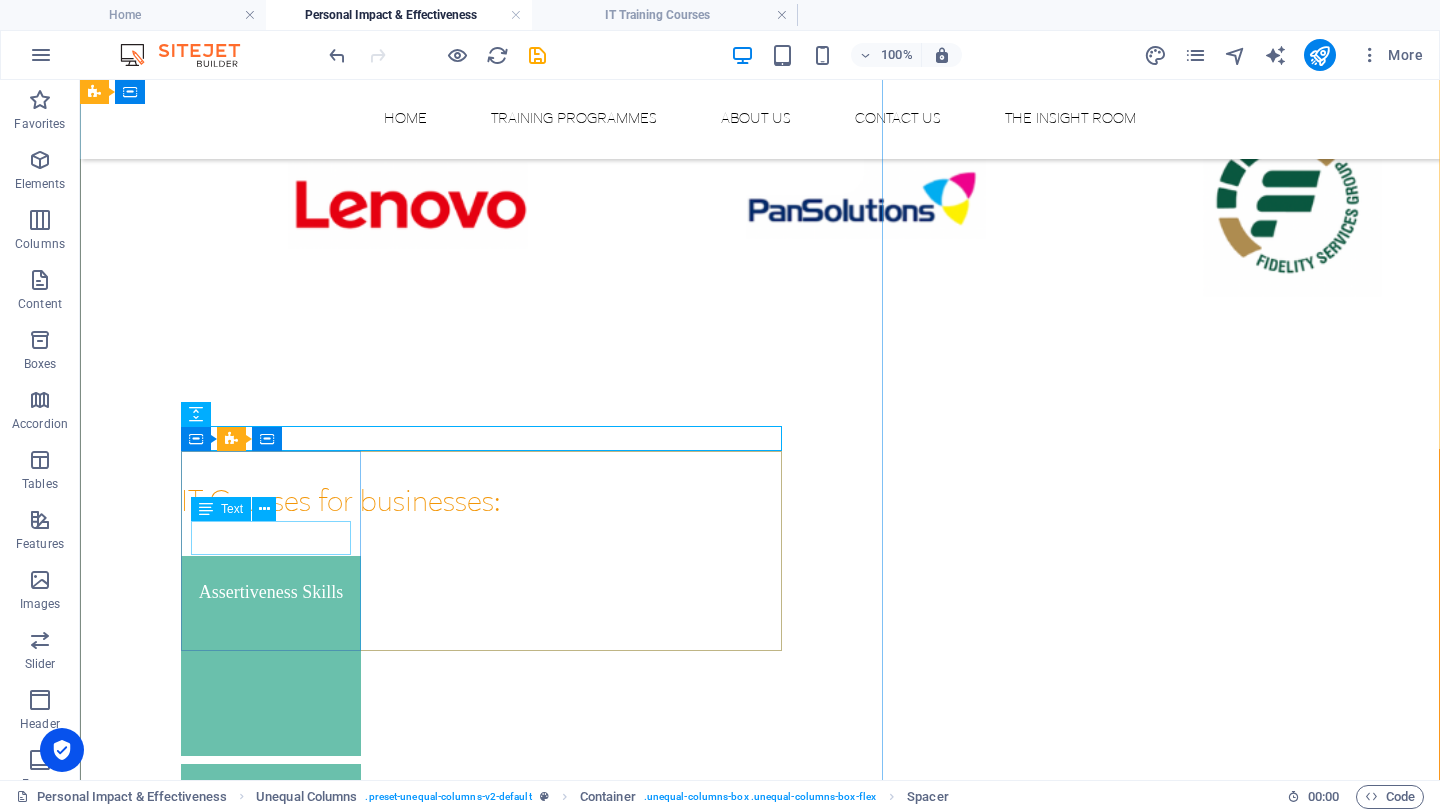 click on "Assertiveness Skills" at bounding box center [271, 1234] 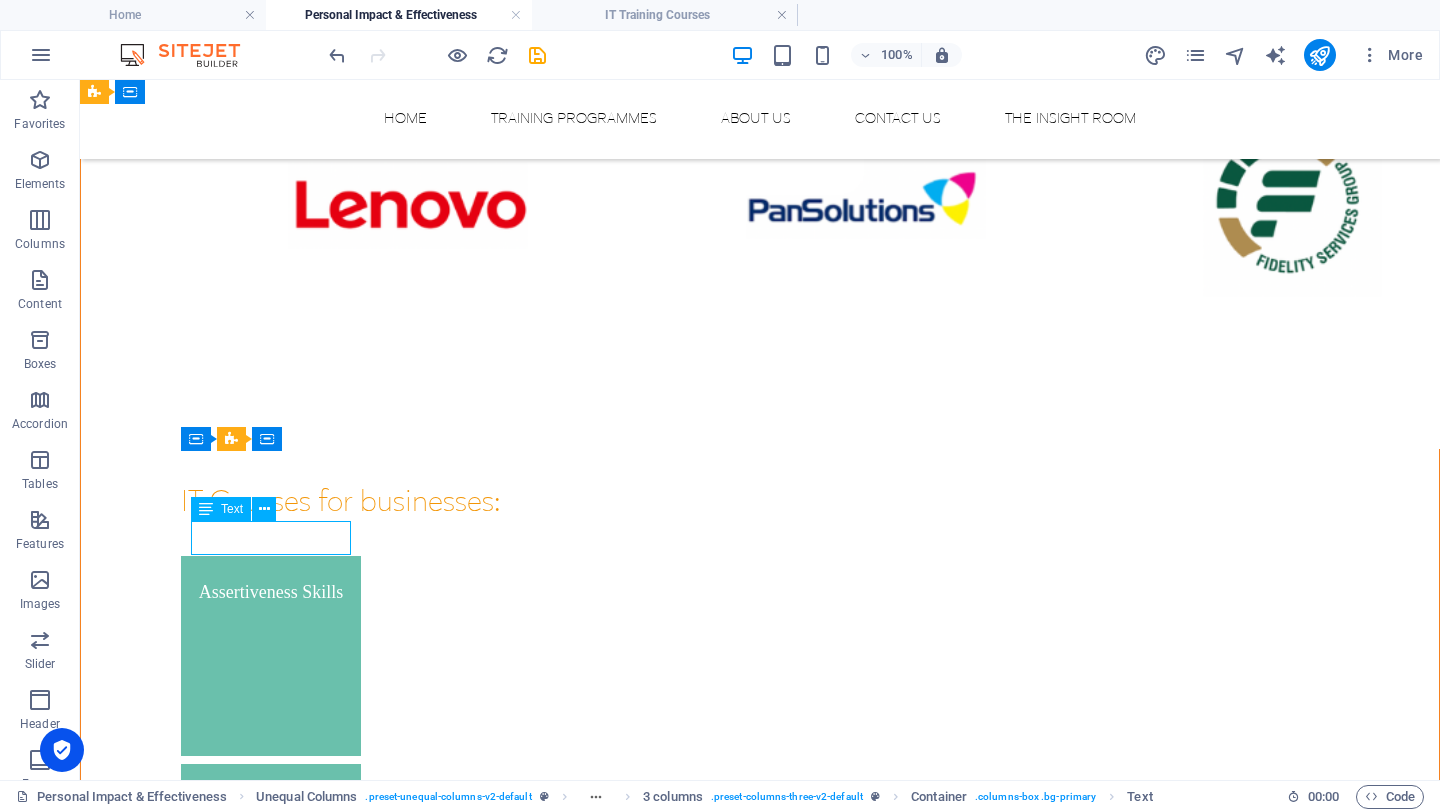 click on "Assertiveness Skills" at bounding box center (271, 1234) 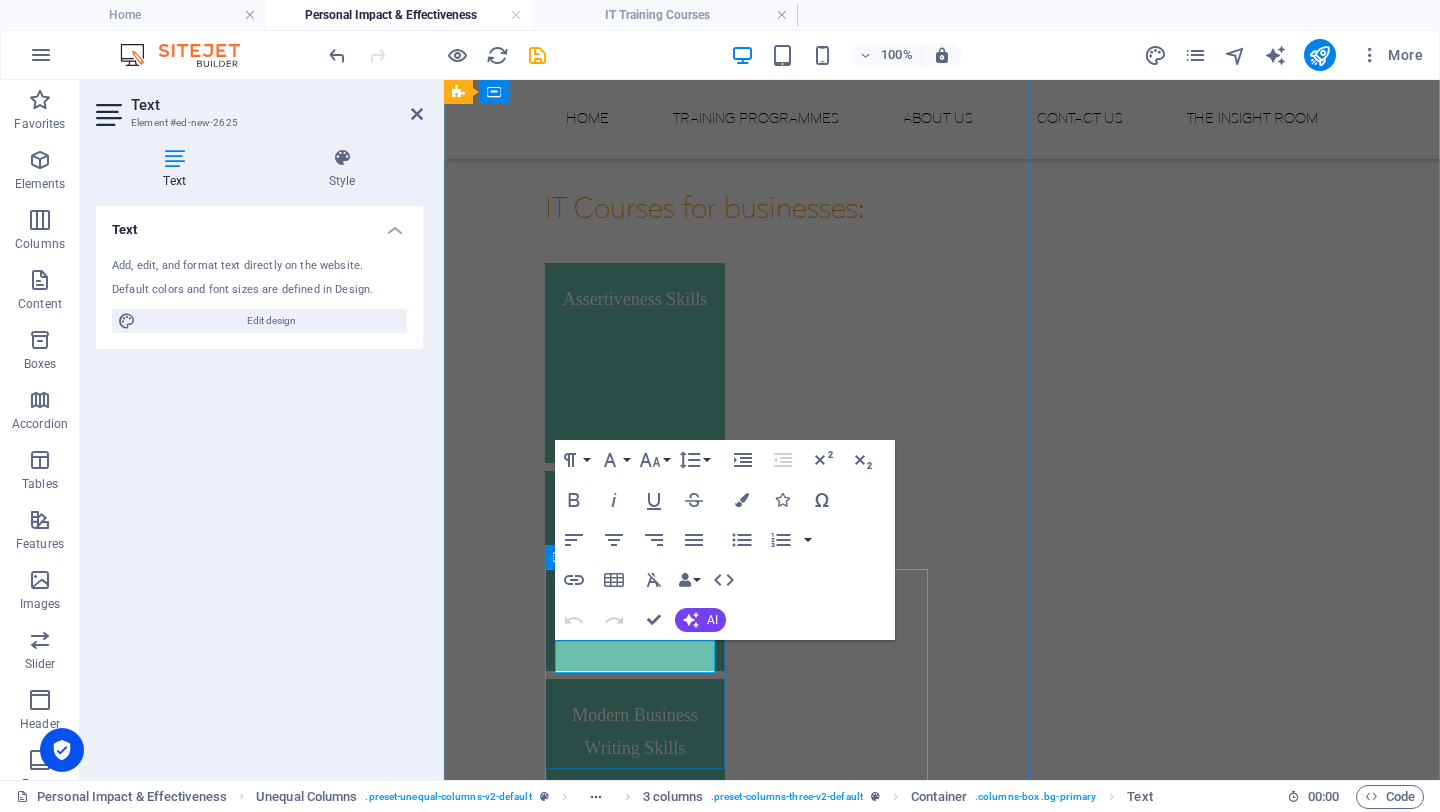 click on "Assertiveness Skills" at bounding box center [635, 940] 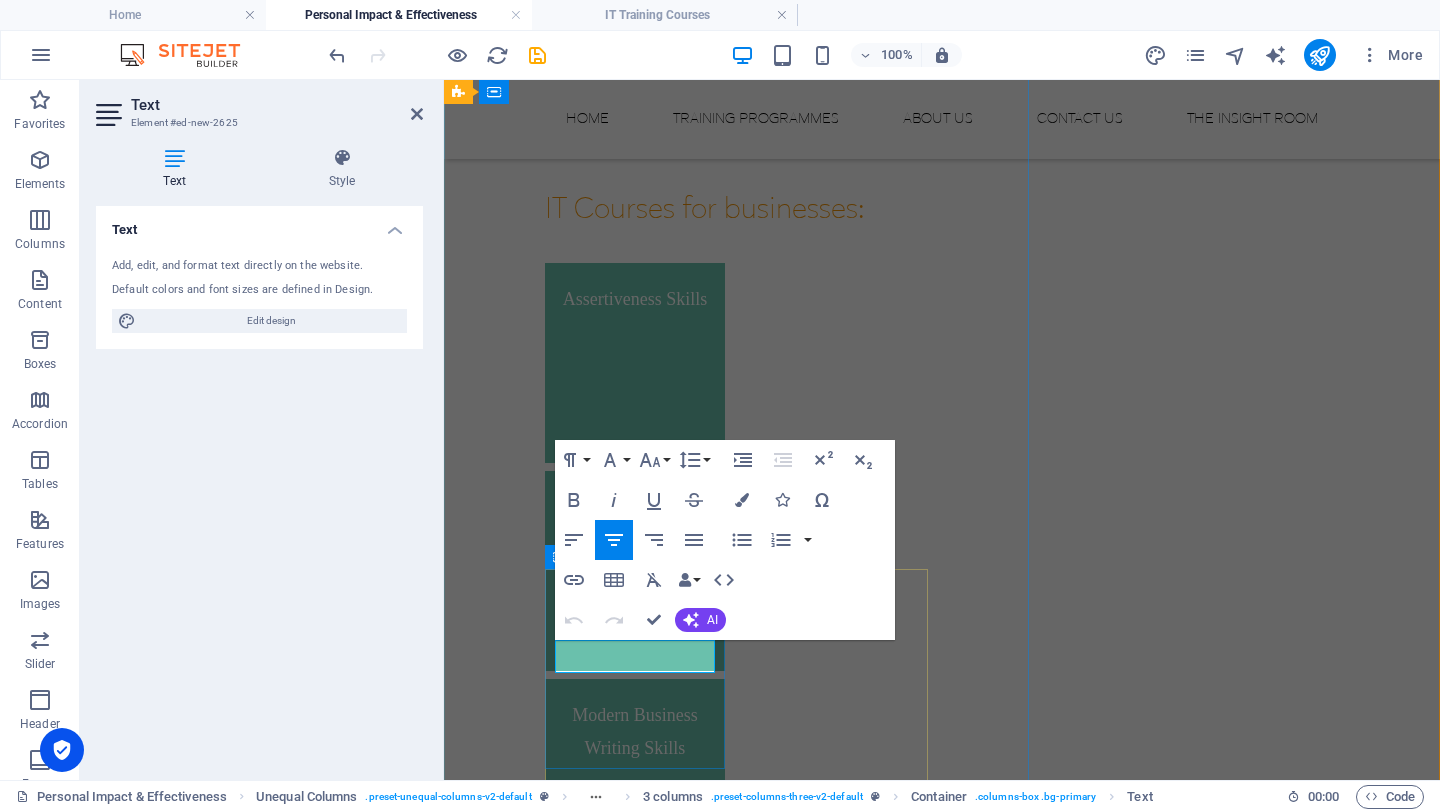 click on "Assertiveness Skills" at bounding box center [635, 940] 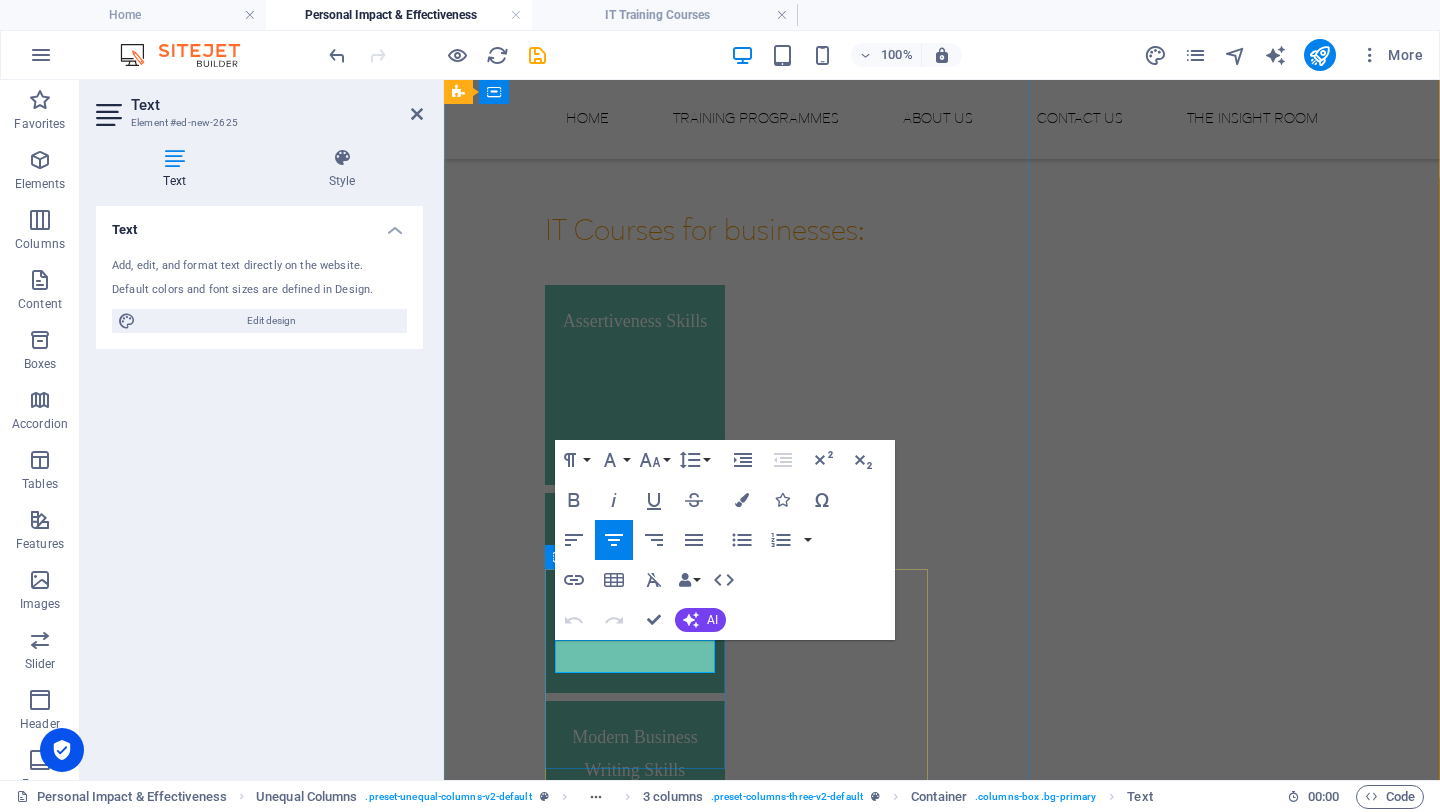 scroll, scrollTop: 0, scrollLeft: 4, axis: horizontal 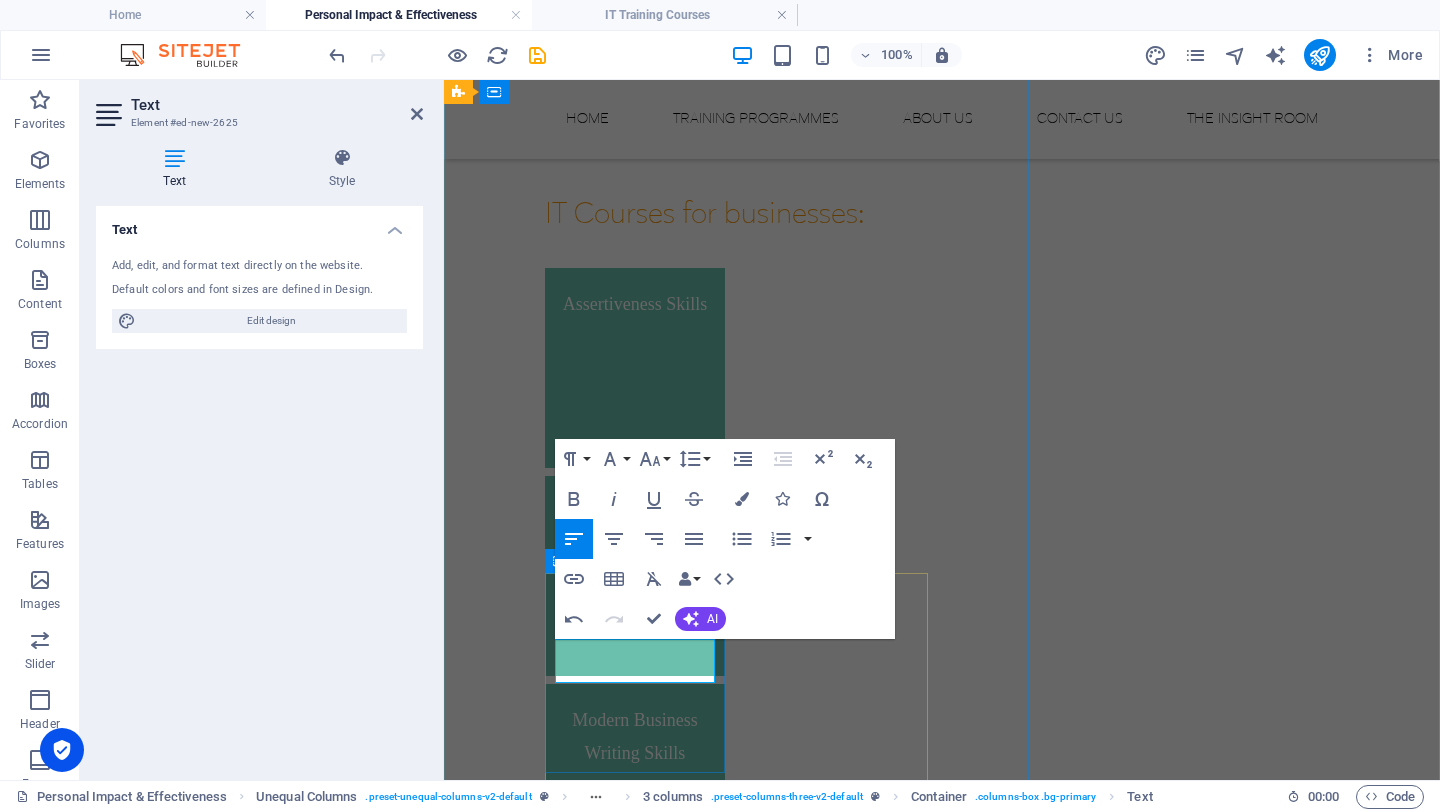 drag, startPoint x: 635, startPoint y: 671, endPoint x: 556, endPoint y: 650, distance: 81.7435 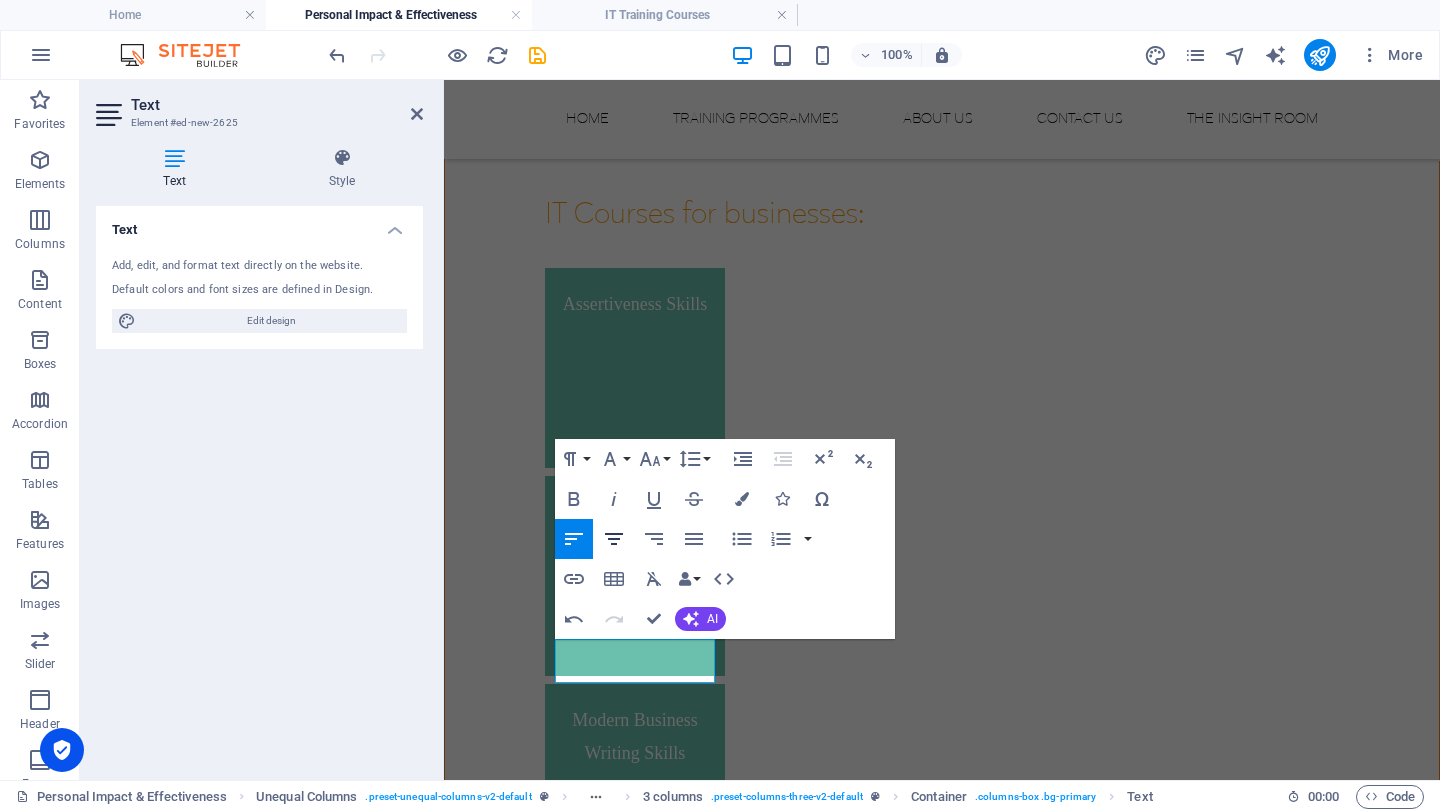 click 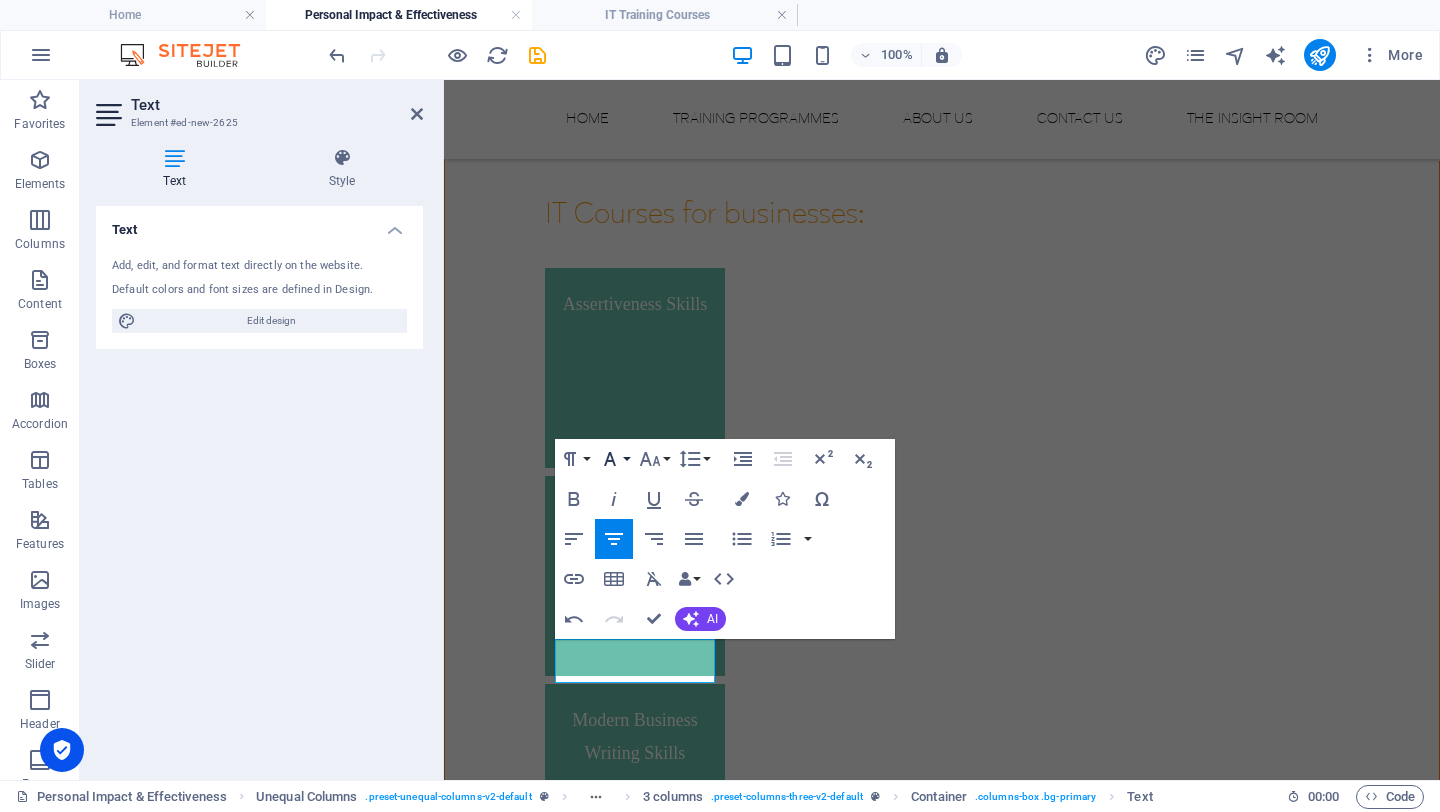 click 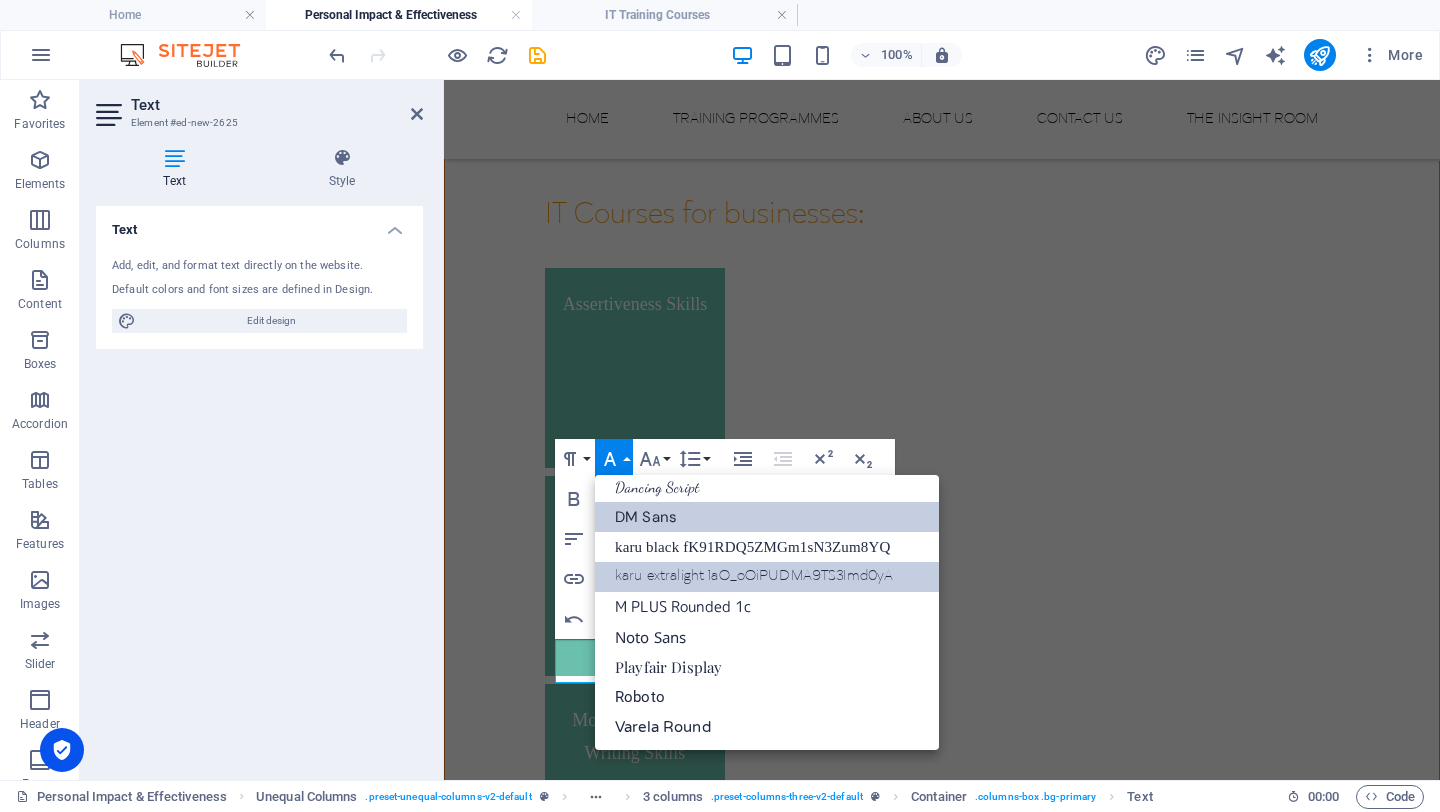 scroll, scrollTop: 221, scrollLeft: 0, axis: vertical 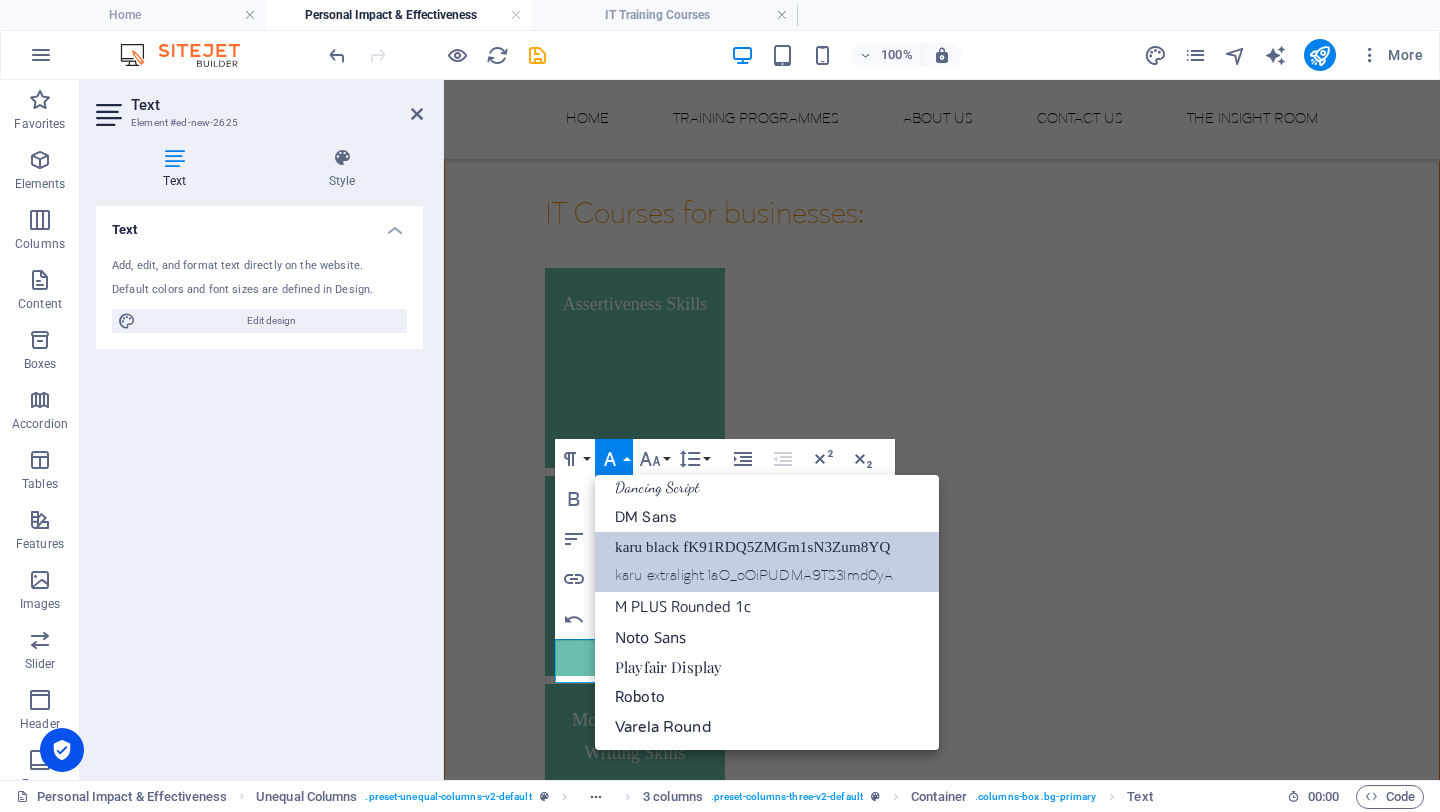 click on "karu black fK91RDQ5ZMGm1sN3Zum8YQ" at bounding box center (767, 547) 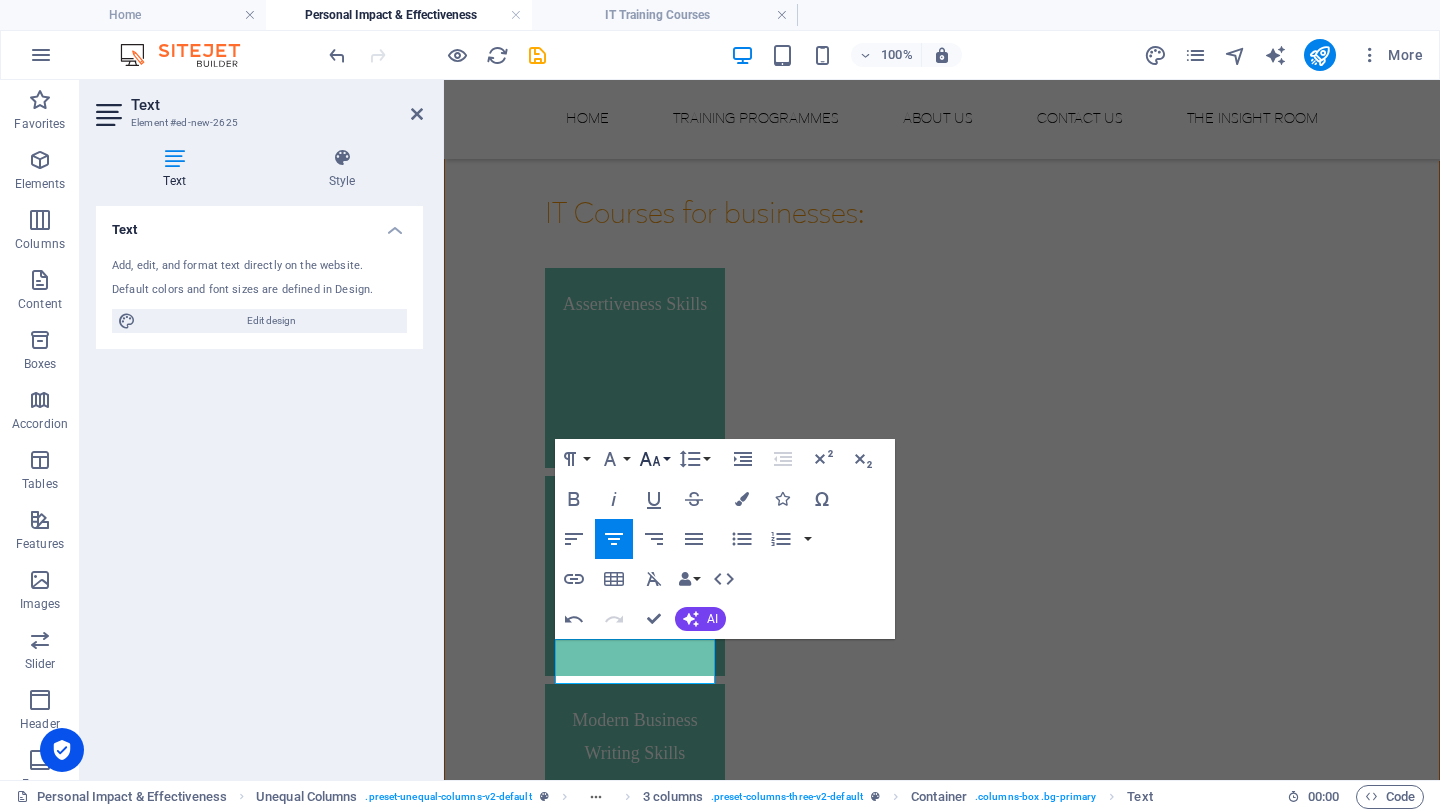 click 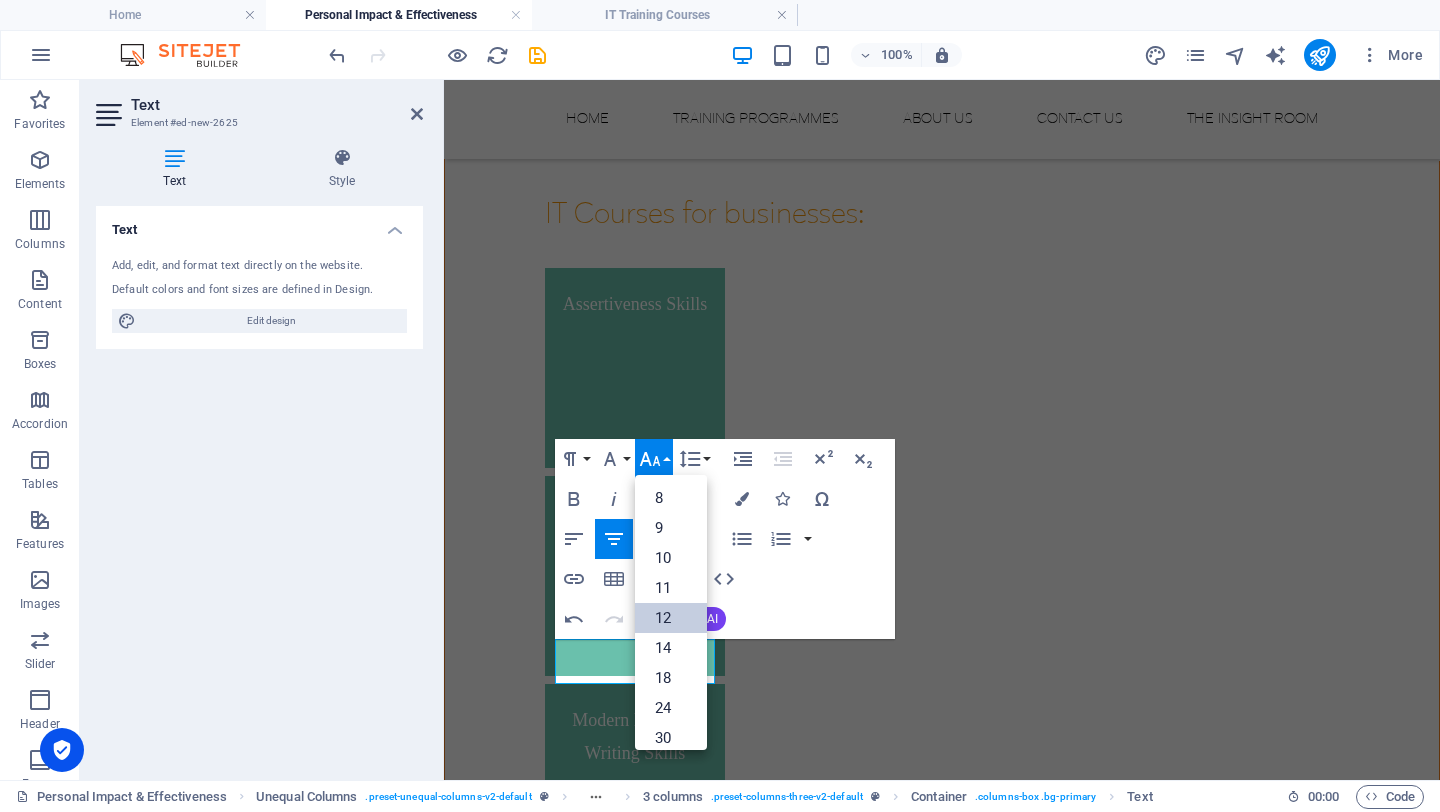 scroll, scrollTop: 143, scrollLeft: 0, axis: vertical 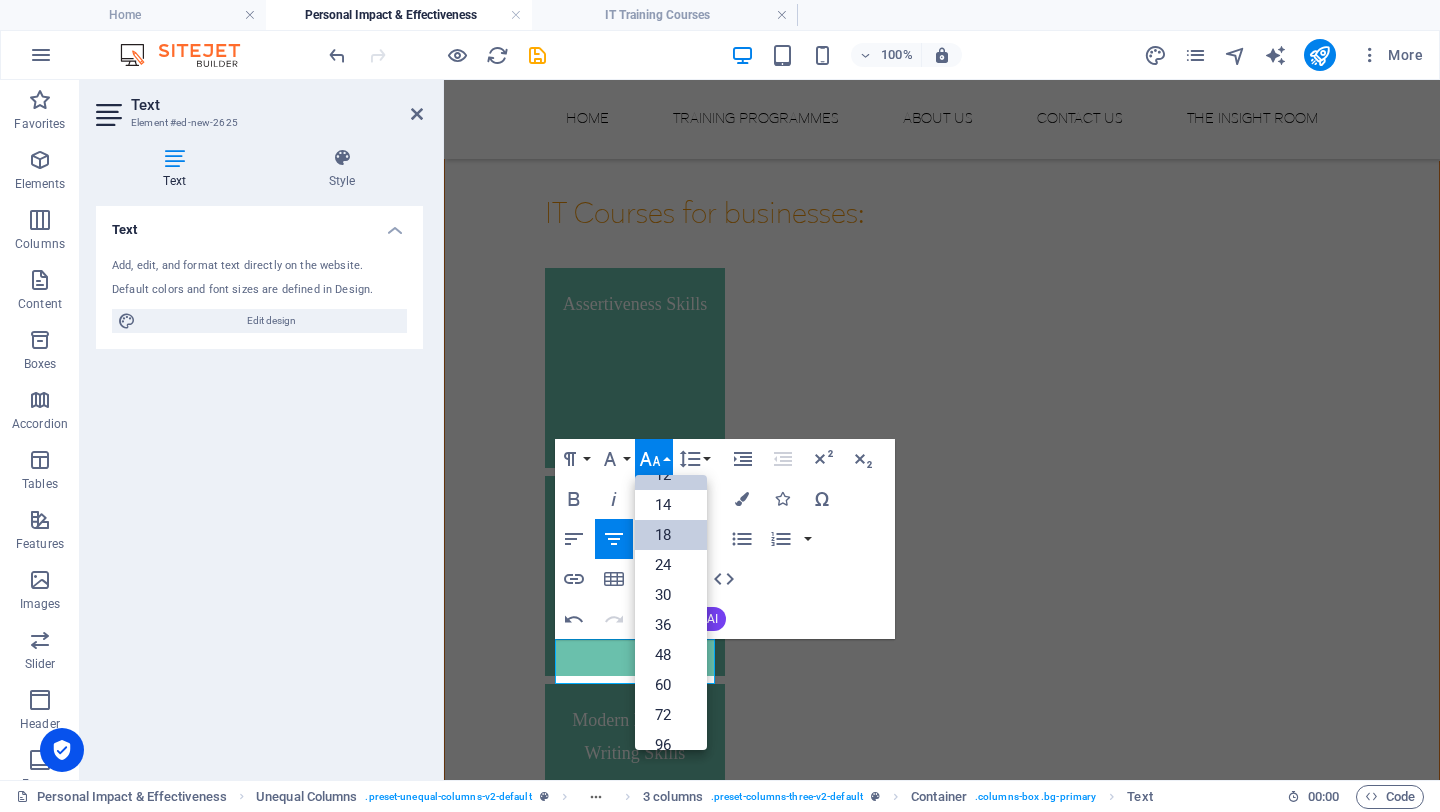 click on "18" at bounding box center (671, 535) 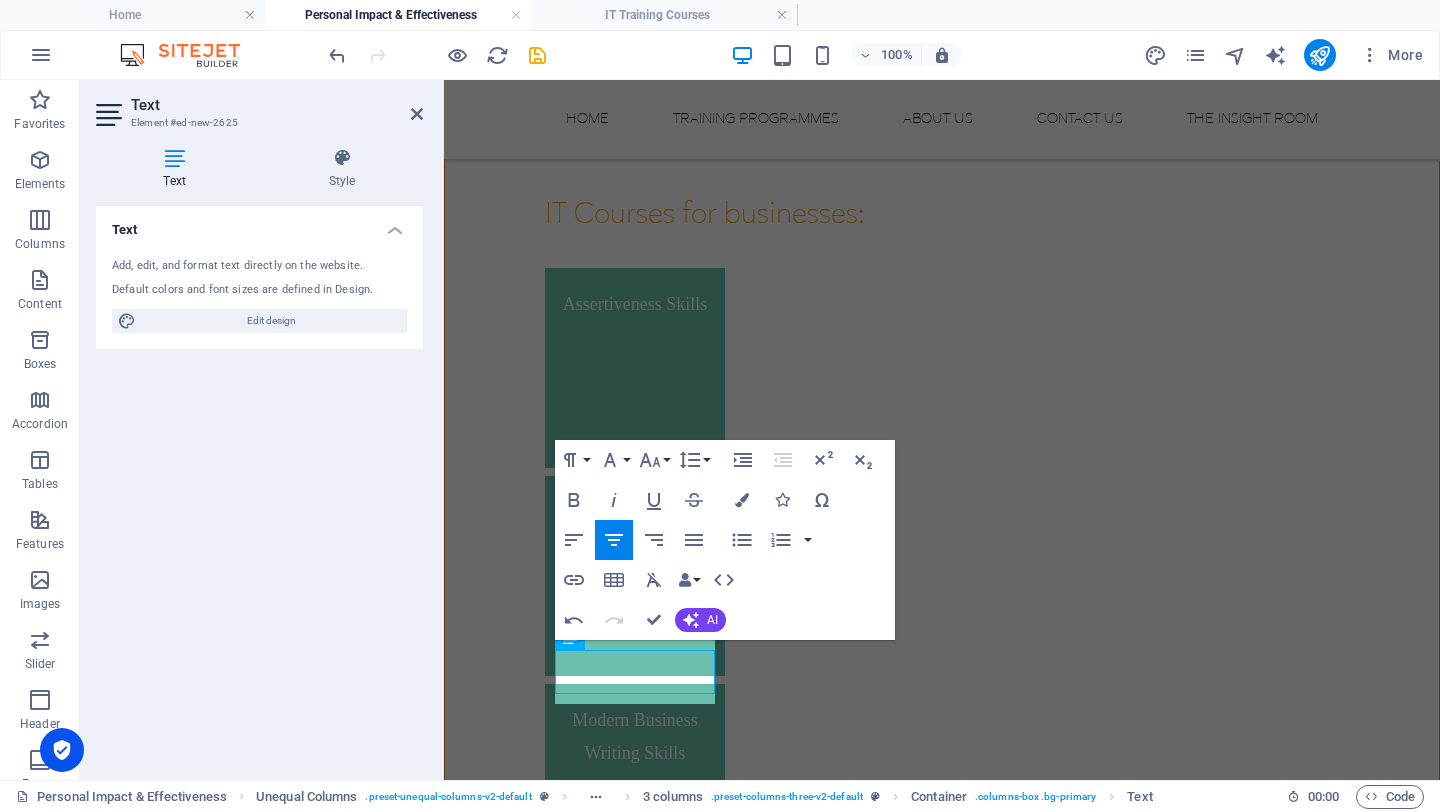 scroll, scrollTop: 1801, scrollLeft: 0, axis: vertical 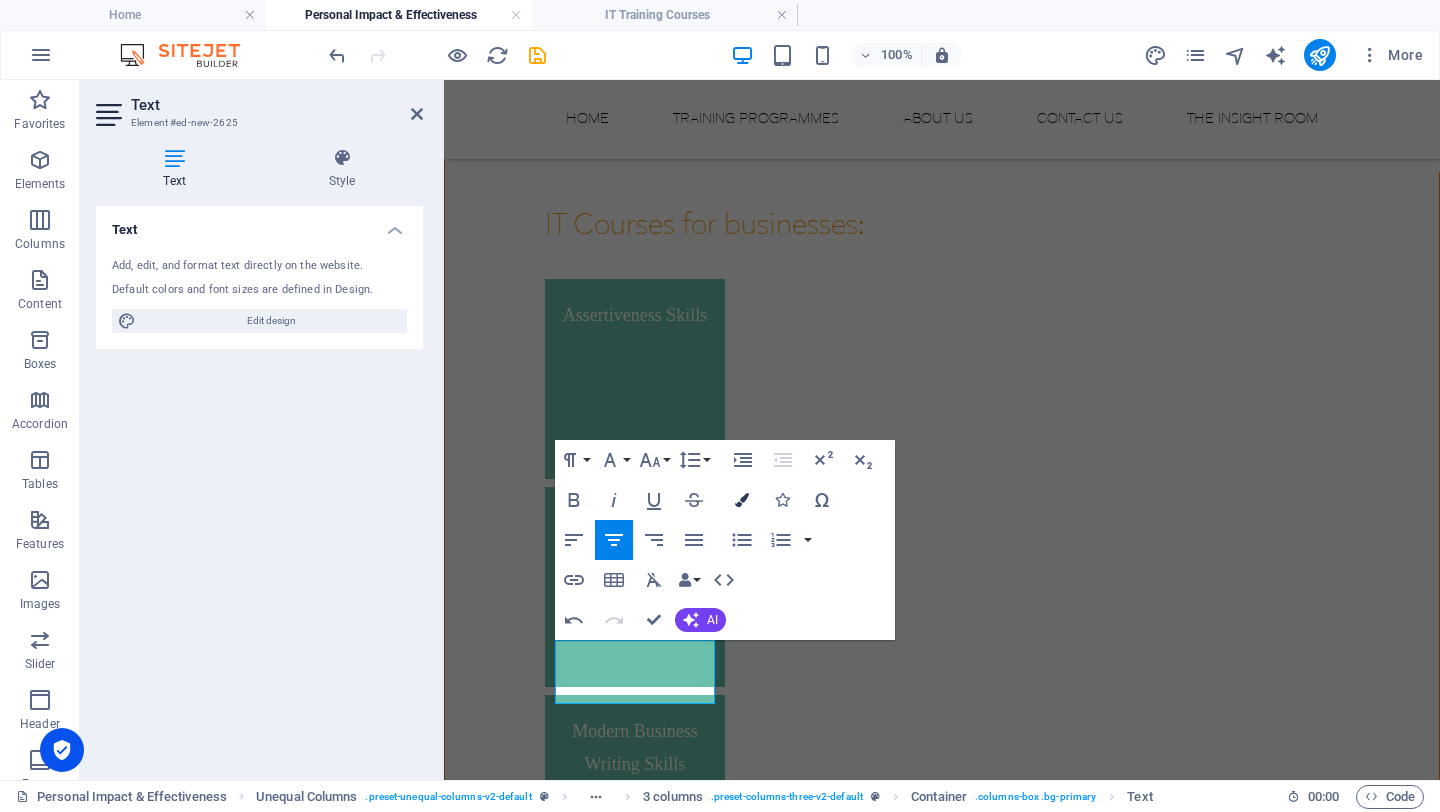 click at bounding box center [742, 500] 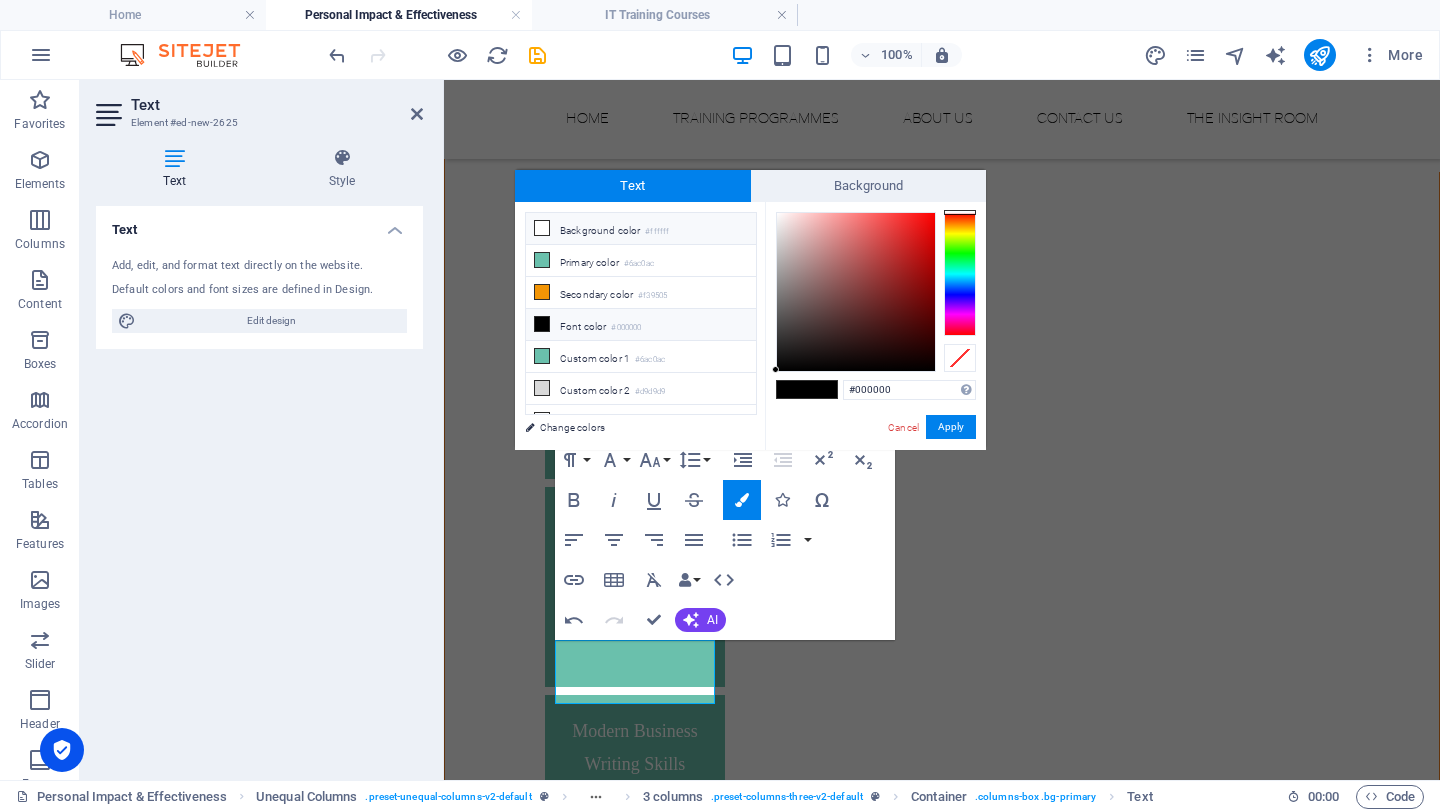 click on "Background color
#ffffff" at bounding box center (641, 229) 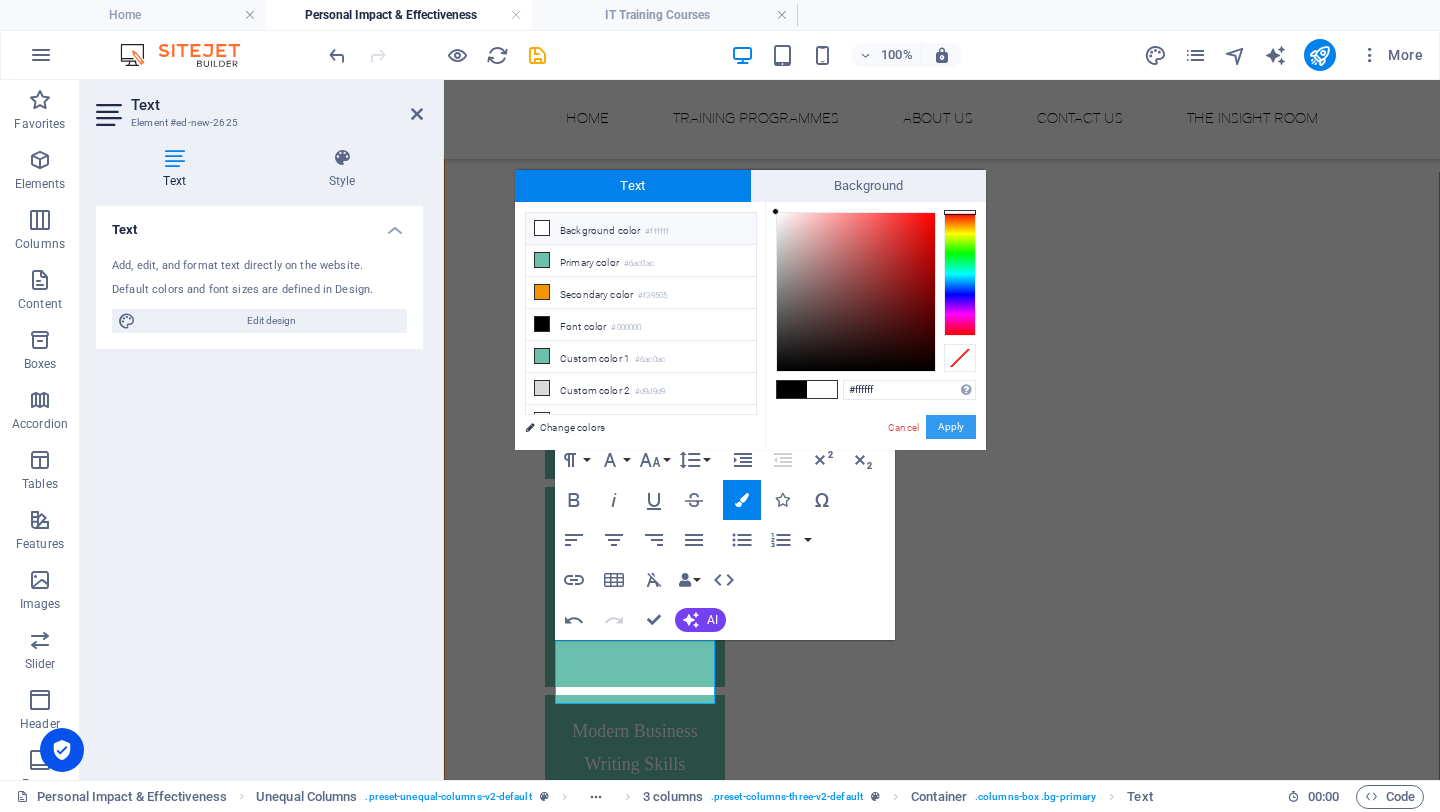 click on "Apply" at bounding box center (951, 427) 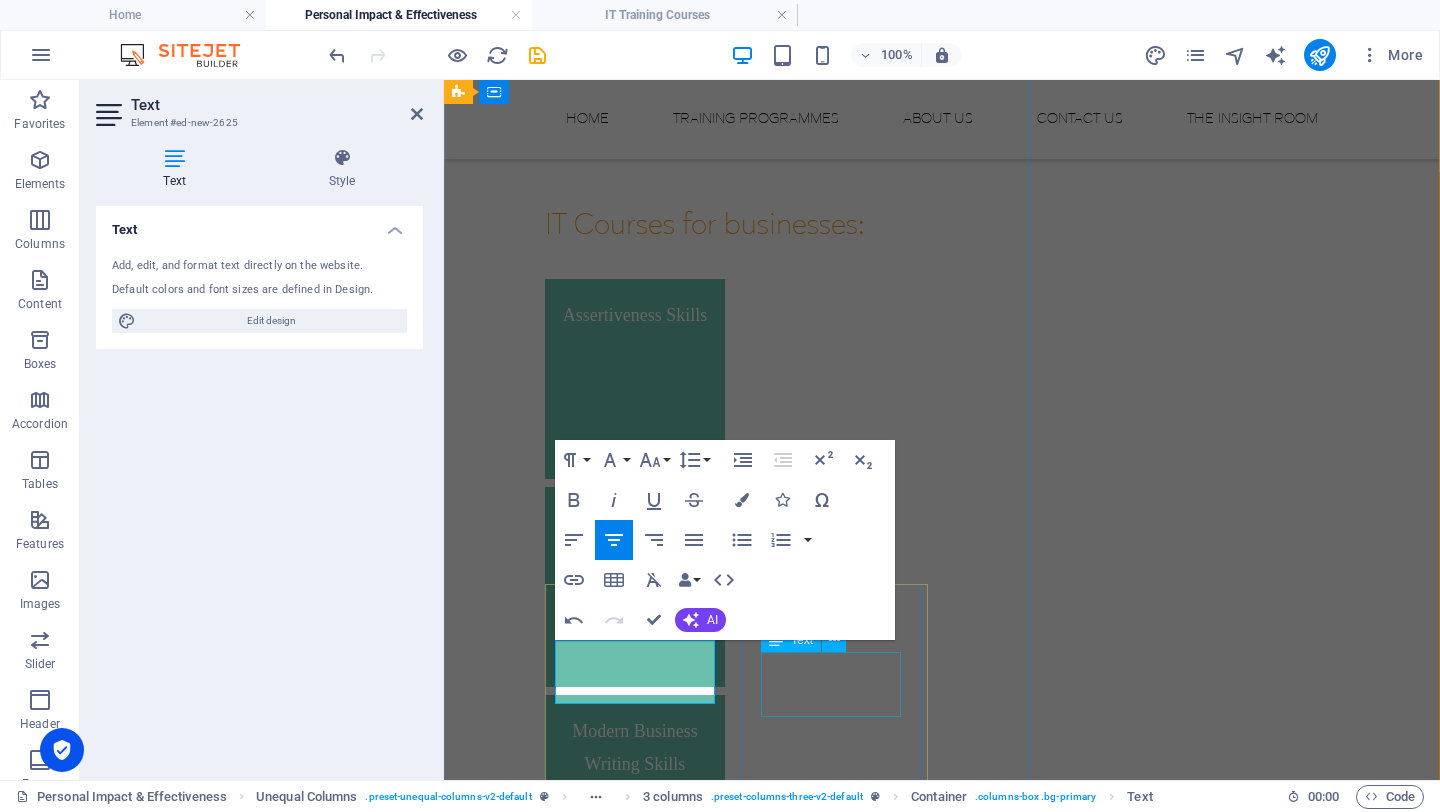 click on "Time Mastery & Resilience" at bounding box center [635, 1180] 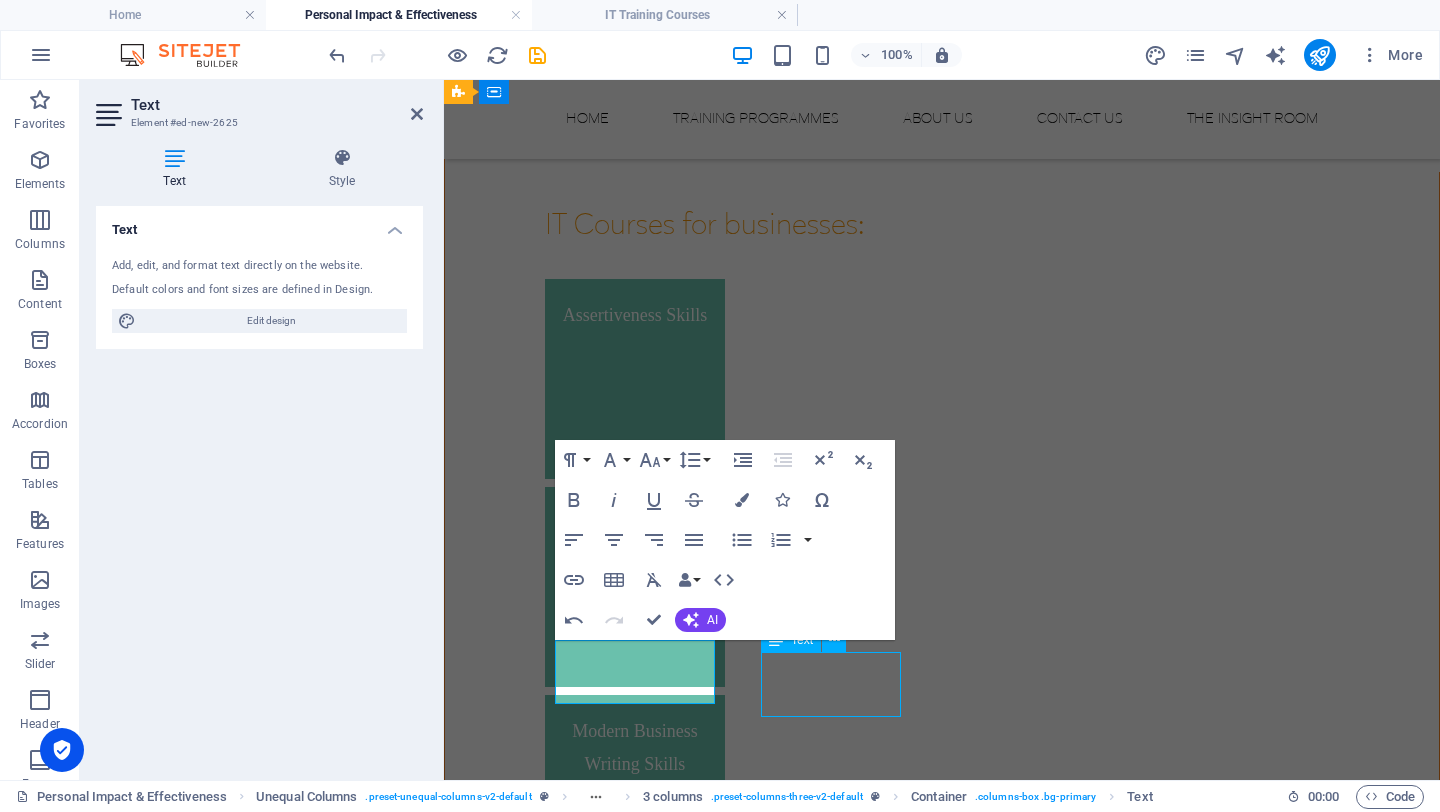 scroll, scrollTop: 1704, scrollLeft: 0, axis: vertical 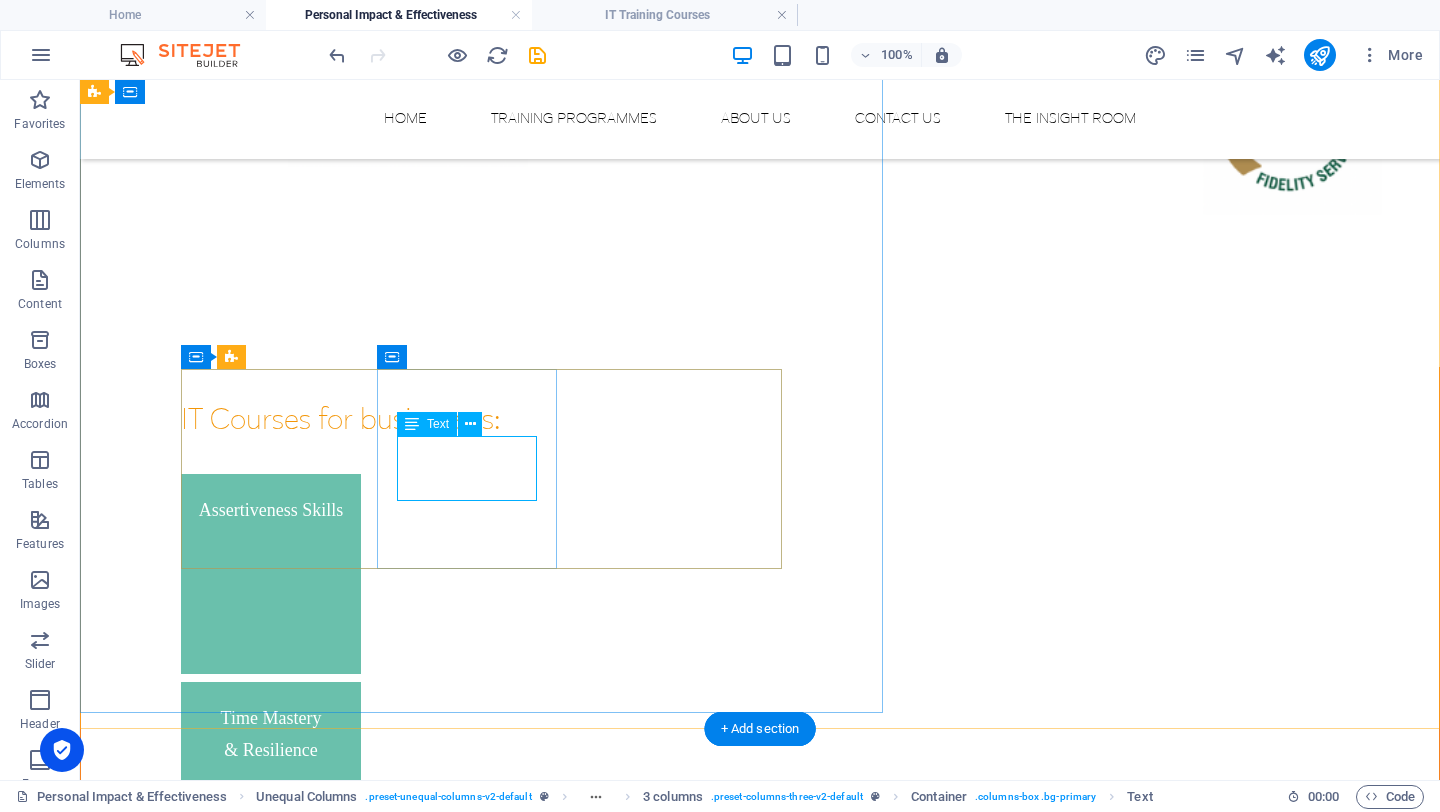 click on "Time Mastery & Resilience" at bounding box center (271, 1375) 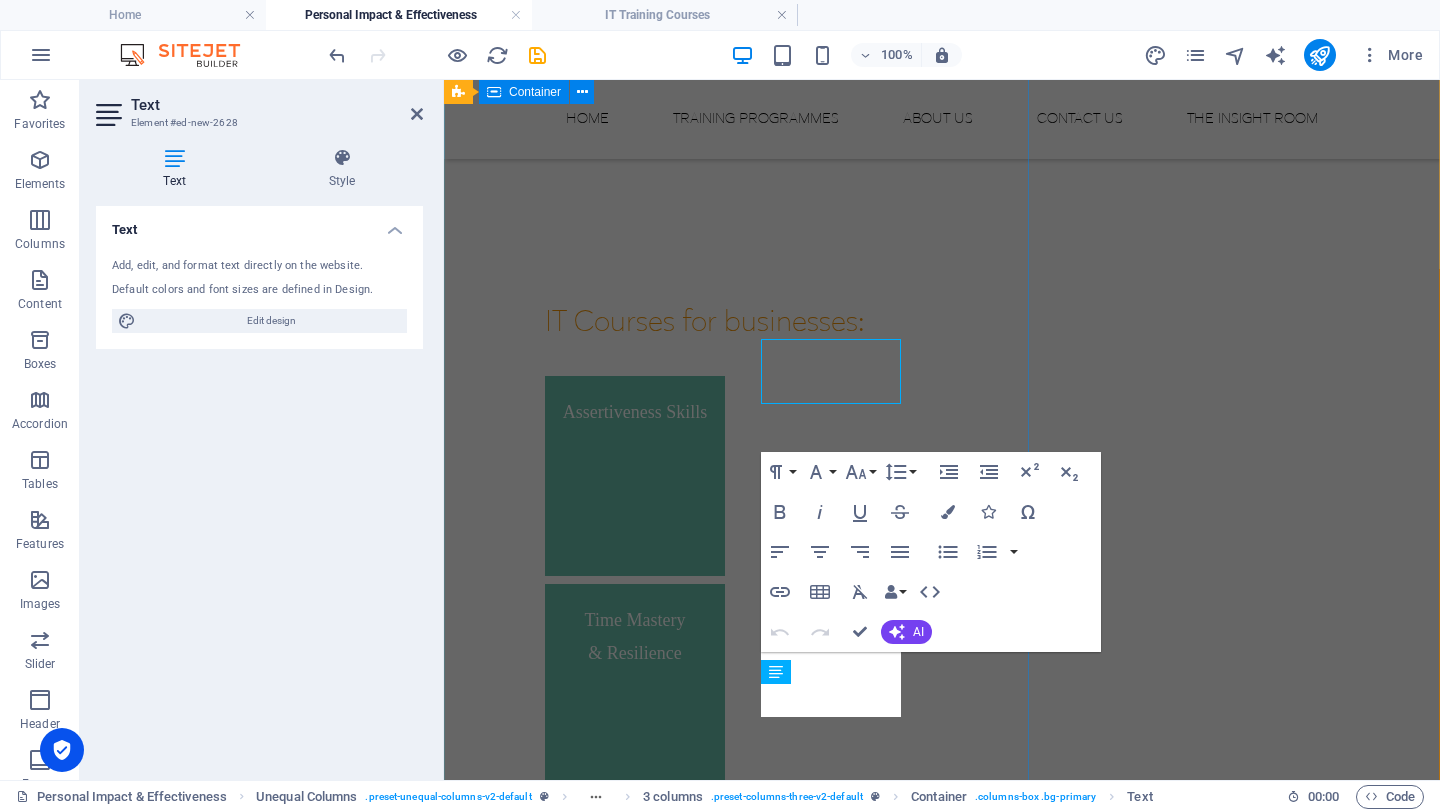 scroll, scrollTop: 1801, scrollLeft: 0, axis: vertical 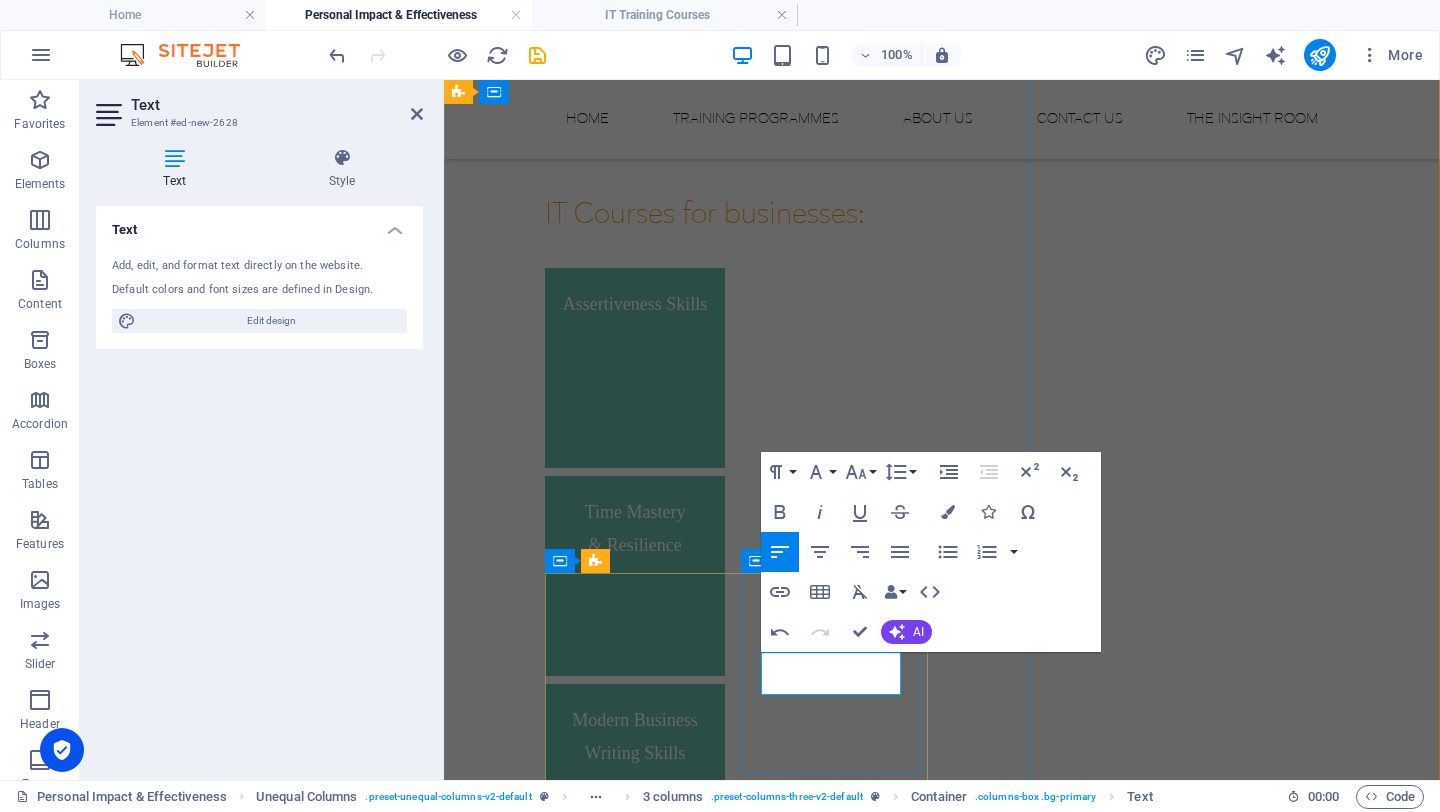 drag, startPoint x: 798, startPoint y: 680, endPoint x: 750, endPoint y: 651, distance: 56.0803 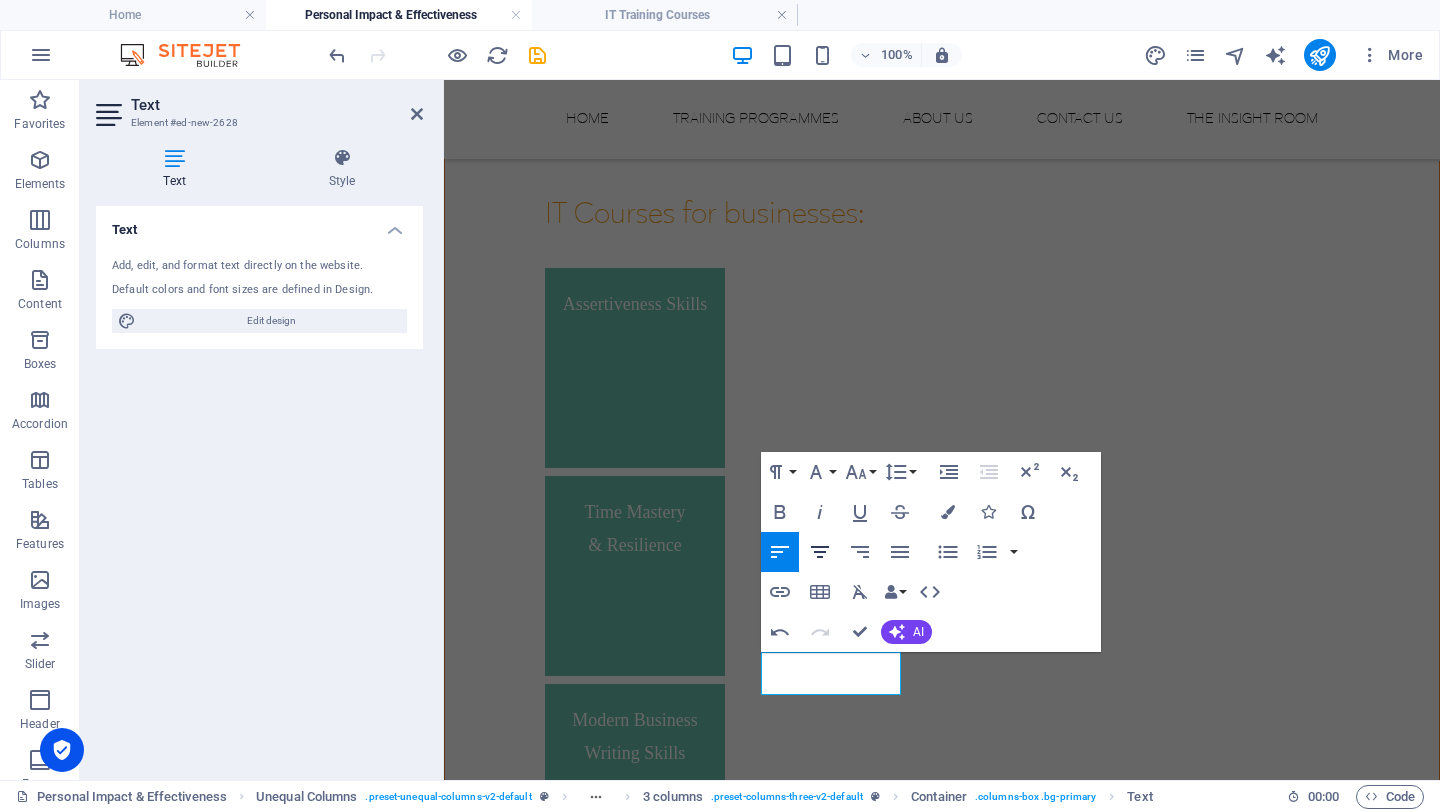click 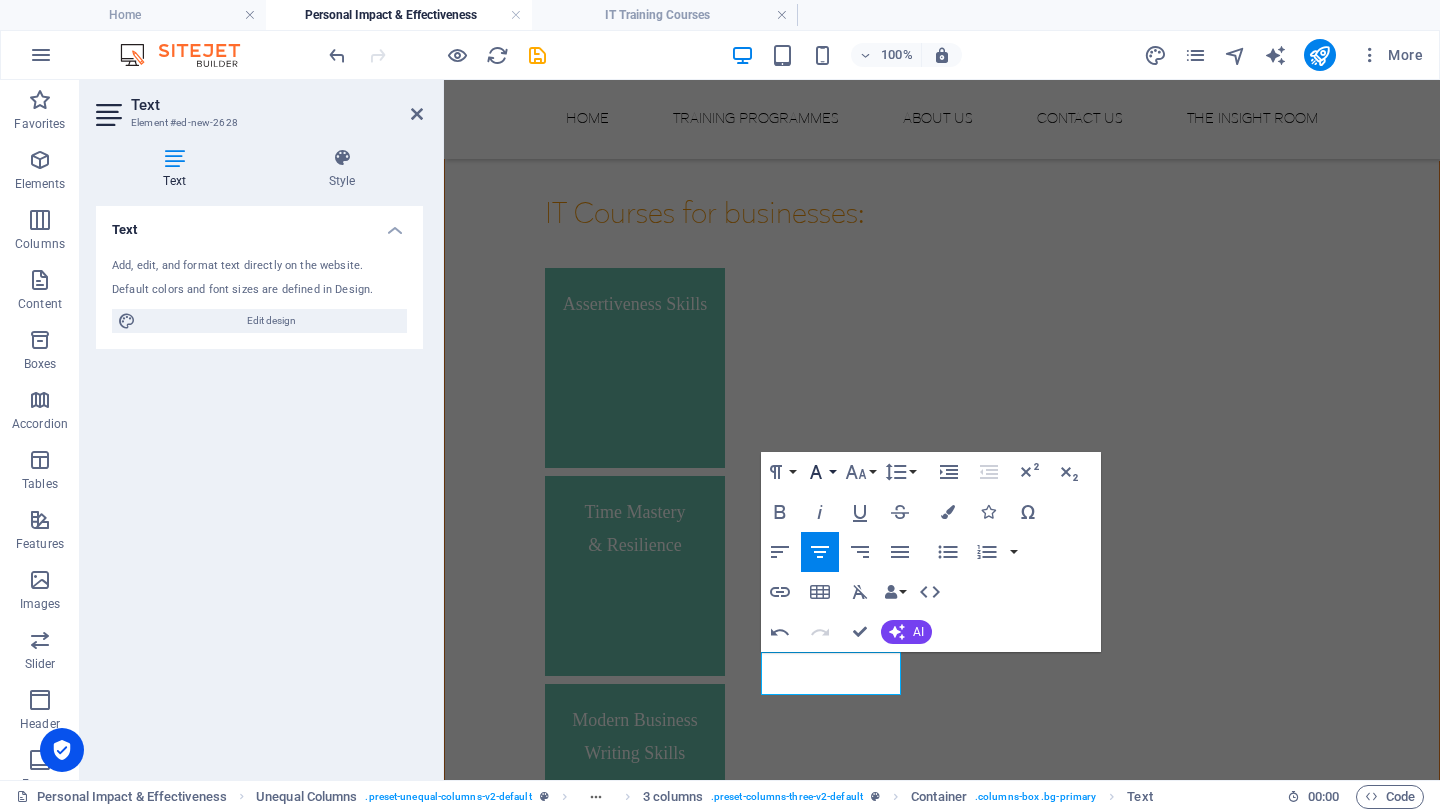 click 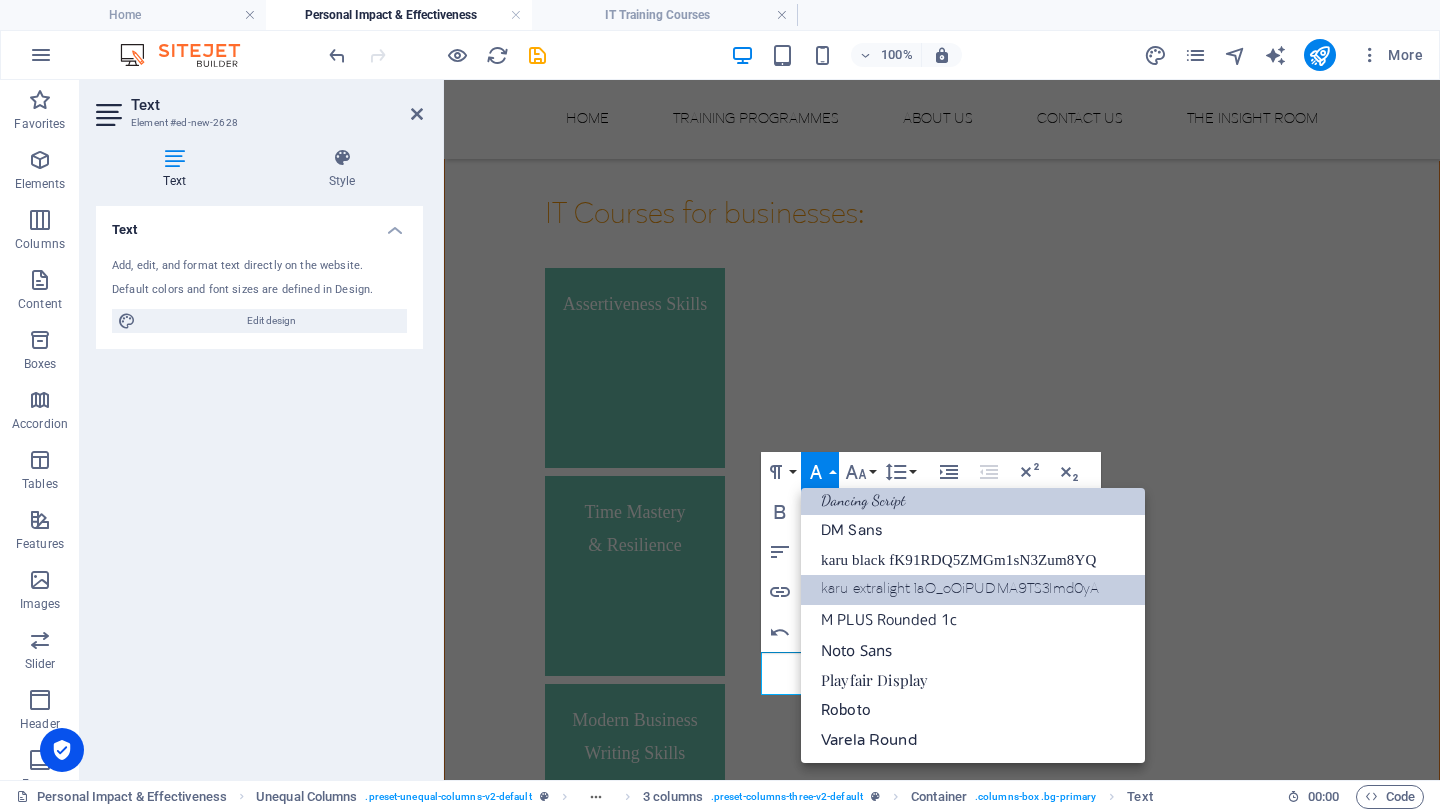 scroll, scrollTop: 221, scrollLeft: 0, axis: vertical 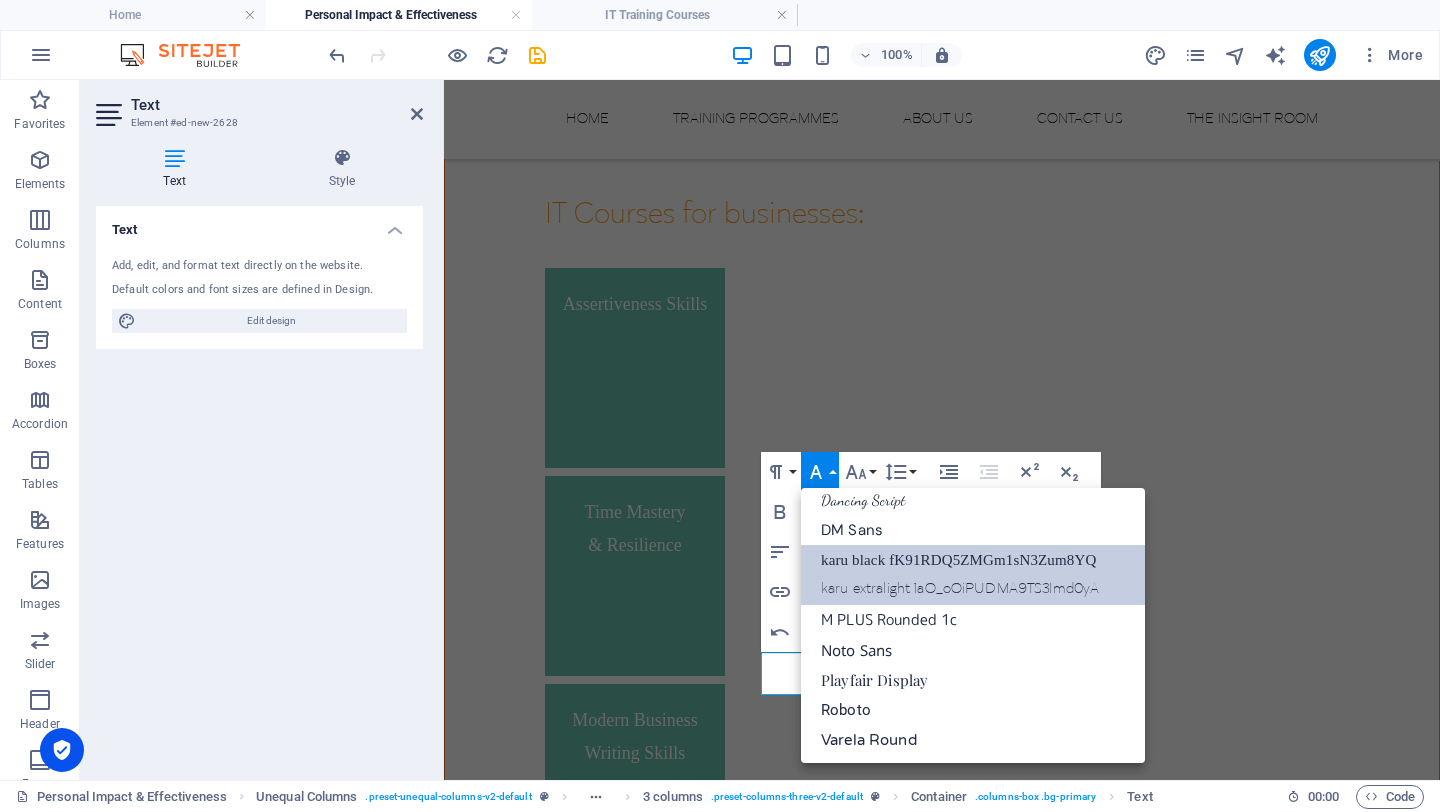 click on "karu black fK91RDQ5ZMGm1sN3Zum8YQ" at bounding box center (973, 560) 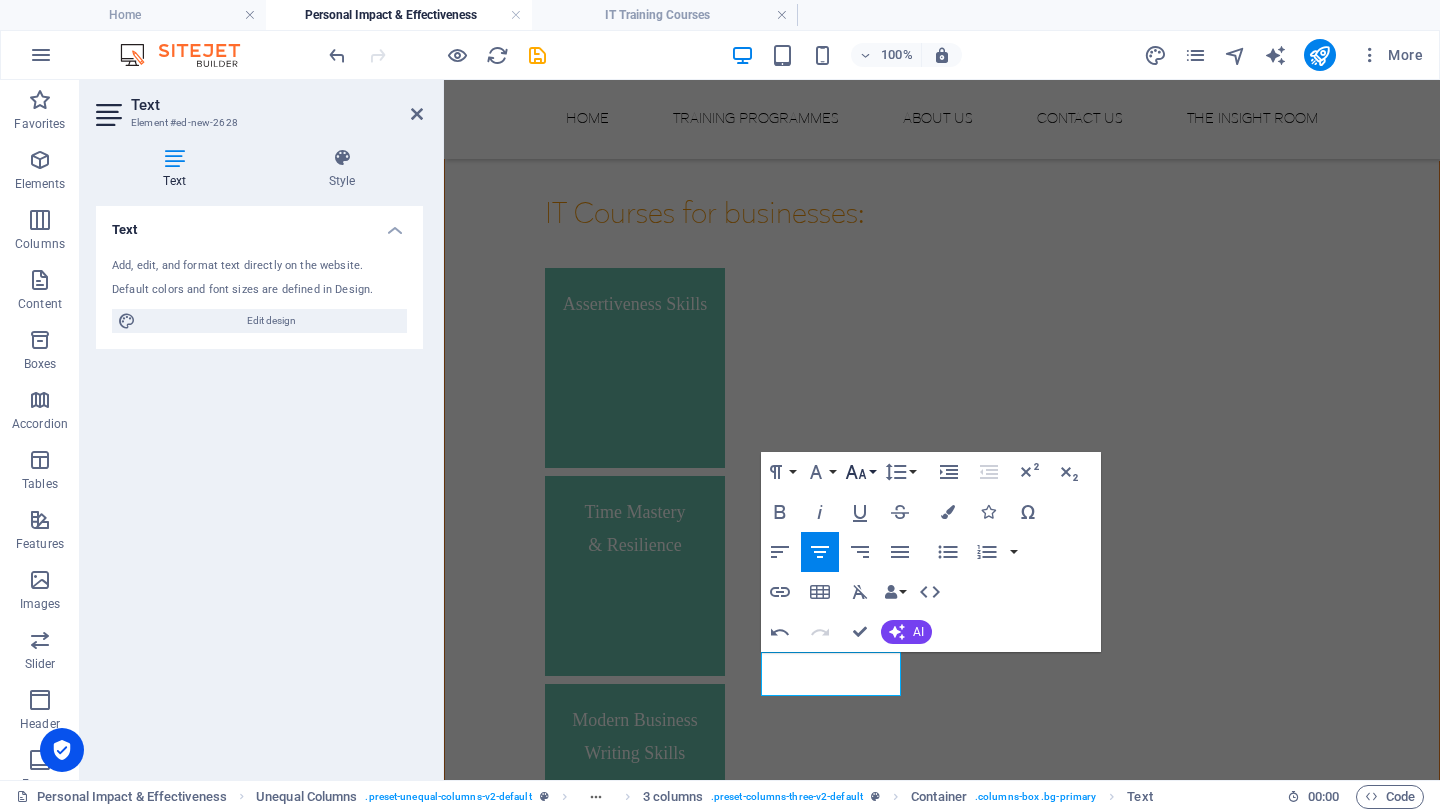 scroll, scrollTop: 1812, scrollLeft: 0, axis: vertical 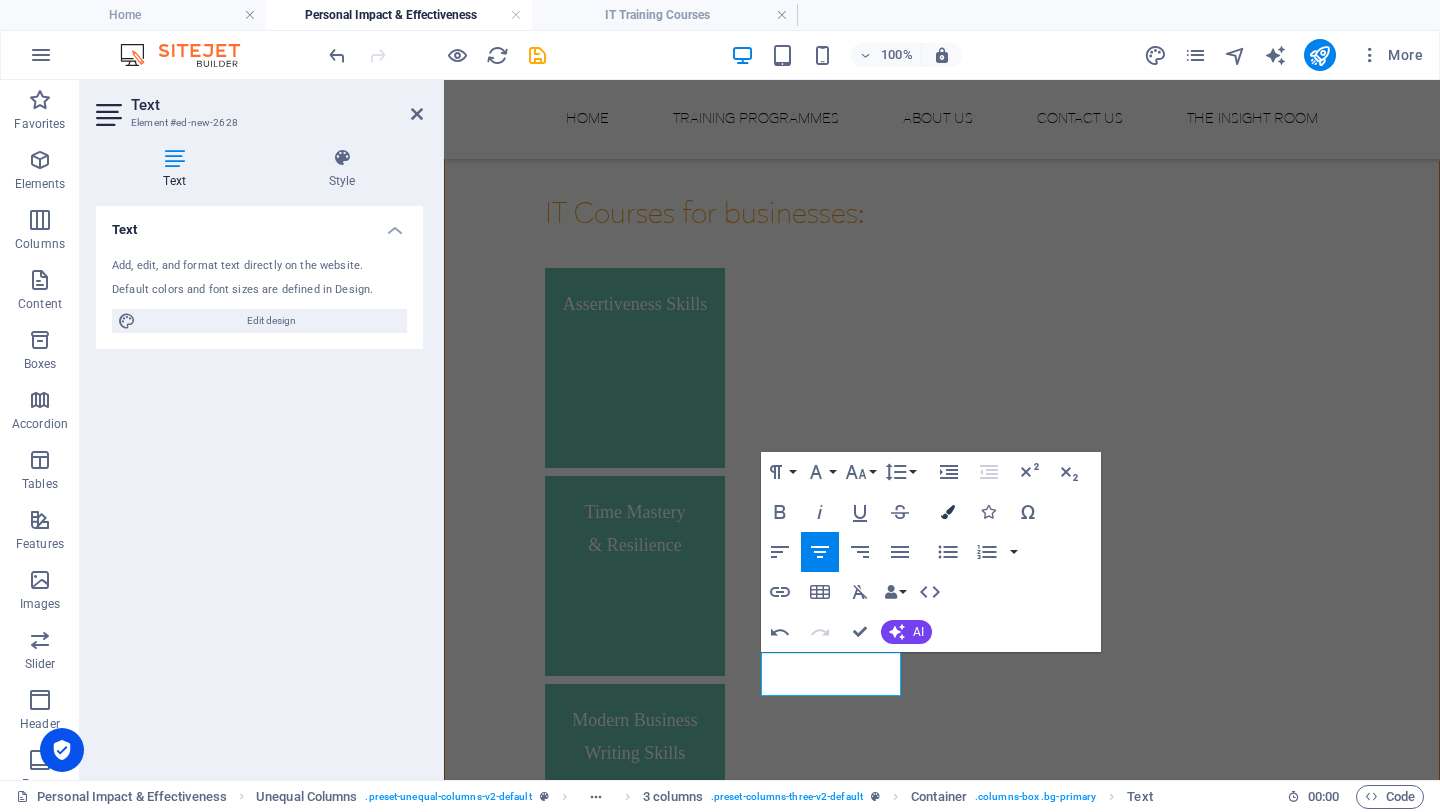 click on "Colors" at bounding box center [948, 512] 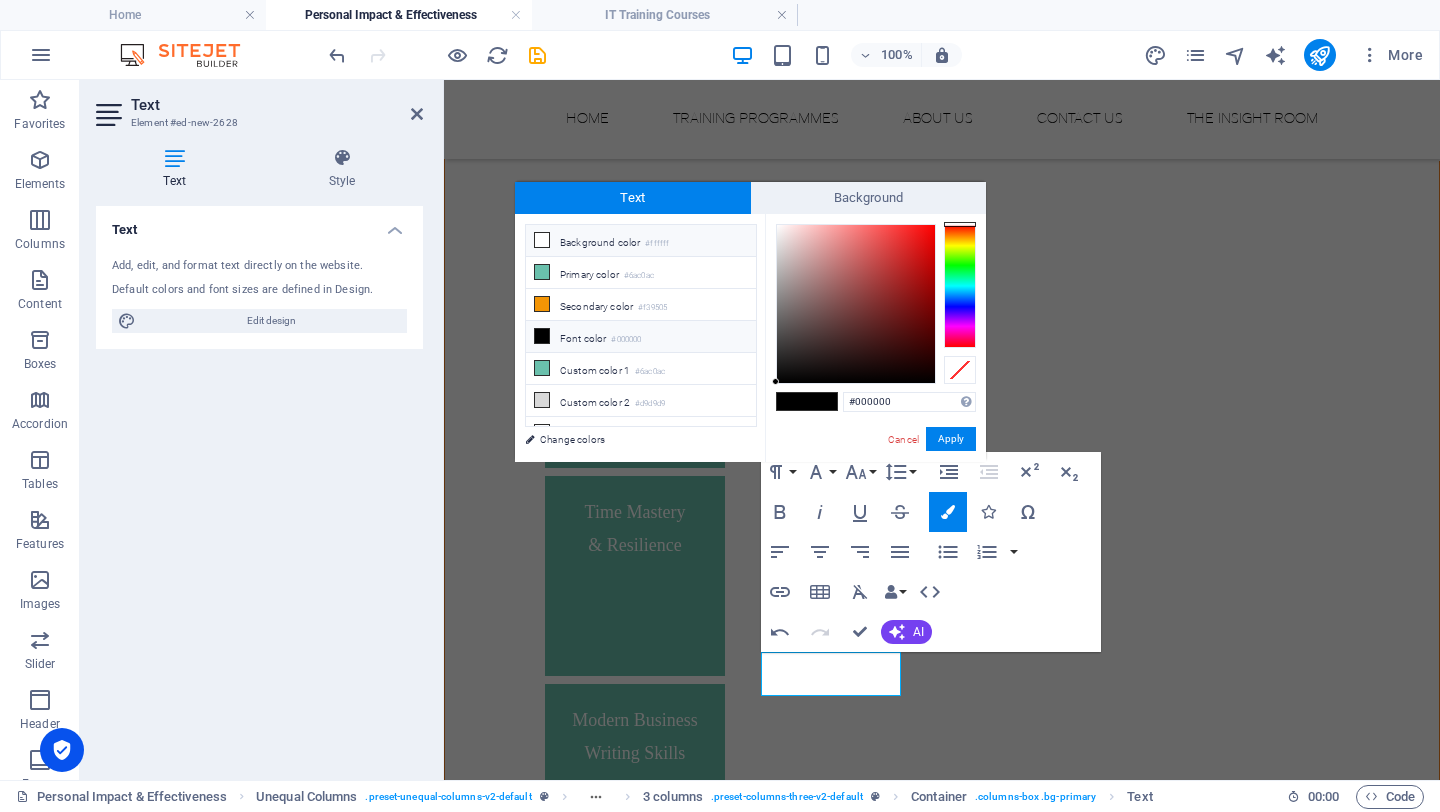 click on "Background color
#ffffff" at bounding box center (641, 241) 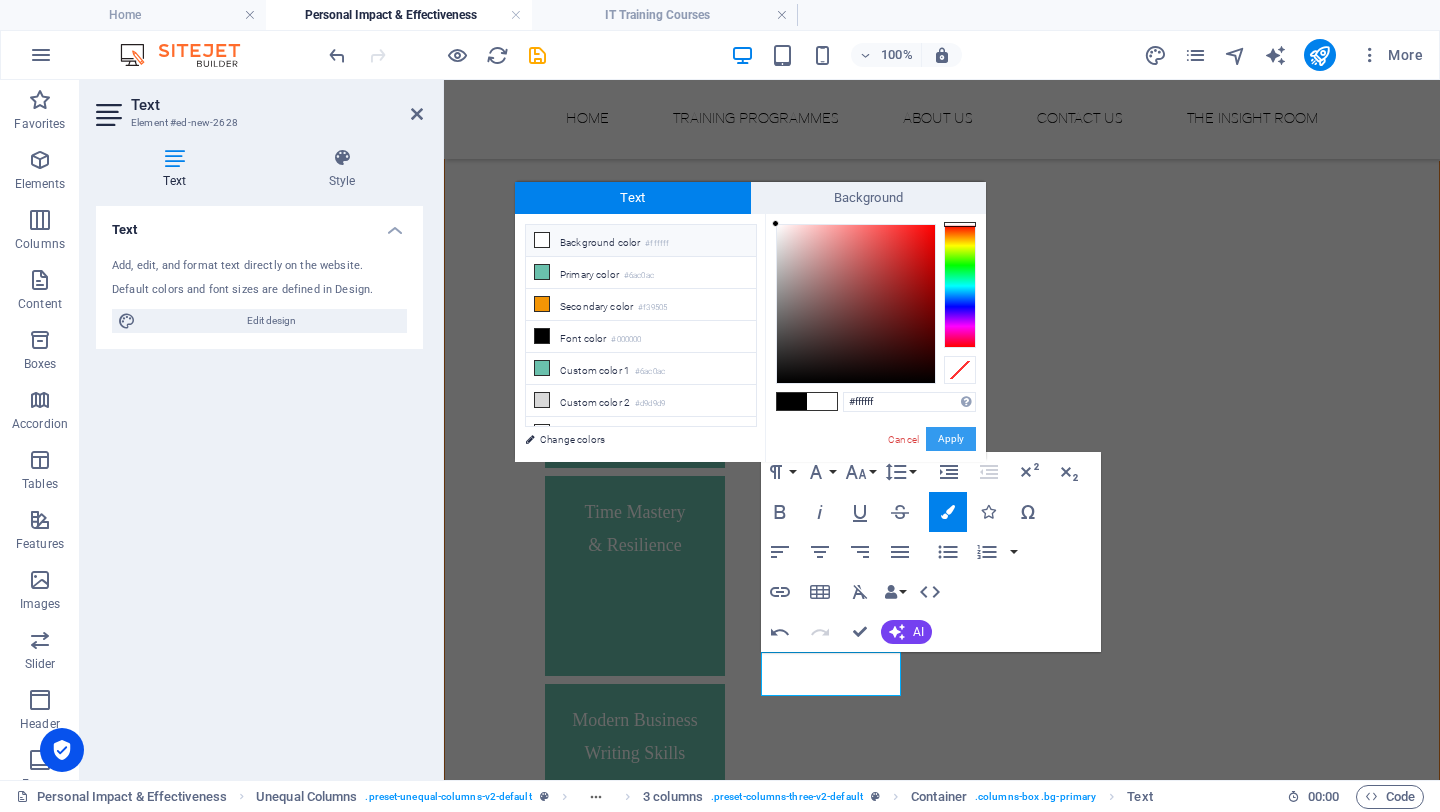 click on "Apply" at bounding box center [951, 439] 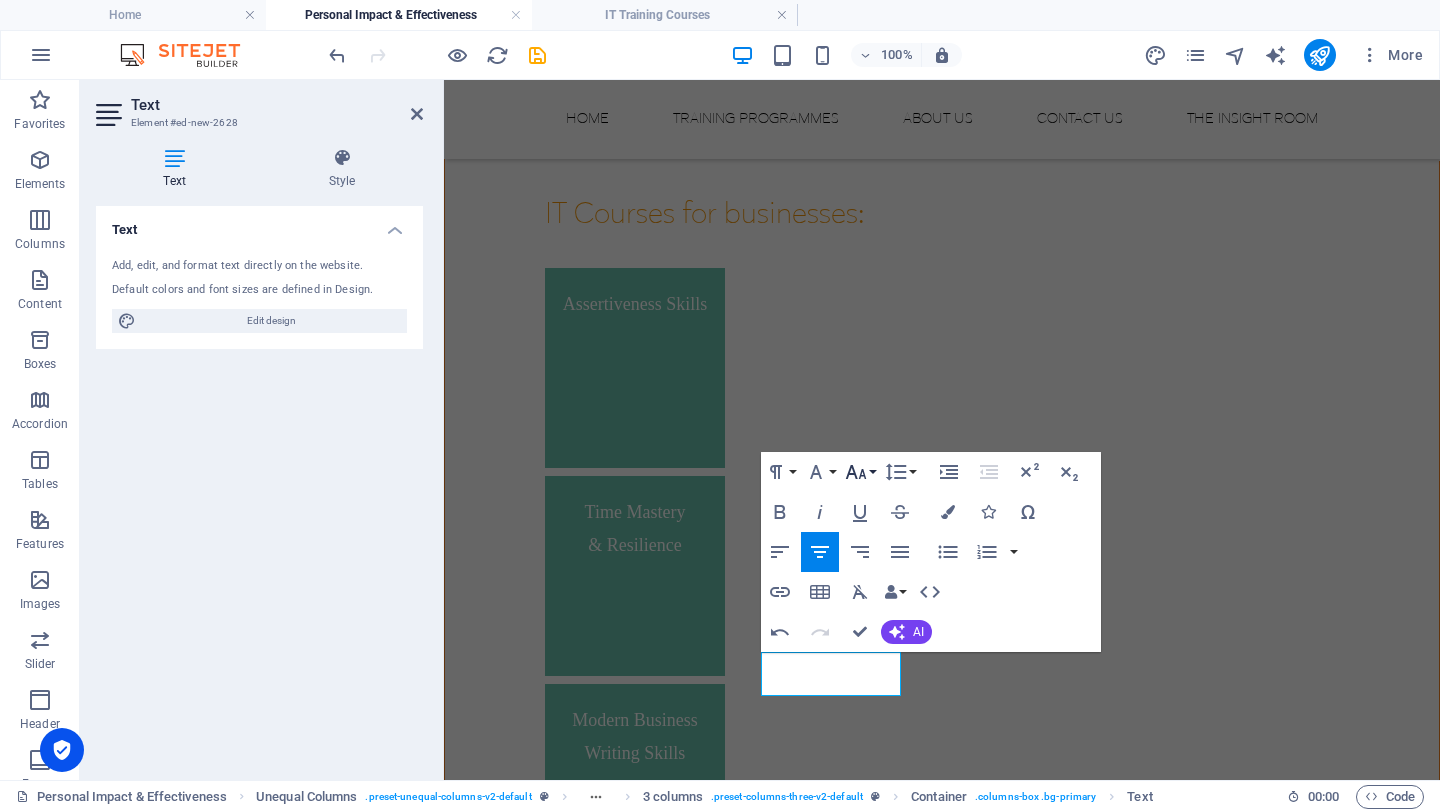 click 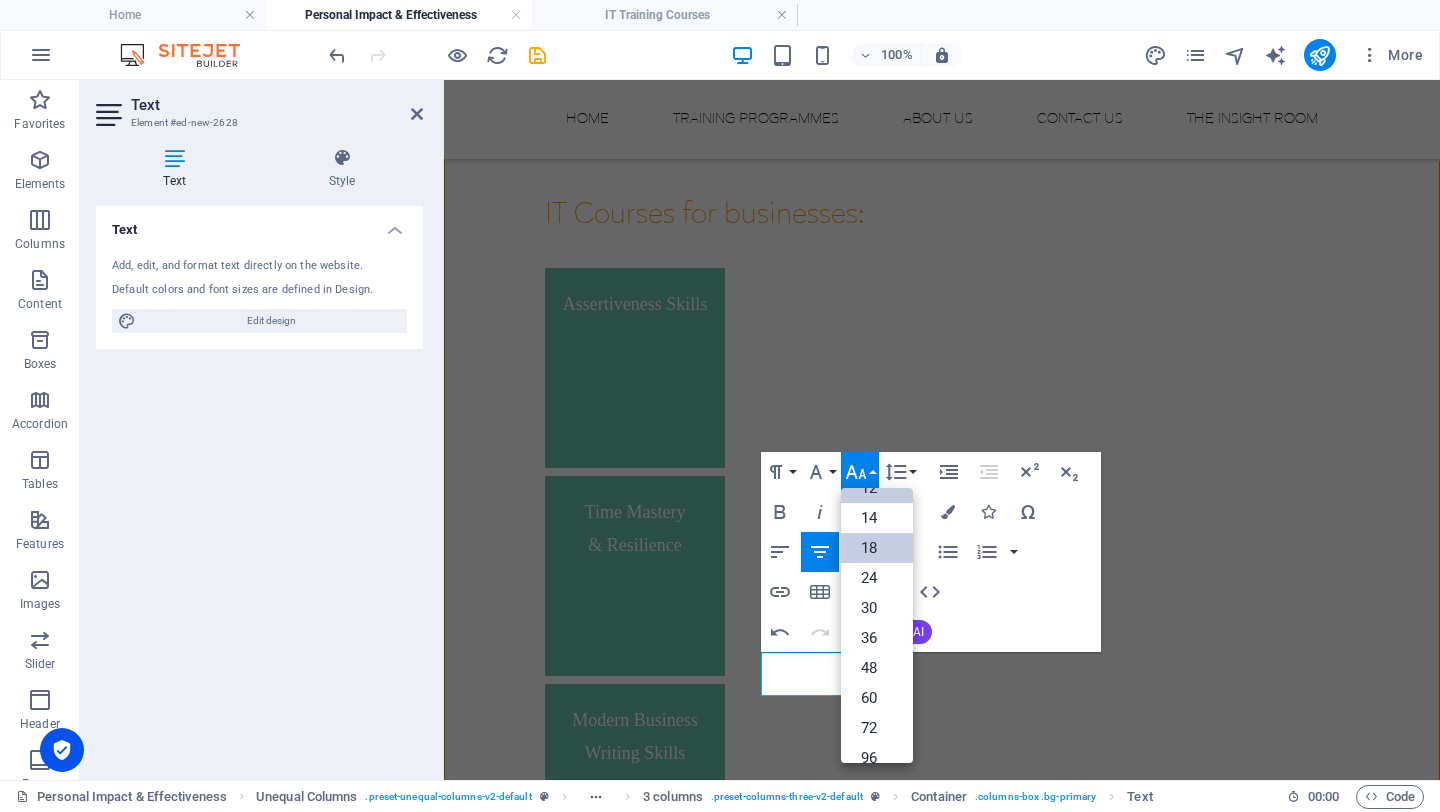click on "18" at bounding box center [877, 548] 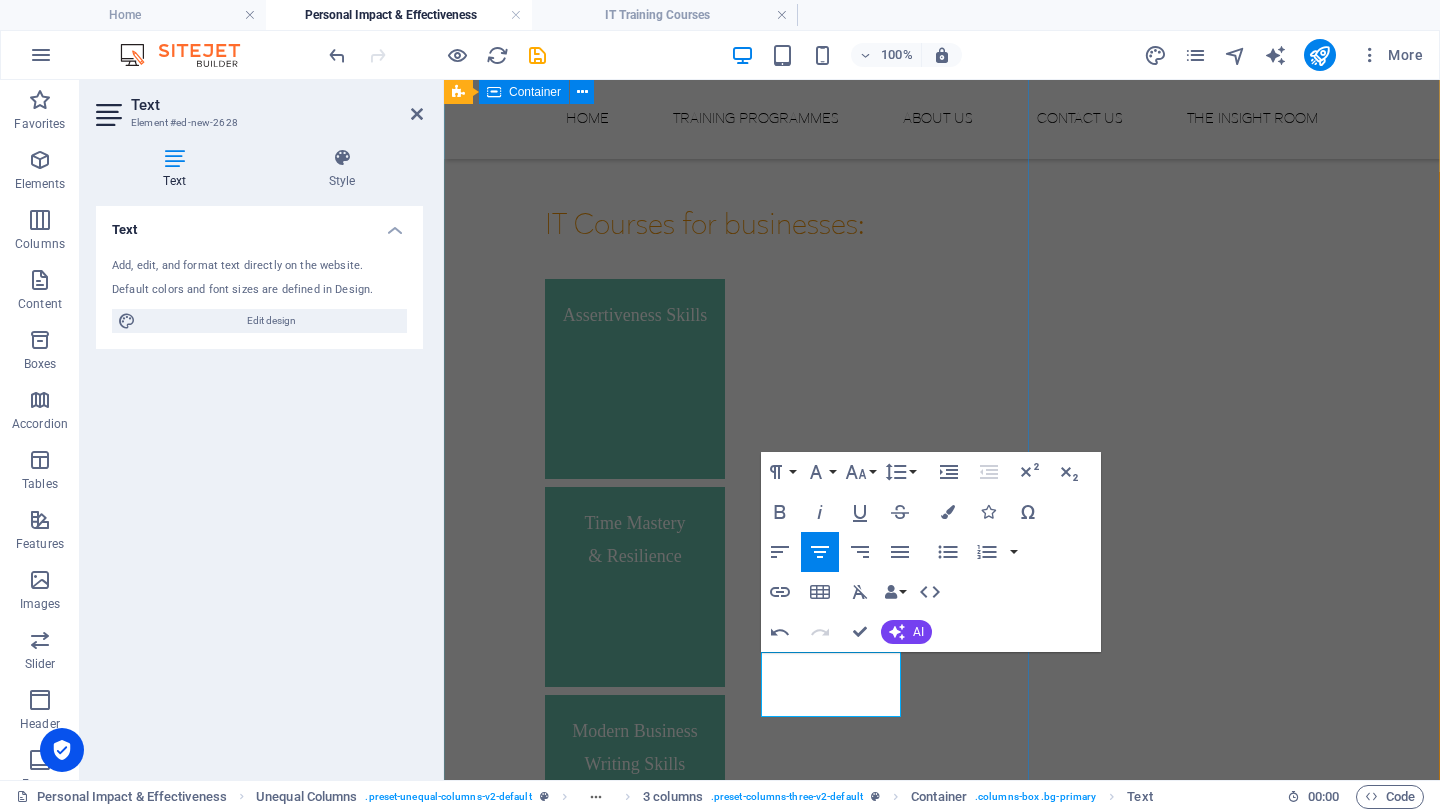 click on "We believe in career-defining training. Learning that makes the leap from theory to practice, builds confidence, and drives business performance. With bespoke business training programmes, designed by experts and delivered with passion, we nurture skills for the future and support an appetite for lifelong learning. Our approach is simple: we listen. Then we build the programme you need, giving your business and your people tailored support for the scenarios you face every day.  Our programmes can be a one-off session on  'Working Smarter, Not Harder'  or we can design a host of business skills courses that can really focus on a huge range of topics. View all of our Personal Impact and Effectiveness courses on the right-hand side. We have worked with: IT Courses for businesses:   Assertiveness Skills Time Mastery & Resilience Modern Business Writing Skills Professional Report Writing Tender Writing Skills Tender Writing Skills Modern Business Writing Skills" at bounding box center (942, 455) 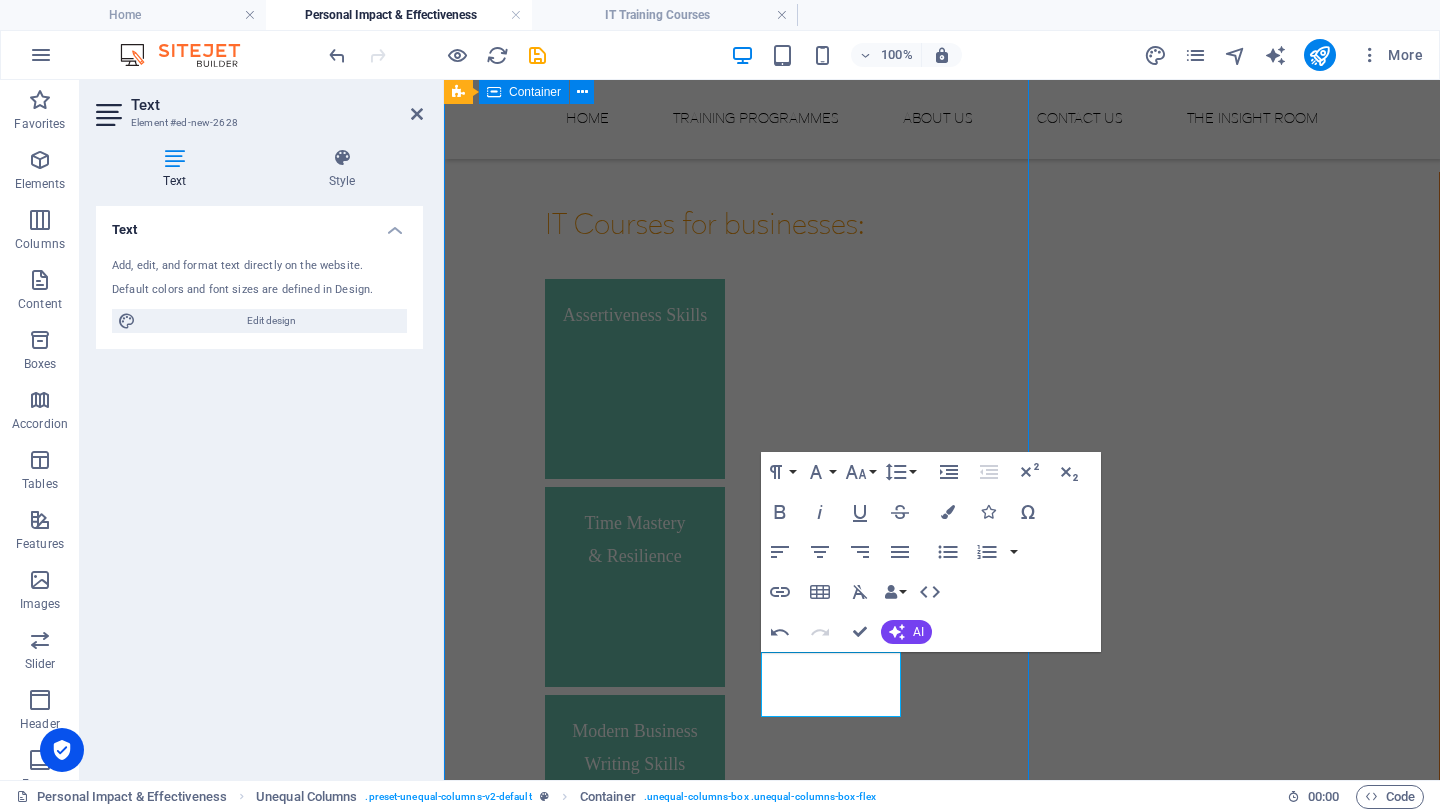 scroll, scrollTop: 1704, scrollLeft: 0, axis: vertical 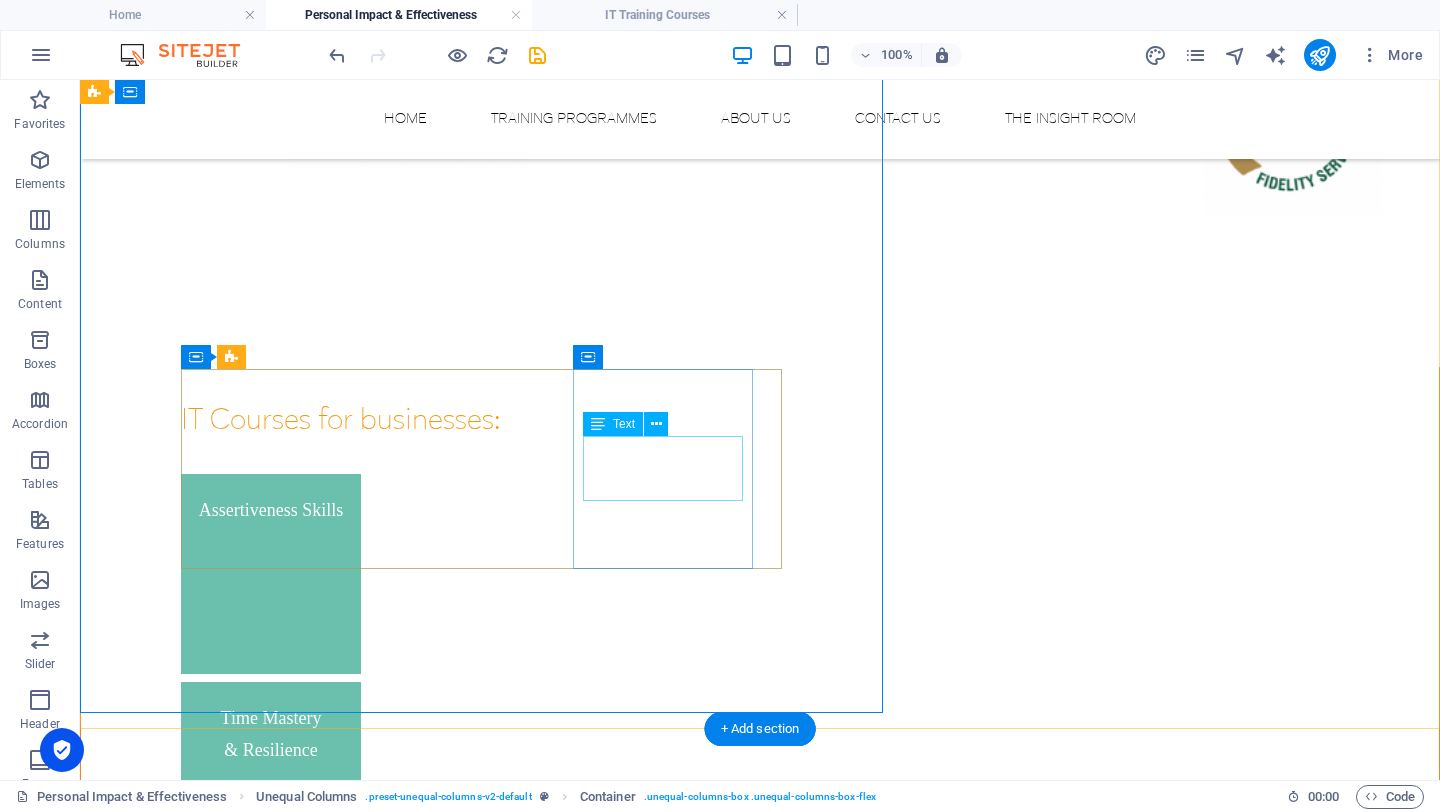 click on "Modern Business Writing Skills" at bounding box center [271, 1583] 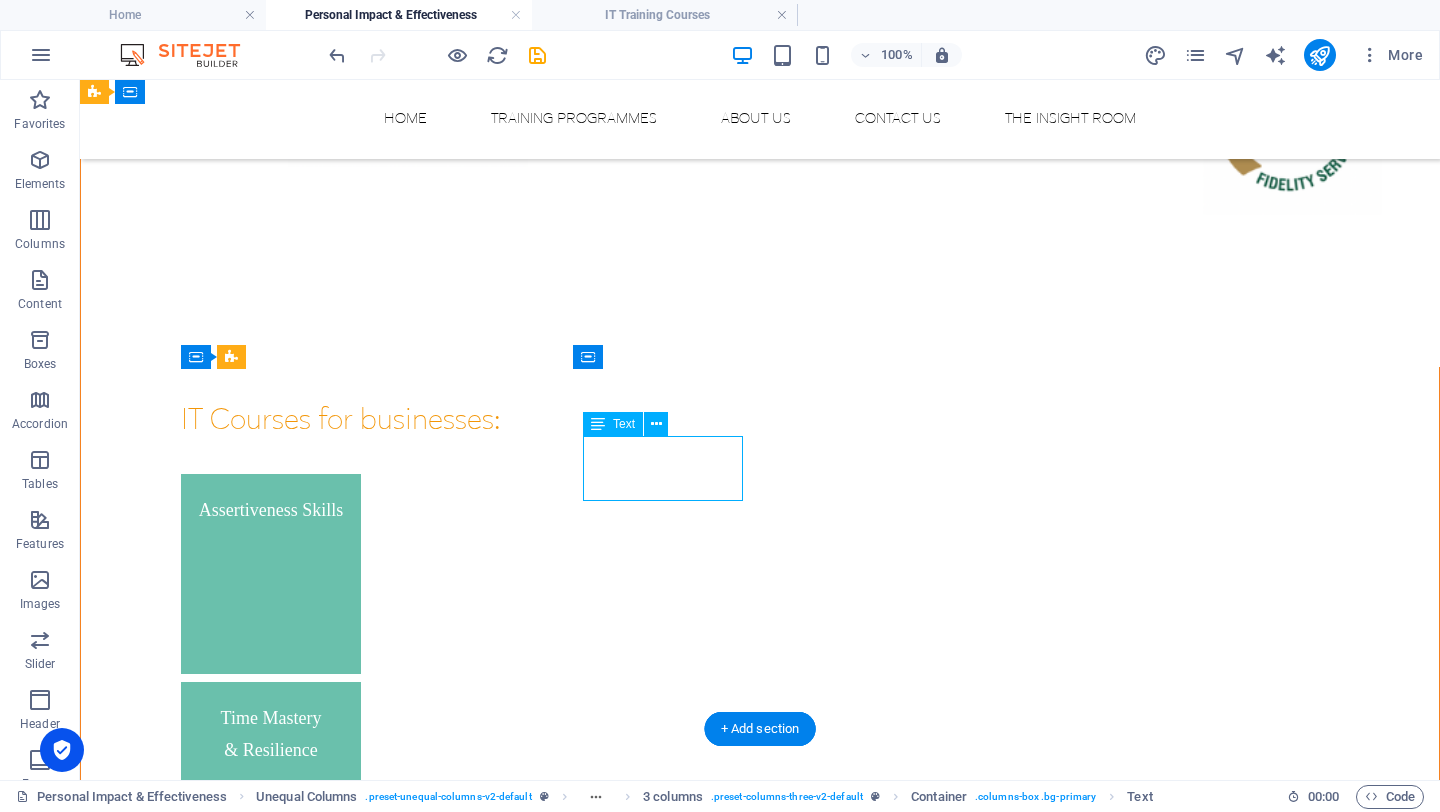 click on "Modern Business Writing Skills" at bounding box center (271, 1583) 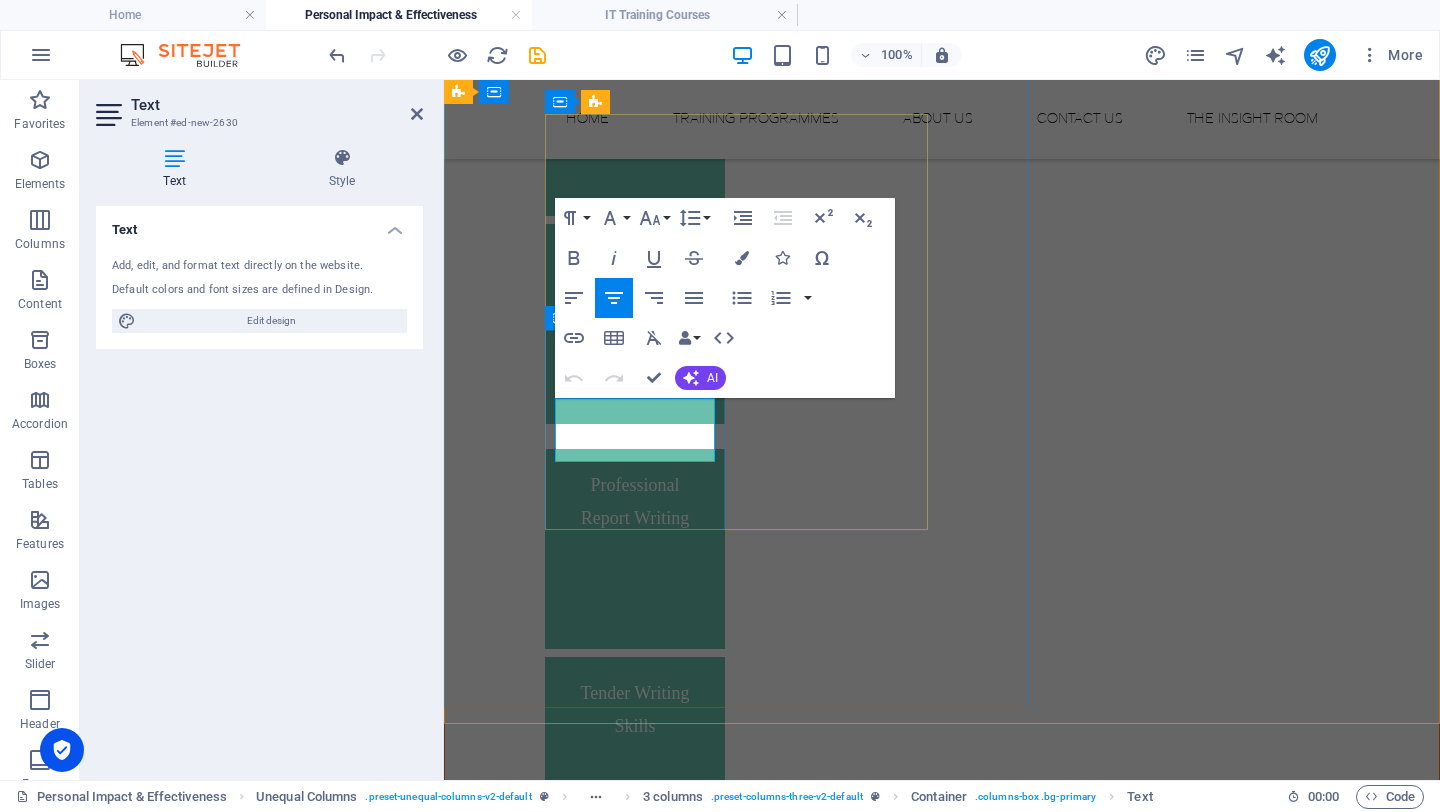 drag, startPoint x: 696, startPoint y: 447, endPoint x: 564, endPoint y: 410, distance: 137.08757 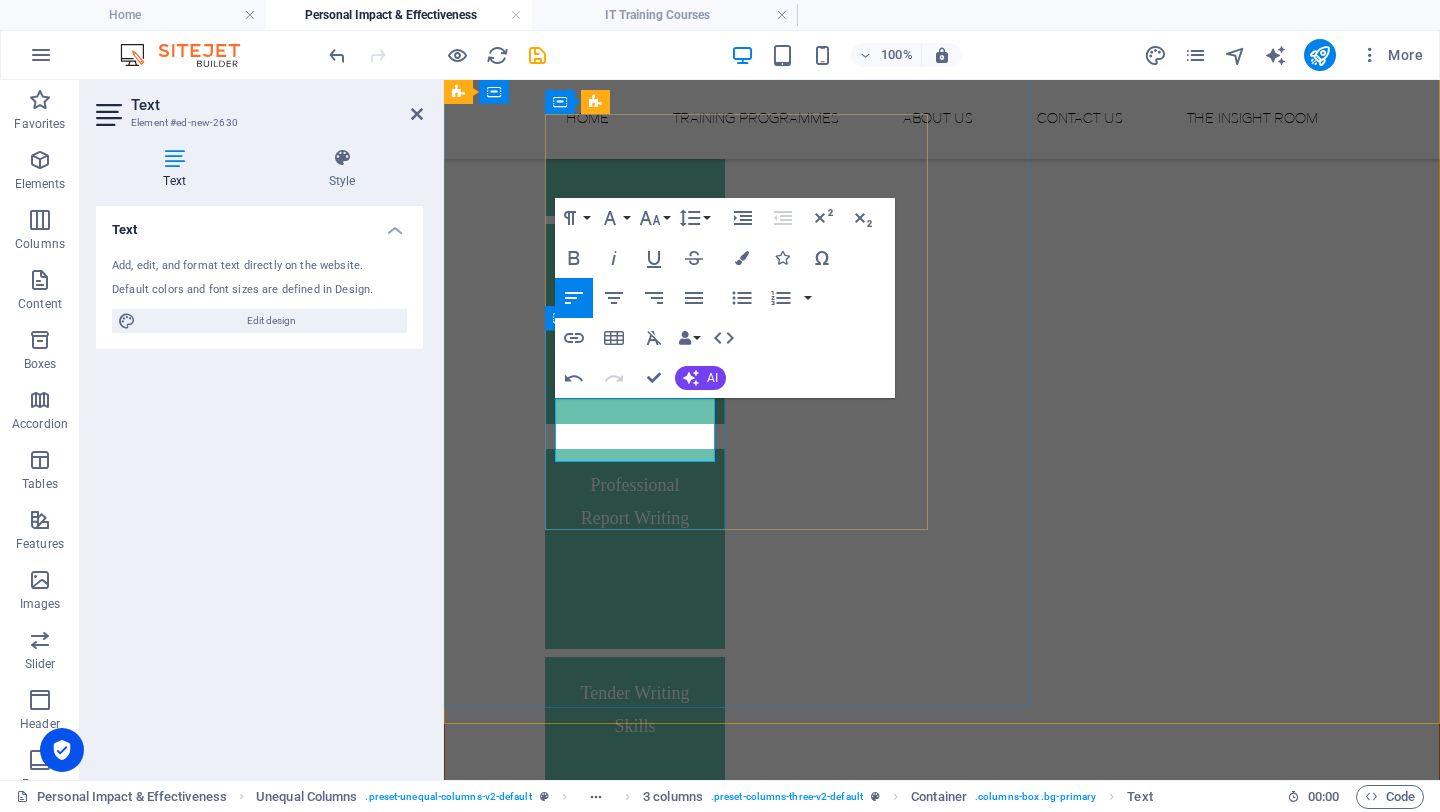 scroll, scrollTop: 0, scrollLeft: 5, axis: horizontal 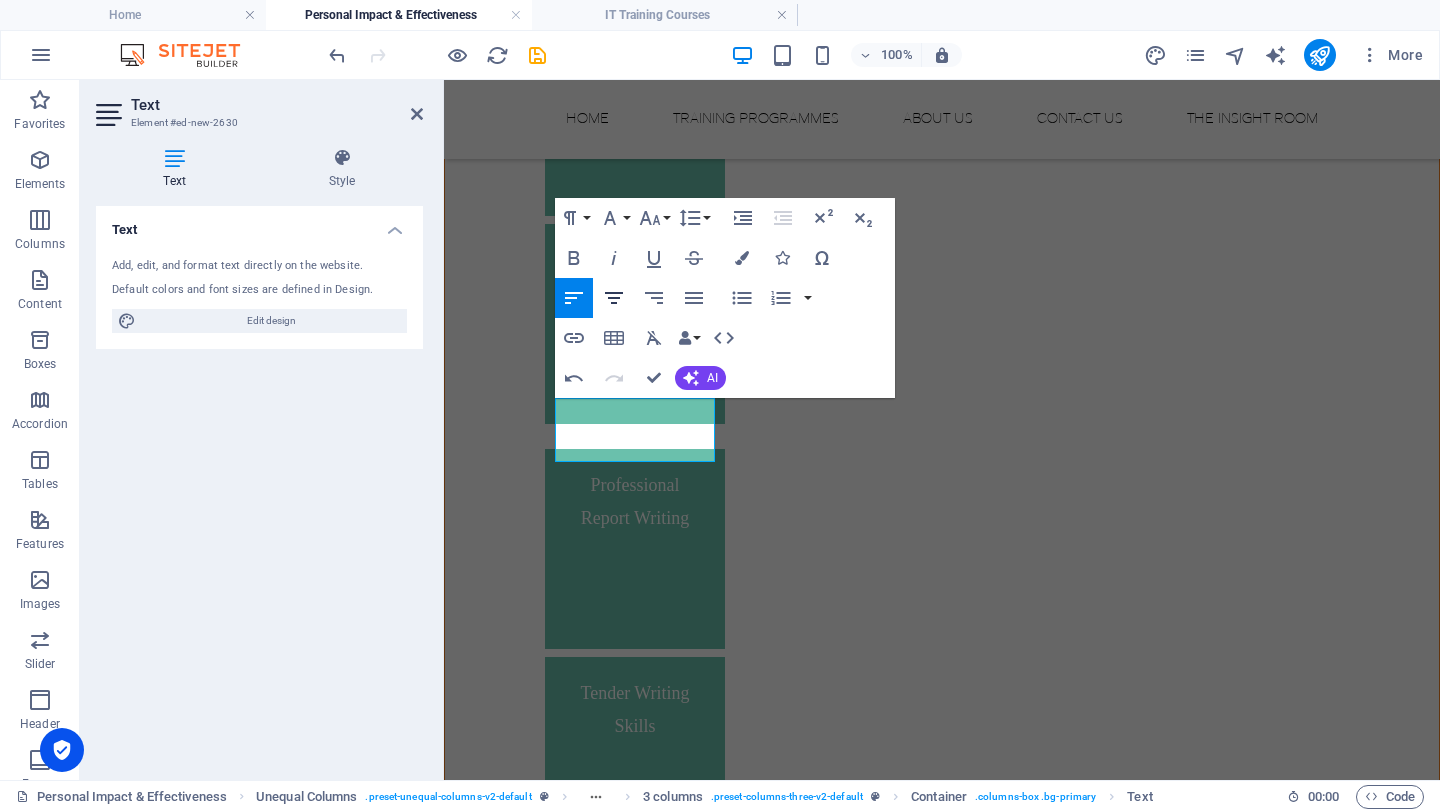 click 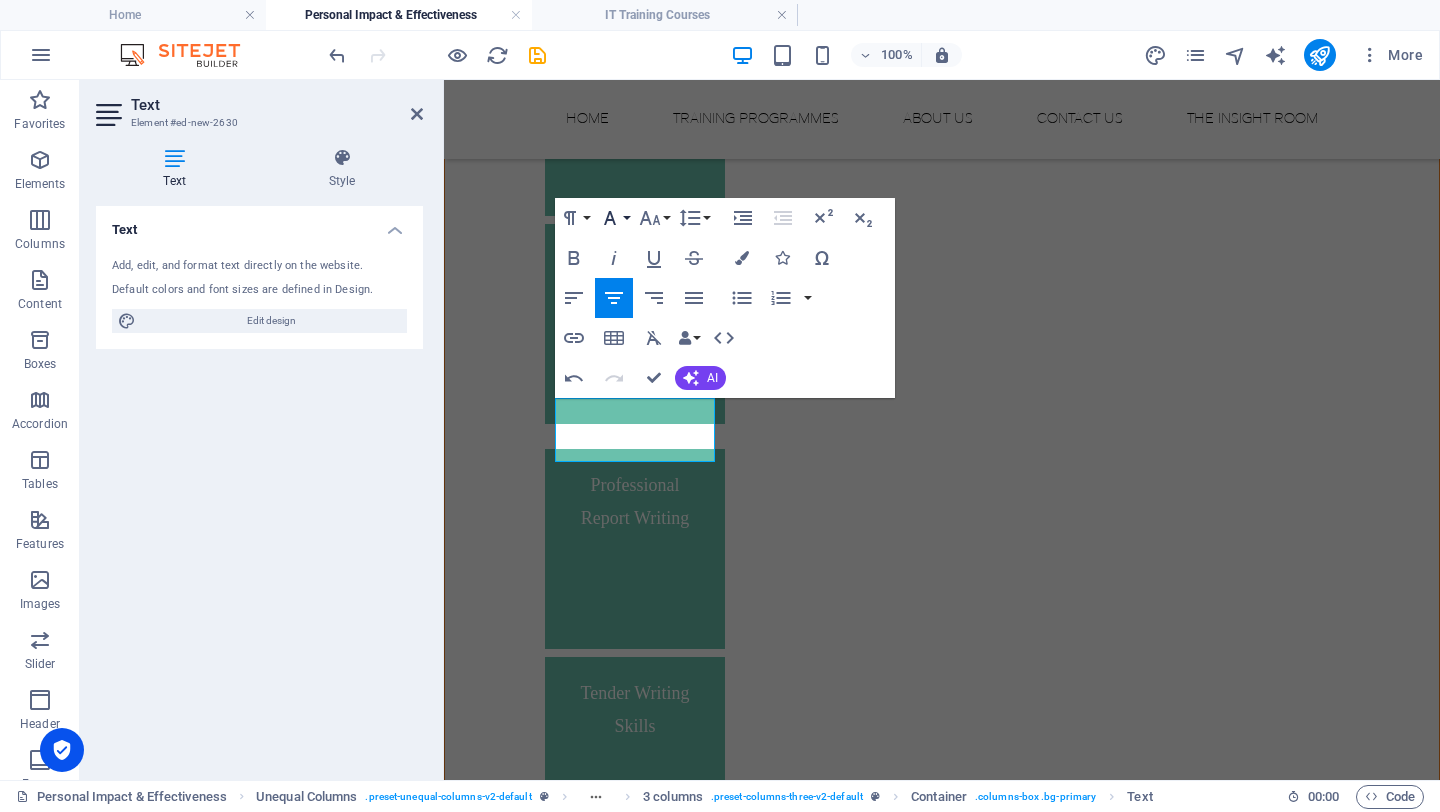 click 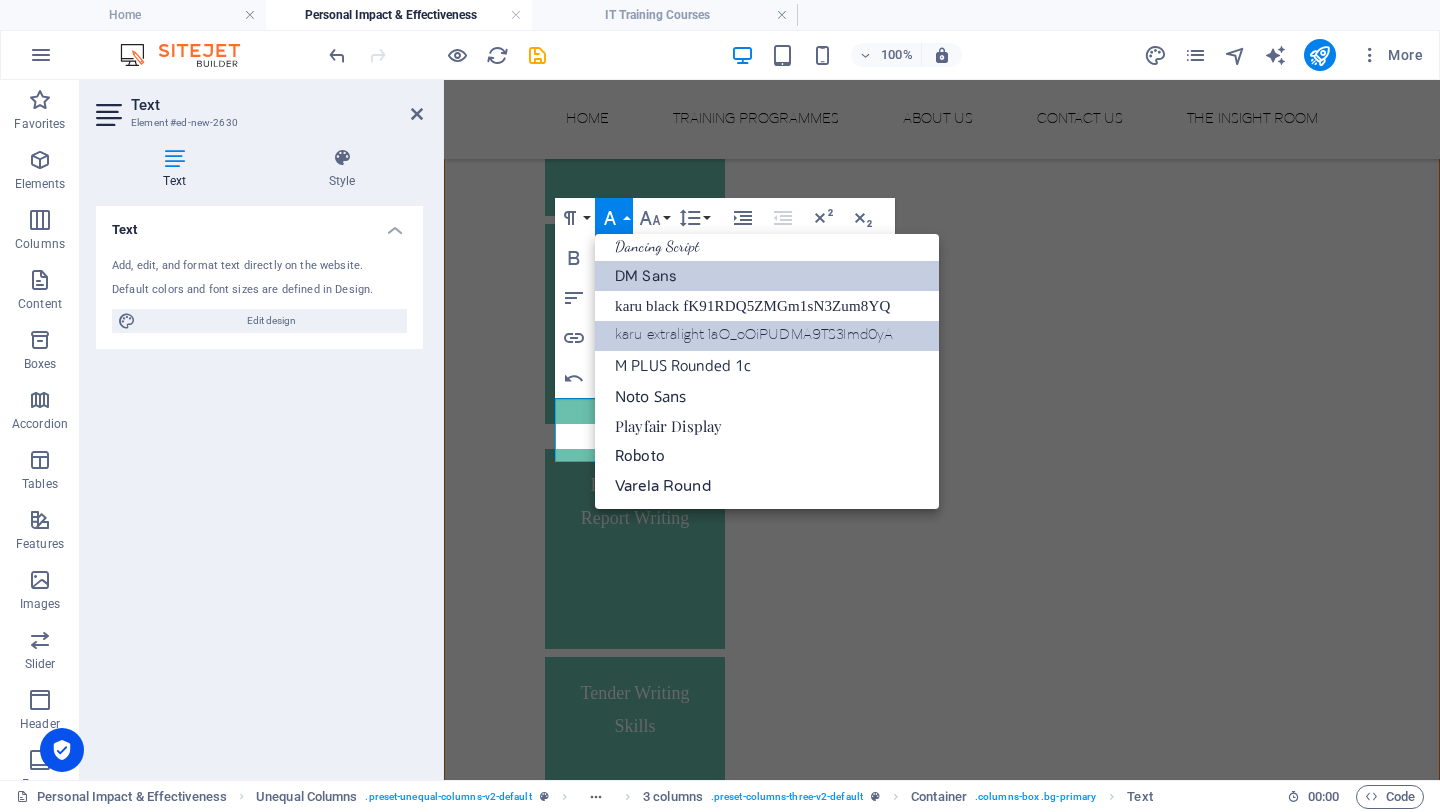 scroll, scrollTop: 221, scrollLeft: 0, axis: vertical 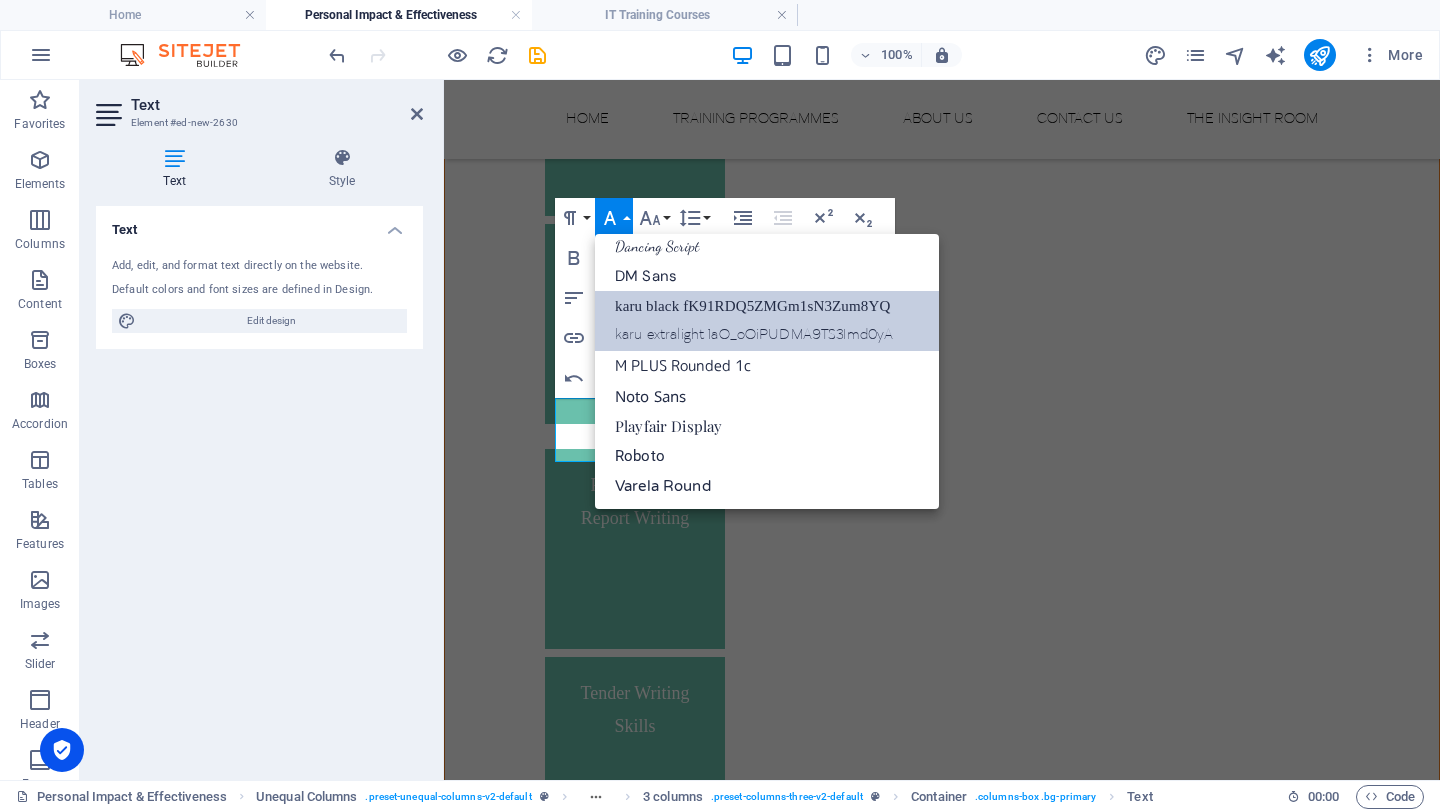click on "karu black fK91RDQ5ZMGm1sN3Zum8YQ" at bounding box center [767, 306] 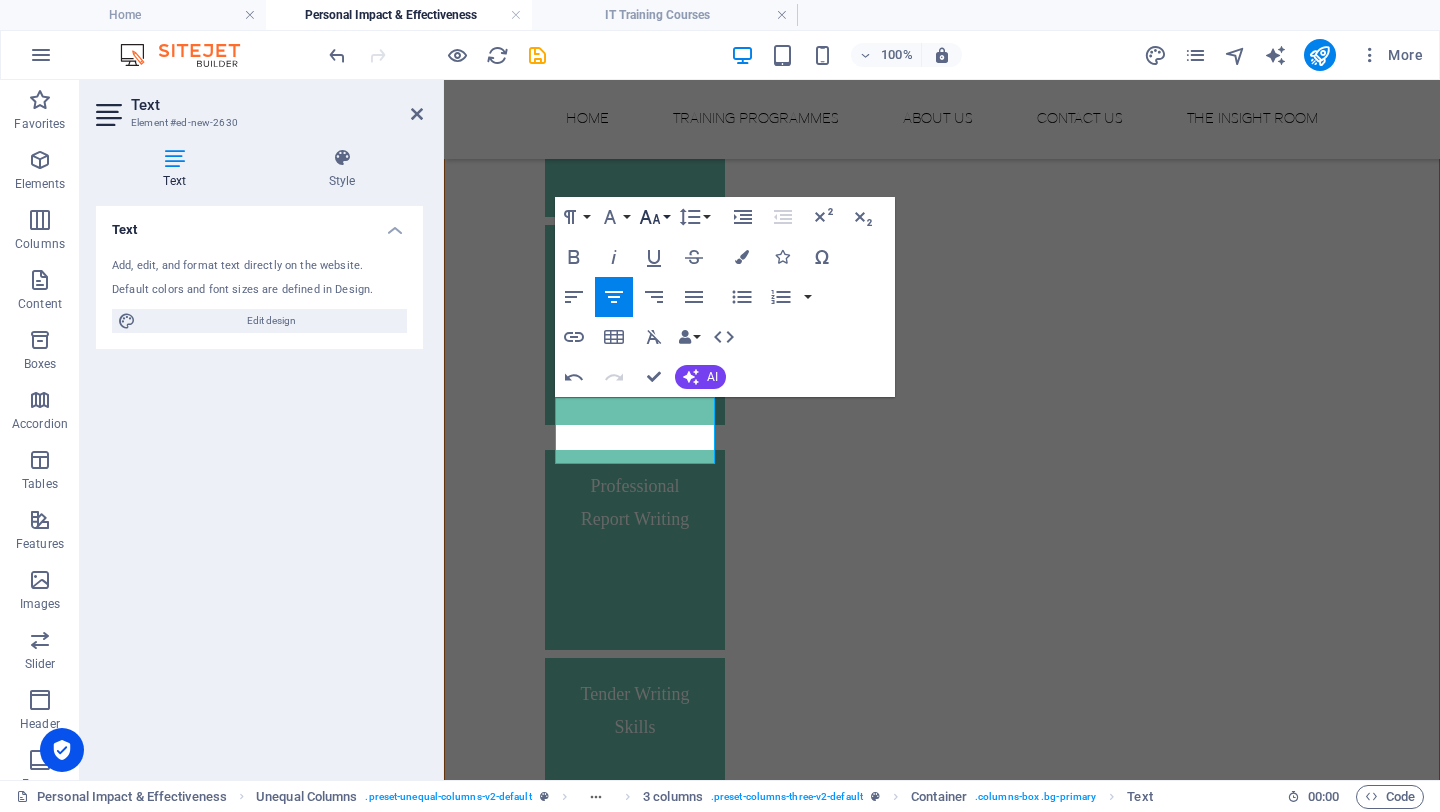 click 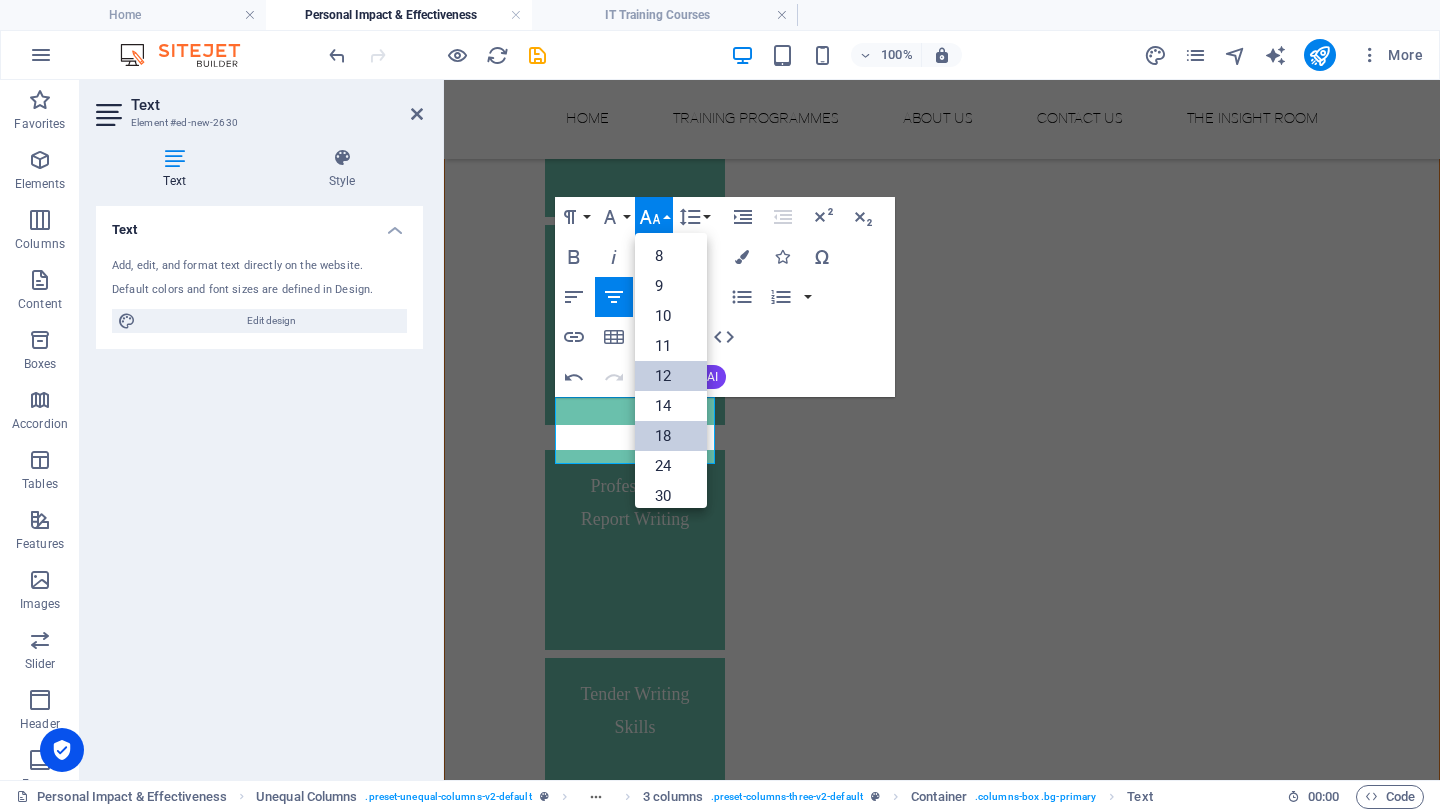 scroll, scrollTop: 143, scrollLeft: 0, axis: vertical 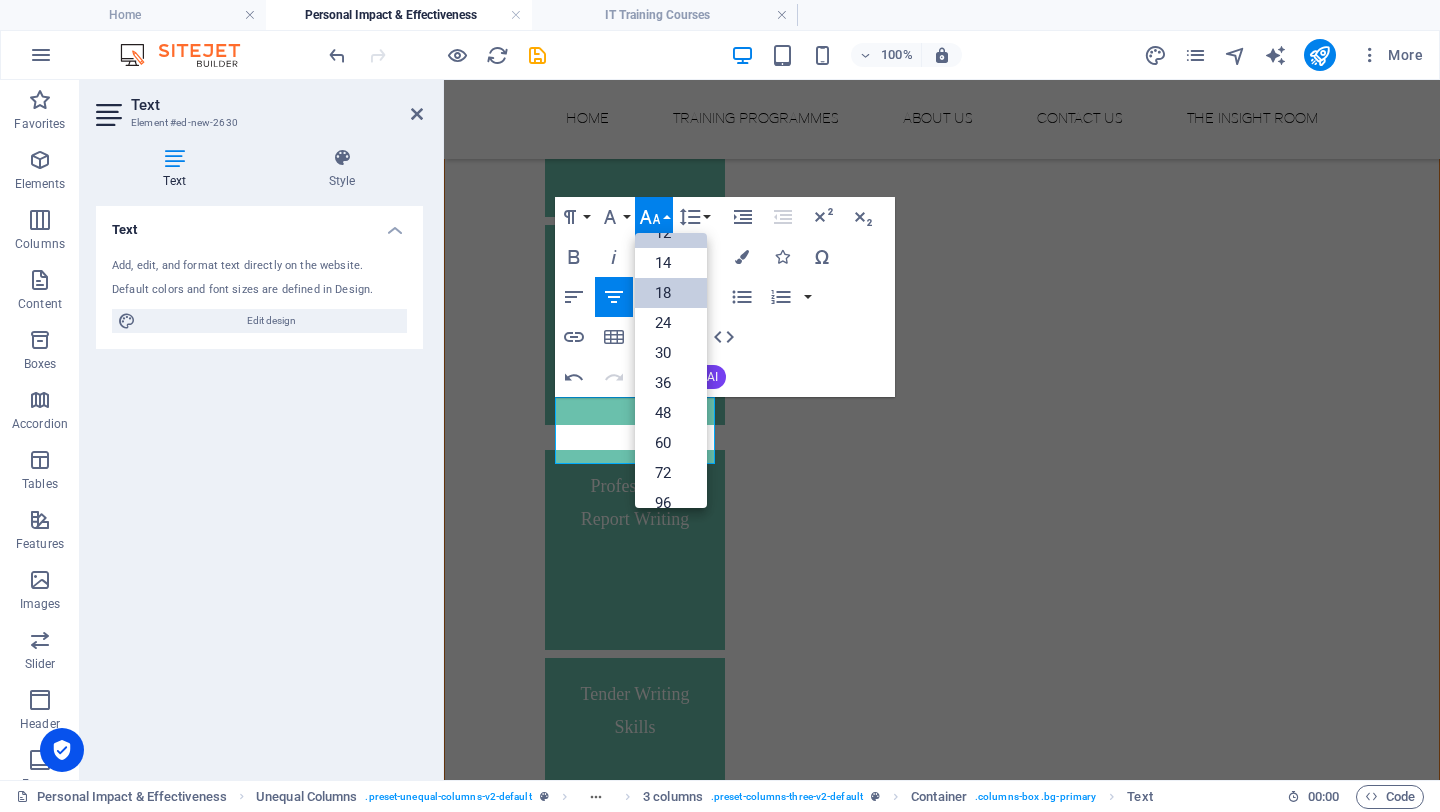 click on "18" at bounding box center (671, 293) 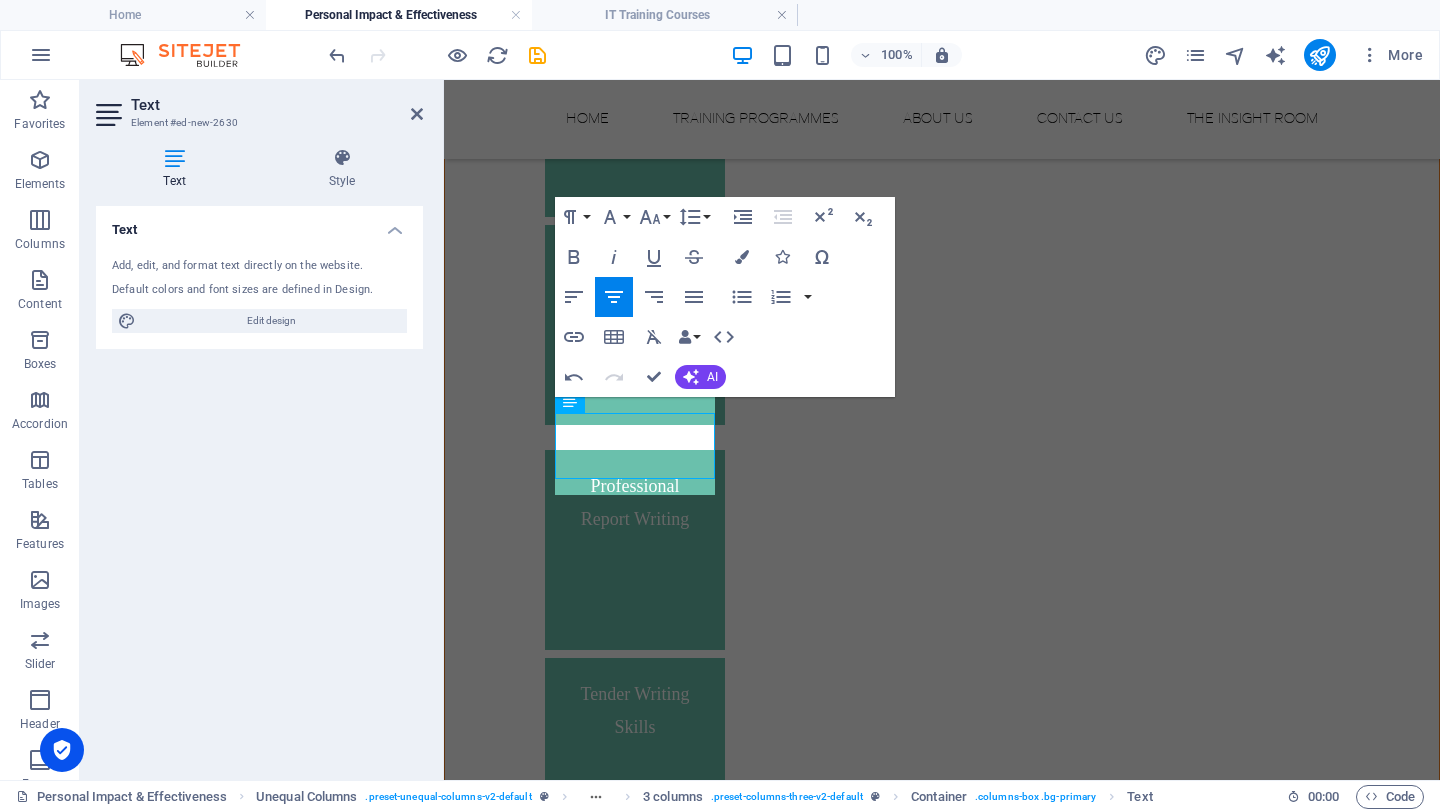 scroll, scrollTop: 2256, scrollLeft: 0, axis: vertical 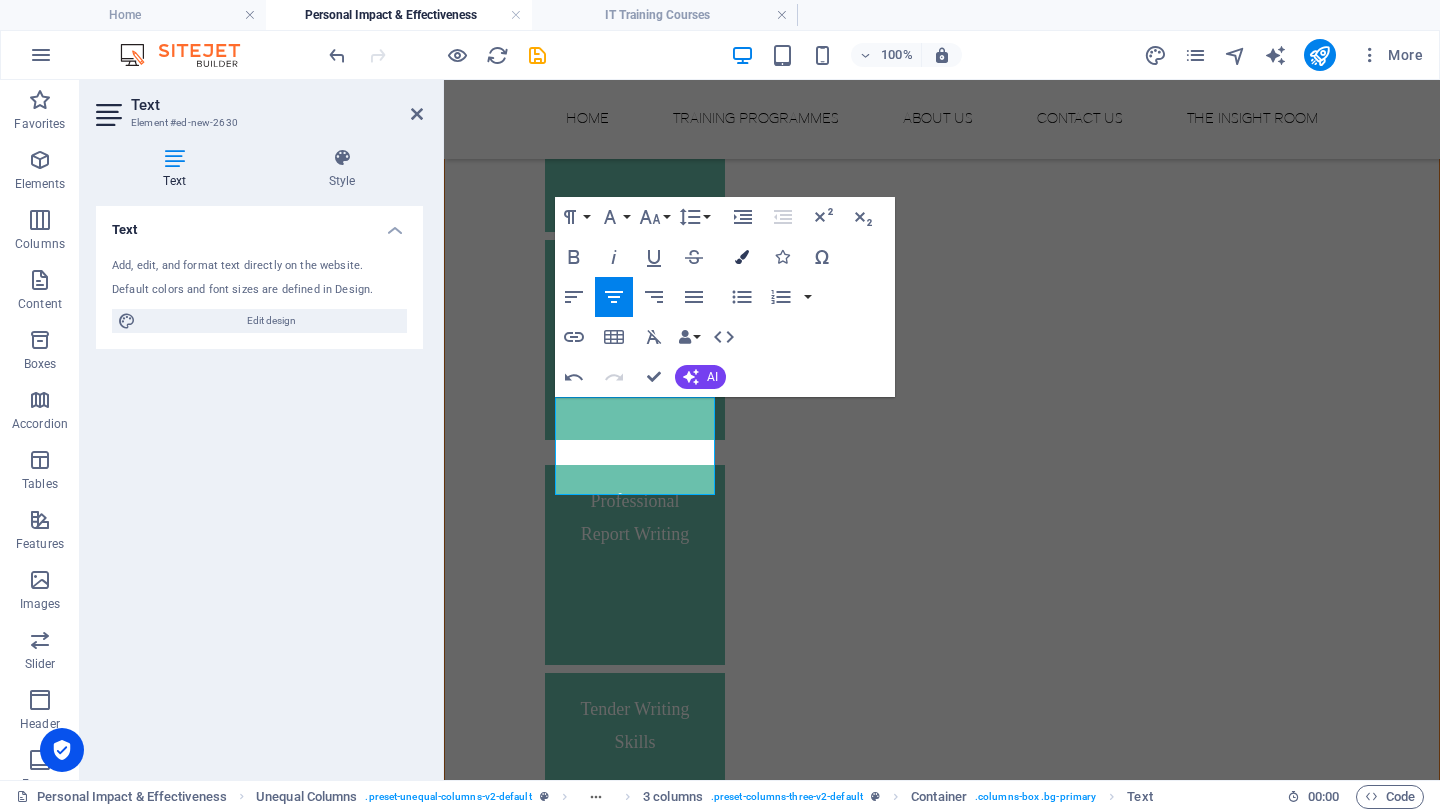 click at bounding box center (742, 257) 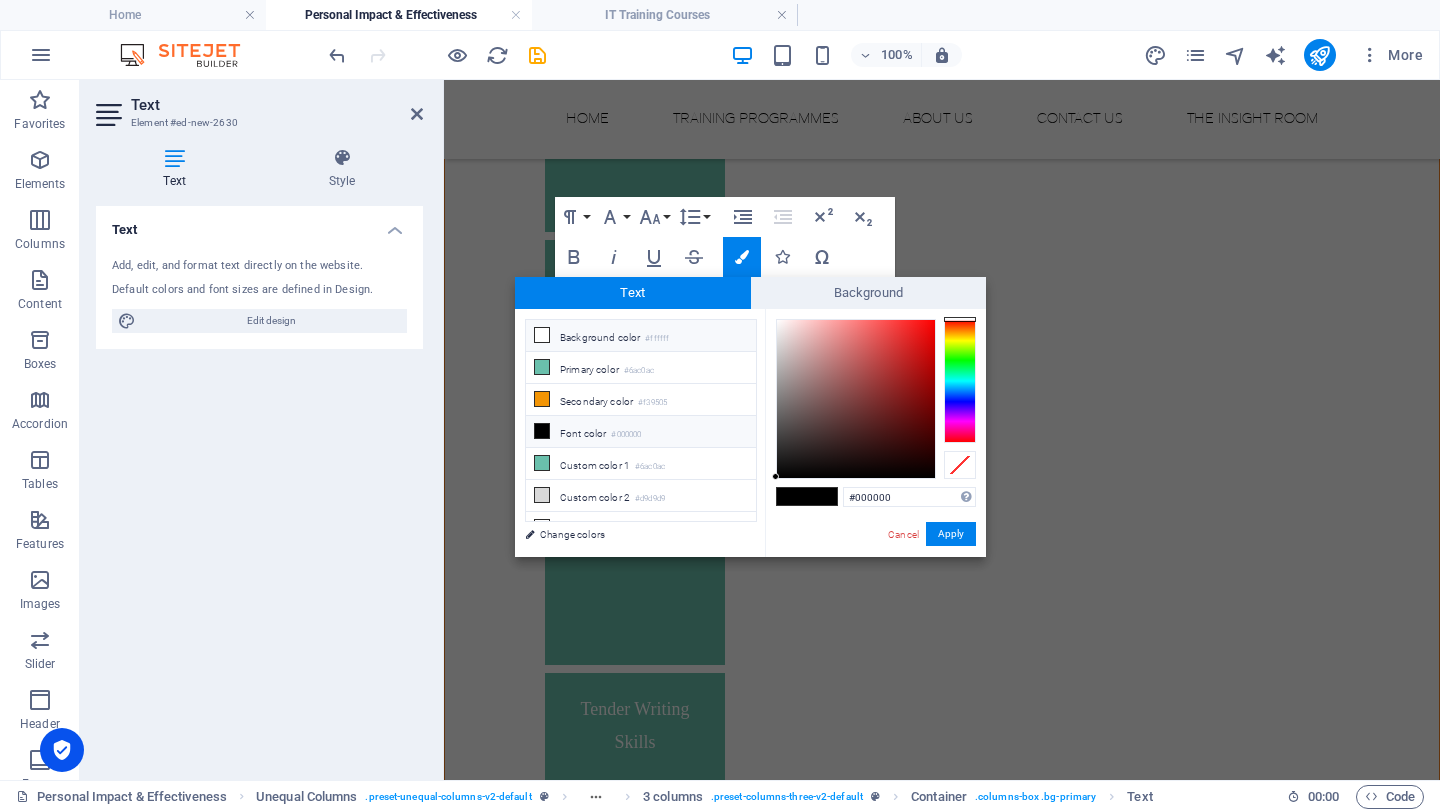 click on "Background color
#ffffff" at bounding box center (641, 336) 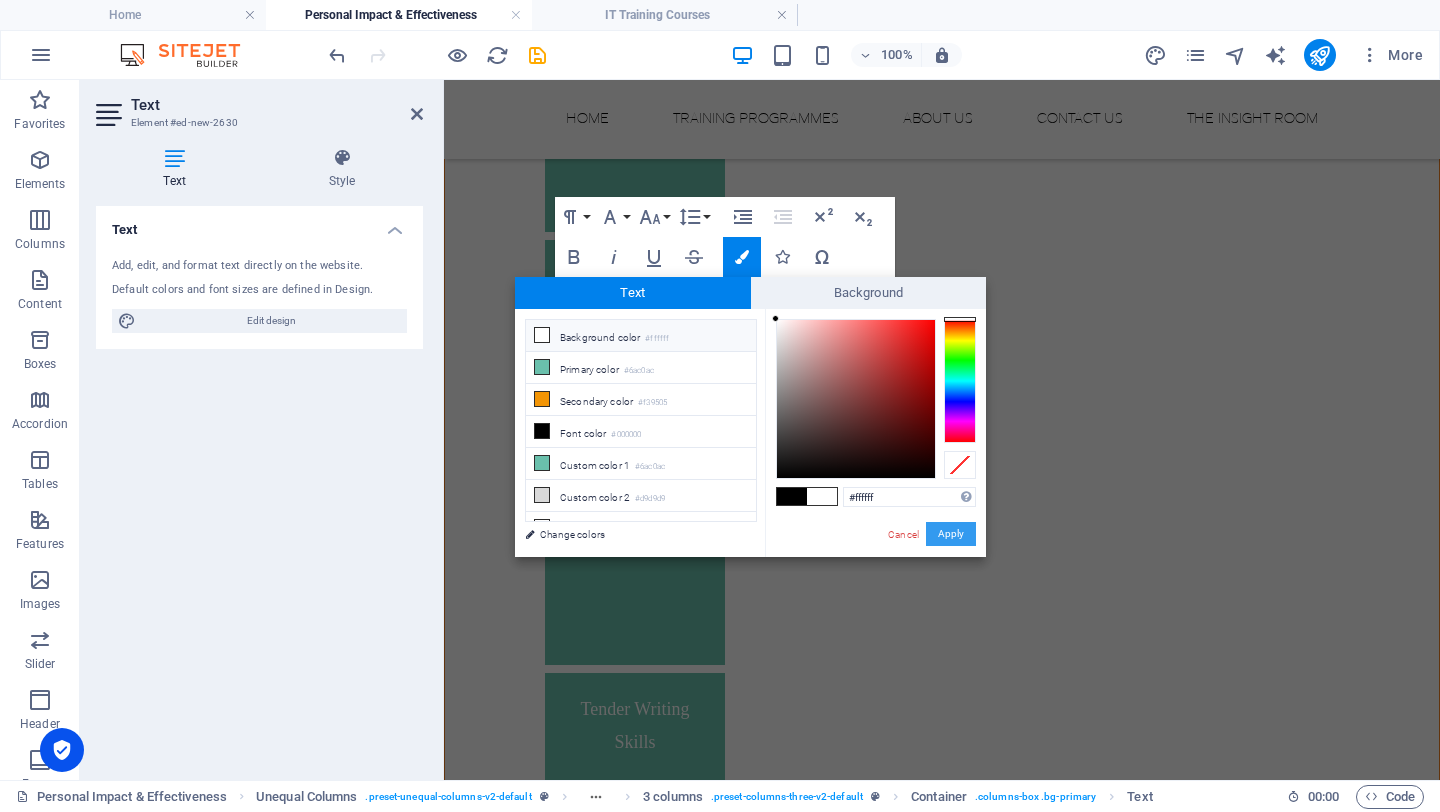 click on "Apply" at bounding box center [951, 534] 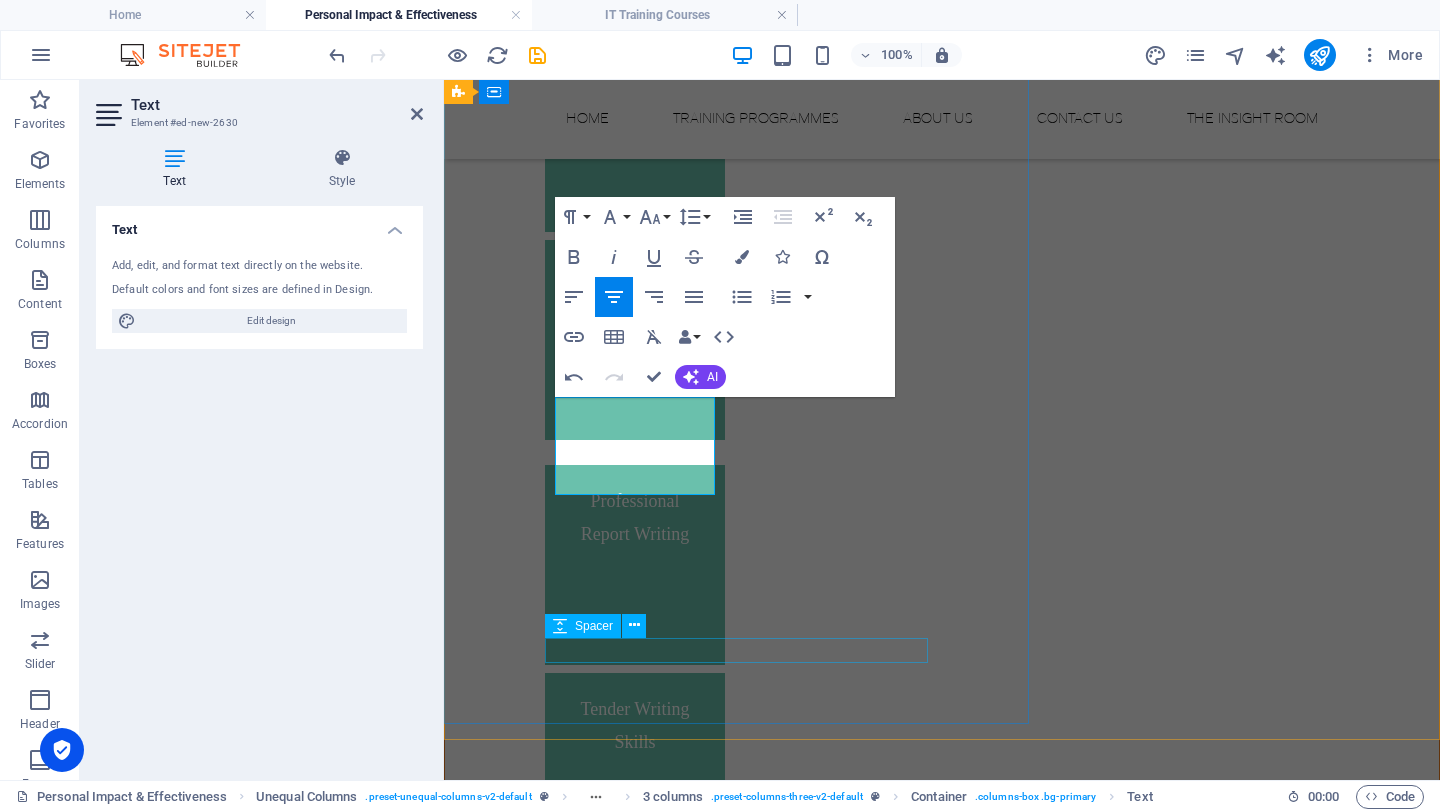 click at bounding box center [942, 1153] 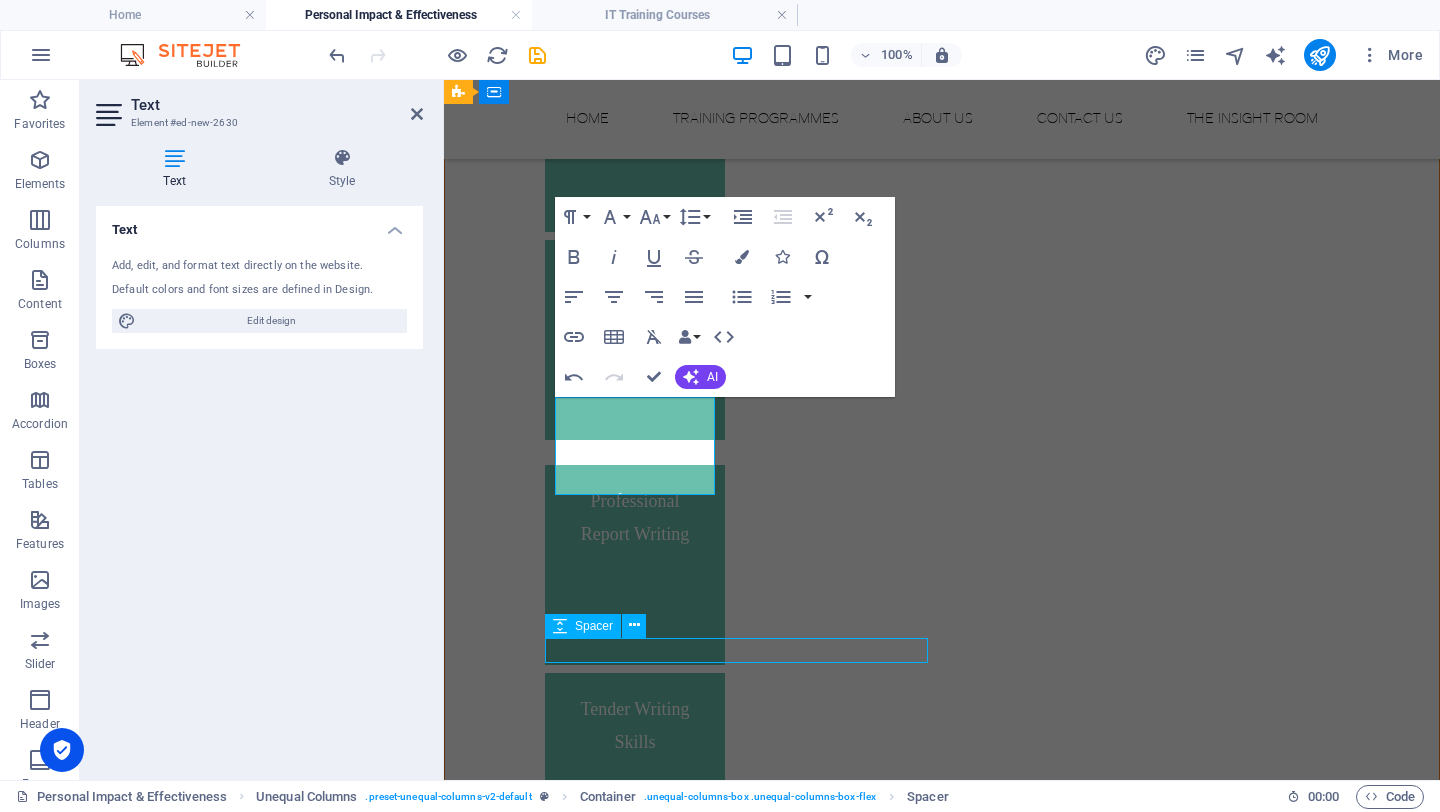 scroll, scrollTop: 1943, scrollLeft: 0, axis: vertical 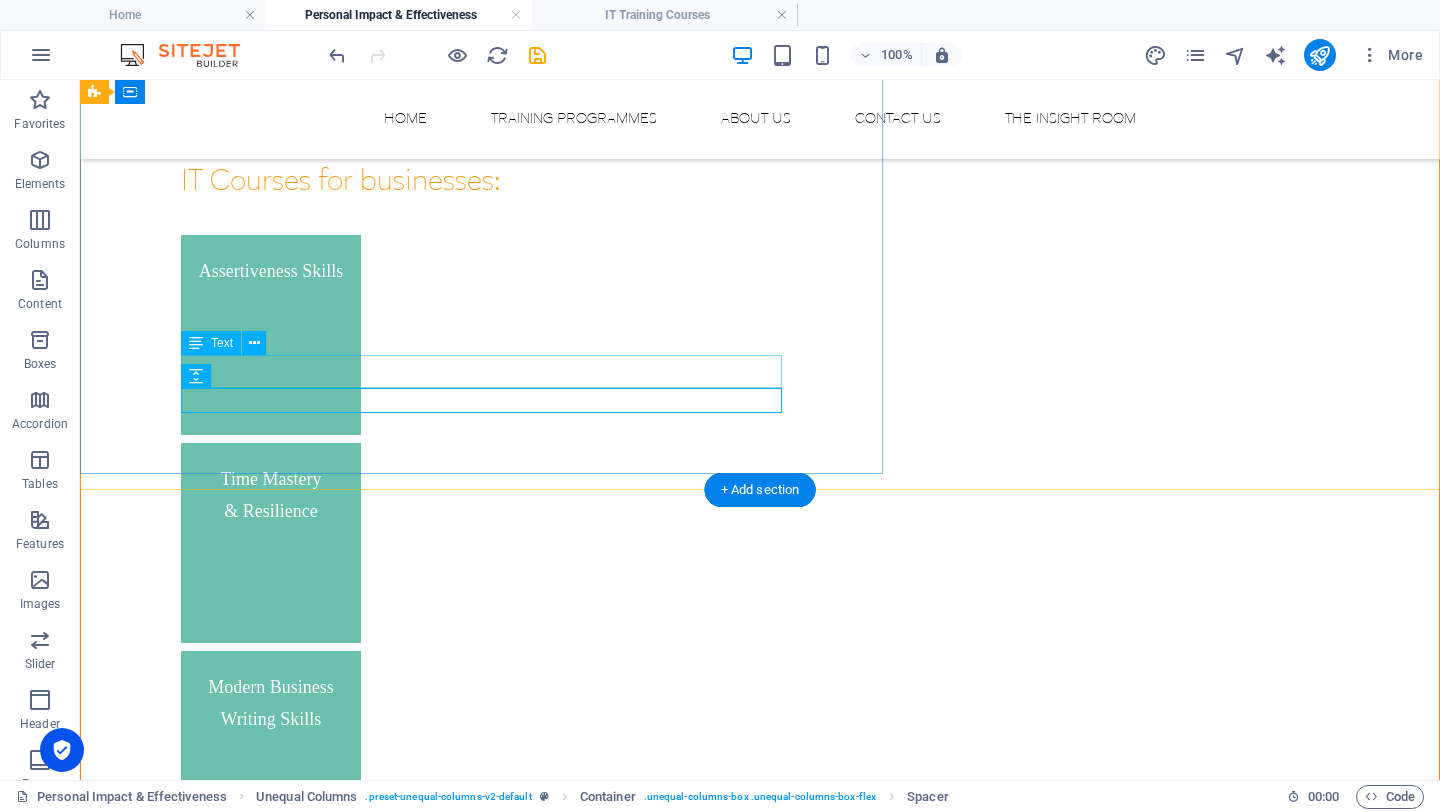 click on "The Currency of #YOU - Your Brand. Your career Currency" at bounding box center (760, 1534) 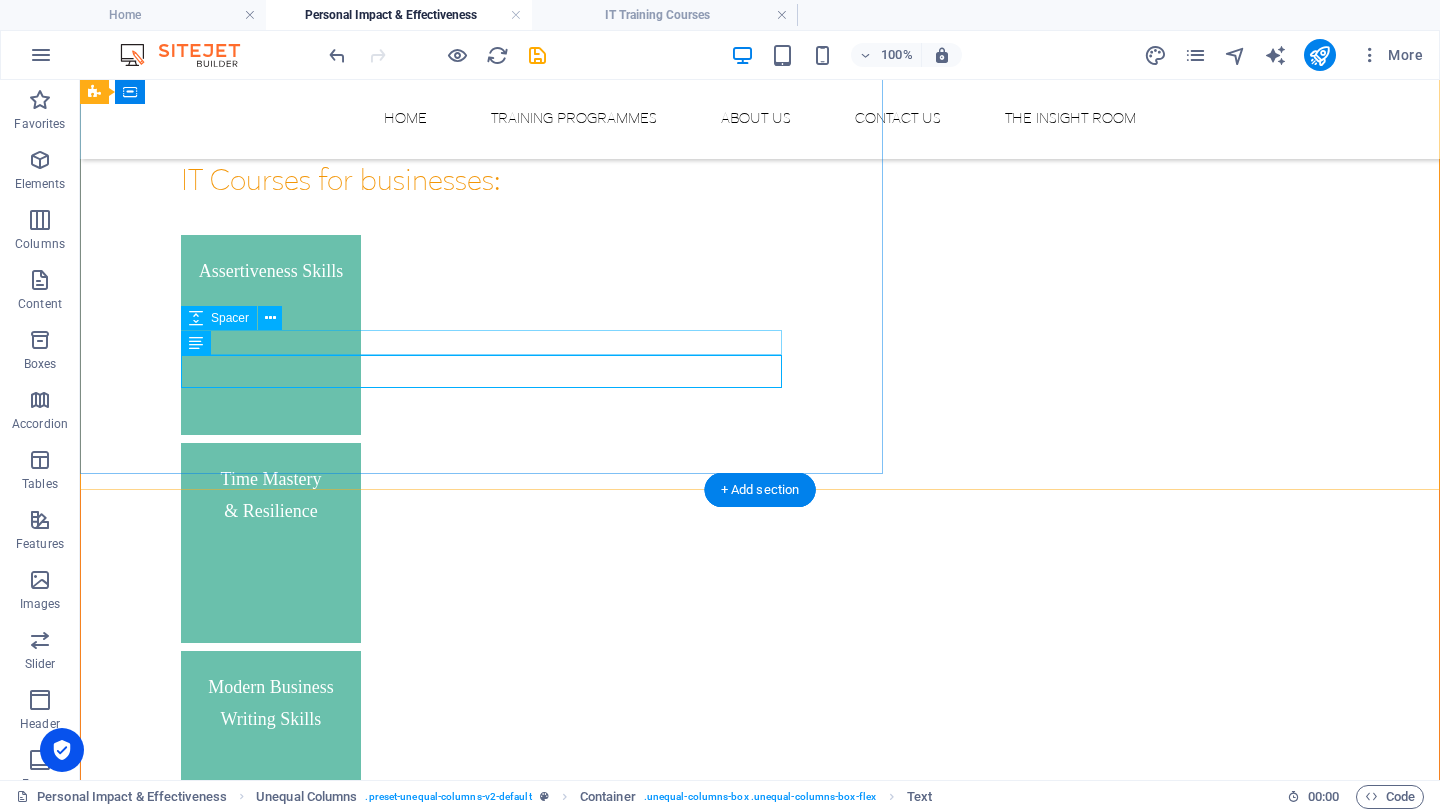 click at bounding box center (760, 1504) 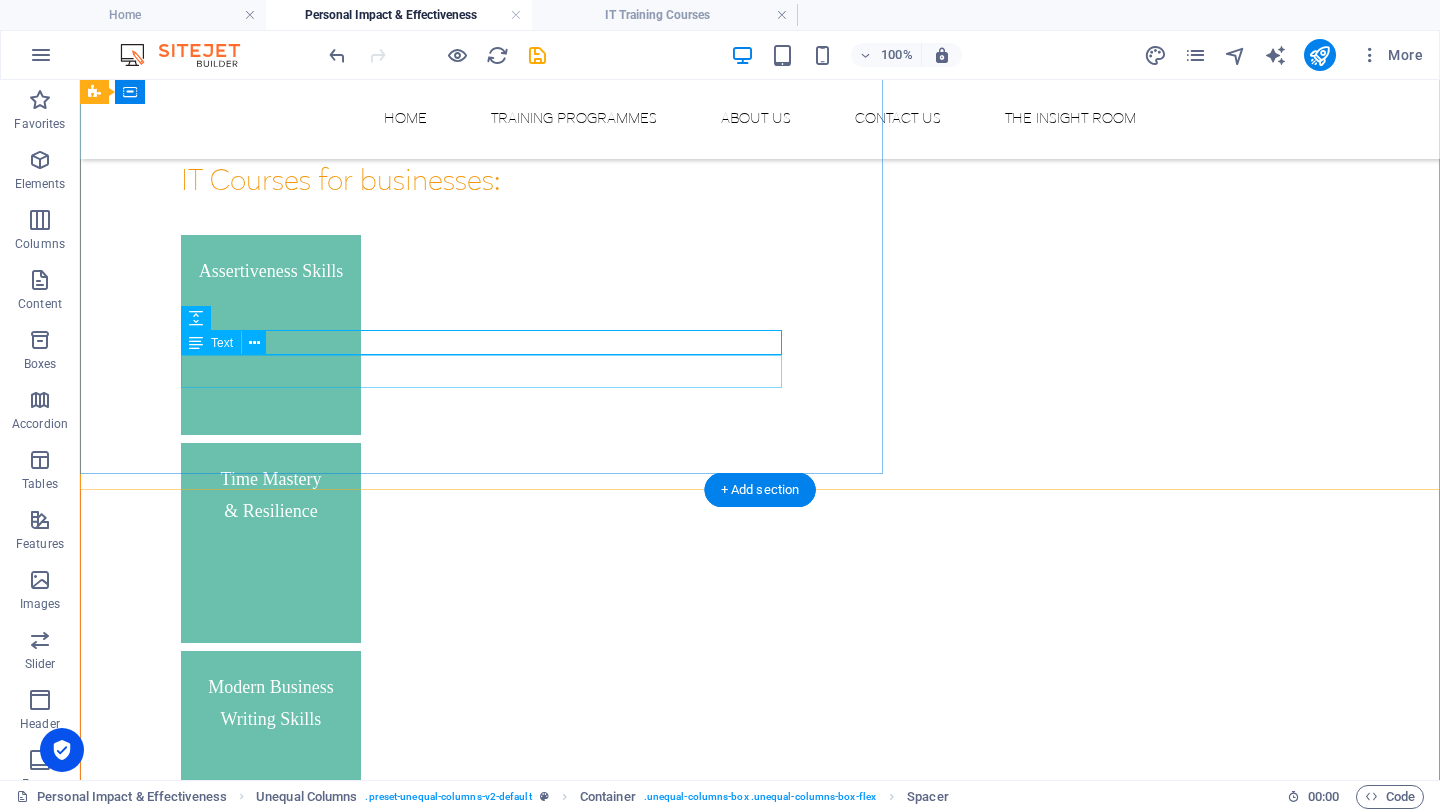 click on "The Currency of #YOU - Your Brand. Your career Currency" at bounding box center [760, 1534] 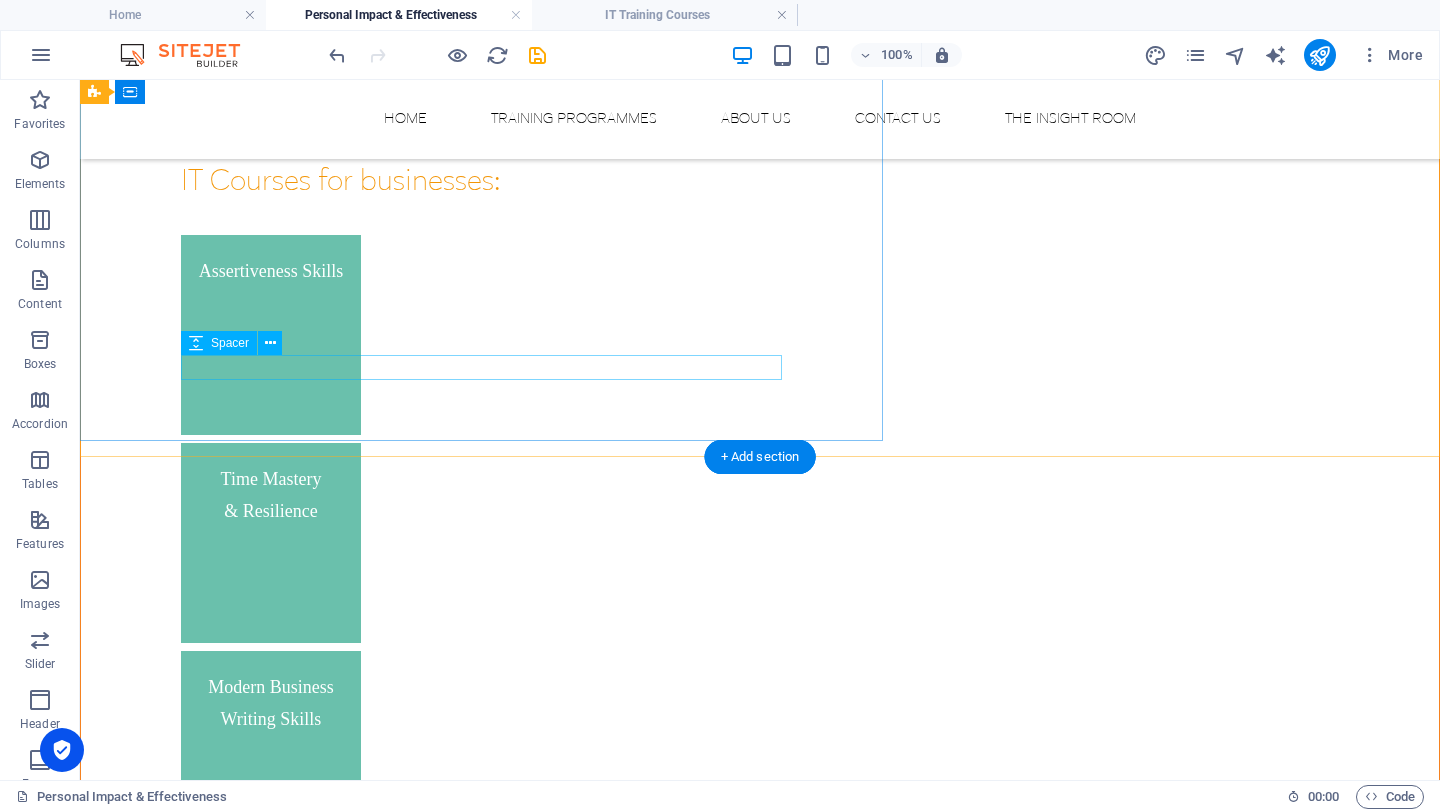 click at bounding box center (760, 1529) 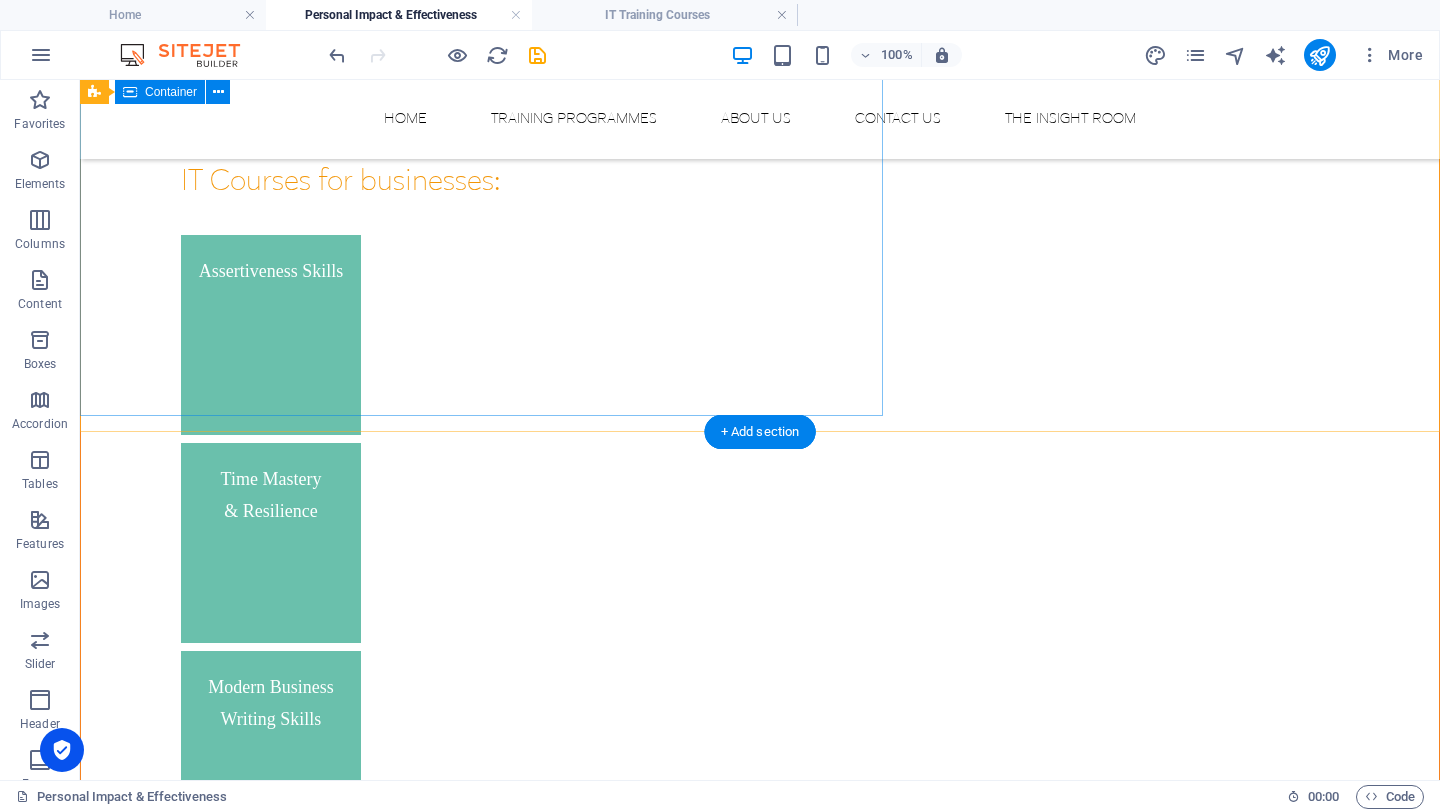 click on "We believe in career-defining training. Learning that makes the leap from theory to practice, builds confidence, and drives business performance. With bespoke business training programmes, designed by experts and delivered with passion, we nurture skills for the future and support an appetite for lifelong learning. Our approach is simple: we listen. Then we build the programme you need, giving your business and your people tailored support for the scenarios you face every day.  Our programmes can be a one-off session on  'Working Smarter, Not Harder'  or we can design a host of business skills courses that can really focus on a huge range of topics. View all of our Personal Impact and Effectiveness courses on the right-hand side. We have worked with: IT Courses for businesses:   Assertiveness Skills Time Mastery & Resilience Modern Business Writing Skills Professional Report Writing Tender Writing Skills Mastering Business Communication" at bounding box center [760, 333] 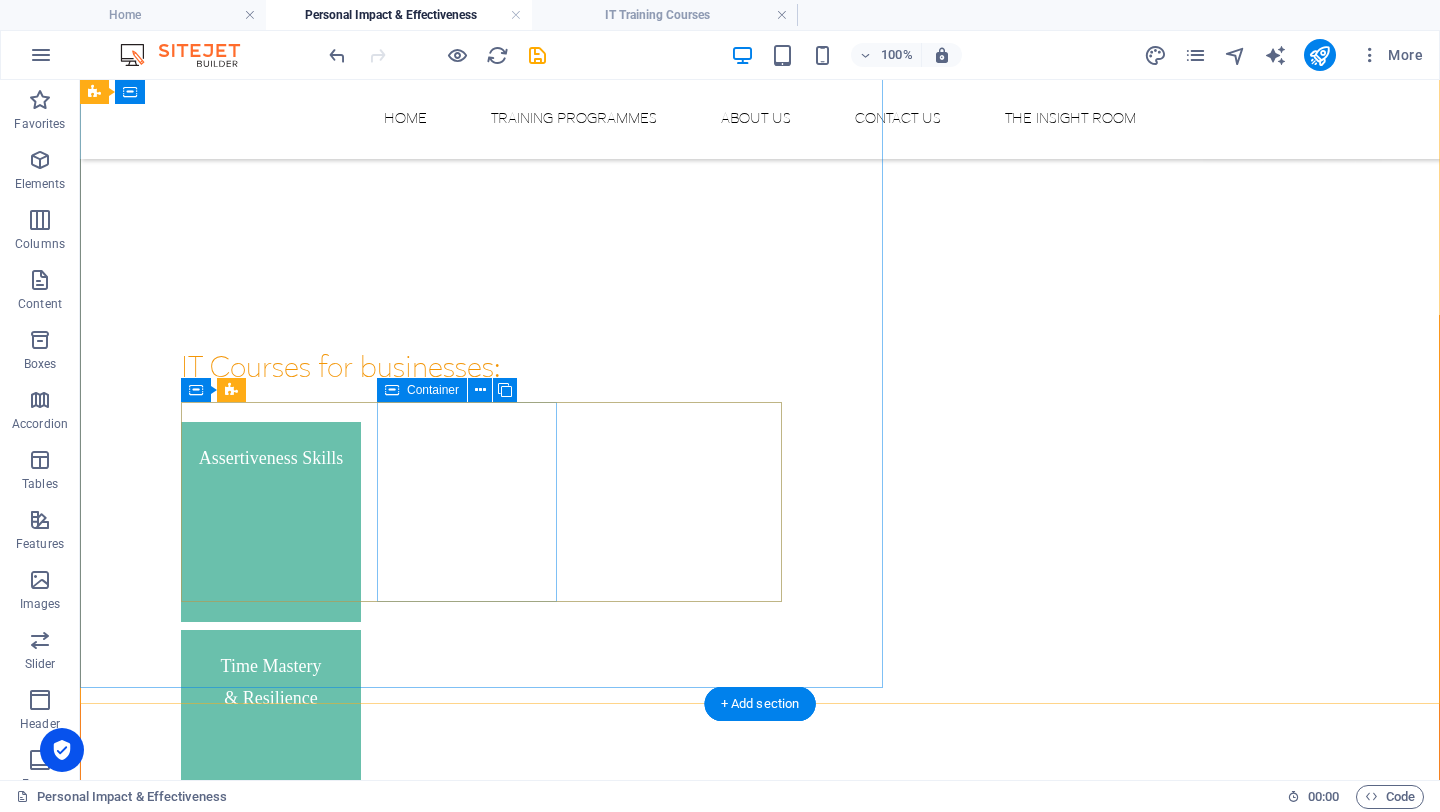 scroll, scrollTop: 1647, scrollLeft: 0, axis: vertical 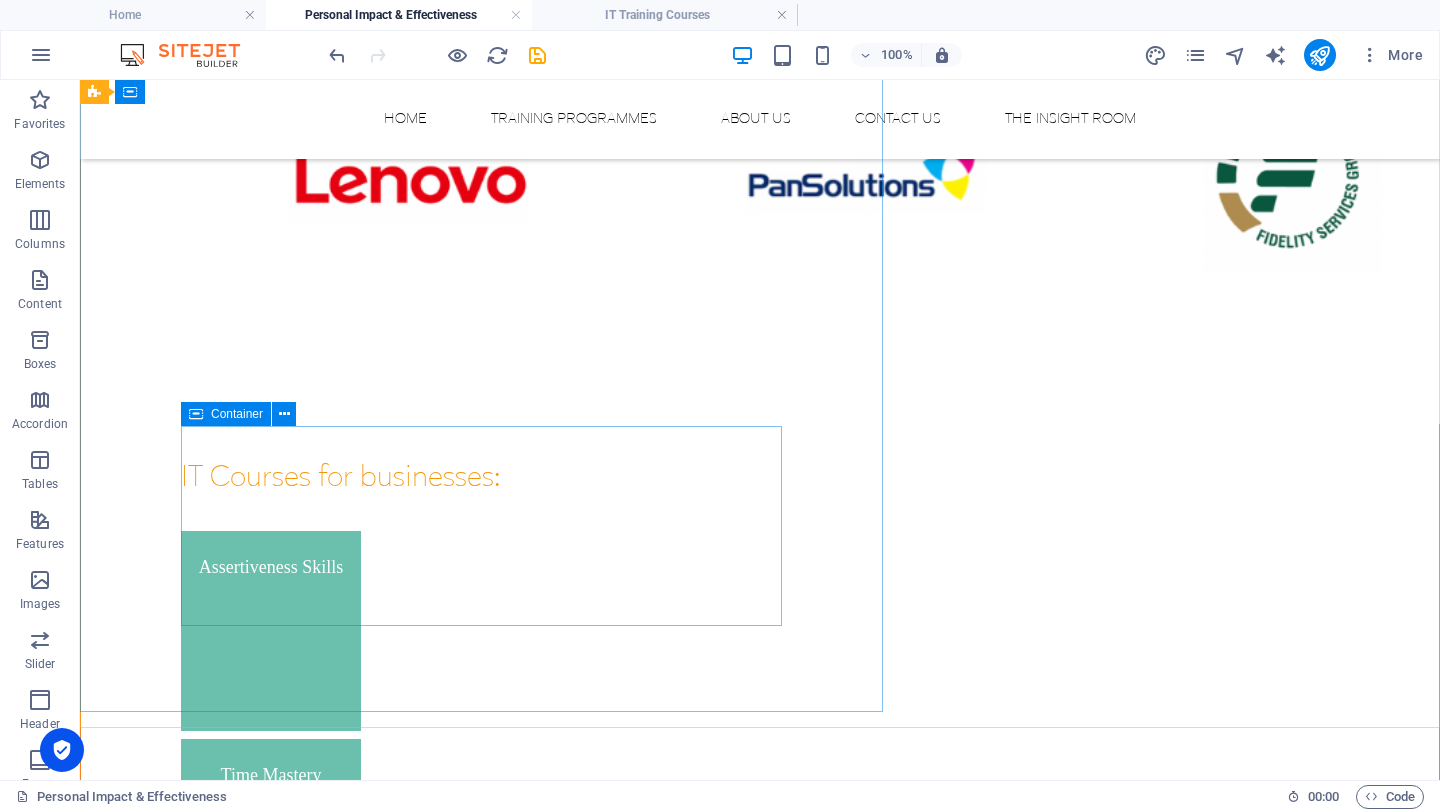 click on "Container" at bounding box center (226, 414) 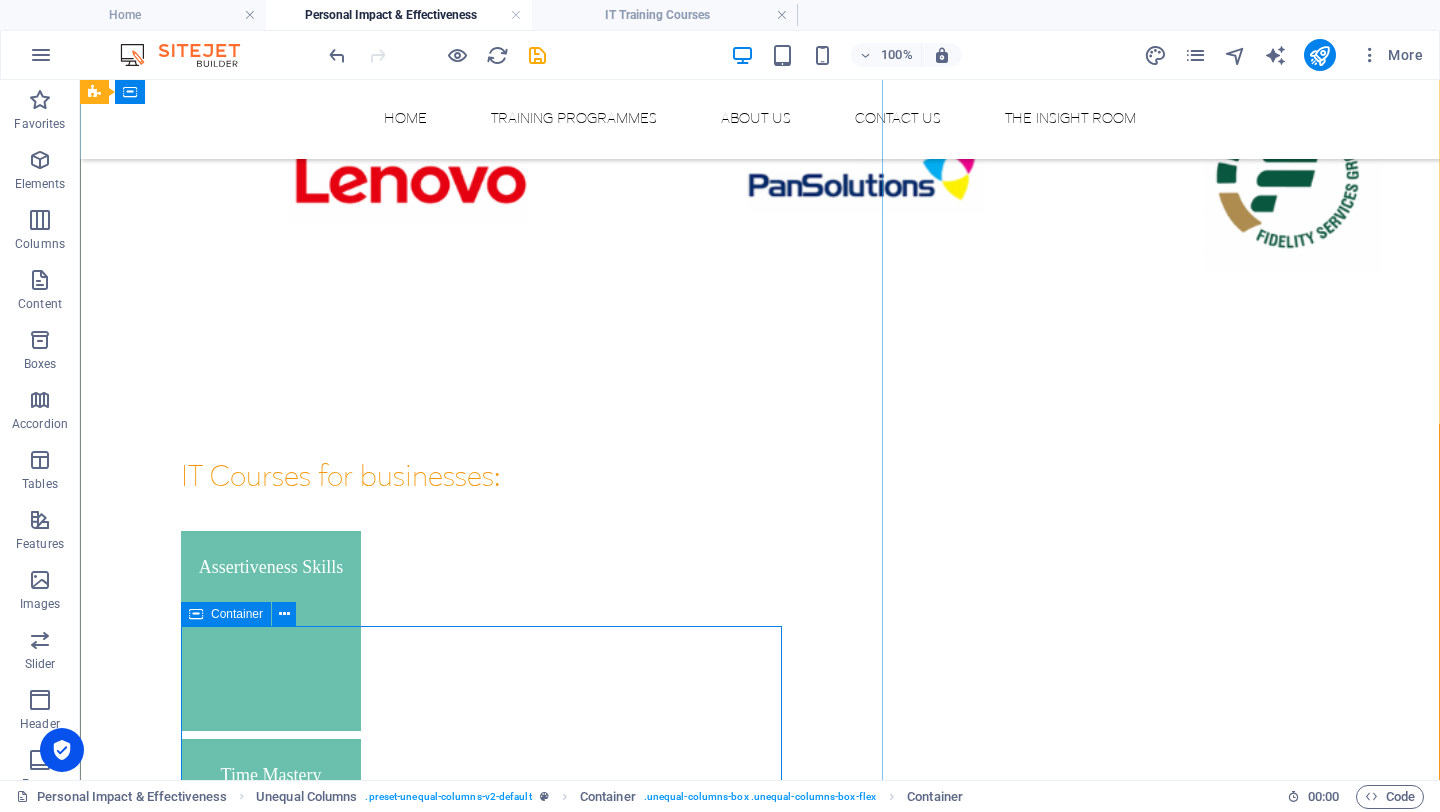 click at bounding box center [196, 614] 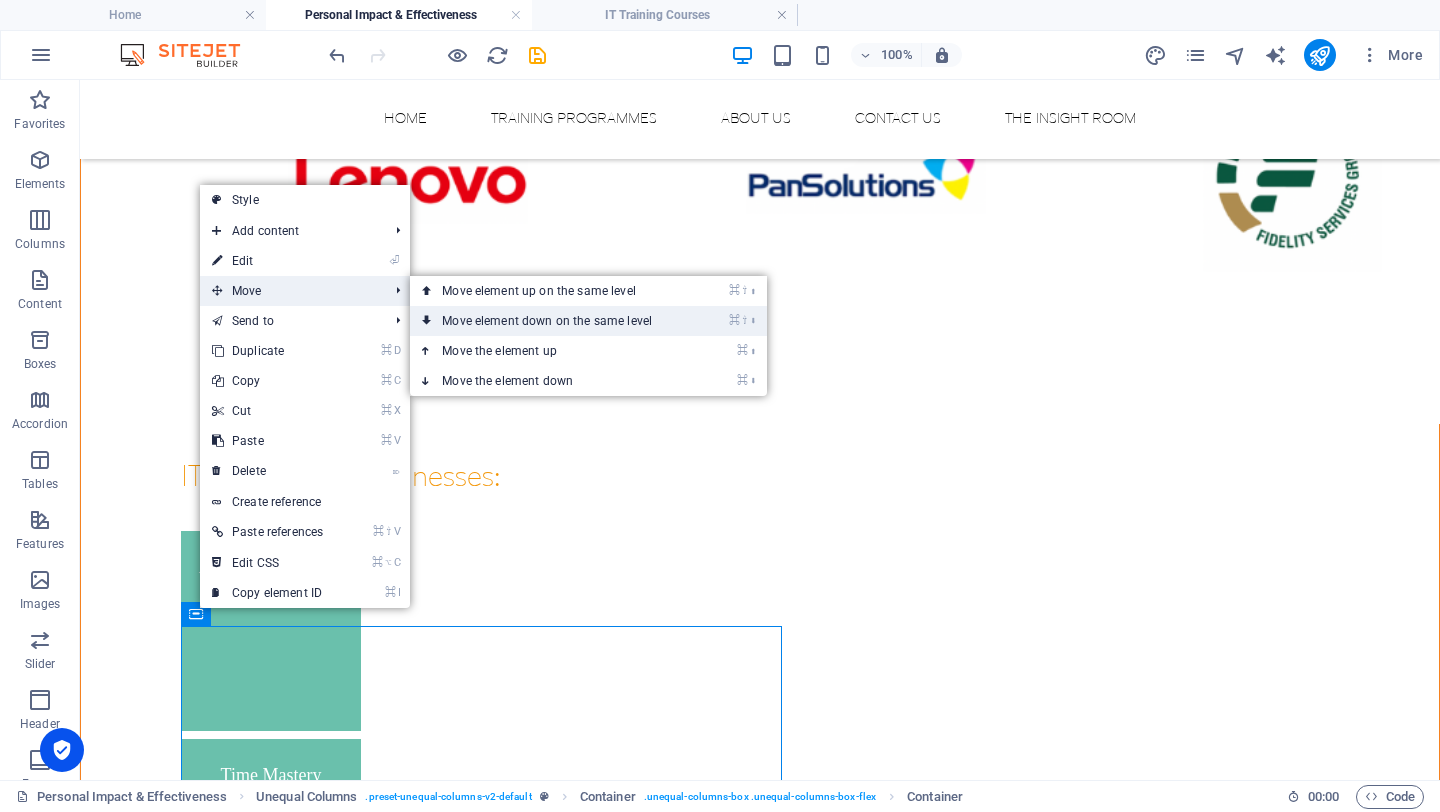 click on "⌘ ⇧ ⬇  Move element down on the same level" at bounding box center [551, 321] 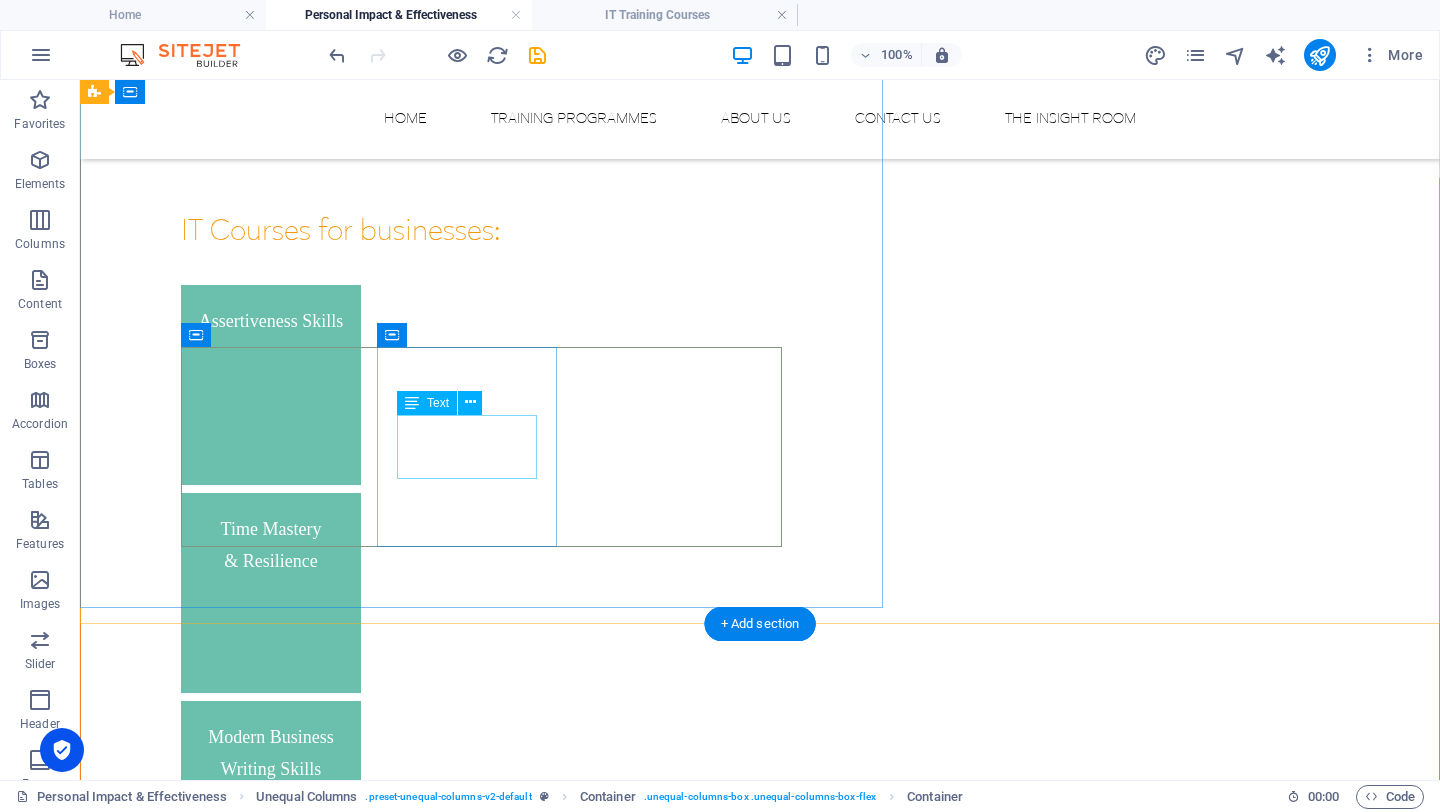 scroll, scrollTop: 1998, scrollLeft: 0, axis: vertical 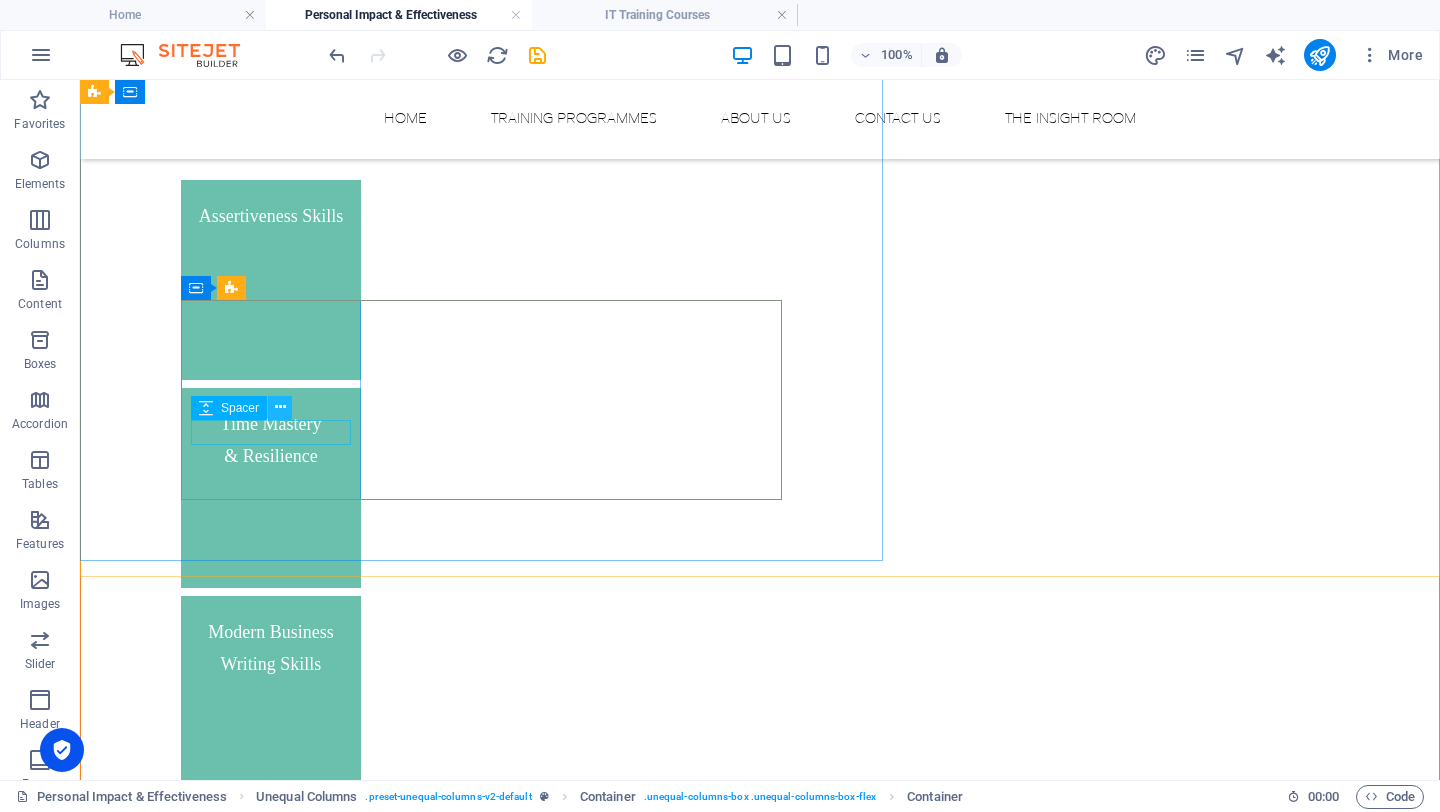 click at bounding box center (280, 408) 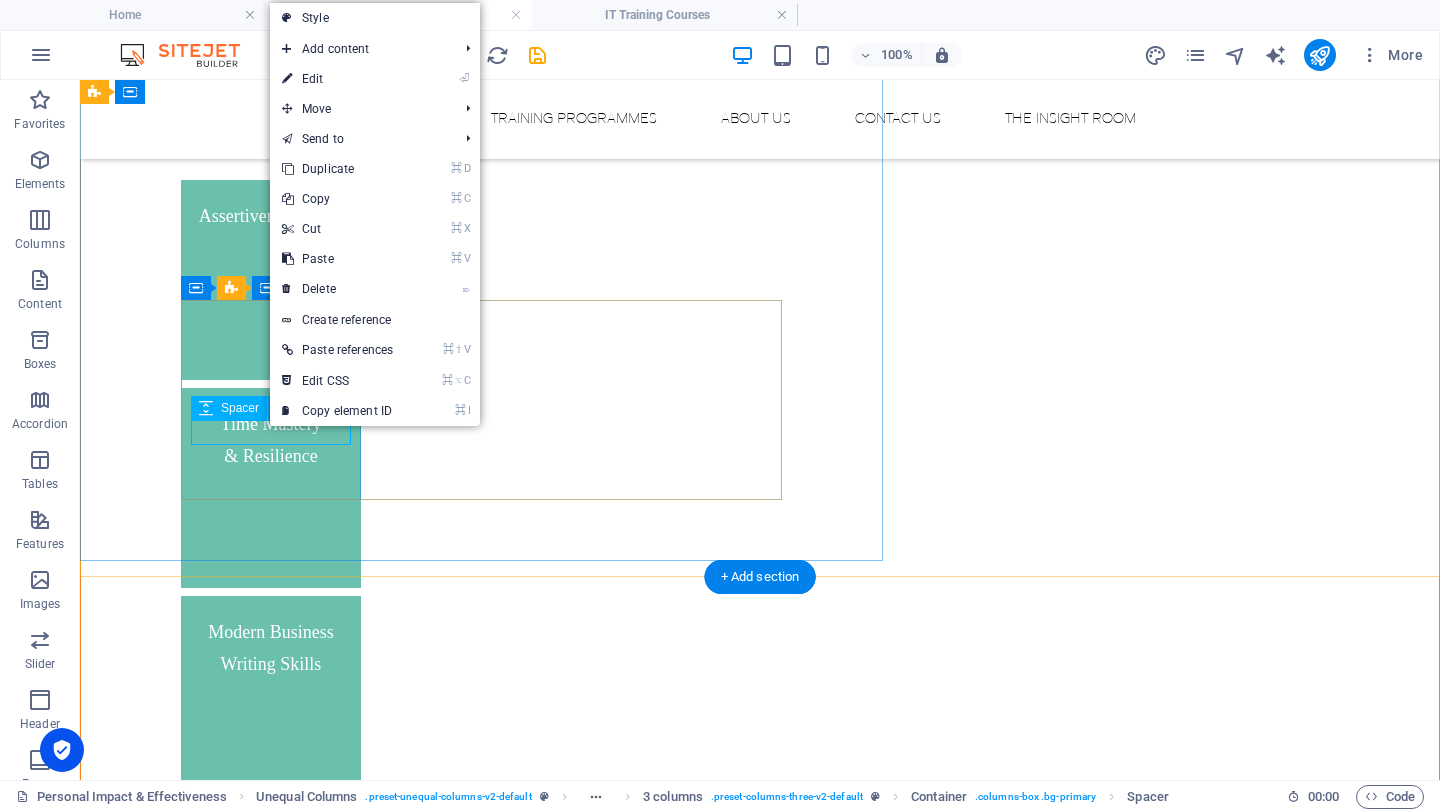 click at bounding box center [271, 1559] 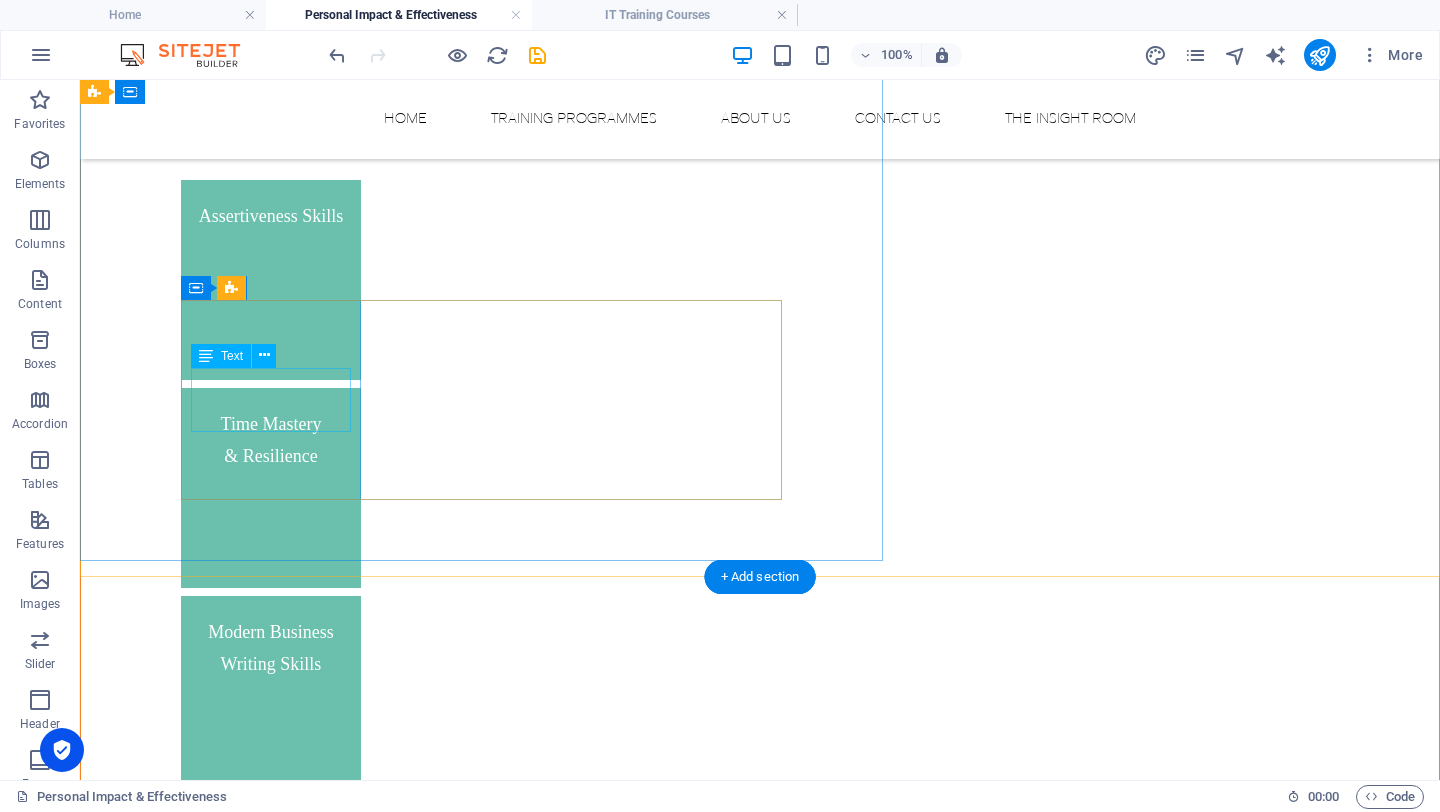 click on "Professional Report Writing" at bounding box center (271, 1514) 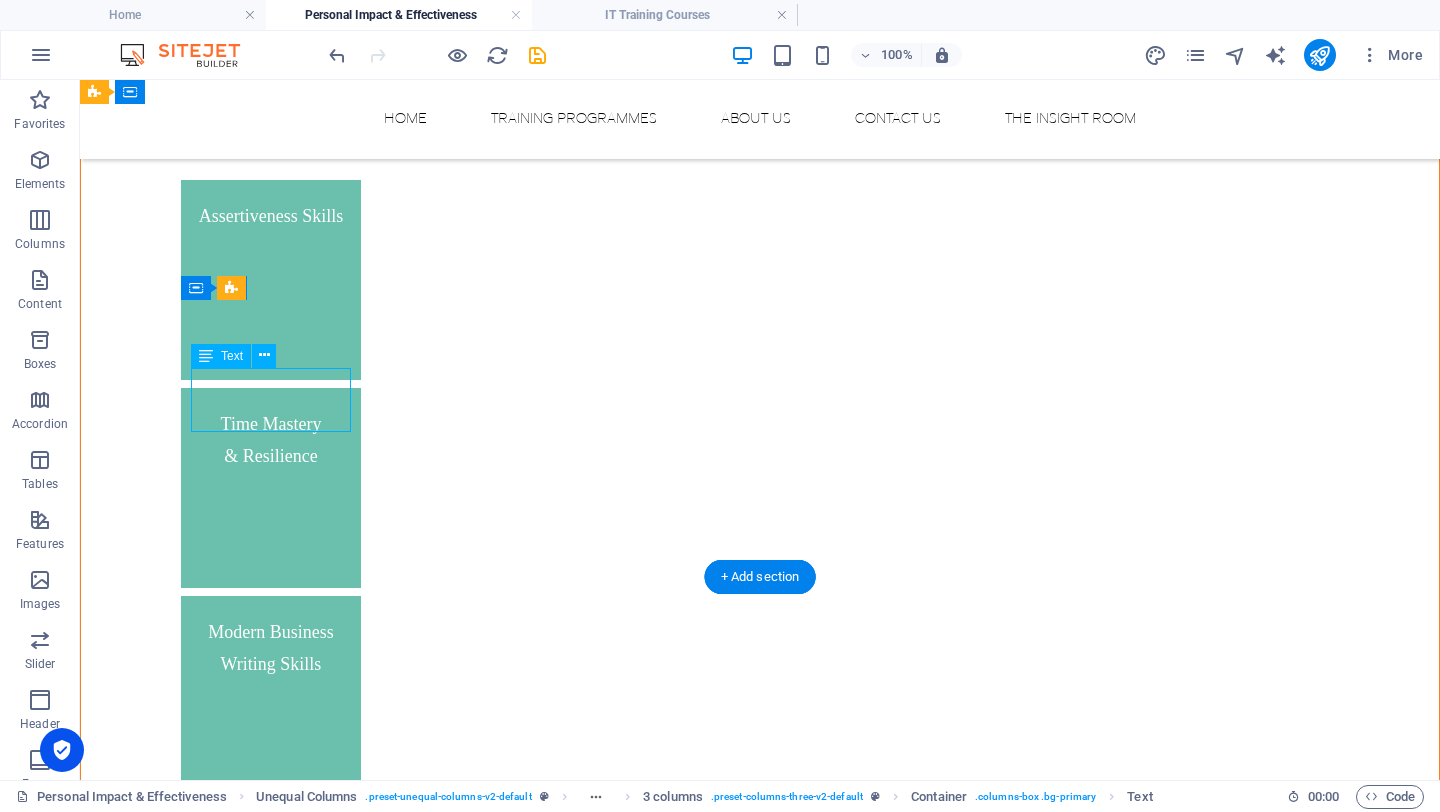 click on "Professional Report Writing" at bounding box center [271, 1514] 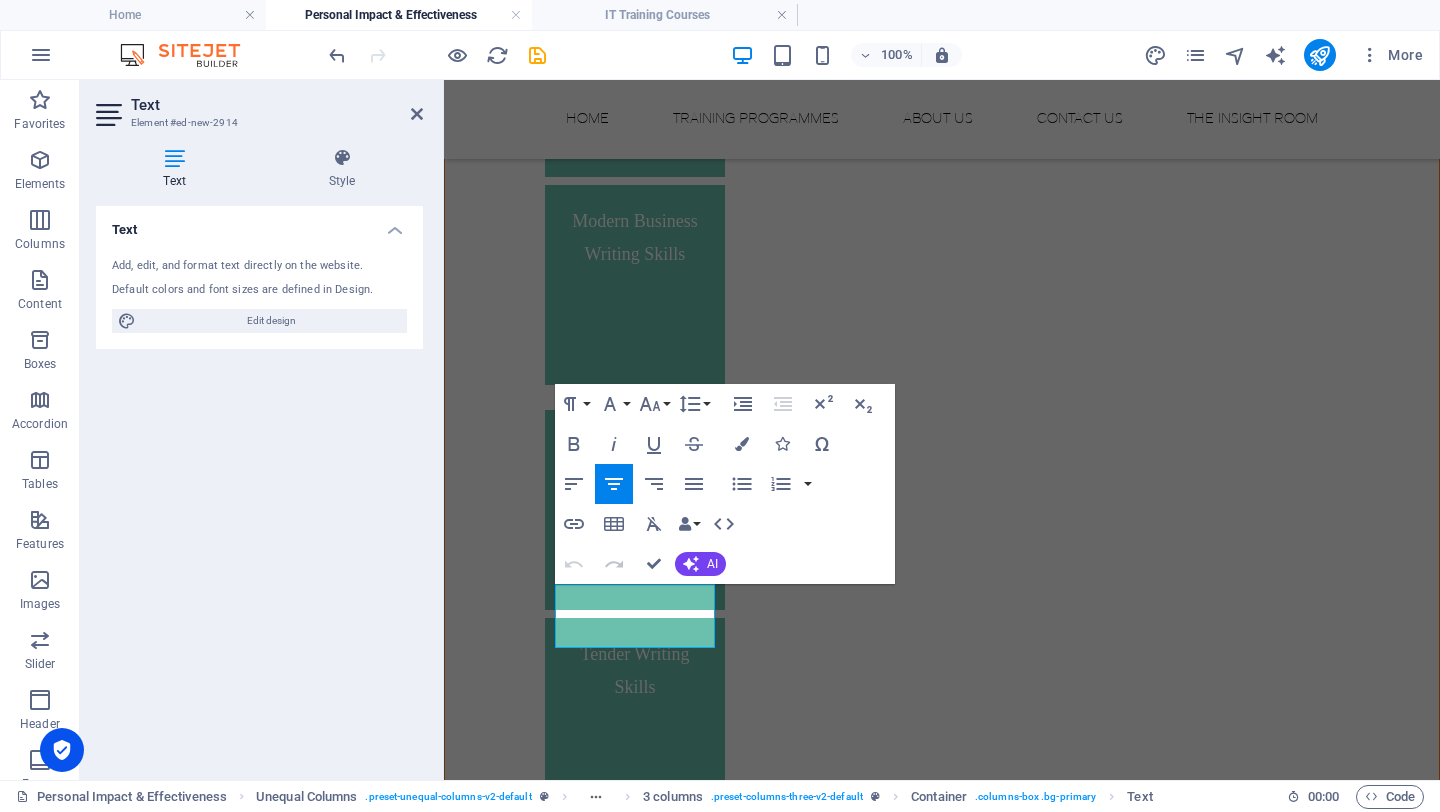 scroll, scrollTop: 2268, scrollLeft: 0, axis: vertical 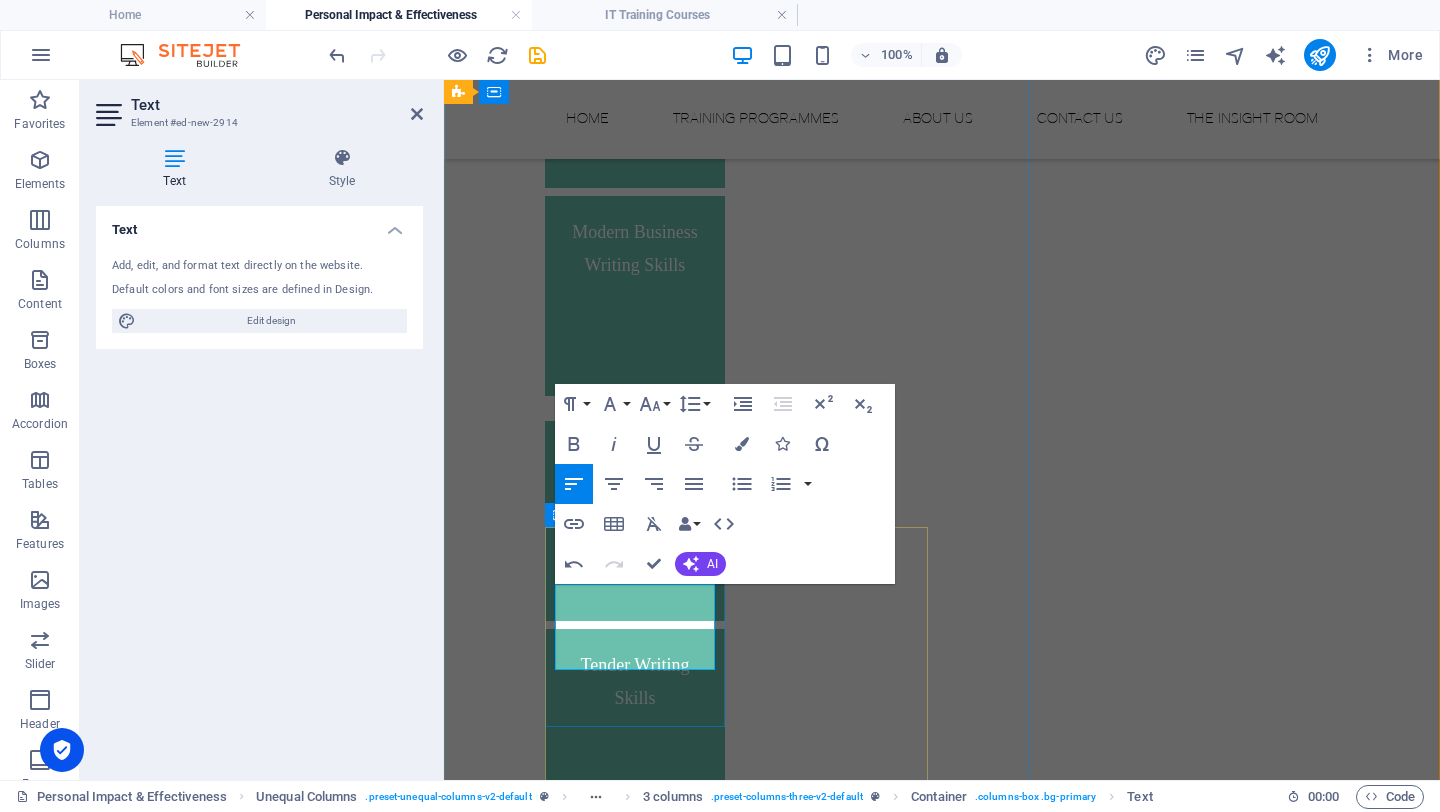 drag, startPoint x: 621, startPoint y: 654, endPoint x: 552, endPoint y: 597, distance: 89.498604 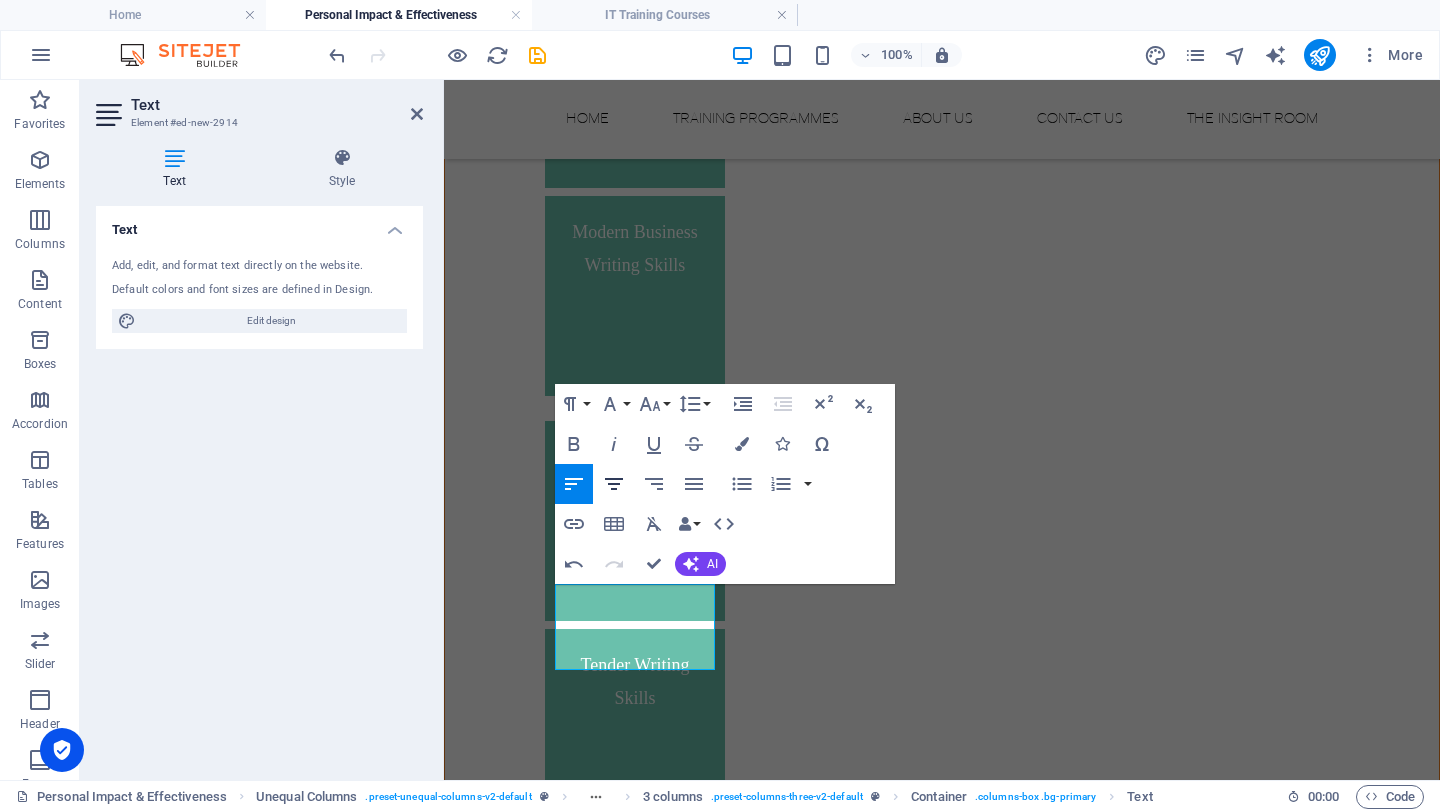 click 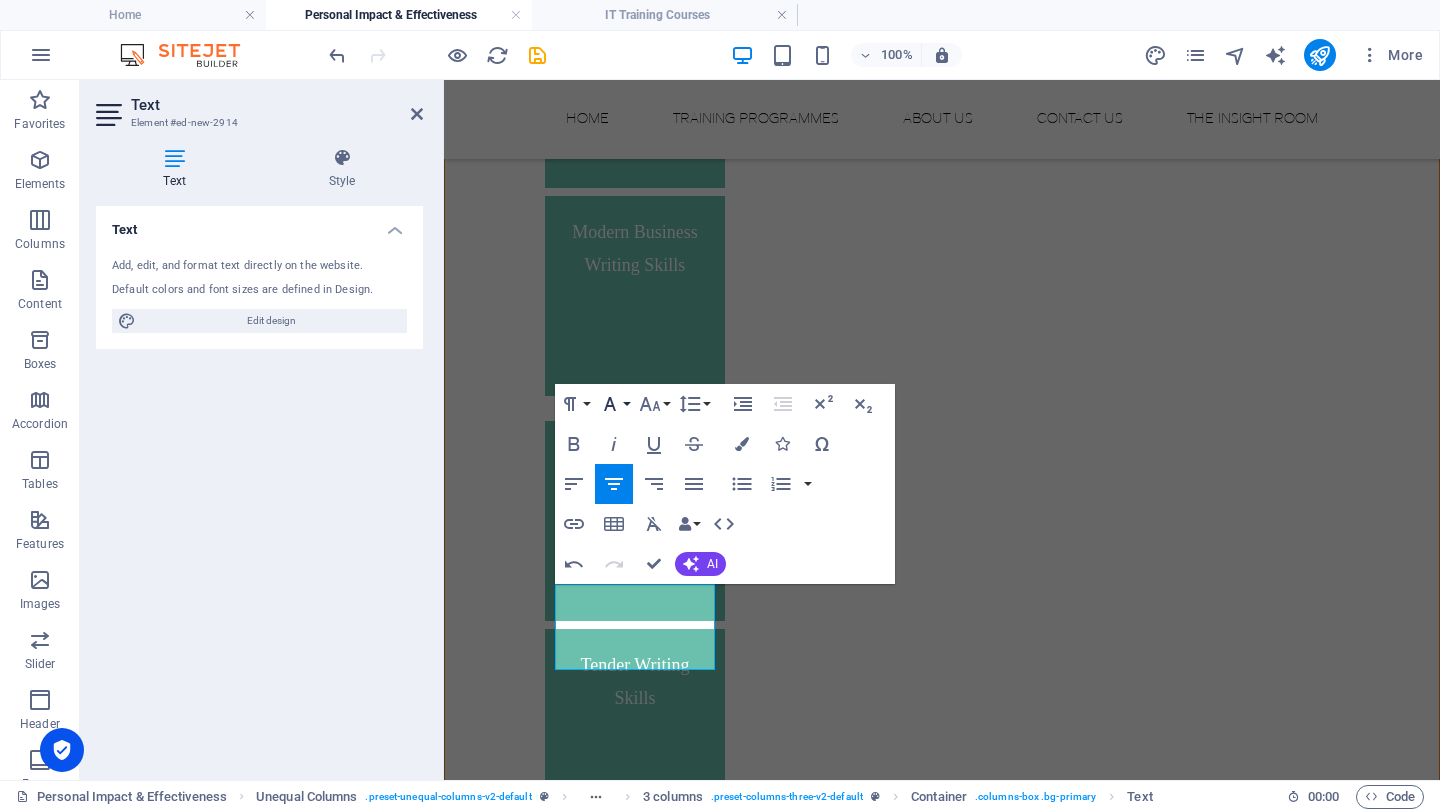 click on "Font Family" at bounding box center (614, 404) 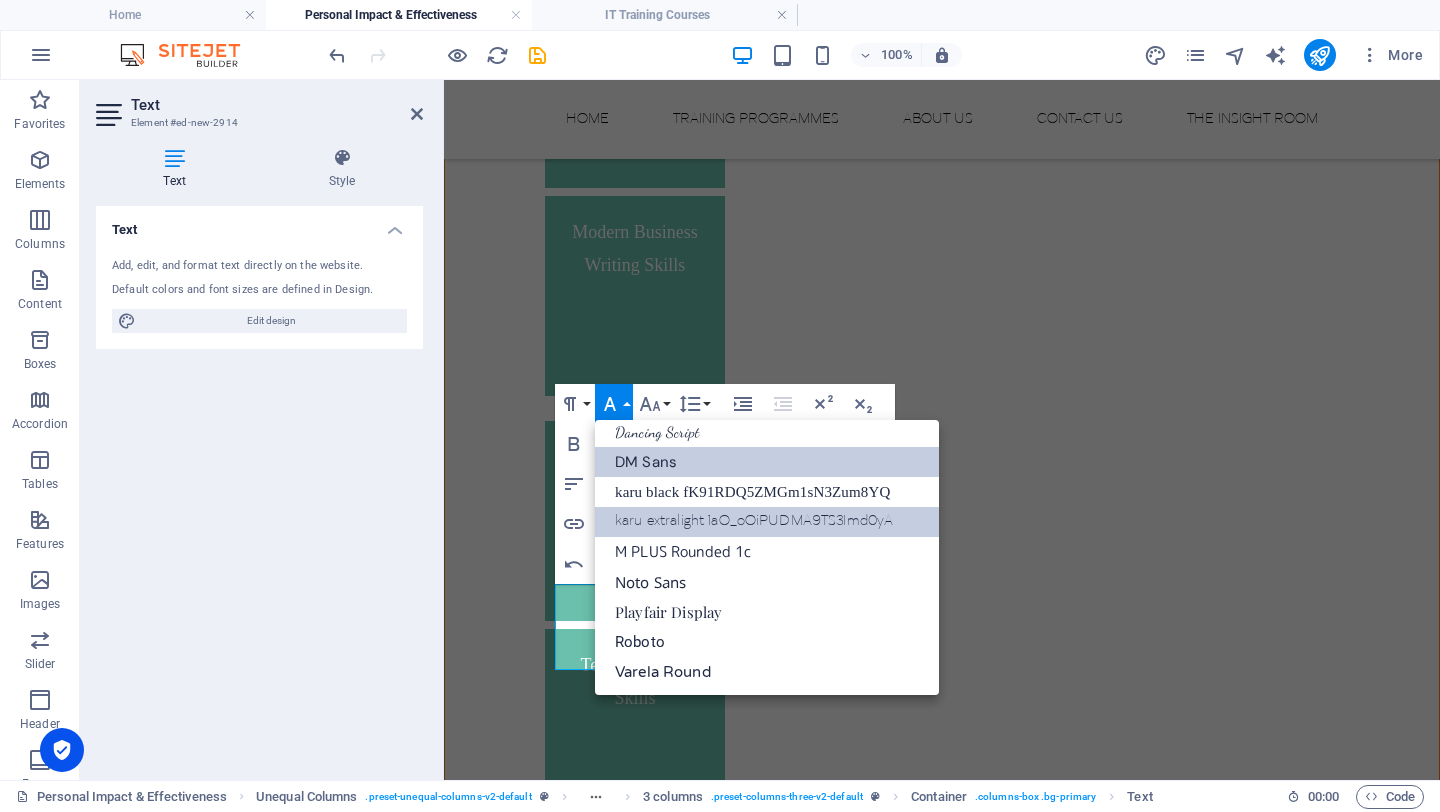 scroll, scrollTop: 221, scrollLeft: 0, axis: vertical 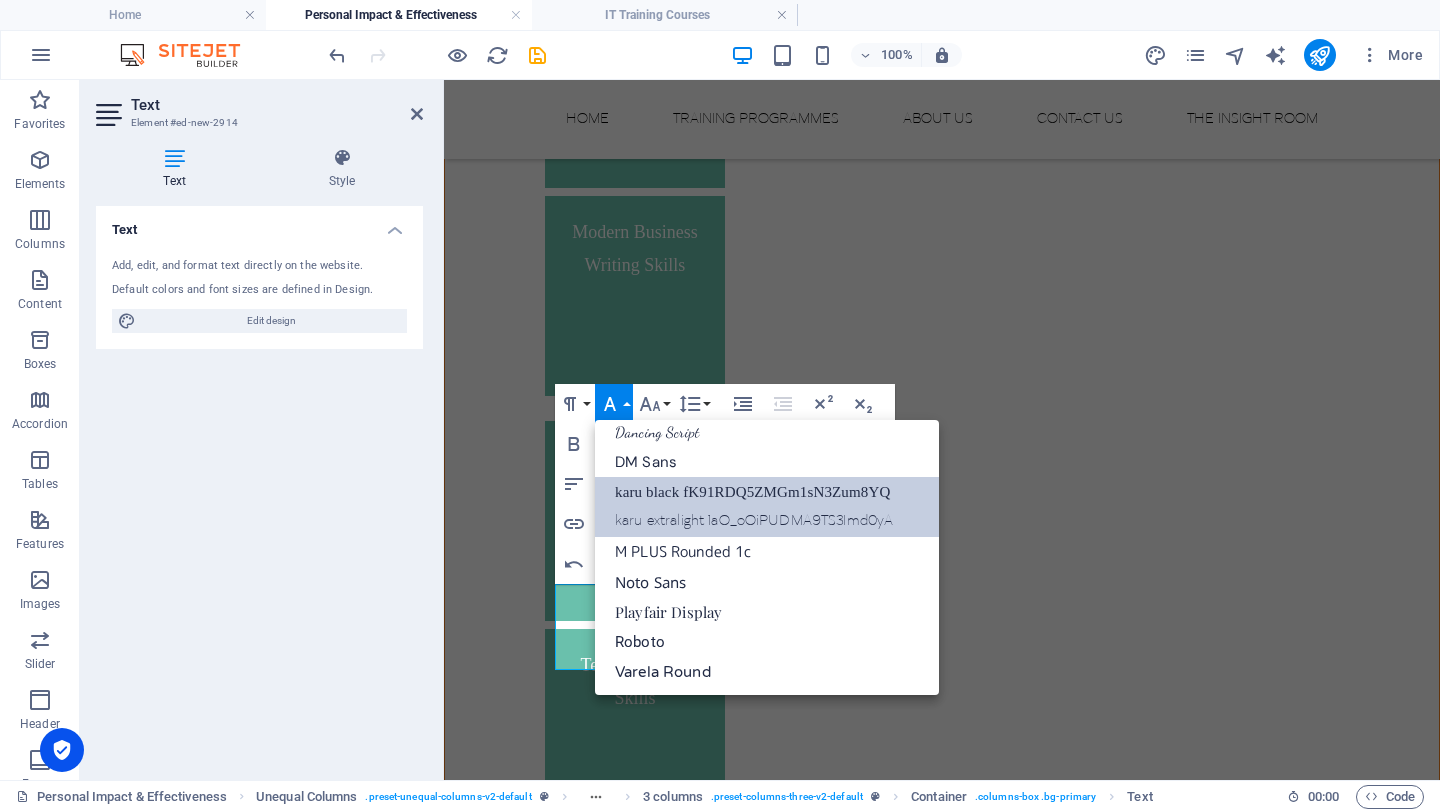 click on "karu black fK91RDQ5ZMGm1sN3Zum8YQ" at bounding box center [767, 492] 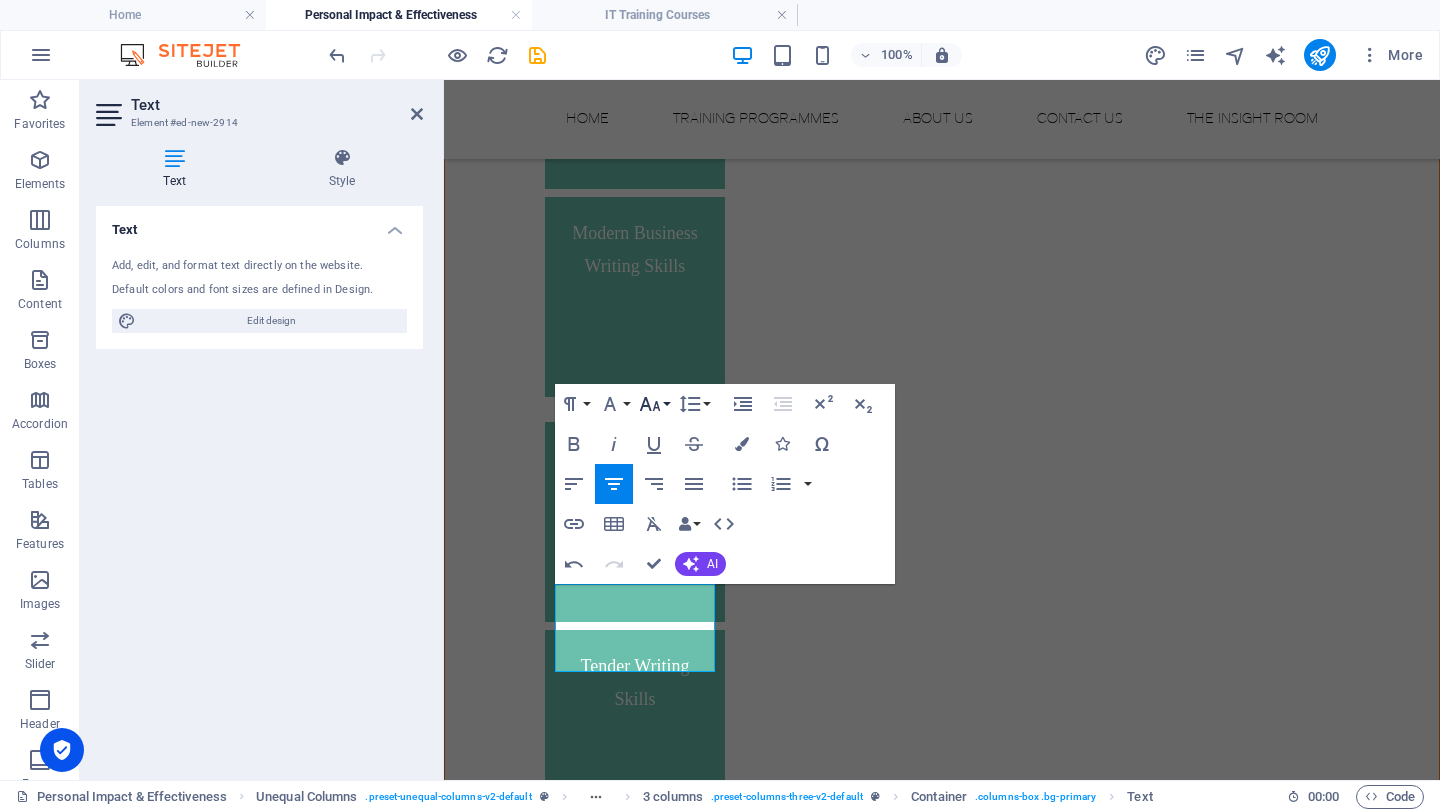 click 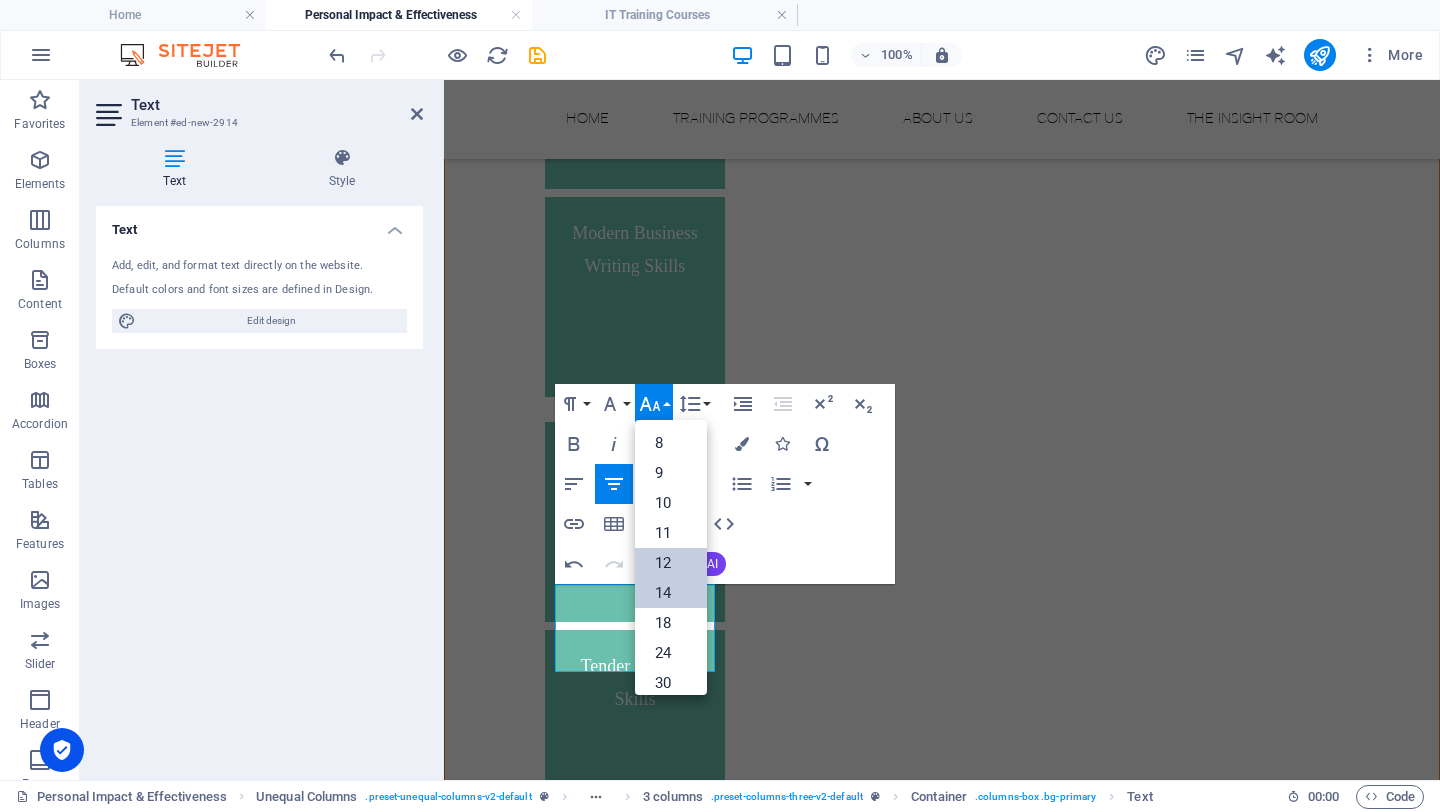 scroll, scrollTop: 143, scrollLeft: 0, axis: vertical 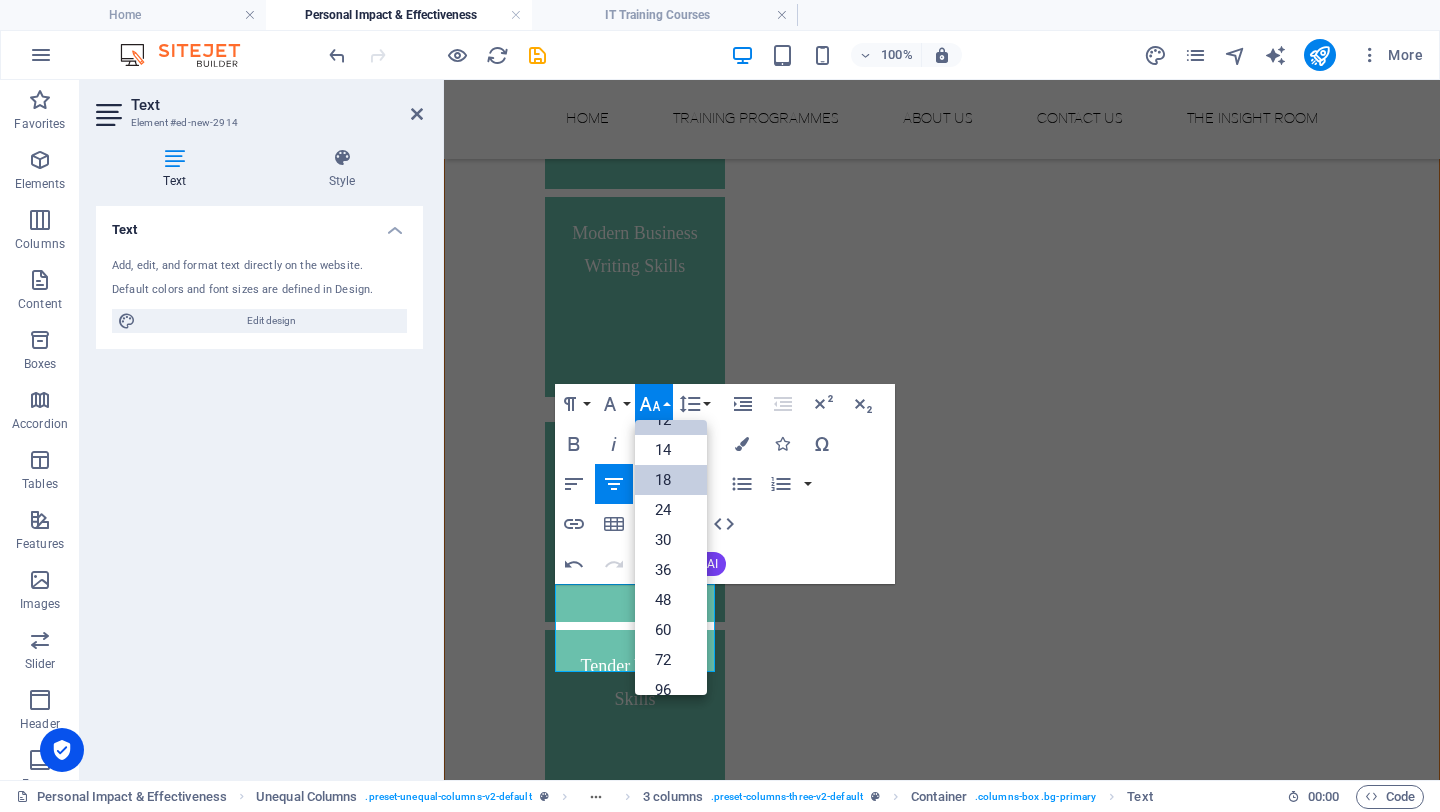 click on "18" at bounding box center [671, 480] 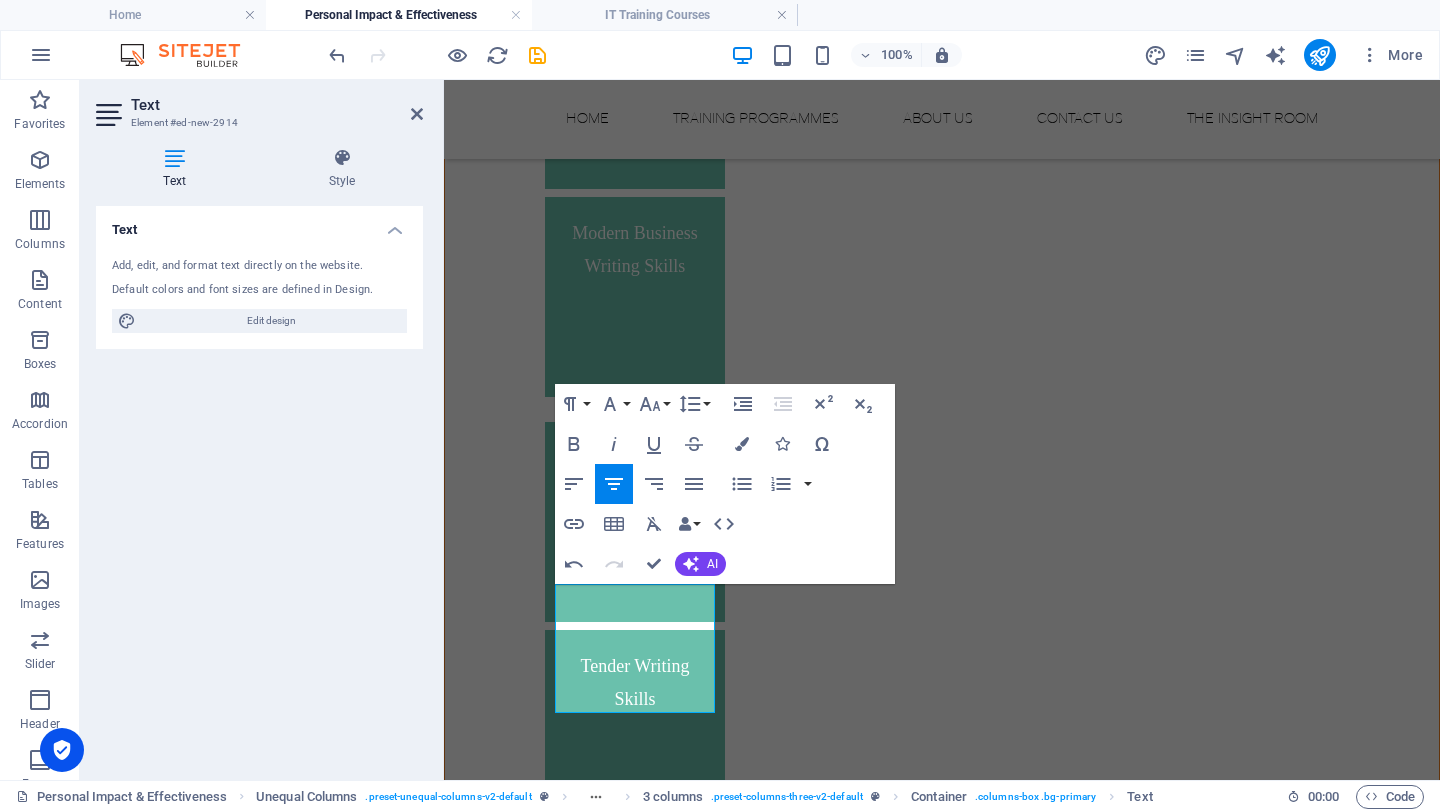 scroll, scrollTop: 2278, scrollLeft: 0, axis: vertical 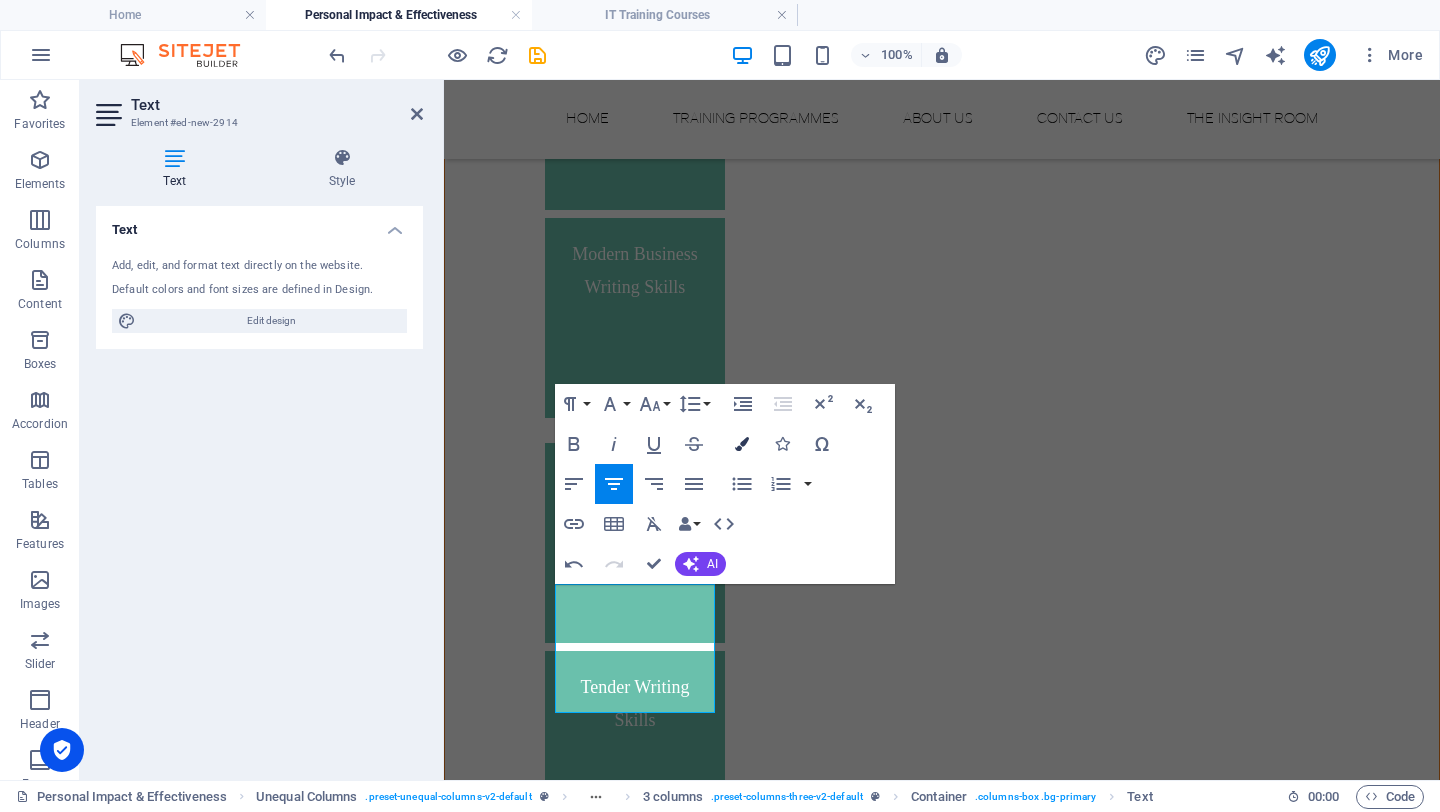 click on "Colors" at bounding box center (742, 444) 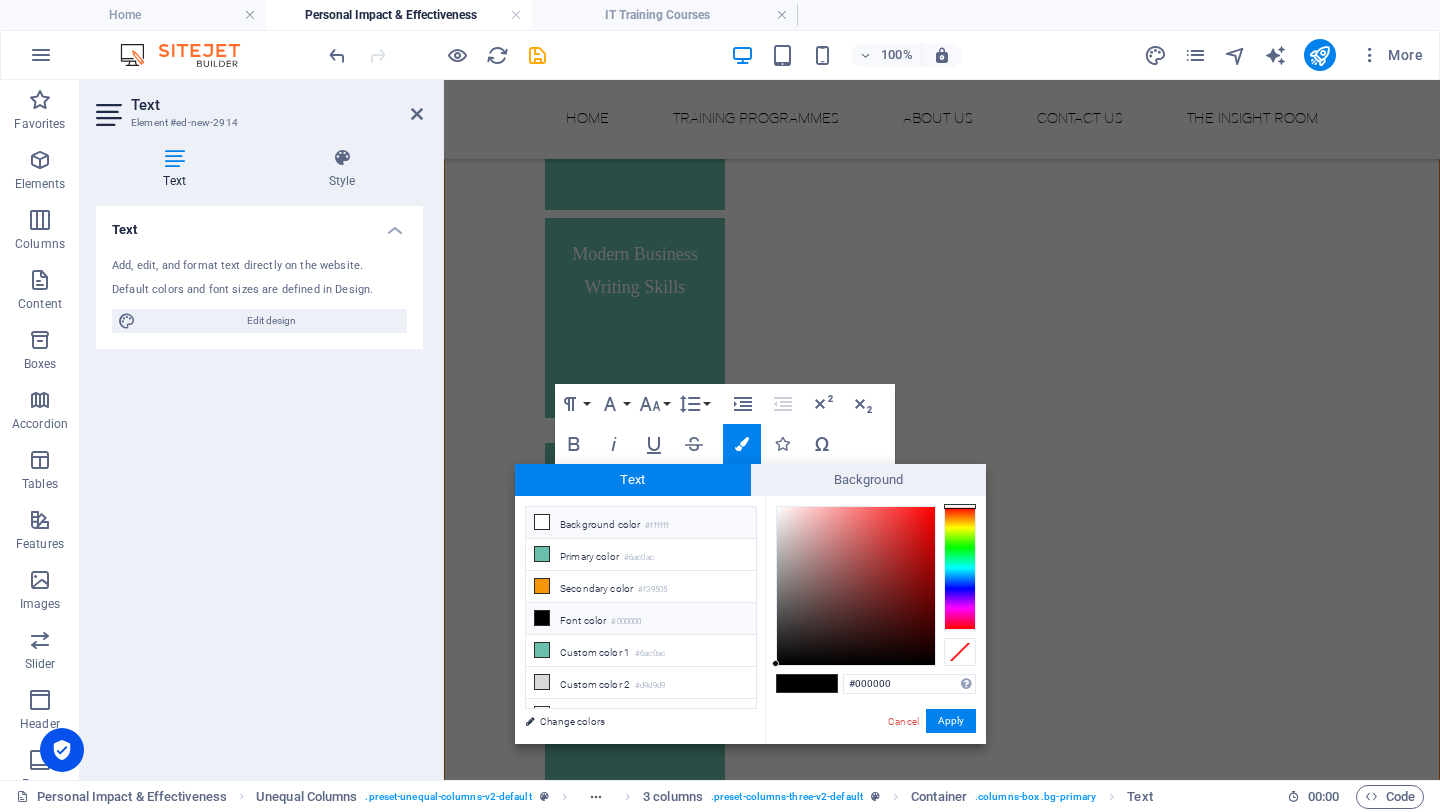 click on "Background color
#ffffff" at bounding box center (641, 523) 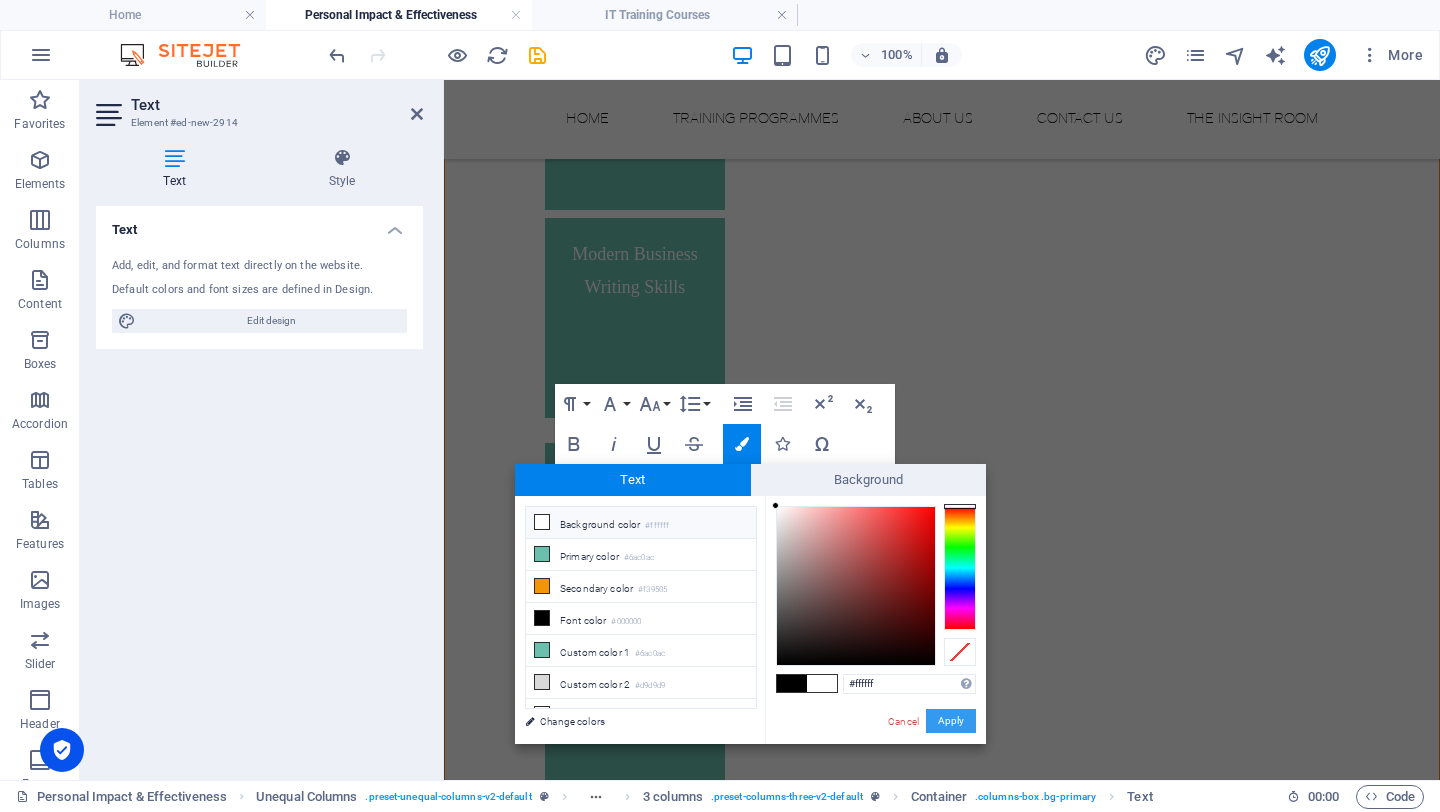 click on "Apply" at bounding box center (951, 721) 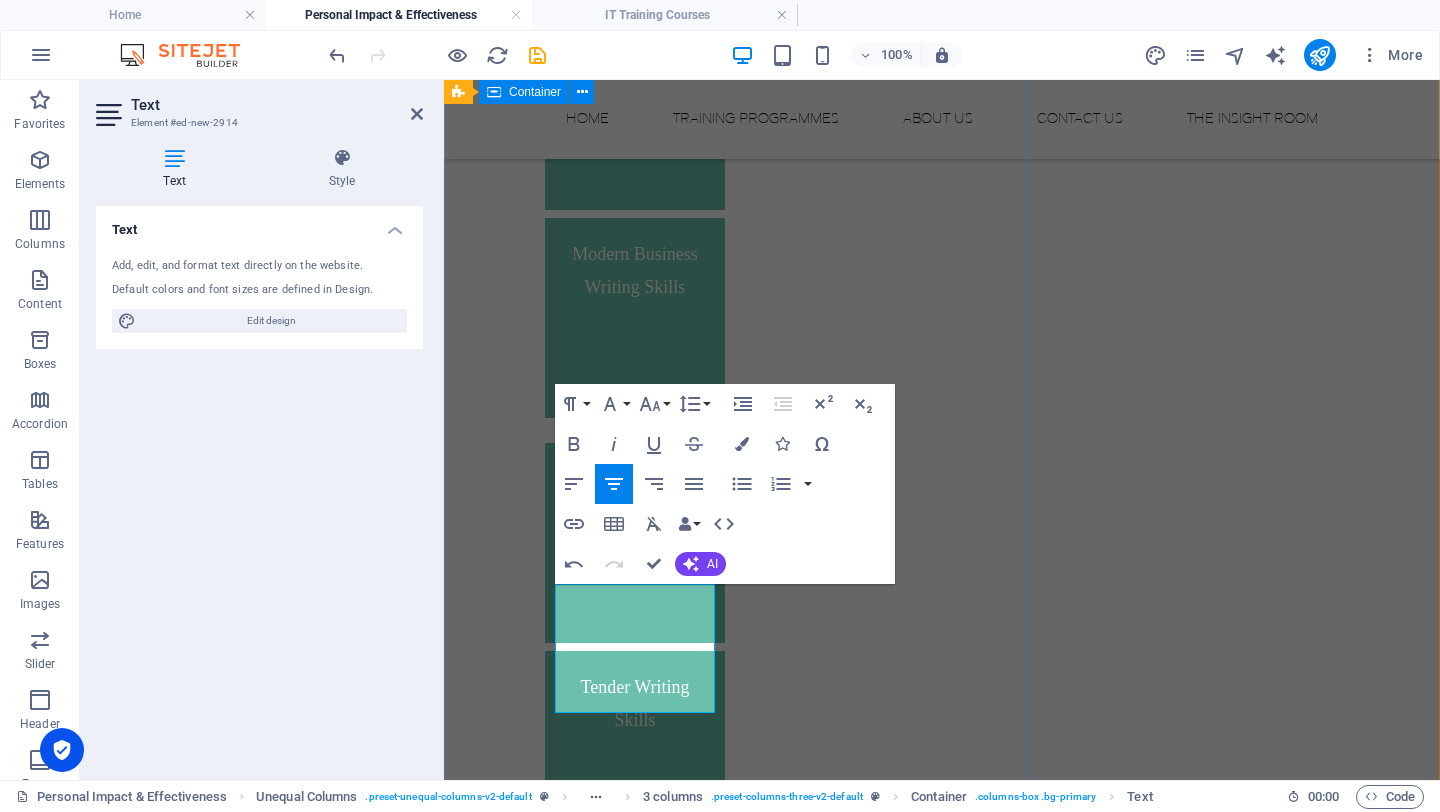 click on "We believe in career-defining training. Learning that makes the leap from theory to practice, builds confidence, and drives business performance. With bespoke business training programmes, designed by experts and delivered with passion, we nurture skills for the future and support an appetite for lifelong learning. Our approach is simple: we listen. Then we build the programme you need, giving your business and your people tailored support for the scenarios you face every day.  Our programmes can be a one-off session on  'Working Smarter, Not Harder'  or we can design a host of business skills courses that can really focus on a huge range of topics. View all of our Personal Impact and Effectiveness courses on the right-hand side. We have worked with: IT Courses for businesses:   Assertiveness Skills Time Mastery & Resilience Modern Business Writing Skills Professional Report Writing Tender Writing Skills Mastering Business Communication The Currency of #YOU - “Your brand. Your career currency” Skills" at bounding box center (942, 257) 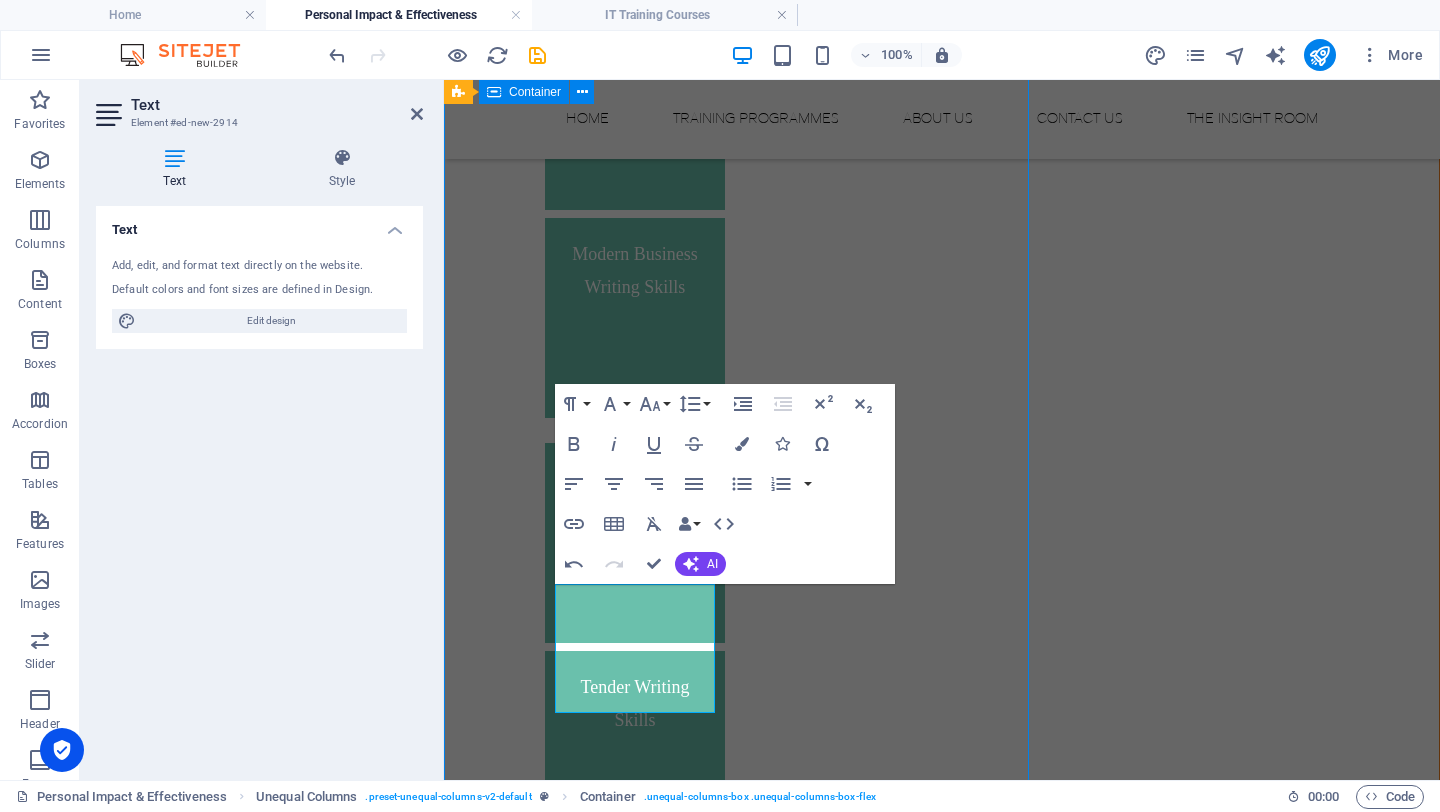 scroll, scrollTop: 1965, scrollLeft: 0, axis: vertical 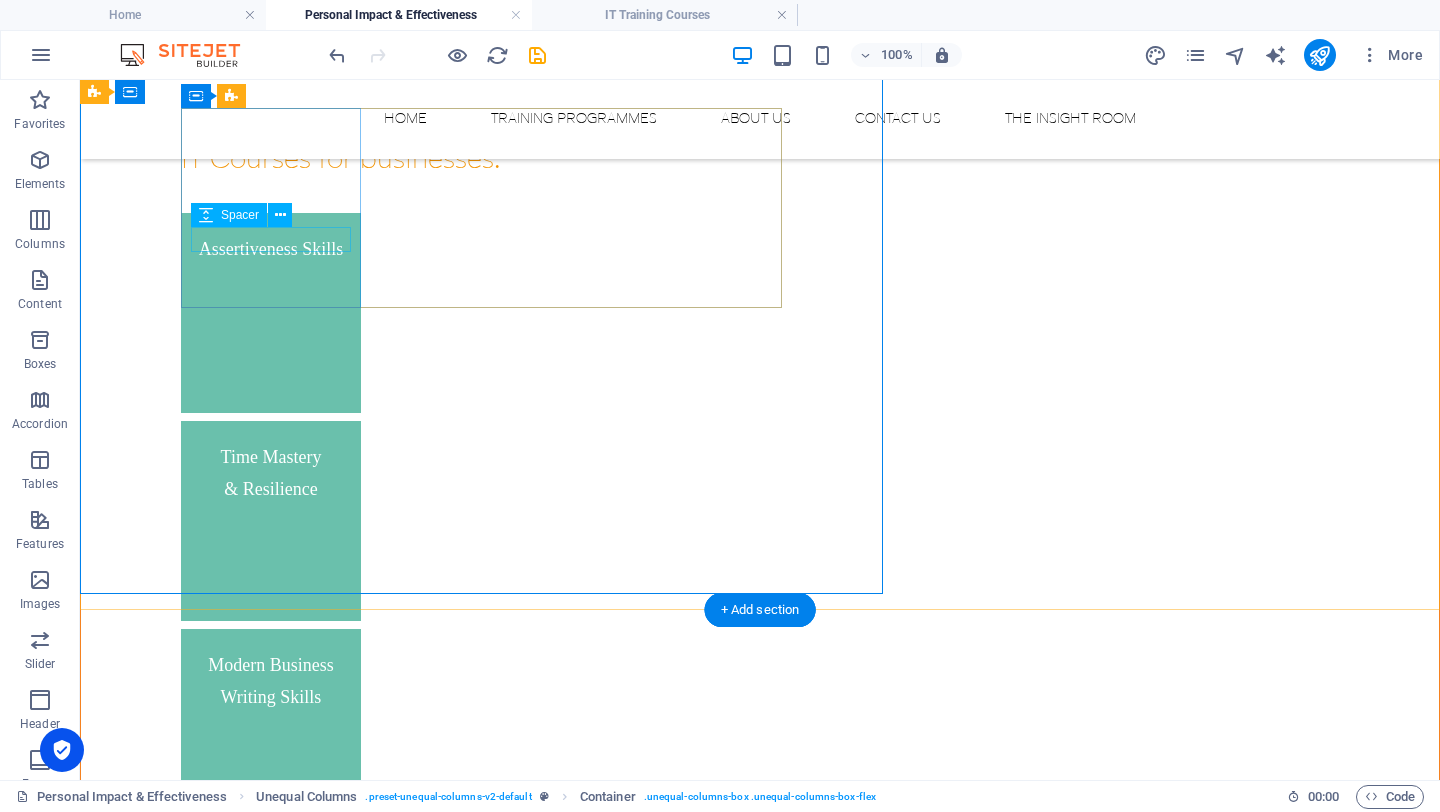click at bounding box center [271, 951] 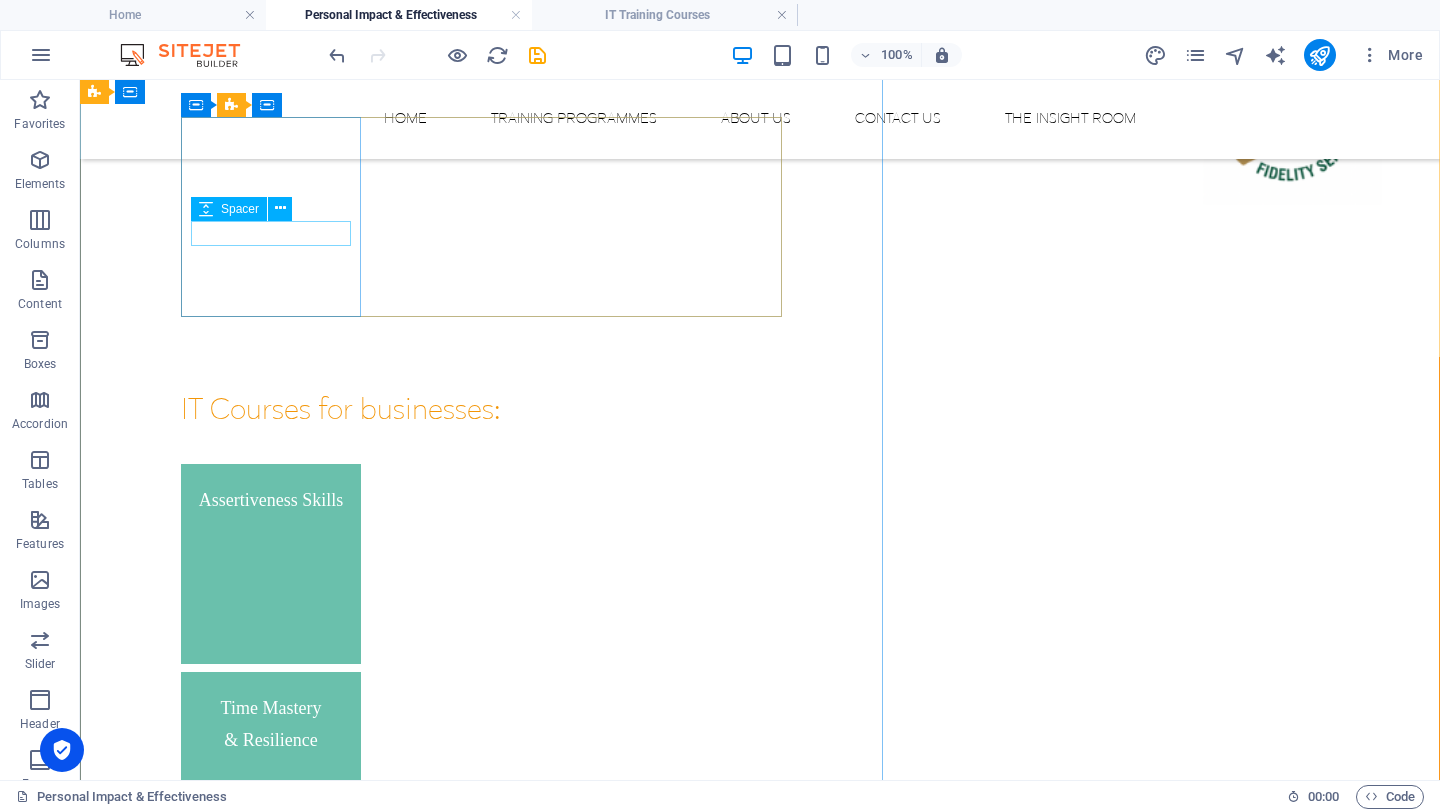 scroll, scrollTop: 1671, scrollLeft: 0, axis: vertical 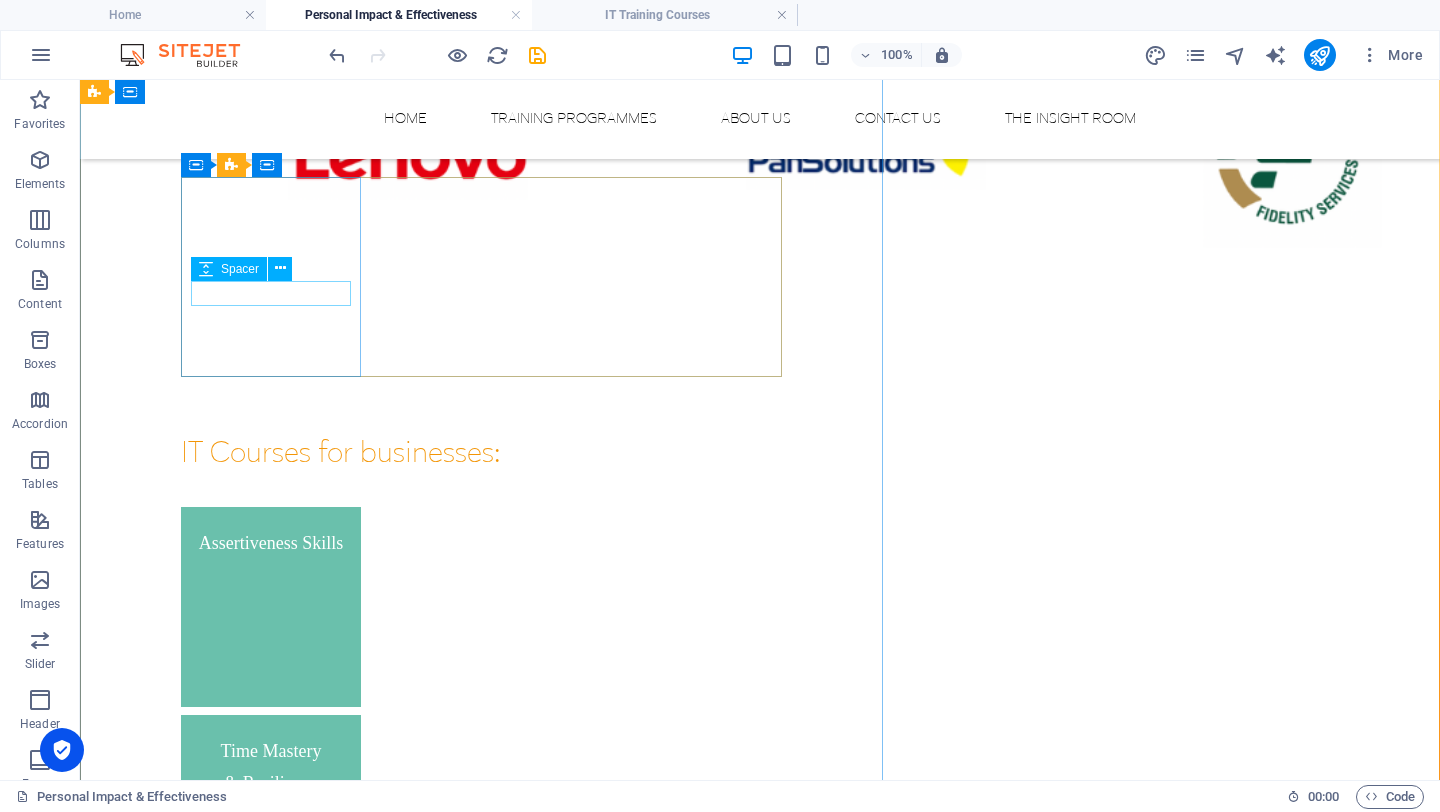 click at bounding box center (271, 573) 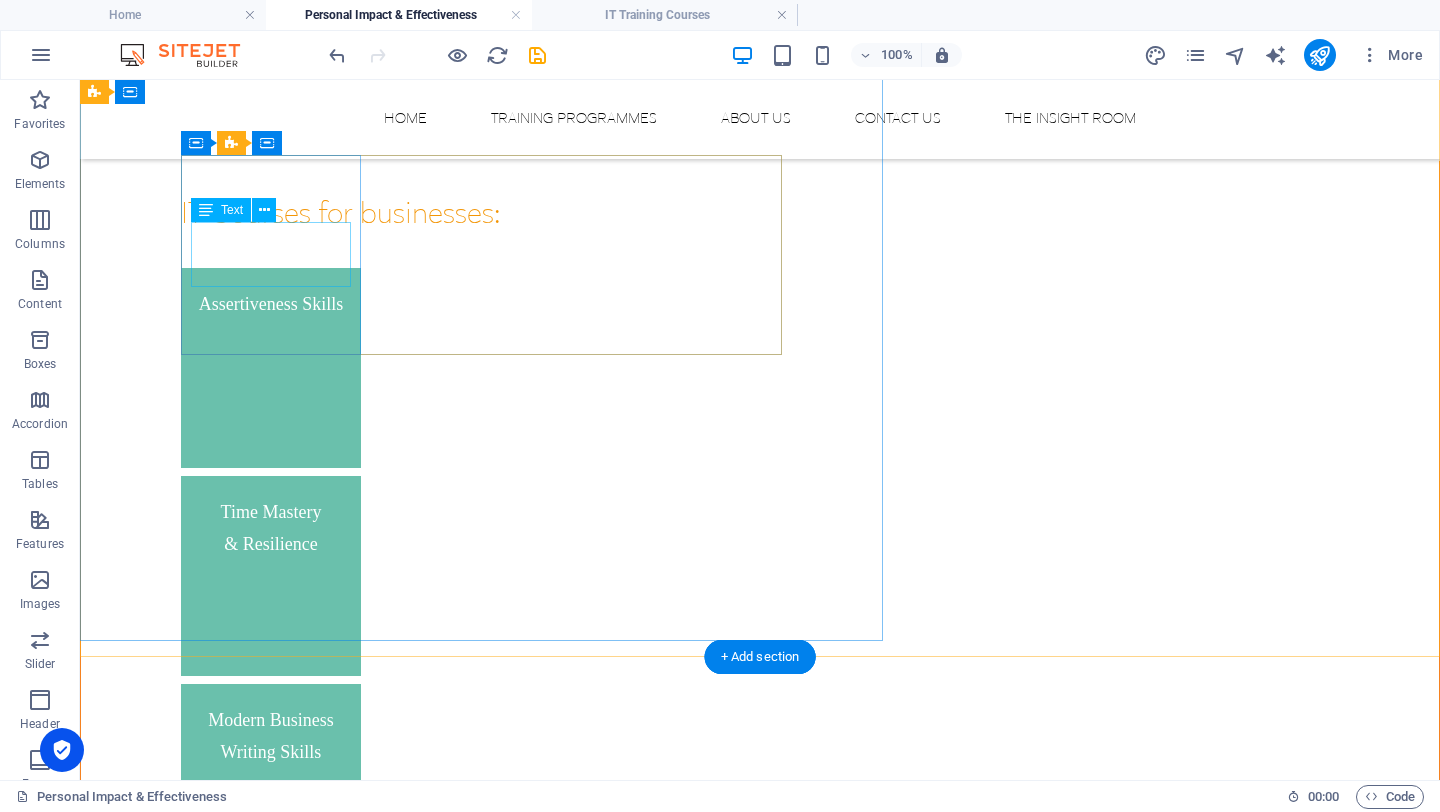 scroll, scrollTop: 1918, scrollLeft: 0, axis: vertical 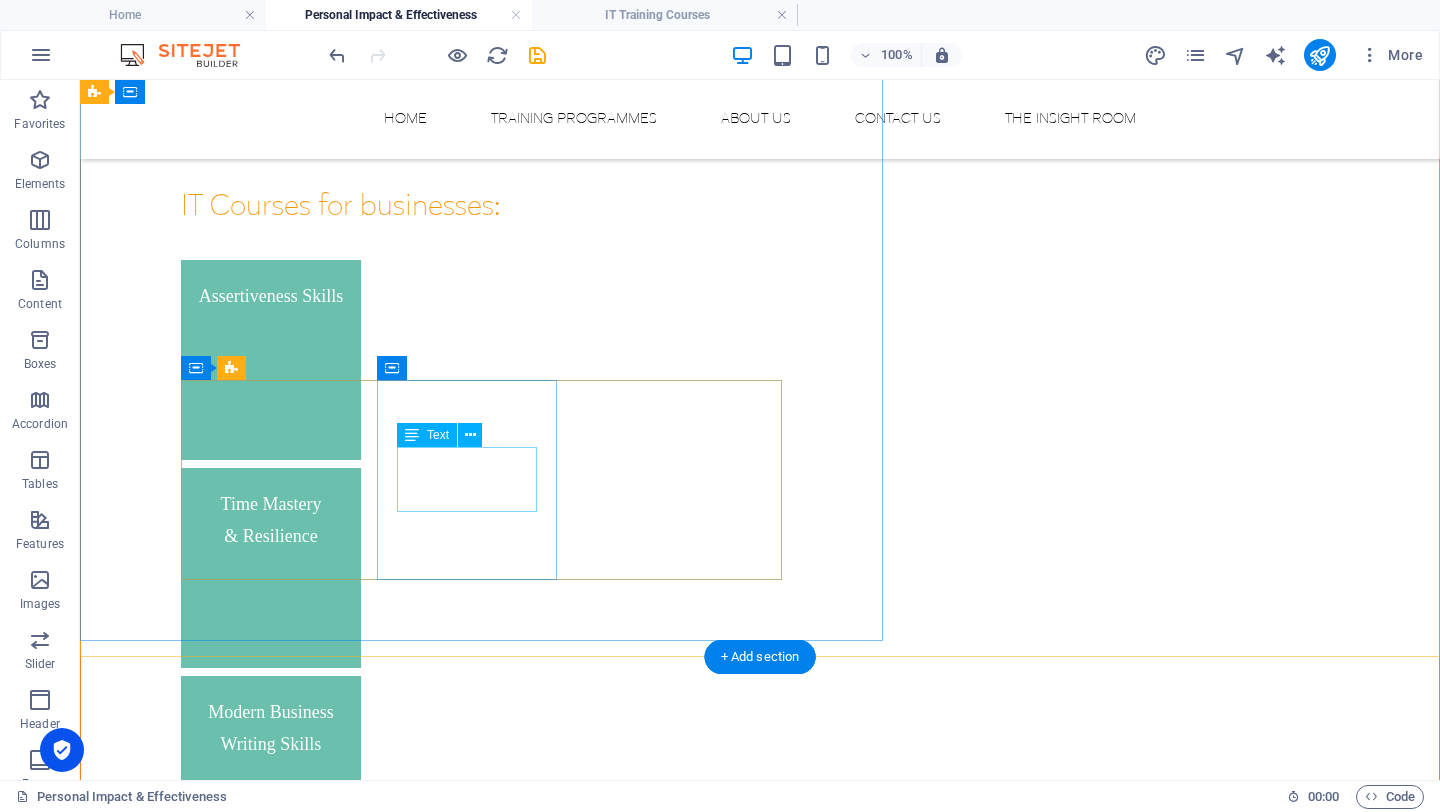 click on "Tender Writing Skills" at bounding box center (271, 1802) 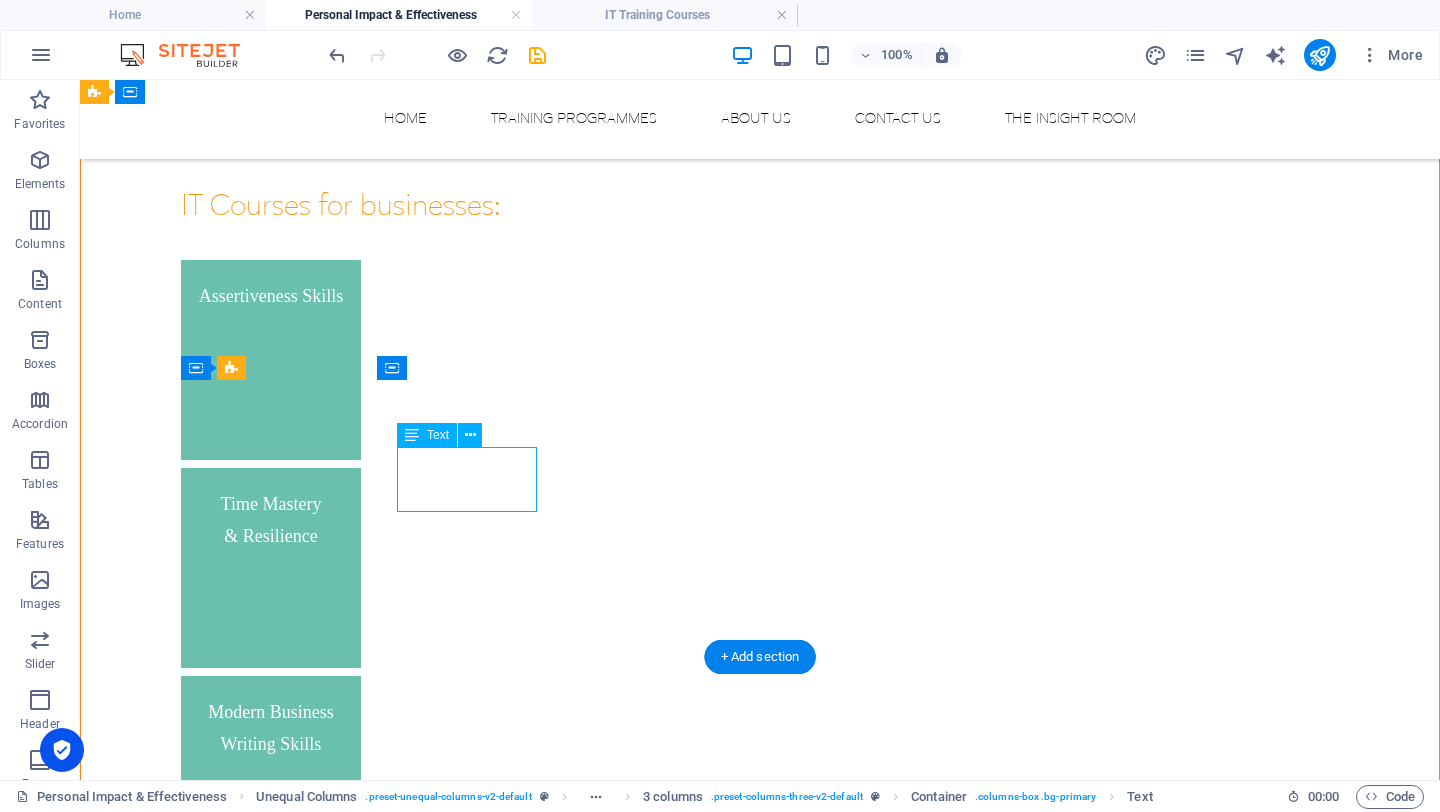 click on "Tender Writing Skills" at bounding box center (271, 1802) 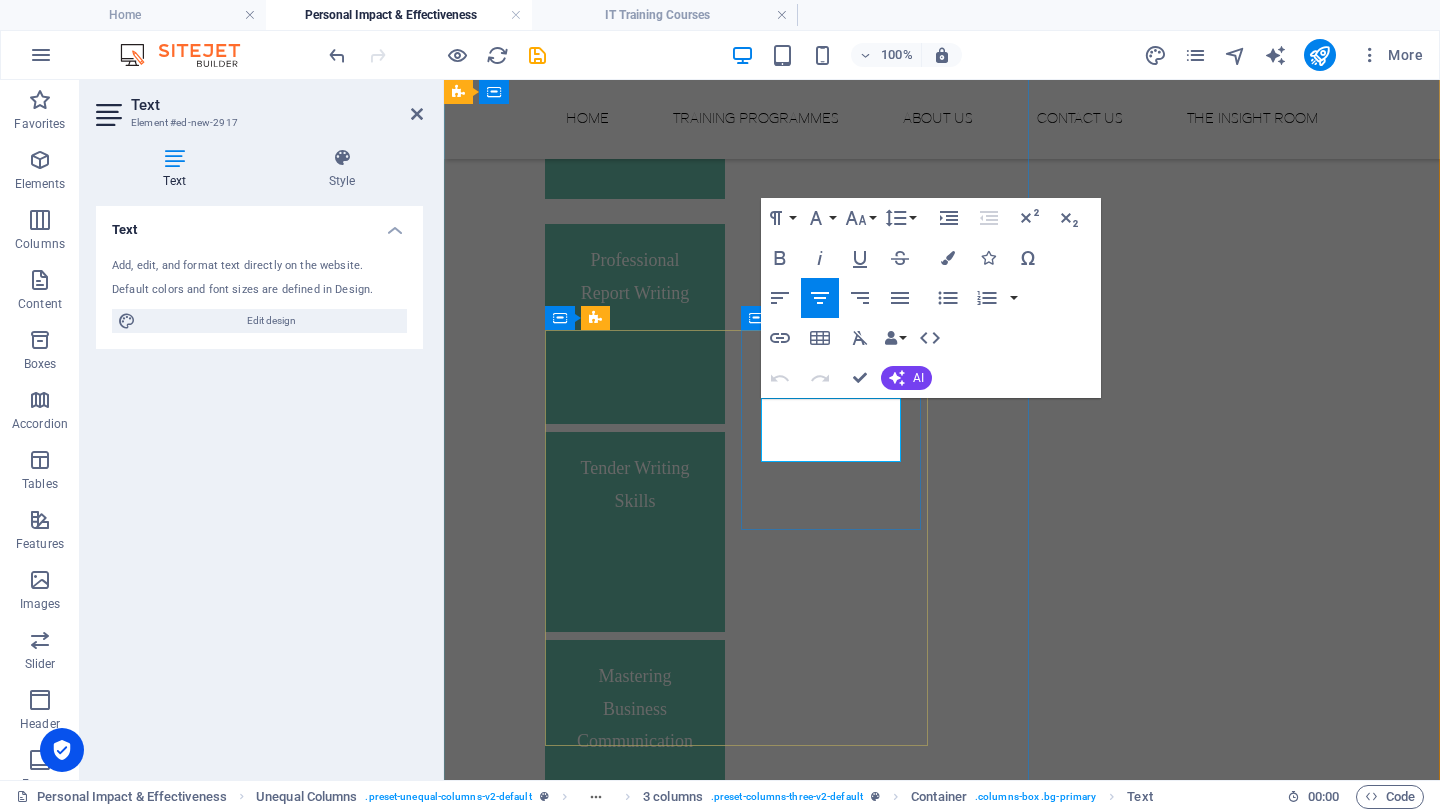 click on "Tender Writing" at bounding box center (634, 1109) 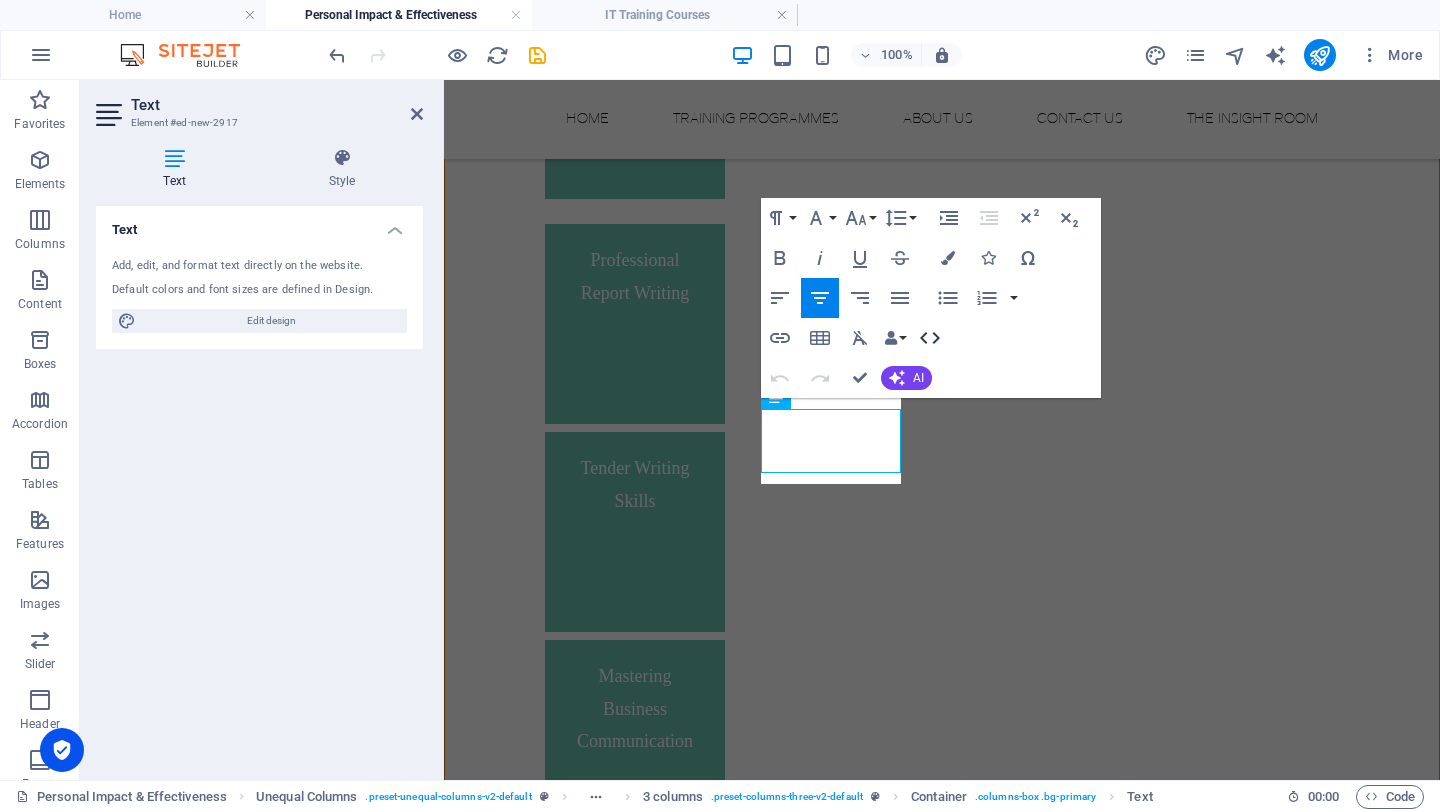scroll, scrollTop: 2486, scrollLeft: 0, axis: vertical 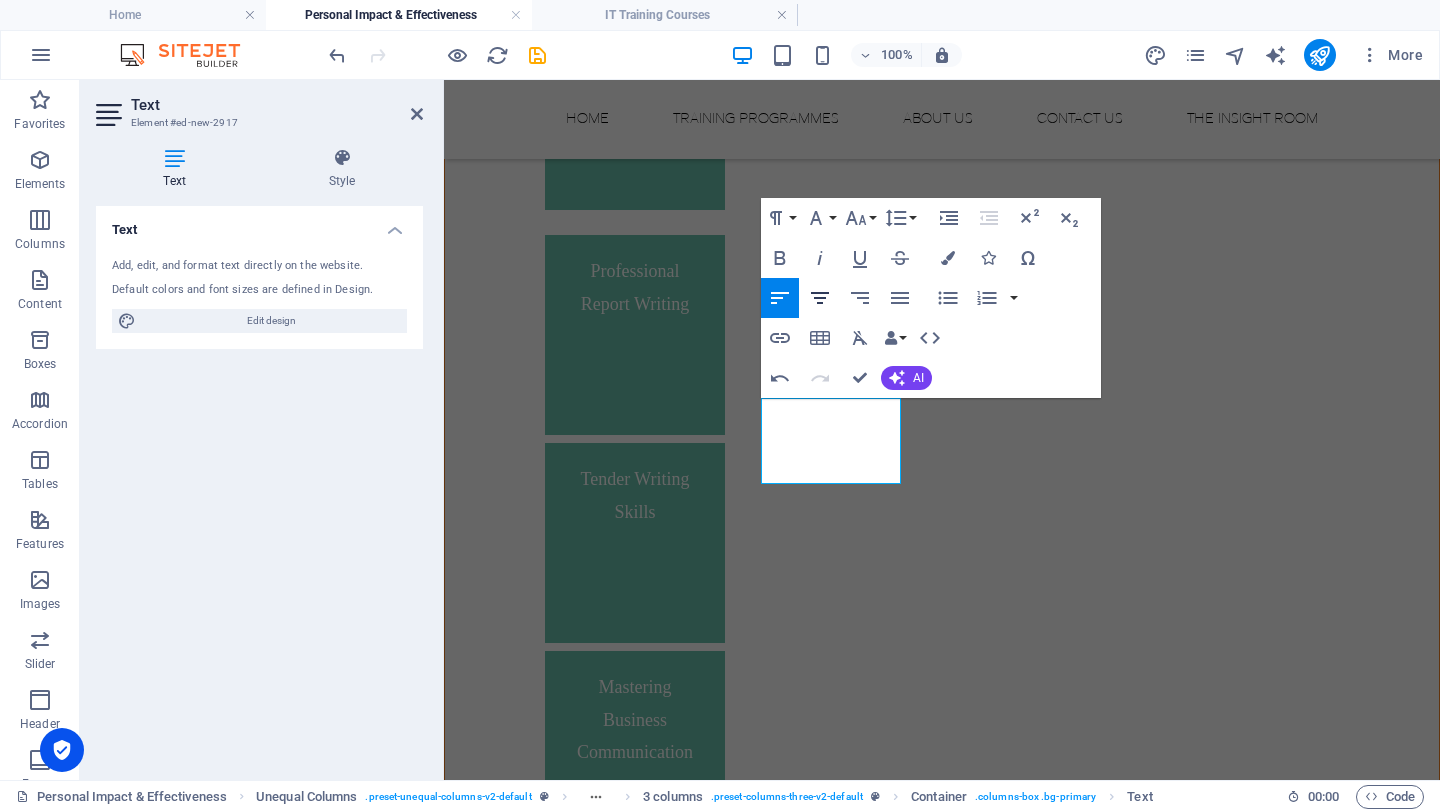 click 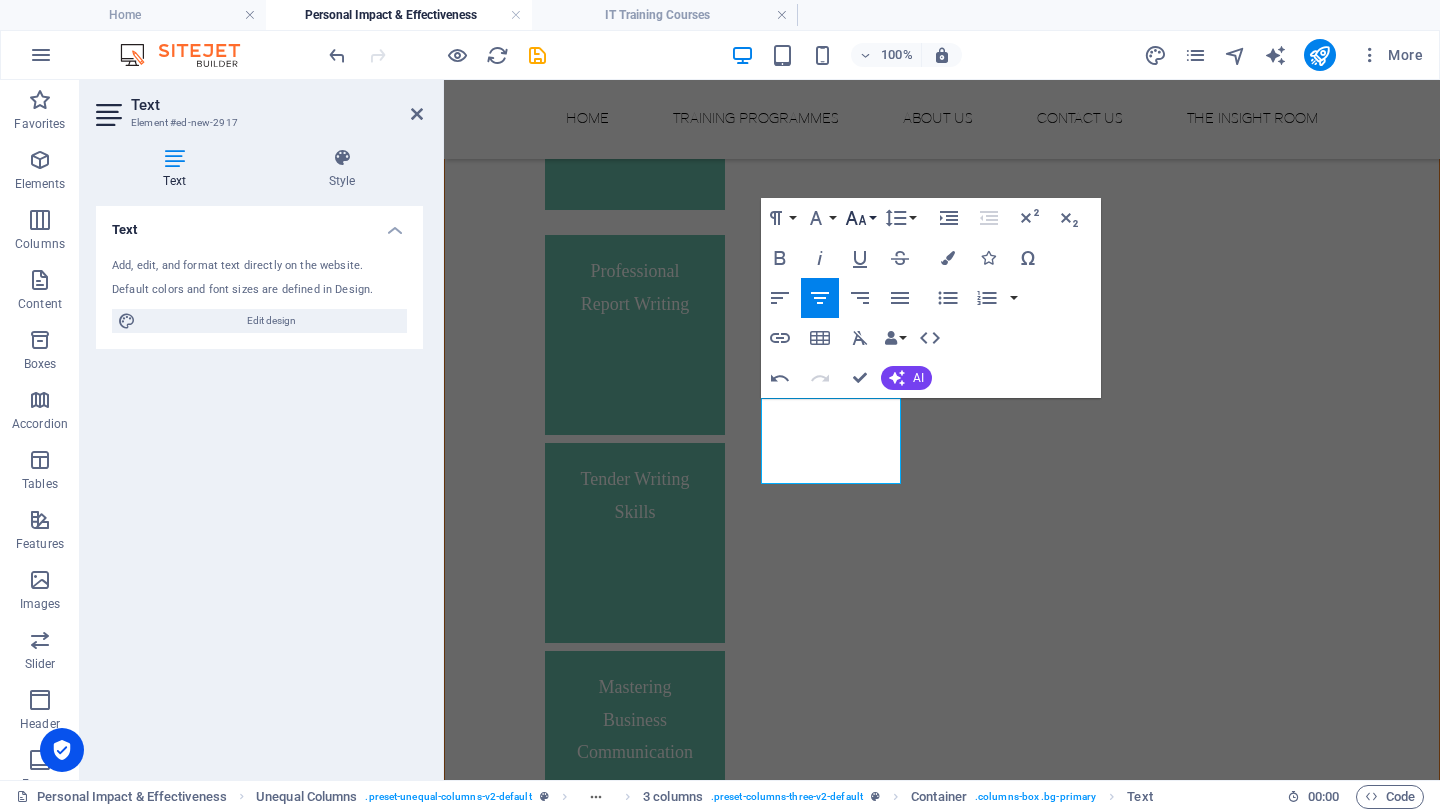 click 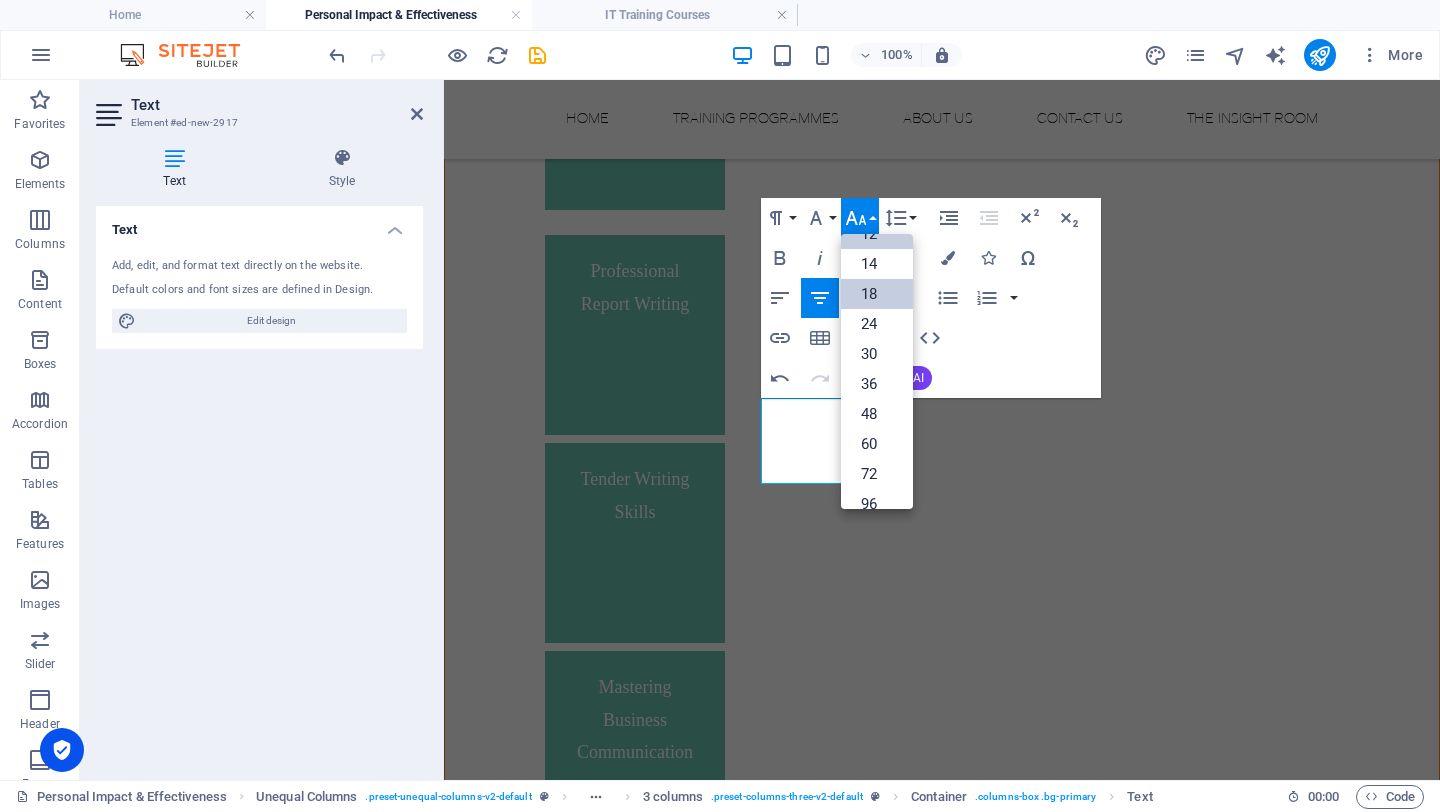 click on "18" at bounding box center (877, 294) 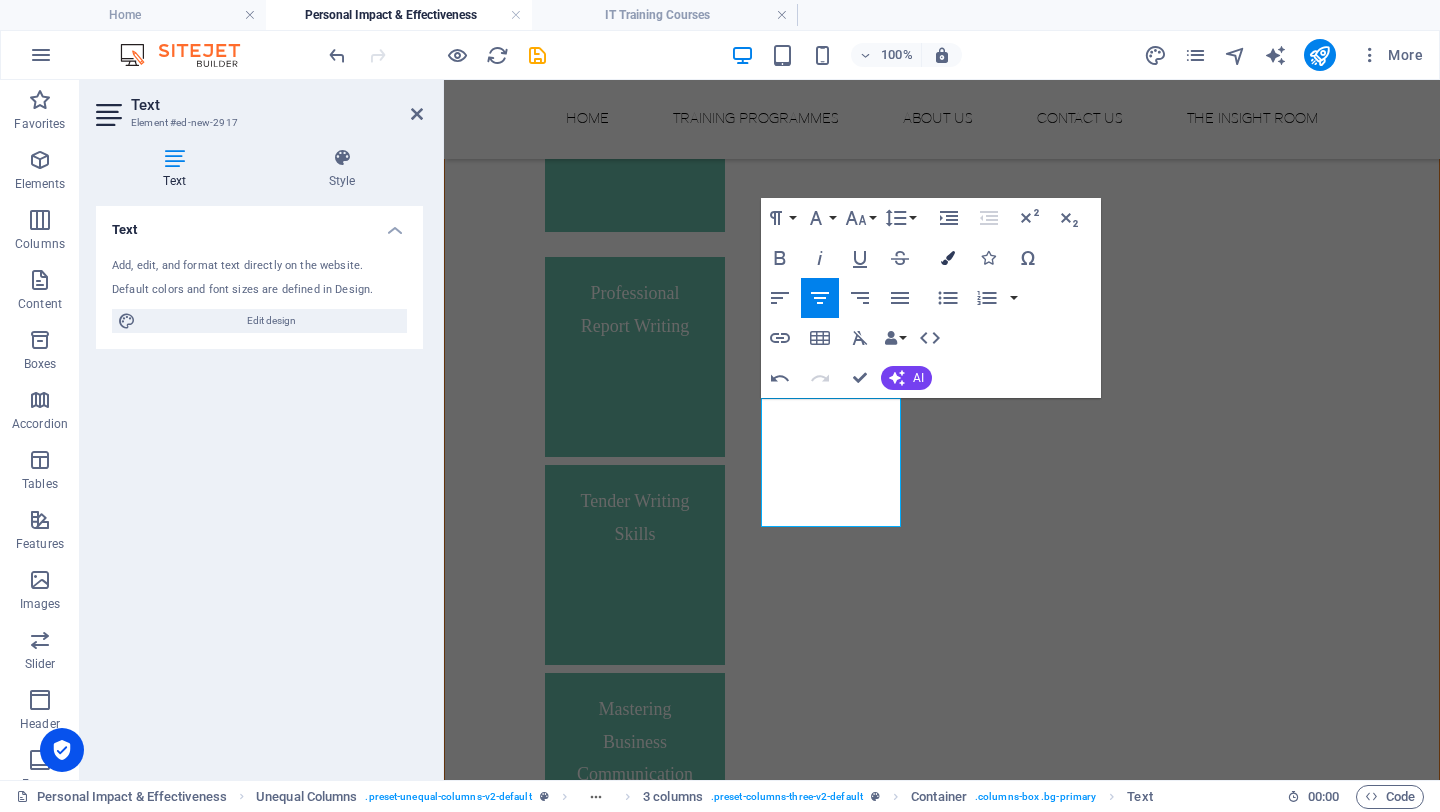 click at bounding box center (948, 258) 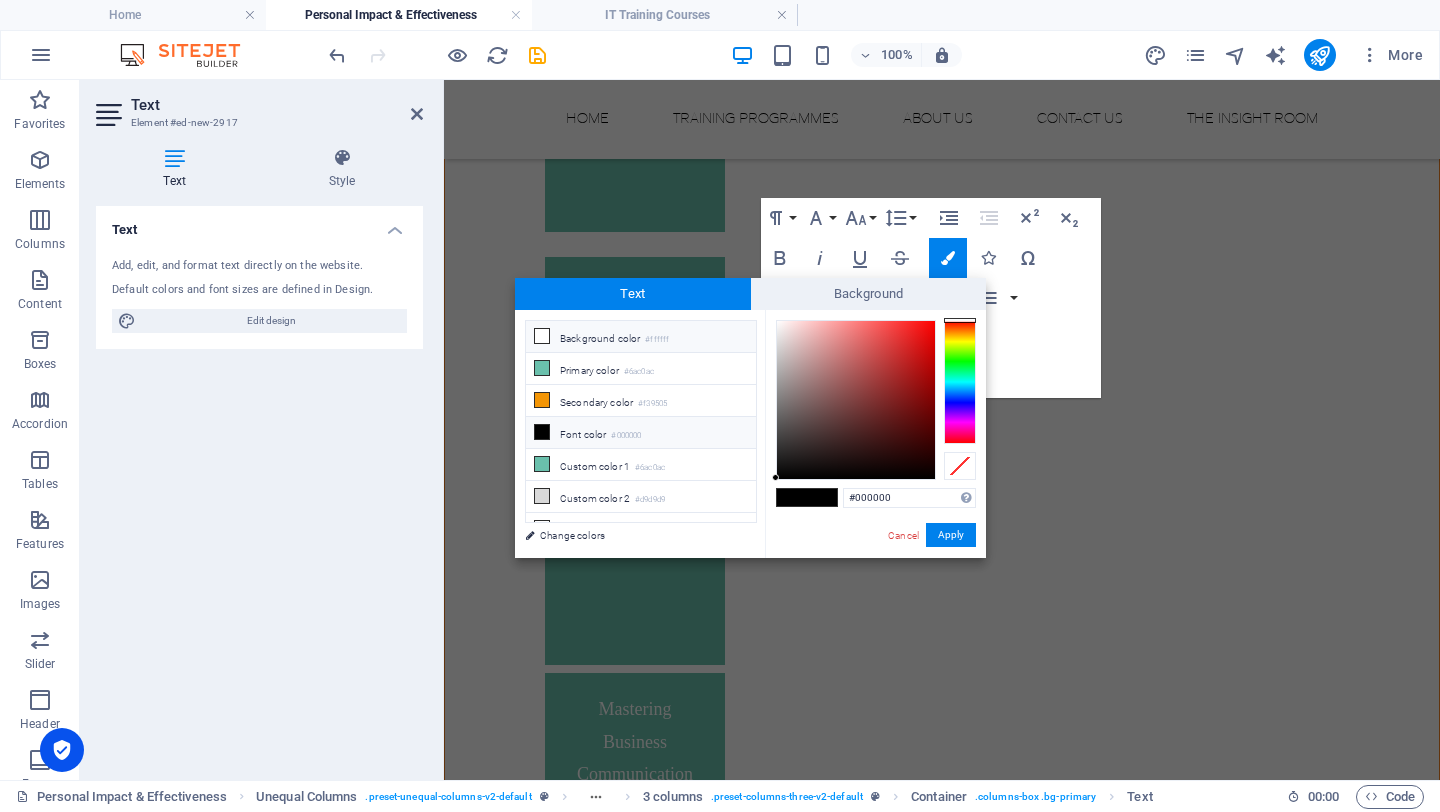 click on "Background color
#ffffff" at bounding box center (641, 337) 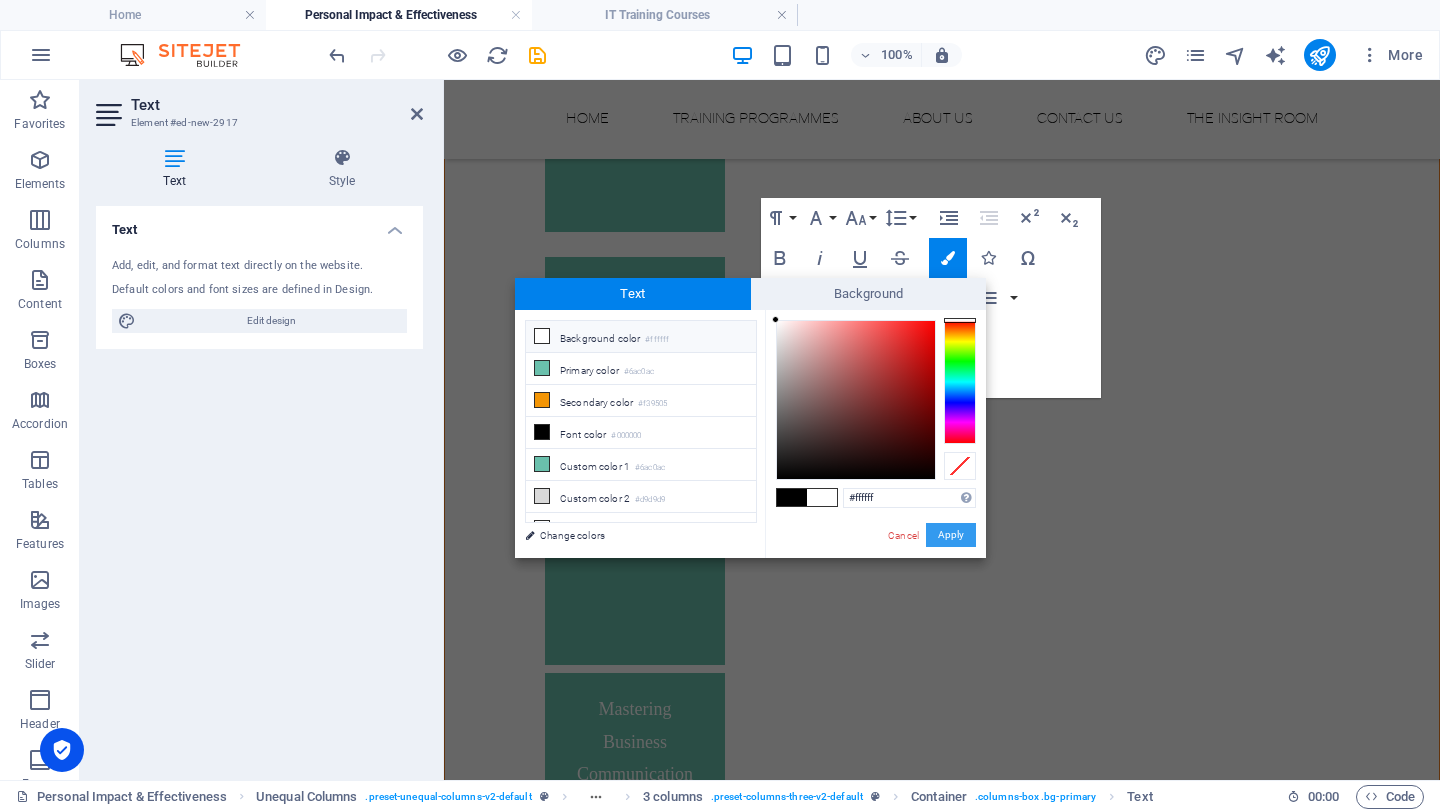 click on "Apply" at bounding box center [951, 535] 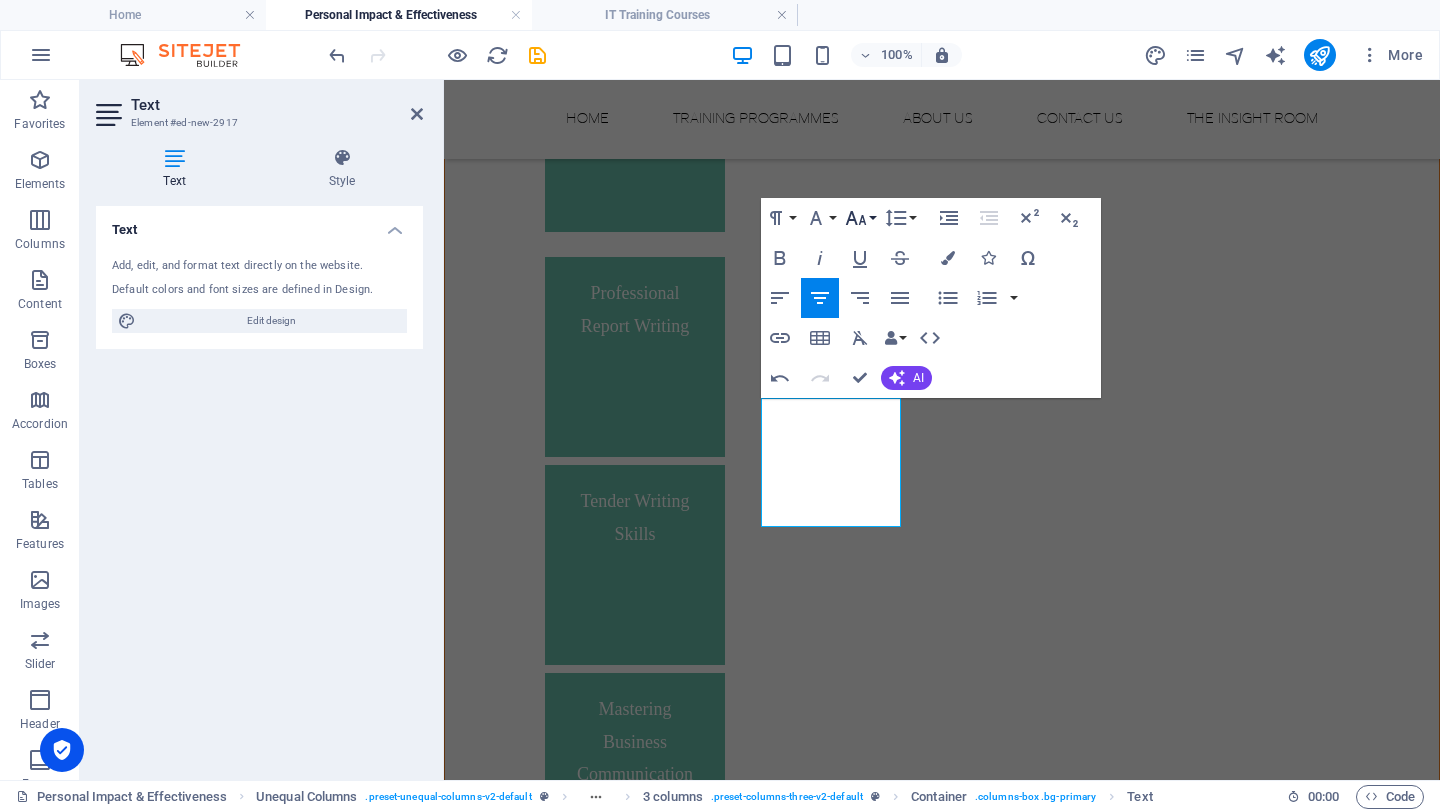 click 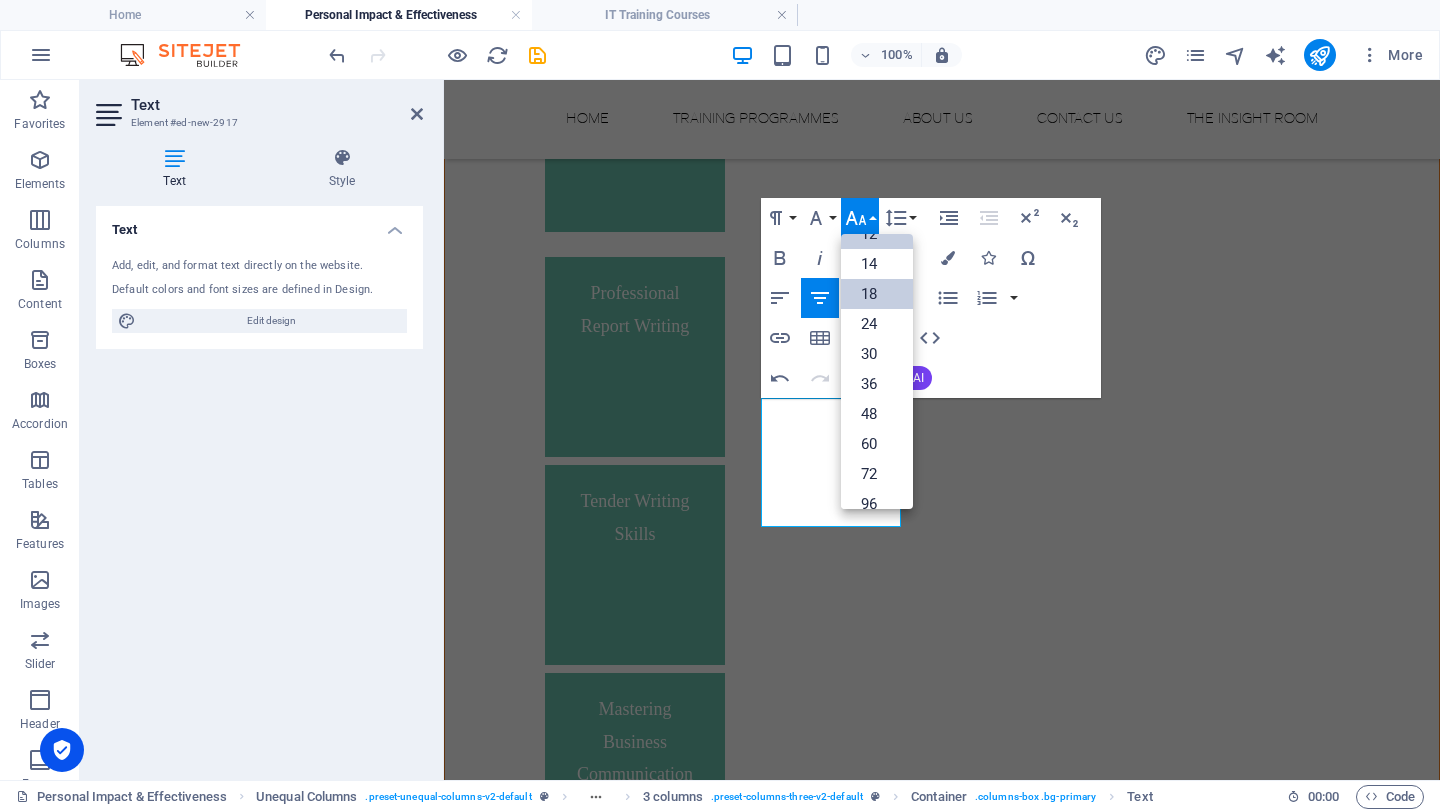 click on "18" at bounding box center (877, 294) 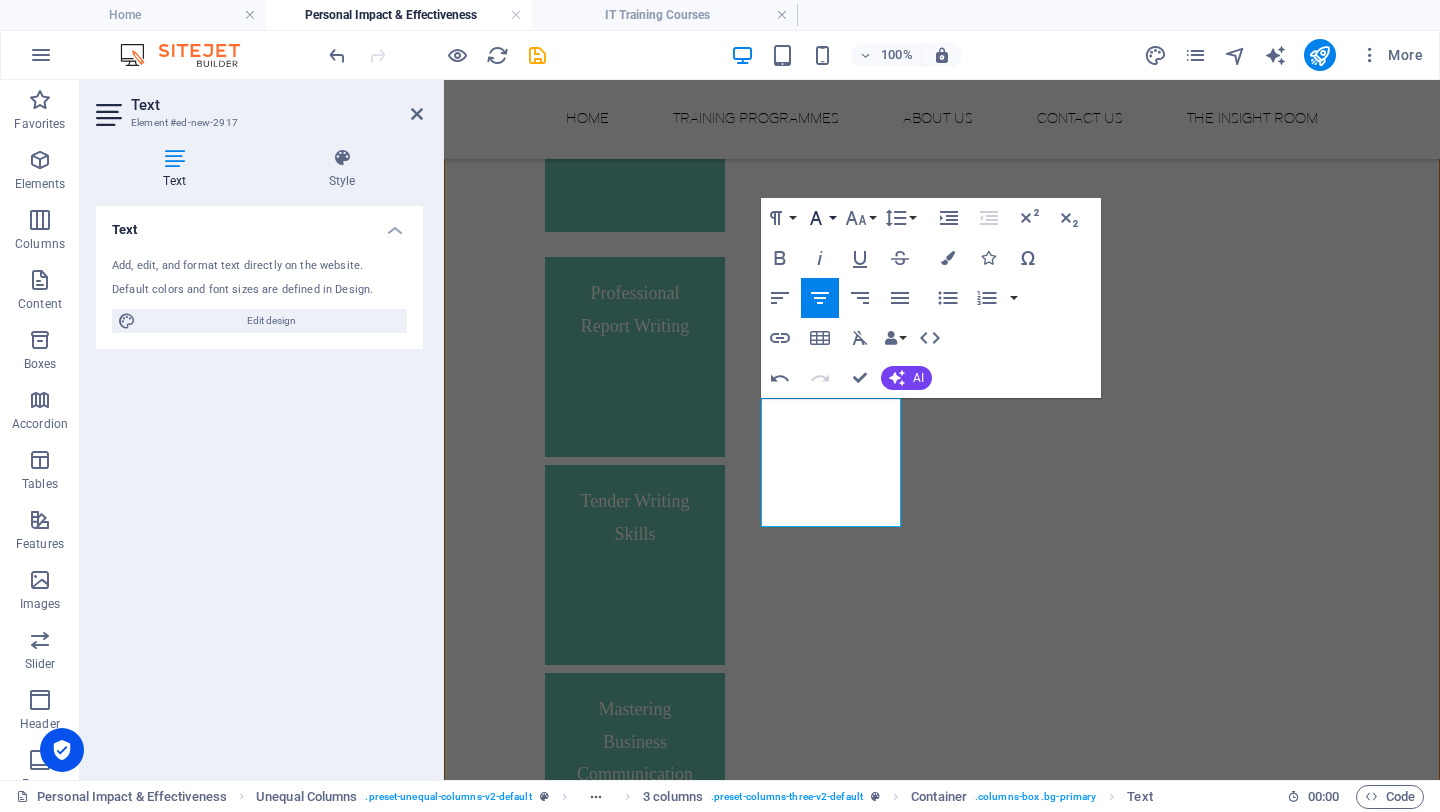 click on "Font Family" at bounding box center [820, 218] 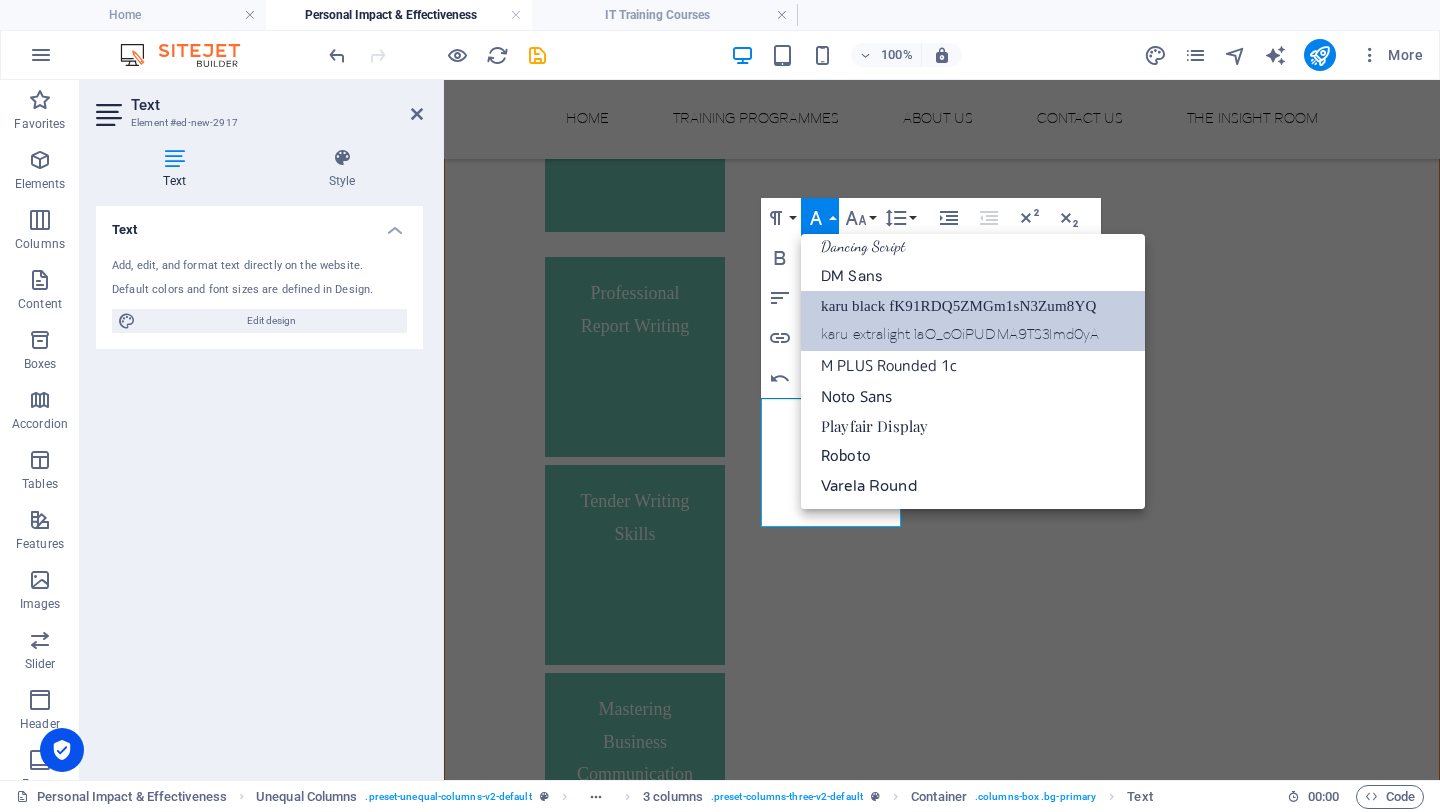 scroll, scrollTop: 221, scrollLeft: 0, axis: vertical 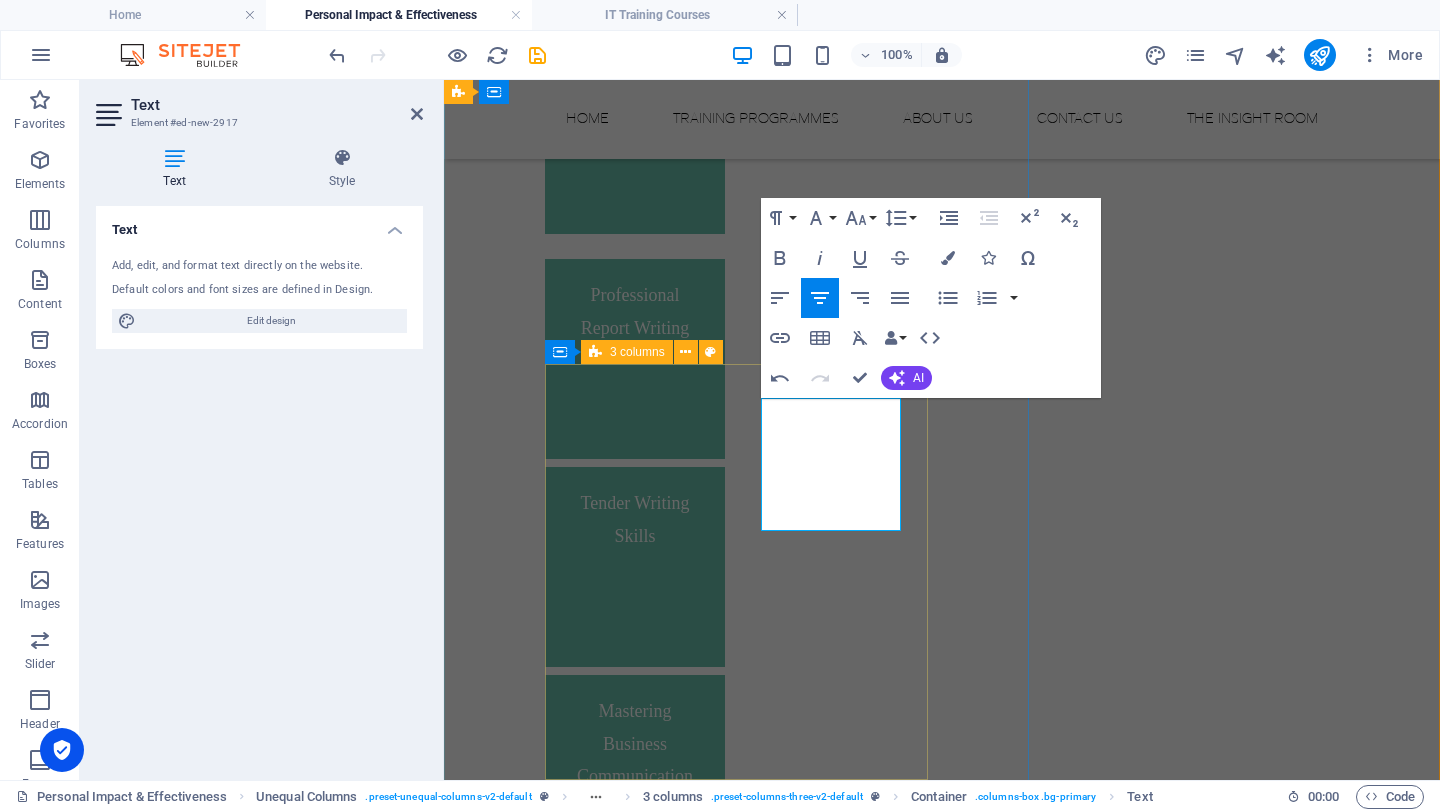 click on "The Currency of #YOU - “Your brand. Your career currency” Financial Awareness – Graduate Workshop Financial Awareness – Graduate Workshop Mastering Business Communication" at bounding box center (942, 1208) 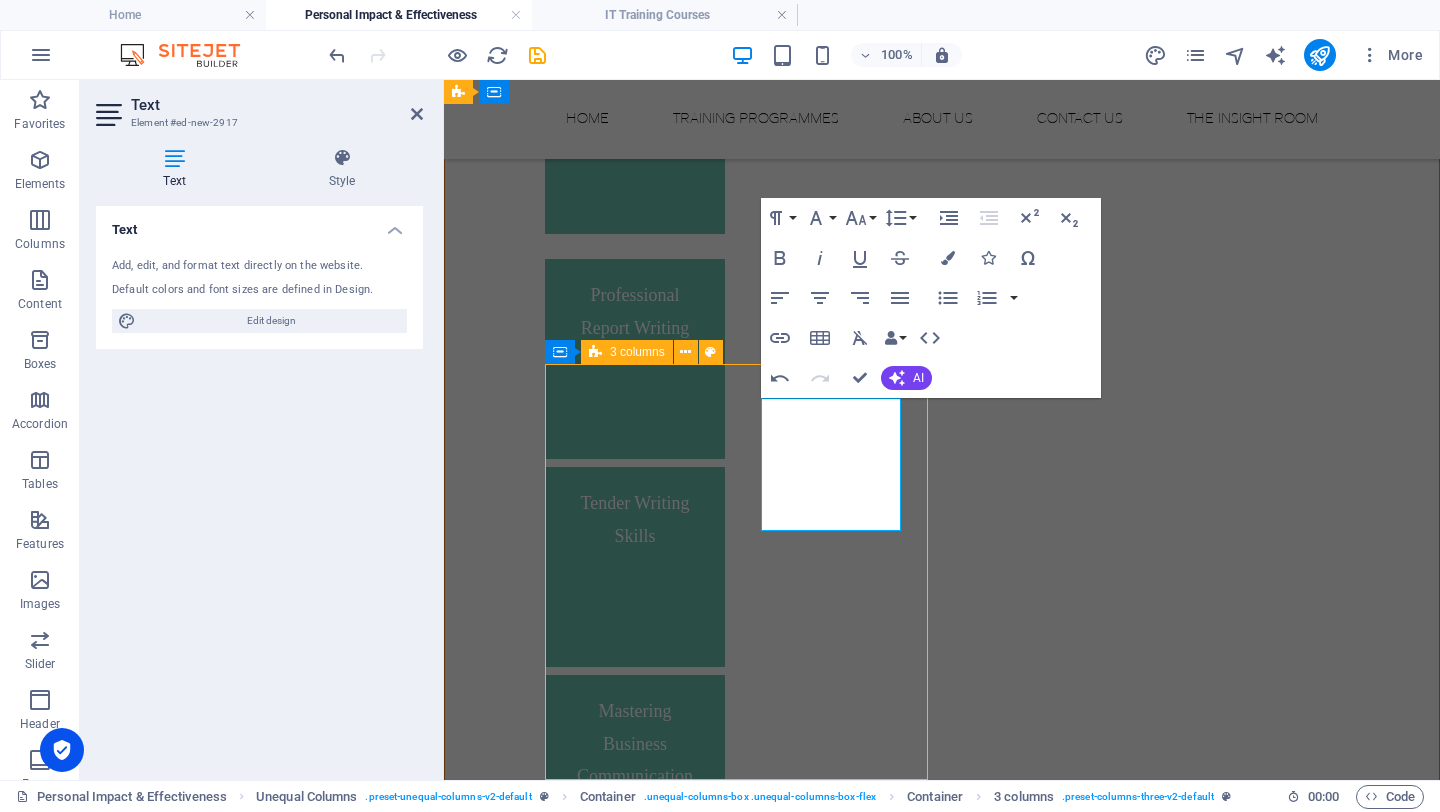 scroll, scrollTop: 2149, scrollLeft: 0, axis: vertical 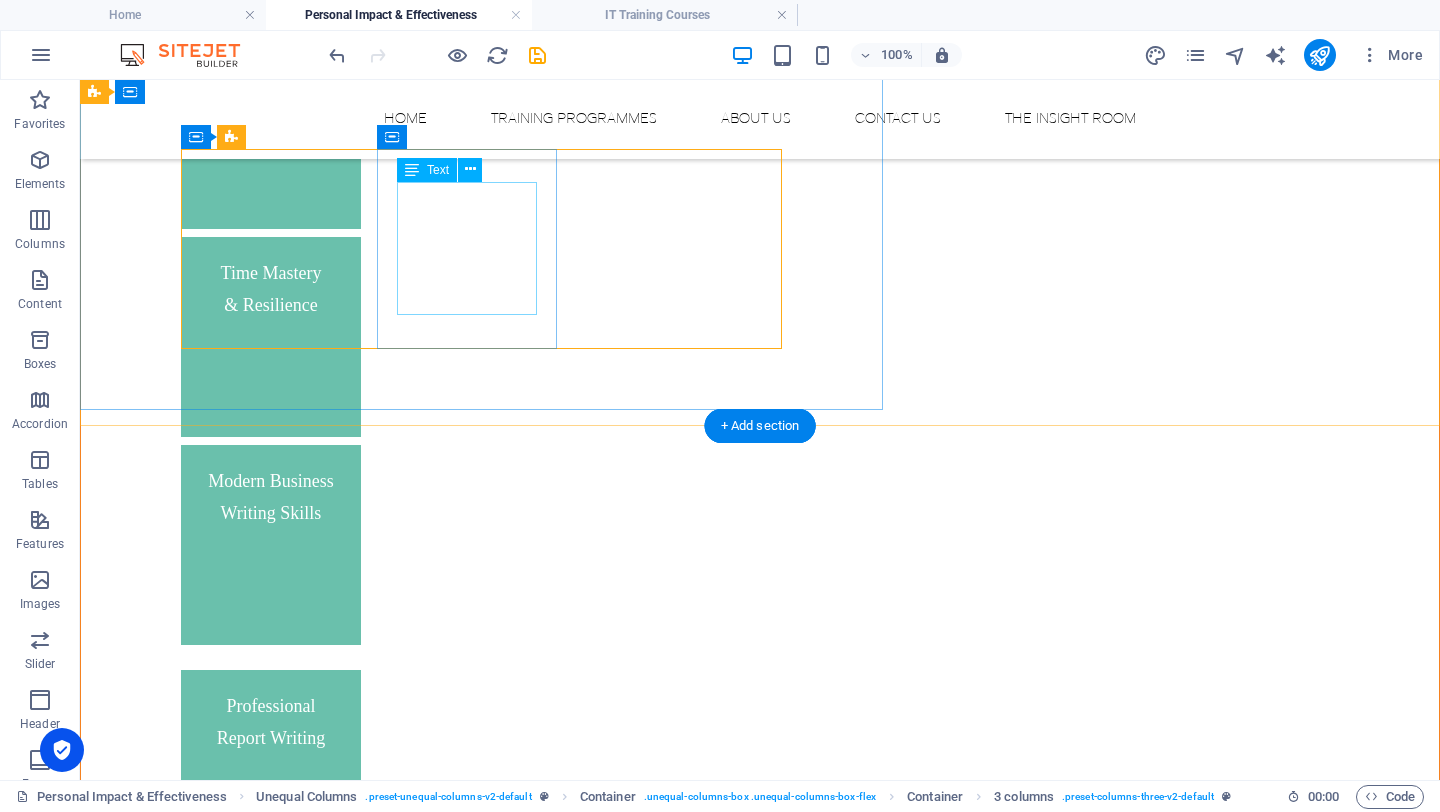 click on "Financial Awareness – Graduate Workshop" at bounding box center [271, 1608] 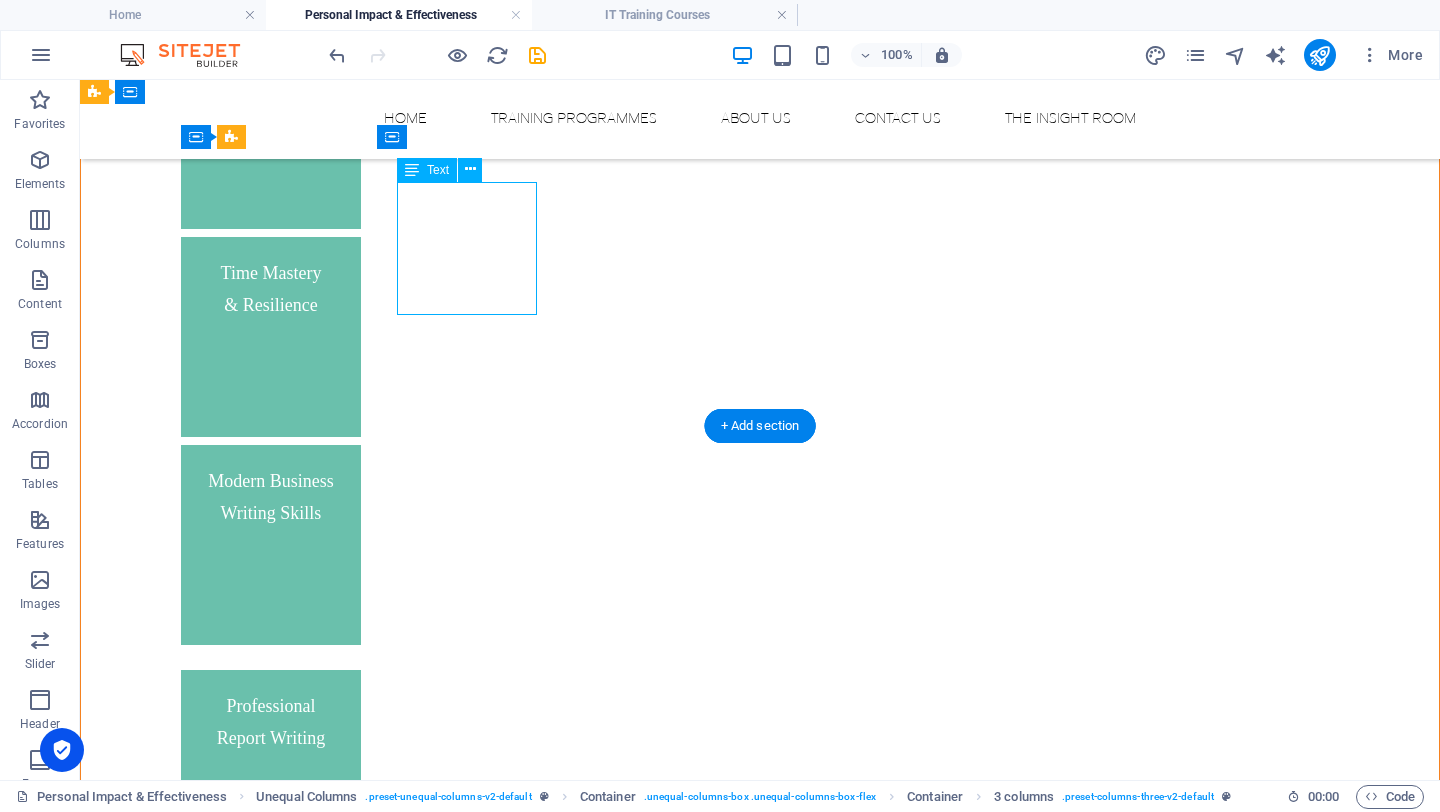 click on "Financial Awareness – Graduate Workshop" at bounding box center [271, 1608] 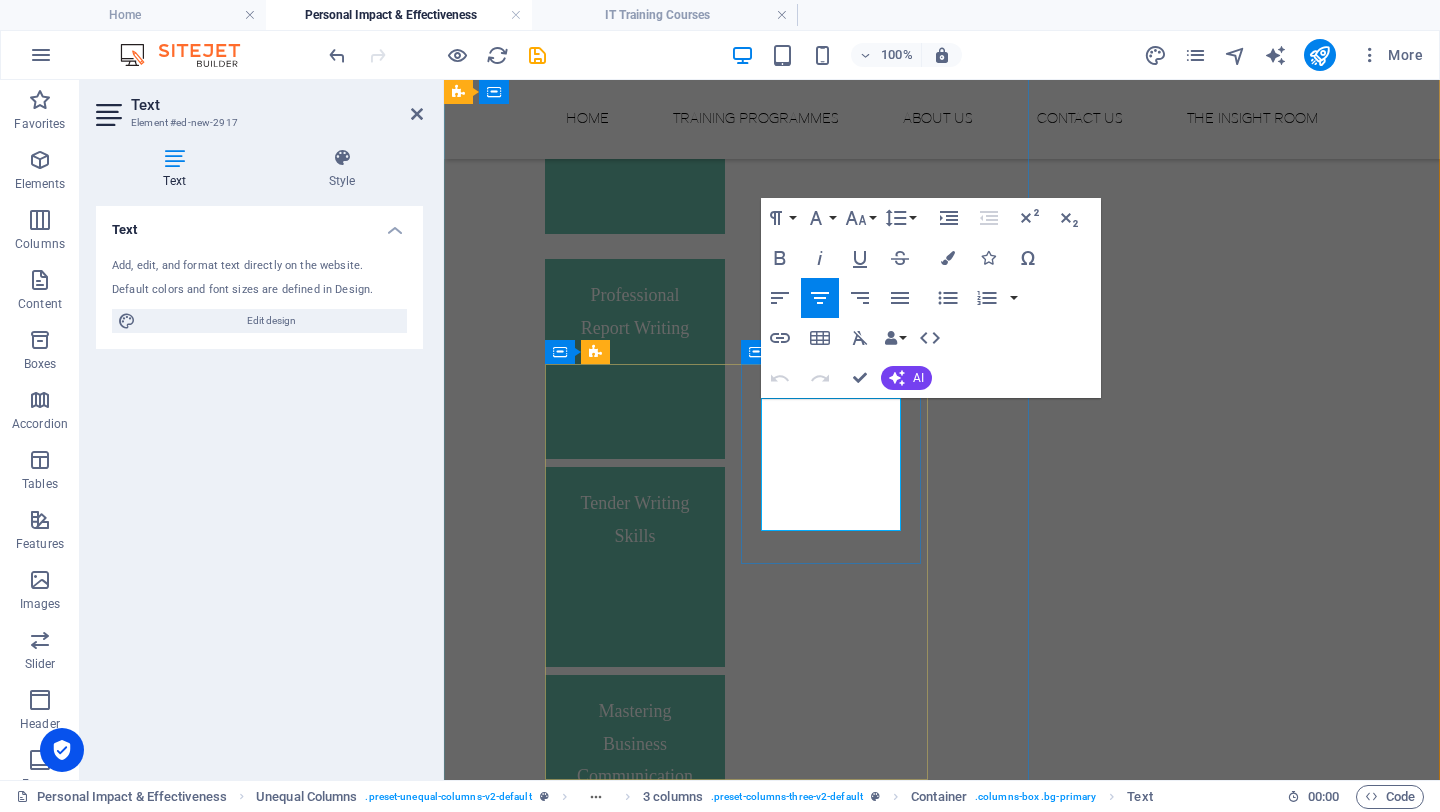 click on "Graduate" at bounding box center (635, 1214) 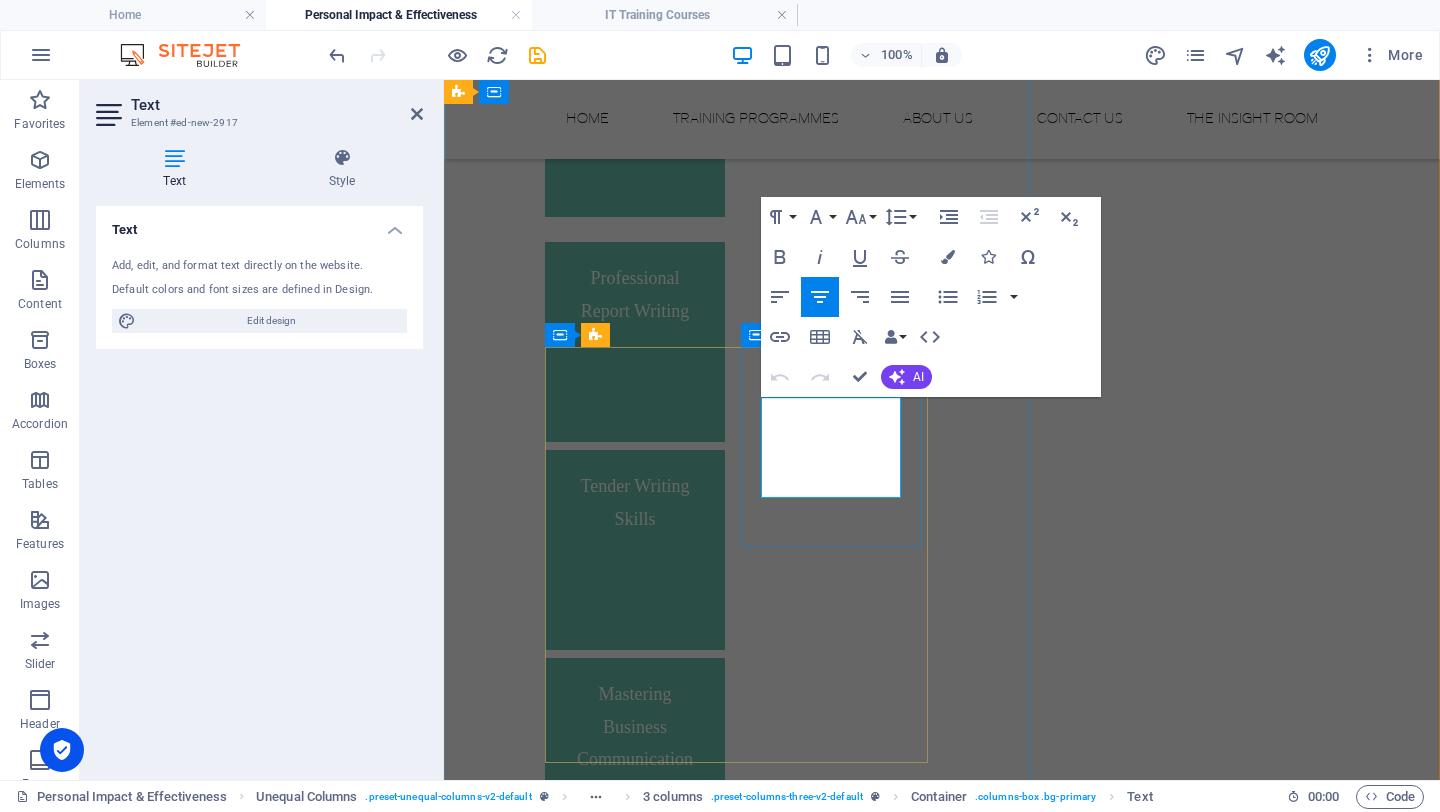 type 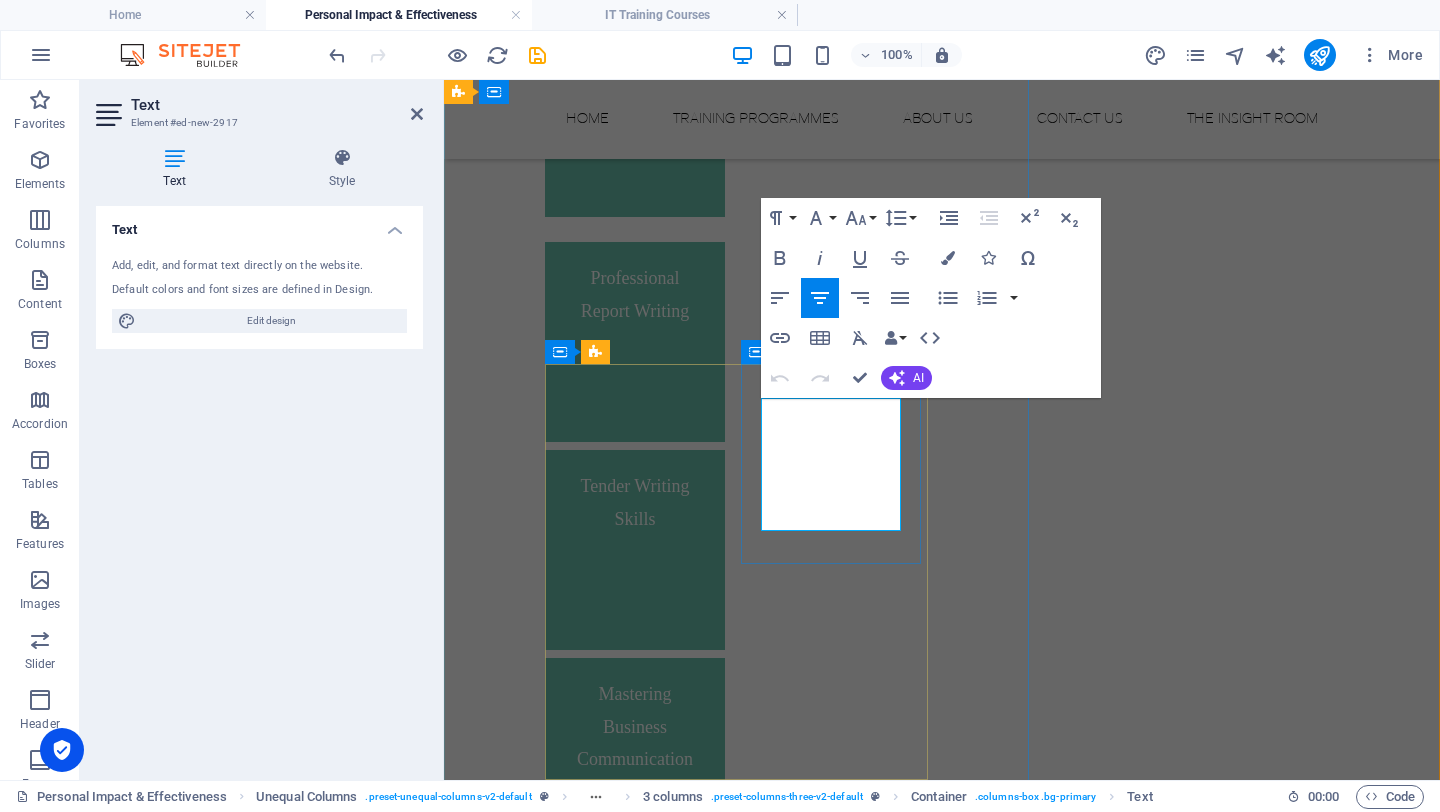 scroll, scrollTop: 2462, scrollLeft: 0, axis: vertical 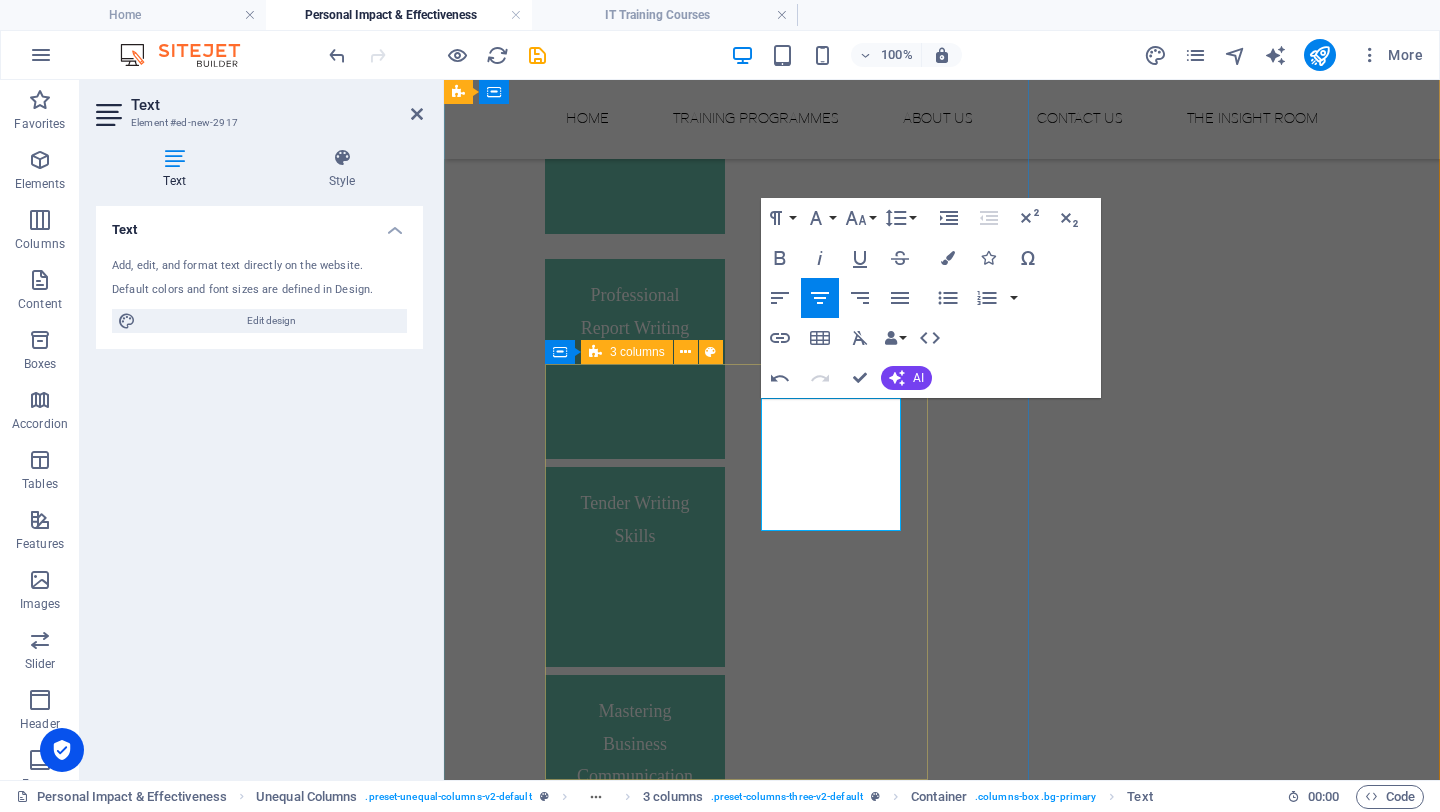 click on "The Currency of #YOU - “Your brand. Your career currency” Financial Awareness – Graduate  ​ Workshop Mastering Business Communication" at bounding box center [942, 1208] 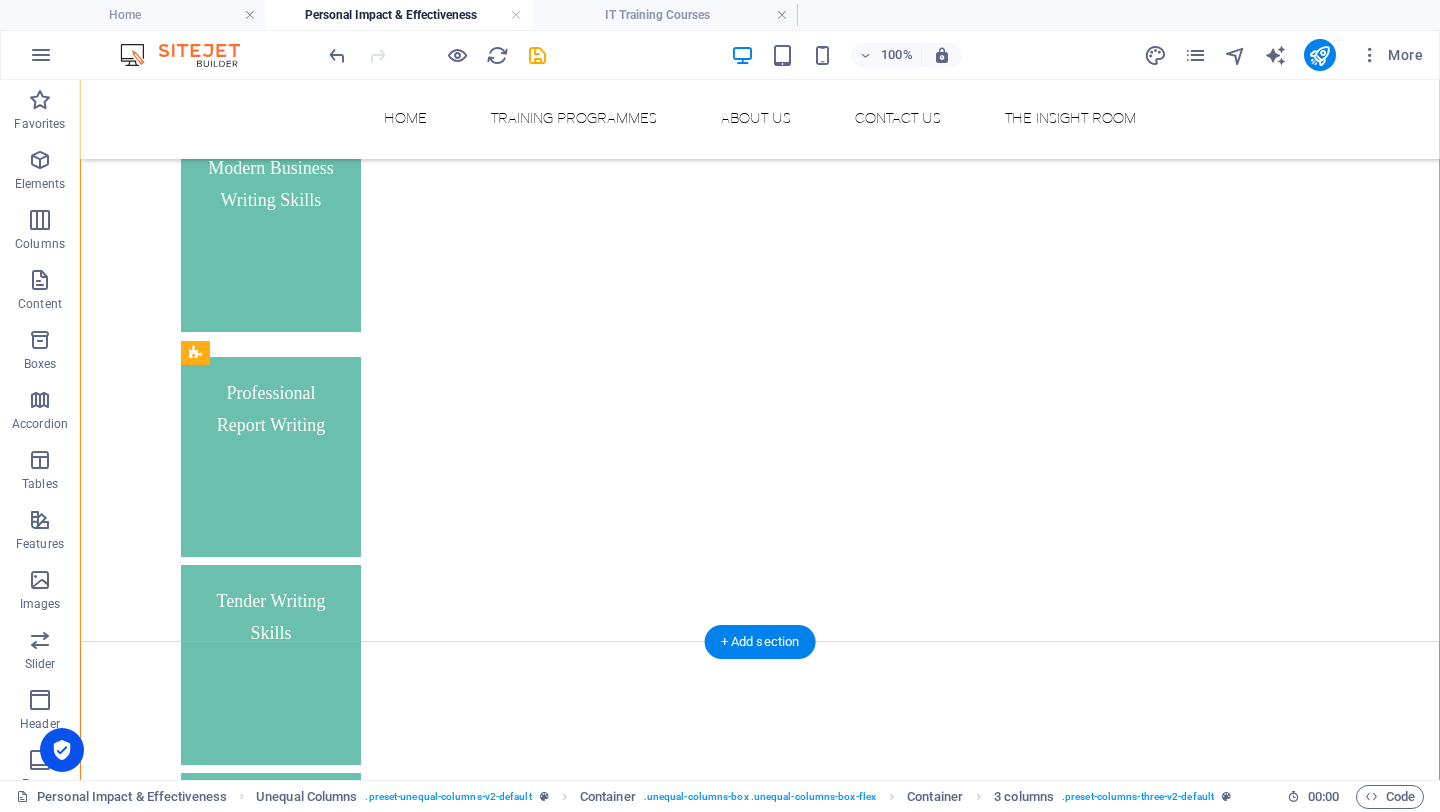 scroll, scrollTop: 1933, scrollLeft: 0, axis: vertical 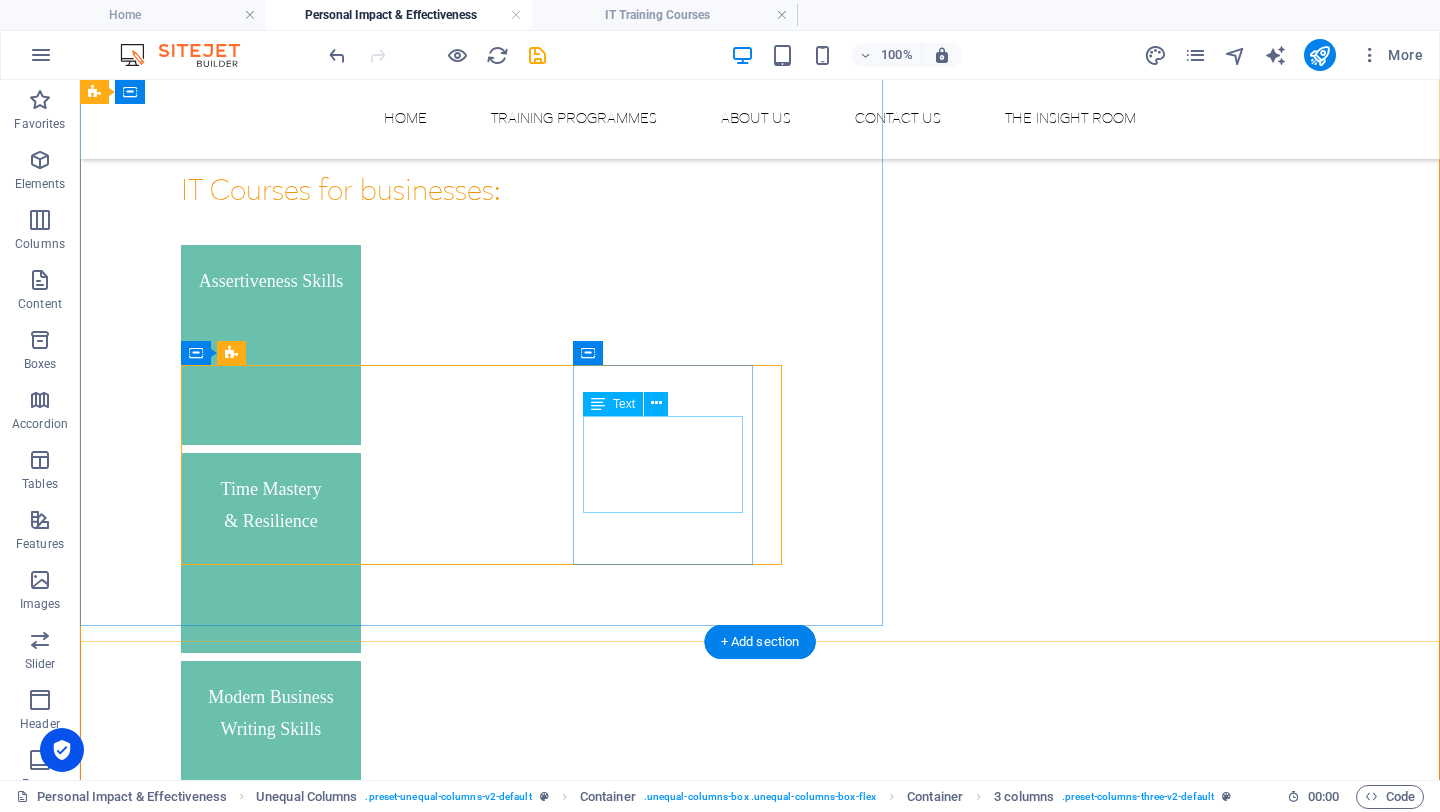 click on "Mastering Business Communication" at bounding box center (271, 2011) 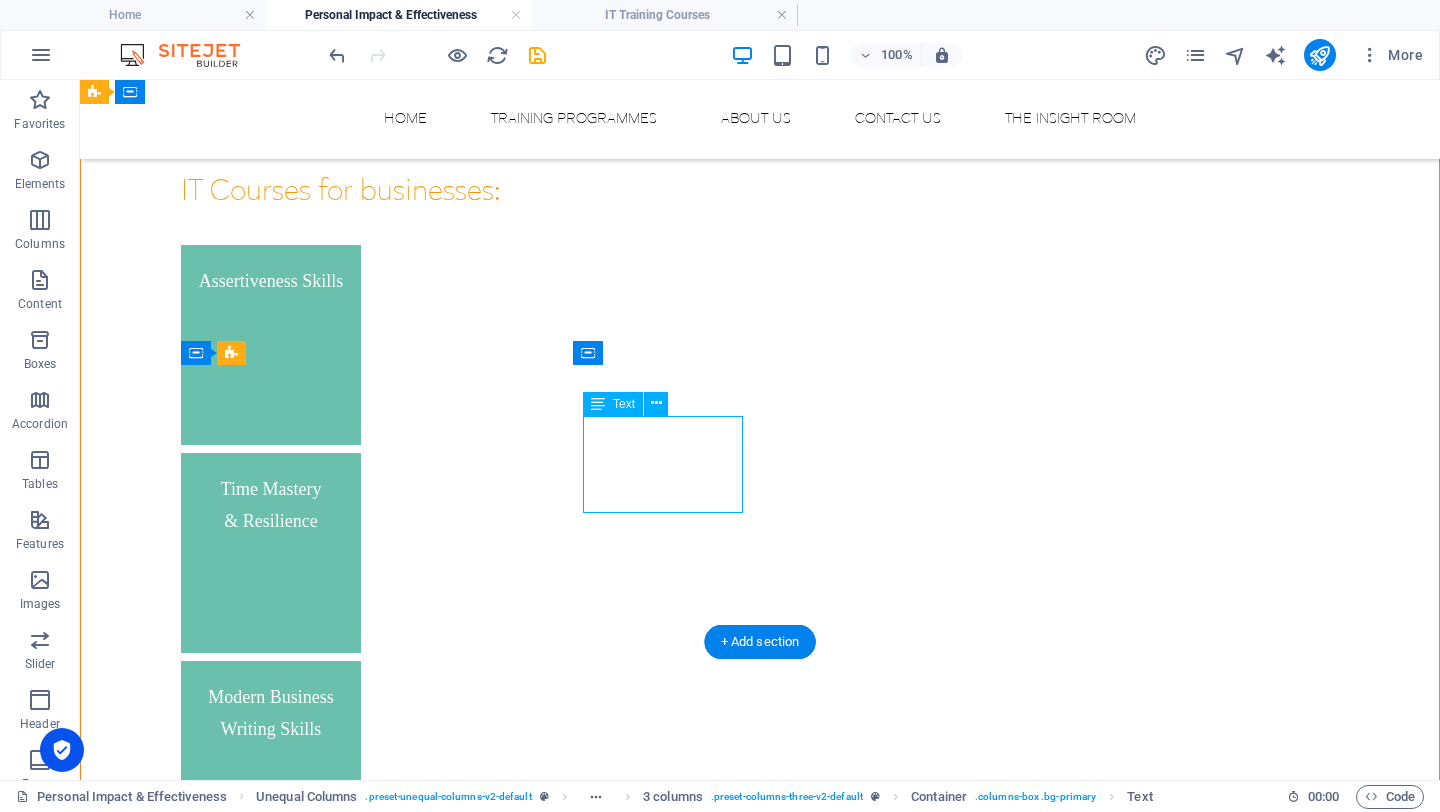 click on "Mastering Business Communication" at bounding box center (271, 2011) 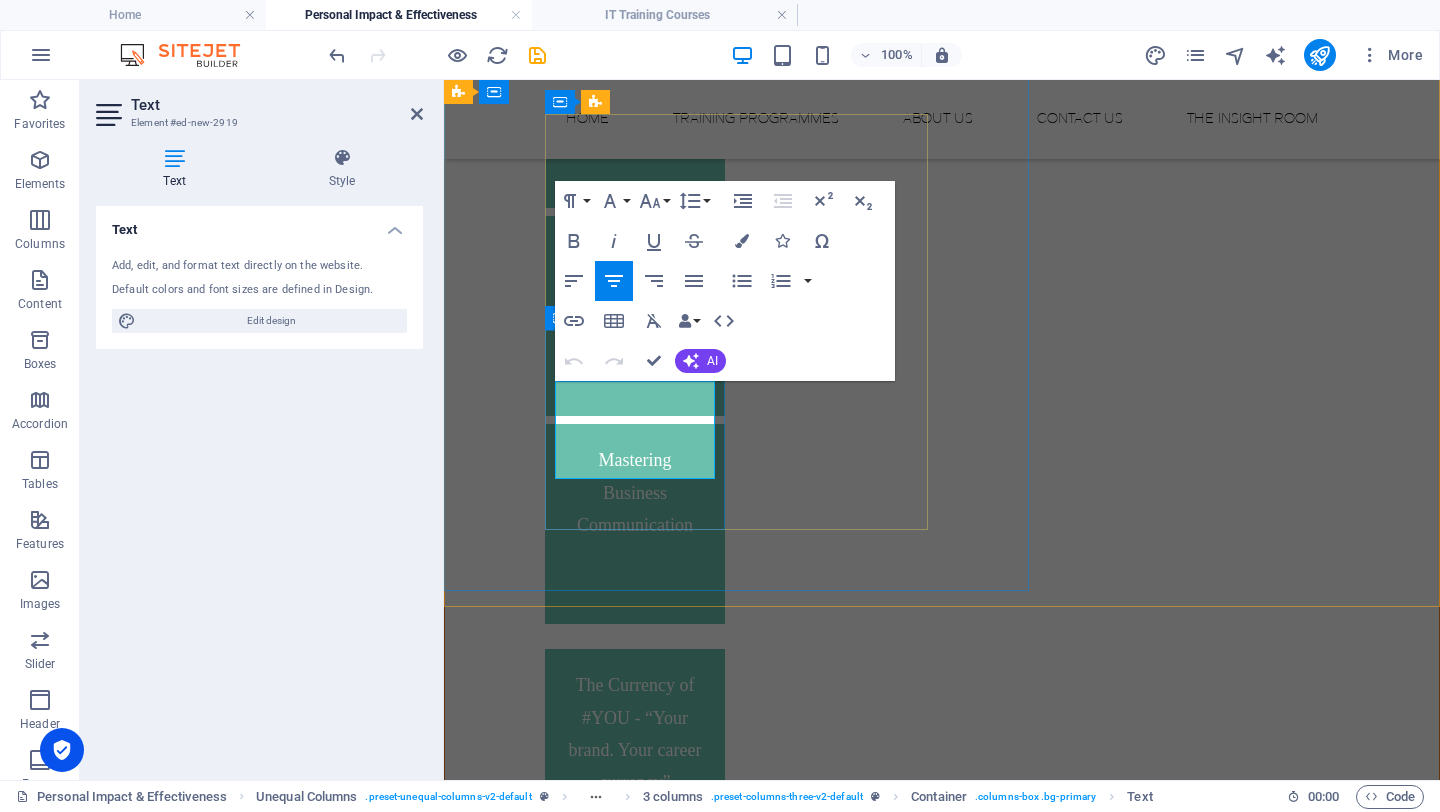 drag, startPoint x: 697, startPoint y: 462, endPoint x: 540, endPoint y: 360, distance: 187.22446 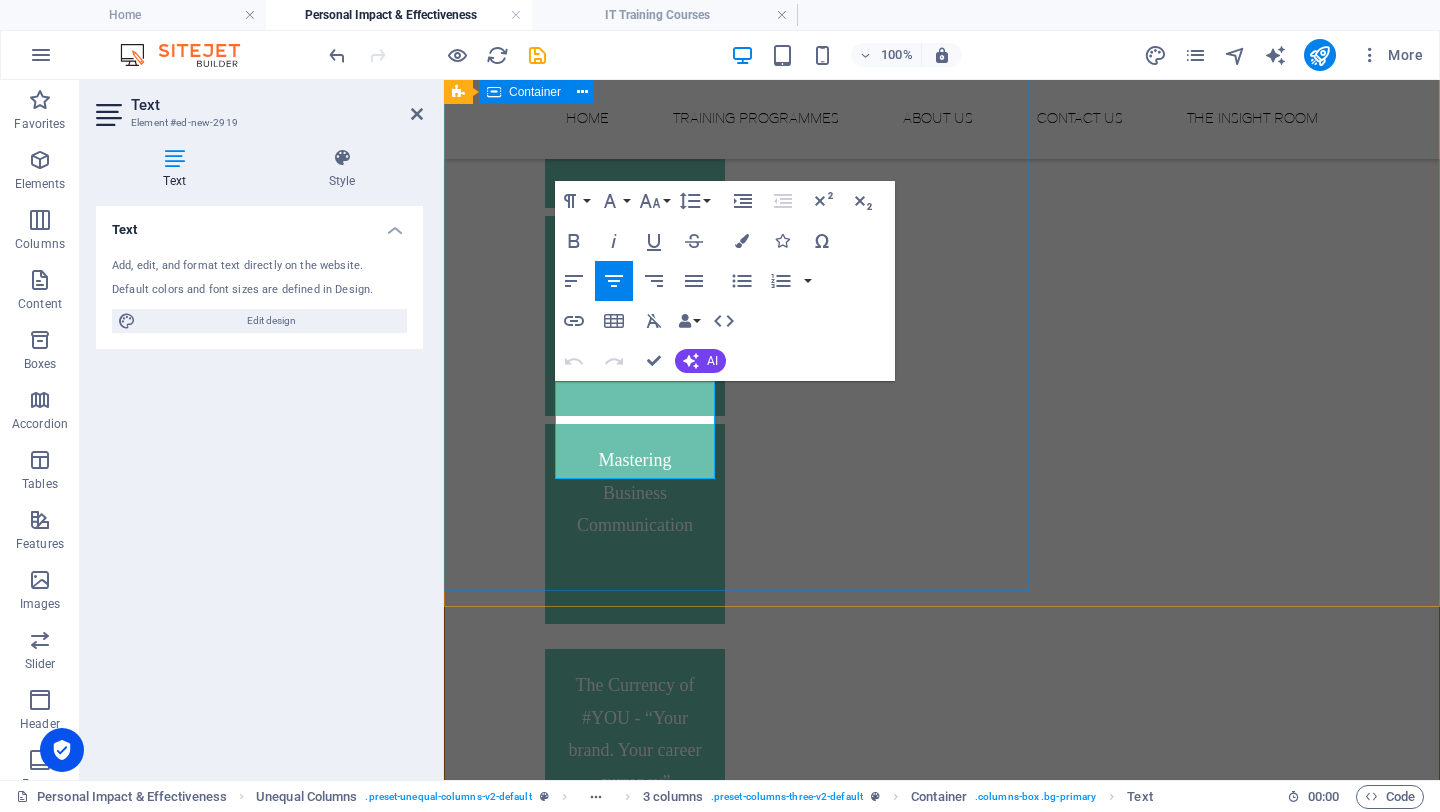scroll, scrollTop: 2740, scrollLeft: 0, axis: vertical 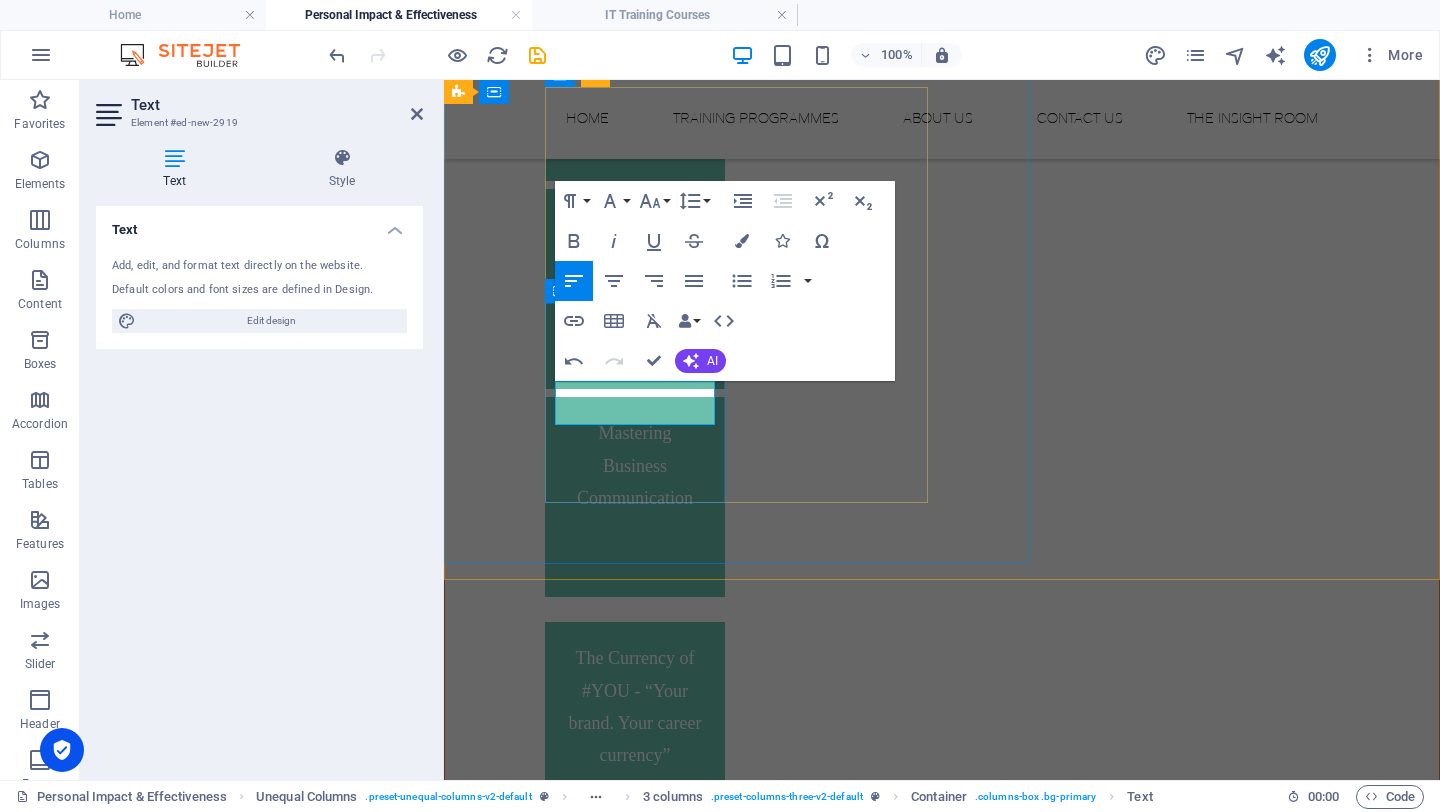 drag, startPoint x: 650, startPoint y: 417, endPoint x: 528, endPoint y: 380, distance: 127.48725 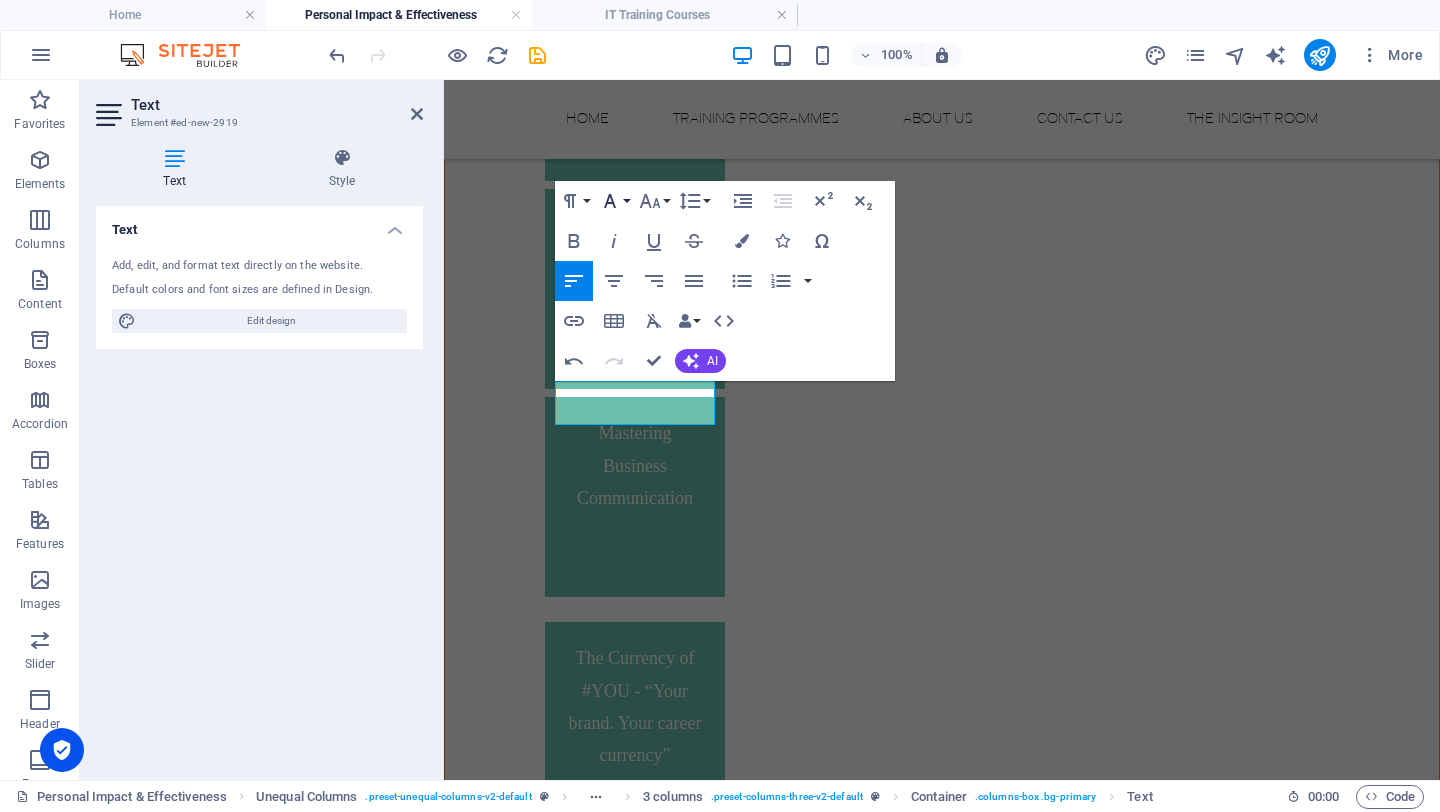 click 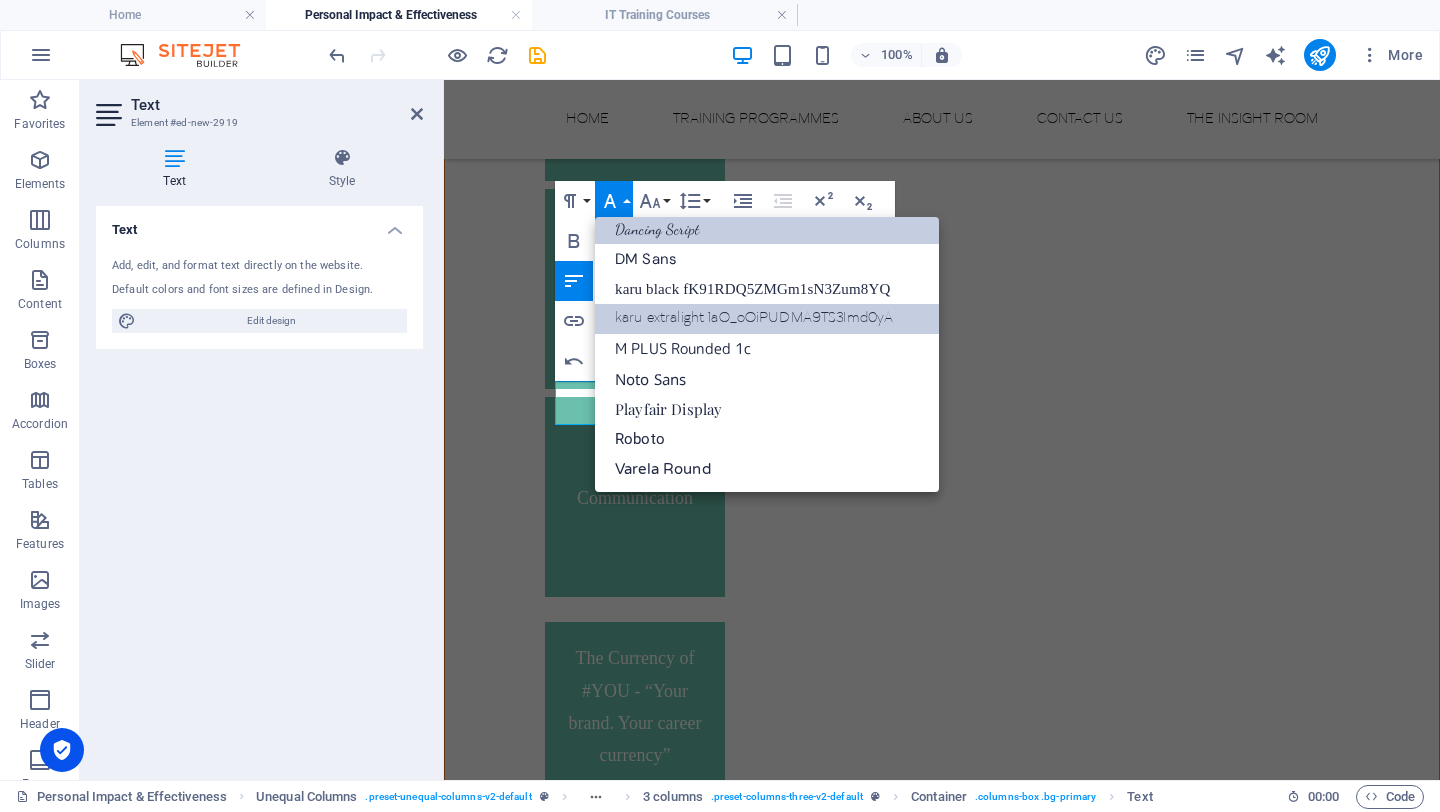 scroll, scrollTop: 221, scrollLeft: 0, axis: vertical 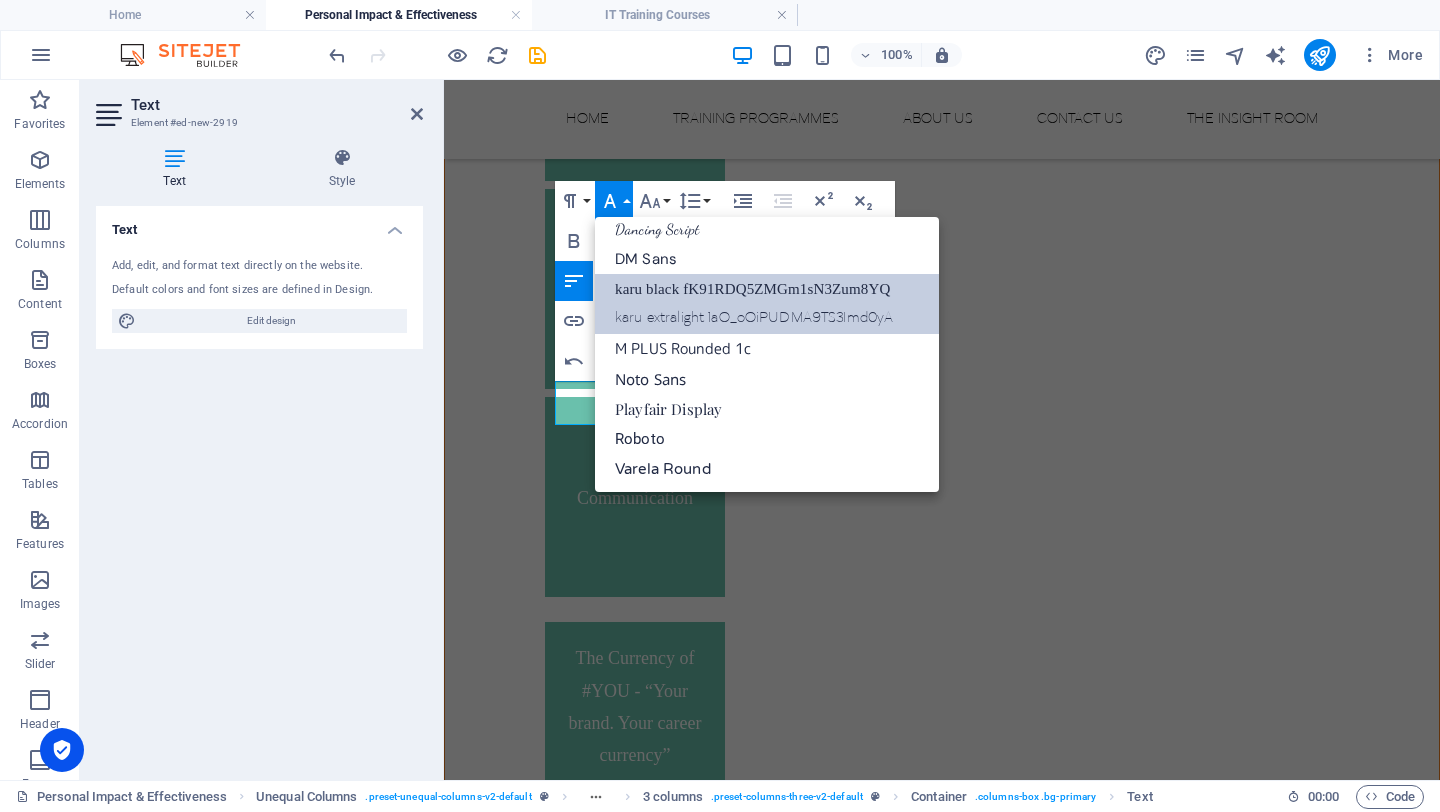 click on "karu black fK91RDQ5ZMGm1sN3Zum8YQ" at bounding box center [767, 289] 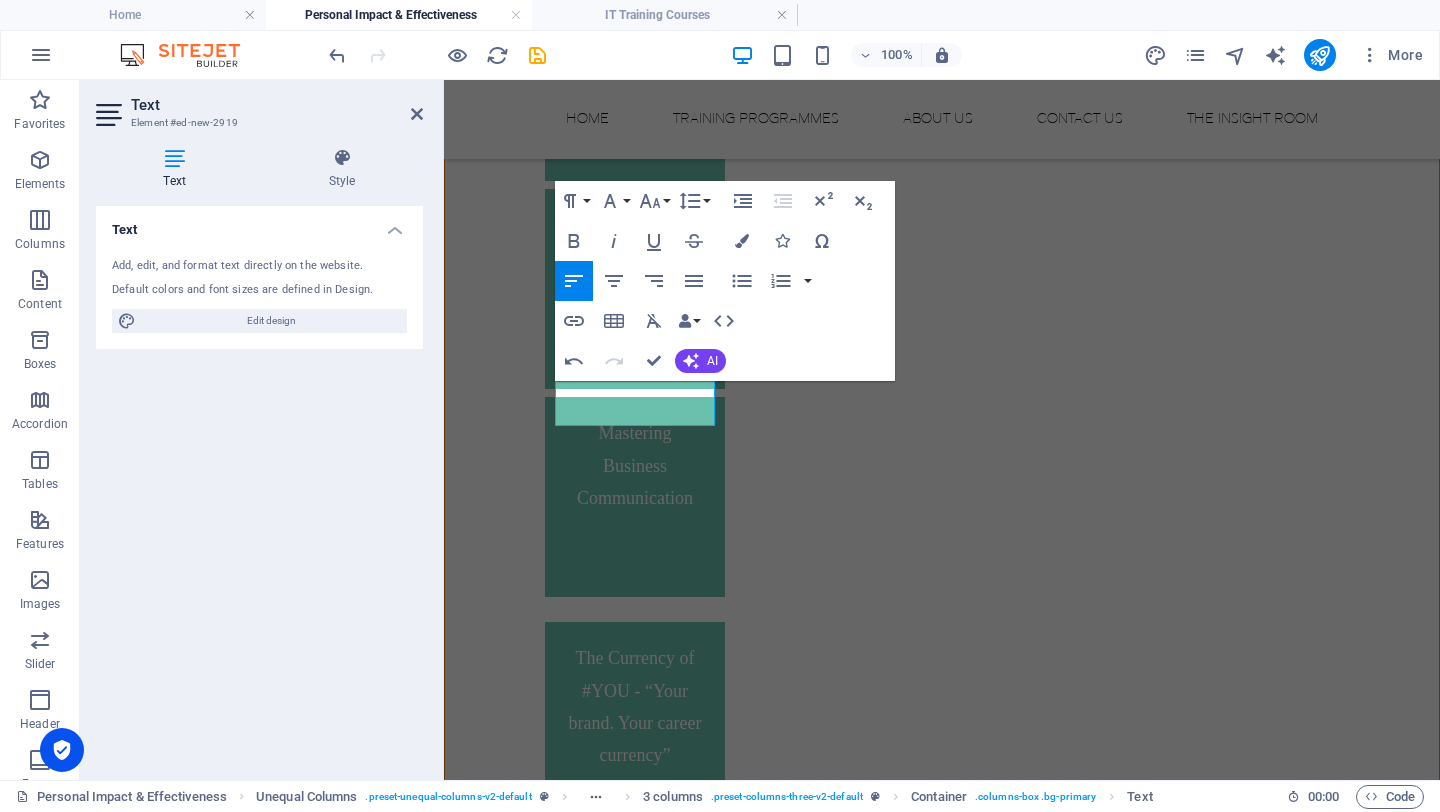 scroll, scrollTop: 2739, scrollLeft: 0, axis: vertical 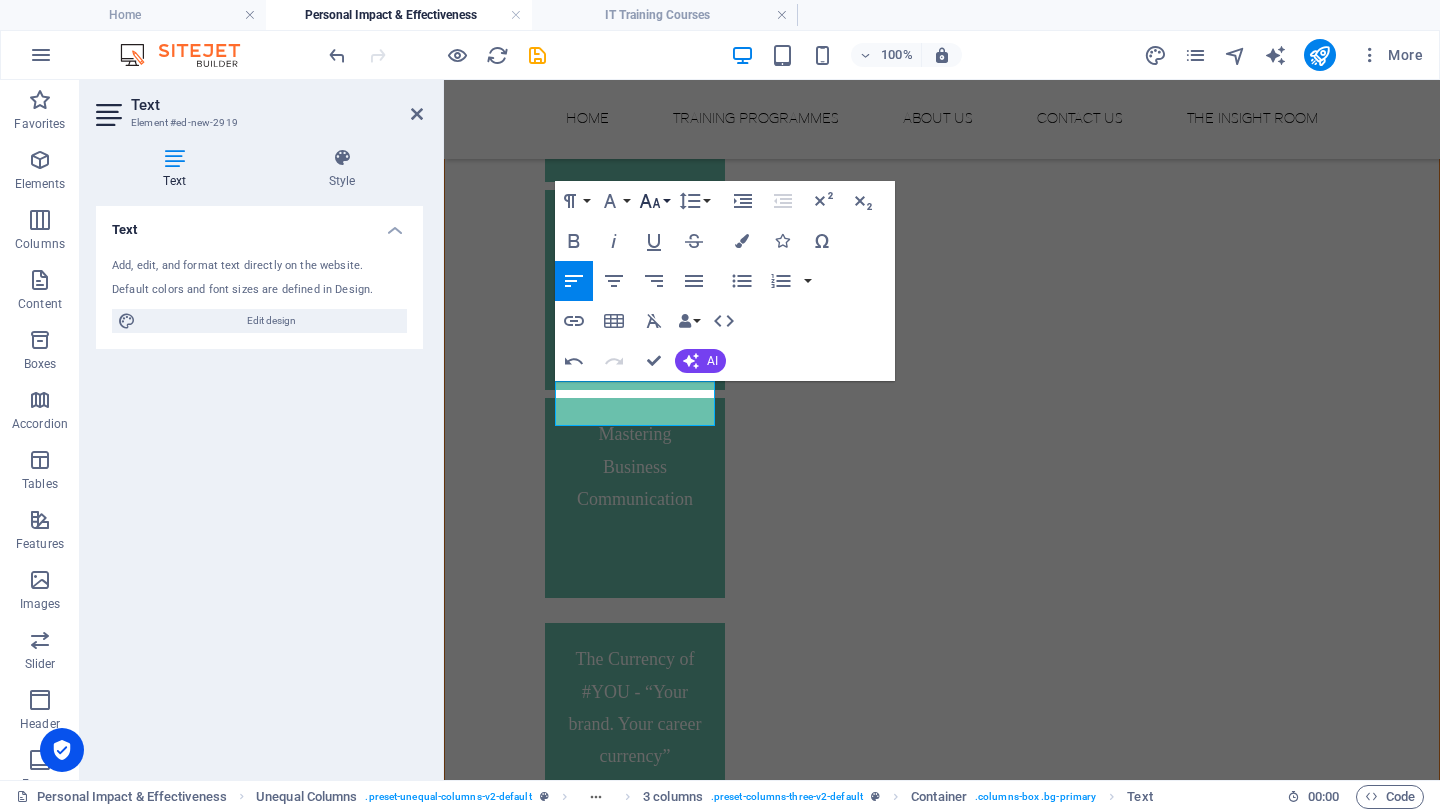 click on "Font Size" at bounding box center (654, 201) 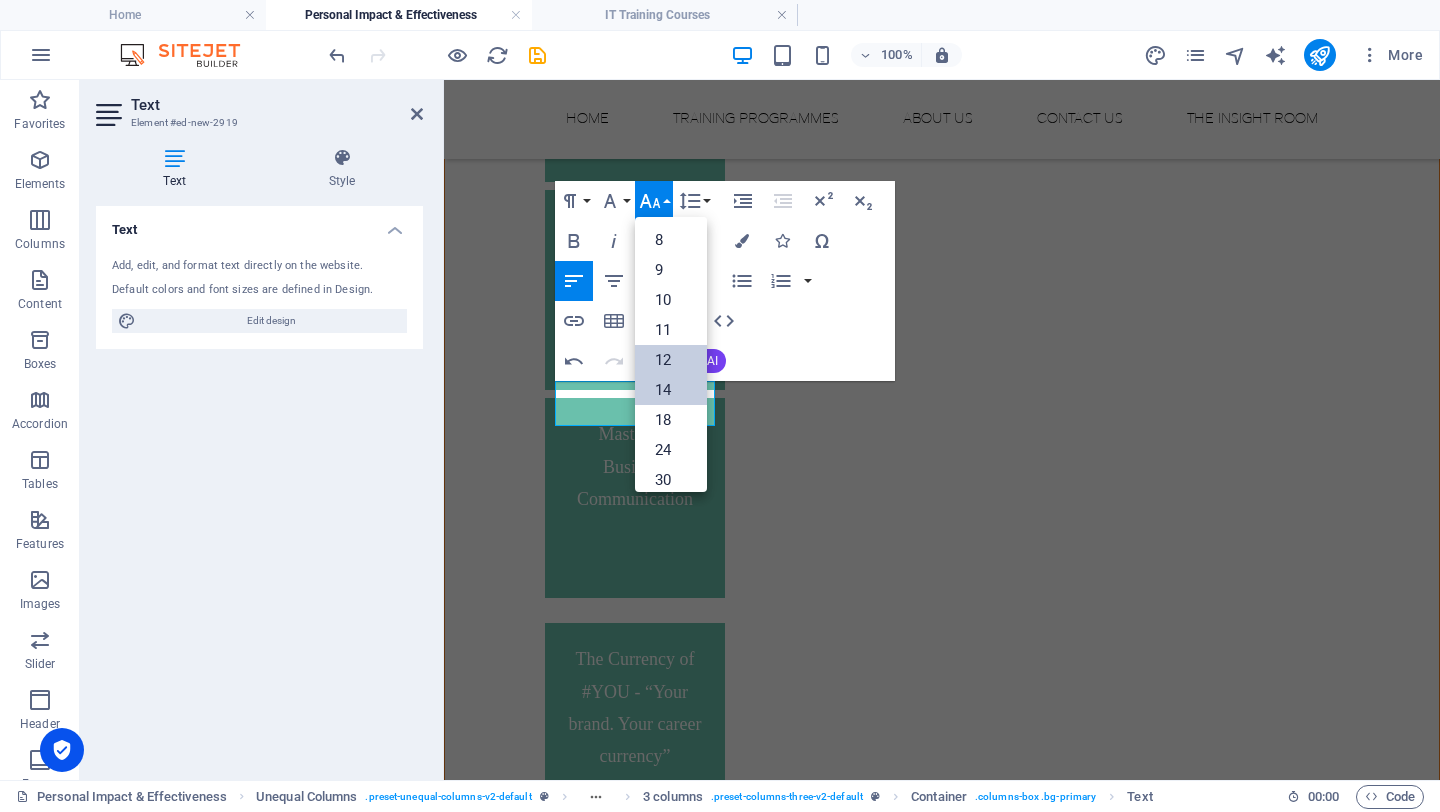 scroll, scrollTop: 143, scrollLeft: 0, axis: vertical 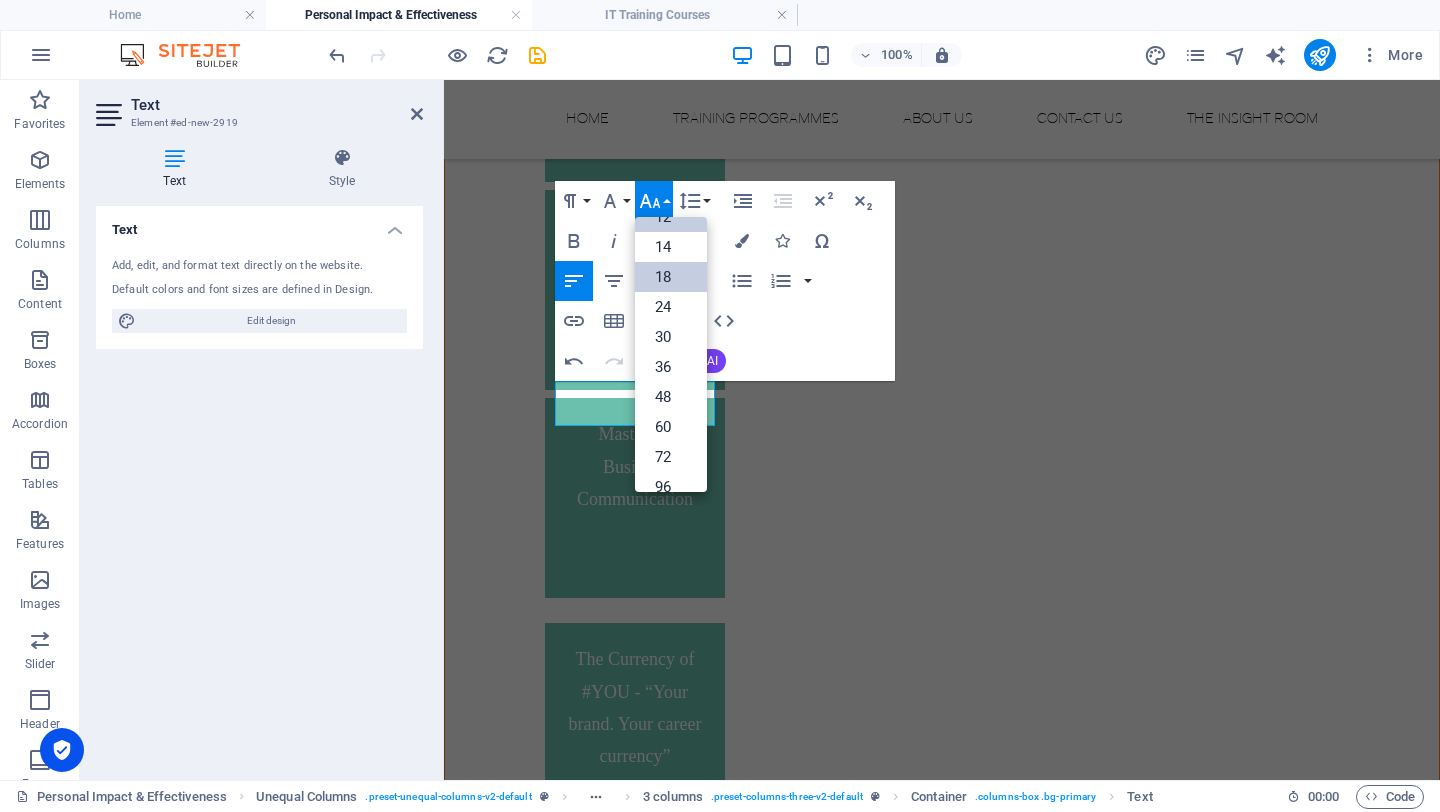 click on "18" at bounding box center [671, 277] 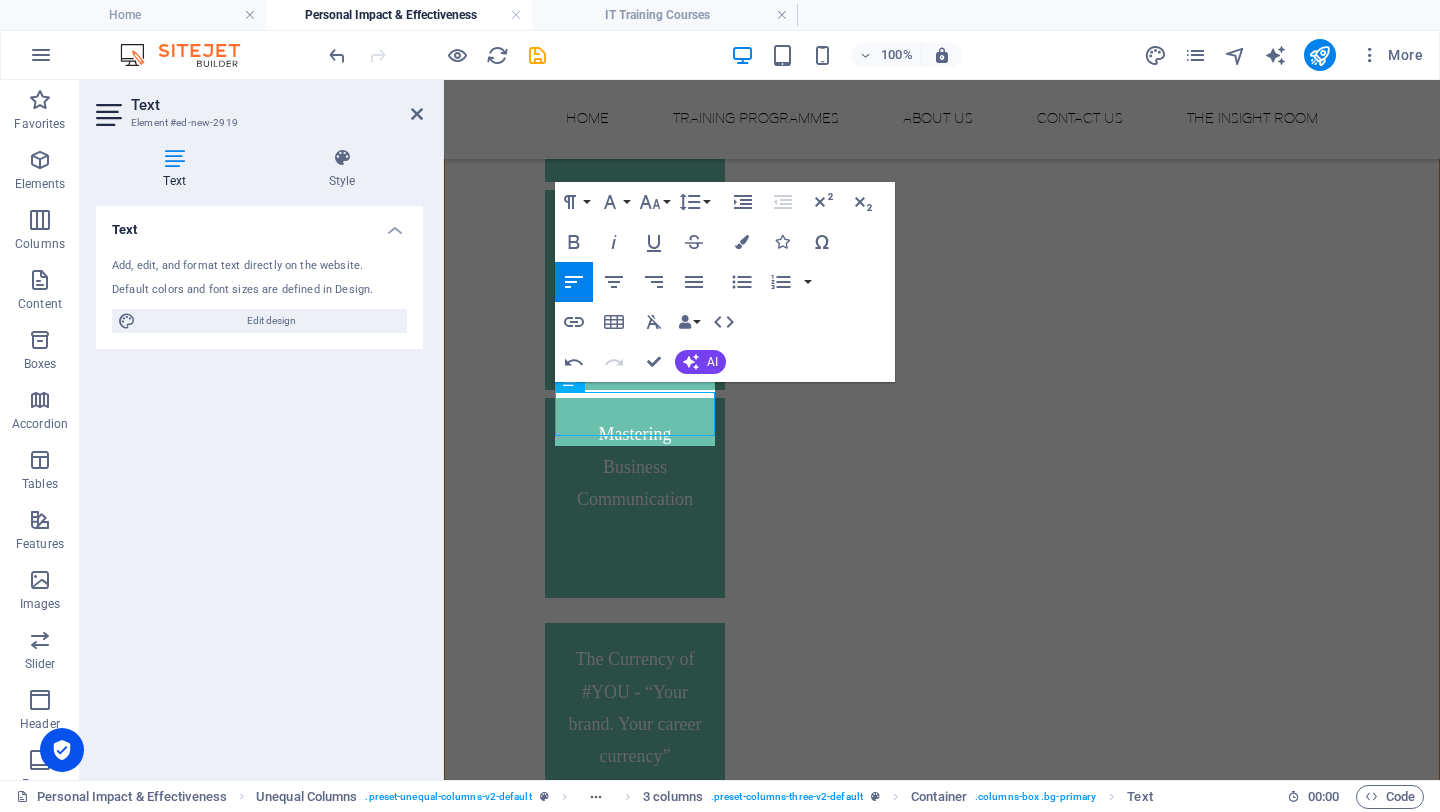 scroll, scrollTop: 2729, scrollLeft: 0, axis: vertical 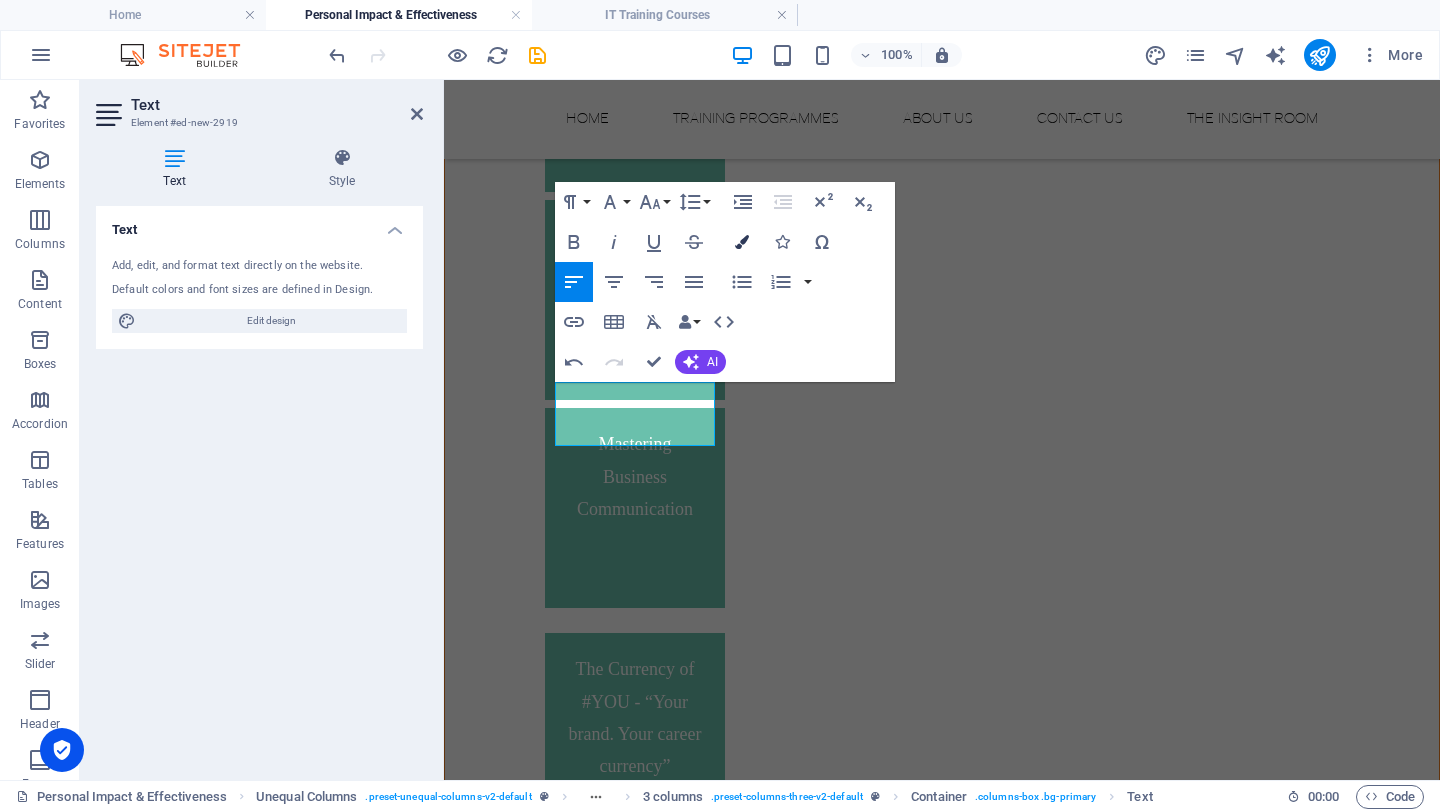 click on "Colors" at bounding box center (742, 242) 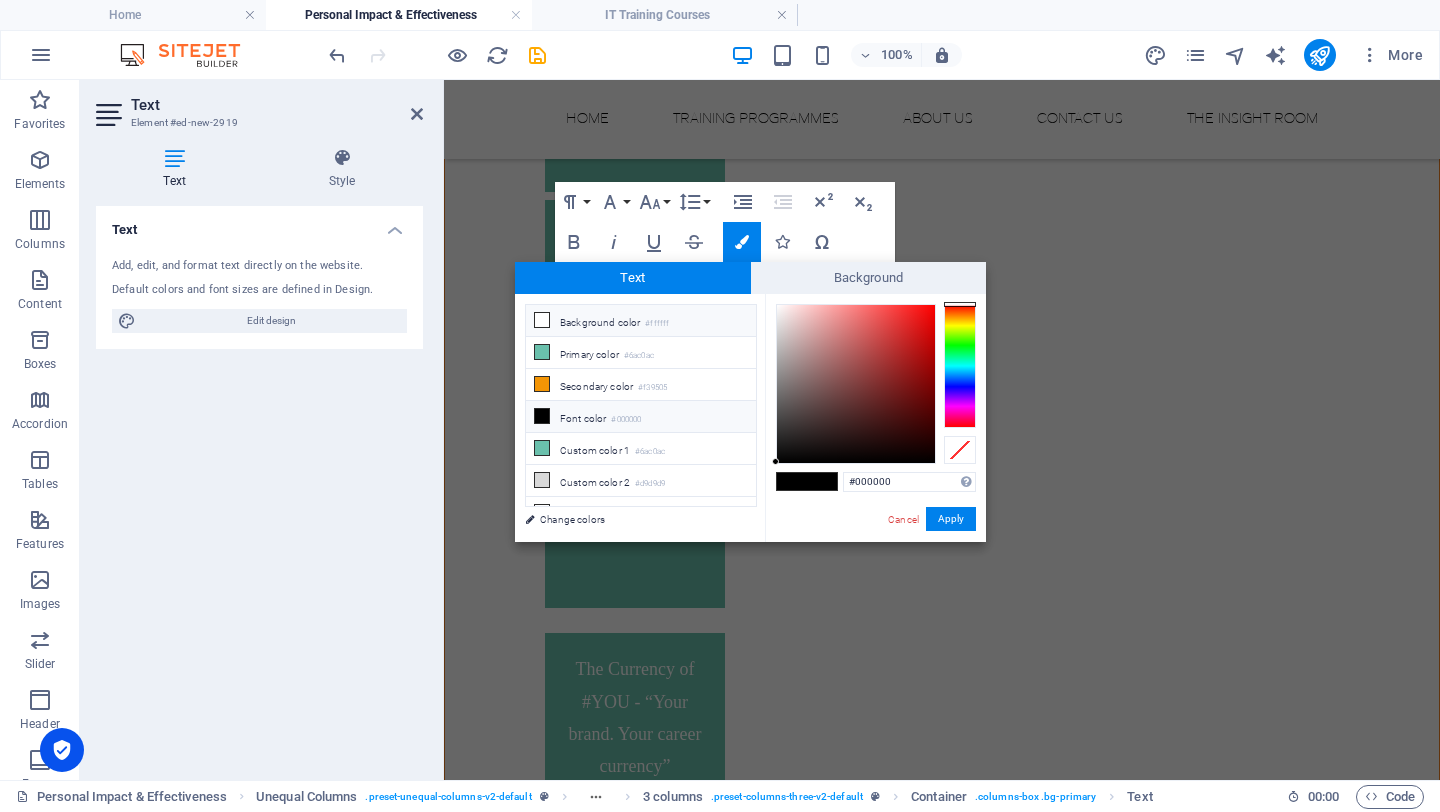 click on "Background color
#ffffff" at bounding box center [641, 321] 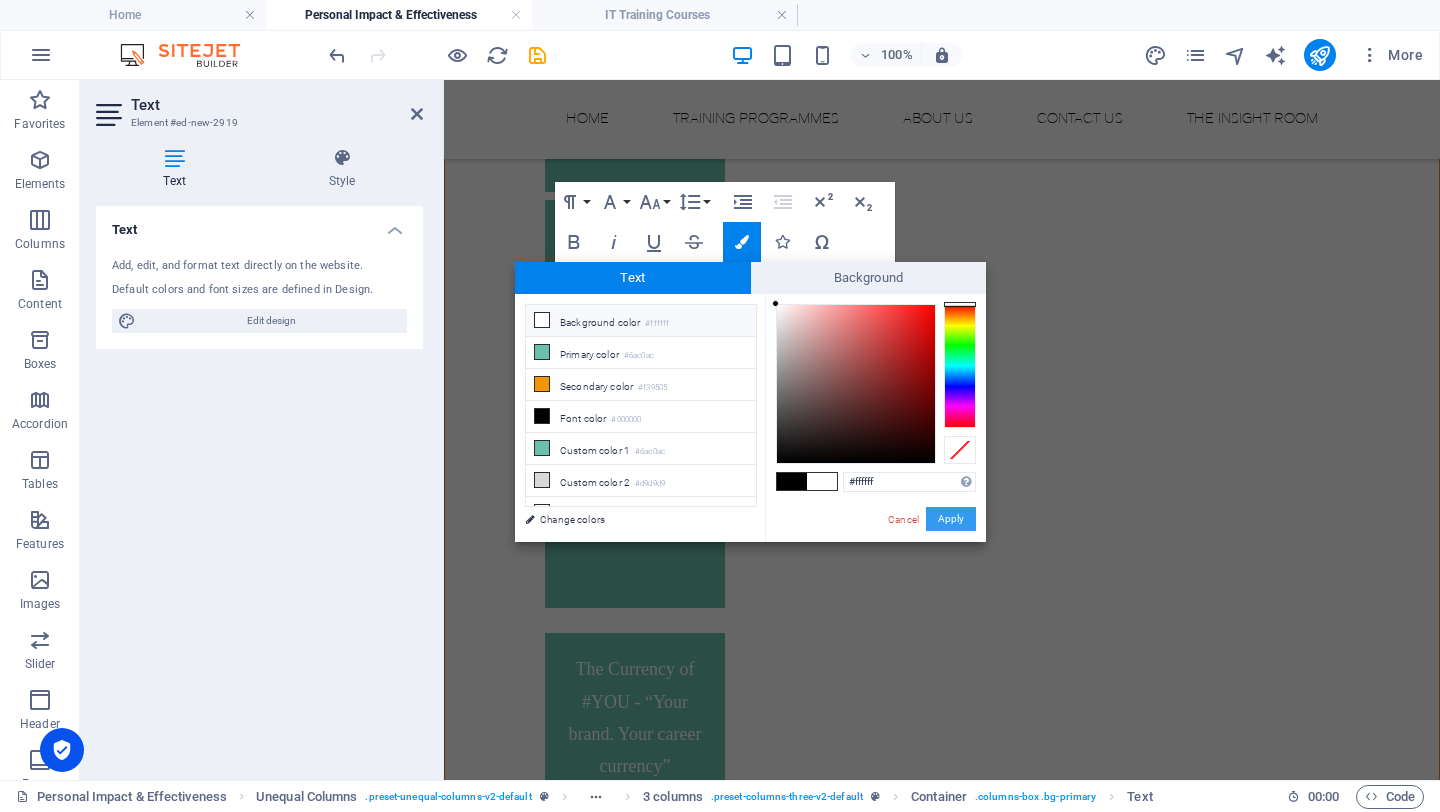click on "Apply" at bounding box center [951, 519] 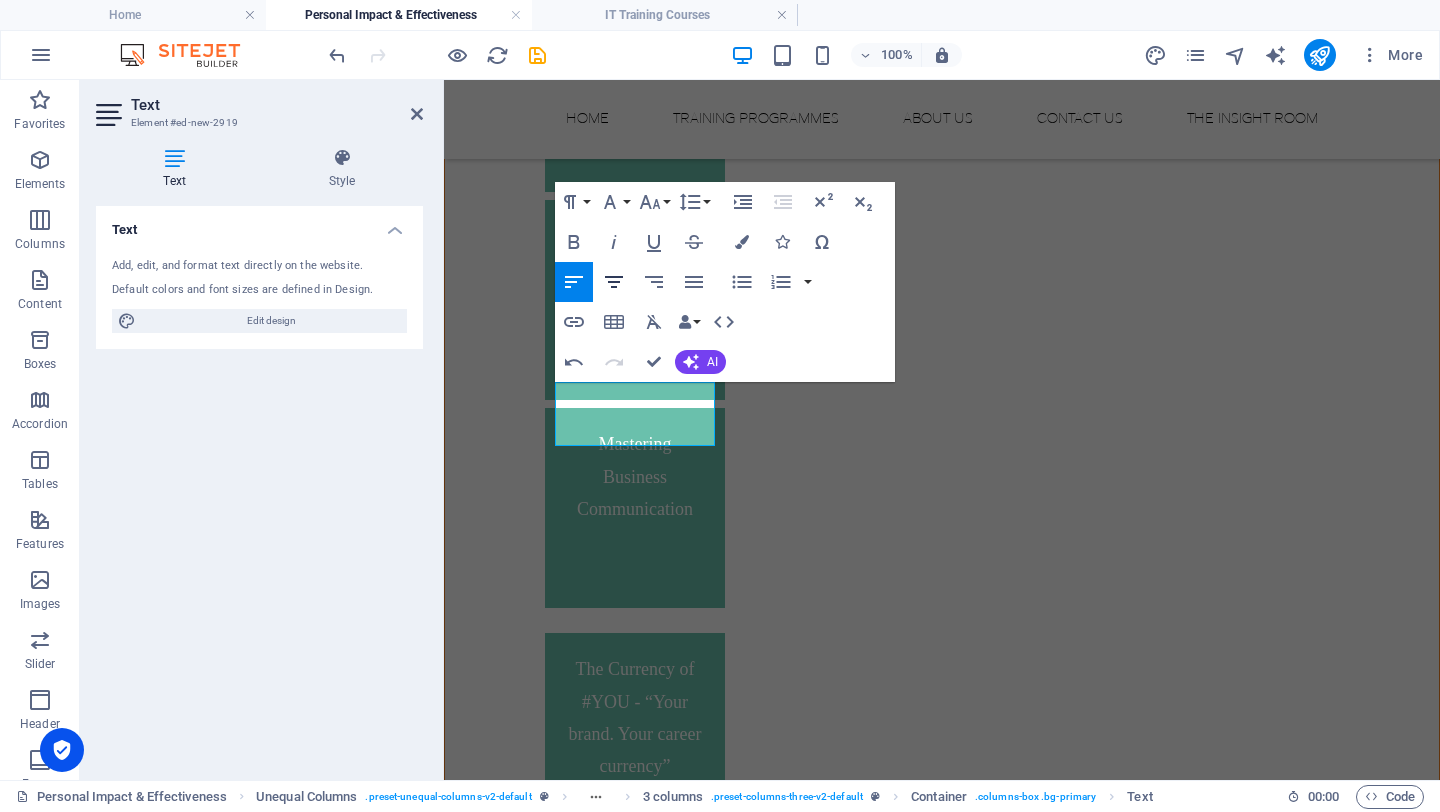 click 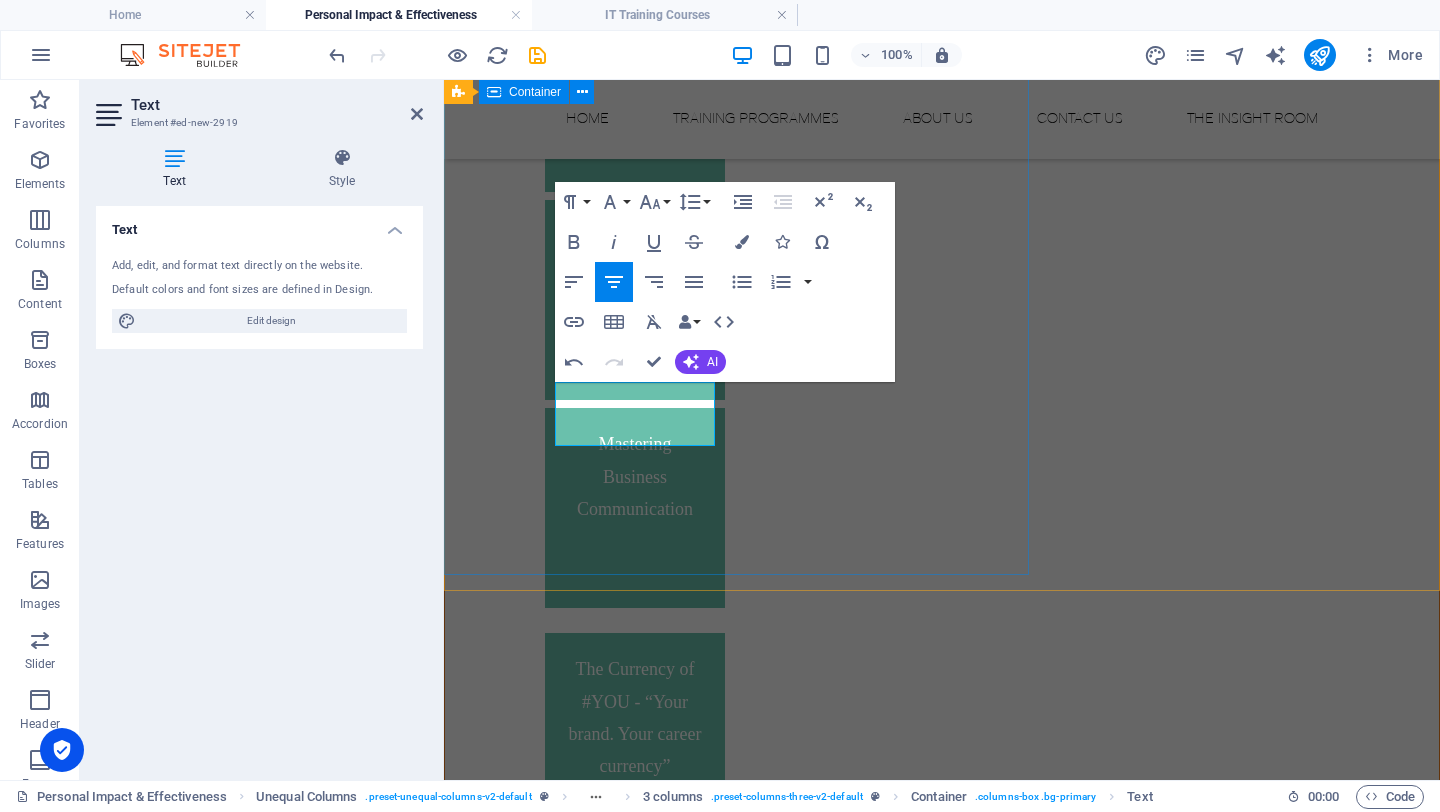 click on "We believe in career-defining training. Learning that makes the leap from theory to practice, builds confidence, and drives business performance. With bespoke business training programmes, designed by experts and delivered with passion, we nurture skills for the future and support an appetite for lifelong learning. Our approach is simple: we listen. Then we build the programme you need, giving your business and your people tailored support for the scenarios you face every day.  Our programmes can be a one-off session on  'Working Smarter, Not Harder'  or we can design a host of business skills courses that can really focus on a huge range of topics. View all of our Personal Impact and Effectiveness courses on the right-hand side. We have worked with: IT Courses for businesses:   Assertiveness Skills Time Mastery & Resilience Modern Business Writing Skills Professional Report Writing Tender Writing Skills Mastering Business Communication The Currency of #YOU - “Your brand. Your career currency”" at bounding box center [942, -194] 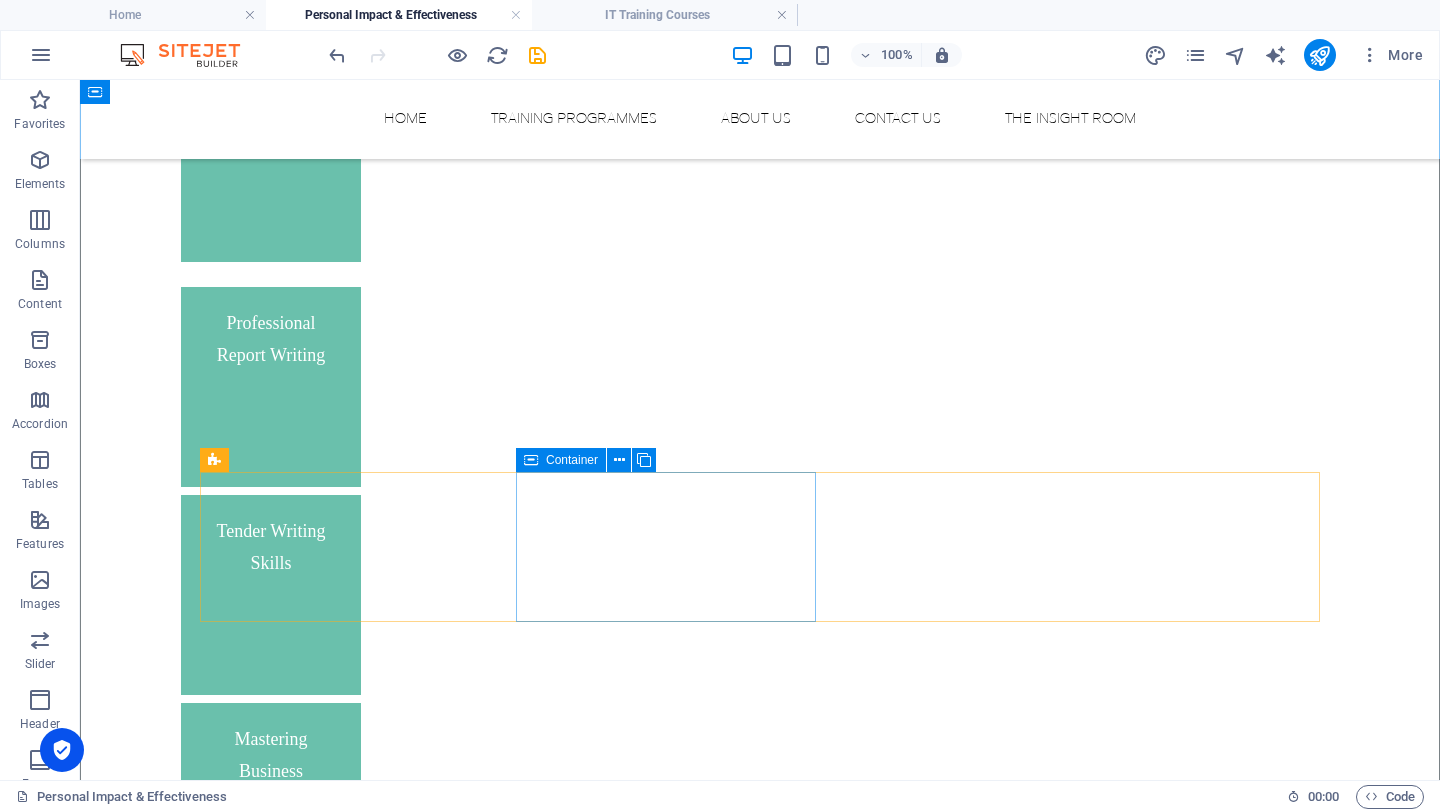 scroll, scrollTop: 2530, scrollLeft: 0, axis: vertical 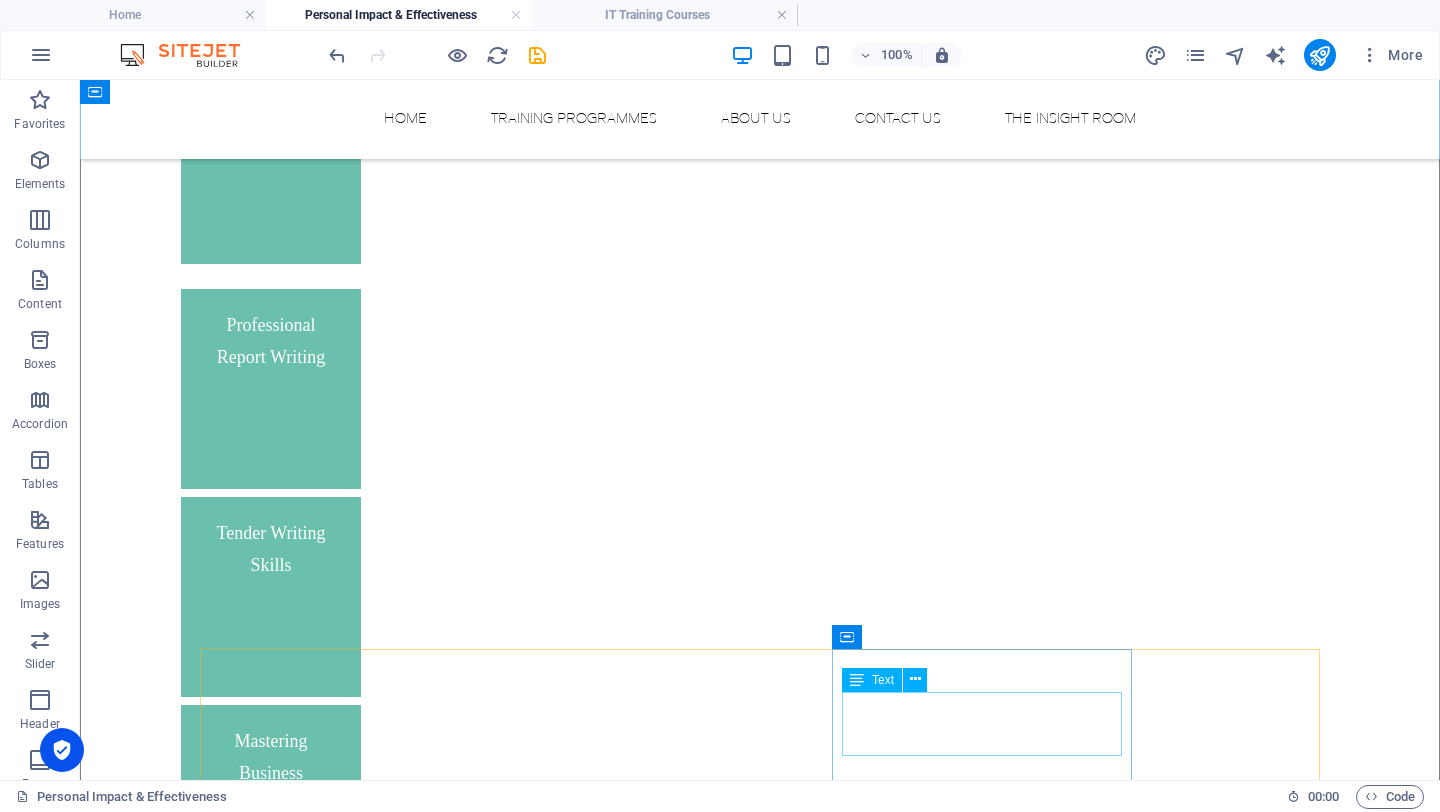 click on "Executive and  PA/Secretarial  Programmes" at bounding box center (350, 4801) 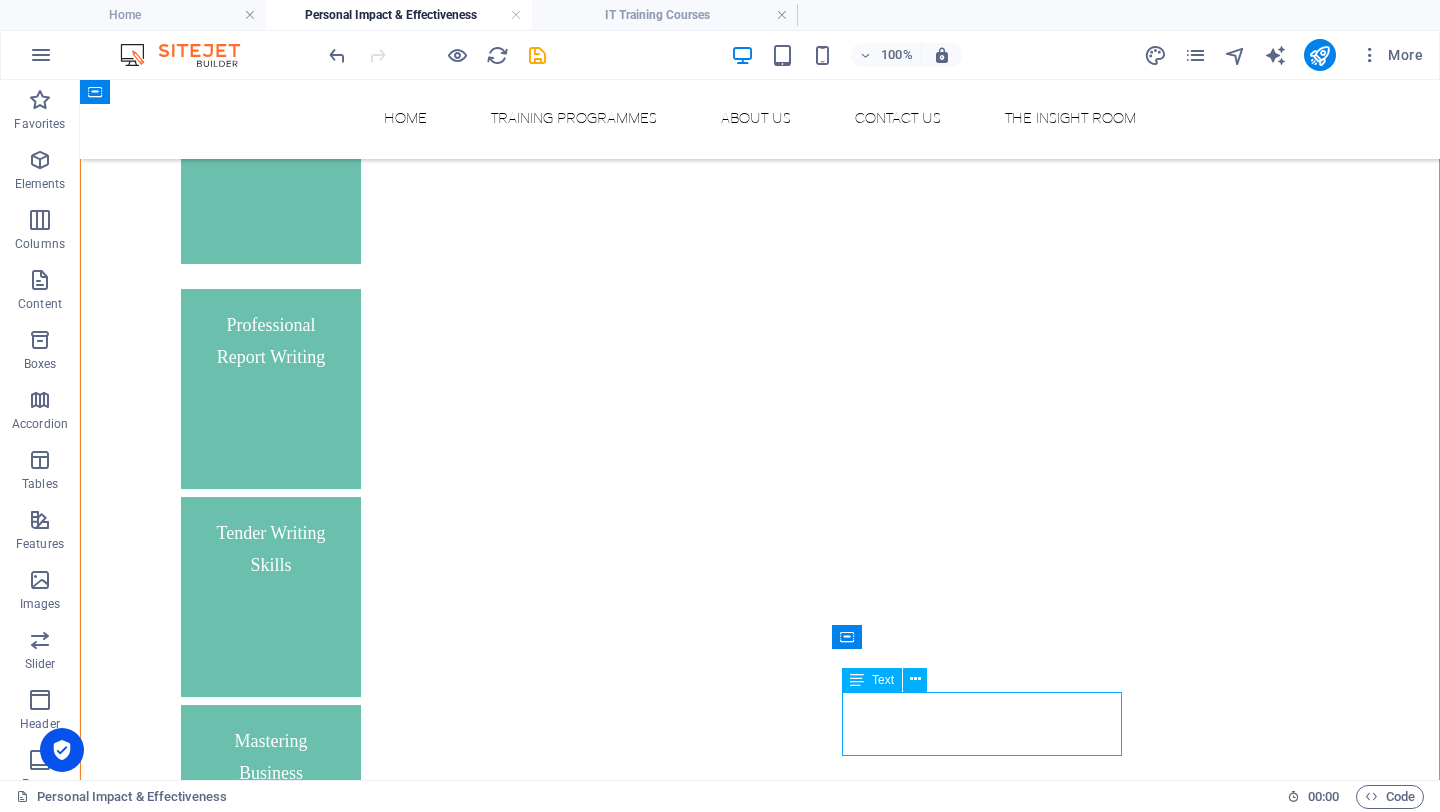 click on "Executive and  PA/Secretarial  Programmes" at bounding box center (350, 4801) 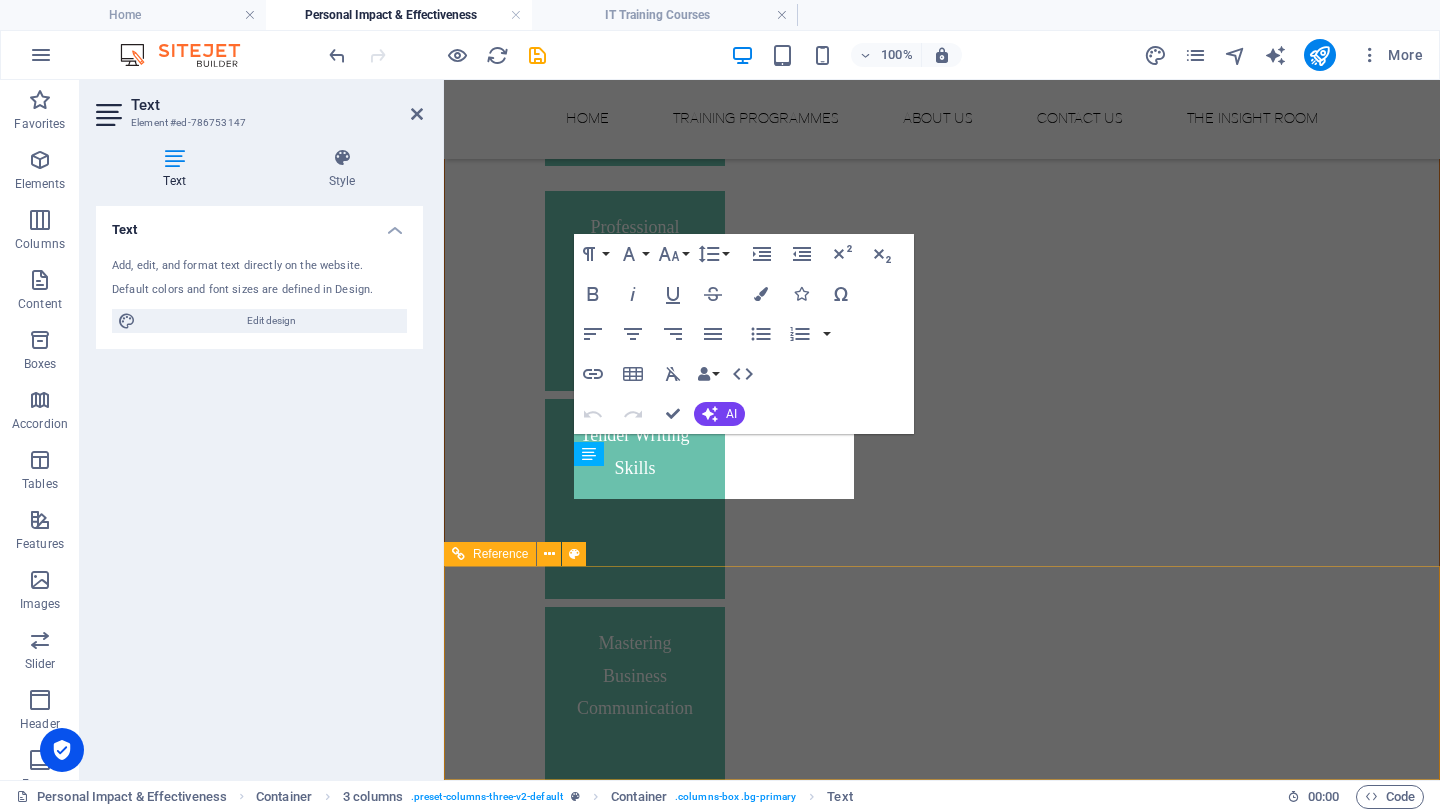 scroll, scrollTop: 4196, scrollLeft: 0, axis: vertical 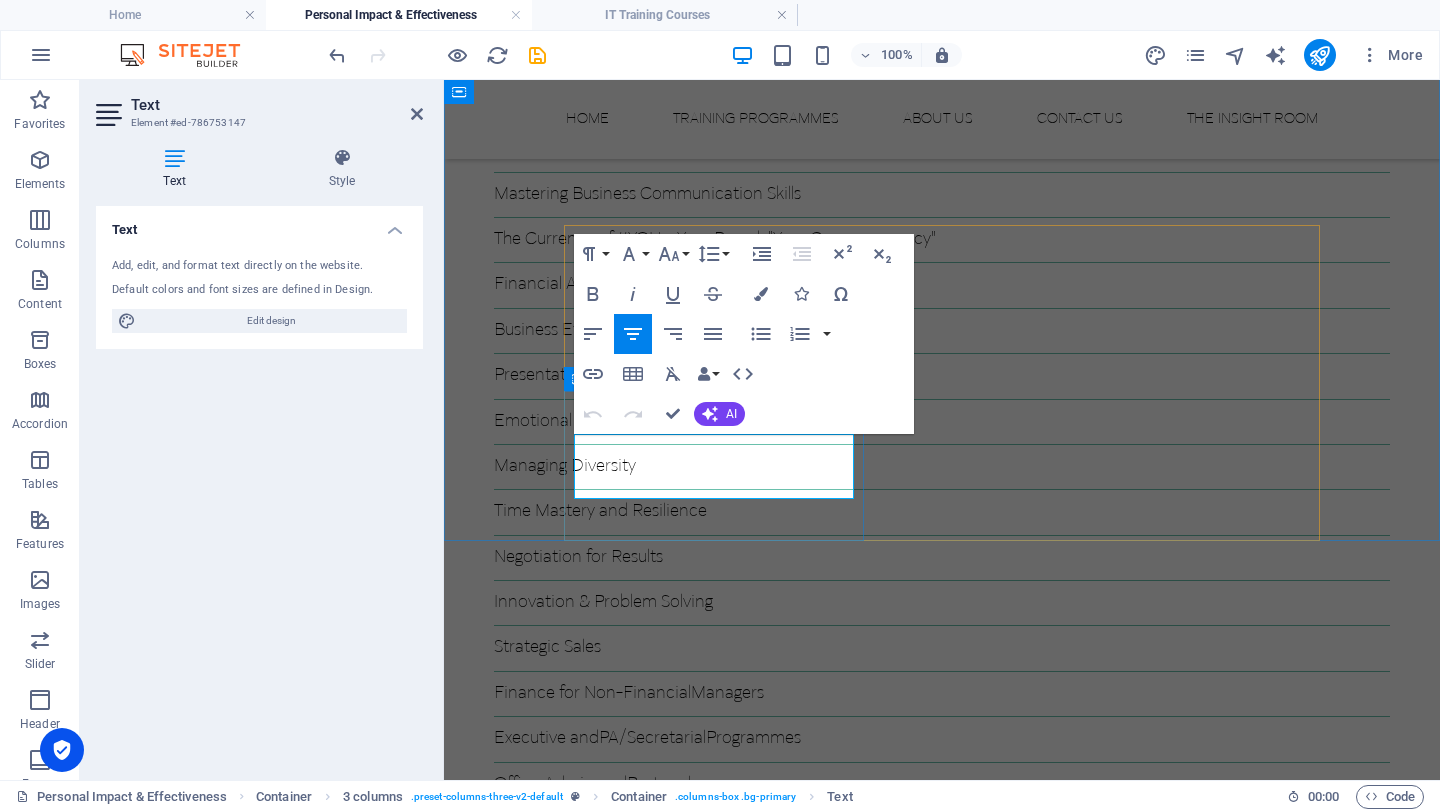 click on "PA/Secretarial" at bounding box center (681, 3053) 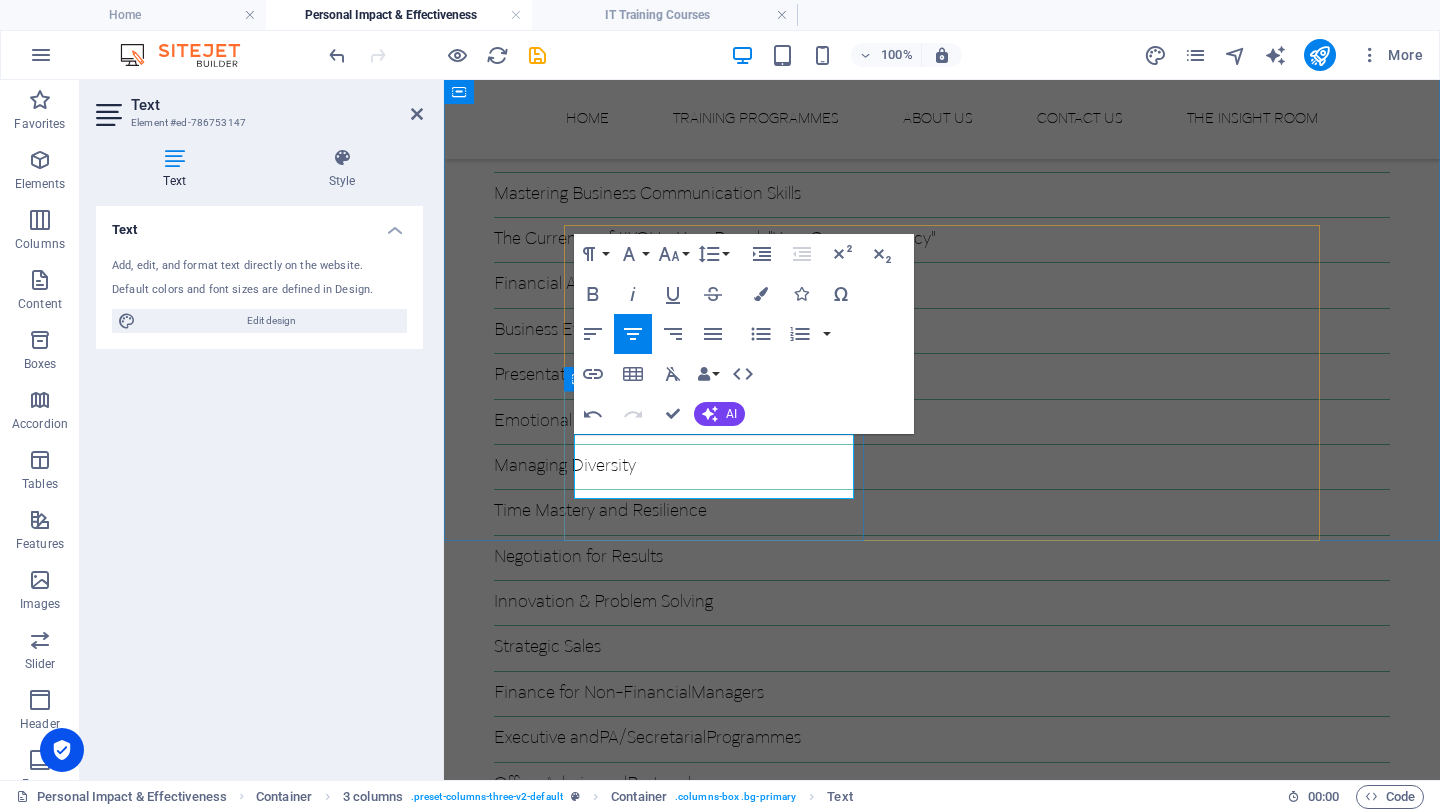 click on "PA/Secretarial" at bounding box center (668, 3053) 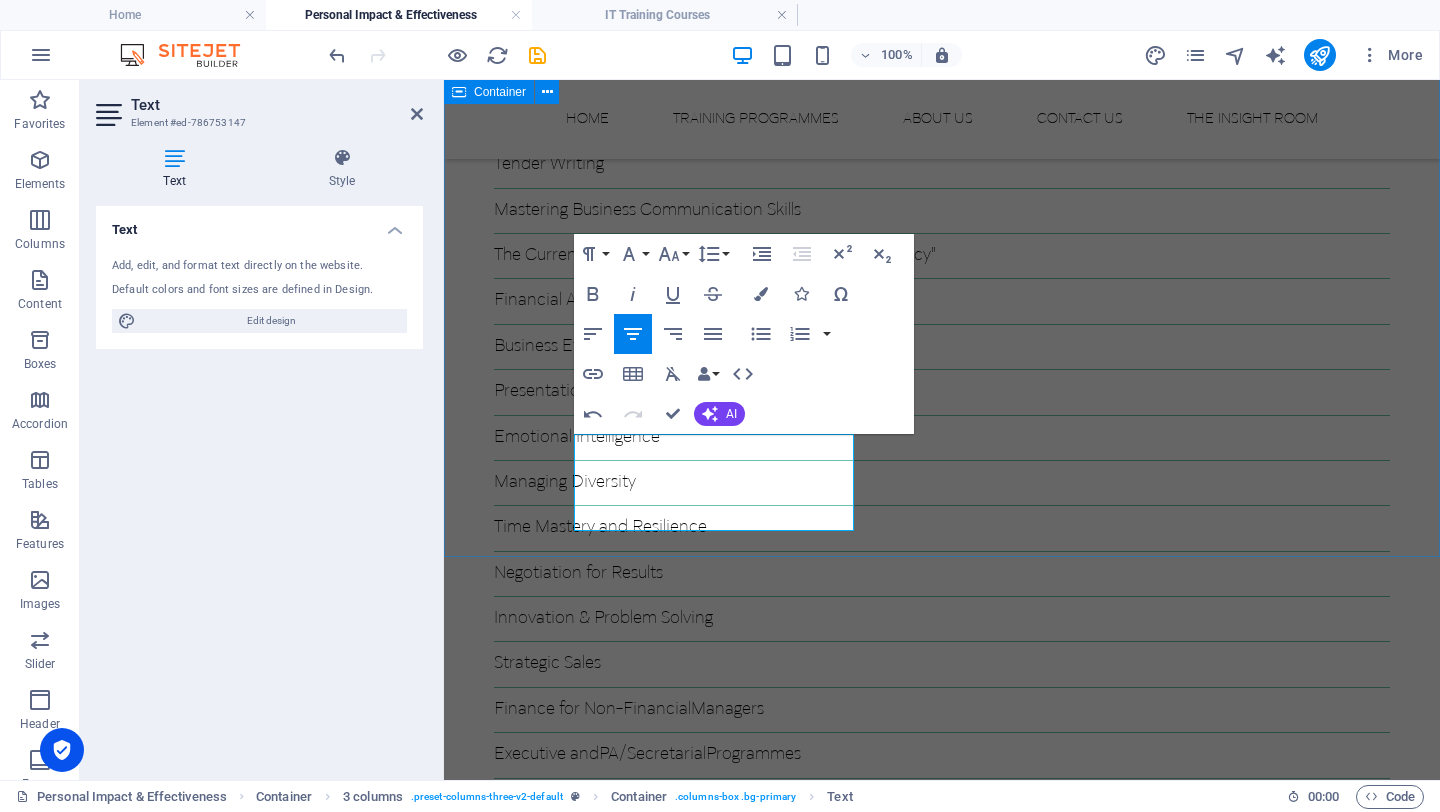click on "Popular Courses: Assertiveness Skills Assertiveness Skills Modern Business Writing Skills The Currency of #YOU - "Your Brand. Your career currency" Financial Awareness - Graduate Workshop  Business Etiquette and Networking Presentation Skills Emotional Intelligence Managing Diversity  Innovations and Problem Solving Strategic Sales Executive and  ​ PA/Secretarial  ​ Programmes" at bounding box center (942, 2142) 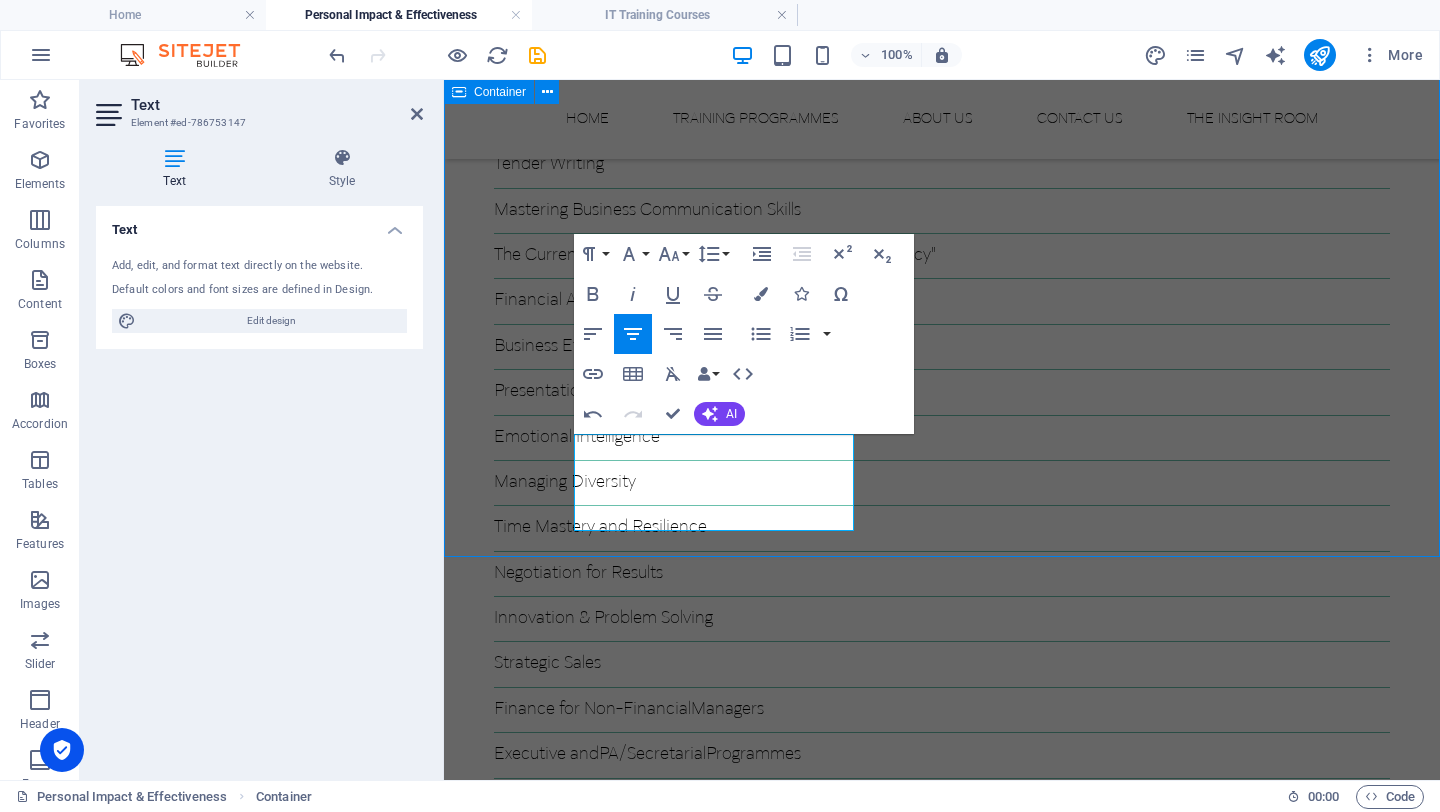 scroll, scrollTop: 2771, scrollLeft: 0, axis: vertical 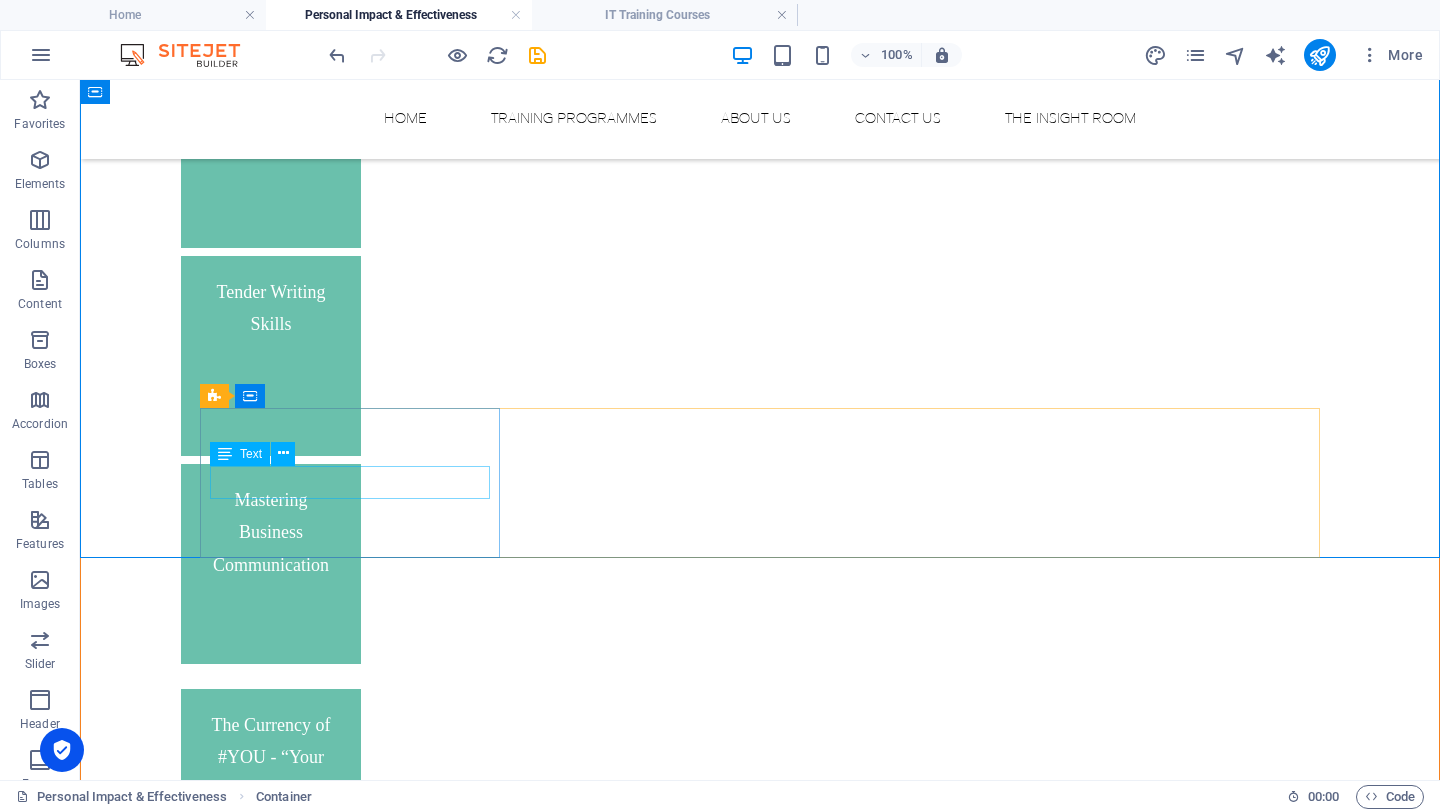 click on "Innovations and Problem Solving" at bounding box center (350, 4229) 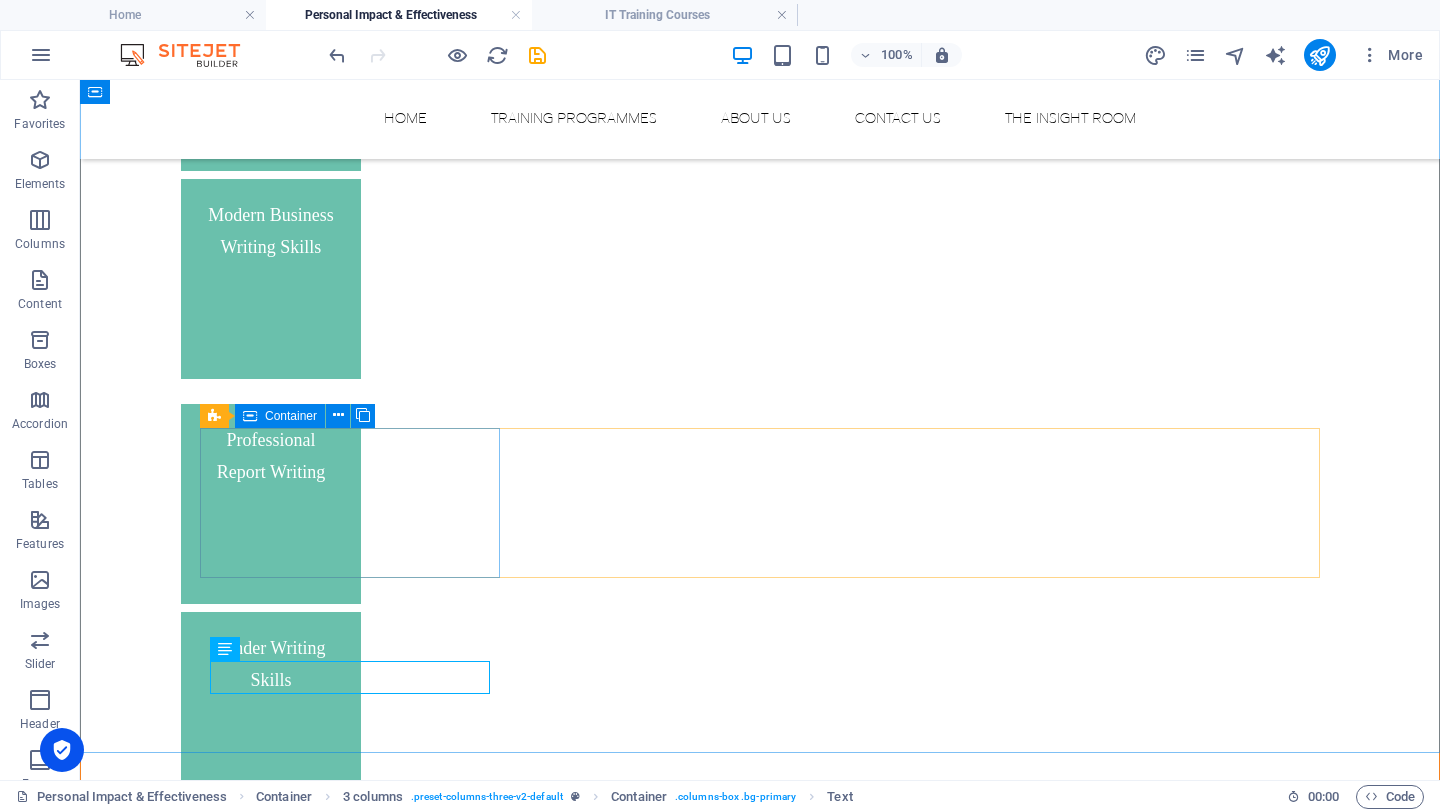 scroll, scrollTop: 2215, scrollLeft: 0, axis: vertical 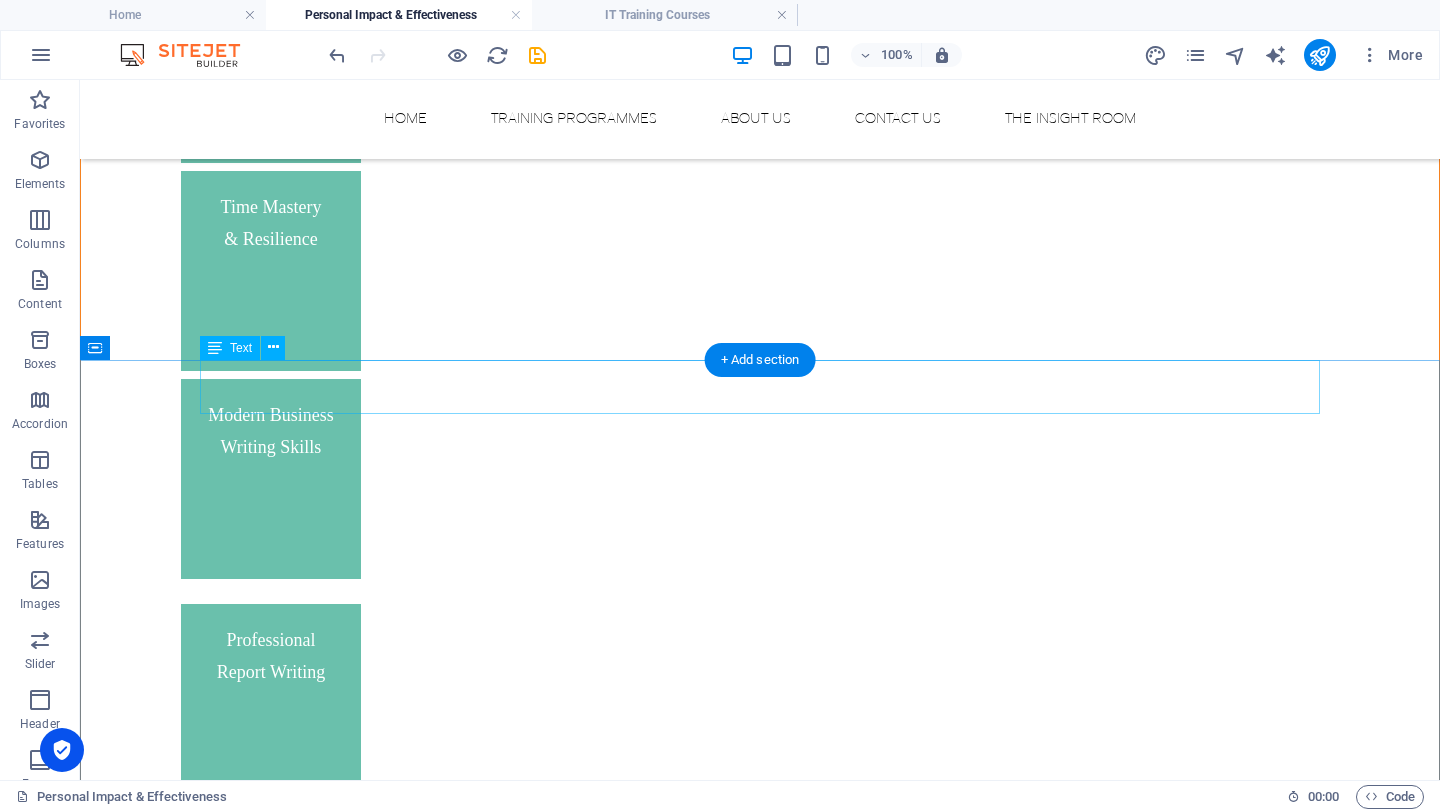 click on "Popular Courses:" at bounding box center [760, 3223] 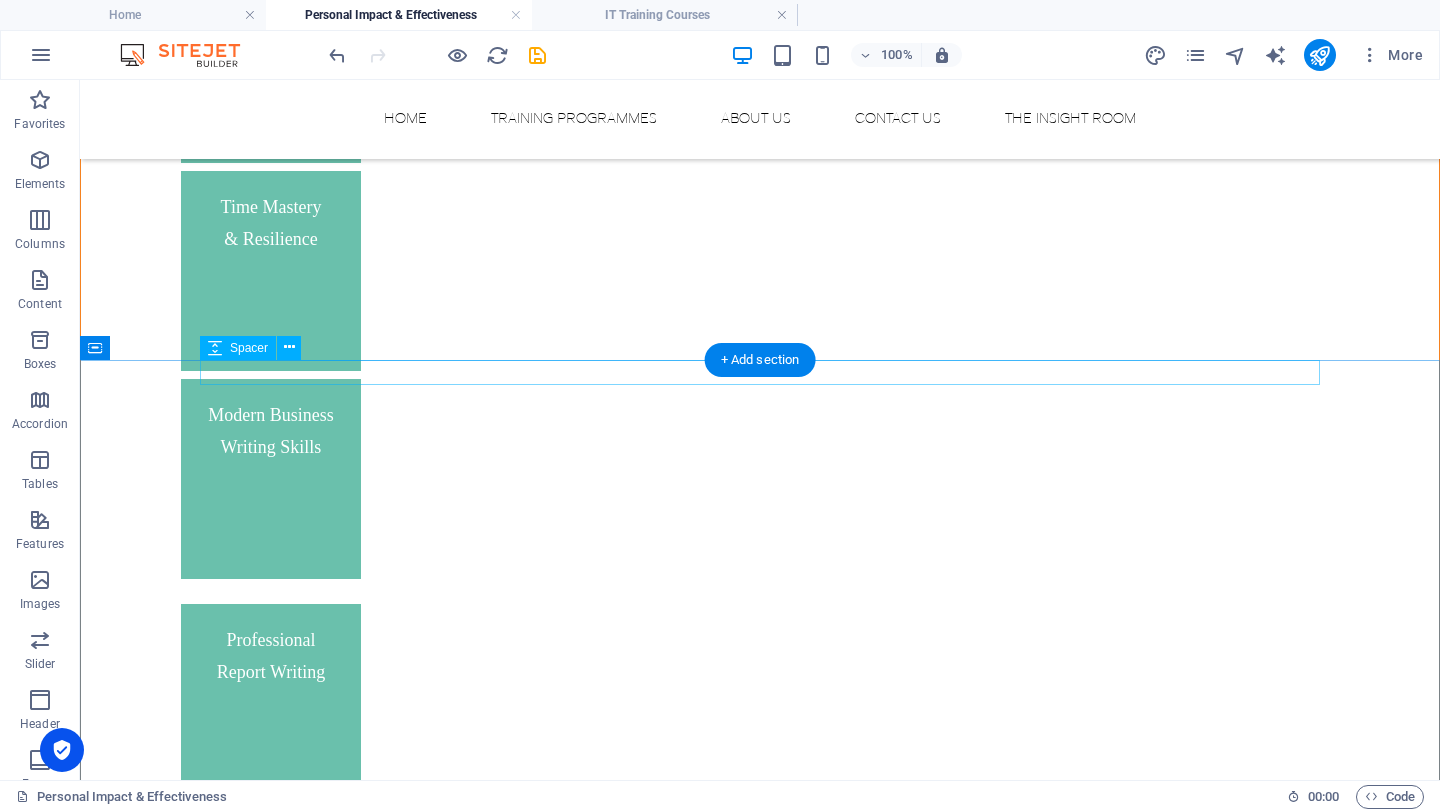 click at bounding box center (760, 3208) 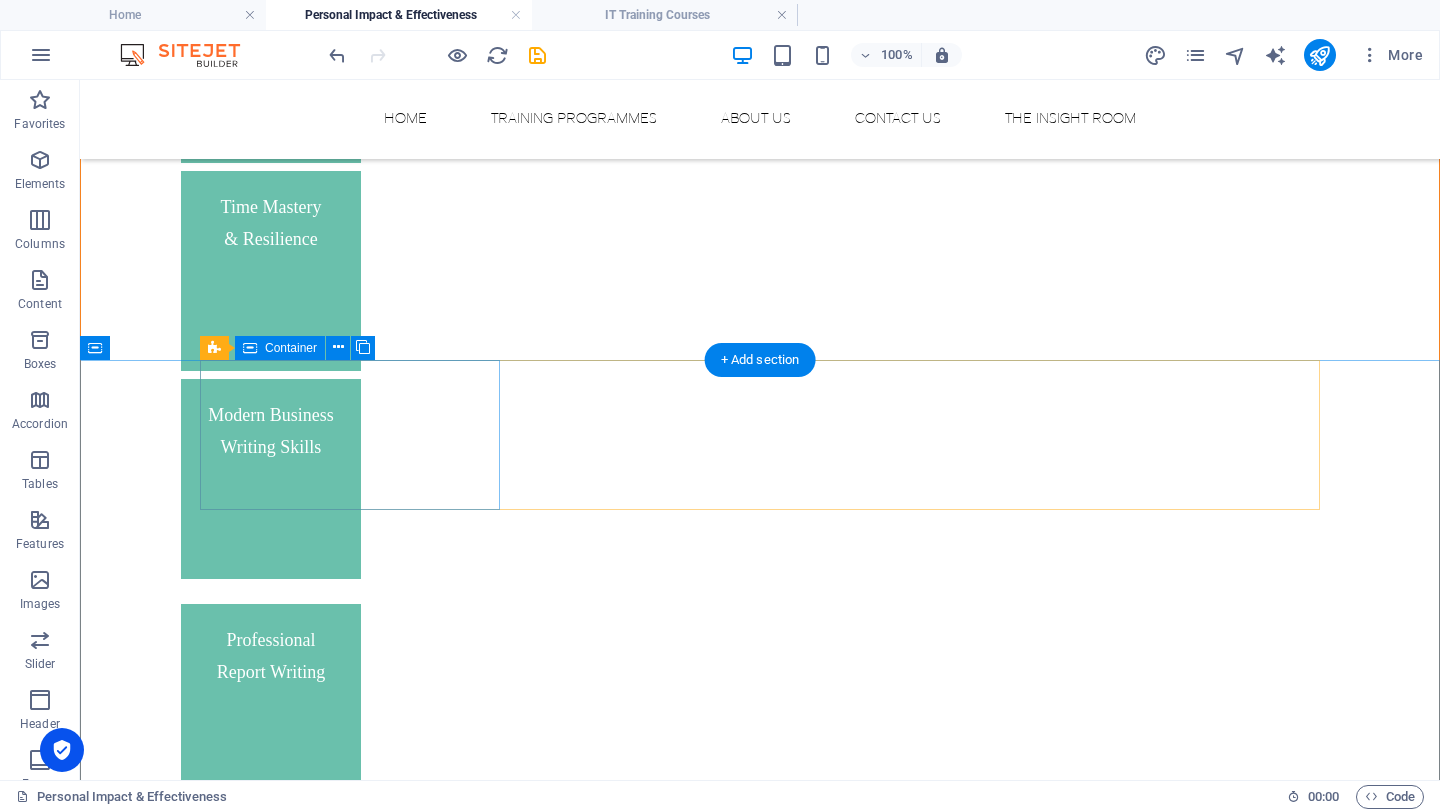 click on "Assertiveness Skills" at bounding box center [350, 3271] 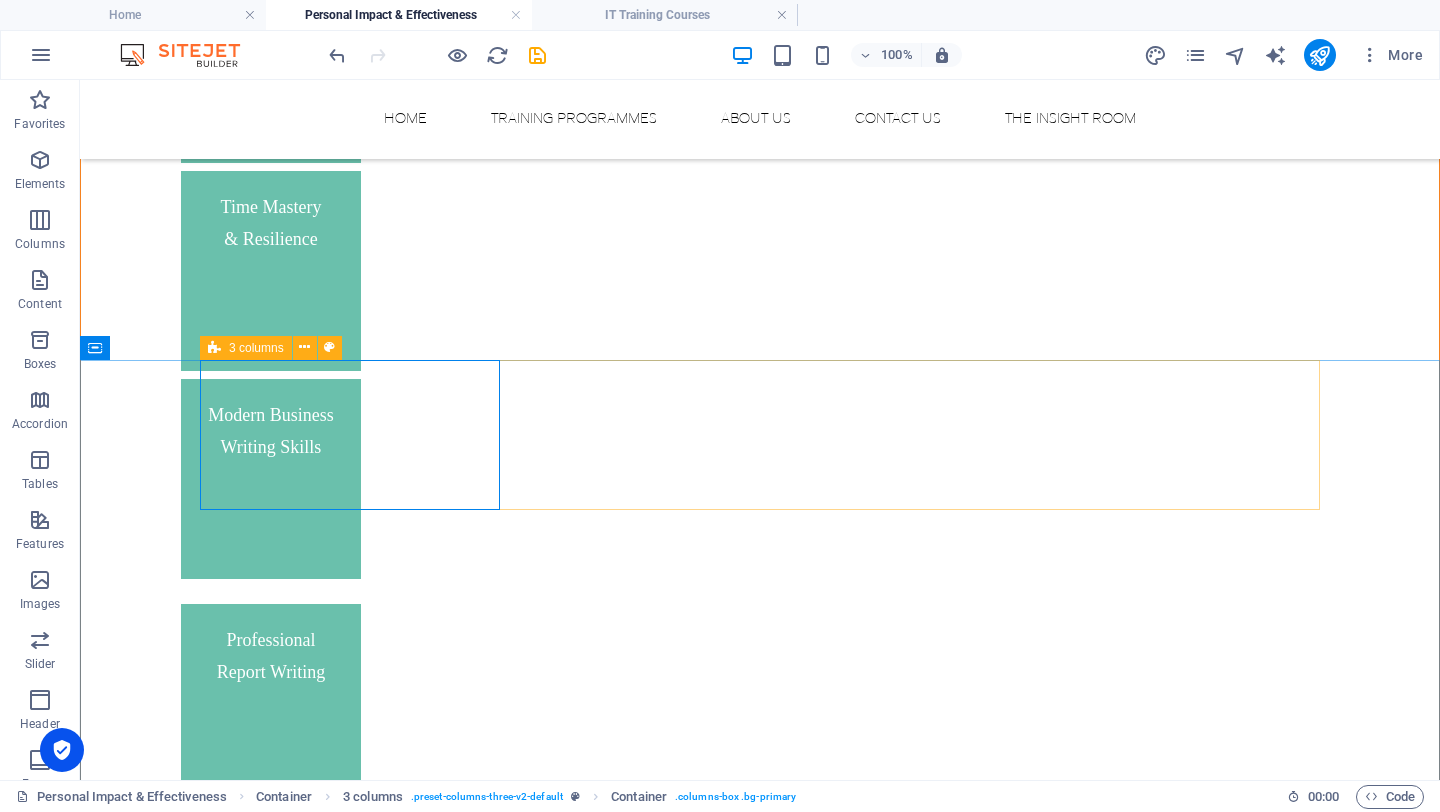 click on "3 columns" at bounding box center (256, 348) 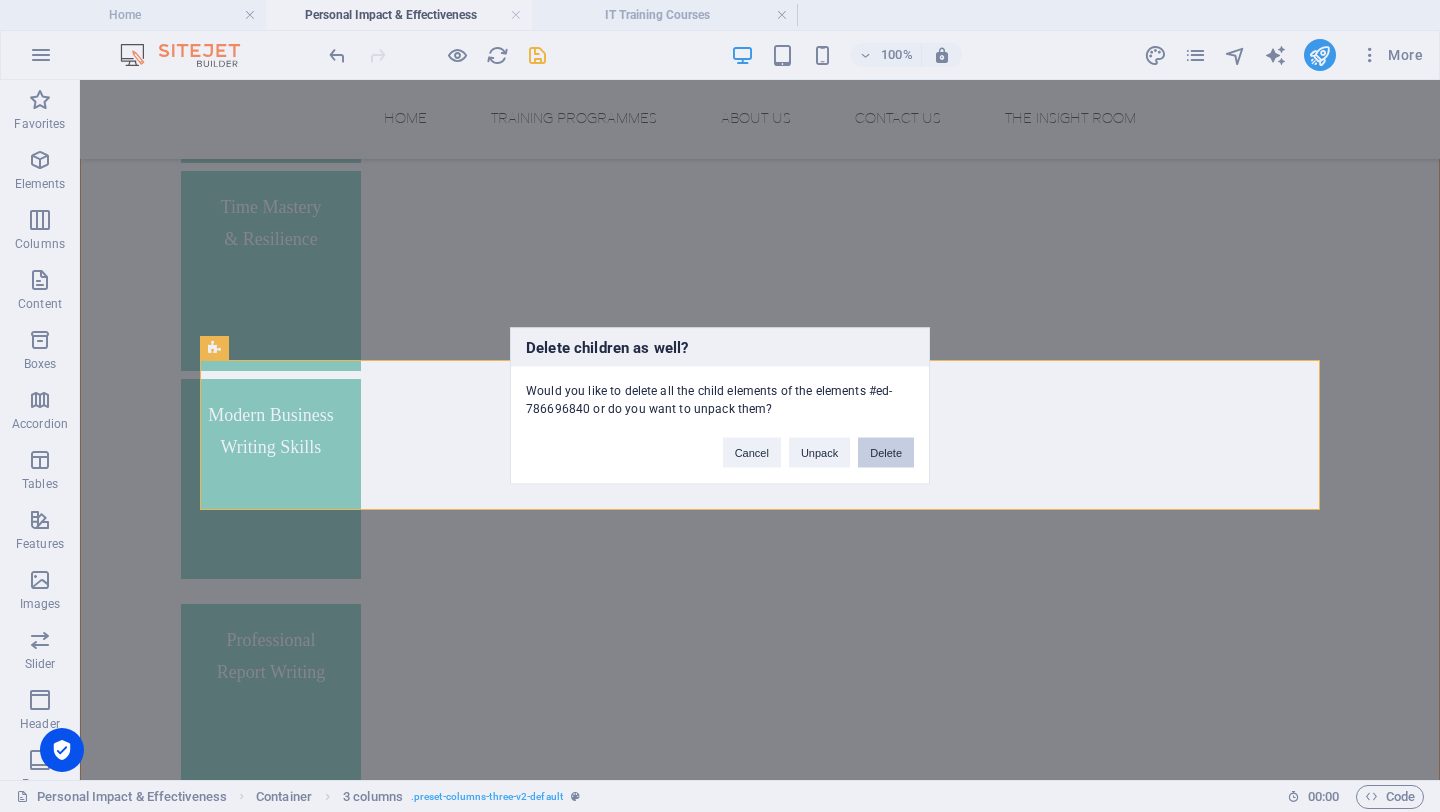 click on "Delete" at bounding box center (886, 453) 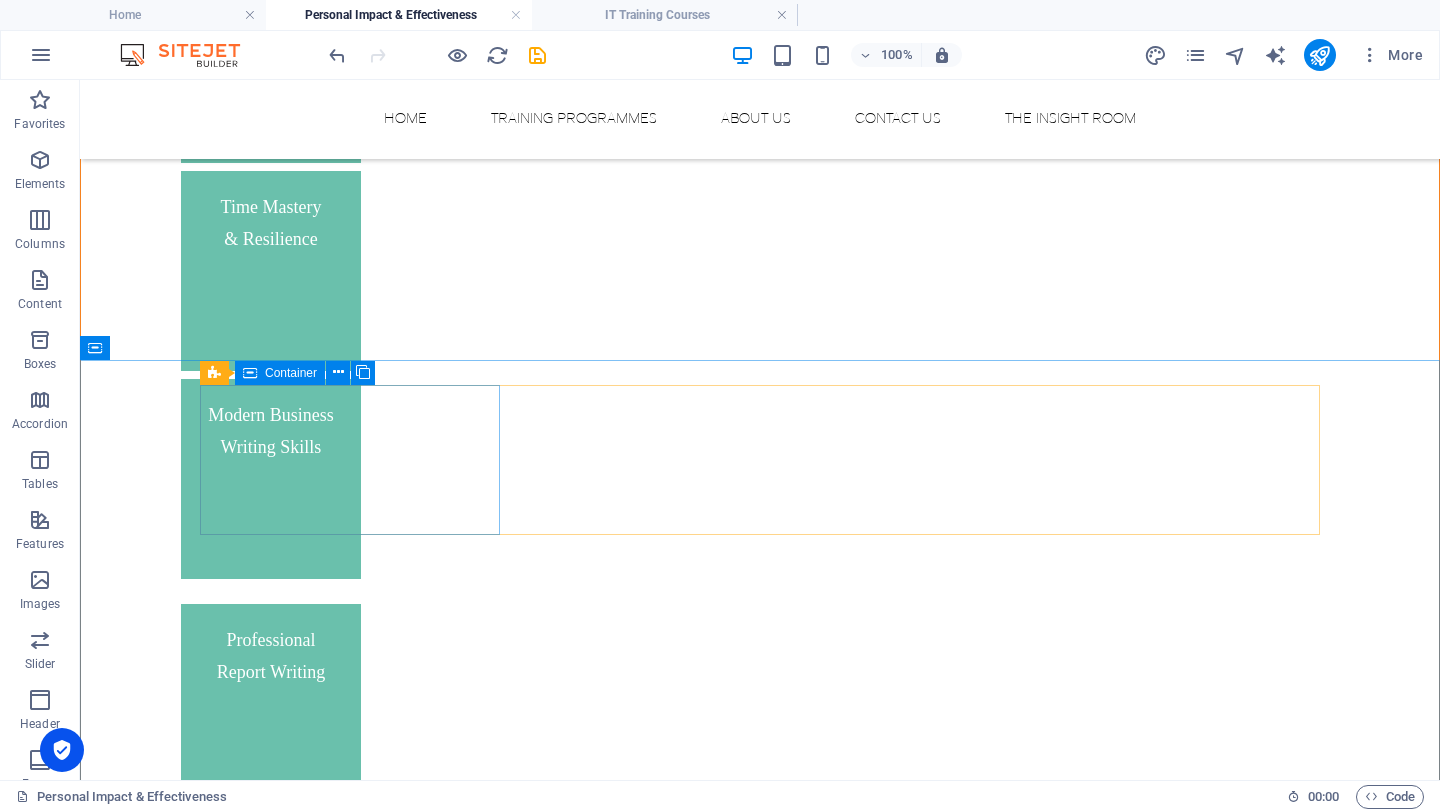 click on "Container" at bounding box center [291, 373] 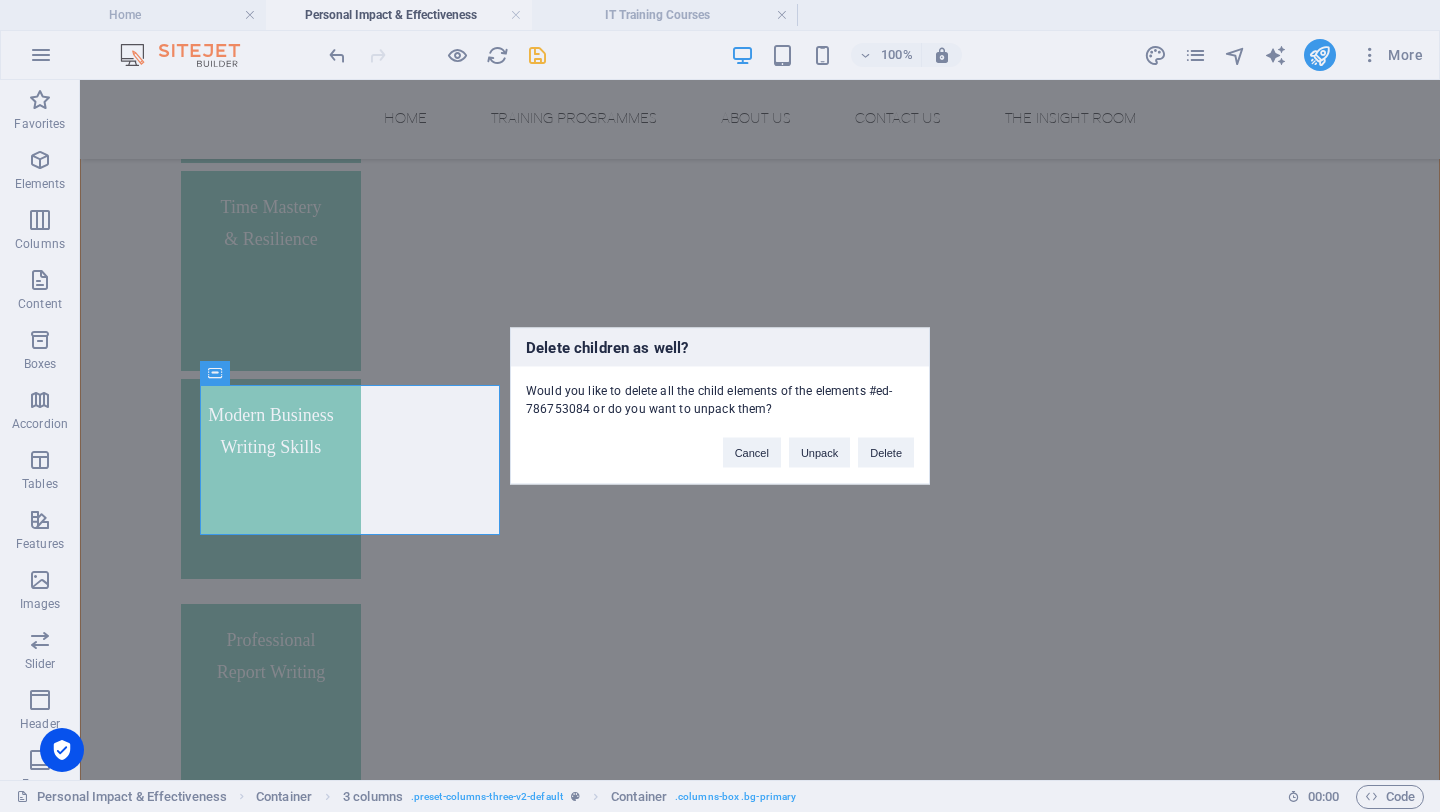 type 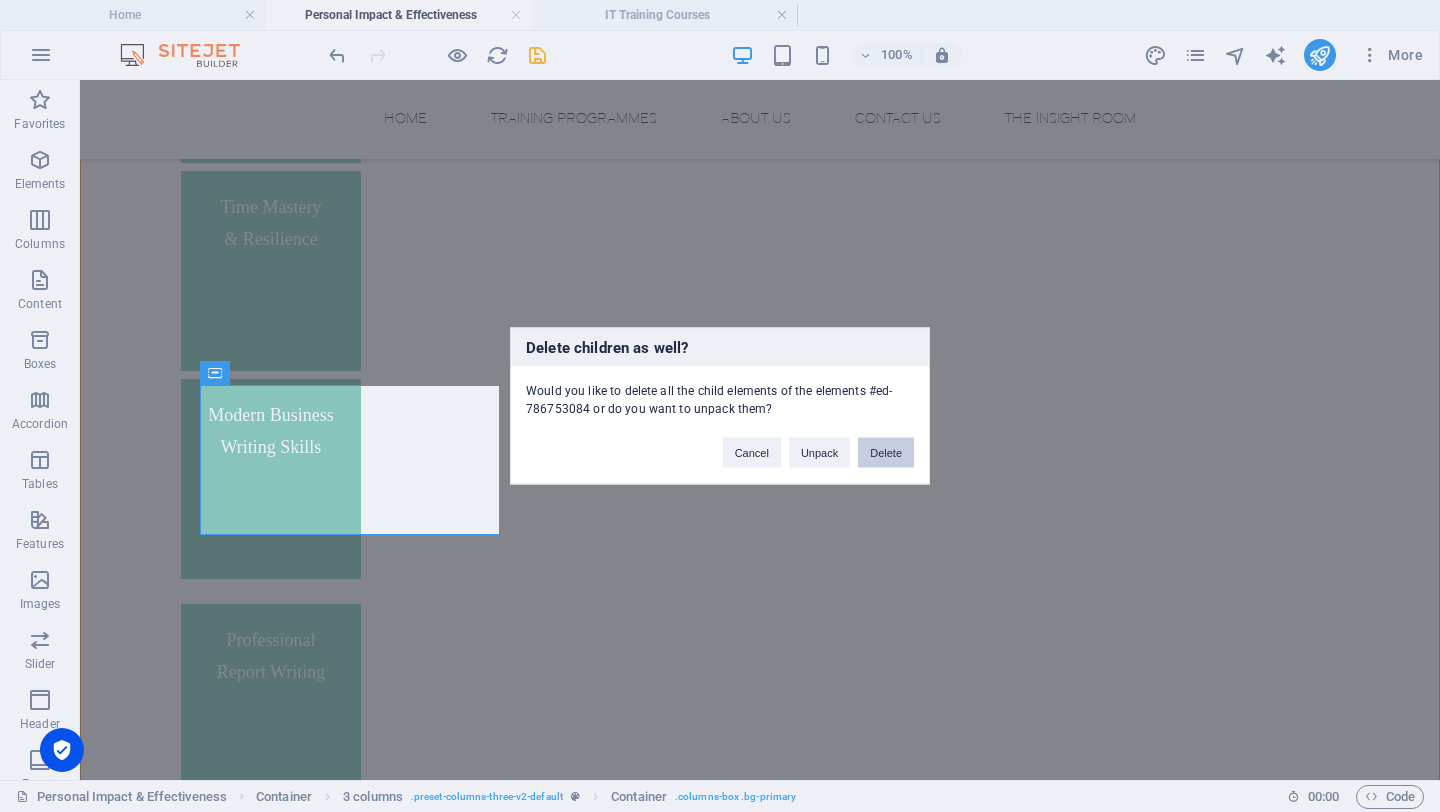 click on "Delete" at bounding box center (886, 453) 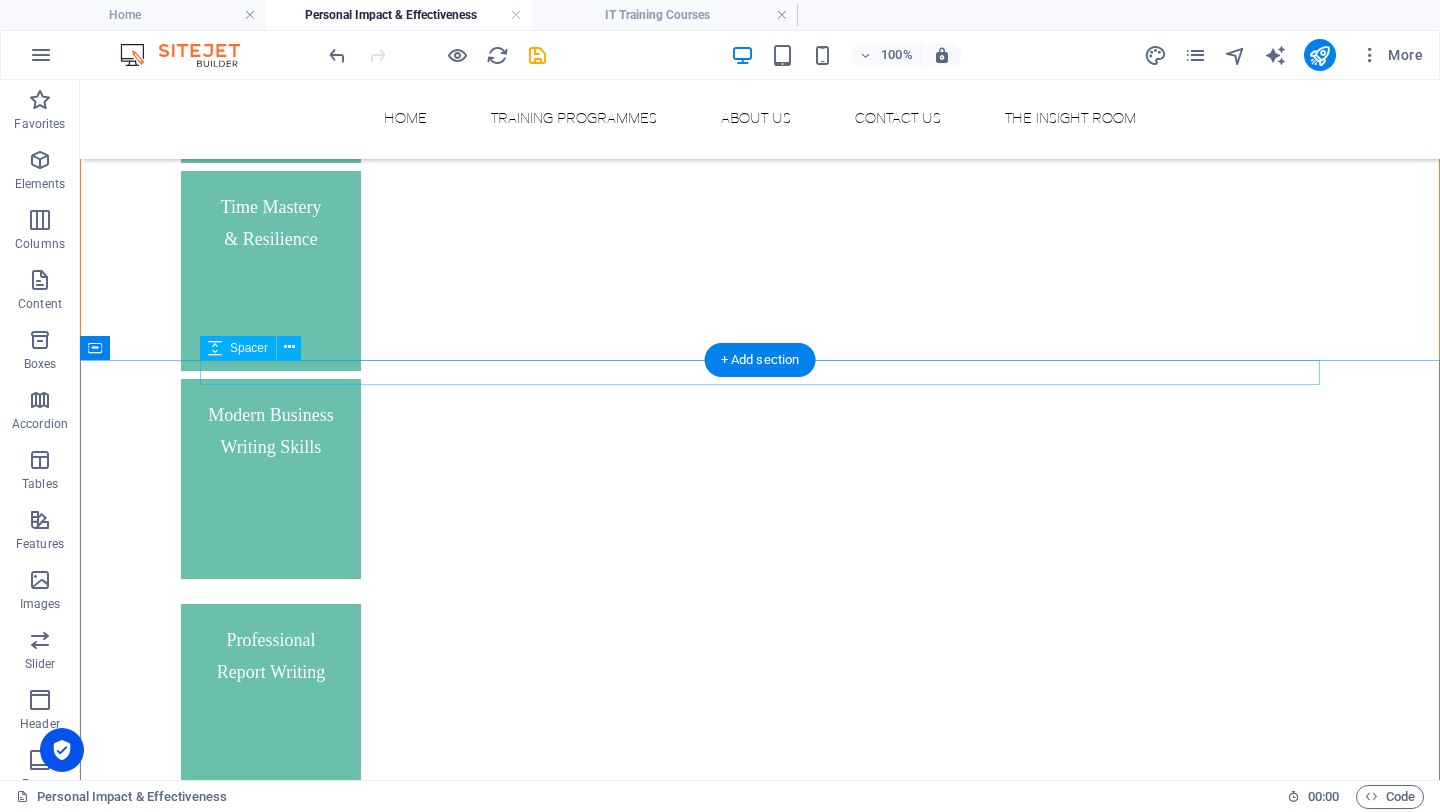 click at bounding box center (760, 3208) 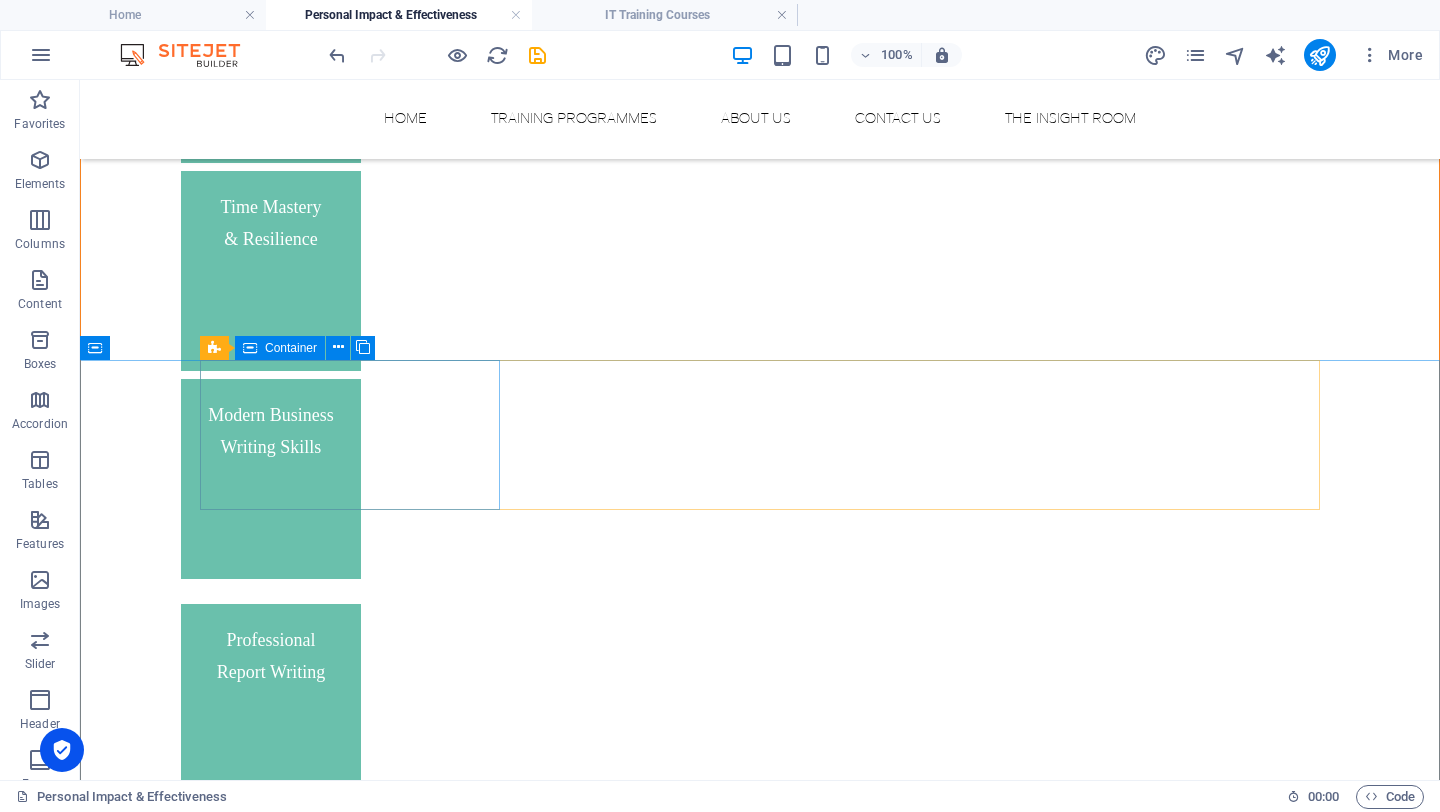 click on "Container" at bounding box center (291, 348) 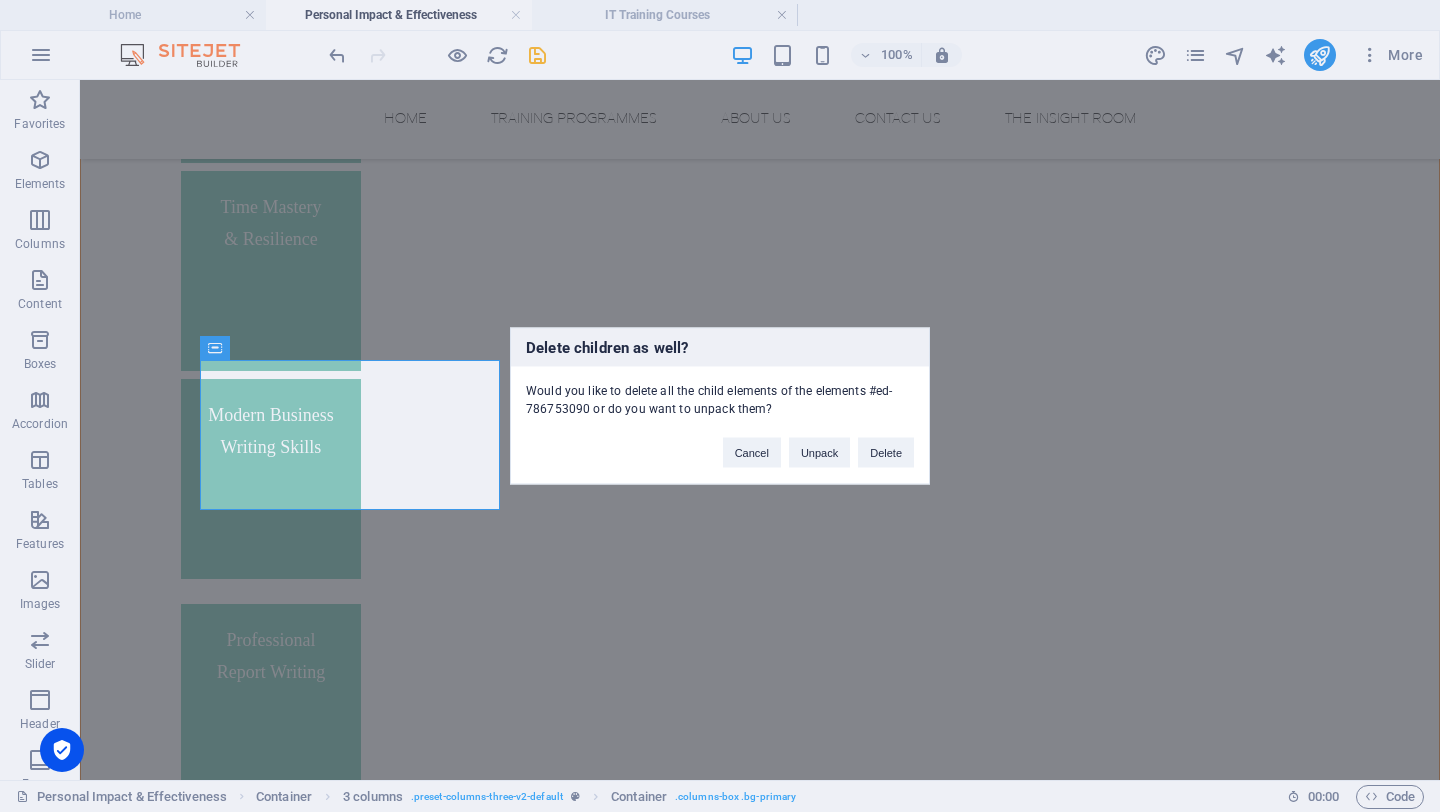 type 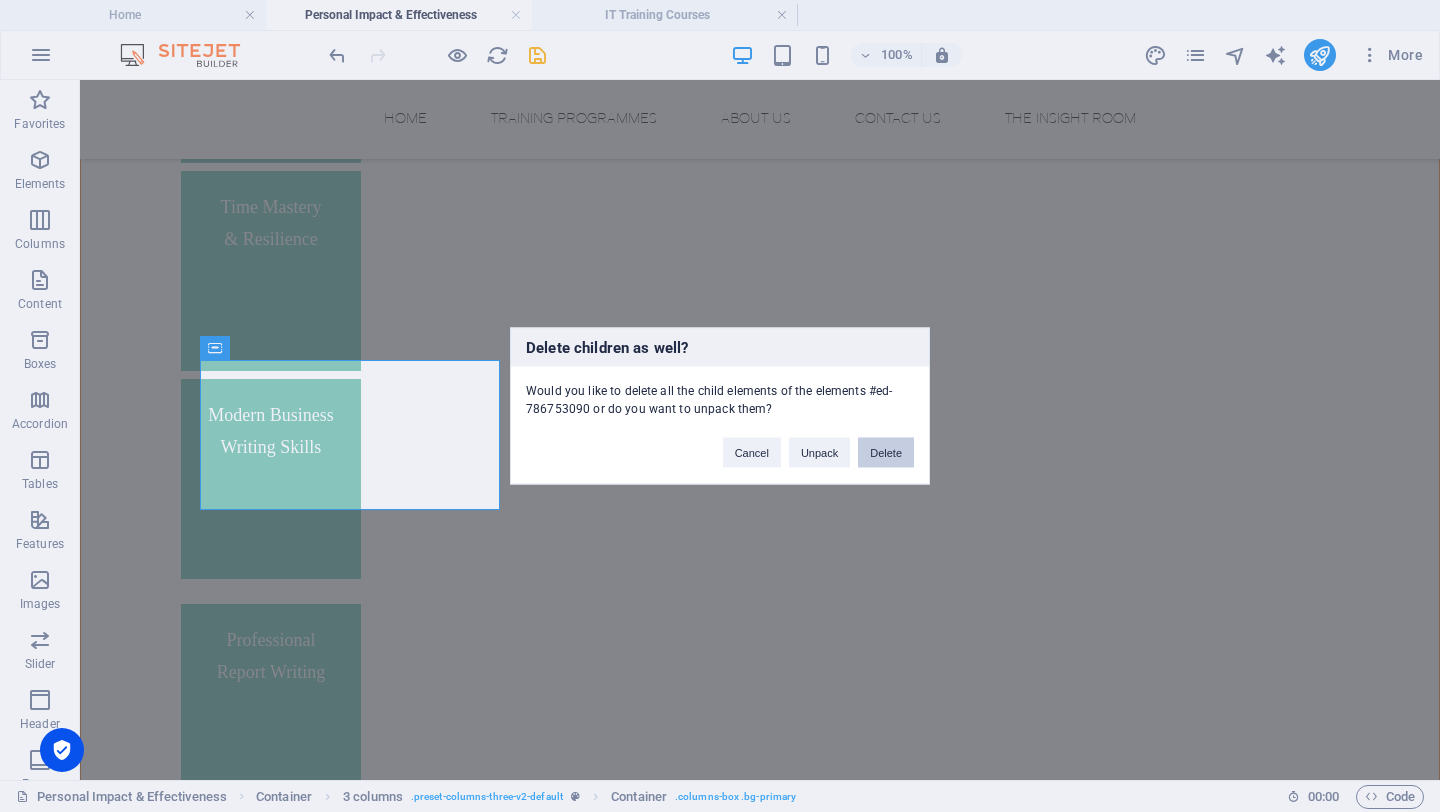 click on "Delete" at bounding box center (886, 453) 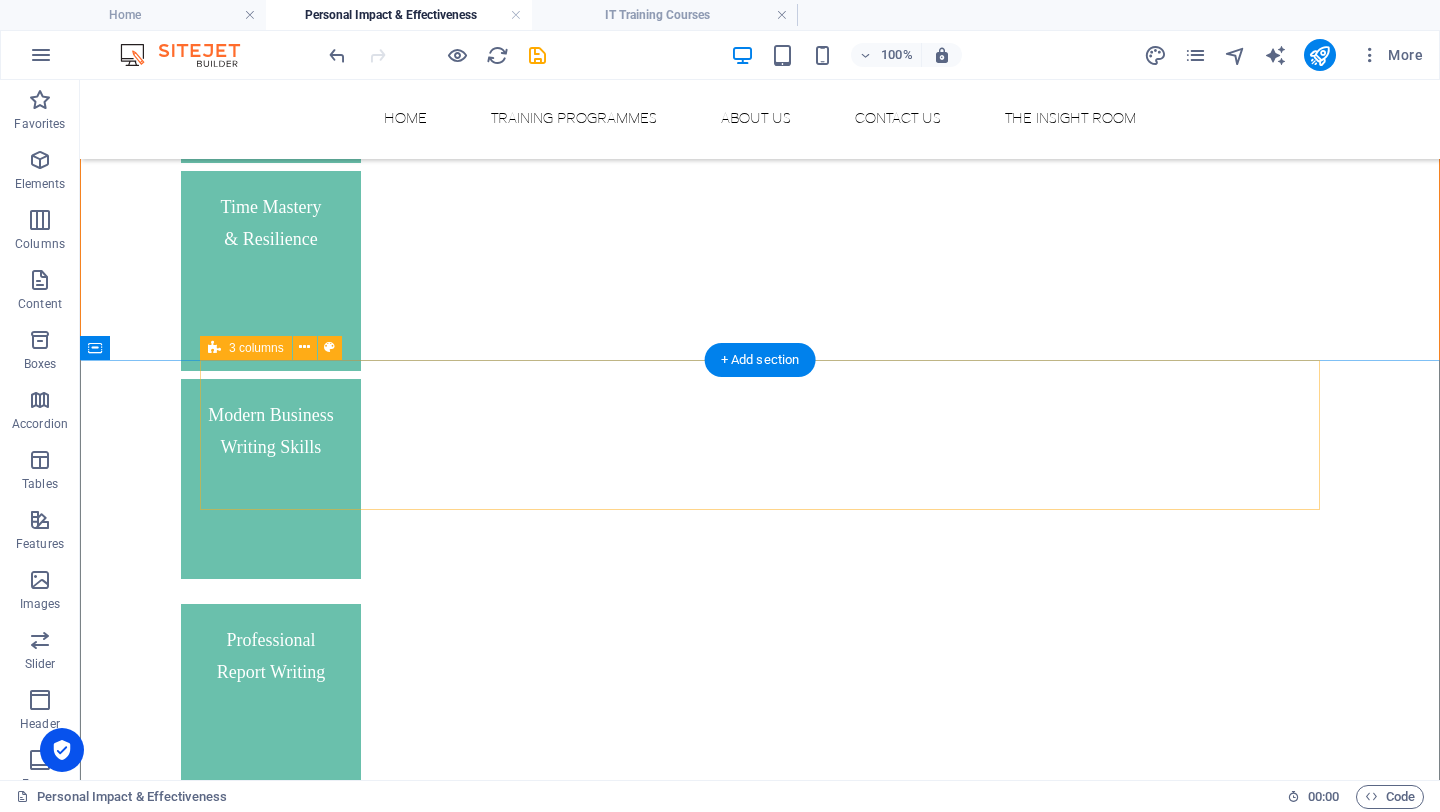 click on "Business Etiquette and Networking" at bounding box center (760, 3271) 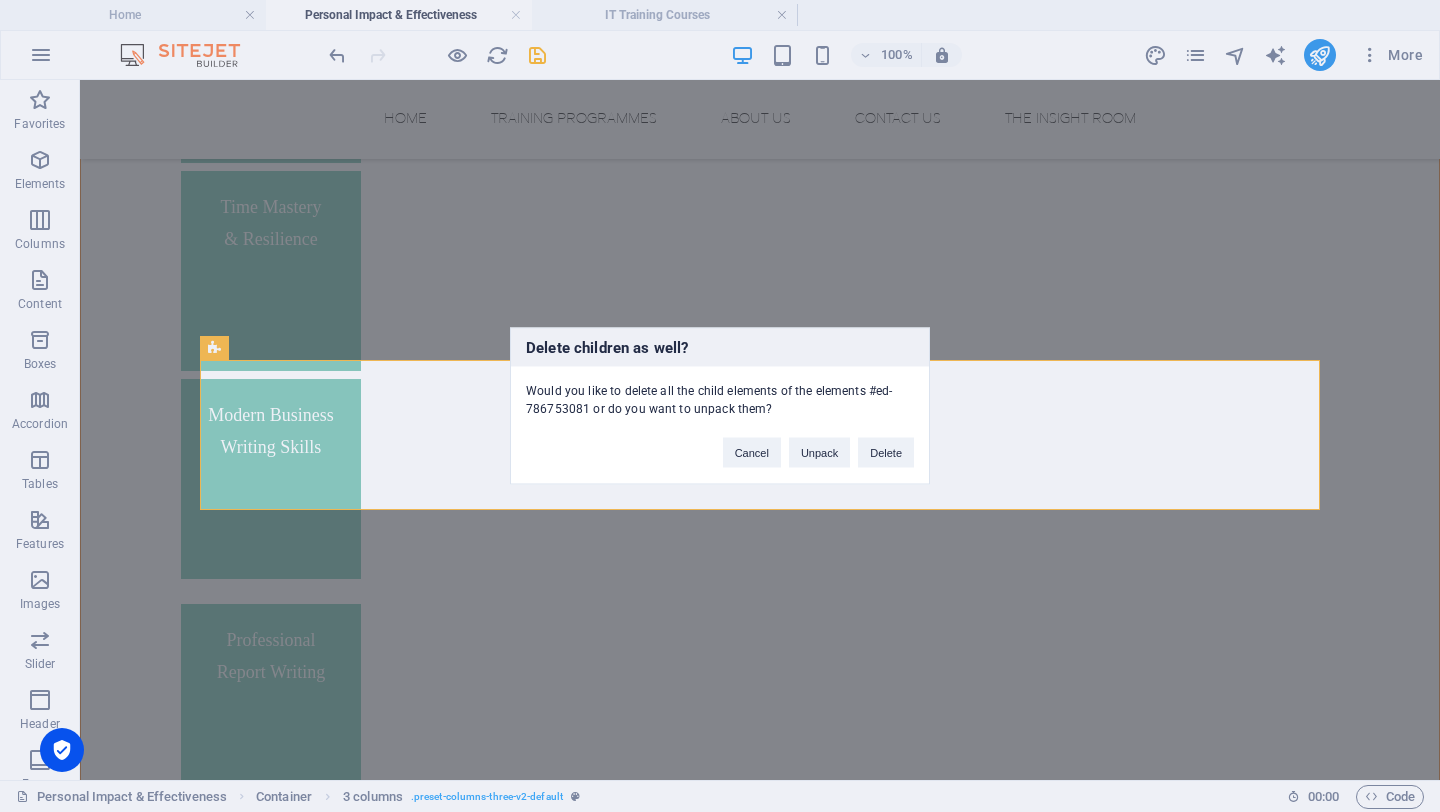 type 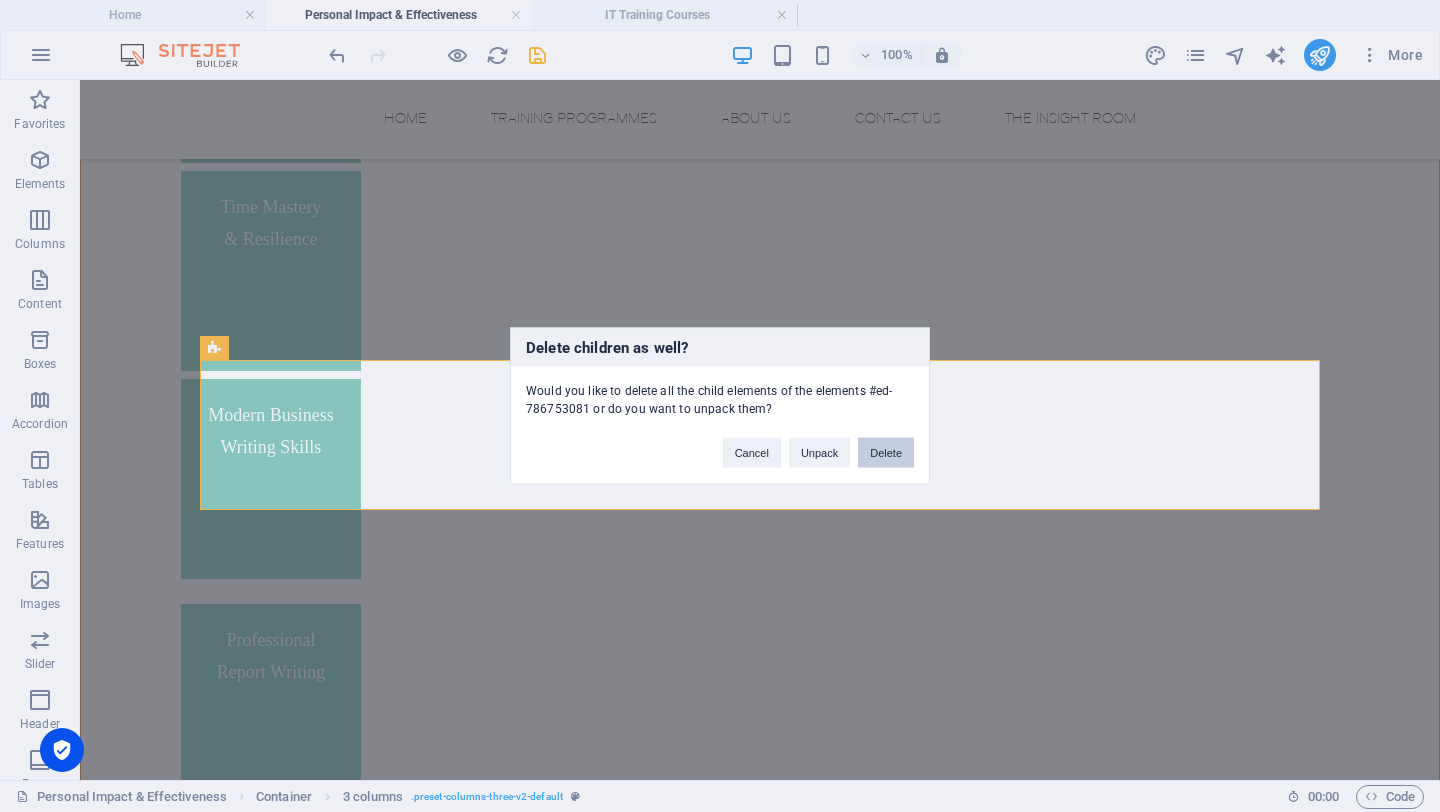 click on "Delete" at bounding box center [886, 453] 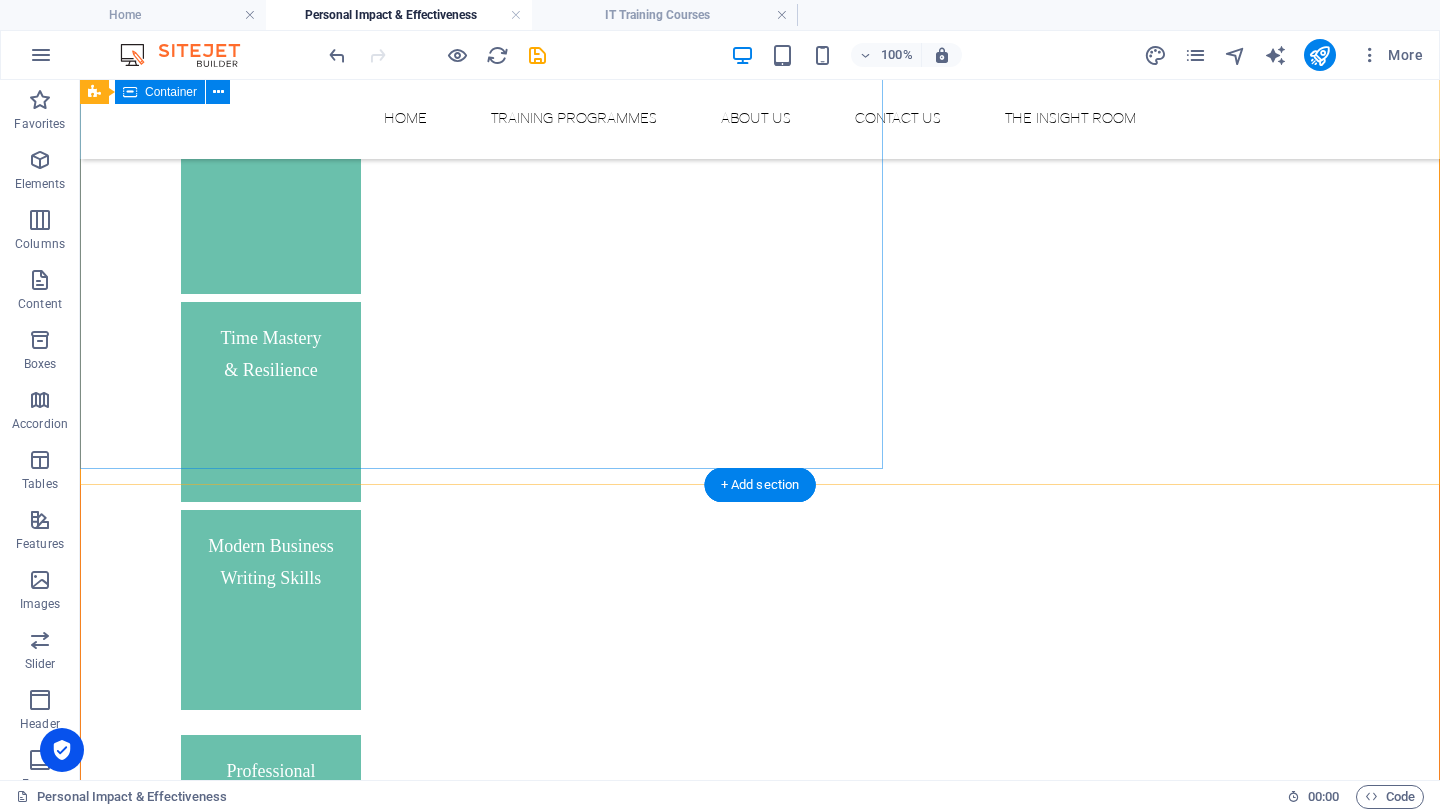 scroll, scrollTop: 2068, scrollLeft: 0, axis: vertical 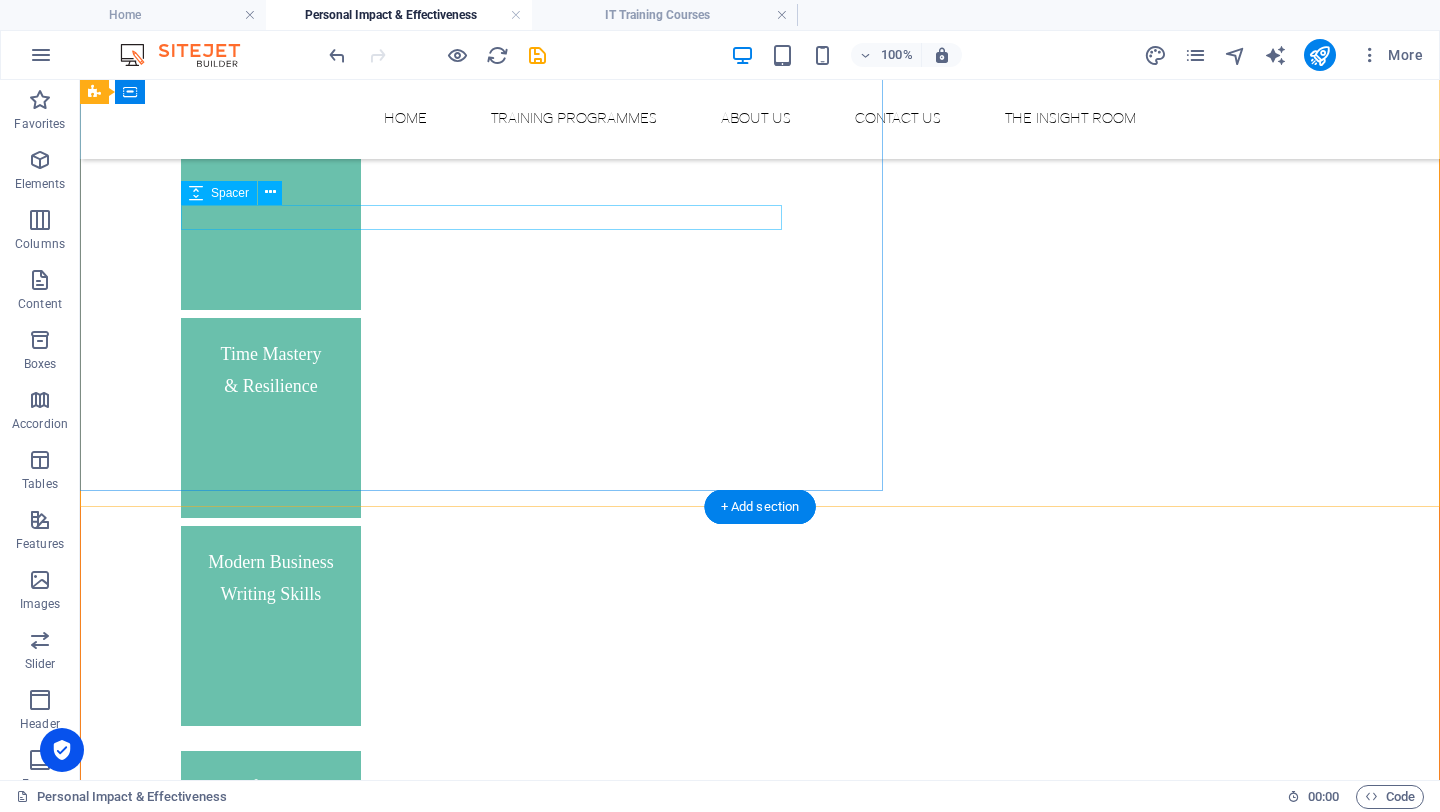 click at bounding box center [760, 1379] 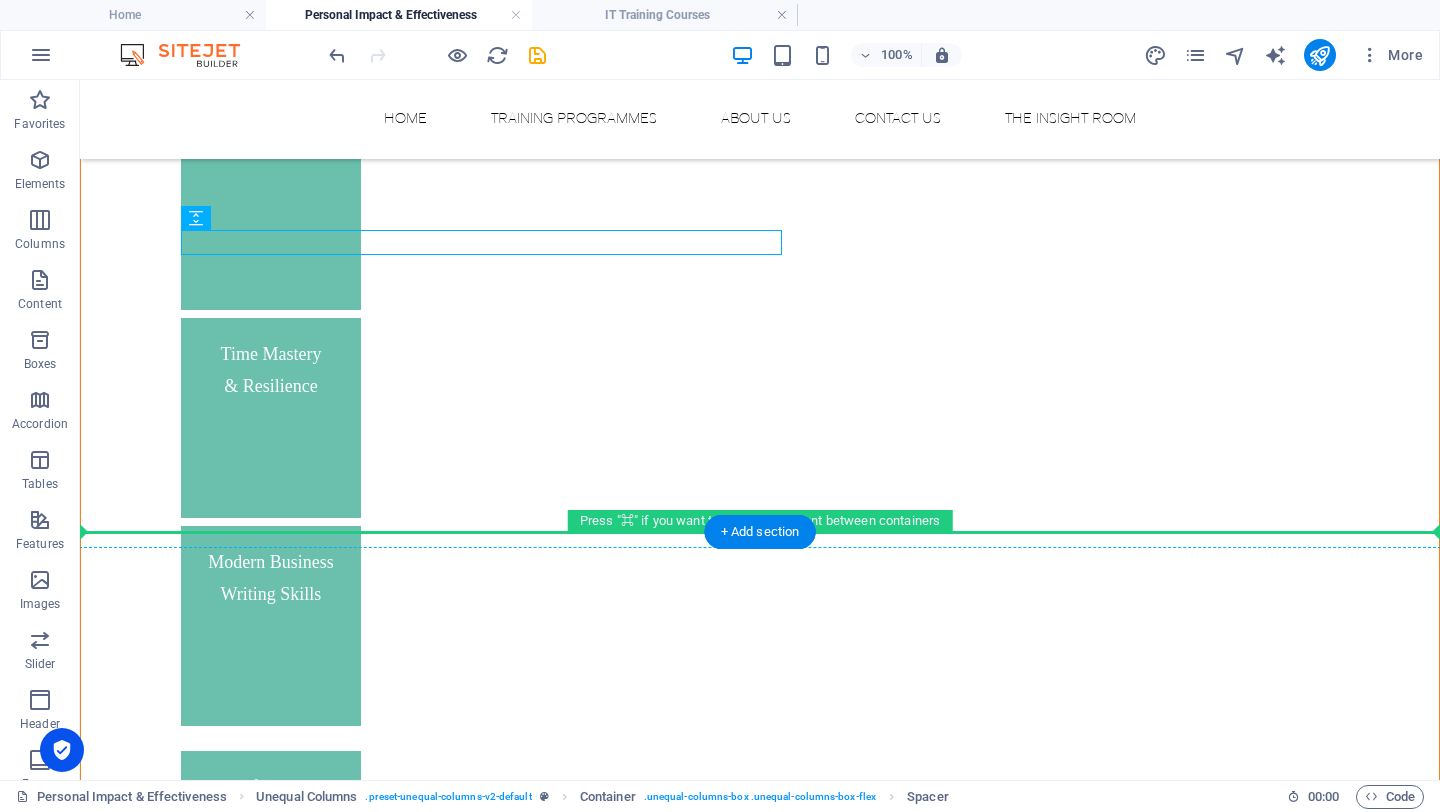 drag, startPoint x: 500, startPoint y: 240, endPoint x: 486, endPoint y: 458, distance: 218.44908 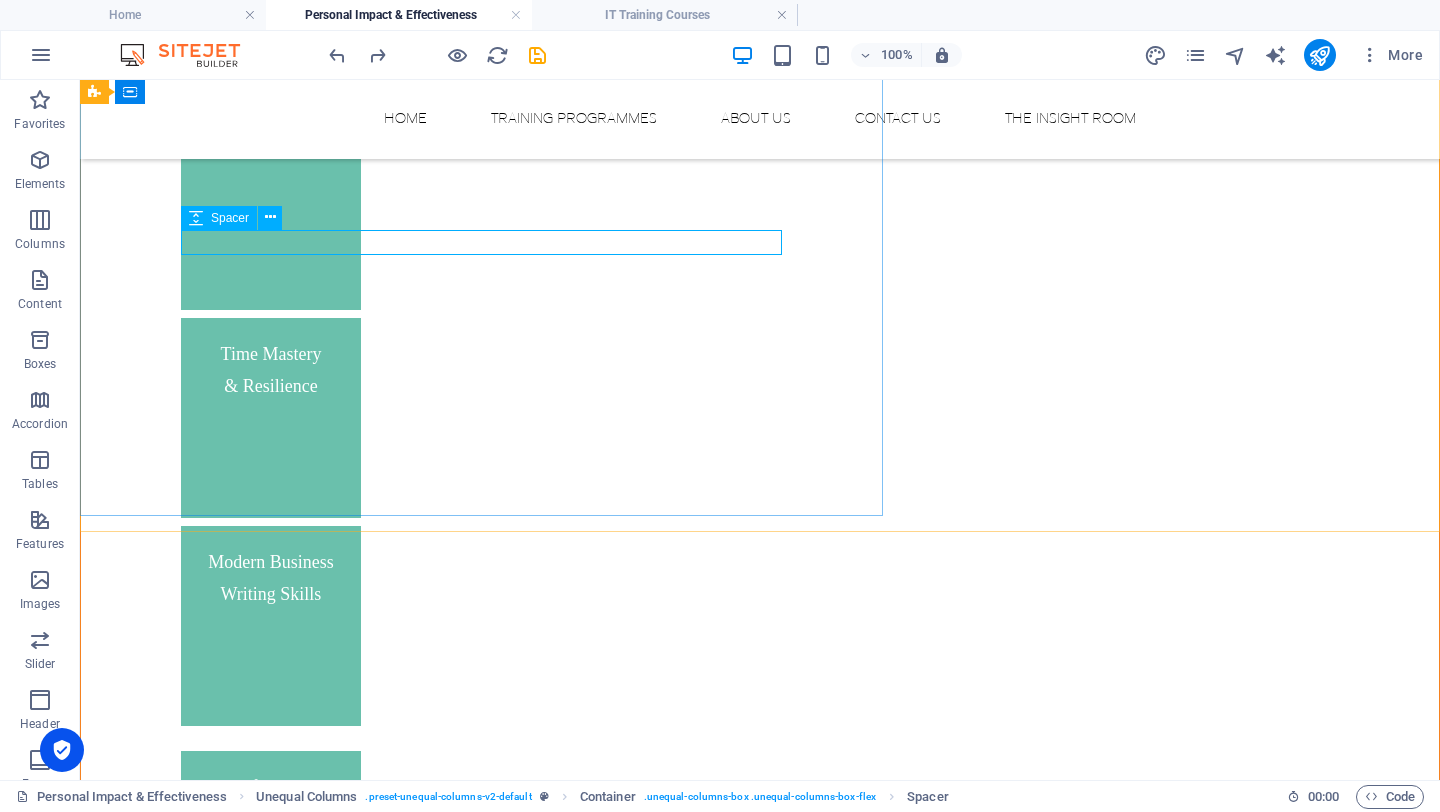 click on "Spacer" at bounding box center [230, 218] 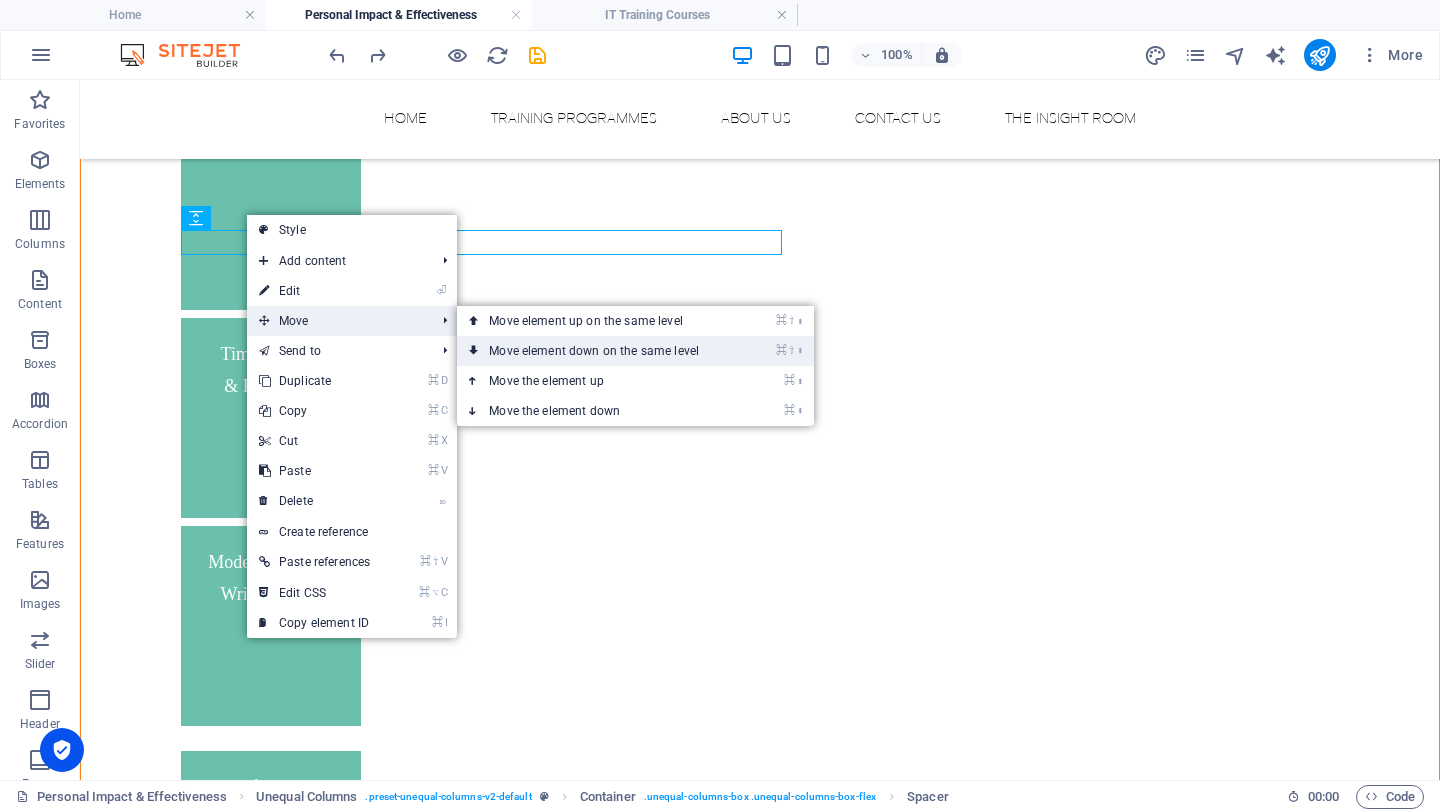 click on "⌘ ⇧ ⬇  Move element down on the same level" at bounding box center (598, 351) 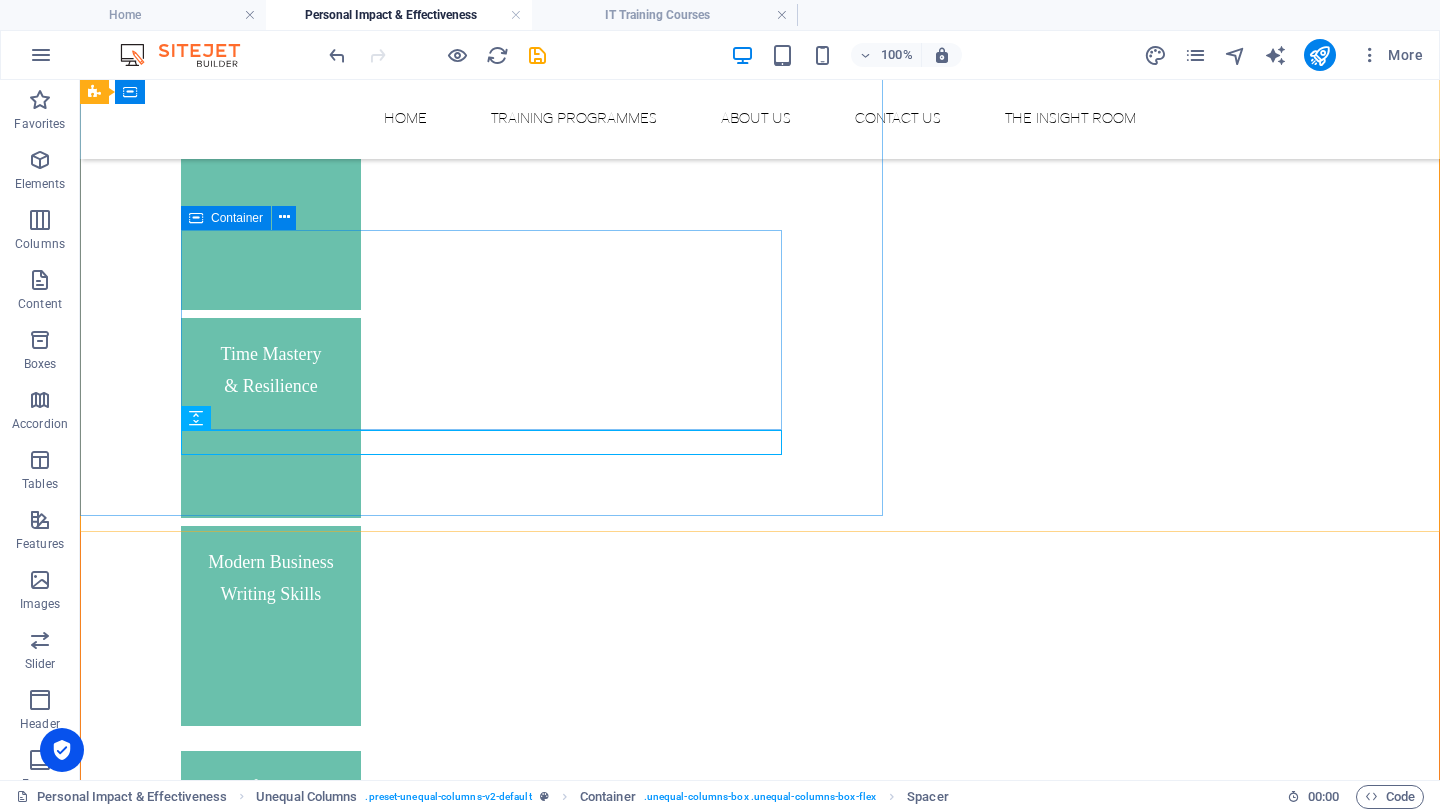 click at bounding box center [196, 218] 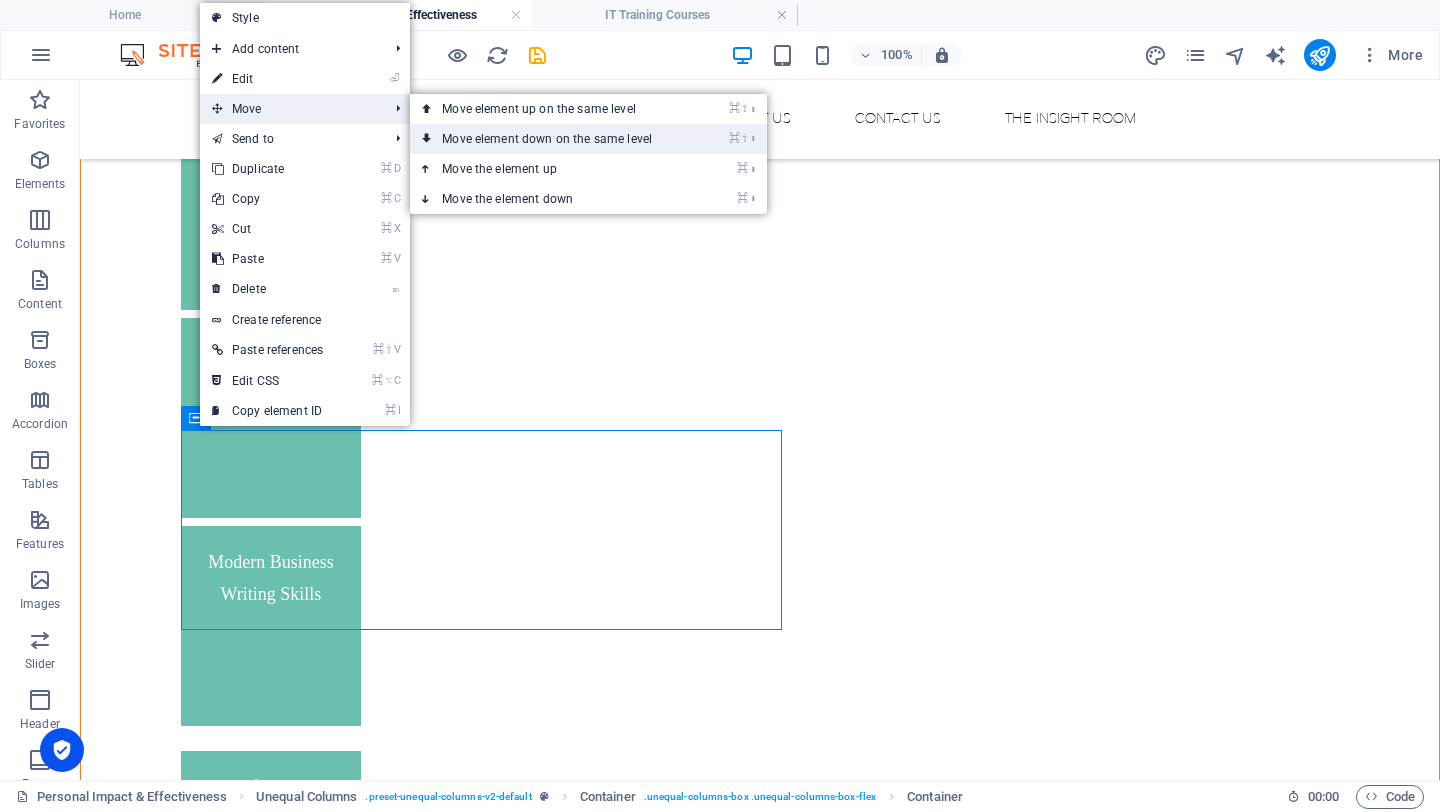 click on "⌘ ⇧ ⬇  Move element down on the same level" at bounding box center (551, 139) 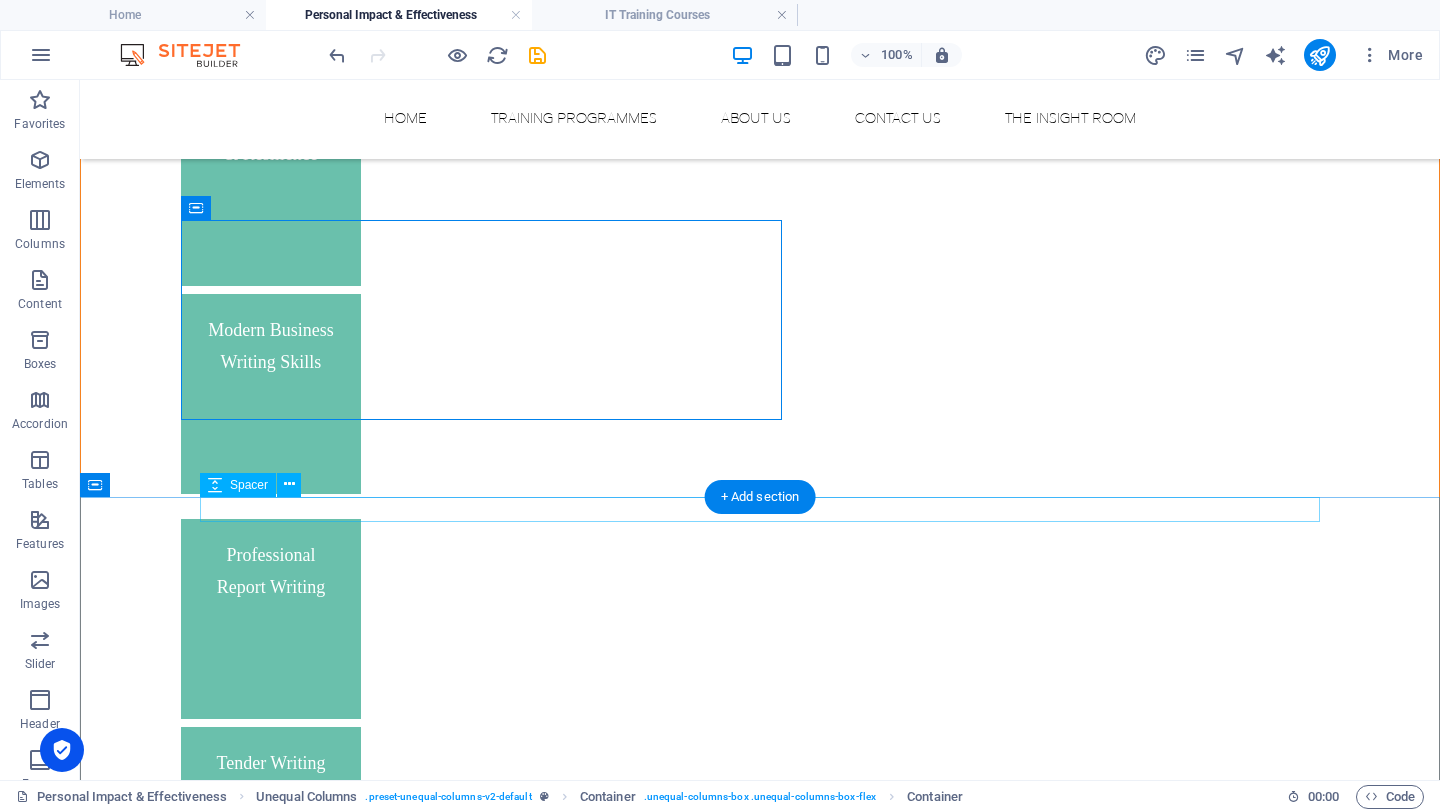 scroll, scrollTop: 2303, scrollLeft: 0, axis: vertical 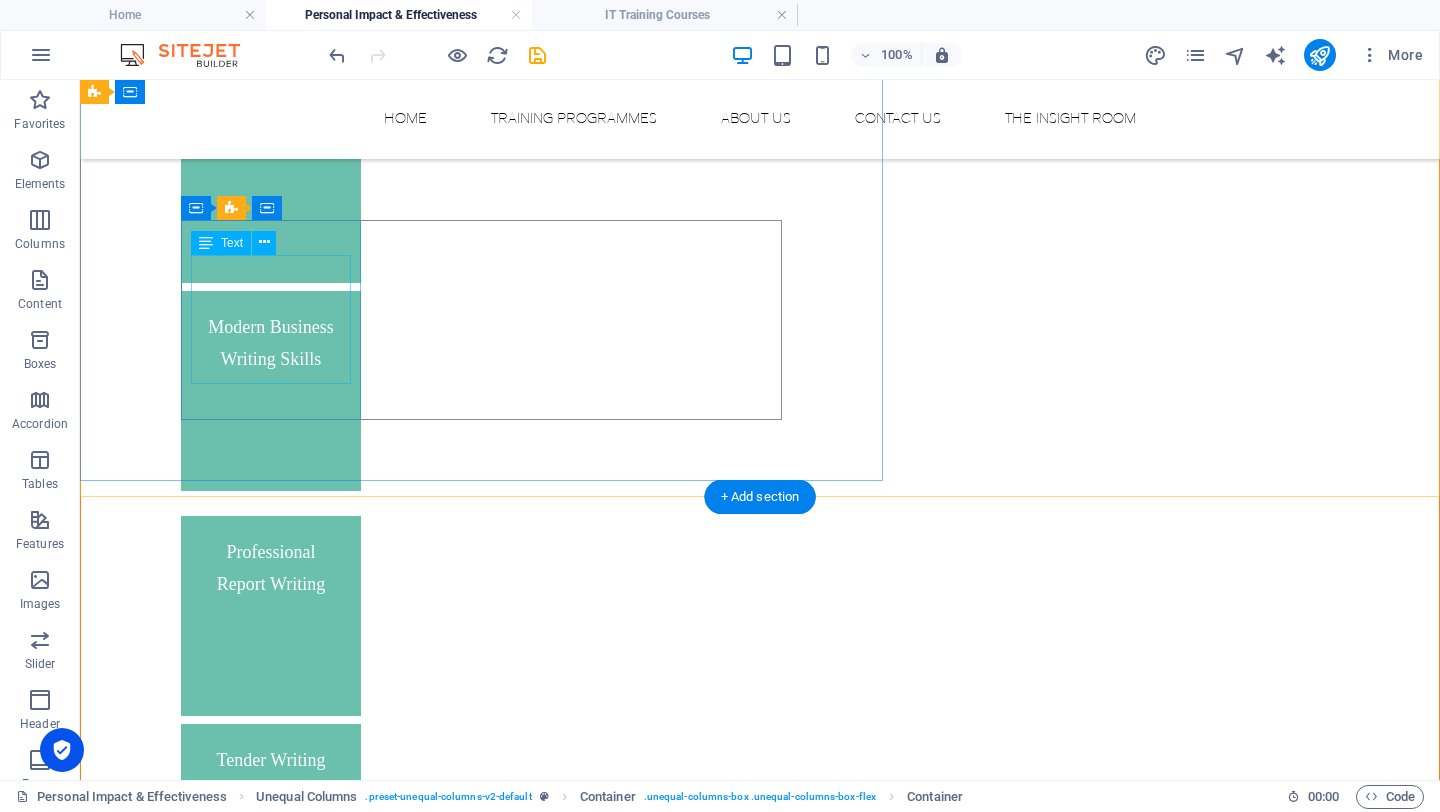 click on "The Currency of #YOU - “Your brand. Your career currency”" at bounding box center [271, 1883] 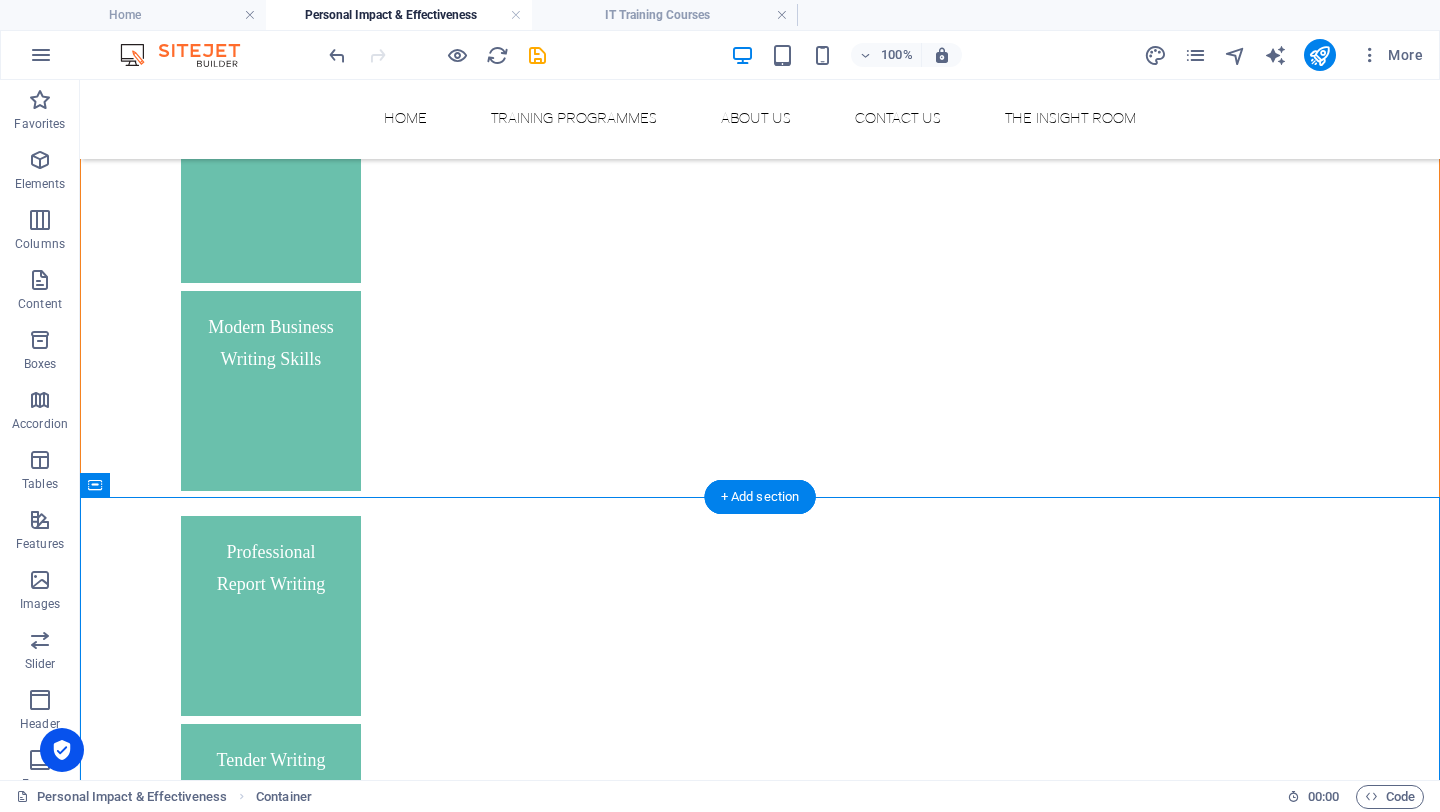 drag, startPoint x: 371, startPoint y: 602, endPoint x: 313, endPoint y: 354, distance: 254.69197 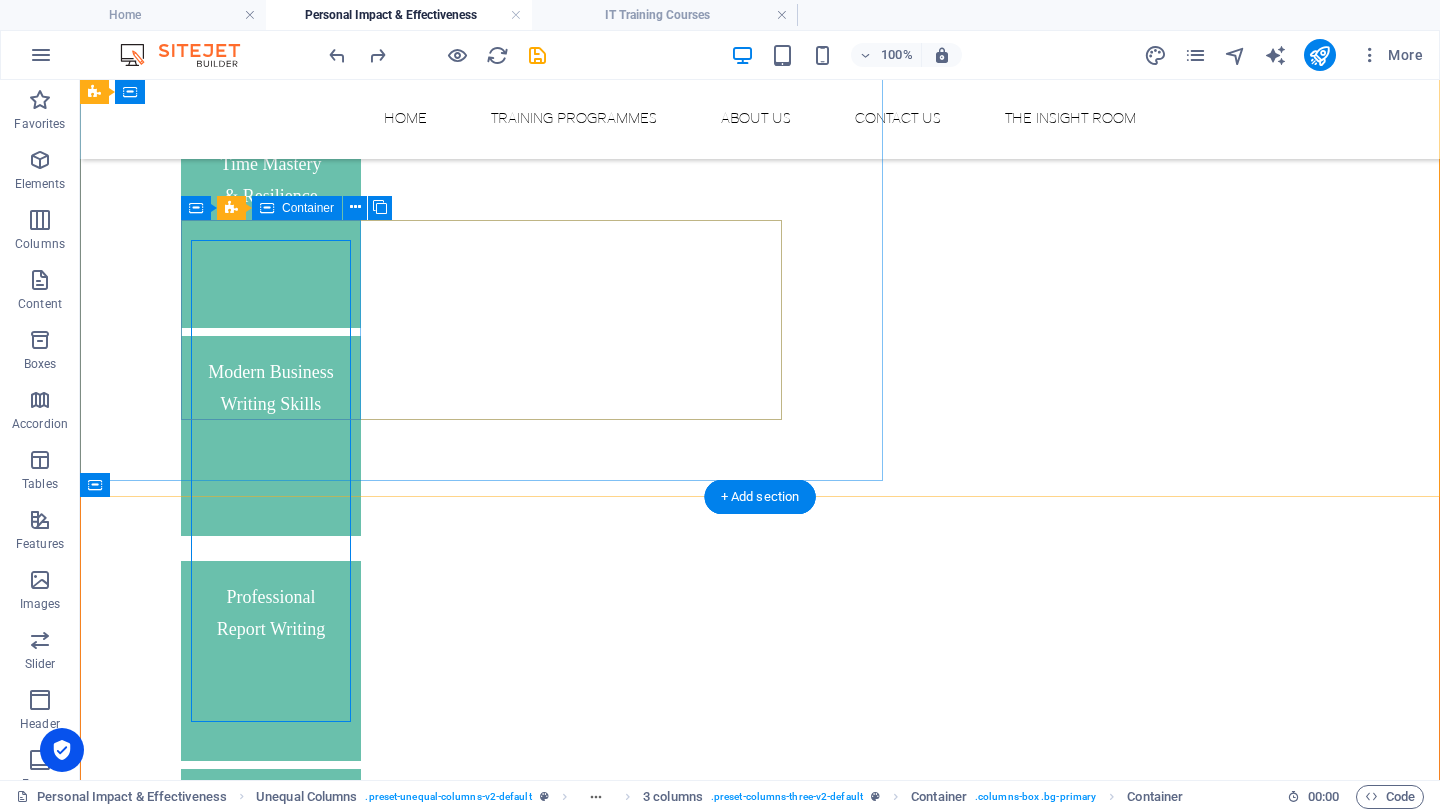 scroll, scrollTop: 2303, scrollLeft: 0, axis: vertical 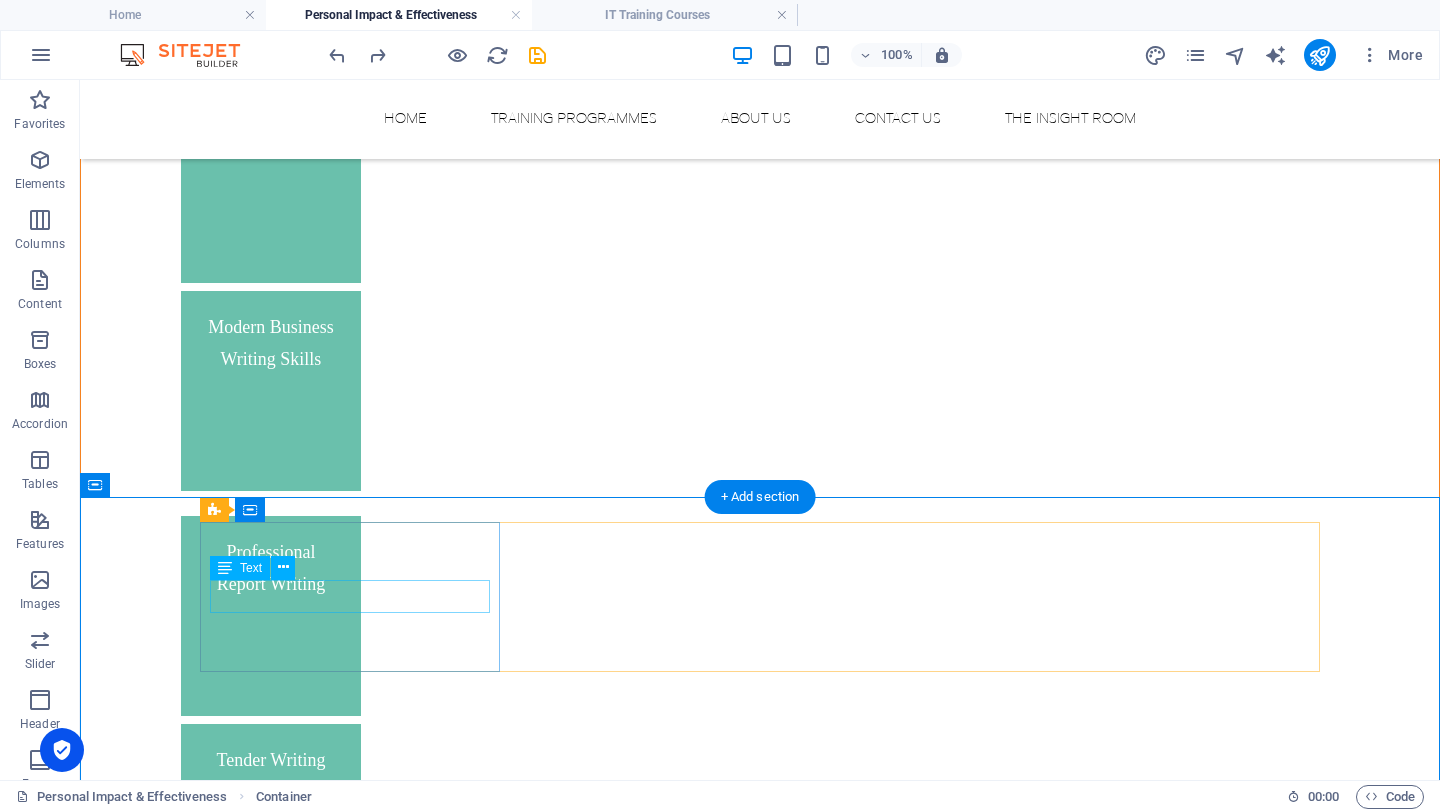 click on "Presentation Skills" at bounding box center [350, 3811] 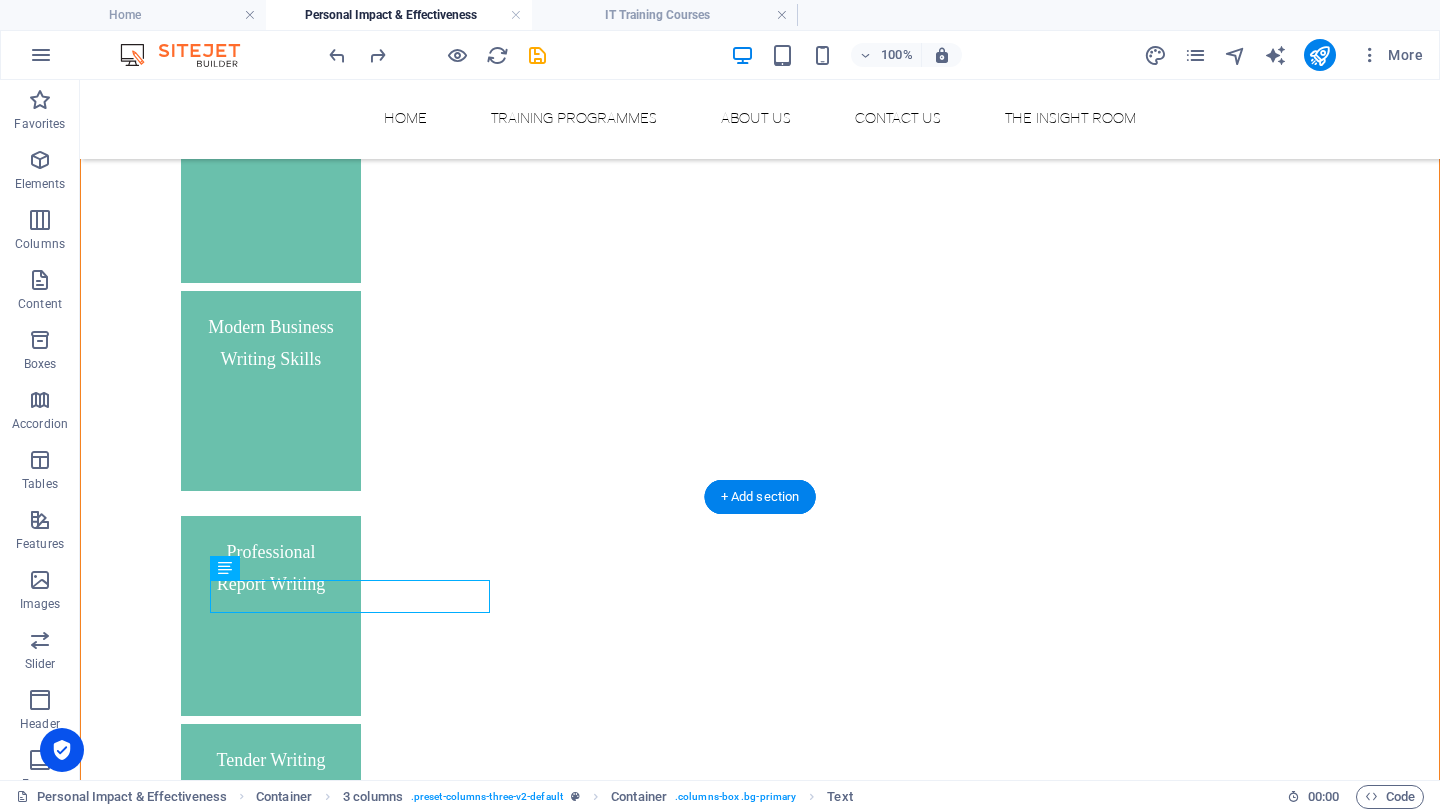 drag, startPoint x: 331, startPoint y: 650, endPoint x: 262, endPoint y: 309, distance: 347.91092 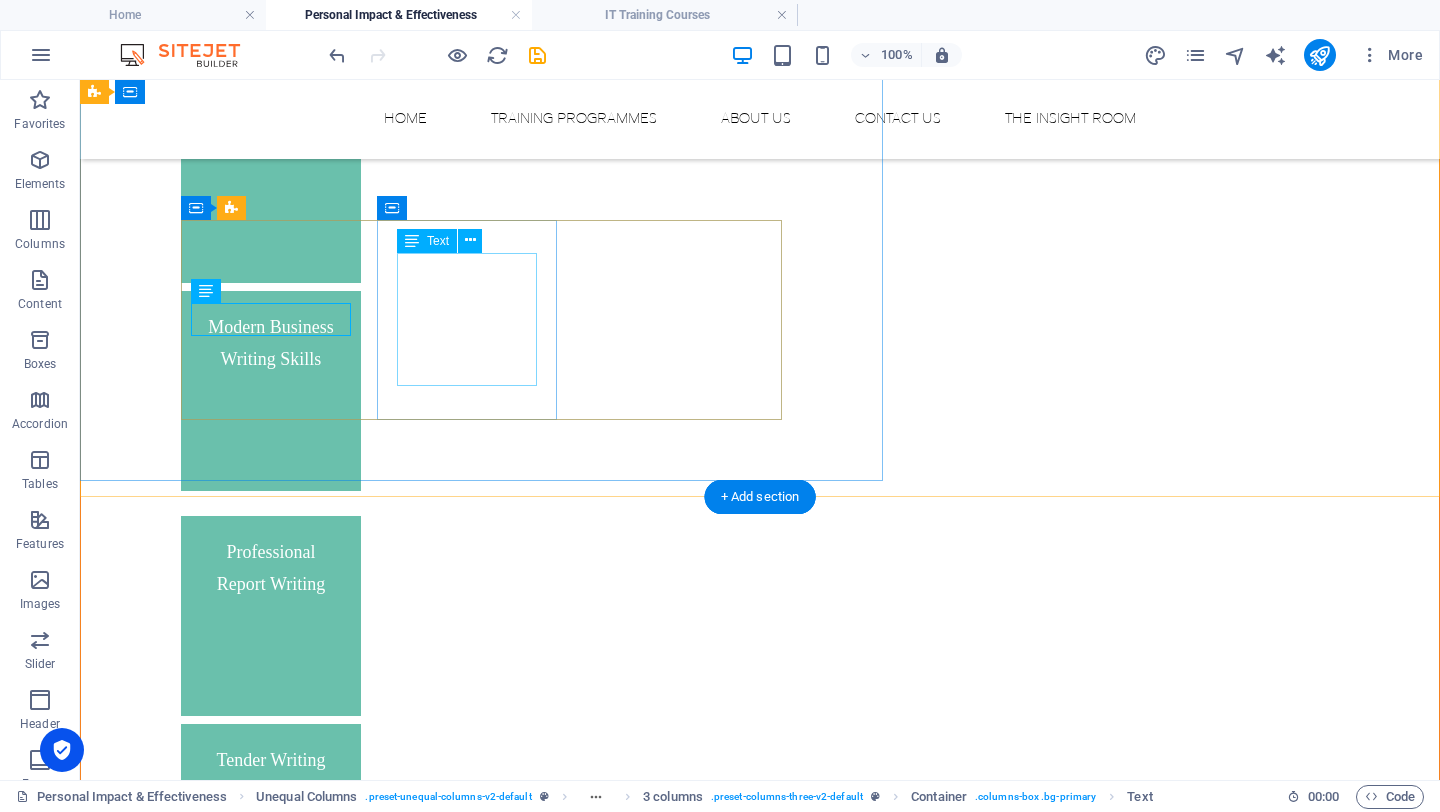 click on "Financial Awareness – Graduate  Workshop" at bounding box center [271, 2095] 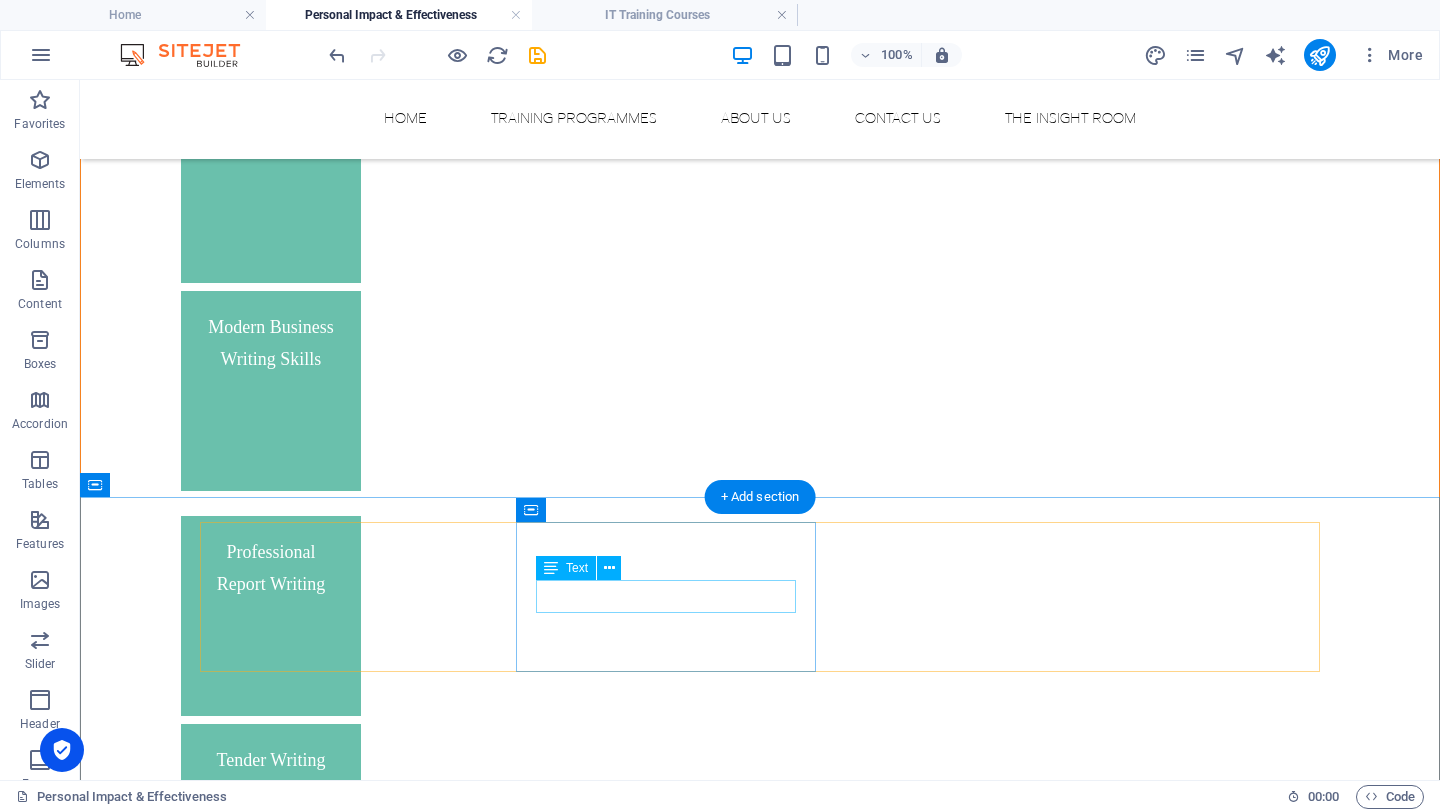 click on "Emotional Intelligence" at bounding box center [350, 3968] 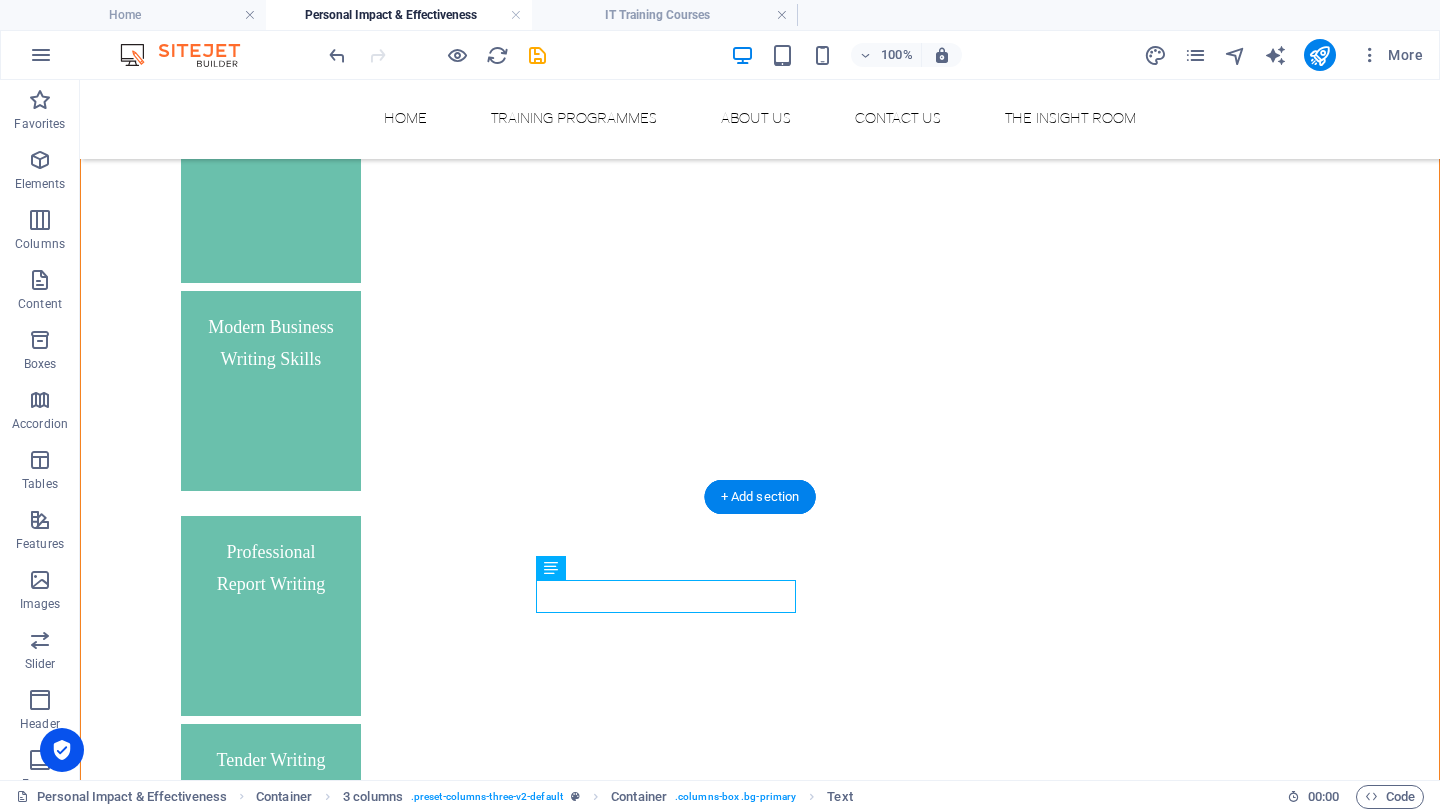 drag, startPoint x: 639, startPoint y: 645, endPoint x: 455, endPoint y: 297, distance: 393.6496 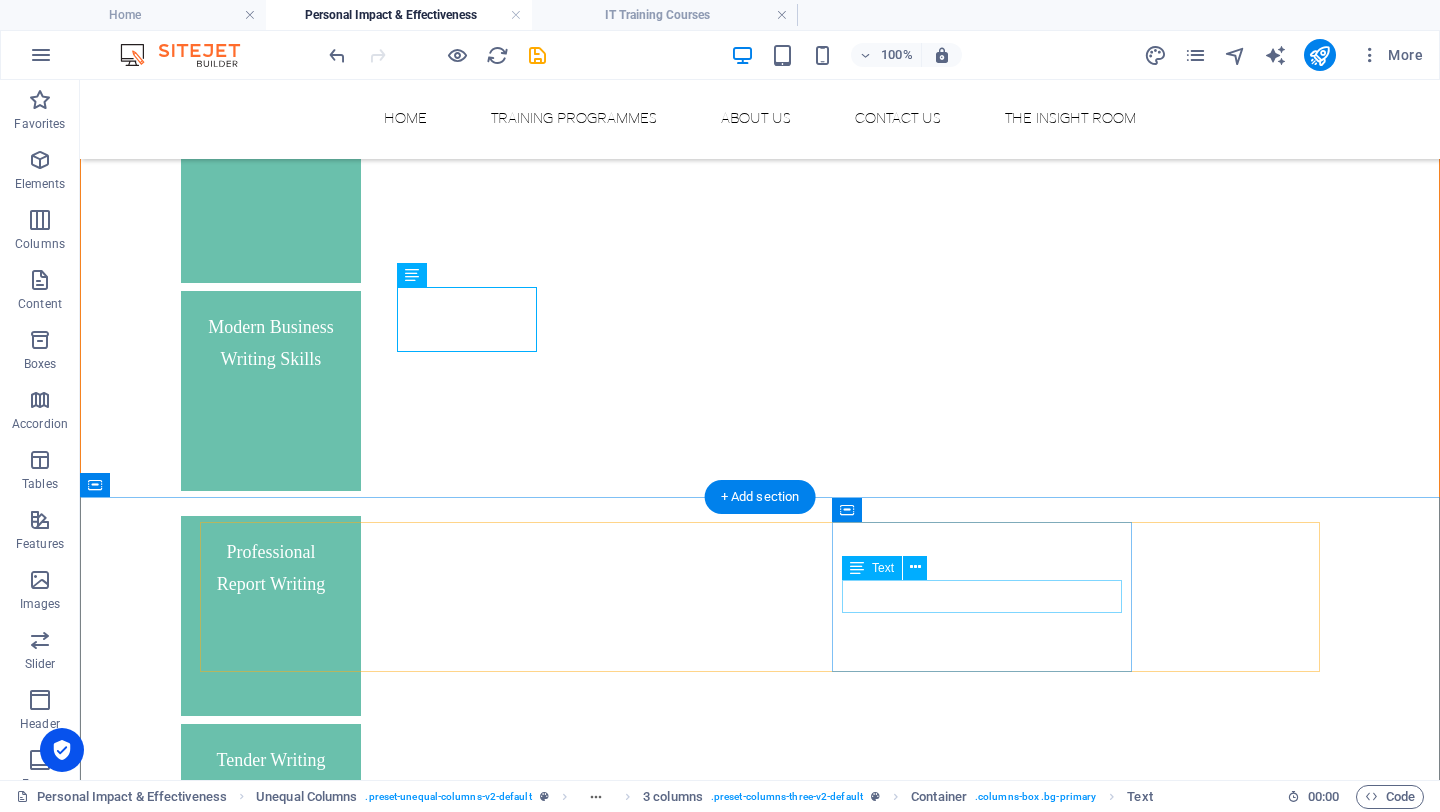 click on "Managing Diversity" at bounding box center (350, 4127) 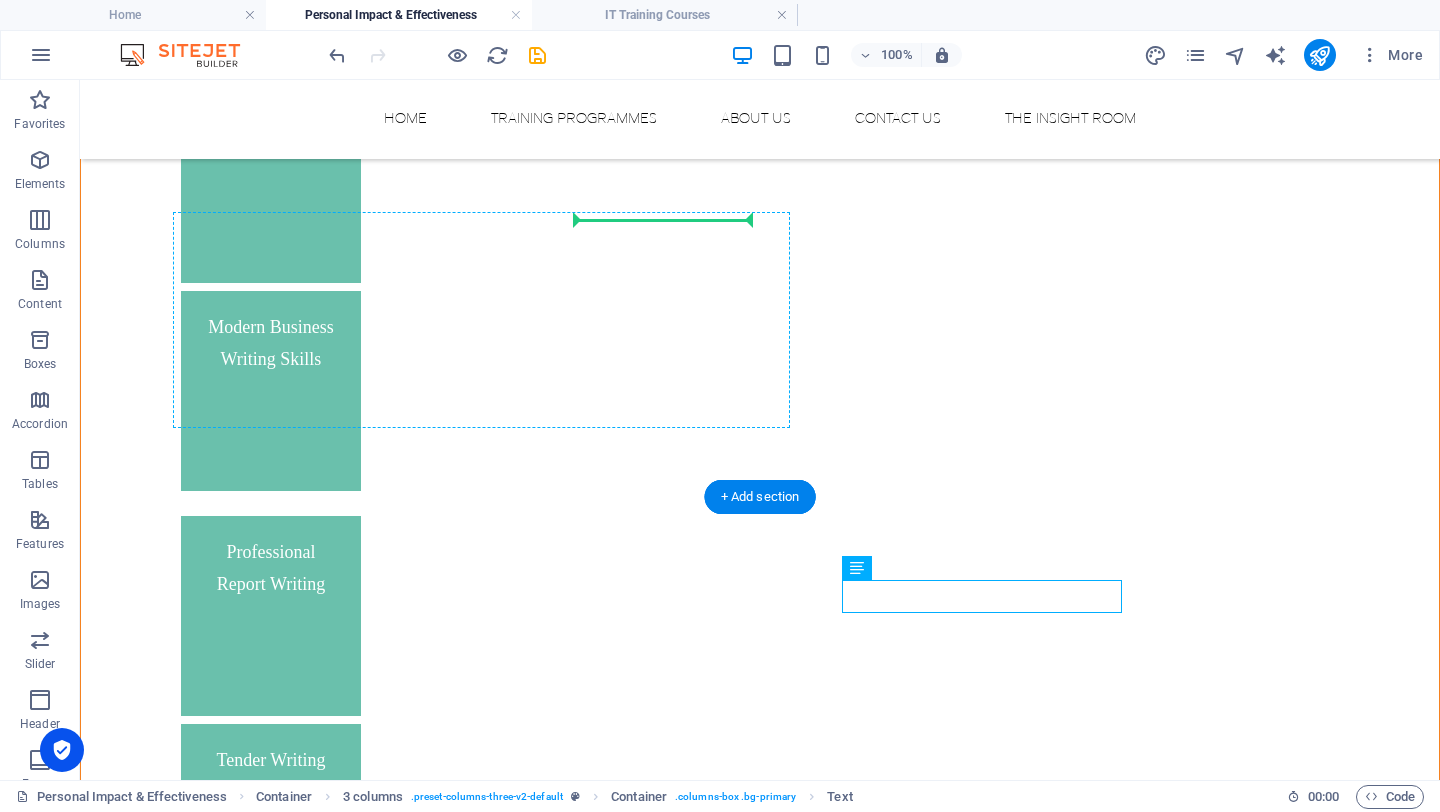 drag, startPoint x: 965, startPoint y: 648, endPoint x: 615, endPoint y: 268, distance: 516.62366 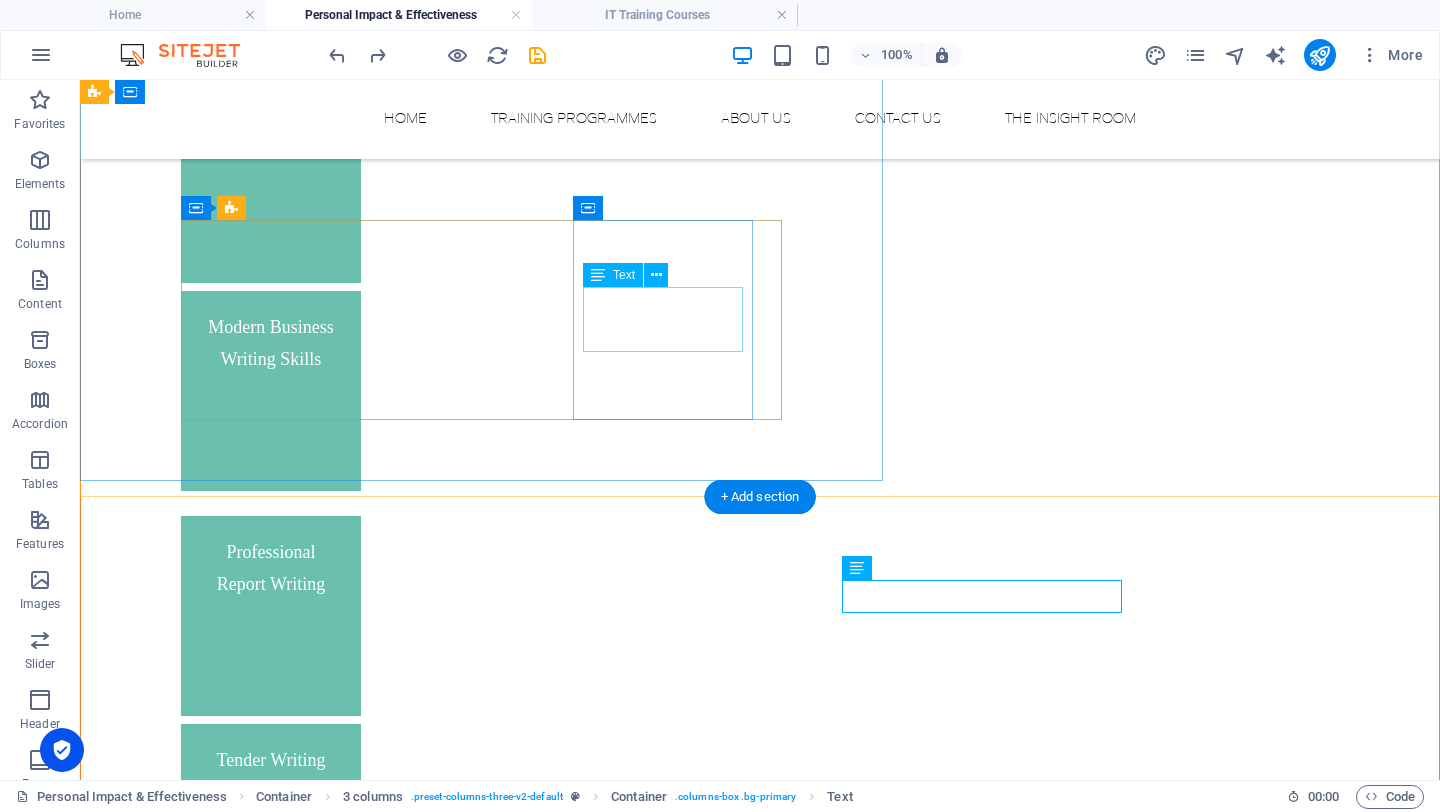 click on "Business Etiquette and Networking" at bounding box center (271, 2266) 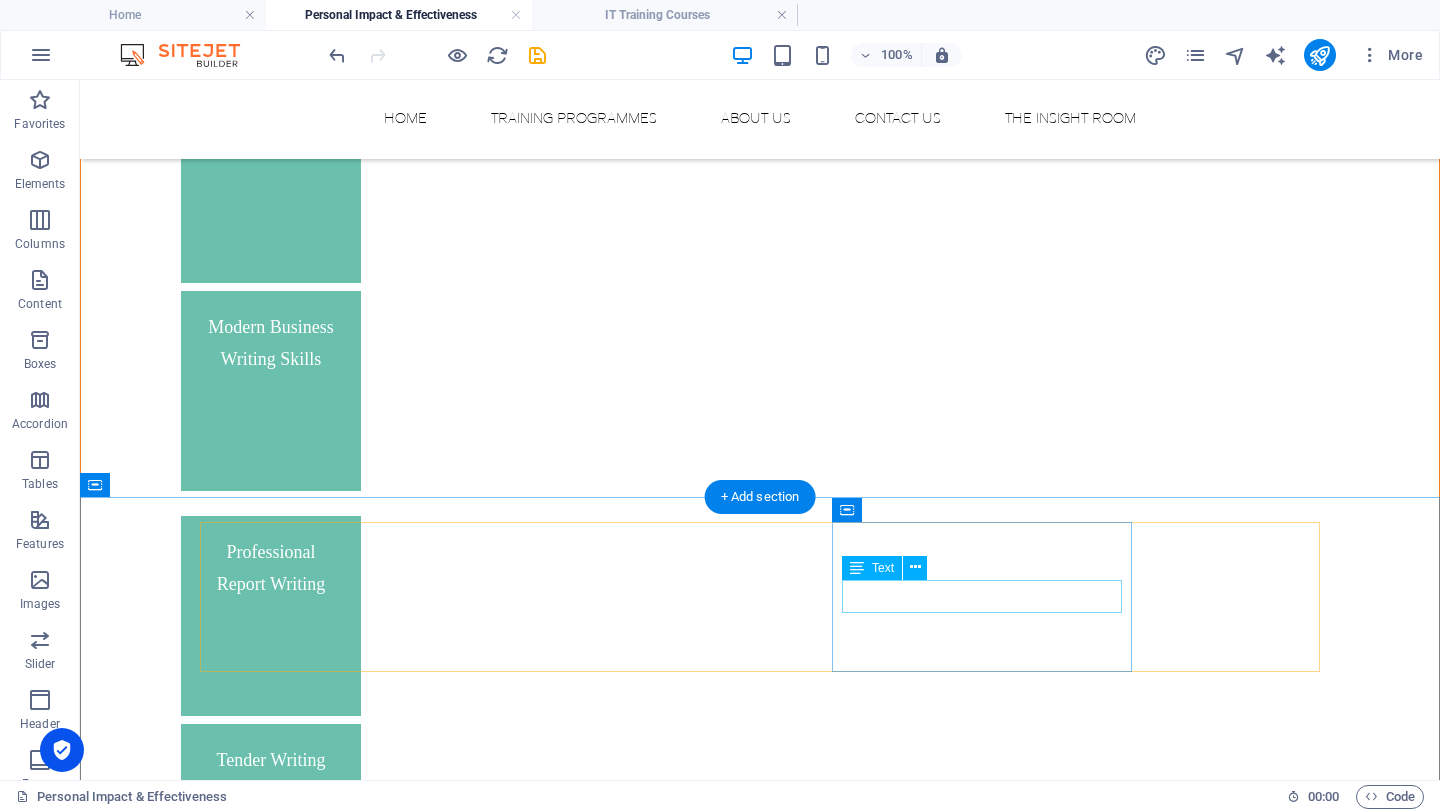 click on "Managing Diversity" at bounding box center [350, 4127] 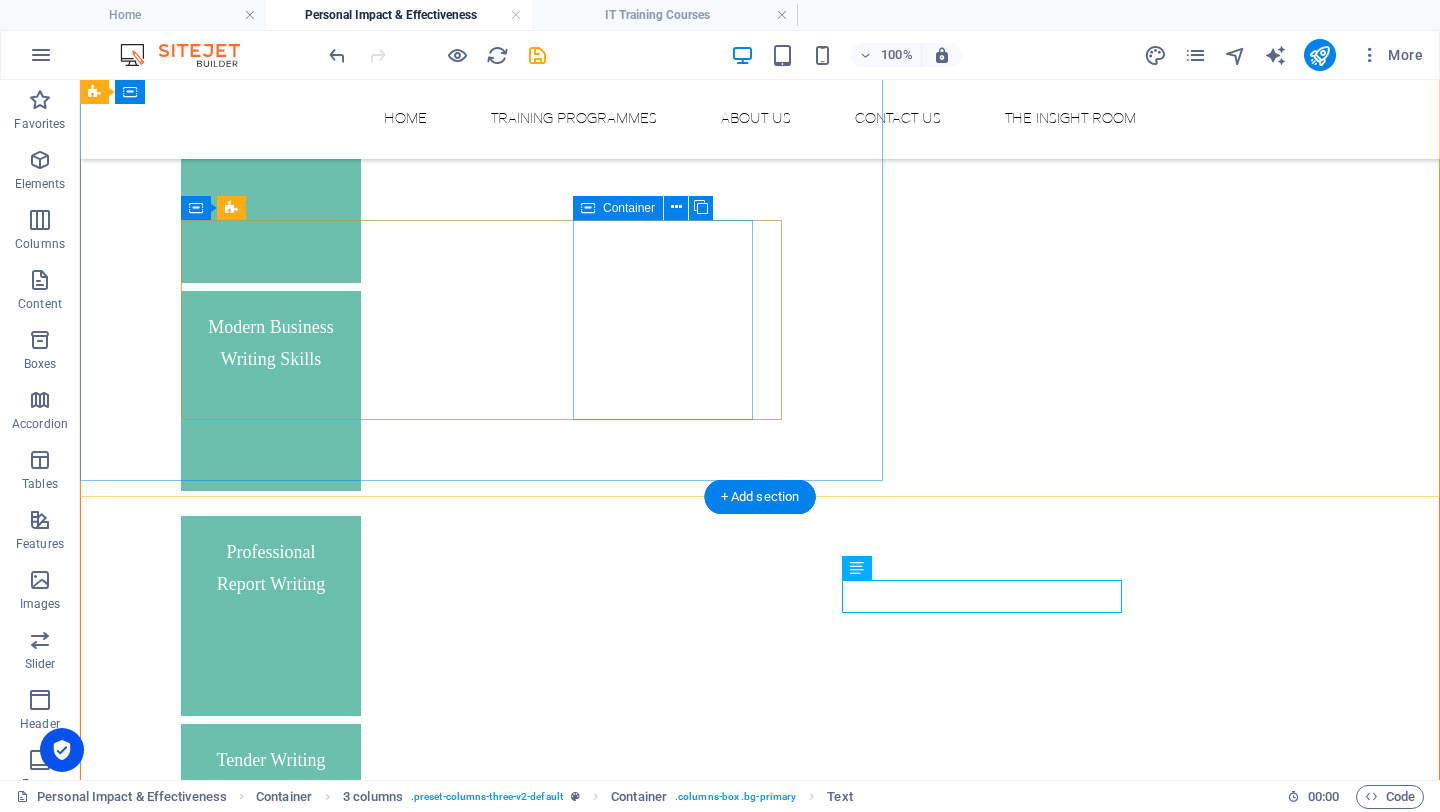 drag, startPoint x: 943, startPoint y: 648, endPoint x: 629, endPoint y: 367, distance: 421.37512 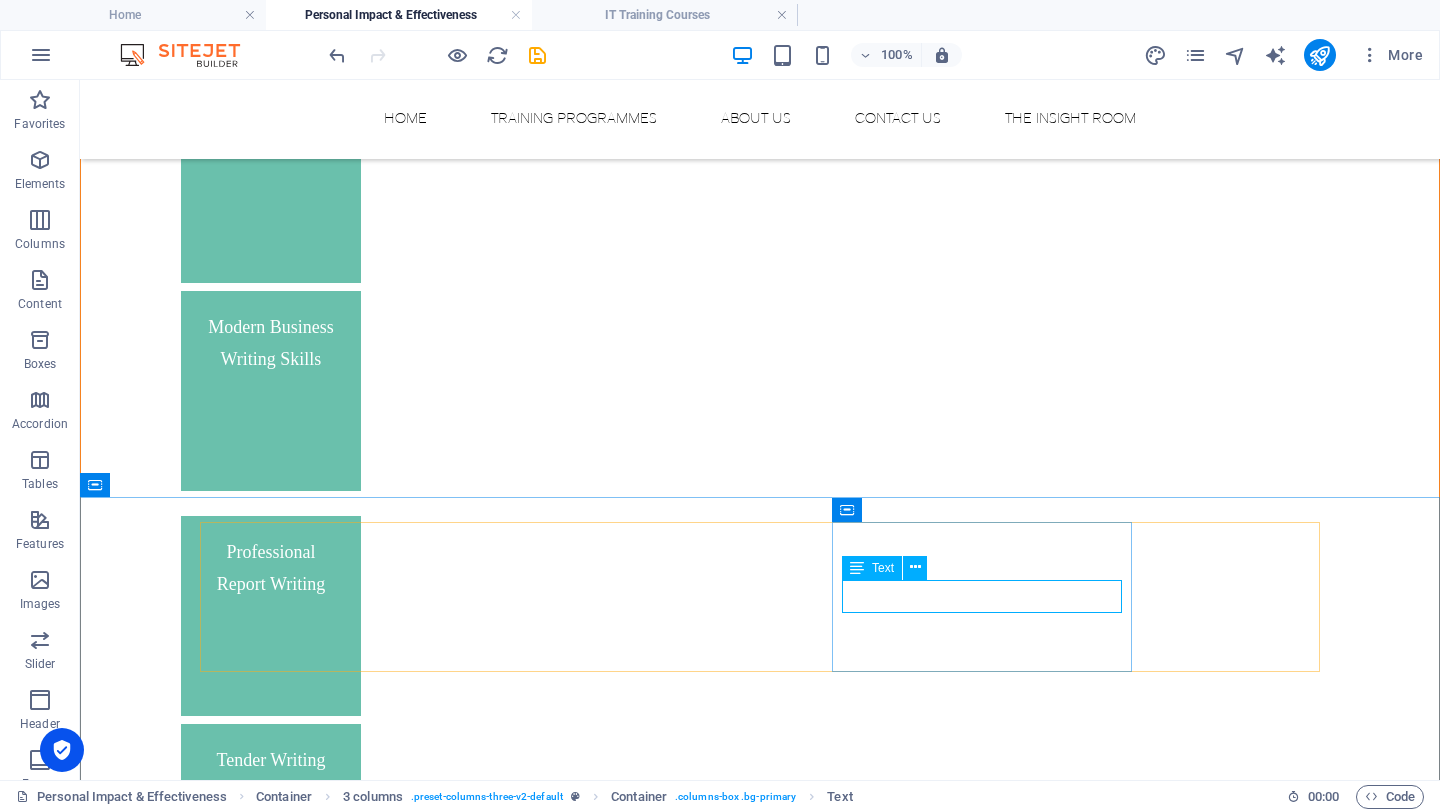 click on "Text" at bounding box center (872, 568) 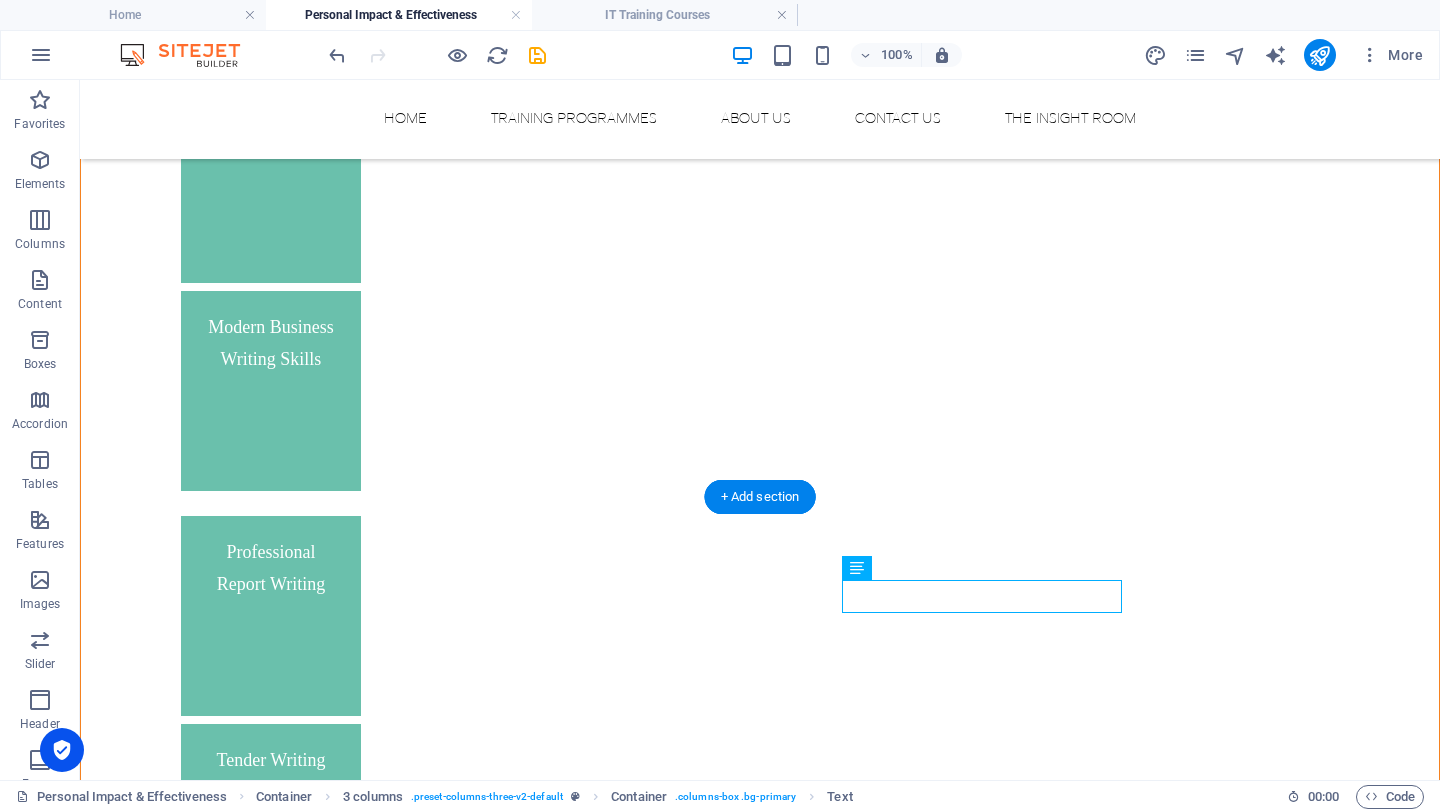 drag, startPoint x: 962, startPoint y: 647, endPoint x: 661, endPoint y: 298, distance: 460.8709 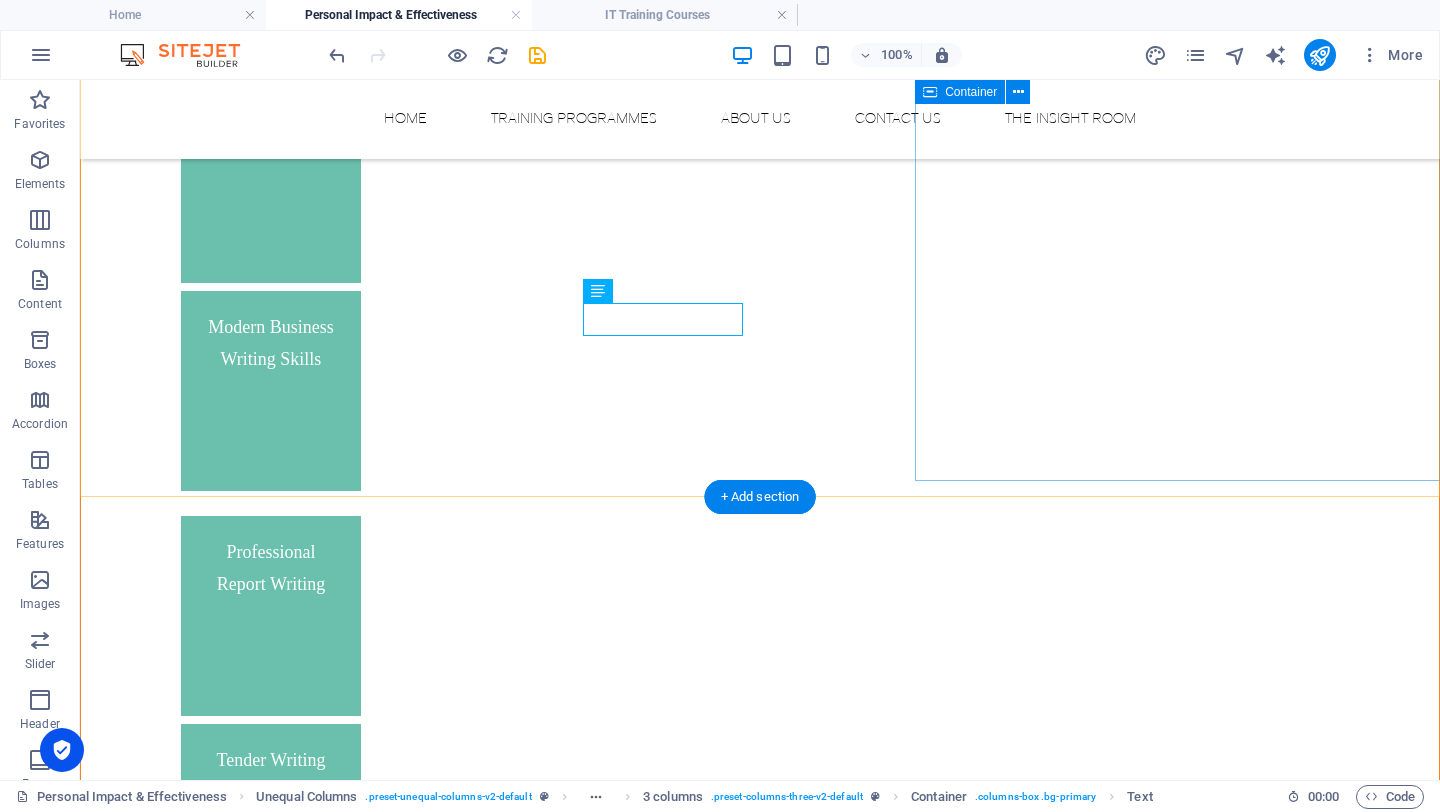 click on "Our Courses Assertiveness Skills Modern Business Writing Skills Professional Report Writing  Tender Writing Mastering Business Communication Skills  The Currency of #YOU - Your Brand. "Your Career currency" Financial Awareness - Graduate Level Programme  Business Etiquette and Networking Presentation Skills Emotional Intelligence Managing Diversity Time Mastery and Resilience Negotiation for Results Innovation & Problem Solving Strategic Sales Finance for Non-Financial  Managers Executive and  PA/Secretarial   Programmes Office Admin and  Protocol Train-the-trainer Curated Team building Womxn In Leadership -  Business Accelerator Delegation for Shared  Success The Mastery Code –  InnerWork Personal  Mastery Programme" at bounding box center (760, 3112) 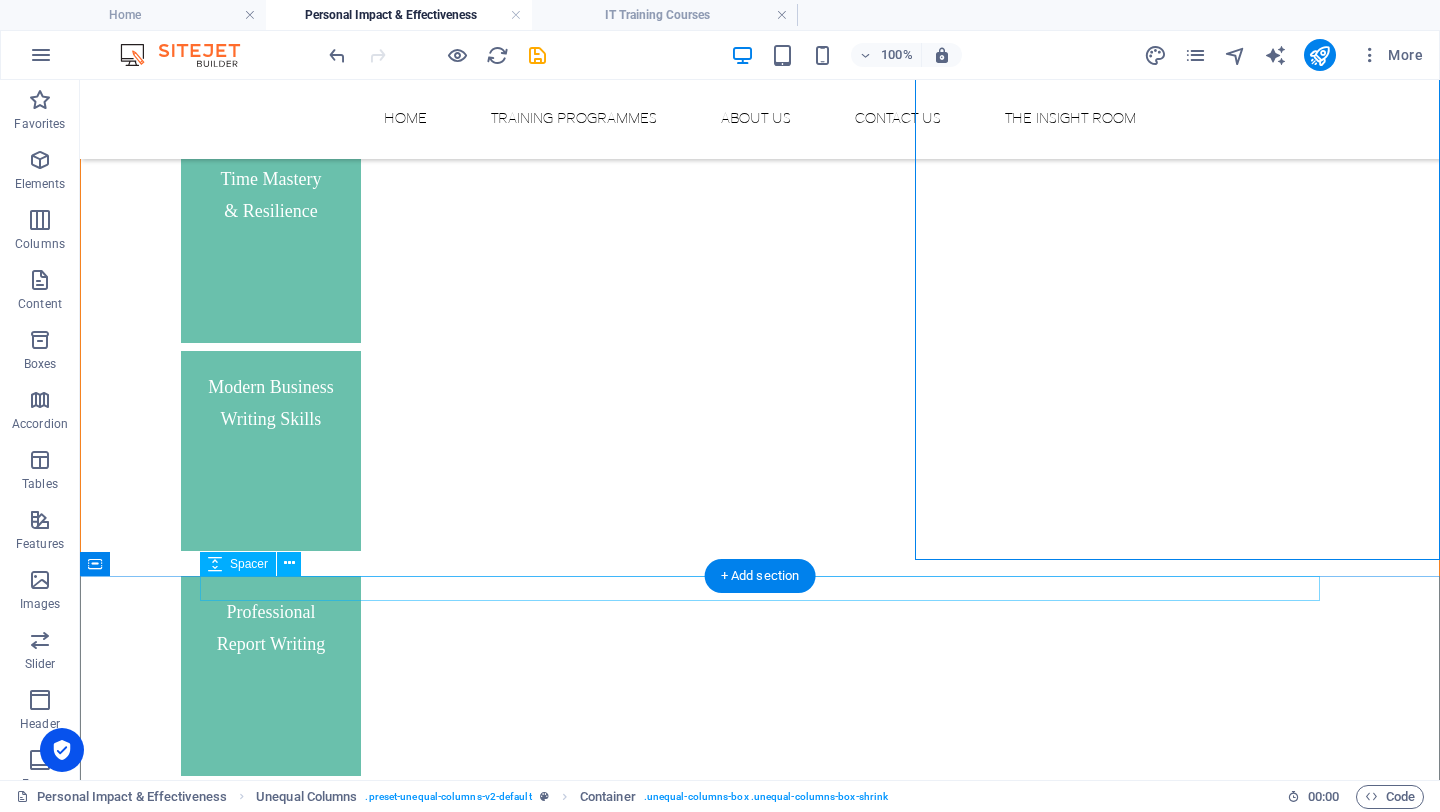 scroll, scrollTop: 2201, scrollLeft: 0, axis: vertical 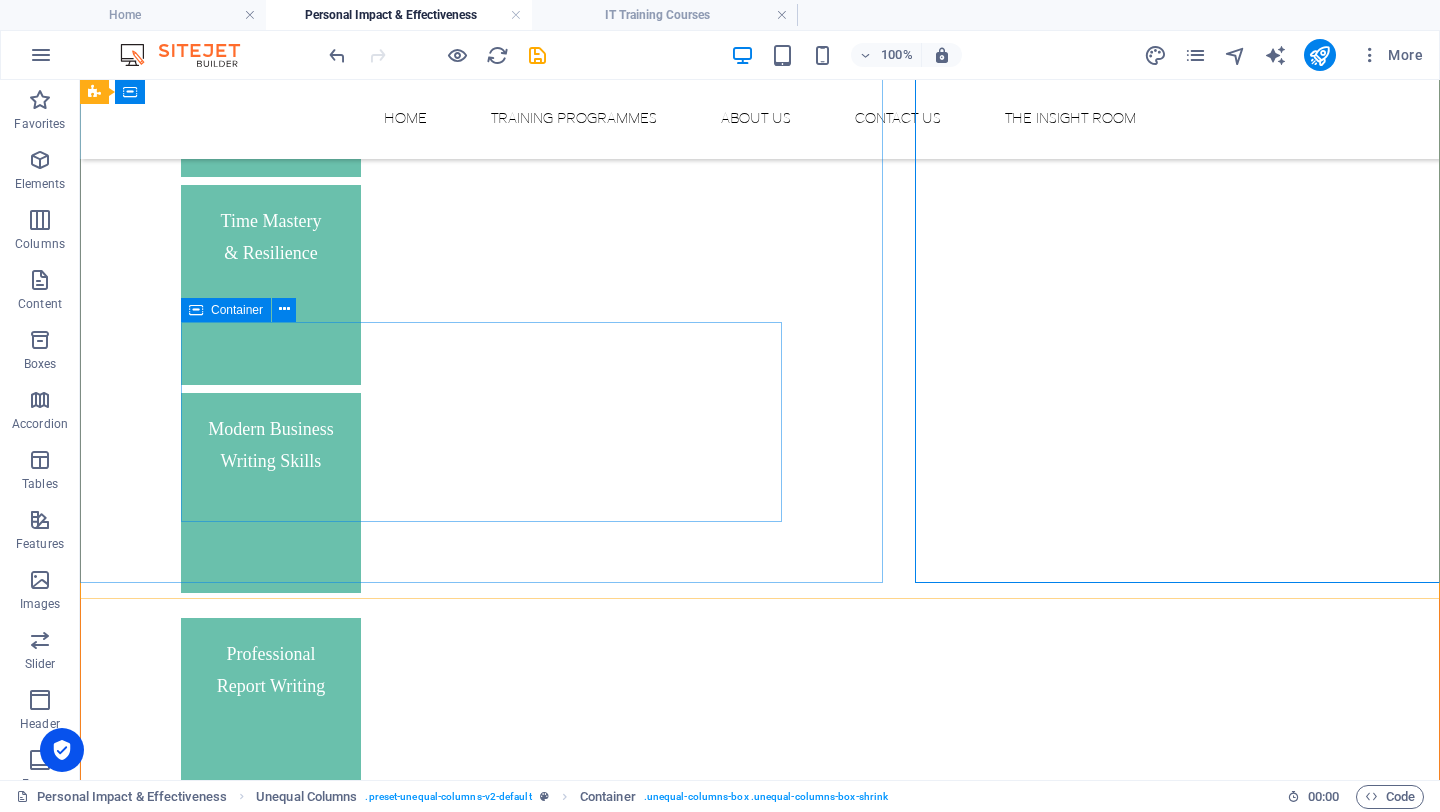 click at bounding box center (196, 310) 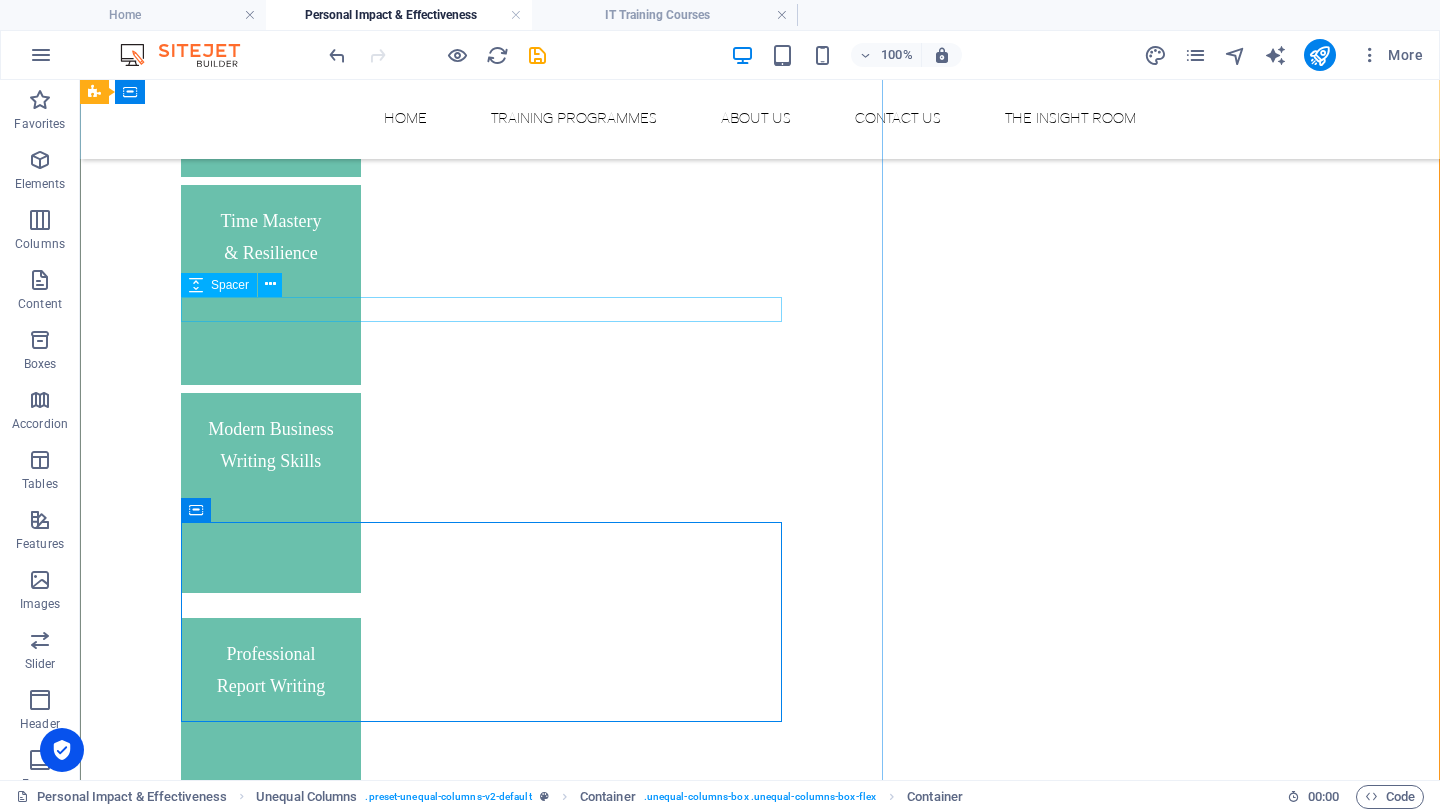 click at bounding box center [760, 1887] 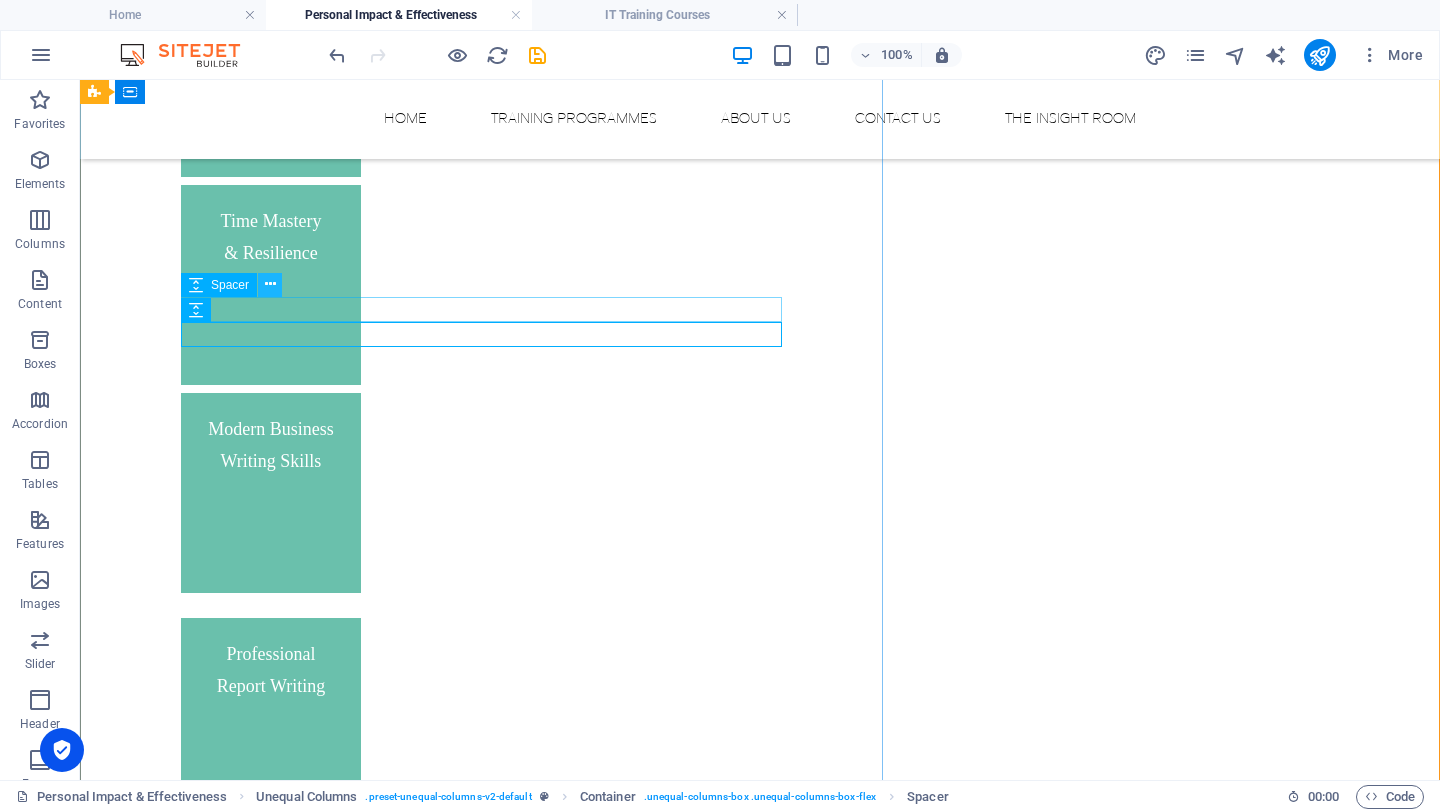 click at bounding box center (270, 284) 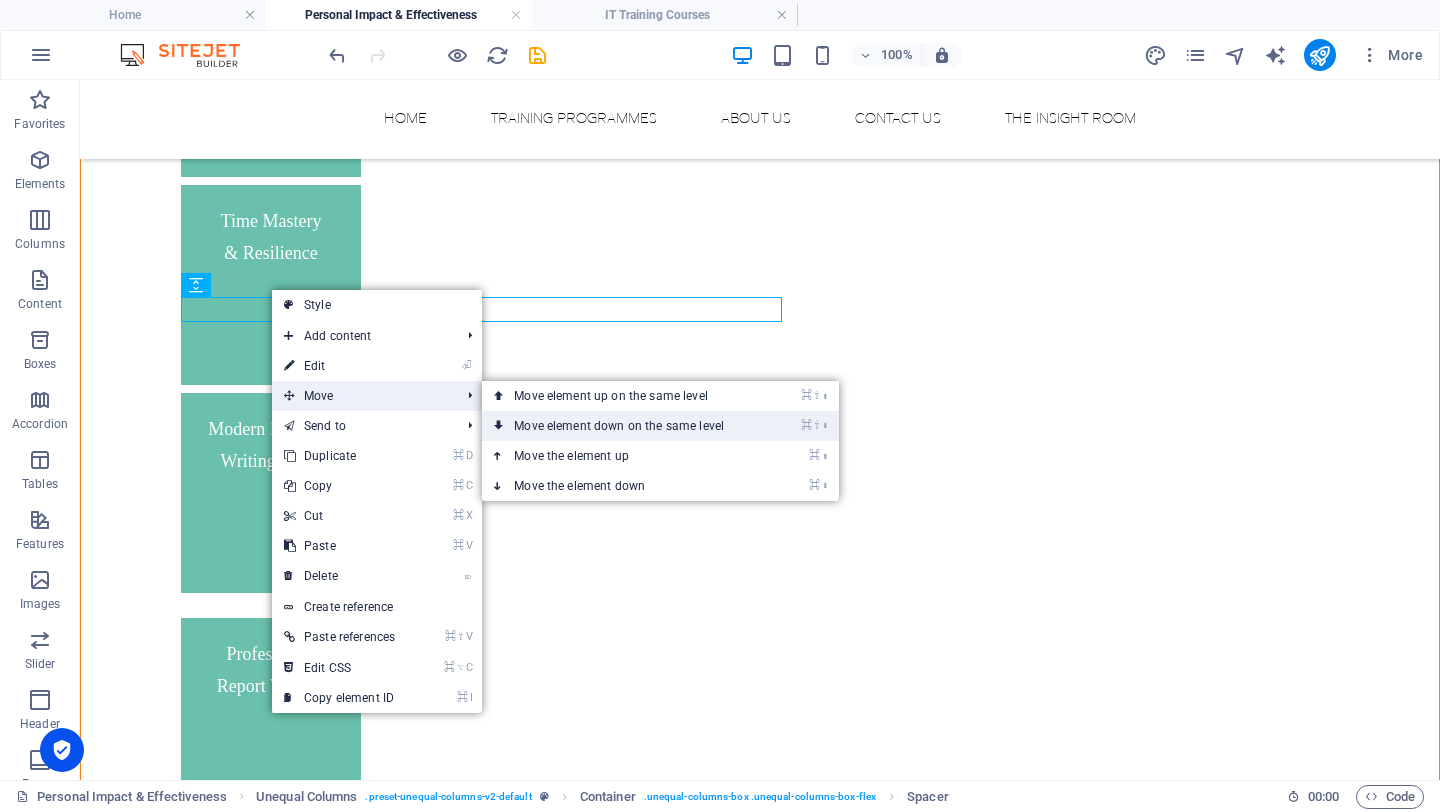 click at bounding box center (499, 426) 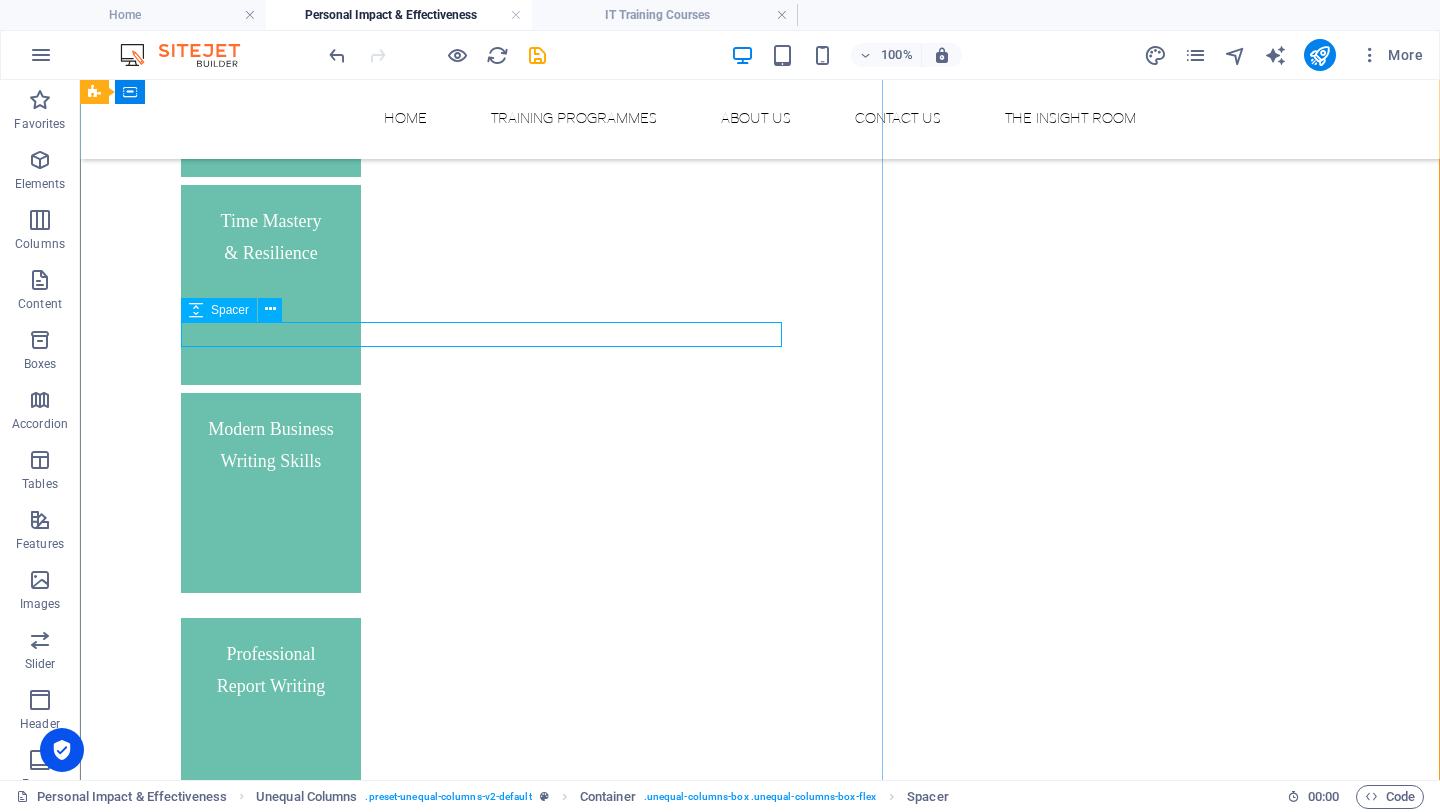 click at bounding box center [760, 1912] 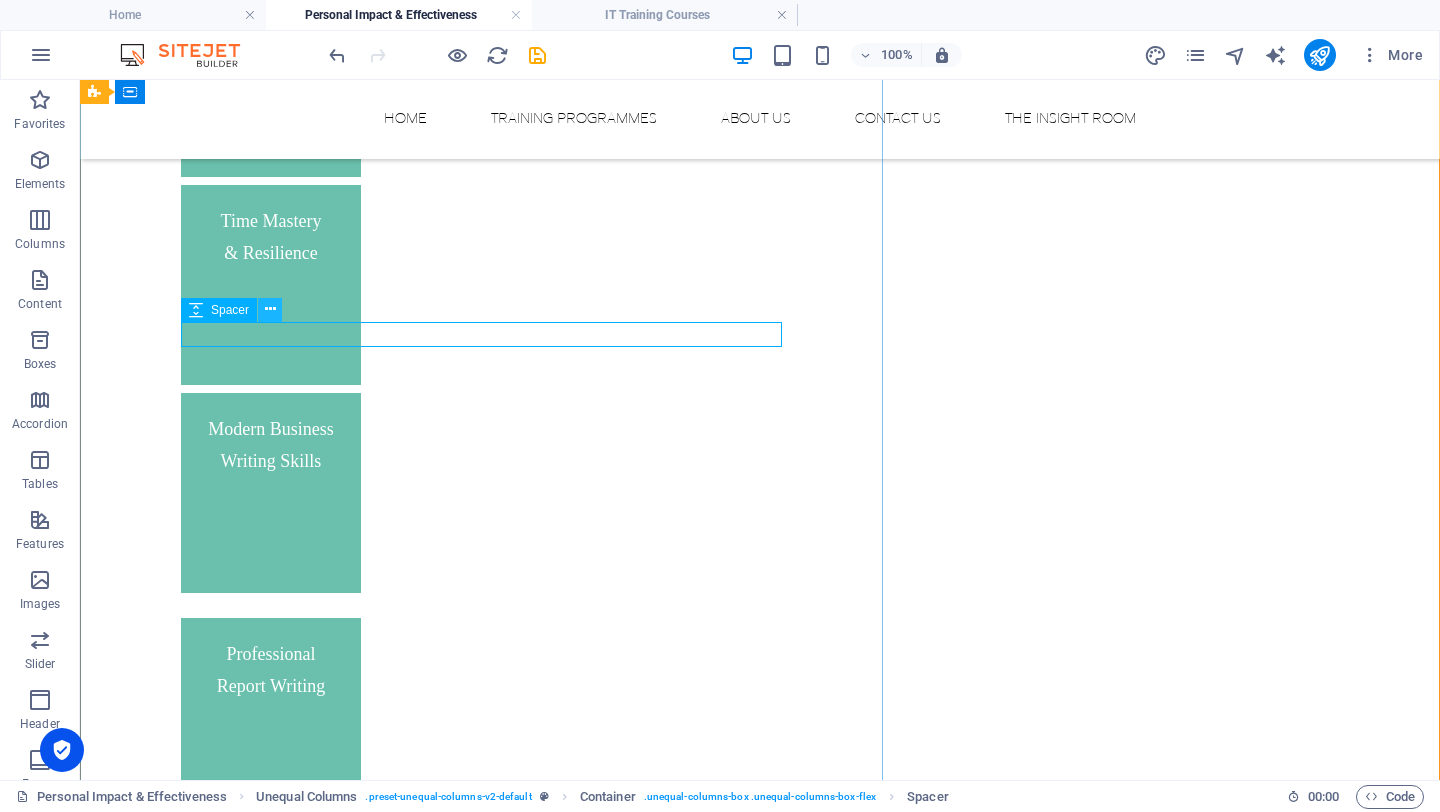 click at bounding box center [270, 309] 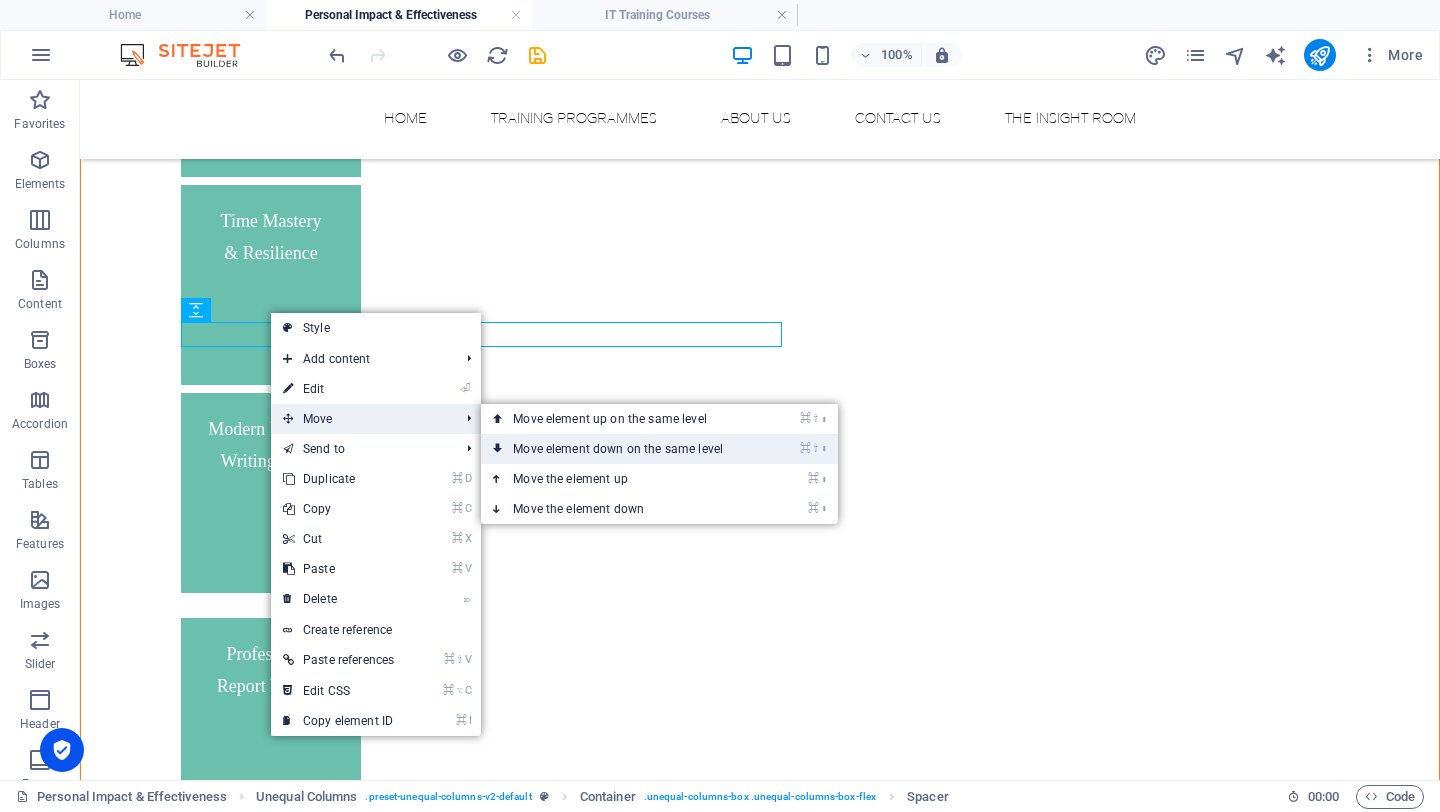 click on "⌘ ⇧ ⬇  Move element down on the same level" at bounding box center [622, 449] 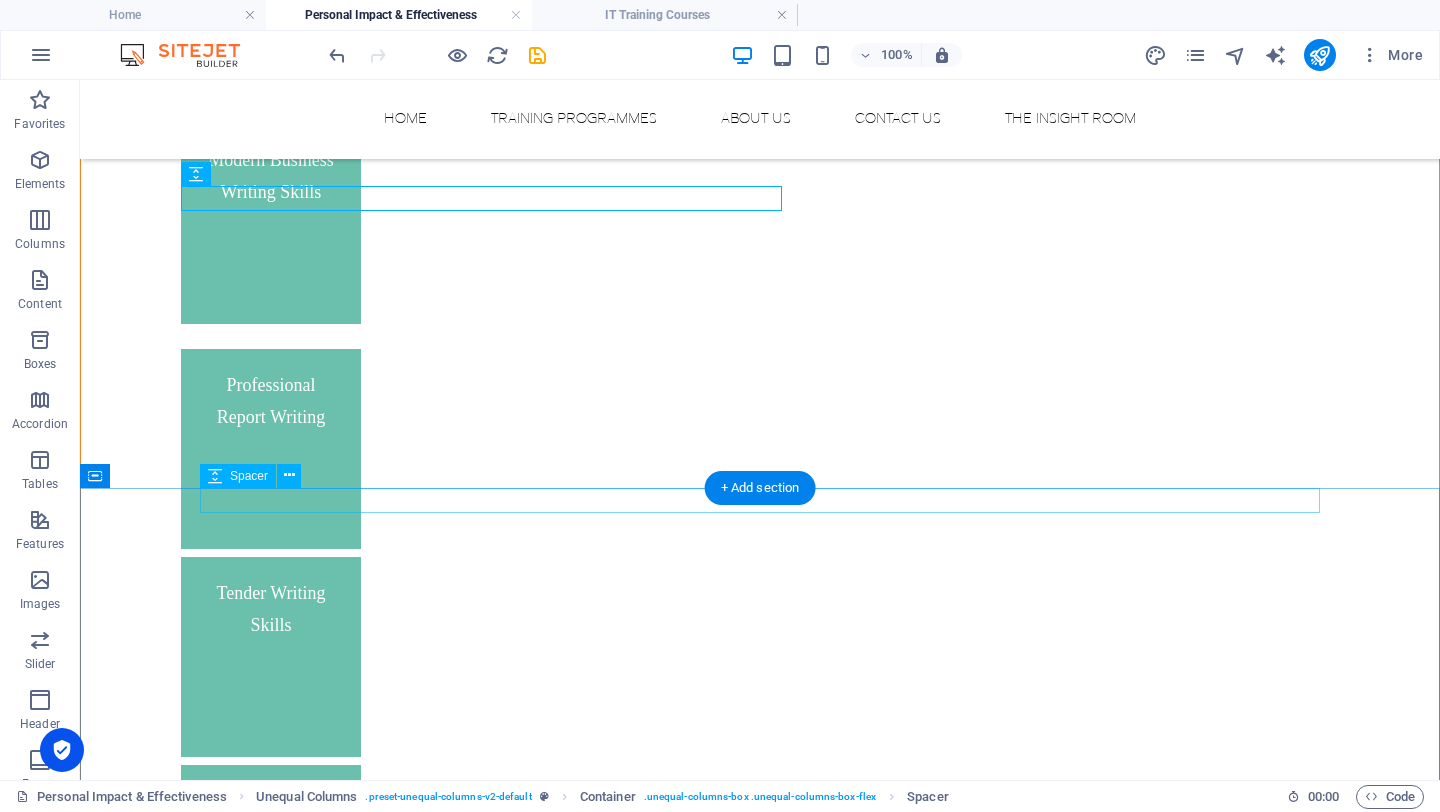 scroll, scrollTop: 2549, scrollLeft: 0, axis: vertical 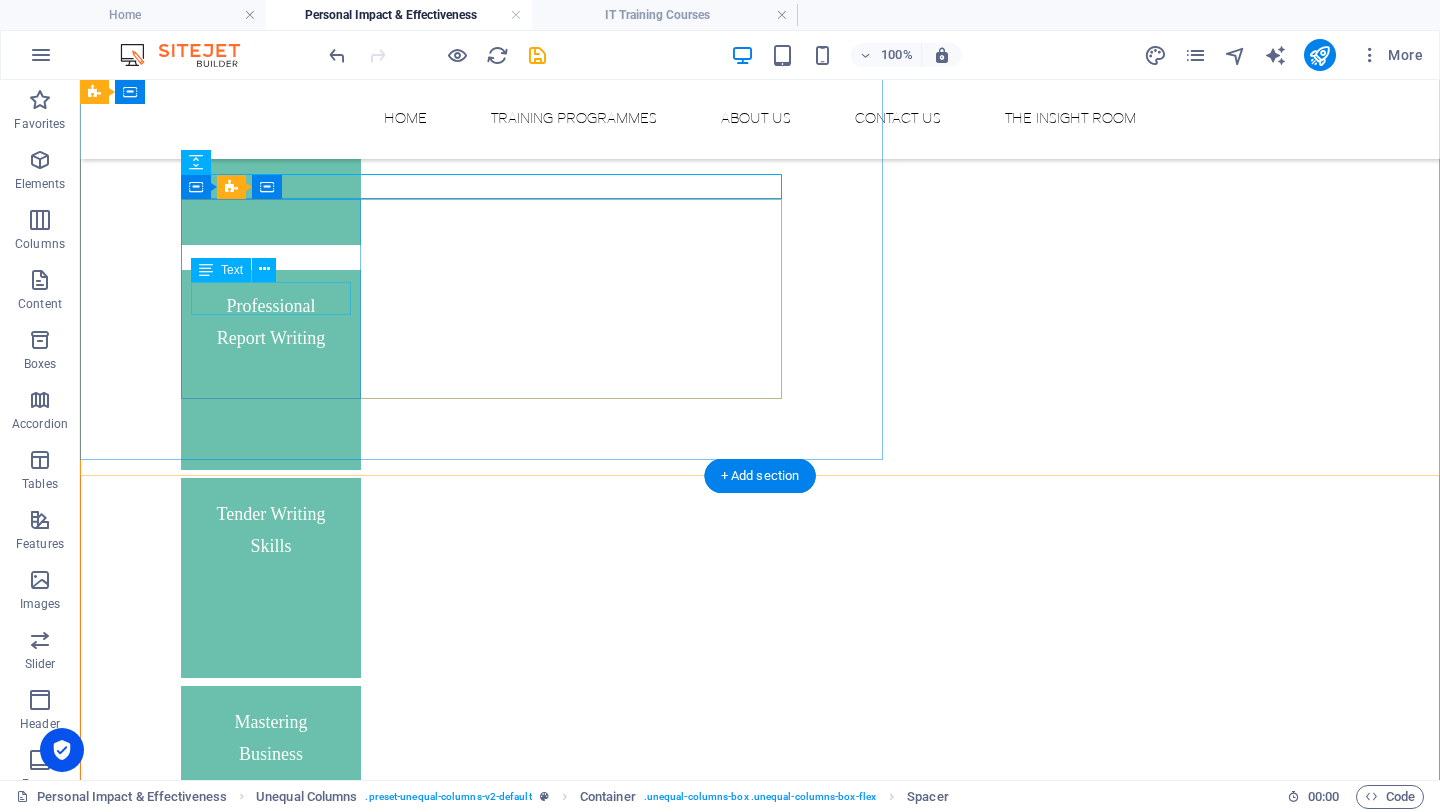 click on "Presentation Skills" at bounding box center [271, 2230] 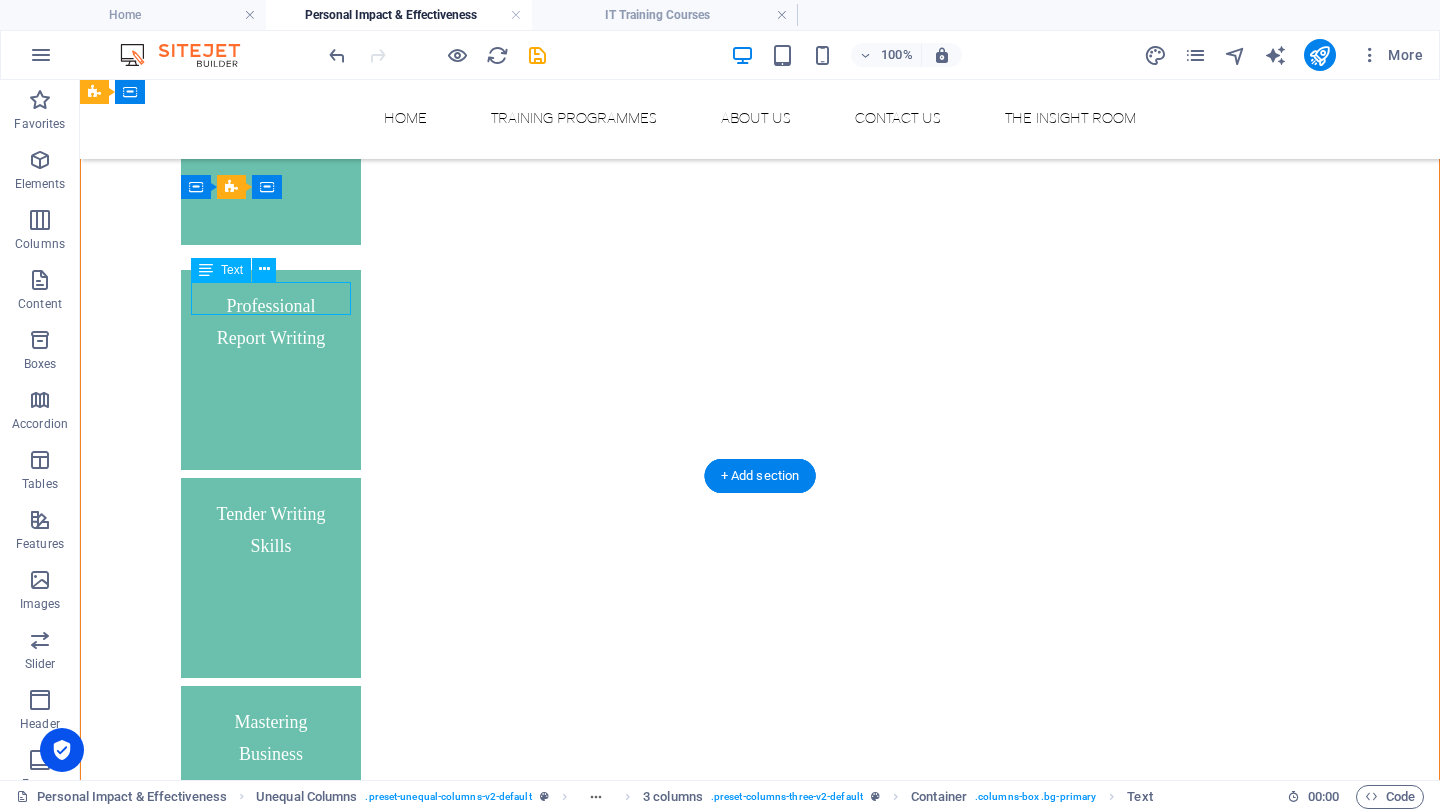 scroll, scrollTop: 3294, scrollLeft: 0, axis: vertical 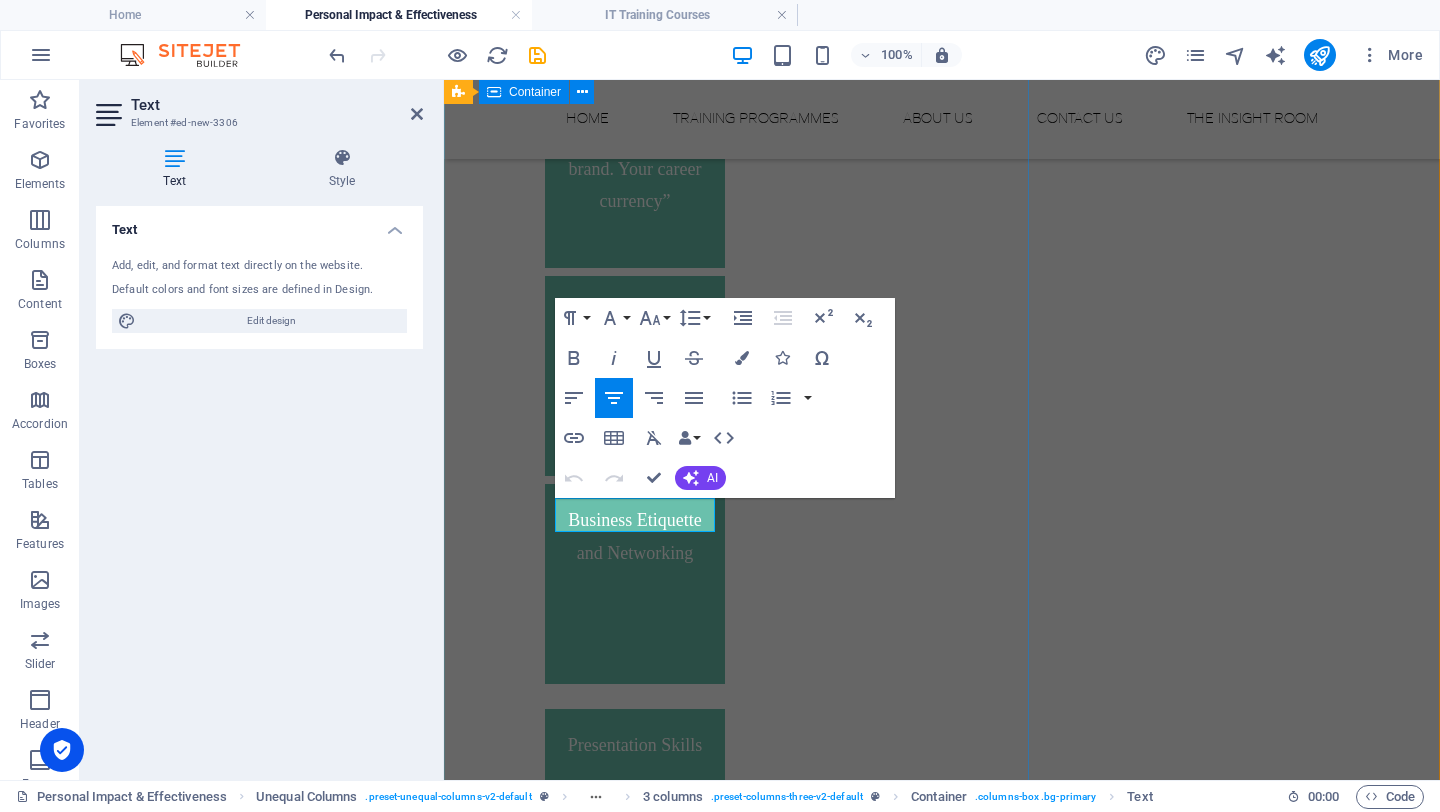 click on "We believe in career-defining training. Learning that makes the leap from theory to practice, builds confidence, and drives business performance. With bespoke business training programmes, designed by experts and delivered with passion, we nurture skills for the future and support an appetite for lifelong learning. Our approach is simple: we listen. Then we build the programme you need, giving your business and your people tailored support for the scenarios you face every day.  Our programmes can be a one-off session on  'Working Smarter, Not Harder'  or we can design a host of business skills courses that can really focus on a huge range of topics. View all of our Personal Impact and Effectiveness courses on the right-hand side. We have worked with: IT Courses for businesses:   Assertiveness Skills Time Mastery & Resilience Modern Business Writing Skills Professional Report Writing Tender Writing Skills Mastering Business Communication The Currency of #YOU - “Your brand. Your career currency”" at bounding box center [942, -118] 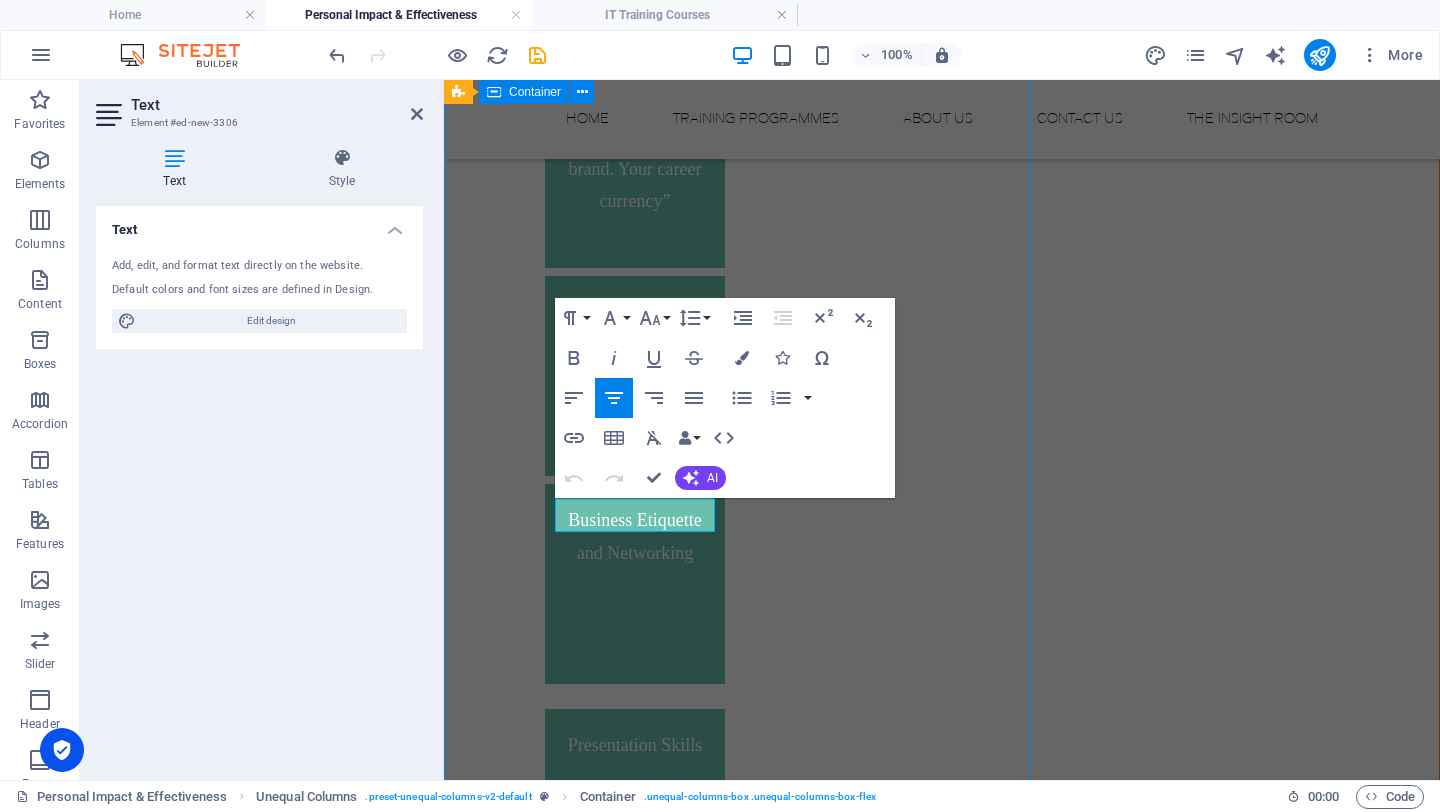 scroll, scrollTop: 2333, scrollLeft: 0, axis: vertical 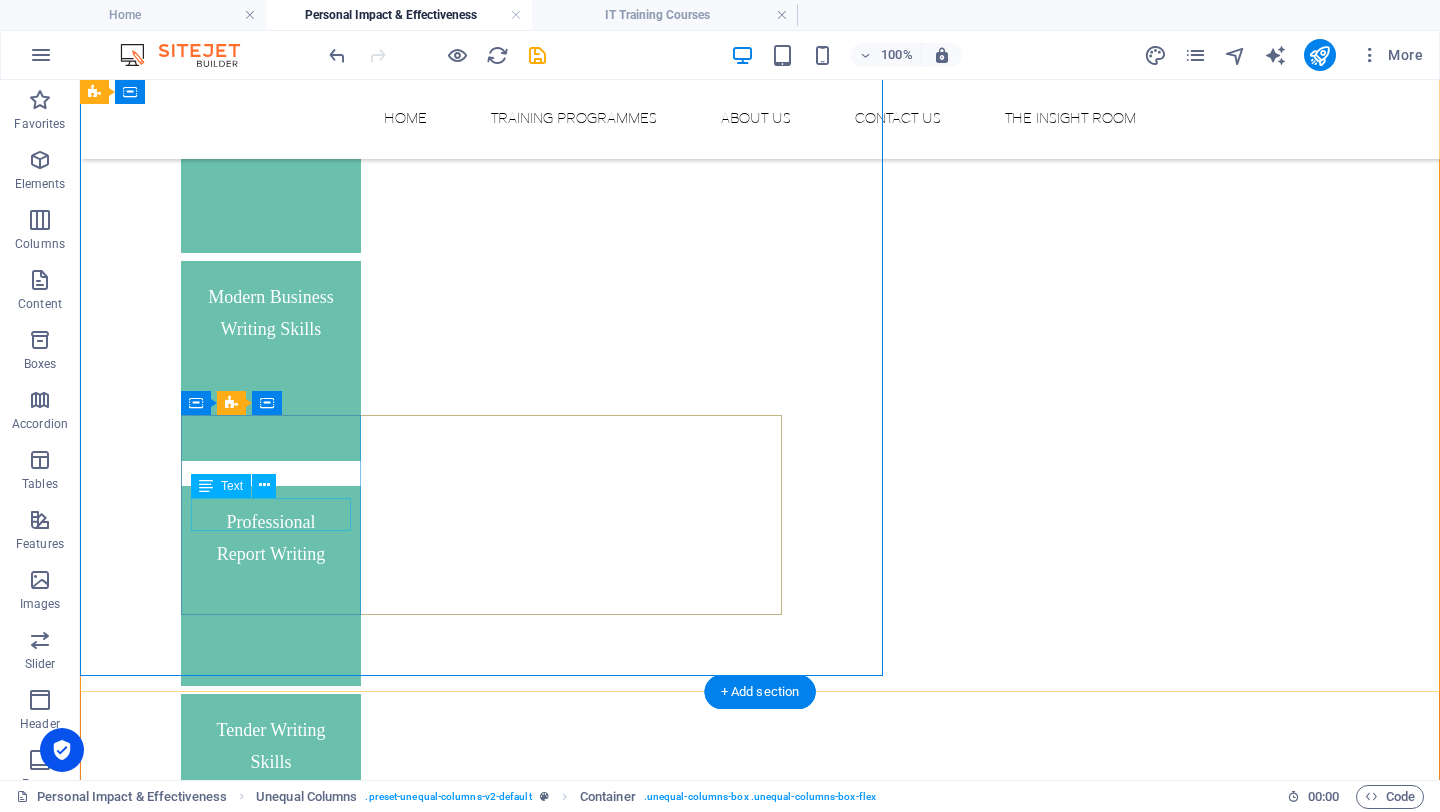 click on "Presentation Skills" at bounding box center (271, 2446) 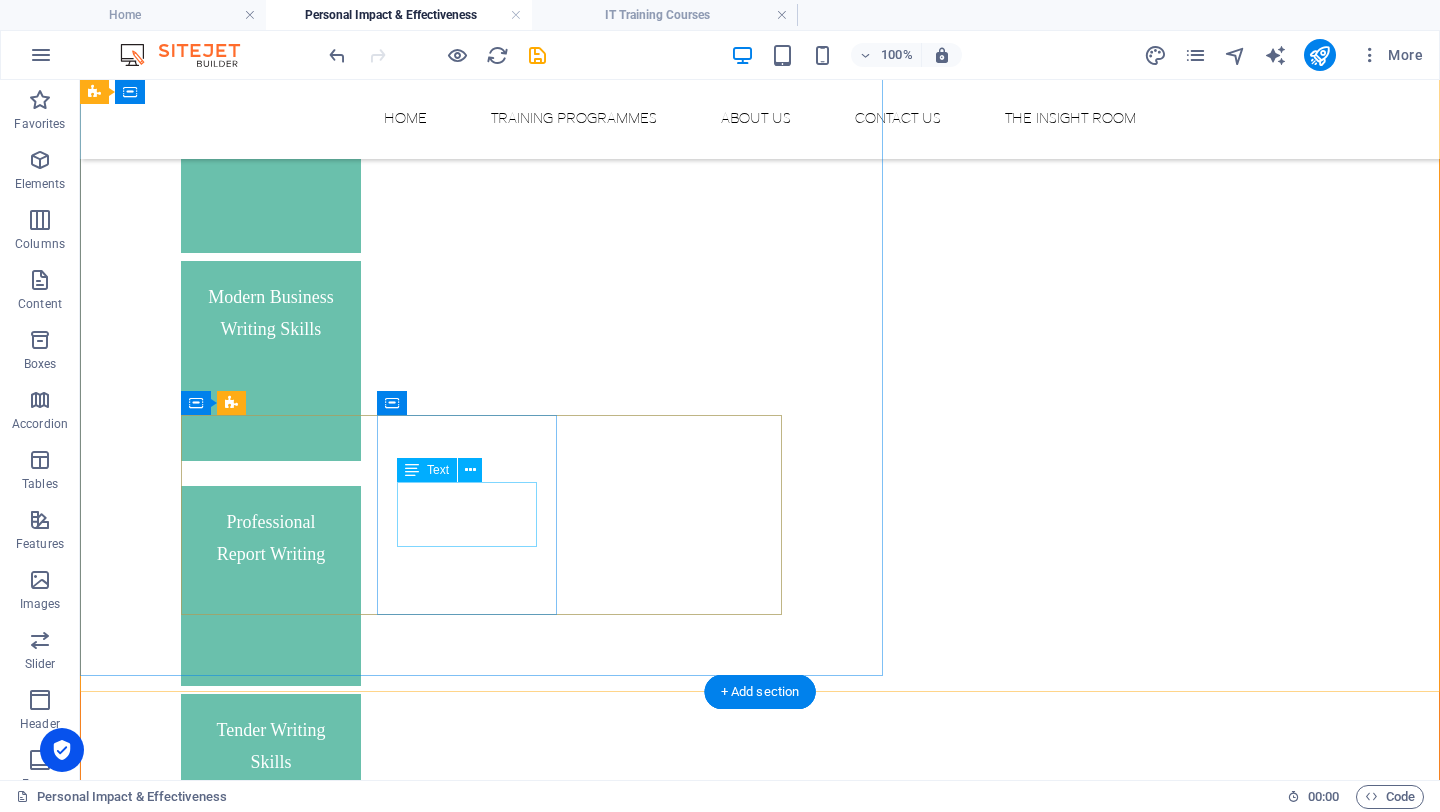 click on "Emotional Intelligence" at bounding box center [271, 2669] 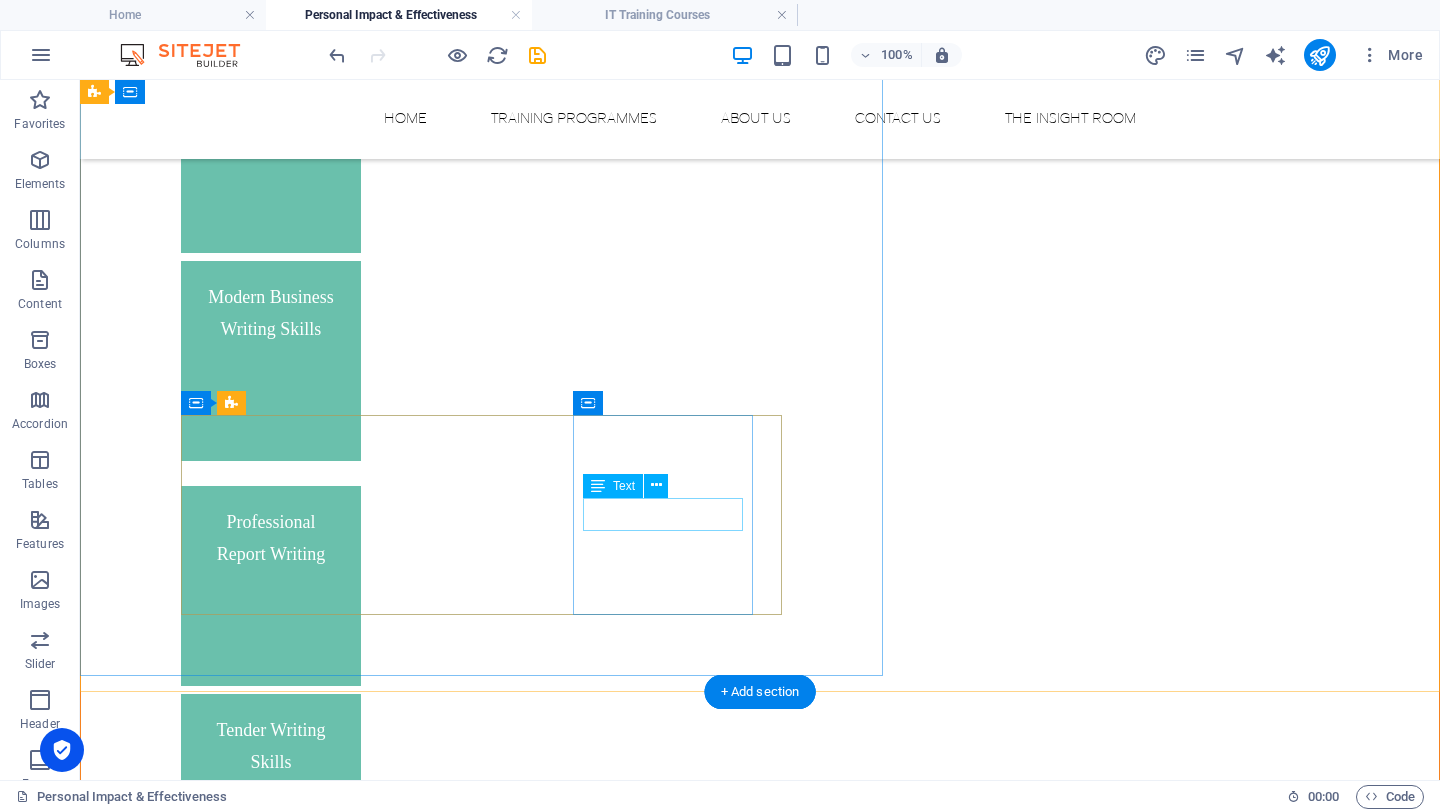 click on "Managing Diversity" at bounding box center [271, 2862] 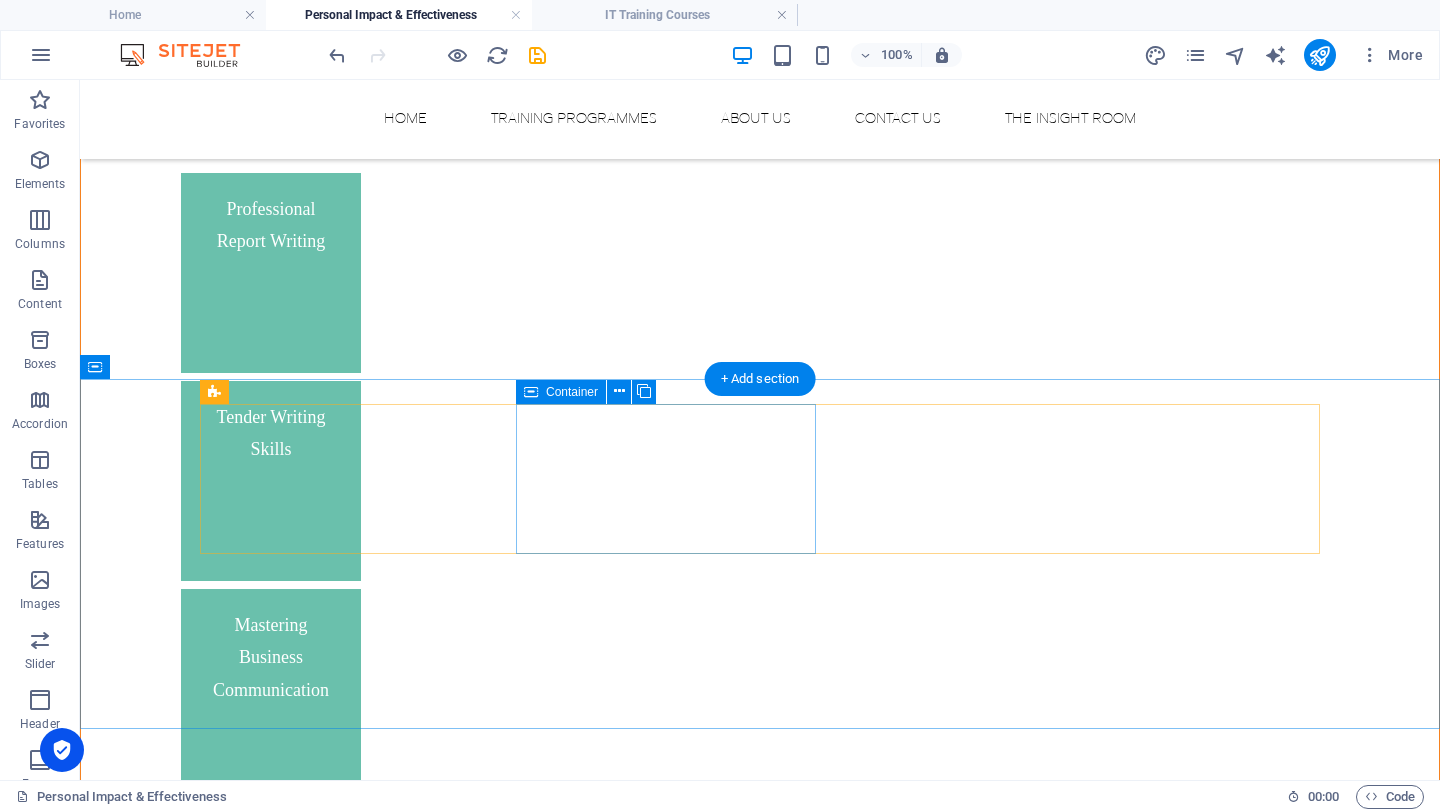 scroll, scrollTop: 2651, scrollLeft: 0, axis: vertical 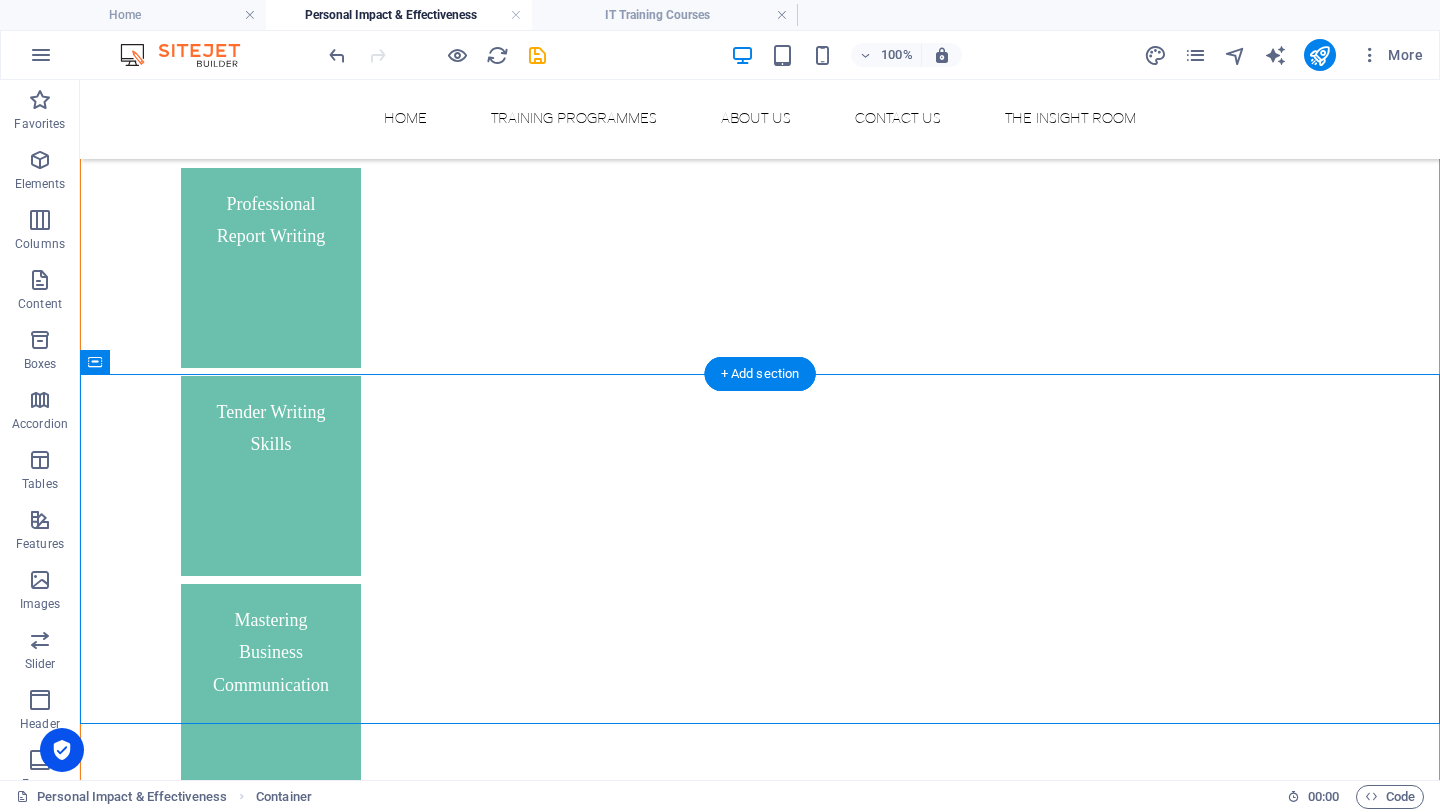 drag, startPoint x: 429, startPoint y: 650, endPoint x: 301, endPoint y: 244, distance: 425.69943 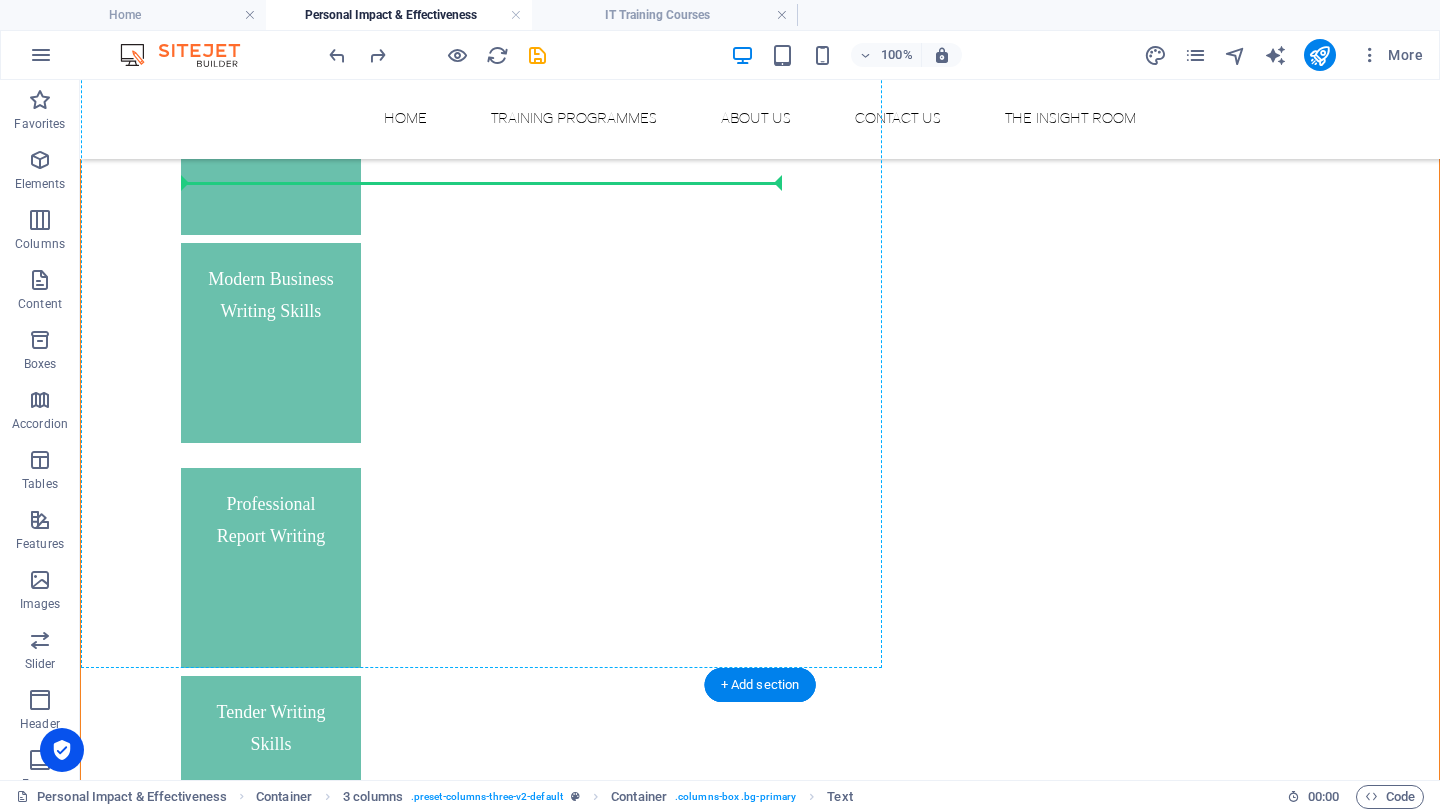 scroll, scrollTop: 2338, scrollLeft: 0, axis: vertical 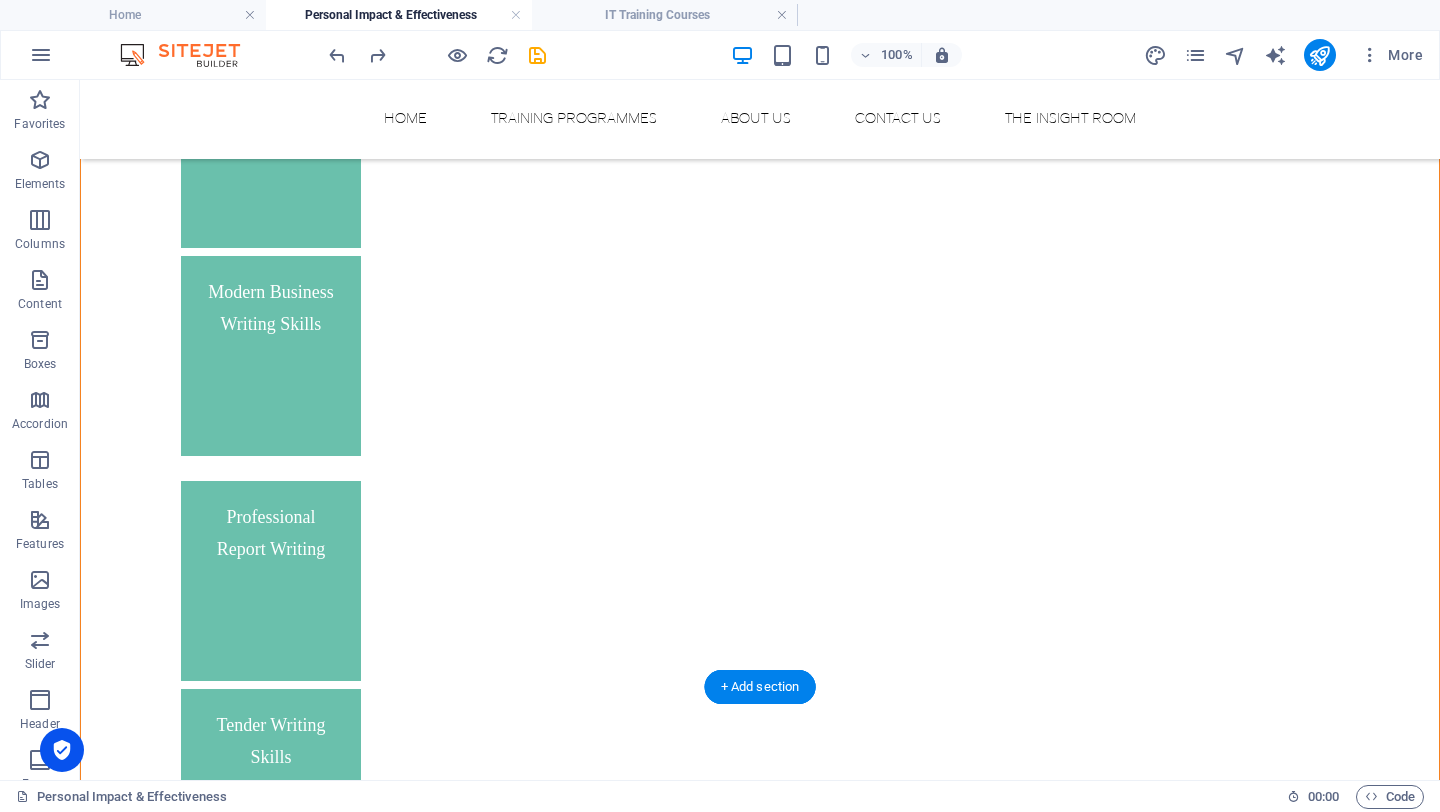 drag, startPoint x: 400, startPoint y: 644, endPoint x: 261, endPoint y: 459, distance: 231.40009 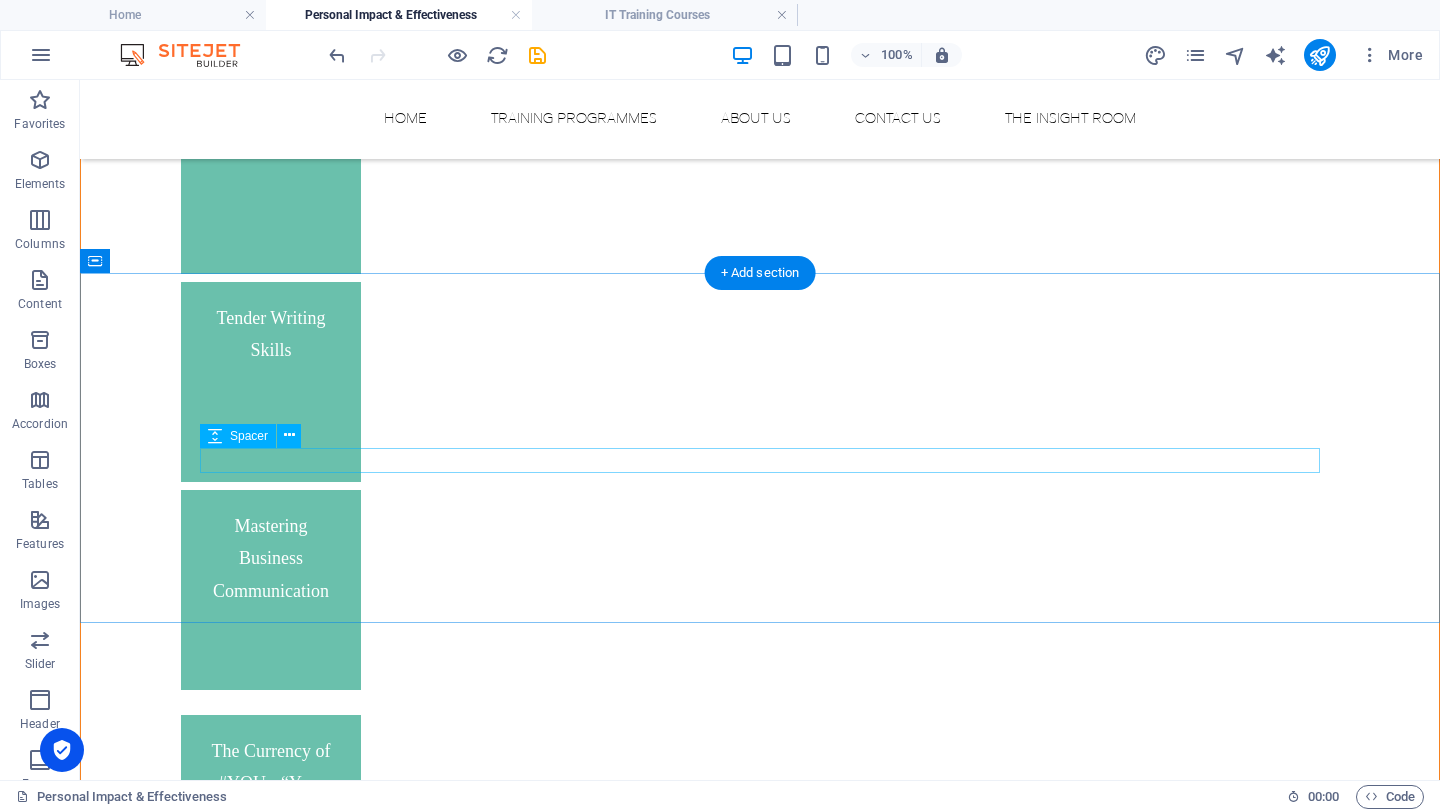 scroll, scrollTop: 2680, scrollLeft: 0, axis: vertical 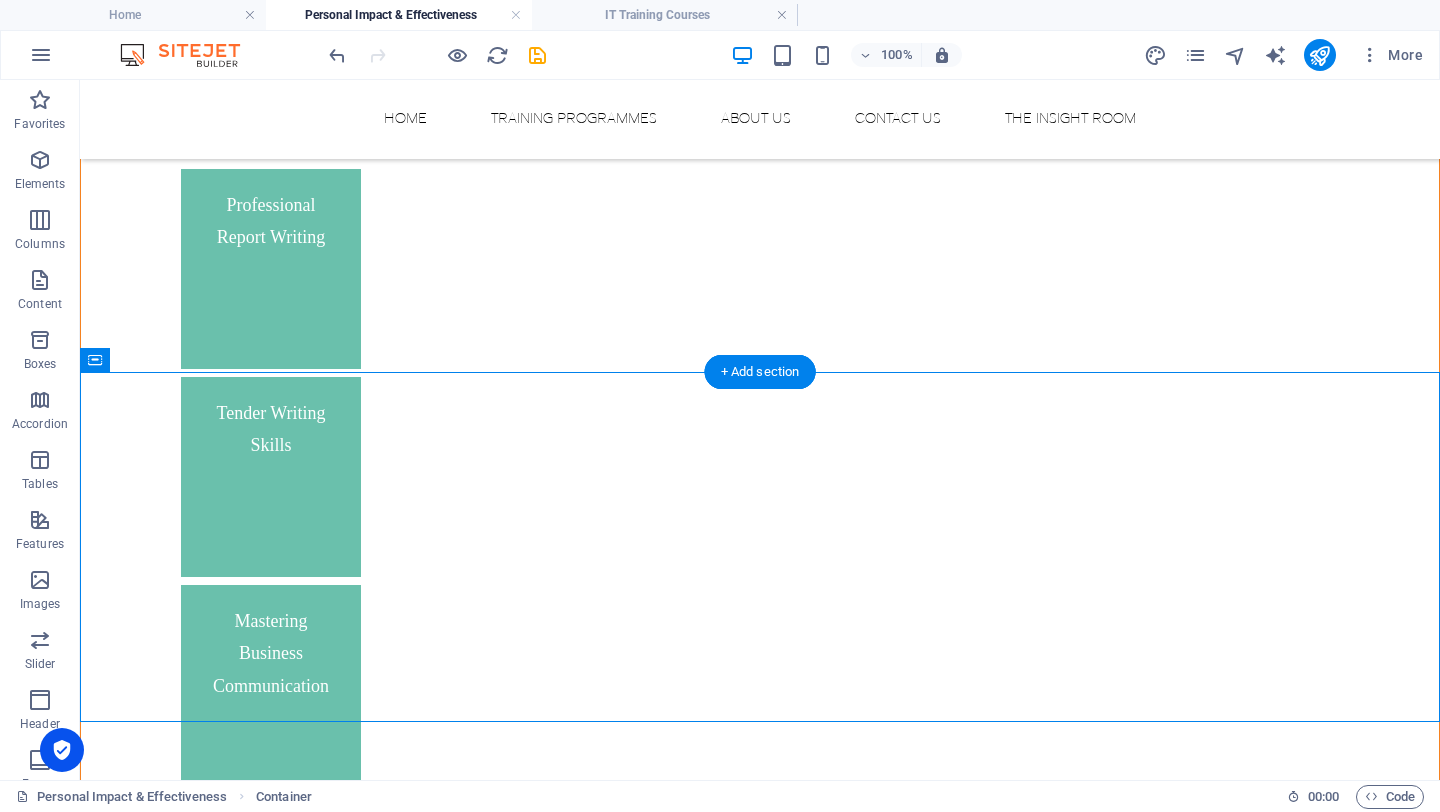 drag, startPoint x: 670, startPoint y: 628, endPoint x: 466, endPoint y: 179, distance: 493.17035 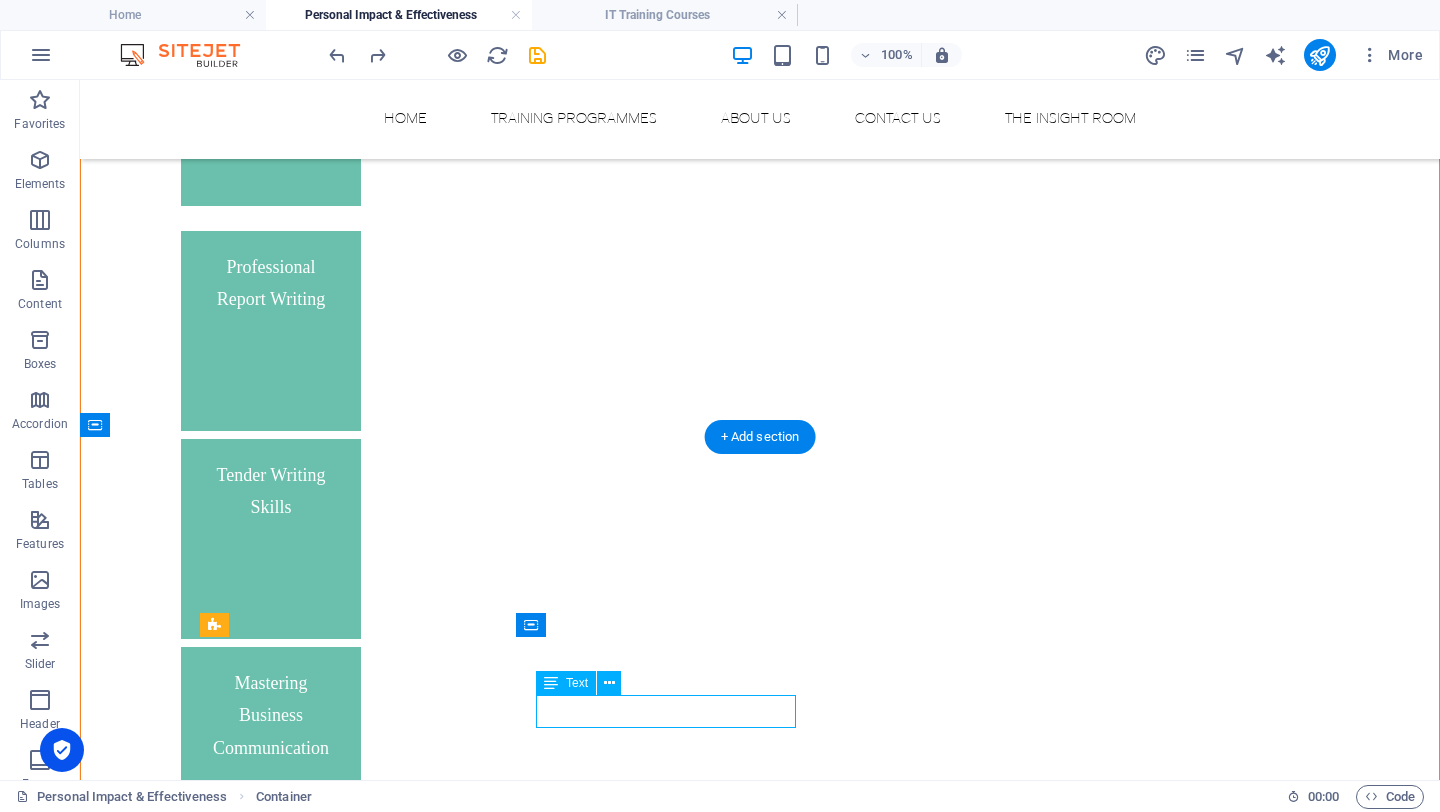 scroll, scrollTop: 2591, scrollLeft: 0, axis: vertical 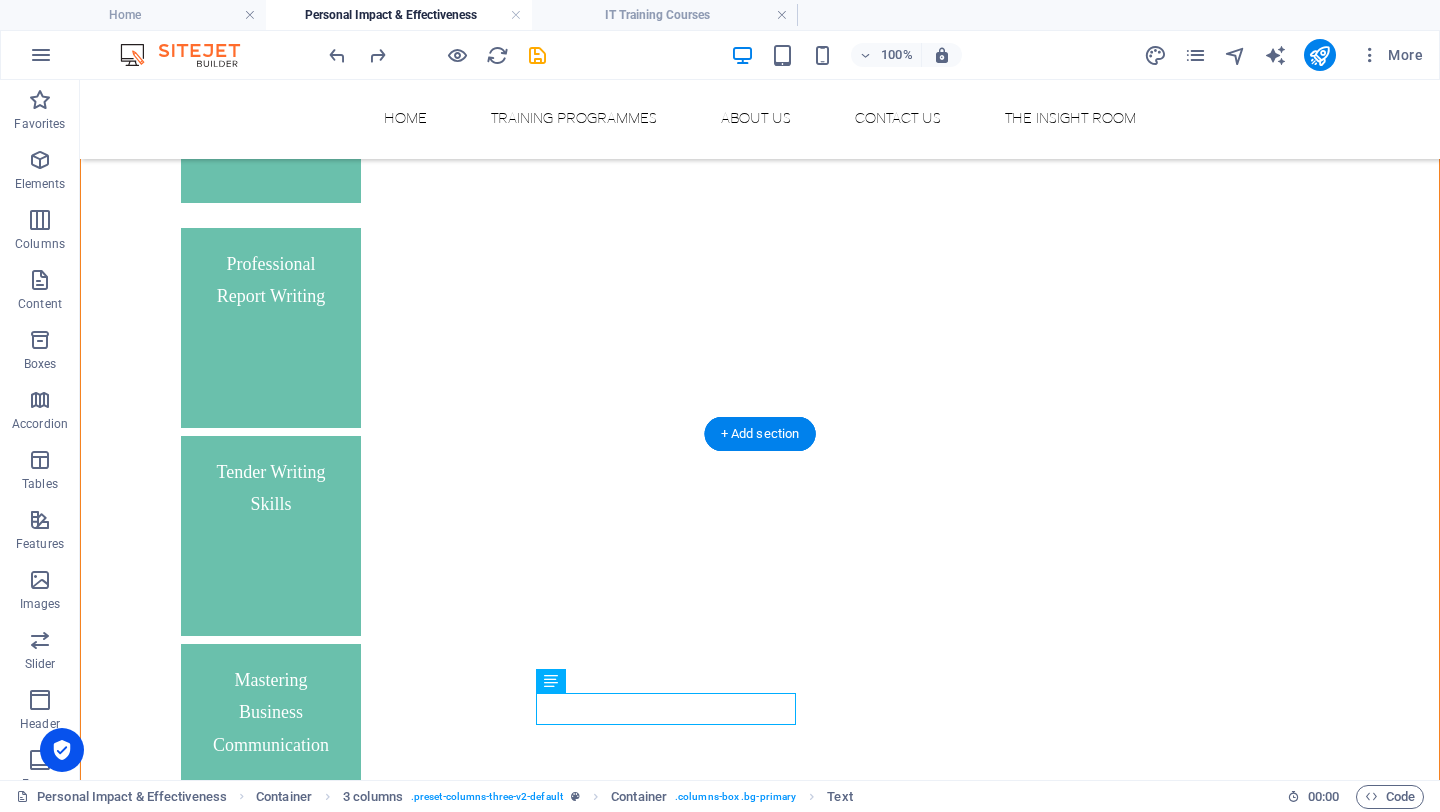 drag, startPoint x: 663, startPoint y: 718, endPoint x: 440, endPoint y: 214, distance: 551.1307 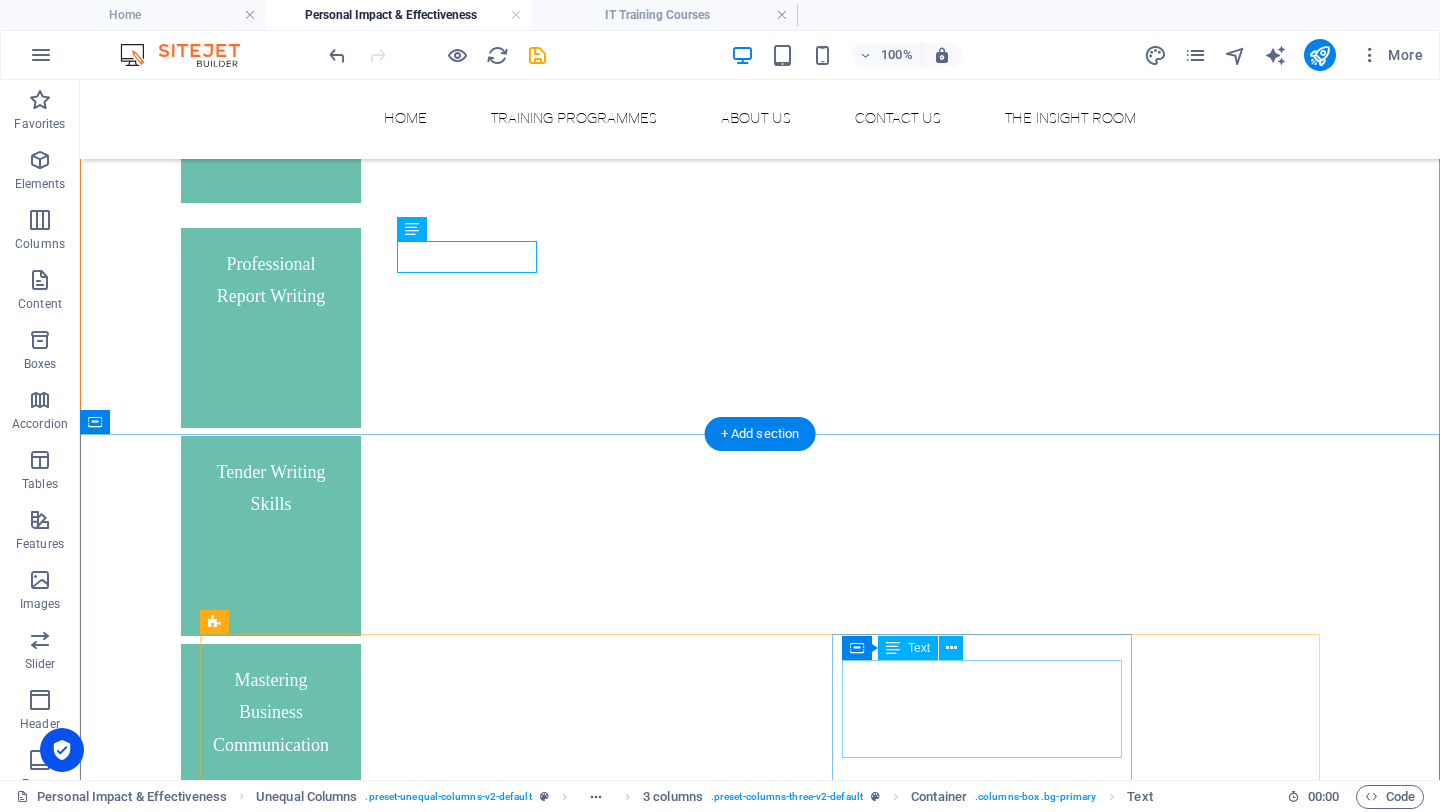 click on "Executive and  PA/Secretarial  Programmes" at bounding box center (350, 5002) 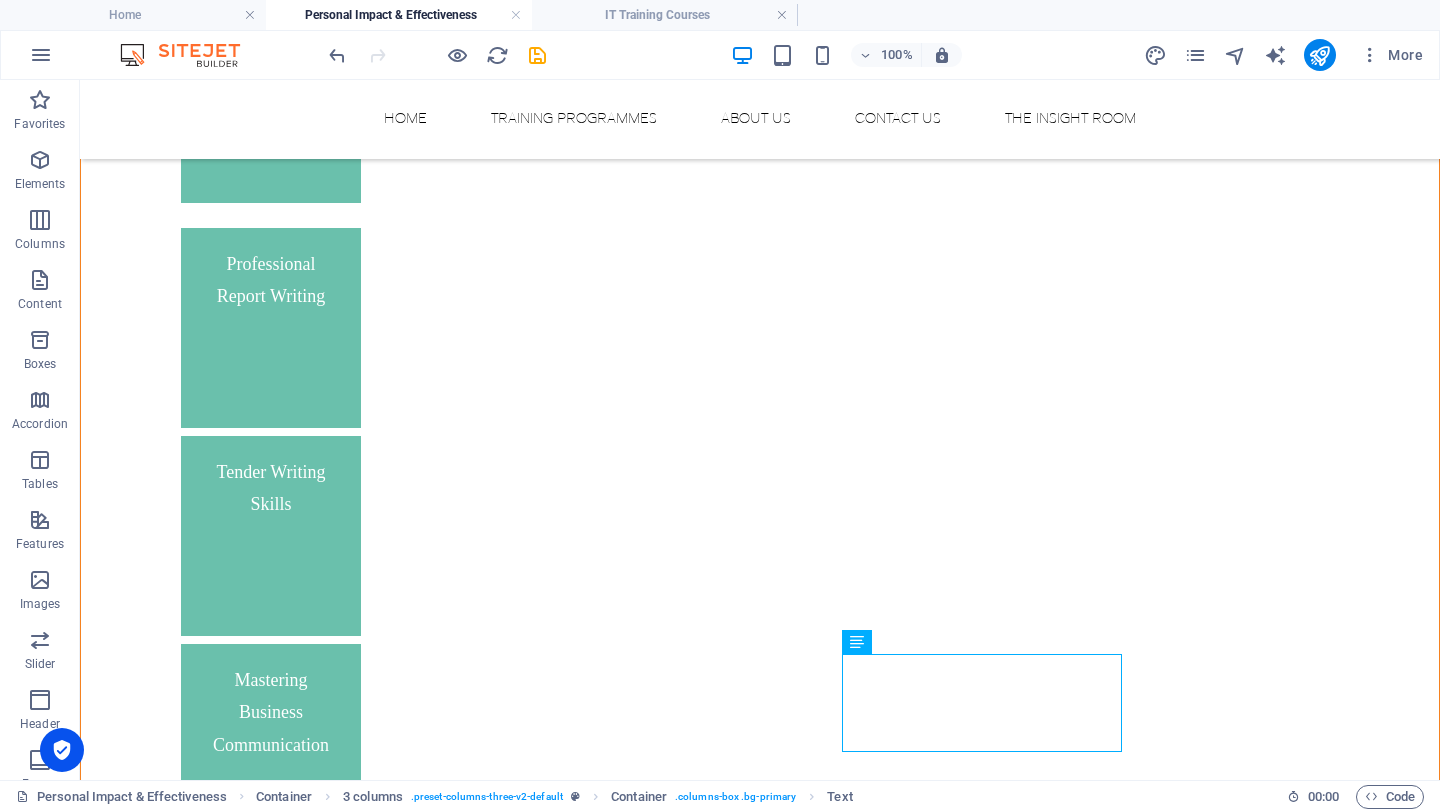 scroll, scrollTop: 2597, scrollLeft: 0, axis: vertical 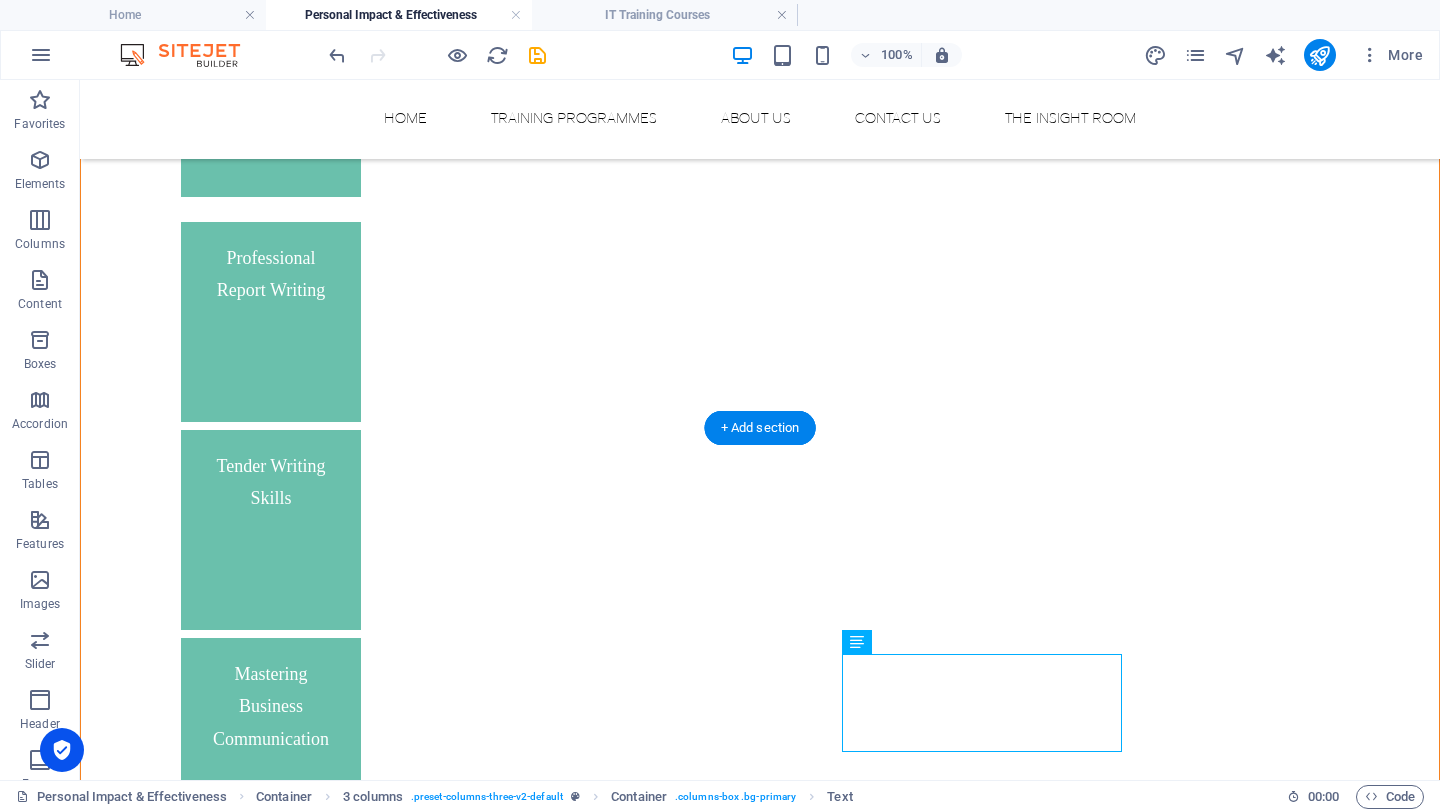 drag, startPoint x: 977, startPoint y: 715, endPoint x: 679, endPoint y: 295, distance: 514.9796 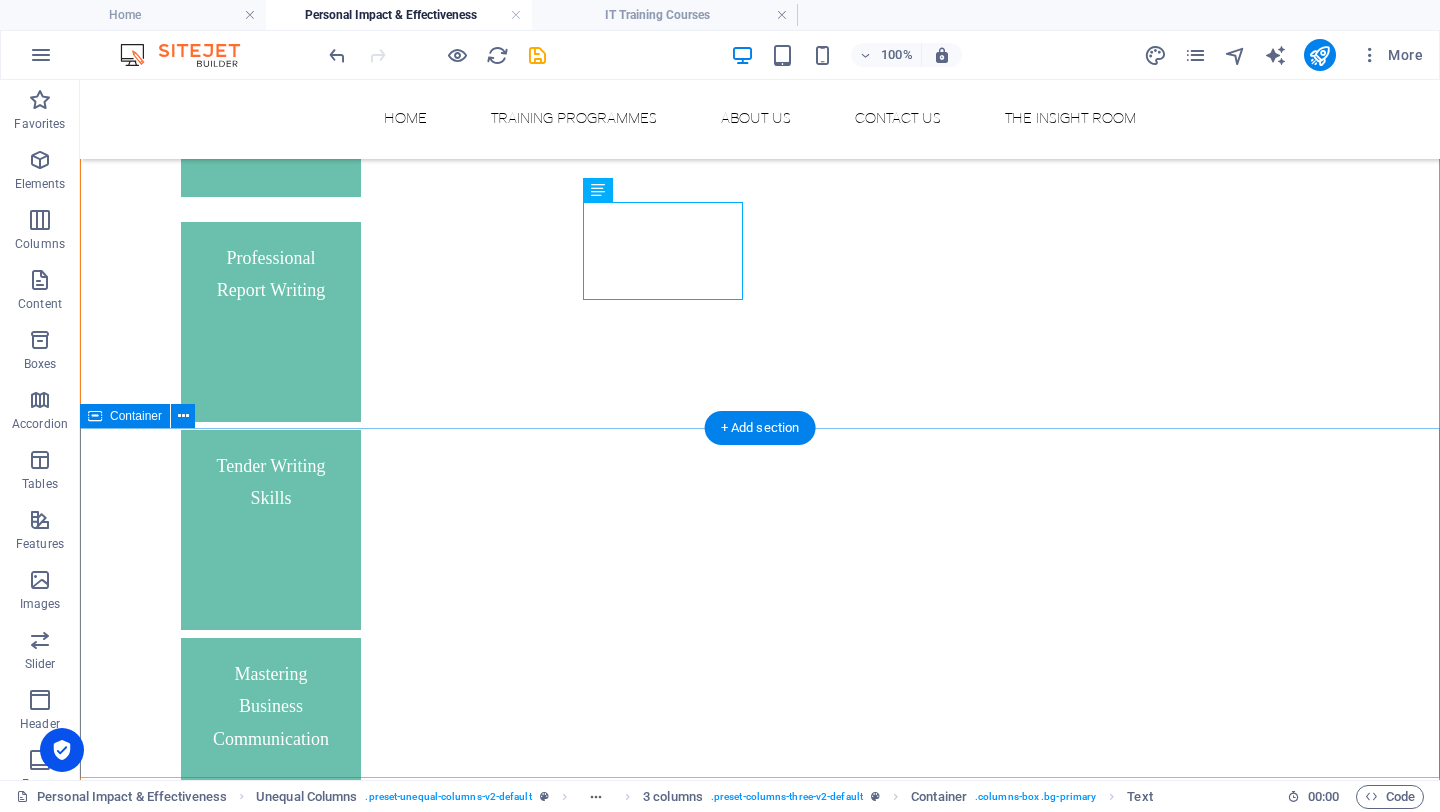 click on "Drop content here or  Add elements  Paste clipboard Drop content here or  Add elements  Paste clipboard Drop content here or  Add elements  Paste clipboard Drop content here or  Add elements  Paste clipboard Drop content here or  Add elements  Paste clipboard Drop content here or  Add elements  Paste clipboard" at bounding box center [760, 4587] 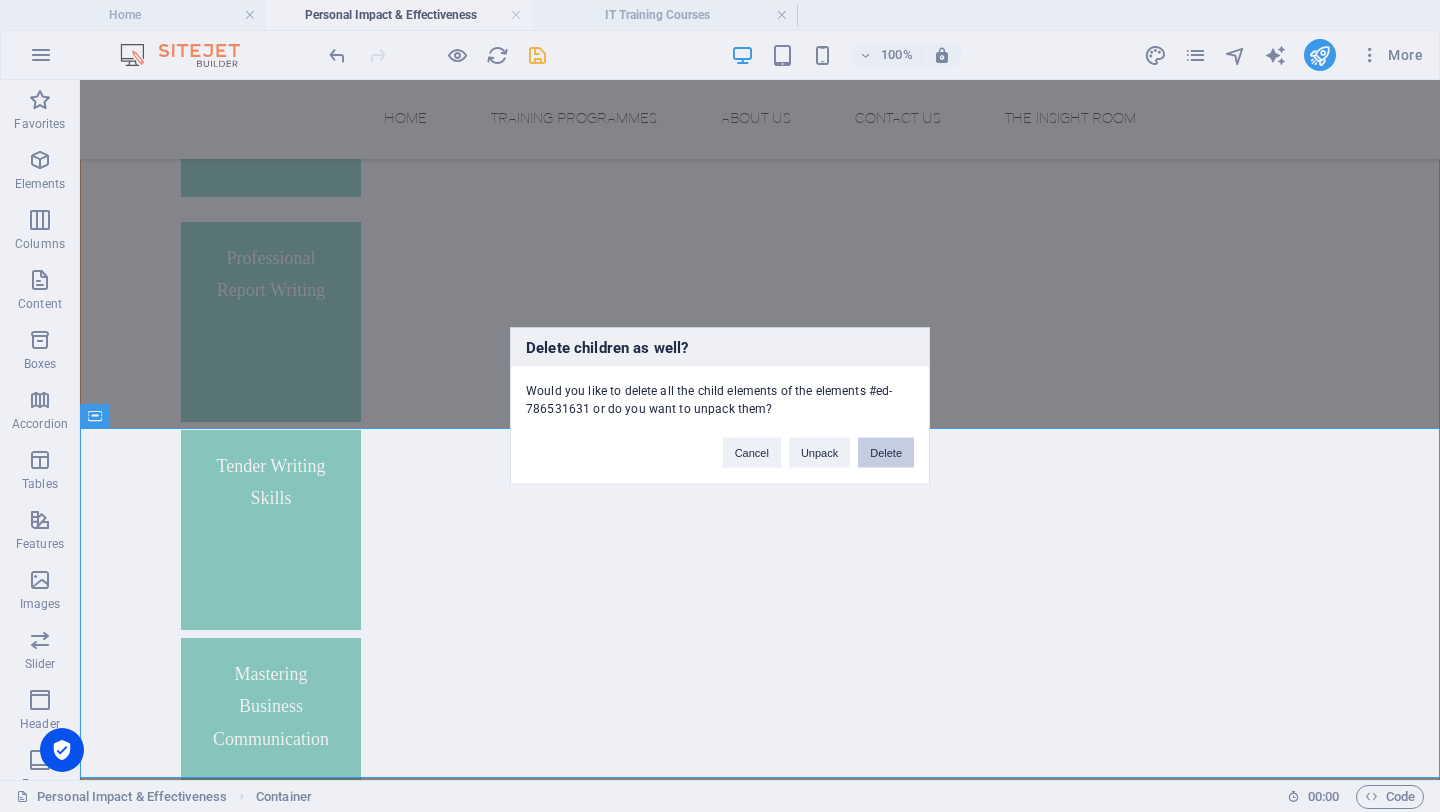 type 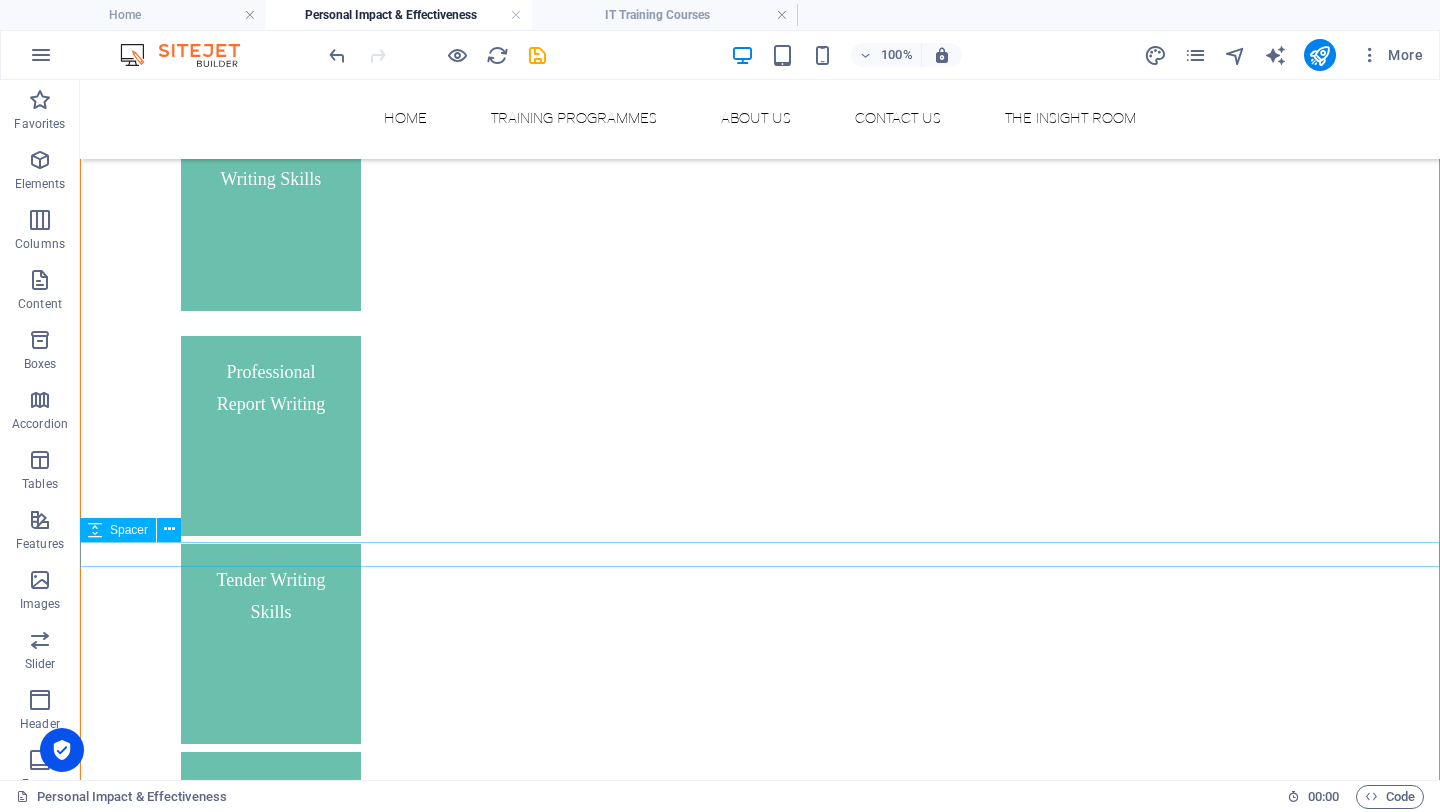click at bounding box center (760, 4222) 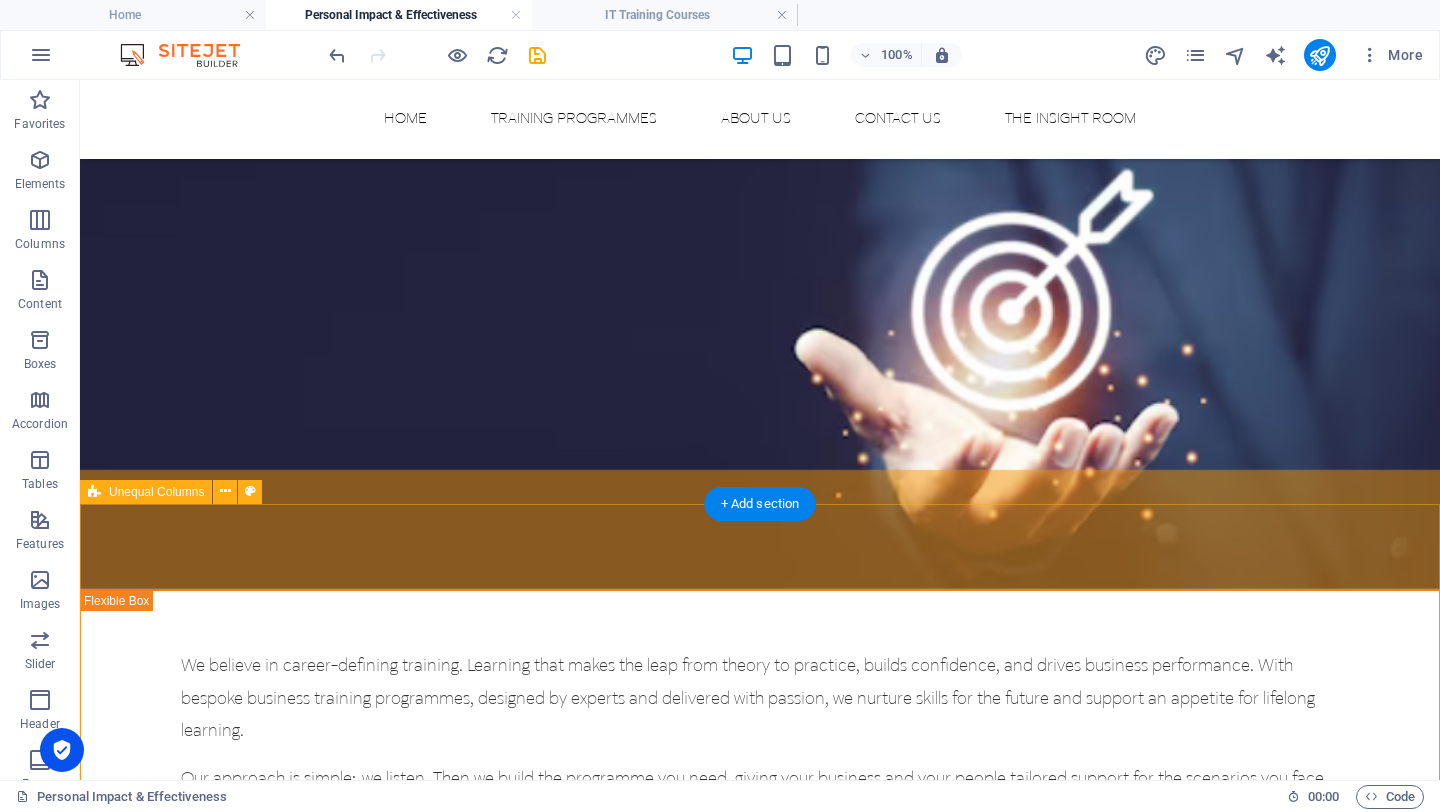 scroll, scrollTop: 453, scrollLeft: 0, axis: vertical 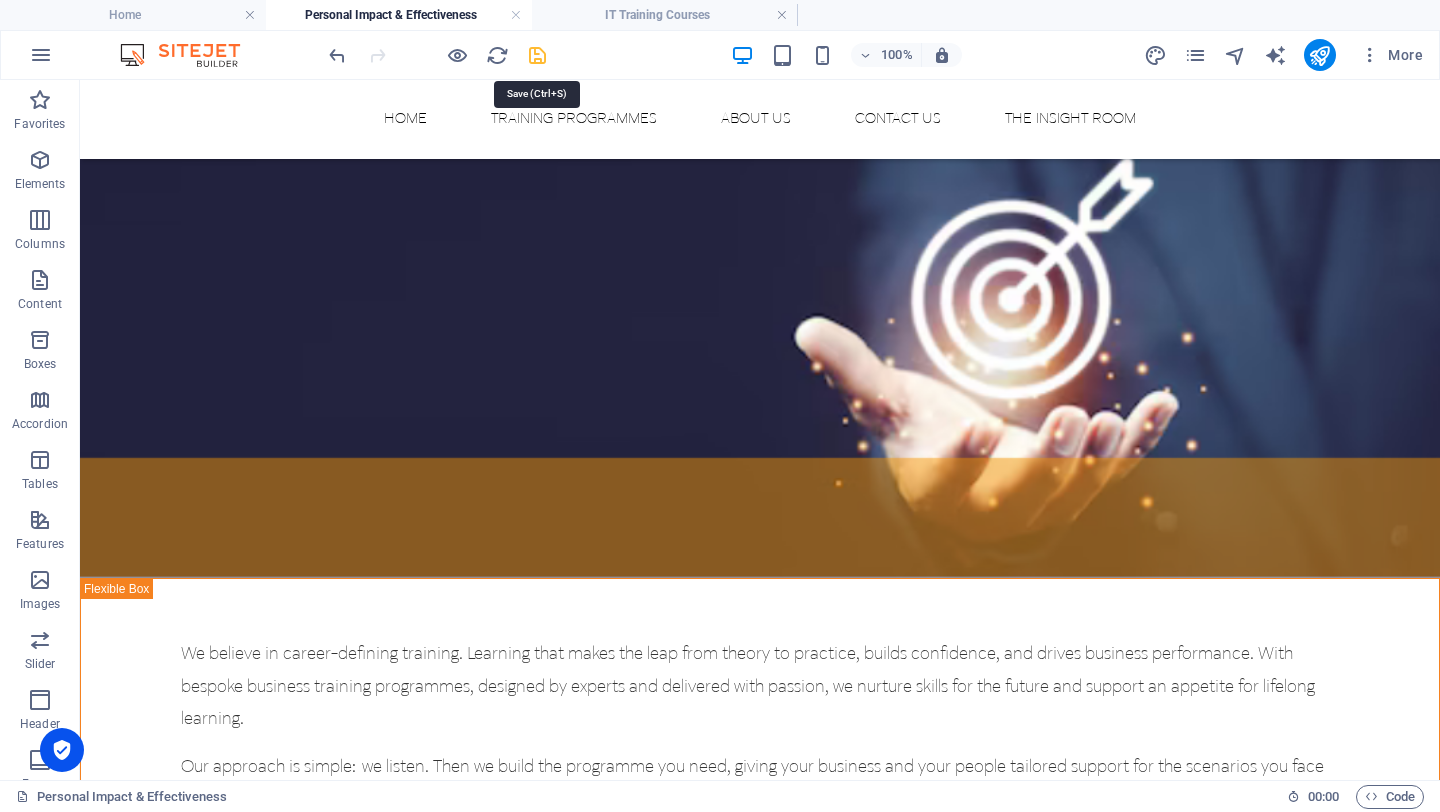 click at bounding box center [537, 55] 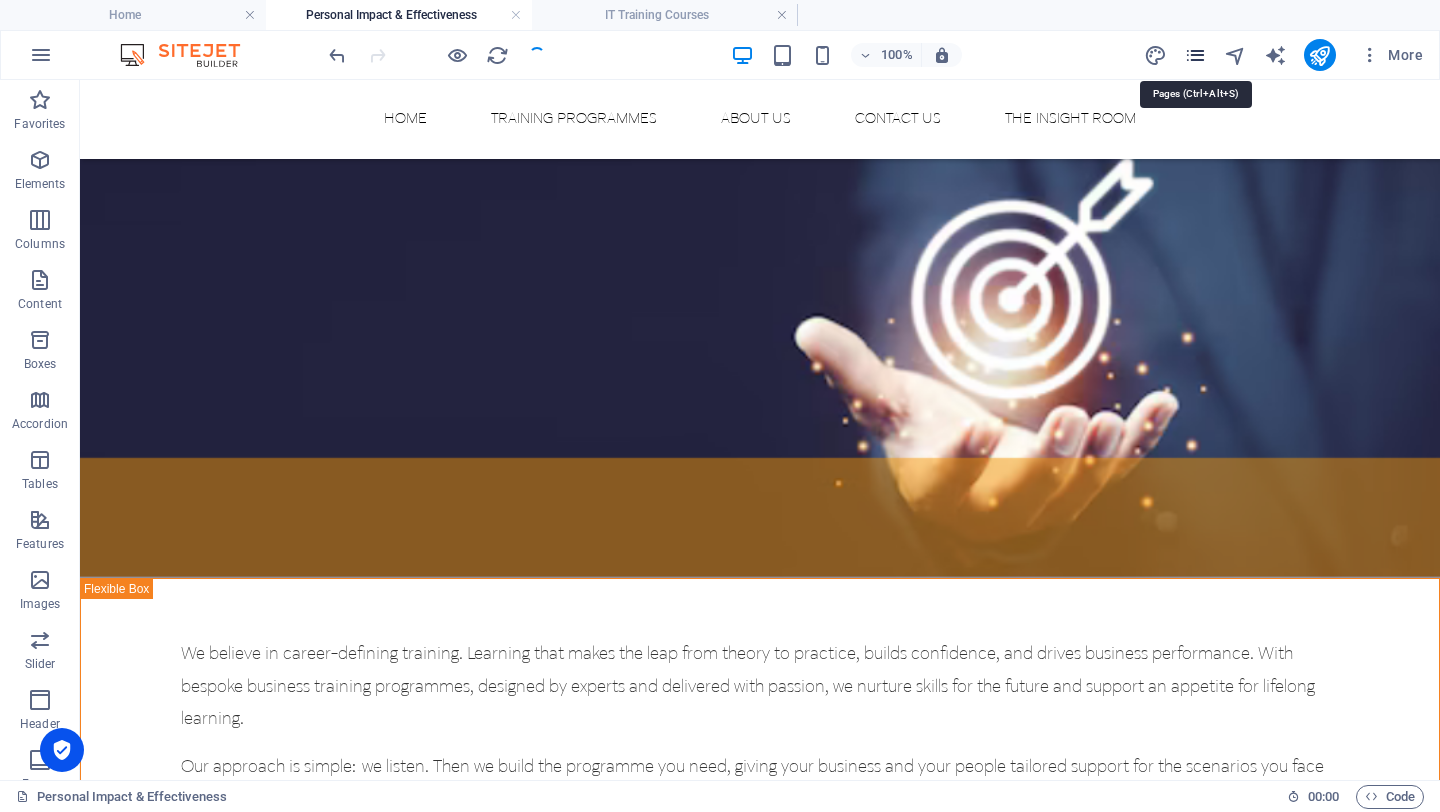 click at bounding box center (1195, 55) 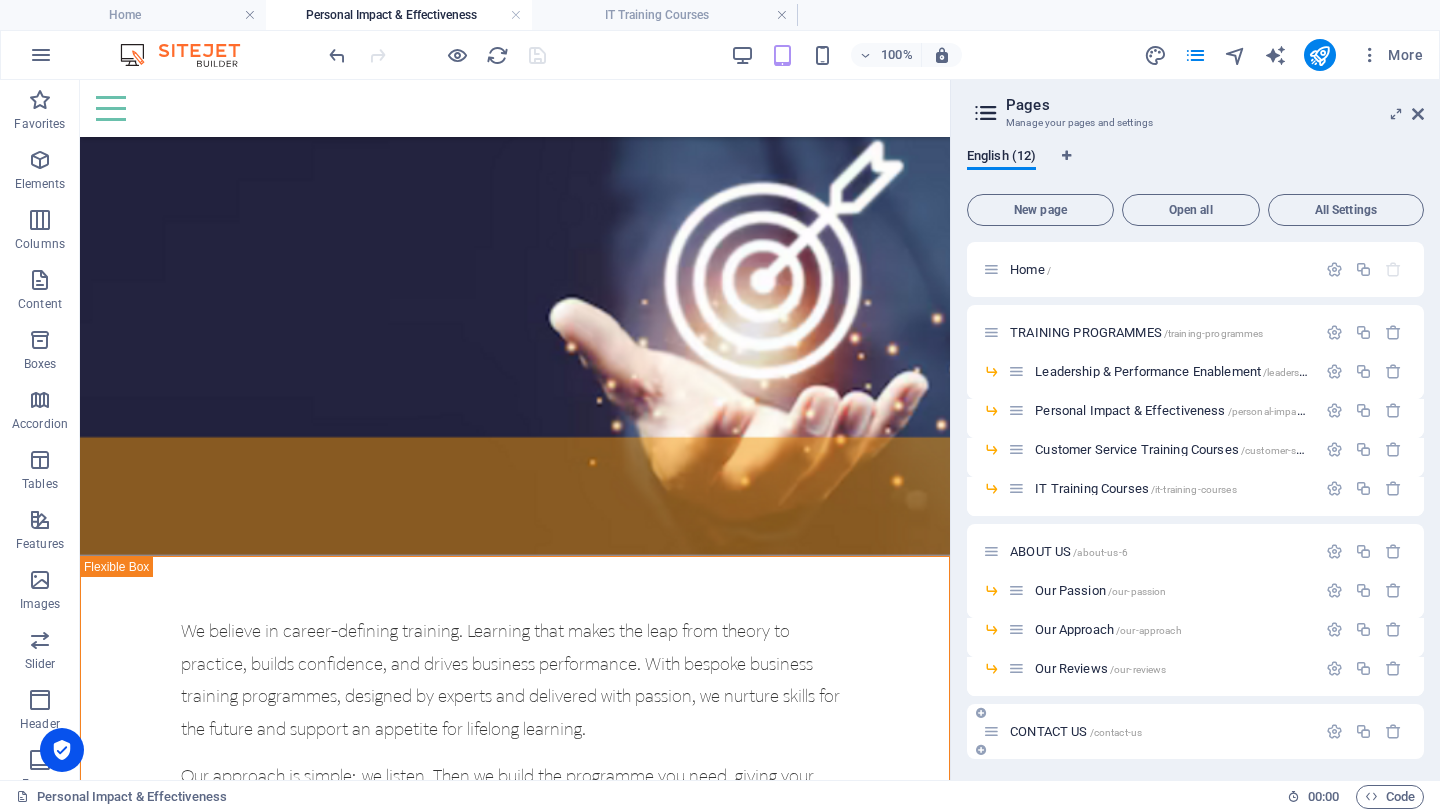 scroll, scrollTop: 66, scrollLeft: 0, axis: vertical 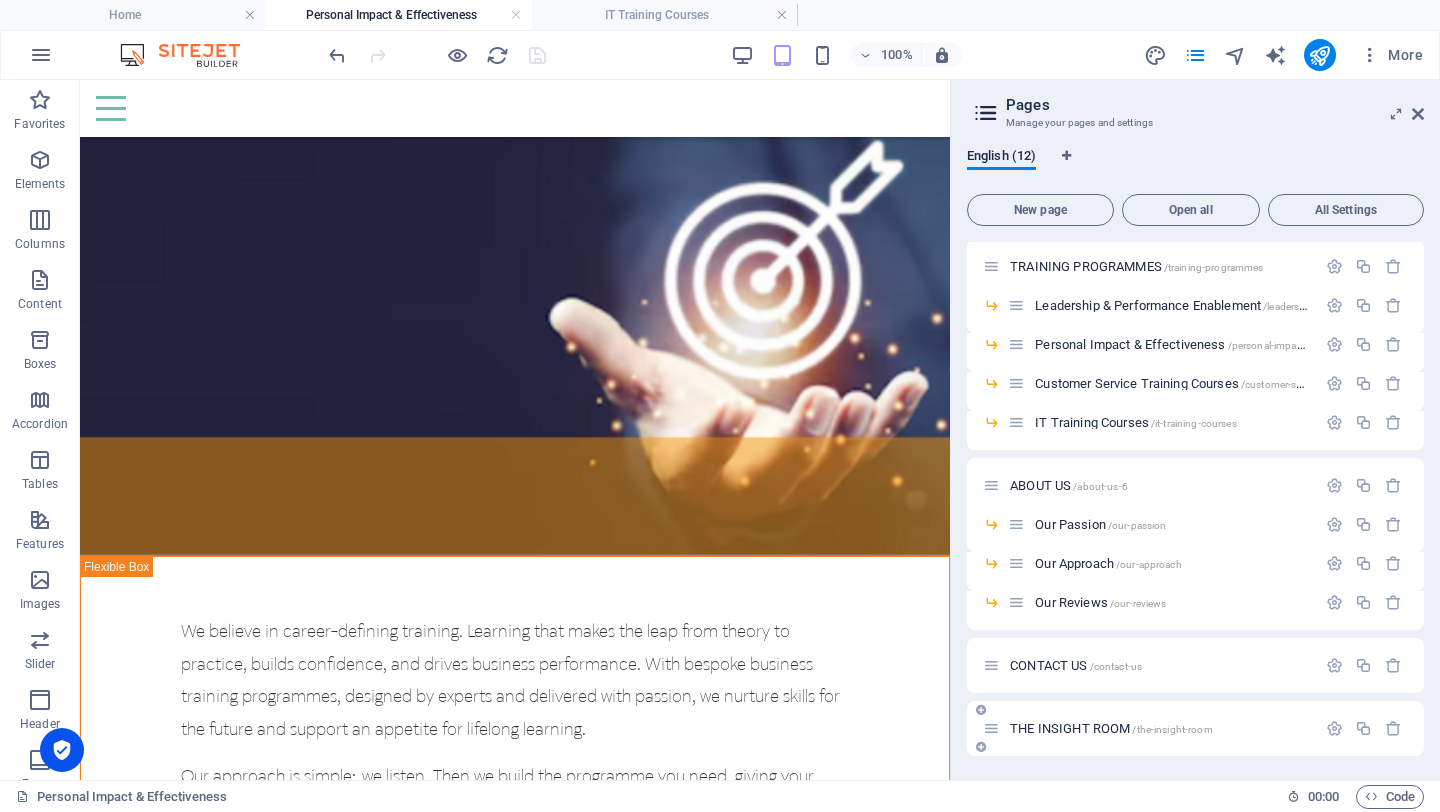 click on "THE INSIGHT ROOM /the-insight-room" at bounding box center (1111, 728) 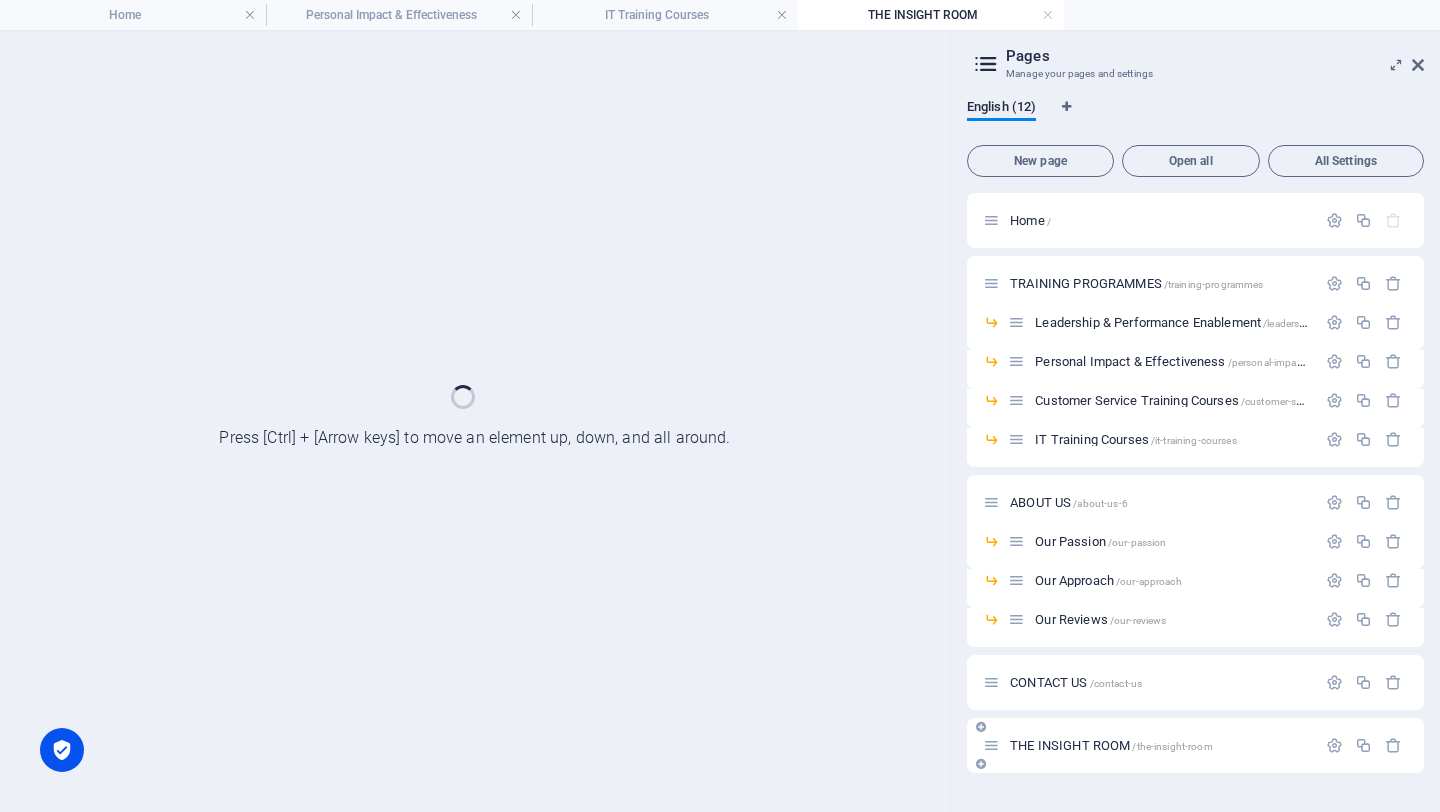 scroll, scrollTop: 0, scrollLeft: 0, axis: both 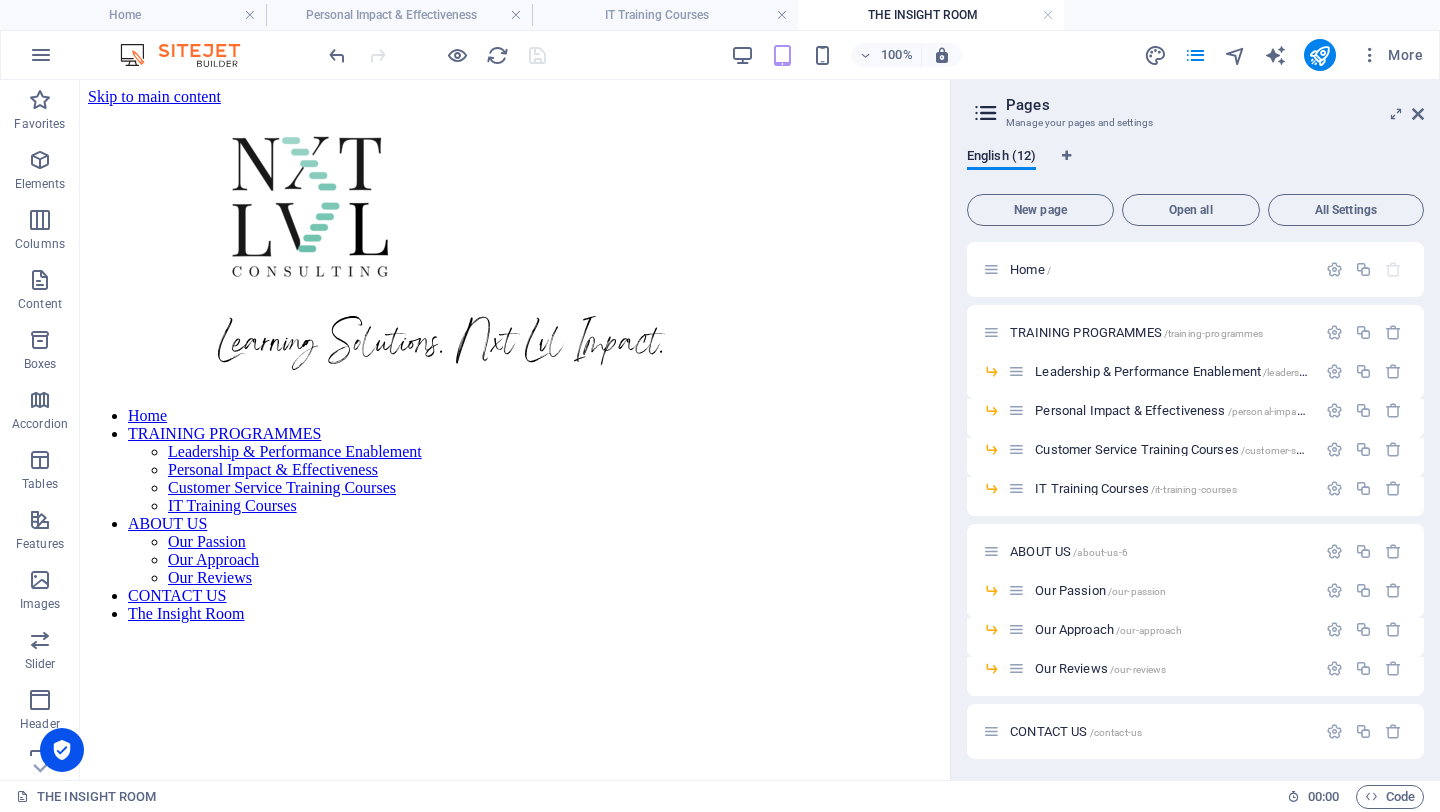 click at bounding box center [515, 639] 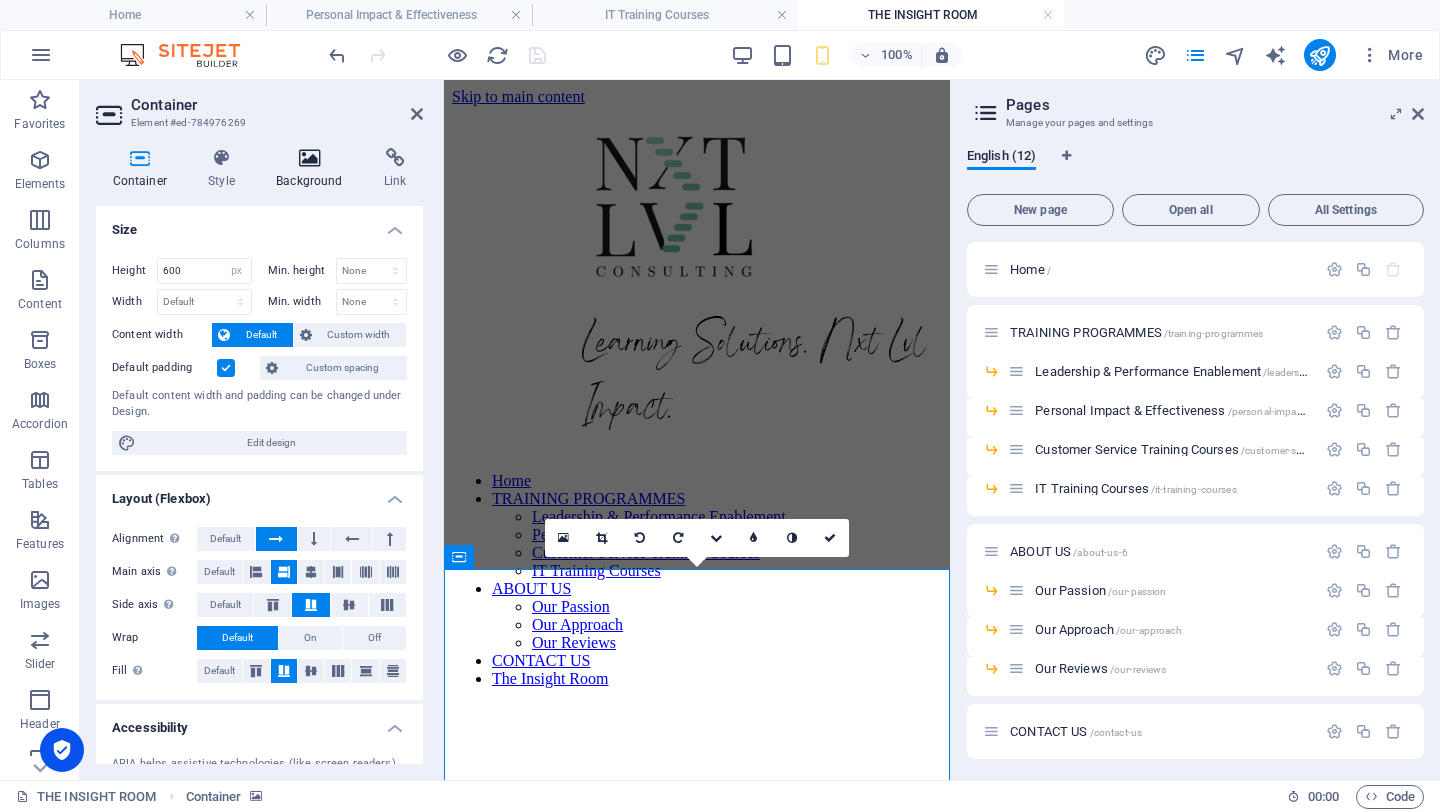 click at bounding box center (310, 158) 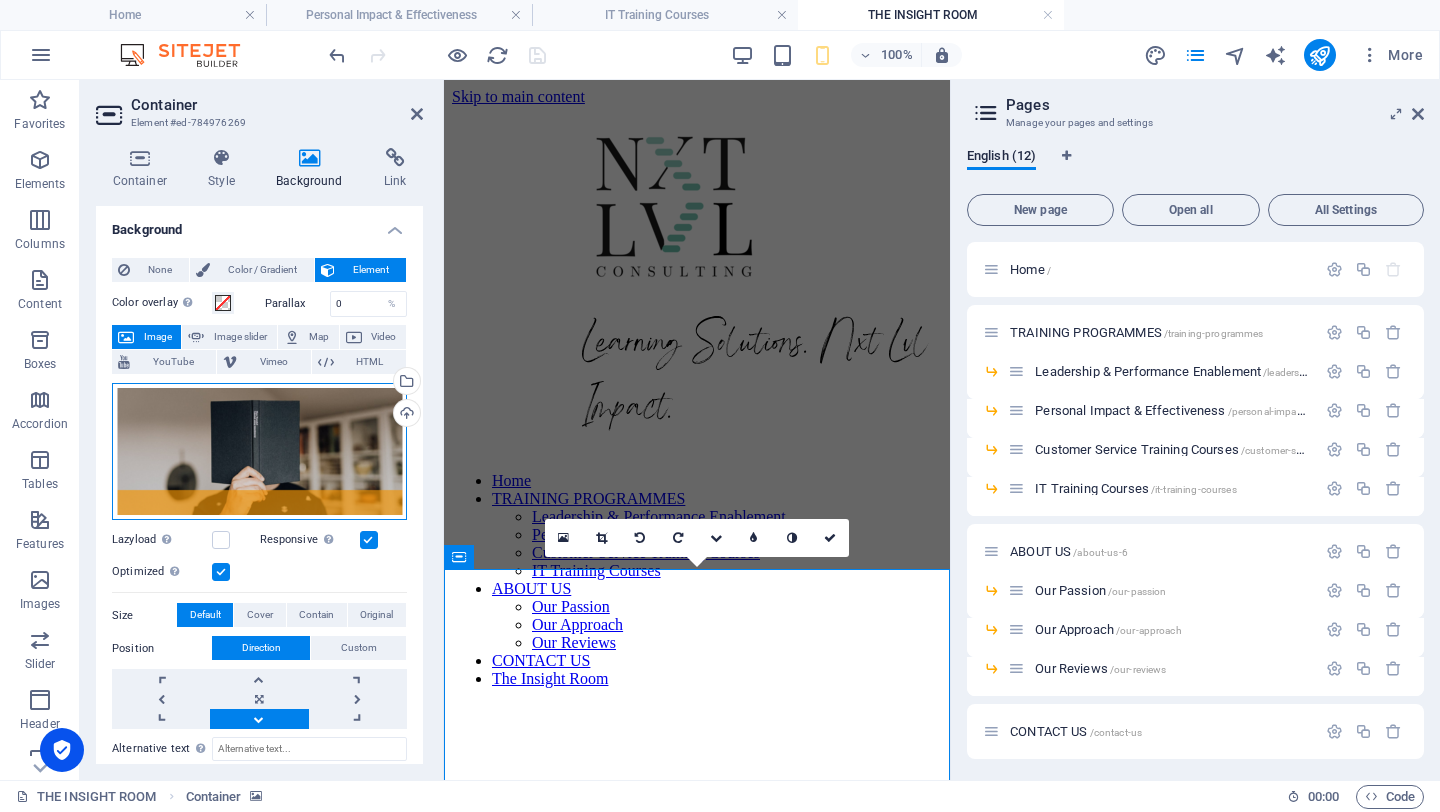 click on "Drag files here, click to choose files or select files from Files or our free stock photos & videos" at bounding box center (259, 452) 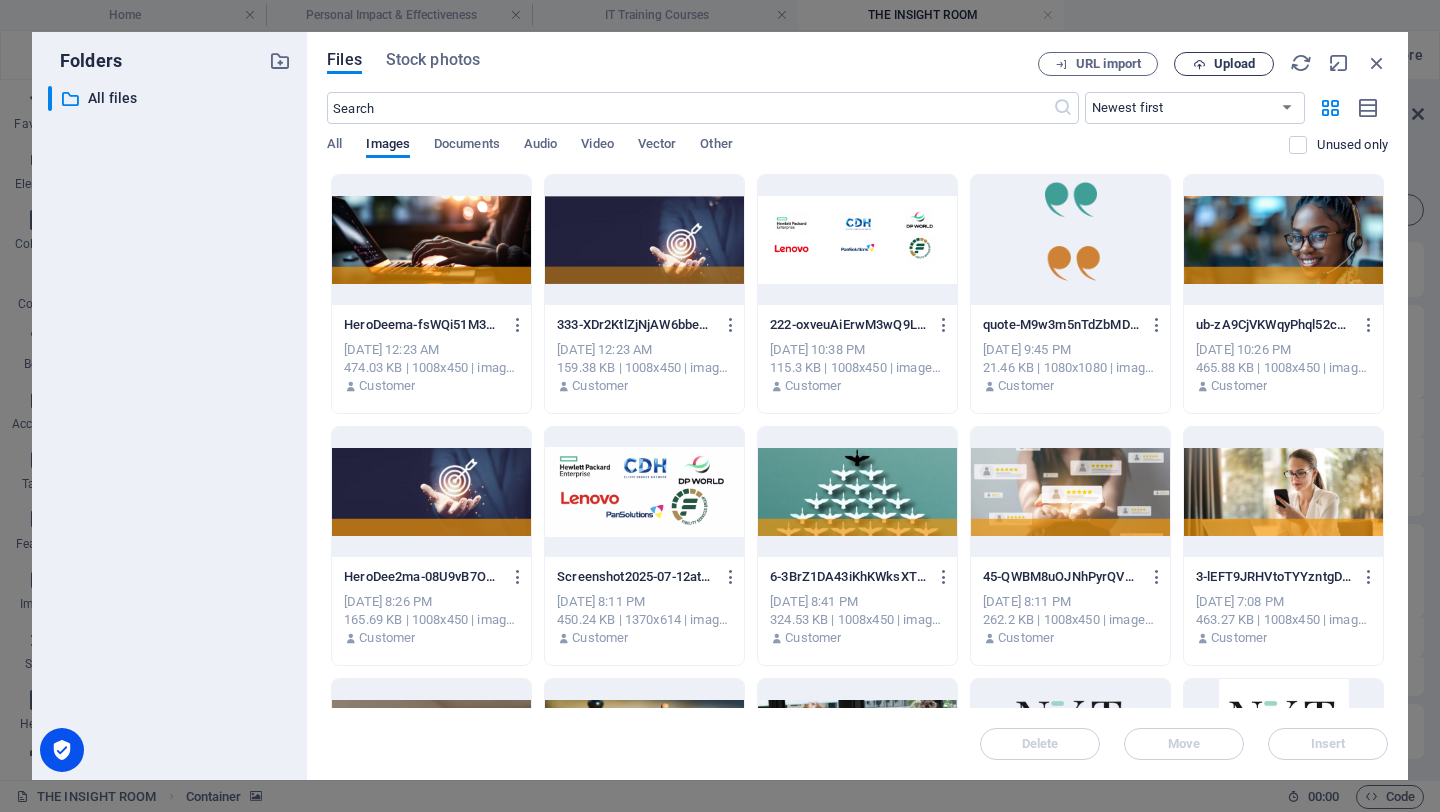 click at bounding box center (1199, 64) 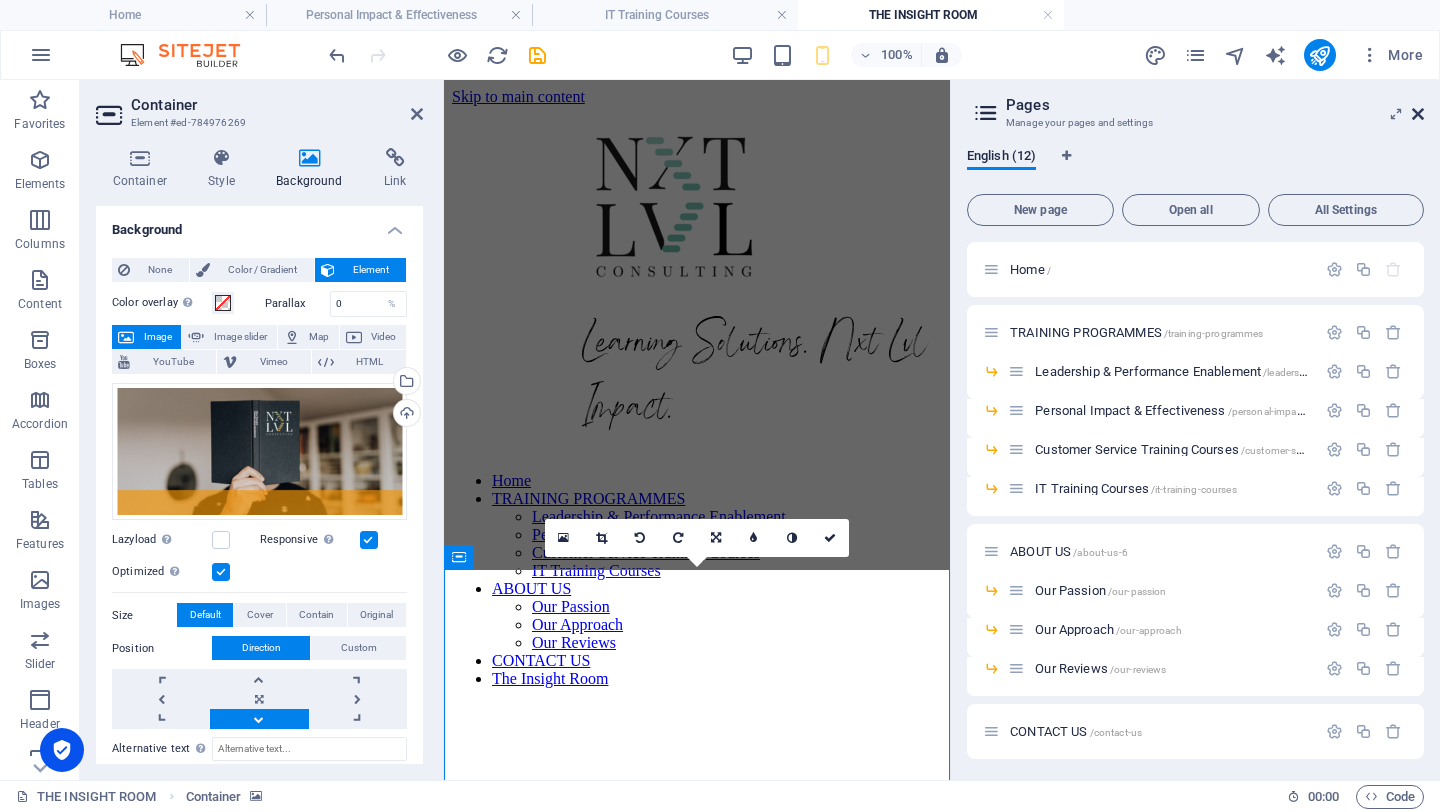 click at bounding box center (1418, 114) 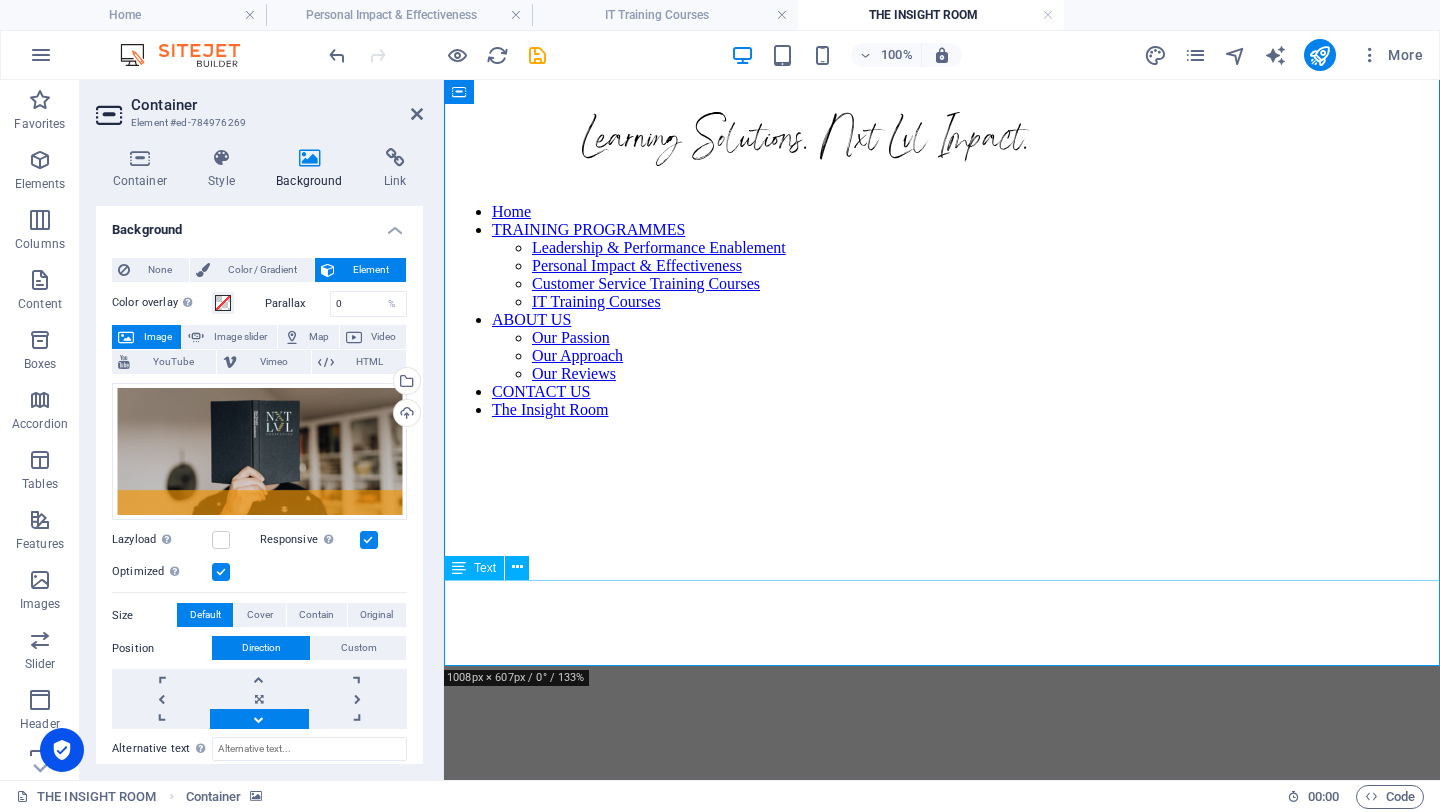 scroll, scrollTop: 172, scrollLeft: 0, axis: vertical 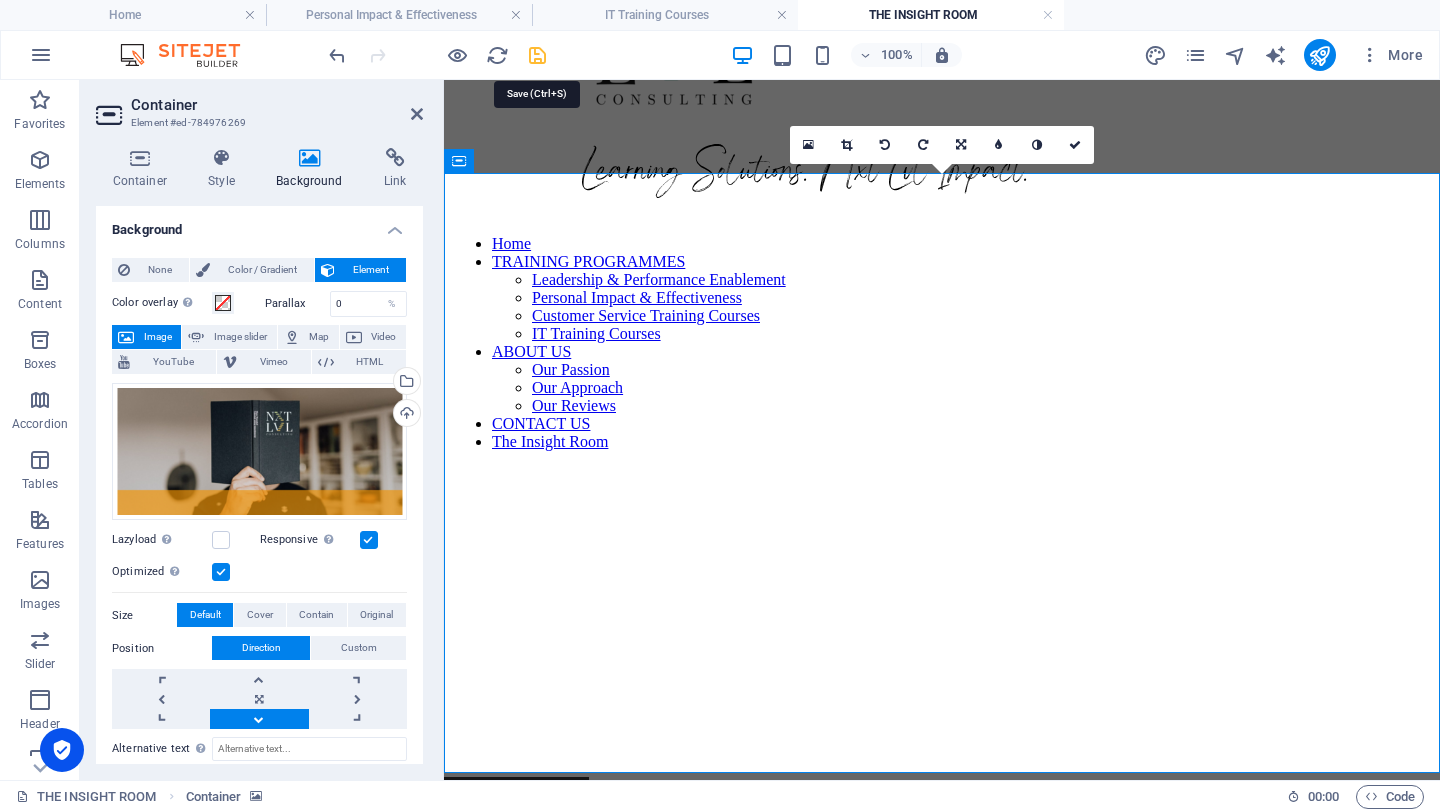 click at bounding box center (537, 55) 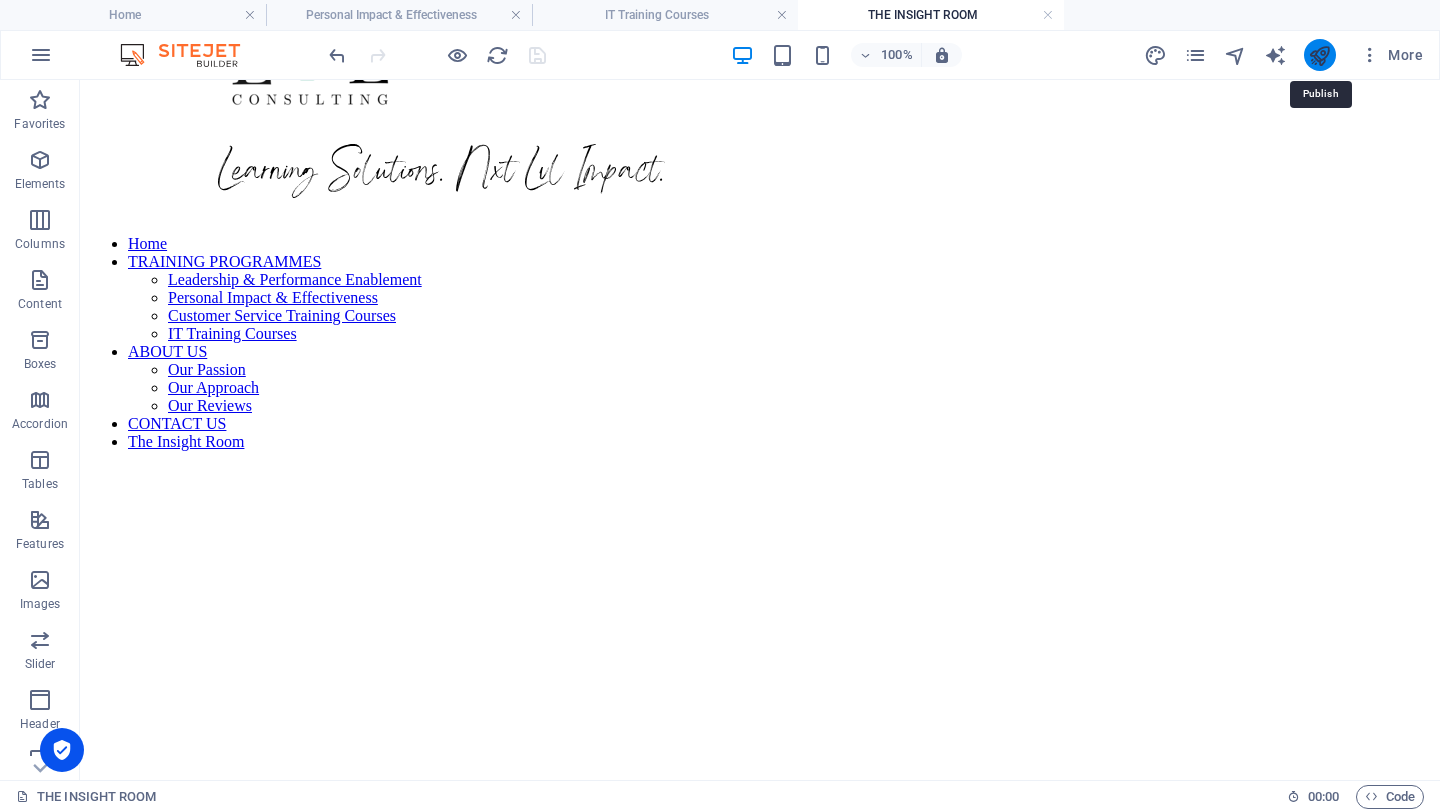 click at bounding box center [1319, 55] 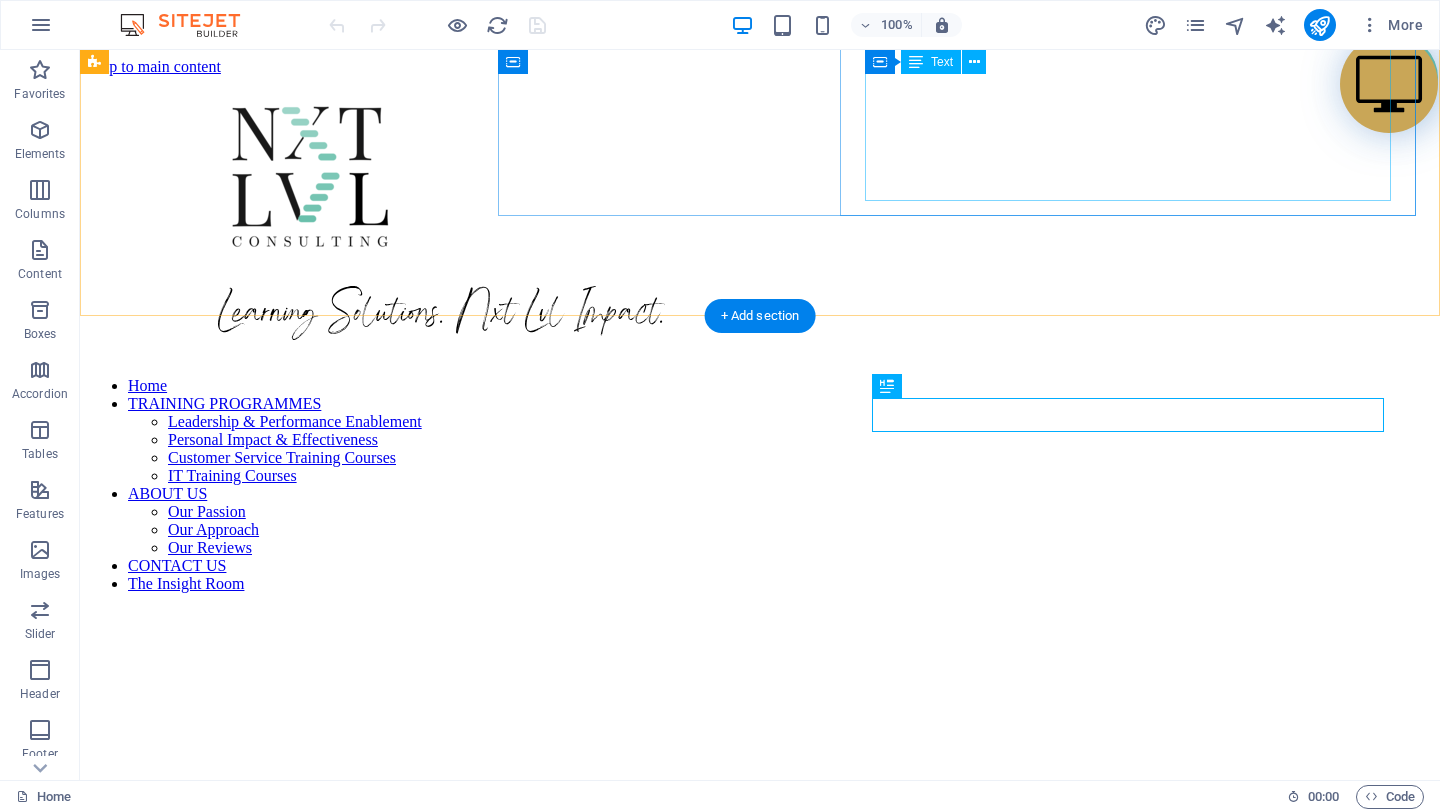 scroll, scrollTop: 499, scrollLeft: 0, axis: vertical 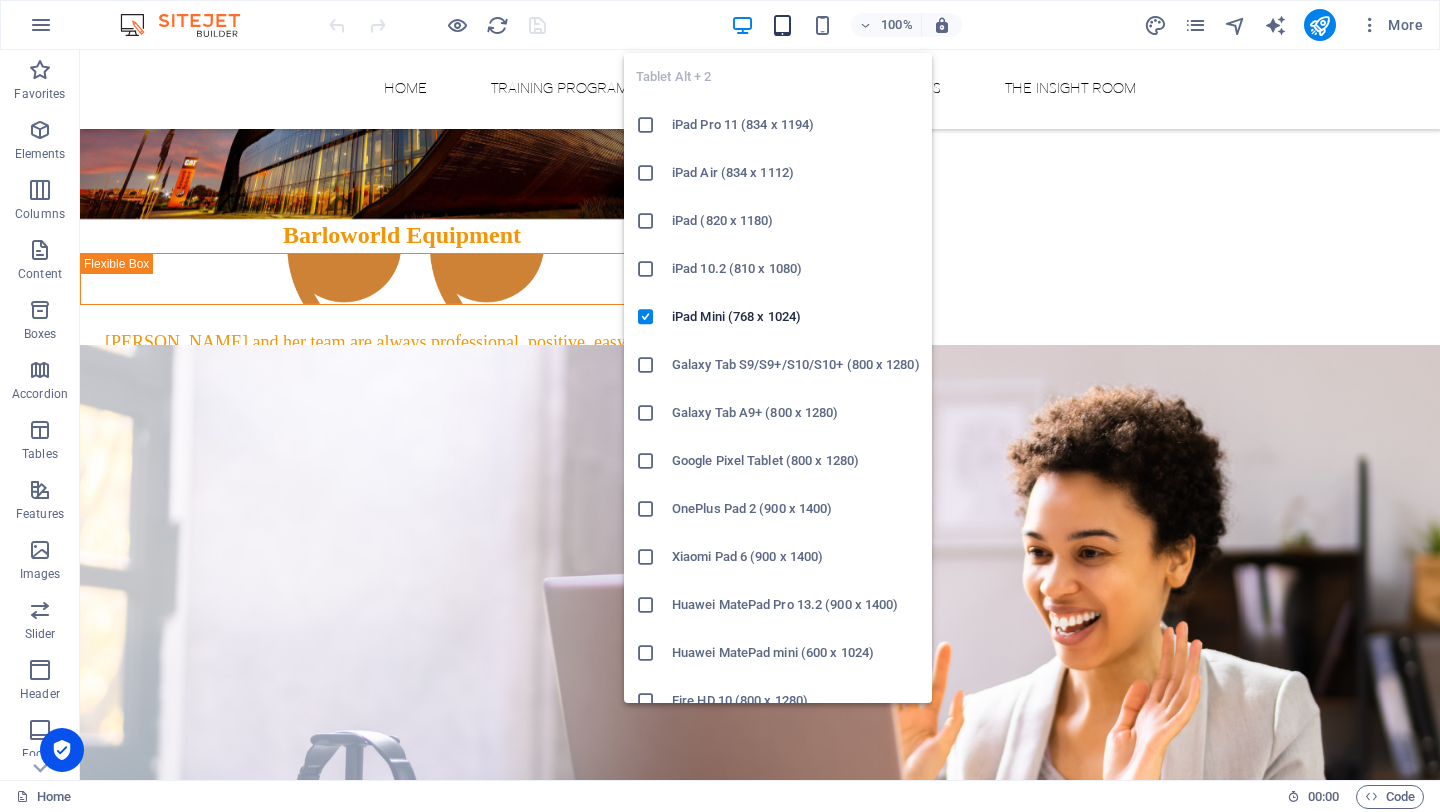 click at bounding box center [782, 25] 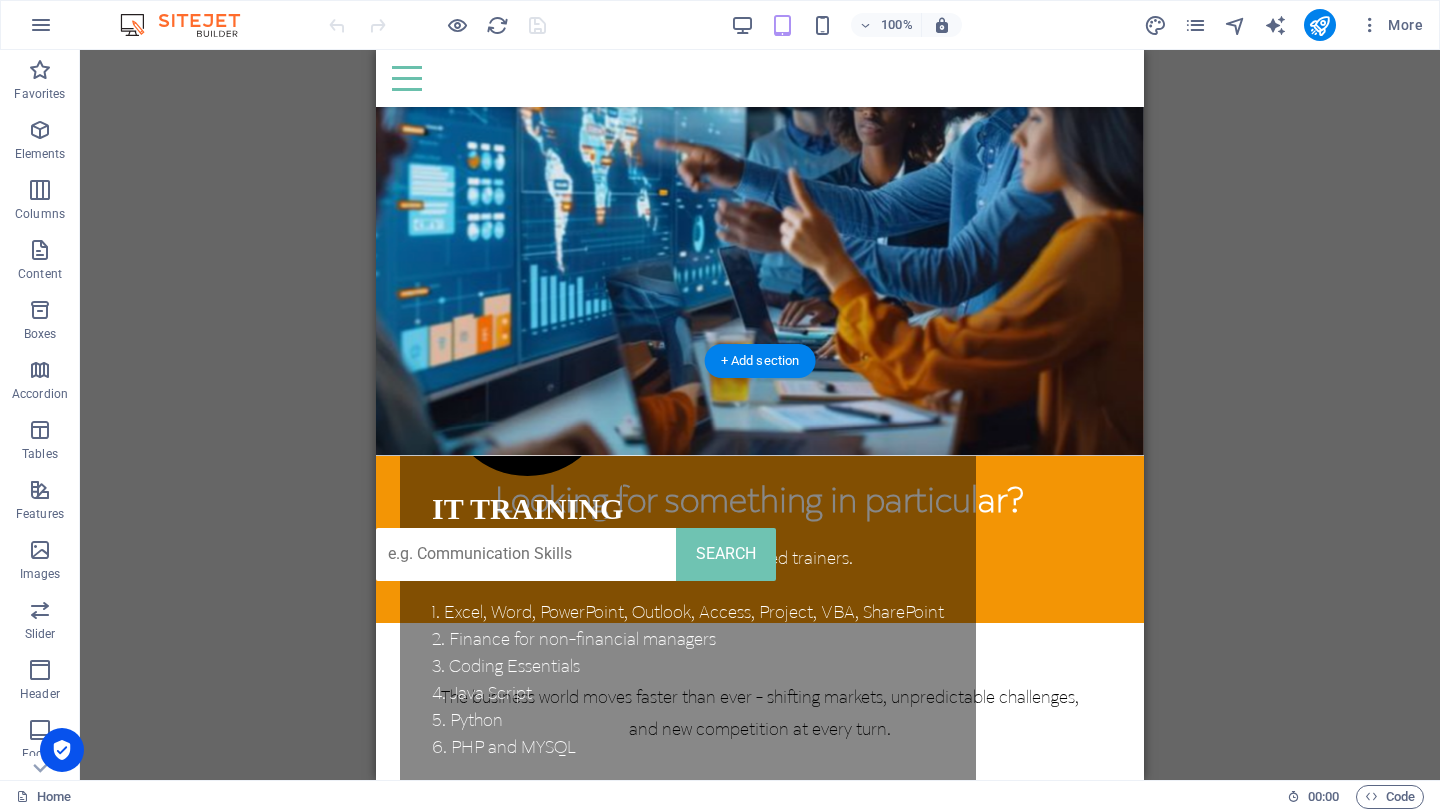 scroll, scrollTop: 2432, scrollLeft: 0, axis: vertical 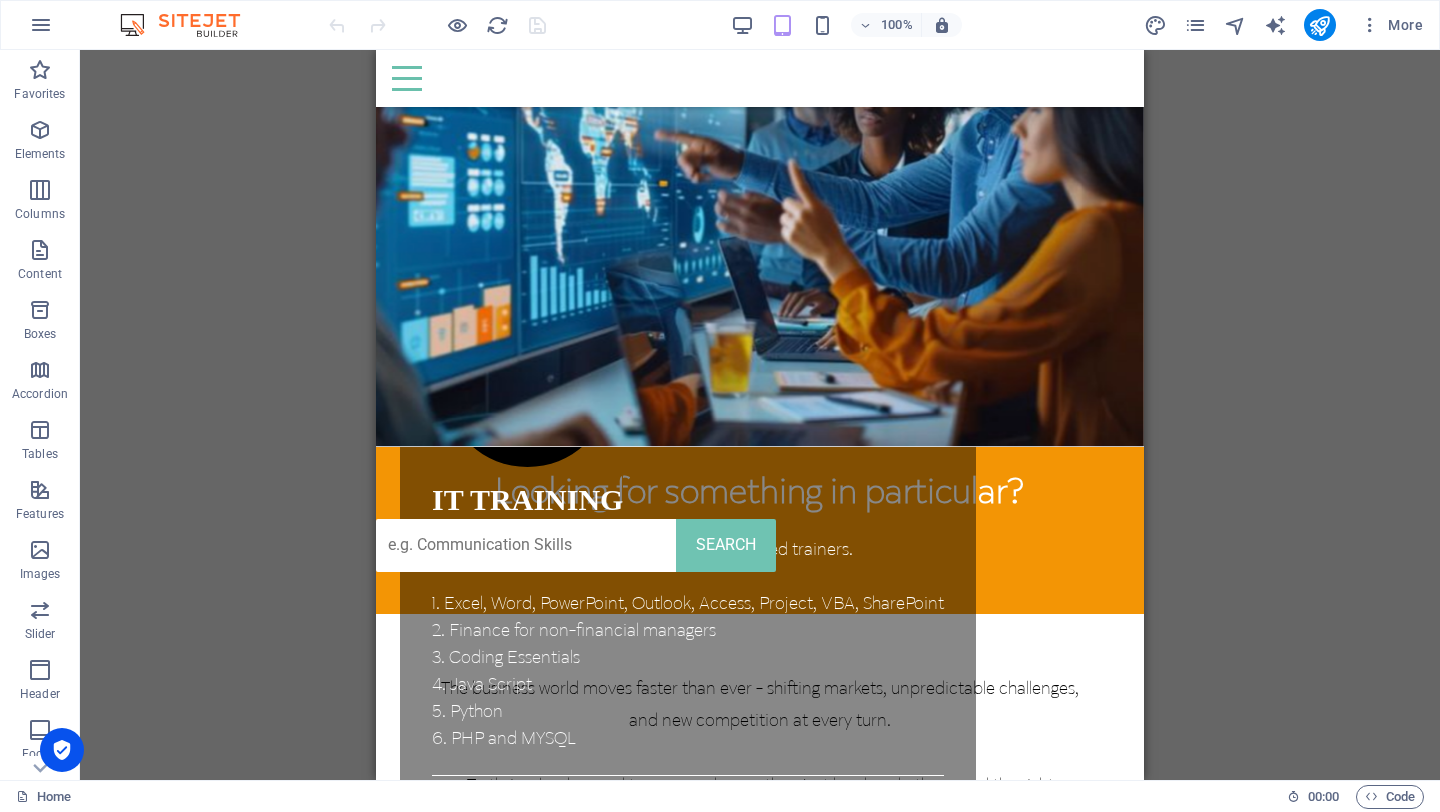 click on "100% More" at bounding box center [878, 25] 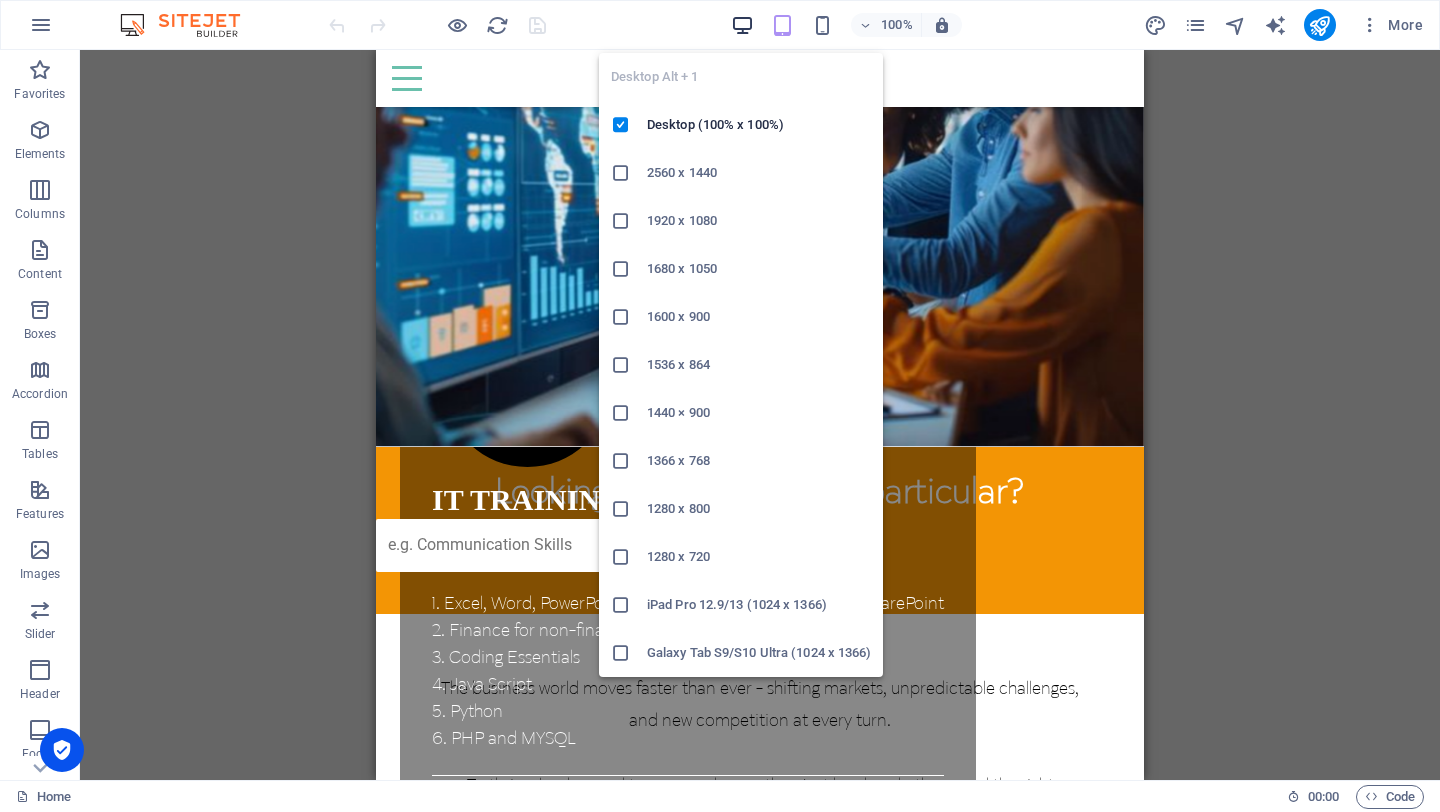 click at bounding box center [742, 25] 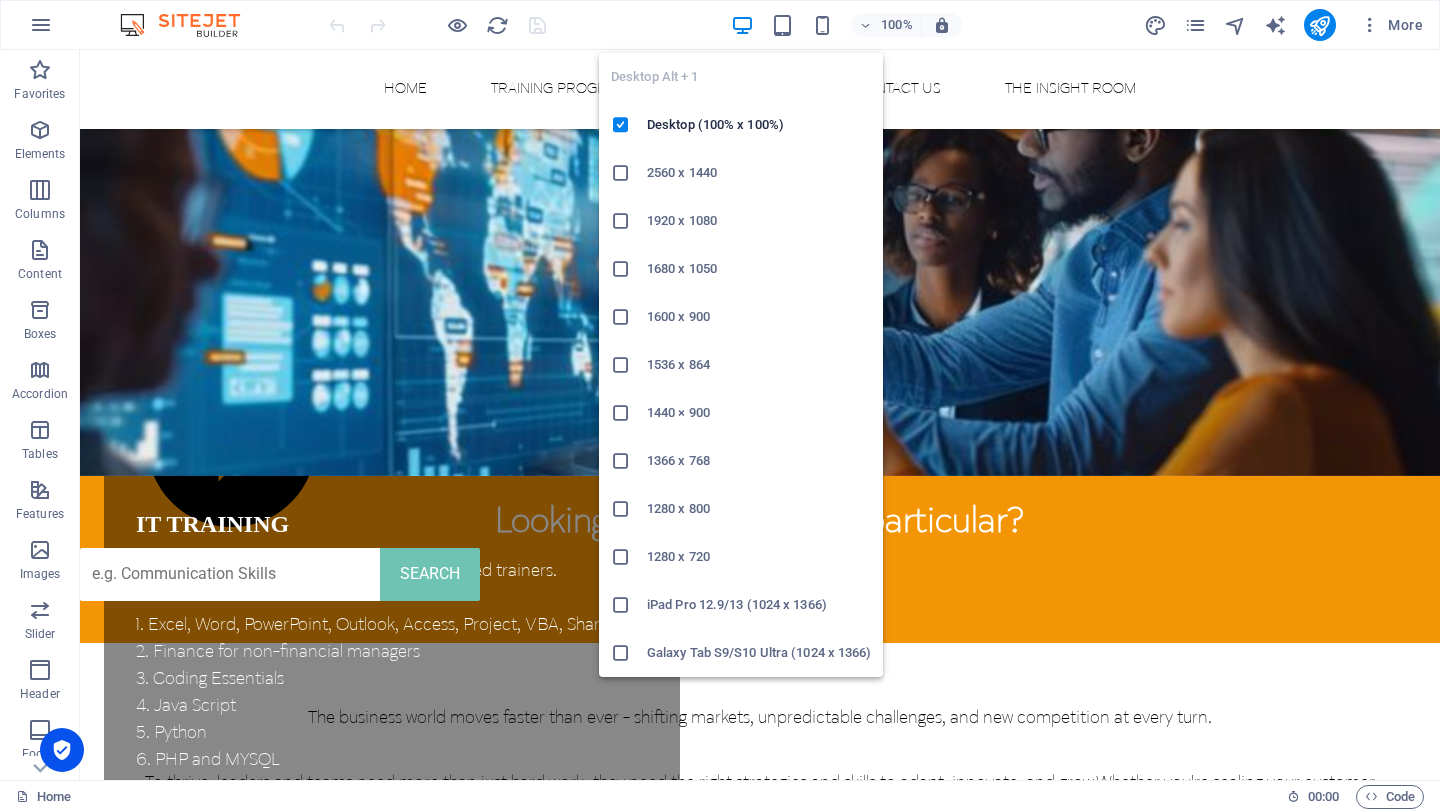 scroll, scrollTop: 2464, scrollLeft: 0, axis: vertical 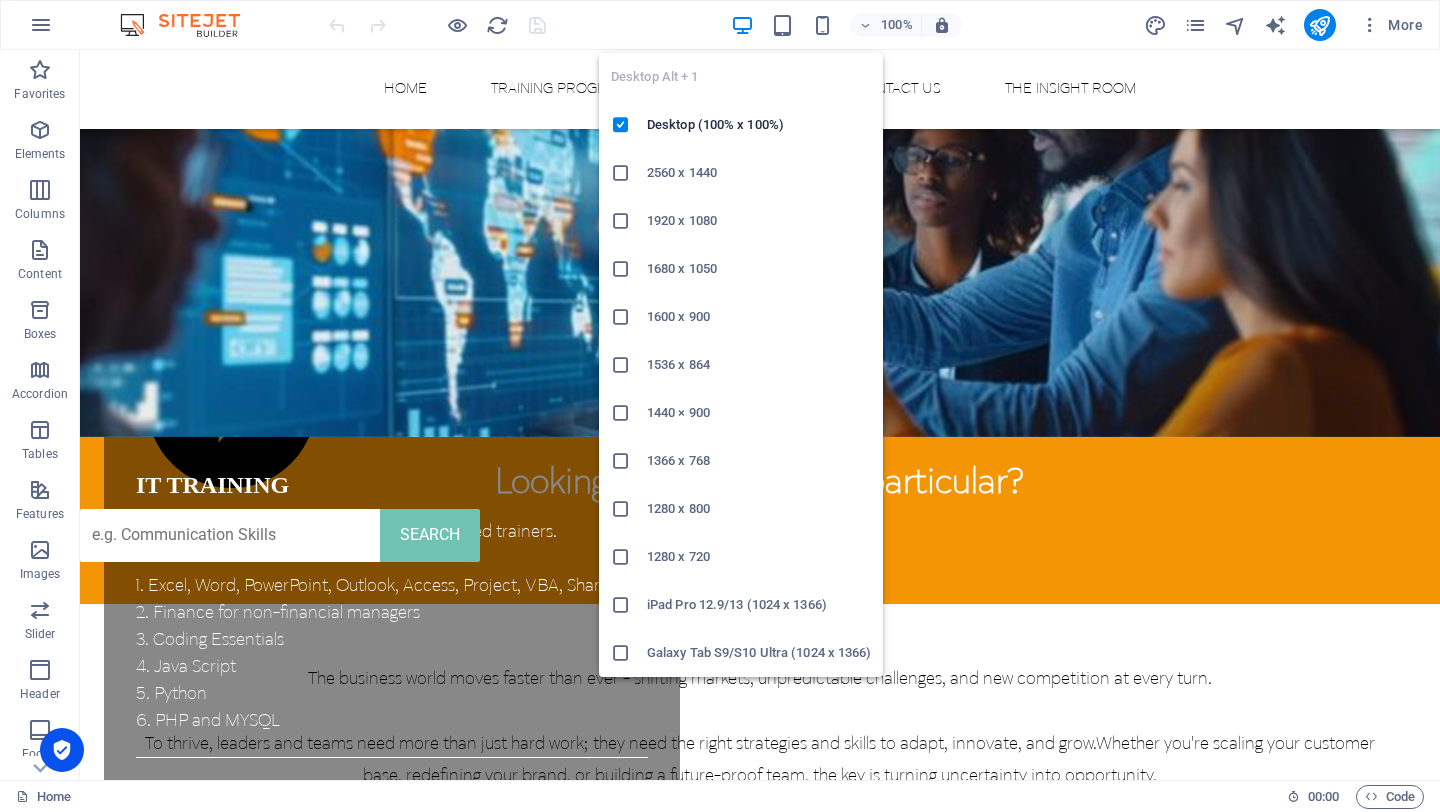 click on "2560 x 1440" at bounding box center (759, 173) 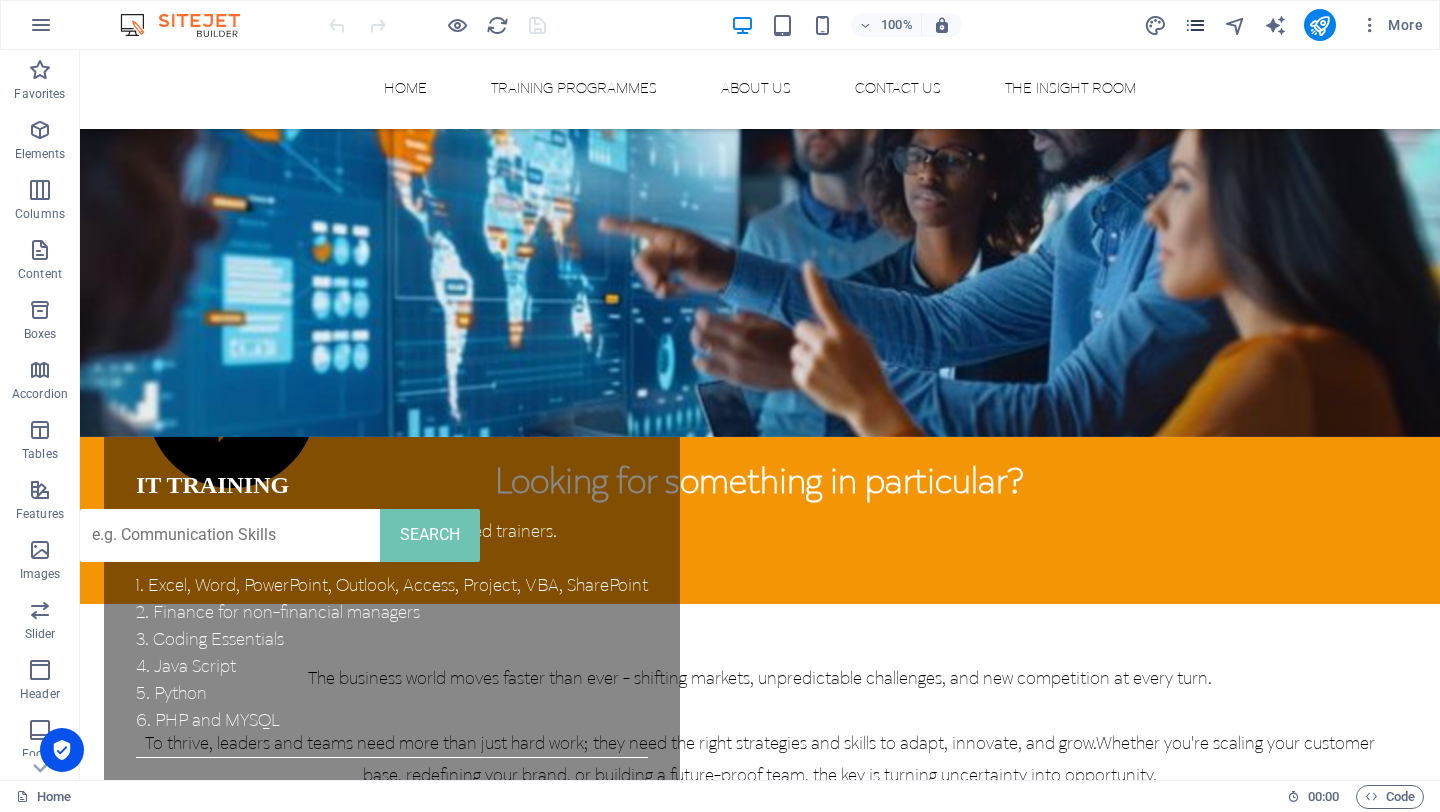 click at bounding box center [1195, 25] 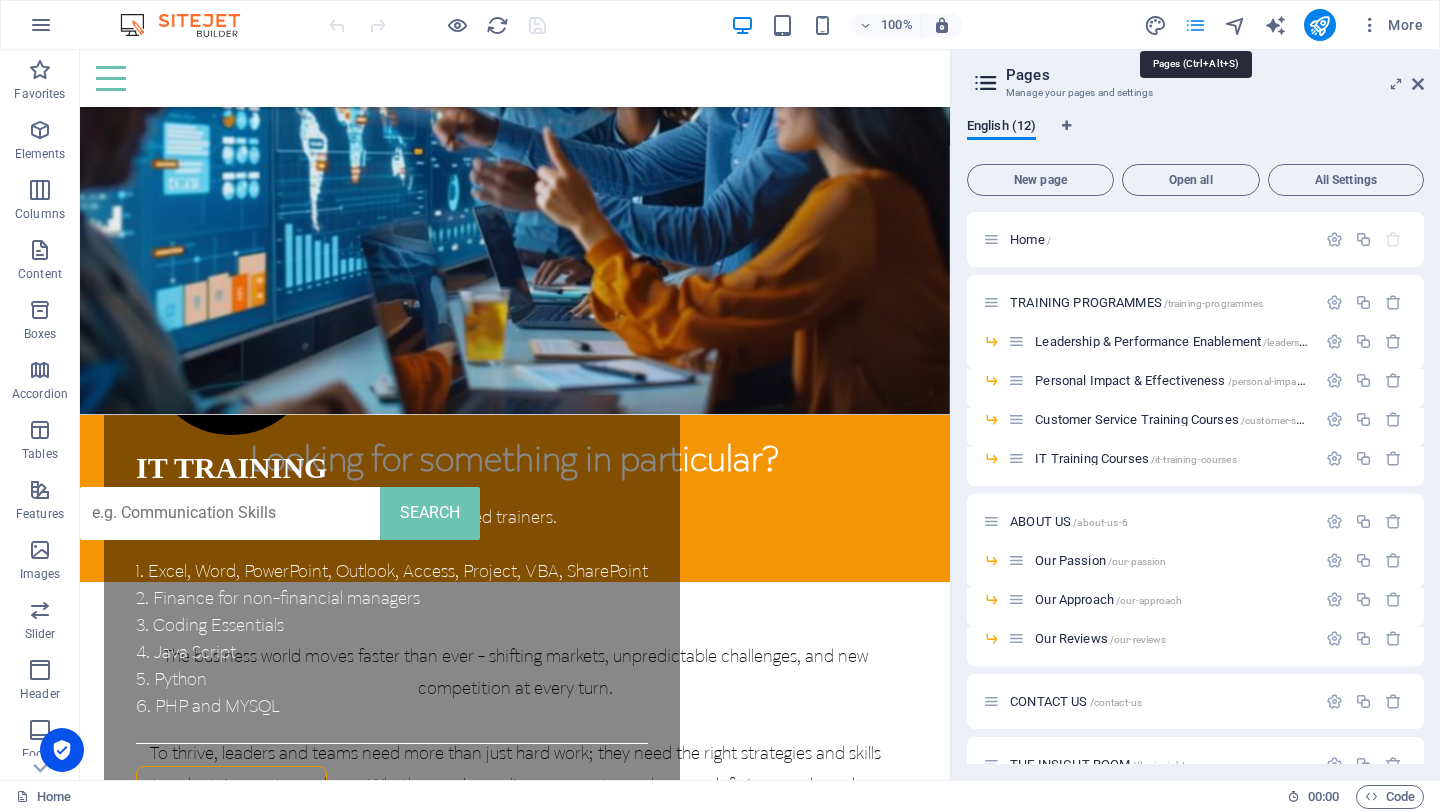 scroll, scrollTop: 2442, scrollLeft: 0, axis: vertical 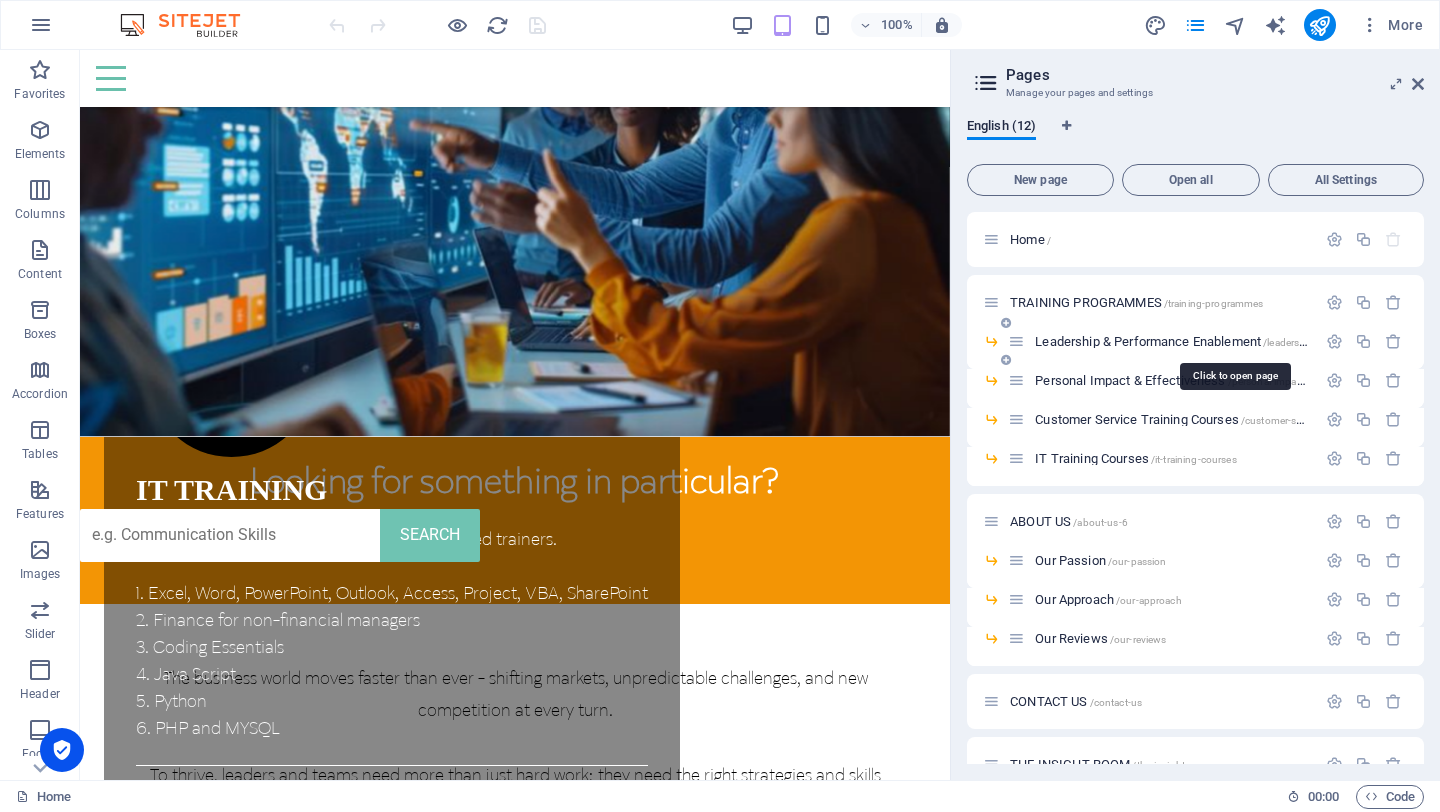 click on "Leadership & Performance Enablement /leadership-performance-enablement" at bounding box center [1233, 341] 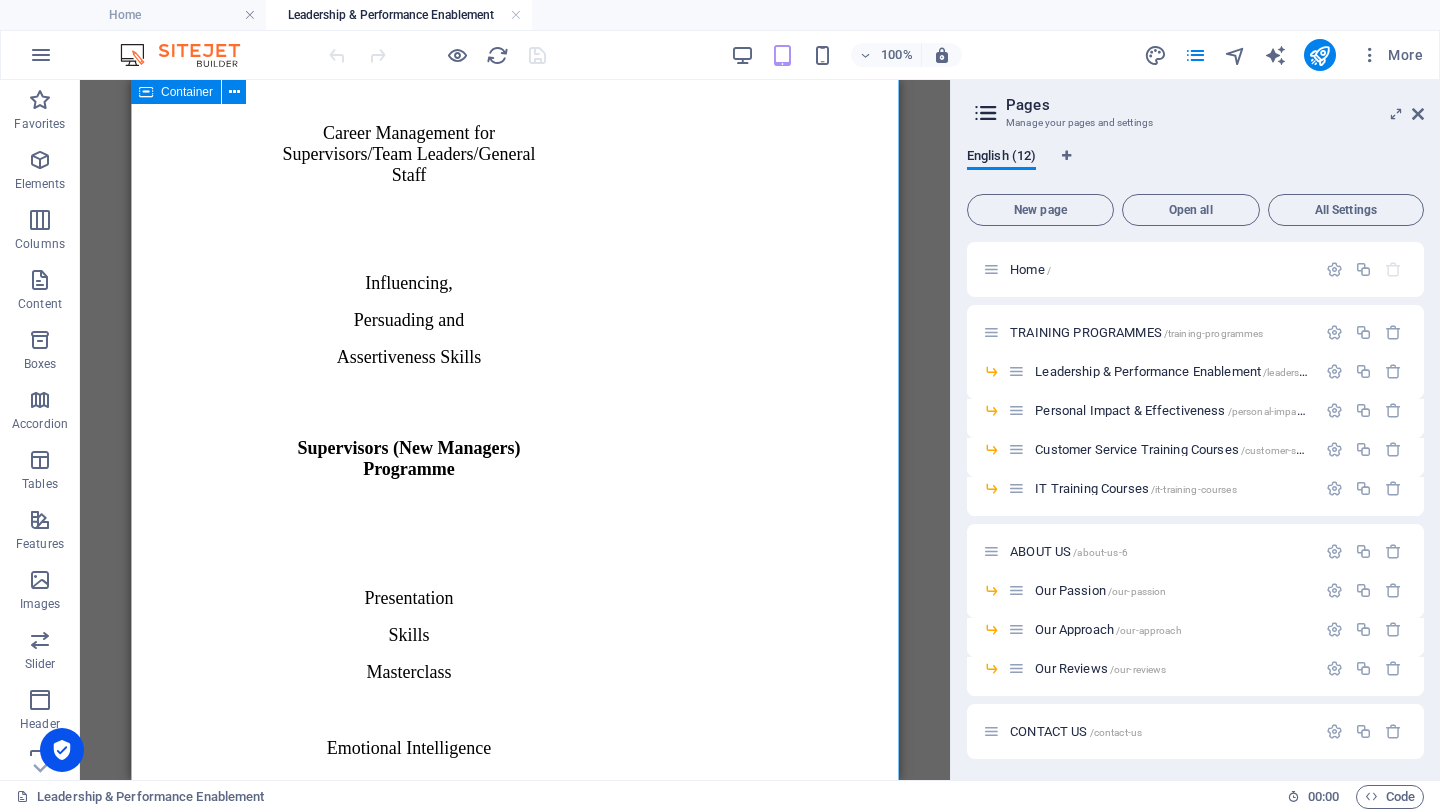 scroll, scrollTop: 3347, scrollLeft: 0, axis: vertical 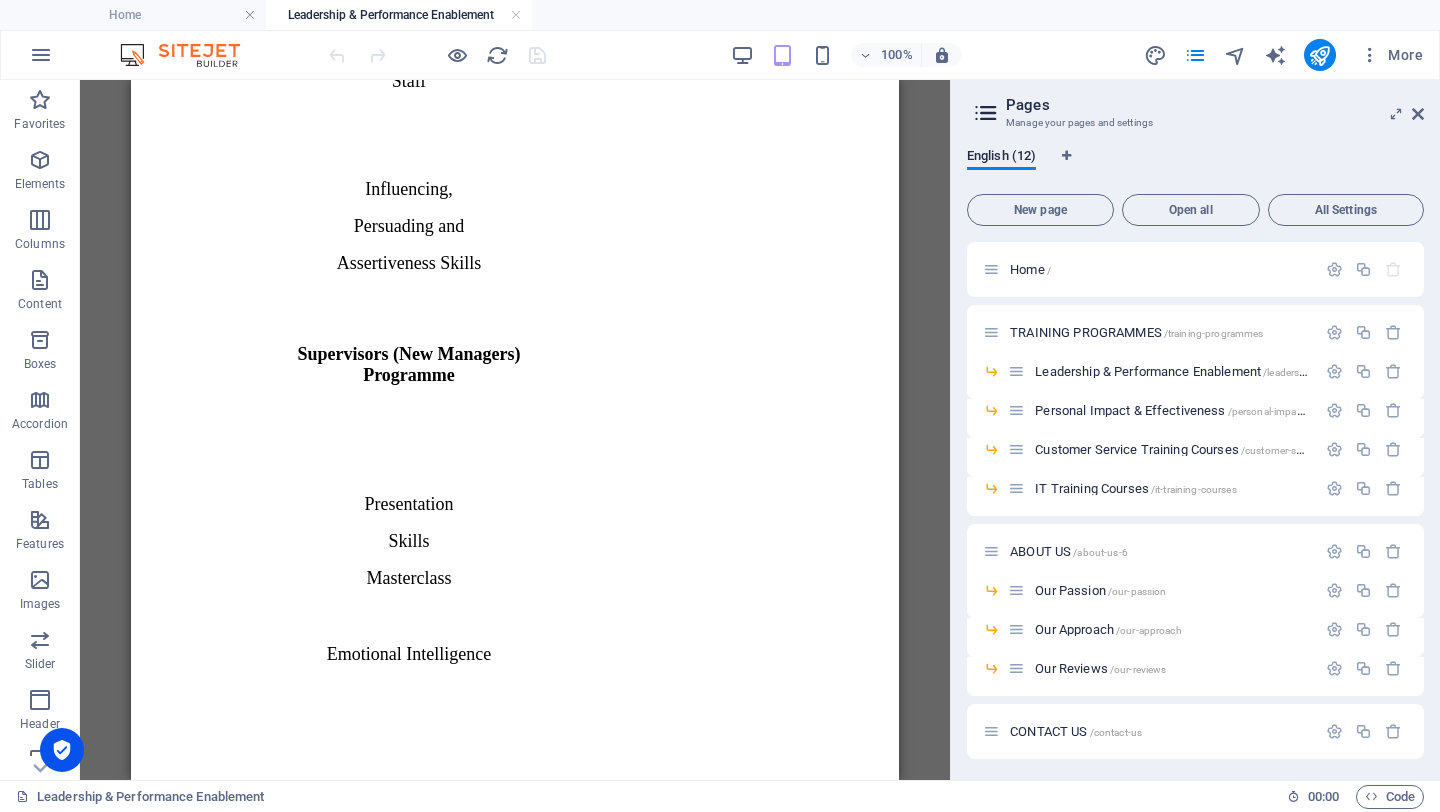 click on "Pages Manage your pages and settings English (12) New page Open all All Settings Home / TRAINING PROGRAMMES /training-programmes Leadership & Performance Enablement /leadership-performance-enablement Personal Impact & Effectiveness /personal-impact-effectiveness  Customer Service Training Courses /customer-service-training-courses IT Training Courses /it-training-courses ABOUT US  /about-us-6 Our Passion /our-passion Our Approach /our-approach Our Reviews /our-reviews CONTACT US /contact-us THE INSIGHT ROOM /the-insight-room" at bounding box center (1195, 430) 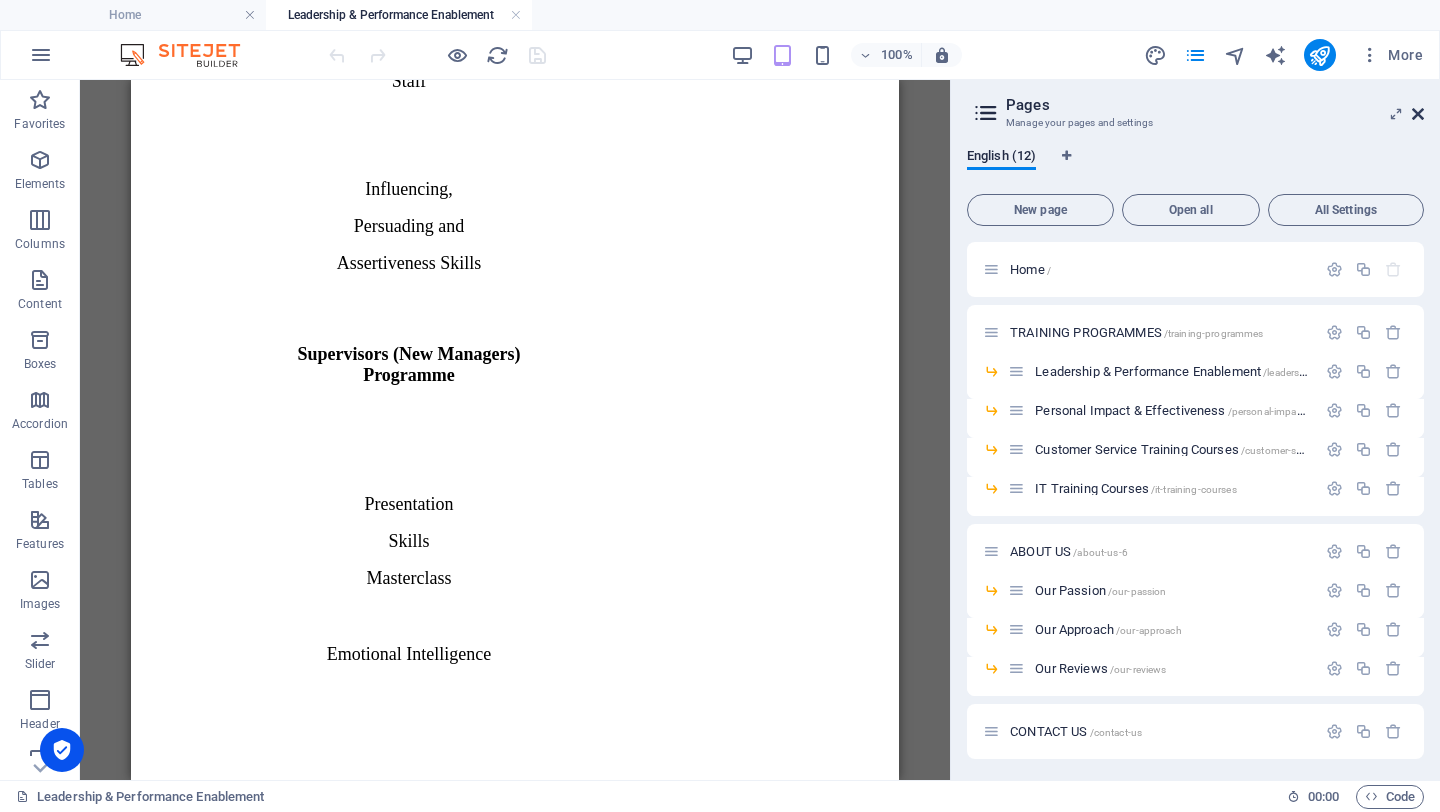 click at bounding box center (1418, 114) 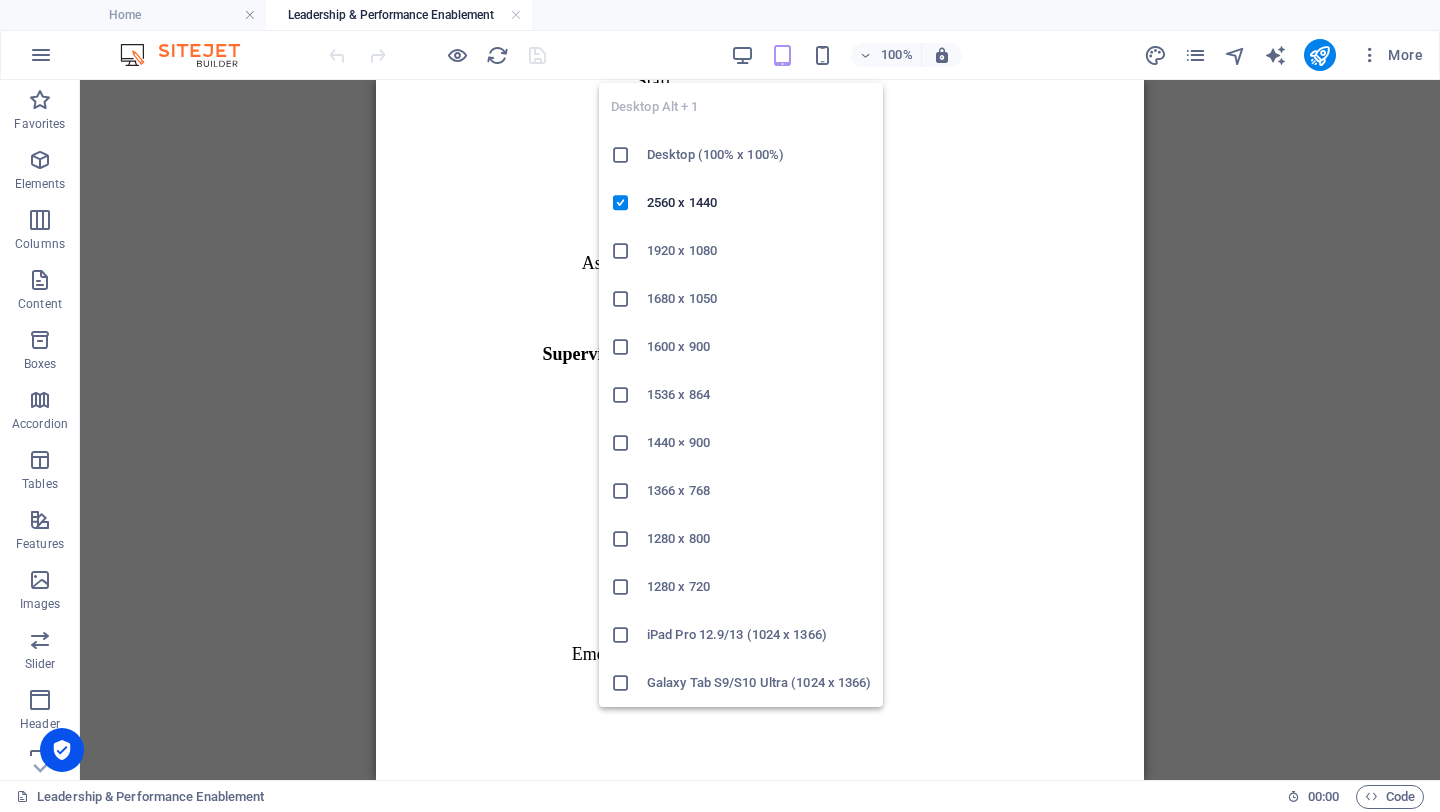 click on "Desktop (100% x 100%)" at bounding box center [759, 155] 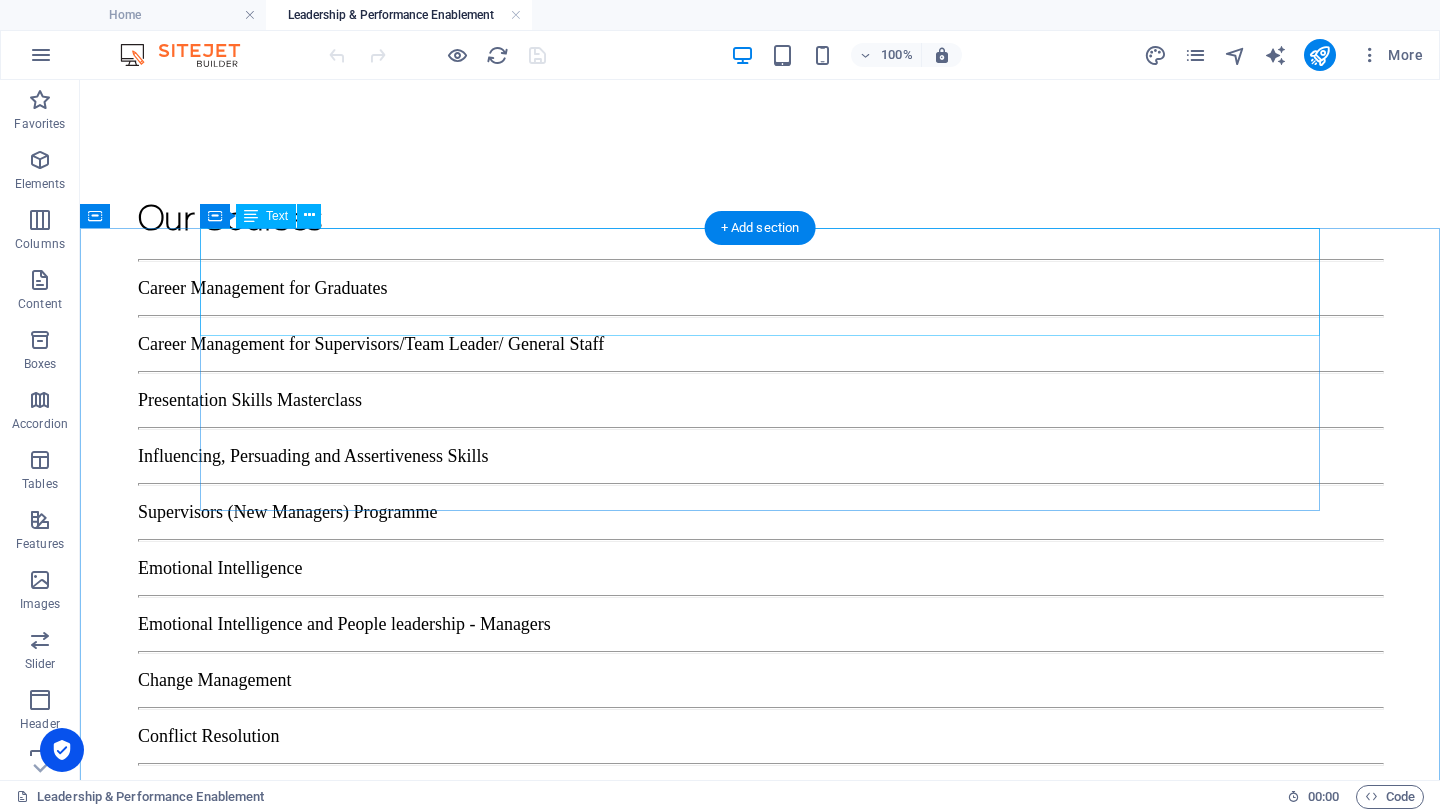 scroll, scrollTop: 1601, scrollLeft: 0, axis: vertical 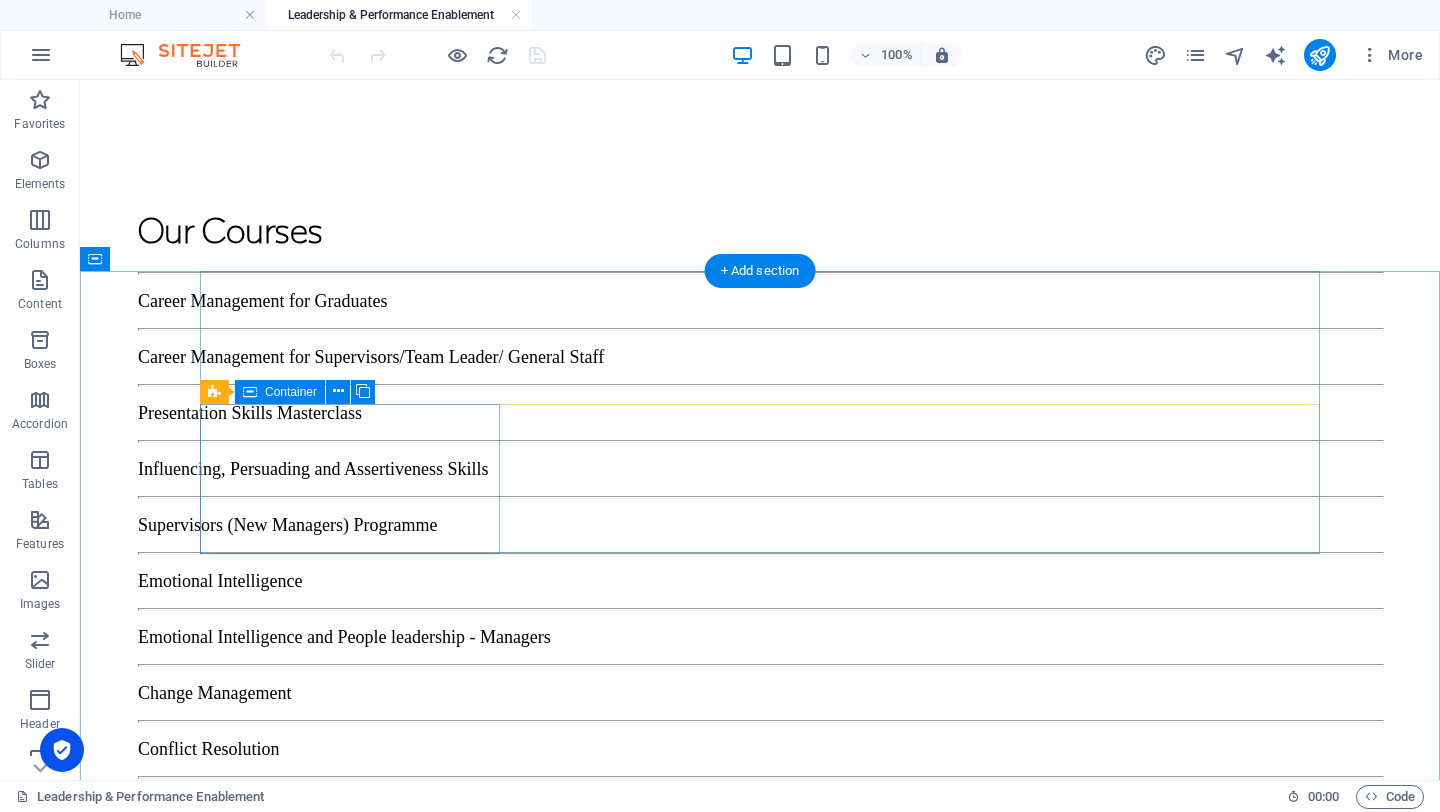 click on "Career Management  for Graduates" at bounding box center (358, 1417) 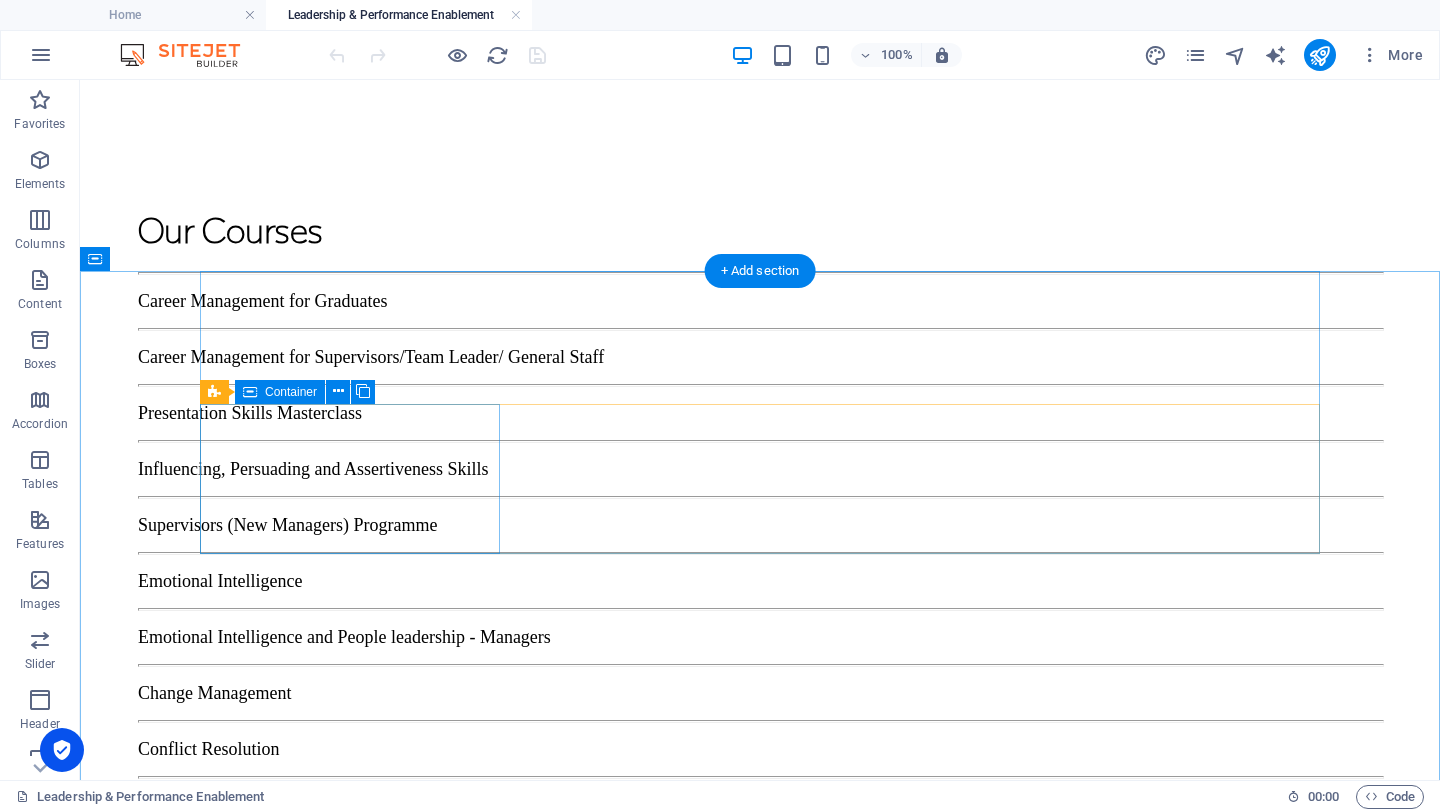 click on "Career Management  for Graduates" at bounding box center (358, 1417) 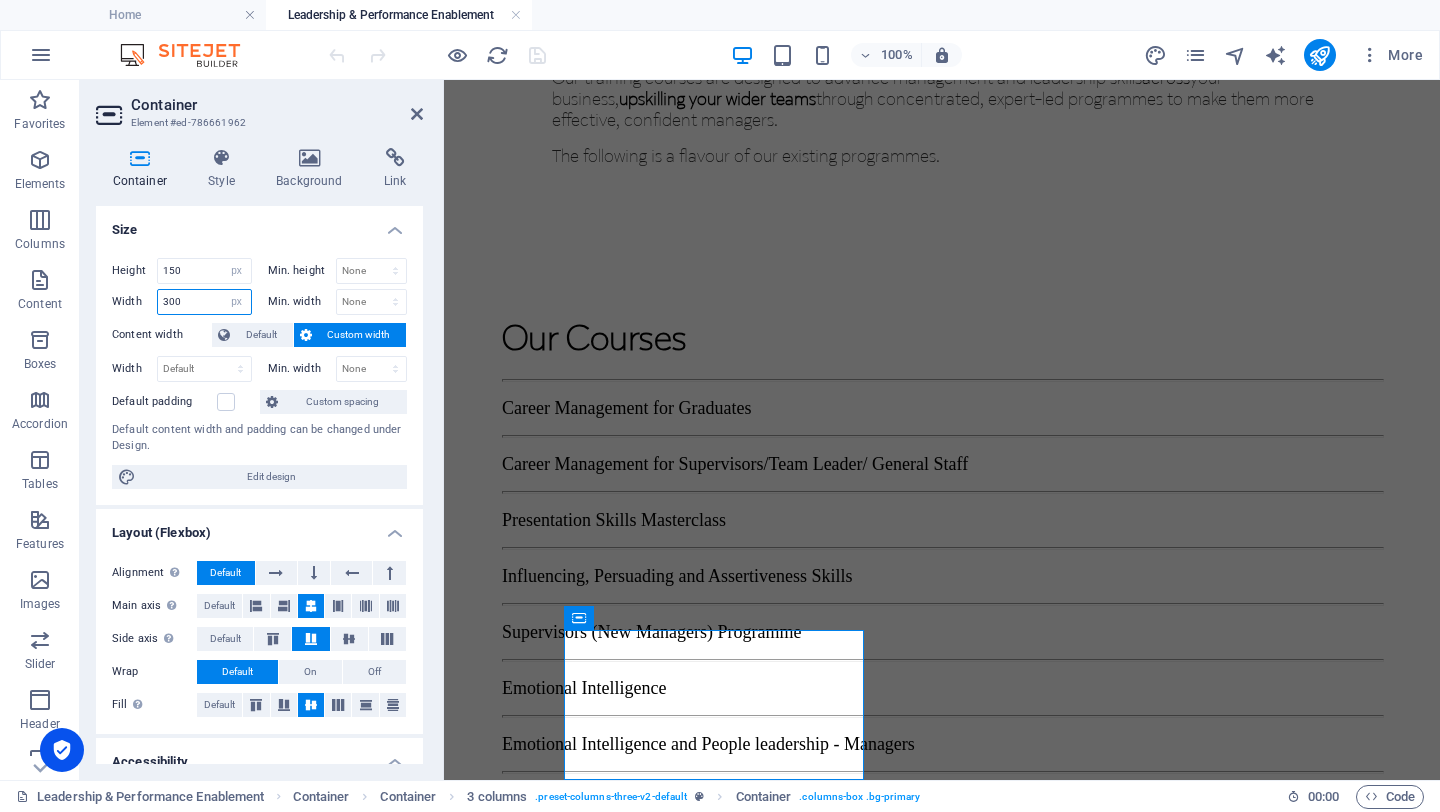 click on "300" at bounding box center (204, 302) 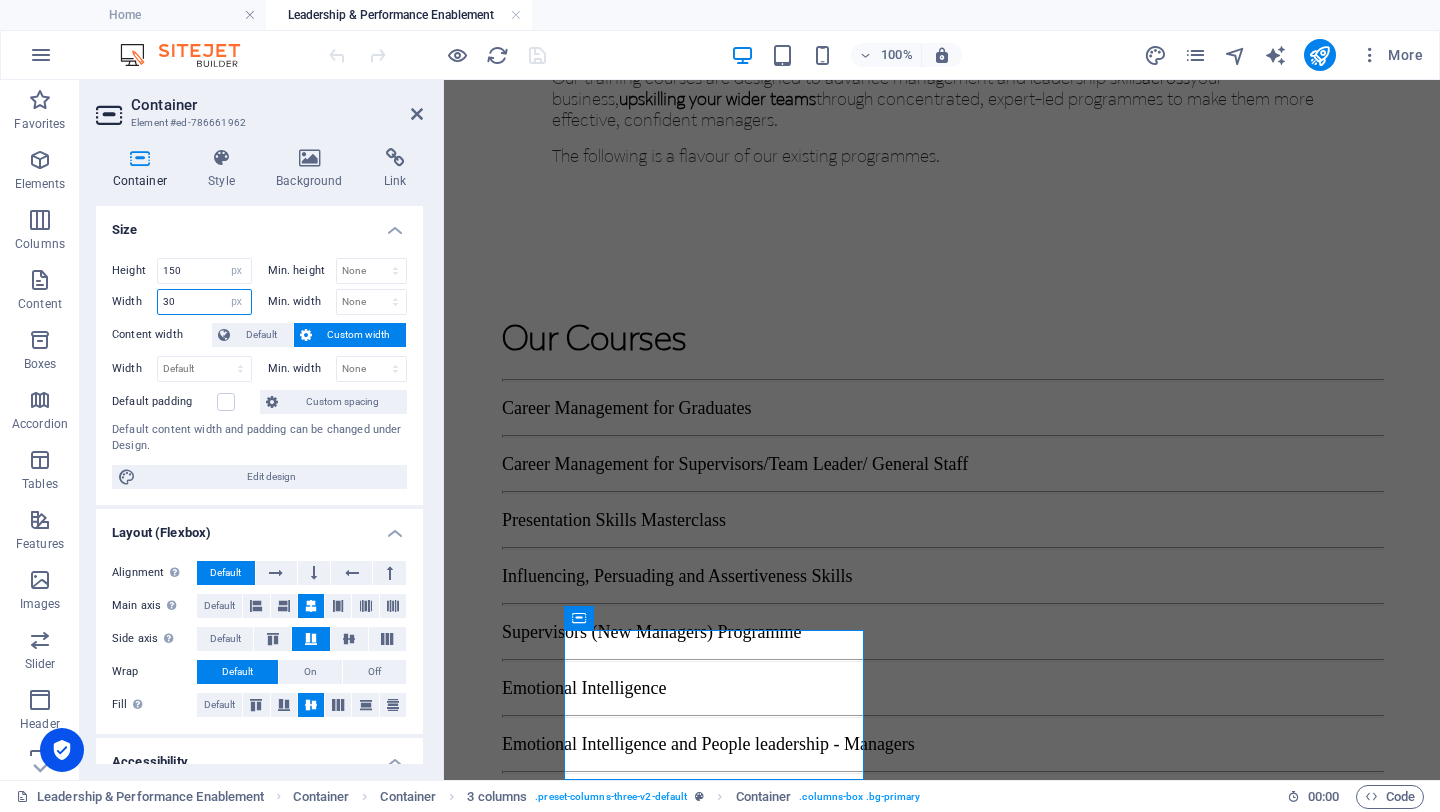 type on "3" 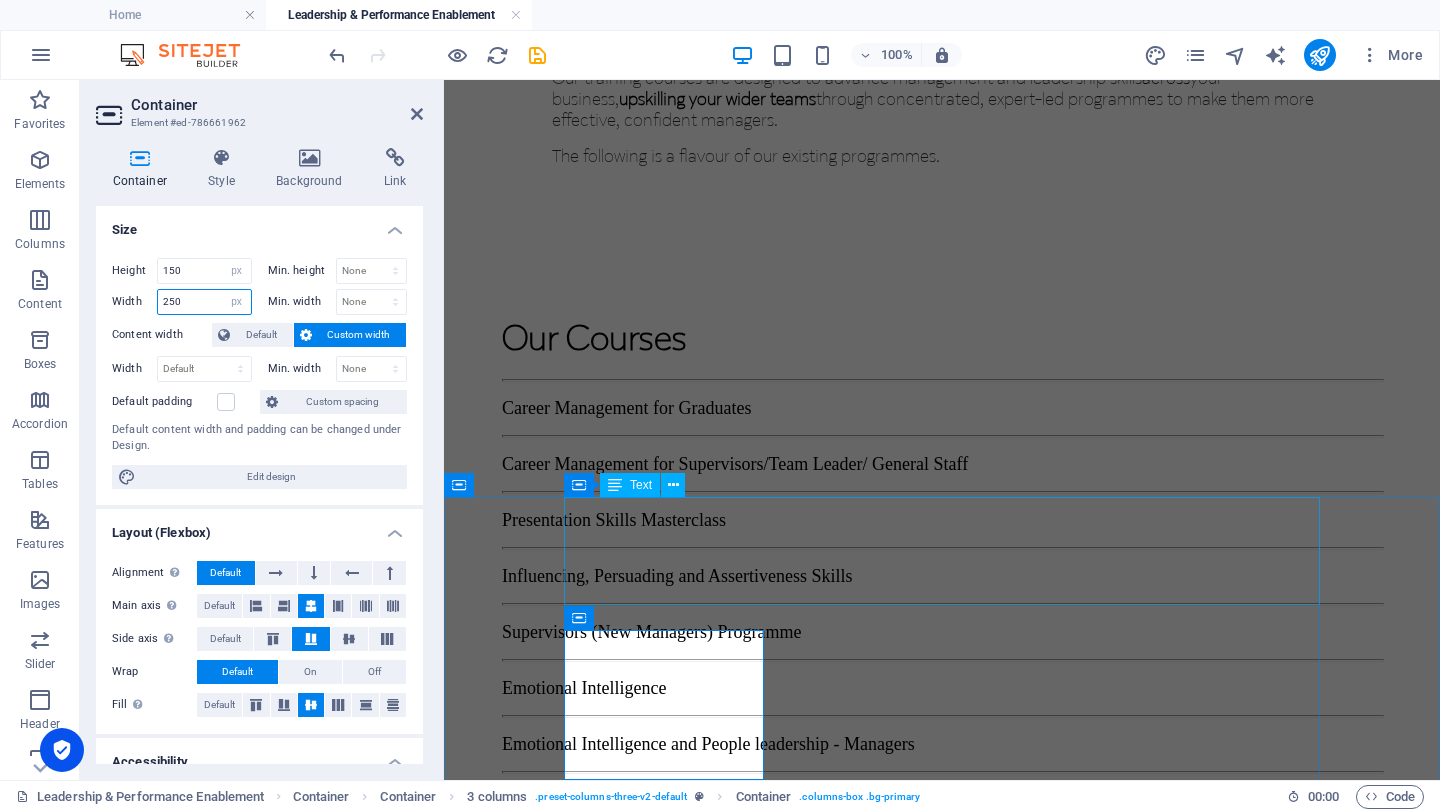 type on "250" 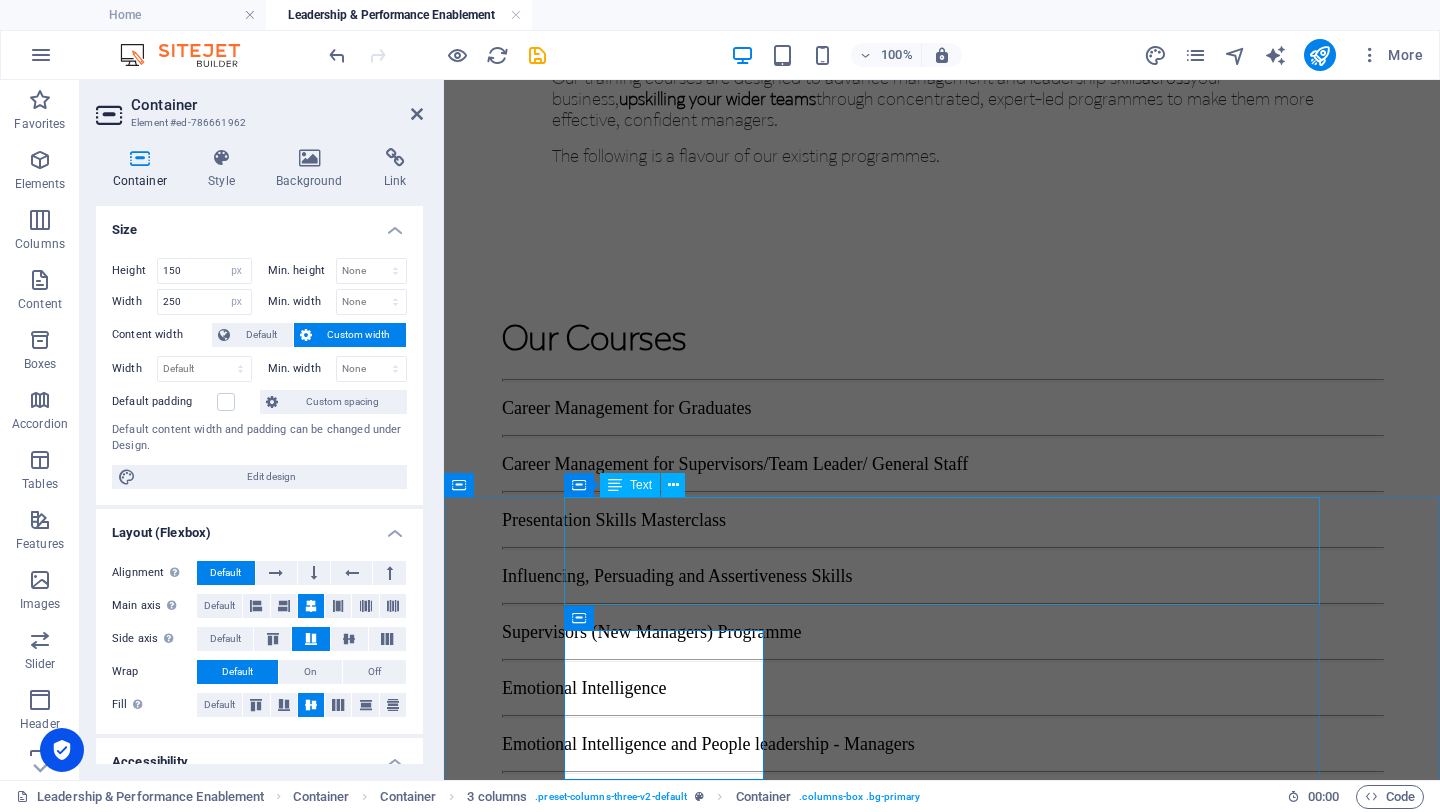 click on "For Graduates, Supervisors/Team Leaders/ General Staff:" at bounding box center (942, 1365) 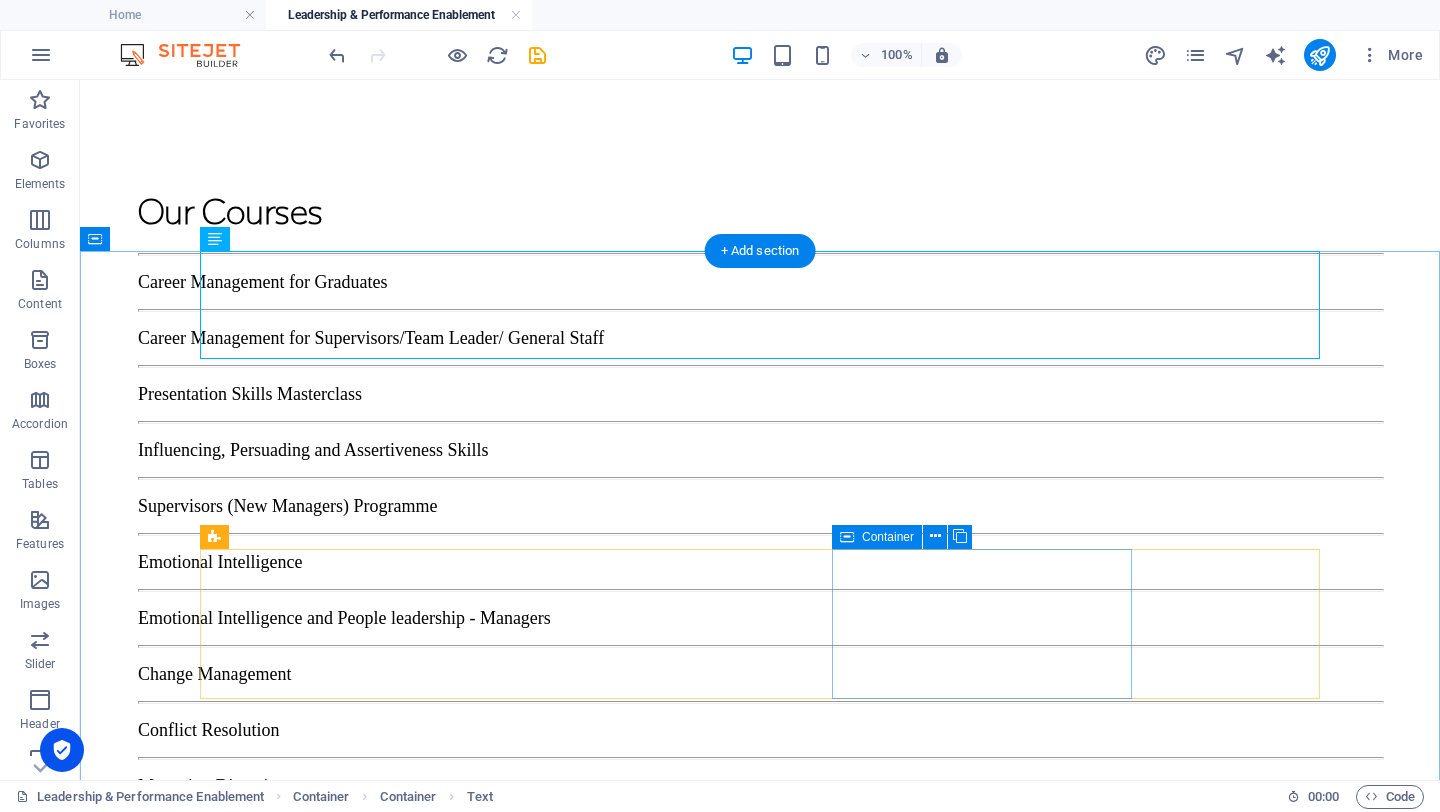 scroll, scrollTop: 1621, scrollLeft: 0, axis: vertical 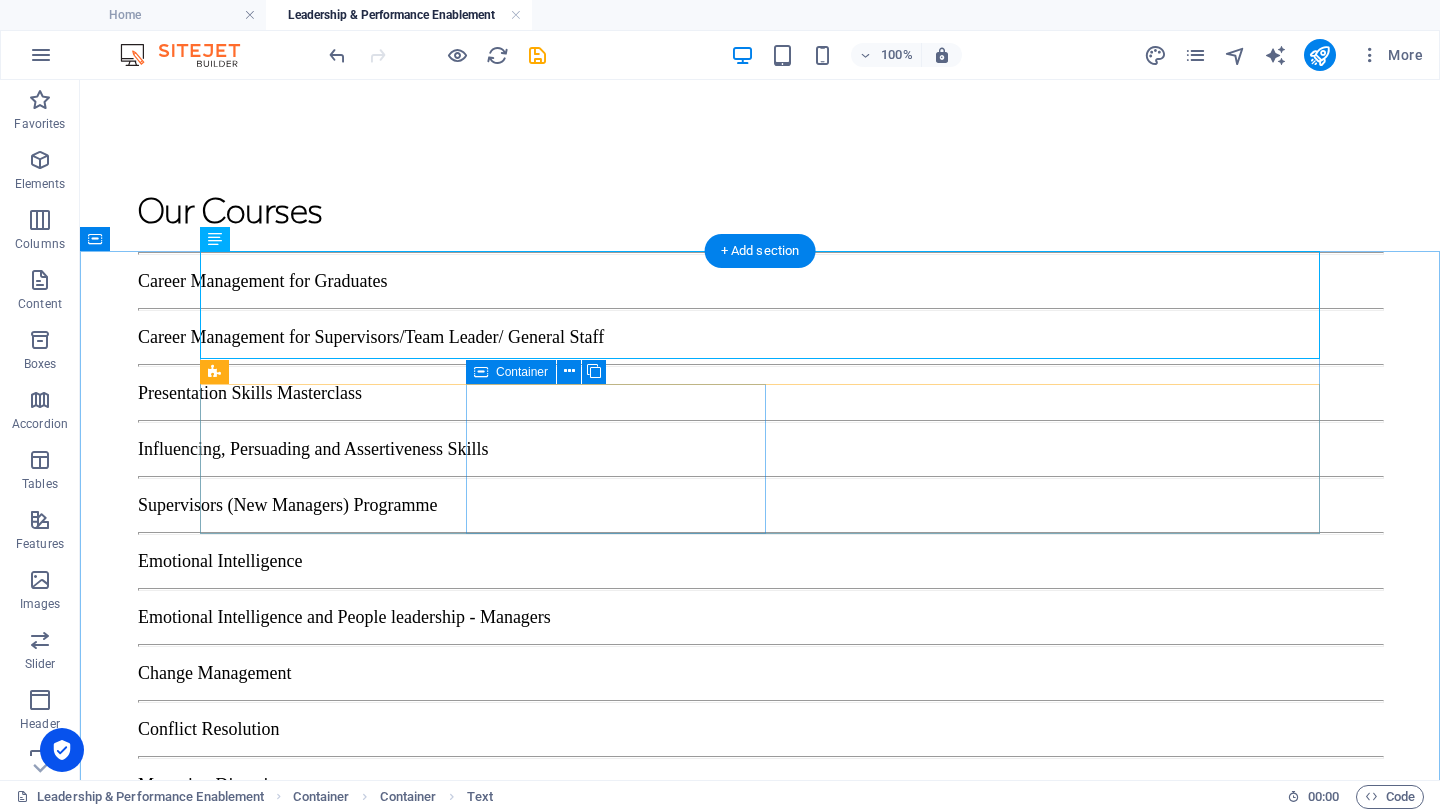 click on "Career Management for Supervisors/Team Leaders/General Staff" at bounding box center (358, 1547) 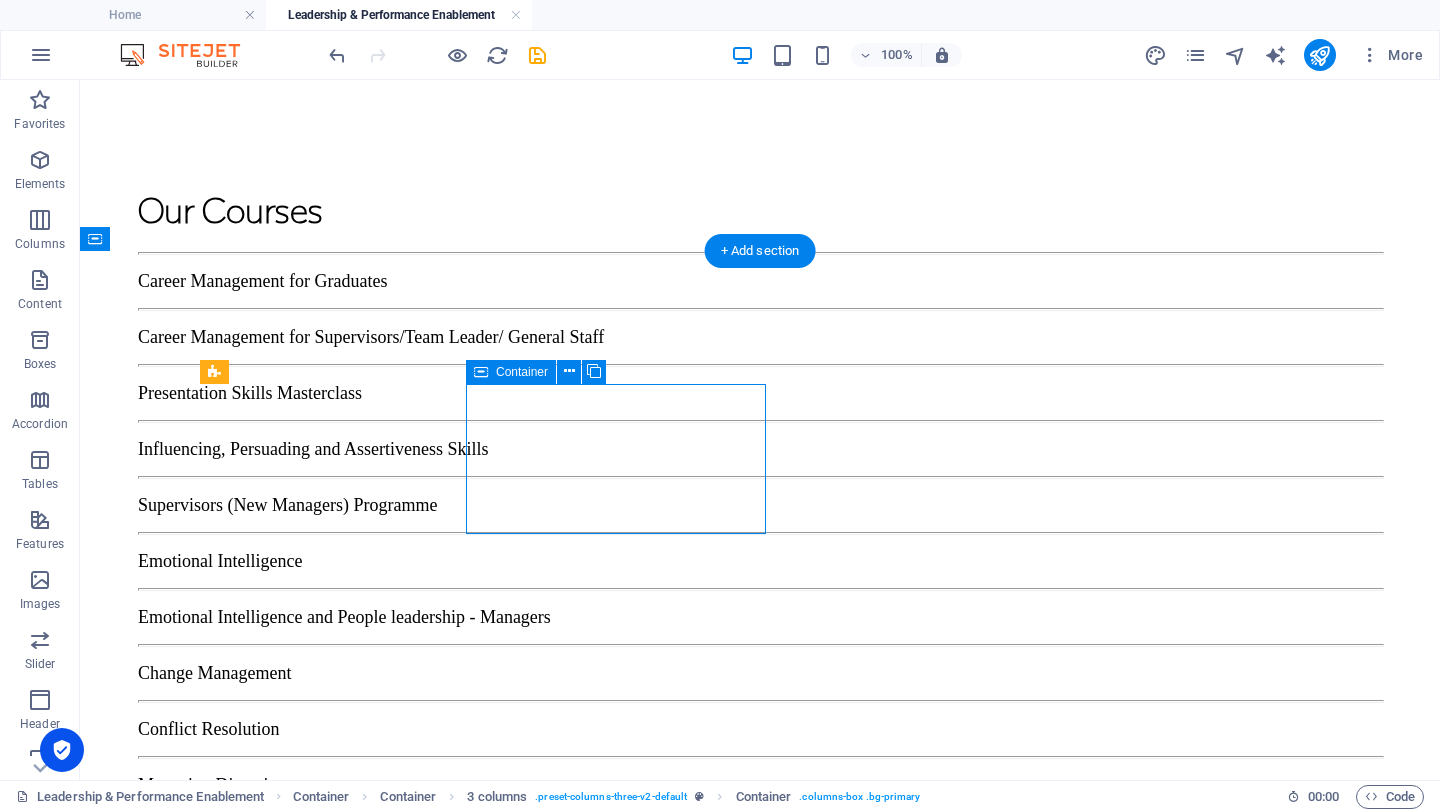 click on "Career Management for Supervisors/Team Leaders/General Staff" at bounding box center (358, 1547) 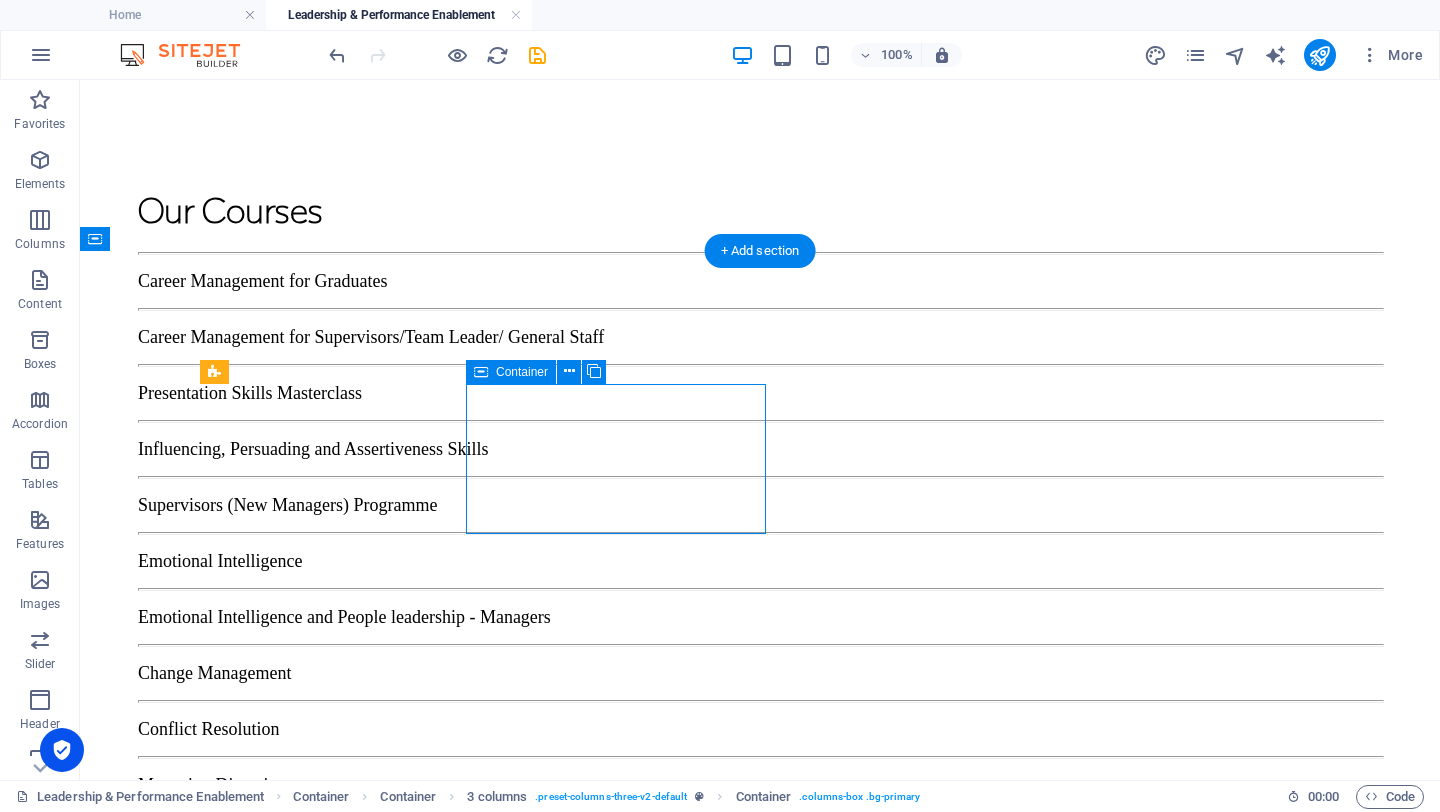 select on "px" 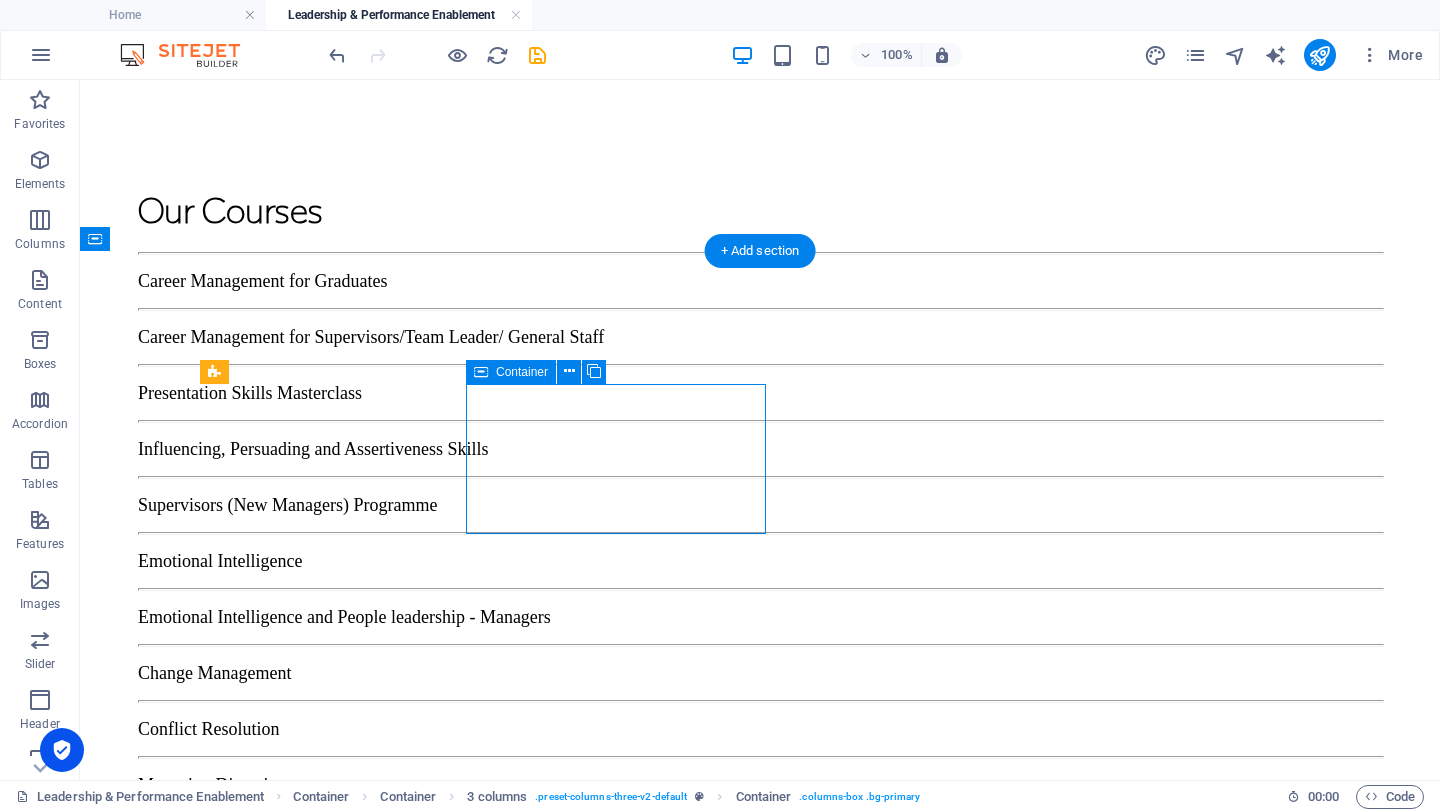 select on "px" 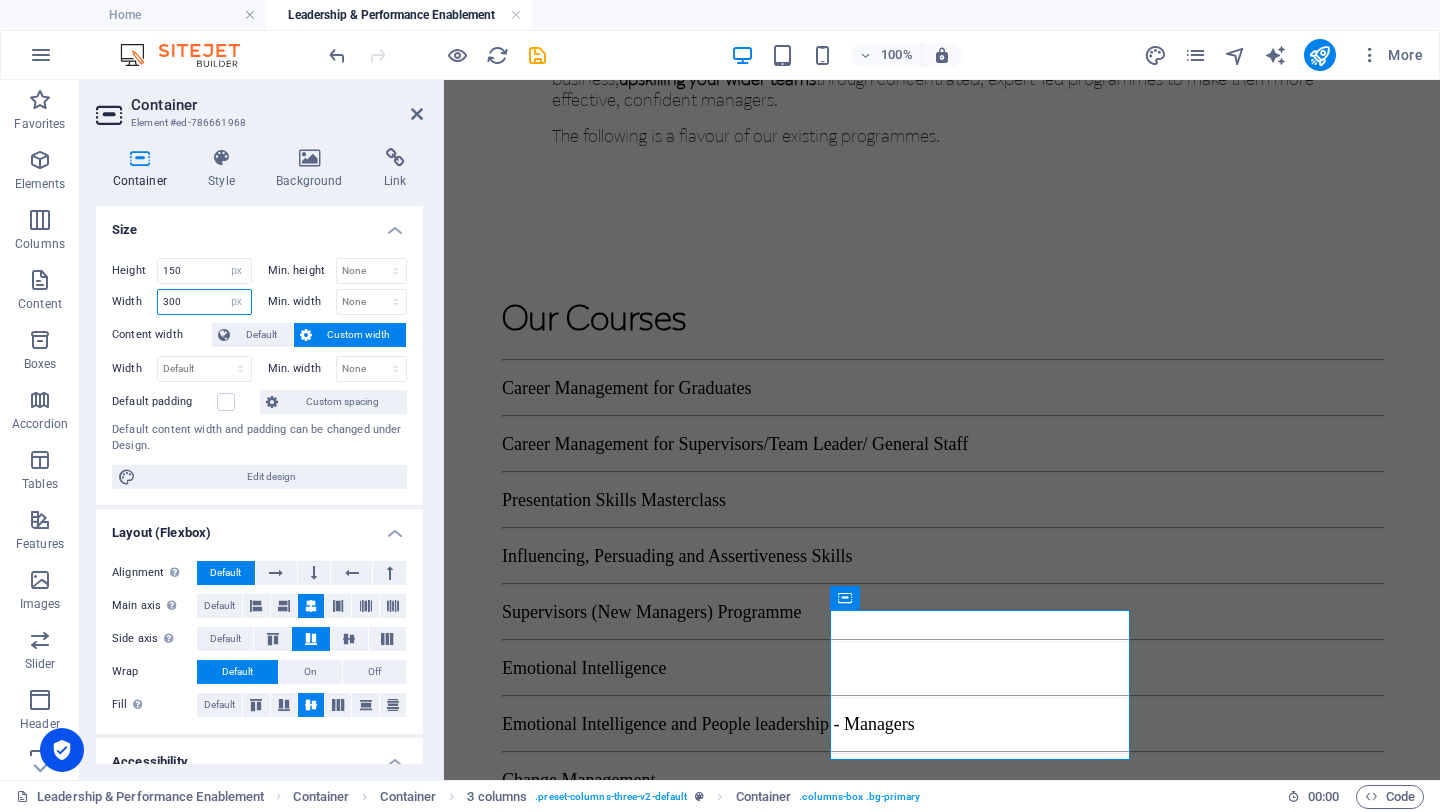 click on "300" at bounding box center (204, 302) 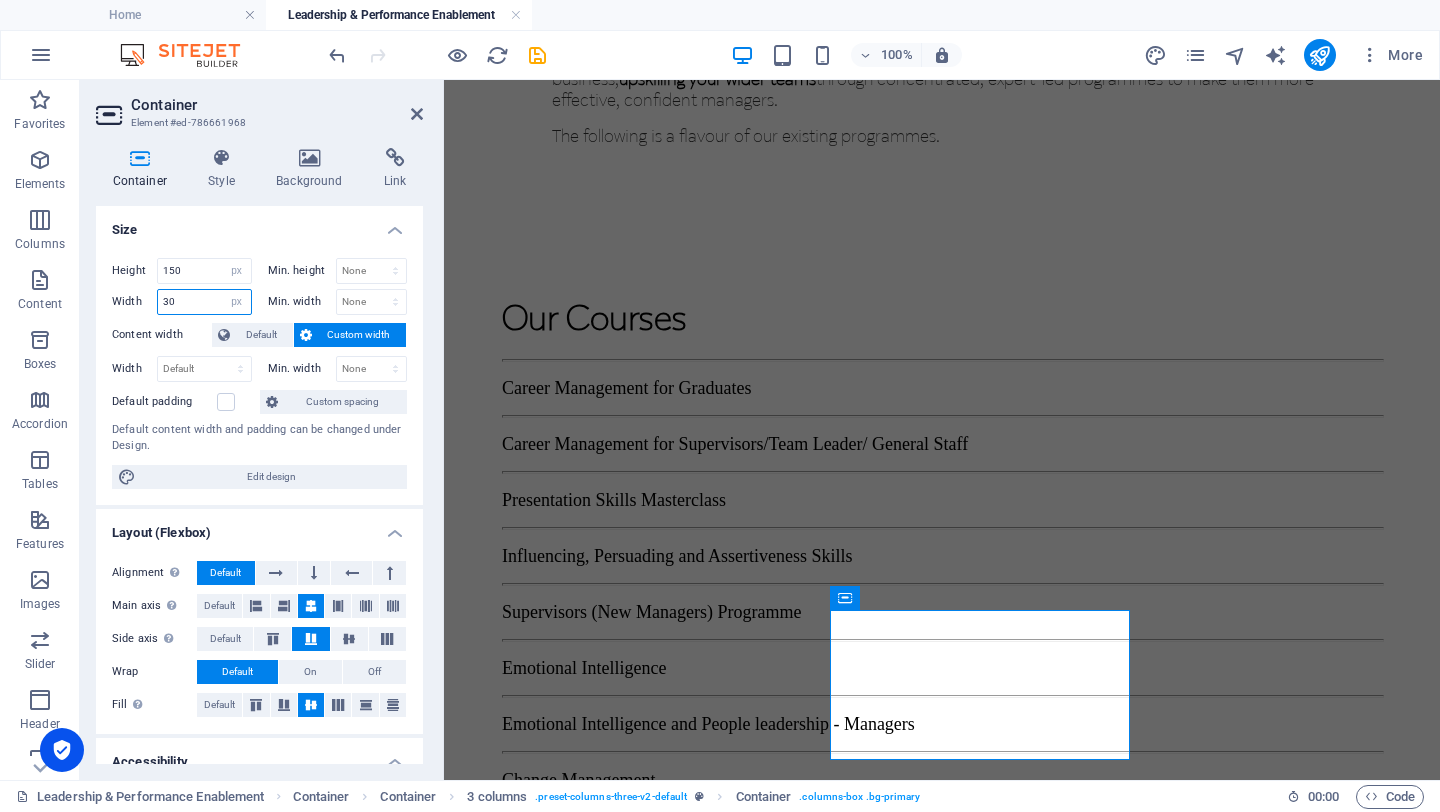 type on "3" 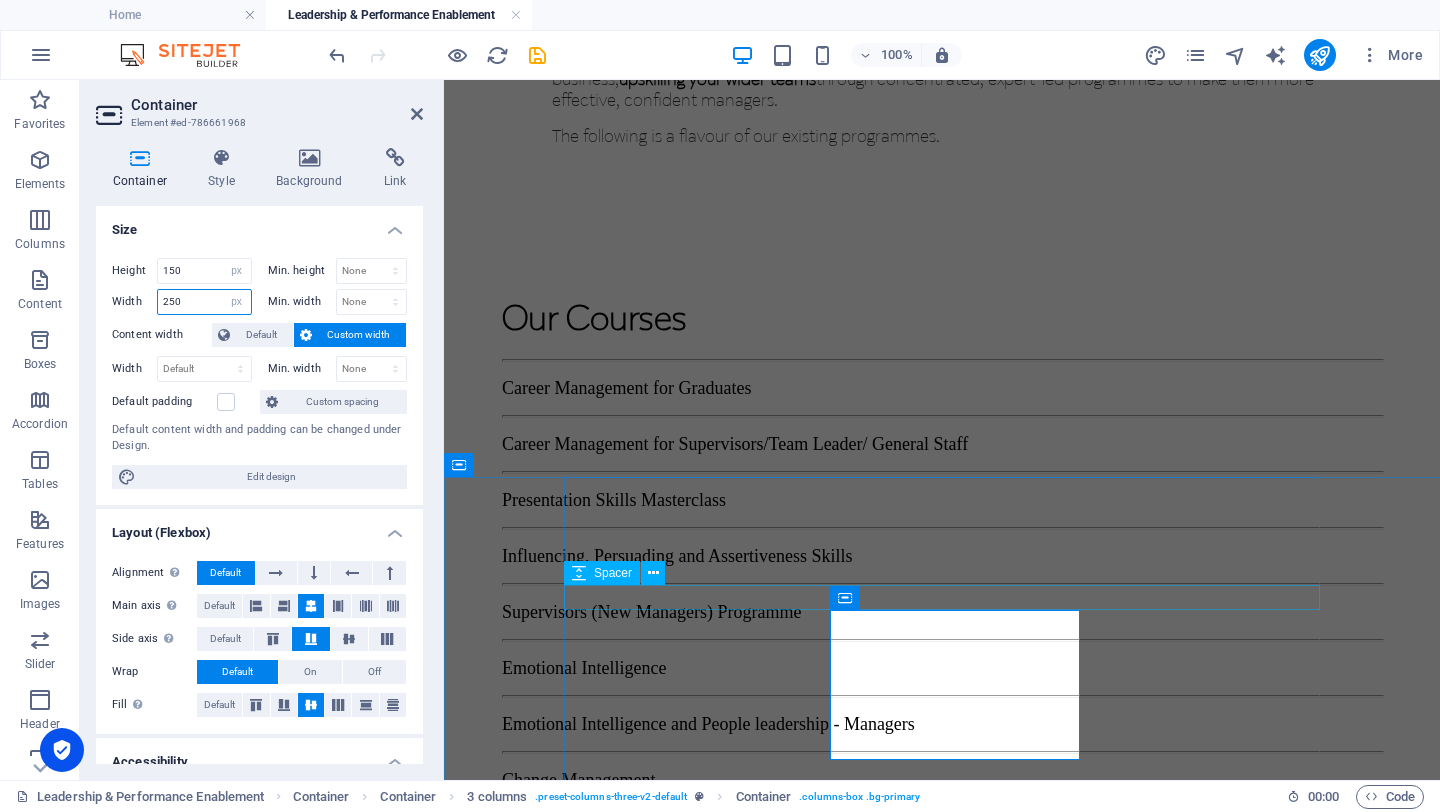 type on "250" 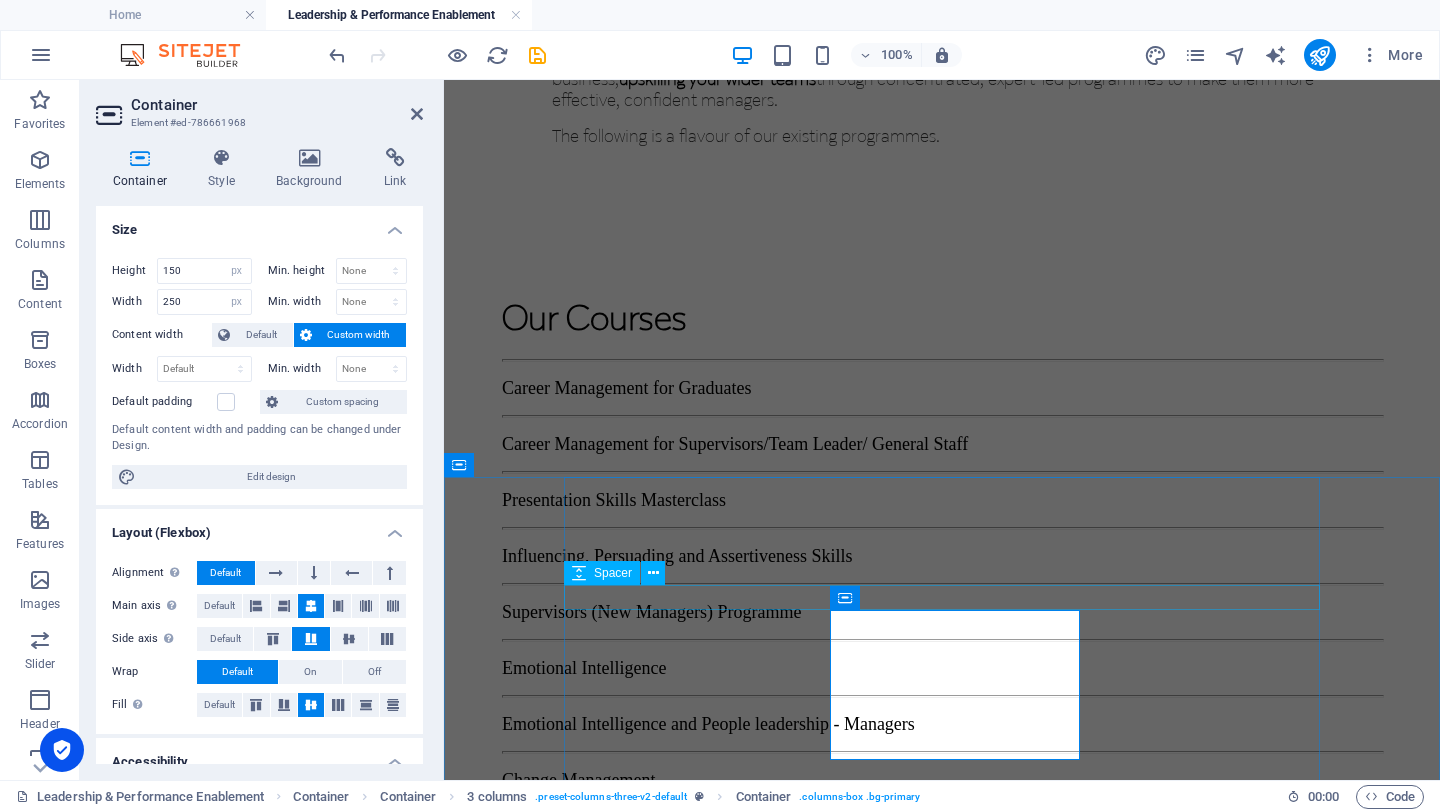 click at bounding box center (942, 1416) 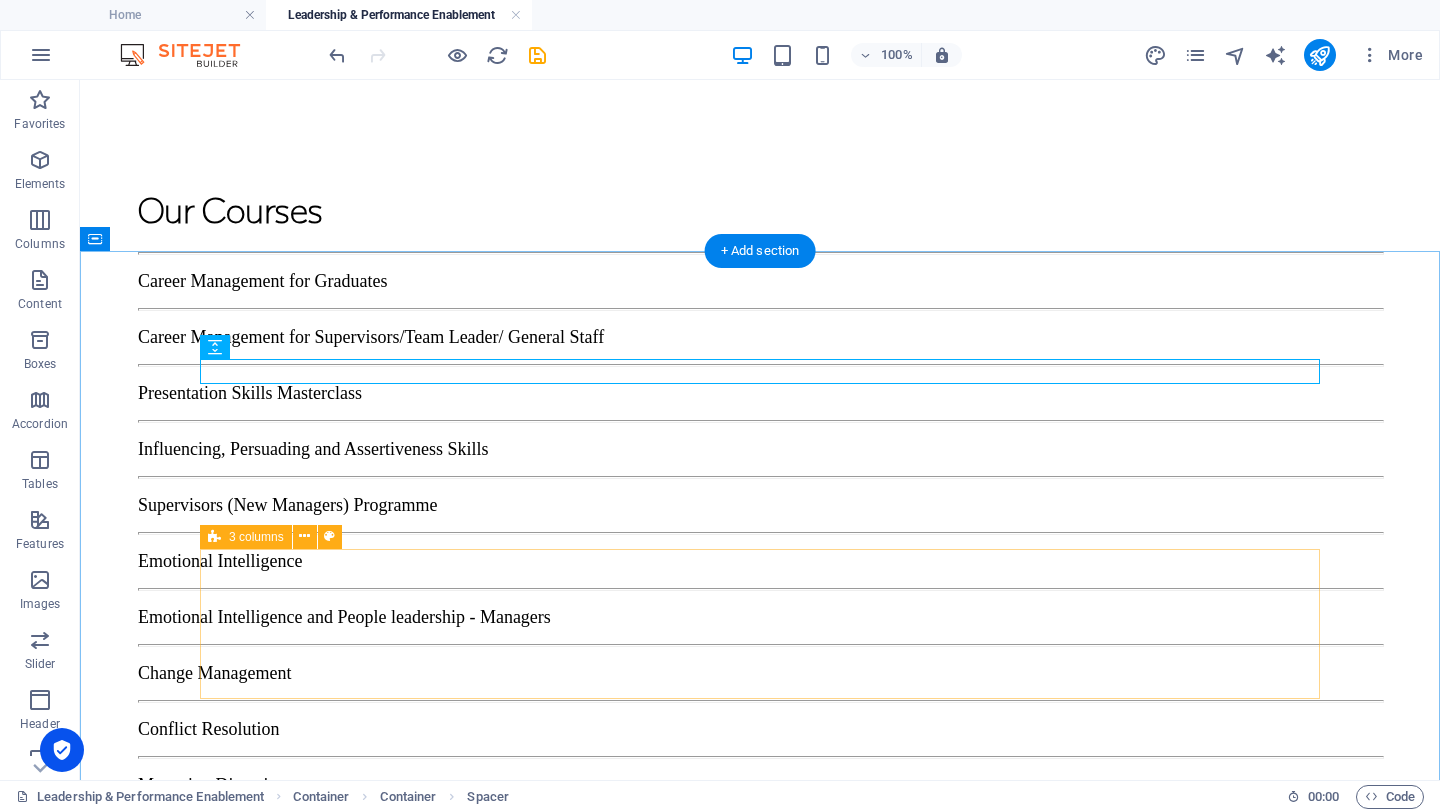 scroll, scrollTop: 1663, scrollLeft: 0, axis: vertical 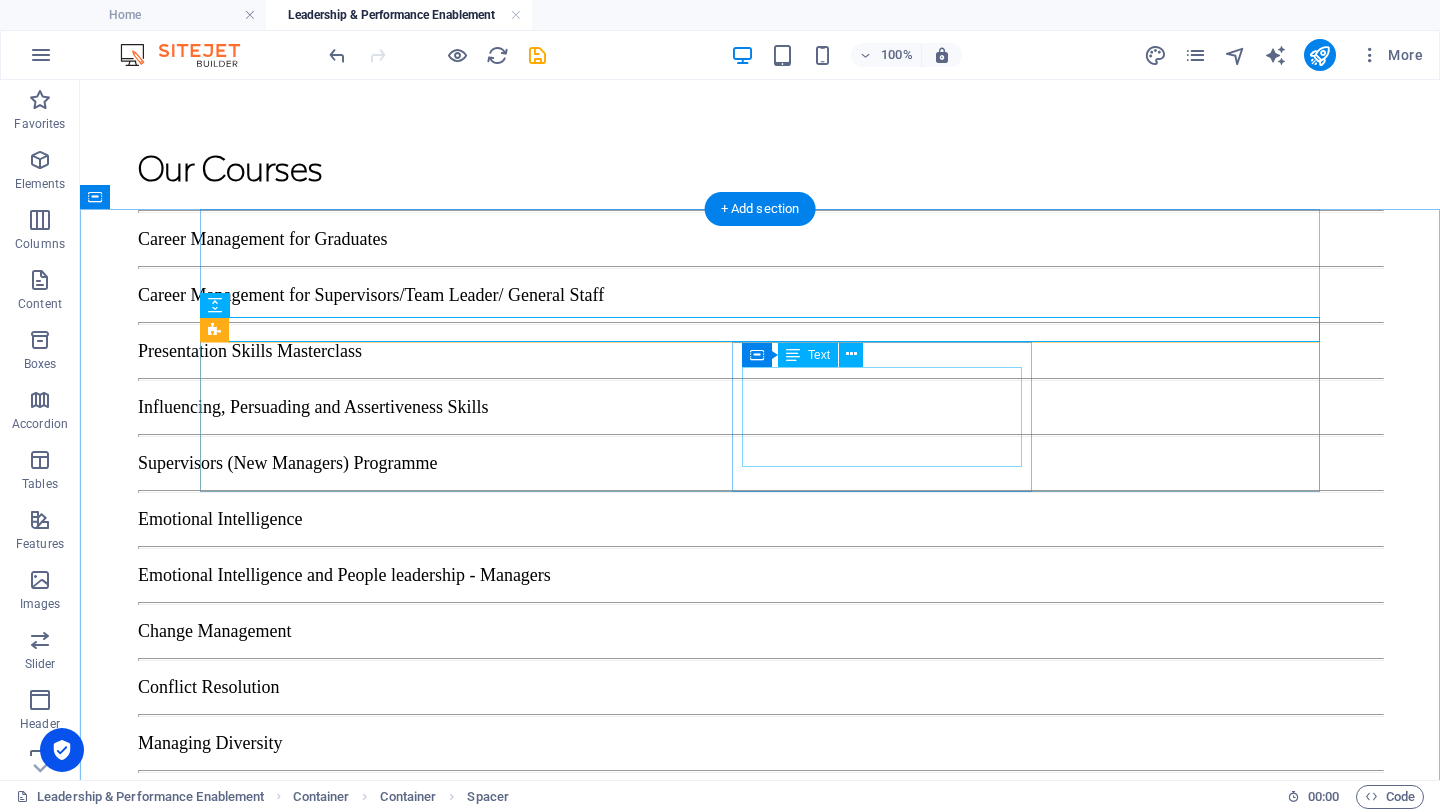 click on "Influencing,  Persuading and  Assertiveness Skills" at bounding box center [358, 1663] 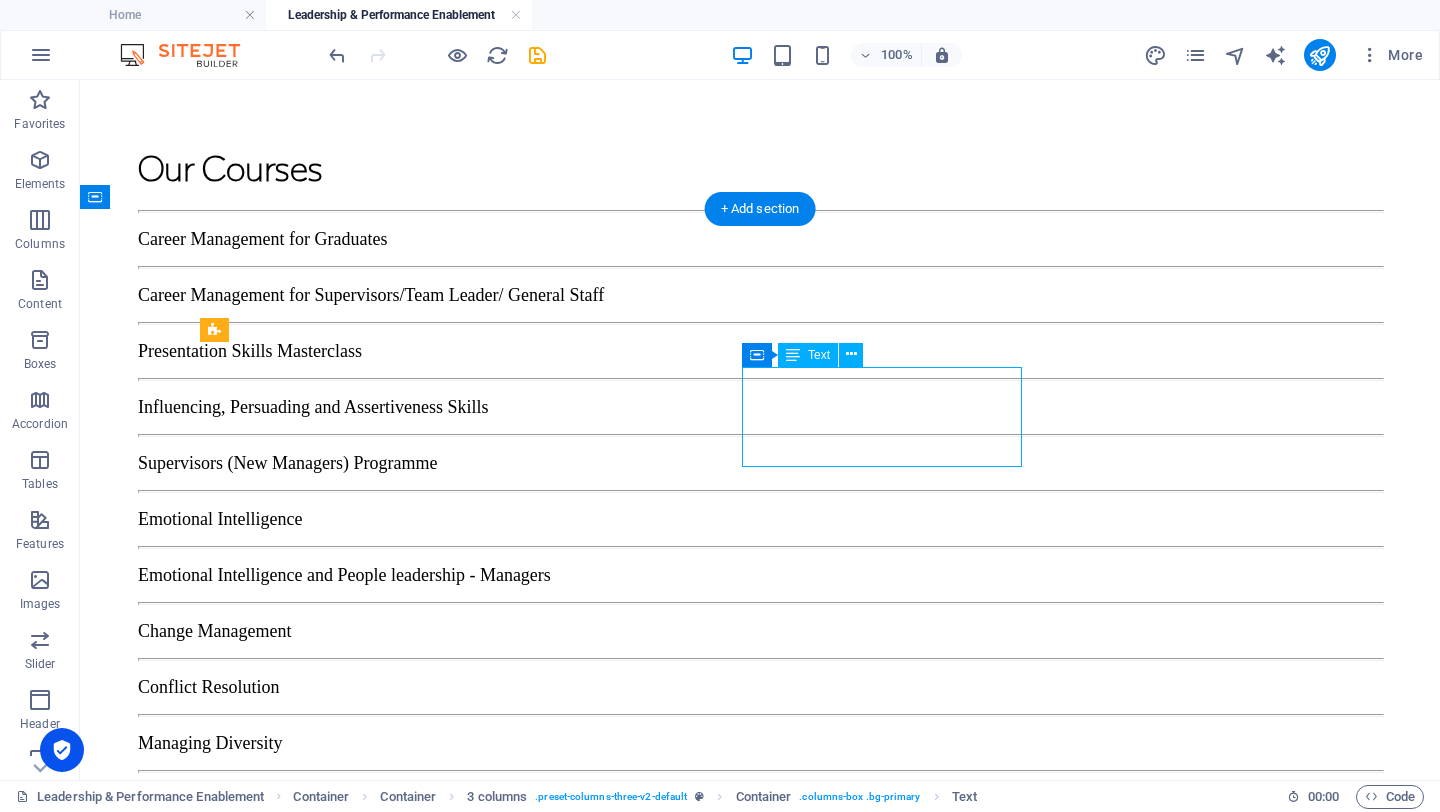 click on "Influencing,  Persuading and  Assertiveness Skills" at bounding box center [358, 1663] 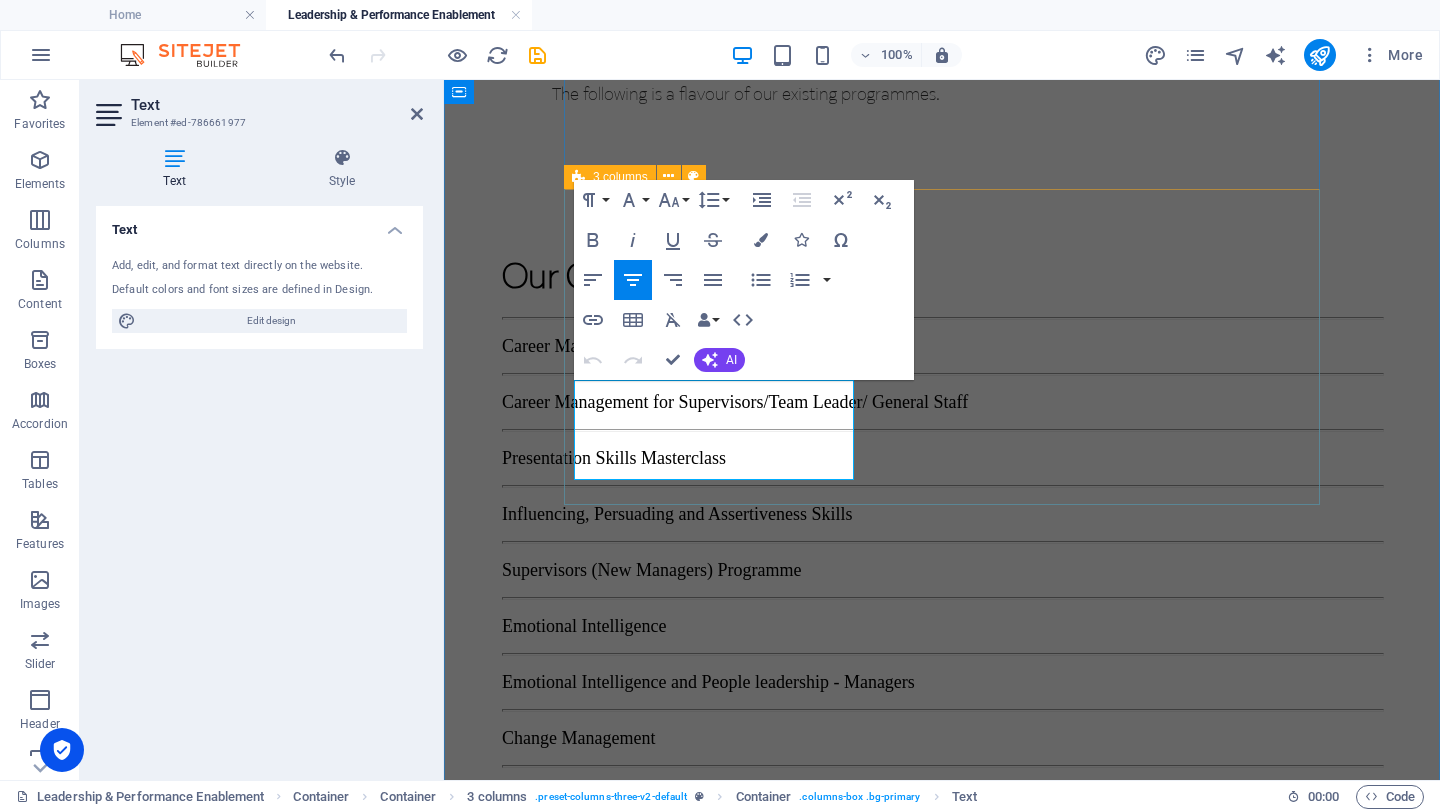 scroll, scrollTop: 2043, scrollLeft: 0, axis: vertical 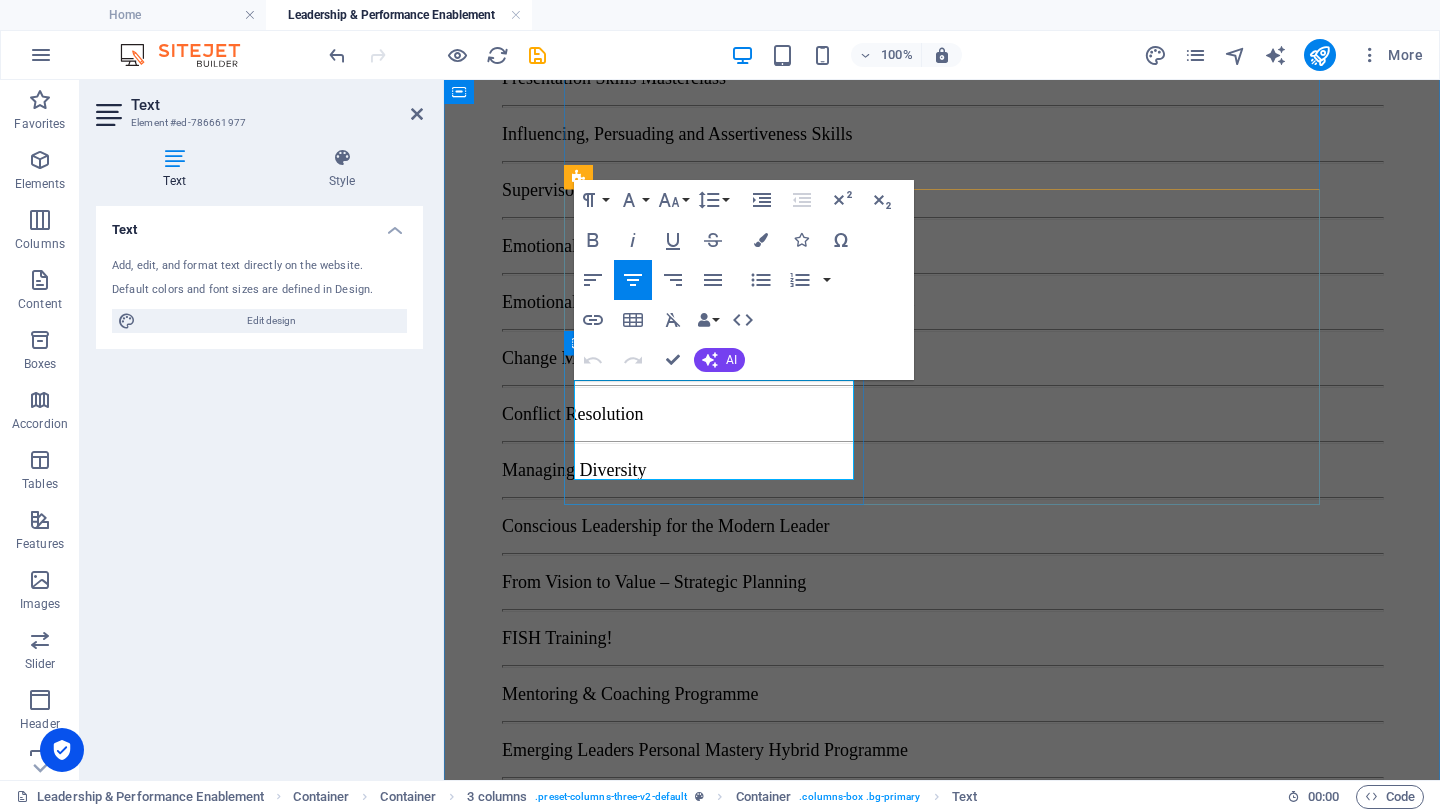 click on "Influencing,  Persuading and  Assertiveness Skills" at bounding box center [722, 1382] 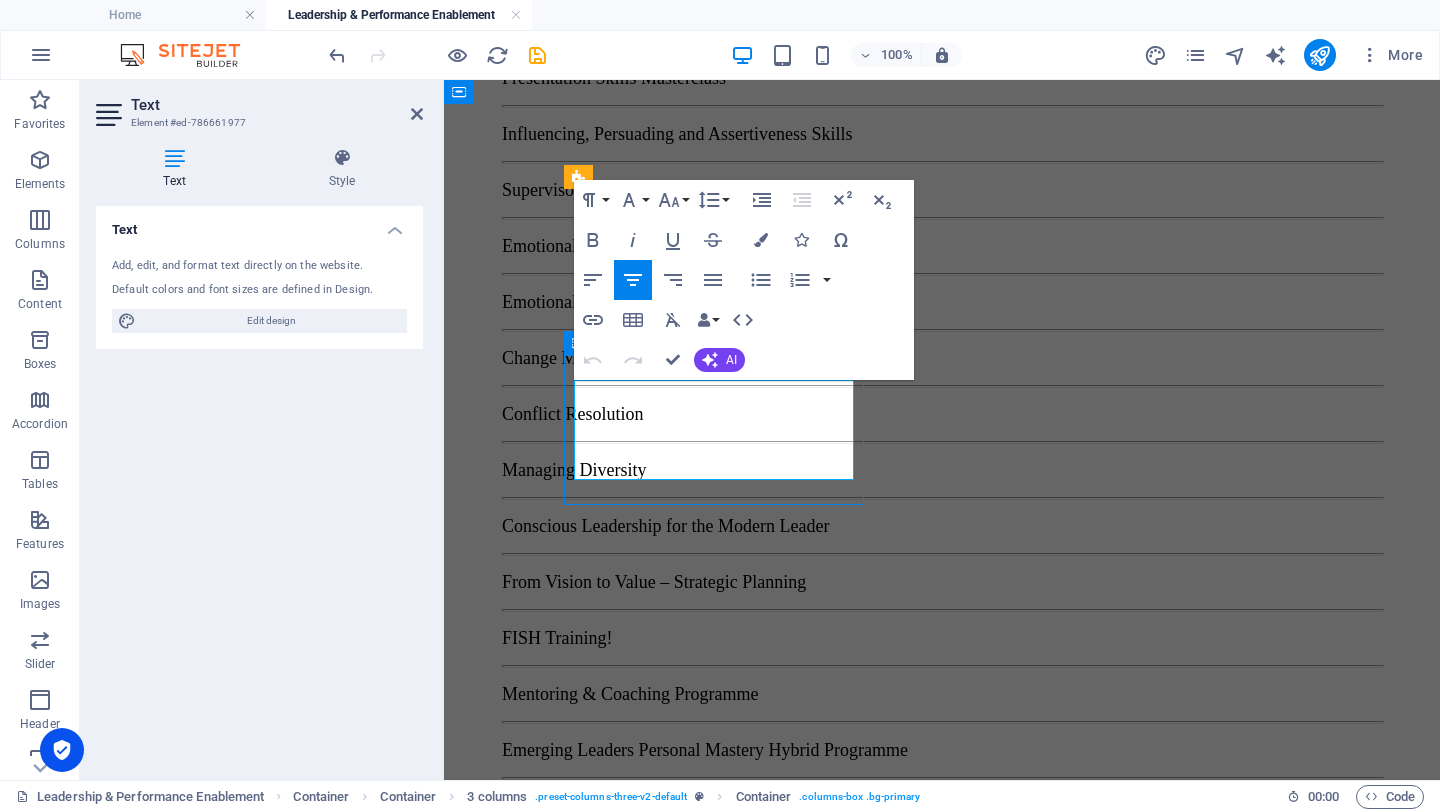 click on "Influencing,  Persuading and  Assertiveness Skills" at bounding box center [722, 1382] 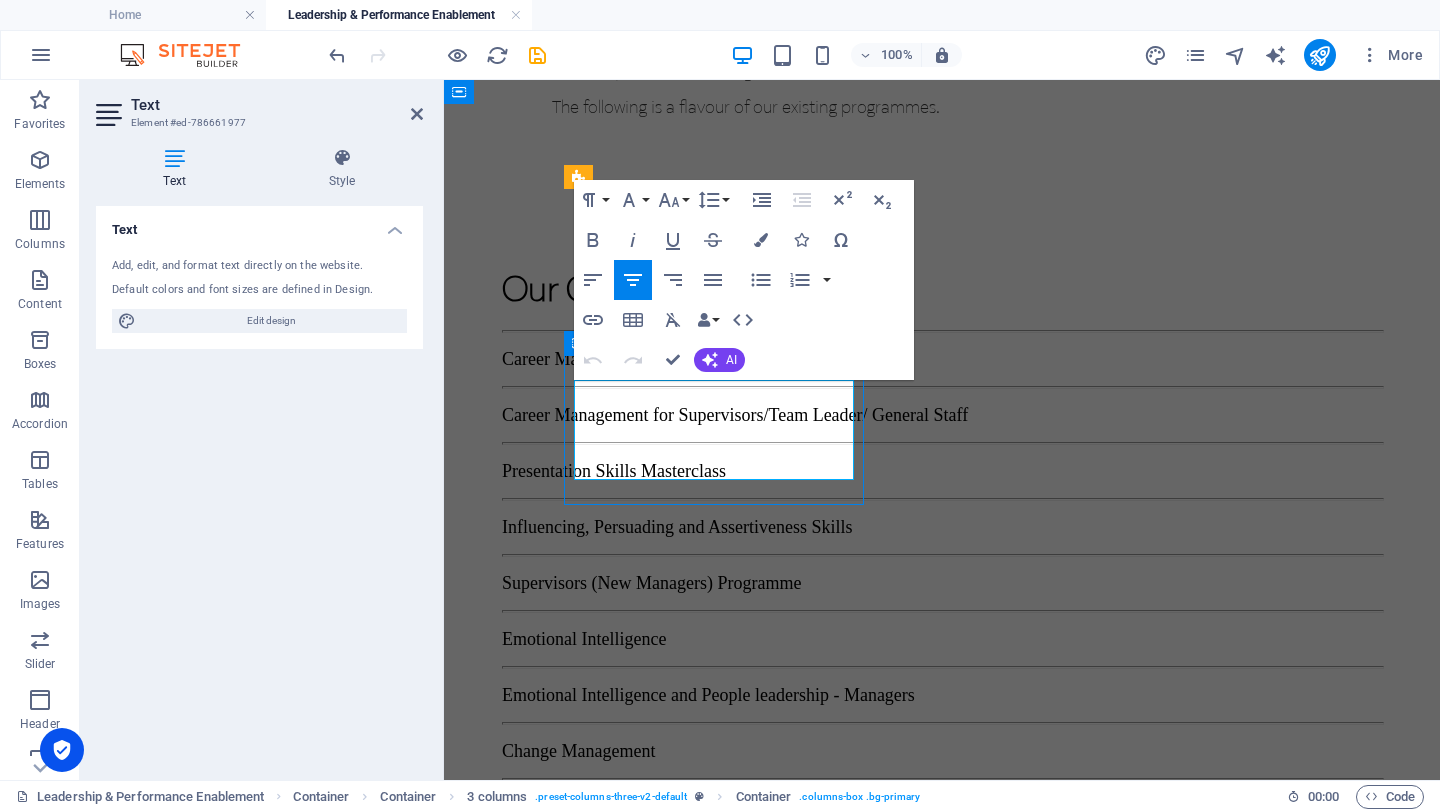 select on "px" 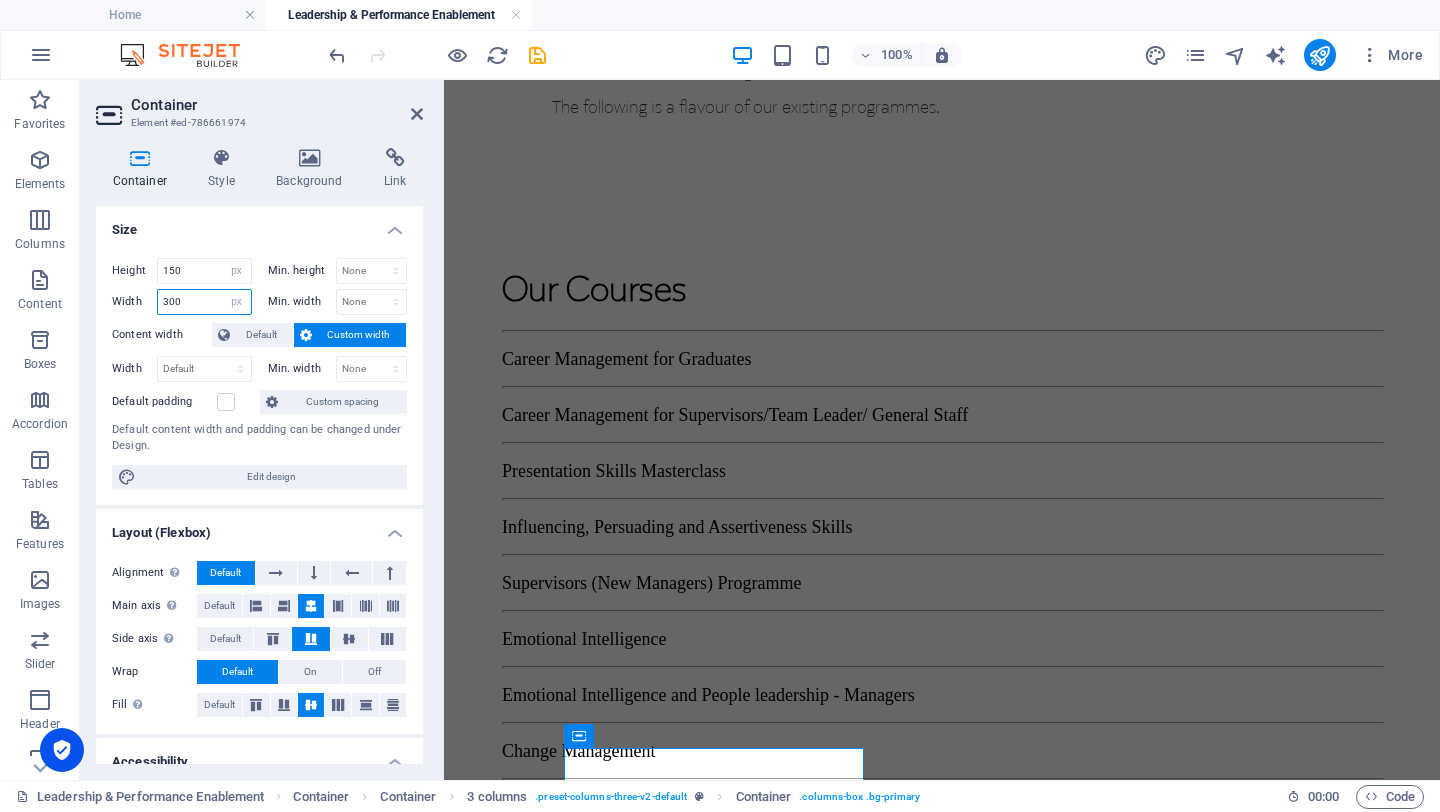 click on "300" at bounding box center (204, 302) 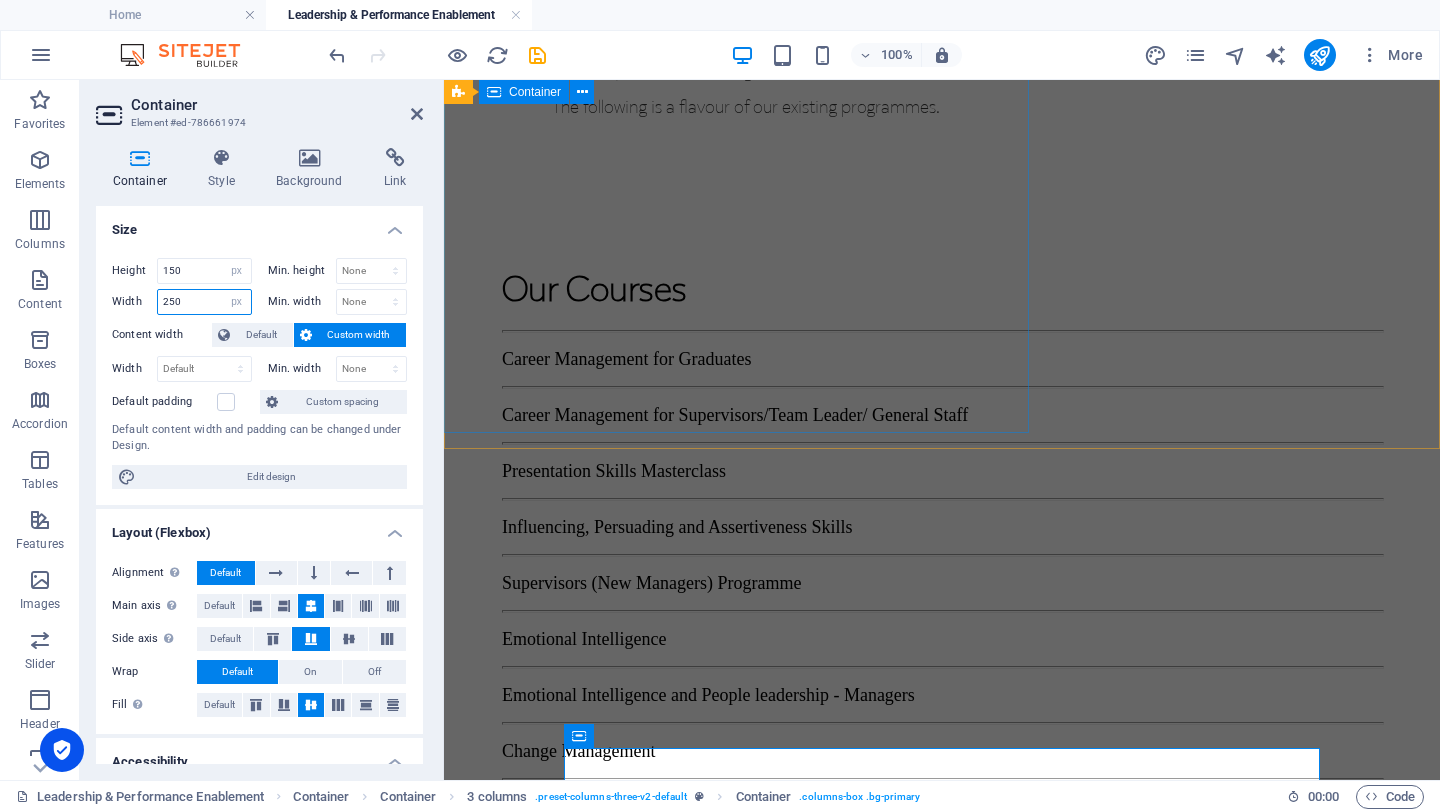 type on "250" 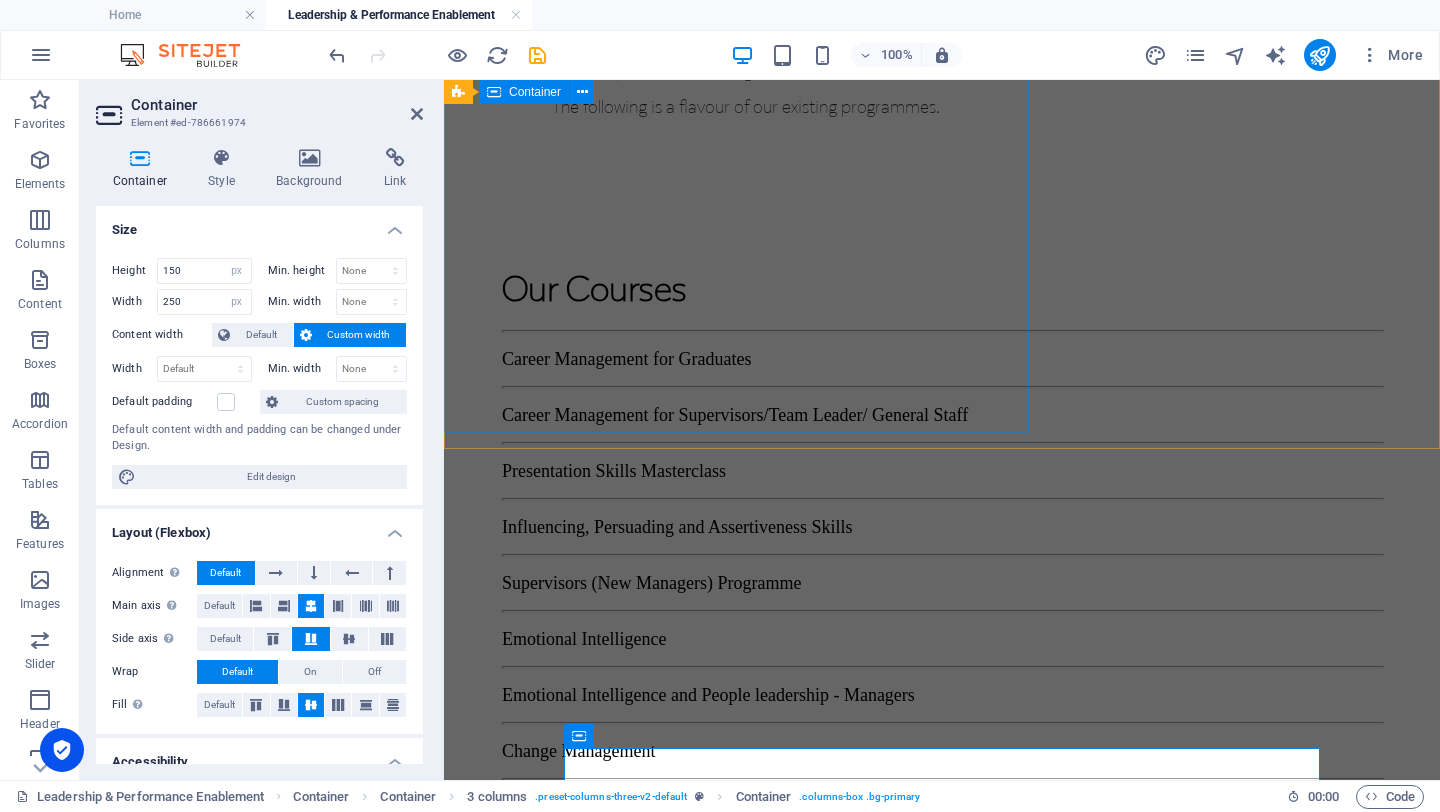 click on "Investing in your team’s leadership and management skills can transform their potential and empower senior leaders to realise your wider company goals.  Our courses give your employees the tools they need to implement structural changes and shape your company culture, upskilling your entire organisation  in the process.  At Nxt Lvl Consulting, our suite of in-person and online training courses provides your top personnel with the skills they need to lead and motivate colleagues. Our experts define tangible goals, focusing on developing interpersonal skills, management of business processes and emotional intelligence. Our Top Leadership and Performance Enablement Courses   Our training courses are designed to advance management and leadership skills  across  your business,  upskilling your wider teams  through concentrated, expert-led programmes to make them more effective, confident managers.  The following is a flavour of our existing programmes." at bounding box center [942, -109] 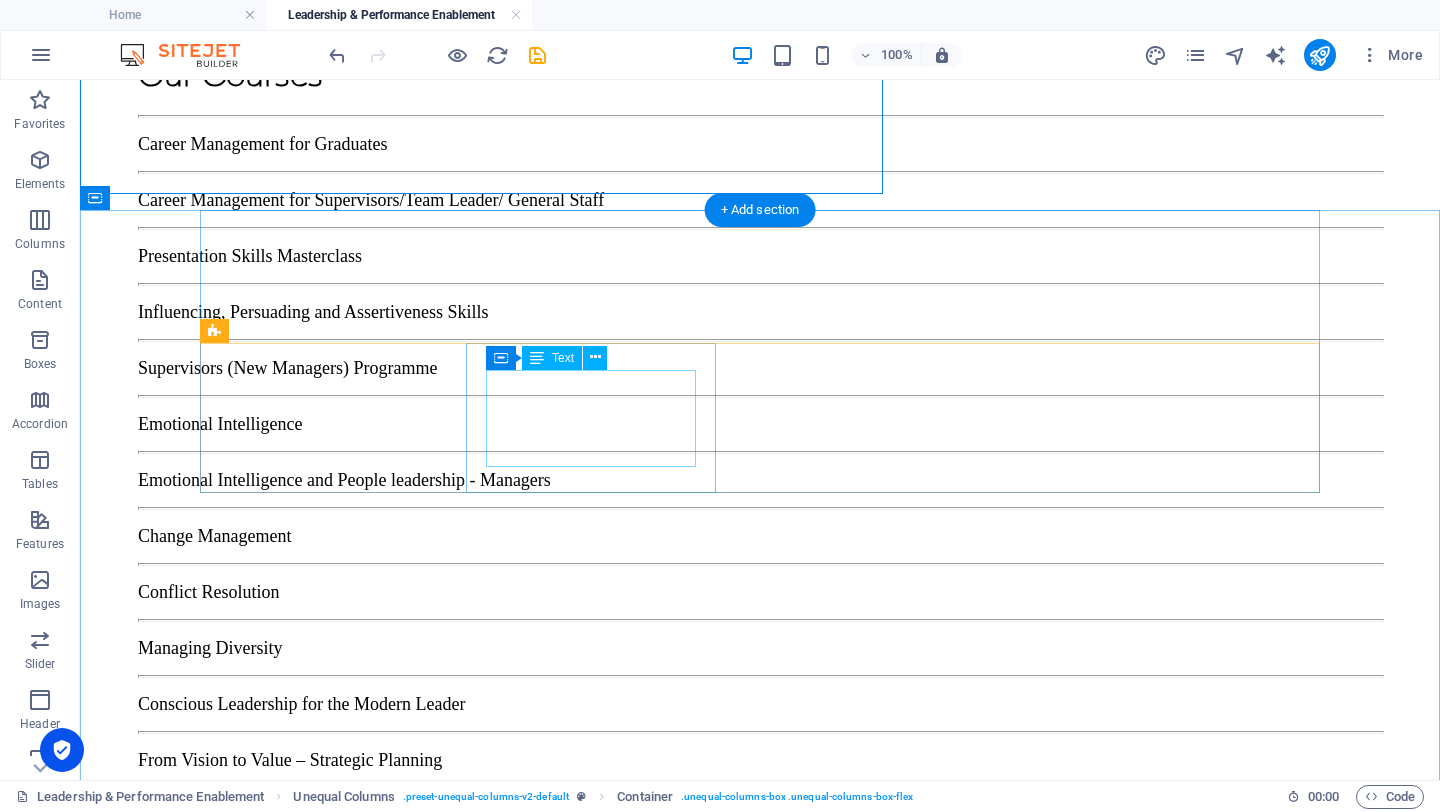 scroll, scrollTop: 1767, scrollLeft: 0, axis: vertical 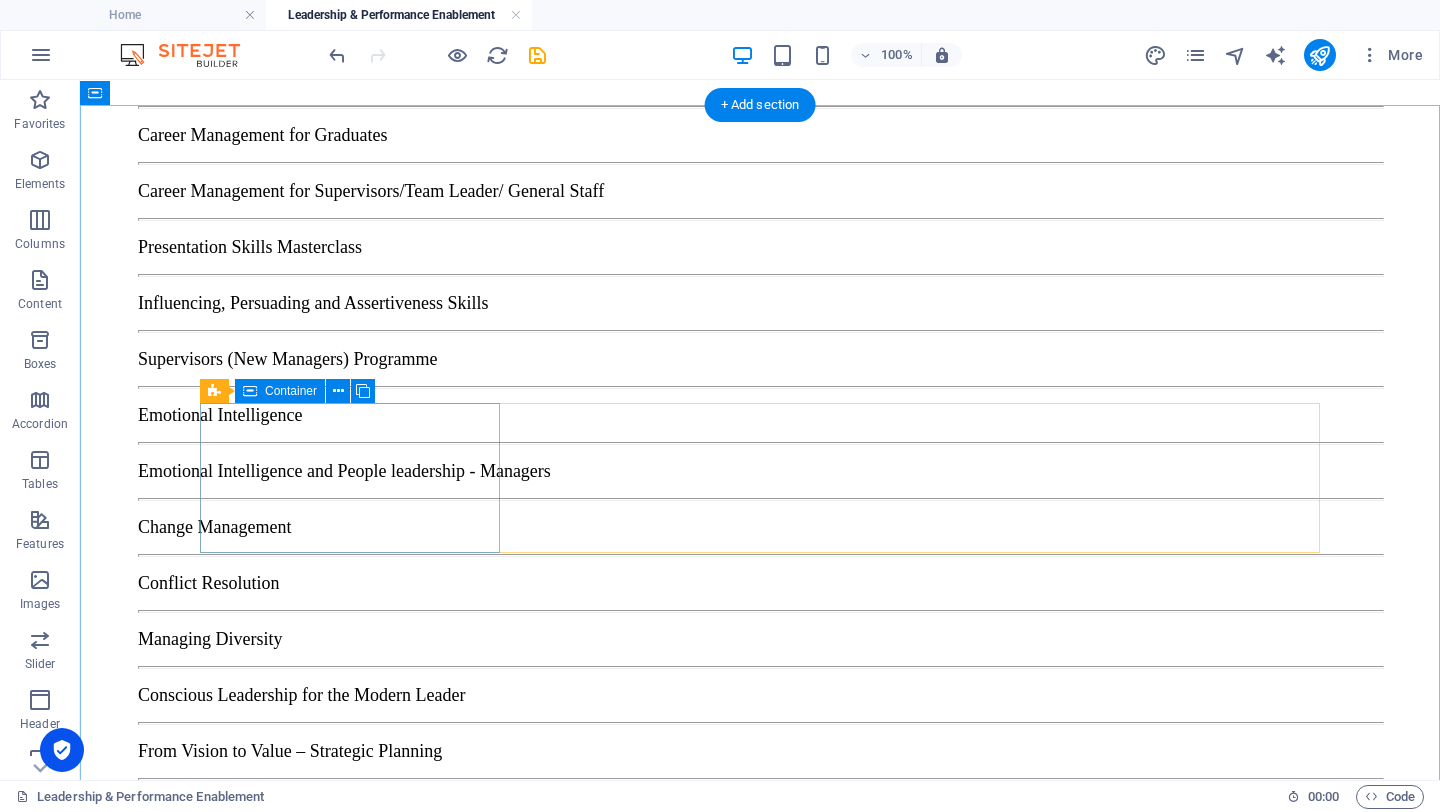 click on "Supervisors (New Managers) Programme" at bounding box center [358, 1716] 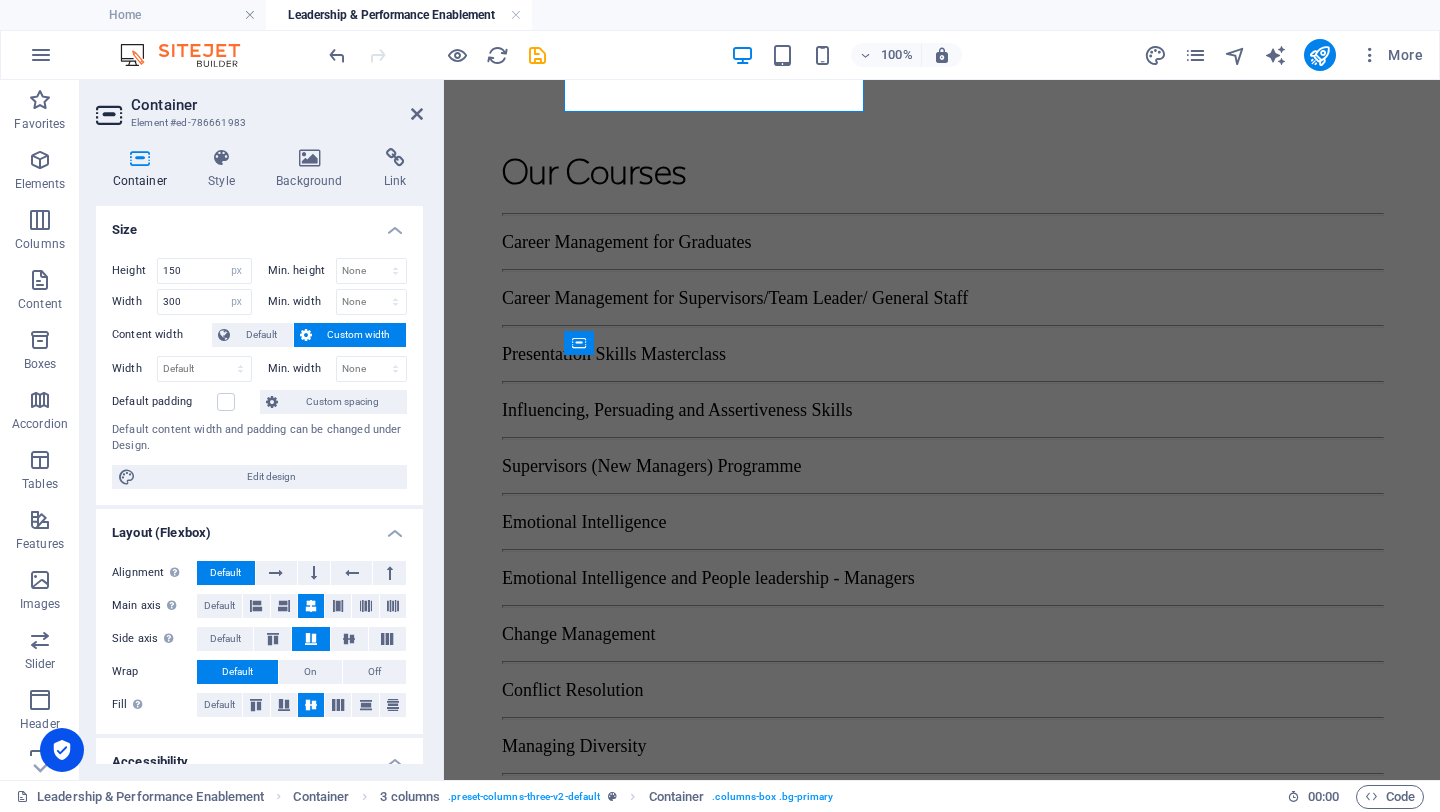 scroll, scrollTop: 2208, scrollLeft: 0, axis: vertical 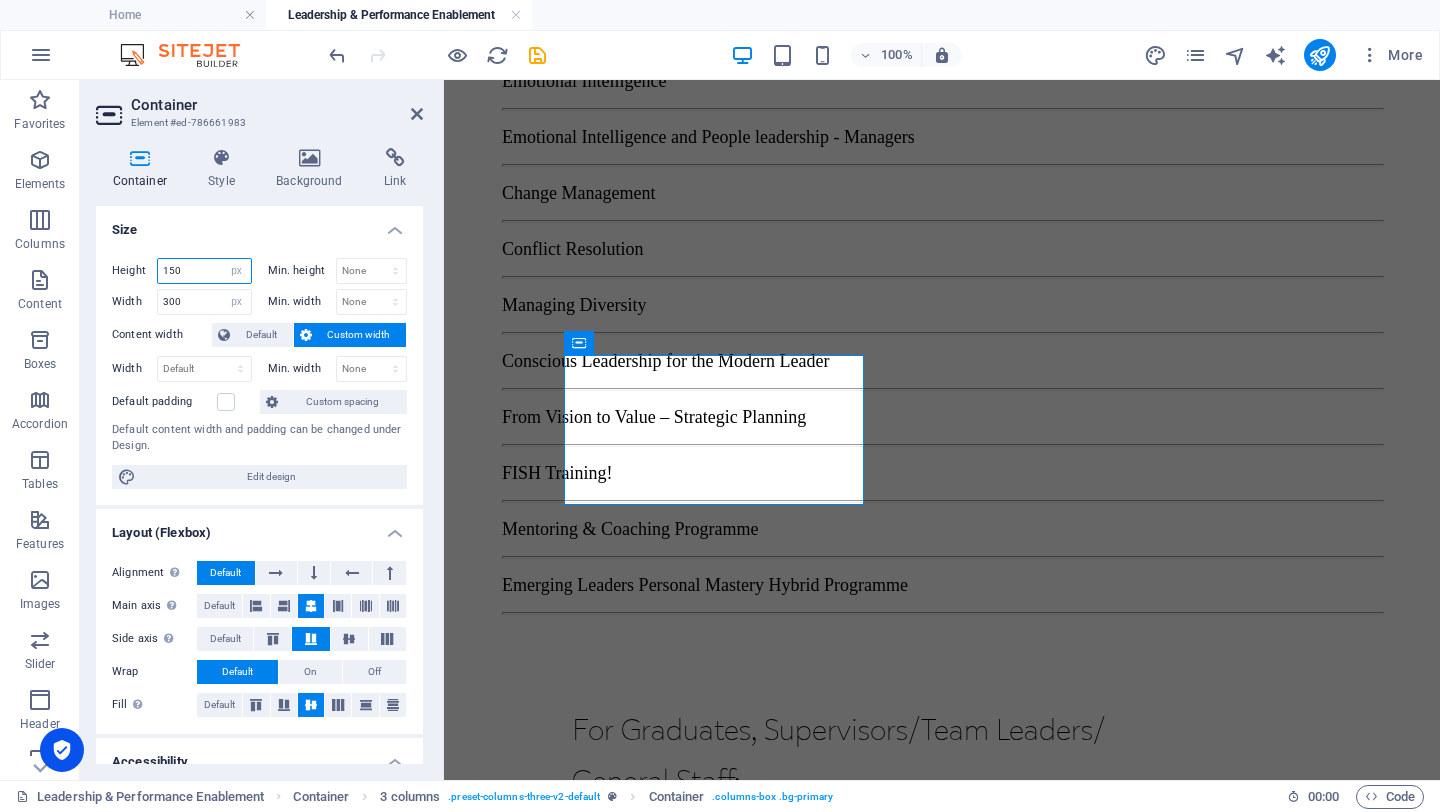 click on "150" at bounding box center [204, 271] 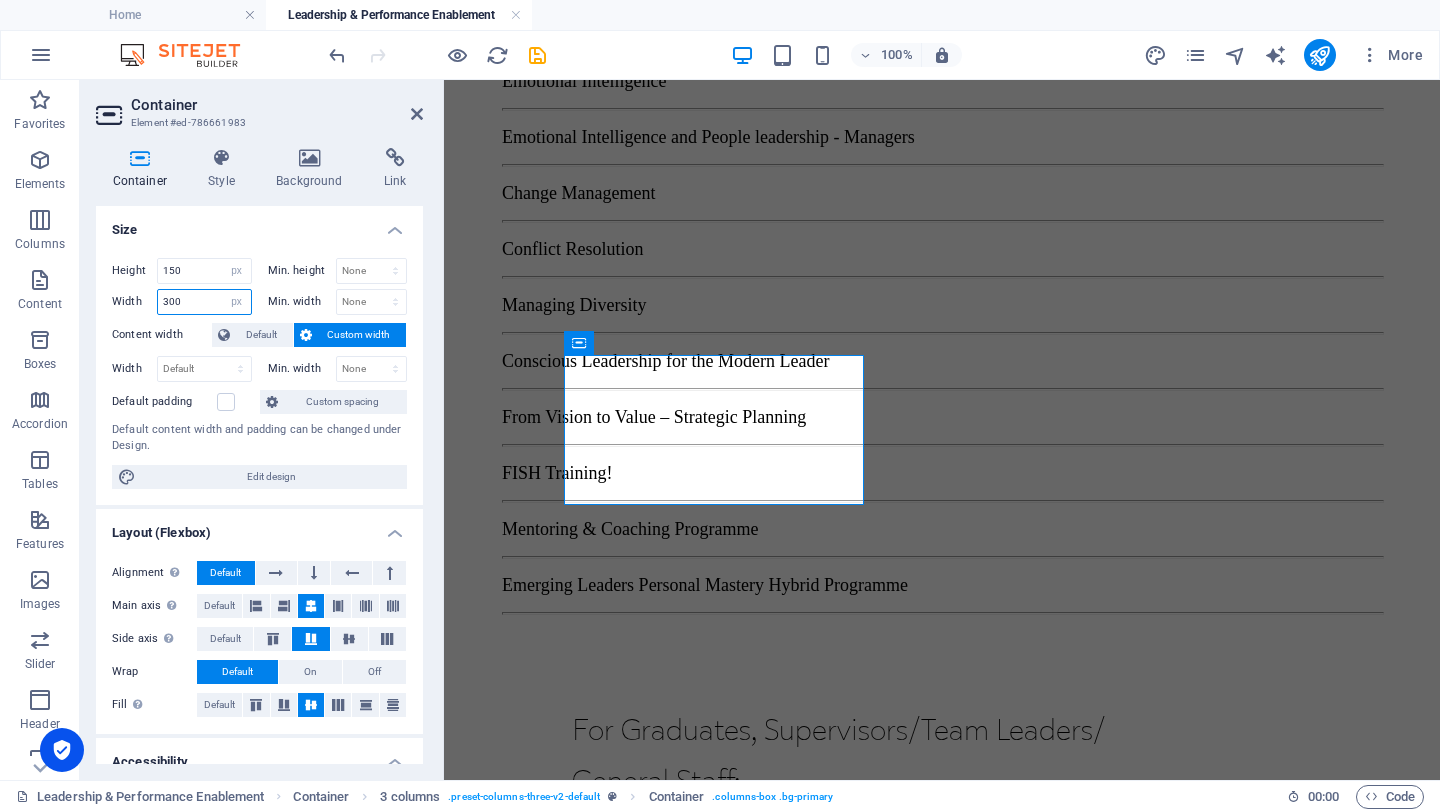 click on "300" at bounding box center [204, 302] 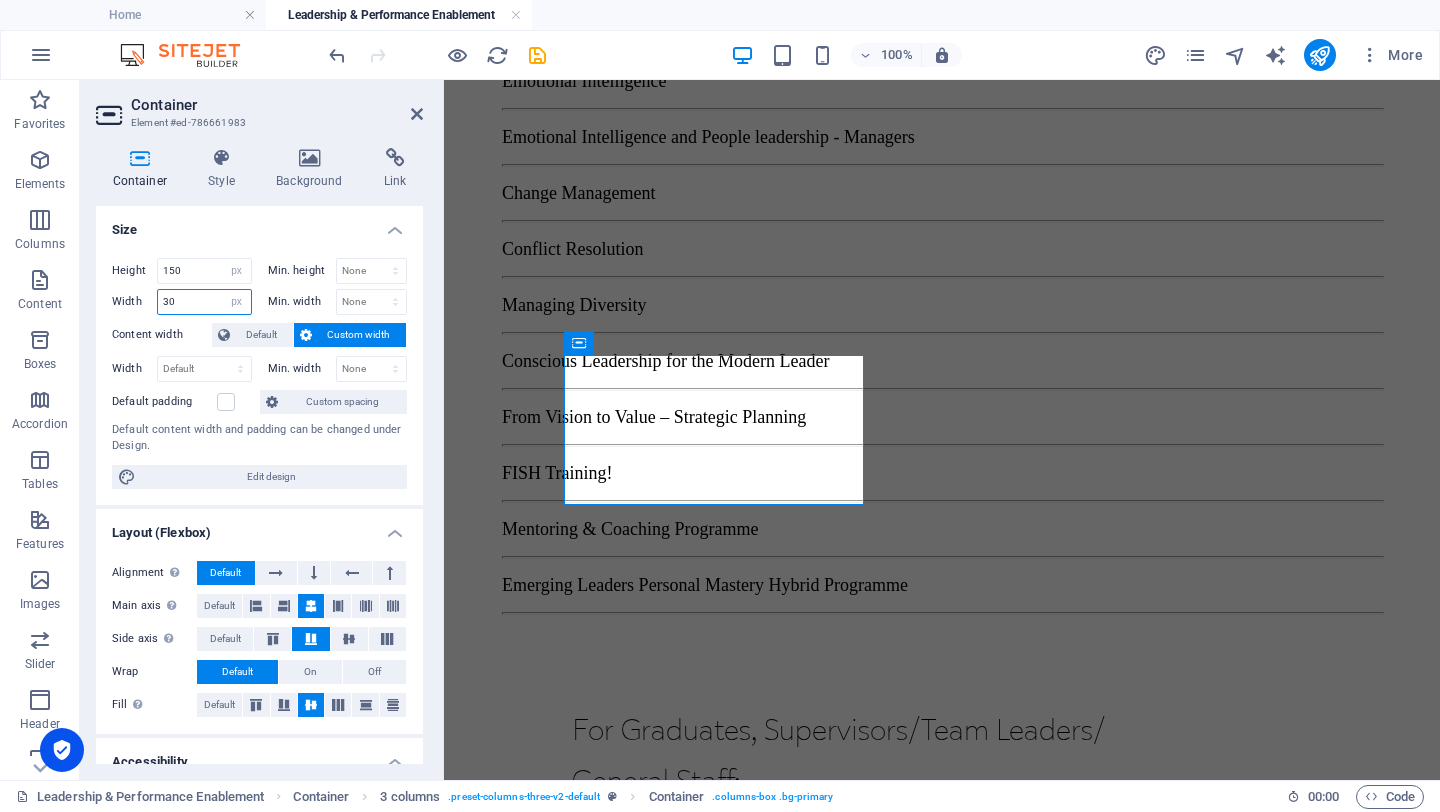 type on "3" 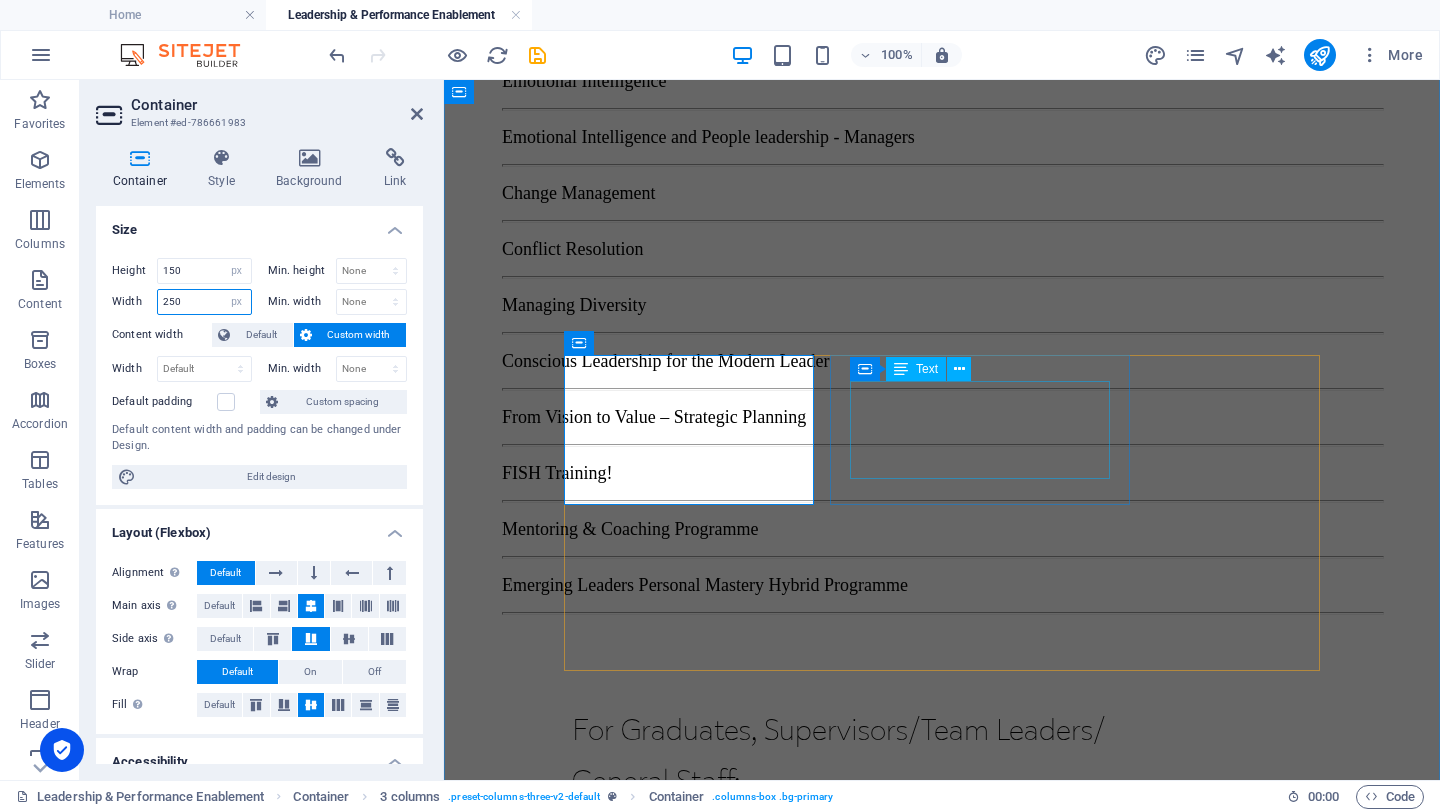 type on "250" 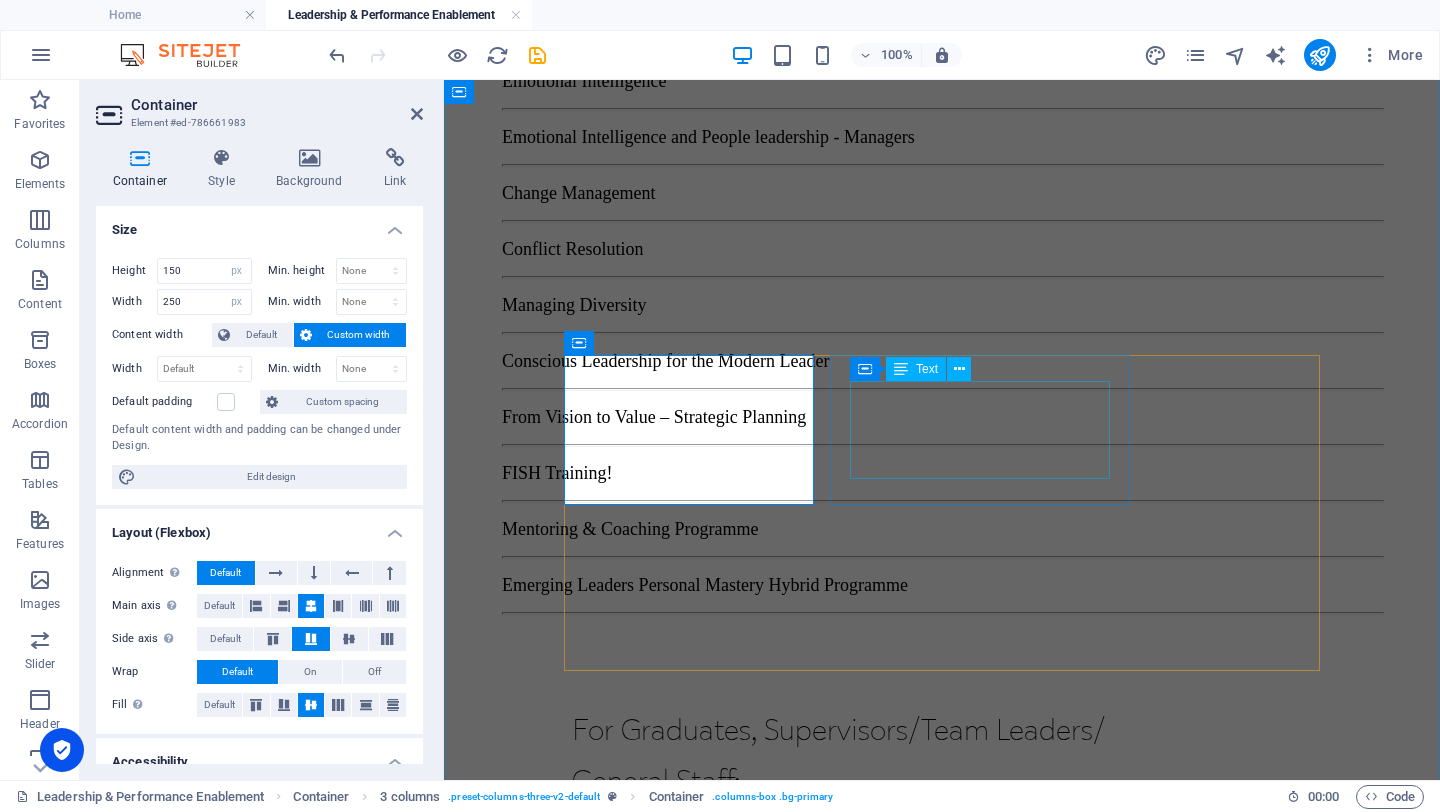 click on "Presentation  Skills  Masterclass" at bounding box center (722, 1540) 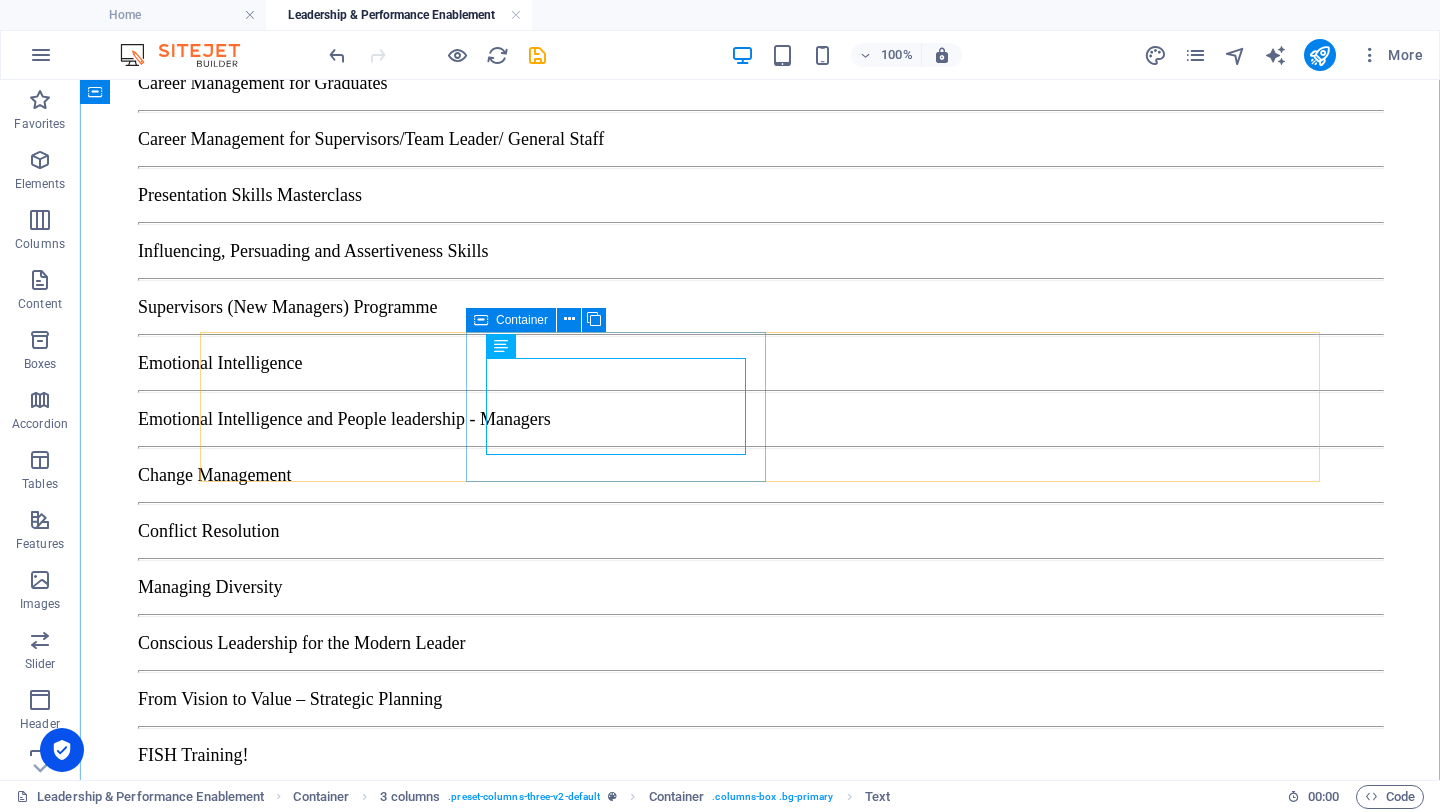 scroll, scrollTop: 1777, scrollLeft: 0, axis: vertical 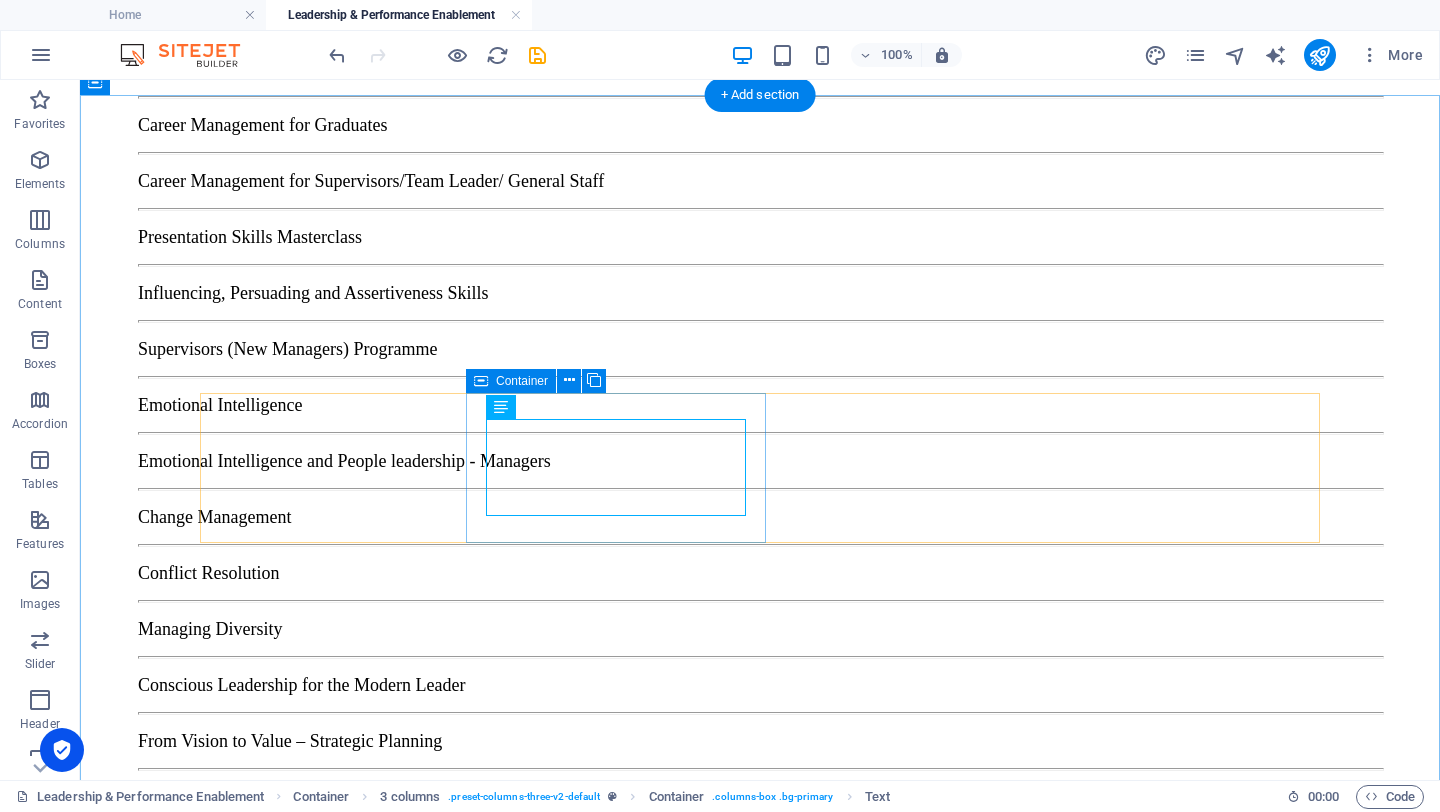 click on "Presentation  Skills  Masterclass" at bounding box center [358, 1856] 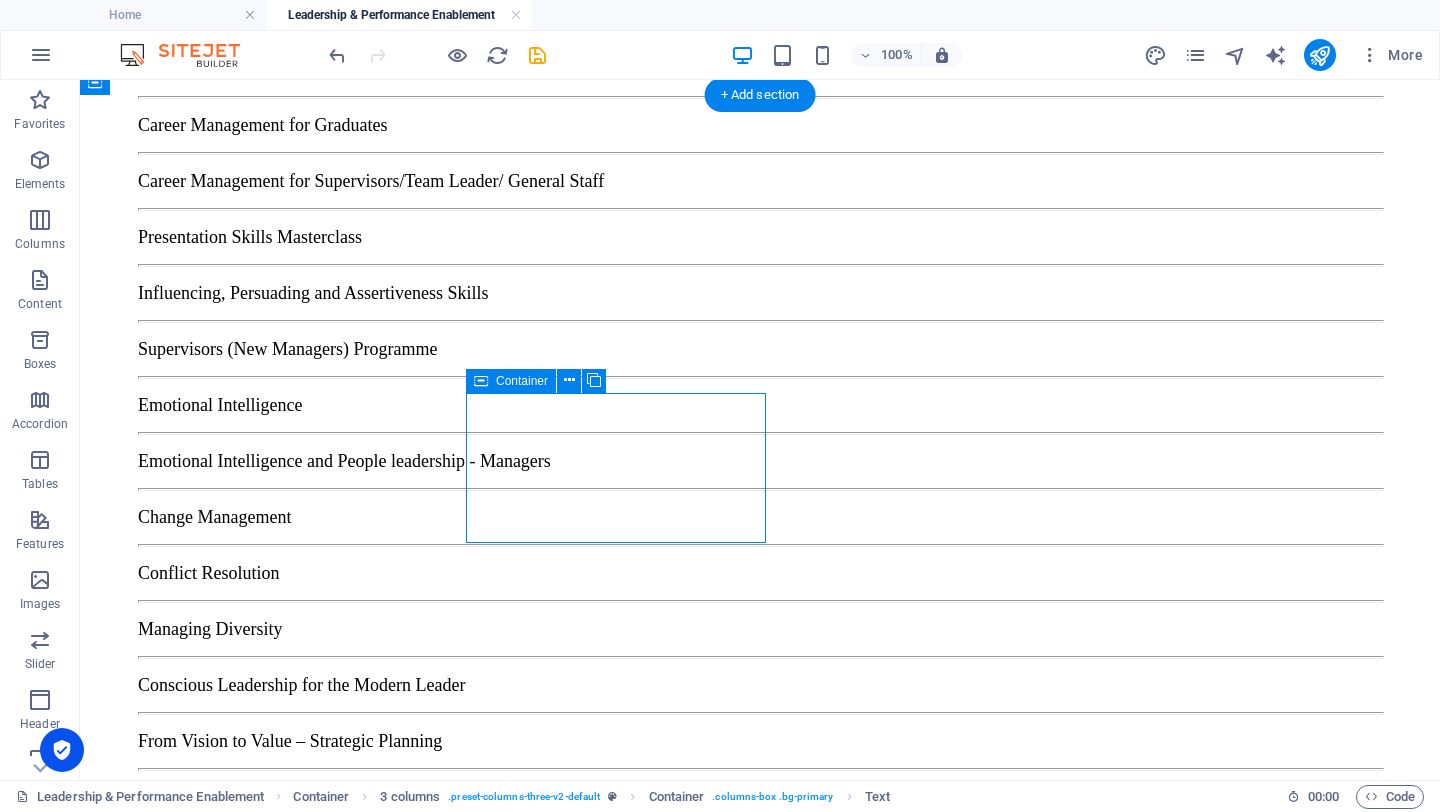 click on "Presentation  Skills  Masterclass" at bounding box center (358, 1856) 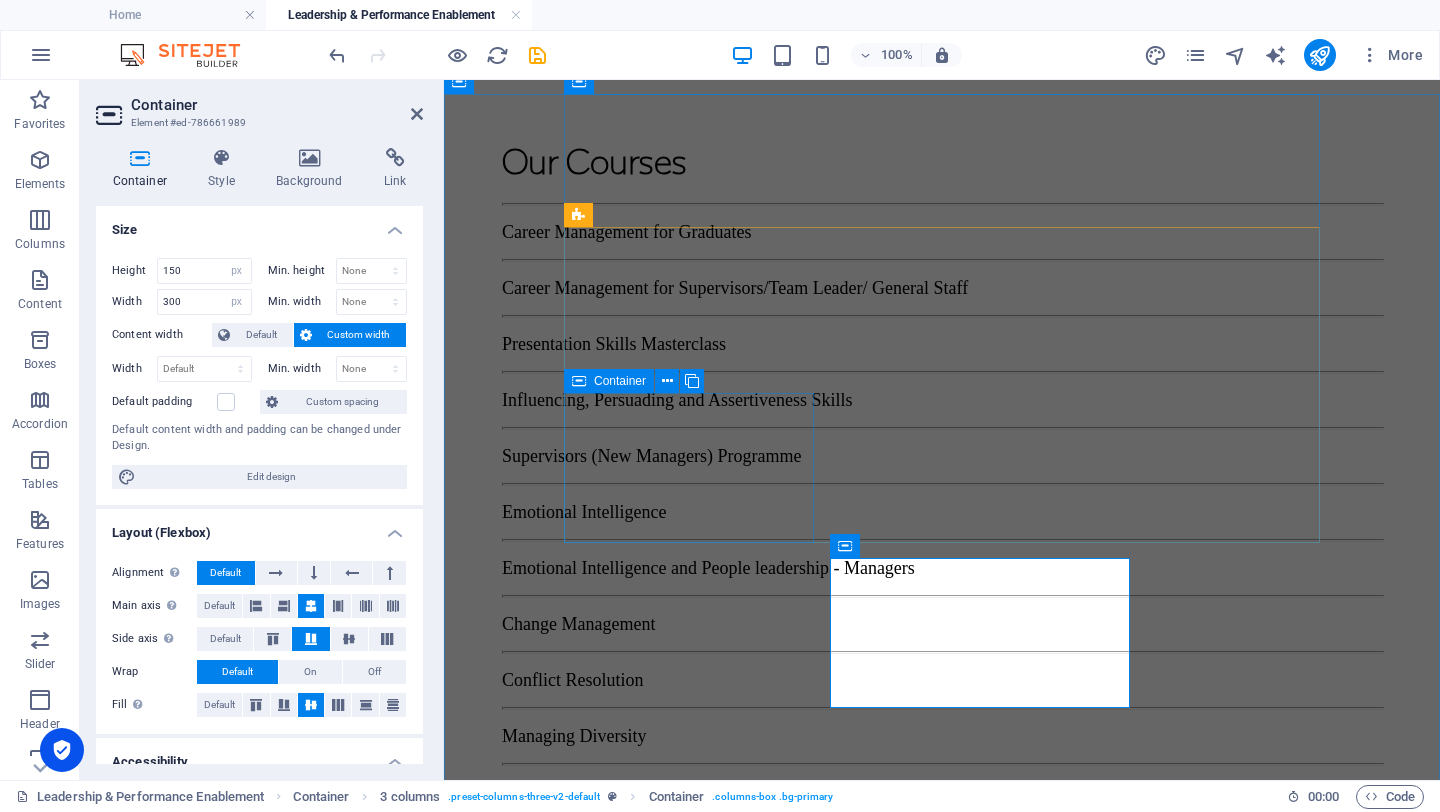 scroll, scrollTop: 2004, scrollLeft: 0, axis: vertical 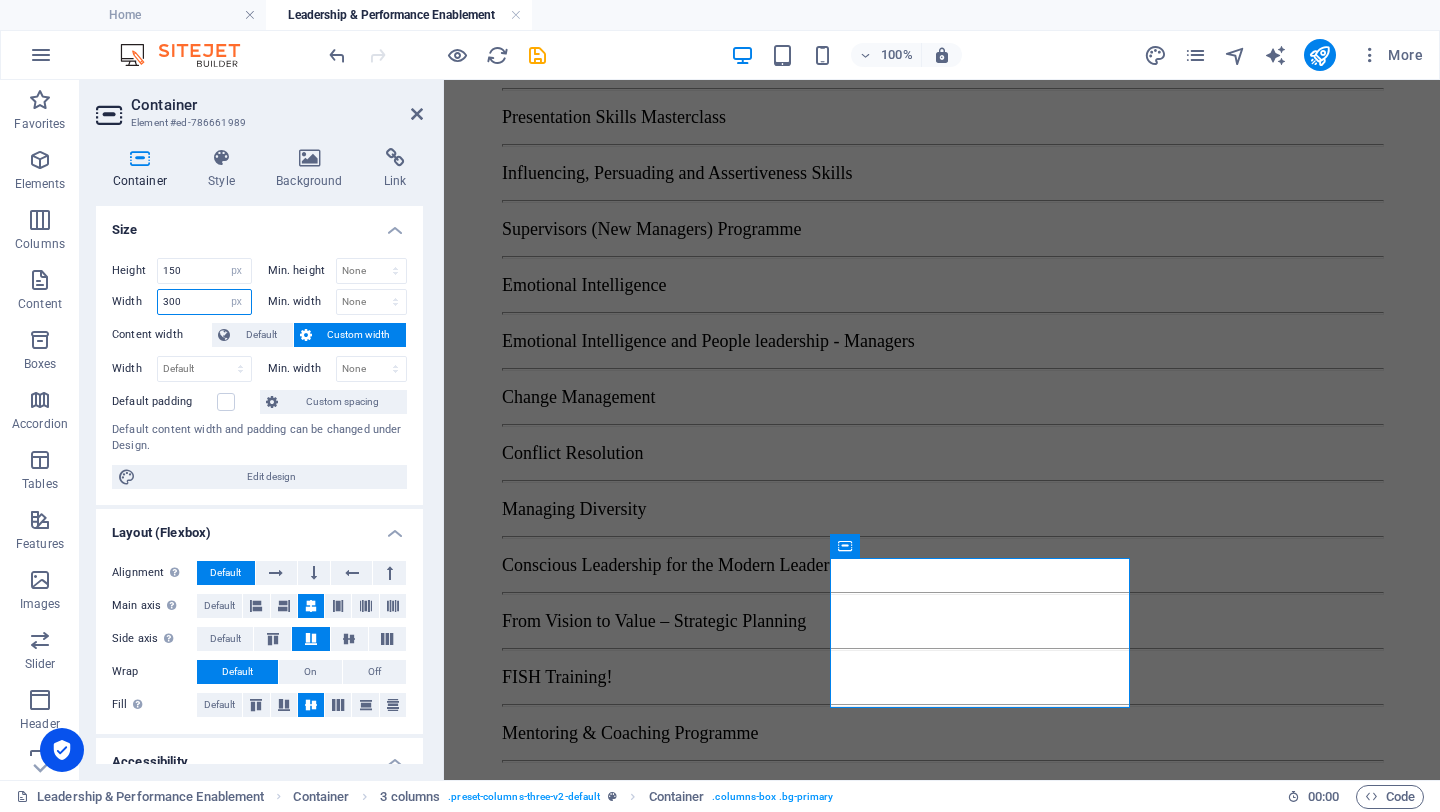 click on "300" at bounding box center [204, 302] 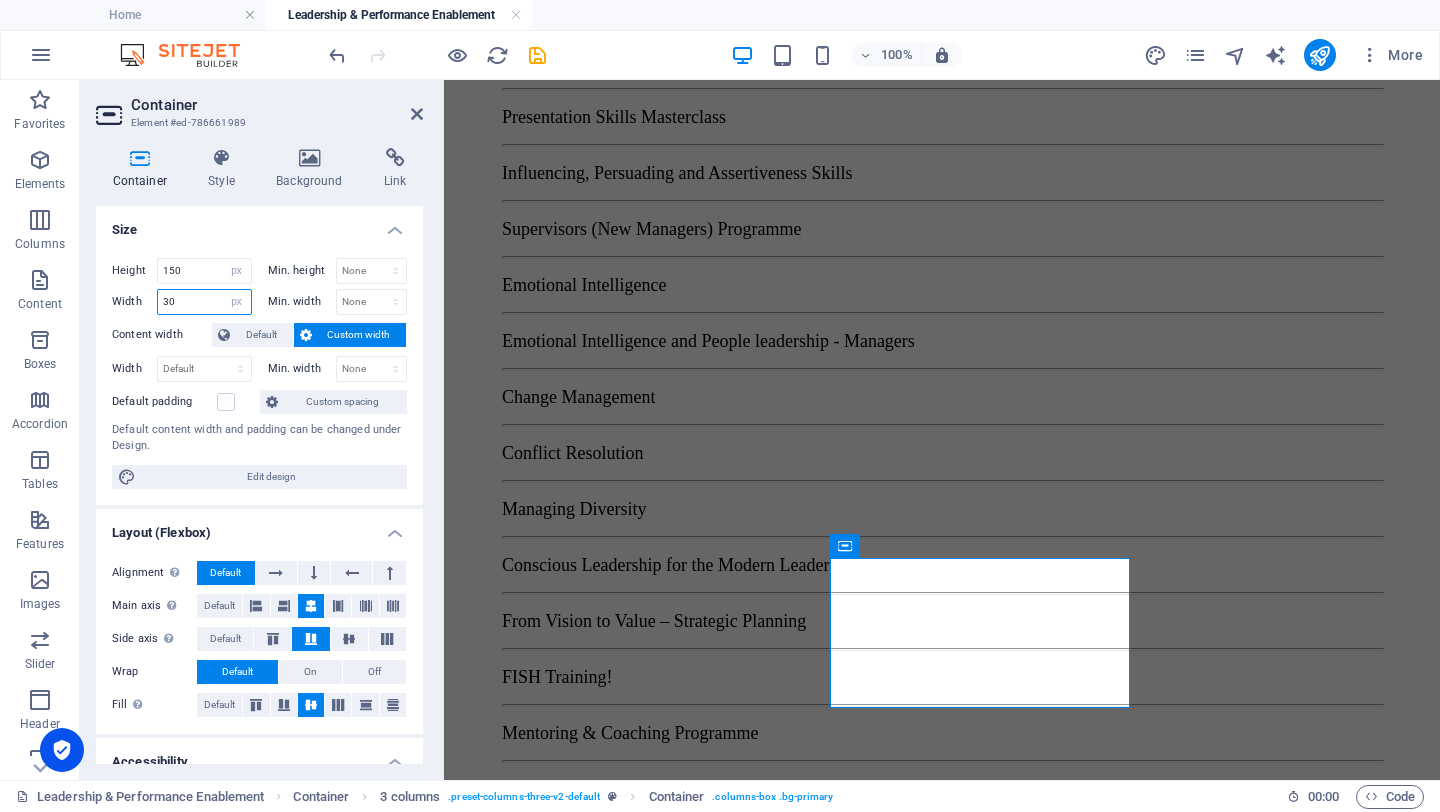 type on "3" 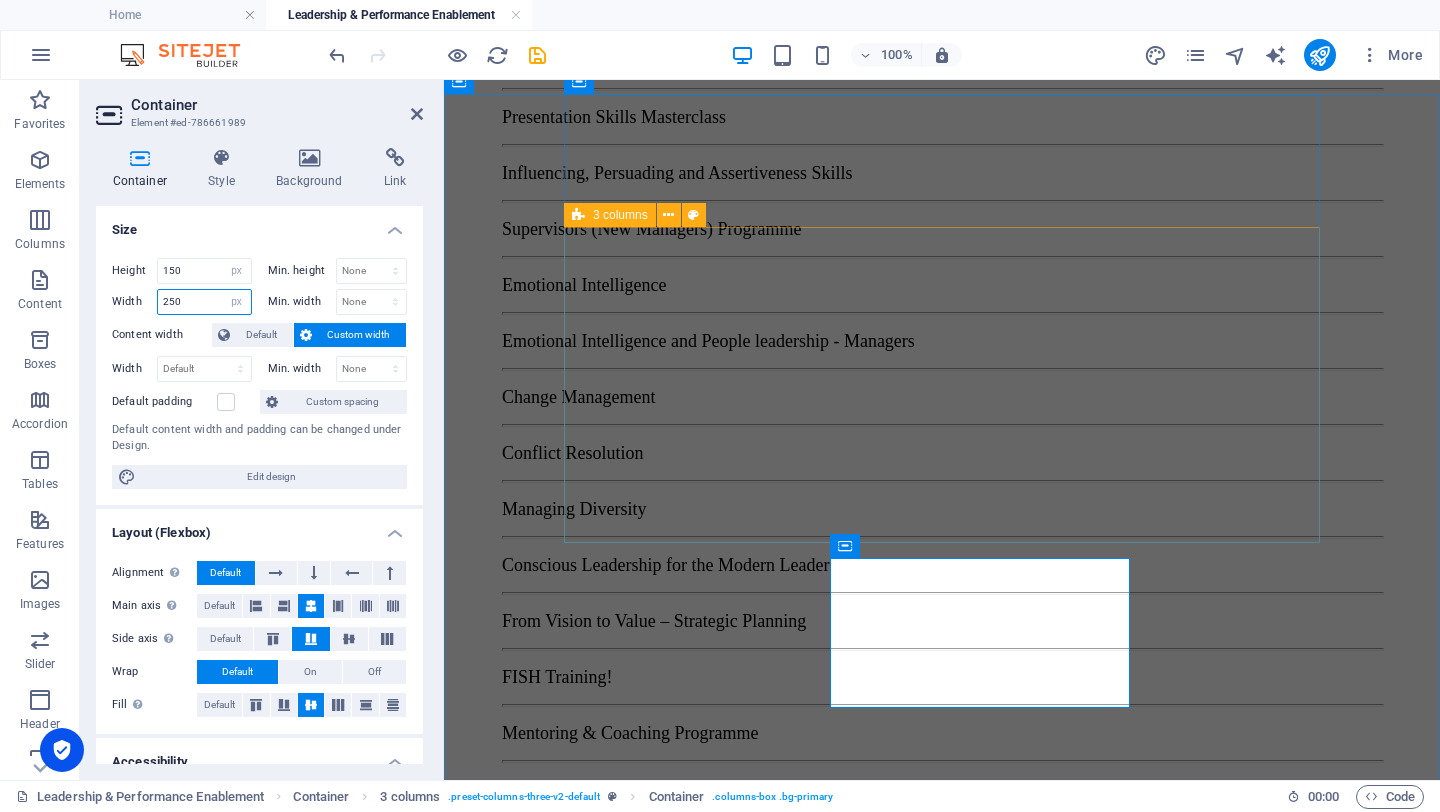 type on "250" 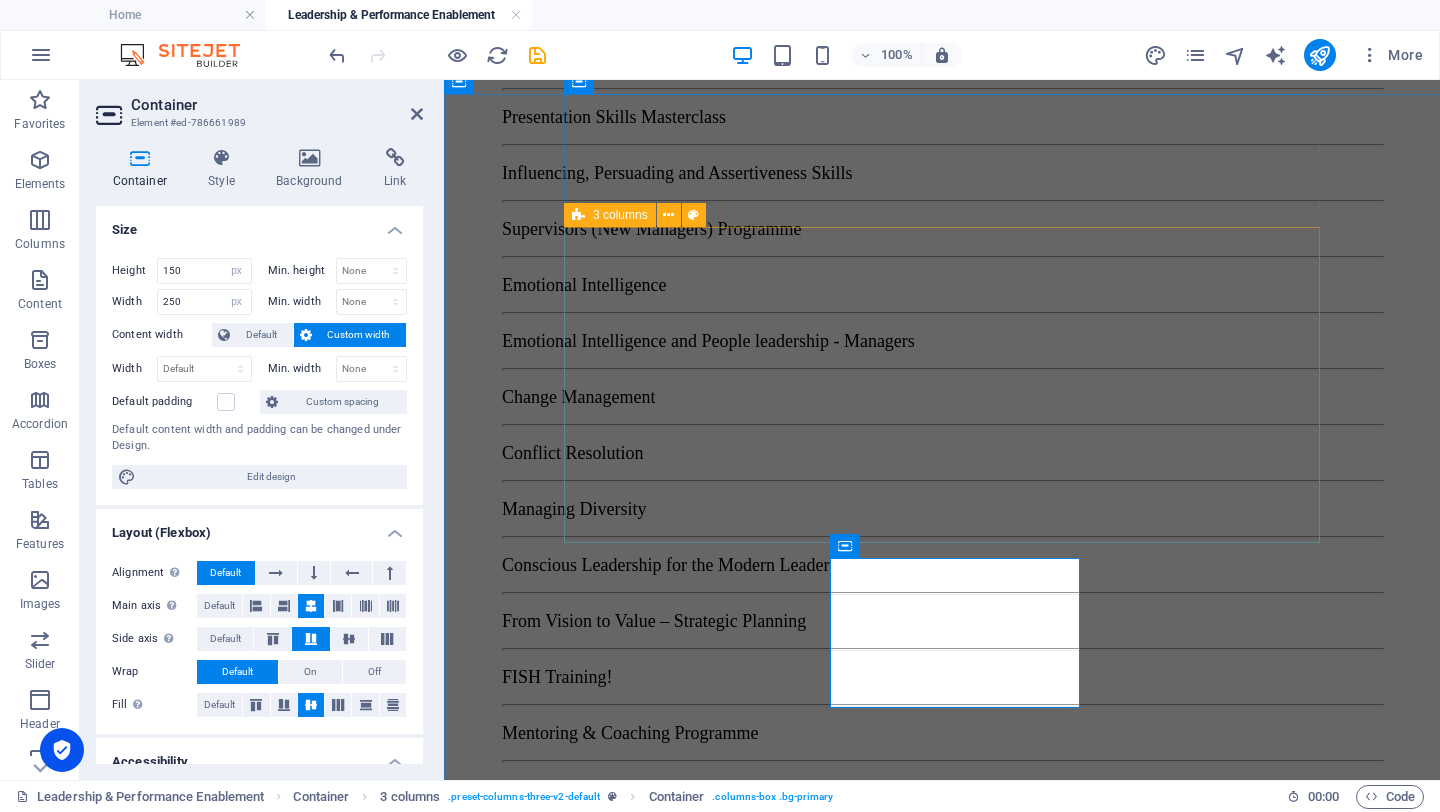 click on "Career Management  for Graduates Career Management for Supervisors/Team Leaders/General Staff Influencing,  Persuading and  Assertiveness Skills" at bounding box center (942, 1271) 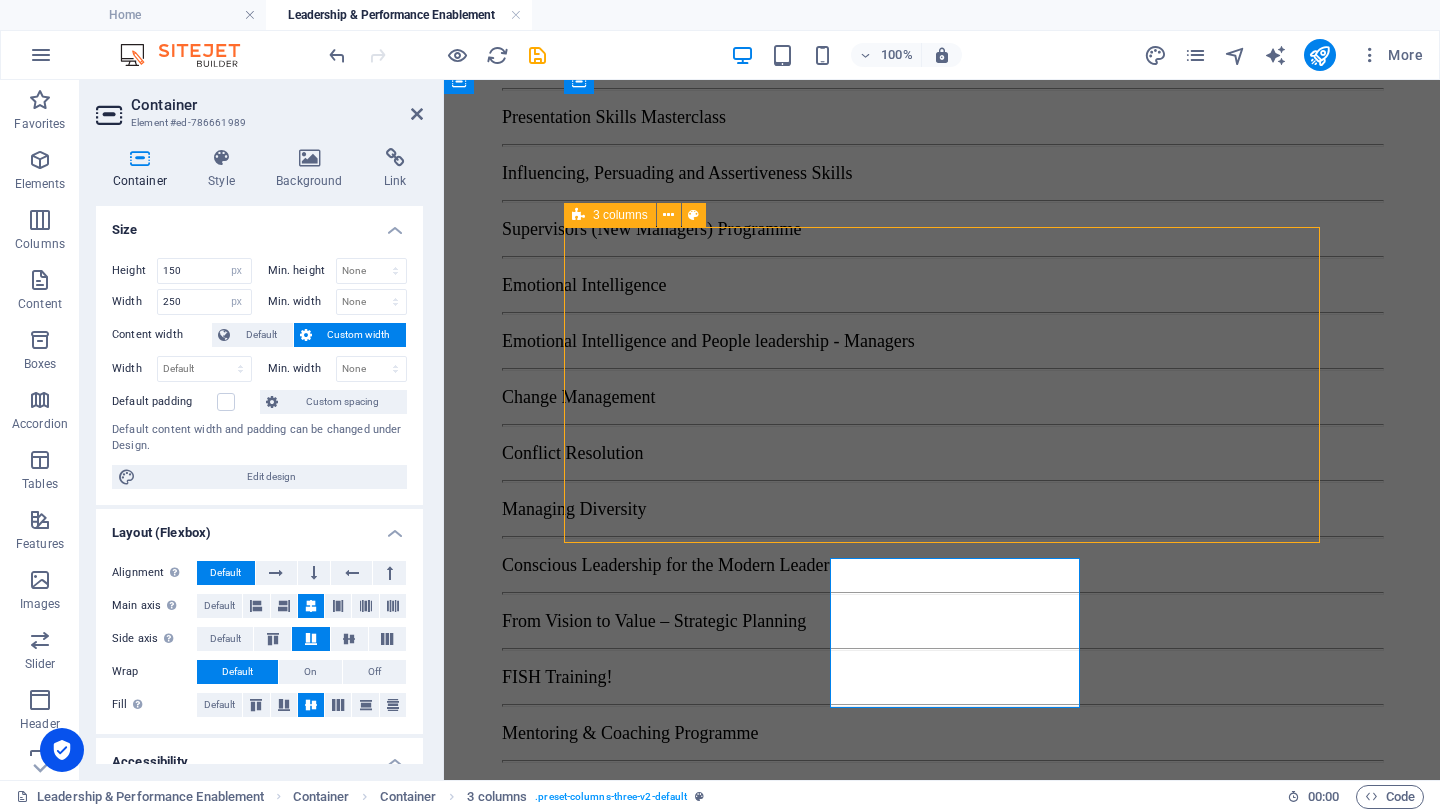 scroll, scrollTop: 1777, scrollLeft: 0, axis: vertical 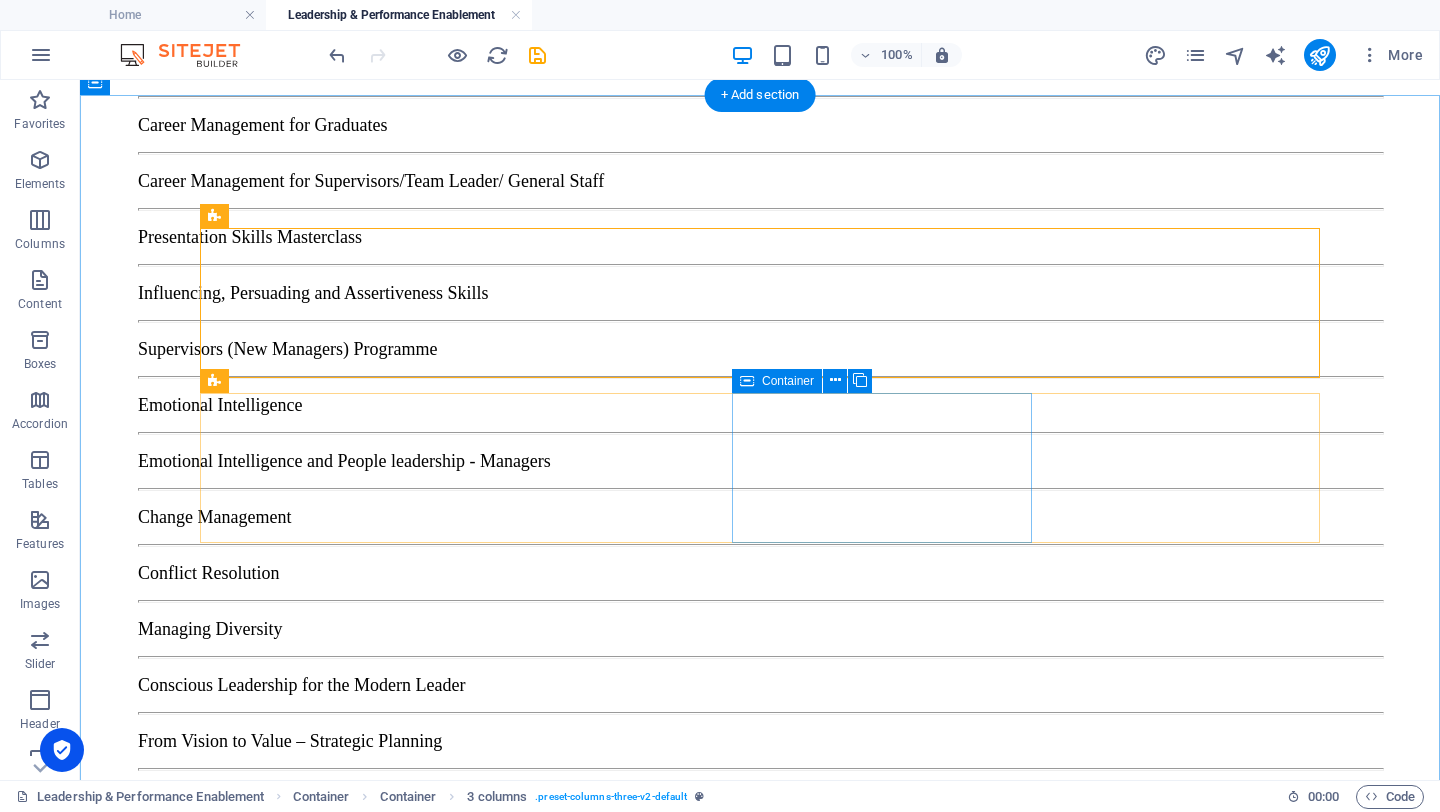 click on "Emotional Intelligence" at bounding box center (358, 2006) 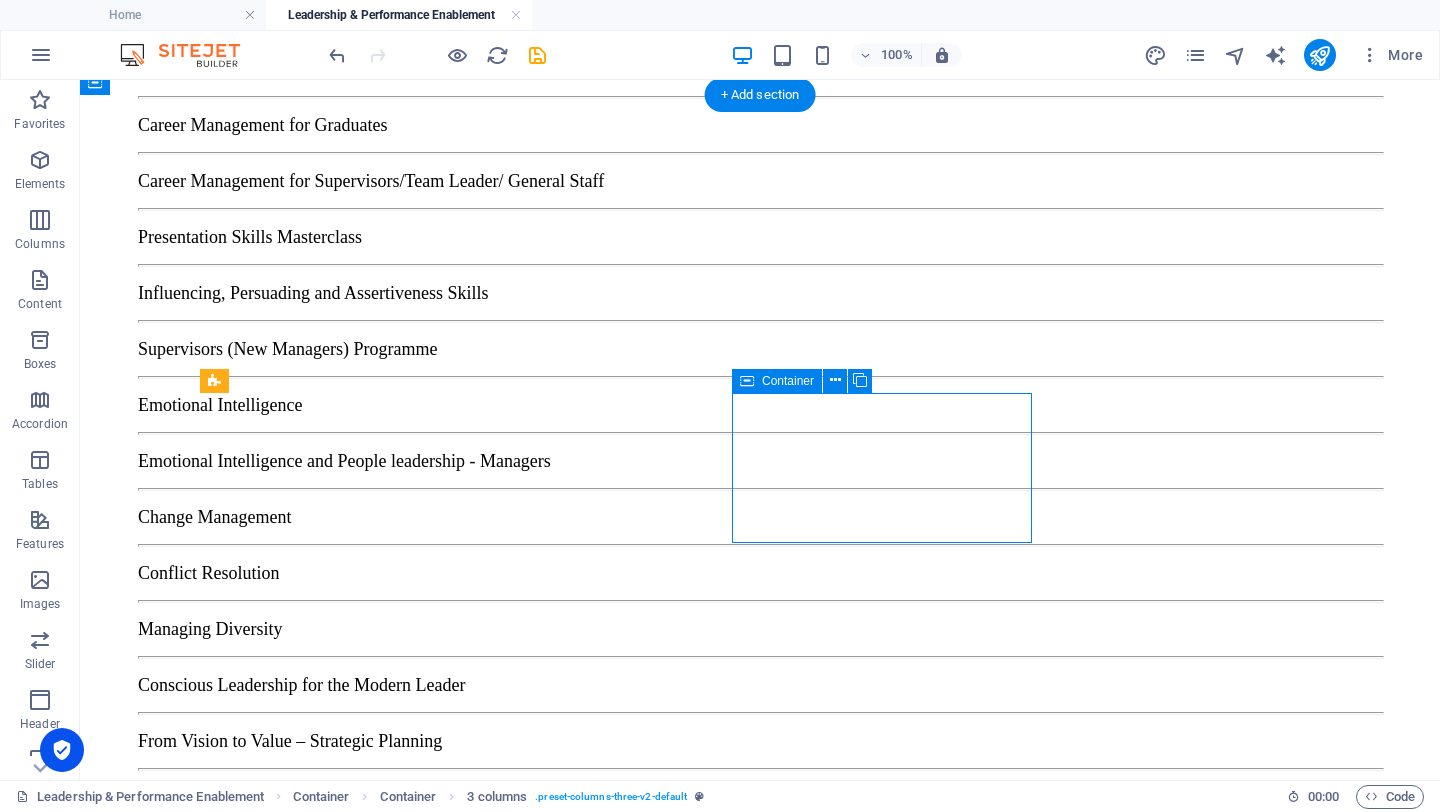 click on "Emotional Intelligence" at bounding box center (358, 2006) 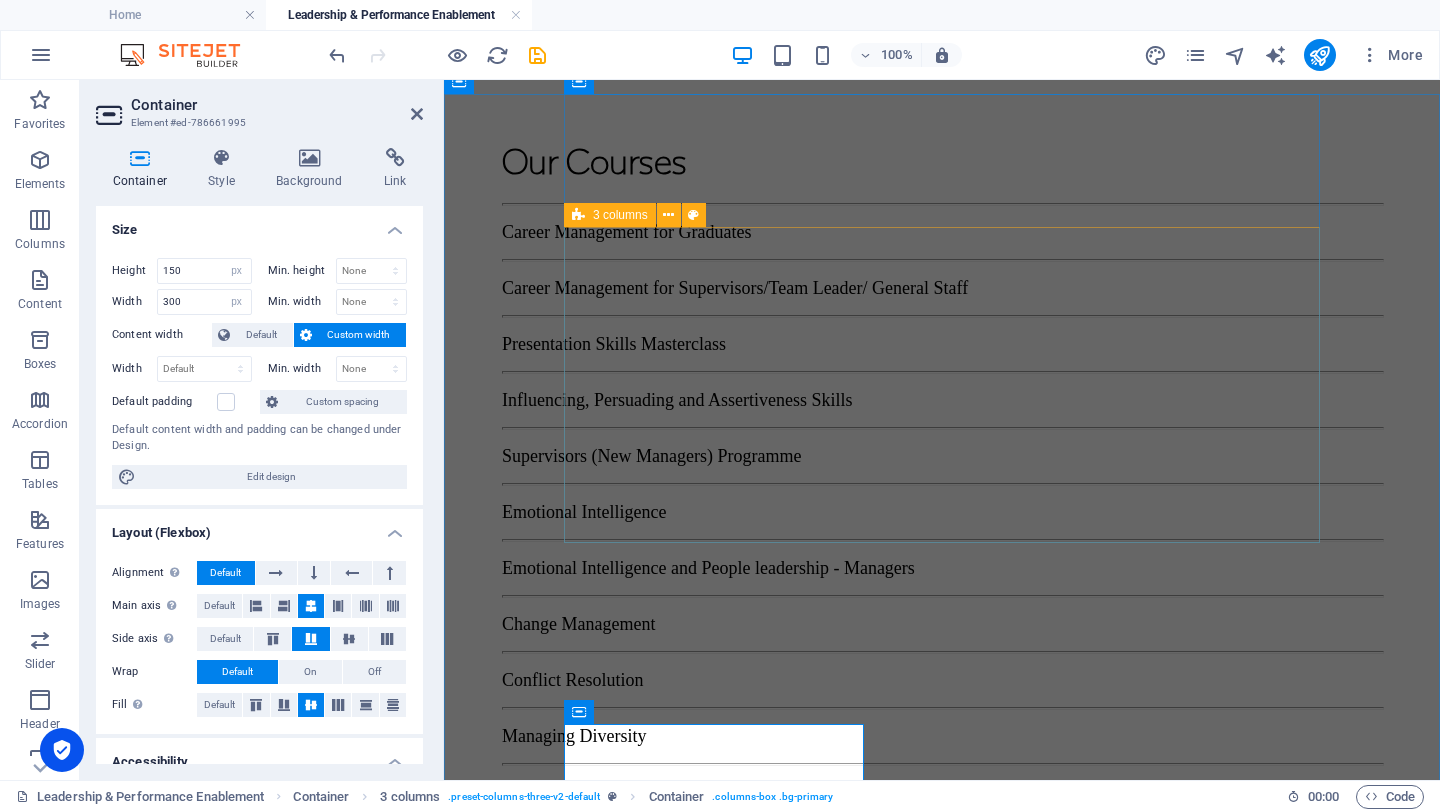 scroll, scrollTop: 2004, scrollLeft: 0, axis: vertical 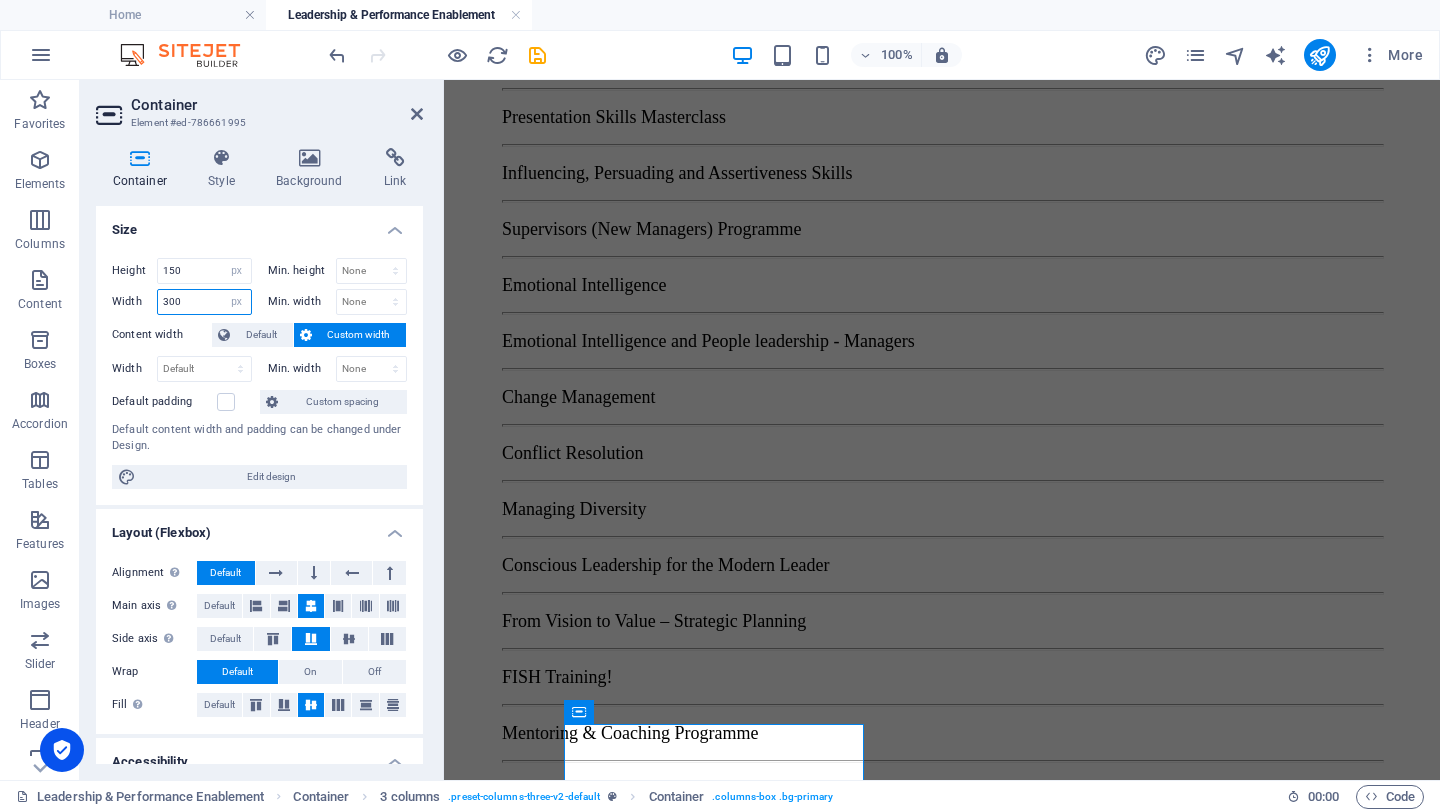 click on "300" at bounding box center [204, 302] 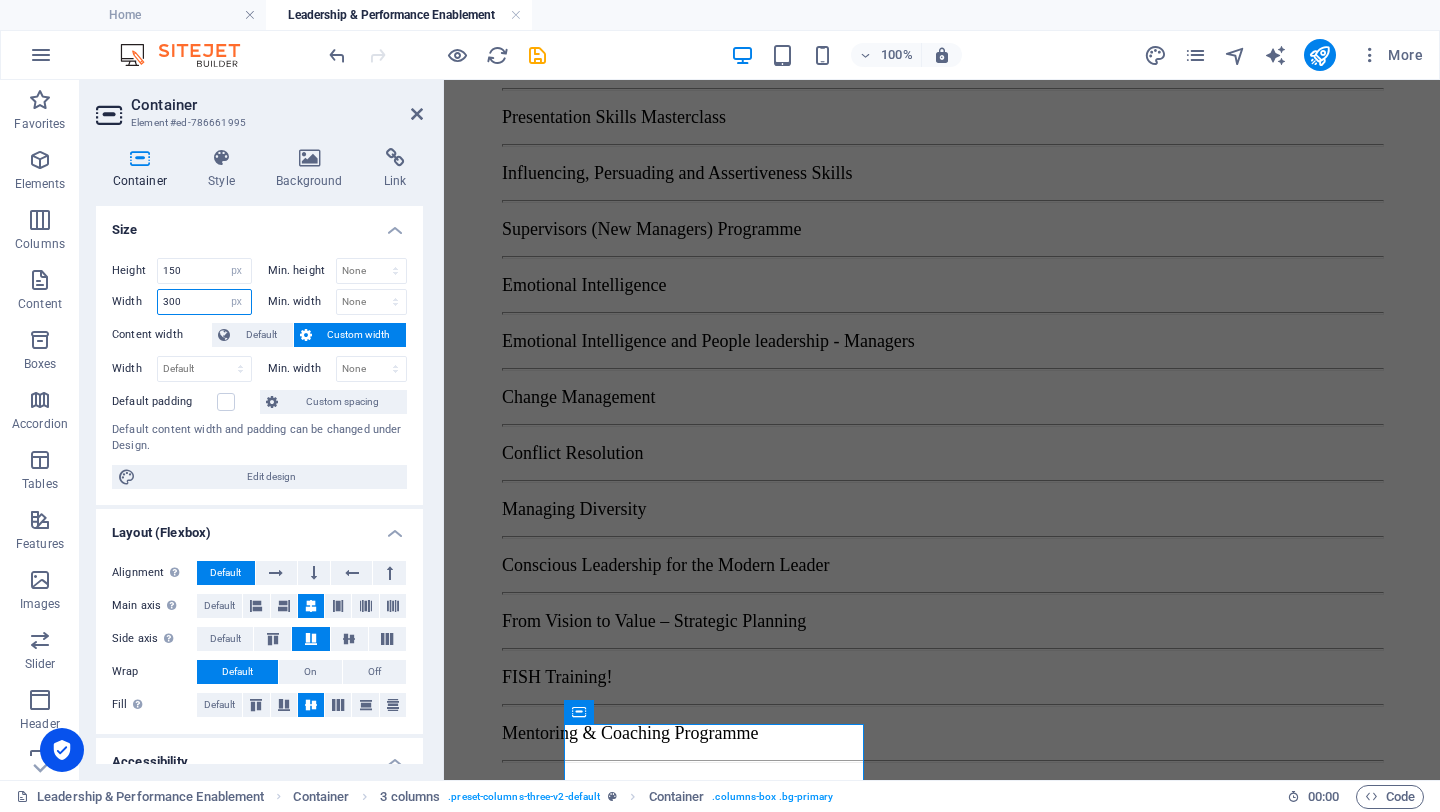 click on "300" at bounding box center (204, 302) 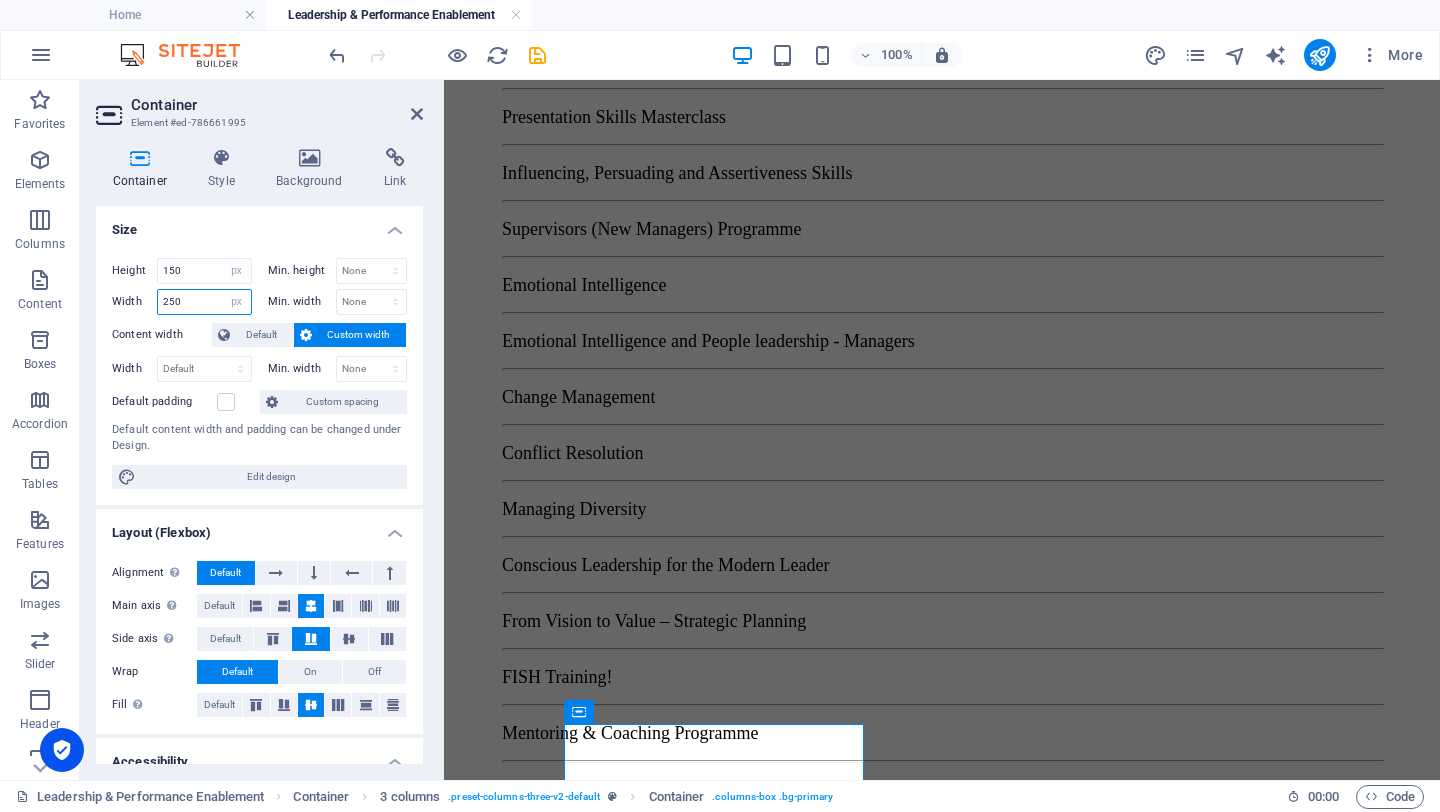 type on "250" 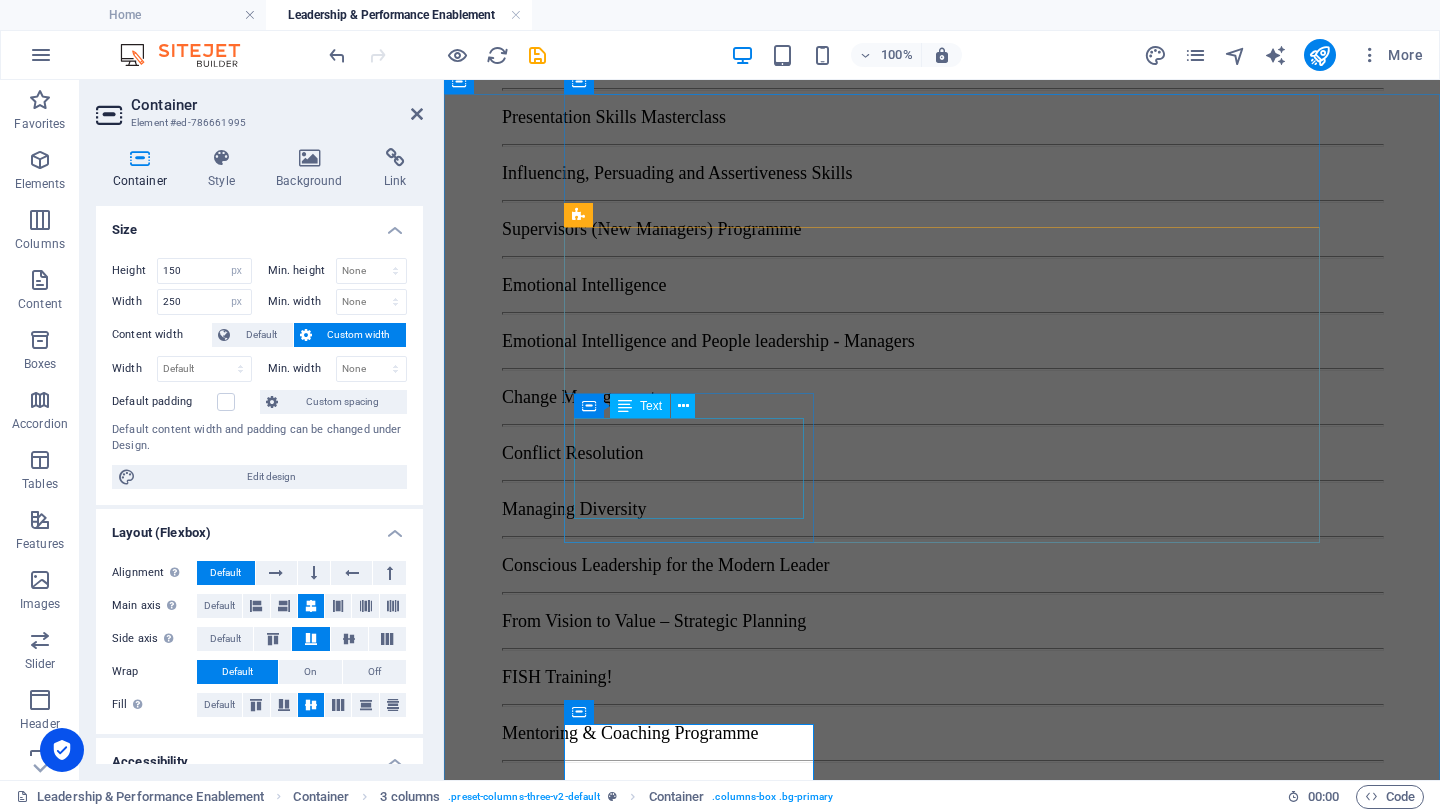 click on "Influencing,  Persuading and  Assertiveness Skills" at bounding box center [697, 1429] 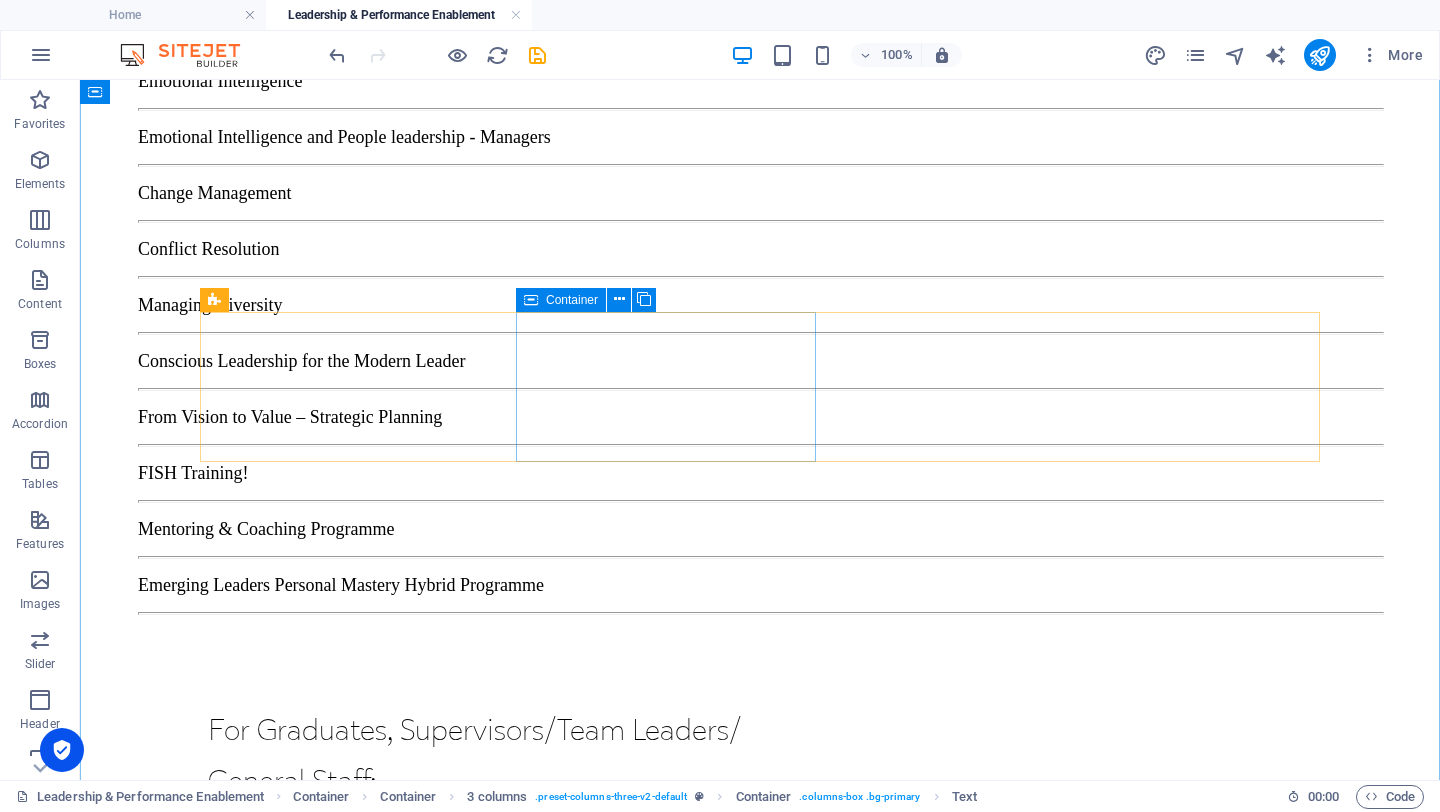 scroll, scrollTop: 2112, scrollLeft: 0, axis: vertical 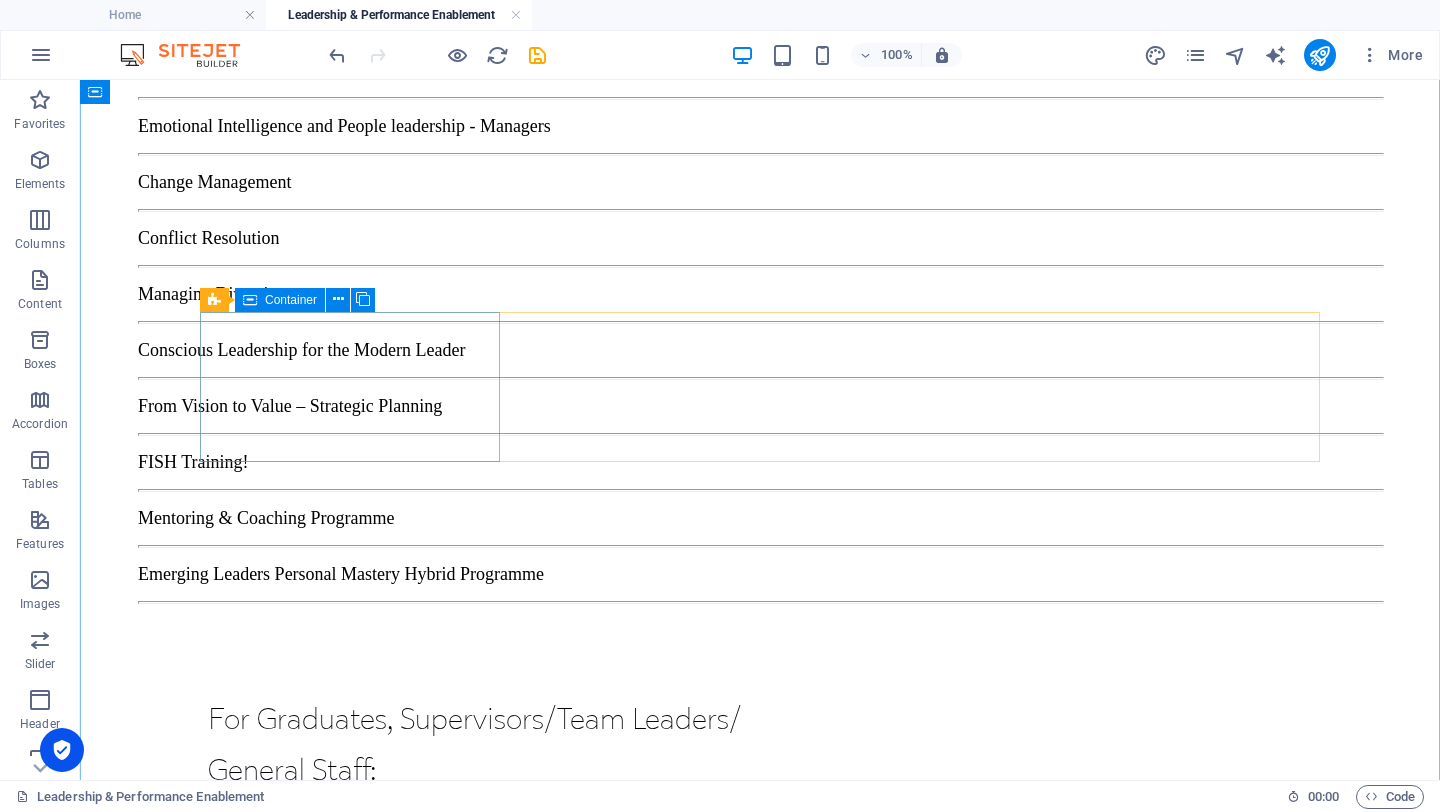 click on "Leading and Developing High Performance Teams" at bounding box center (358, 1938) 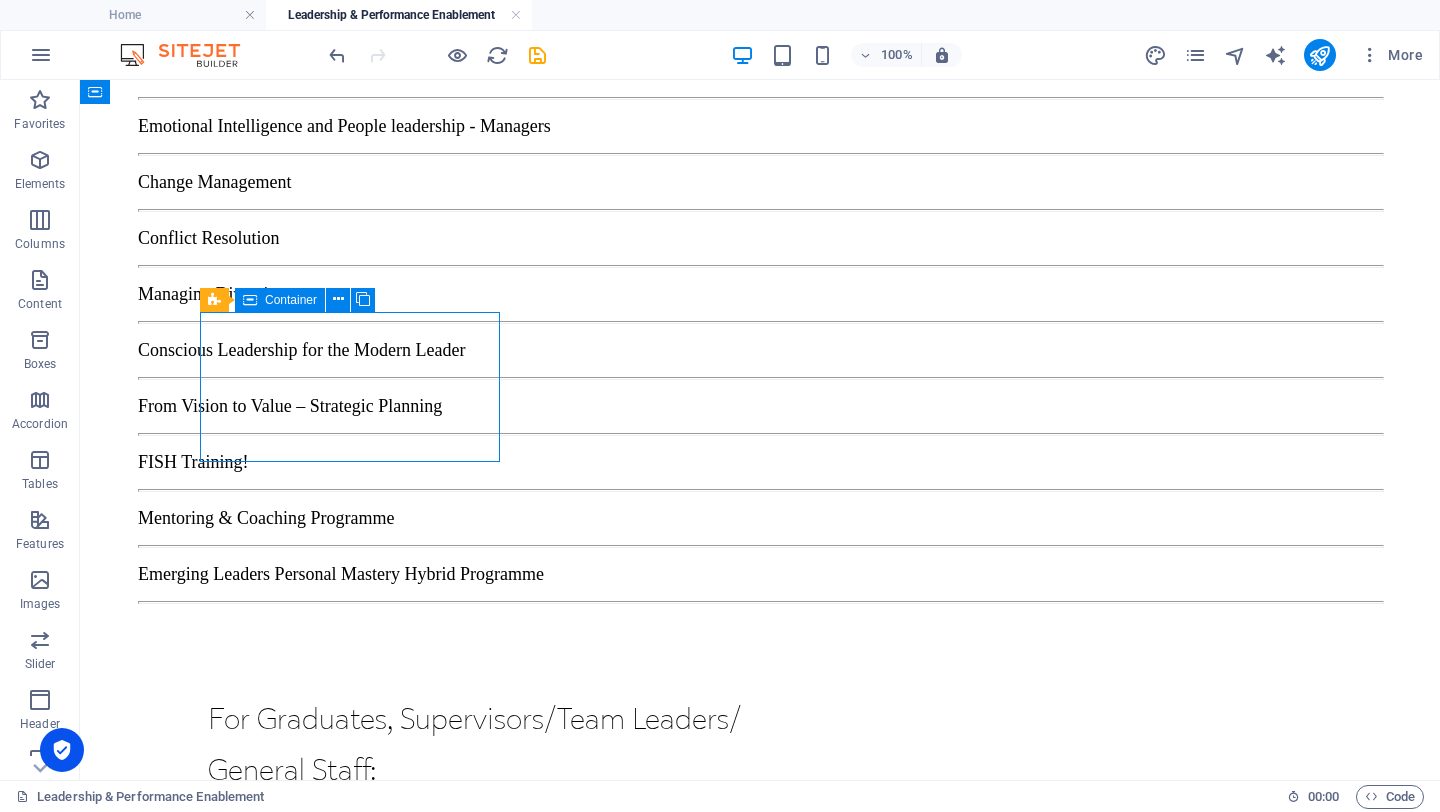 click on "Leading and Developing High Performance Teams" at bounding box center [358, 1938] 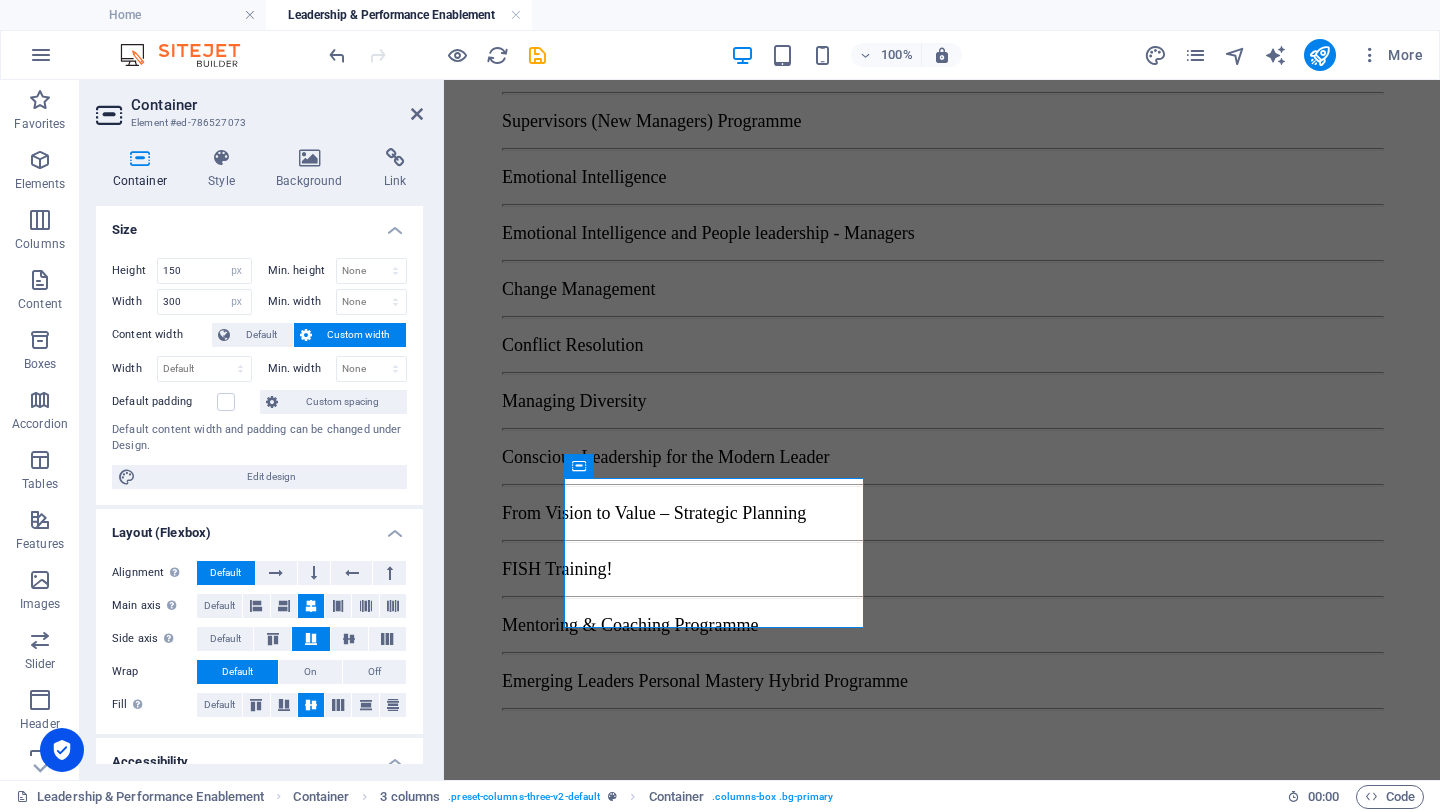 scroll, scrollTop: 2505, scrollLeft: 0, axis: vertical 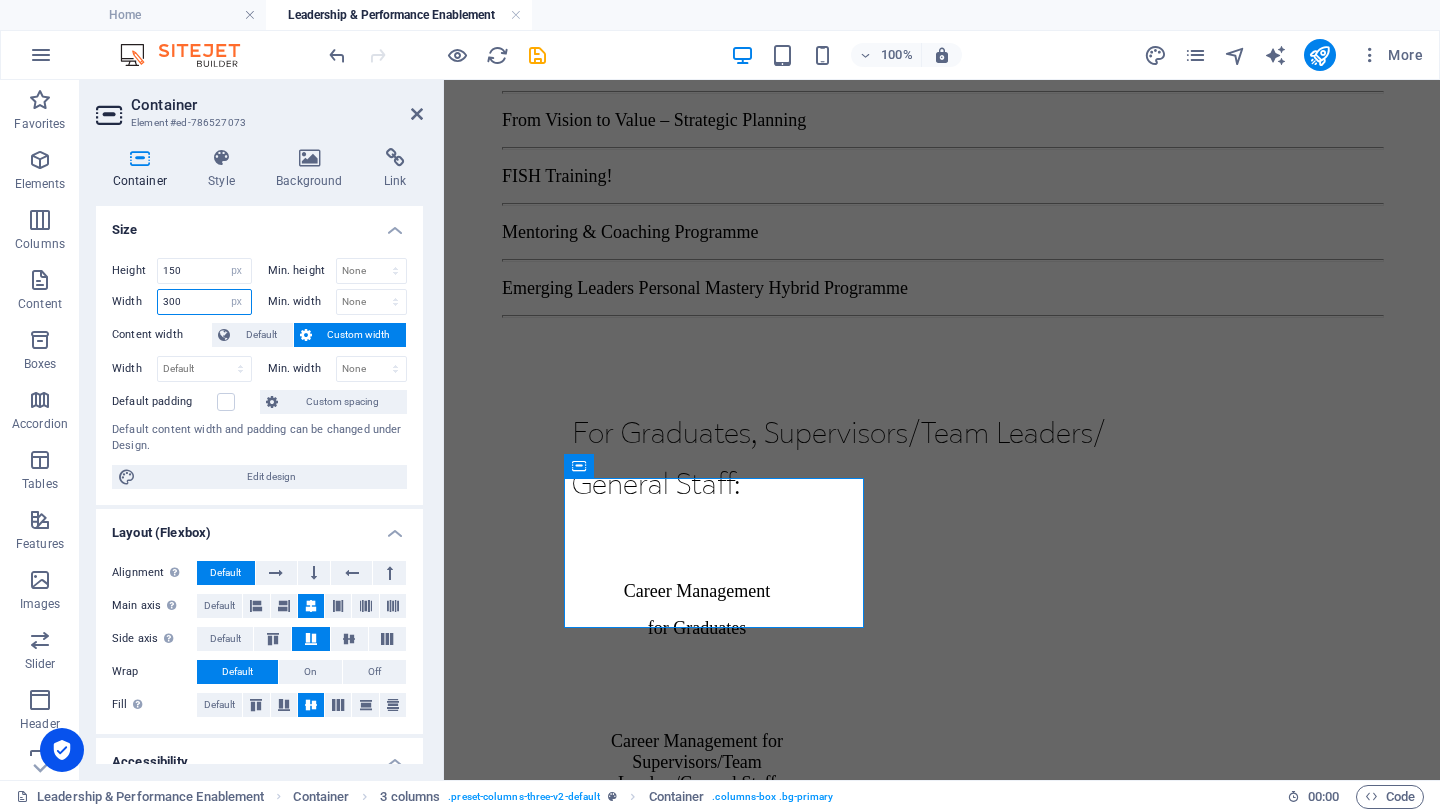 click on "300" at bounding box center [204, 302] 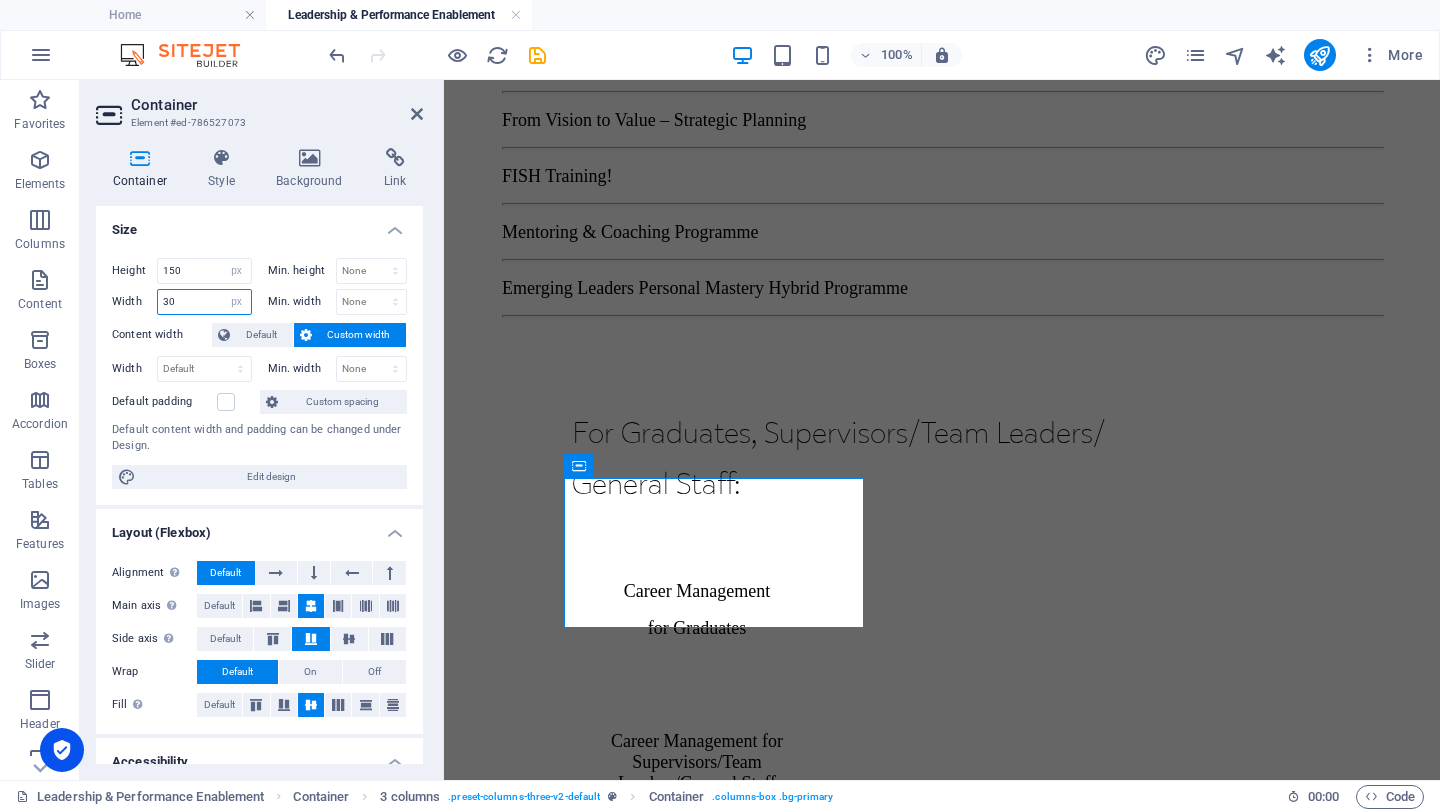 type on "3" 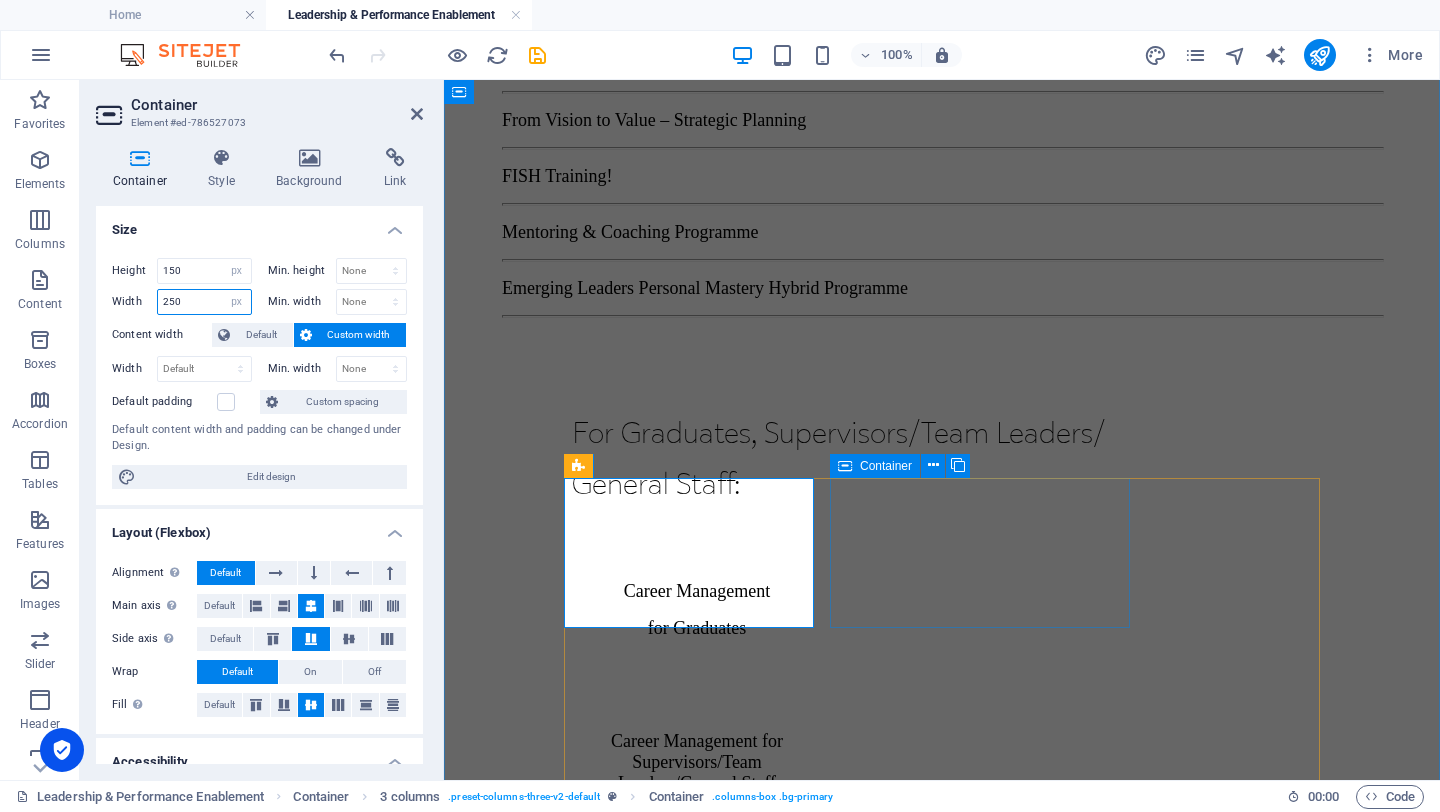 type on "250" 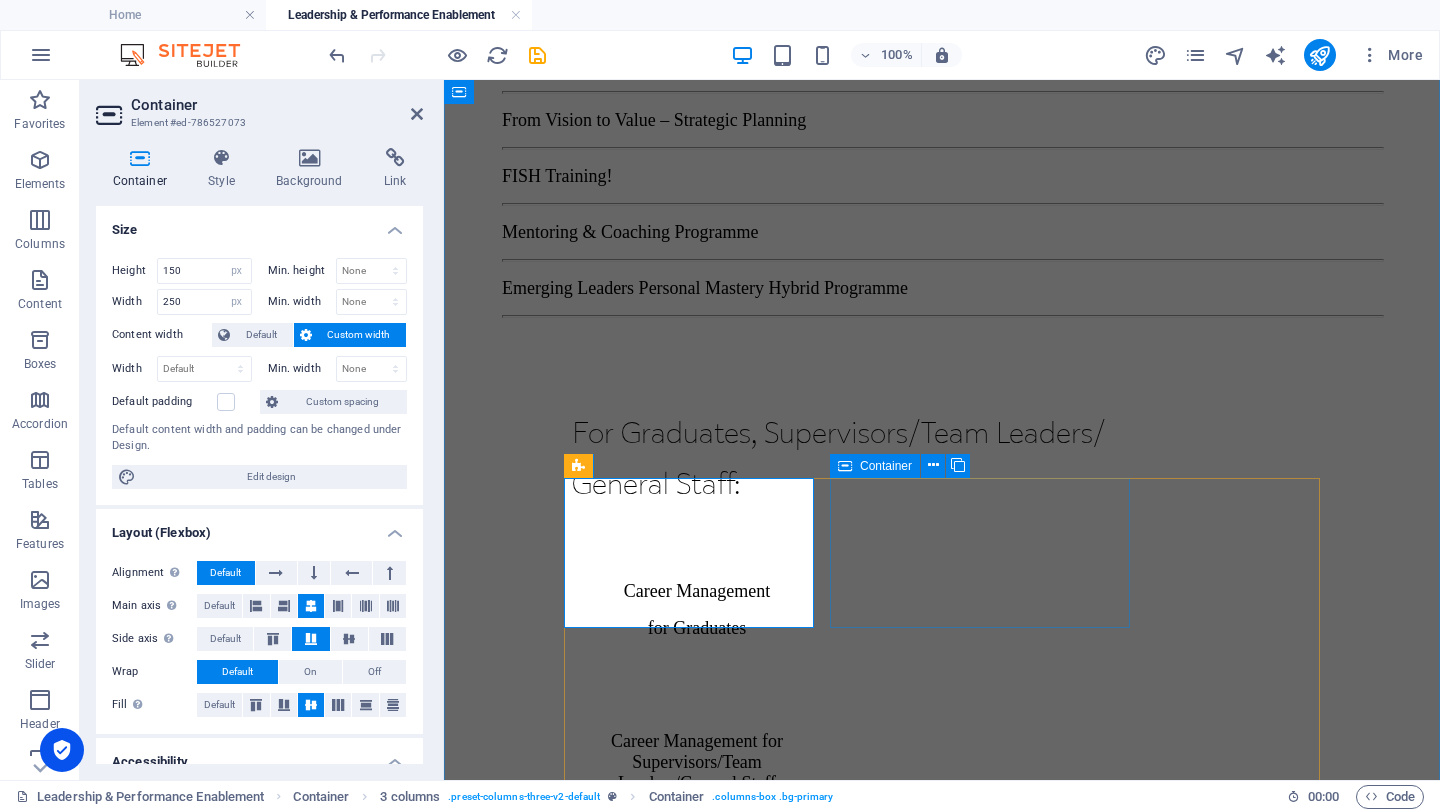click on "Emotional Intelligence and People Leadership Managers" at bounding box center (722, 1802) 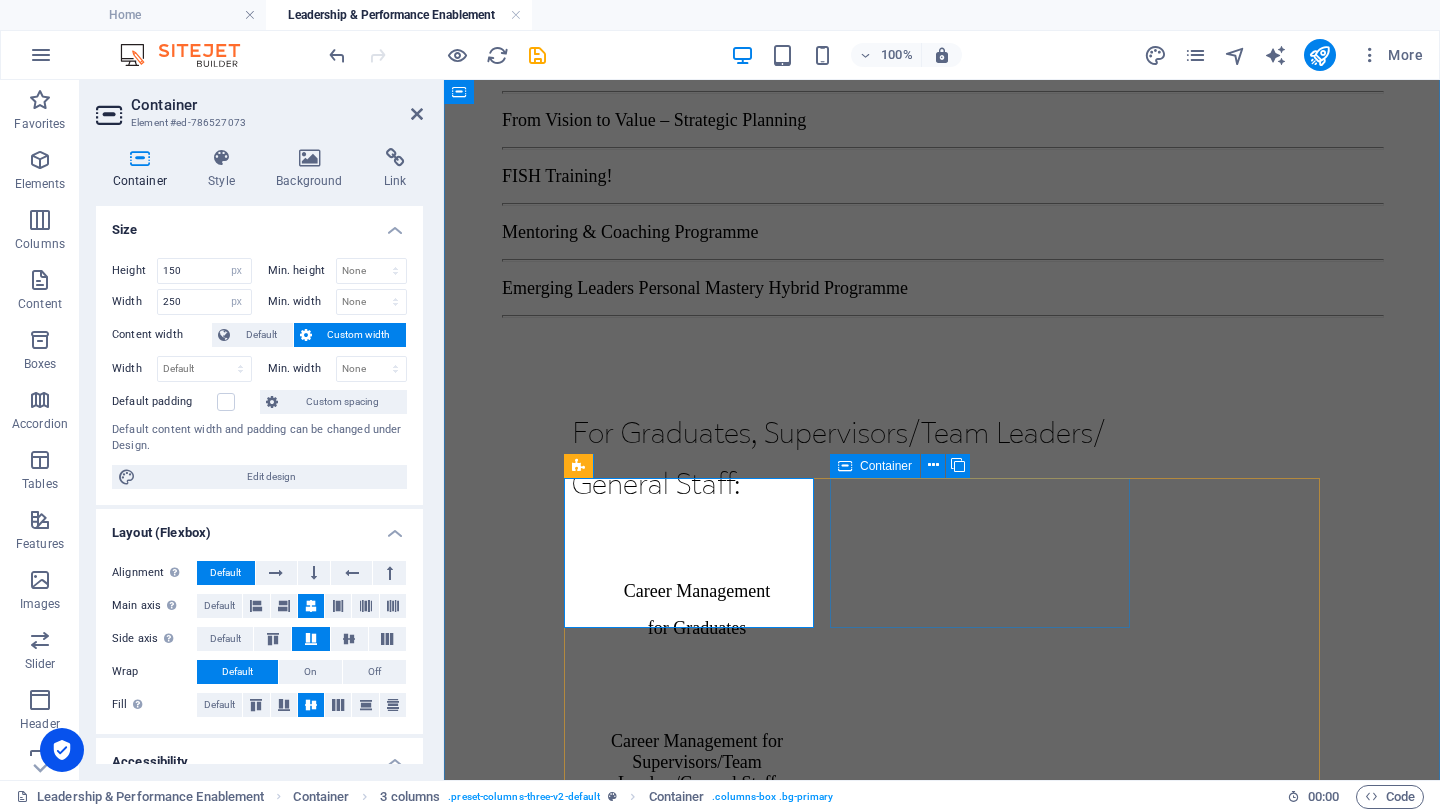 select on "px" 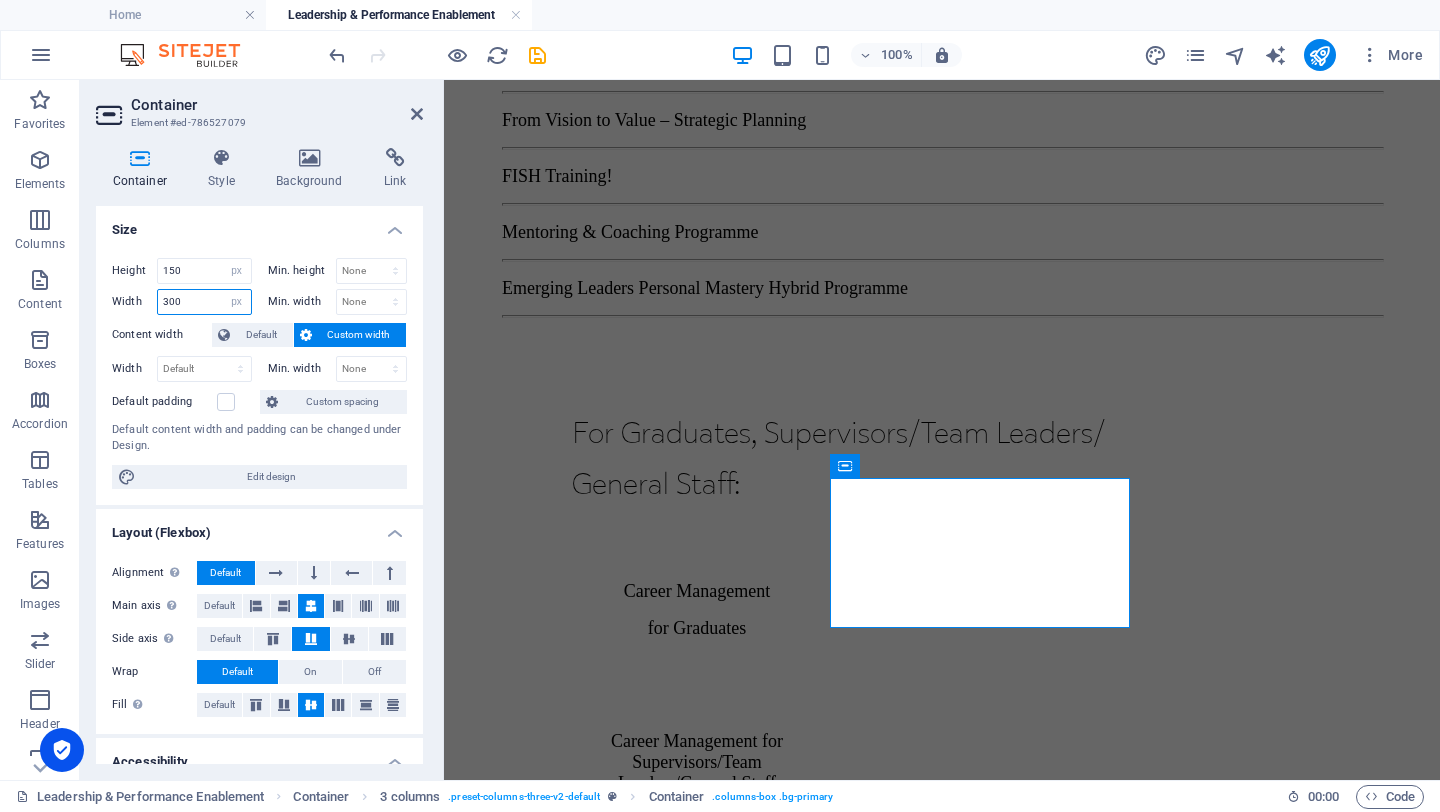 click on "300" at bounding box center (204, 302) 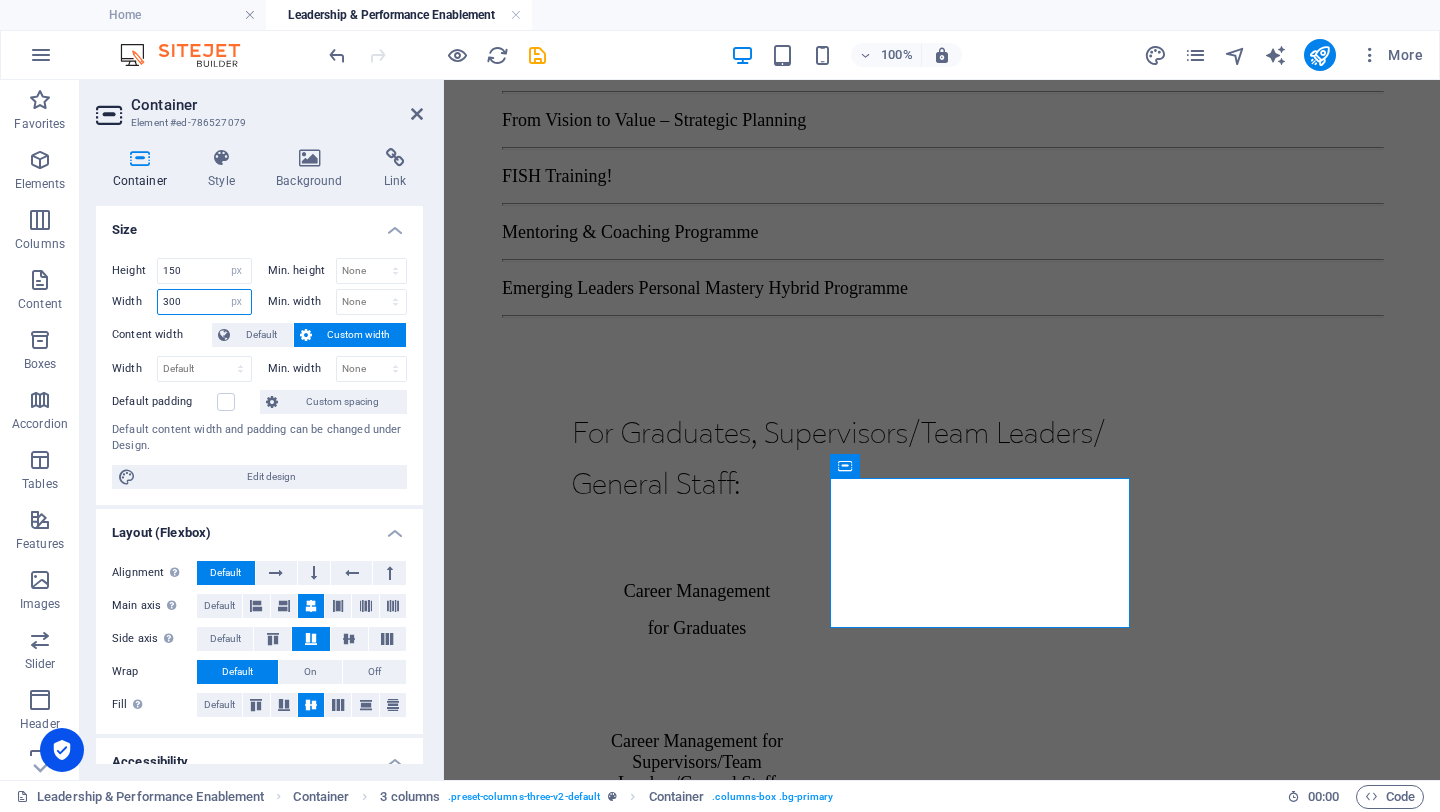 click on "300" at bounding box center [204, 302] 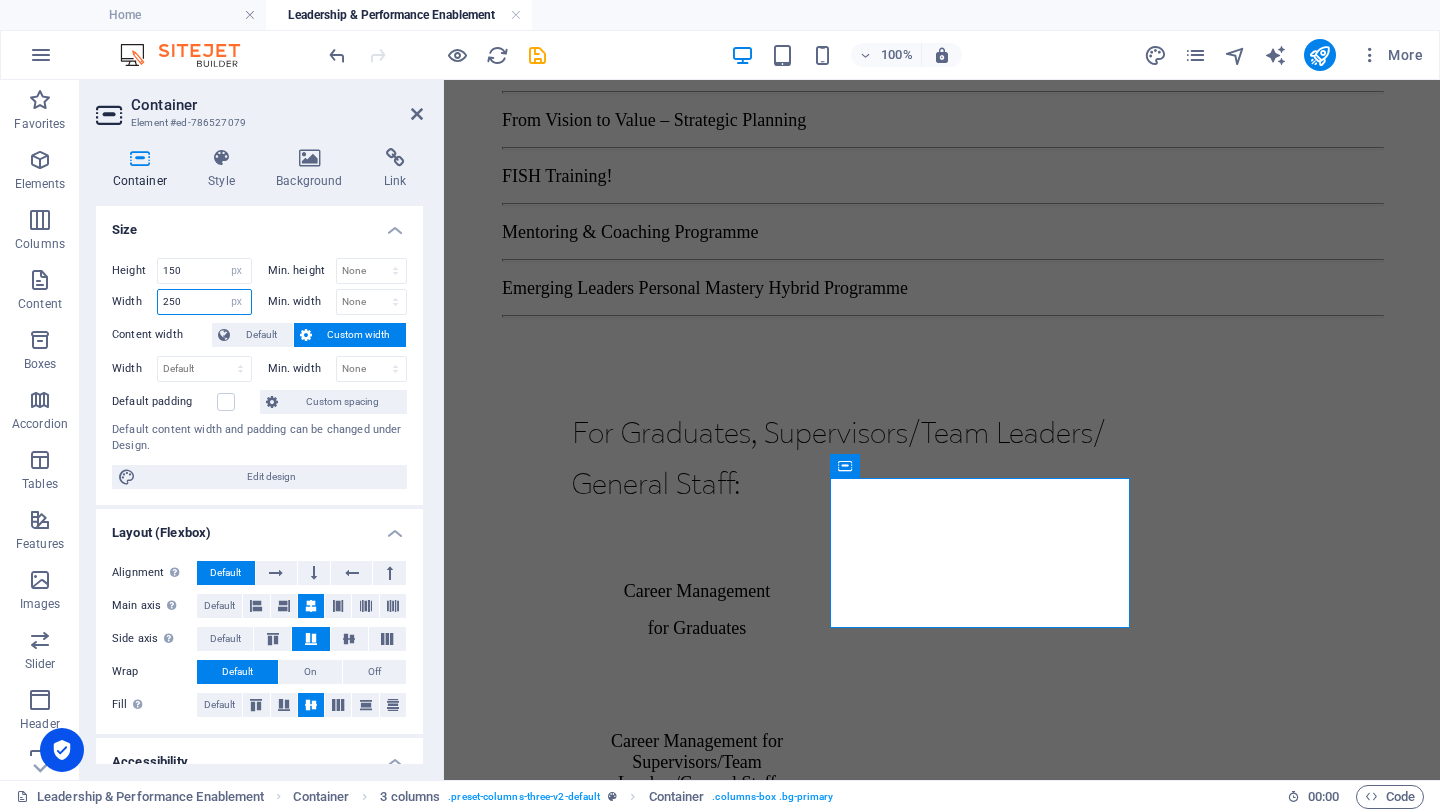 type on "250" 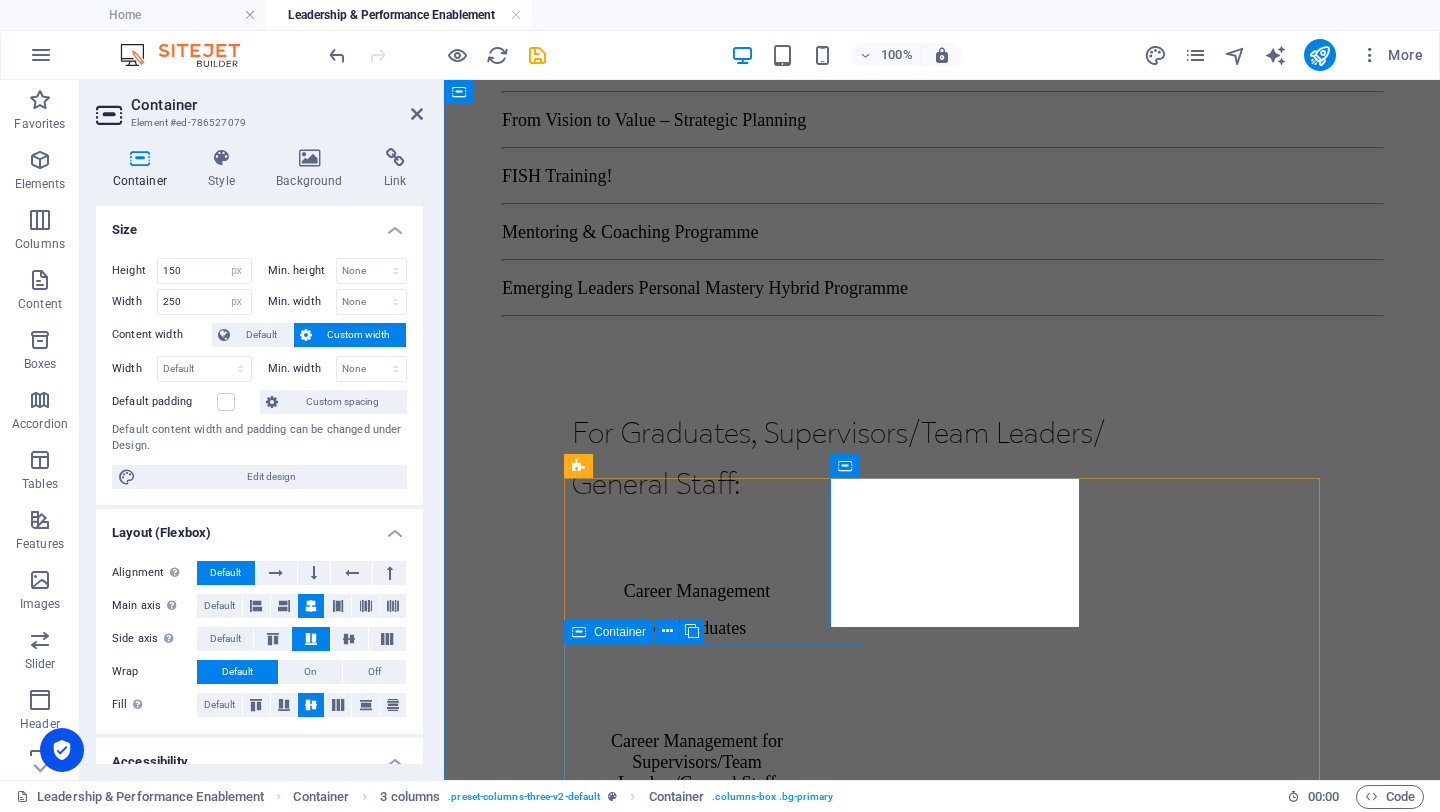 click on "Change Management" at bounding box center [722, 1952] 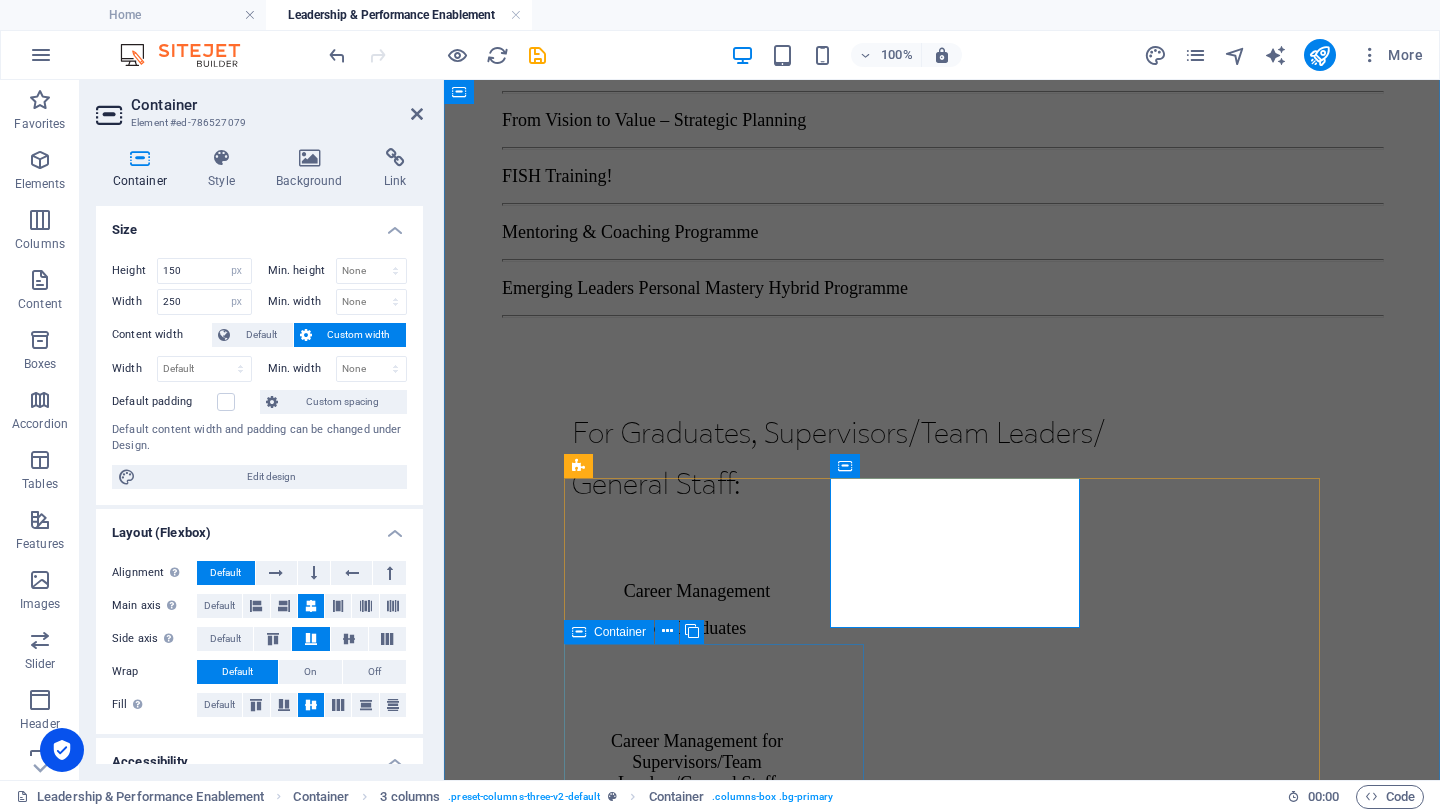 select on "px" 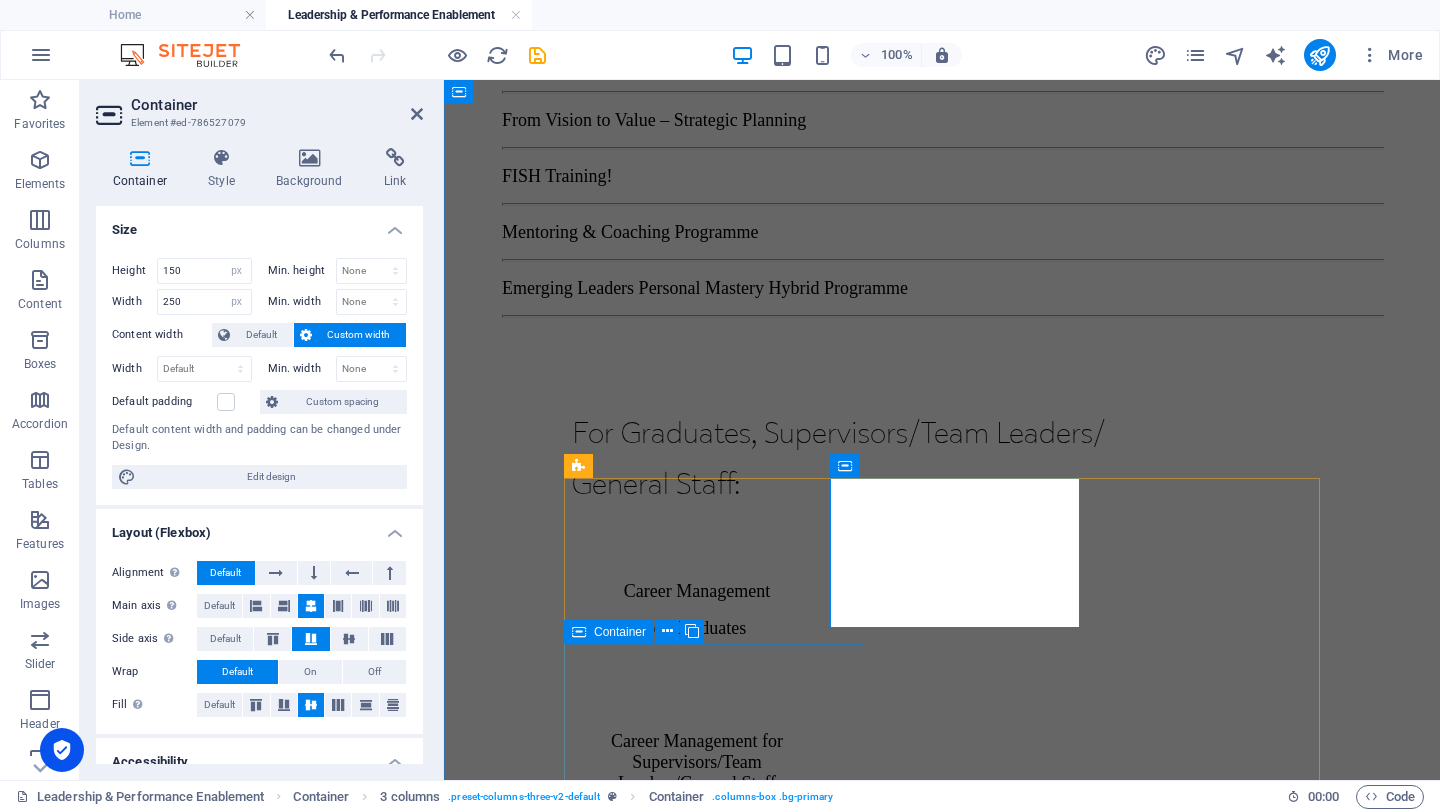 select on "px" 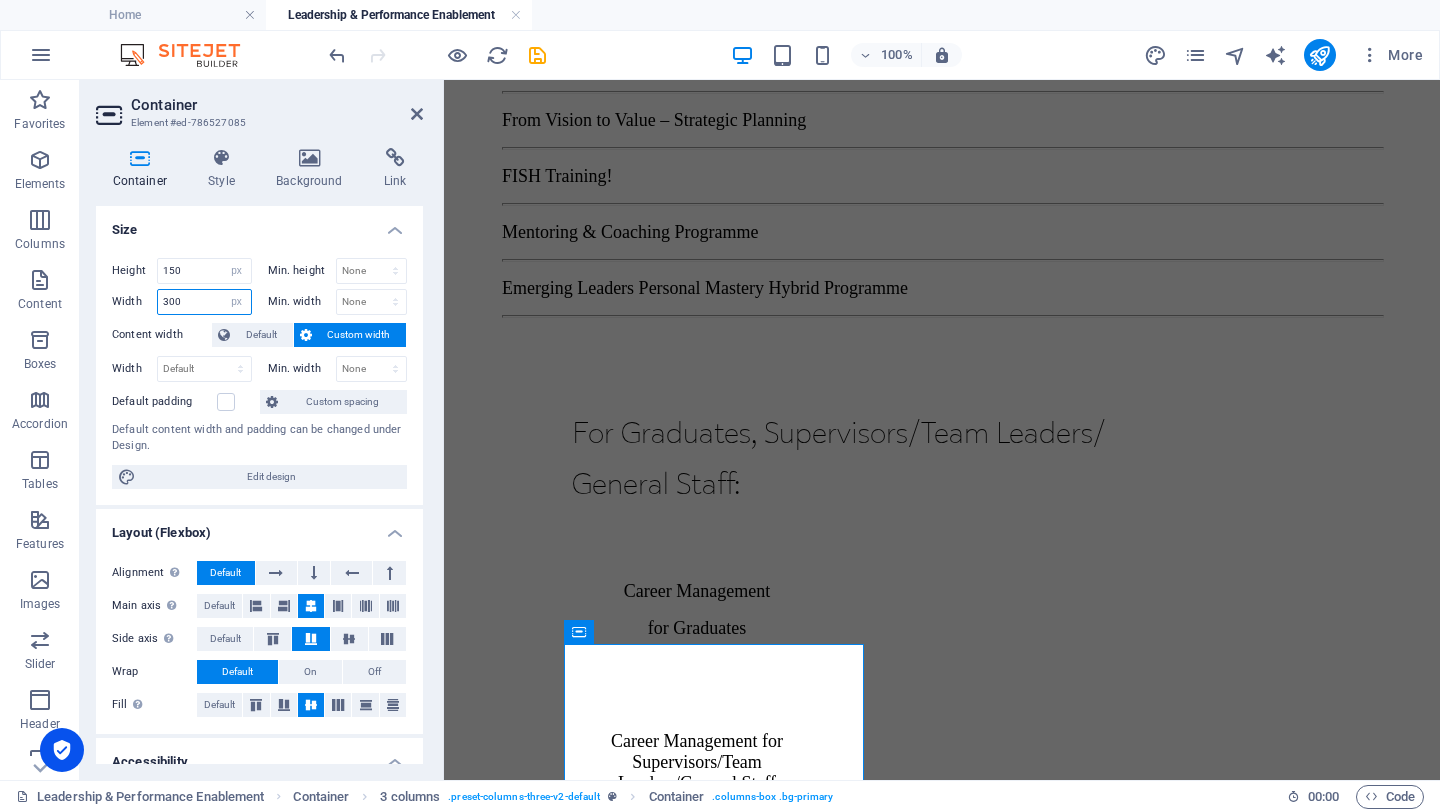 click on "300" at bounding box center [204, 302] 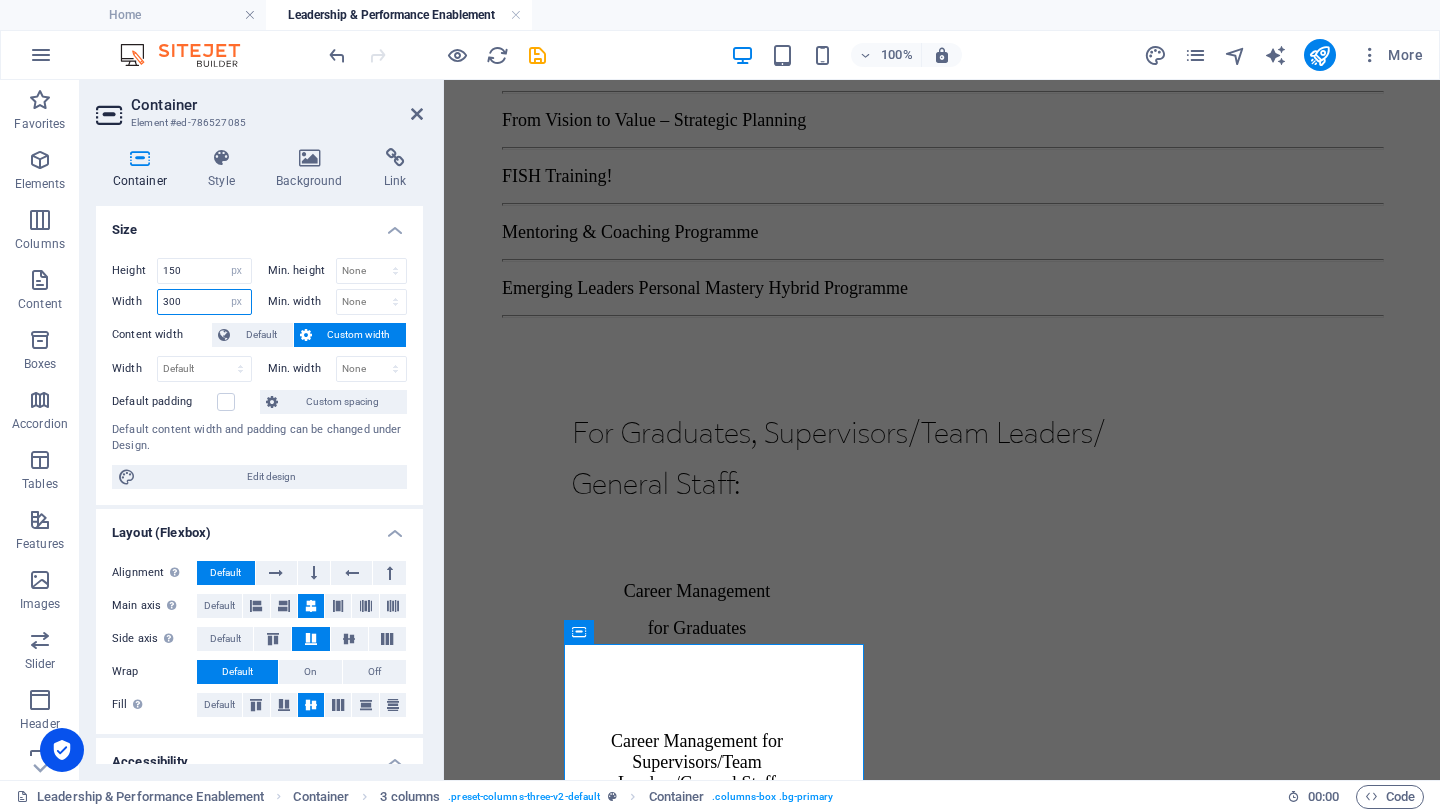 click on "300" at bounding box center [204, 302] 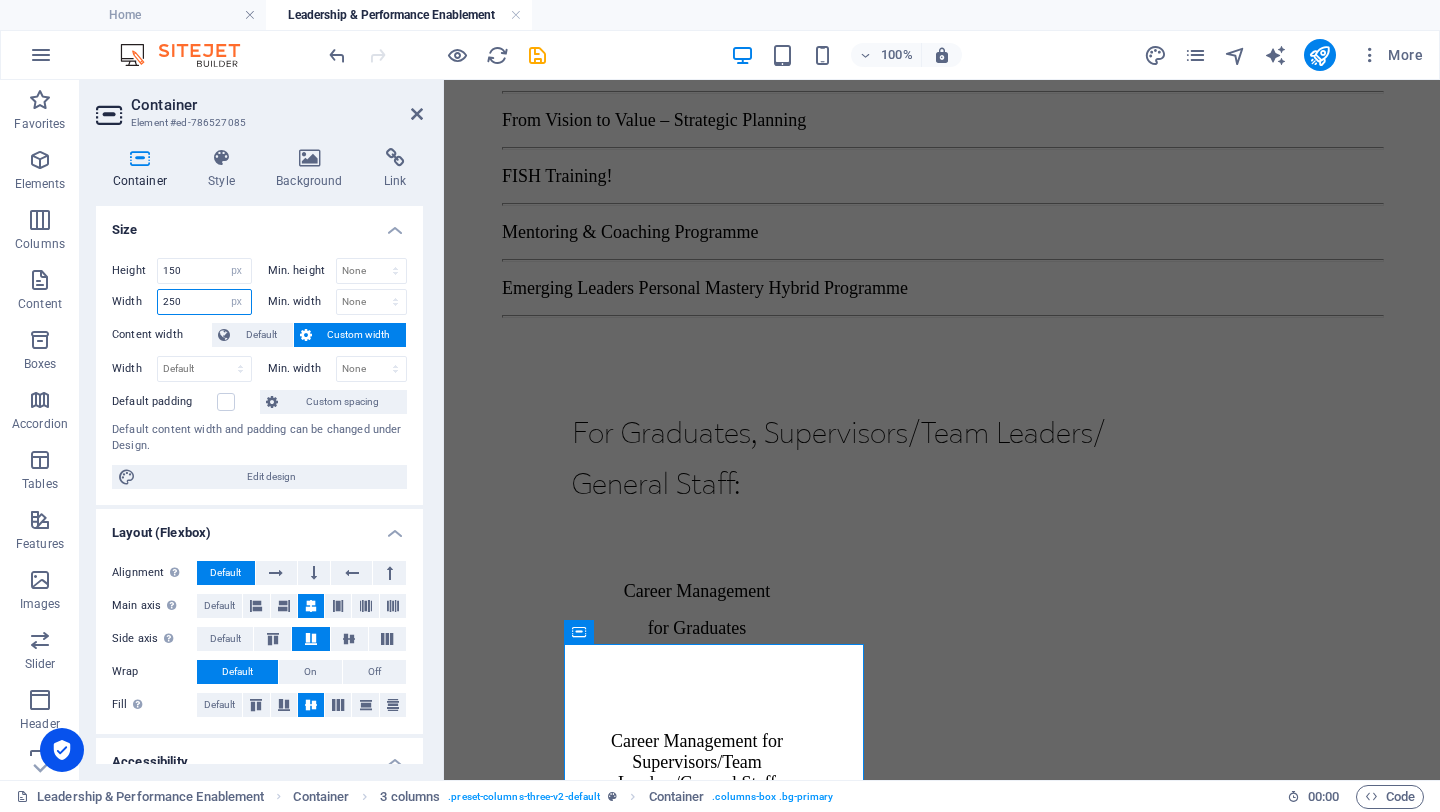 type on "250" 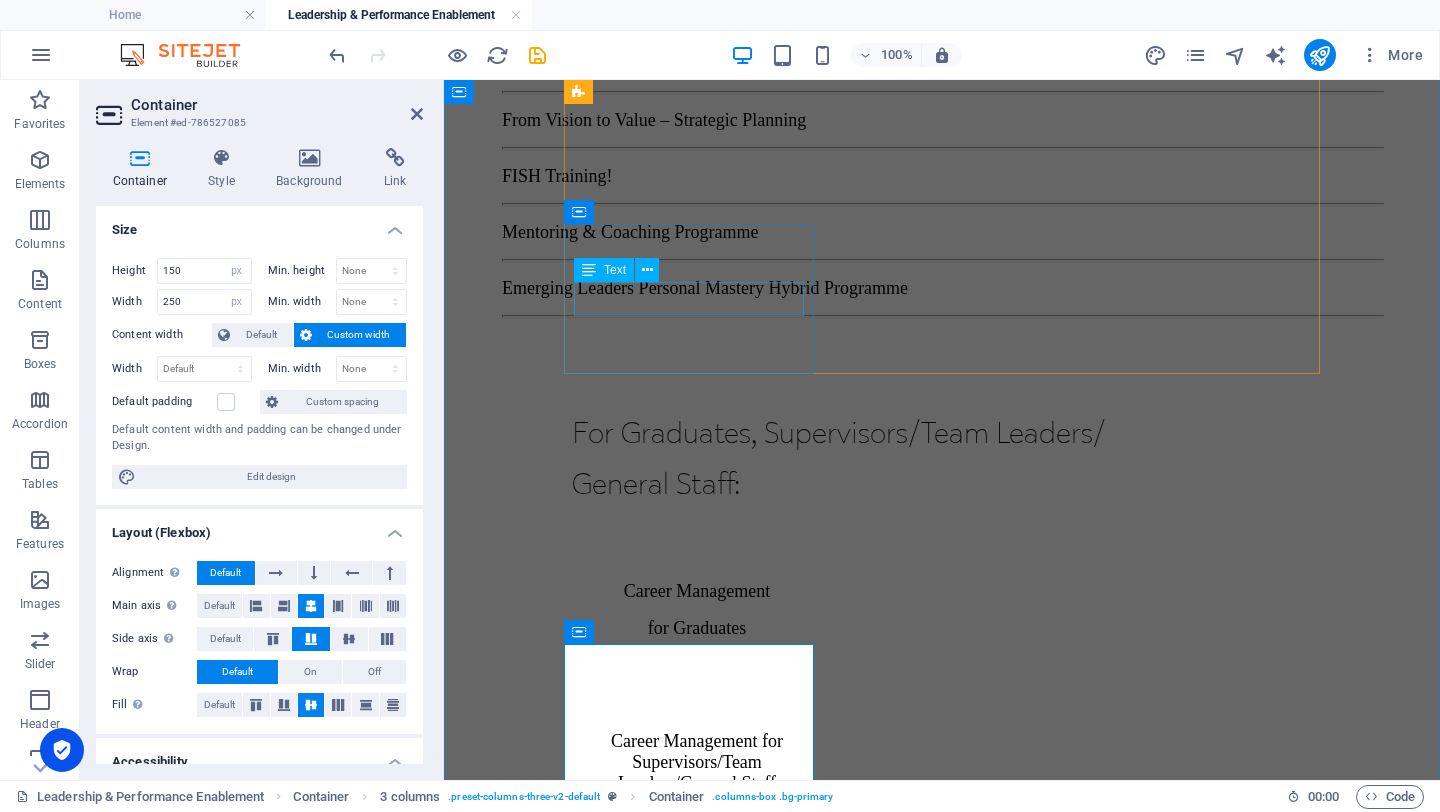 click on "Emotional Intelligence" at bounding box center (697, 1356) 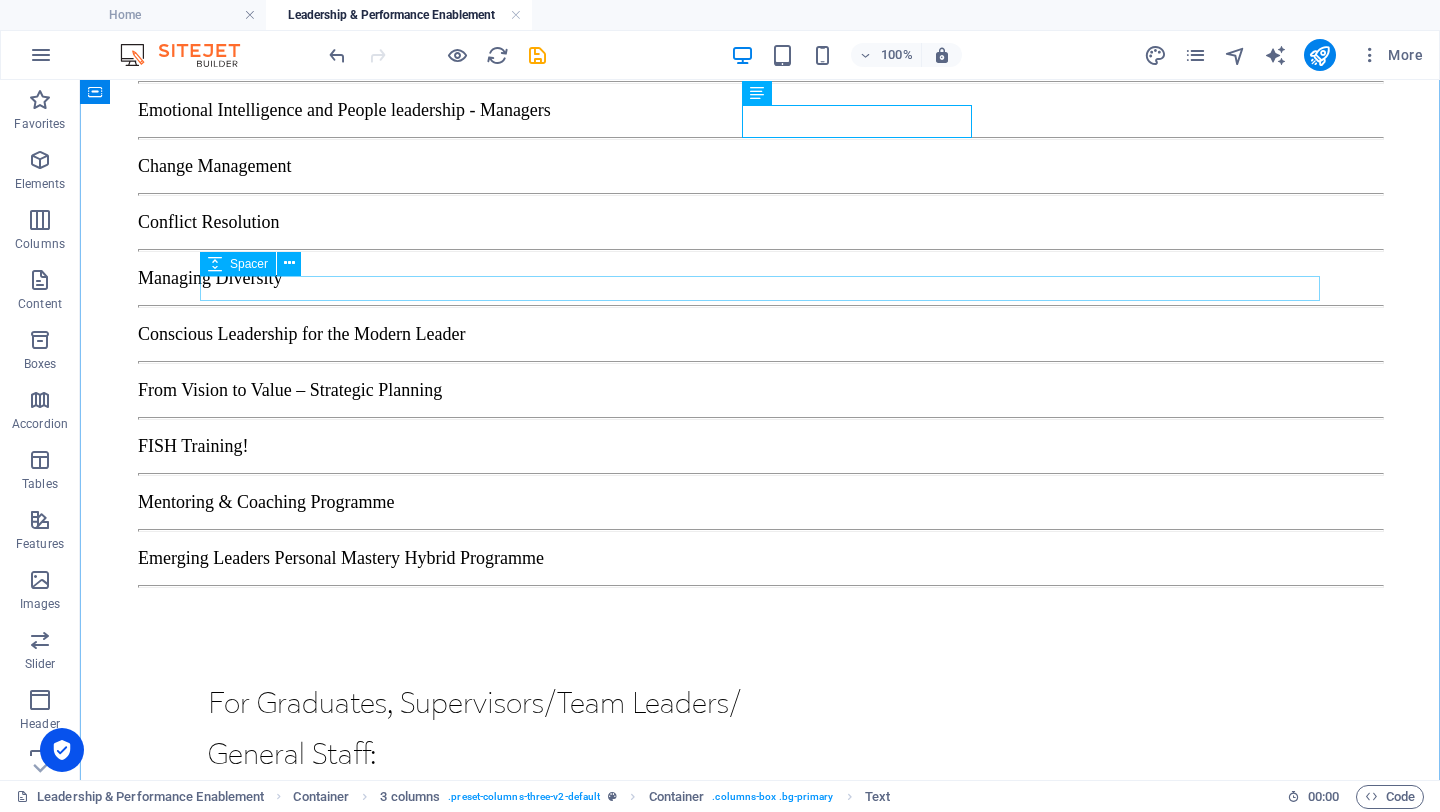 scroll, scrollTop: 2146, scrollLeft: 0, axis: vertical 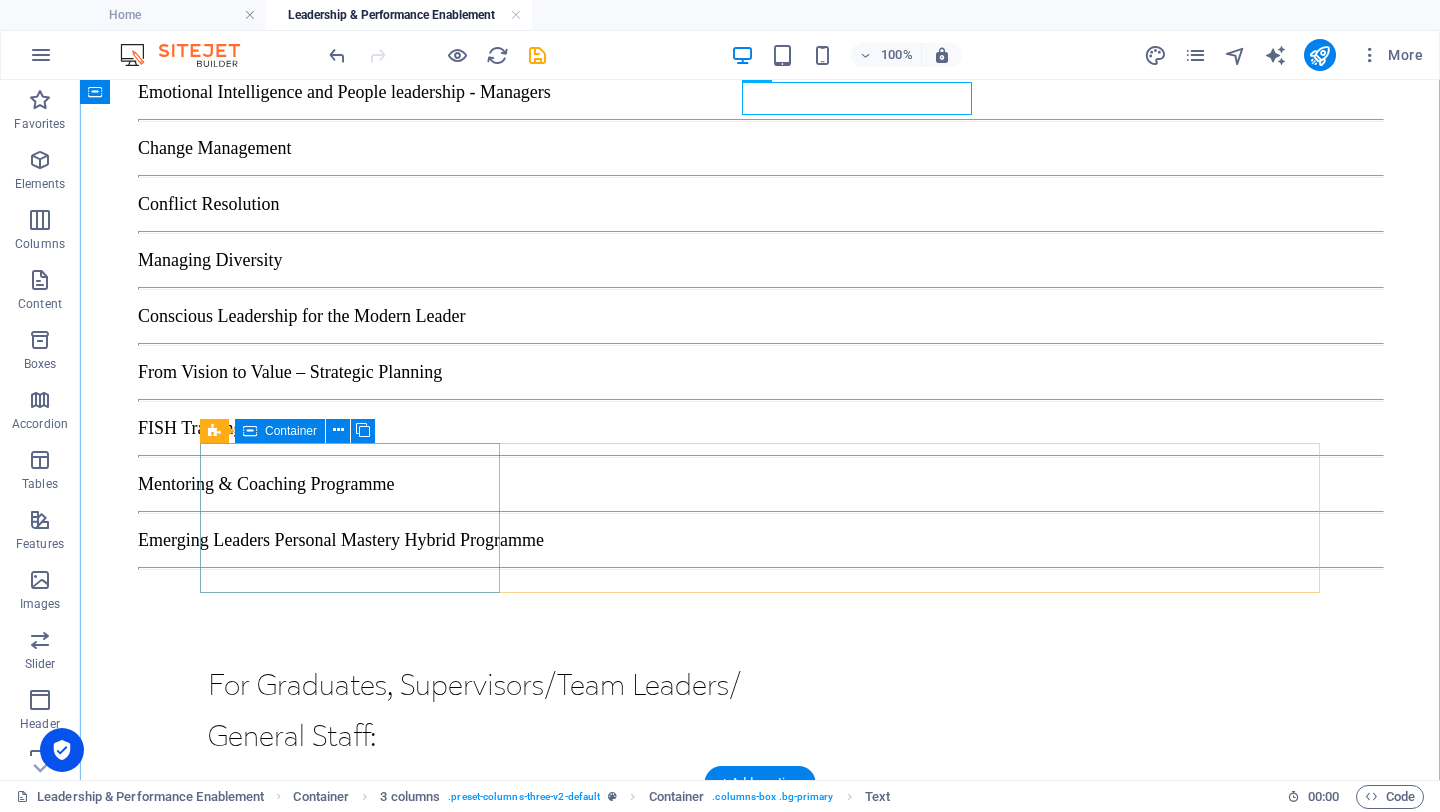 click on "Conflict Resolution" at bounding box center [358, 2369] 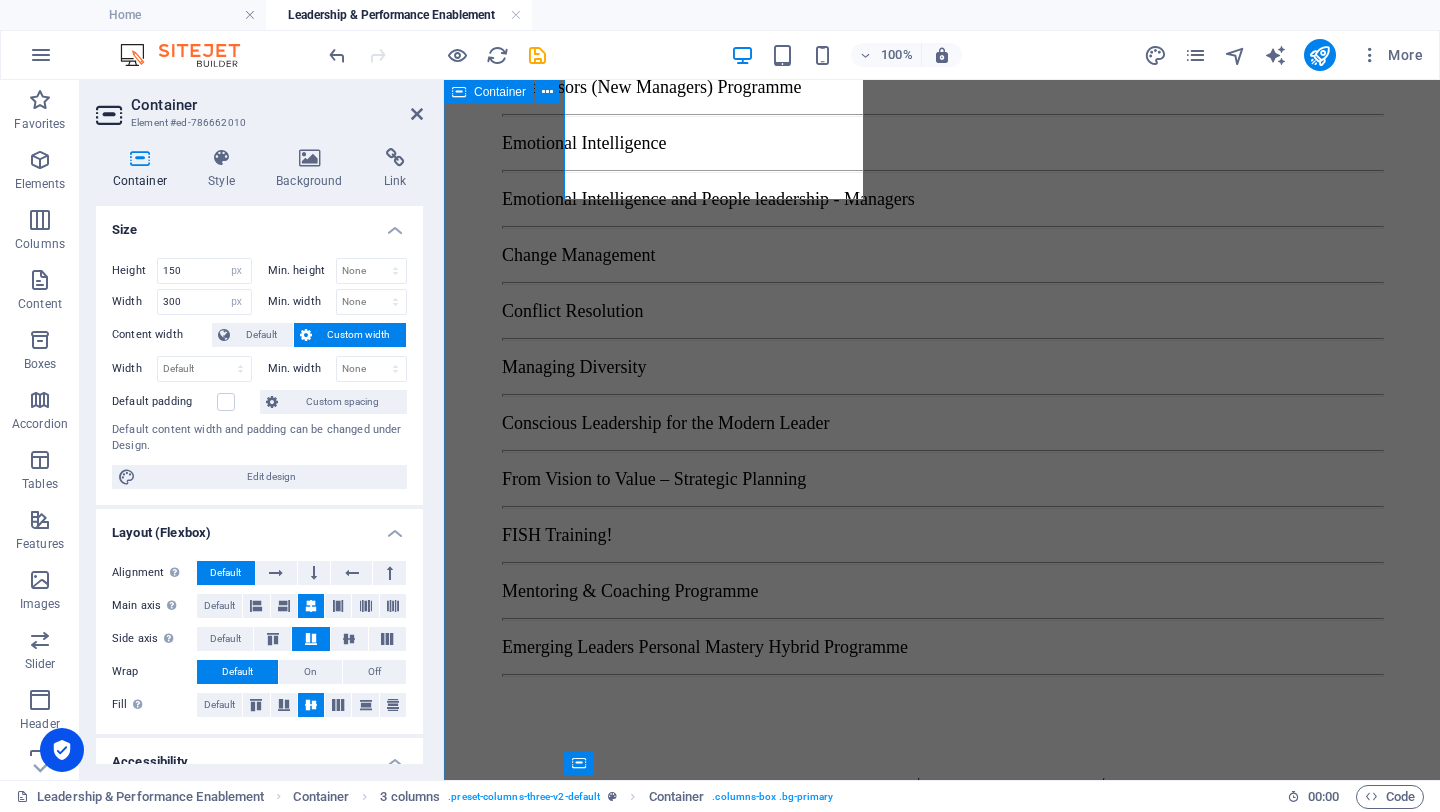 scroll, scrollTop: 2539, scrollLeft: 0, axis: vertical 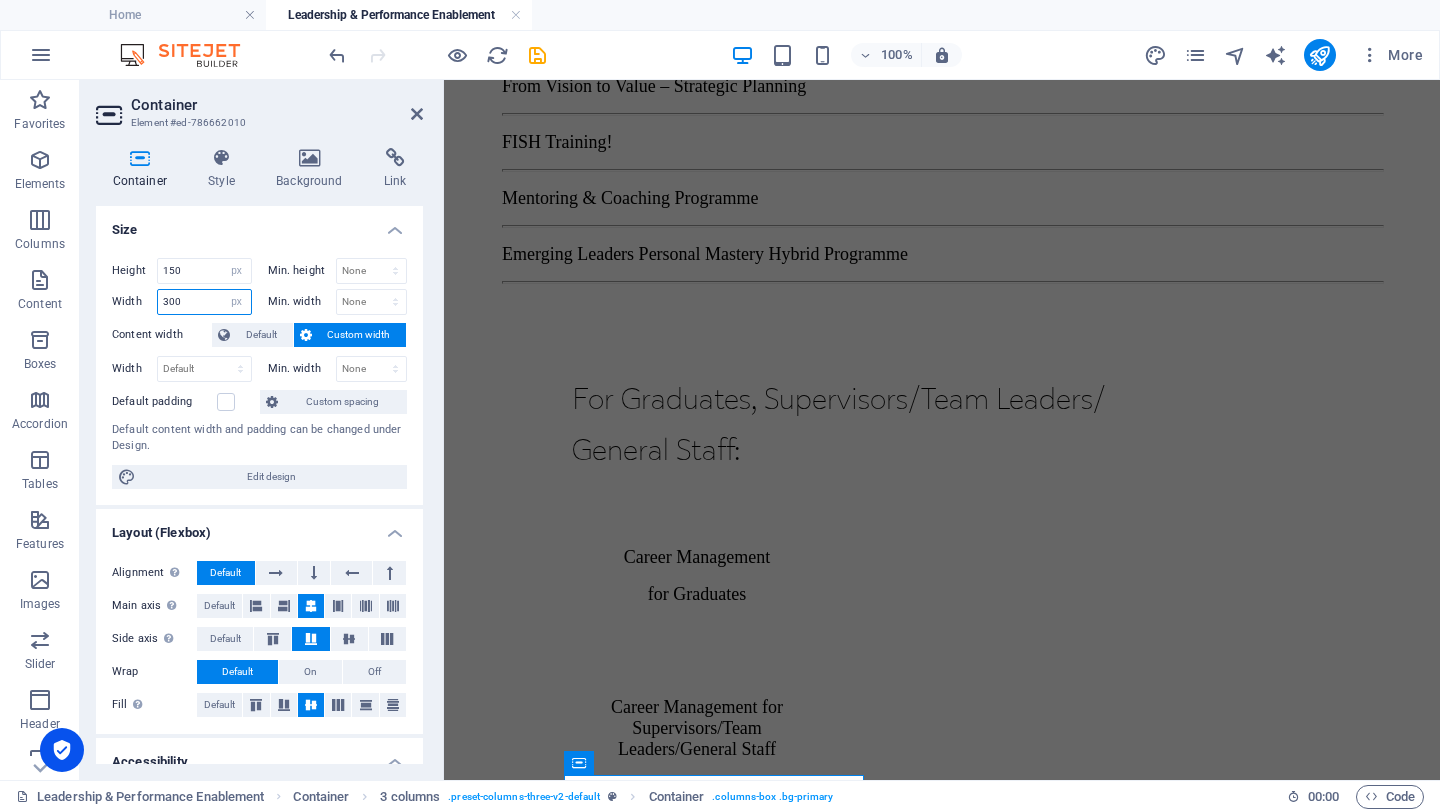 click on "300" at bounding box center (204, 302) 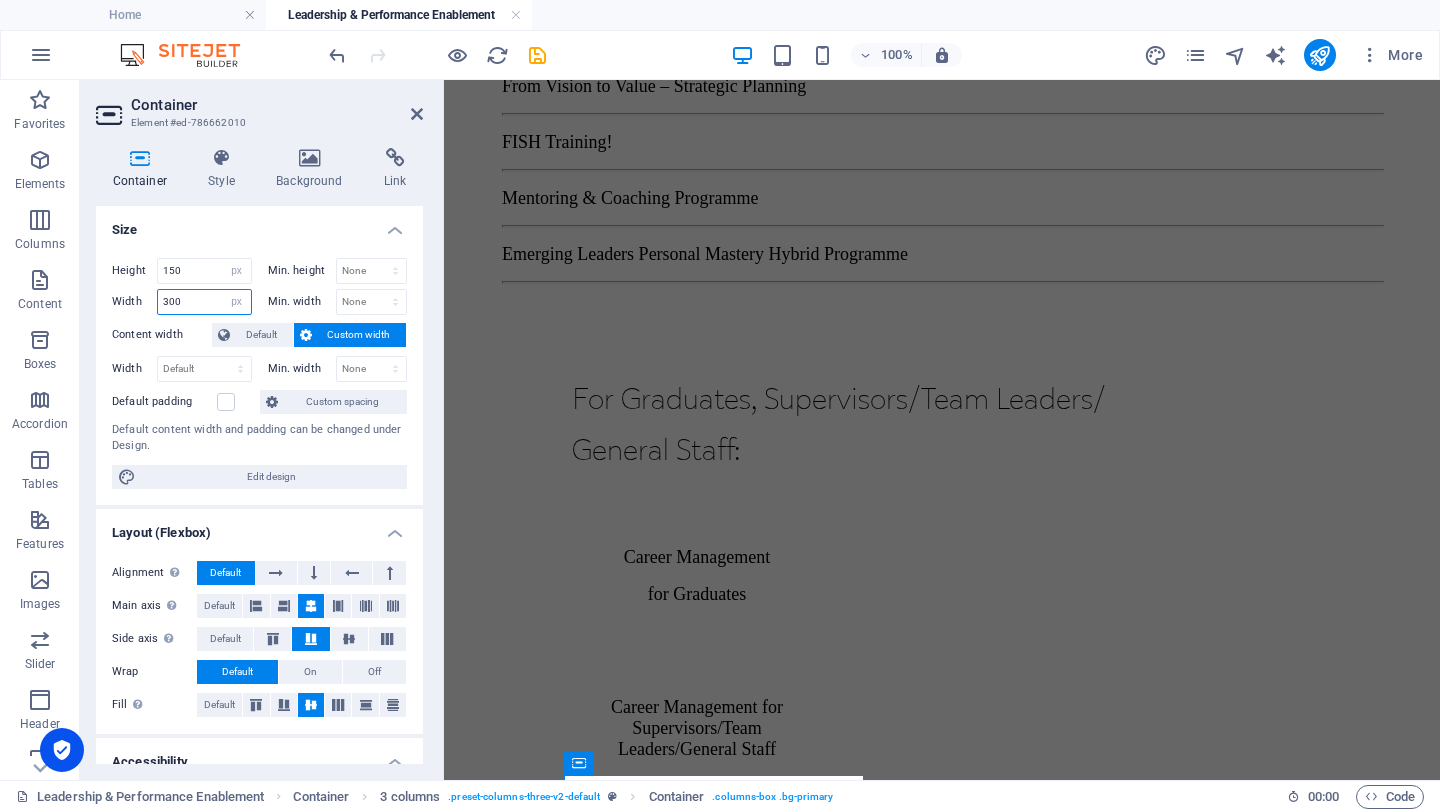 click on "300" at bounding box center (204, 302) 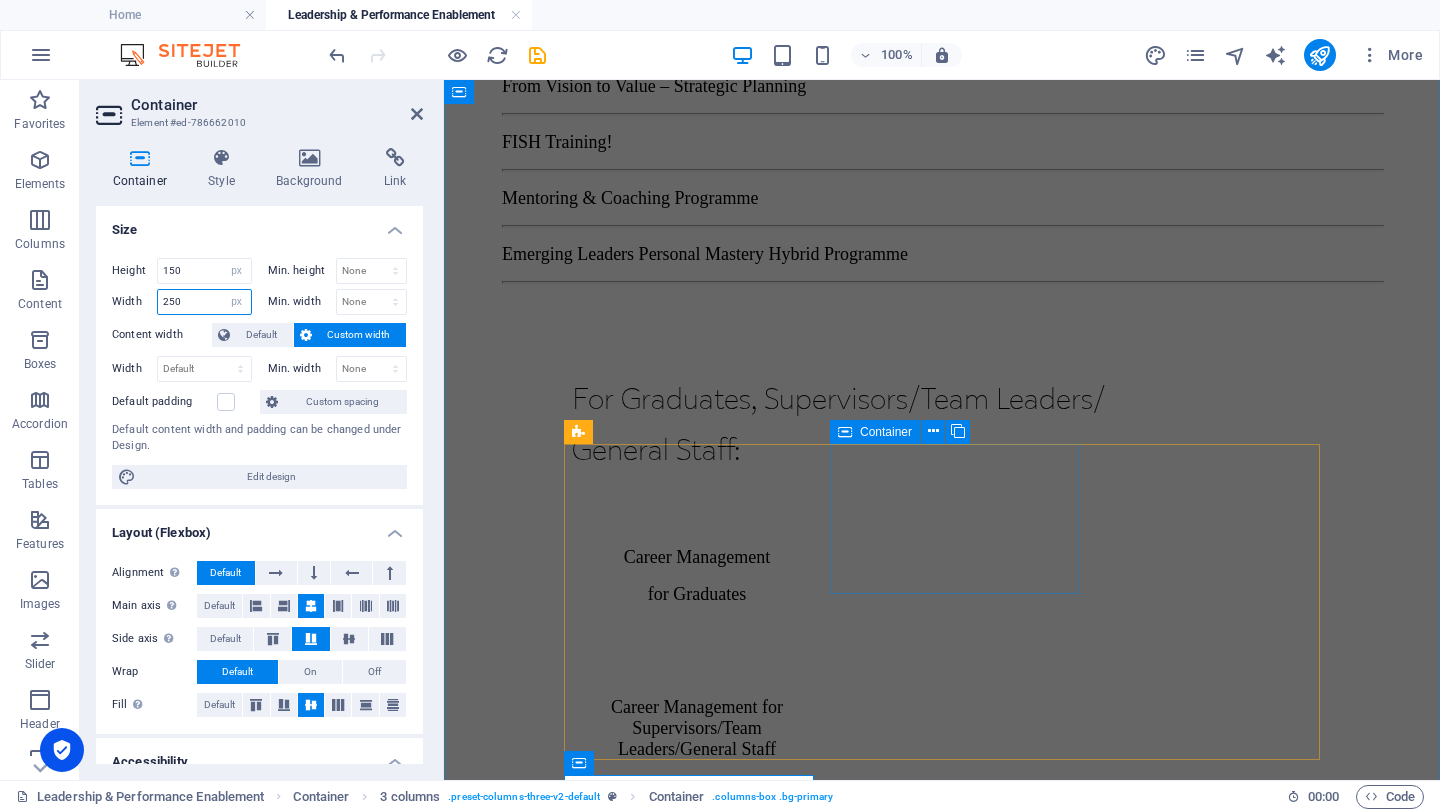 type on "250" 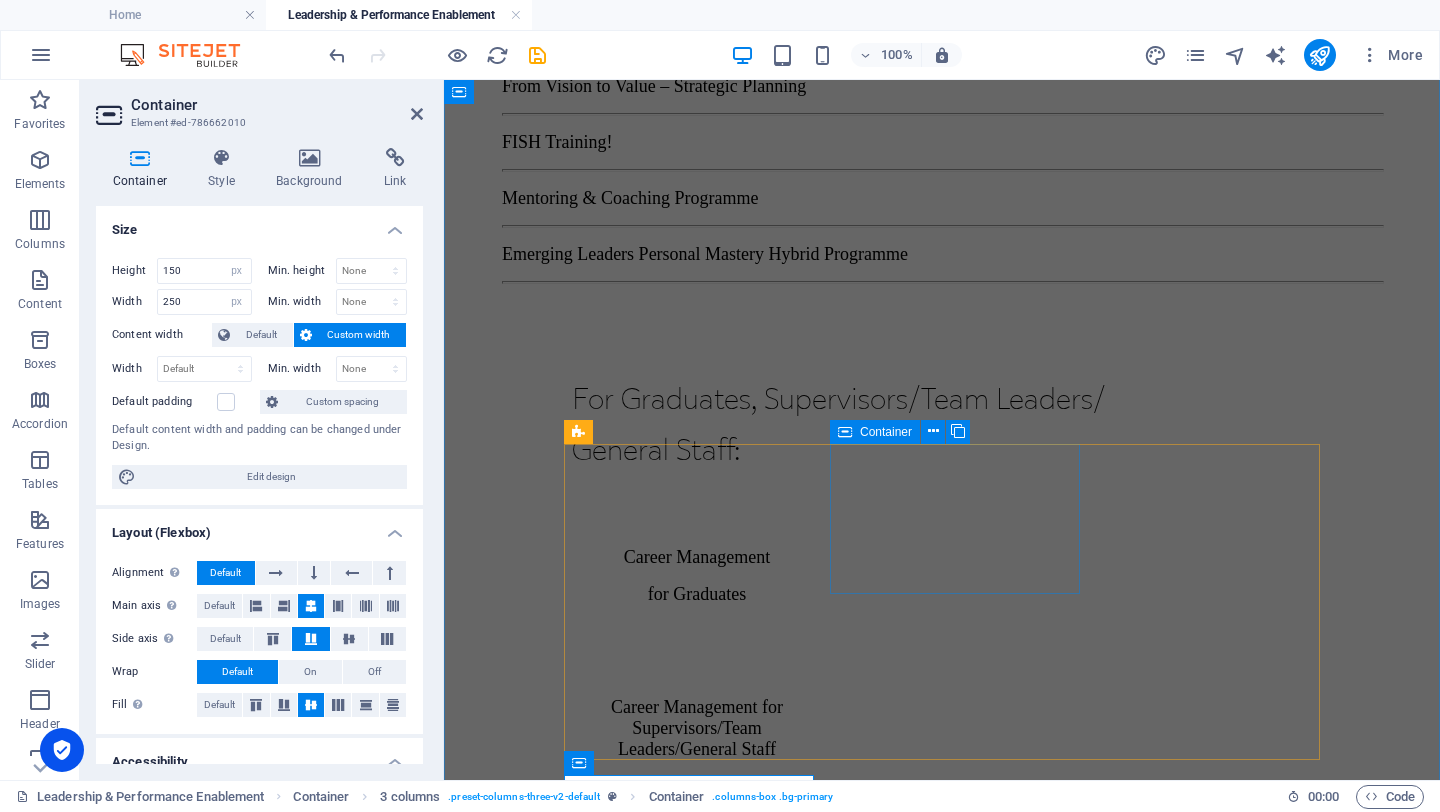 click on "Emotional Intelligence and People Leadership Managers" at bounding box center (697, 1768) 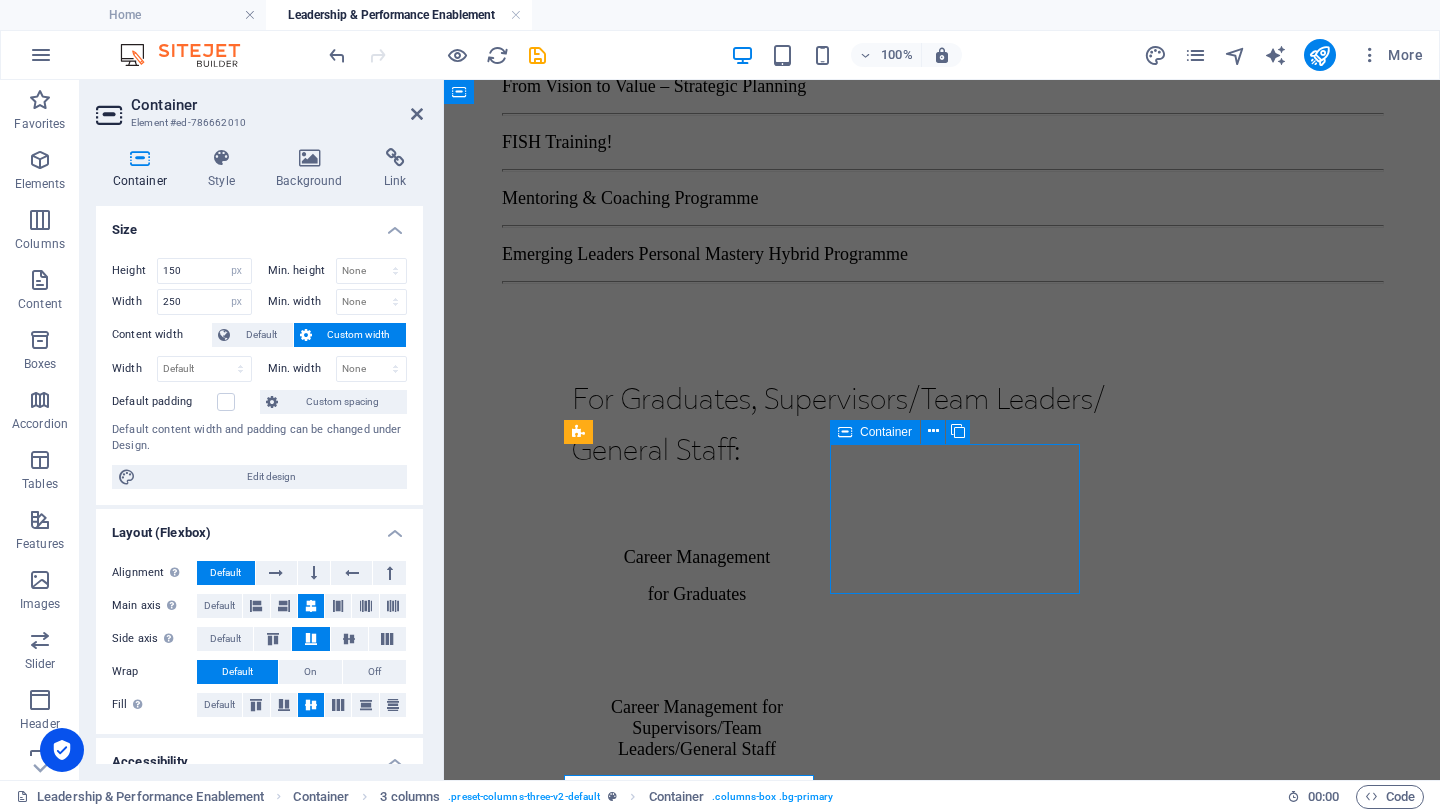 scroll, scrollTop: 2146, scrollLeft: 0, axis: vertical 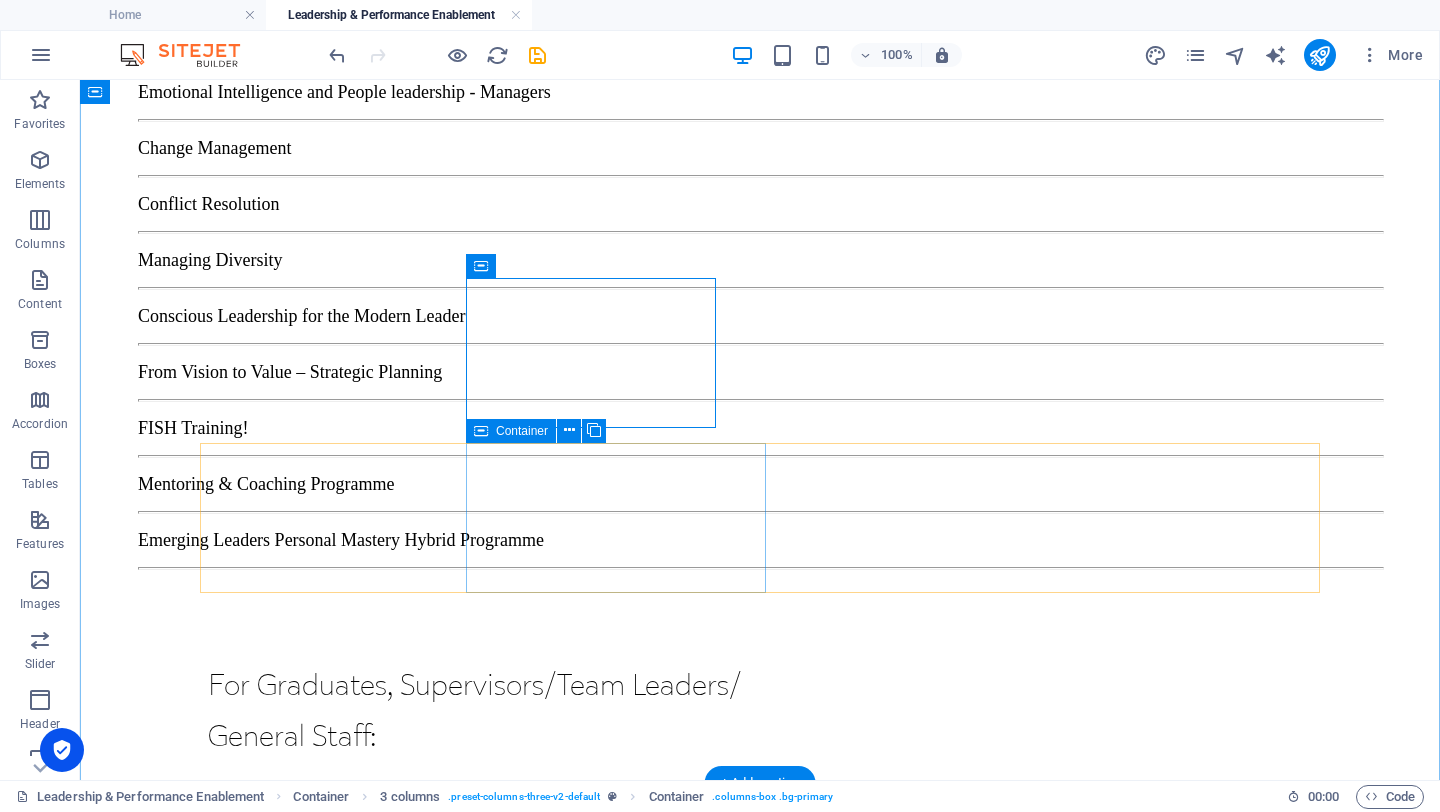 click on "Managing Diversity" at bounding box center (358, 2519) 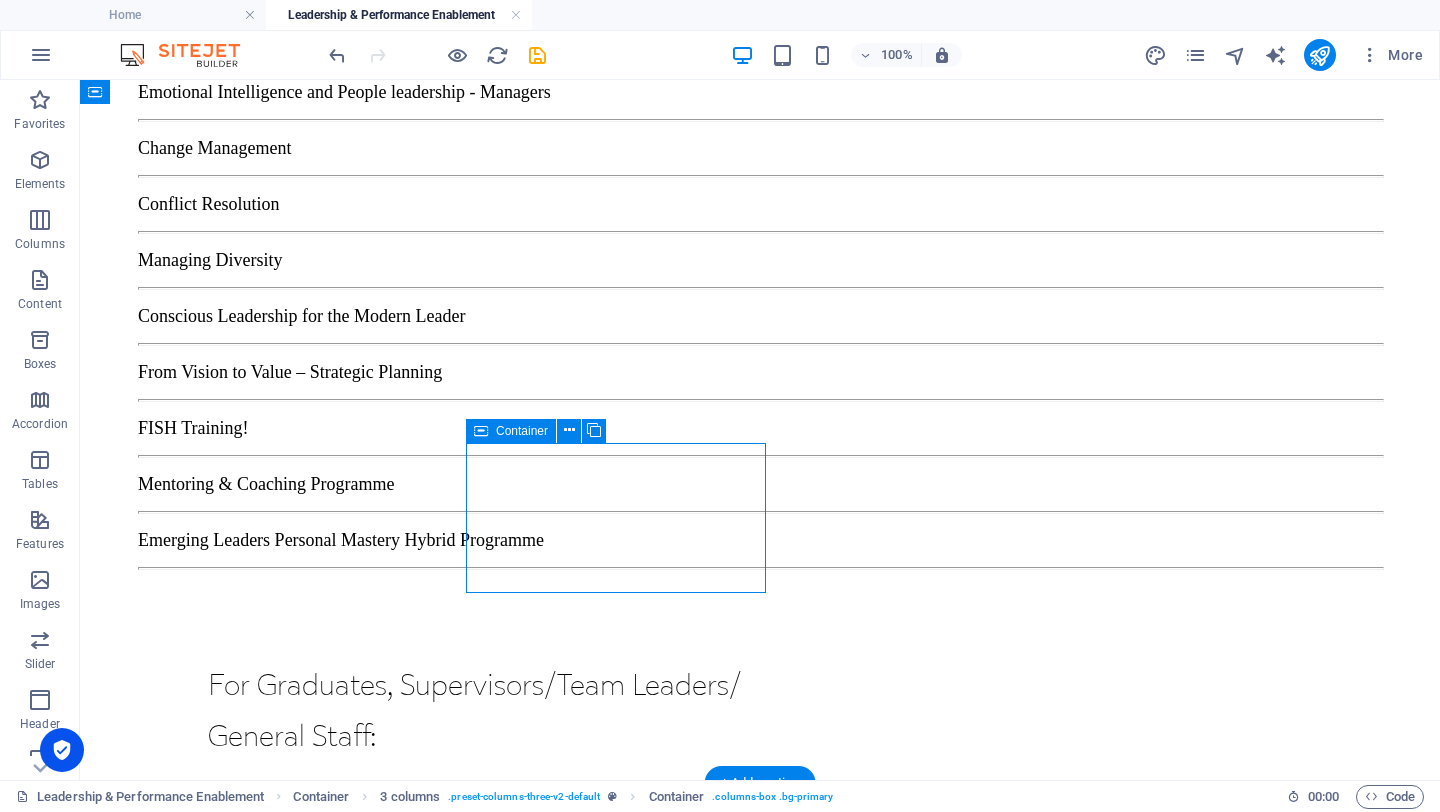 click on "Managing Diversity" at bounding box center [358, 2519] 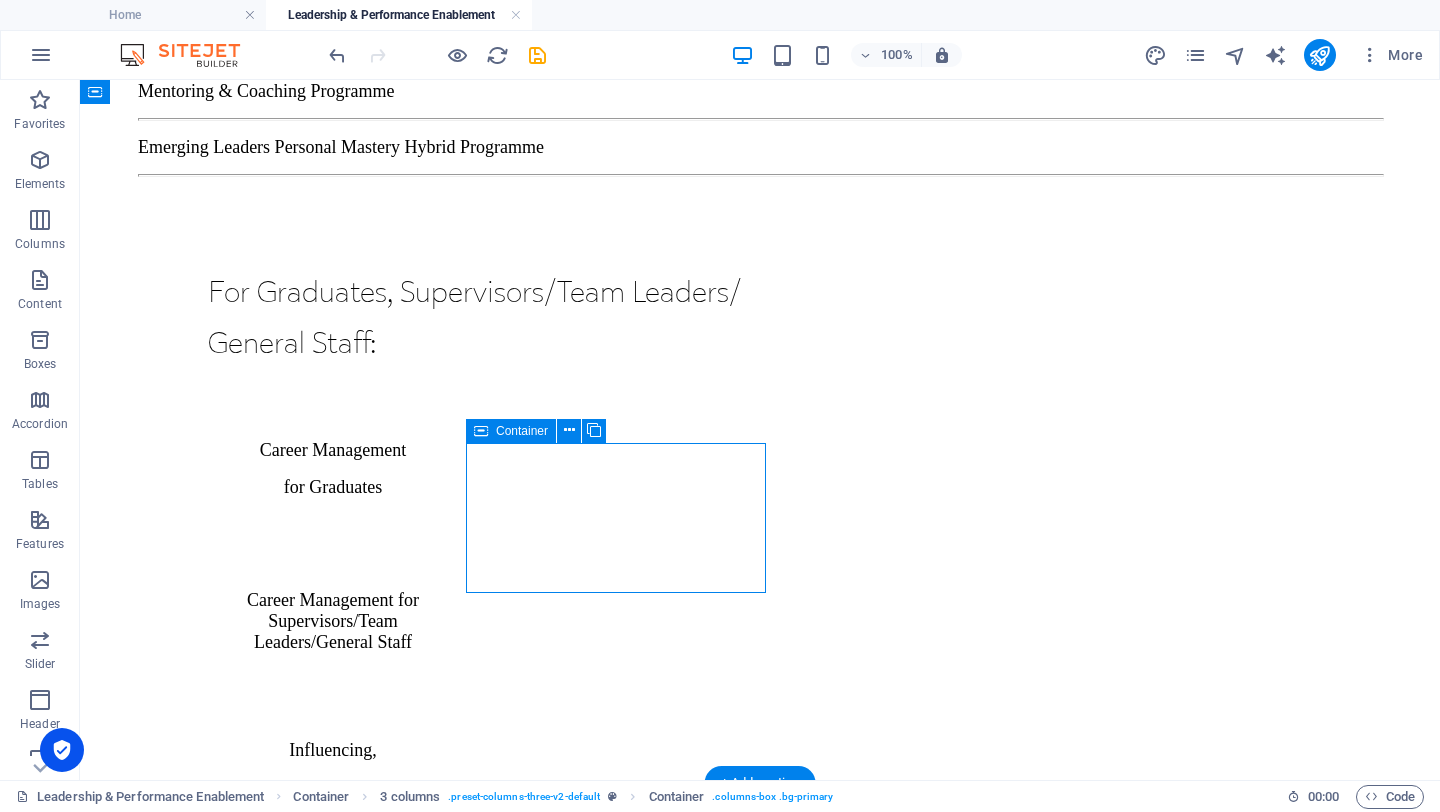 select on "px" 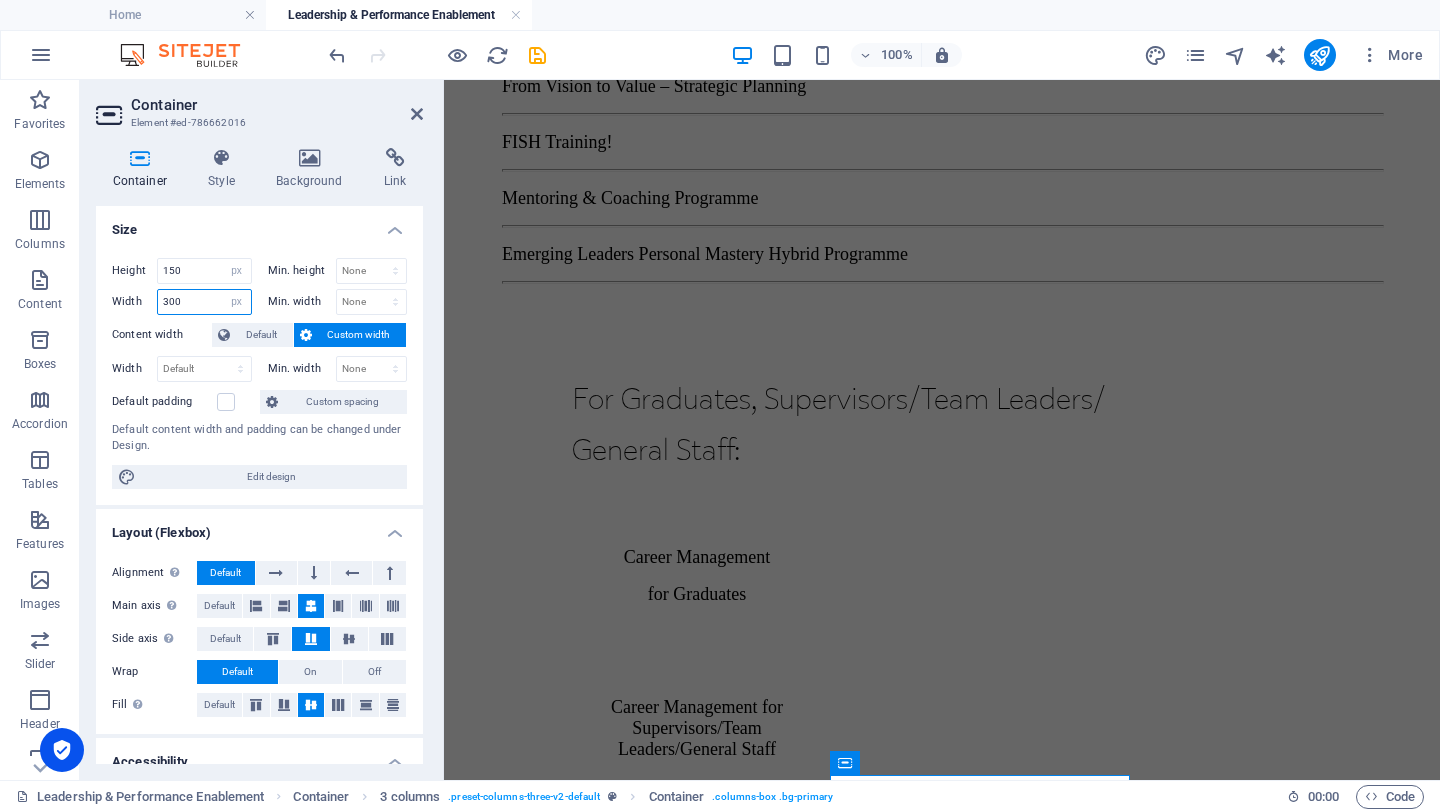 click on "300" at bounding box center [204, 302] 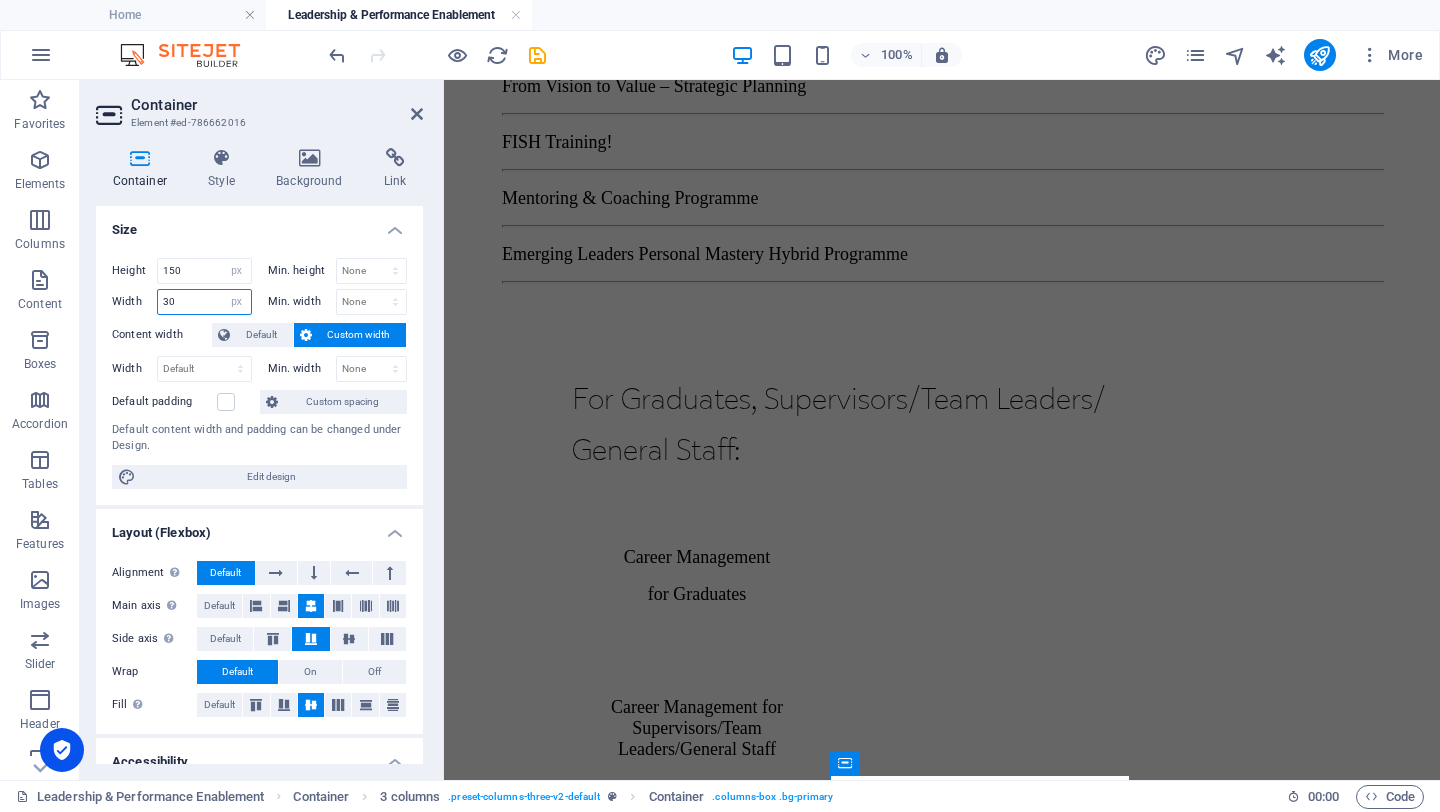type on "3" 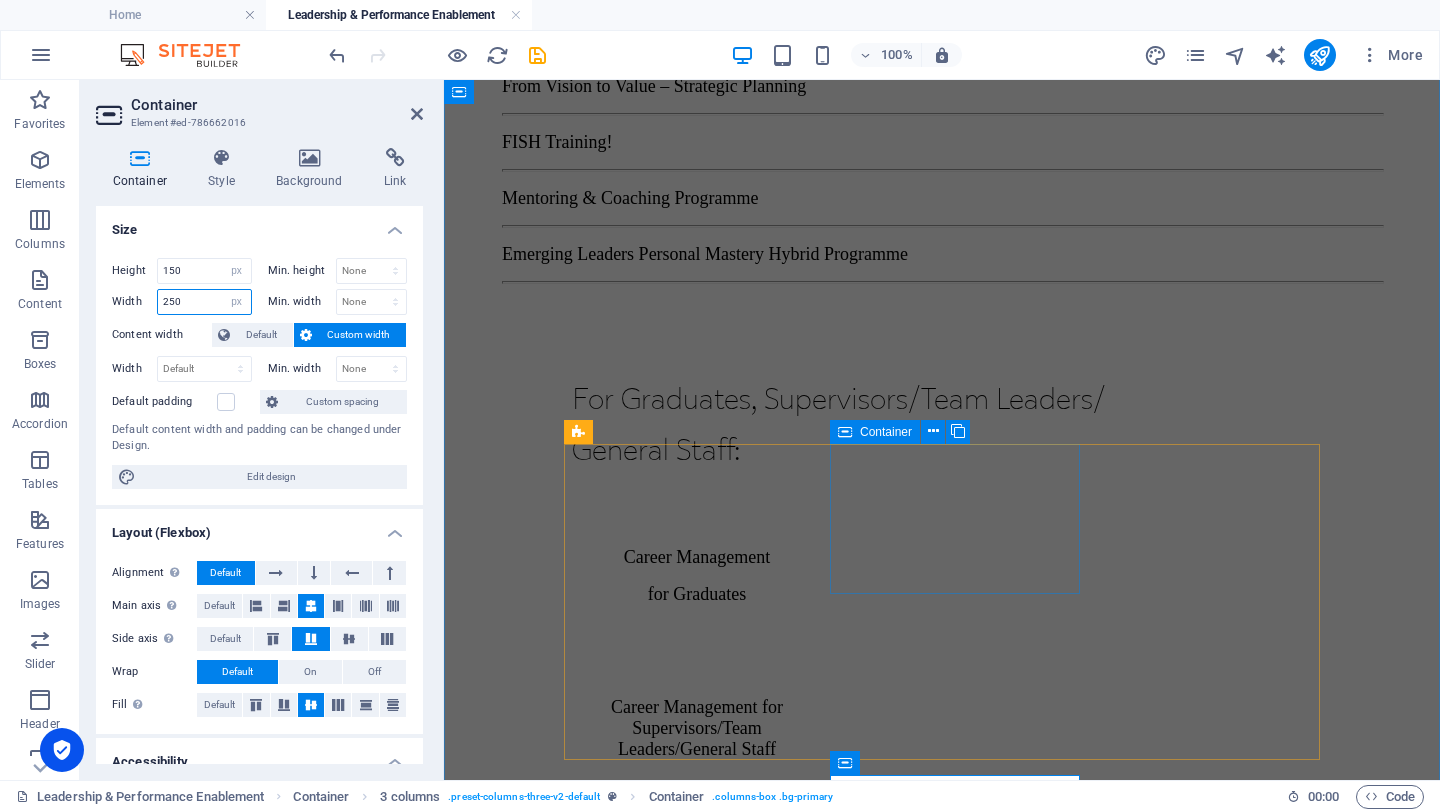 type on "250" 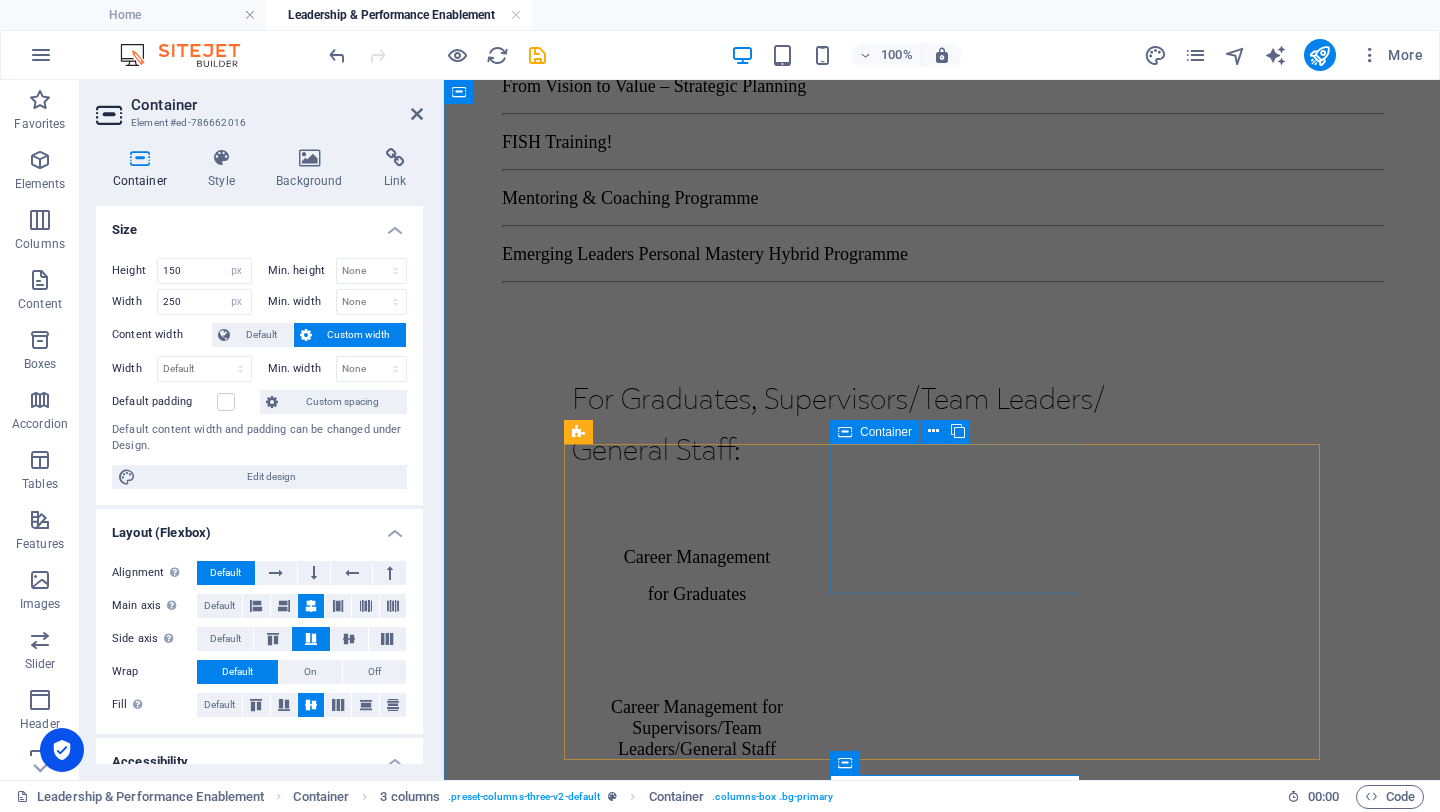 click on "Emotional Intelligence and People Leadership Managers" at bounding box center [697, 1768] 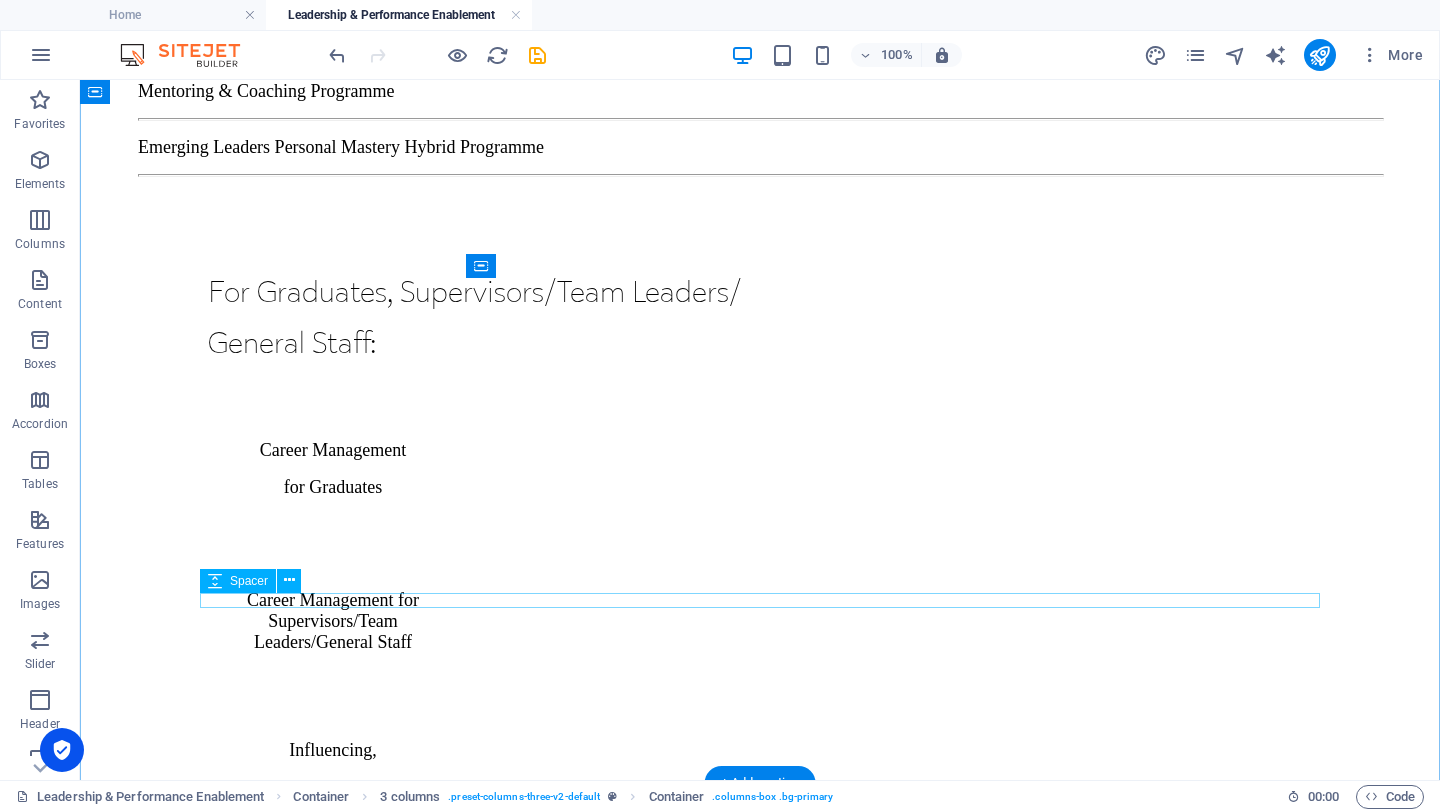 scroll, scrollTop: 2146, scrollLeft: 0, axis: vertical 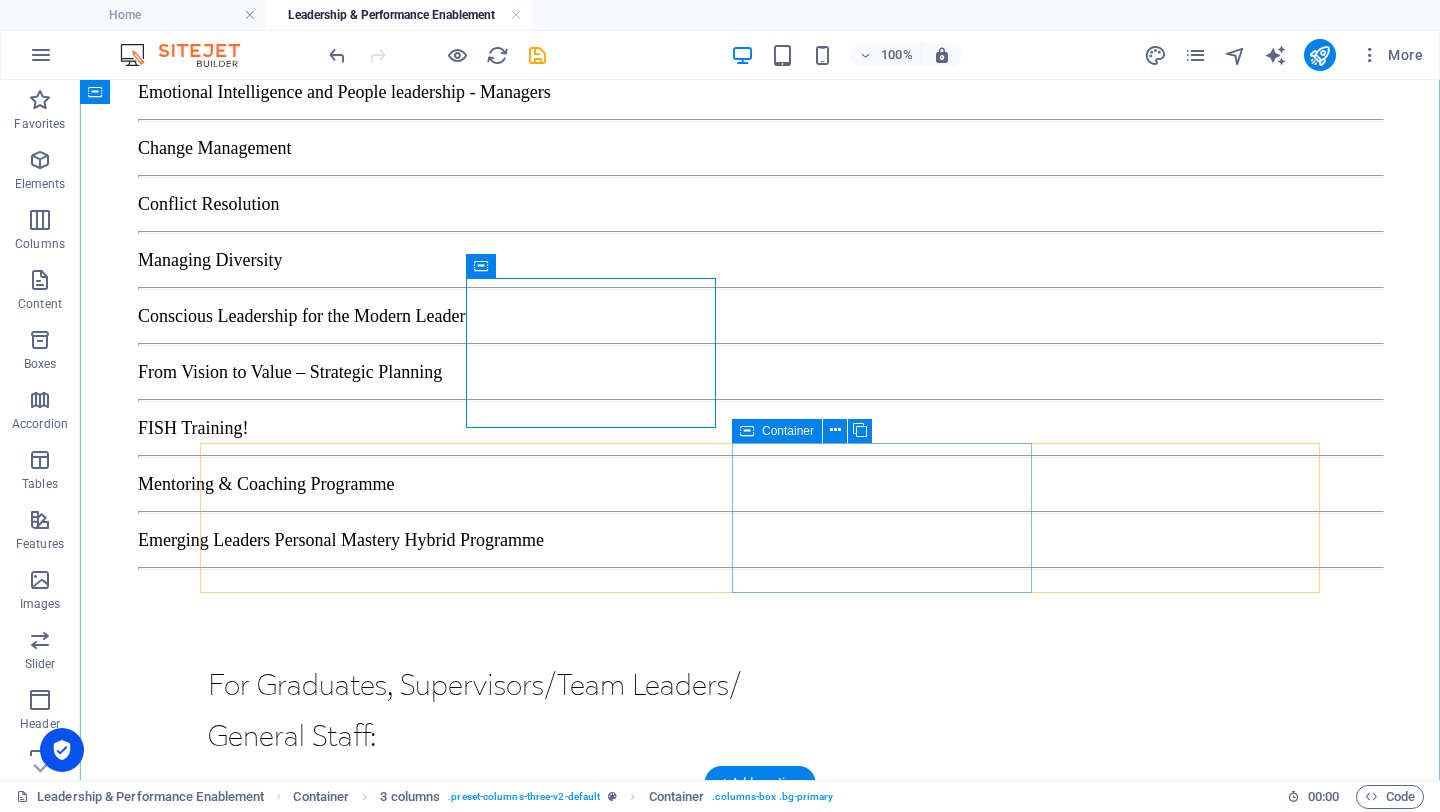 click on "Conscious Leadership for the Modern Leader" at bounding box center (358, 2669) 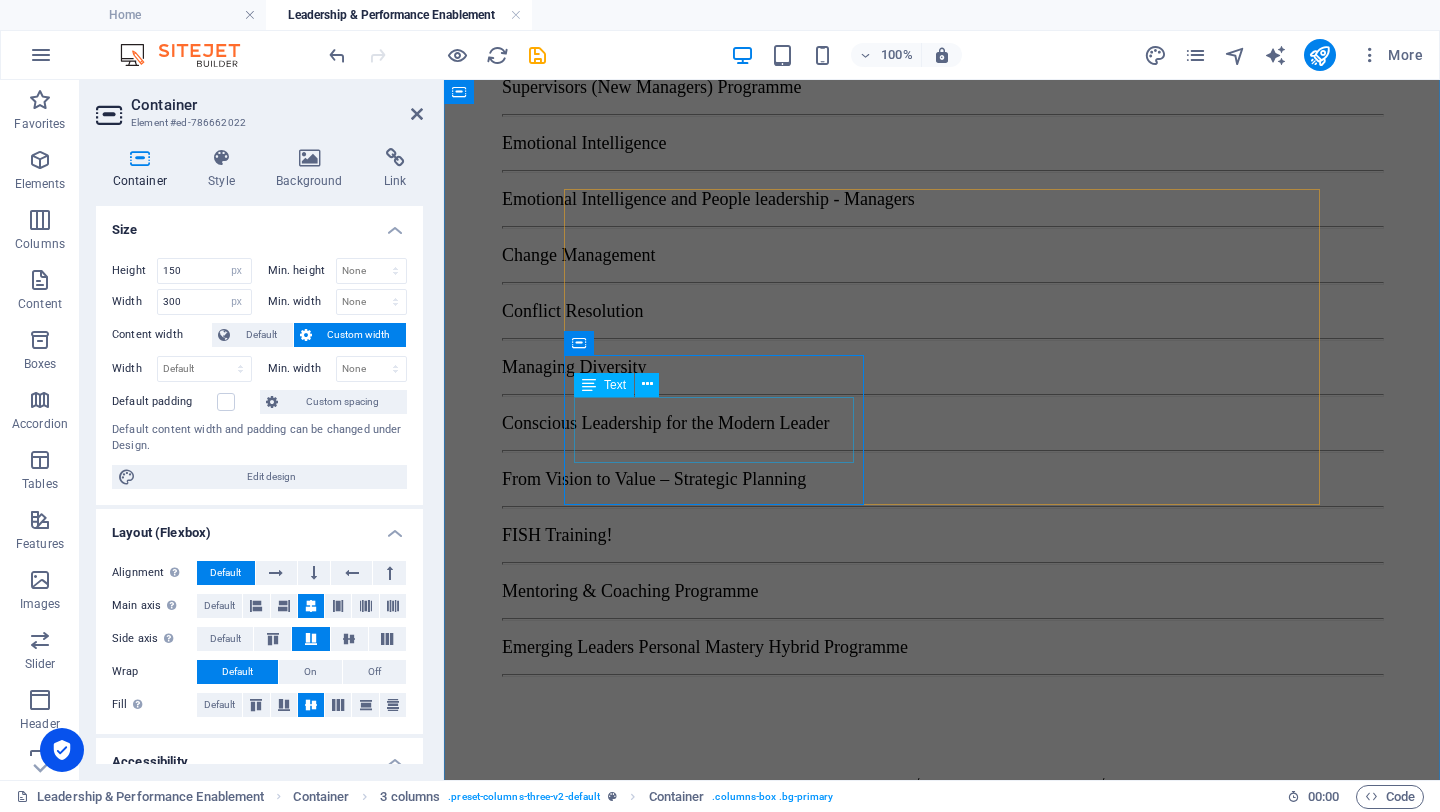 scroll, scrollTop: 3125, scrollLeft: 0, axis: vertical 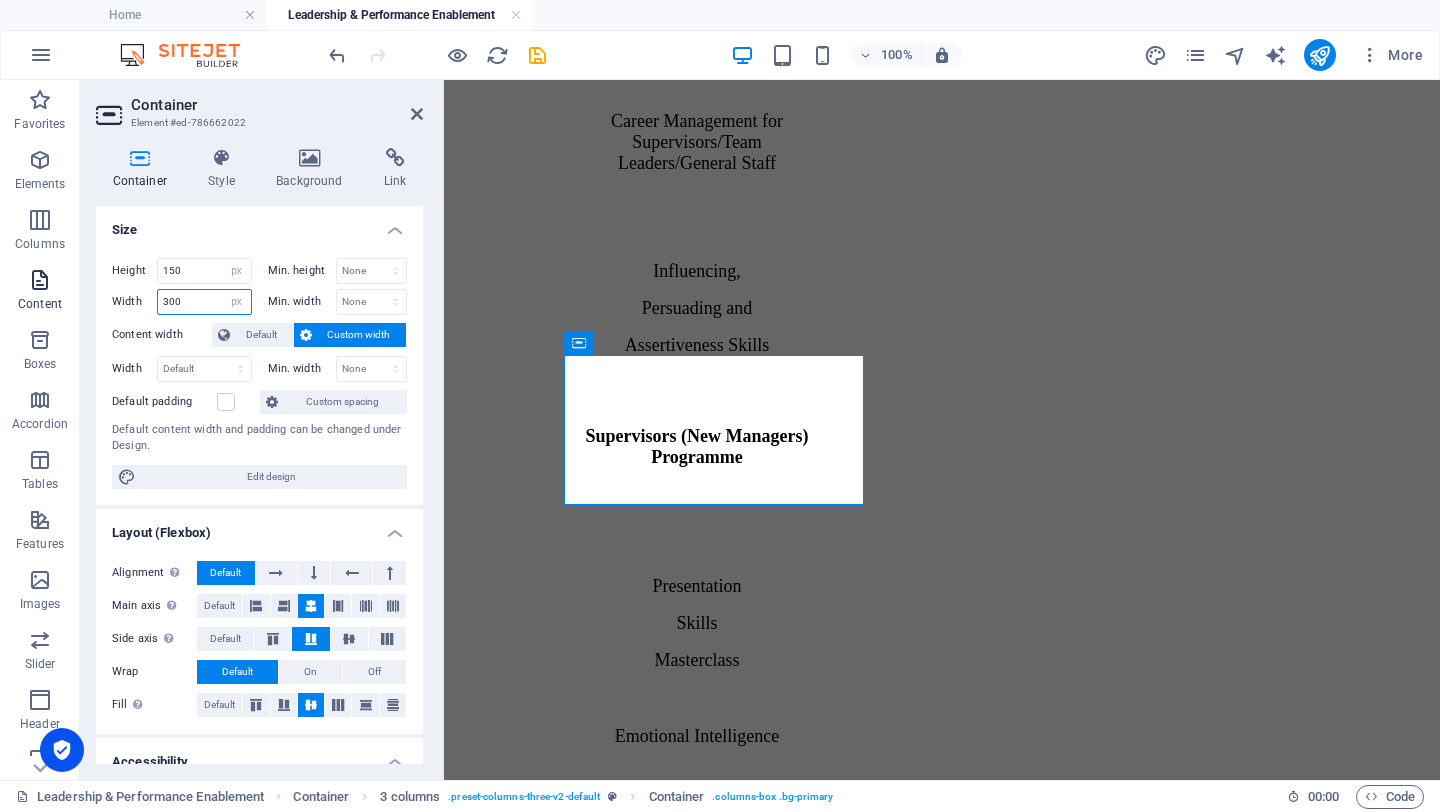 drag, startPoint x: 184, startPoint y: 301, endPoint x: 42, endPoint y: 281, distance: 143.40154 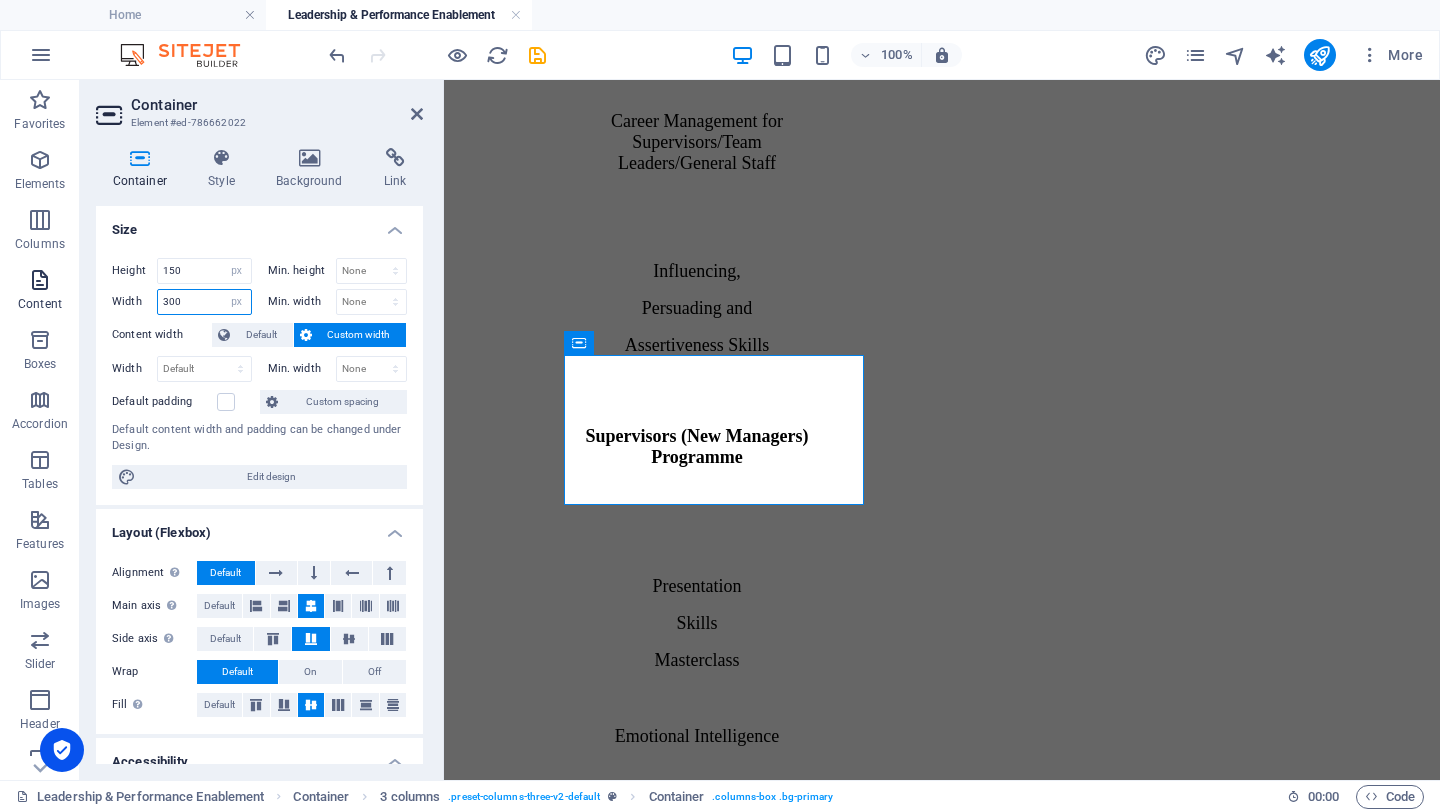 click on "Favorites Elements Columns Content Boxes Accordion Tables Features Images Slider Header Footer Forms Marketing Collections Container Element #ed-786662022
Container Style Background Link Size Height 150 Default px rem % vh vw Min. height None px rem % vh vw Width 300 Default px rem % em vh vw Min. width None px rem % vh vw Content width Default Custom width Width Default px rem % em vh vw Min. width None px rem % vh vw Default padding Custom spacing Default content width and padding can be changed under Design. Edit design Layout (Flexbox) Alignment Determines the flex direction. Default Main axis Determine how elements should behave along the main axis inside this container (justify content). Default Side axis Control the vertical direction of the element inside of the container (align items). Default Wrap Default On Off Fill Controls the distances and direction of elements on the y-axis across several lines (align content). Default Accessibility Role None Alert Article Banner Comment Dialog" at bounding box center [720, 430] 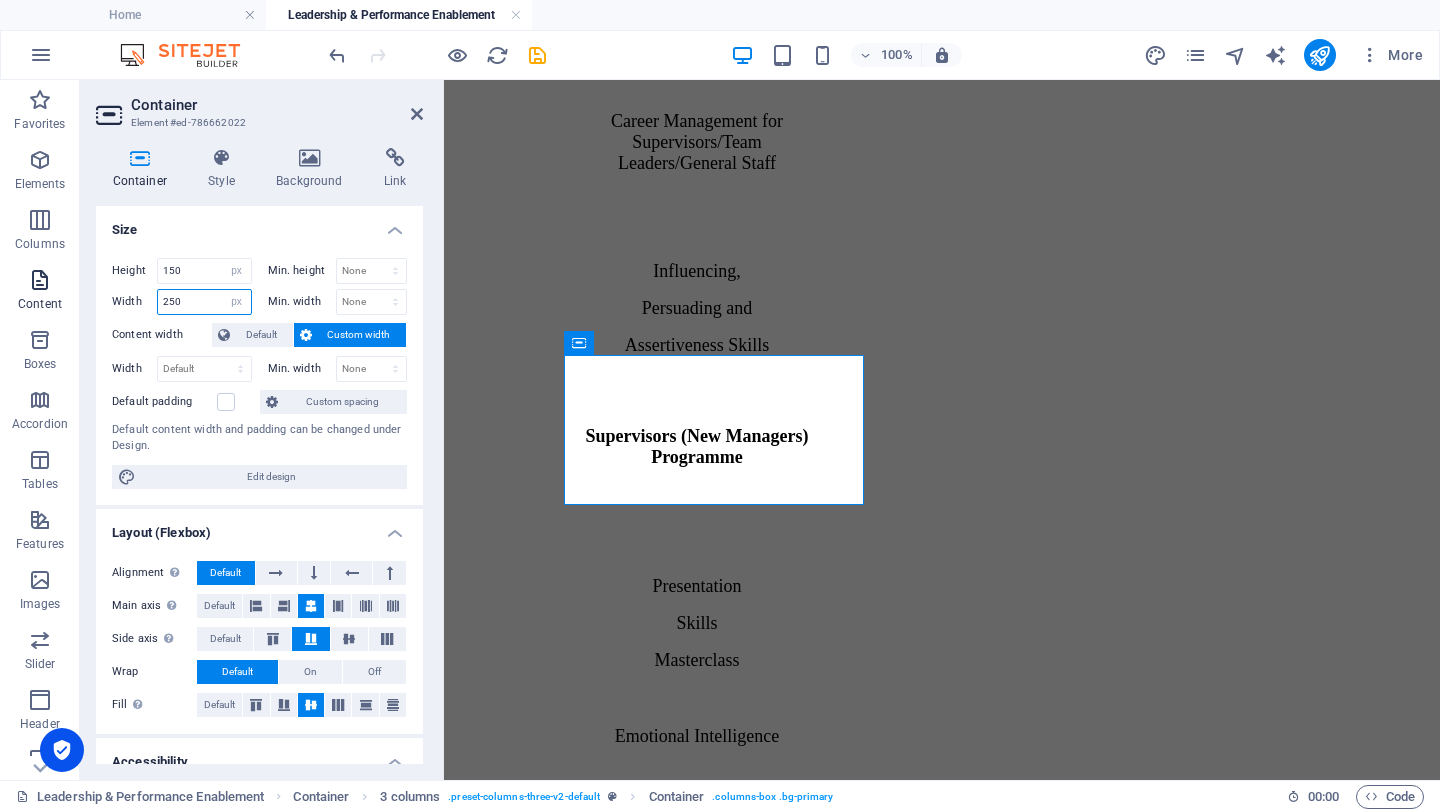 type on "250" 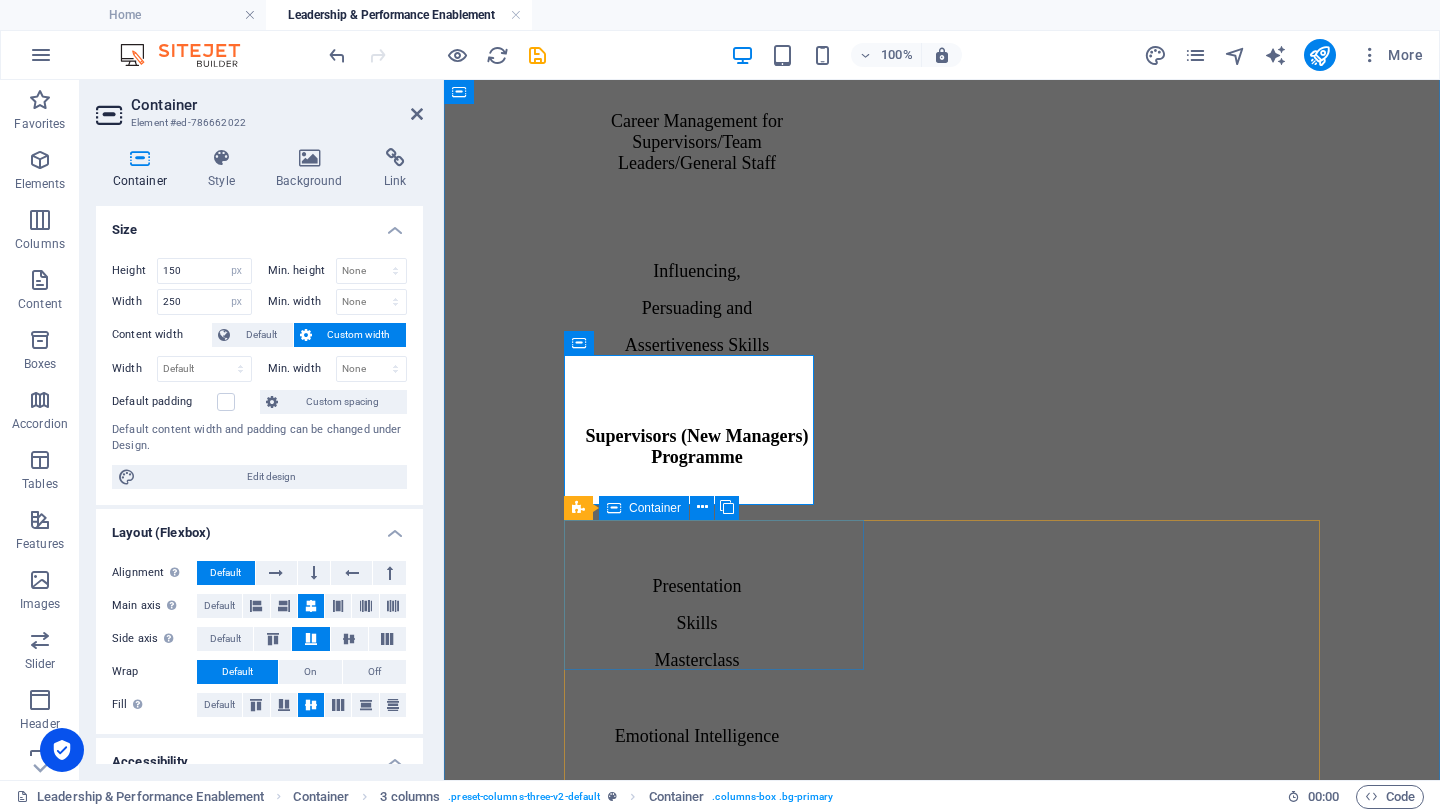 click on "From Vision to Value - Strategic Planning" at bounding box center (722, 1962) 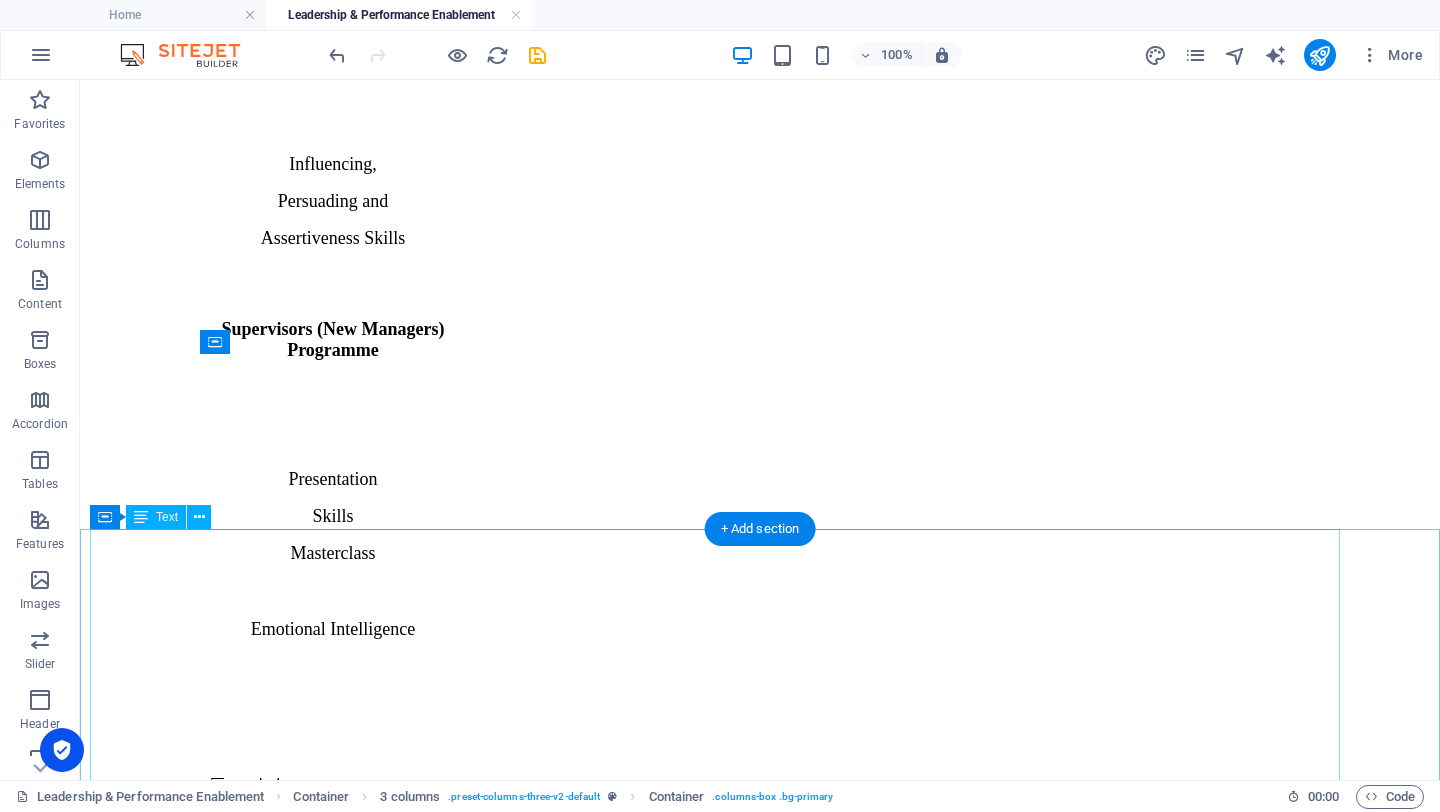 scroll, scrollTop: 2400, scrollLeft: 0, axis: vertical 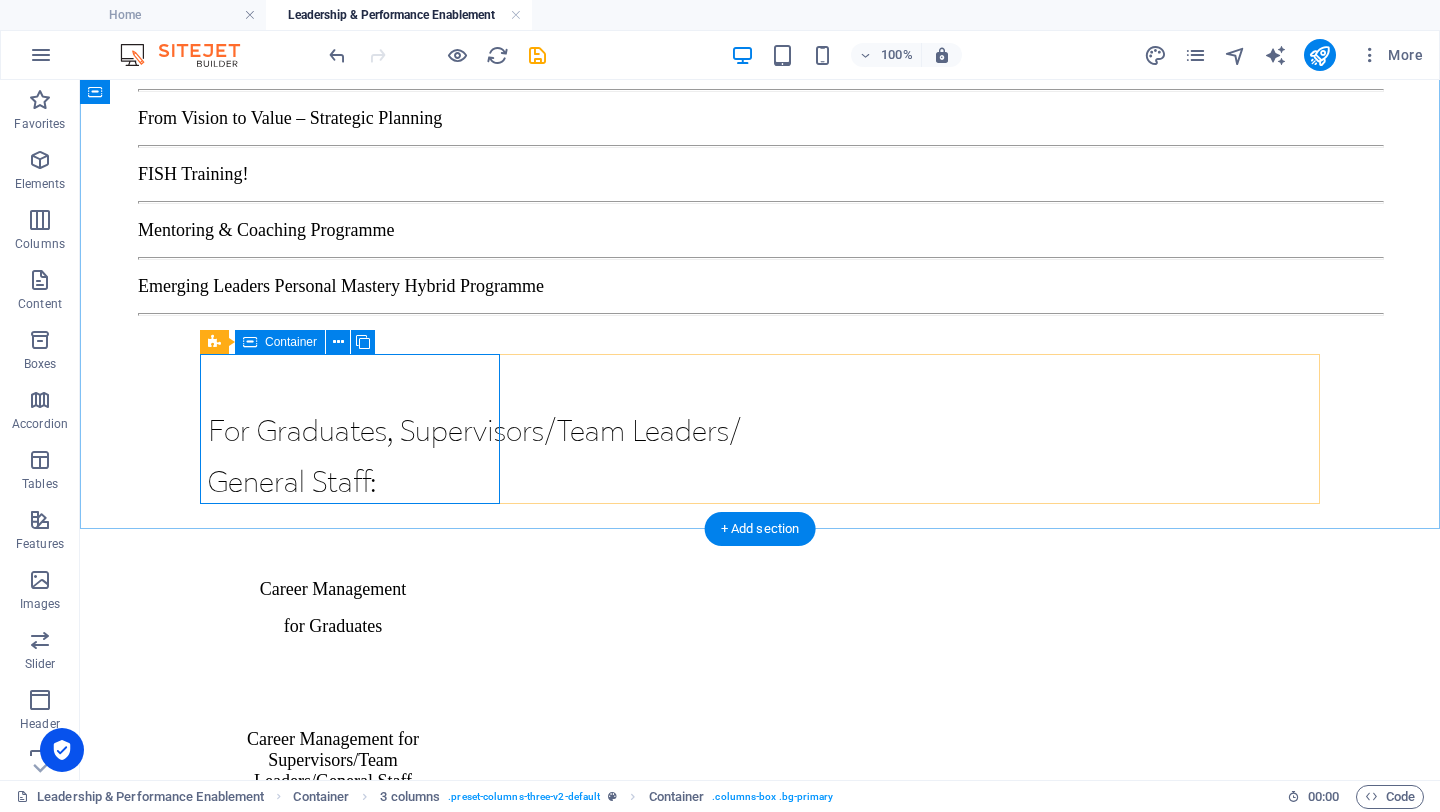 click on "From Vision to Value - Strategic Planning" at bounding box center [358, 2580] 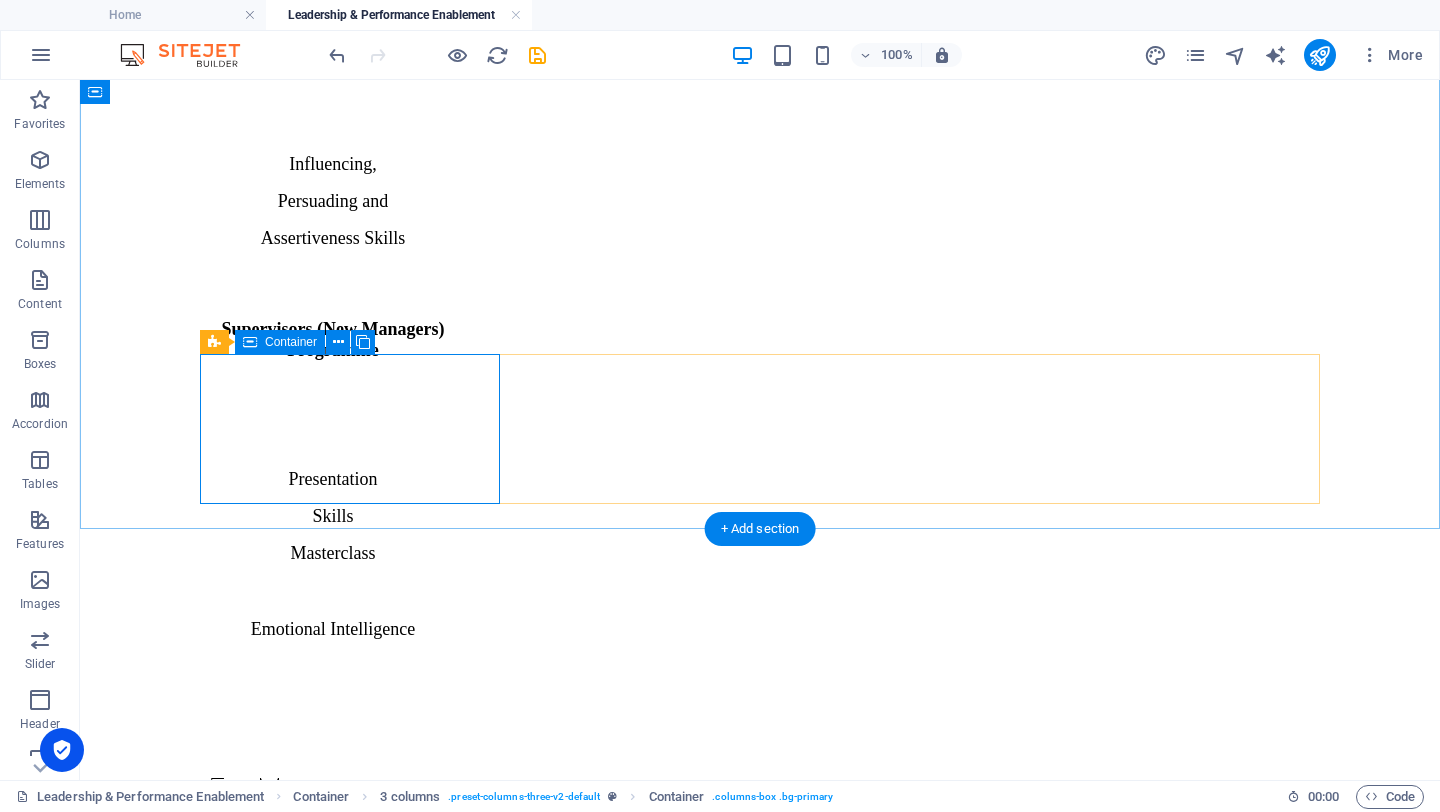 select on "px" 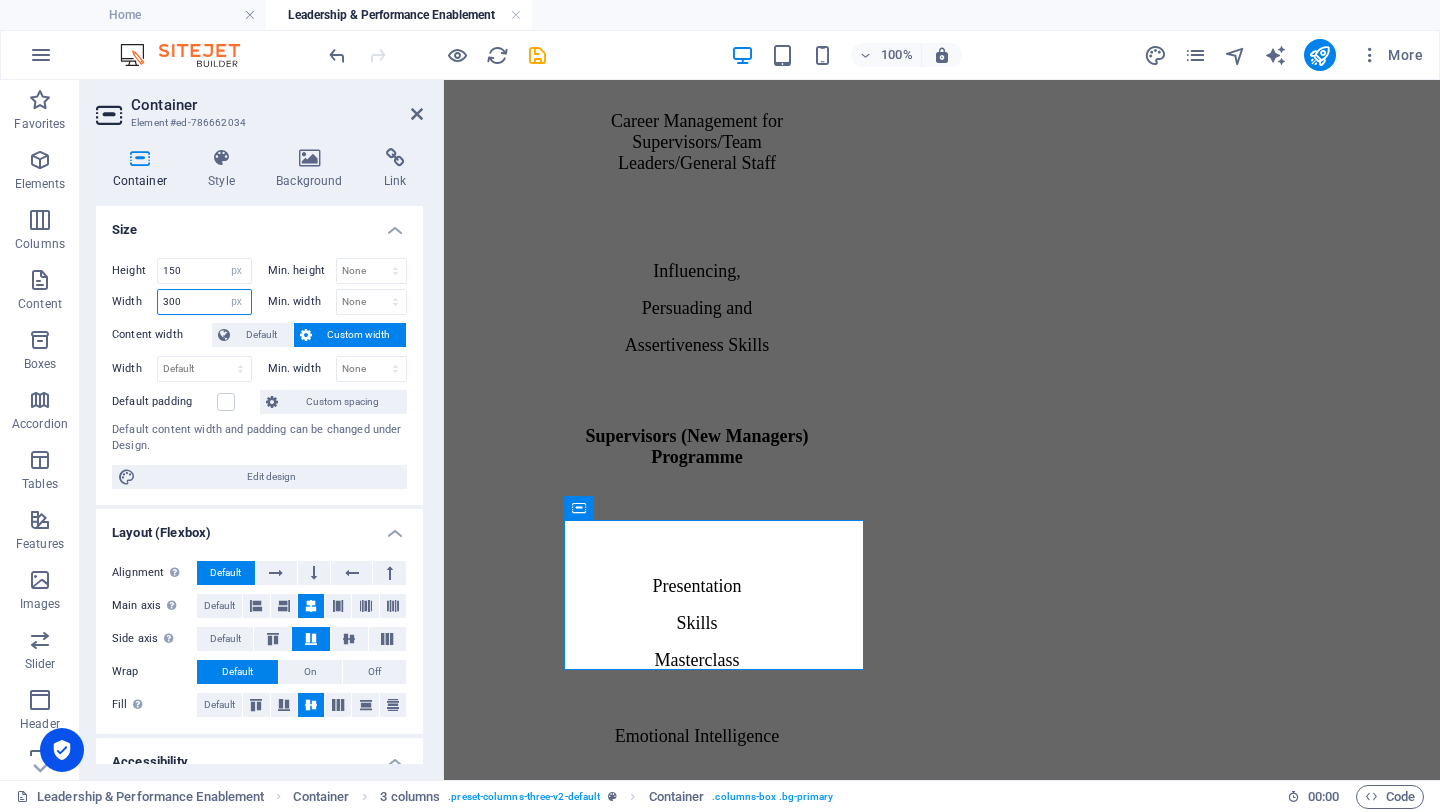 drag, startPoint x: 199, startPoint y: 307, endPoint x: 106, endPoint y: 294, distance: 93.904205 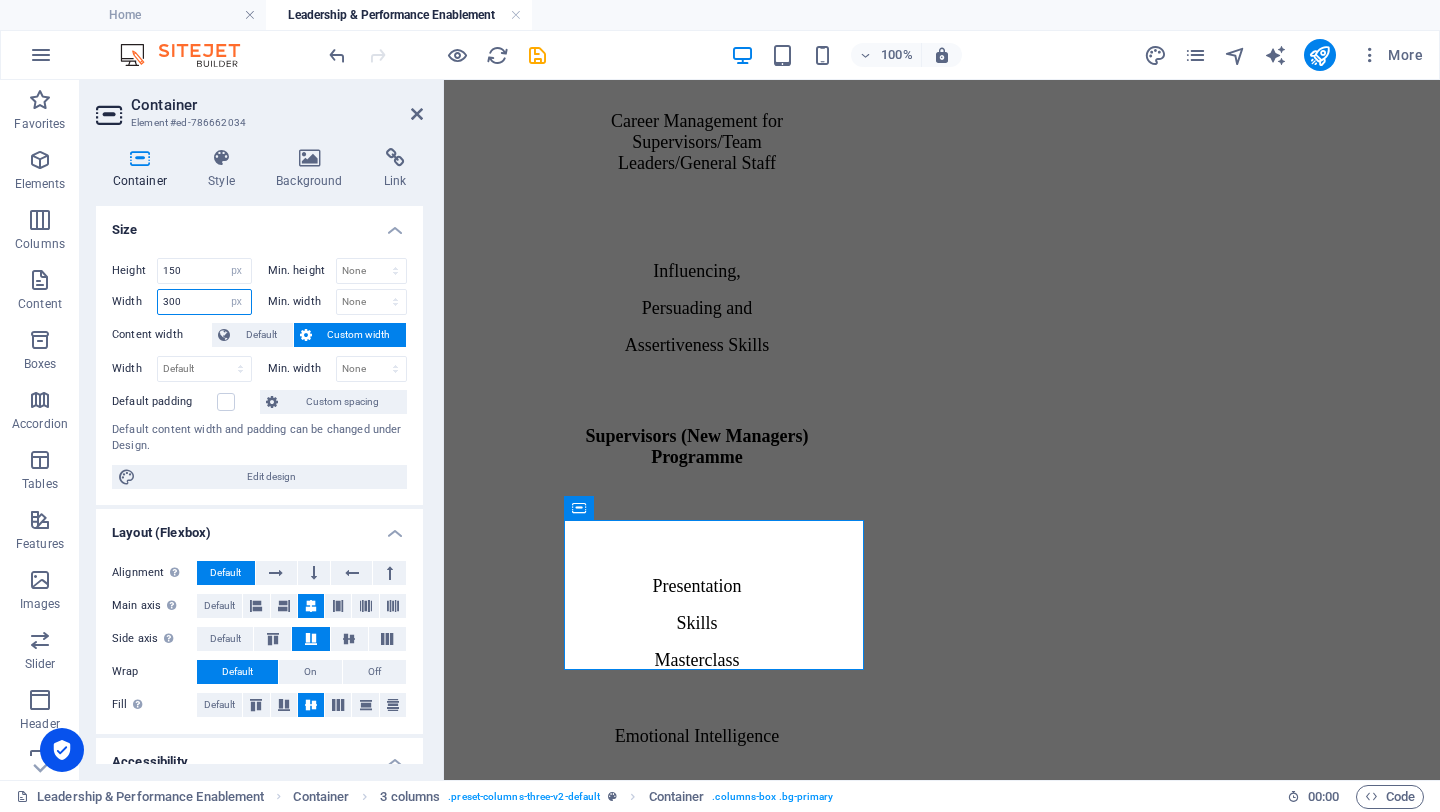 click on "Height 150 Default px rem % vh vw Min. height None px rem % vh vw Width 300 Default px rem % em vh vw Min. width None px rem % vh vw Content width Default Custom width Width Default px rem % em vh vw Min. width None px rem % vh vw Default padding Custom spacing Default content width and padding can be changed under Design. Edit design" at bounding box center (259, 373) 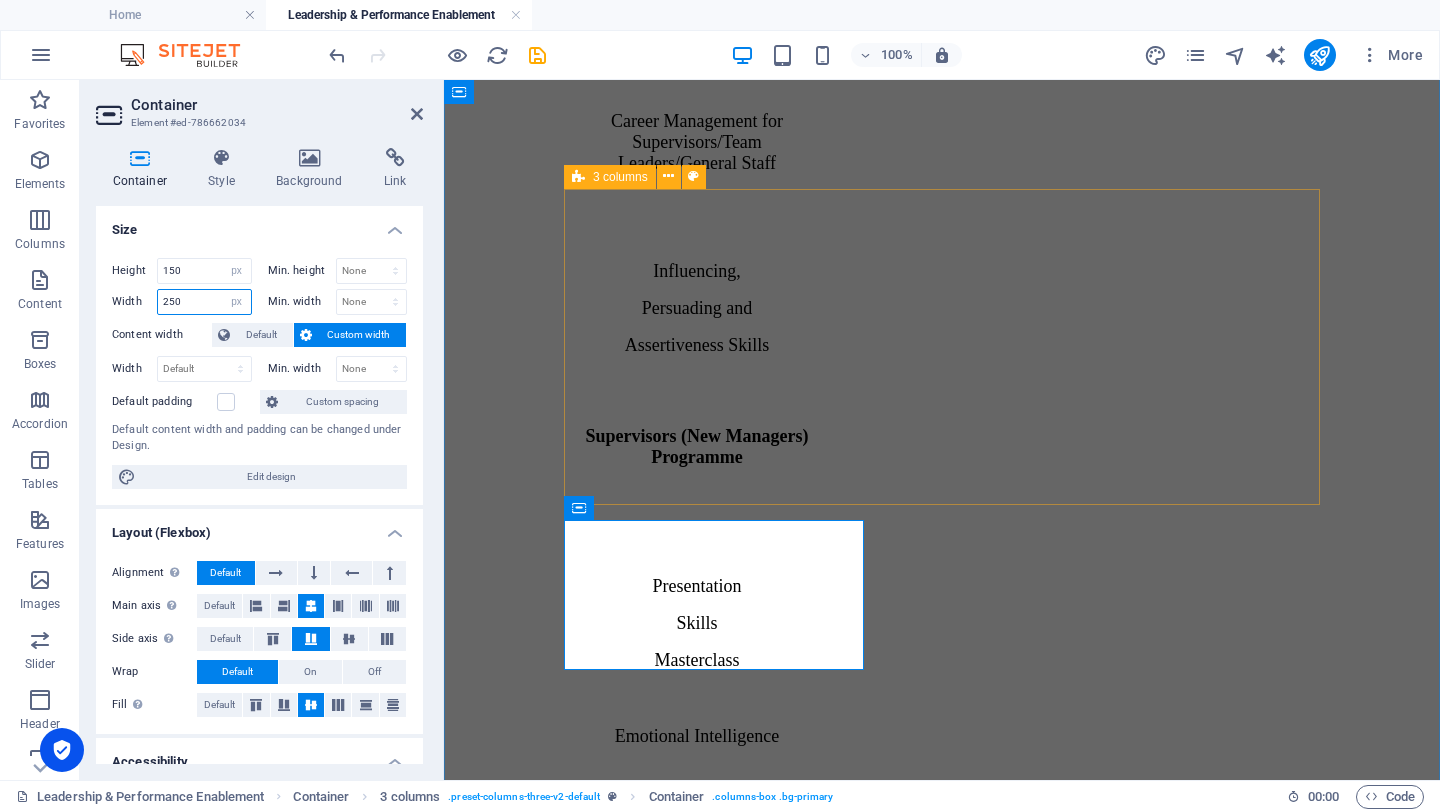 type on "250" 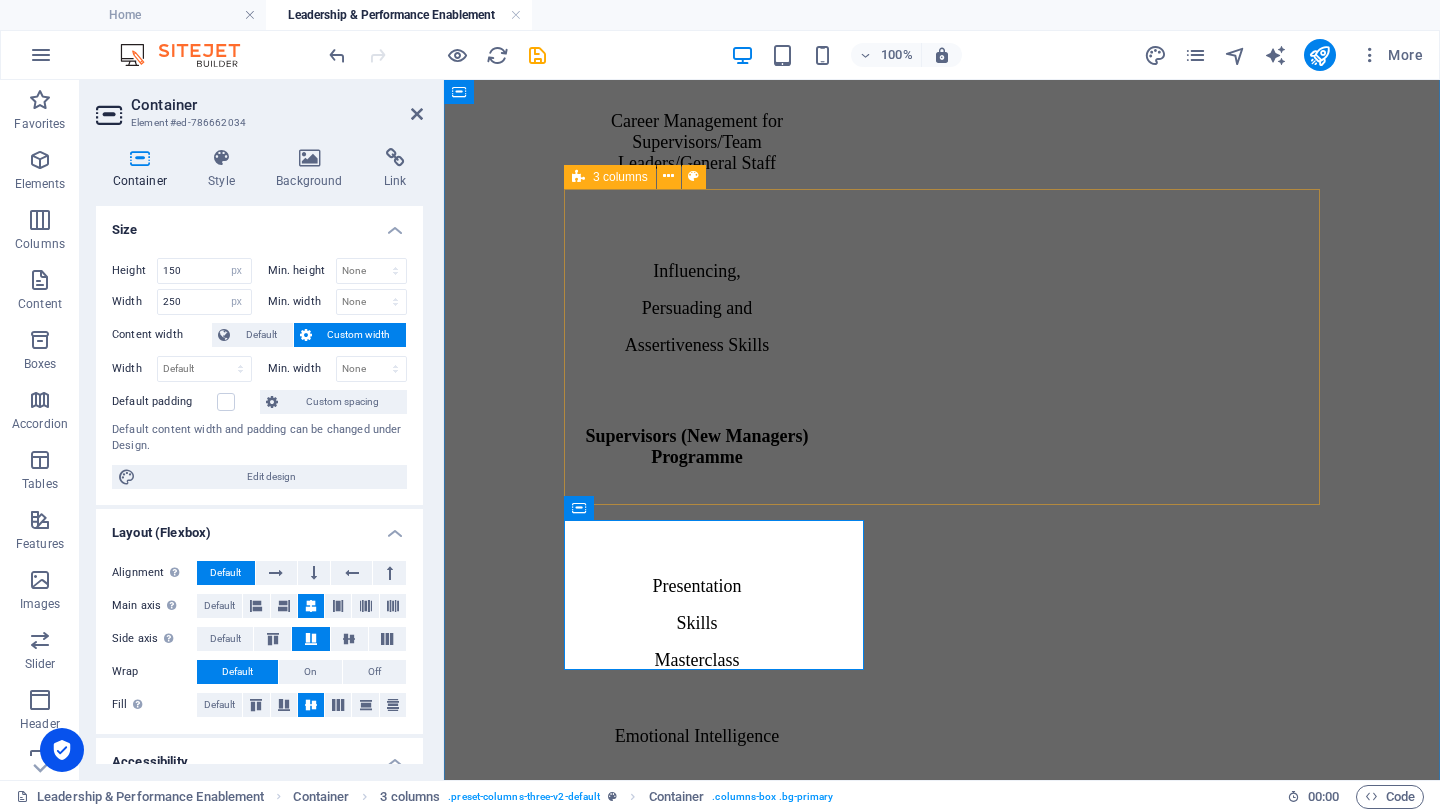 click at bounding box center [942, 1879] 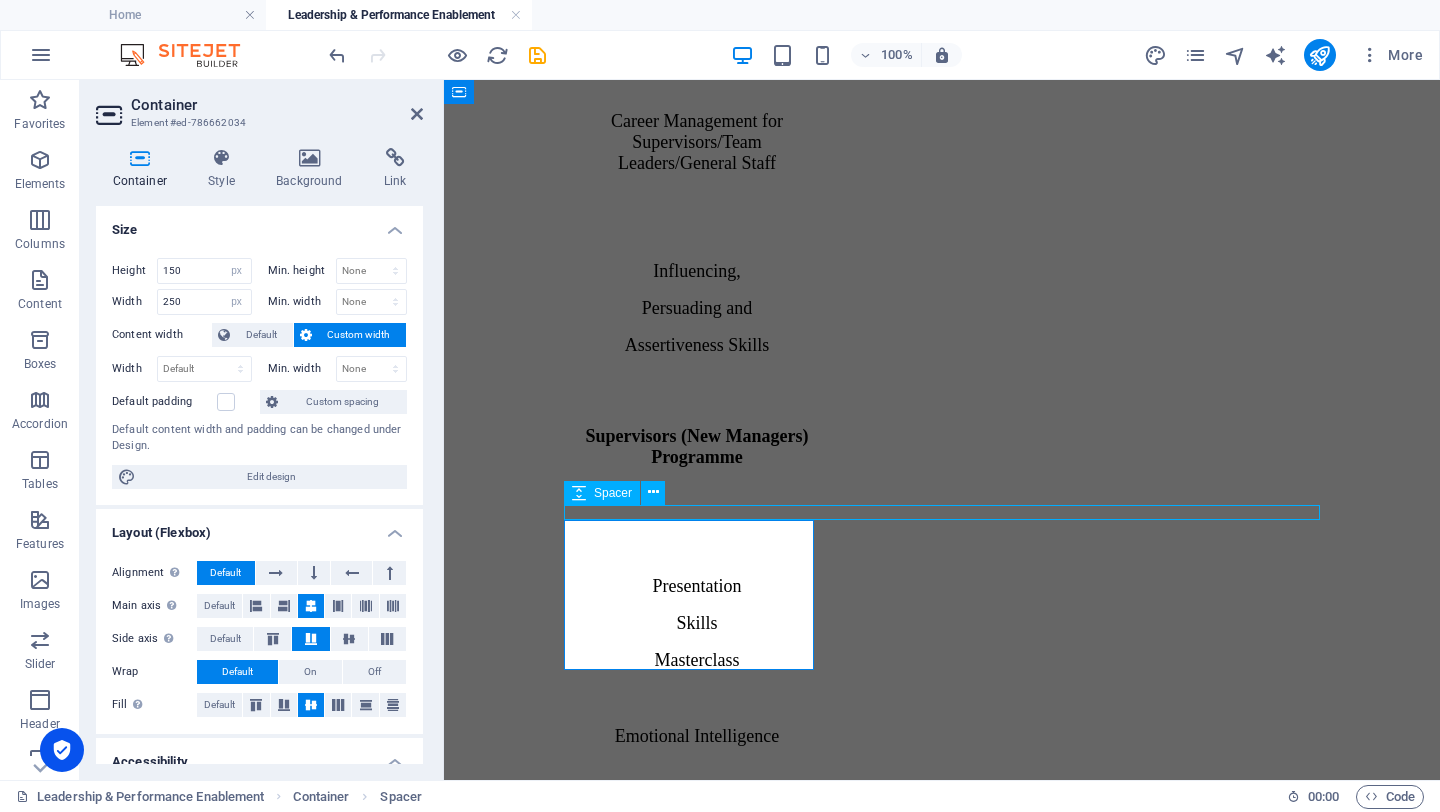 scroll, scrollTop: 2400, scrollLeft: 0, axis: vertical 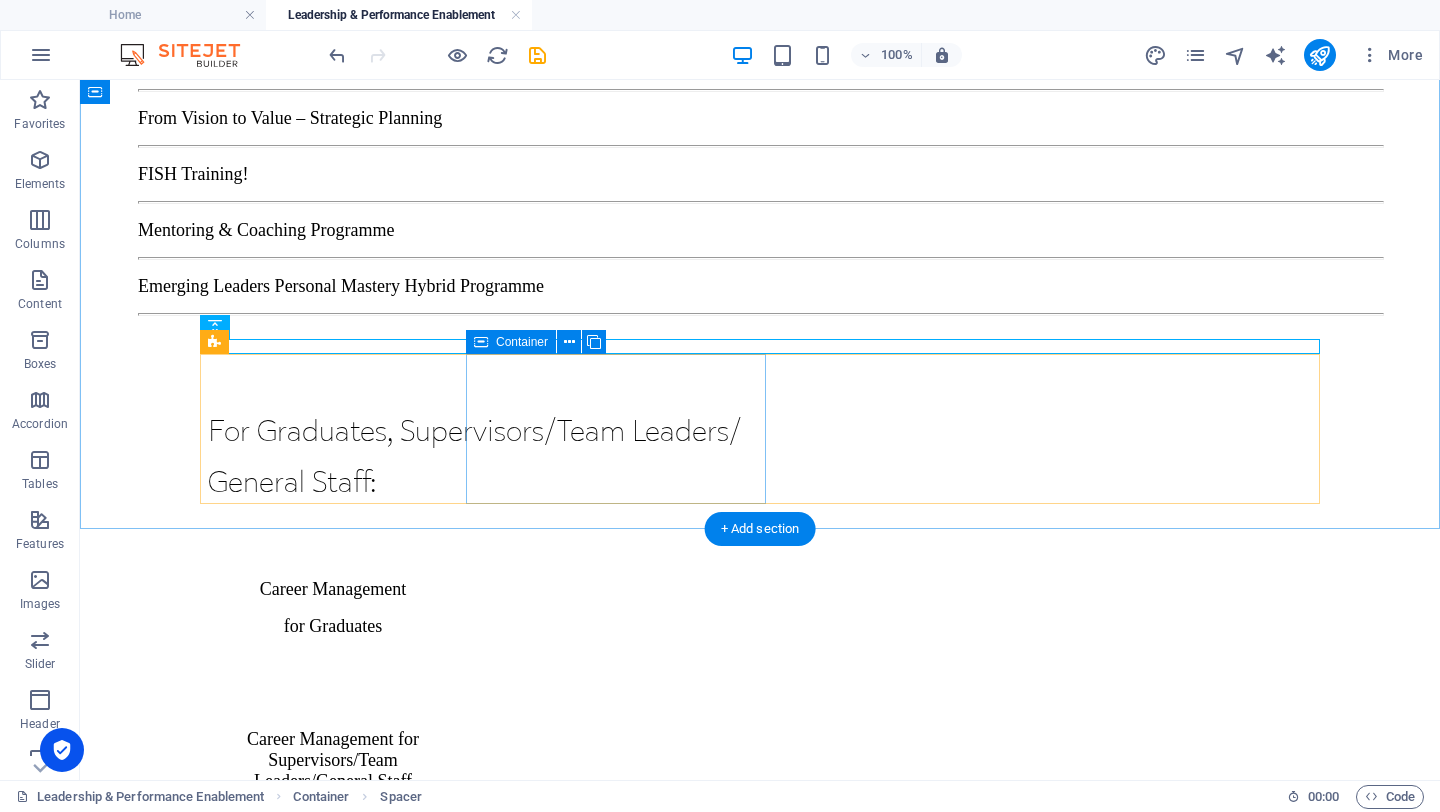 click on "Mentoring & Coaching Programme" at bounding box center [358, 2730] 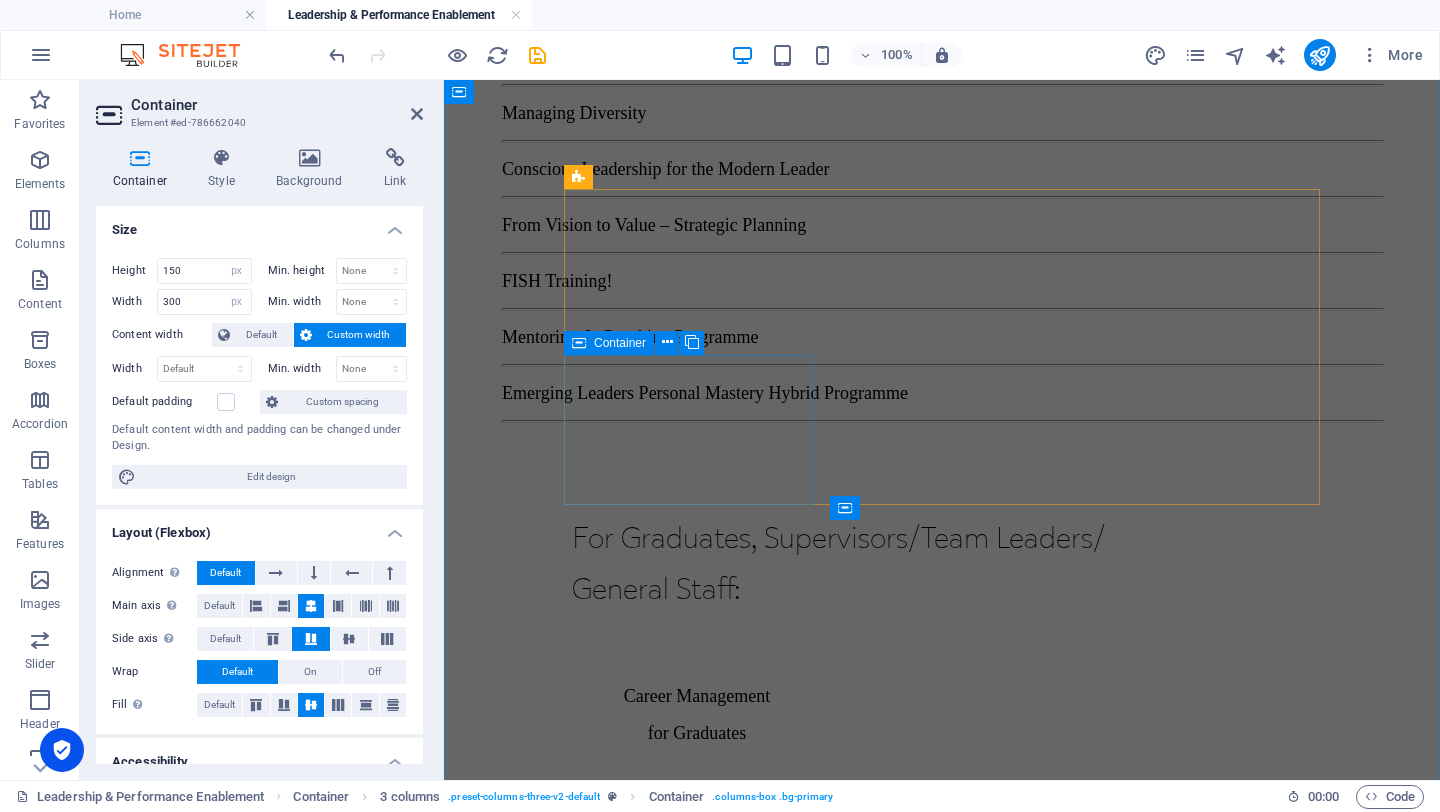 scroll, scrollTop: 3125, scrollLeft: 0, axis: vertical 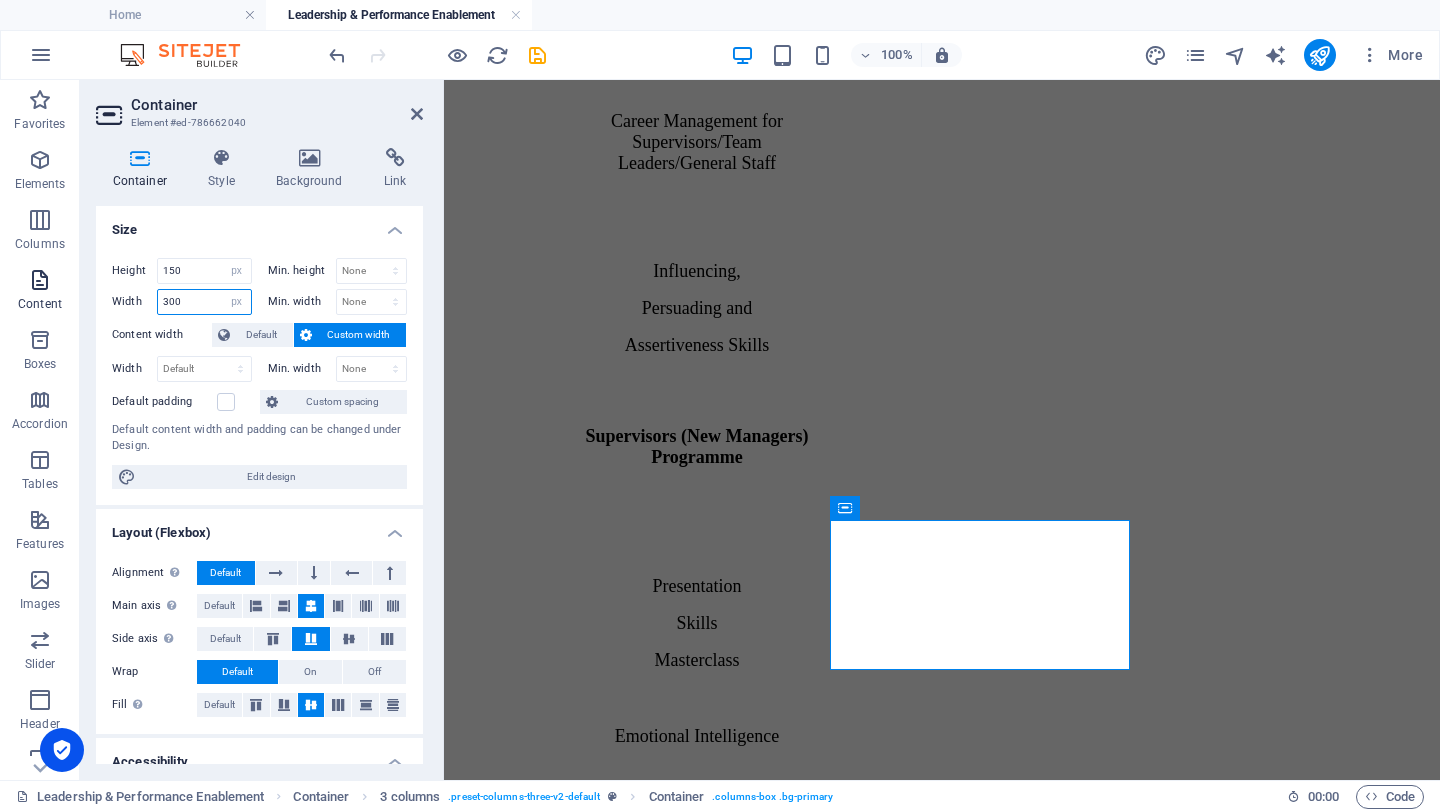 drag, startPoint x: 202, startPoint y: 301, endPoint x: 66, endPoint y: 263, distance: 141.20906 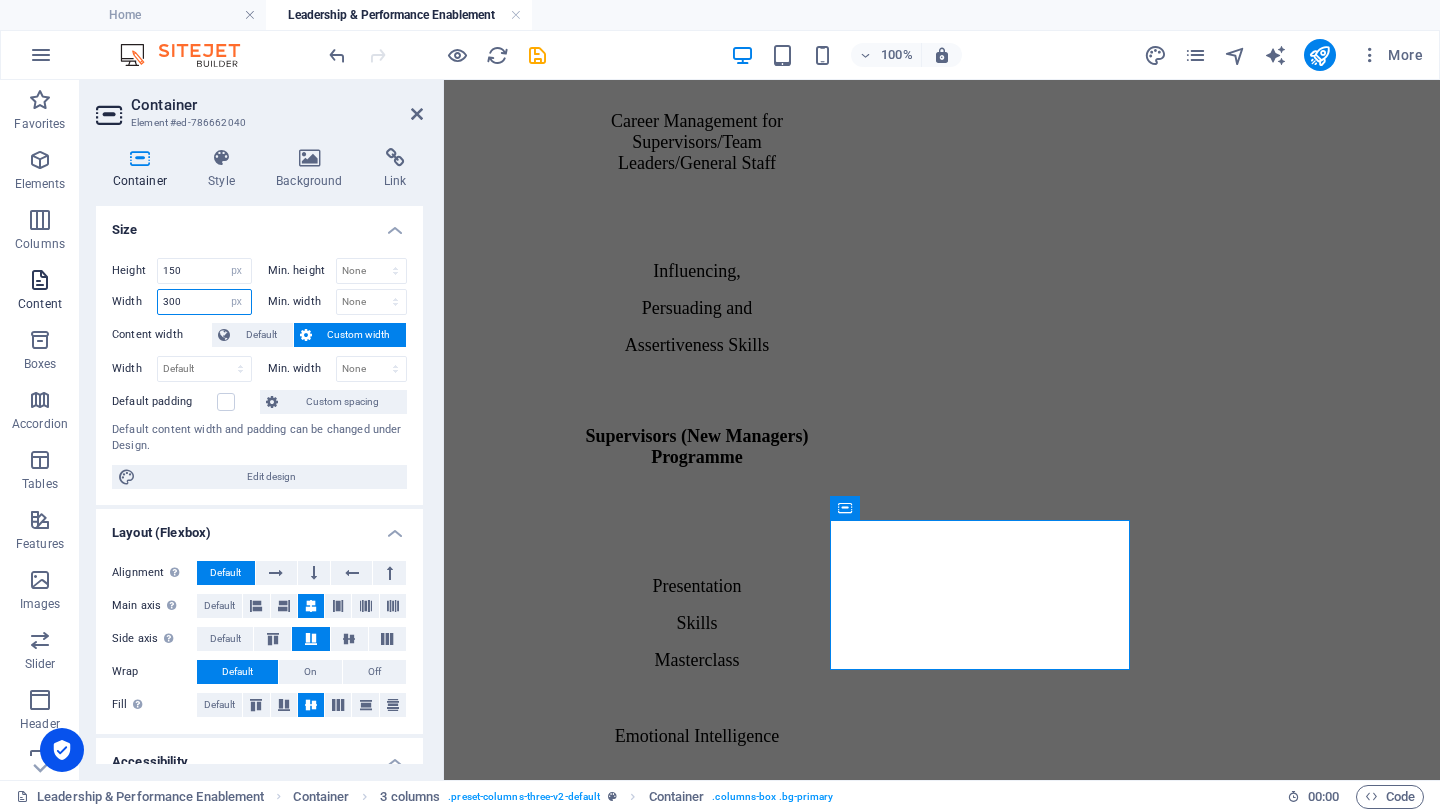 click on "Favorites Elements Columns Content Boxes Accordion Tables Features Images Slider Header Footer Forms Marketing Collections Container Element #ed-786662040
Container Style Background Link Size Height 150 Default px rem % vh vw Min. height None px rem % vh vw Width 300 Default px rem % em vh vw Min. width None px rem % vh vw Content width Default Custom width Width Default px rem % em vh vw Min. width None px rem % vh vw Default padding Custom spacing Default content width and padding can be changed under Design. Edit design Layout (Flexbox) Alignment Determines the flex direction. Default Main axis Determine how elements should behave along the main axis inside this container (justify content). Default Side axis Control the vertical direction of the element inside of the container (align items). Default Wrap Default On Off Fill Controls the distances and direction of elements on the y-axis across several lines (align content). Default Accessibility Role None Alert Article Banner Comment Dialog" at bounding box center [720, 430] 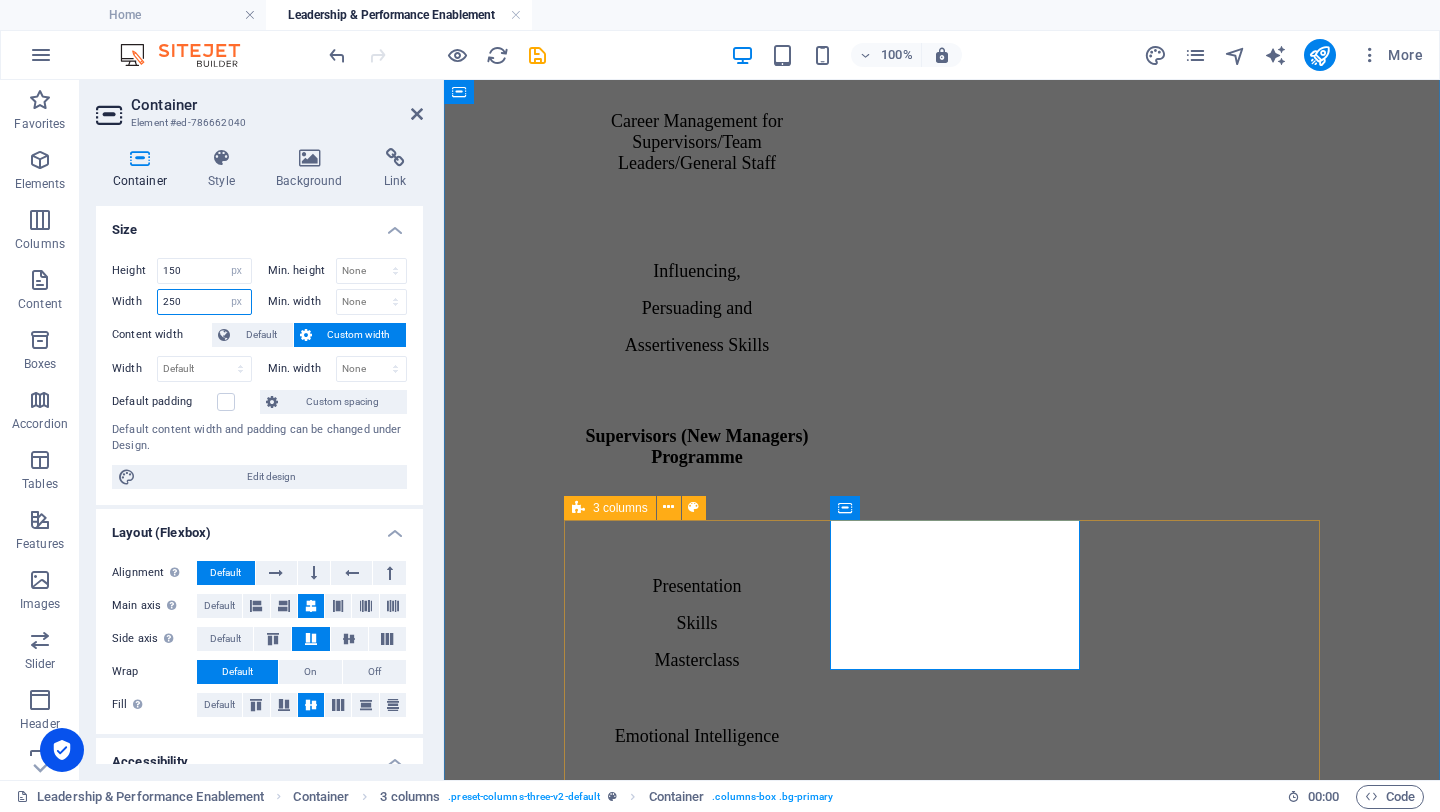 type on "250" 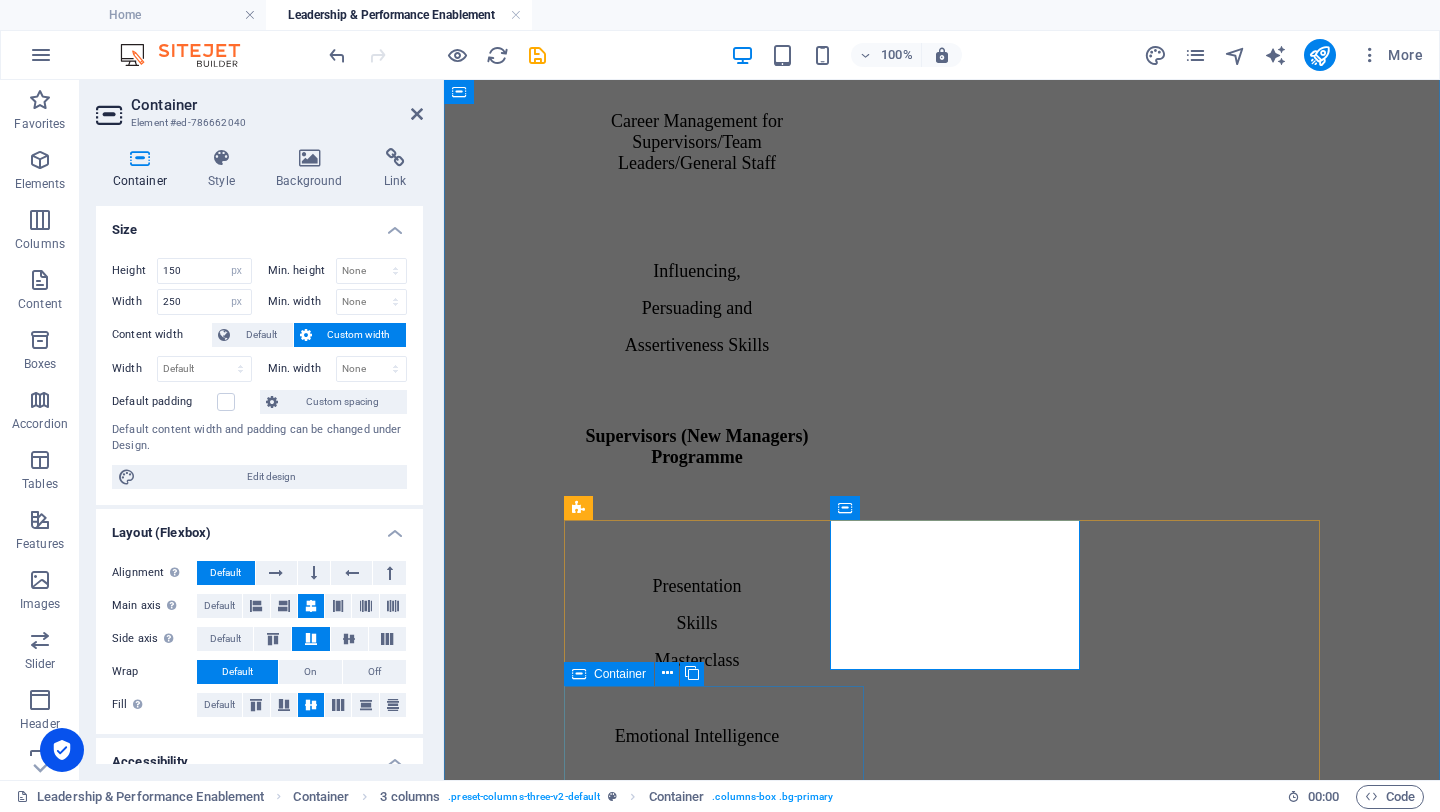 click on "Personal Mastery" at bounding box center (722, 2262) 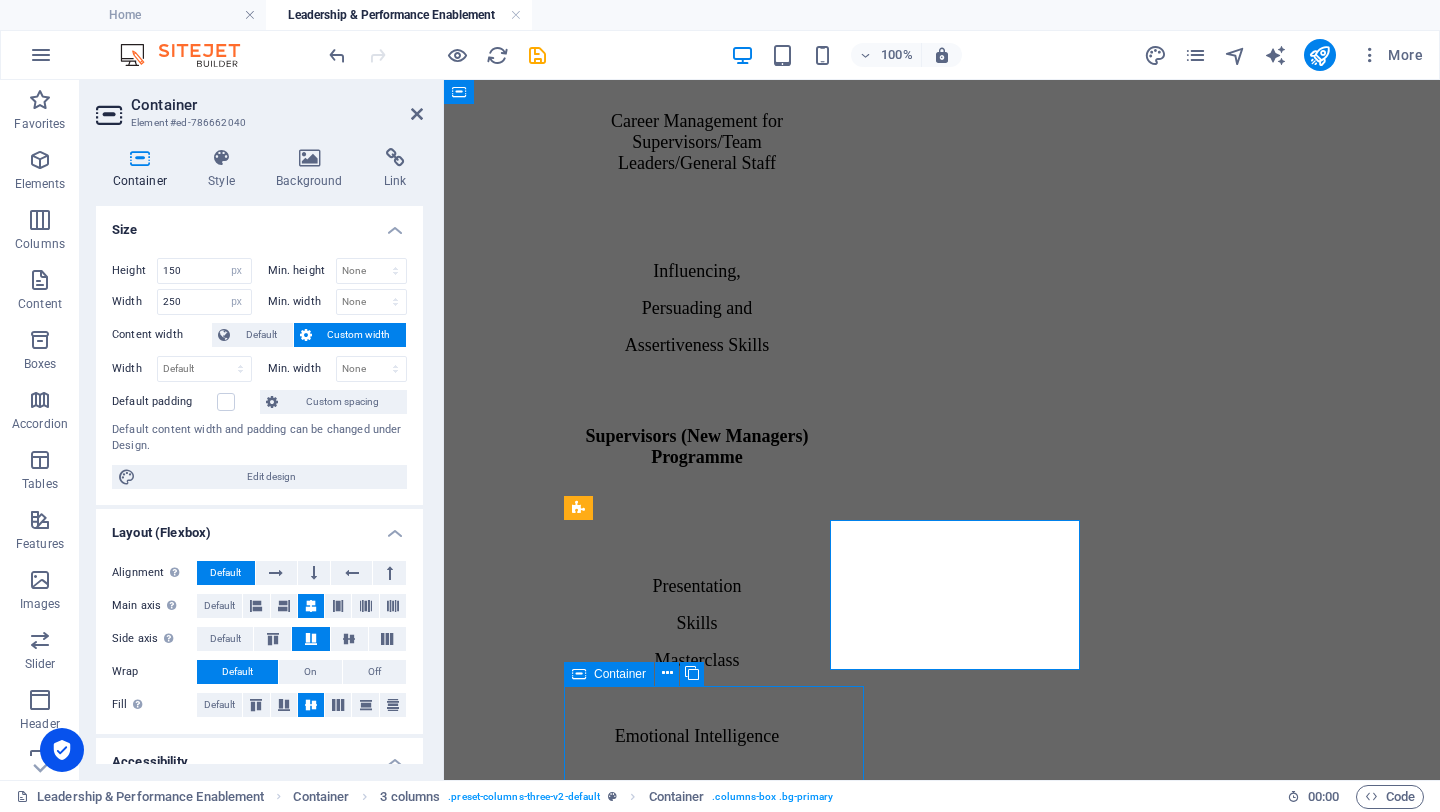 scroll, scrollTop: 2400, scrollLeft: 0, axis: vertical 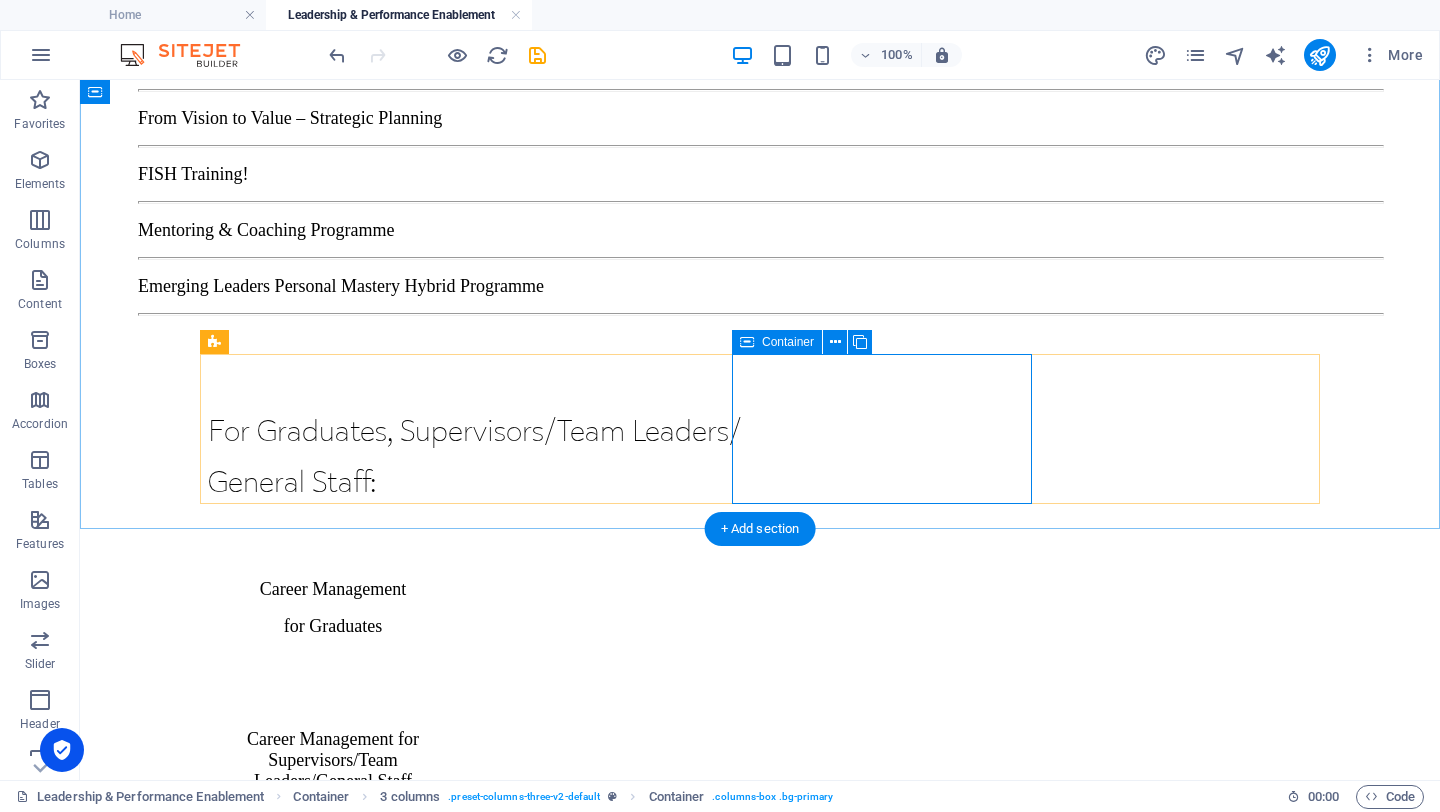 click on "Personal Mastery" at bounding box center [358, 2880] 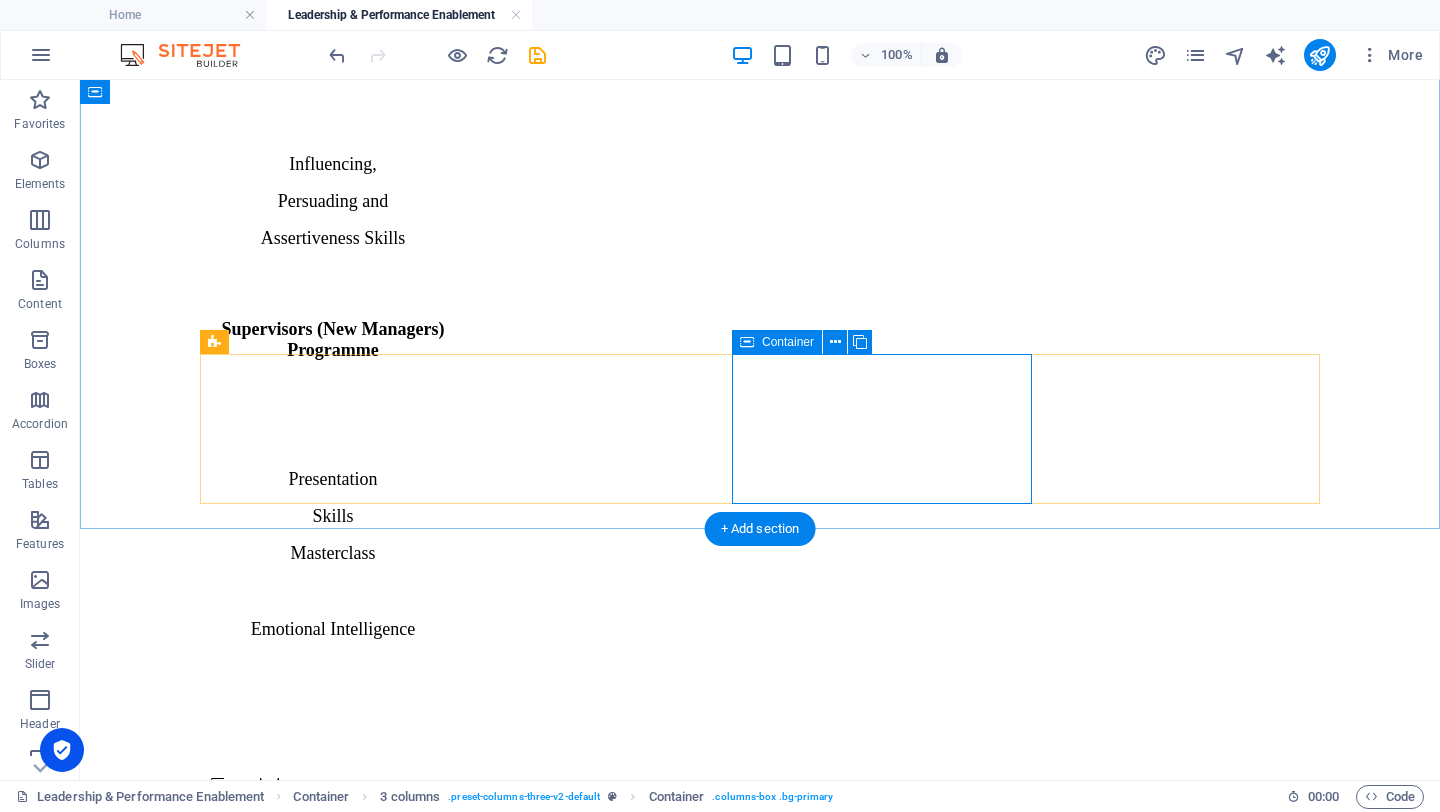 select on "px" 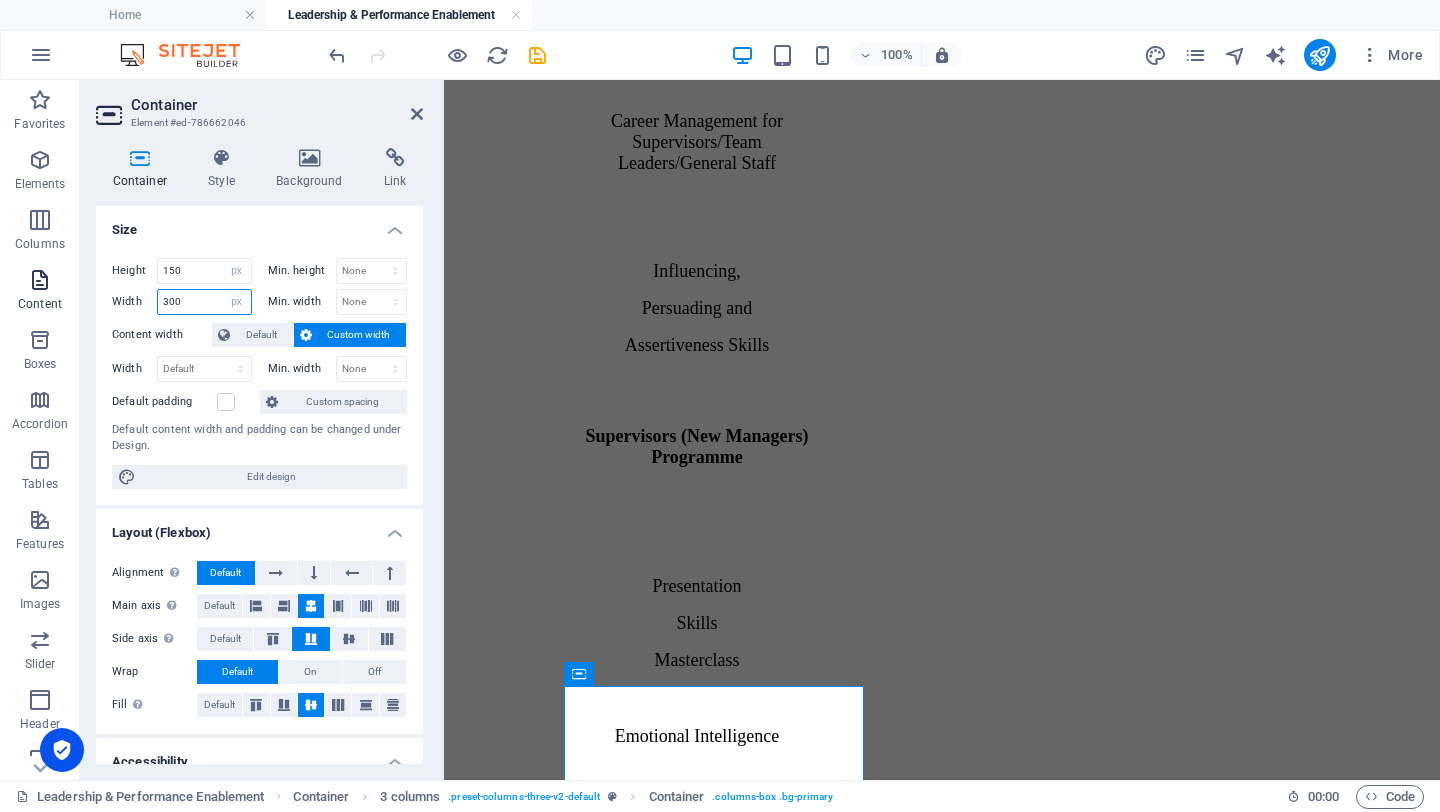 drag, startPoint x: 210, startPoint y: 294, endPoint x: 77, endPoint y: 284, distance: 133.37541 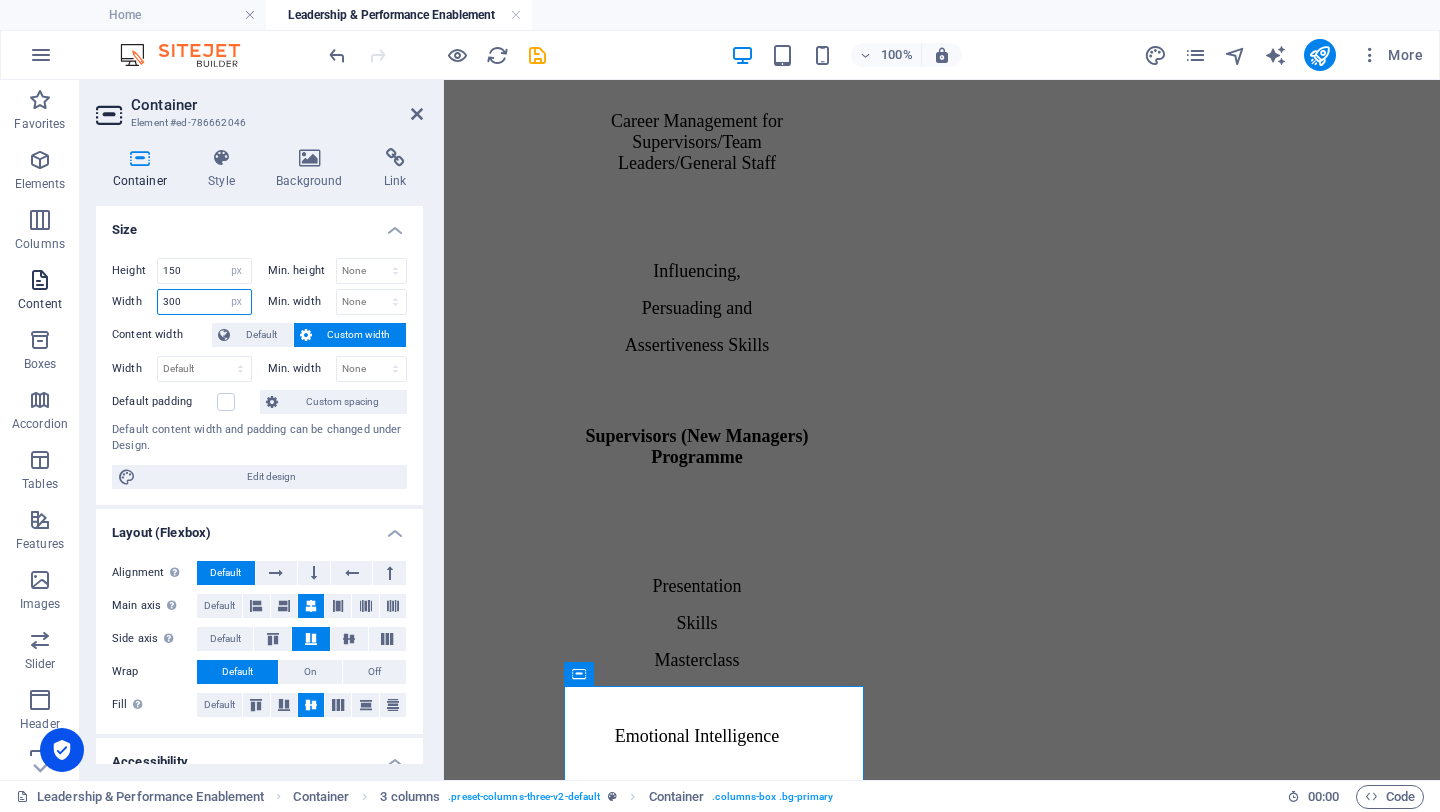 click on "Favorites Elements Columns Content Boxes Accordion Tables Features Images Slider Header Footer Forms Marketing Collections Container Element #ed-786662046
Container Style Background Link Size Height 150 Default px rem % vh vw Min. height None px rem % vh vw Width 300 Default px rem % em vh vw Min. width None px rem % vh vw Content width Default Custom width Width Default px rem % em vh vw Min. width None px rem % vh vw Default padding Custom spacing Default content width and padding can be changed under Design. Edit design Layout (Flexbox) Alignment Determines the flex direction. Default Main axis Determine how elements should behave along the main axis inside this container (justify content). Default Side axis Control the vertical direction of the element inside of the container (align items). Default Wrap Default On Off Fill Controls the distances and direction of elements on the y-axis across several lines (align content). Default Accessibility Role None Alert Article Banner Comment Dialog" at bounding box center (720, 430) 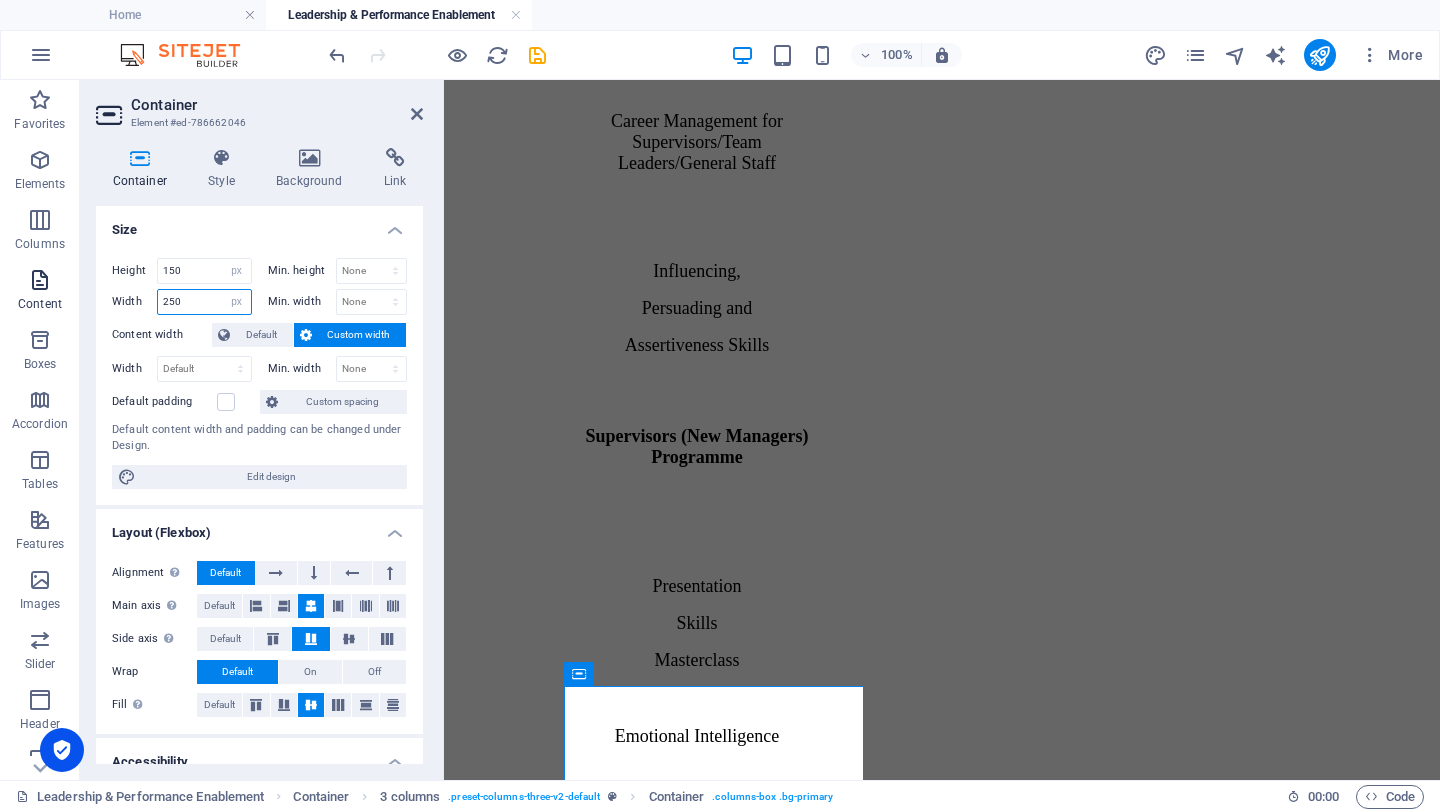 type on "250" 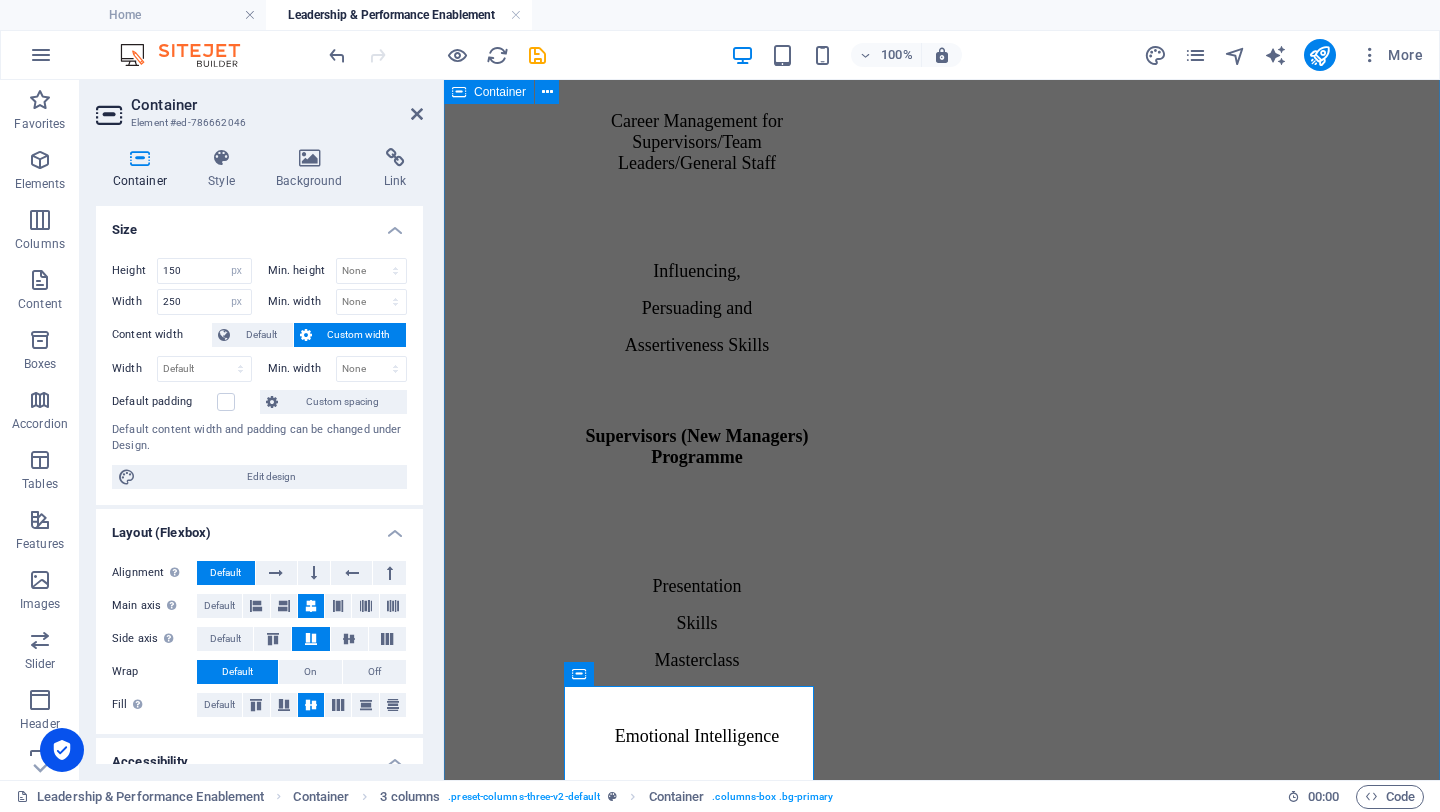 click on "For Graduates, Supervisors/Team Leaders/ General Staff:  Career Management  for Graduates Career Management for Supervisors/Team Leaders/General Staff Influencing,  Persuading and  Assertiveness Skills Supervisors (New Managers) Programme Presentation  Skills  Masterclass Emotional Intelligence For Managers: Leading and Developing High Performance Teams Emotional Intelligence and People Leadership Managers Change Management Conflict Resolution Managing Diversity Conscious Leadership for the Modern Leader From Vision to Value - Strategic Planning Mentoring & Coaching Programme Personal Mastery" at bounding box center [942, 1072] 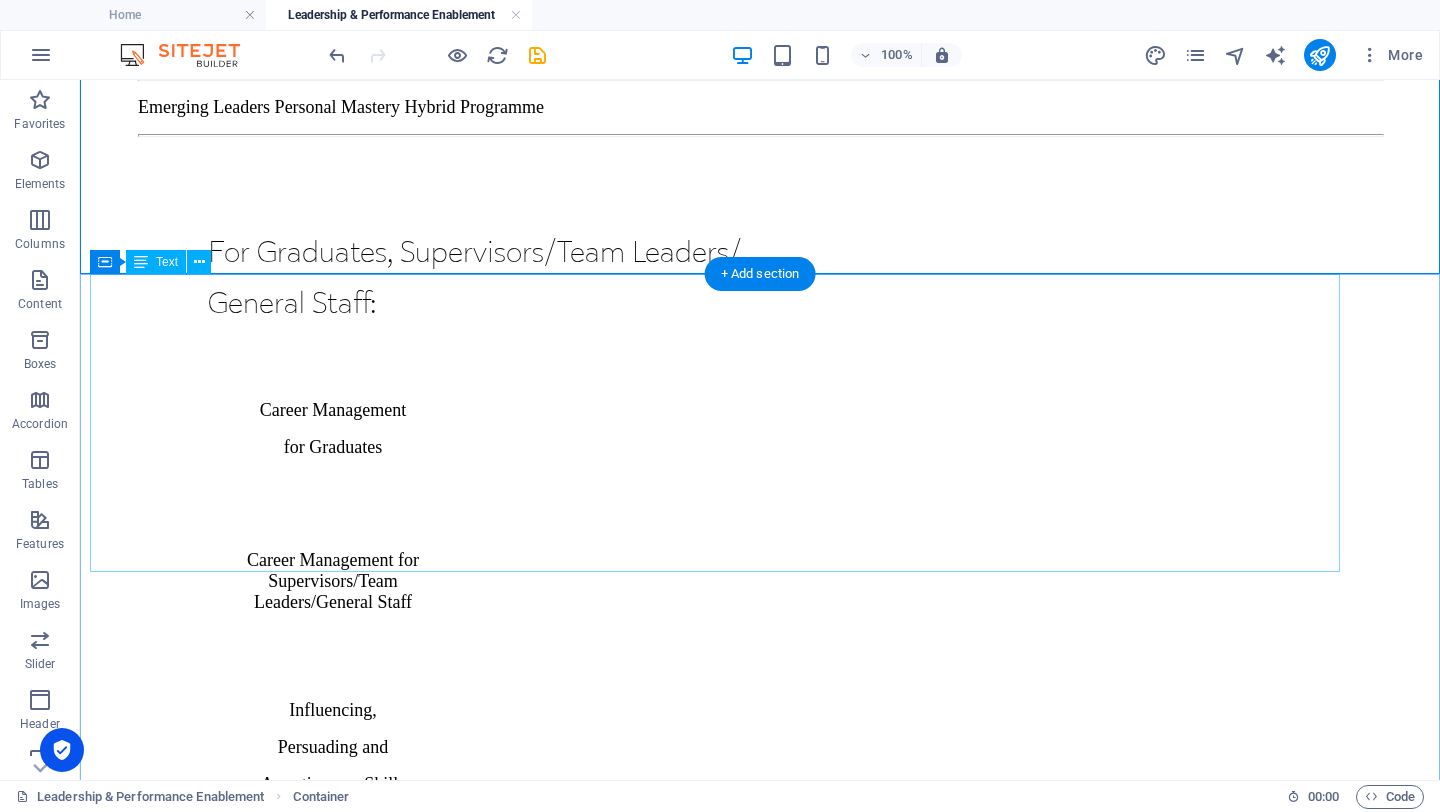 scroll, scrollTop: 2524, scrollLeft: 0, axis: vertical 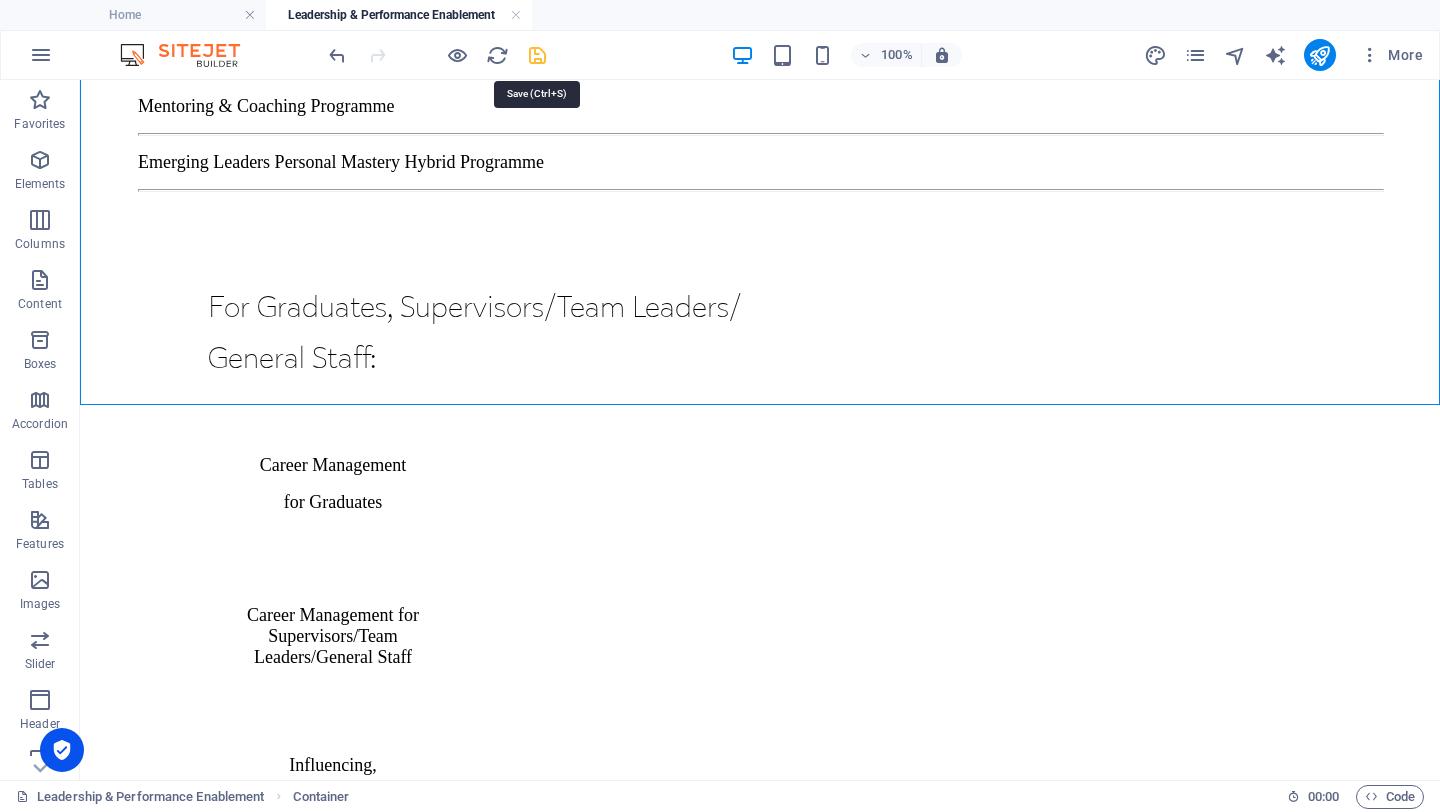 click at bounding box center [537, 55] 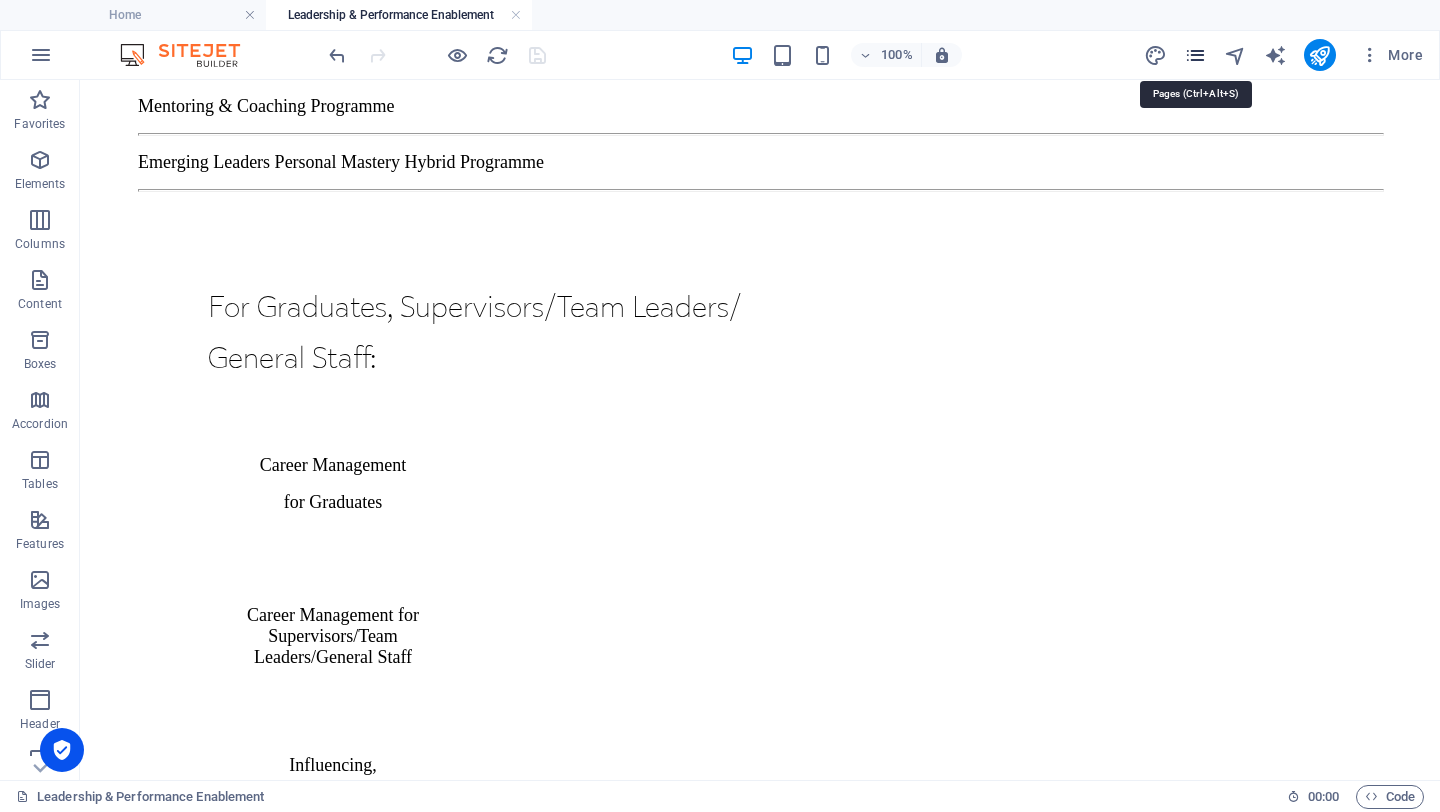click at bounding box center (1195, 55) 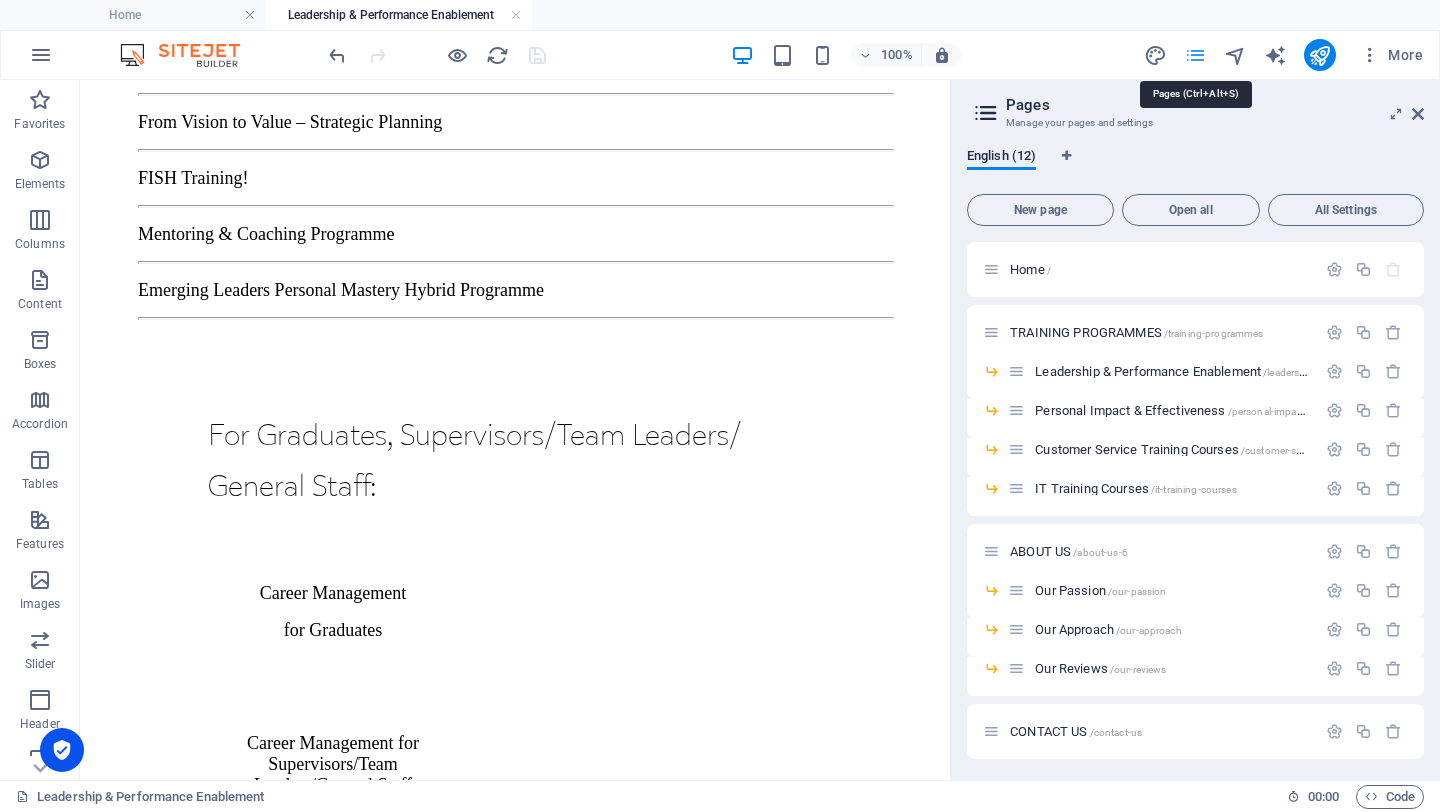scroll, scrollTop: 3325, scrollLeft: 0, axis: vertical 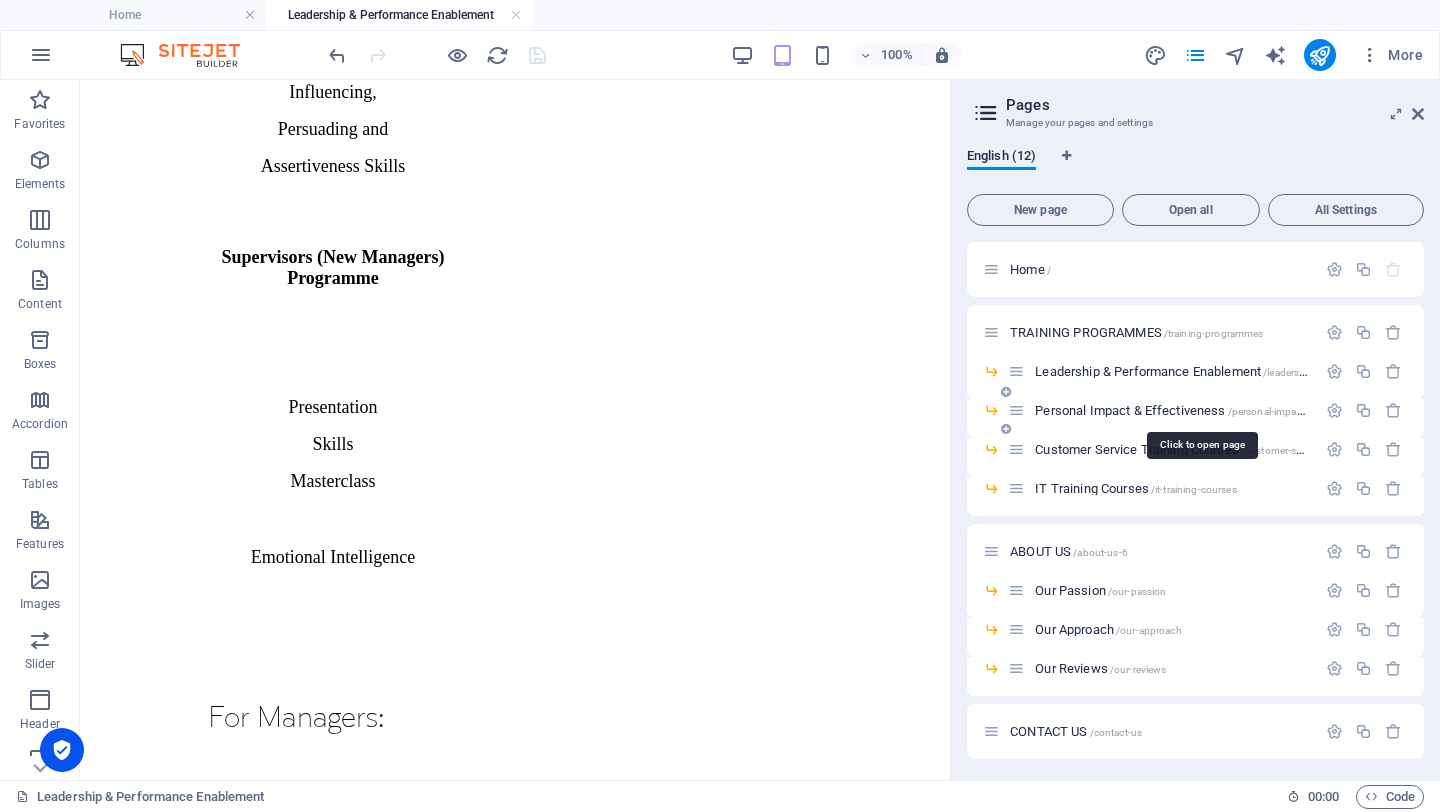 click on "Personal Impact & Effectiveness /personal-impact-effectiveness" at bounding box center [1201, 410] 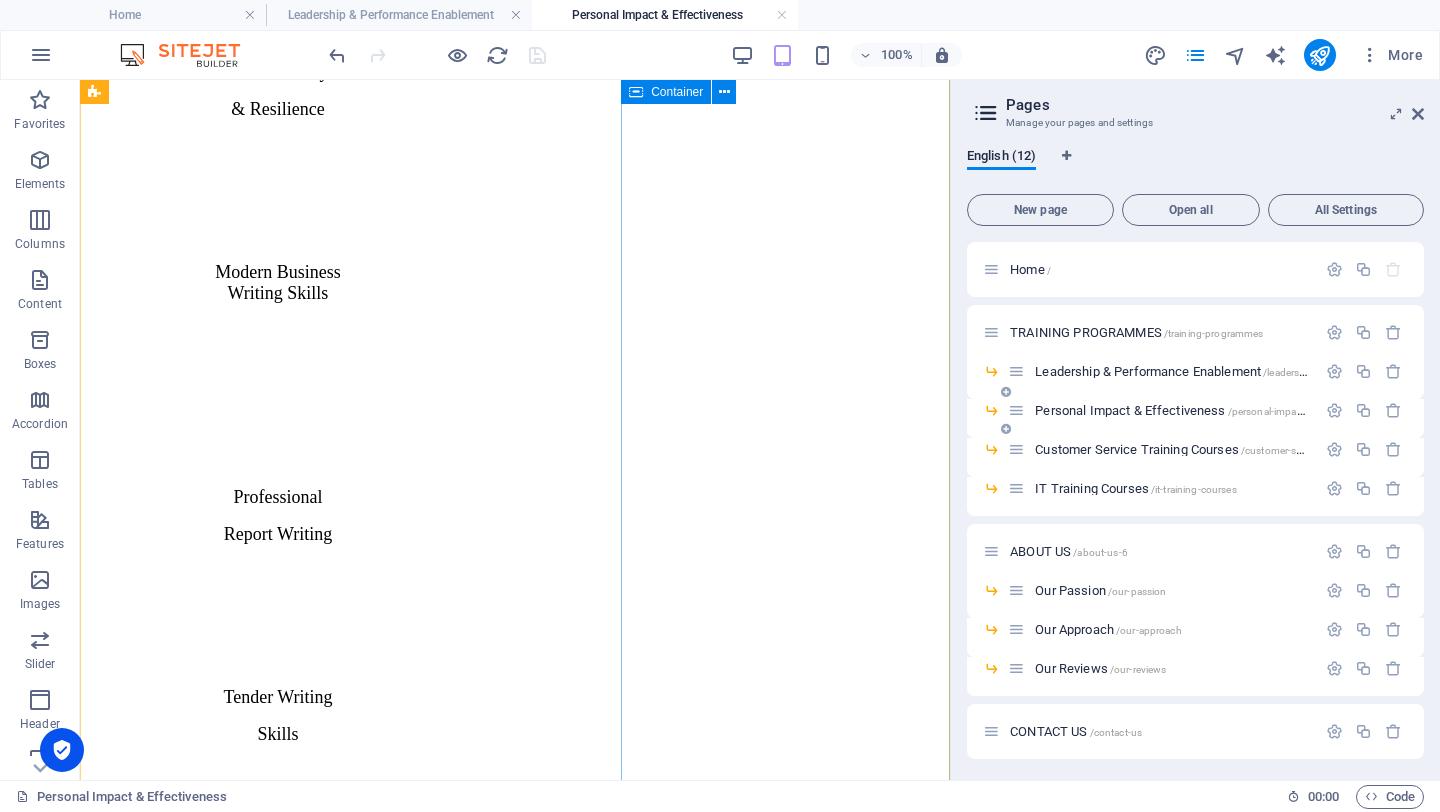 scroll, scrollTop: 2386, scrollLeft: 0, axis: vertical 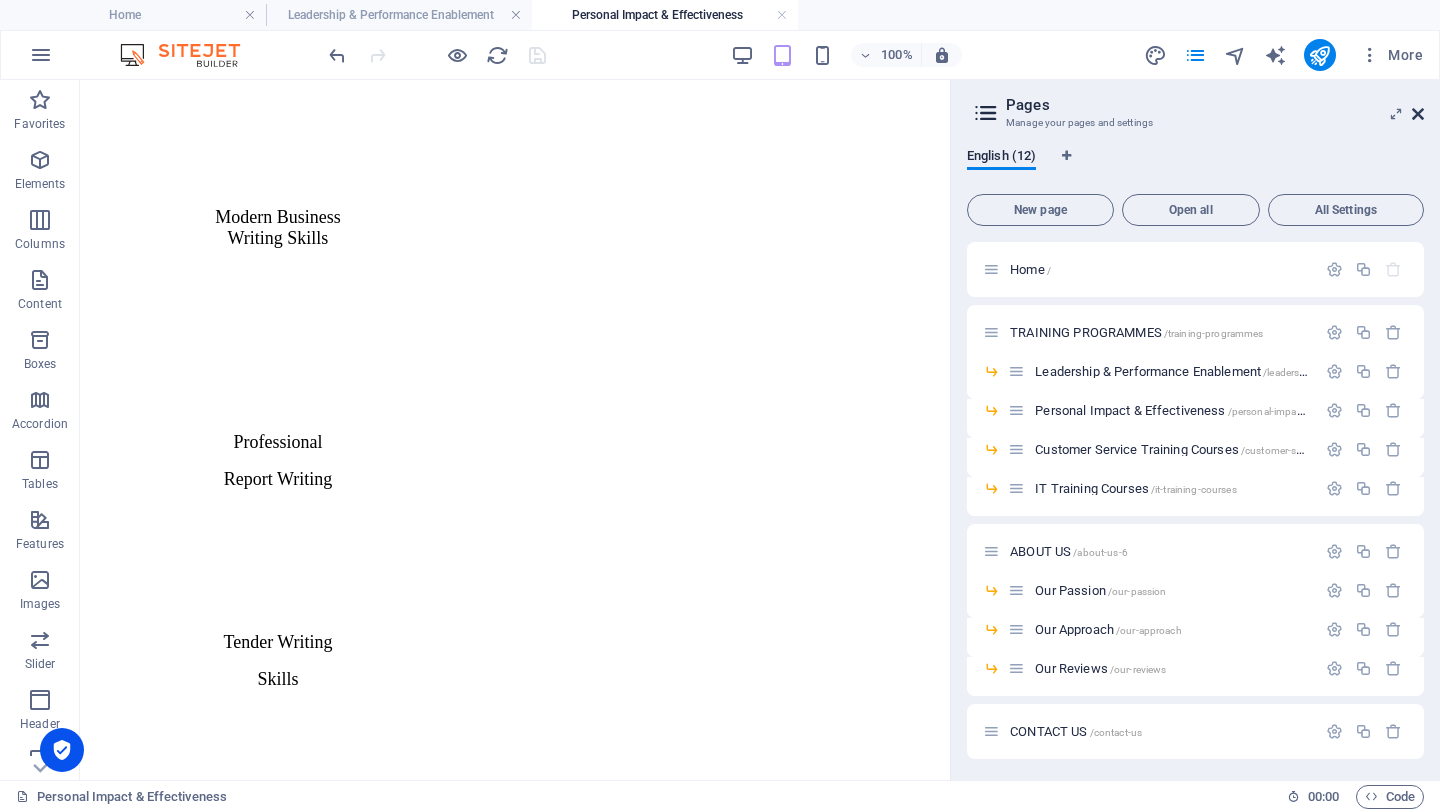 click at bounding box center (1418, 114) 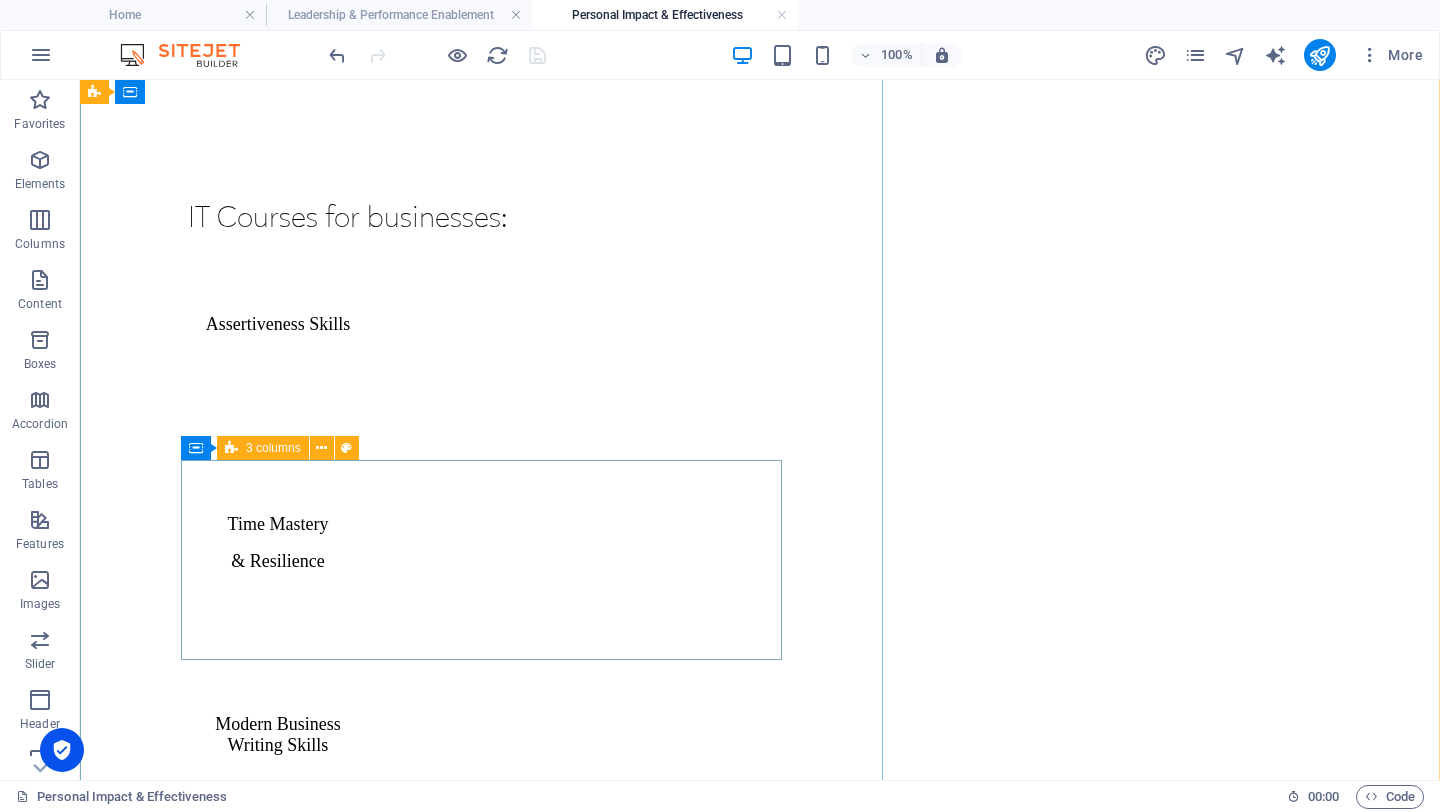scroll, scrollTop: 2458, scrollLeft: 0, axis: vertical 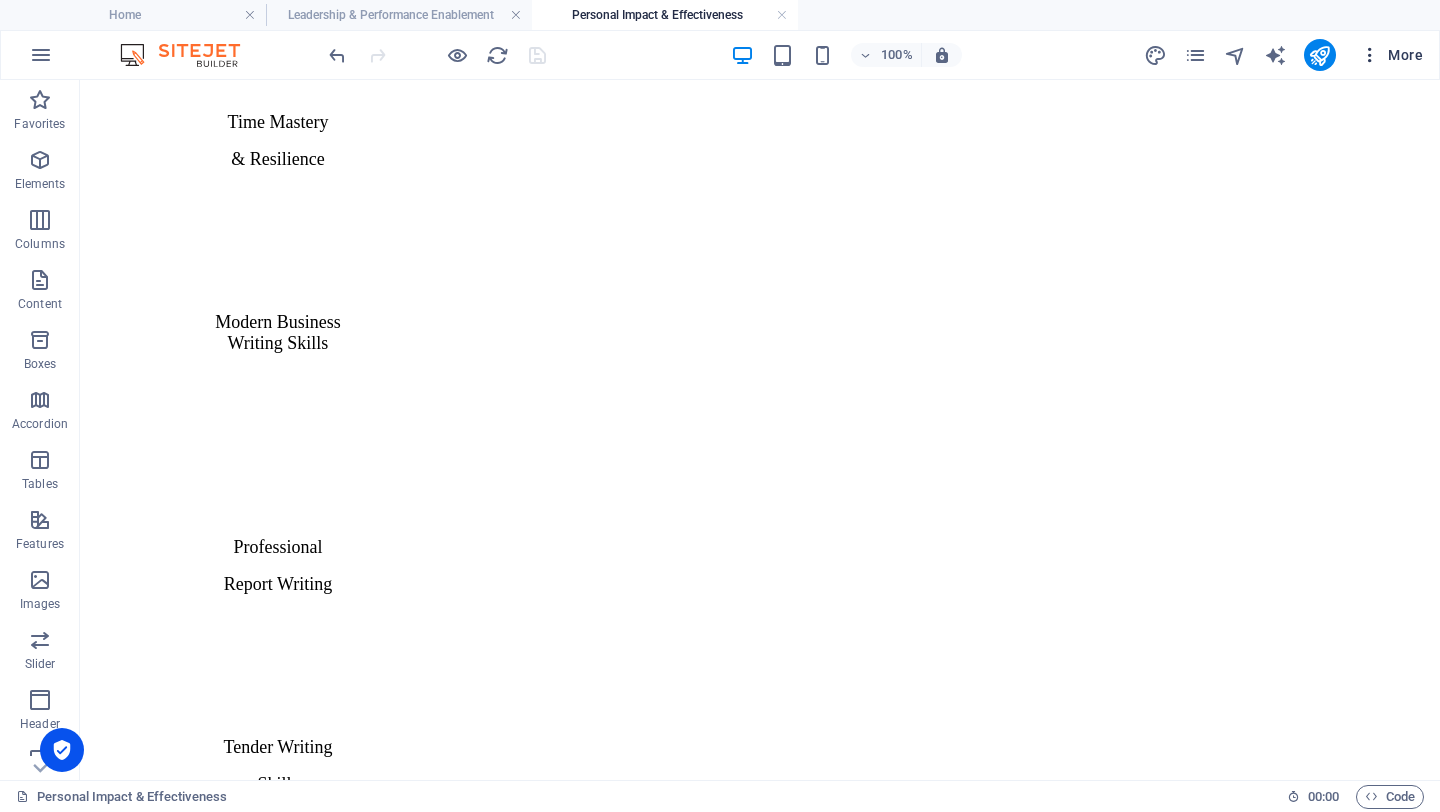 click on "More" at bounding box center [1391, 55] 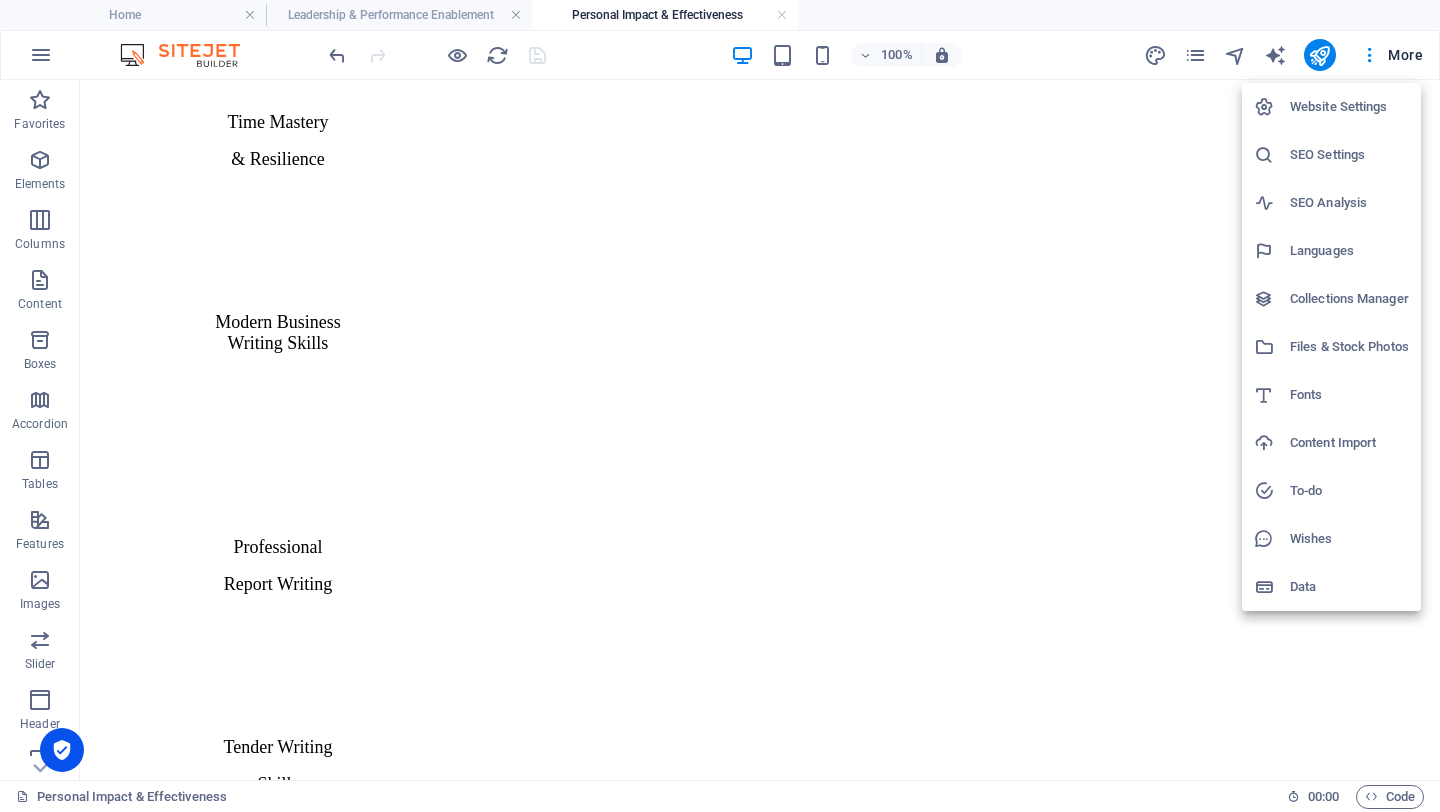click at bounding box center (720, 406) 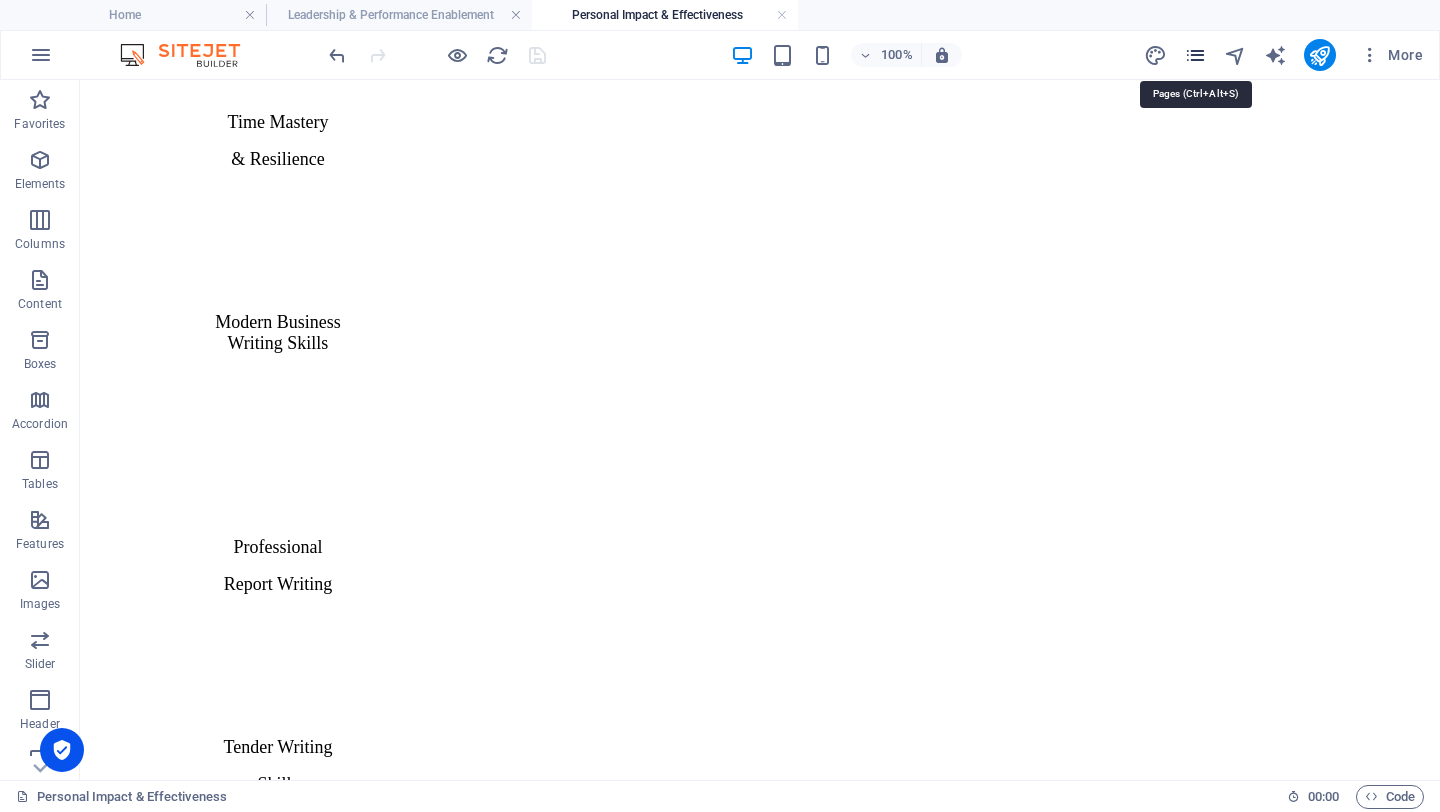 click at bounding box center [1195, 55] 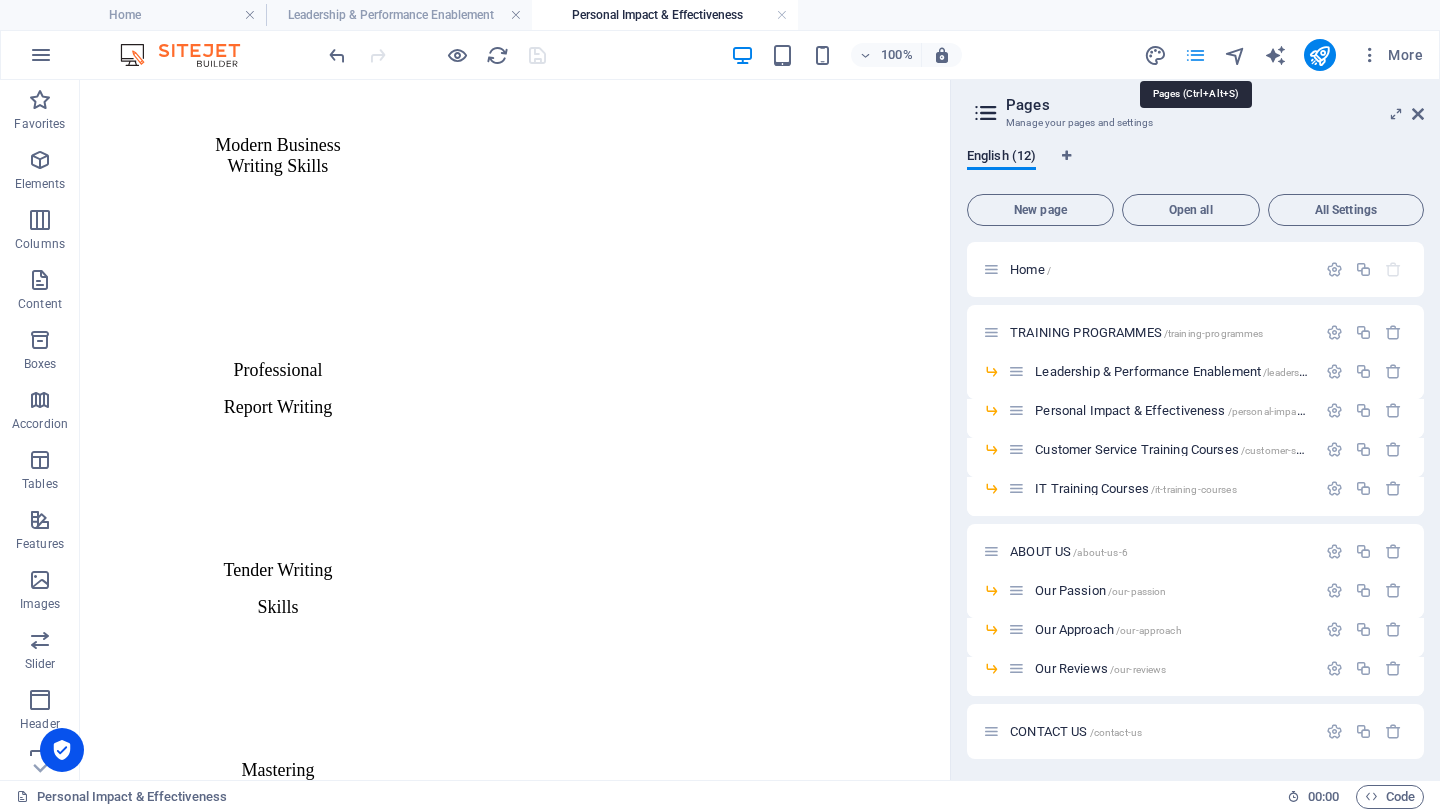 scroll, scrollTop: 3979, scrollLeft: 0, axis: vertical 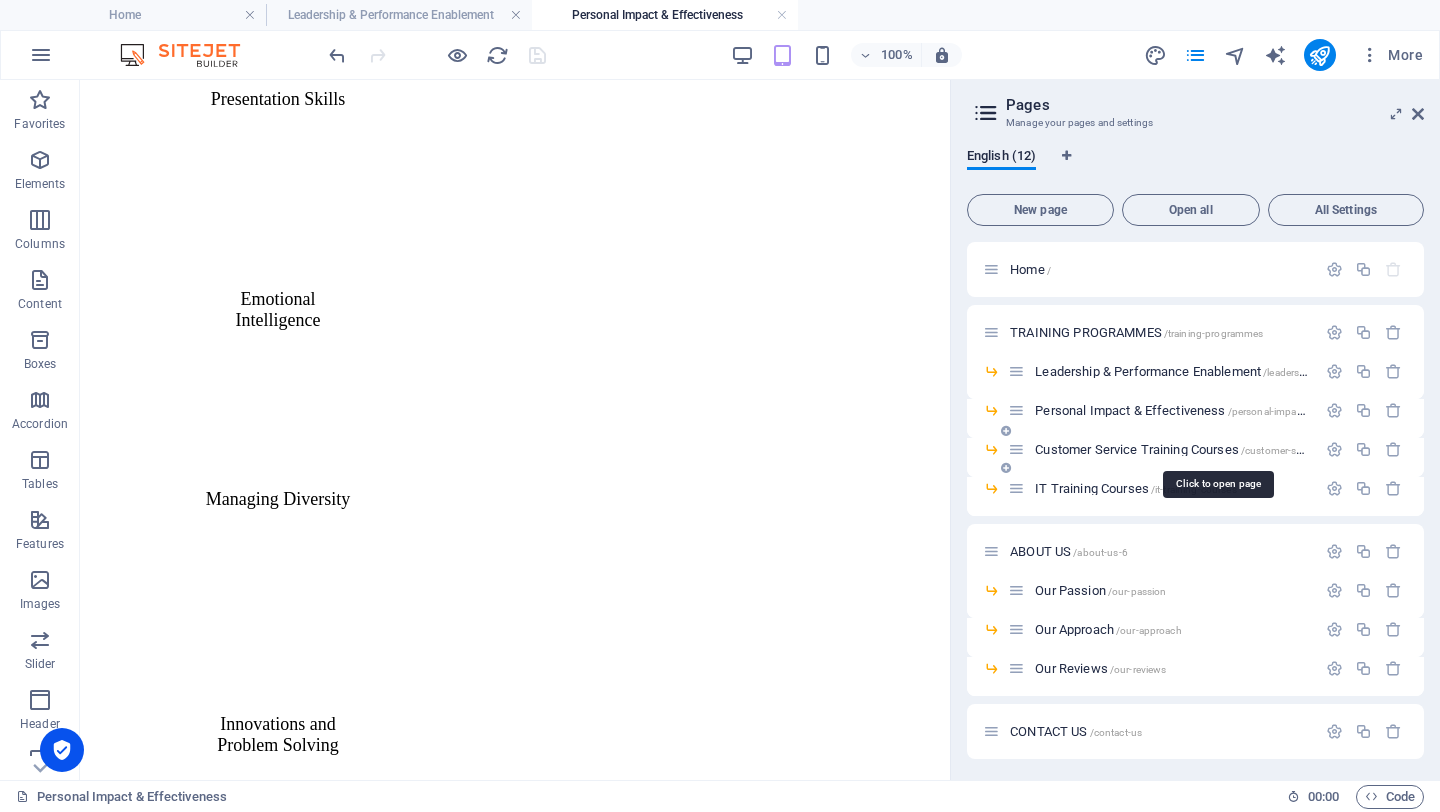 click on "Customer Service Training Courses /customer-service-training-courses" at bounding box center (1216, 449) 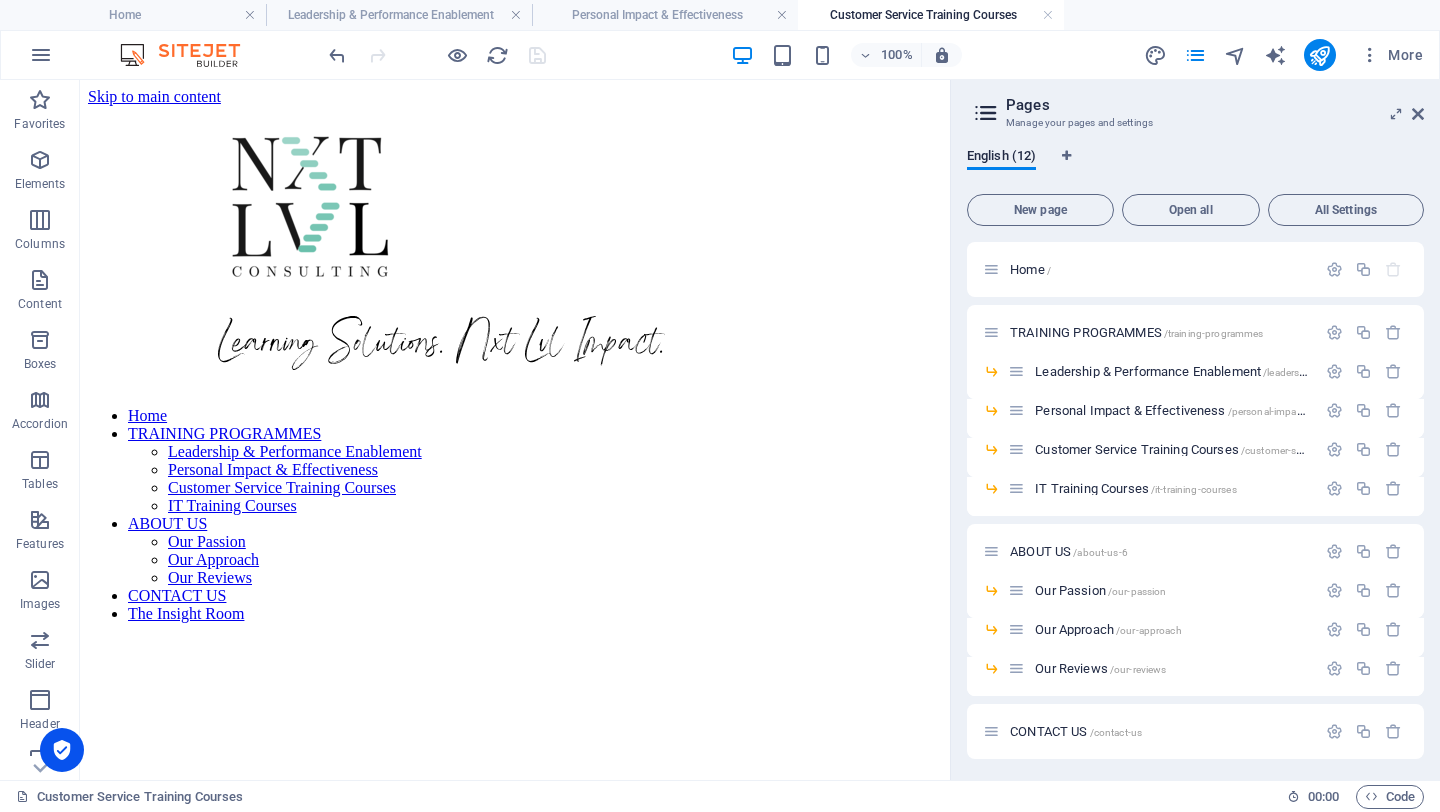 scroll, scrollTop: 0, scrollLeft: 0, axis: both 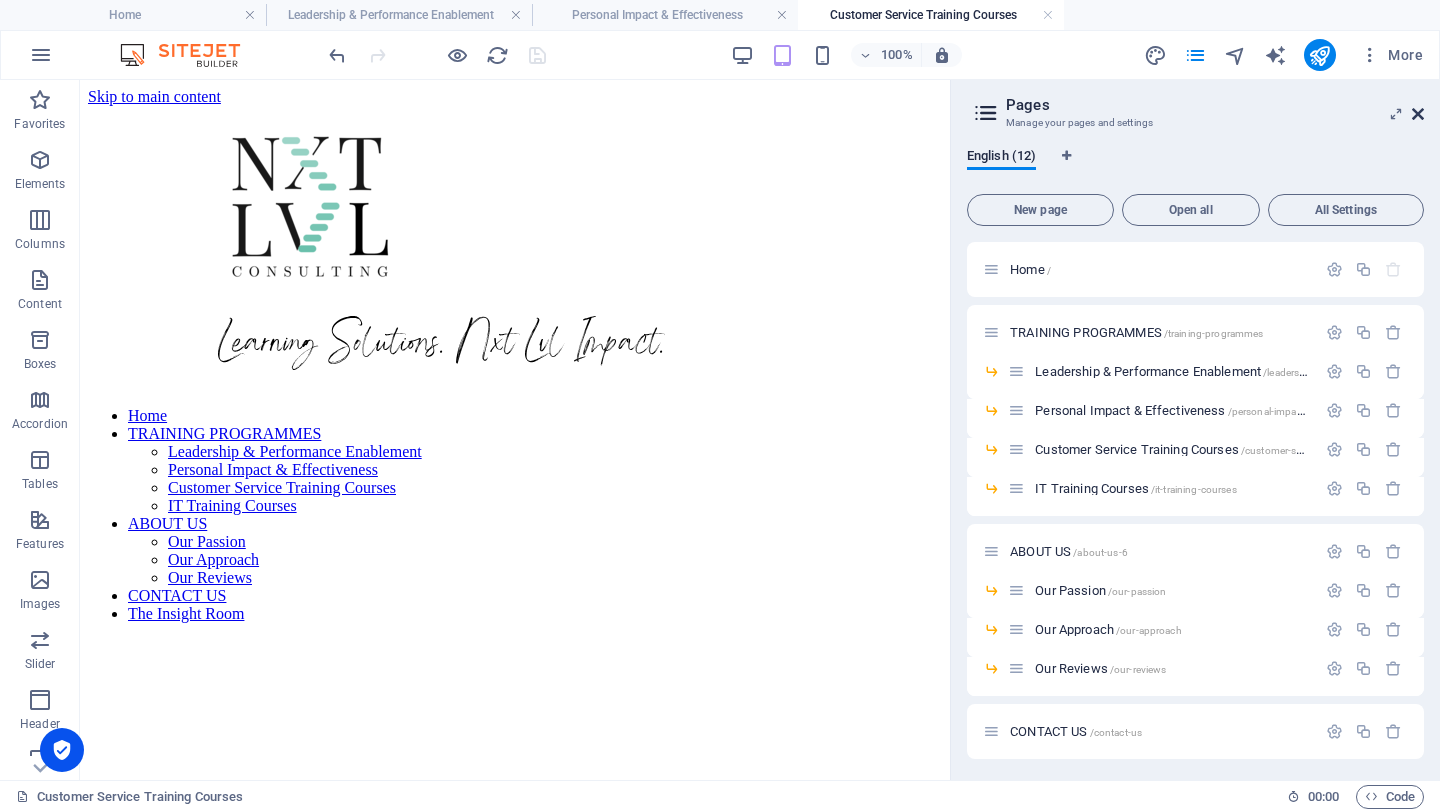 click at bounding box center [1418, 114] 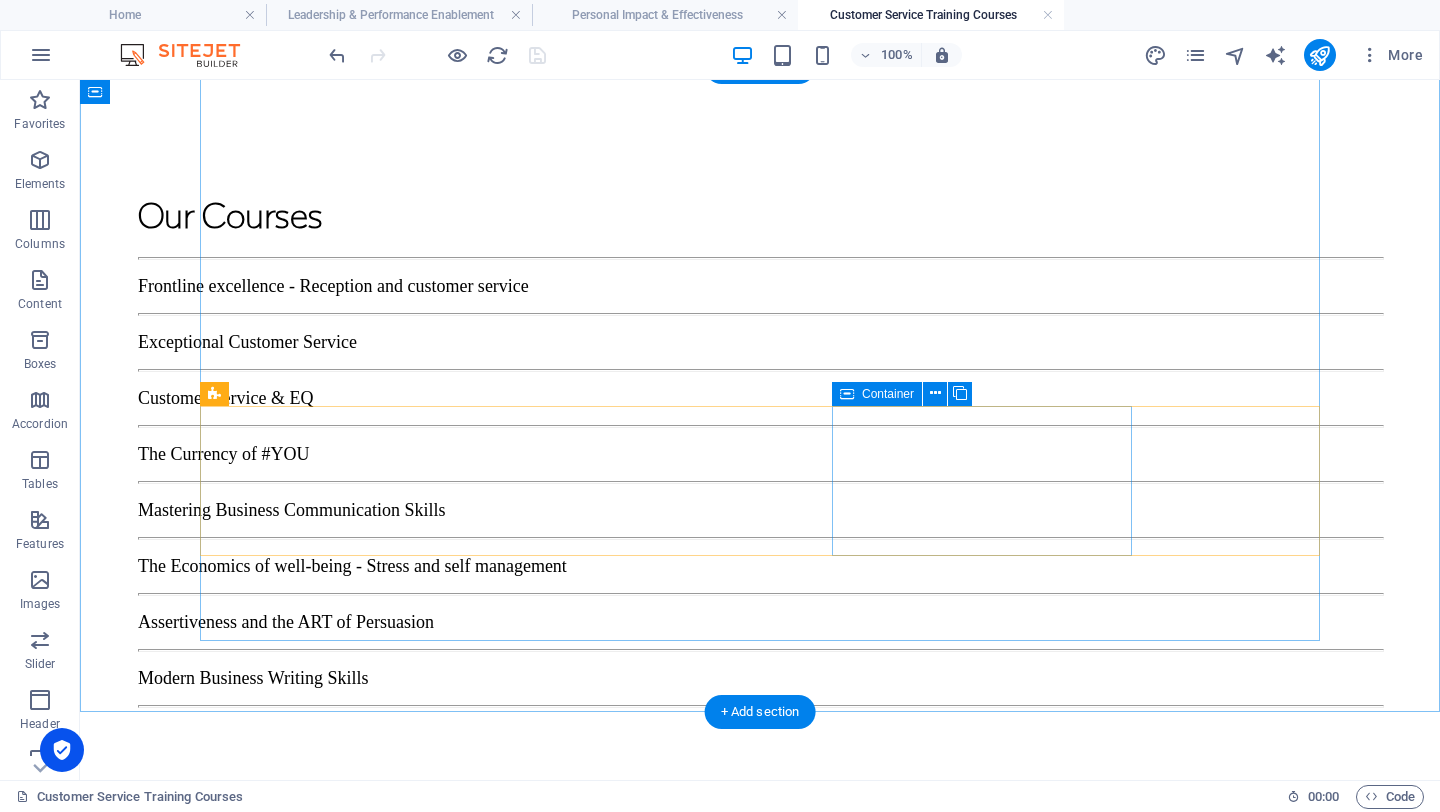 scroll, scrollTop: 1602, scrollLeft: 0, axis: vertical 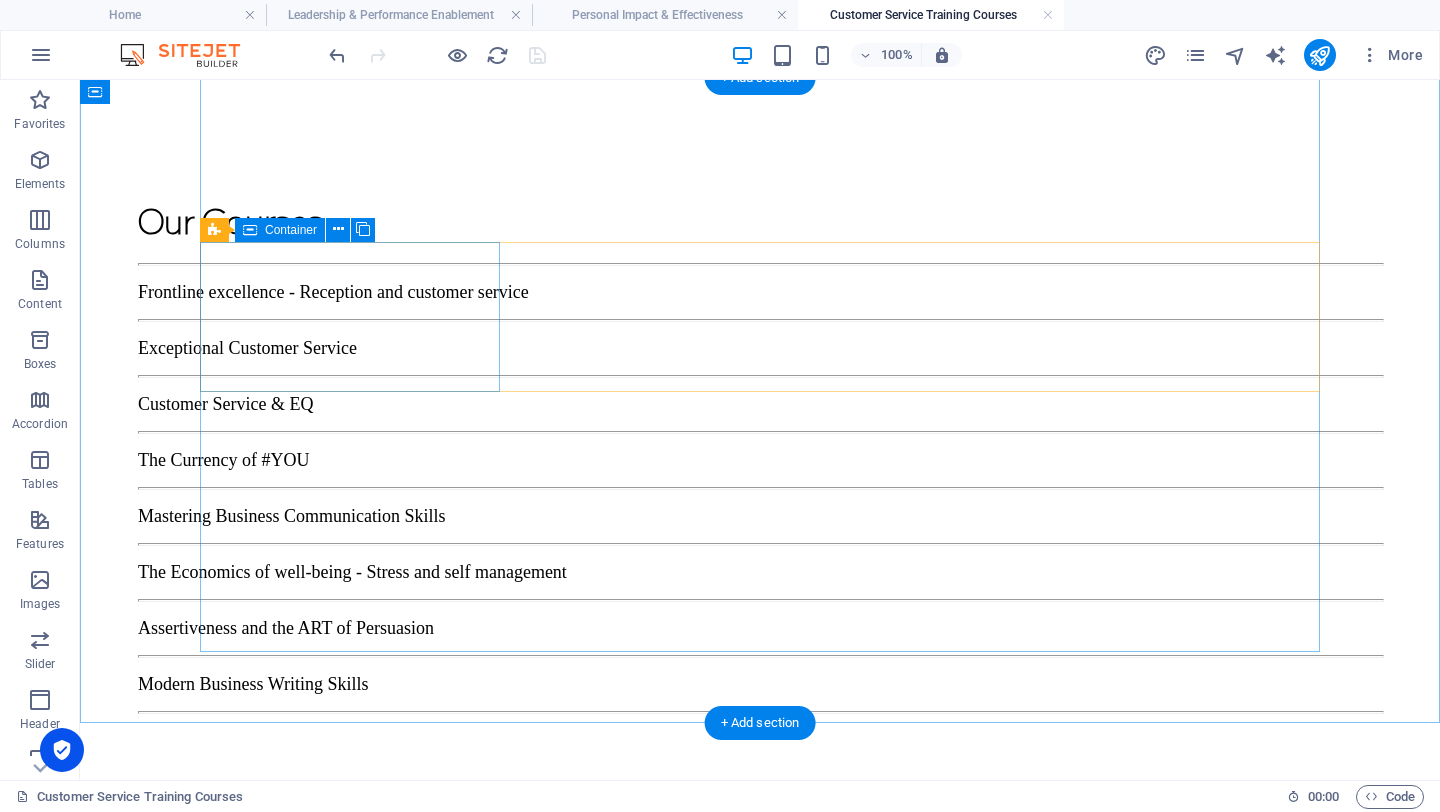 click on "Frontline Excellence - reception and customer service" at bounding box center [358, 1050] 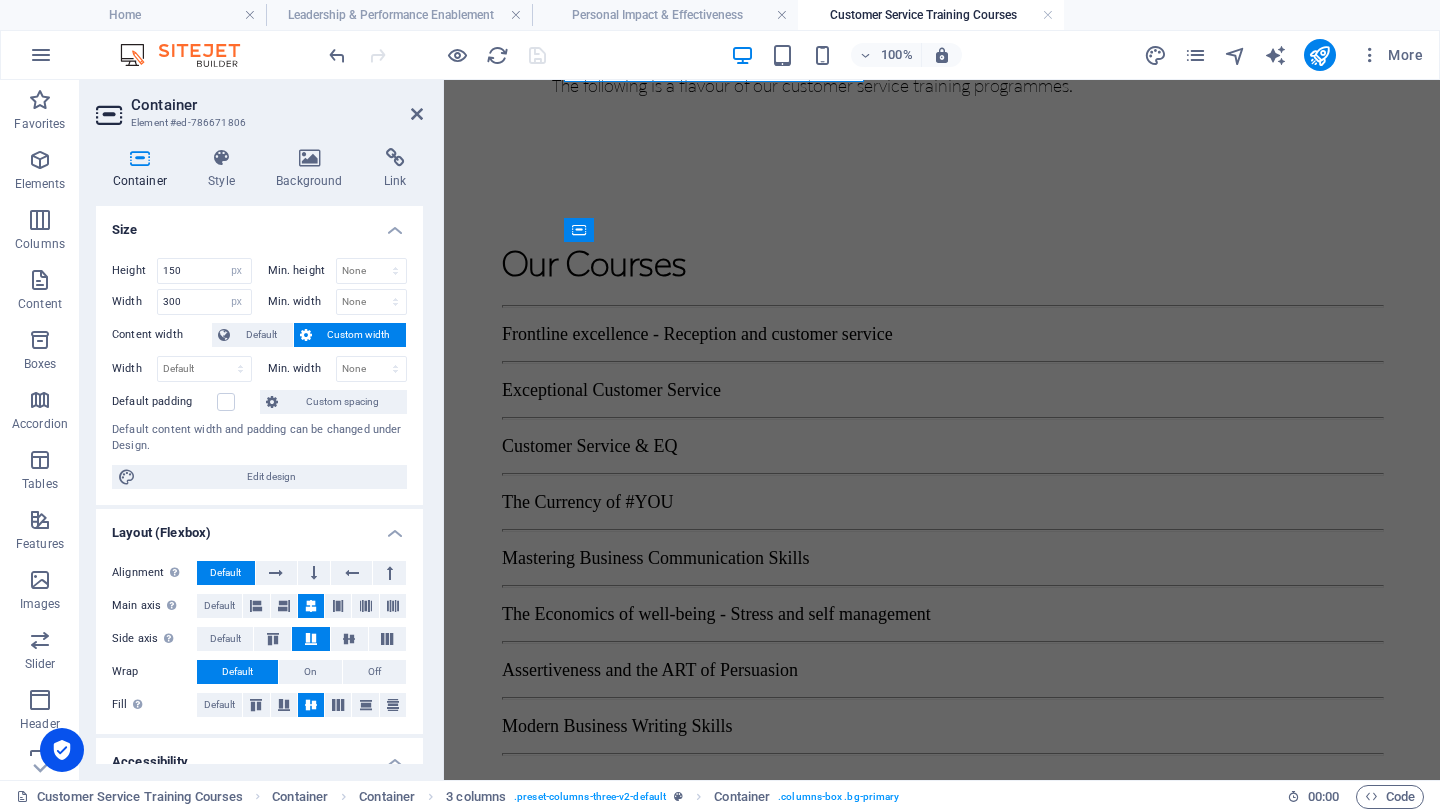 scroll, scrollTop: 1911, scrollLeft: 0, axis: vertical 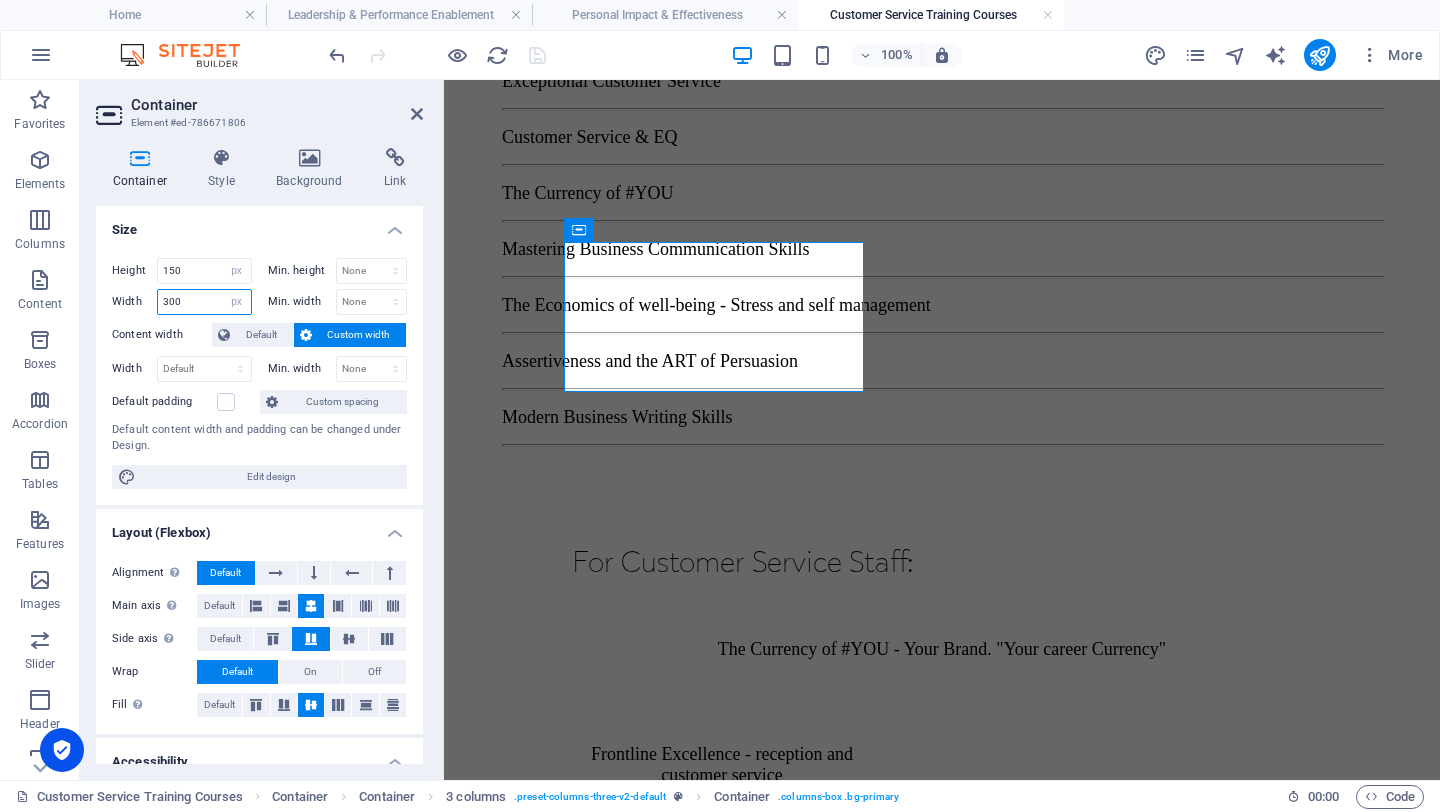 drag, startPoint x: 189, startPoint y: 301, endPoint x: 82, endPoint y: 297, distance: 107.07474 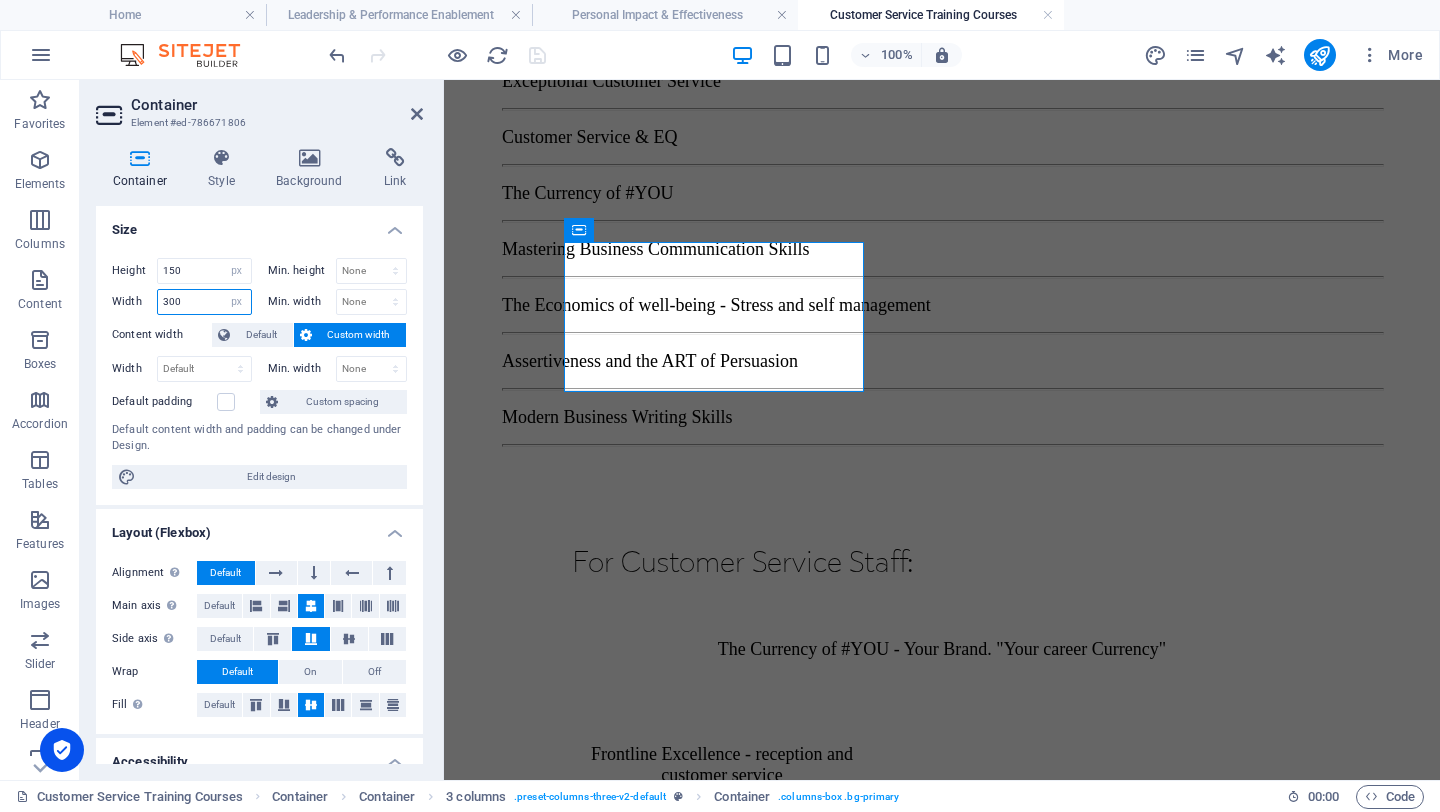 click on "Container Style Background Link Size Height 150 Default px rem % vh vw Min. height None px rem % vh vw Width 300 Default px rem % em vh vw Min. width None px rem % vh vw Content width Default Custom width Width Default px rem % em vh vw Min. width None px rem % vh vw Default padding Custom spacing Default content width and padding can be changed under Design. Edit design Layout (Flexbox) Alignment Determines the flex direction. Default Main axis Determine how elements should behave along the main axis inside this container (justify content). Default Side axis Control the vertical direction of the element inside of the container (align items). Default Wrap Default On Off Fill Controls the distances and direction of elements on the y-axis across several lines (align content). Default Accessibility ARIA helps assistive technologies (like screen readers) to understand the role, state, and behavior of web elements Role The ARIA role defines the purpose of an element.  None Alert Article Banner Fan" at bounding box center [259, 456] 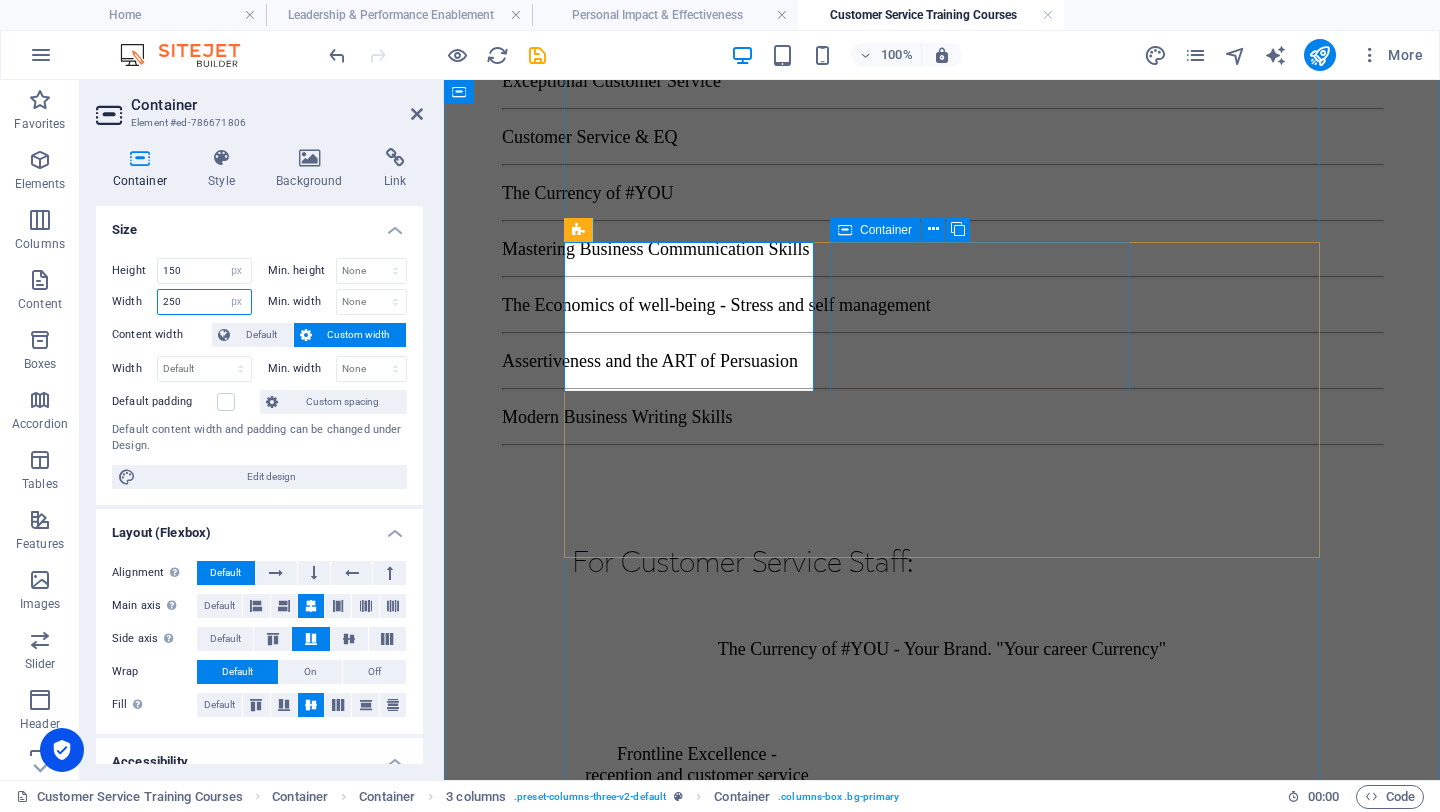 type on "250" 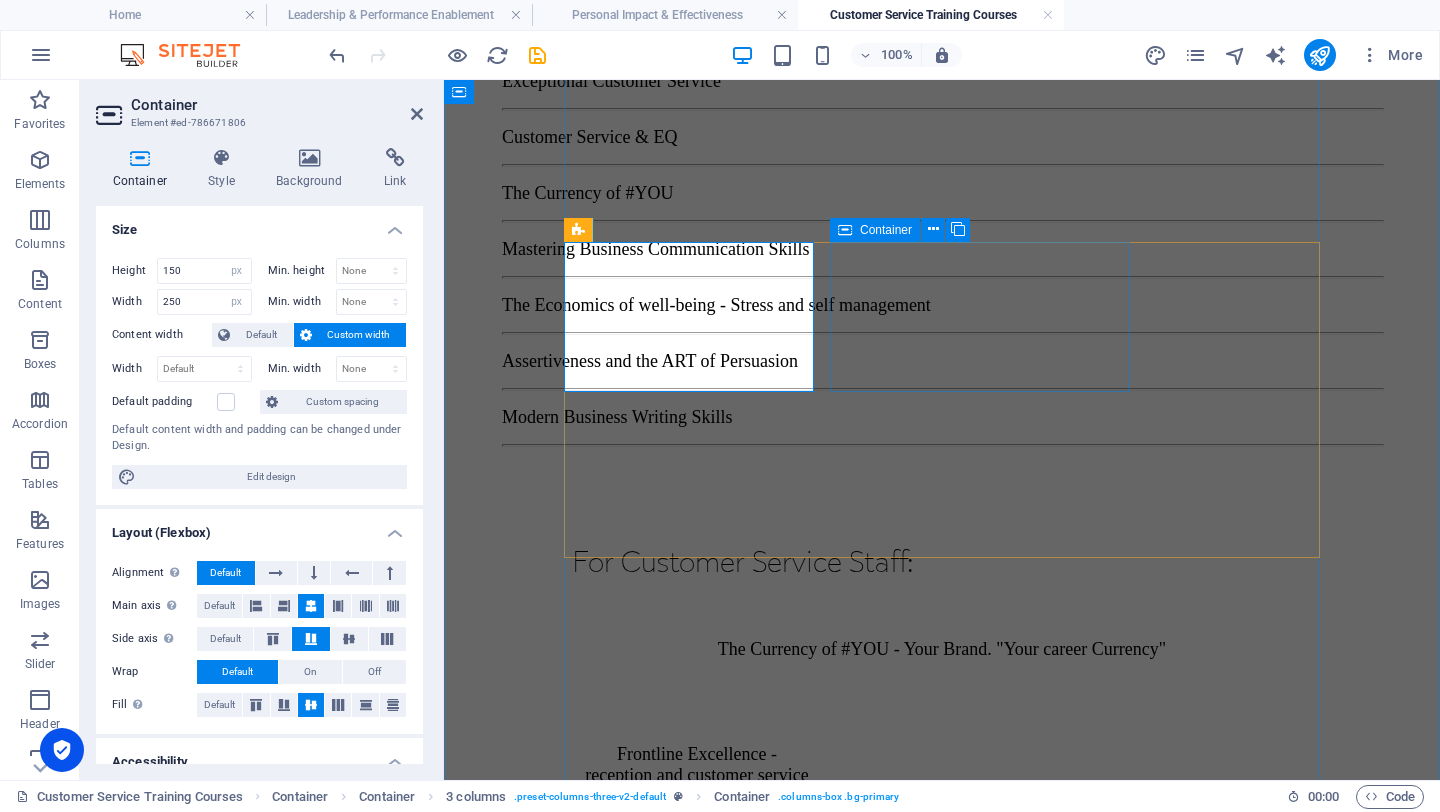 click on "Exceptional Customer Service" at bounding box center (722, 933) 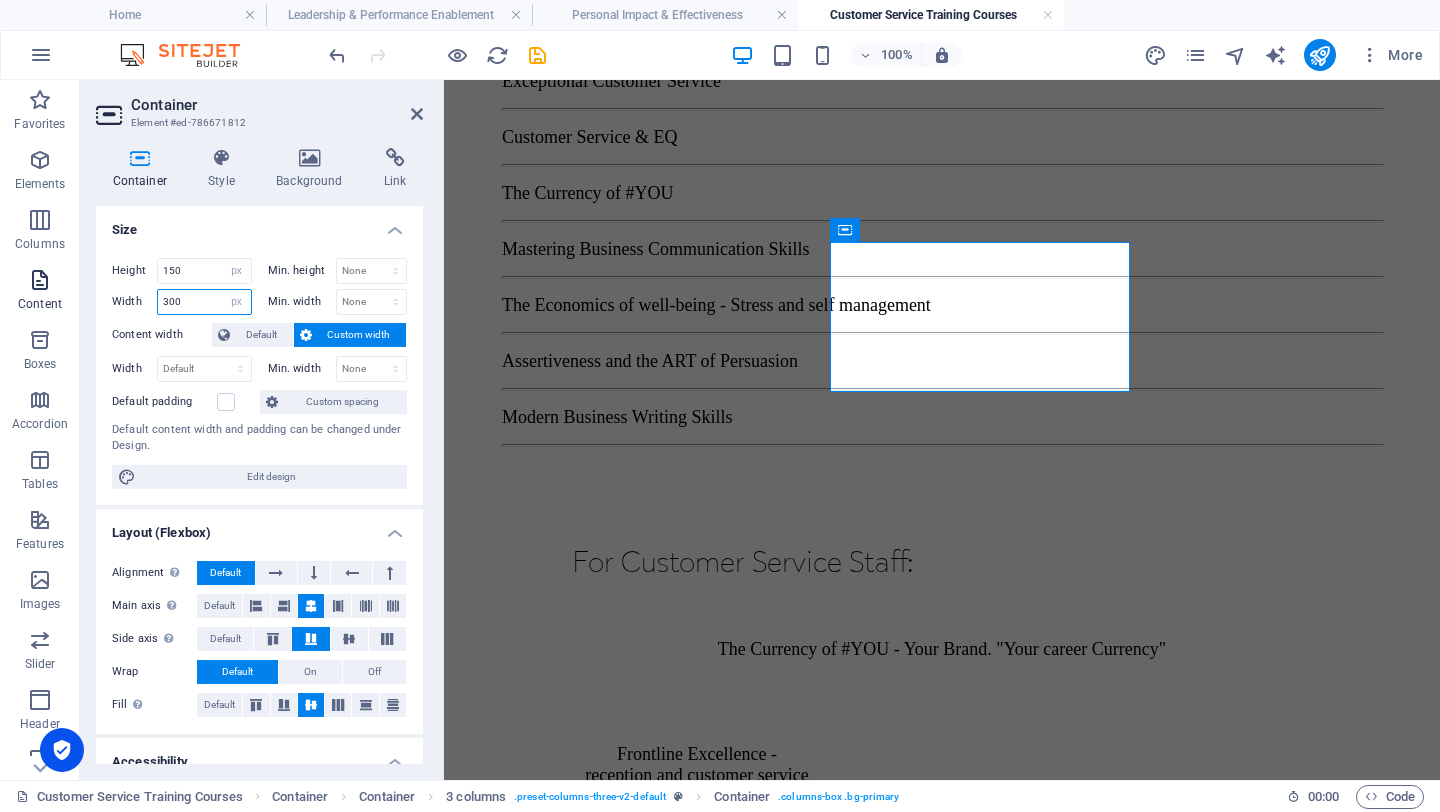 drag, startPoint x: 190, startPoint y: 305, endPoint x: 74, endPoint y: 274, distance: 120.070816 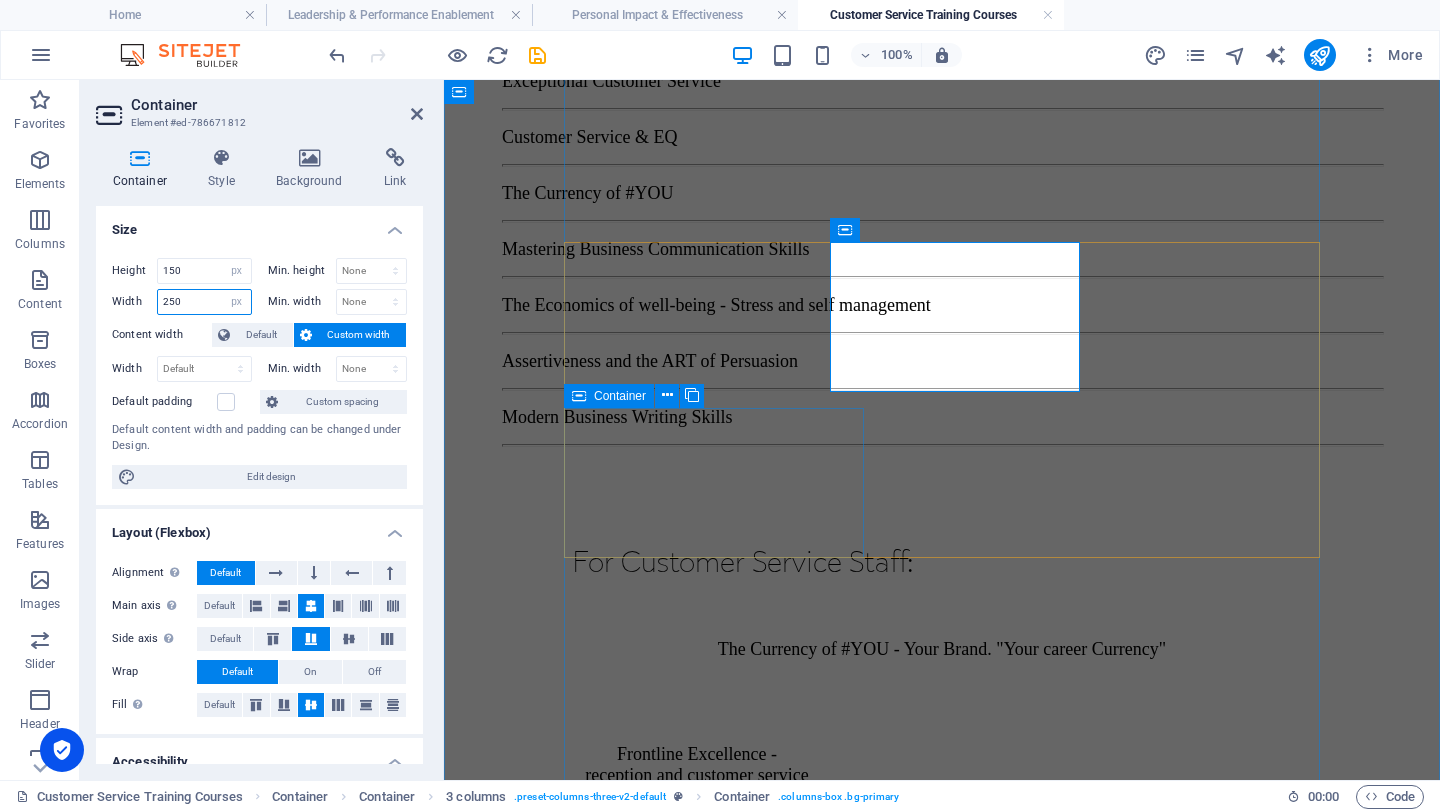 type on "250" 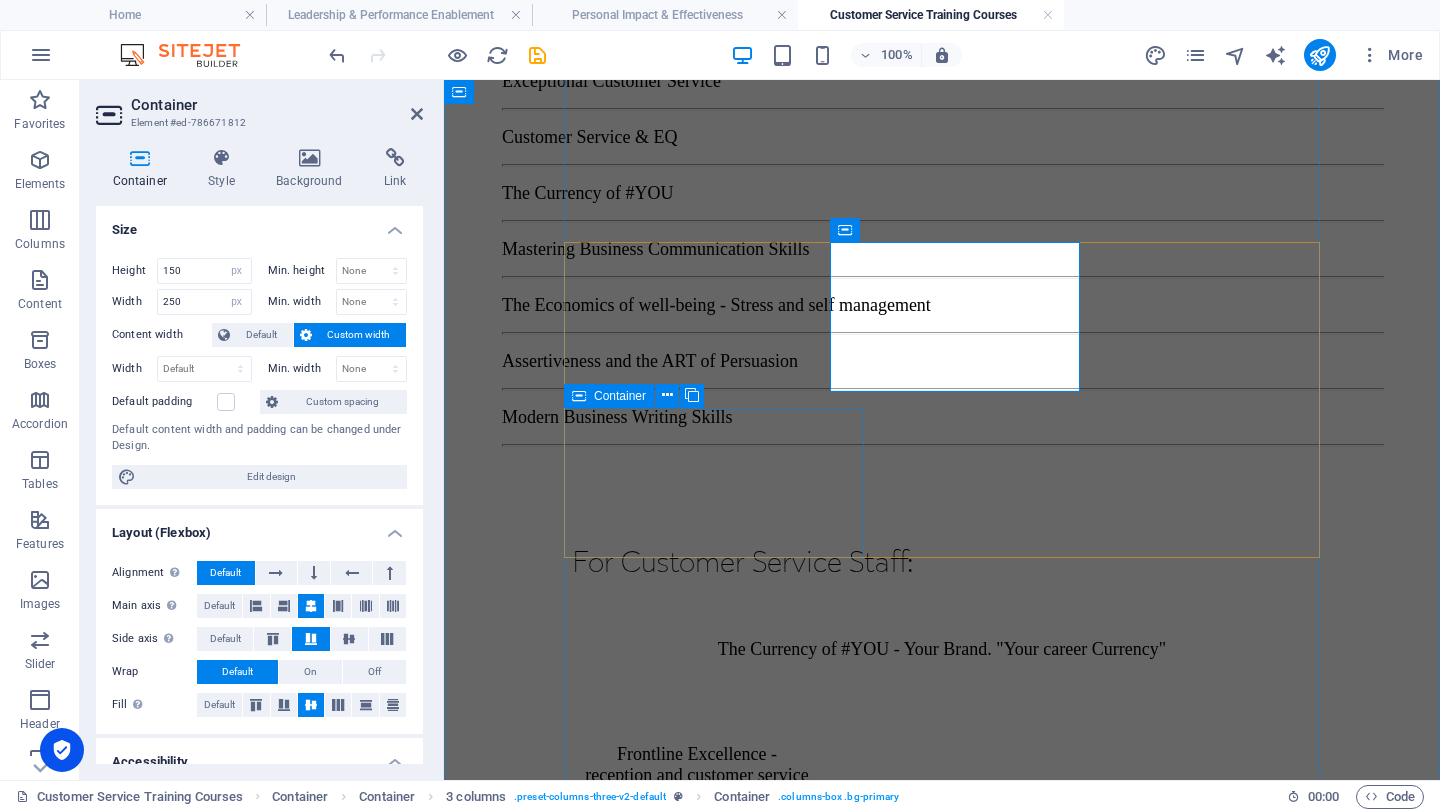 click on "Customer Service & Emotional Intelligence" at bounding box center (722, 1083) 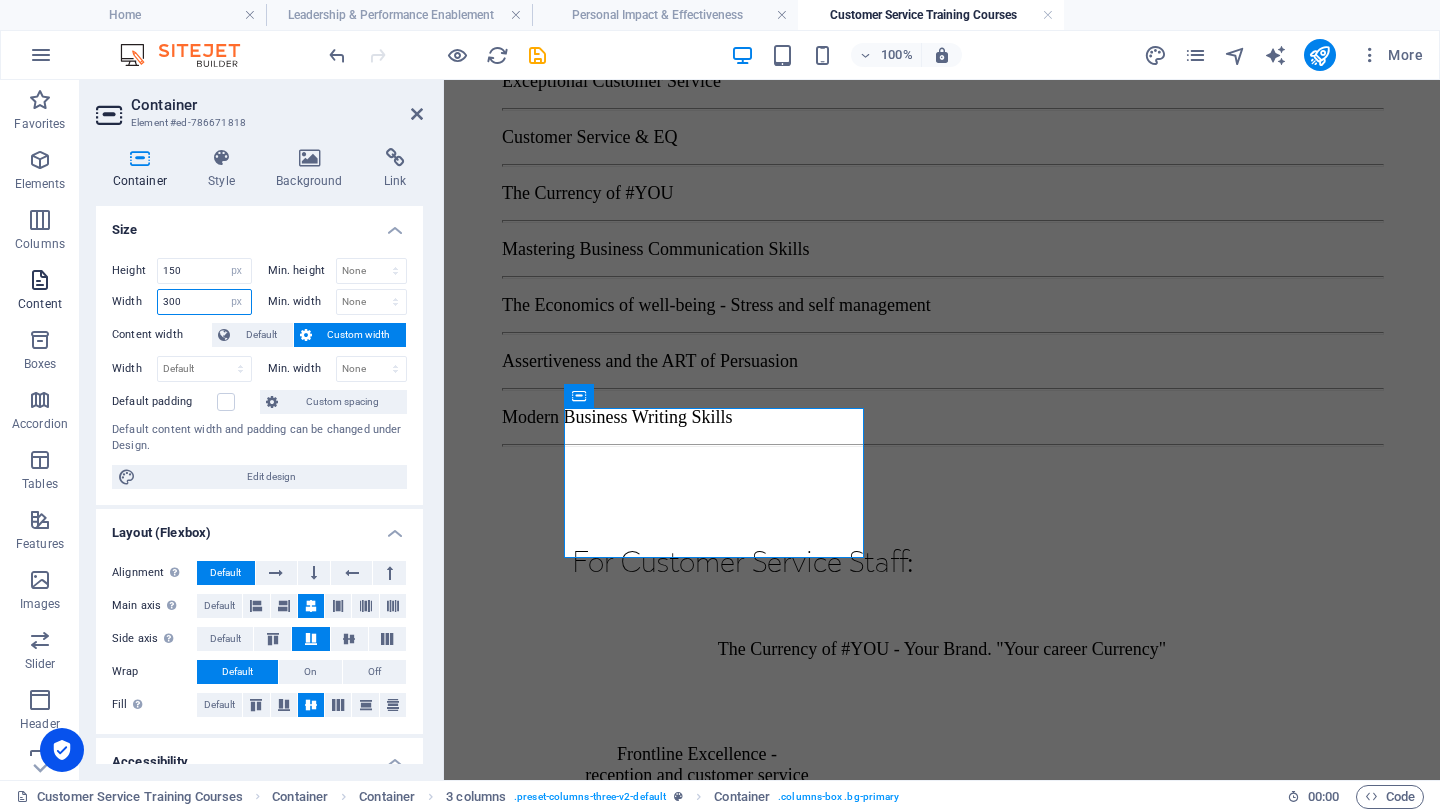 drag, startPoint x: 206, startPoint y: 306, endPoint x: 0, endPoint y: 302, distance: 206.03883 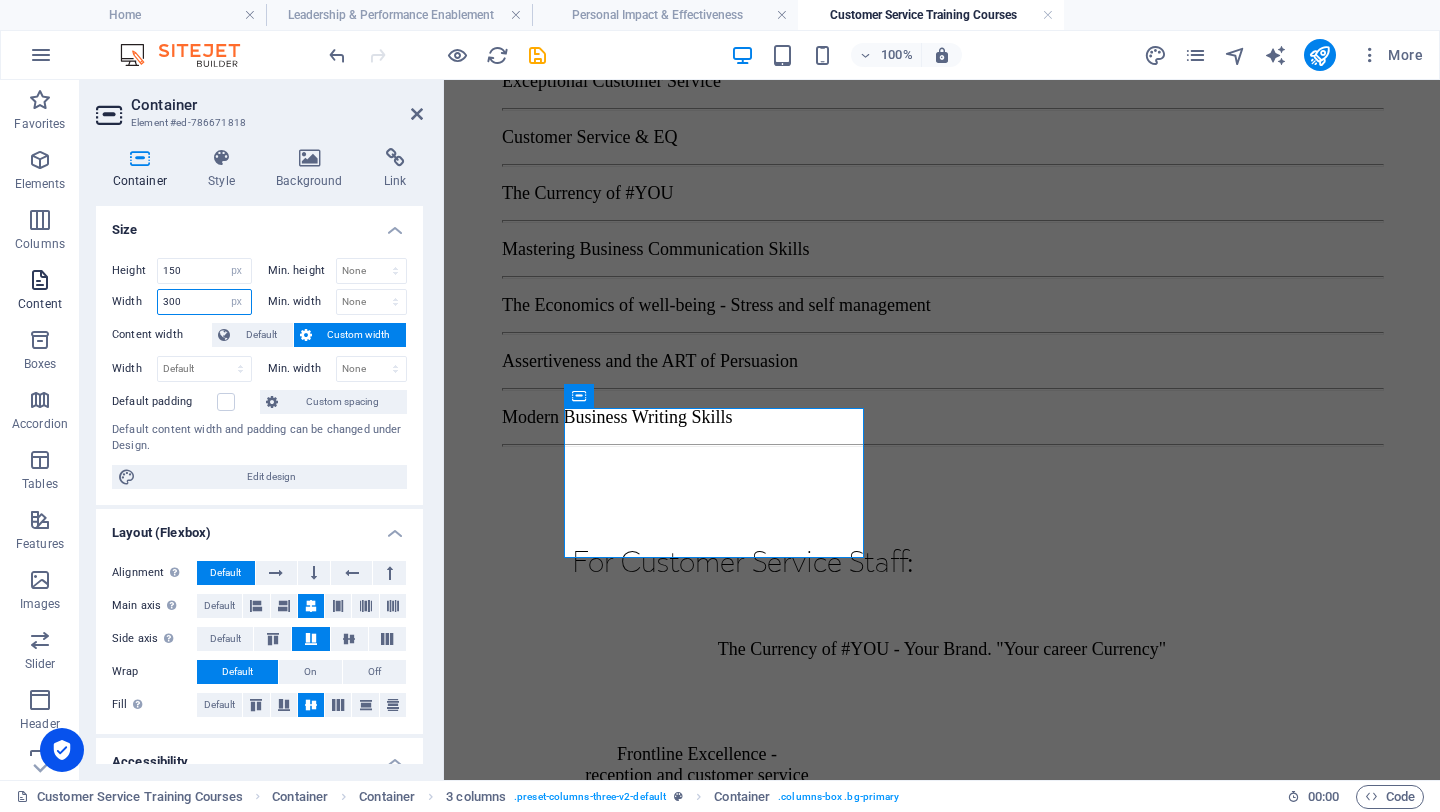 click on "Favorites Elements Columns Content Boxes Accordion Tables Features Images Slider Header Footer Forms Marketing Collections Container Element #ed-786671818
Container Style Background Link Size Height 150 Default px rem % vh vw Min. height None px rem % vh vw Width 300 Default px rem % em vh vw Min. width None px rem % vh vw Content width Default Custom width Width Default px rem % em vh vw Min. width None px rem % vh vw Default padding Custom spacing Default content width and padding can be changed under Design. Edit design Layout (Flexbox) Alignment Determines the flex direction. Default Main axis Determine how elements should behave along the main axis inside this container (justify content). Default Side axis Control the vertical direction of the element inside of the container (align items). Default Wrap Default On Off Fill Controls the distances and direction of elements on the y-axis across several lines (align content). Default Accessibility Role None Alert Article Banner Comment Dialog" at bounding box center (720, 430) 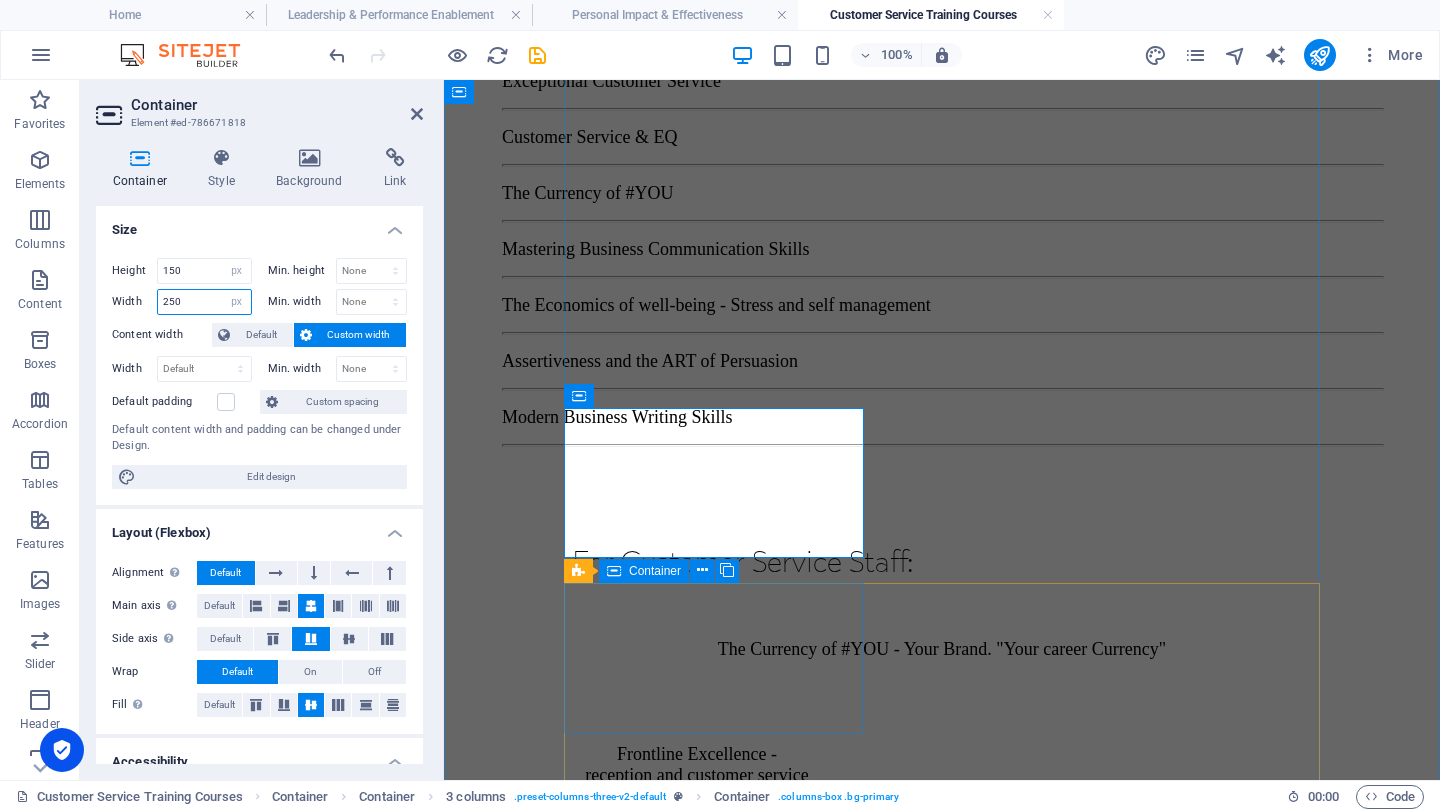type on "250" 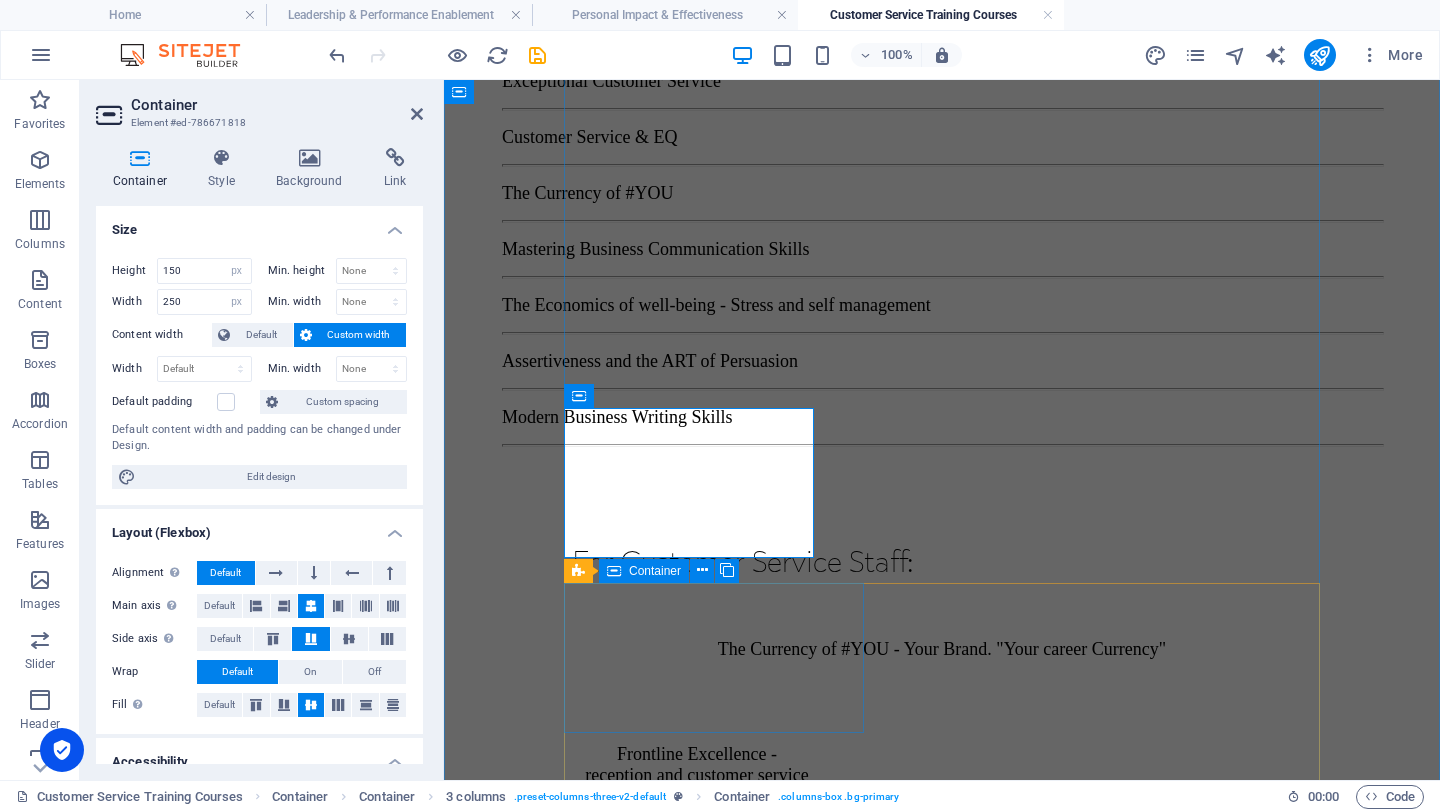 click on "Mastering Business Communication Skills" at bounding box center [722, 1258] 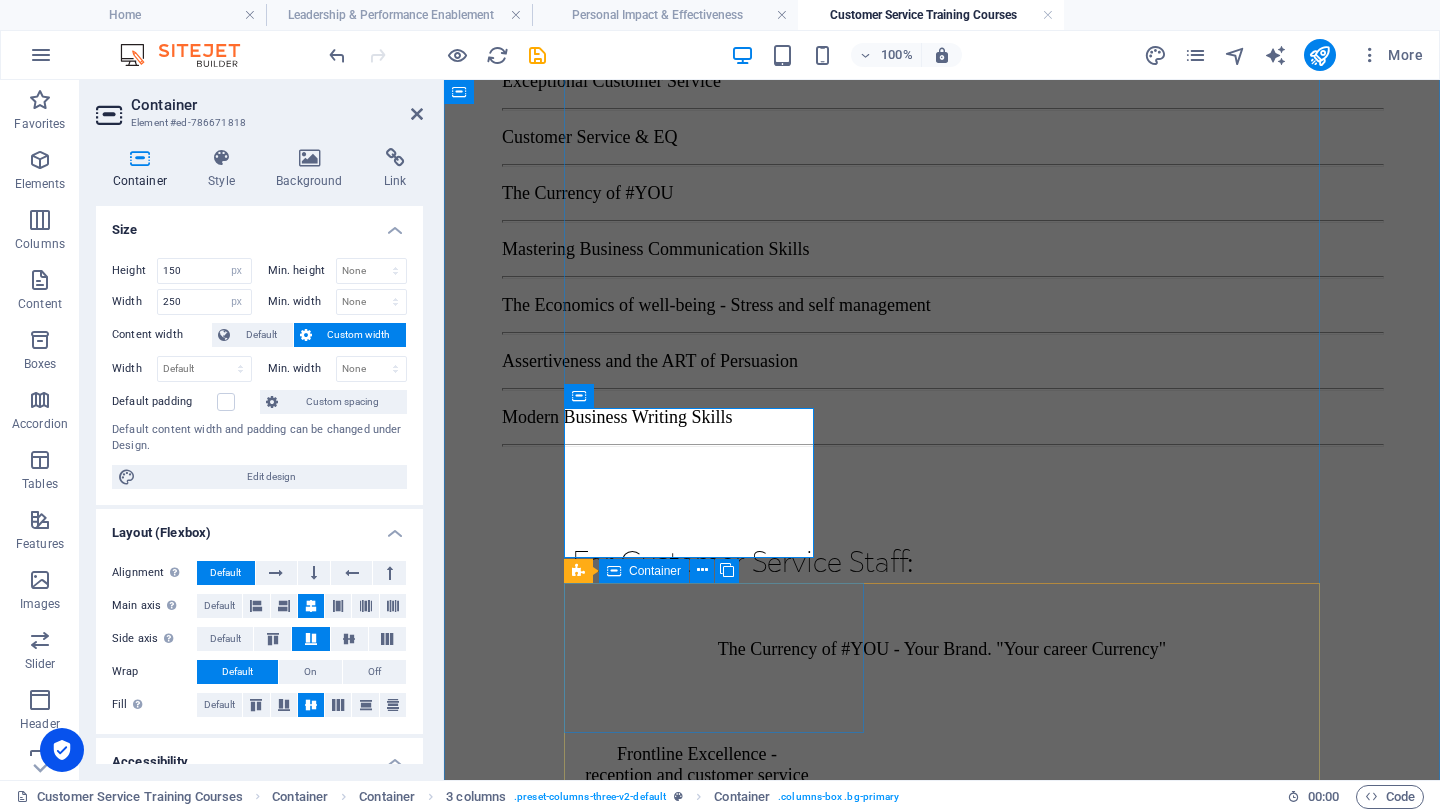 click on "Mastering Business Communication Skills" at bounding box center [722, 1258] 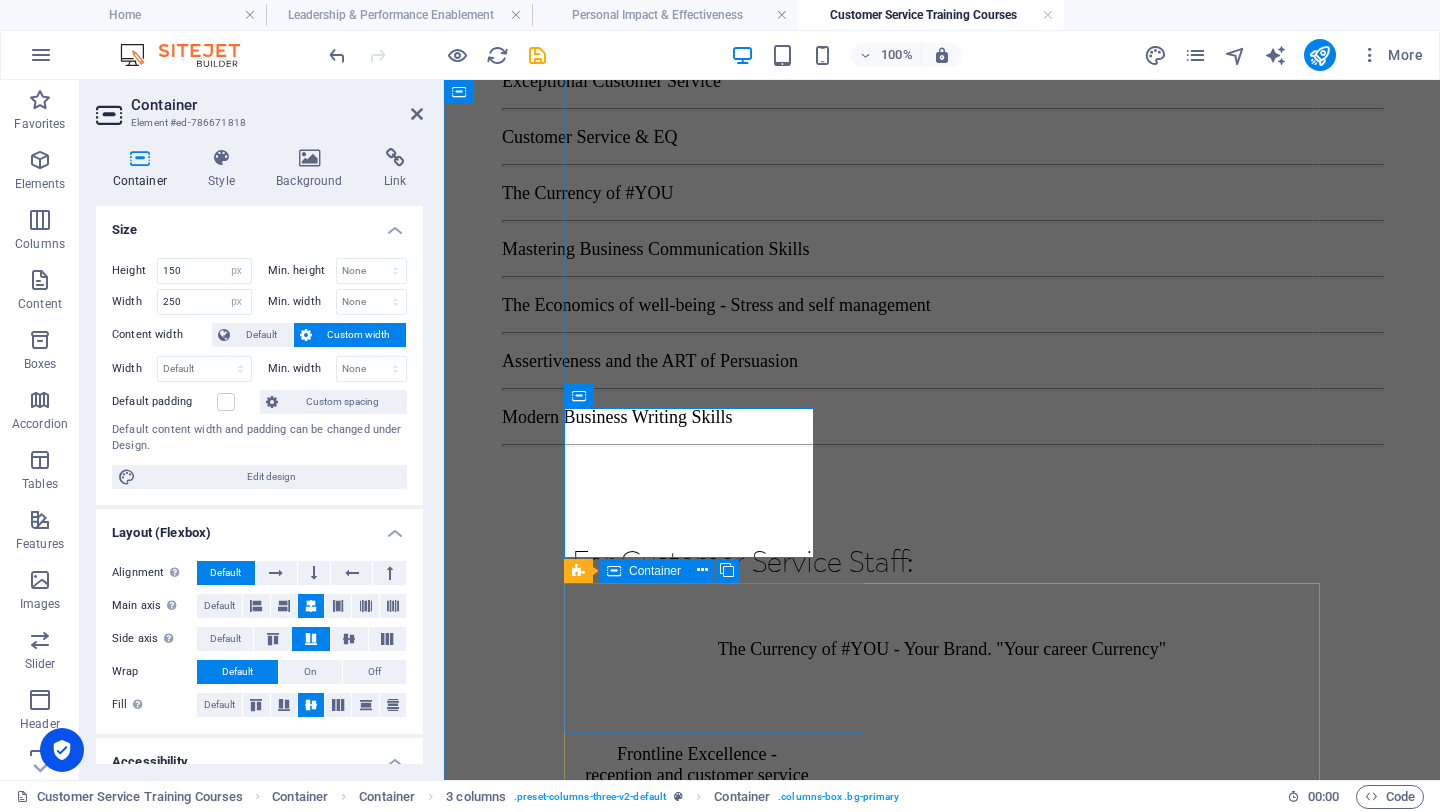 select on "px" 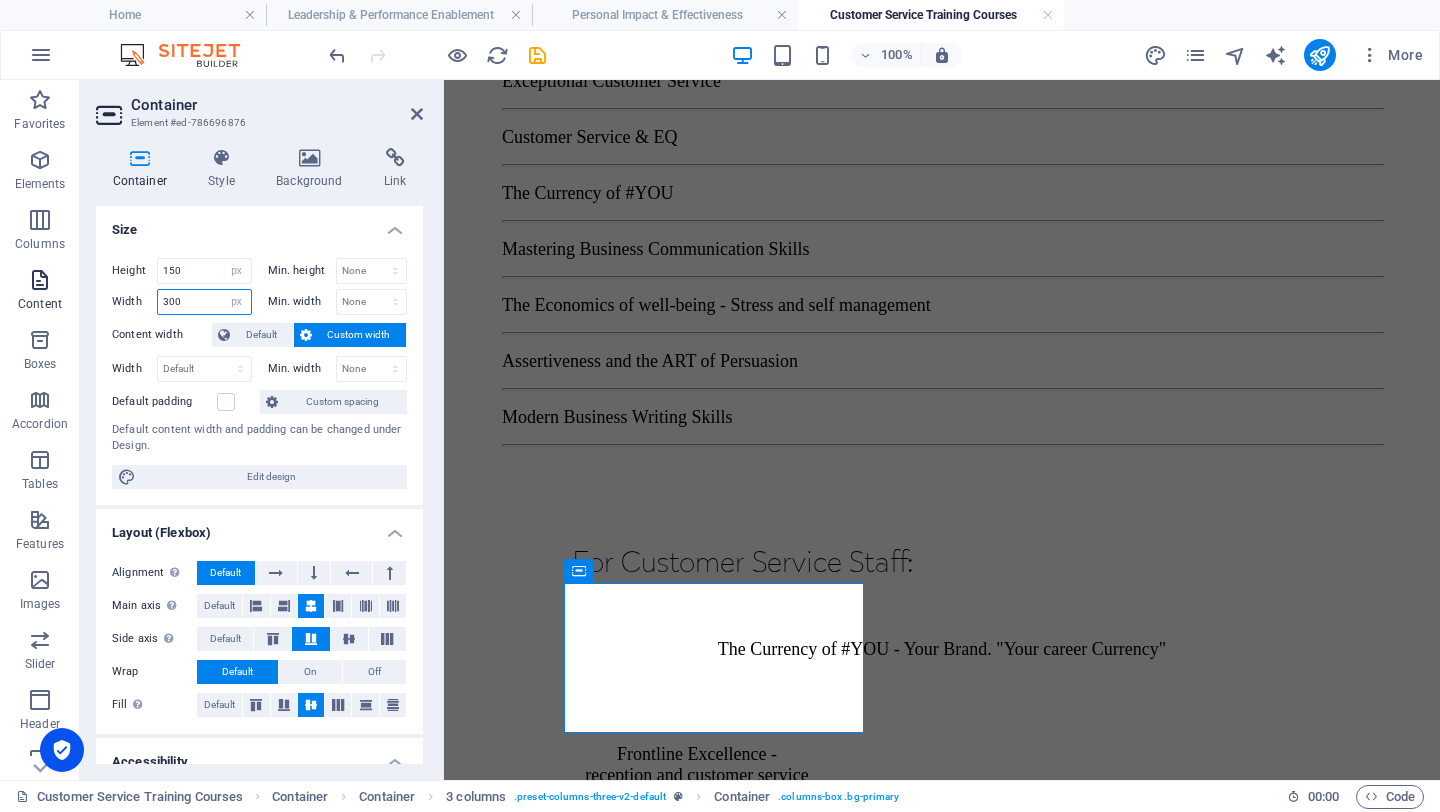 drag, startPoint x: 183, startPoint y: 305, endPoint x: 57, endPoint y: 305, distance: 126 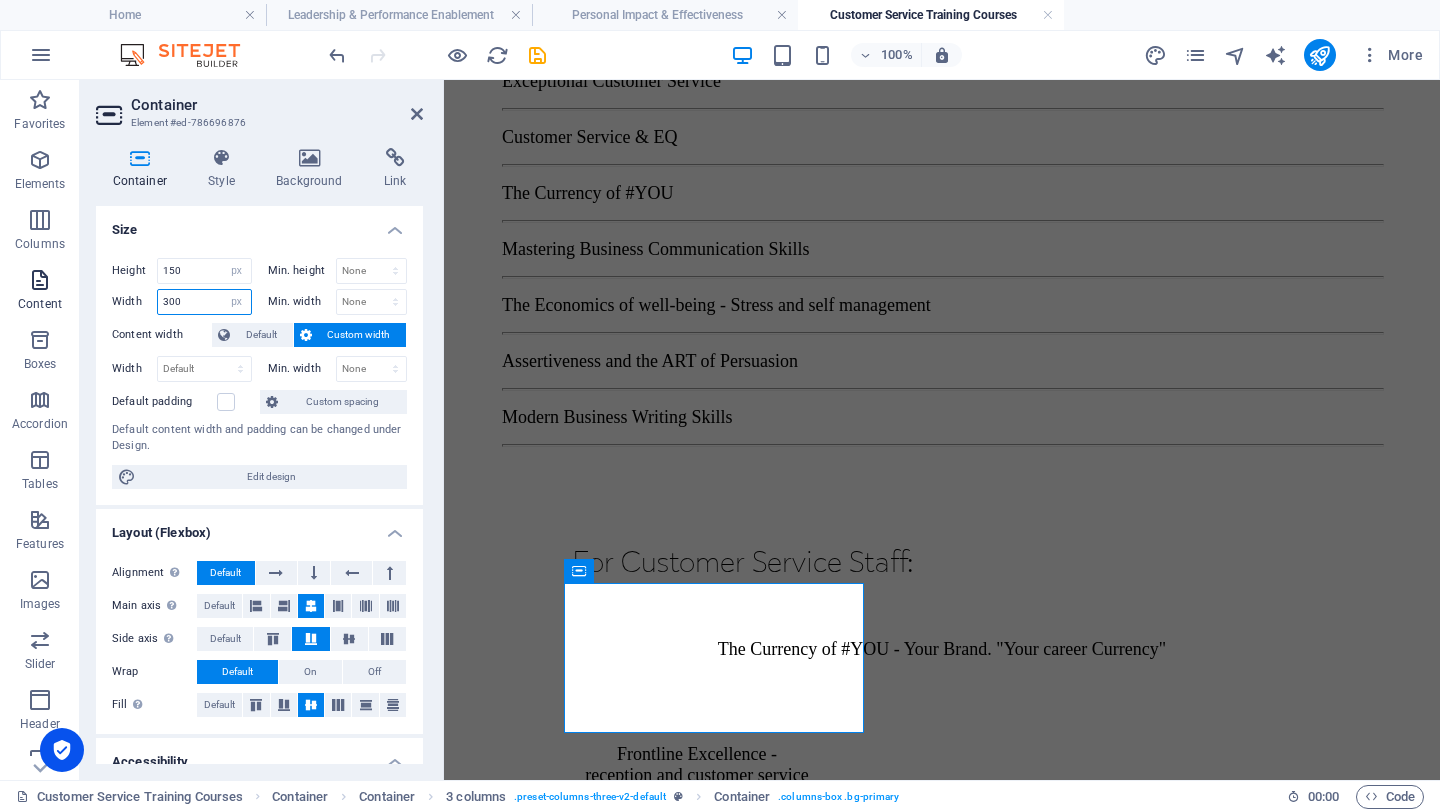 click on "Favorites Elements Columns Content Boxes Accordion Tables Features Images Slider Header Footer Forms Marketing Collections Container Element #ed-786696876
Container Style Background Link Size Height 150 Default px rem % vh vw Min. height None px rem % vh vw Width 300 Default px rem % em vh vw Min. width None px rem % vh vw Content width Default Custom width Width Default px rem % em vh vw Min. width None px rem % vh vw Default padding Custom spacing Default content width and padding can be changed under Design. Edit design Layout (Flexbox) Alignment Determines the flex direction. Default Main axis Determine how elements should behave along the main axis inside this container (justify content). Default Side axis Control the vertical direction of the element inside of the container (align items). Default Wrap Default On Off Fill Controls the distances and direction of elements on the y-axis across several lines (align content). Default Accessibility Role None Alert Article Banner Comment Dialog" at bounding box center [720, 430] 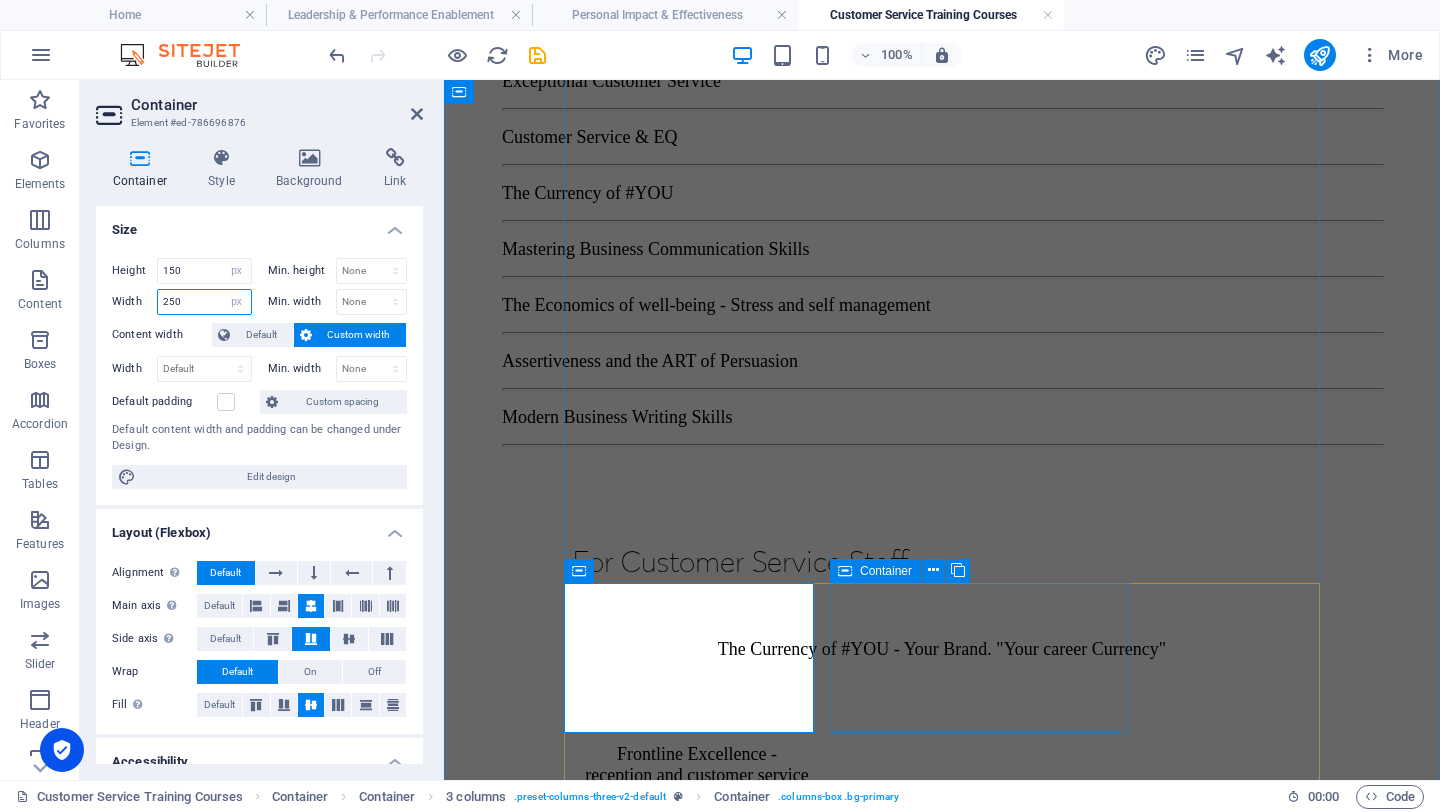 type on "250" 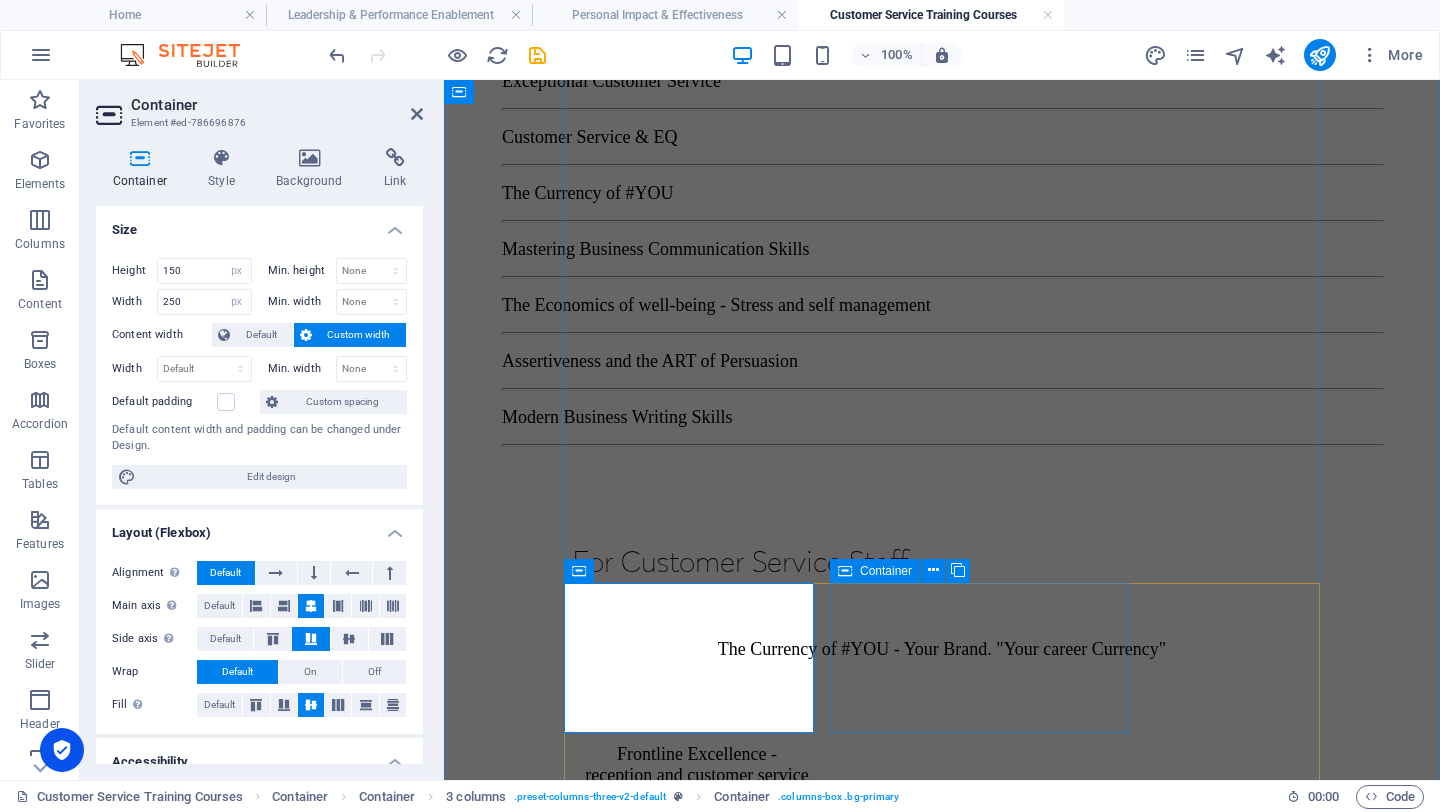 click on "The Economics of Well-Being - Stress and Self-management" at bounding box center (722, 1408) 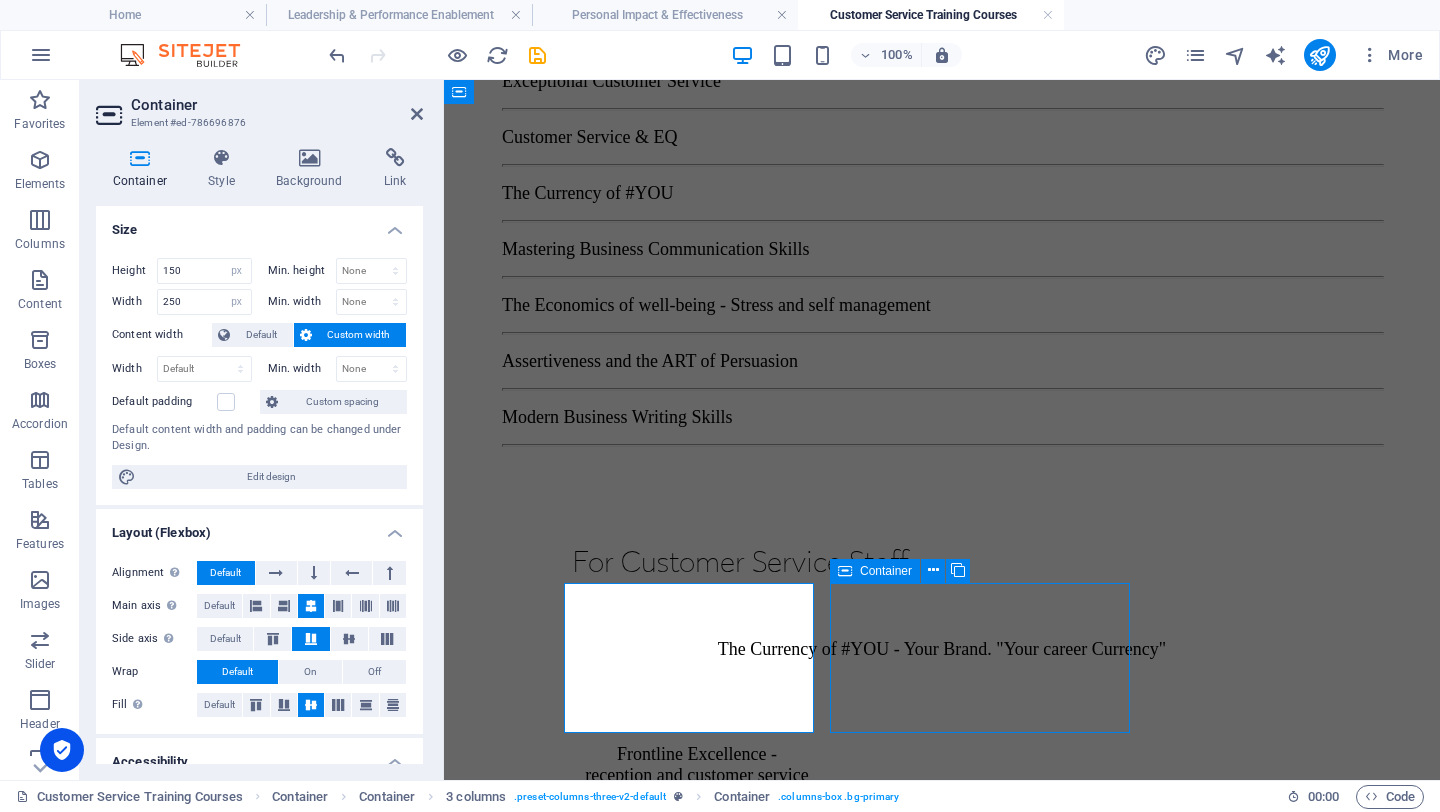 click on "The Economics of Well-Being - Stress and Self-management" at bounding box center [722, 1408] 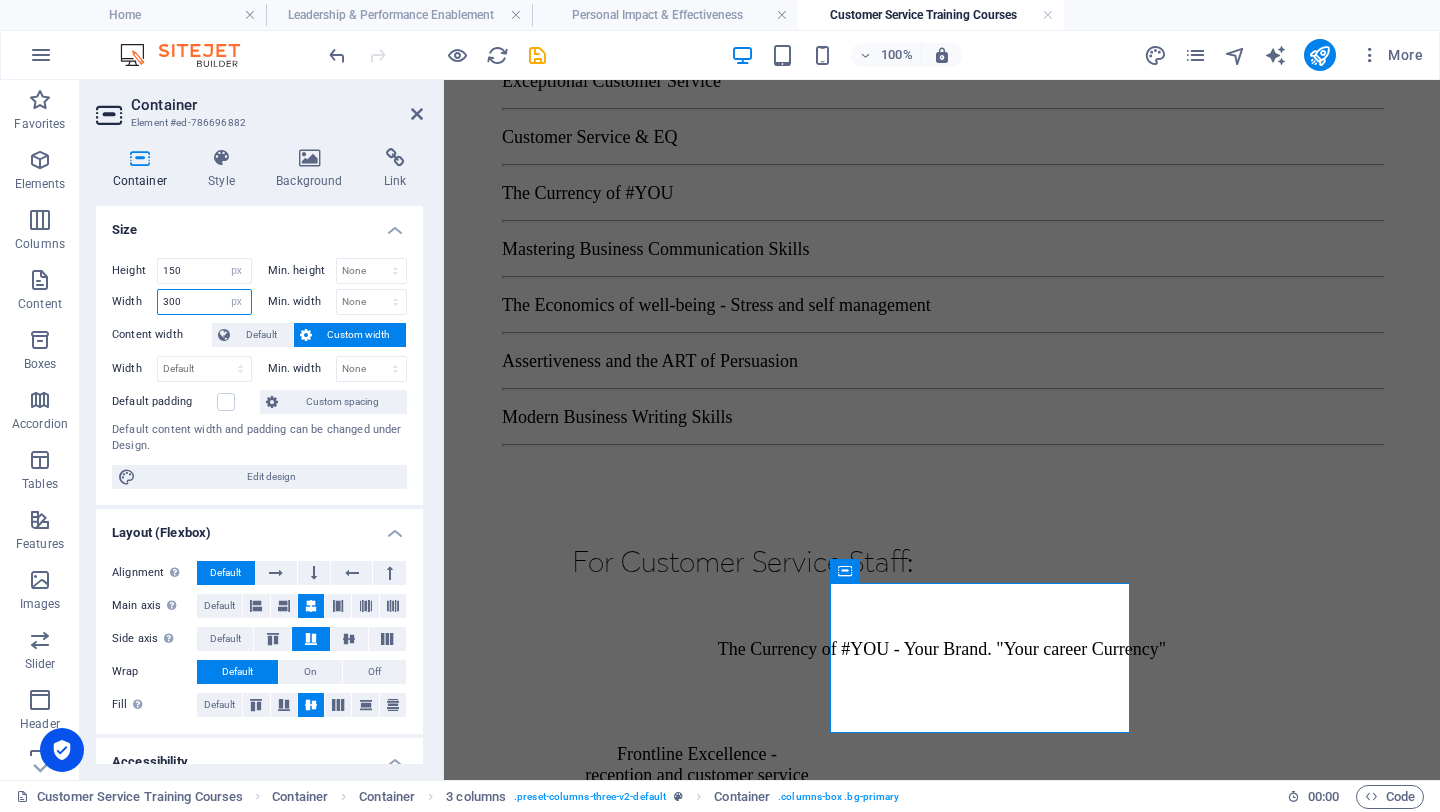 drag, startPoint x: 179, startPoint y: 306, endPoint x: 139, endPoint y: 306, distance: 40 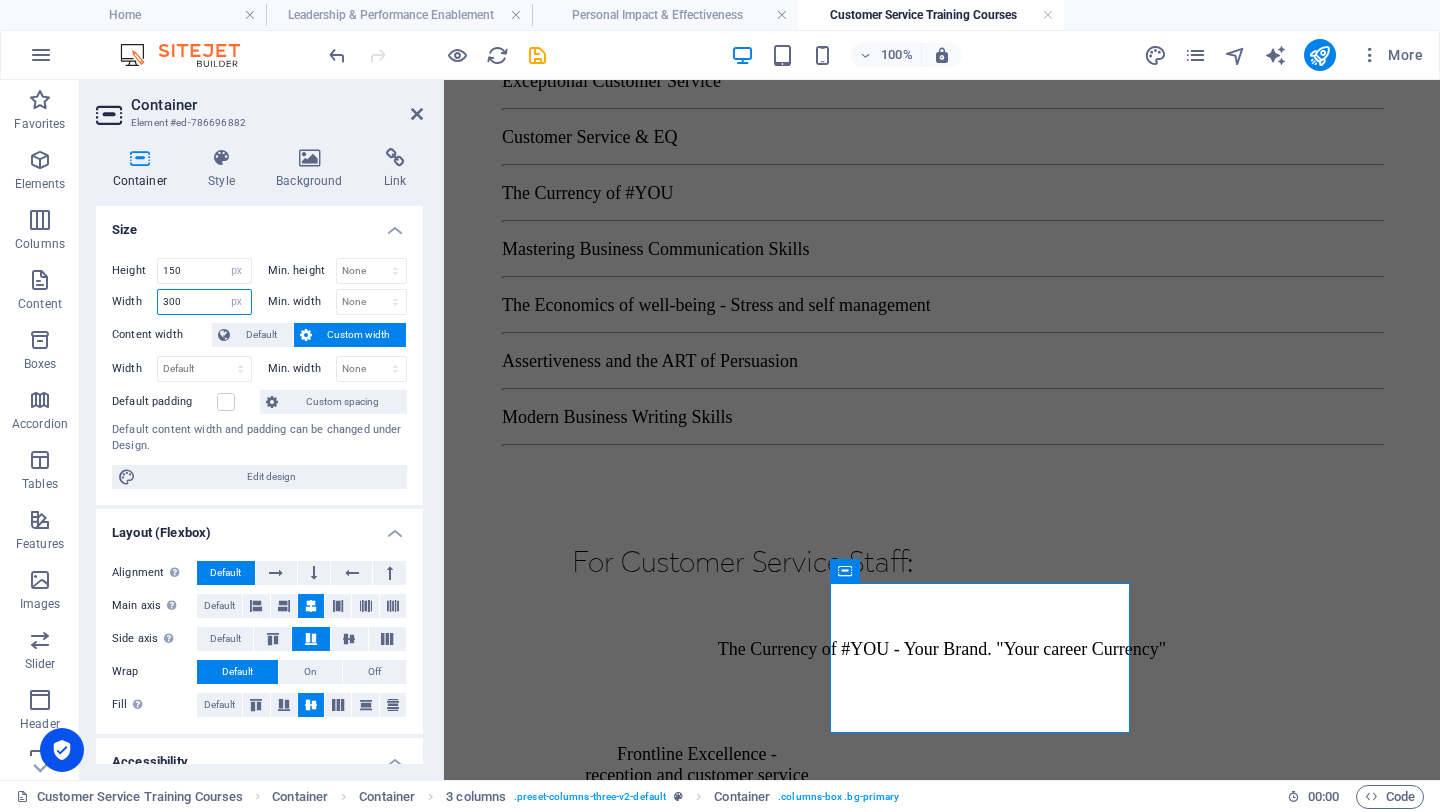 click on "Width 300 Default px rem % em vh vw" at bounding box center [182, 302] 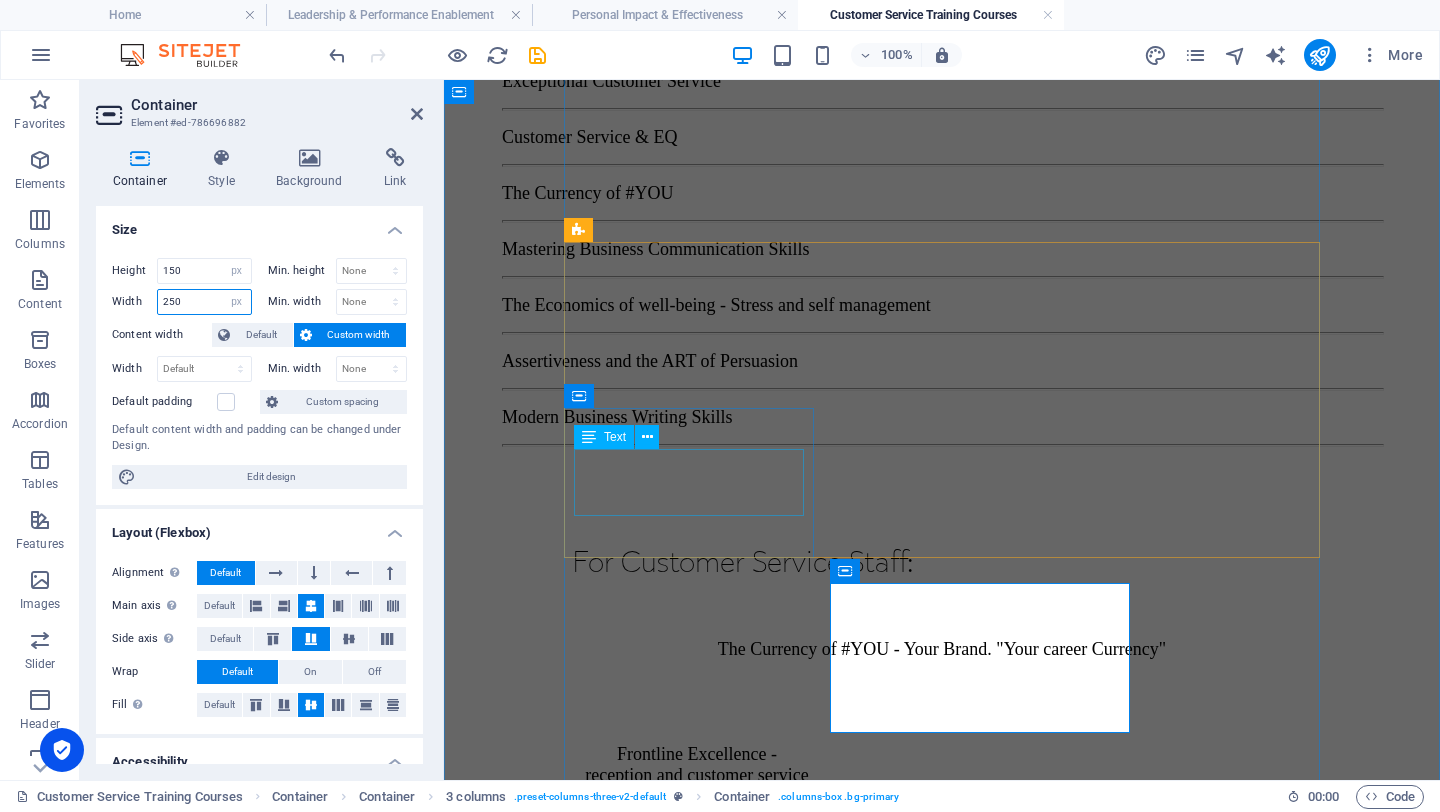type on "250" 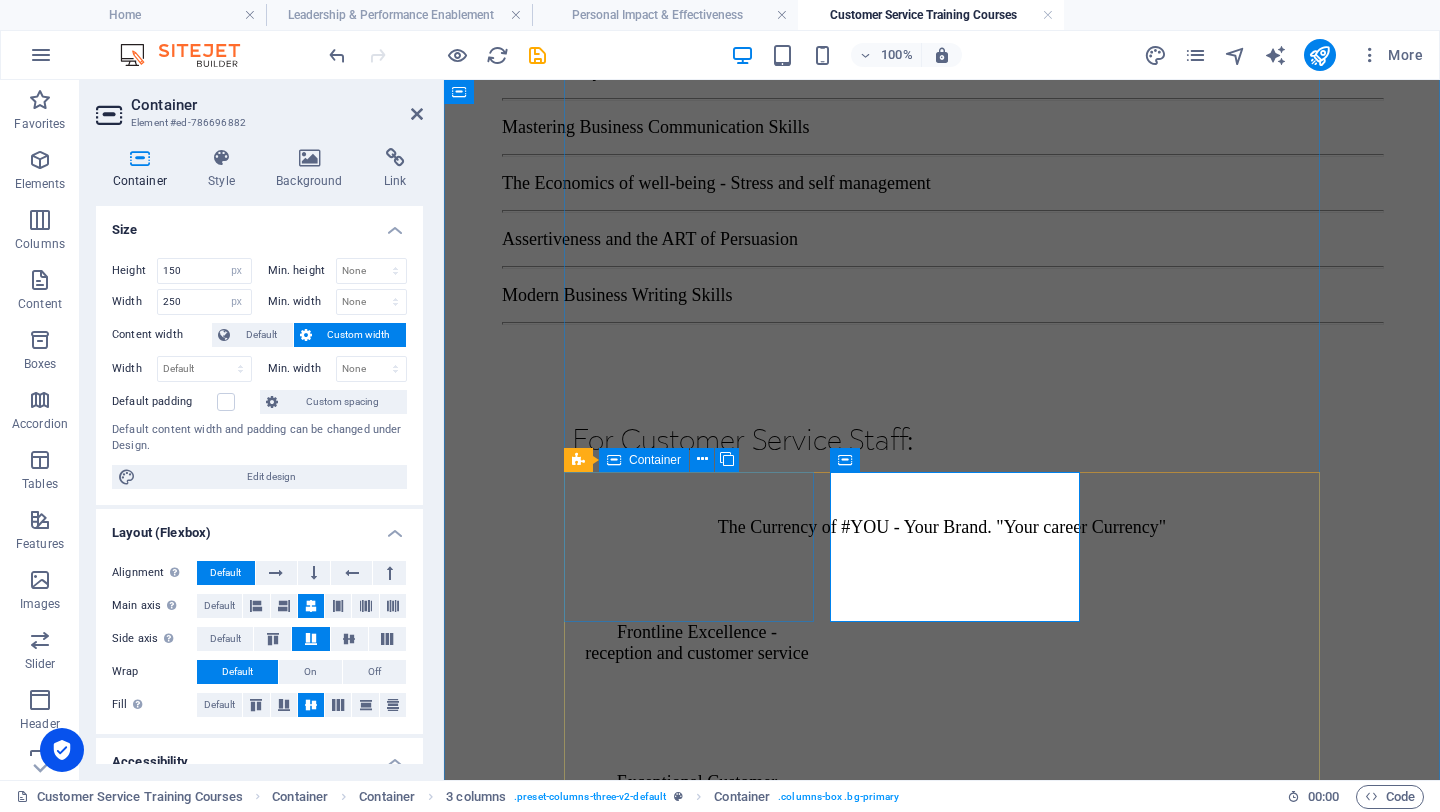 scroll, scrollTop: 2080, scrollLeft: 0, axis: vertical 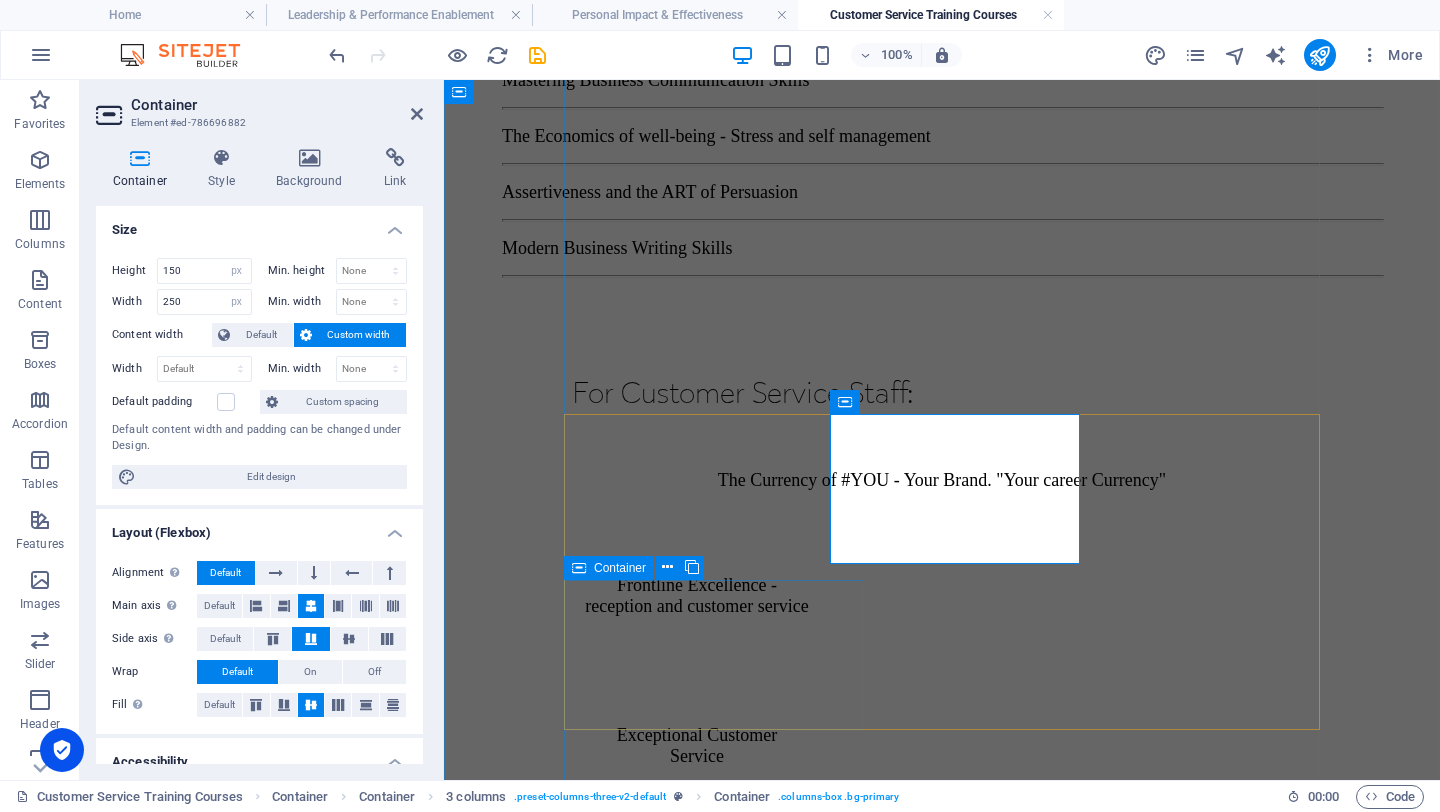 click on "Assertiveness and the Art of Persuasion" at bounding box center (722, 1389) 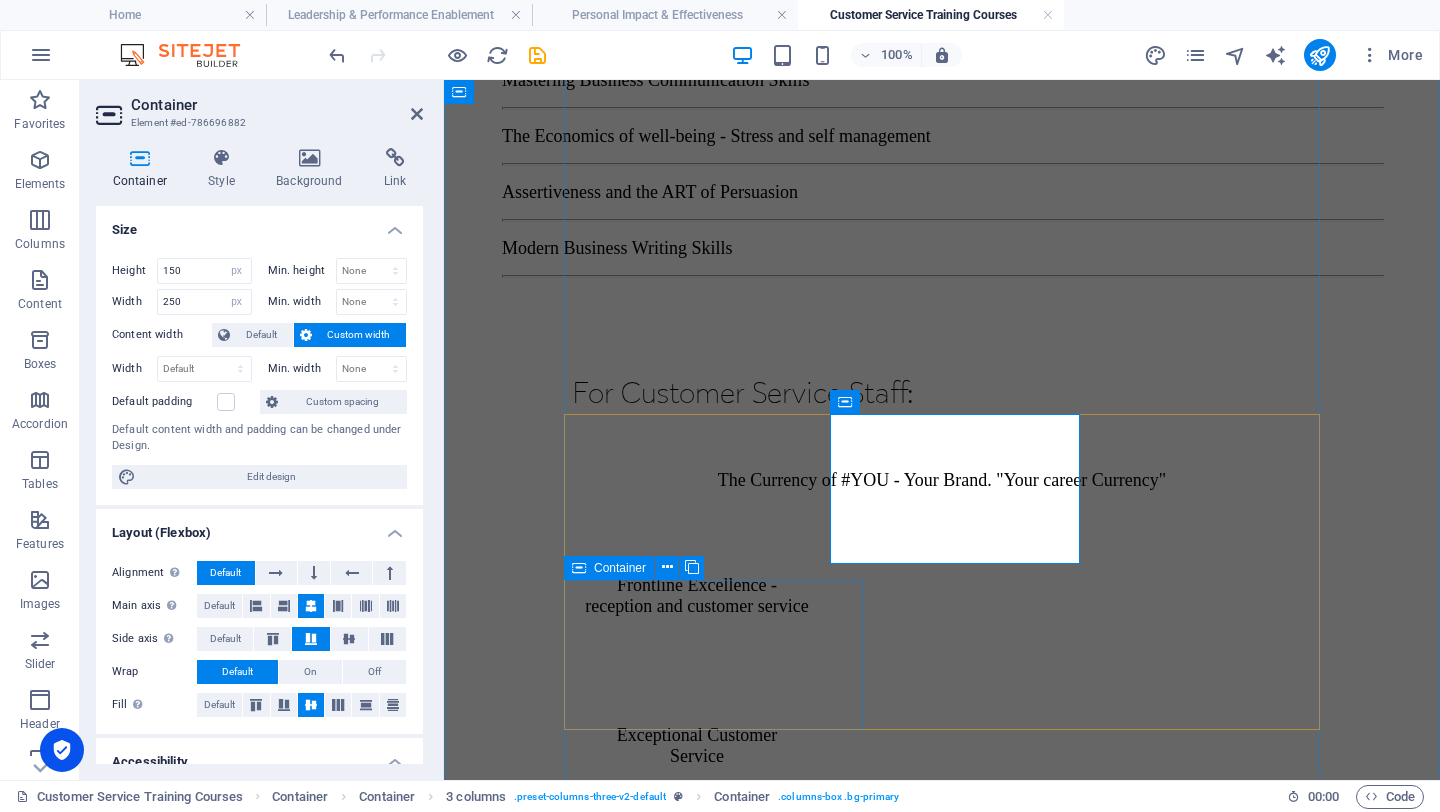click on "Assertiveness and the Art of Persuasion" at bounding box center (722, 1389) 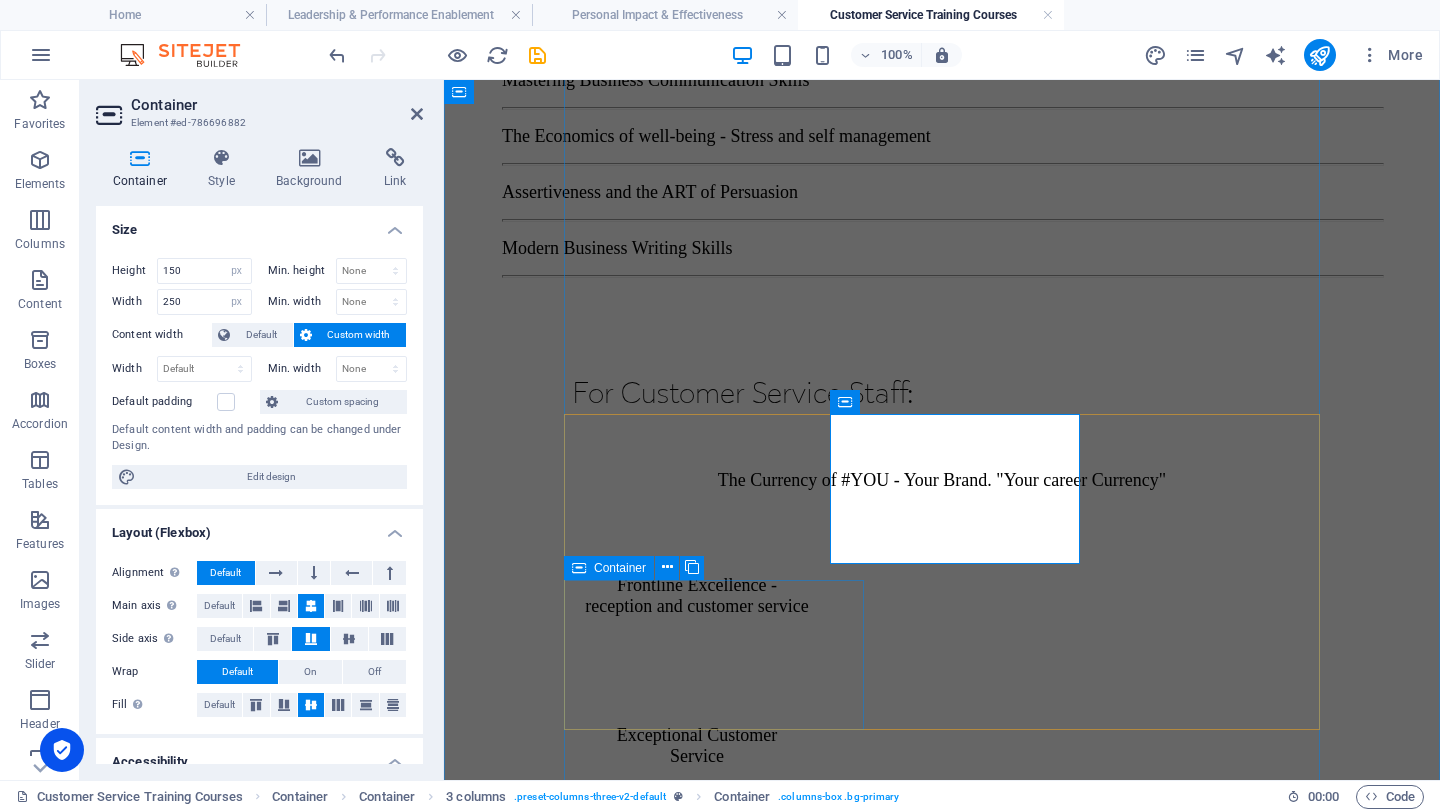 select on "px" 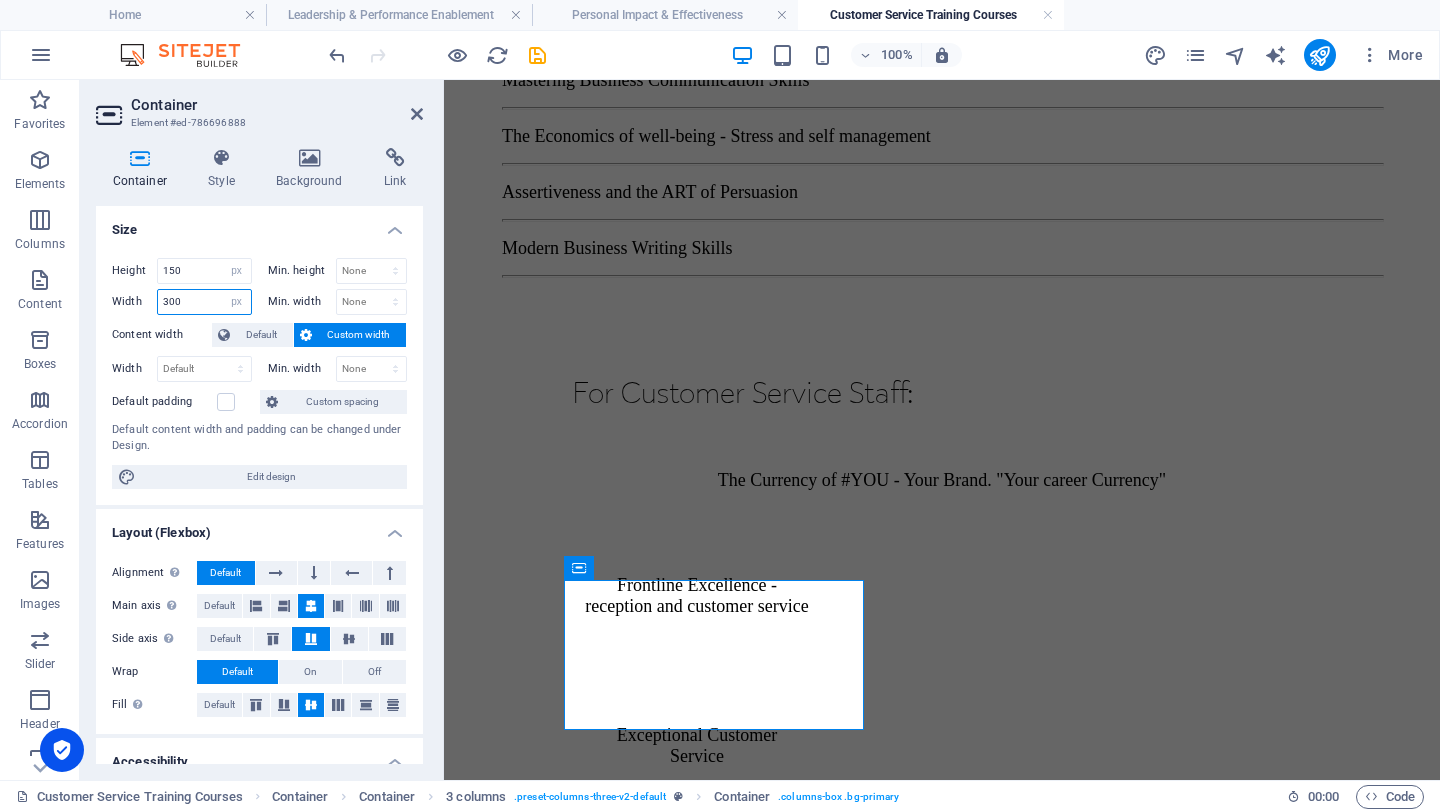 drag, startPoint x: 192, startPoint y: 307, endPoint x: 127, endPoint y: 306, distance: 65.00769 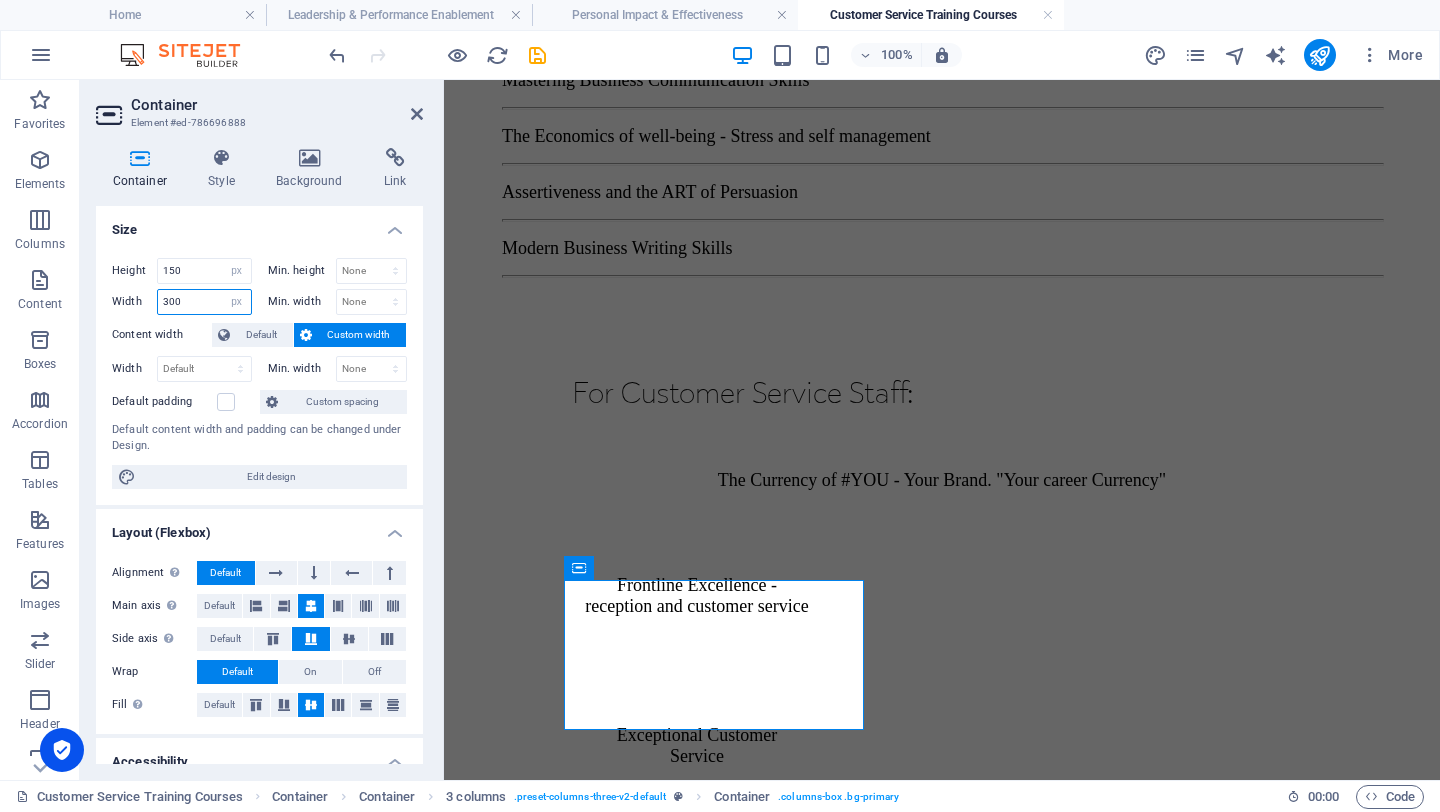 click on "Width 300 Default px rem % em vh vw" at bounding box center [182, 302] 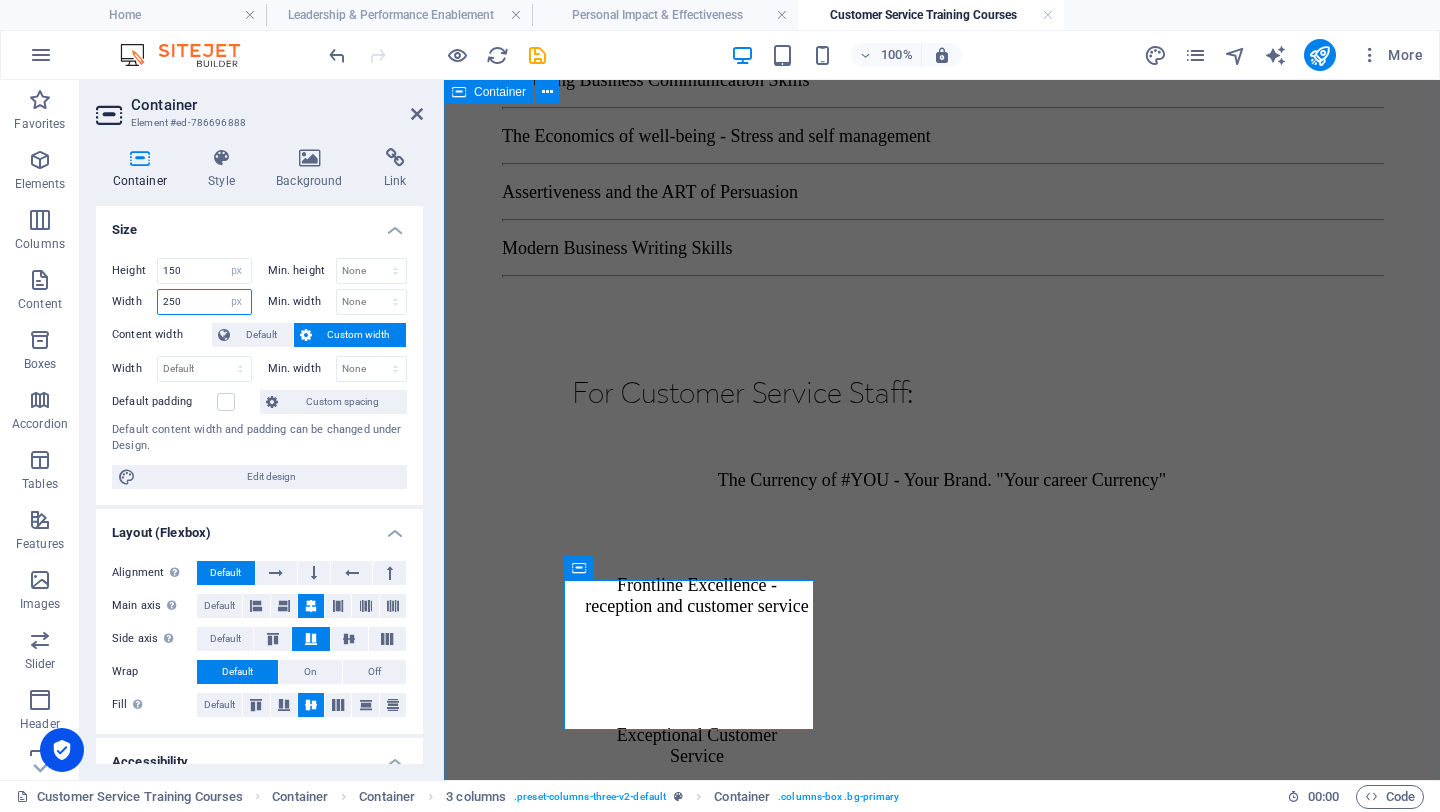 type on "250" 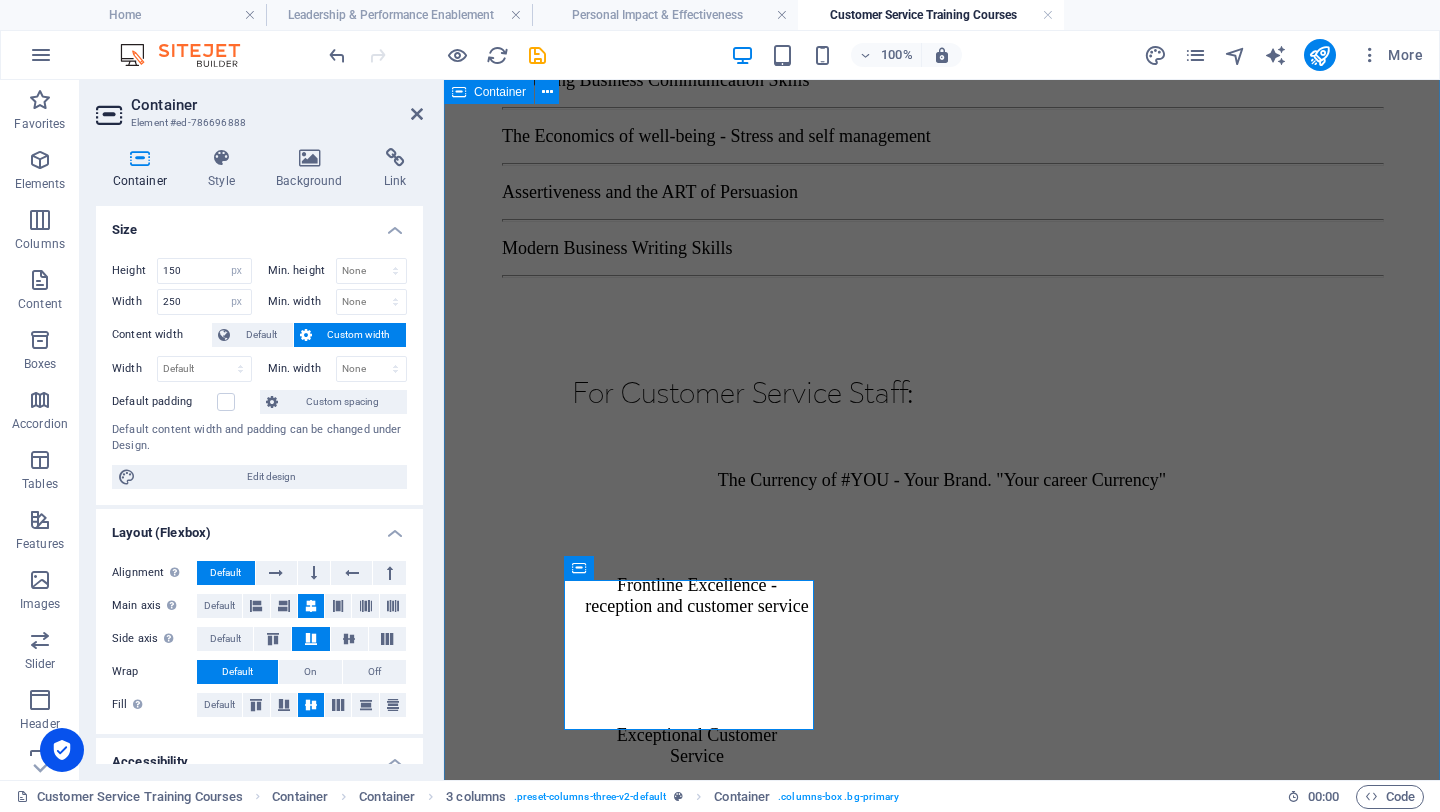 click on "For Customer Service Staff:  The Currency of #YOU - Your Brand. "Your career Currency" Frontline Excellence - reception and customer service Exceptional Customer Service  Customer Service & Emotional Intelligence Mastering Business Communication Skills The Economics of Well-Being - Stress and Self-management Assertiveness and the Art of Persuasion Modern Business Writing Skills Conscious Leadership for the Modern Leader" at bounding box center (942, 1009) 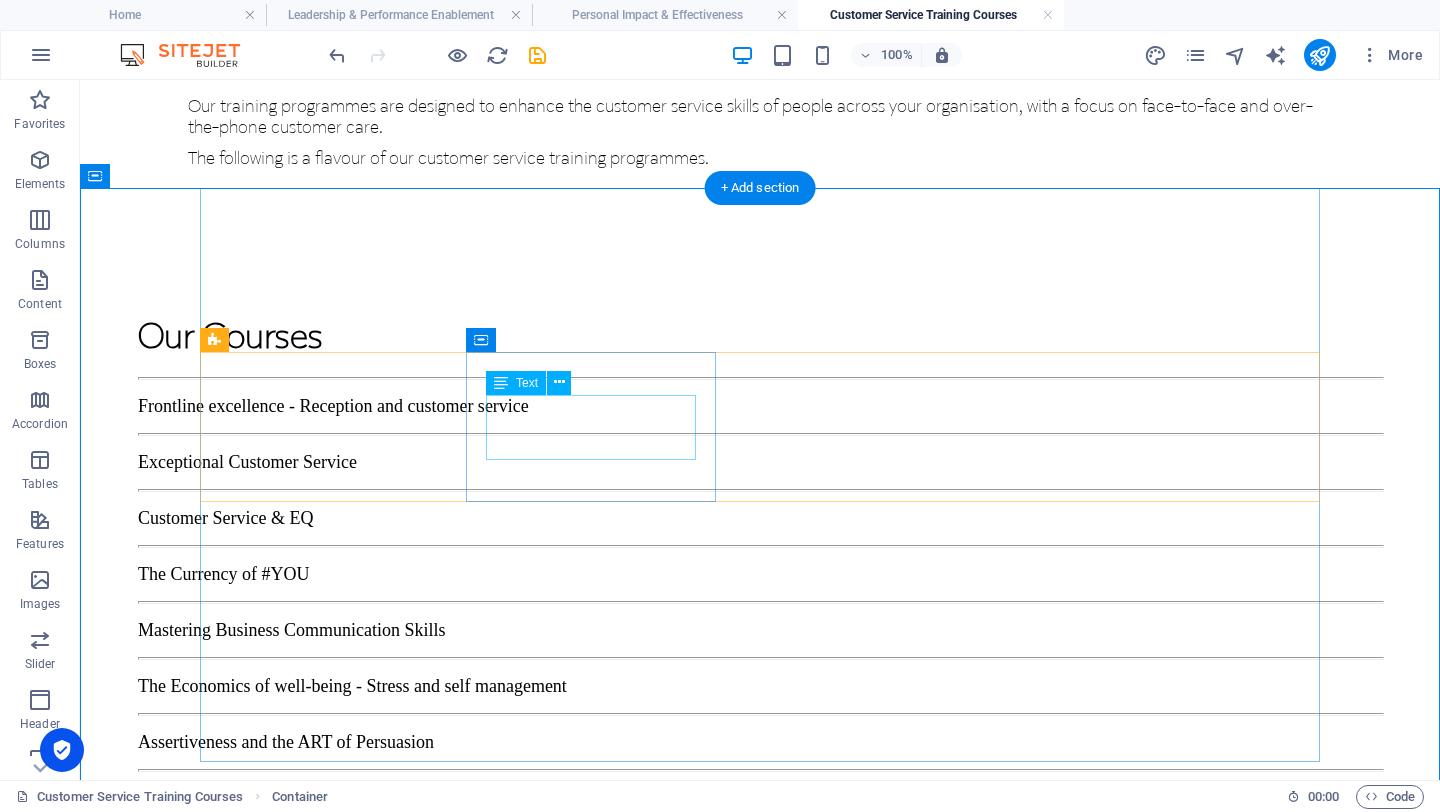 scroll, scrollTop: 1486, scrollLeft: 0, axis: vertical 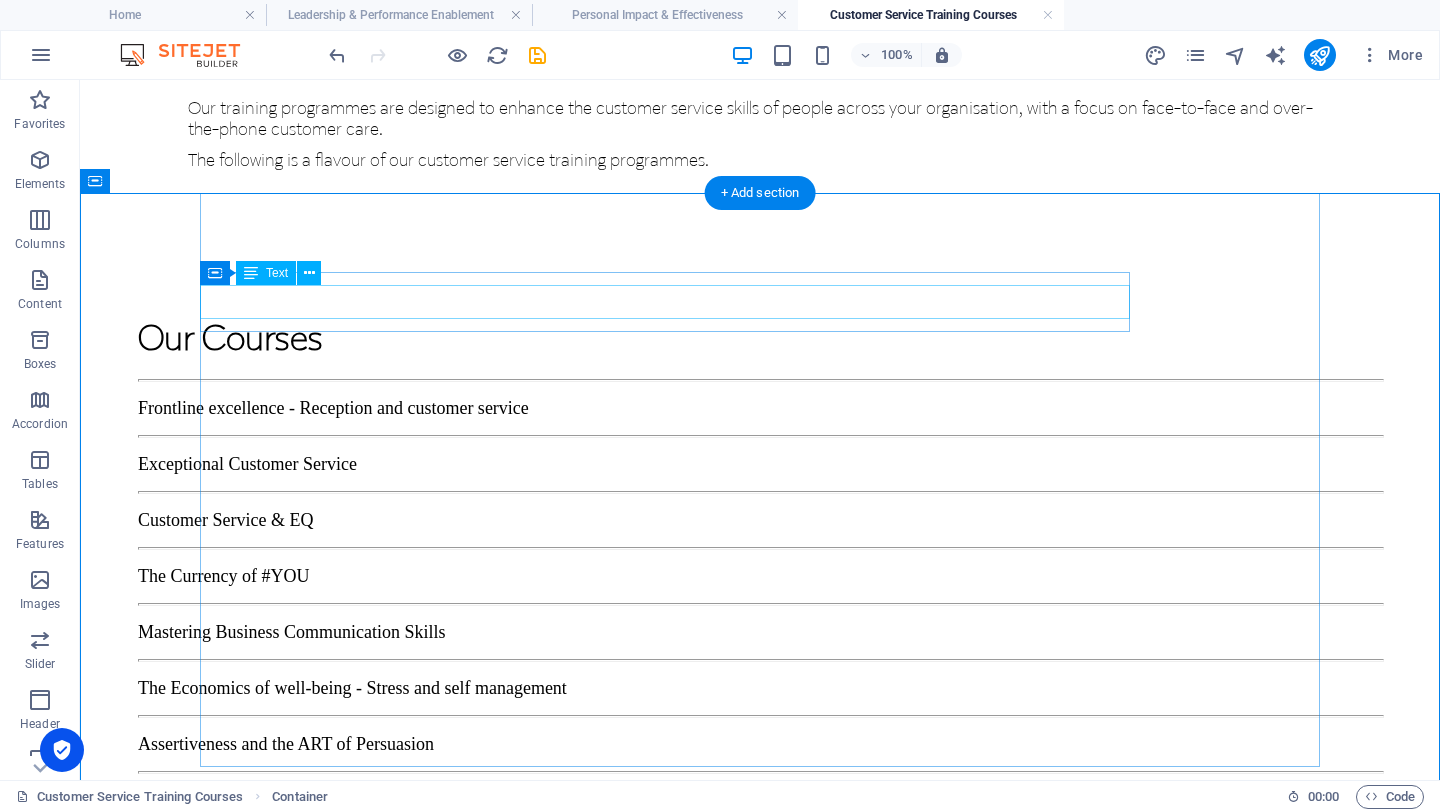 click on "The Currency of #YOU - Your Brand. "Your career Currency"" at bounding box center [673, 1032] 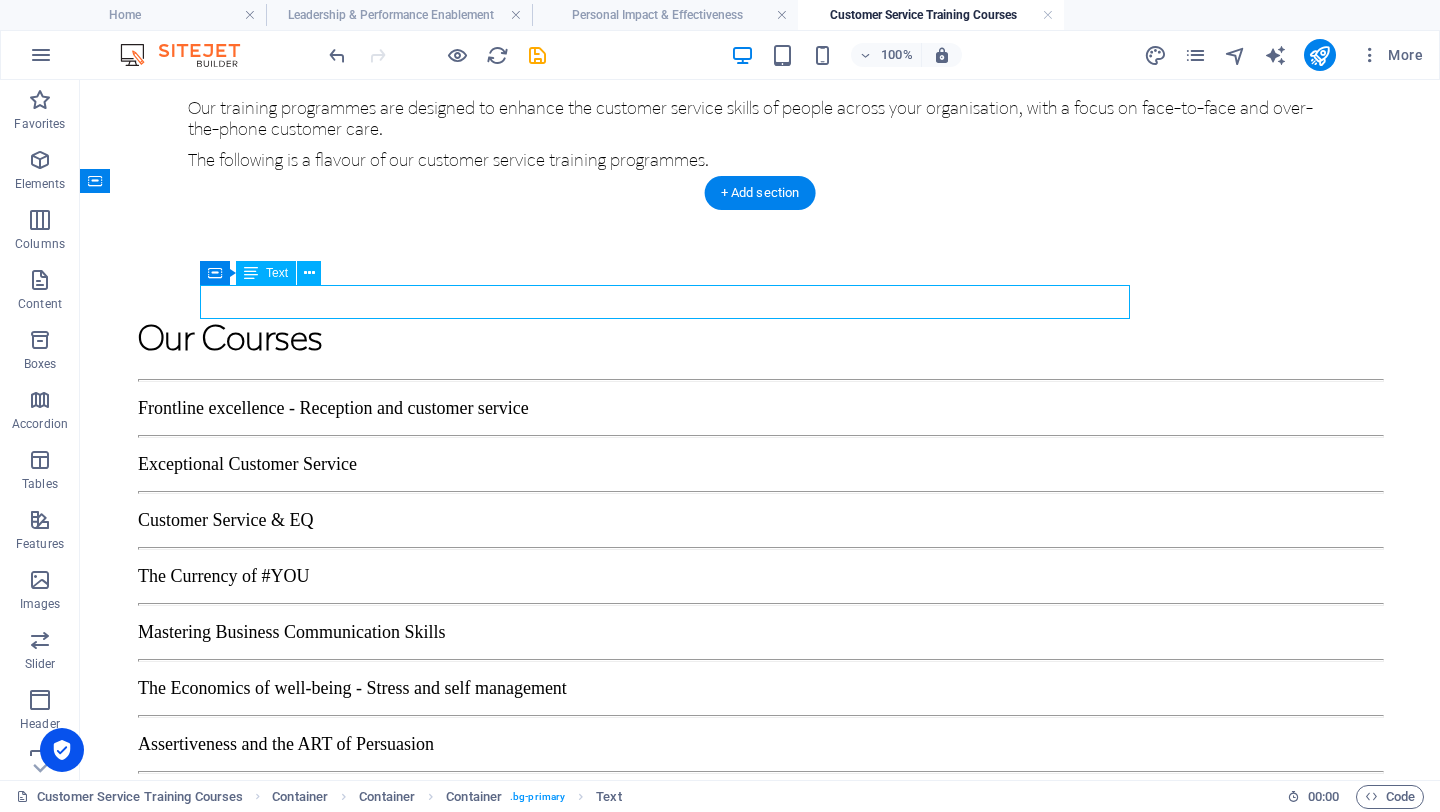 click on "The Currency of #YOU - Your Brand. "Your career Currency"" at bounding box center (673, 1032) 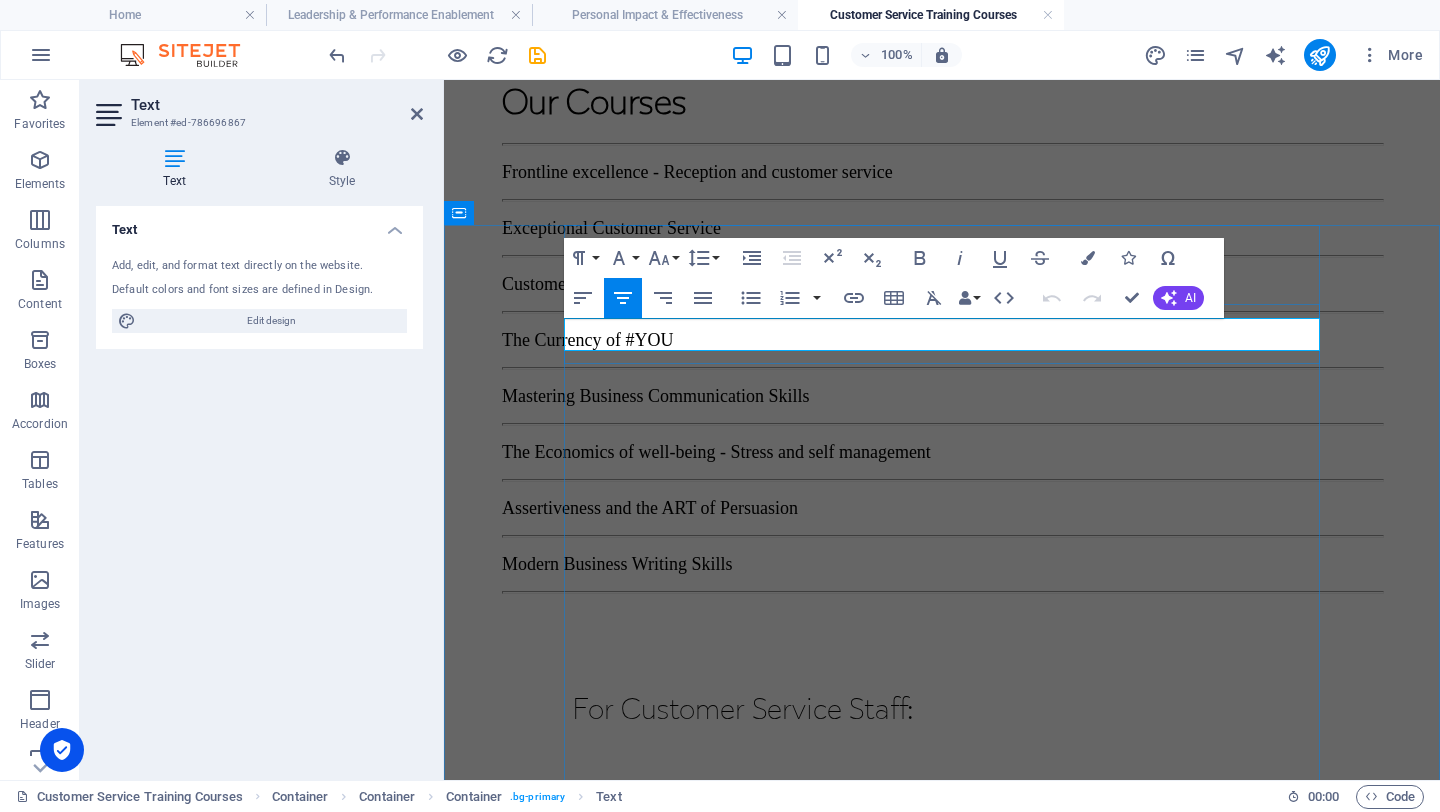 click on "The Currency of #YOU - Your Brand. "Your career Currency"" at bounding box center (942, 800) 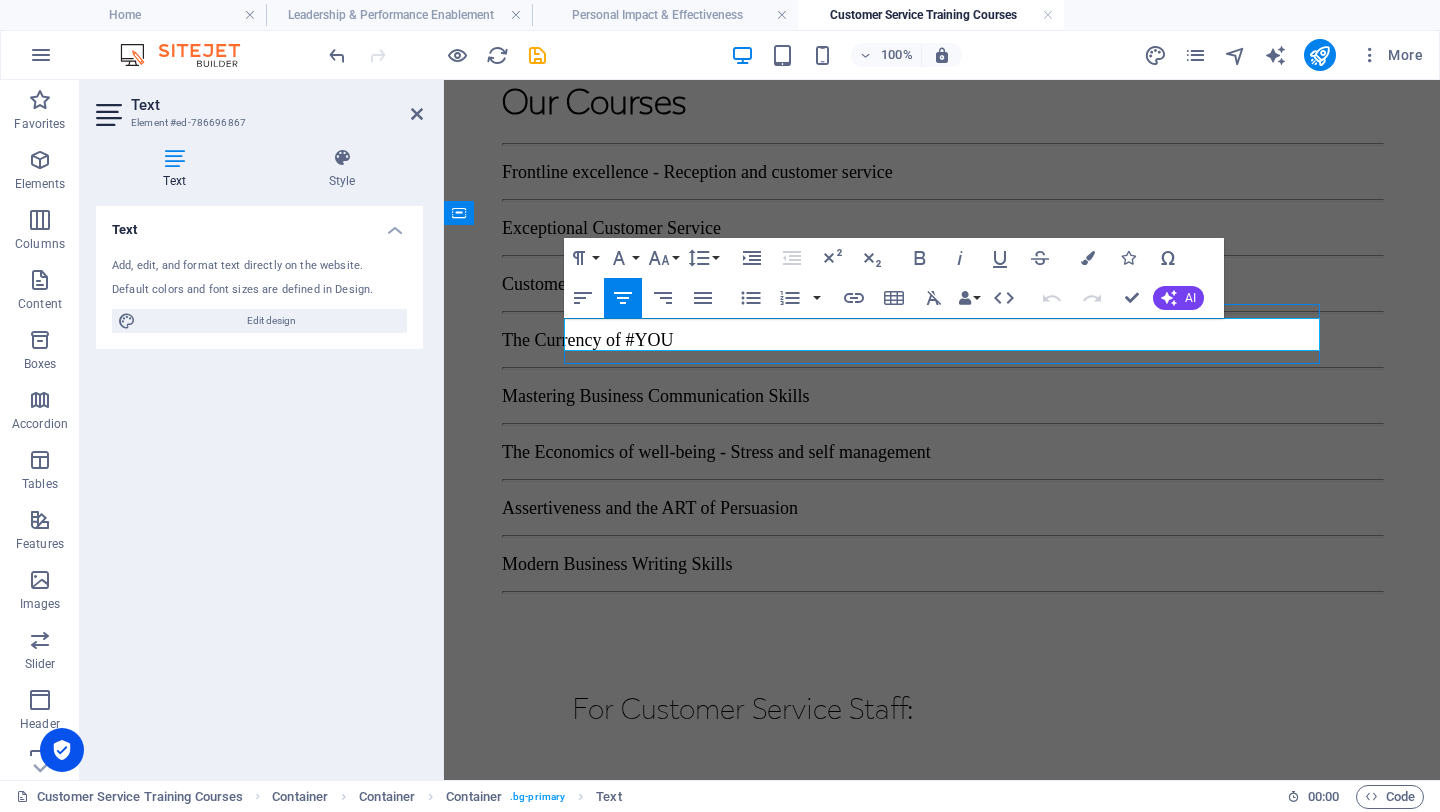 click on "The Currency of #YOU - Your Brand. "Your career Currency"" at bounding box center [942, 800] 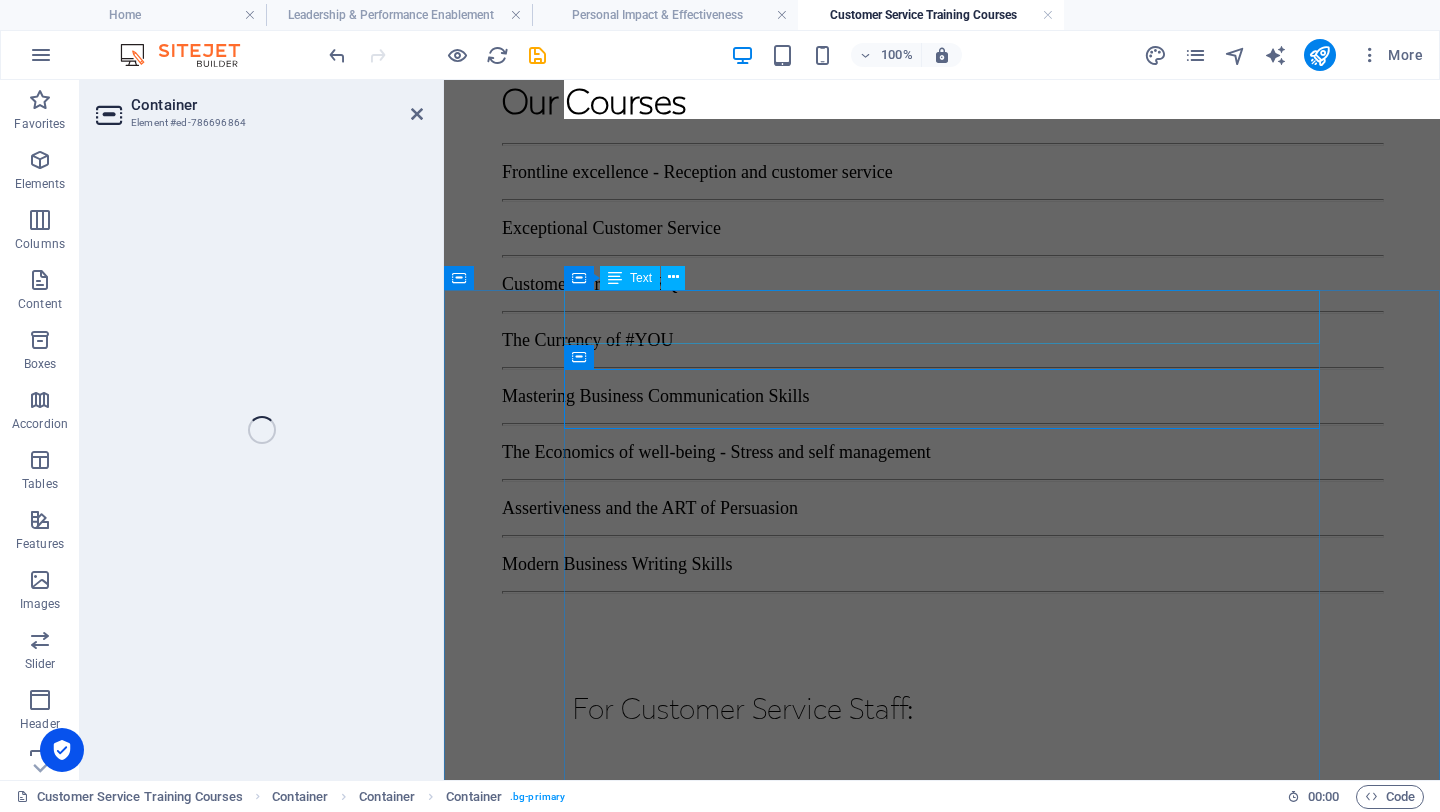scroll, scrollTop: 1699, scrollLeft: 0, axis: vertical 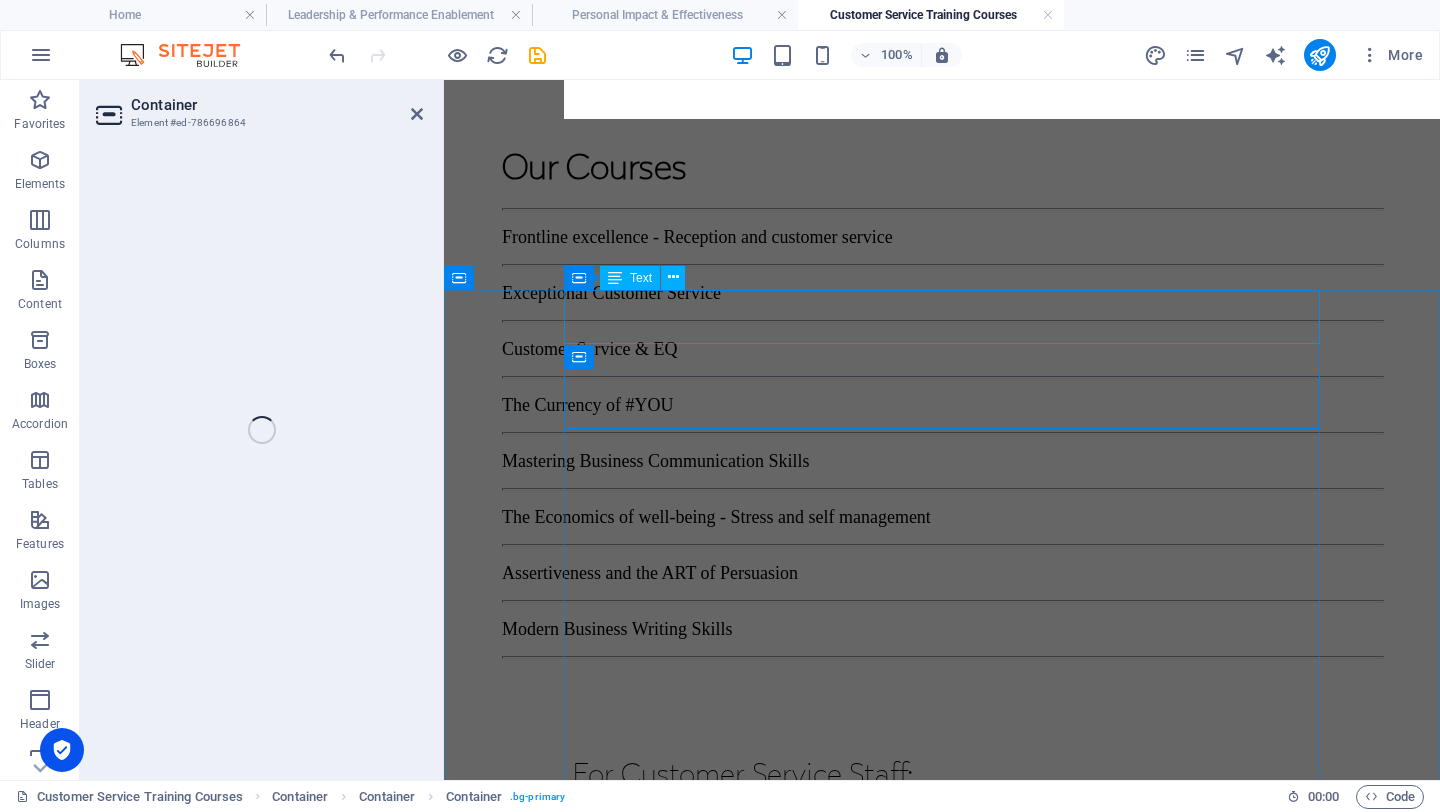 select on "px" 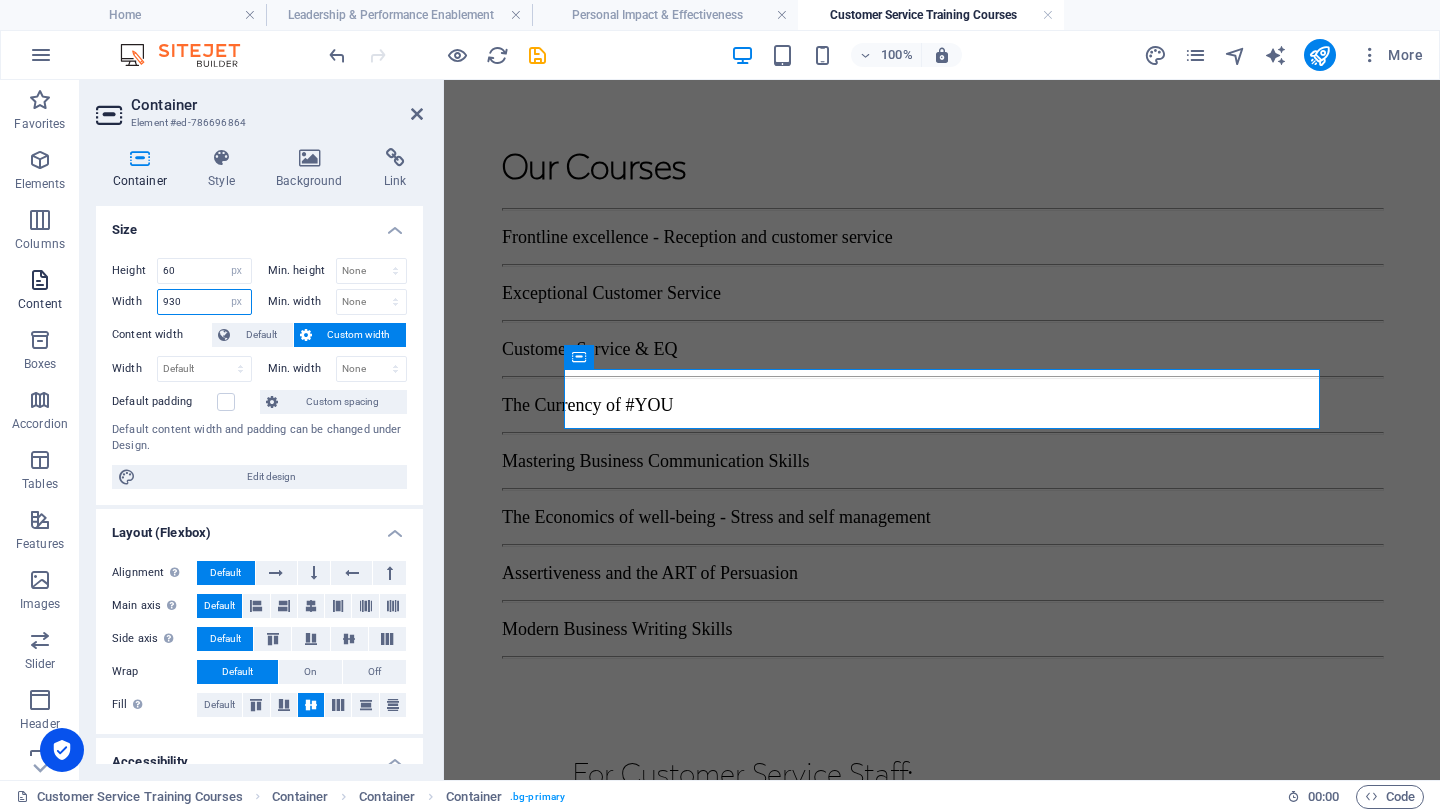 drag, startPoint x: 184, startPoint y: 304, endPoint x: 68, endPoint y: 276, distance: 119.331474 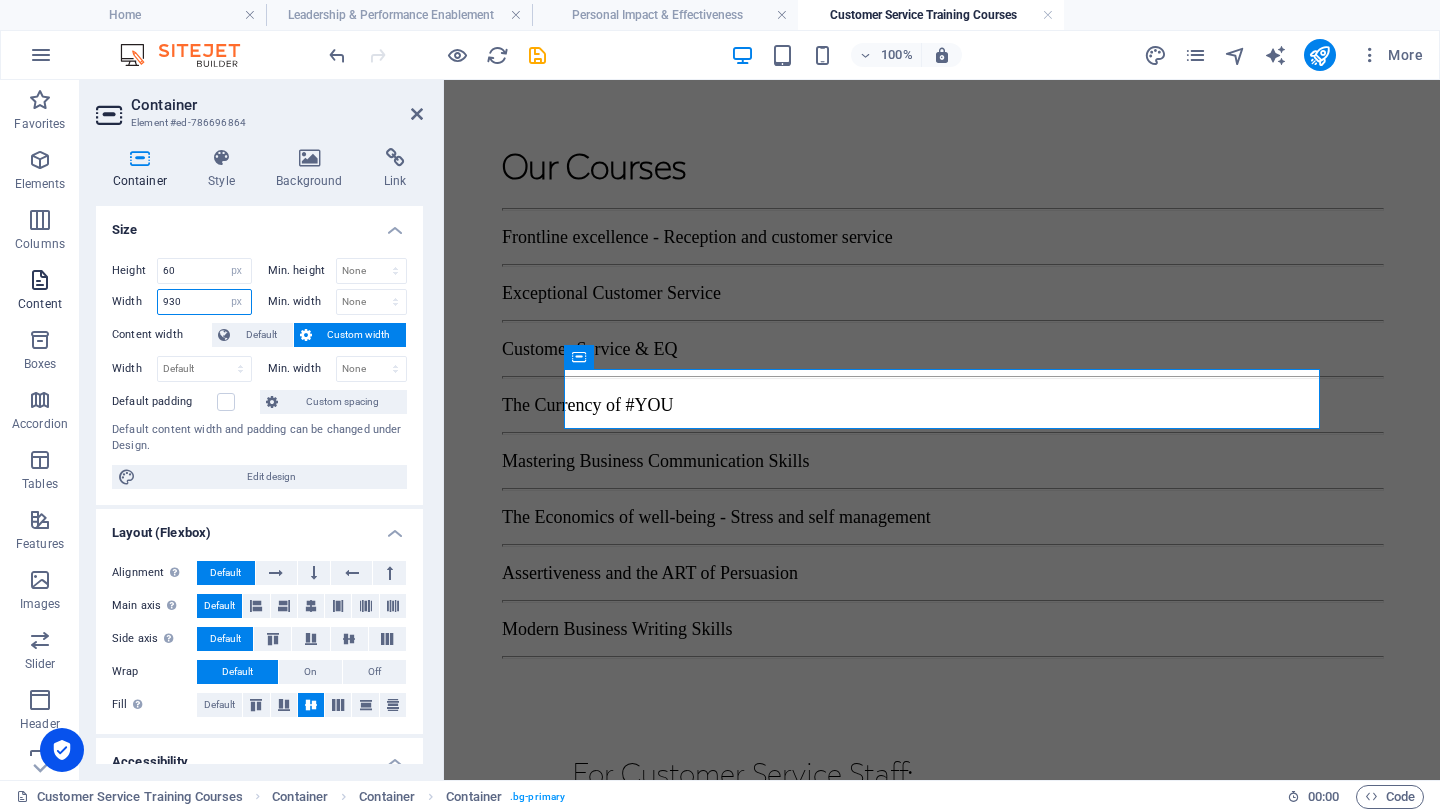 click on "Favorites Elements Columns Content Boxes Accordion Tables Features Images Slider Header Footer Forms Marketing Collections Container Element #ed-786696864
Container Style Background Link Size Height 60 Default px rem % vh vw Min. height None px rem % vh vw Width 930 Default px rem % em vh vw Min. width None px rem % vh vw Content width Default Custom width Width Default px rem % em vh vw Min. width None px rem % vh vw Default padding Custom spacing Default content width and padding can be changed under Design. Edit design Layout (Flexbox) Alignment Determines the flex direction. Default Main axis Determine how elements should behave along the main axis inside this container (justify content). Default Side axis Control the vertical direction of the element inside of the container (align items). Default Wrap Default On Off Fill Controls the distances and direction of elements on the y-axis across several lines (align content). Default Accessibility Role None Alert Article Banner Comment Dialog" at bounding box center (720, 430) 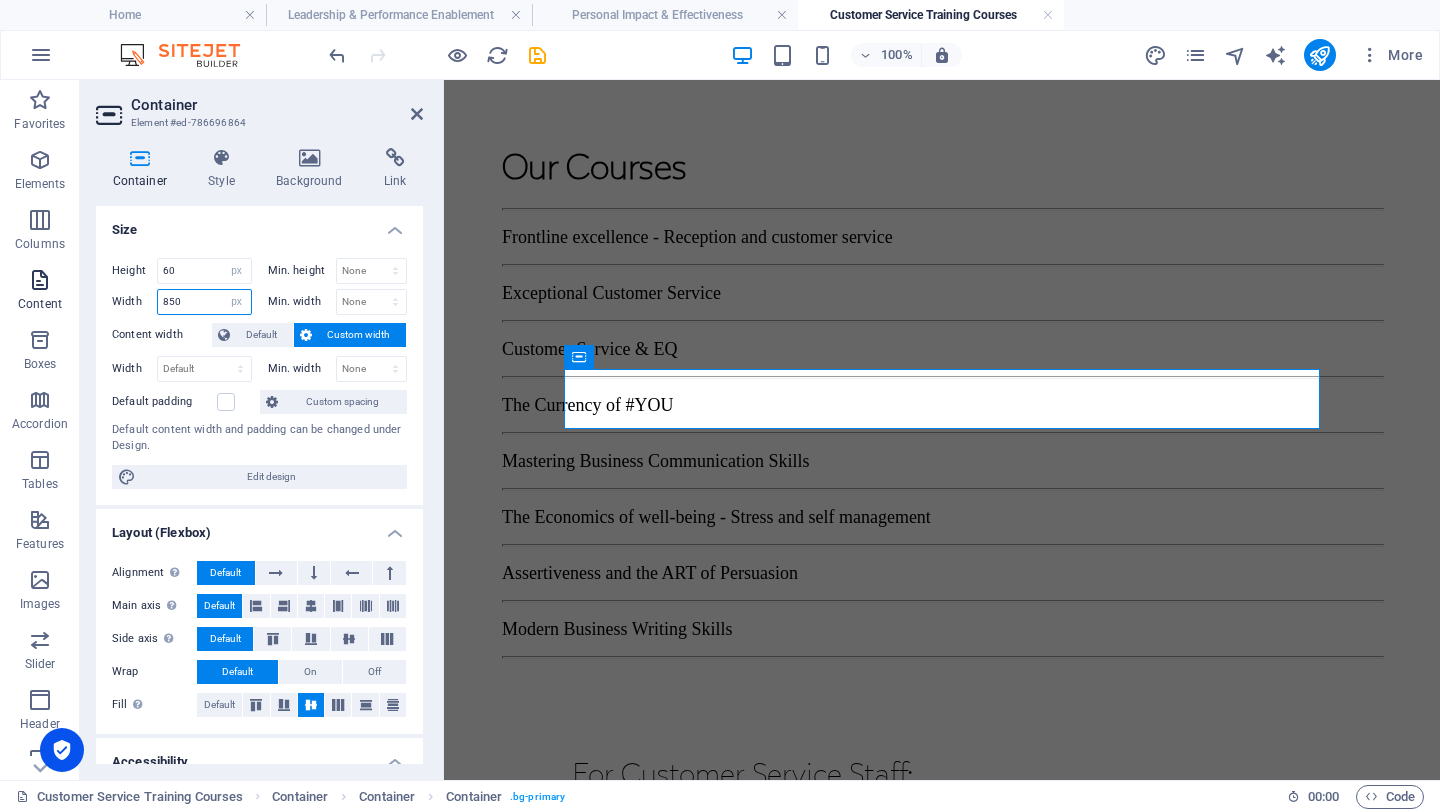 type on "850" 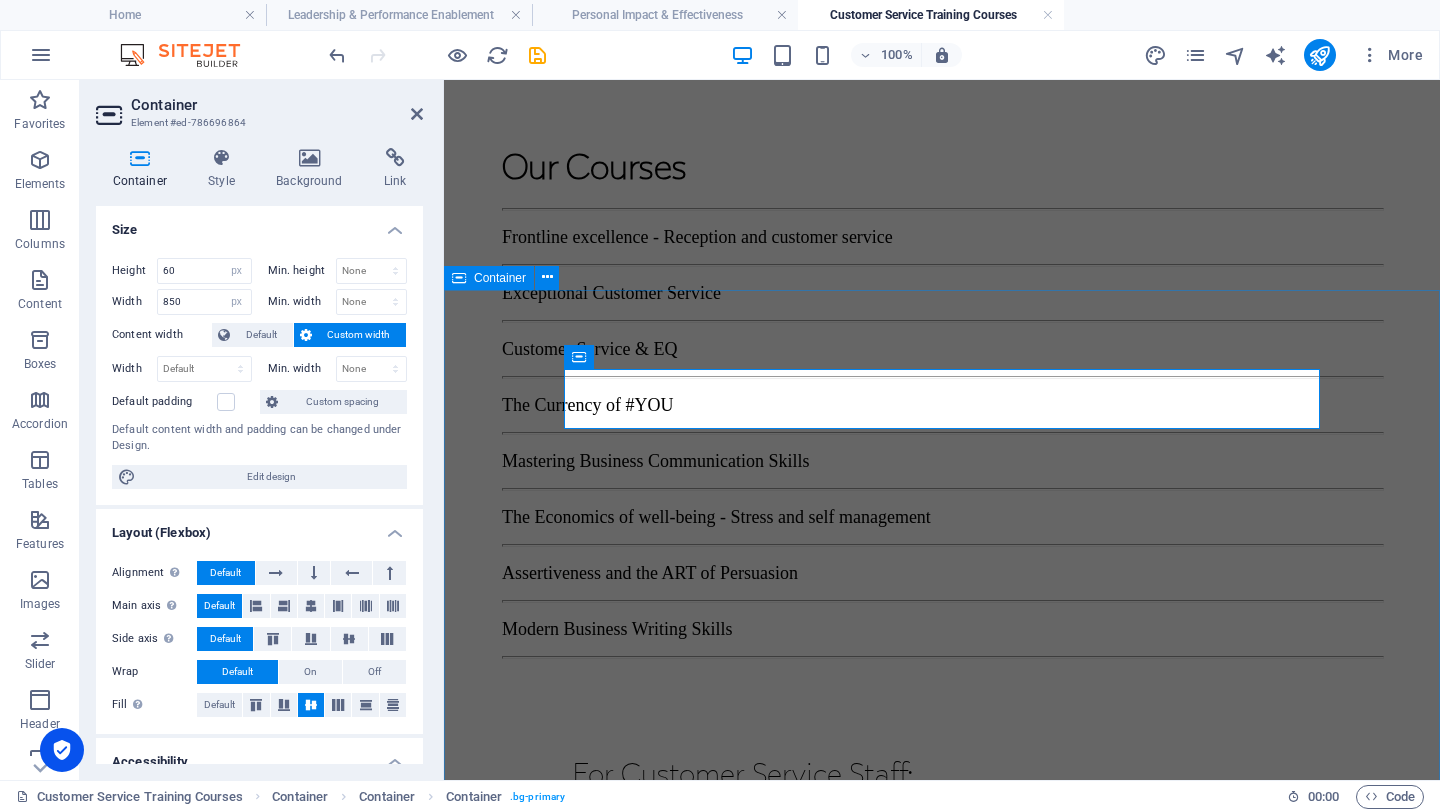 click on "For Customer Service Staff:  The Currency of #YOU - Your Brand. "Your career Currency" Frontline Excellence - reception and customer service Exceptional Customer Service  Customer Service & Emotional Intelligence Mastering Business Communication Skills The Economics of Well-Being - Stress and Self-management Assertiveness and the Art of Persuasion Modern Business Writing Skills Conscious Leadership for the Modern Leader" at bounding box center (942, 1390) 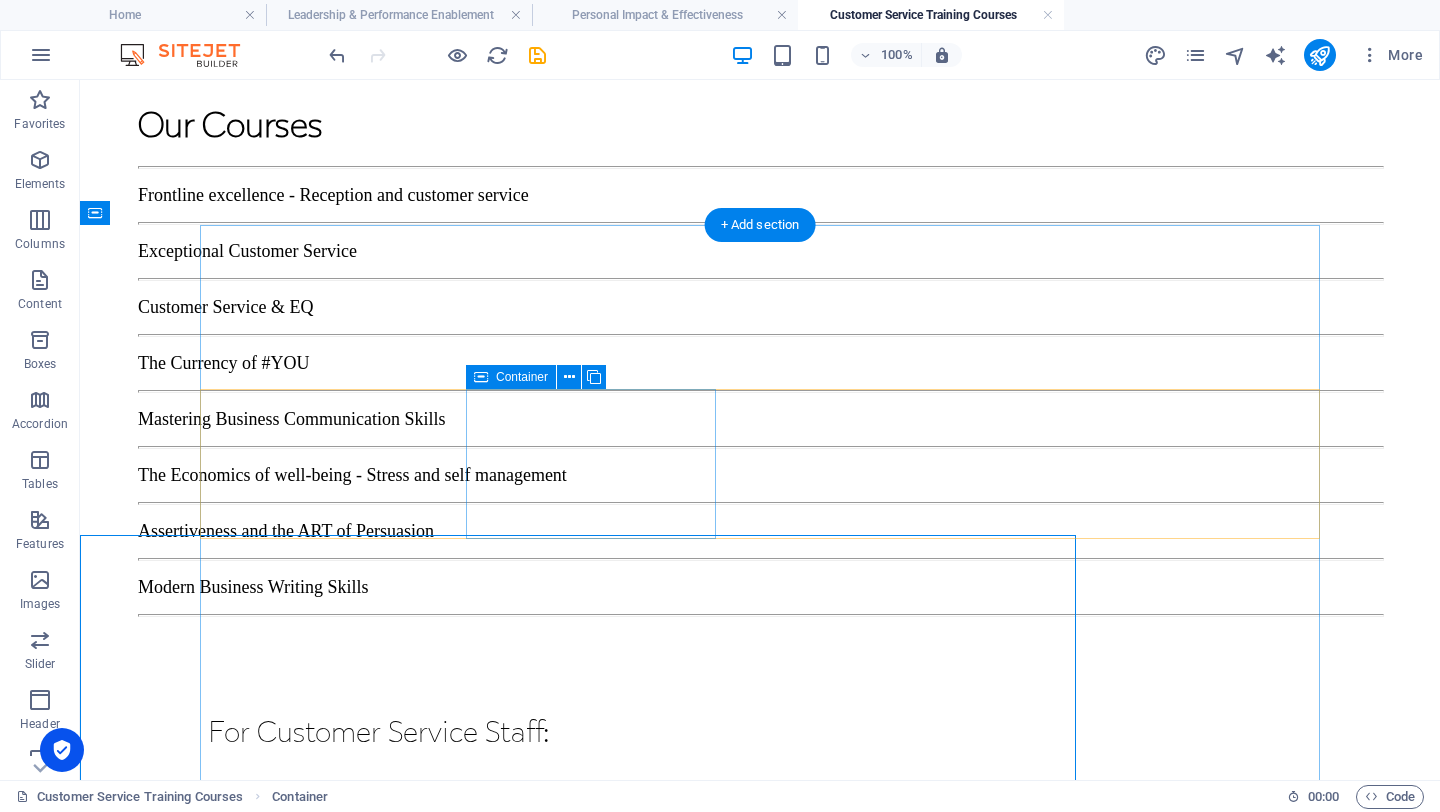 scroll, scrollTop: 1454, scrollLeft: 0, axis: vertical 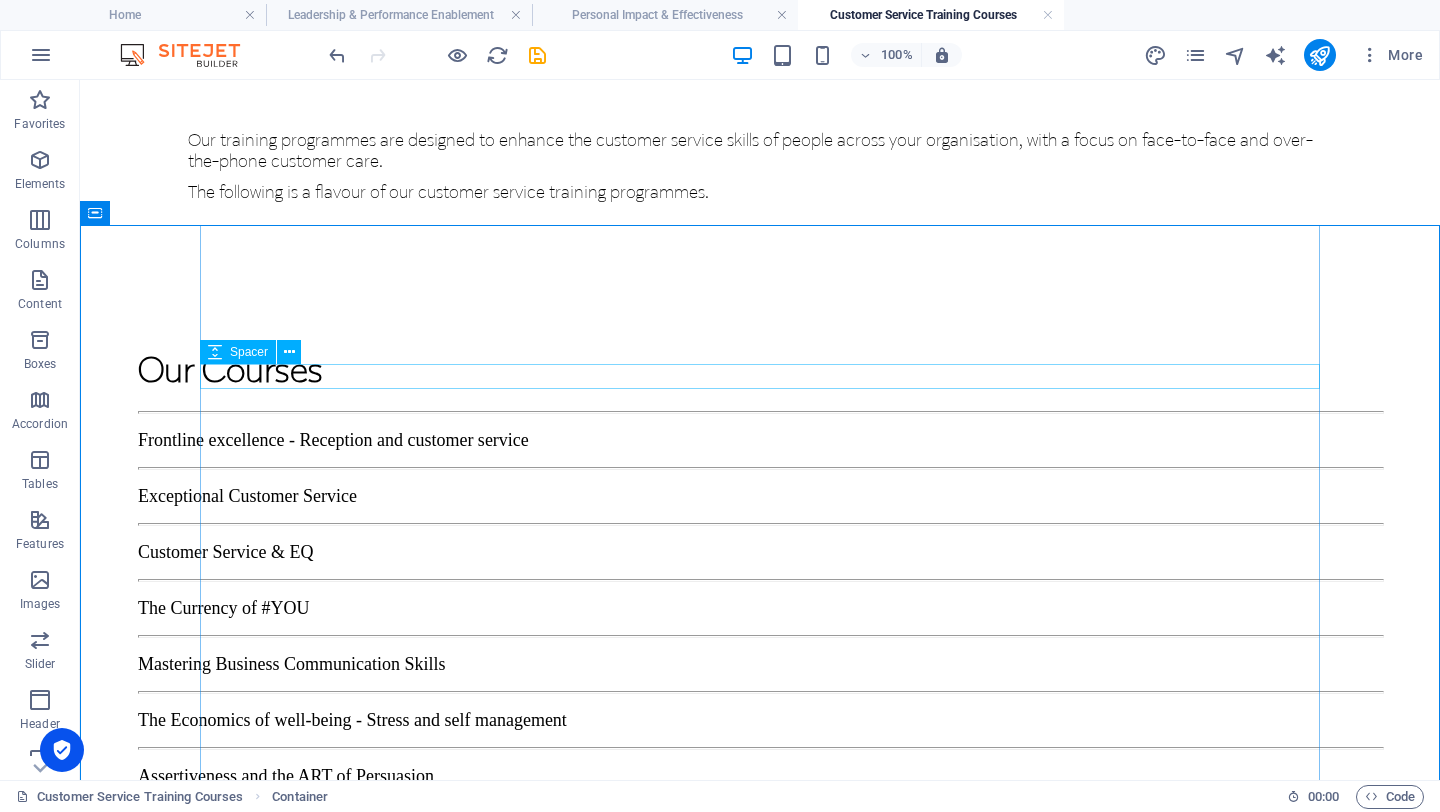 click on "Spacer" at bounding box center (238, 352) 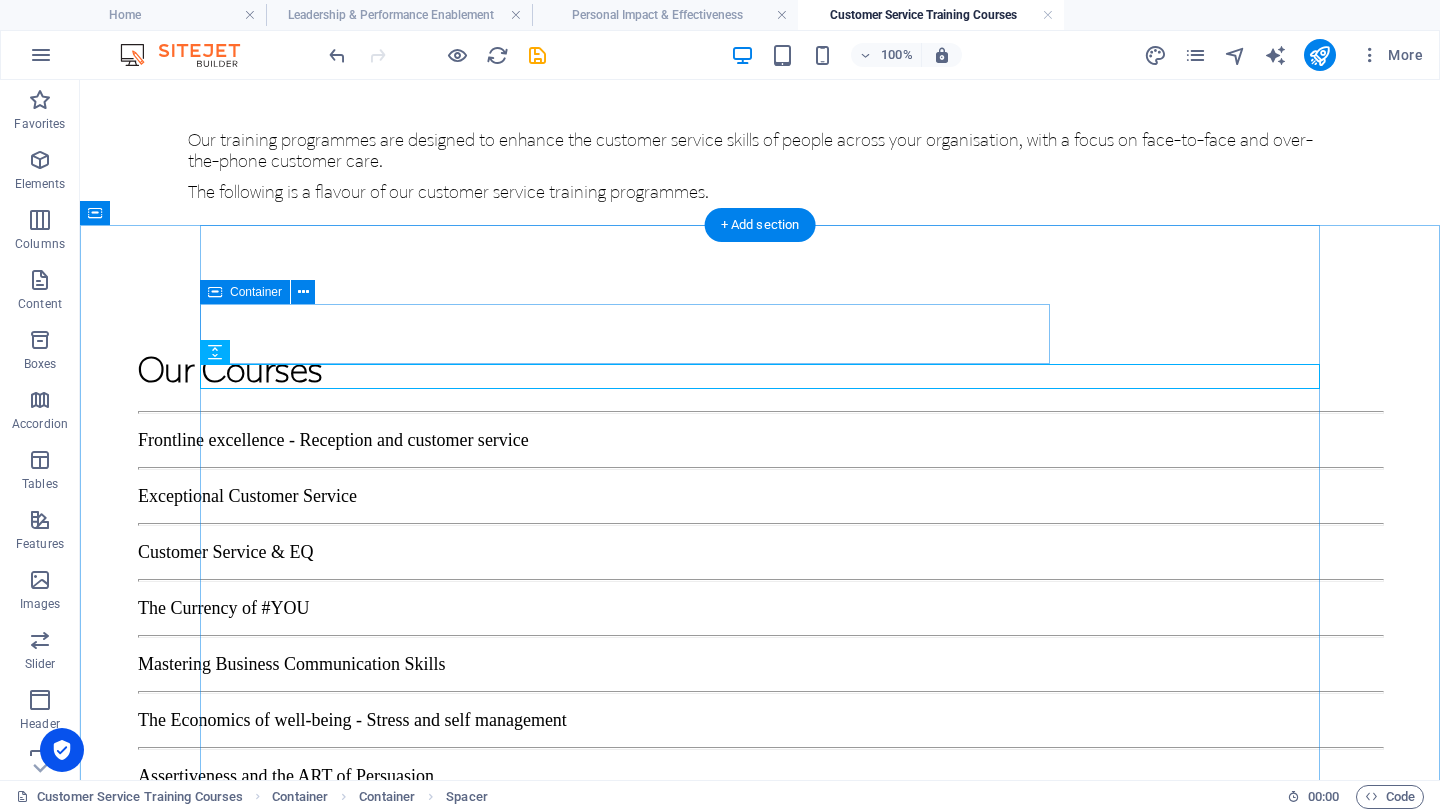 click on "The Currency of #YOU - Your Brand. "Your career Currency"" at bounding box center (633, 1068) 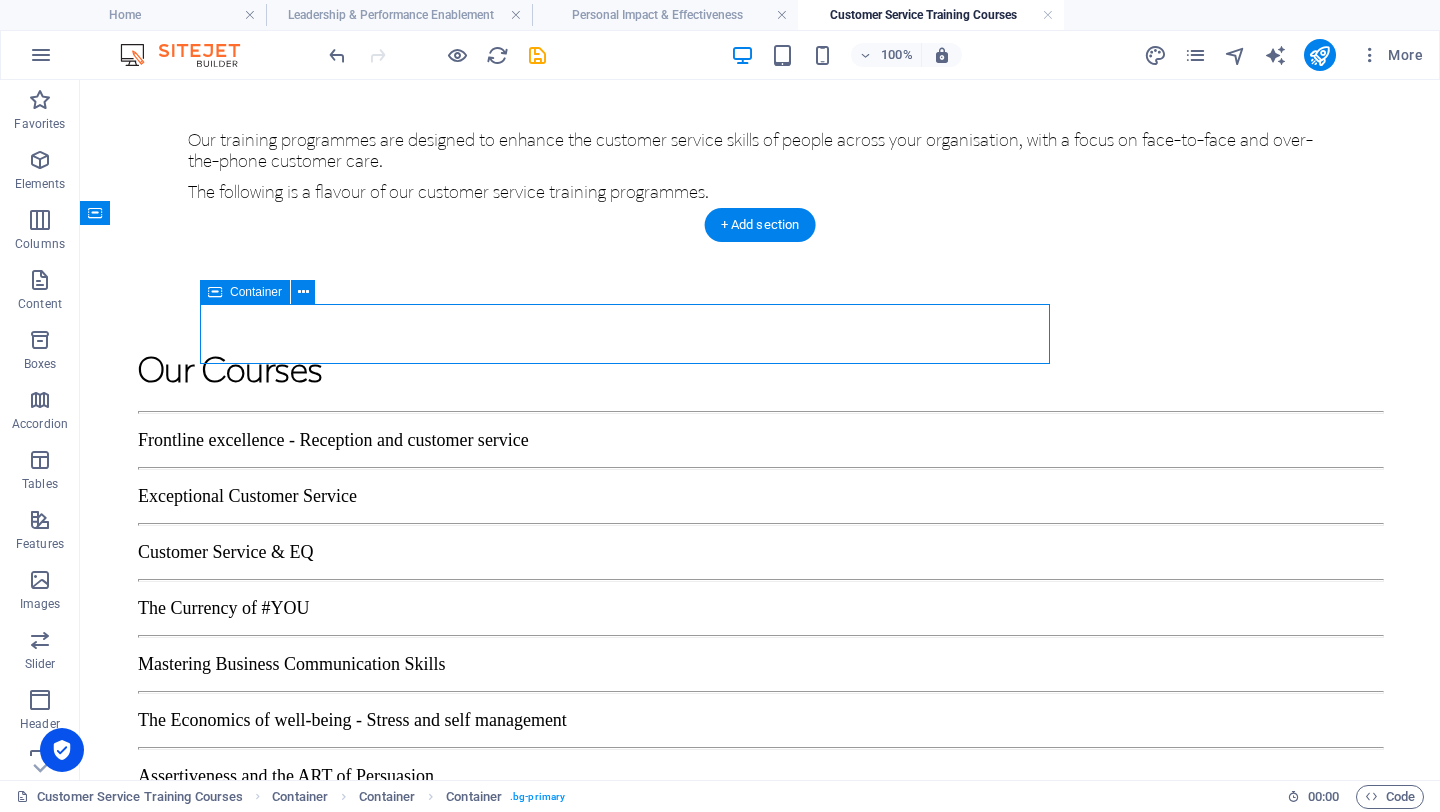 click on "The Currency of #YOU - Your Brand. "Your career Currency"" at bounding box center [633, 1068] 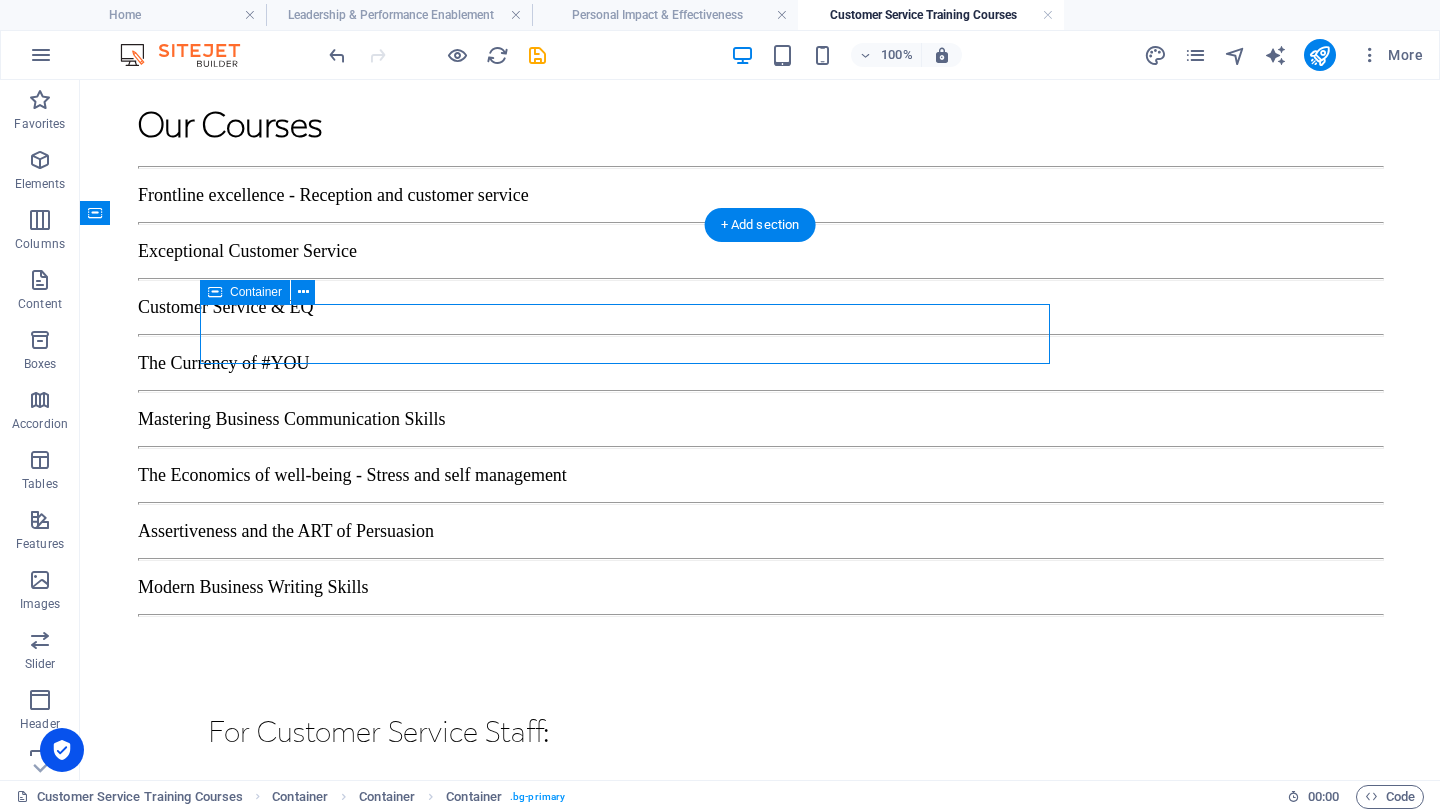 select on "px" 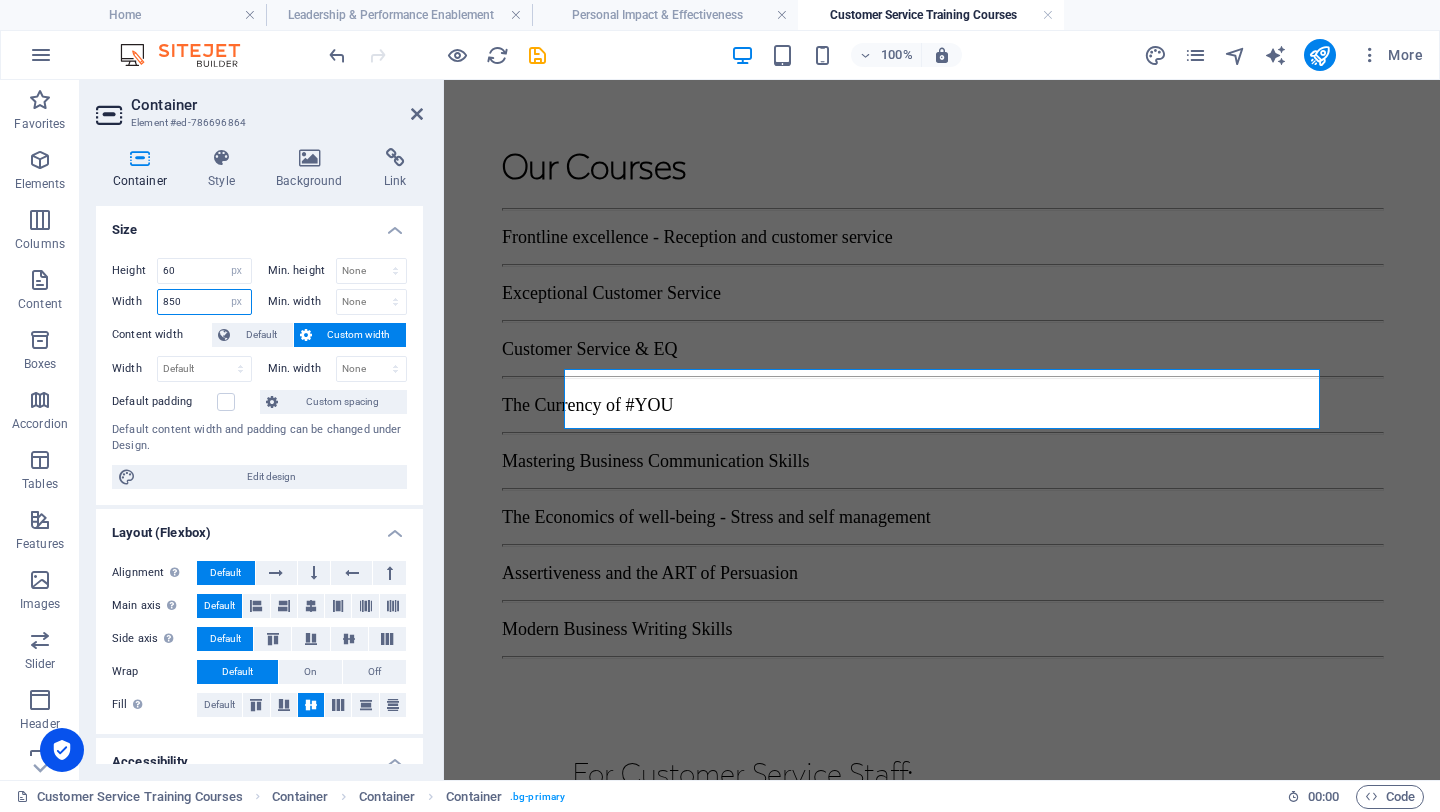 click on "850" at bounding box center (204, 302) 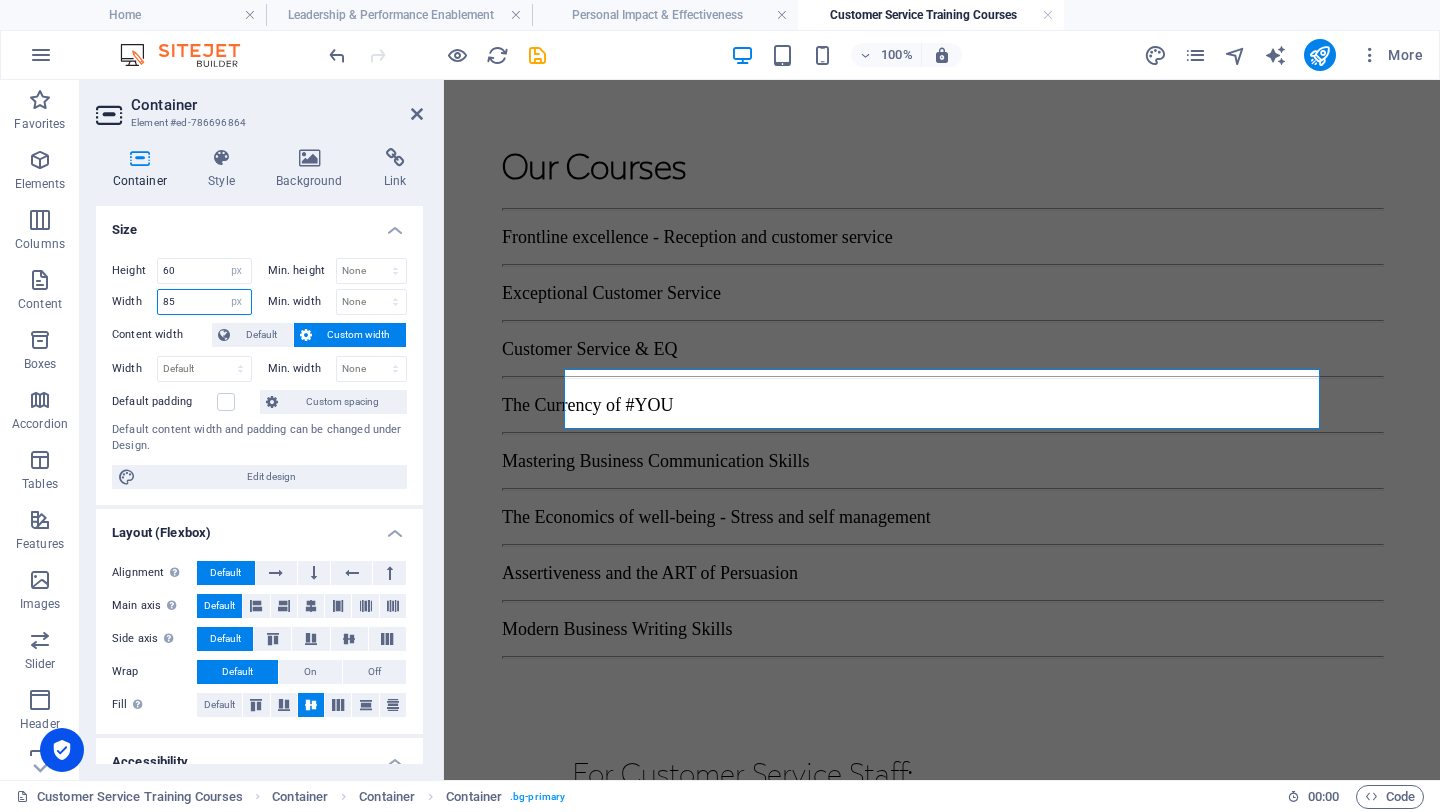 type on "8" 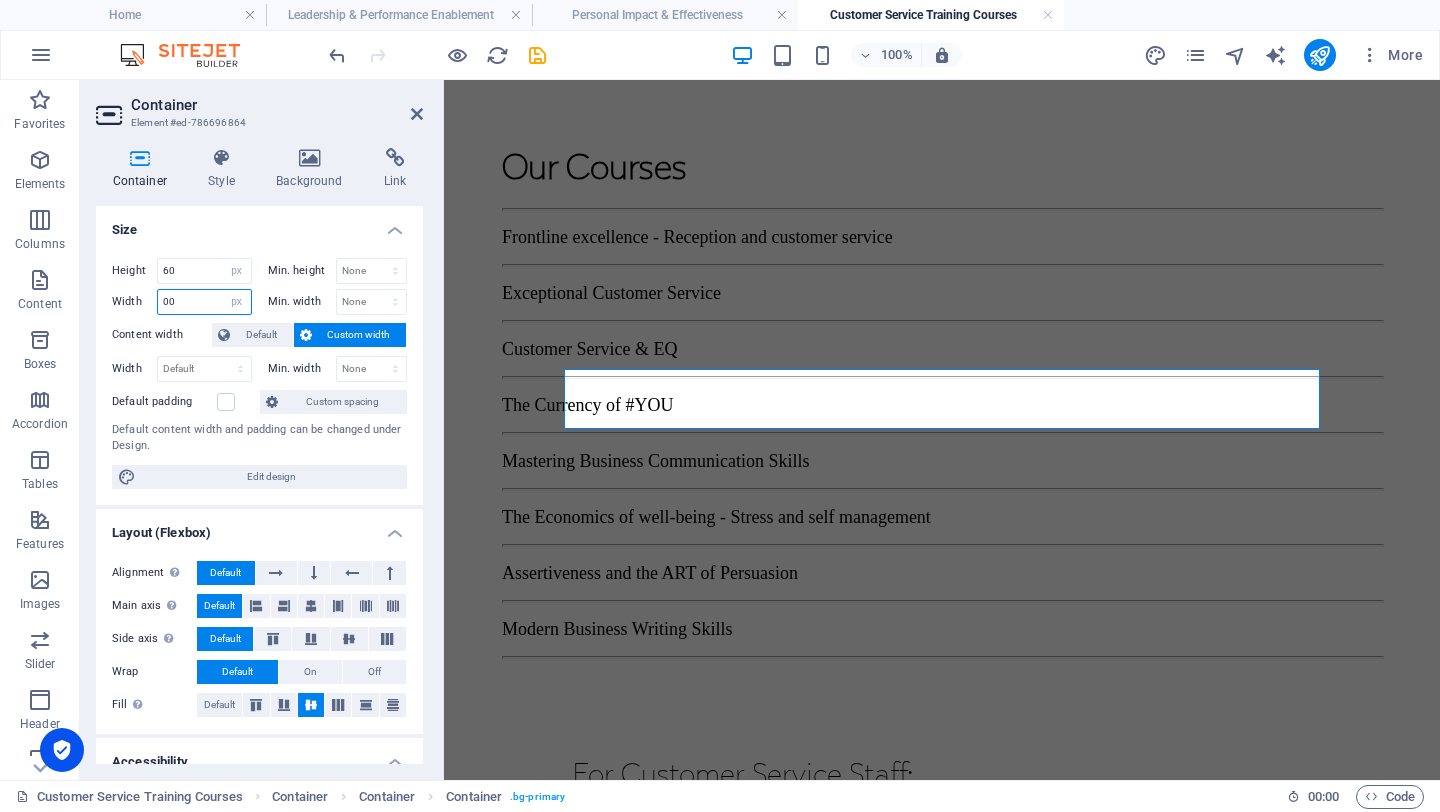 type on "0" 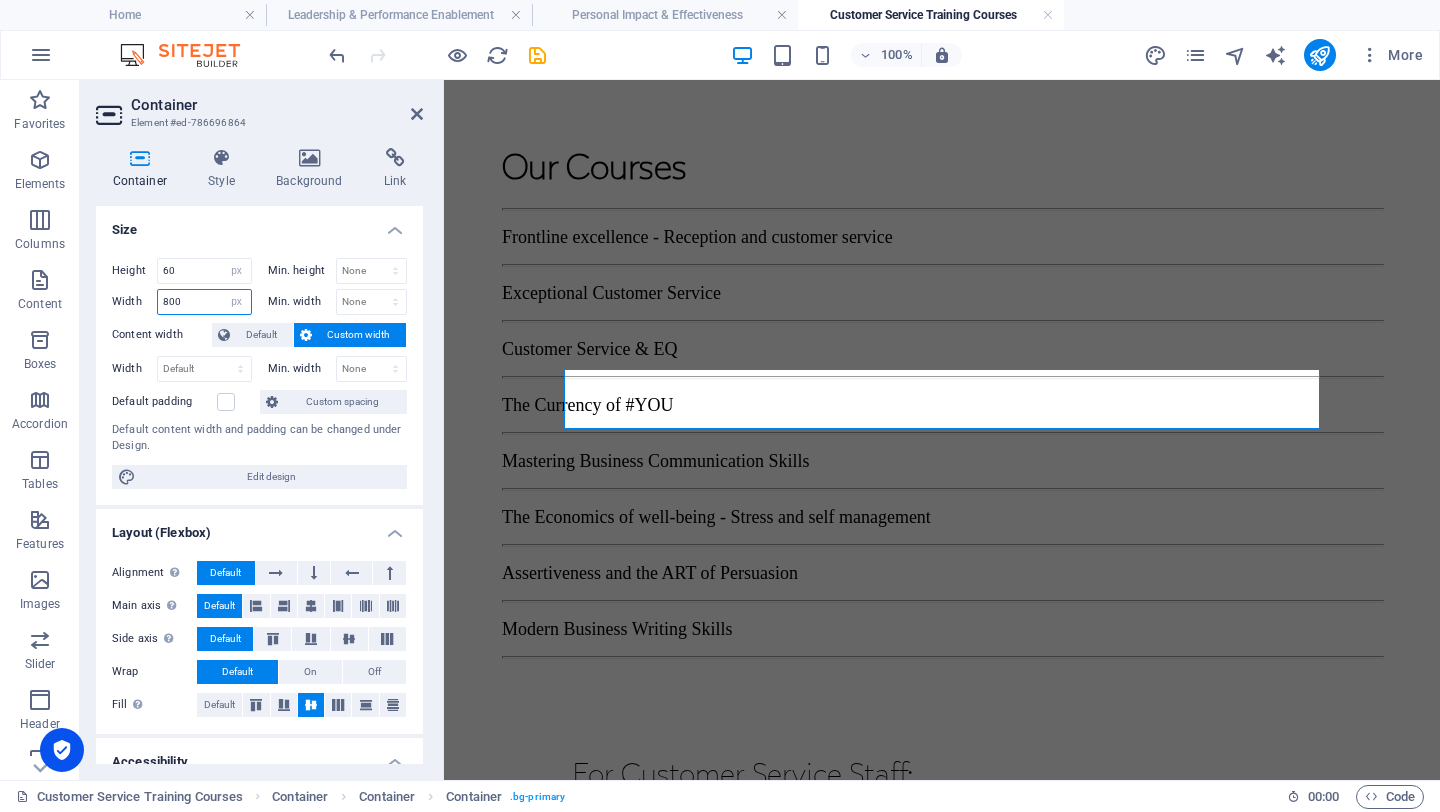 type on "800" 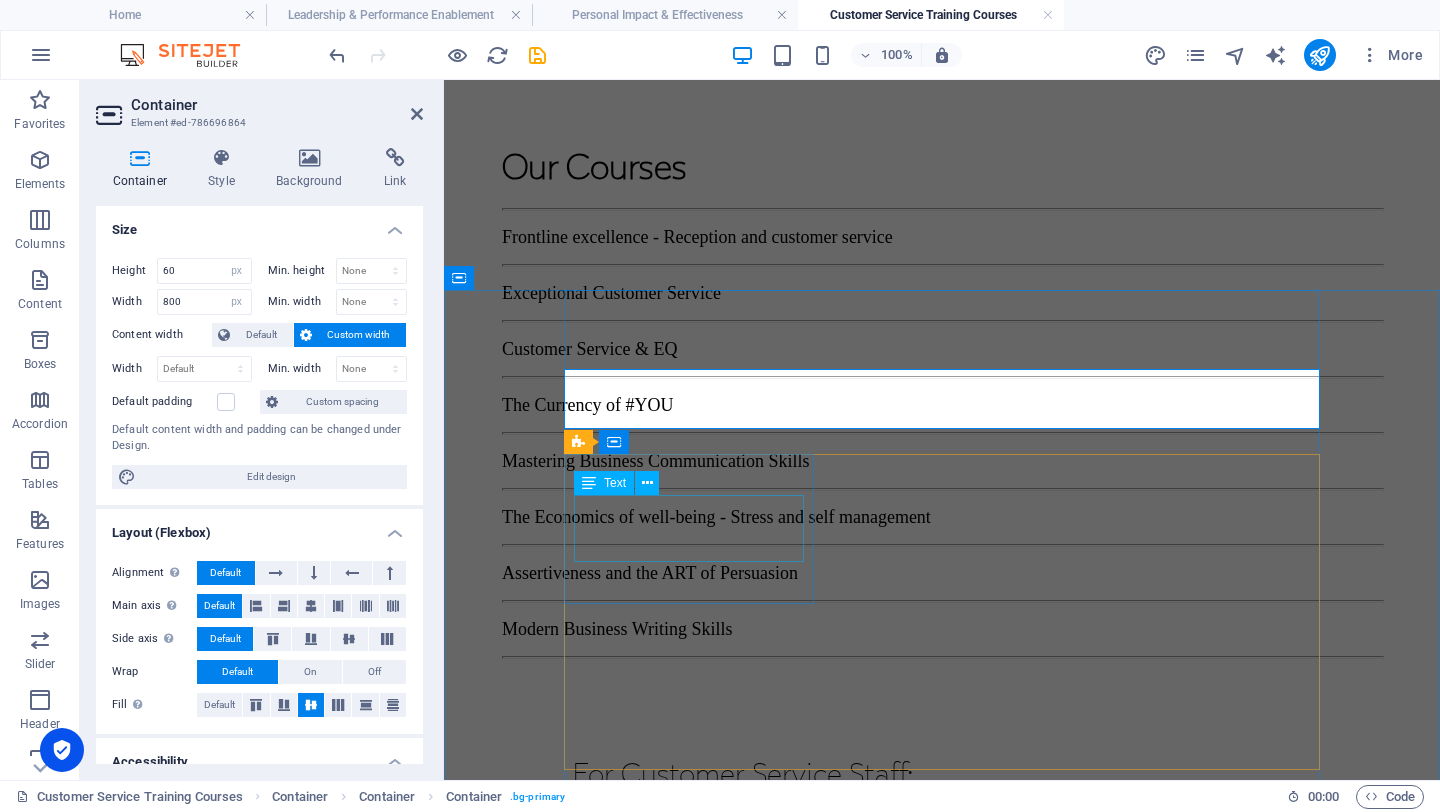 click on "Frontline Excellence - reception and customer service" at bounding box center (697, 977) 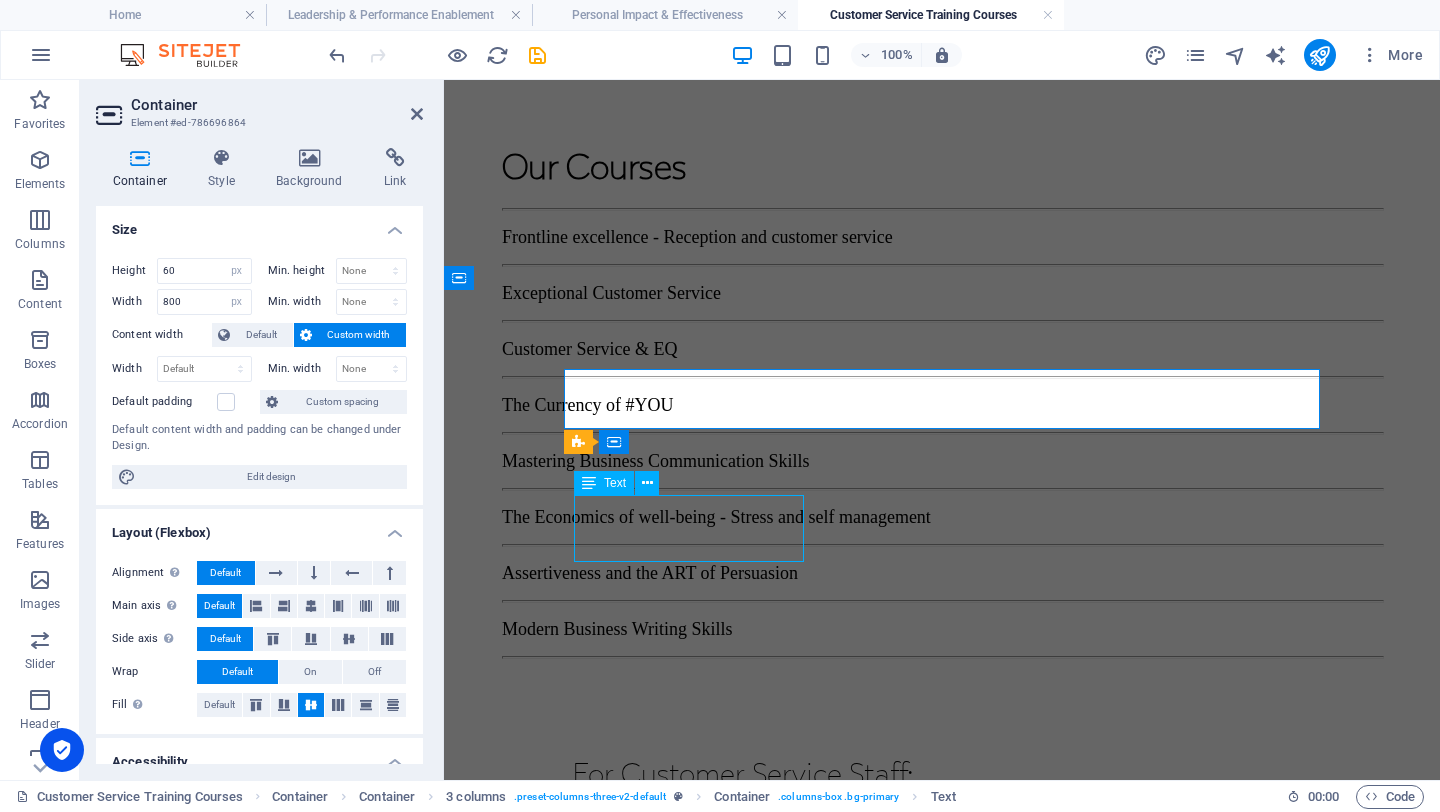 scroll, scrollTop: 1454, scrollLeft: 0, axis: vertical 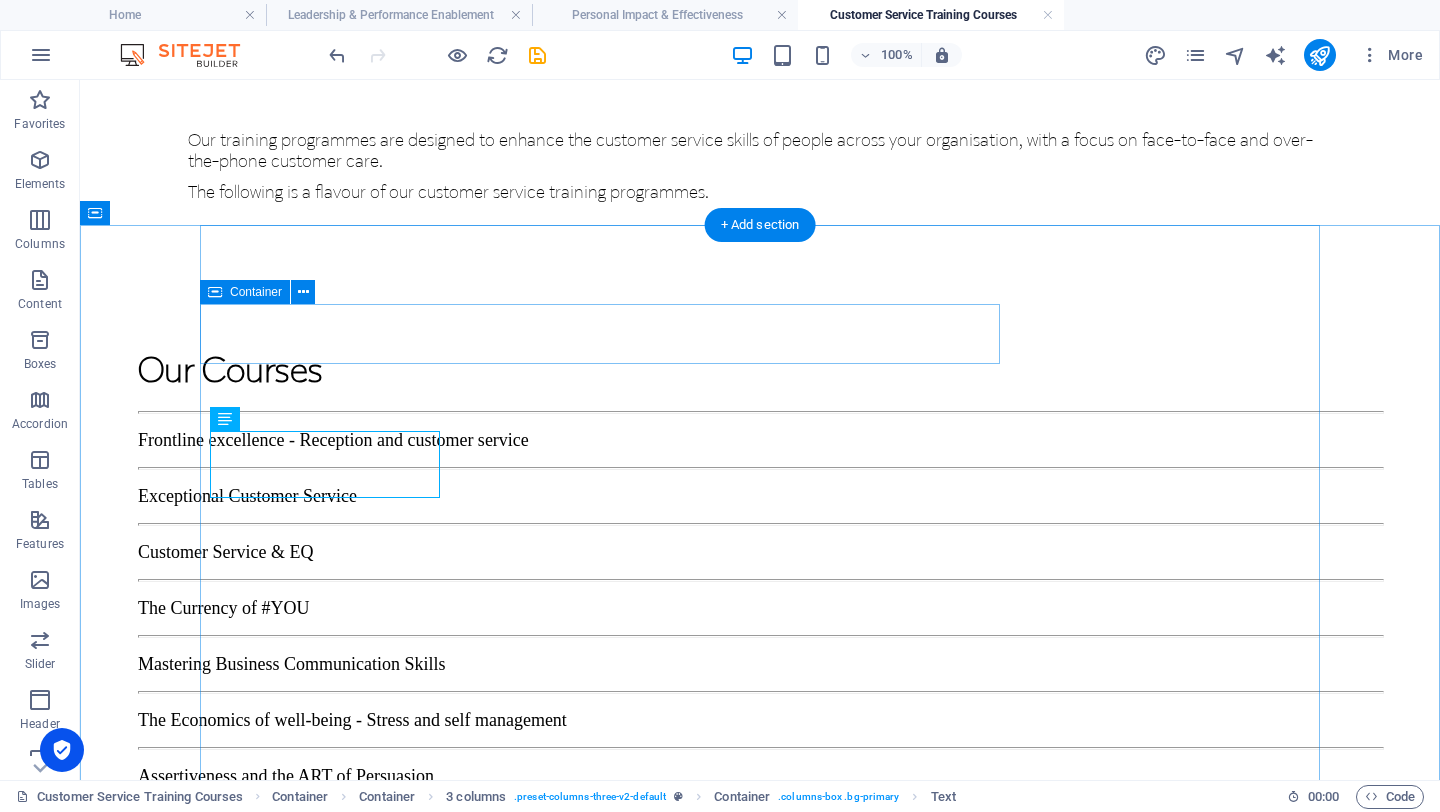click on "The Currency of #YOU - Your Brand. "Your career Currency"" at bounding box center [608, 1068] 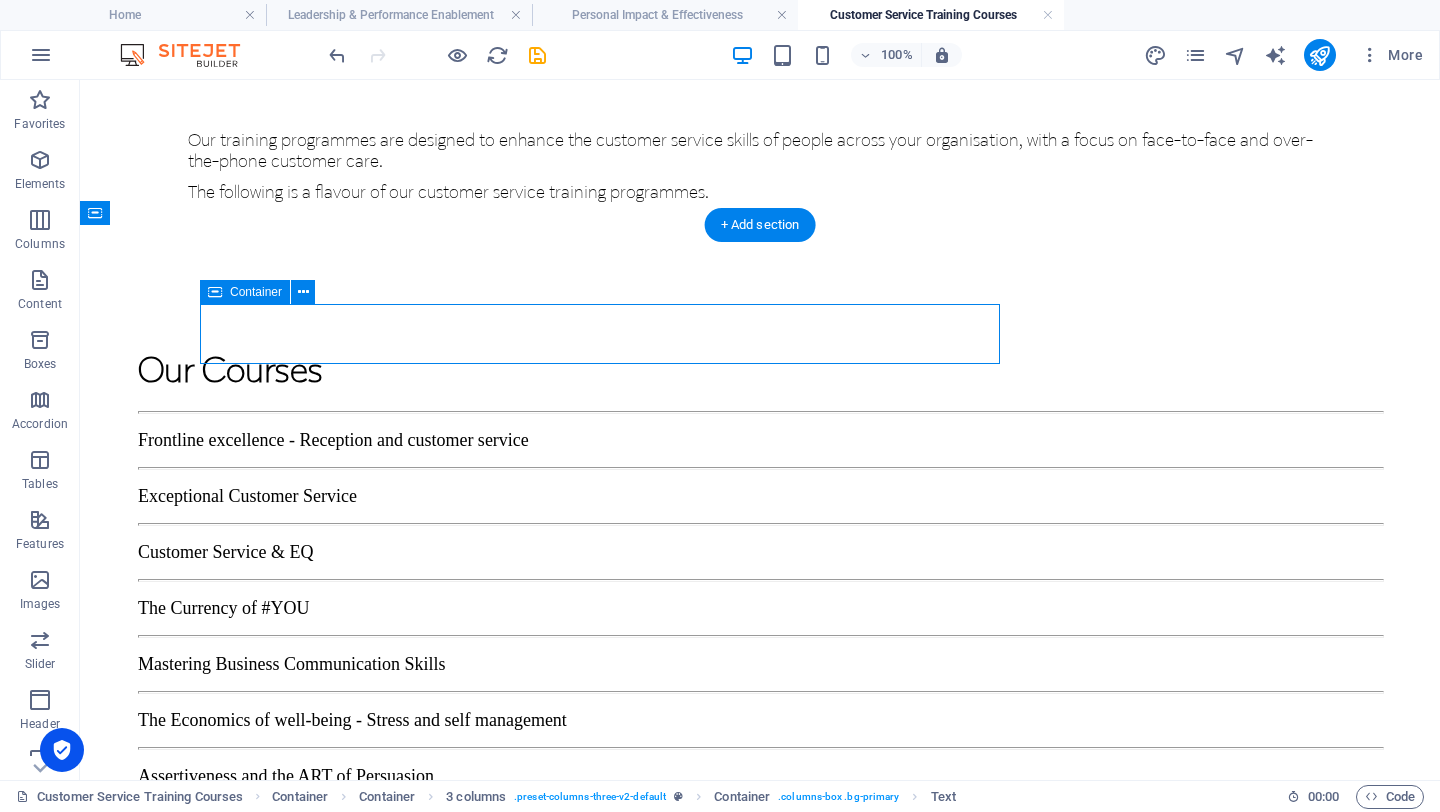 click on "The Currency of #YOU - Your Brand. "Your career Currency"" at bounding box center [608, 1068] 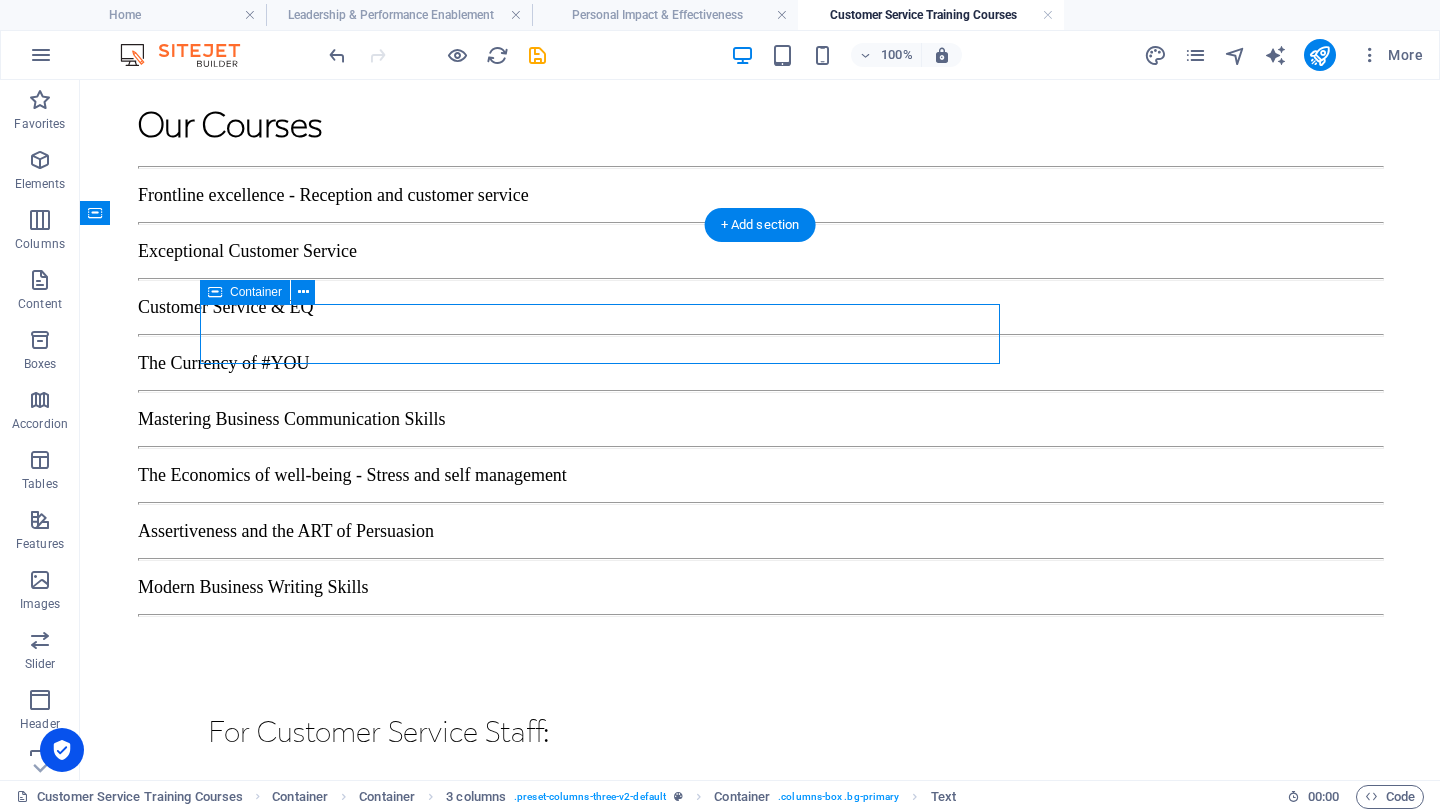 select on "px" 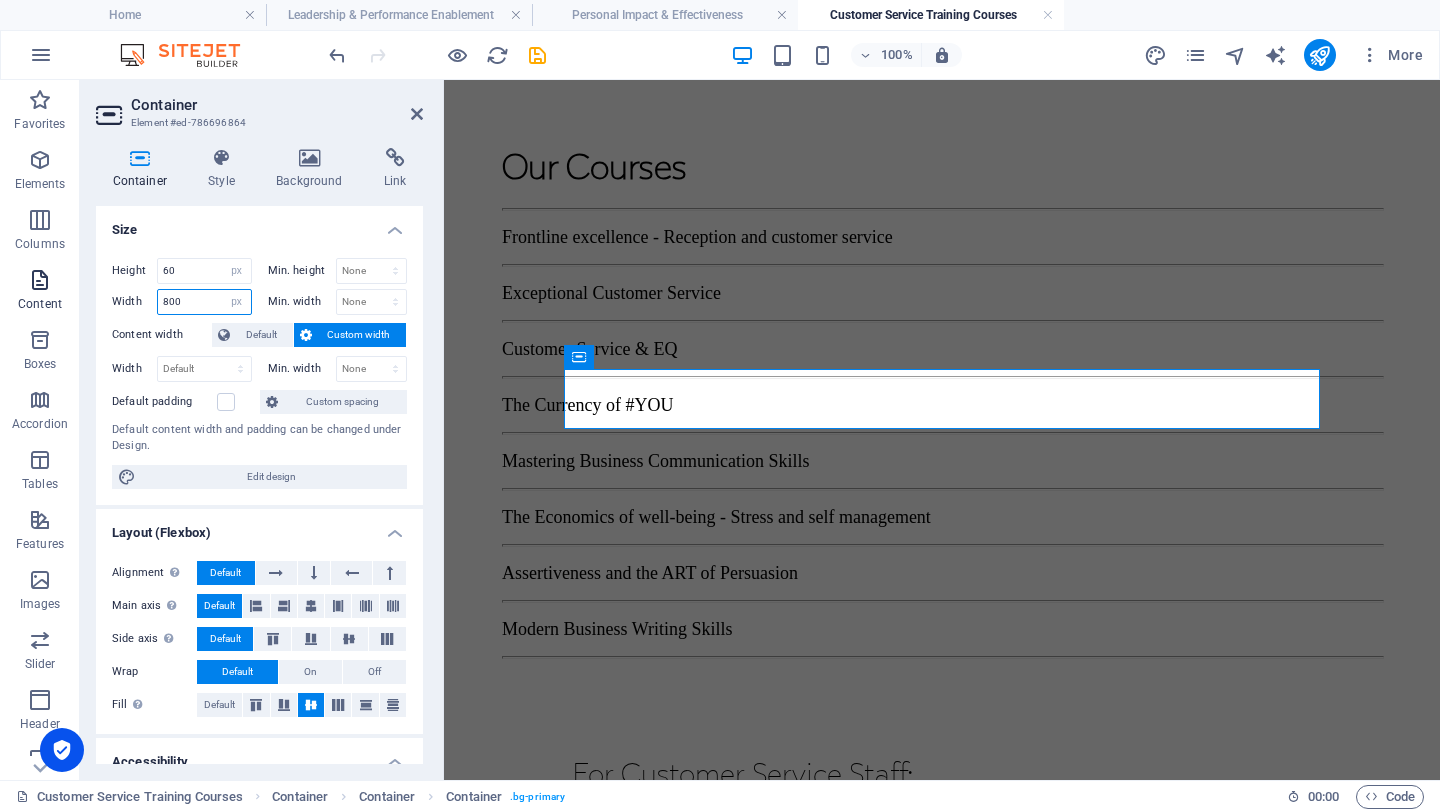 drag, startPoint x: 201, startPoint y: 305, endPoint x: 10, endPoint y: 300, distance: 191.06543 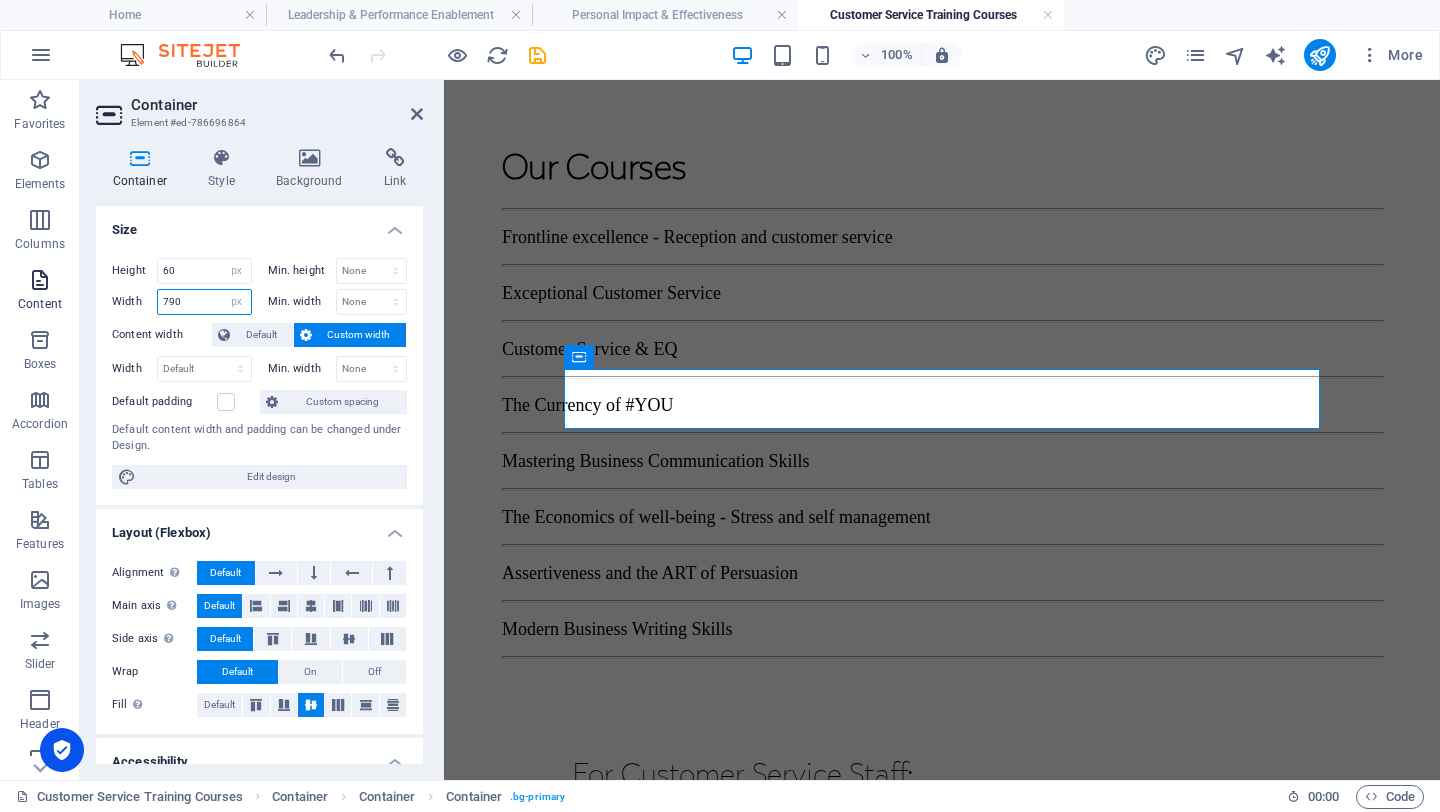 type on "790" 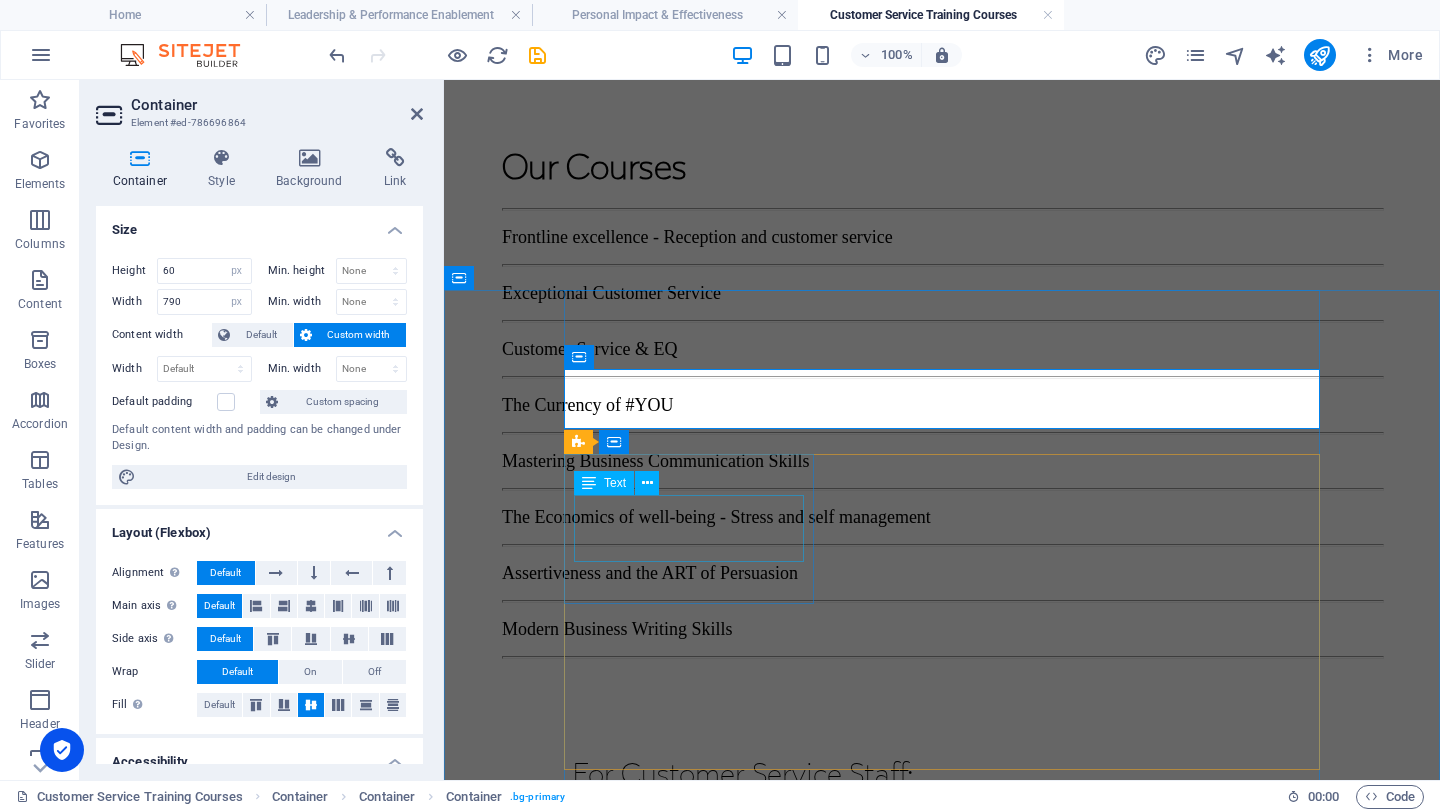 click on "Frontline Excellence - reception and customer service" at bounding box center [697, 977] 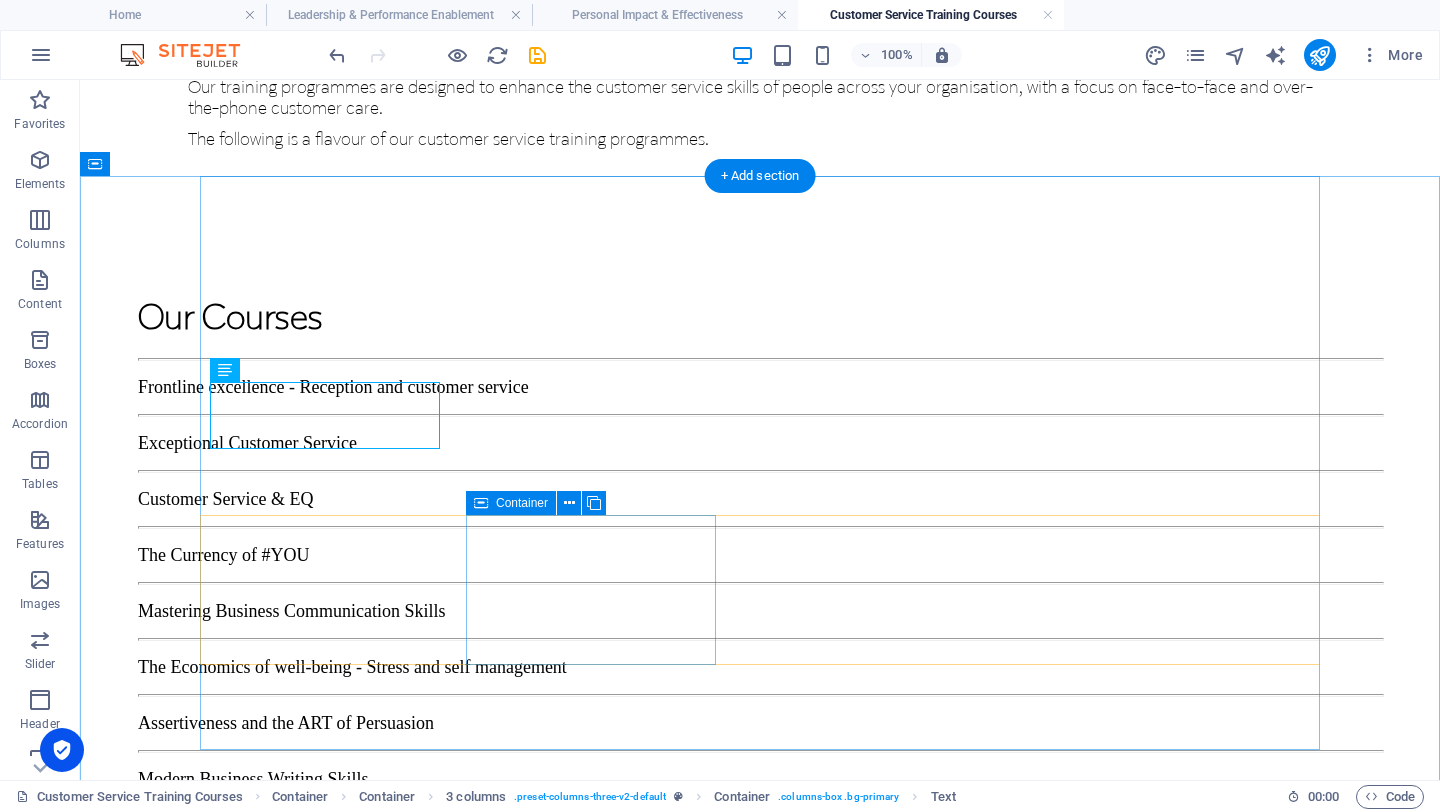 scroll, scrollTop: 1513, scrollLeft: 0, axis: vertical 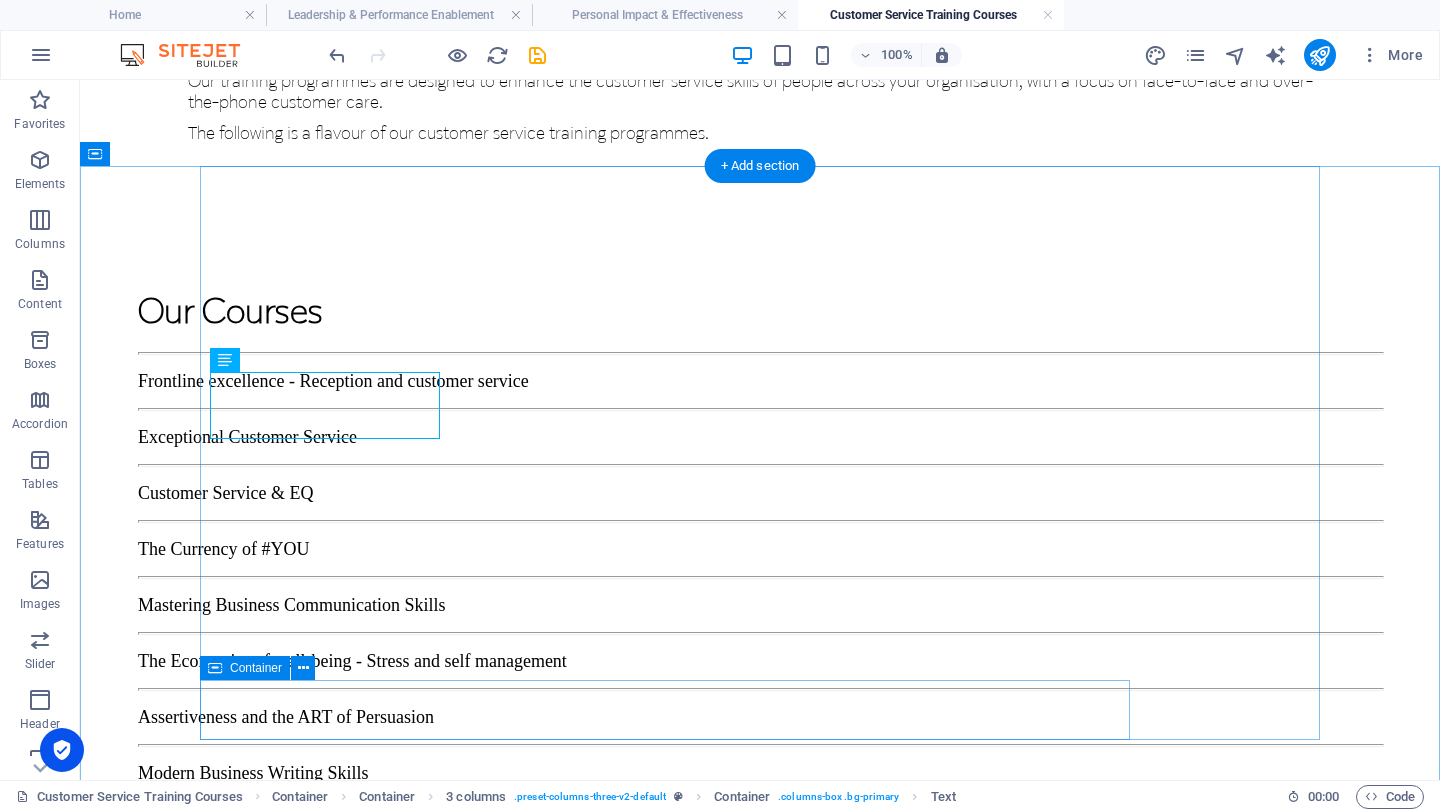 click on "Modern Business Writing Skills" at bounding box center [673, 2044] 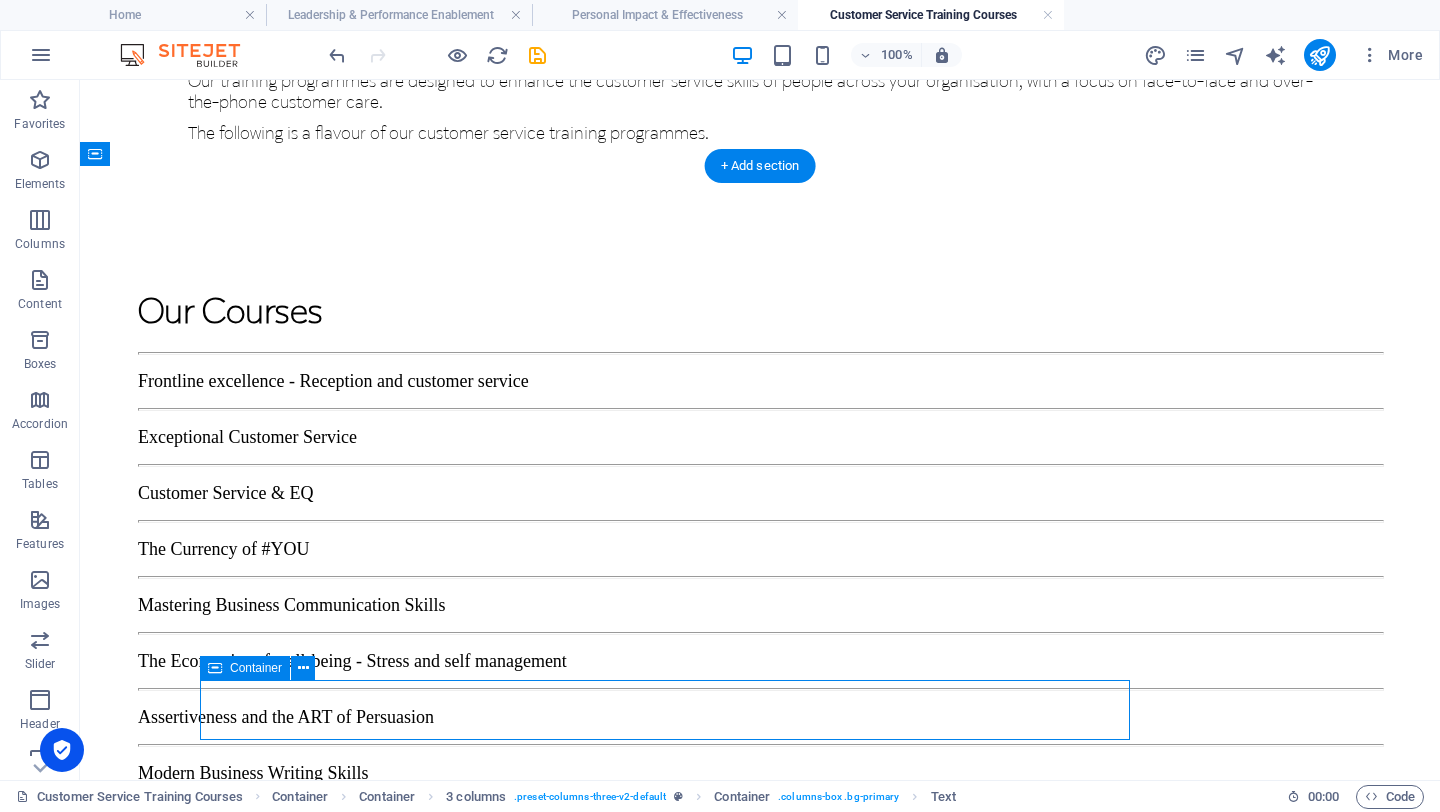 click on "Modern Business Writing Skills" at bounding box center (673, 2044) 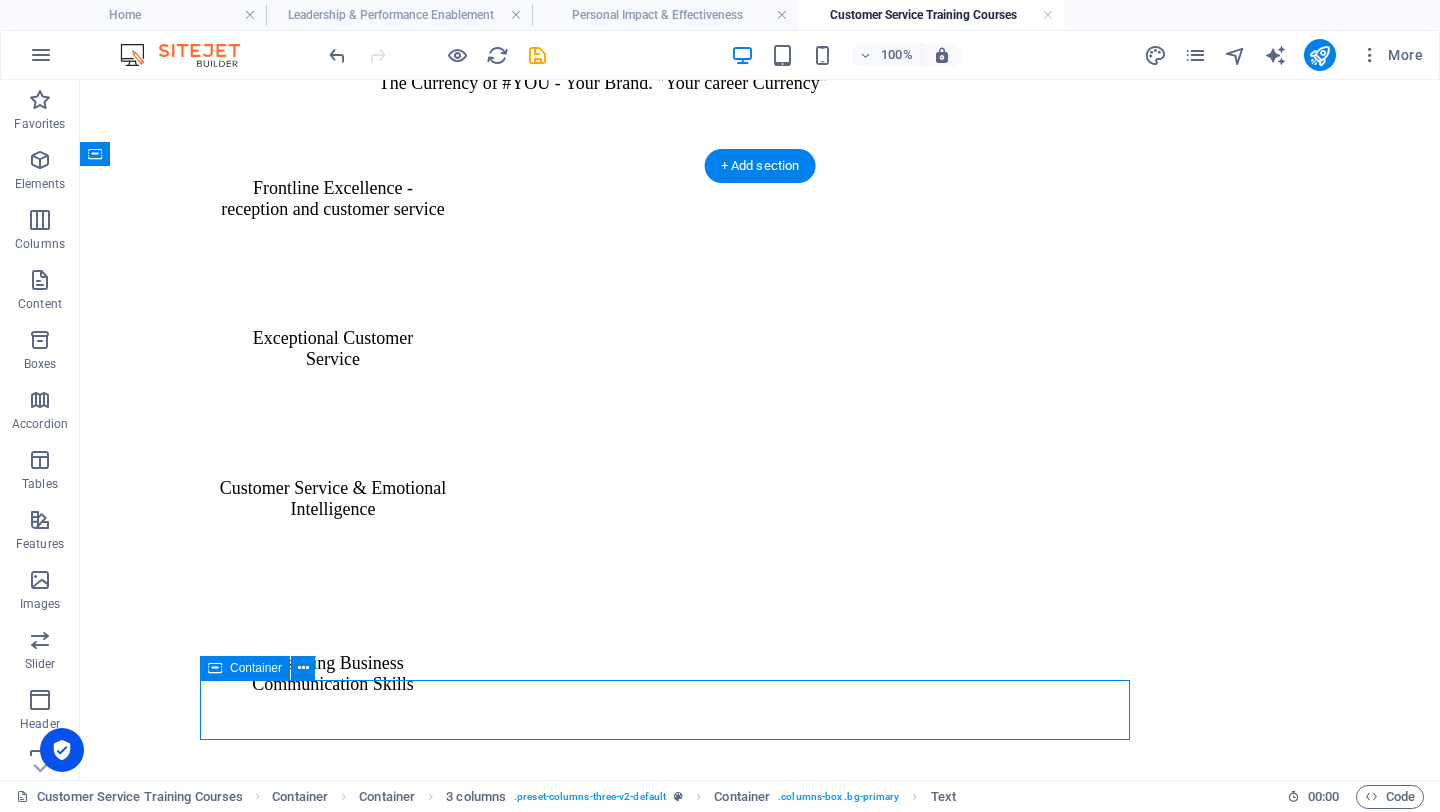 select on "px" 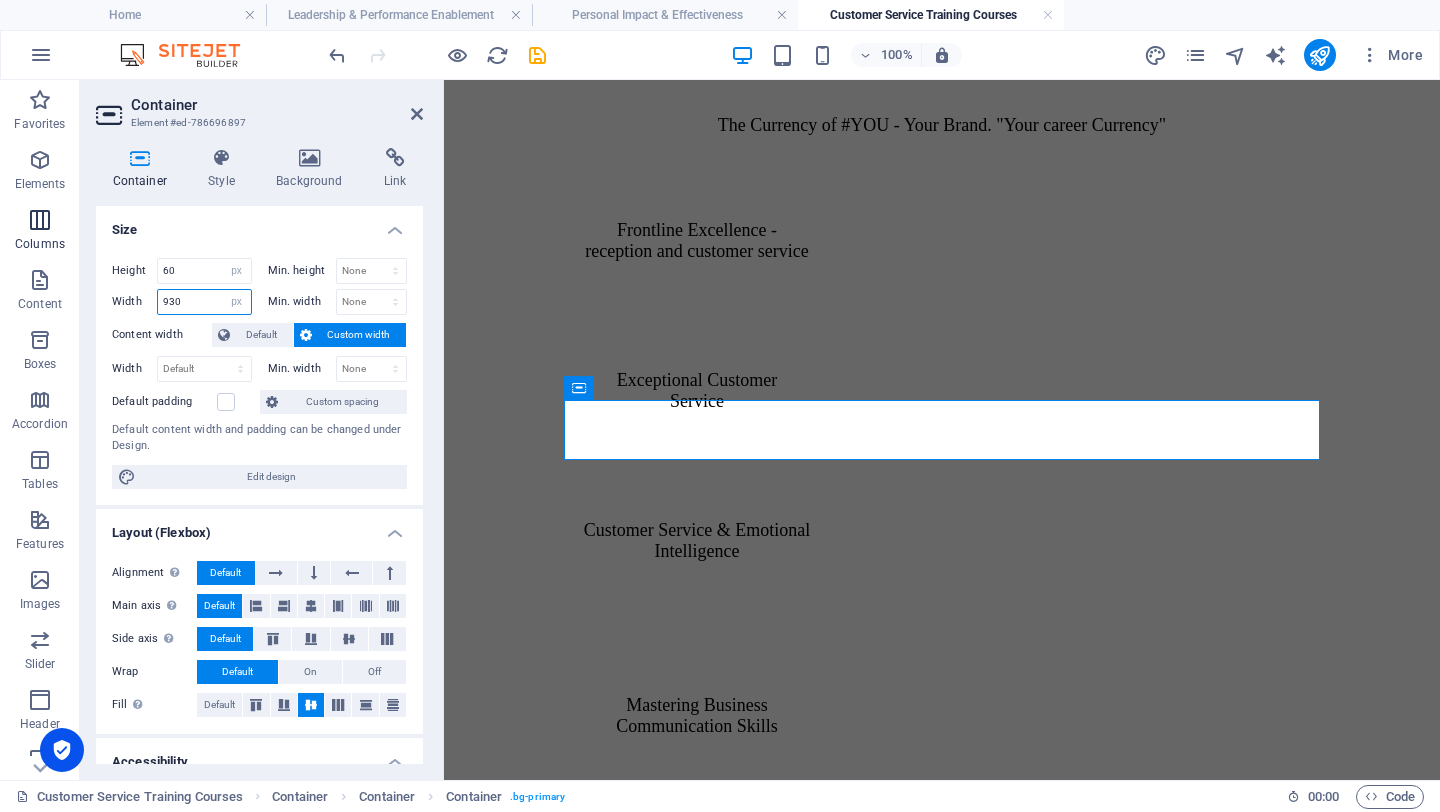 drag, startPoint x: 212, startPoint y: 296, endPoint x: 0, endPoint y: 254, distance: 216.12033 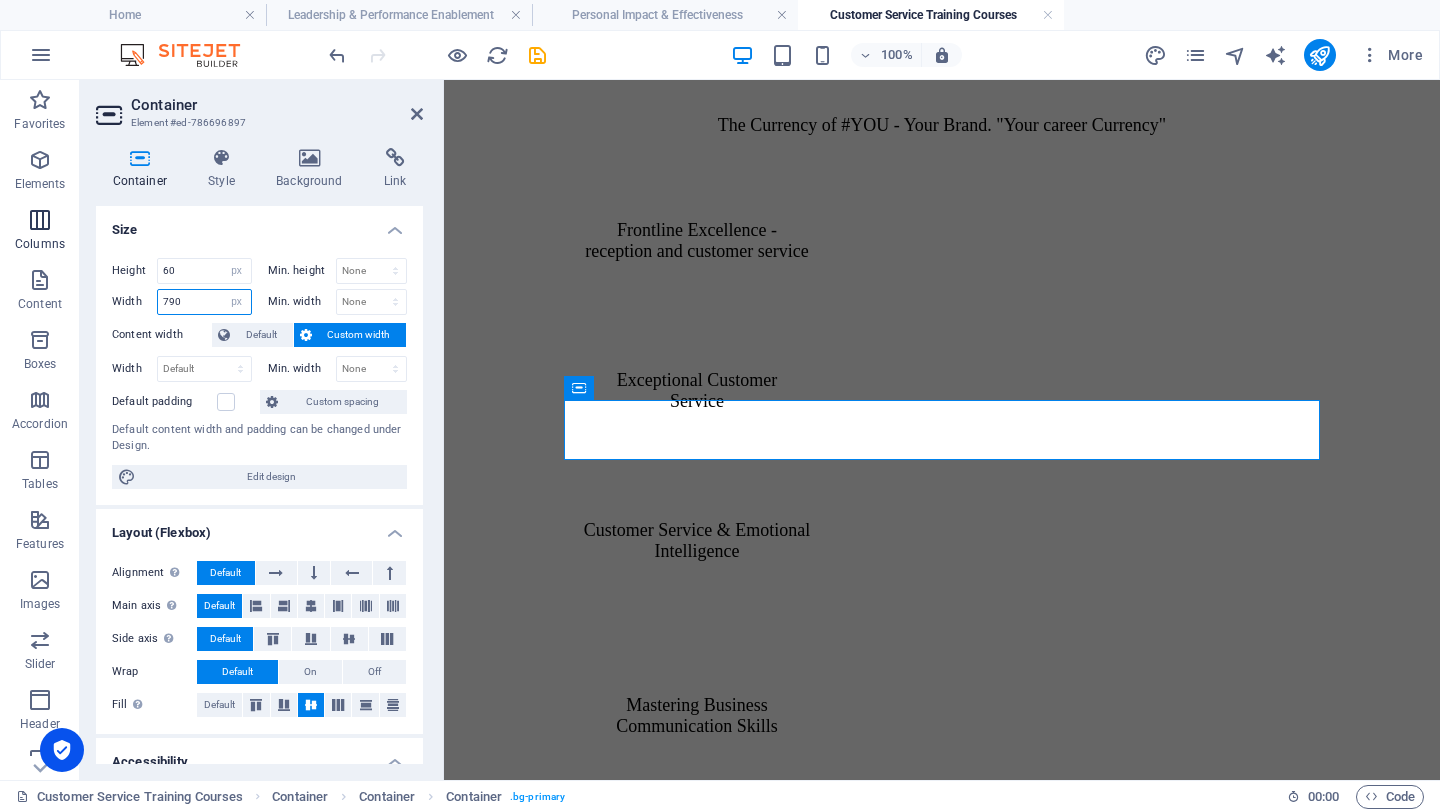 type on "790" 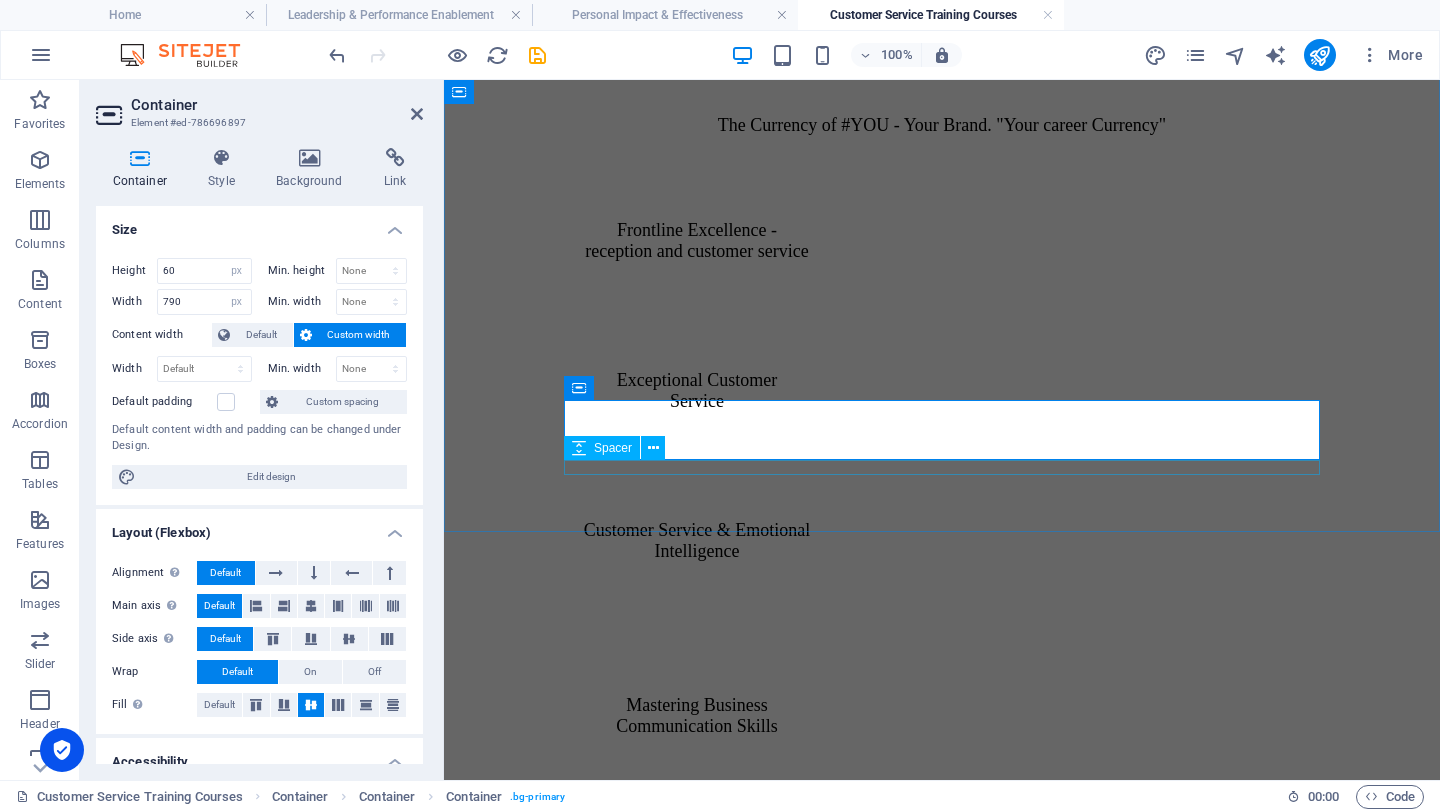 click at bounding box center (942, 1201) 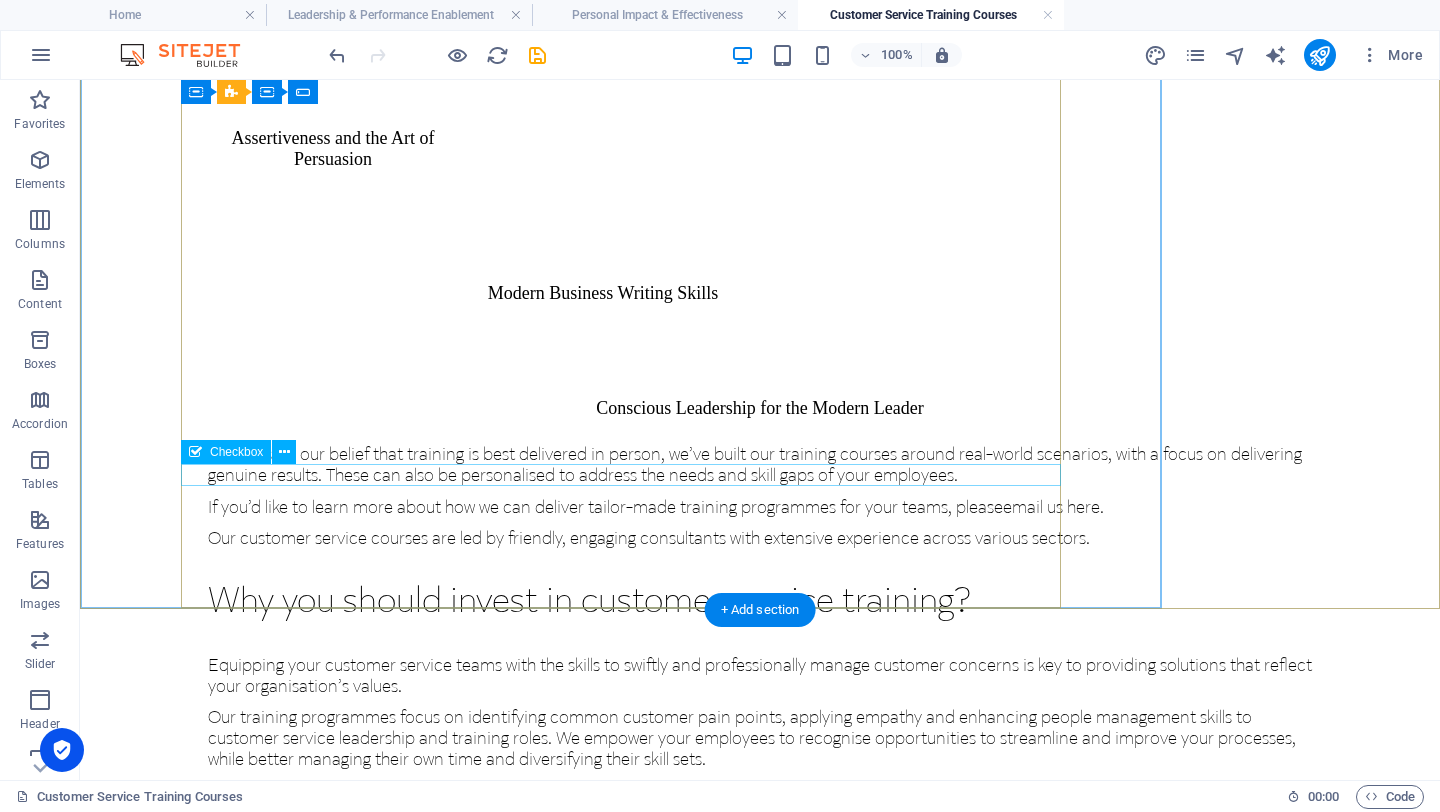 scroll, scrollTop: 3009, scrollLeft: 0, axis: vertical 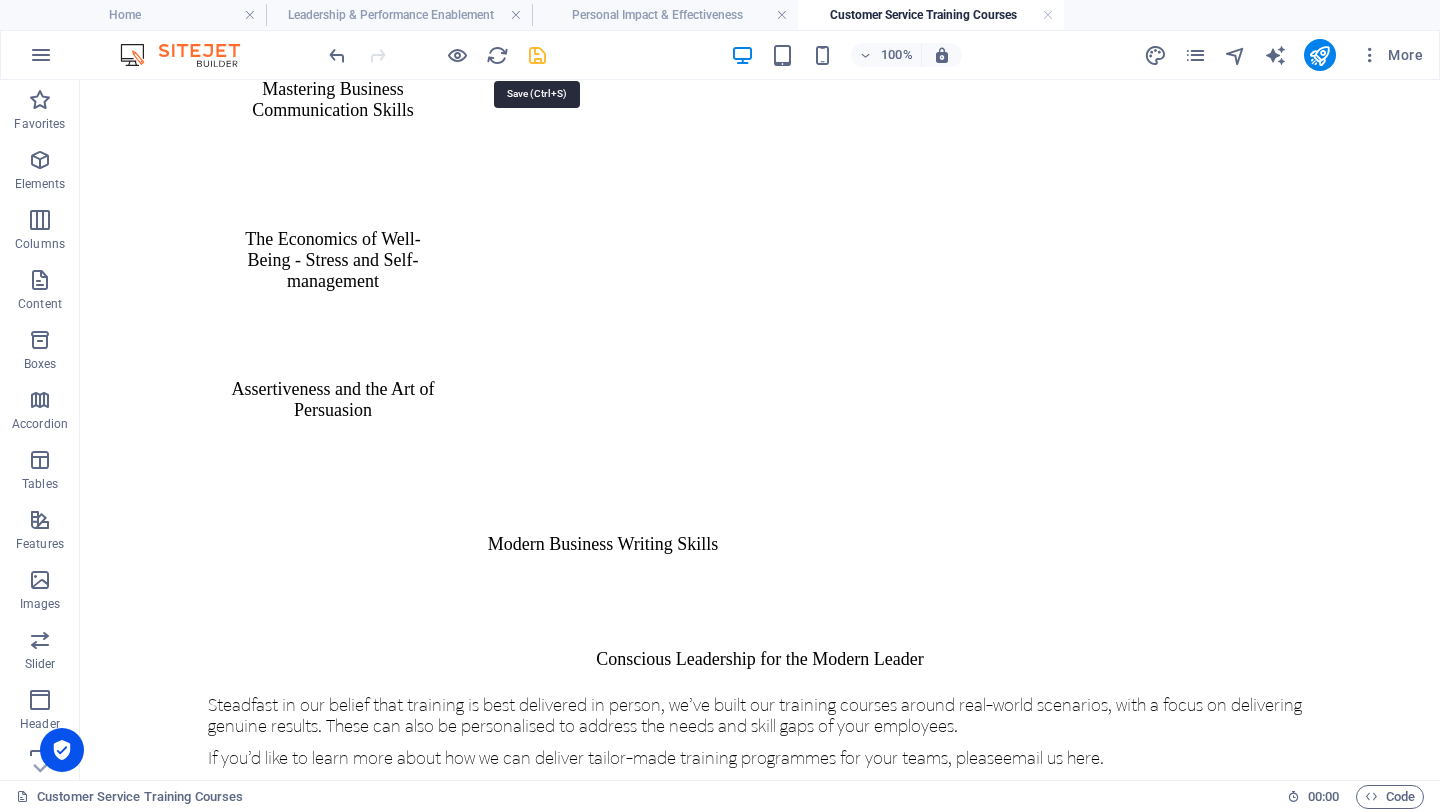 click at bounding box center (537, 55) 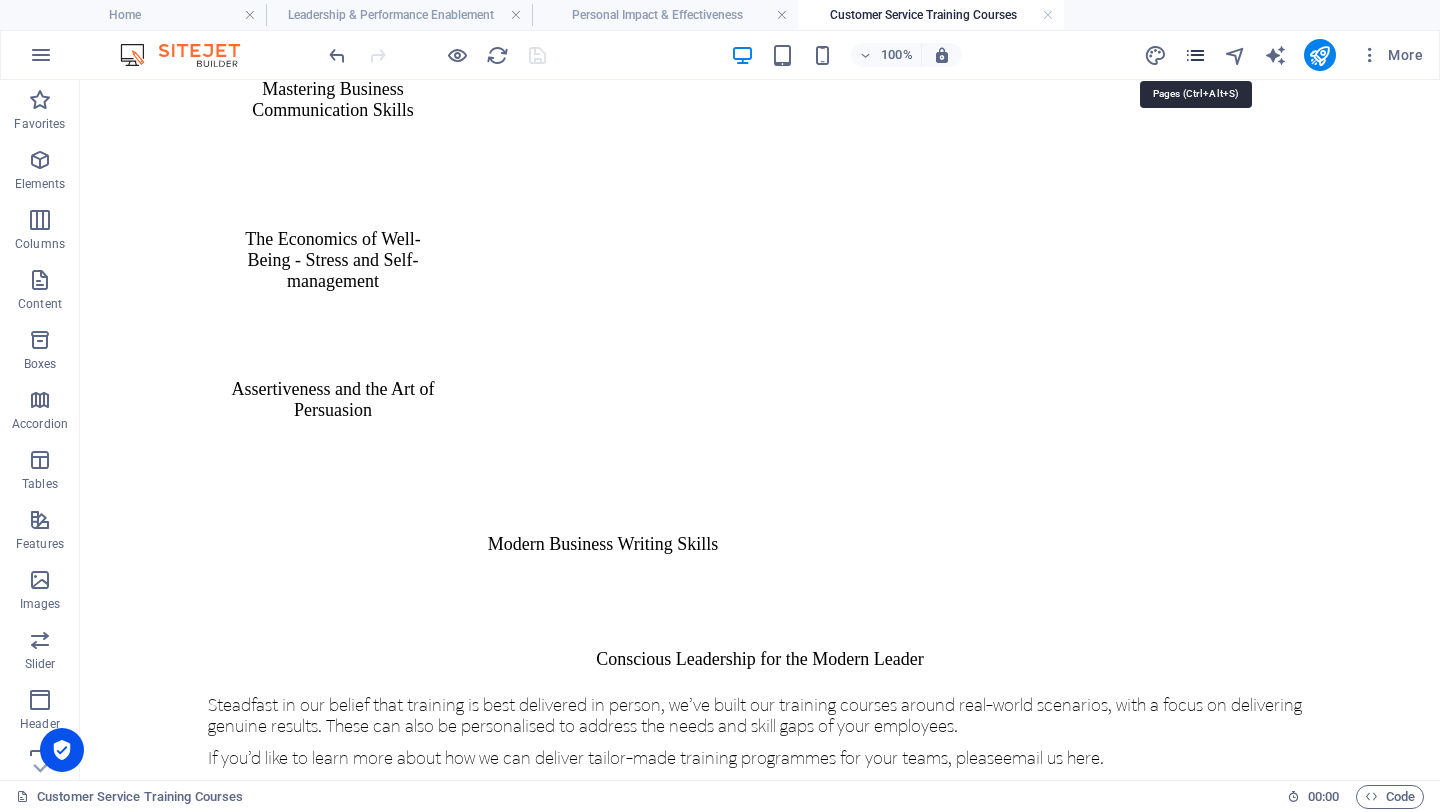 click at bounding box center [1195, 55] 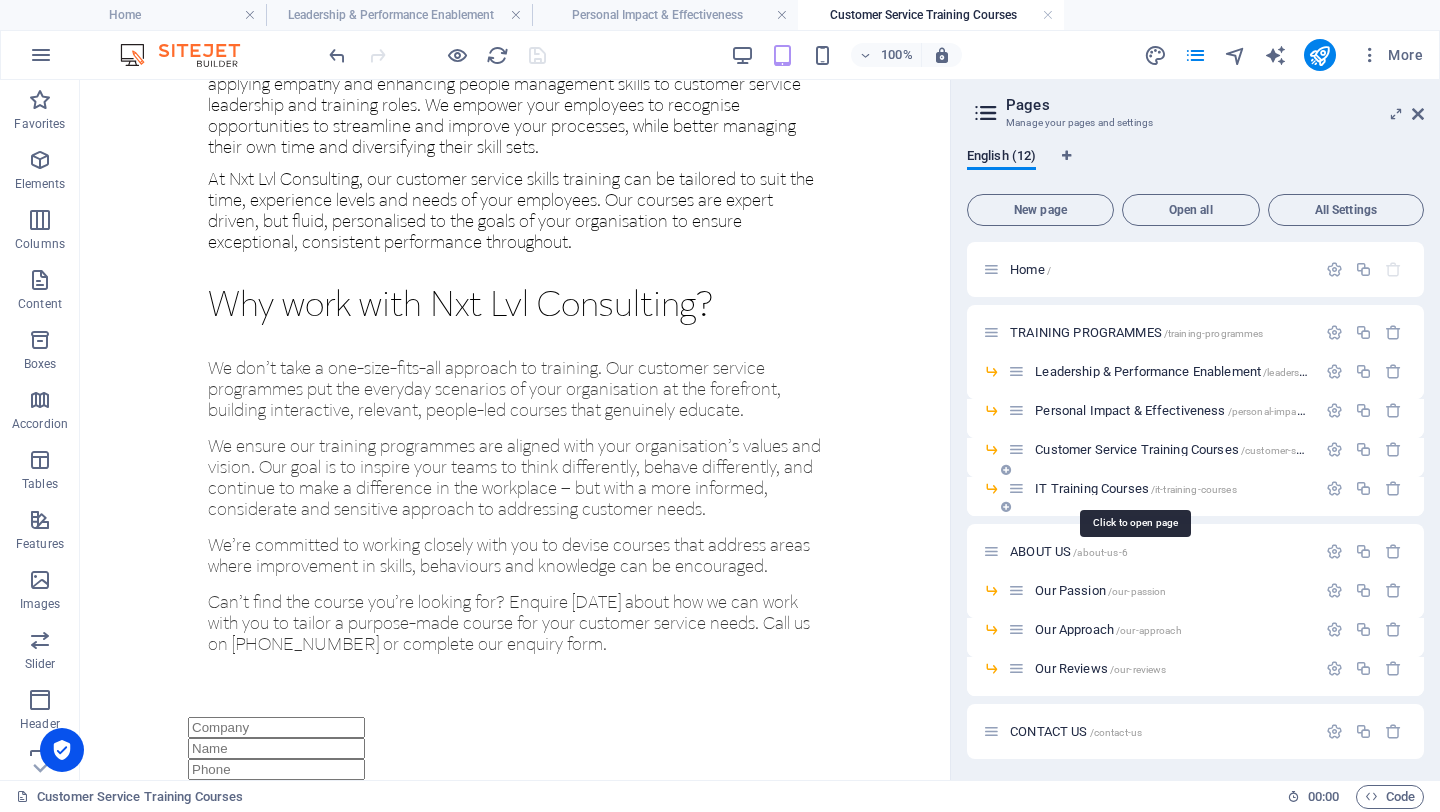 click on "IT Training Courses /it-training-courses" at bounding box center [1135, 488] 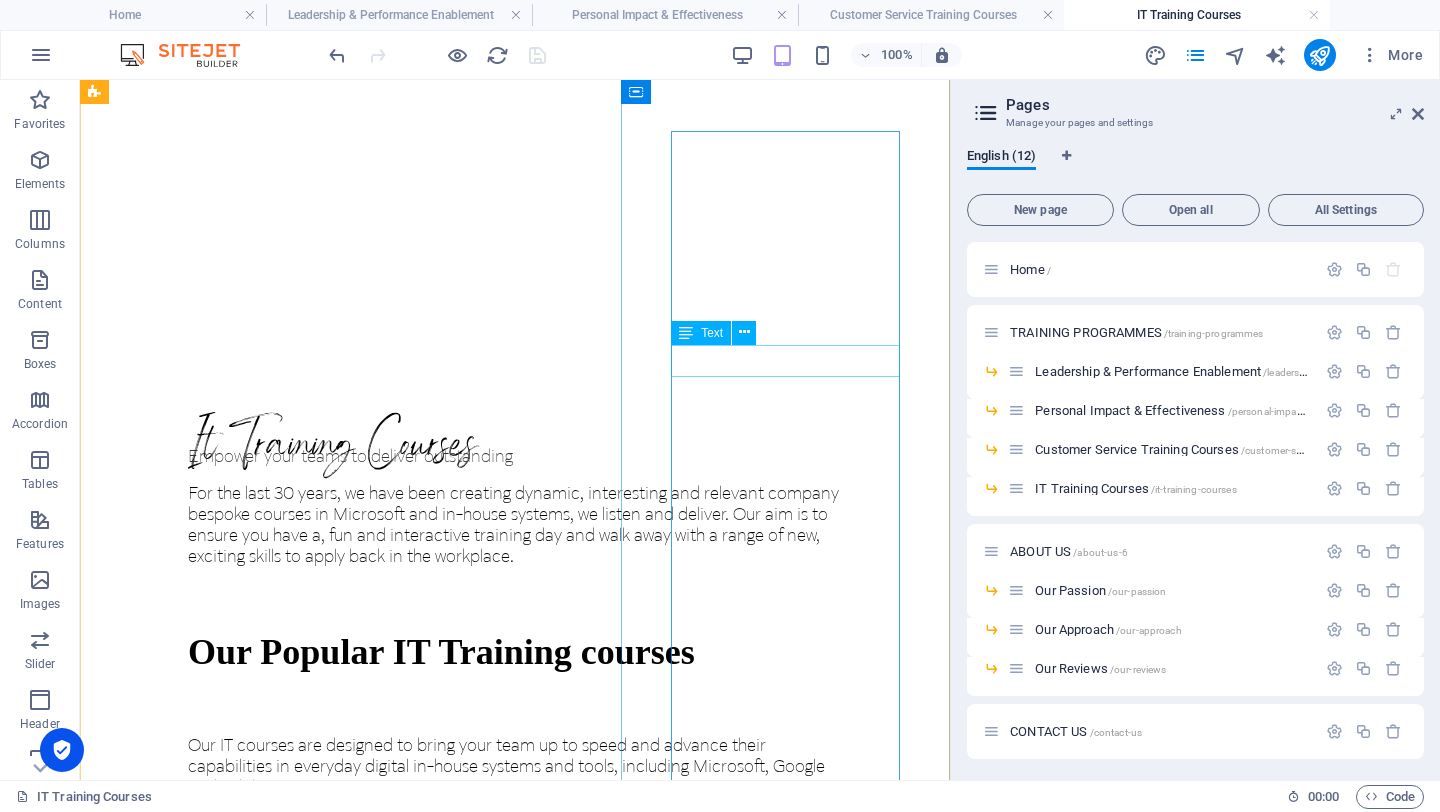 scroll, scrollTop: 888, scrollLeft: 0, axis: vertical 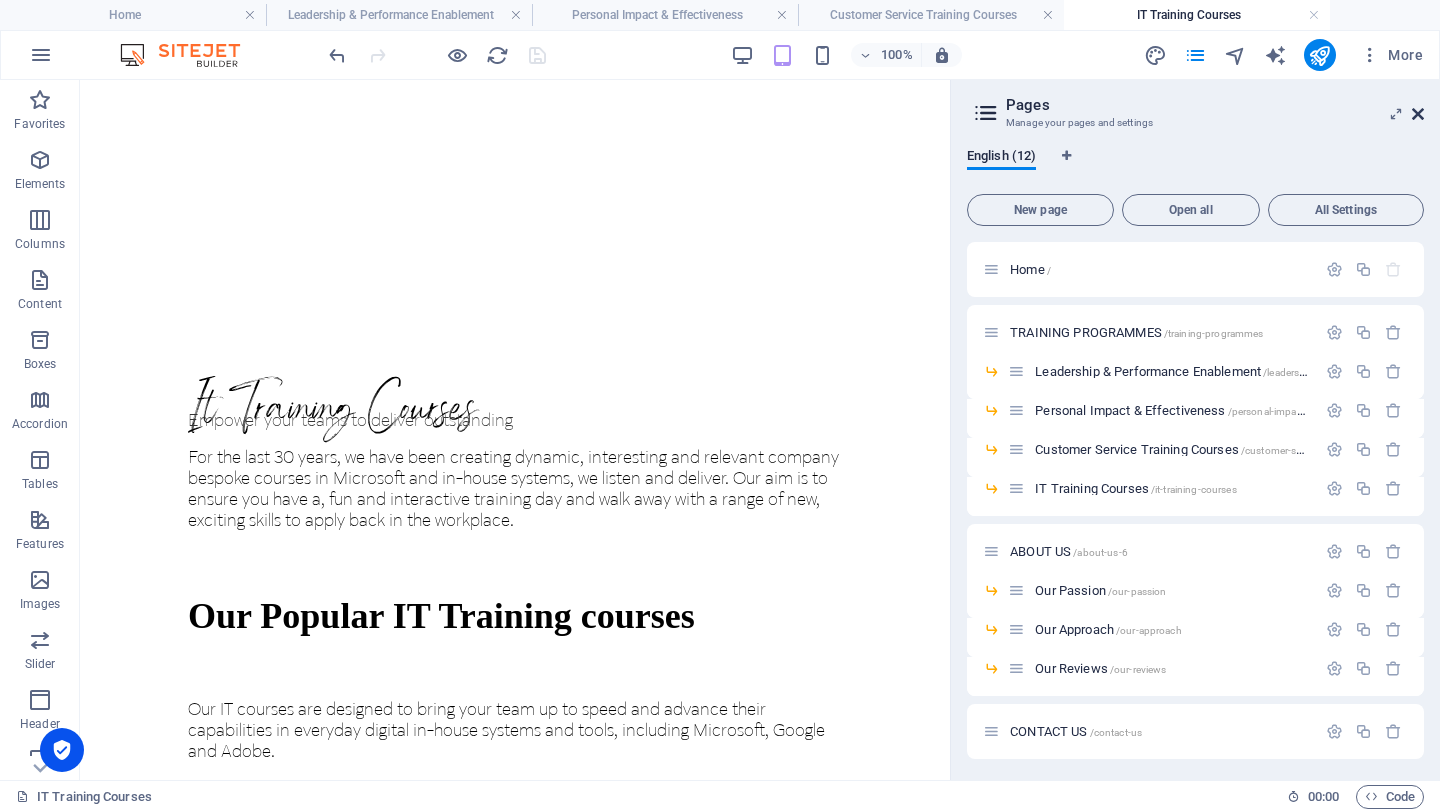 drag, startPoint x: 1419, startPoint y: 113, endPoint x: 1285, endPoint y: 60, distance: 144.10066 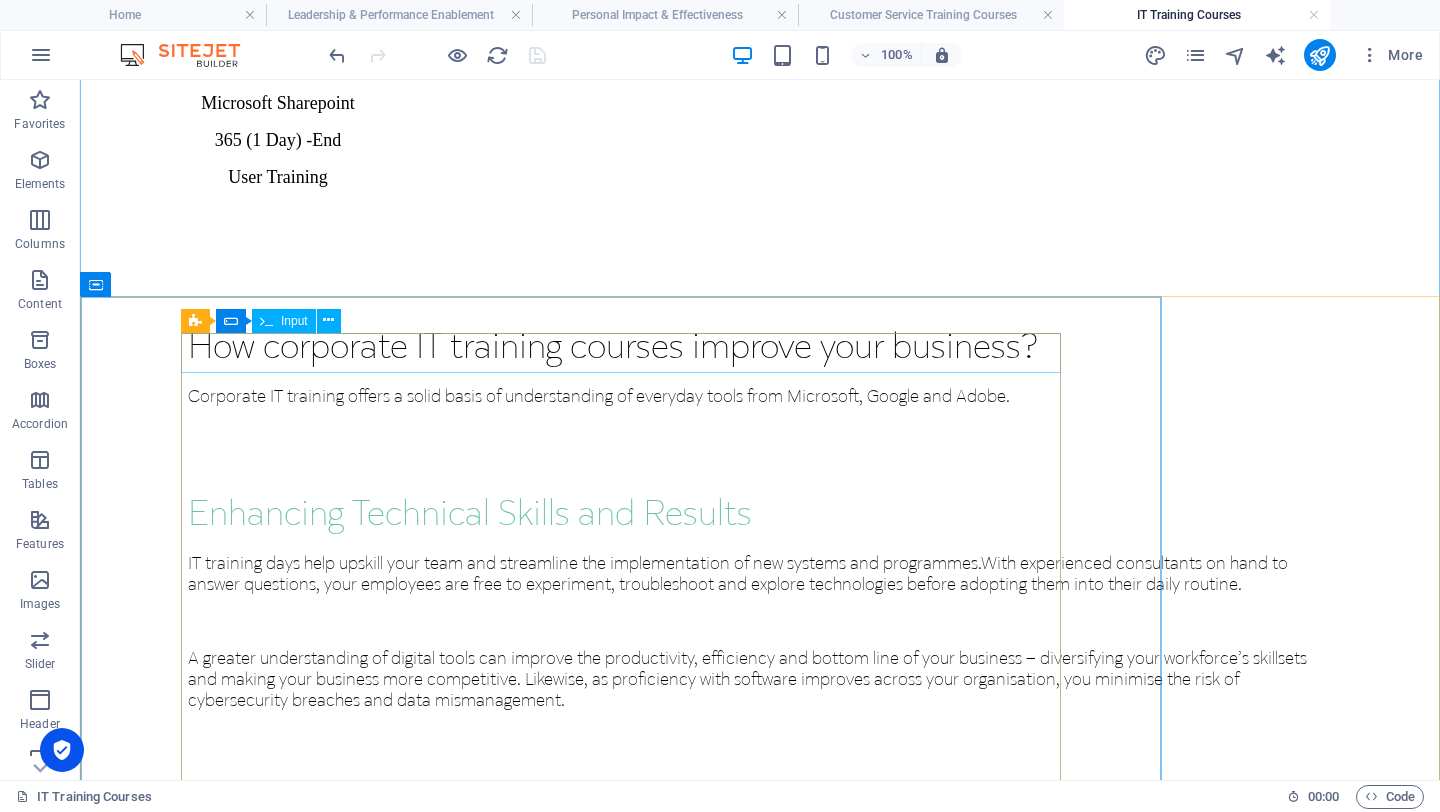 scroll, scrollTop: 4057, scrollLeft: 0, axis: vertical 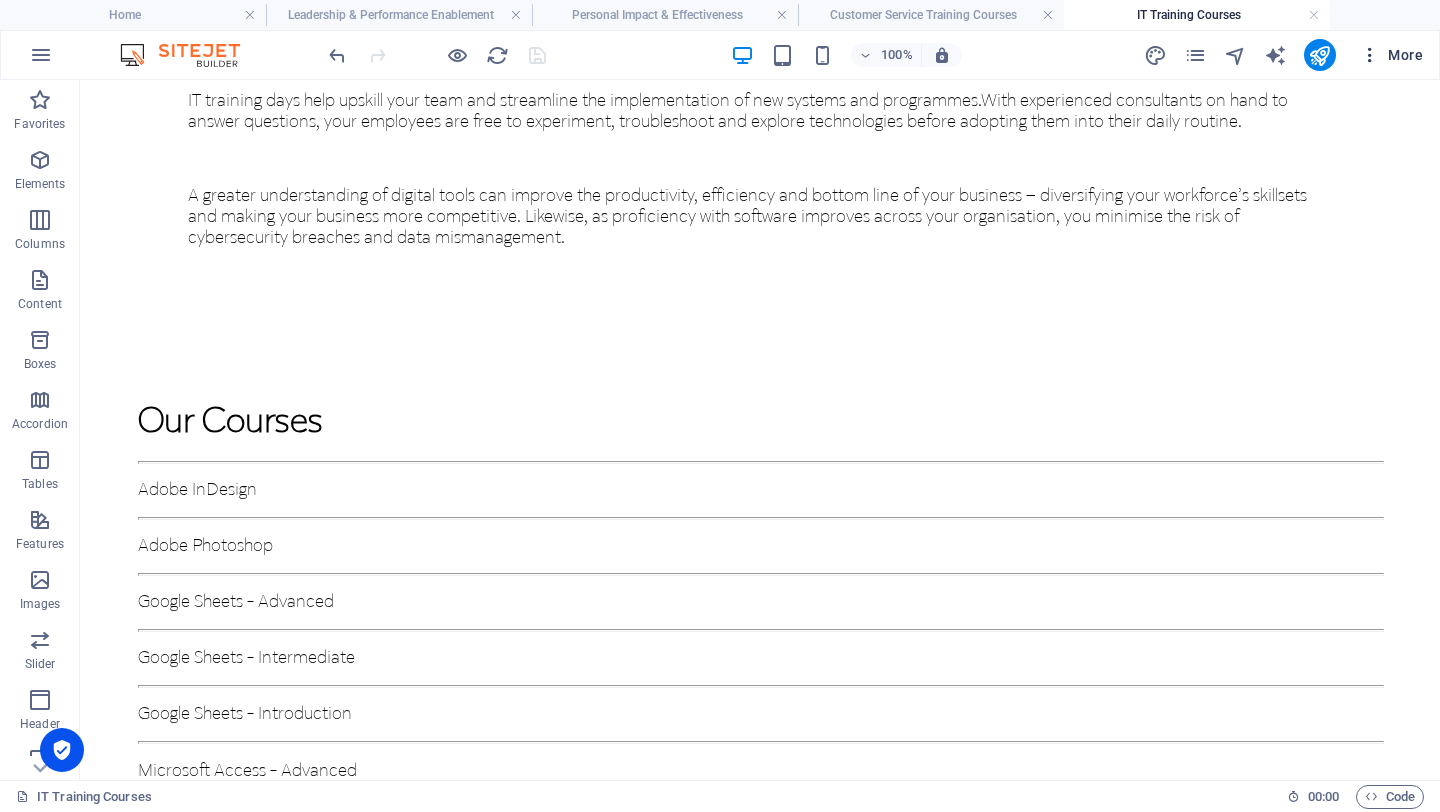 click on "More" at bounding box center [1391, 55] 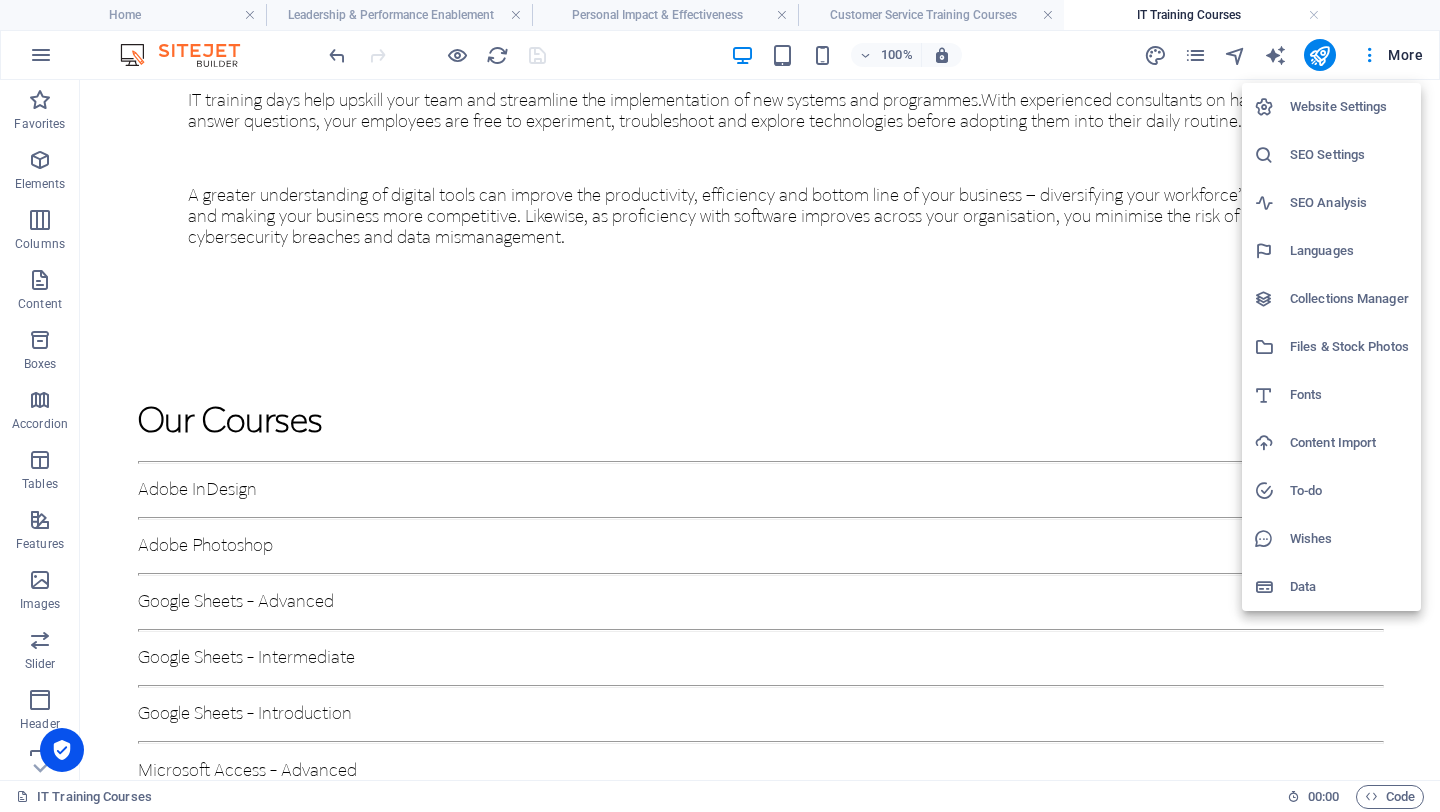 click at bounding box center [720, 406] 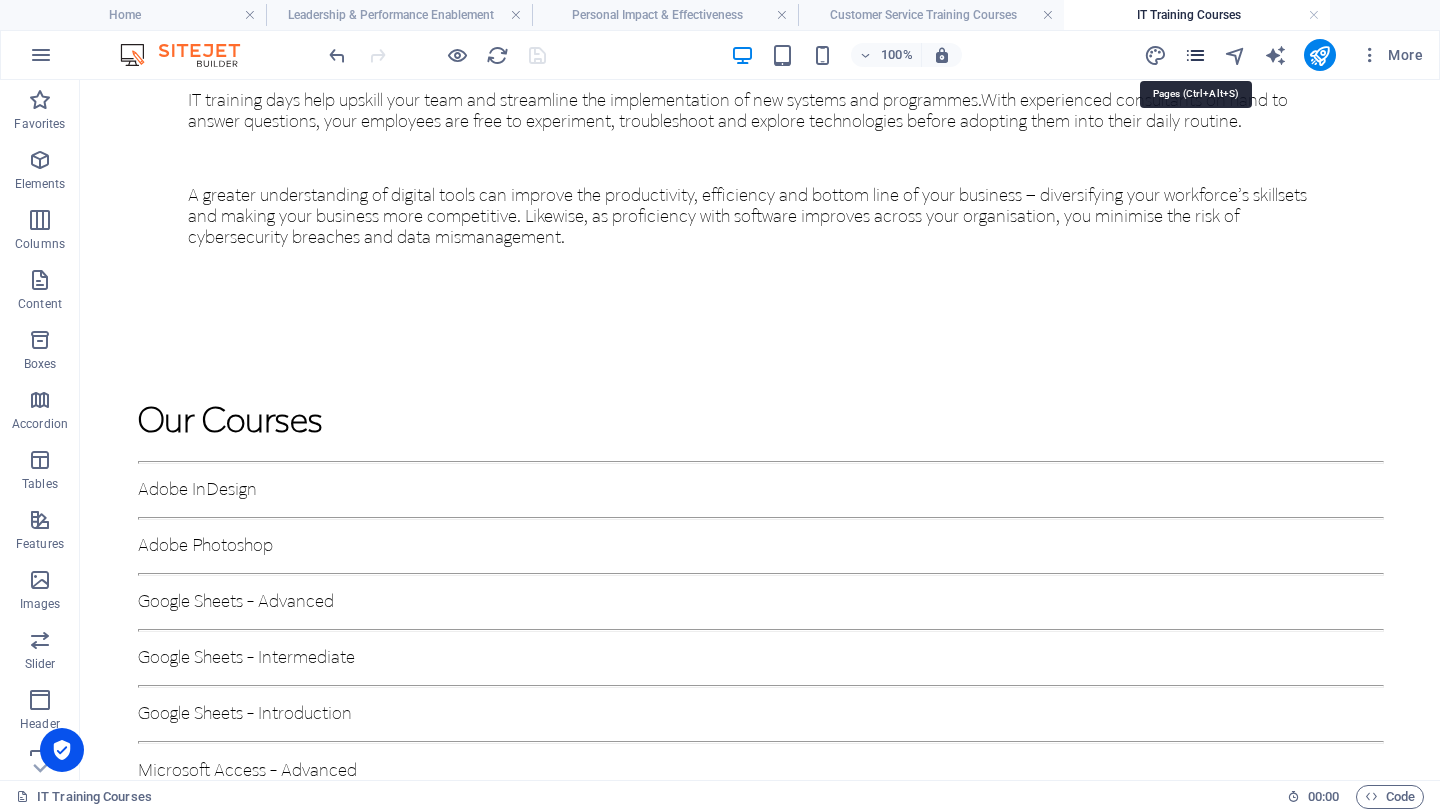 click at bounding box center (1195, 55) 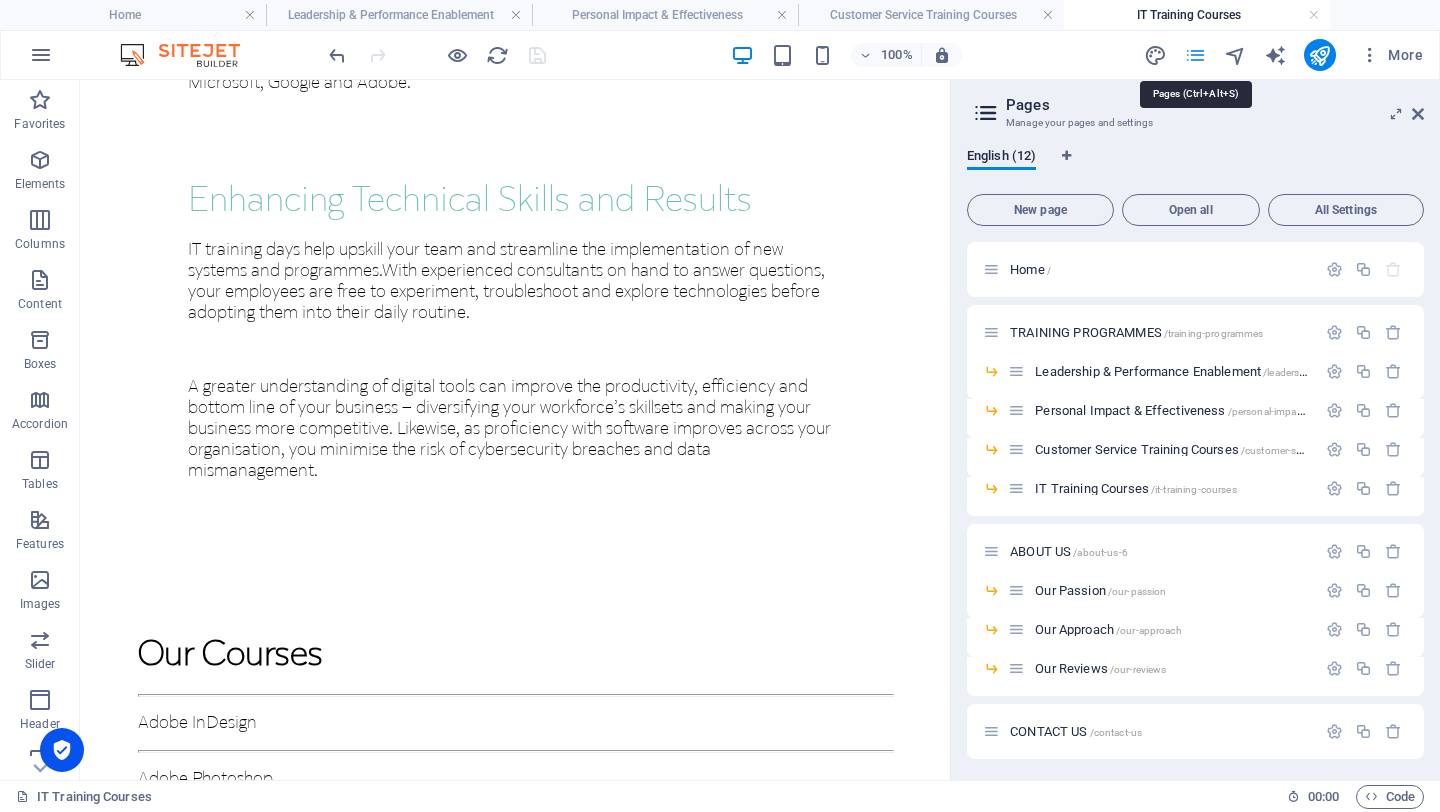 scroll, scrollTop: 6569, scrollLeft: 0, axis: vertical 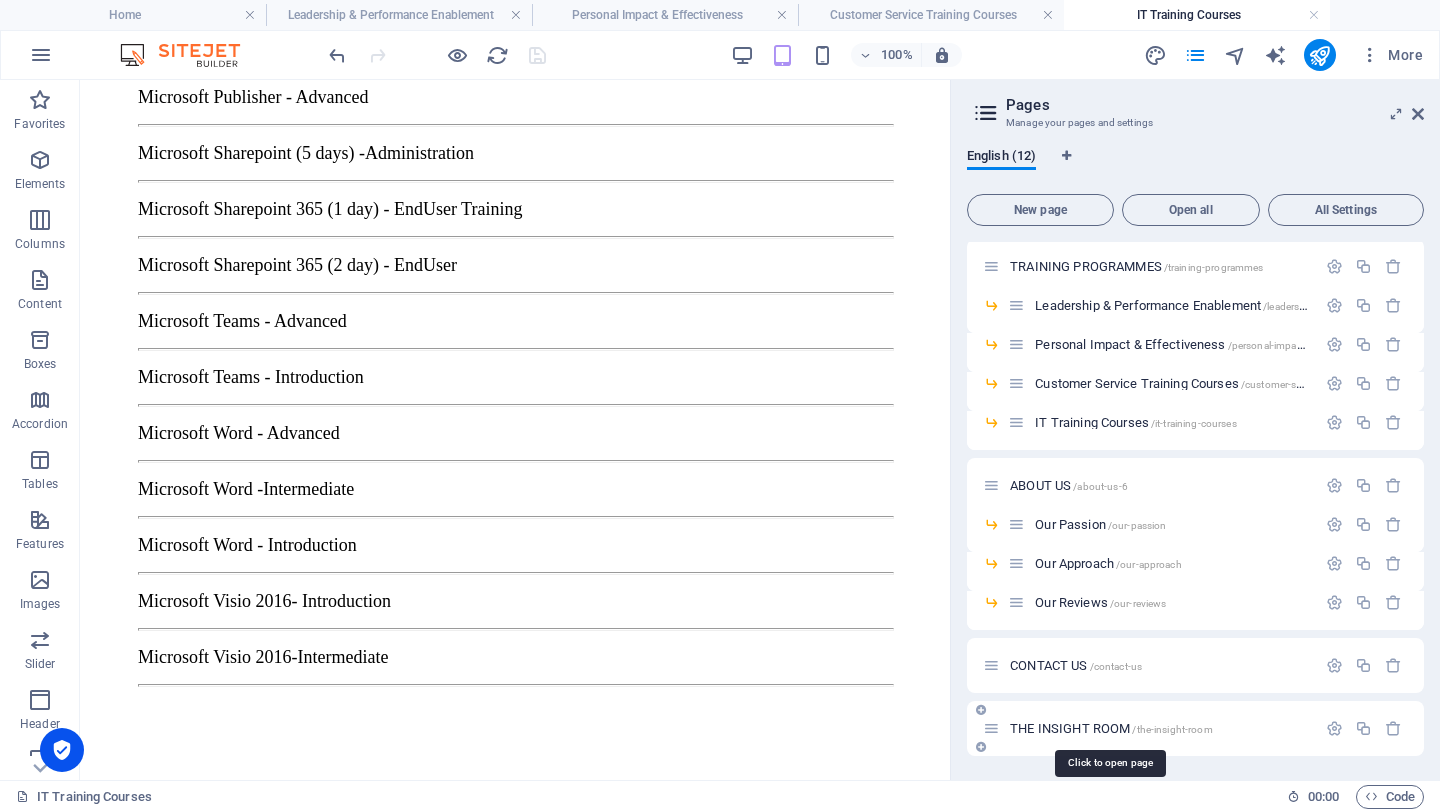 click on "THE INSIGHT ROOM /the-insight-room" at bounding box center (1111, 728) 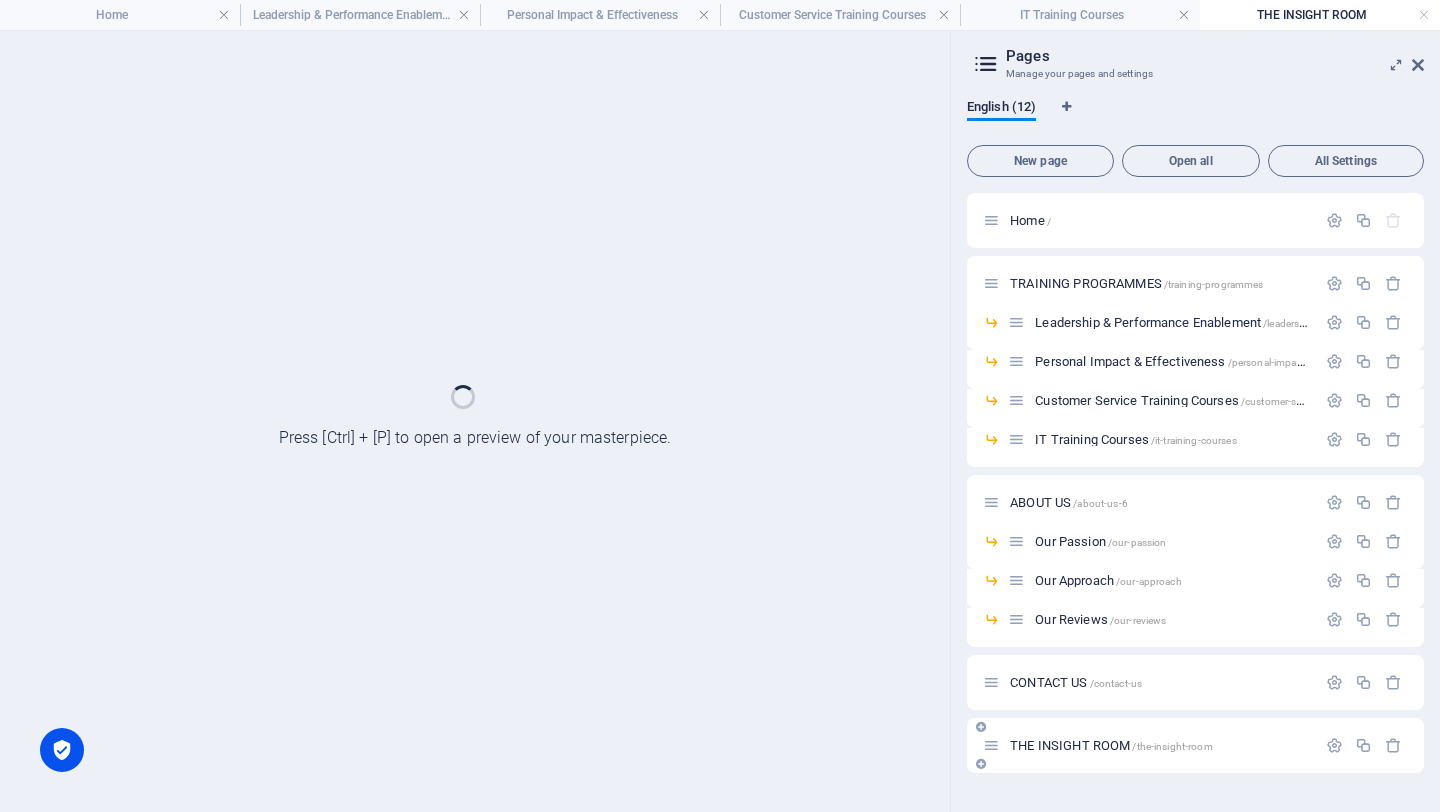 scroll, scrollTop: 0, scrollLeft: 0, axis: both 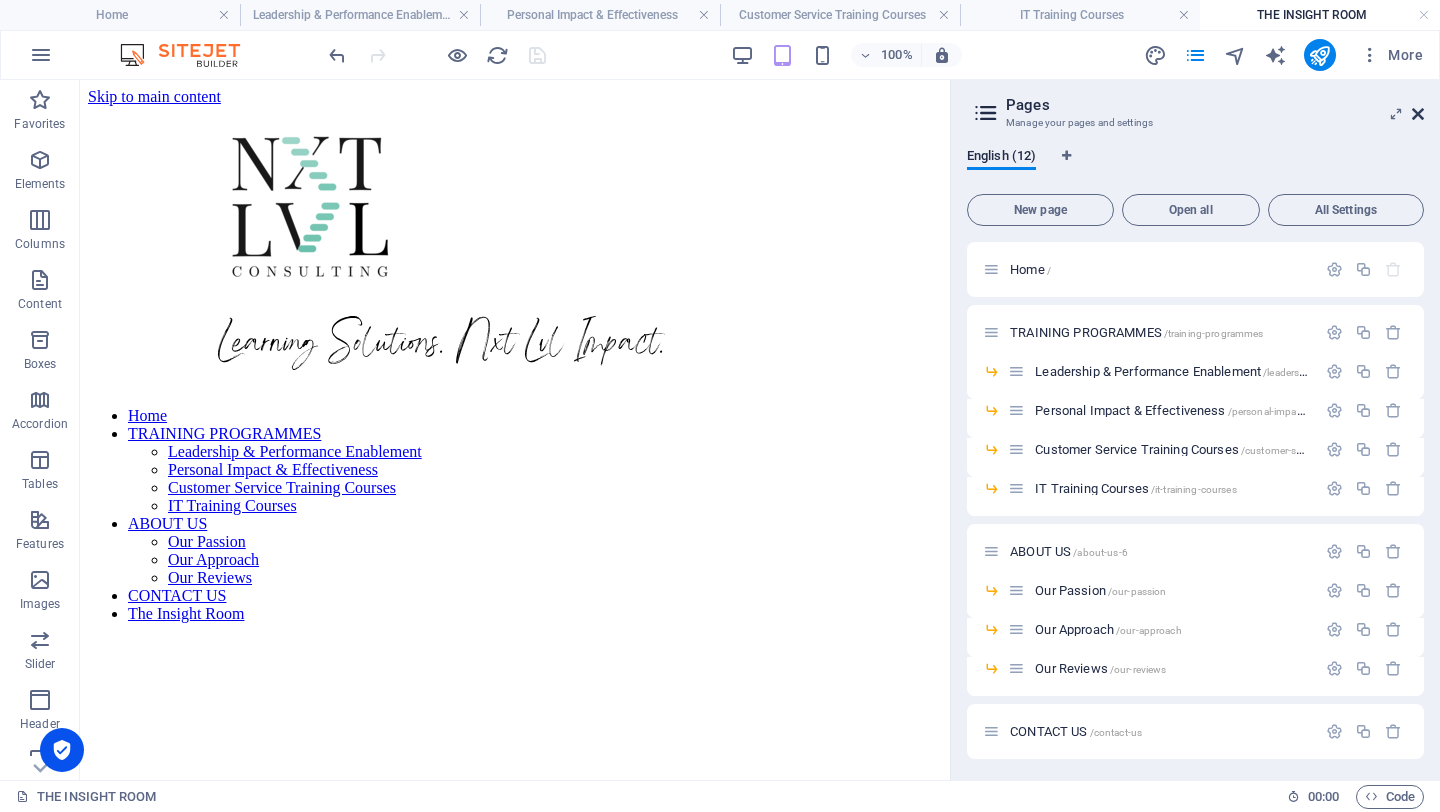 click at bounding box center (1418, 114) 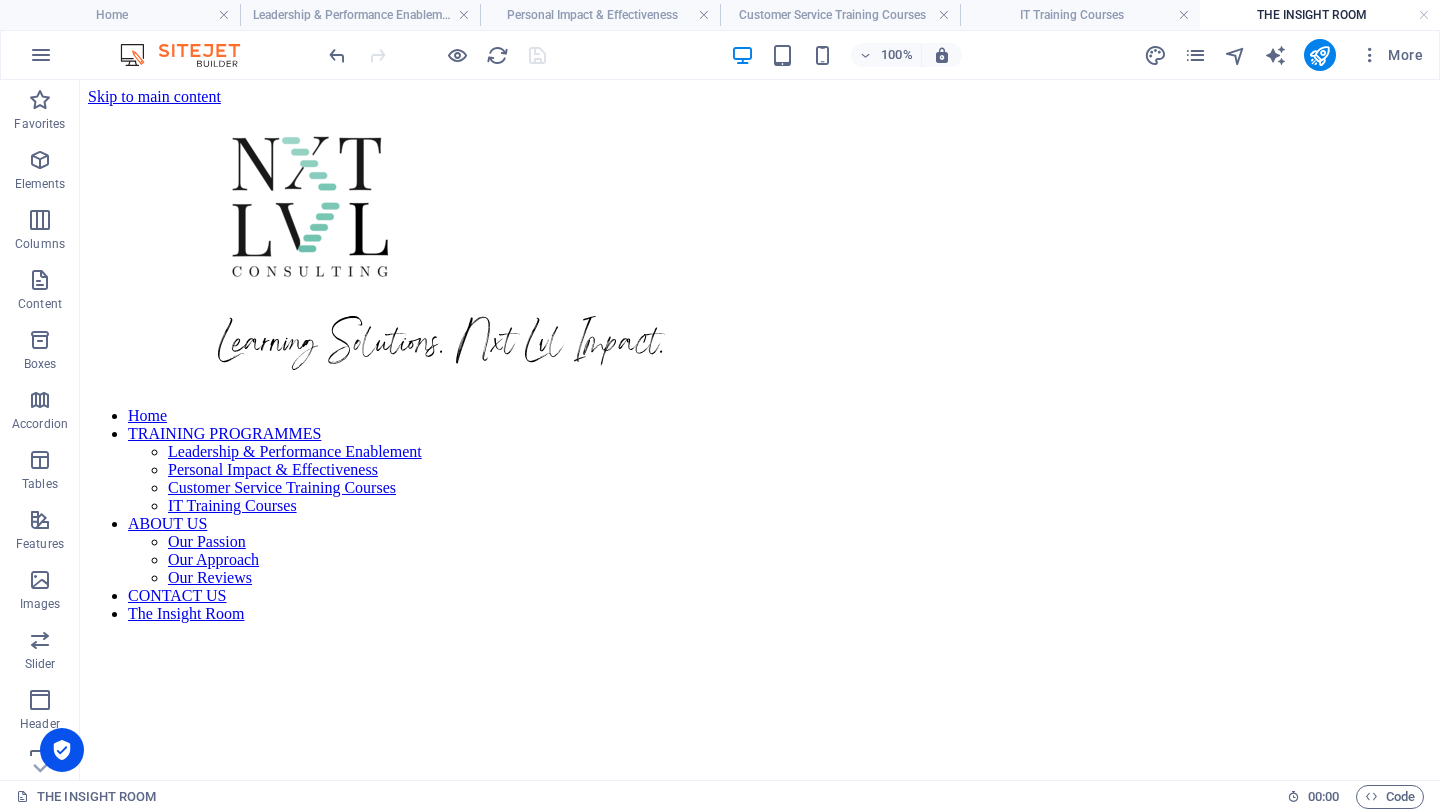 click at bounding box center [760, 639] 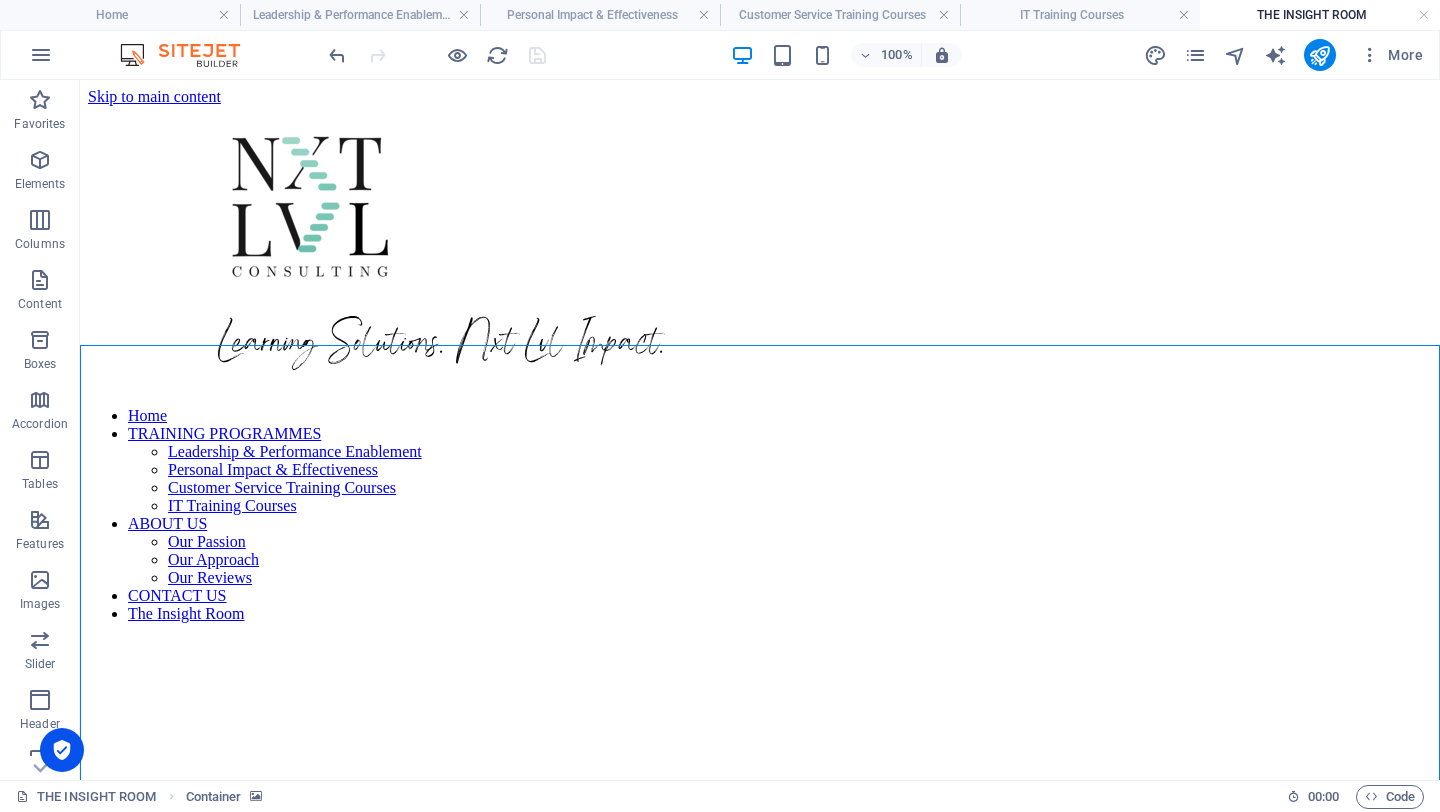 click at bounding box center (760, 639) 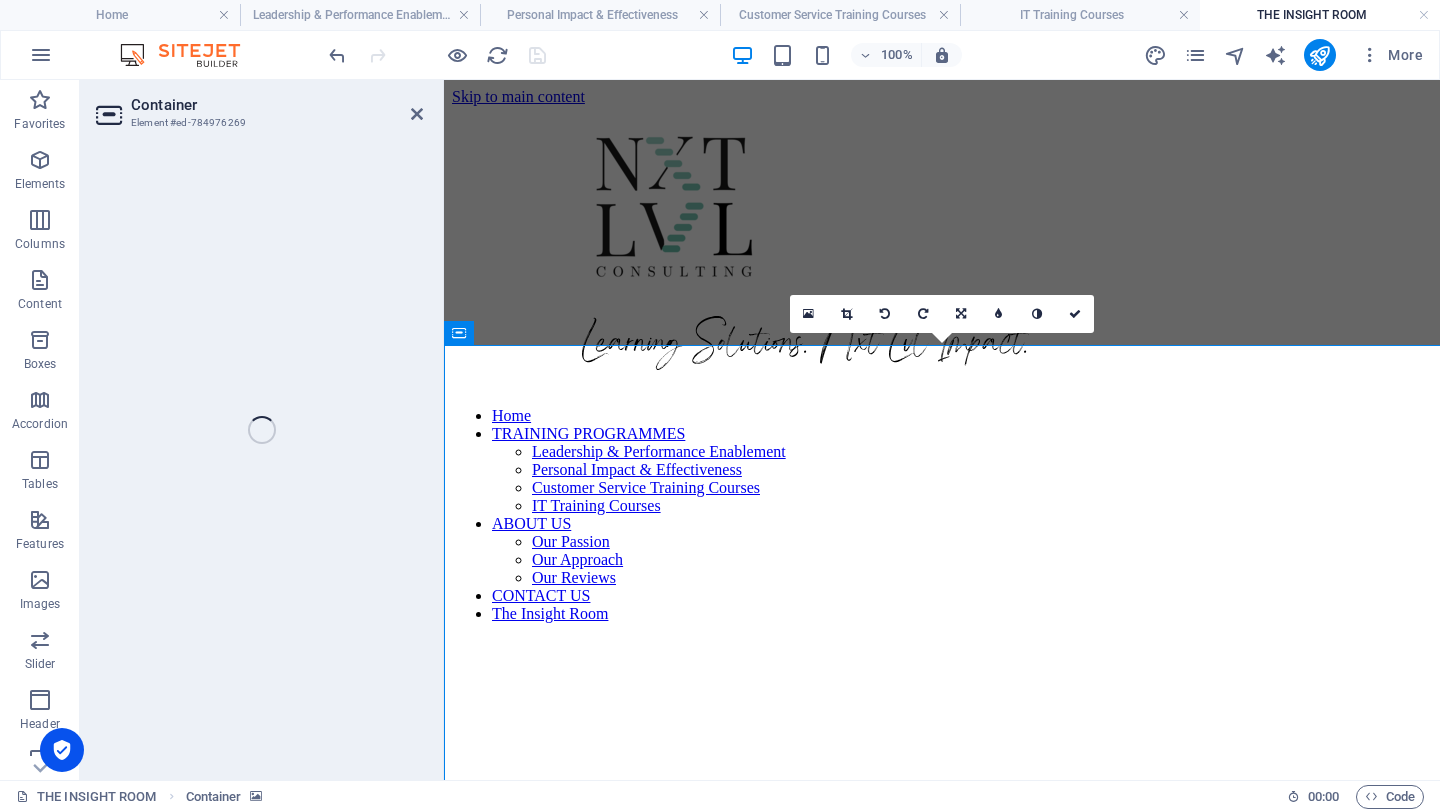 select on "px" 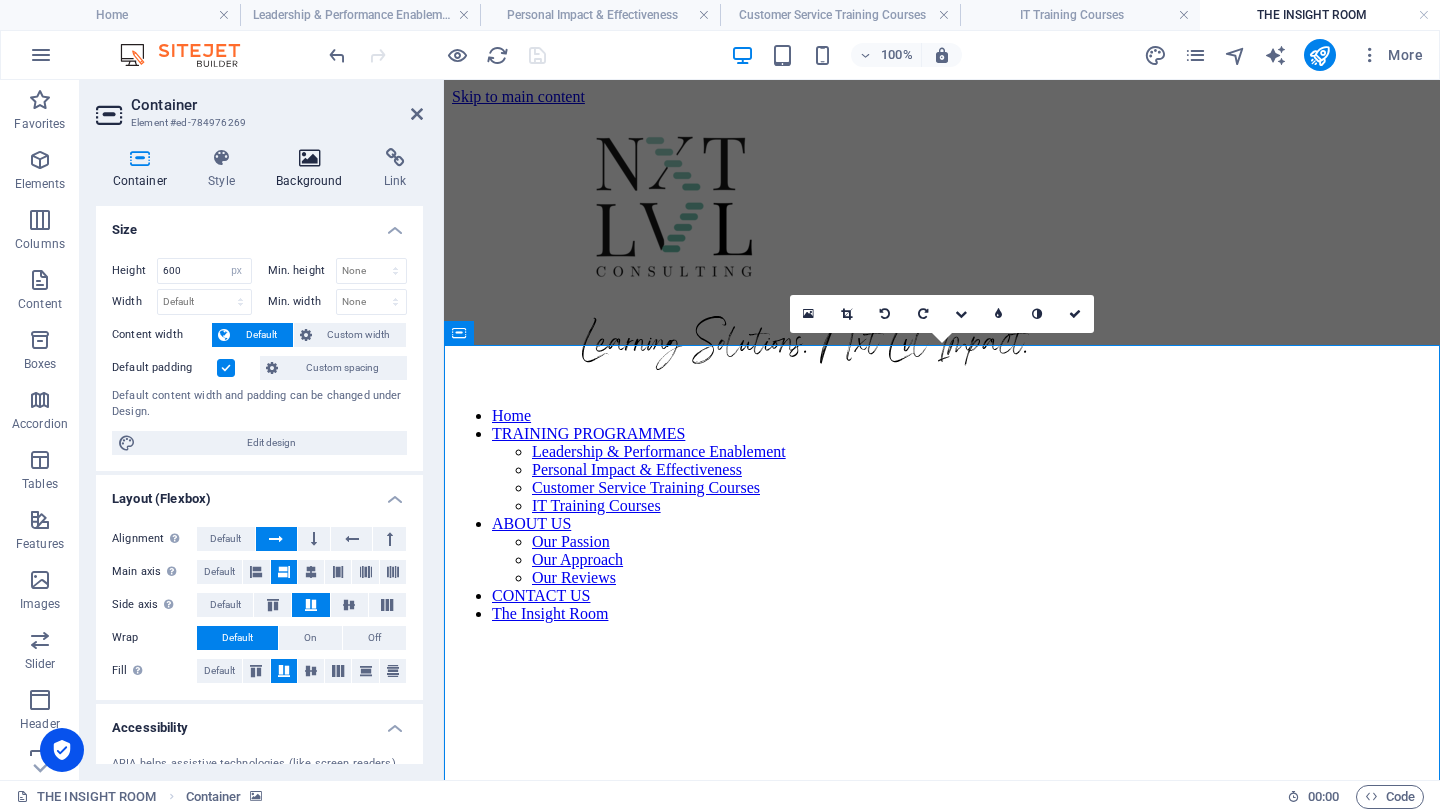 click on "Background" at bounding box center [314, 169] 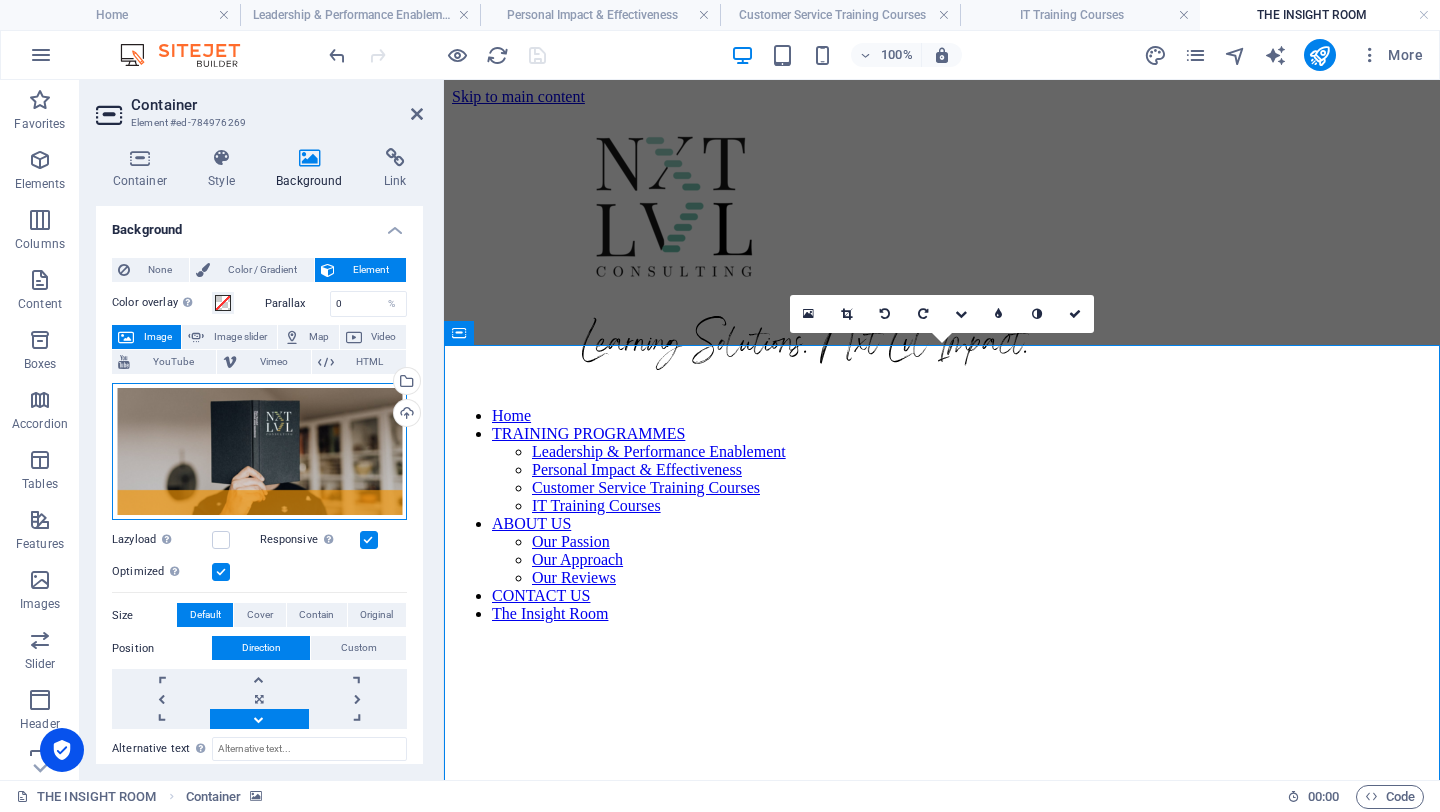 click on "Drag files here, click to choose files or select files from Files or our free stock photos & videos" at bounding box center [259, 452] 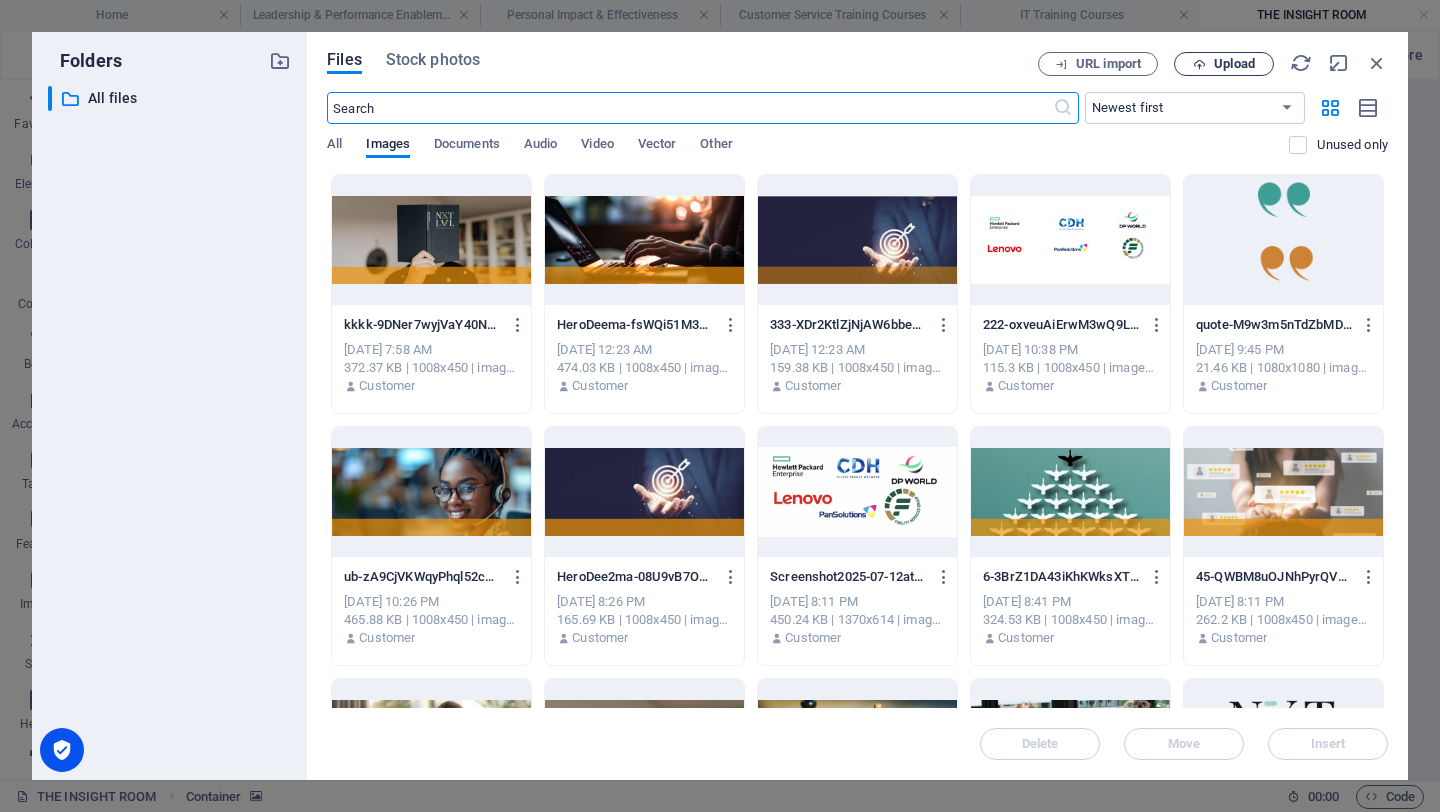 click at bounding box center (1199, 64) 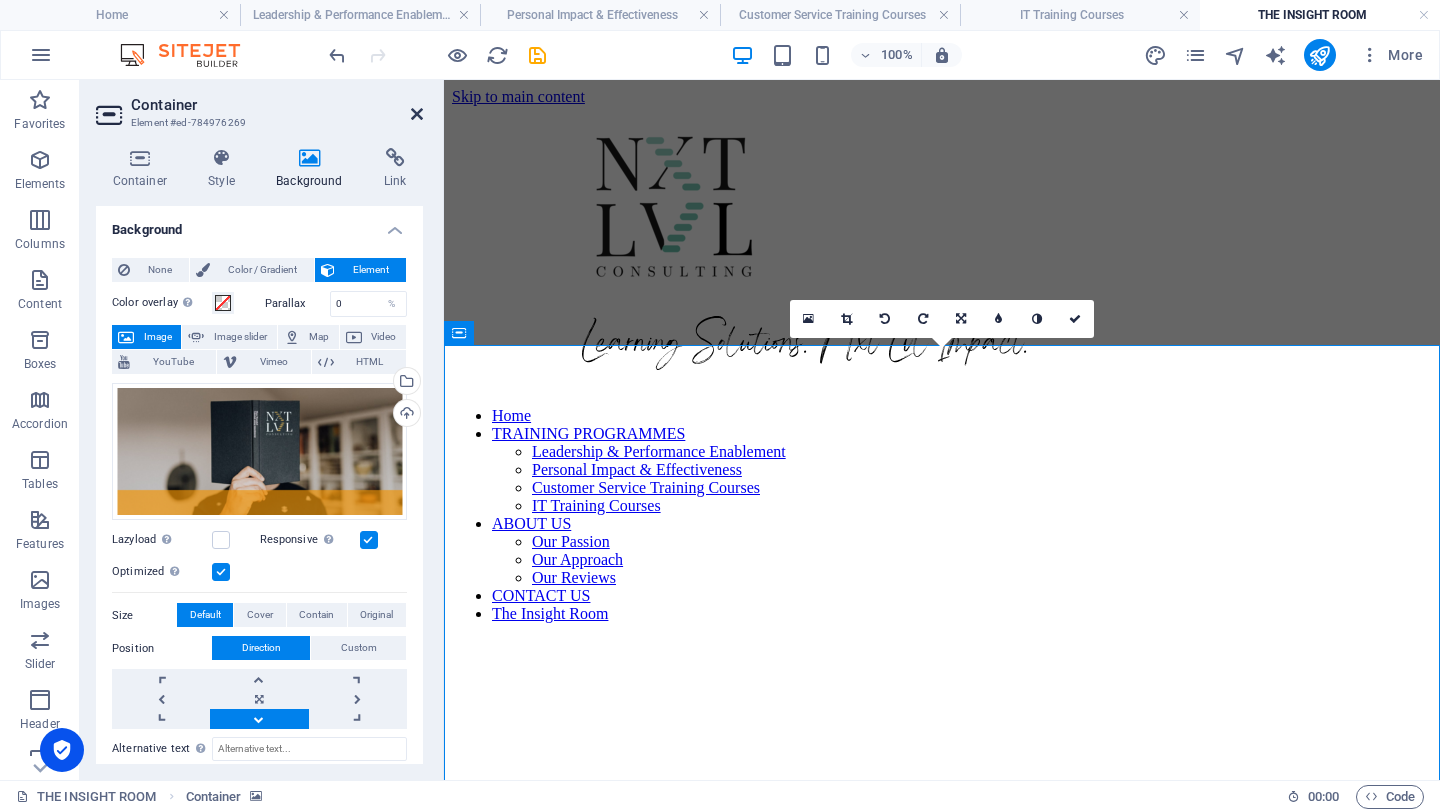 click at bounding box center [417, 114] 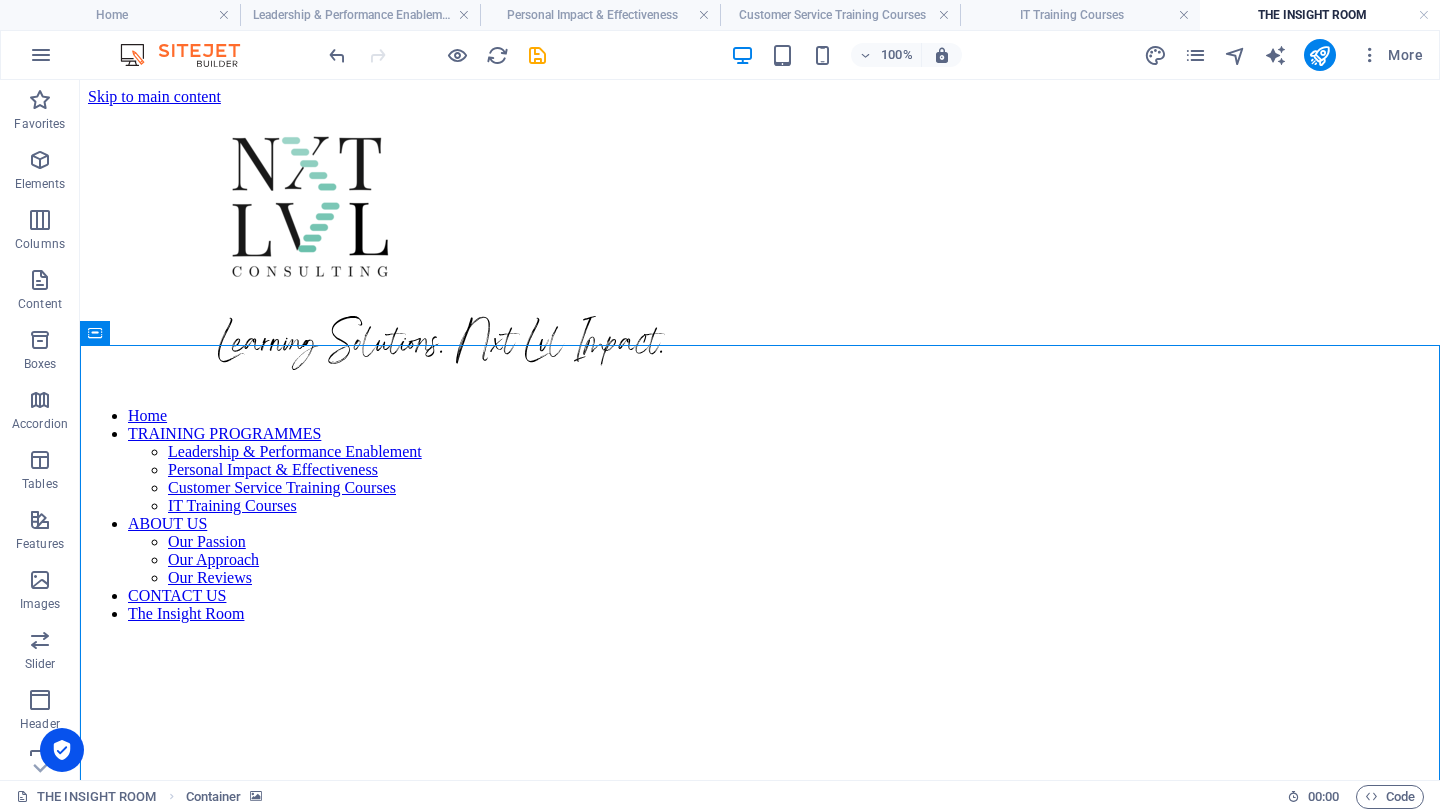 click at bounding box center (760, 639) 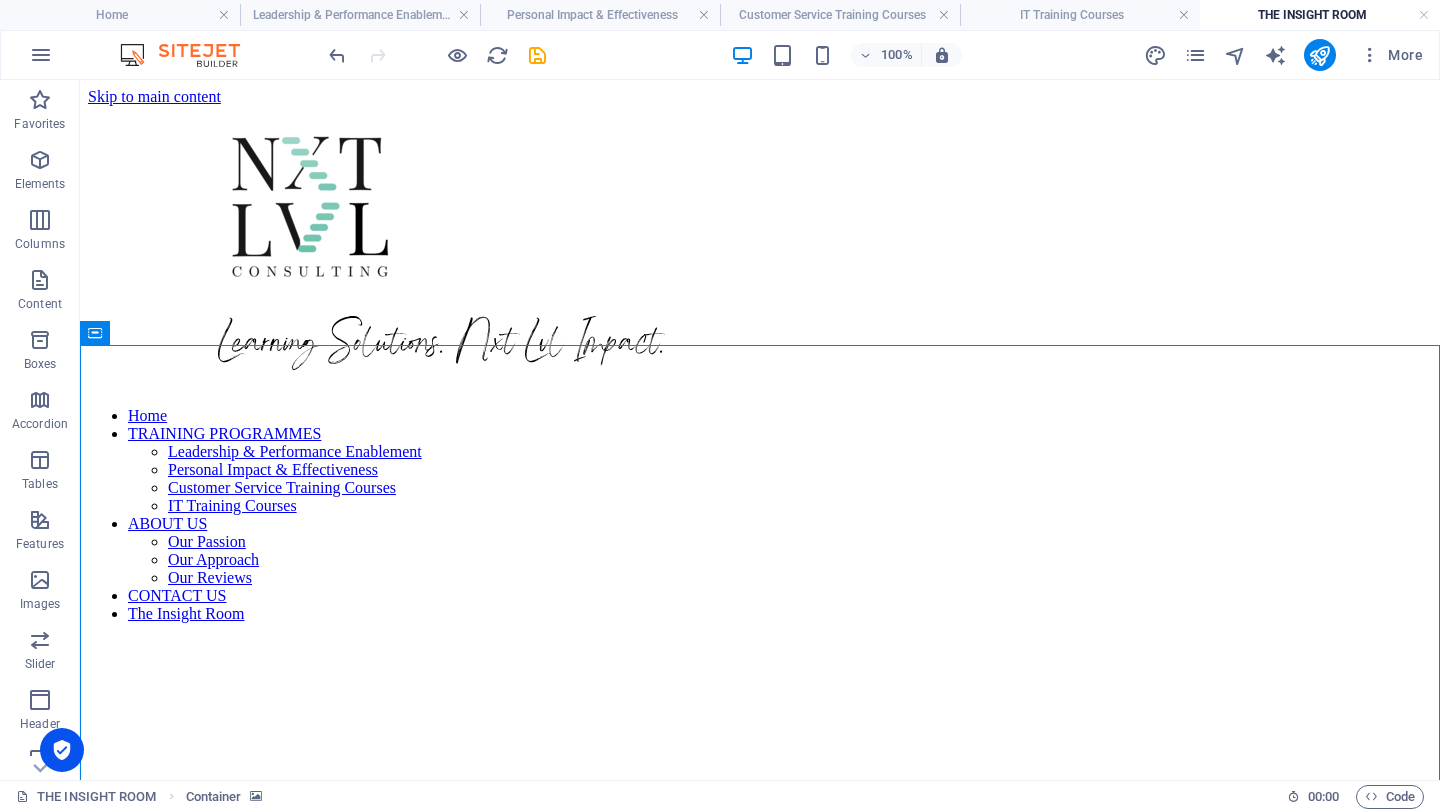 click at bounding box center (760, 639) 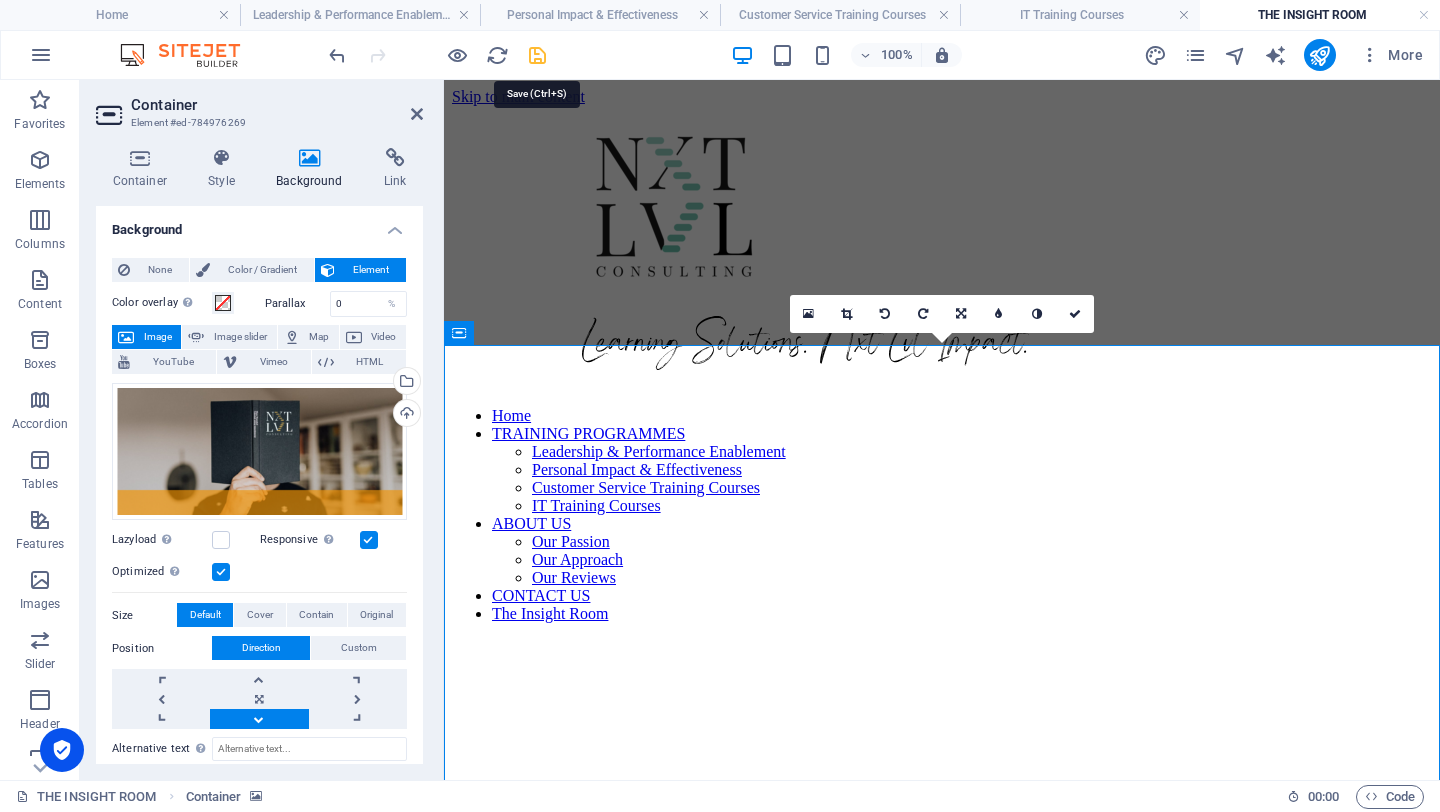 click at bounding box center [537, 55] 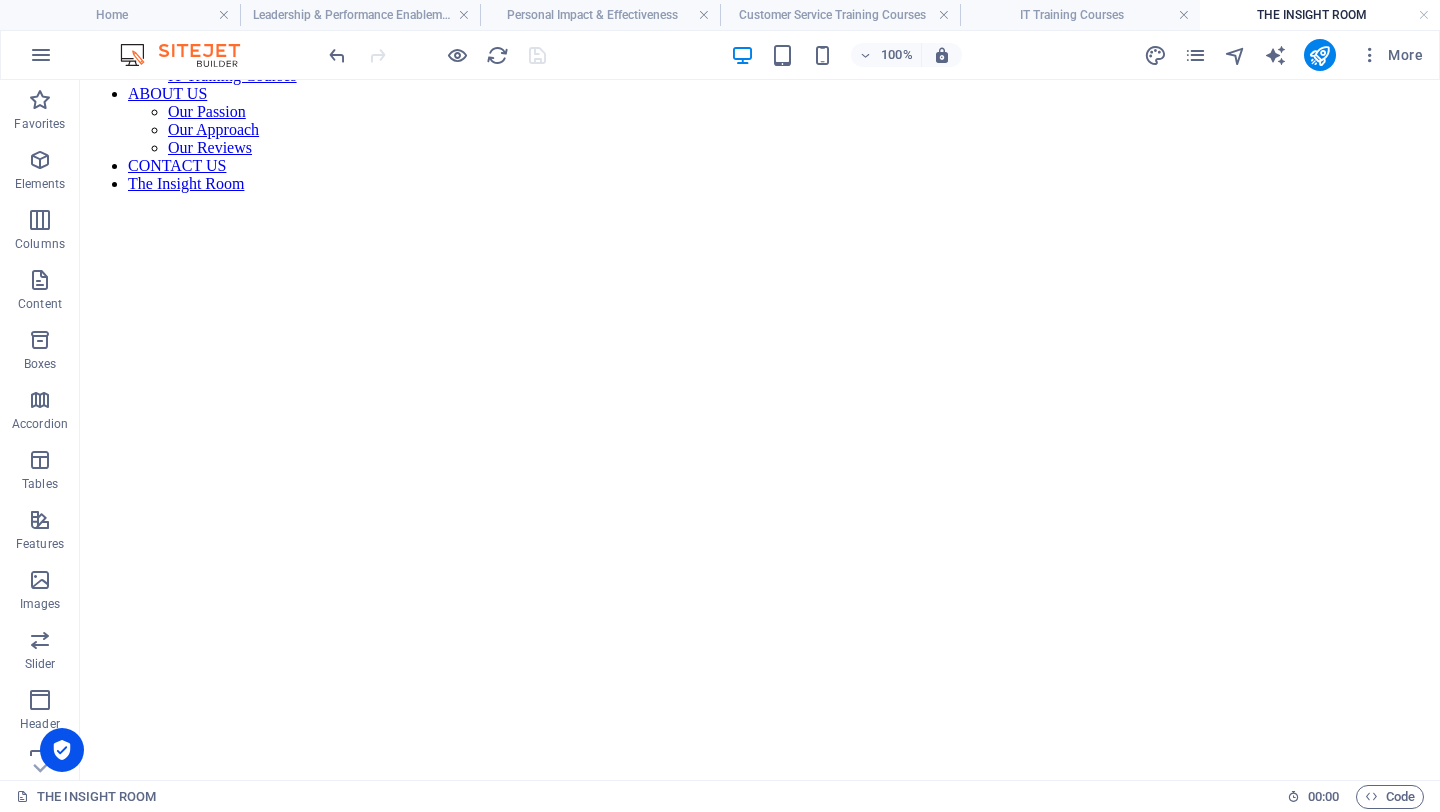 scroll, scrollTop: 462, scrollLeft: 0, axis: vertical 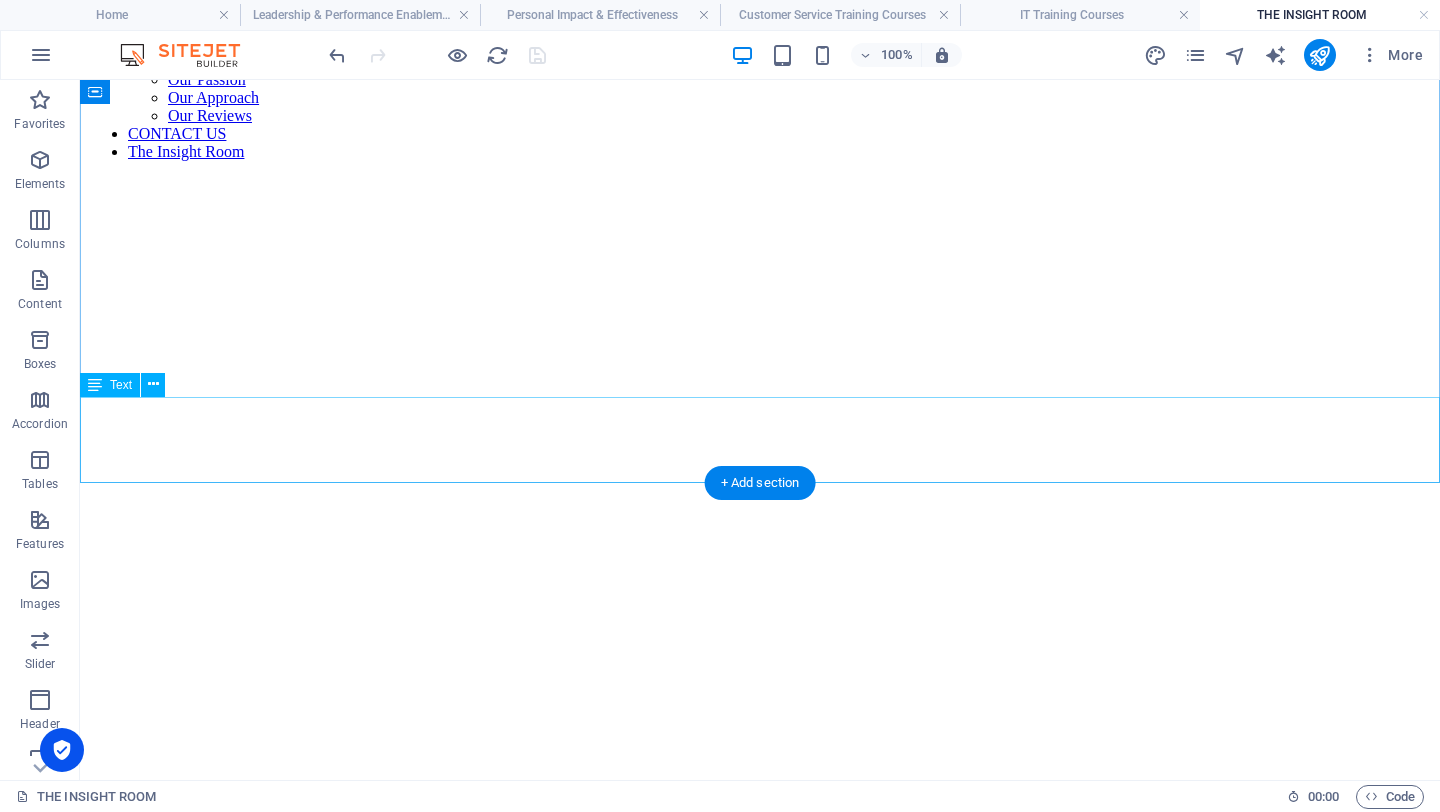 click on "The Insight Room" at bounding box center (760, 825) 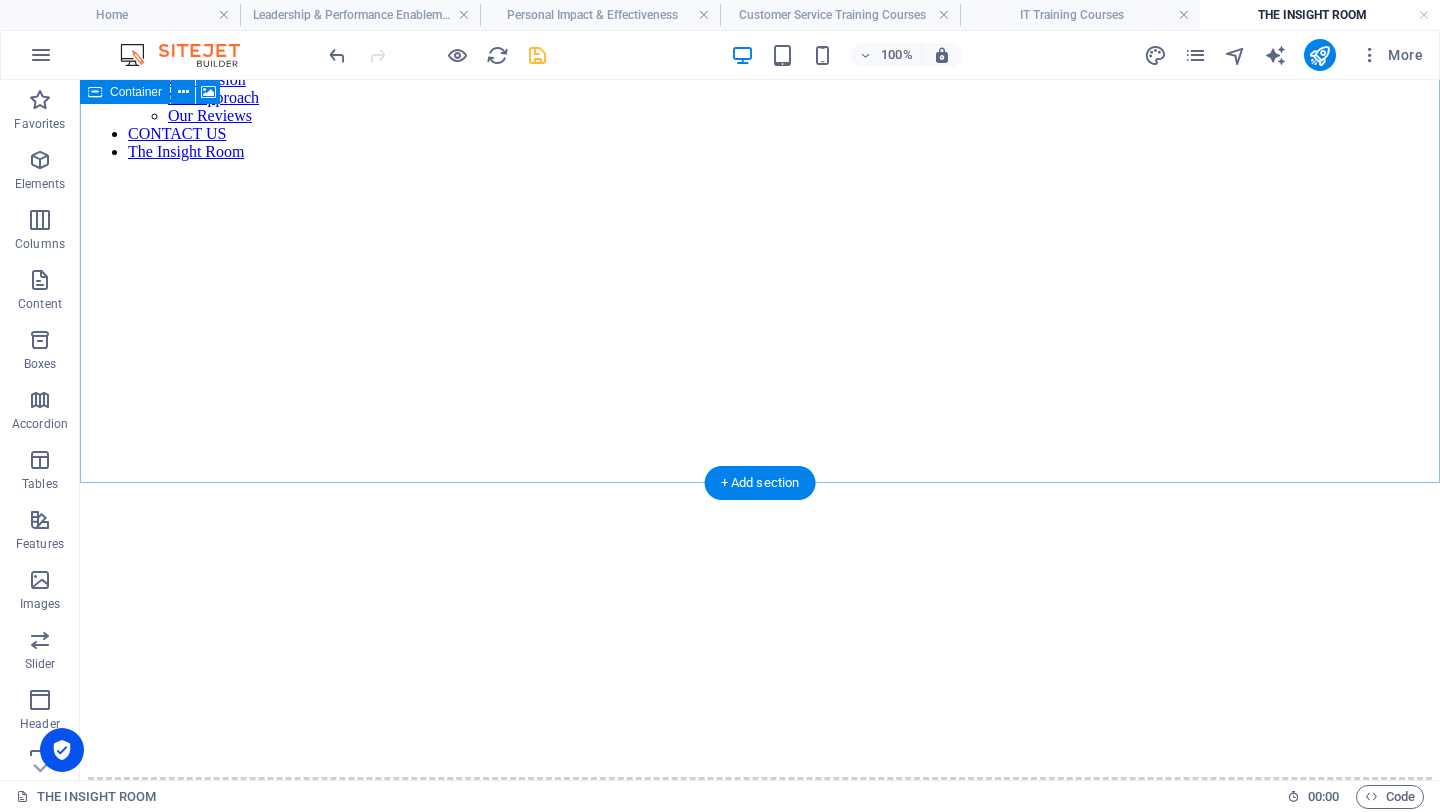 click on "Drop content here or  Add elements  Paste clipboard" at bounding box center [760, 848] 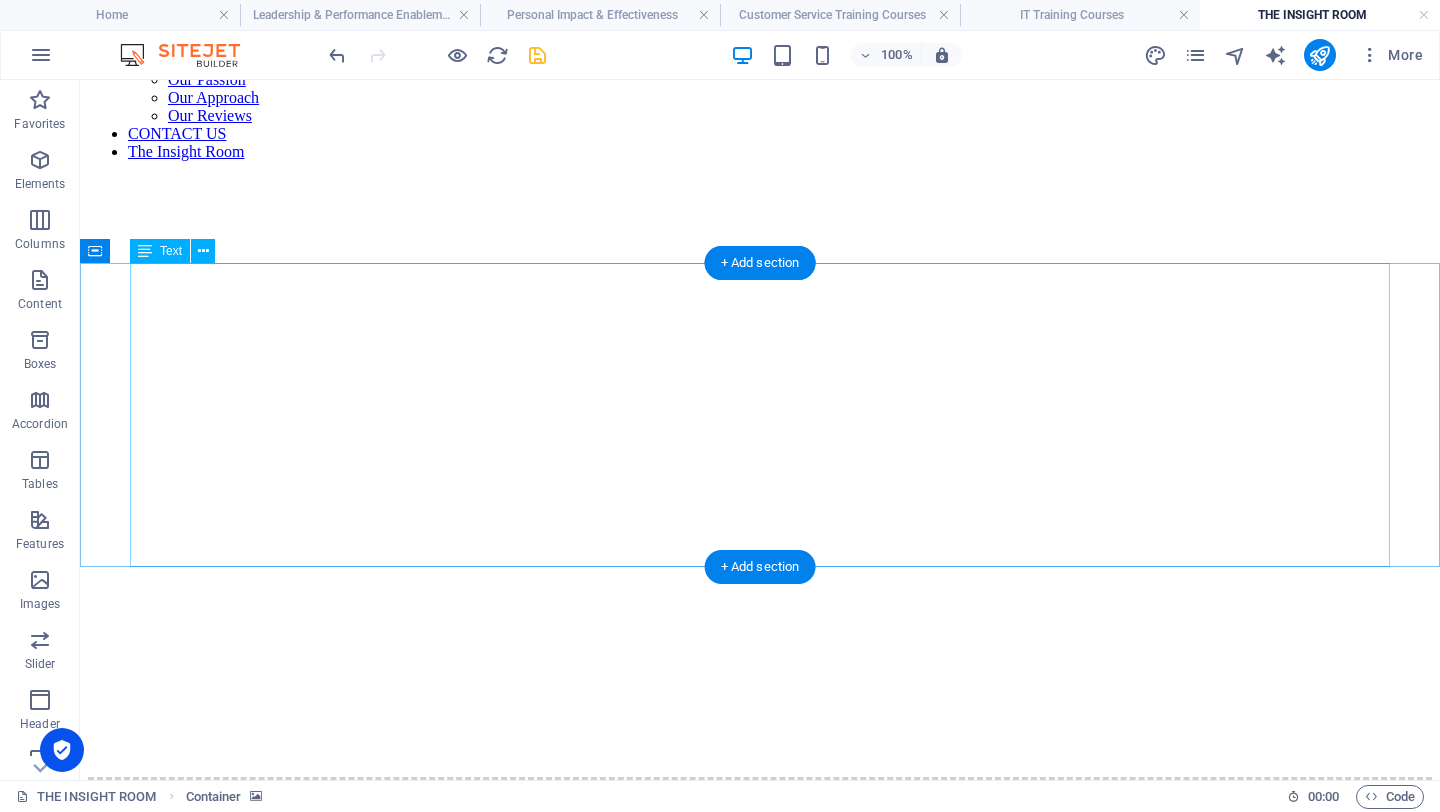 scroll, scrollTop: 82, scrollLeft: 0, axis: vertical 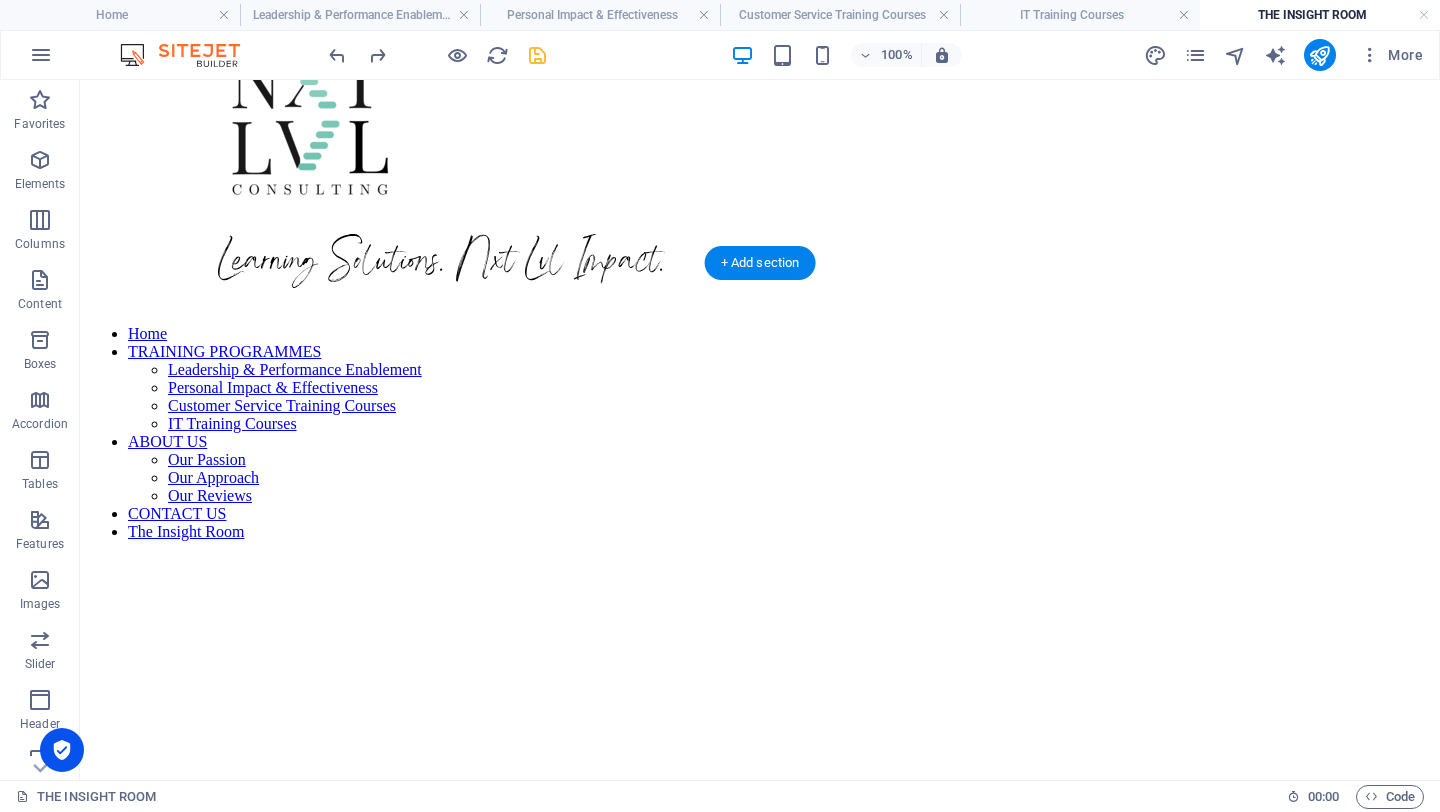 click at bounding box center (760, 557) 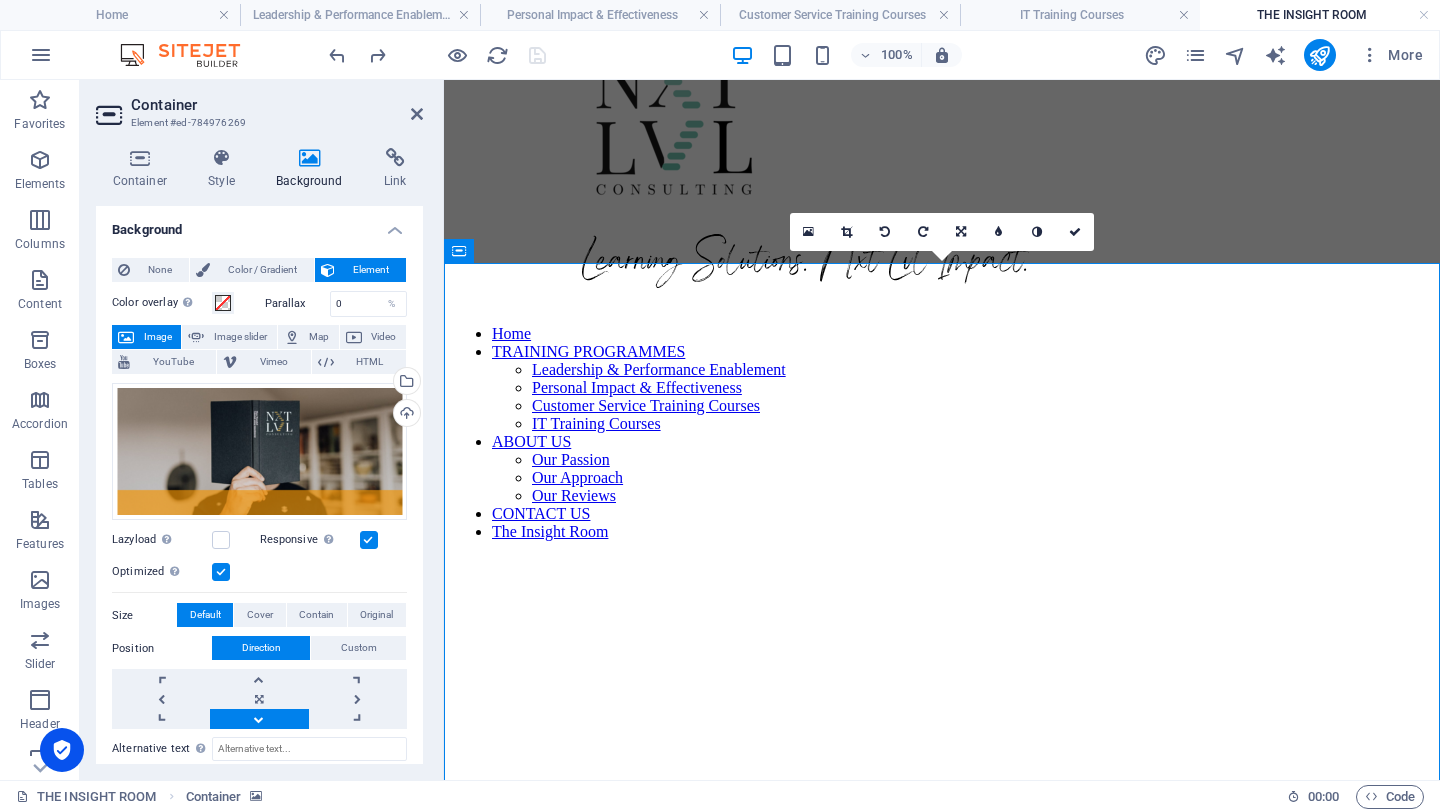 click at bounding box center (942, 557) 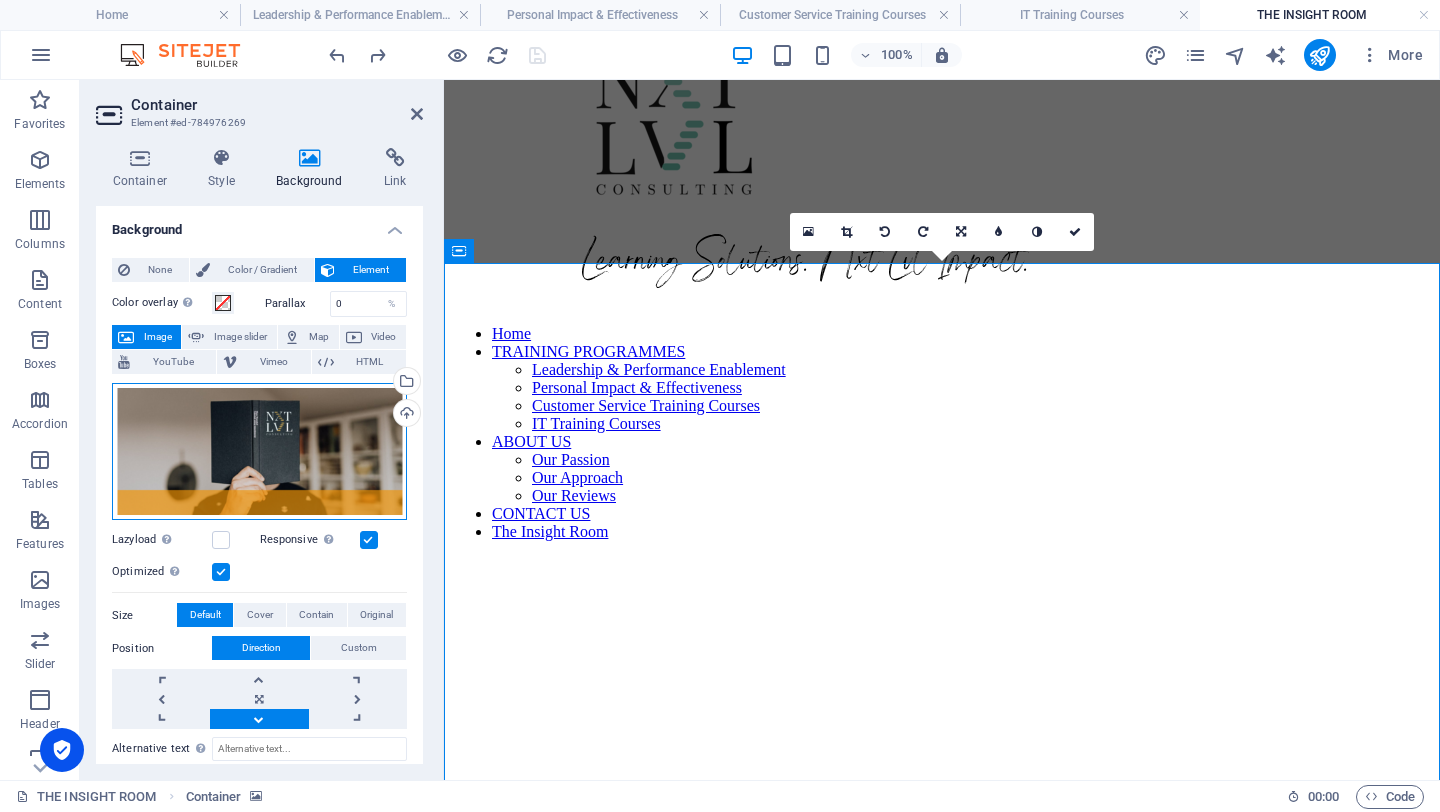 click on "Drag files here, click to choose files or select files from Files or our free stock photos & videos" at bounding box center (259, 452) 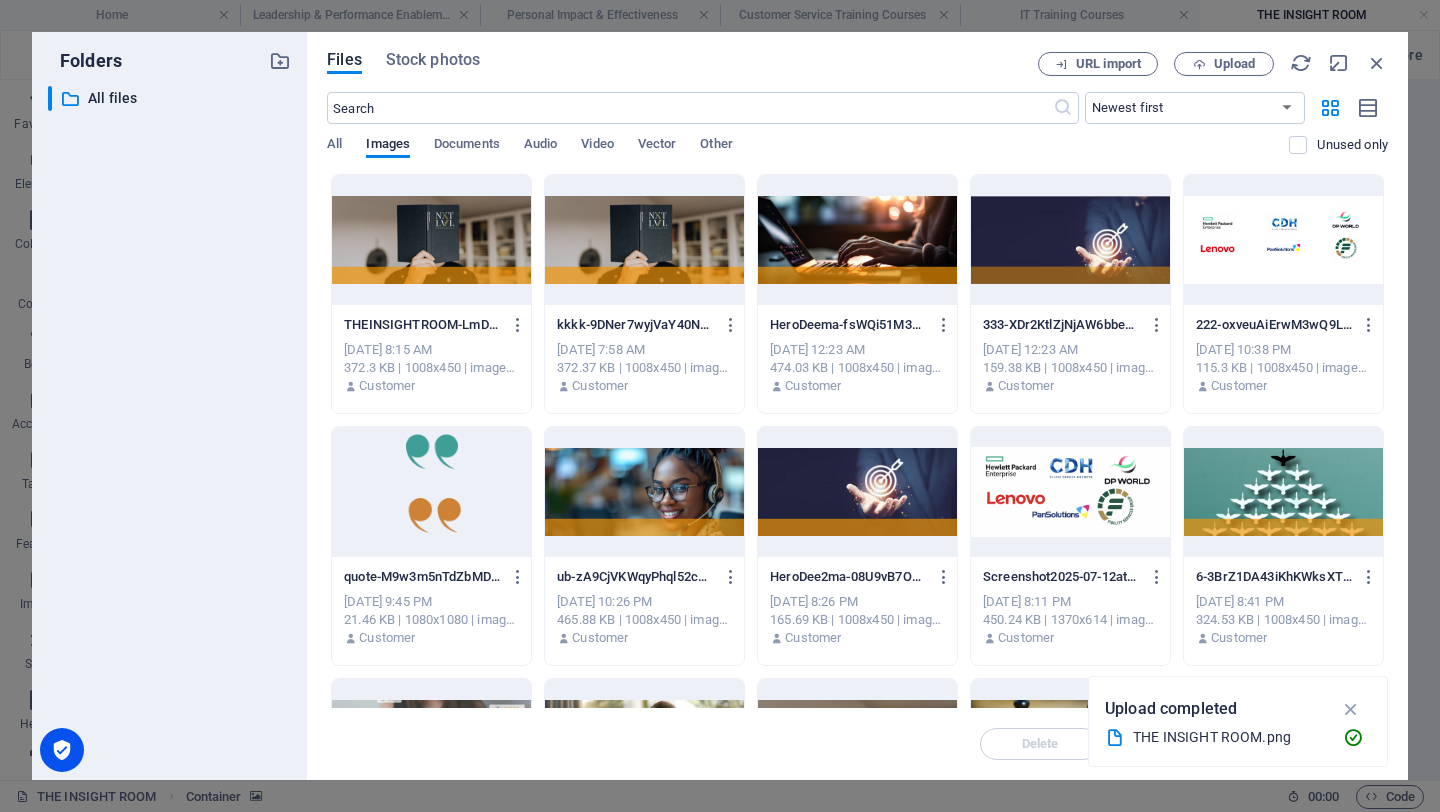 click at bounding box center (431, 240) 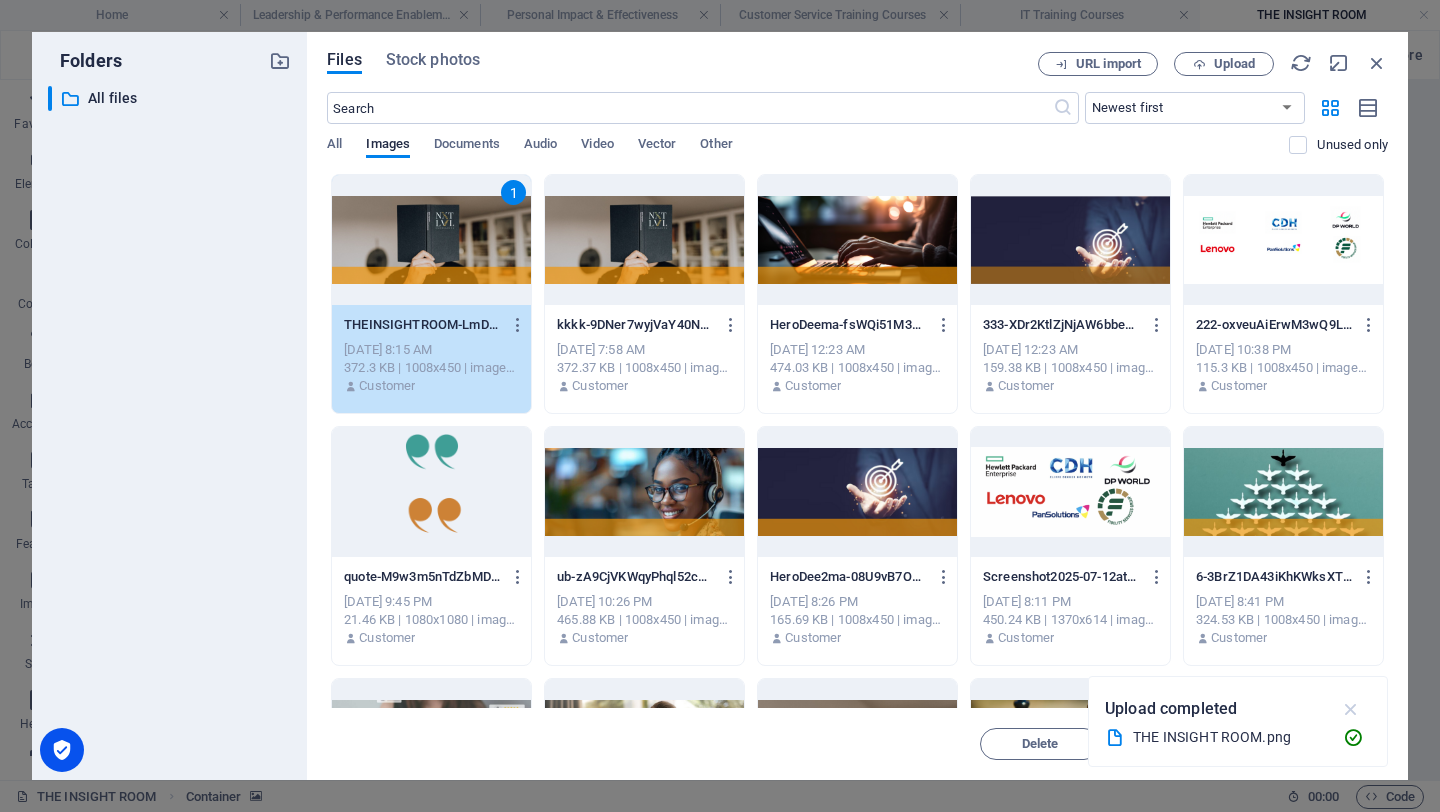 click at bounding box center (1351, 709) 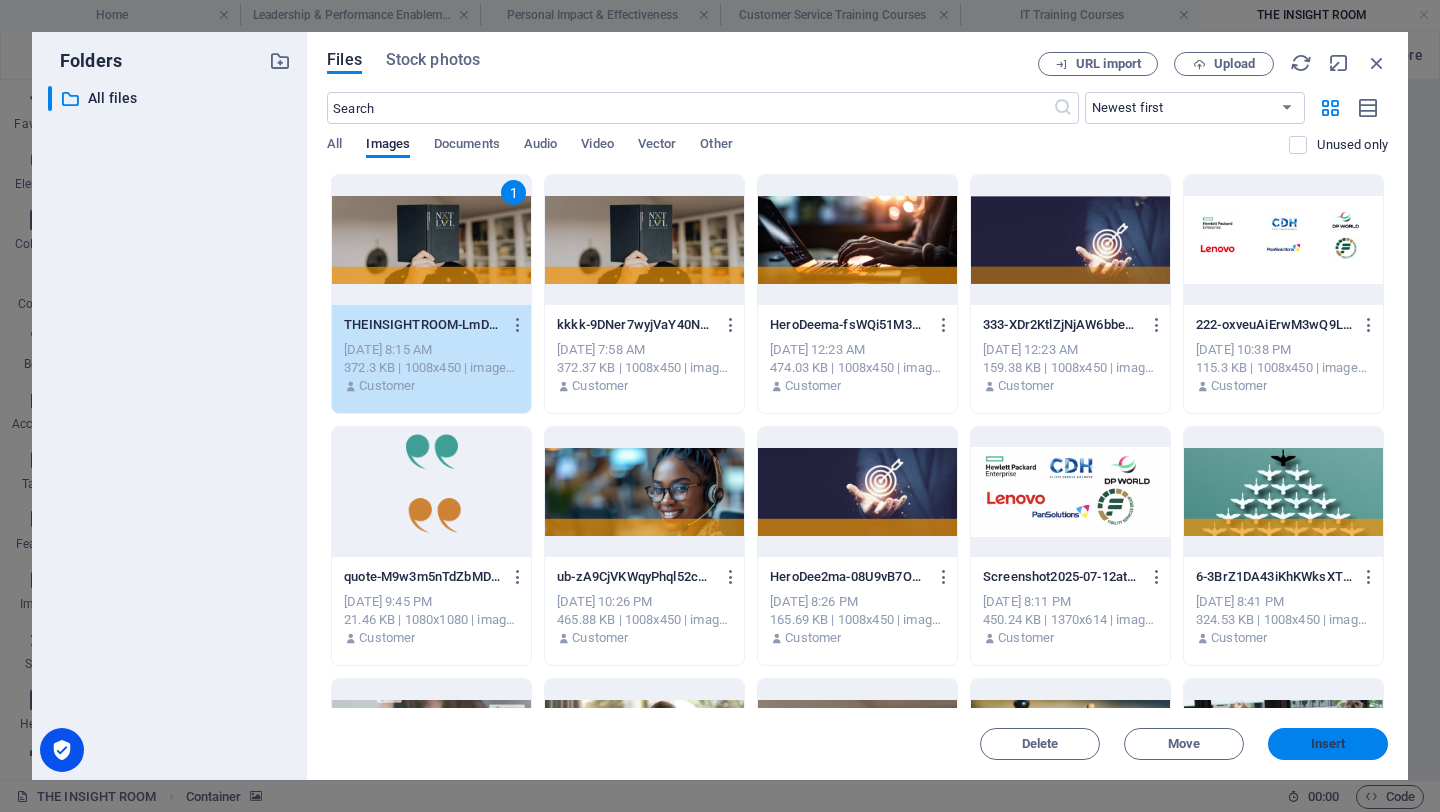 click on "Insert" at bounding box center (1328, 744) 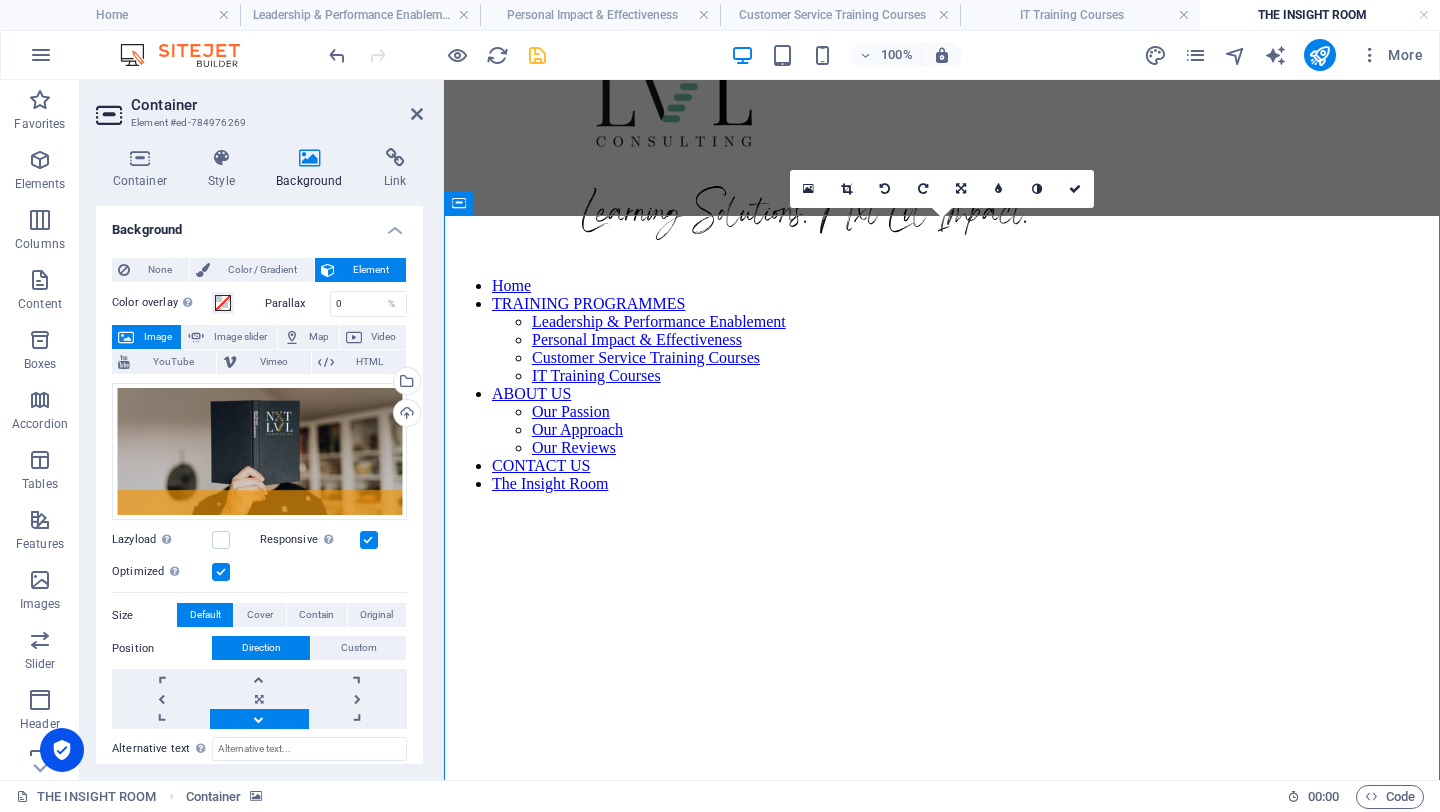 scroll, scrollTop: 103, scrollLeft: 0, axis: vertical 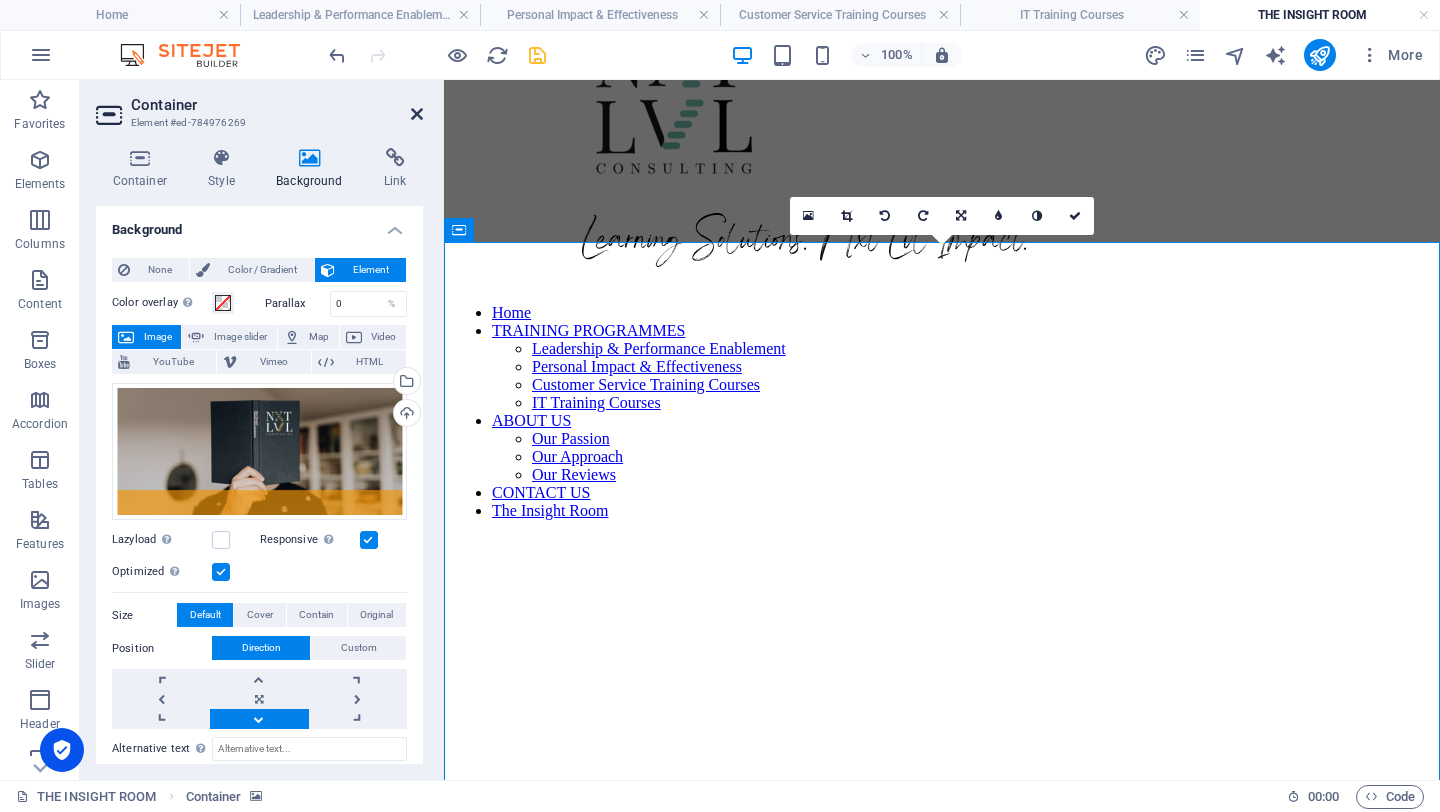 click at bounding box center [417, 114] 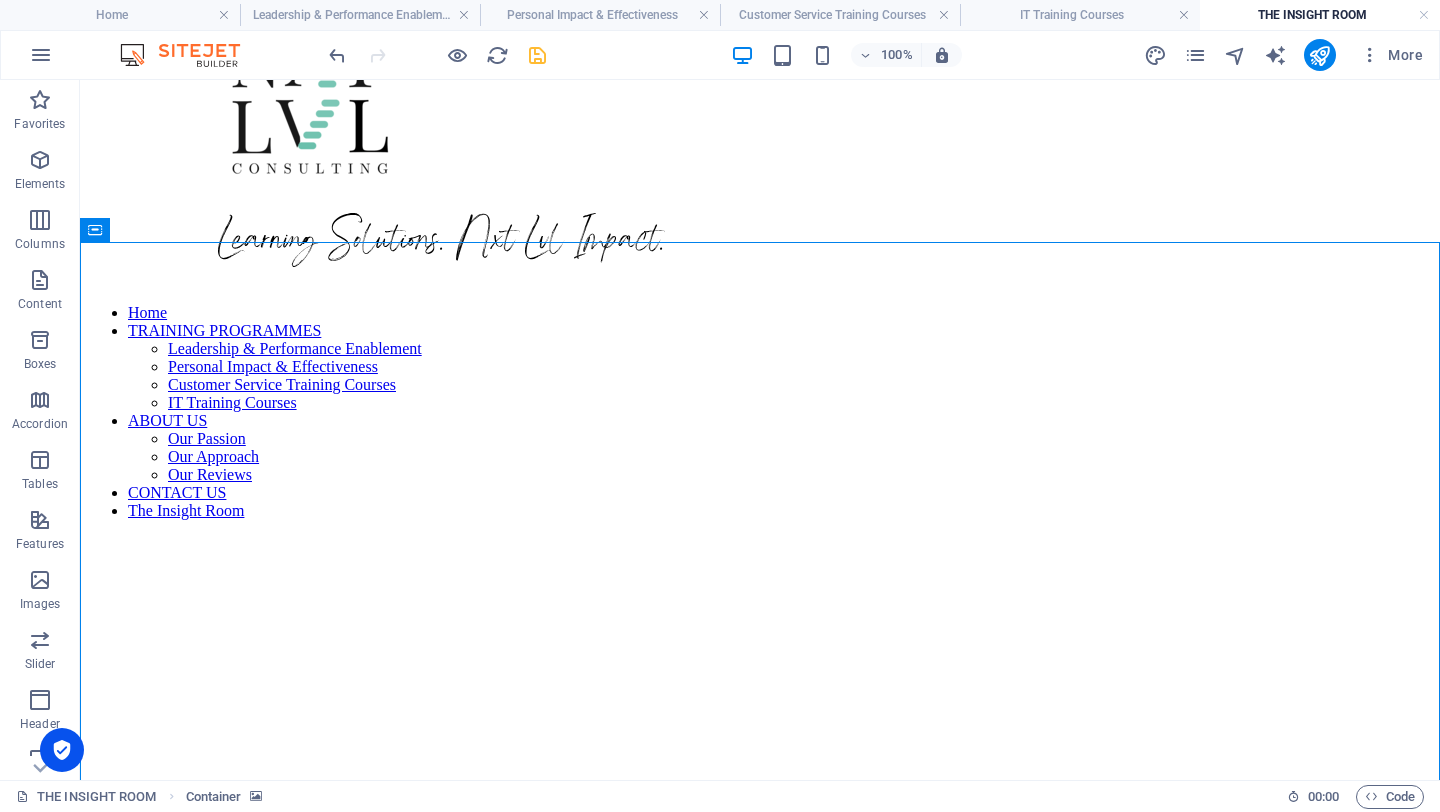 click at bounding box center [537, 55] 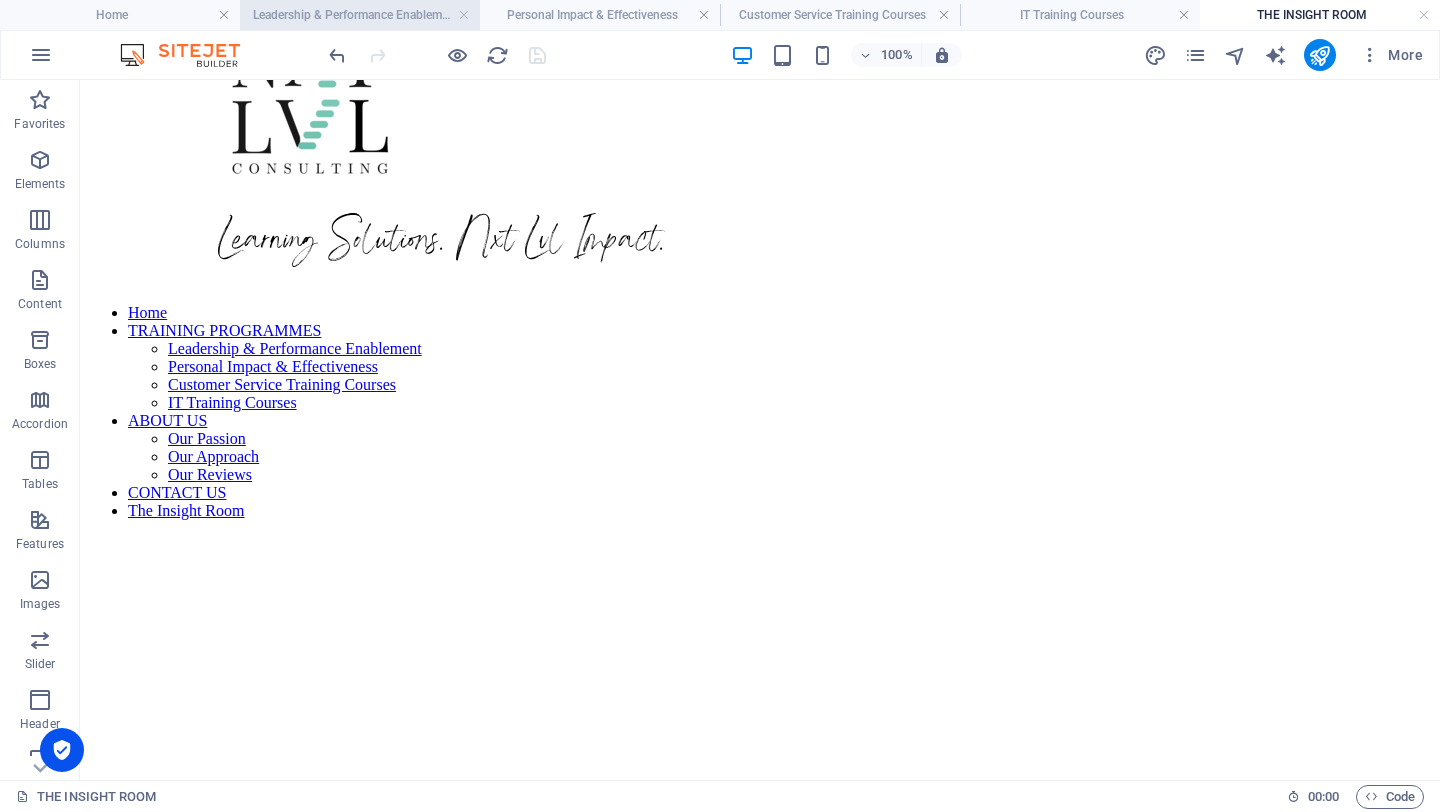 click on "Leadership & Performance Enablement" at bounding box center [360, 15] 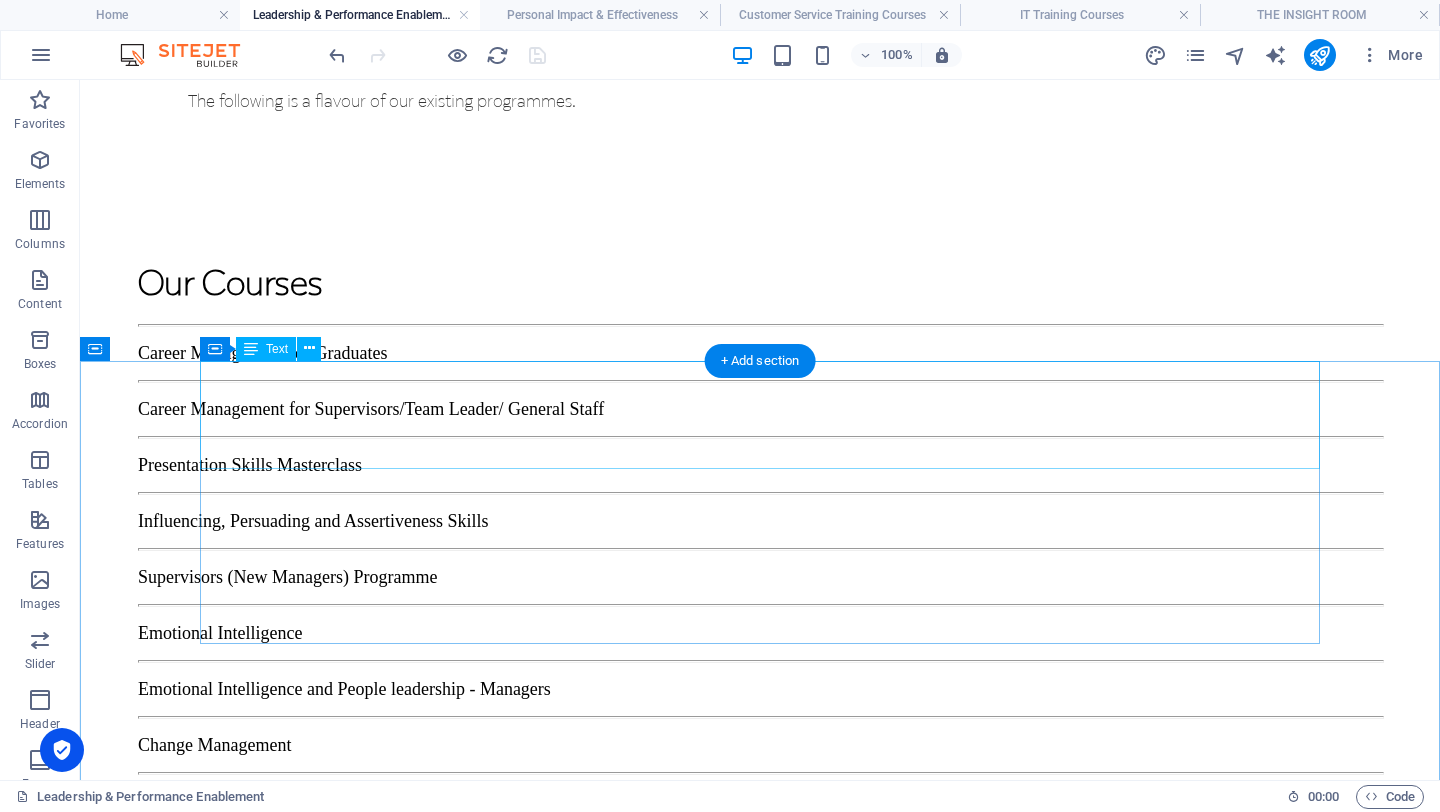 scroll, scrollTop: 1580, scrollLeft: 0, axis: vertical 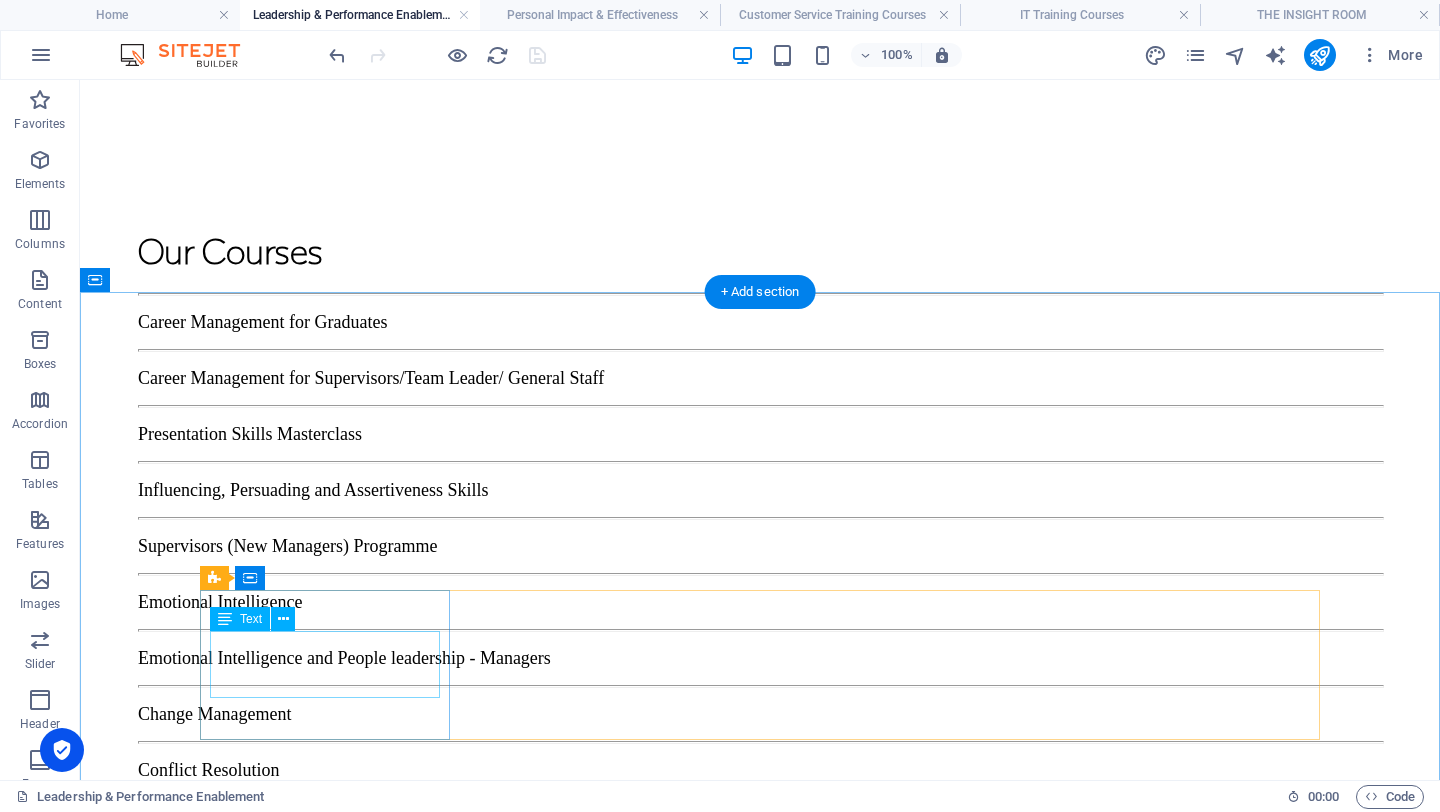 click on "Supervisors (New Managers) Programme" at bounding box center [333, 1885] 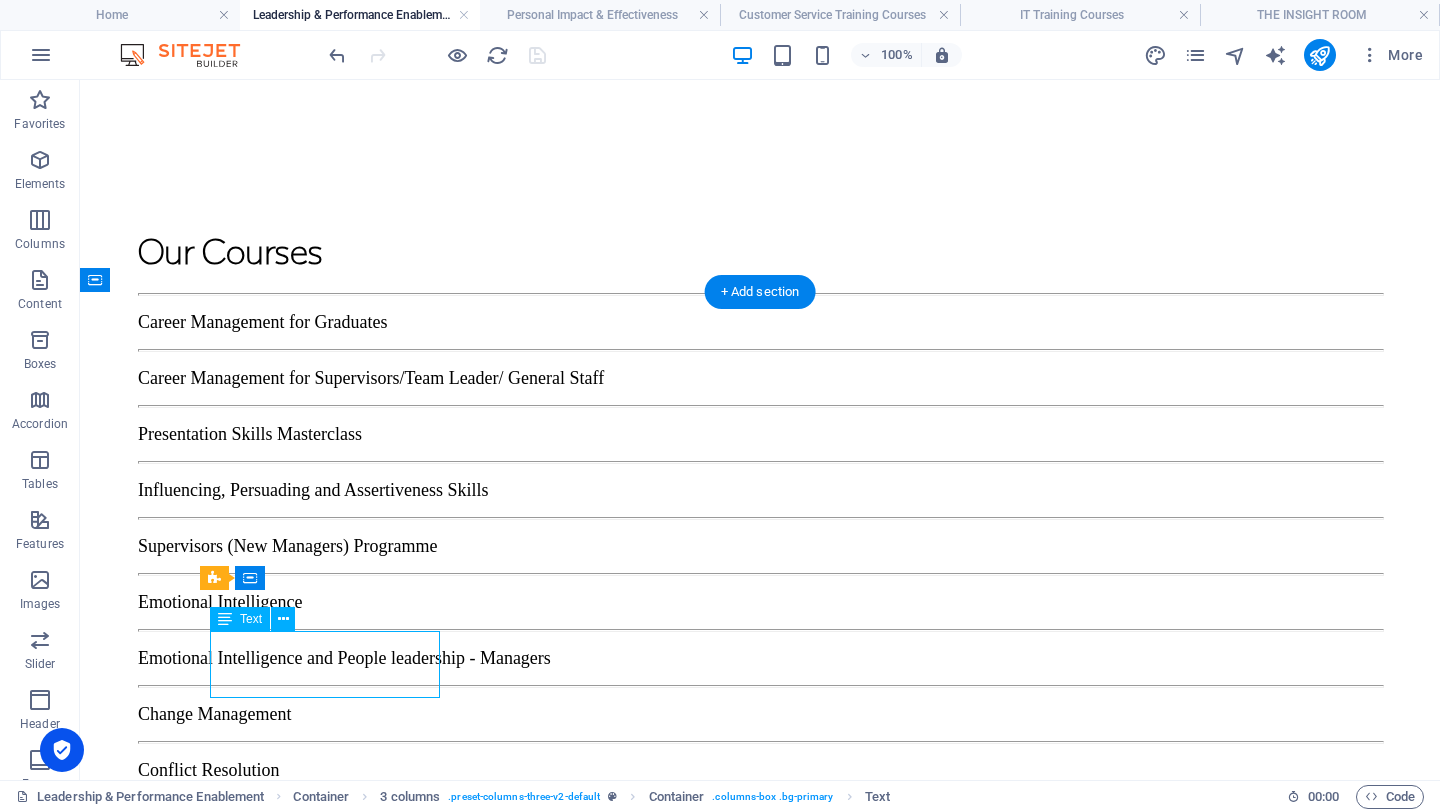 click on "Supervisors (New Managers) Programme" at bounding box center [333, 1885] 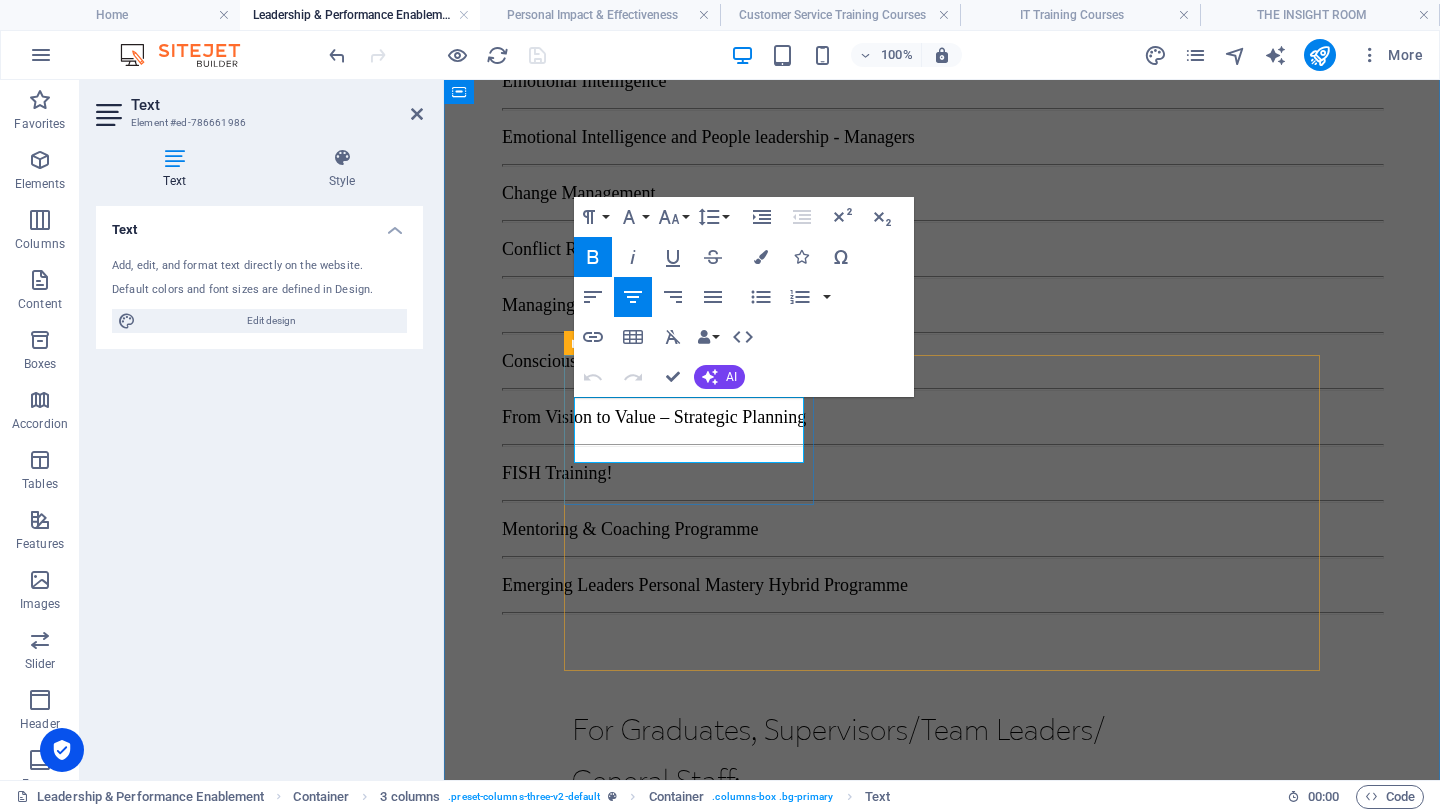 click on "Supervisors (New Managers) Programme" at bounding box center [697, 1363] 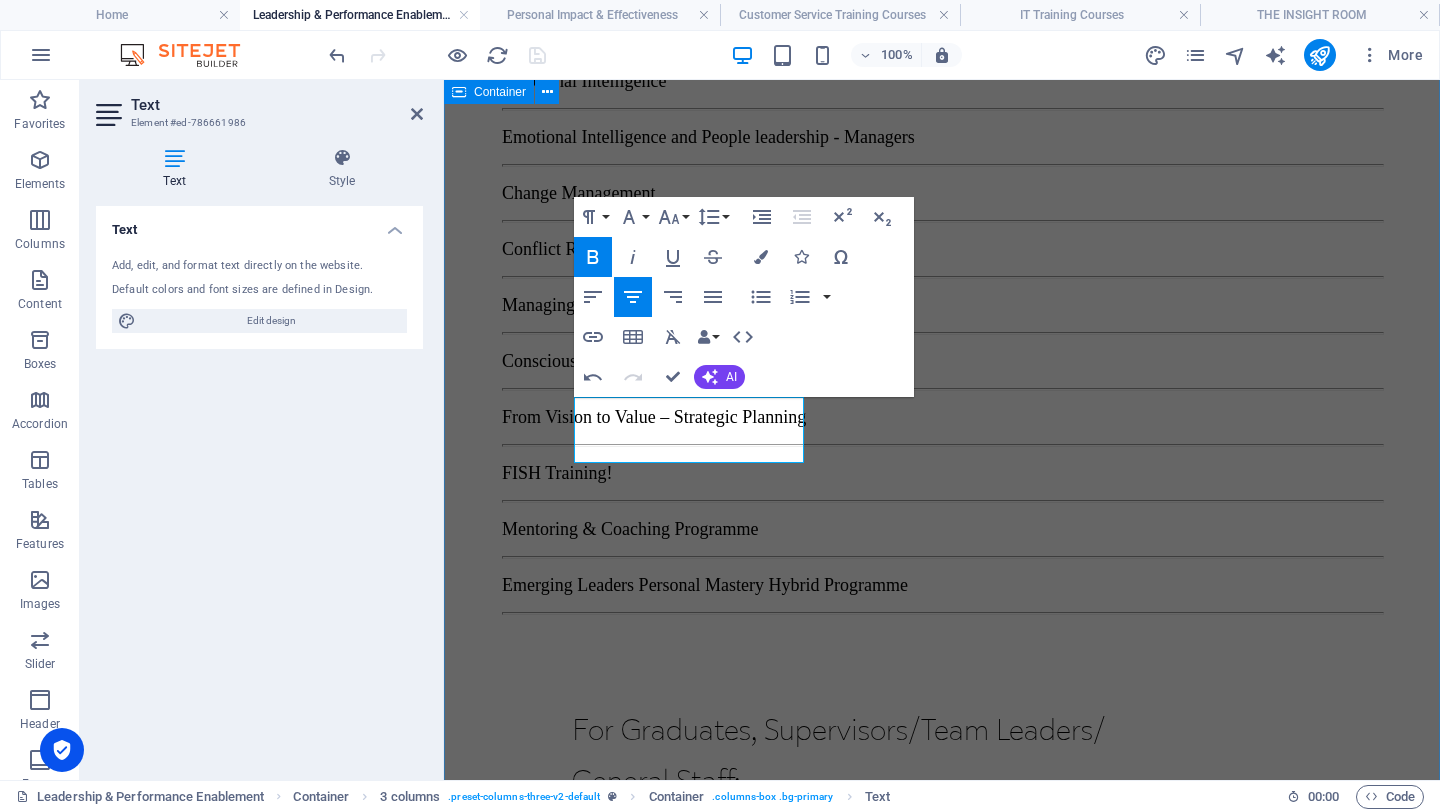 click on "For Graduates, Supervisors/Team Leaders/ General Staff:  Career Management  for Graduates Career Management for Supervisors/Team Leaders/General Staff Influencing,  Persuading and  Assertiveness Skills Supervisors (New  Managers) Programme Presentation  Skills  Masterclass Emotional Intelligence For Managers: Leading and Developing High Performance Teams Emotional Intelligence and People Leadership Managers Change Management Conflict Resolution Managing Diversity Conscious Leadership for the Modern Leader From Vision to Value - Strategic Planning Mentoring & Coaching Programme Personal Mastery" at bounding box center [942, 1989] 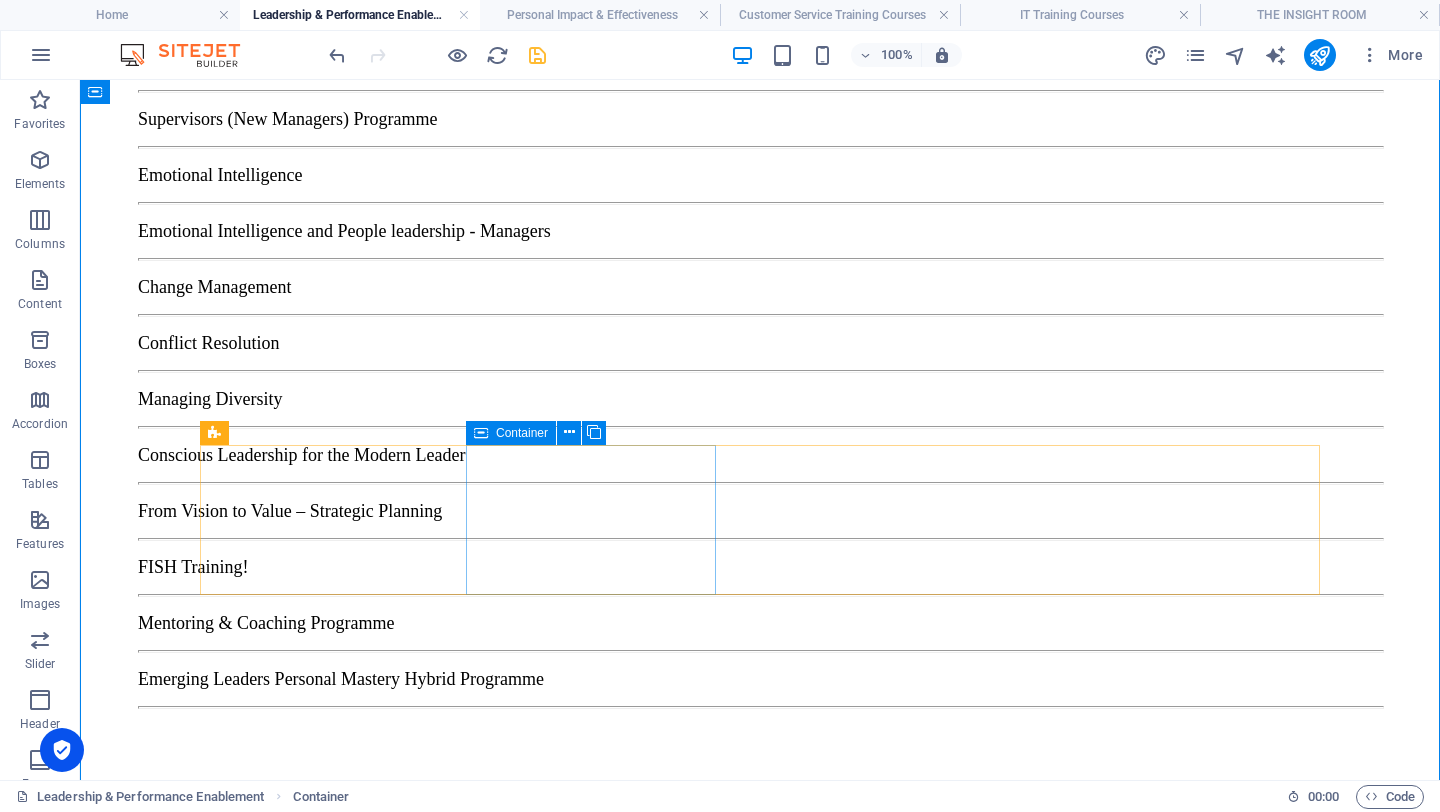 scroll, scrollTop: 2011, scrollLeft: 0, axis: vertical 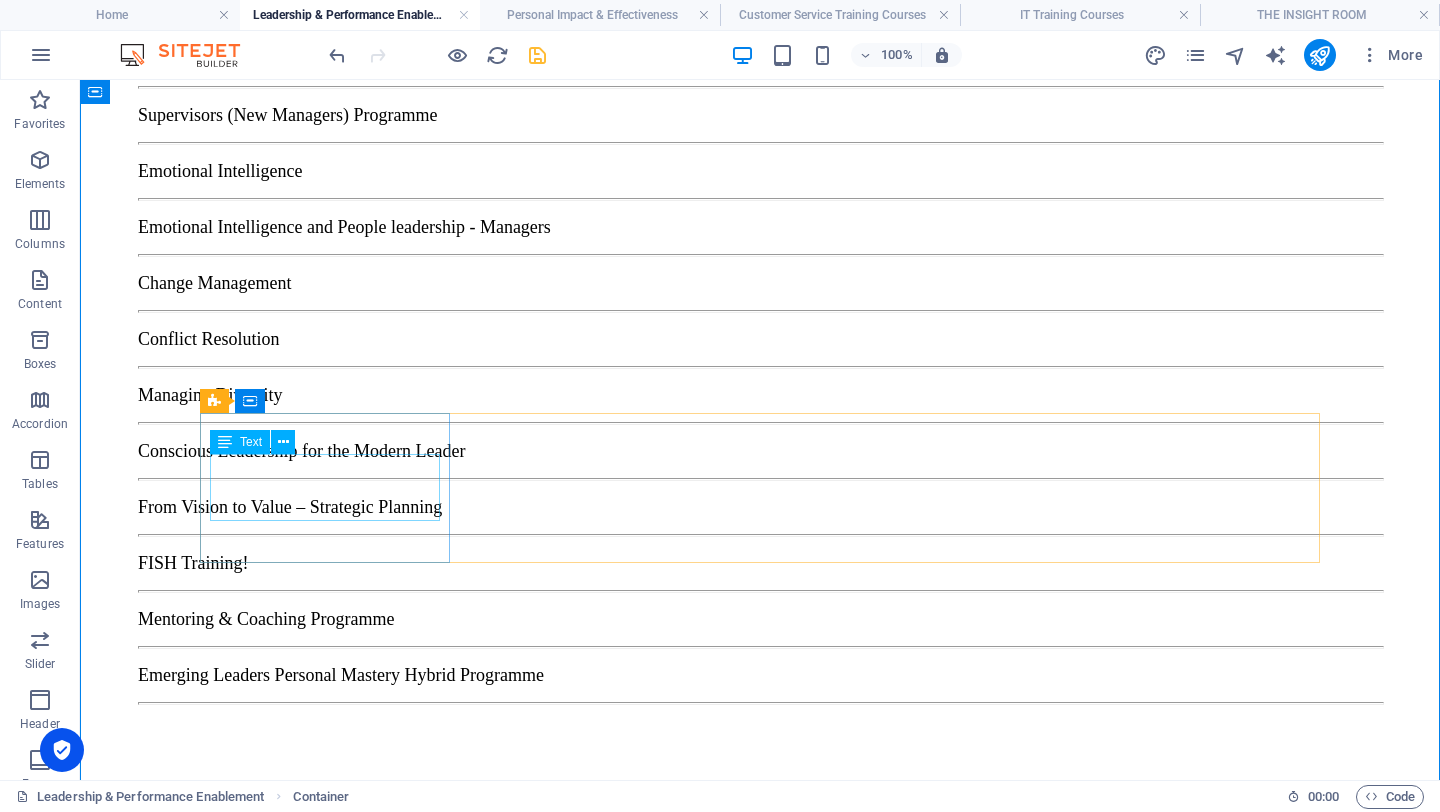 click on "Leading and Developing High Performance Teams" at bounding box center [333, 2021] 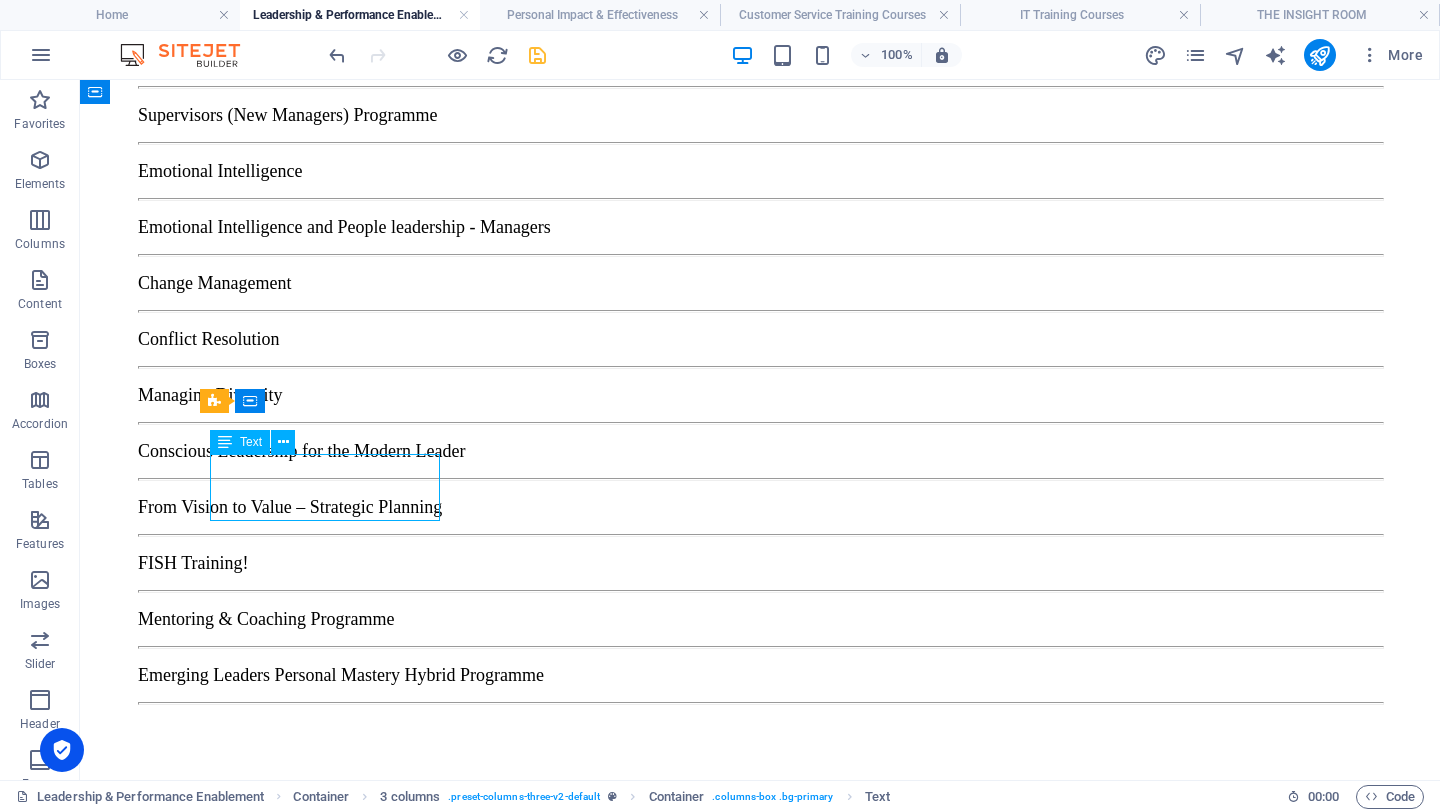 click on "Leading and Developing High Performance Teams" at bounding box center (333, 2021) 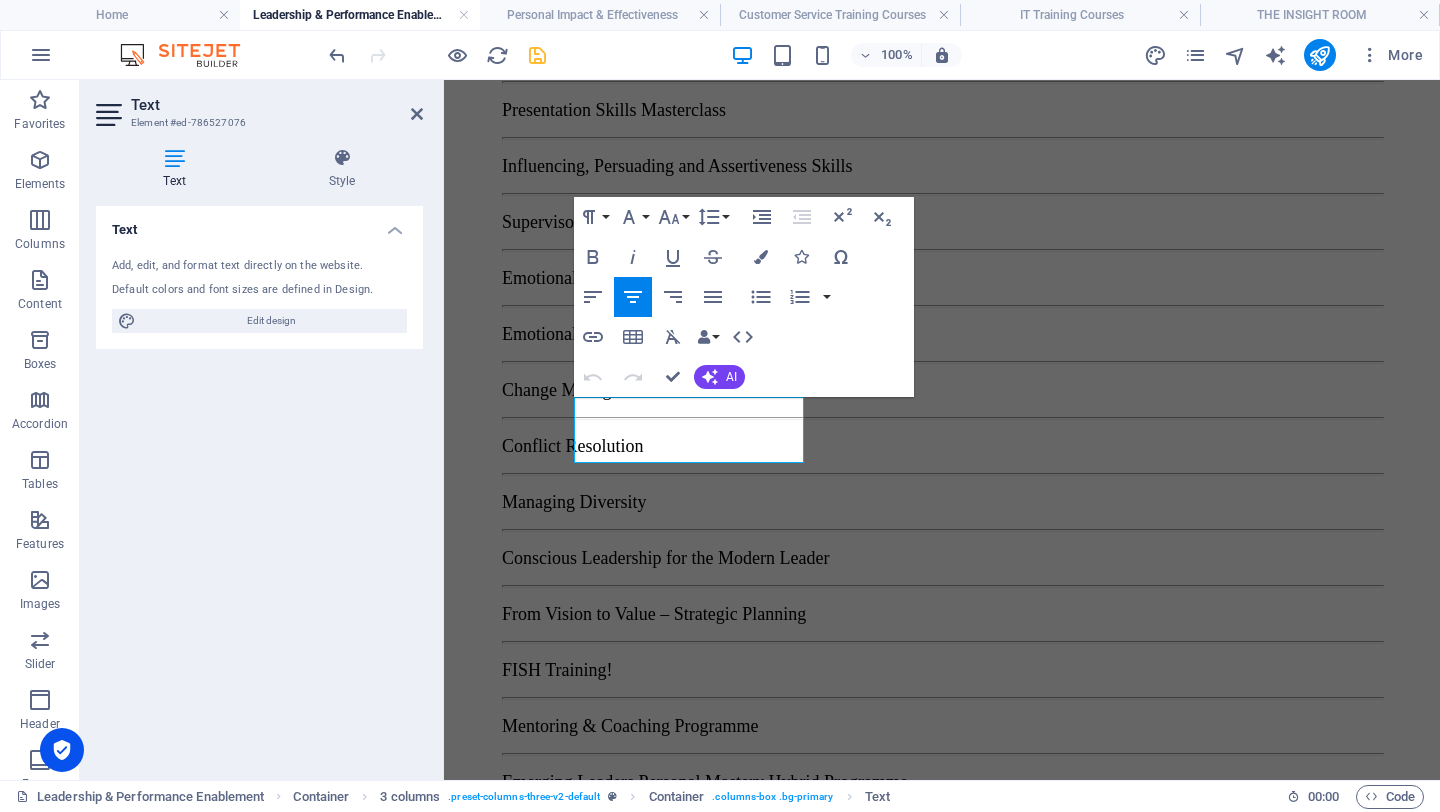 scroll, scrollTop: 2628, scrollLeft: 0, axis: vertical 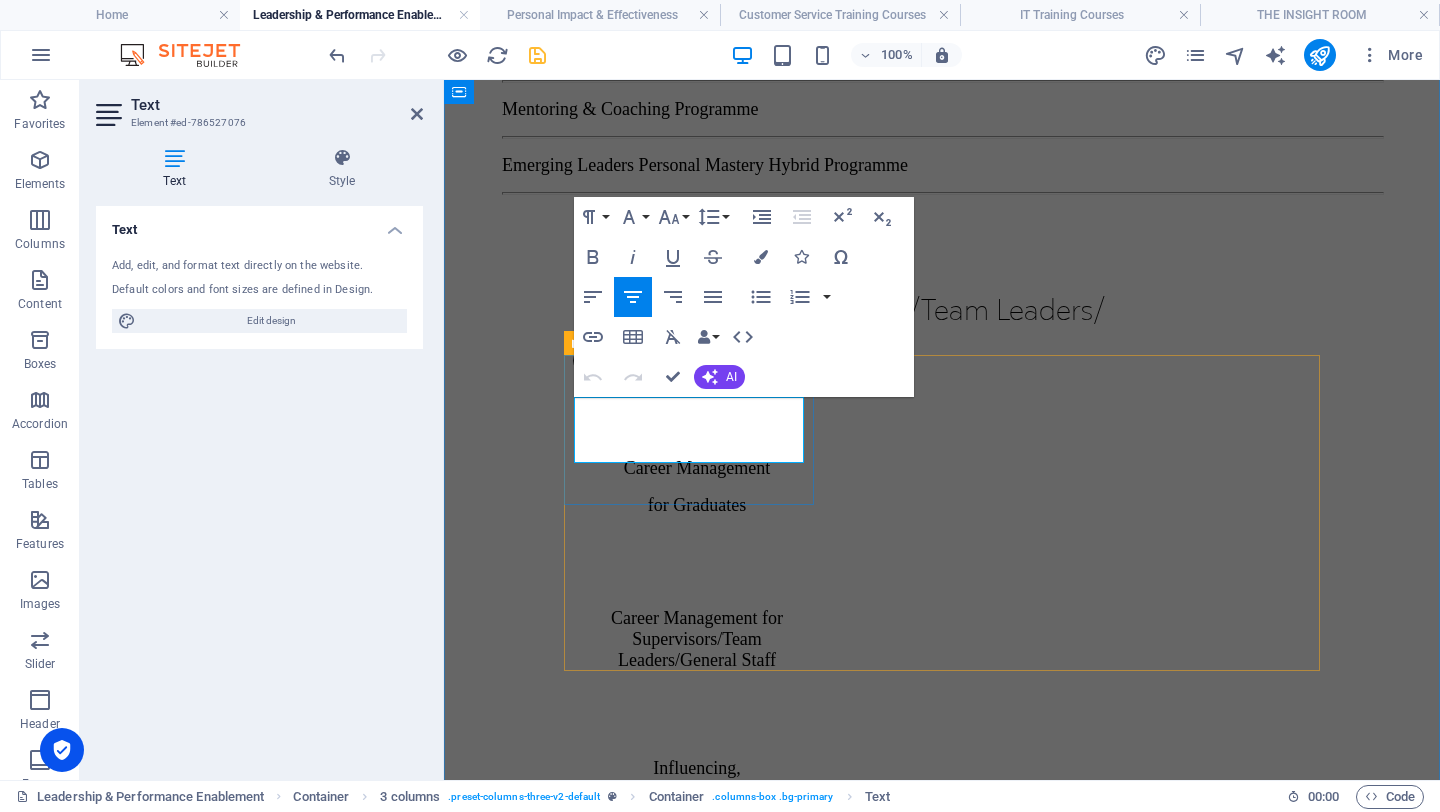 click on "Leading and Developing High Performance Teams" at bounding box center [697, 1510] 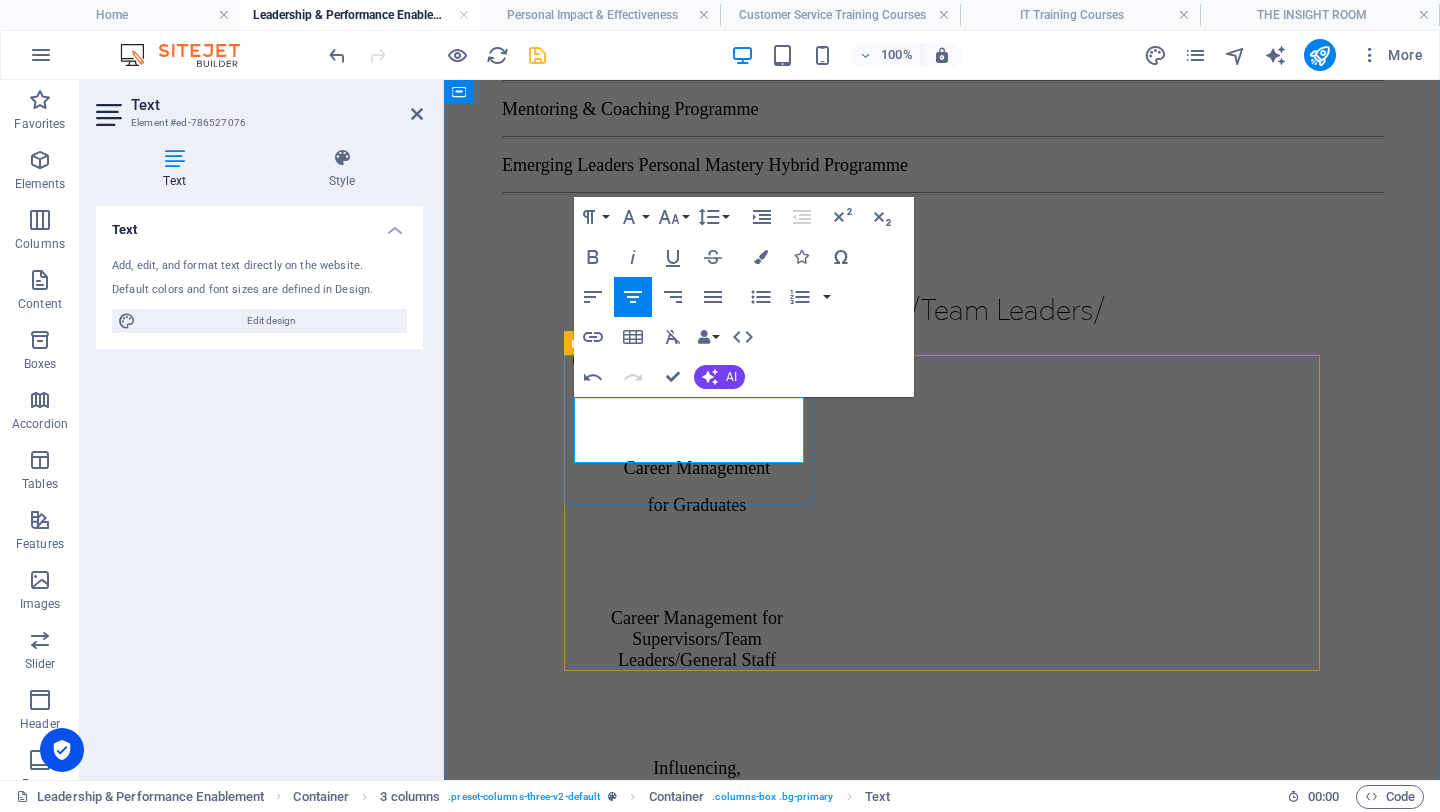 click on "Leading and Developing  High Performance Teams" at bounding box center [697, 1529] 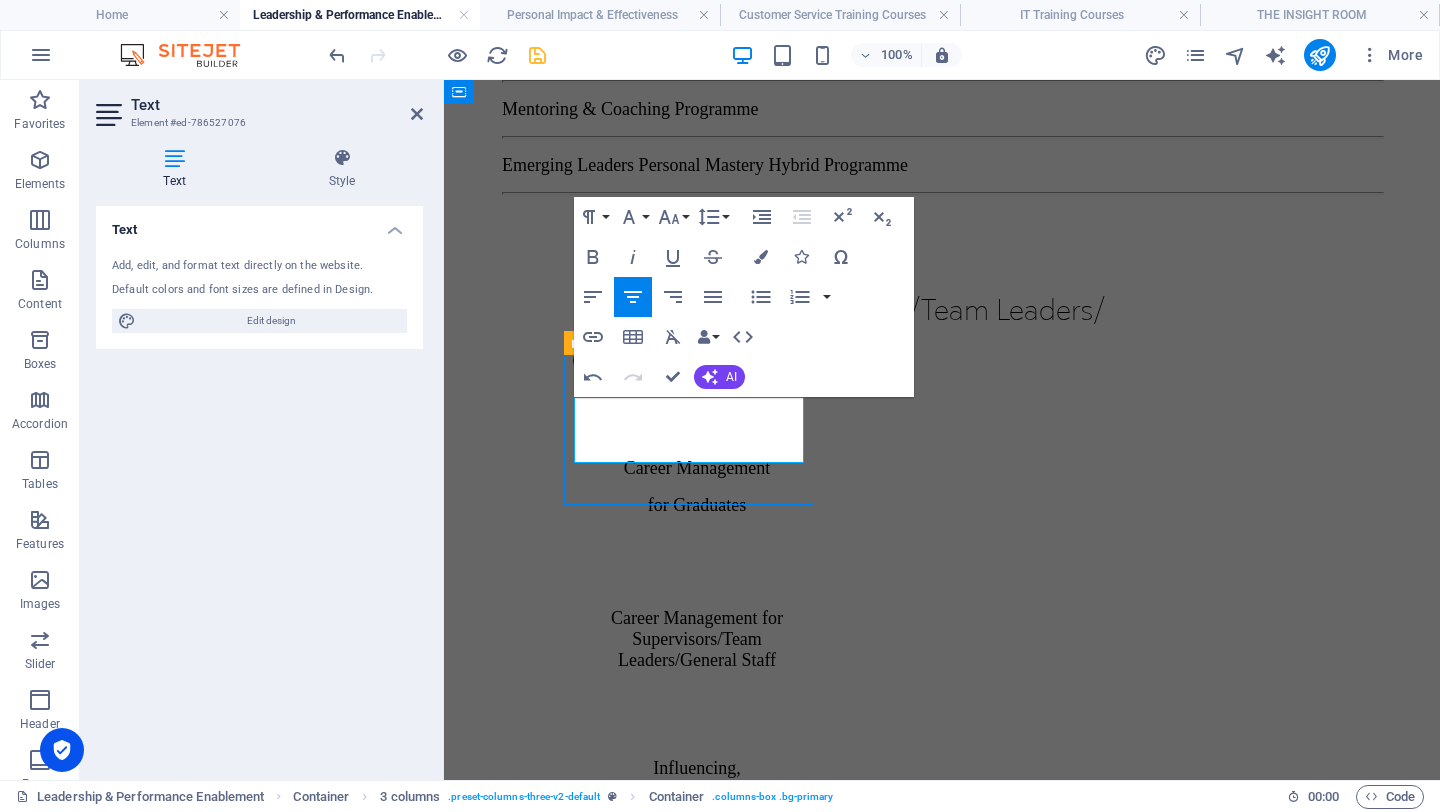 scroll, scrollTop: 2069, scrollLeft: 0, axis: vertical 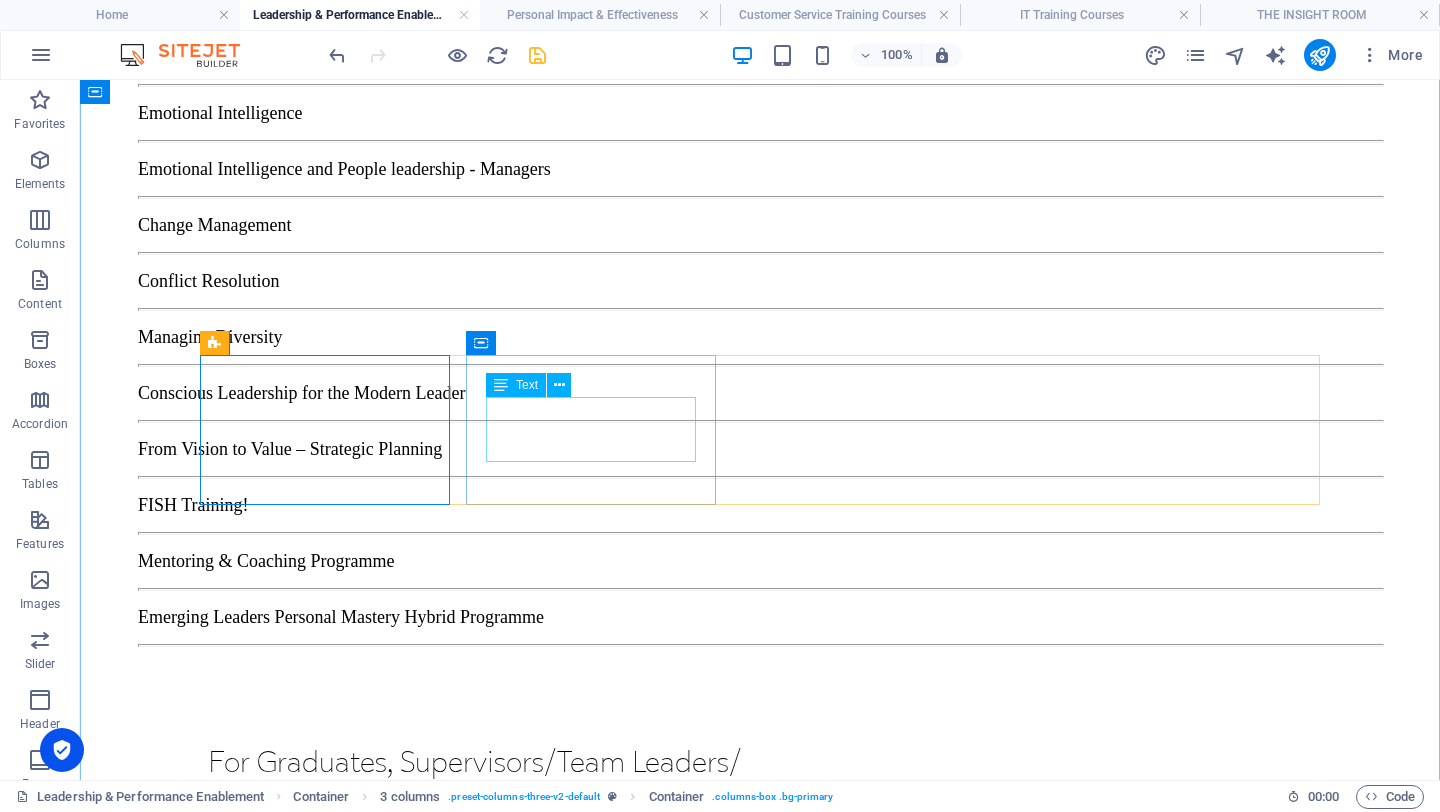 click on "Emotional Intelligence and People Leadership Managers" at bounding box center [333, 2113] 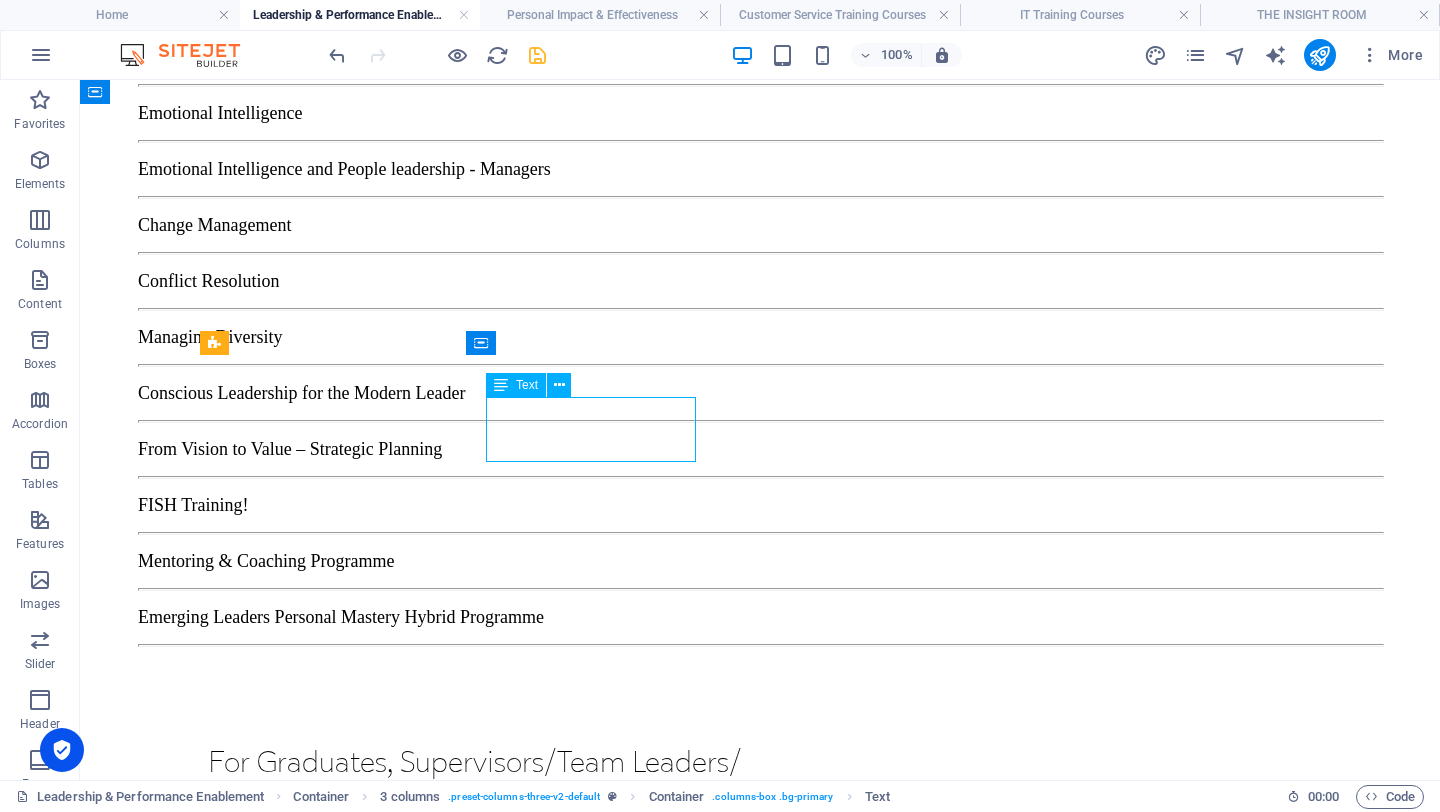 click on "Emotional Intelligence and People Leadership Managers" at bounding box center (333, 2113) 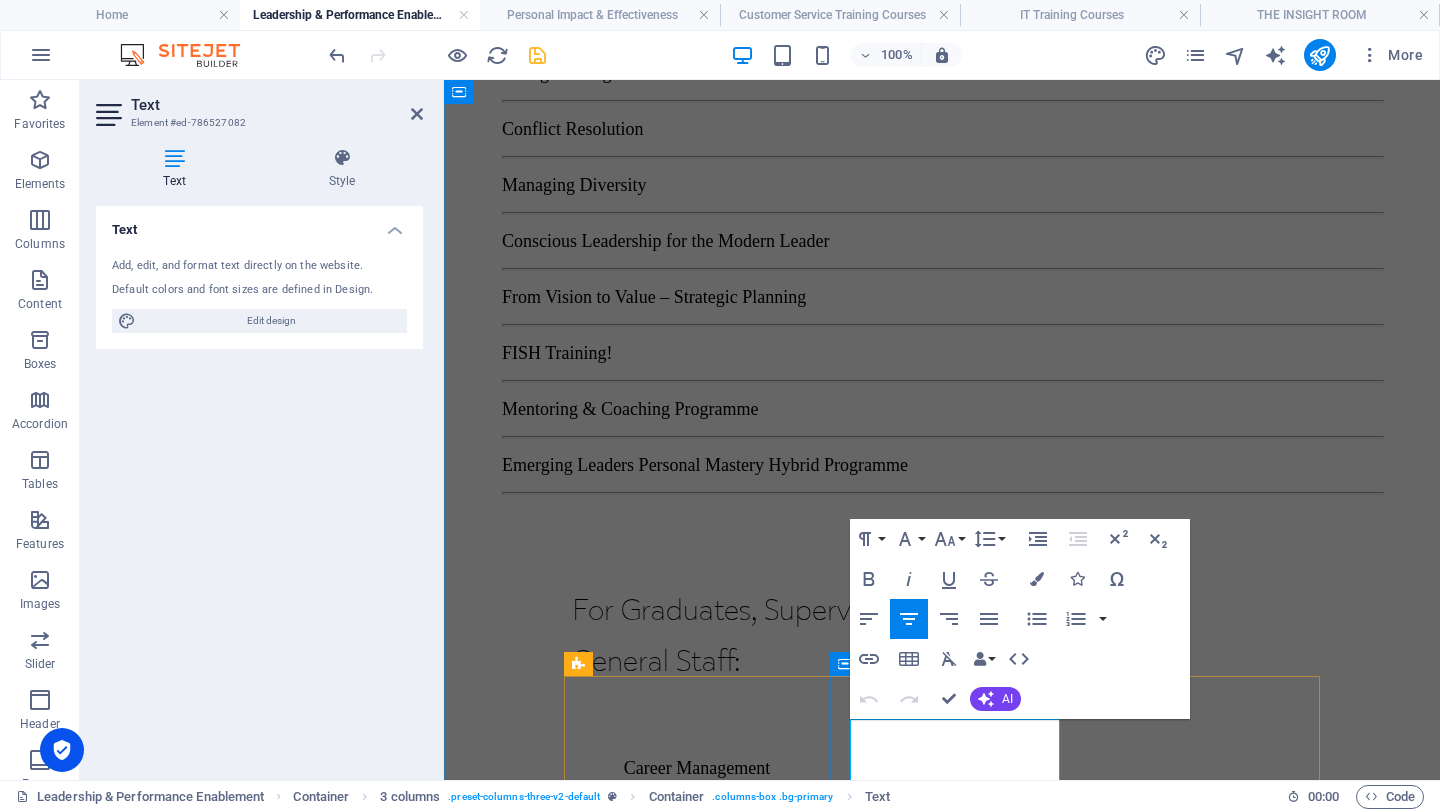 scroll, scrollTop: 2377, scrollLeft: 0, axis: vertical 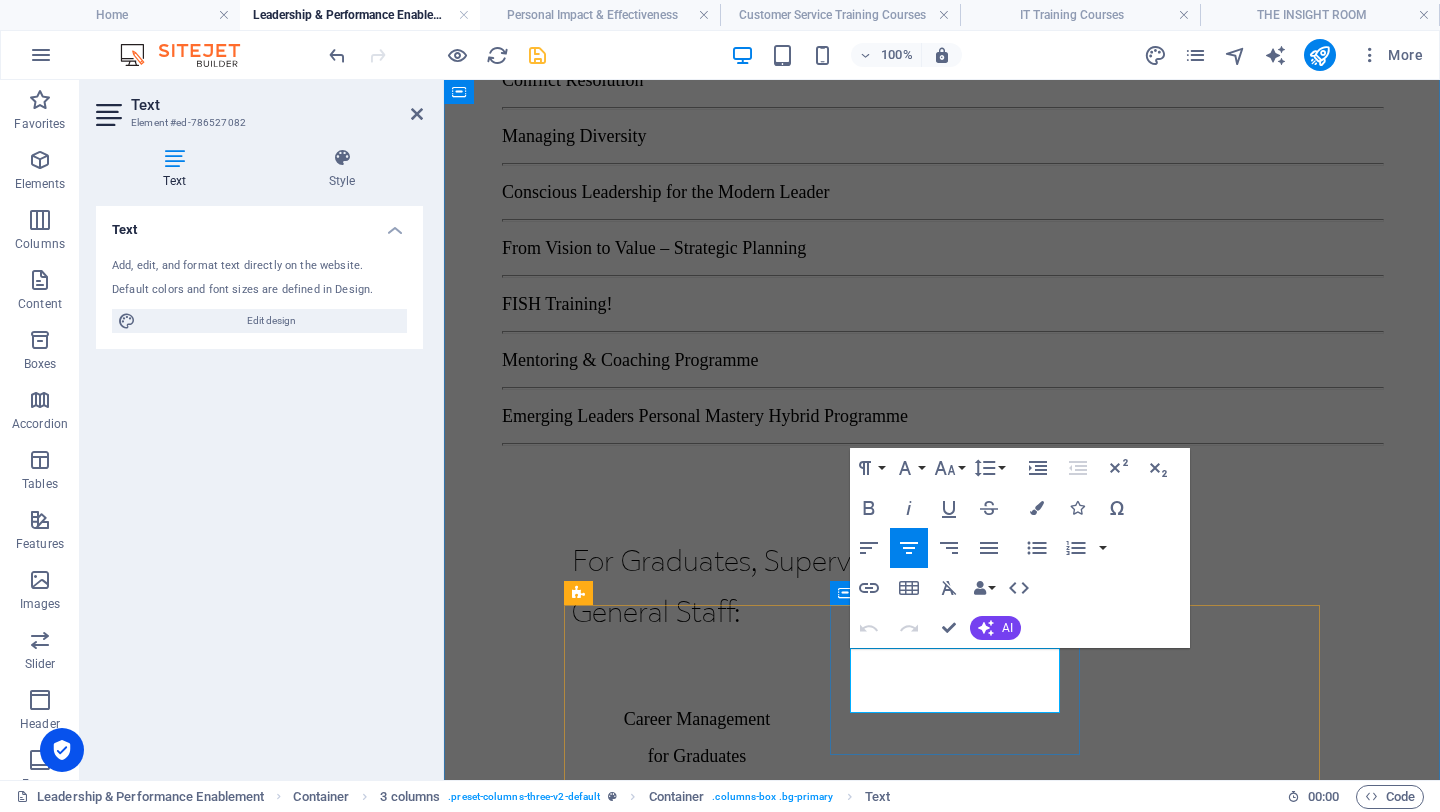 click on "Emotional Intelligence and People Leadership Managers" at bounding box center (697, 1911) 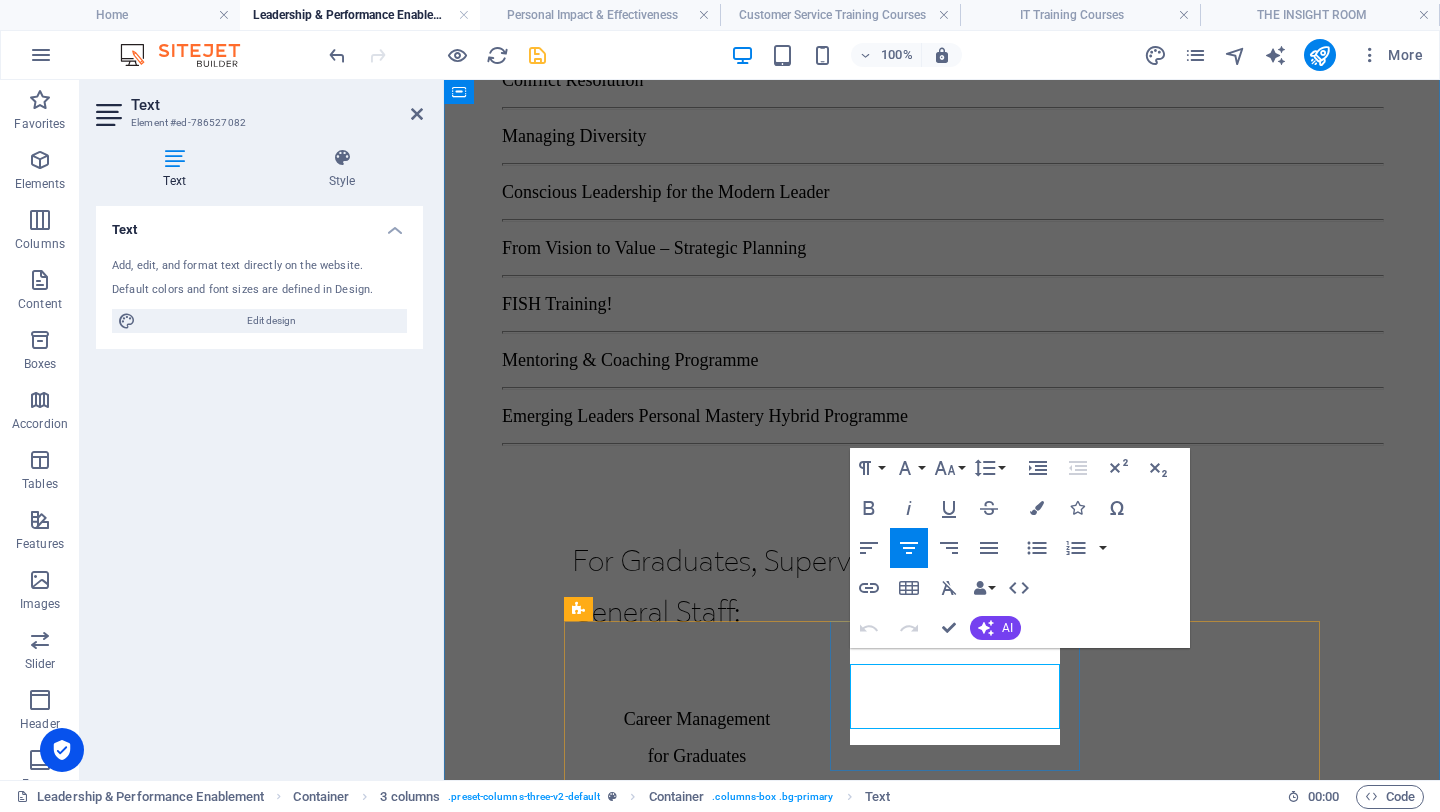 scroll, scrollTop: 2361, scrollLeft: 0, axis: vertical 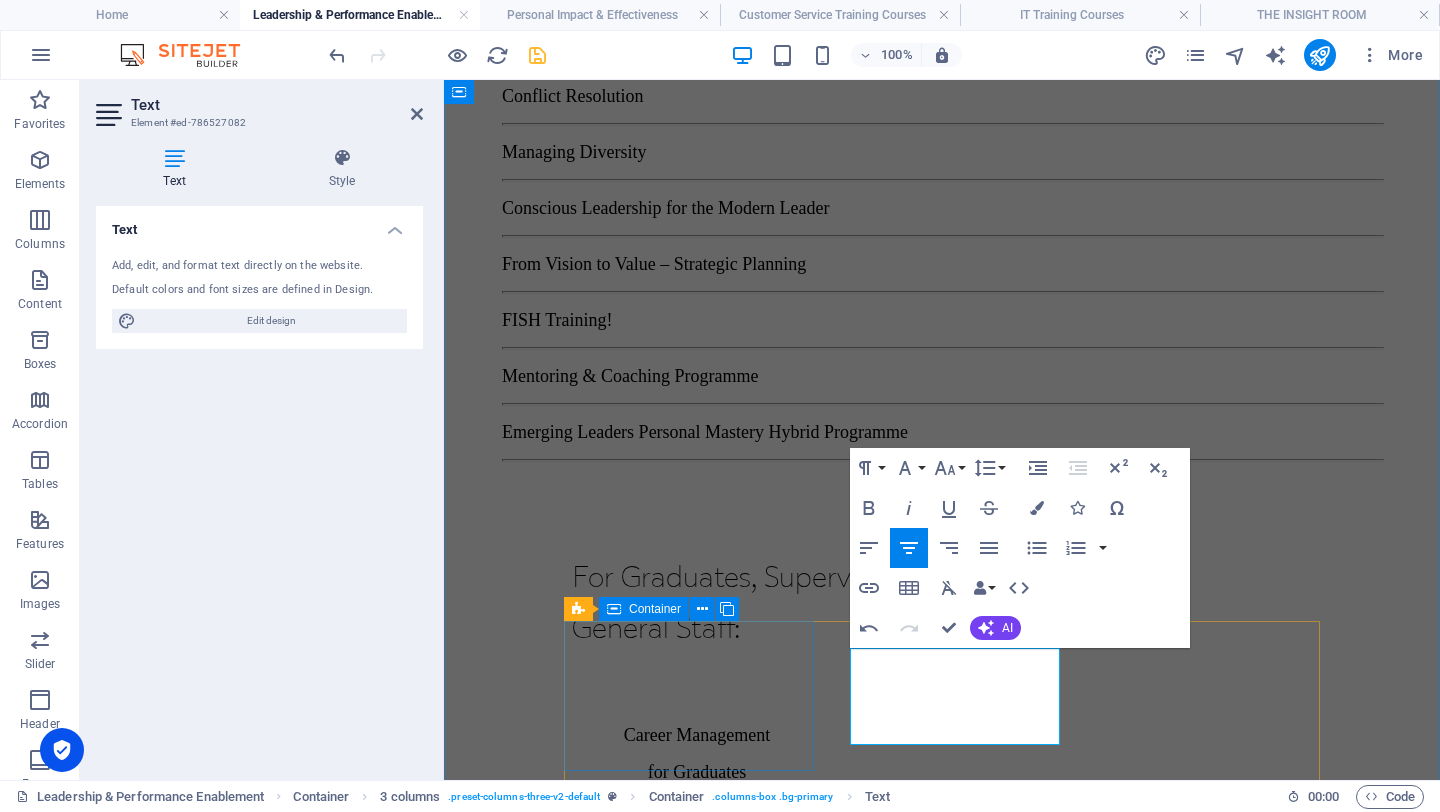 click on "Leading and Developing  High Performance Teams" at bounding box center (697, 1796) 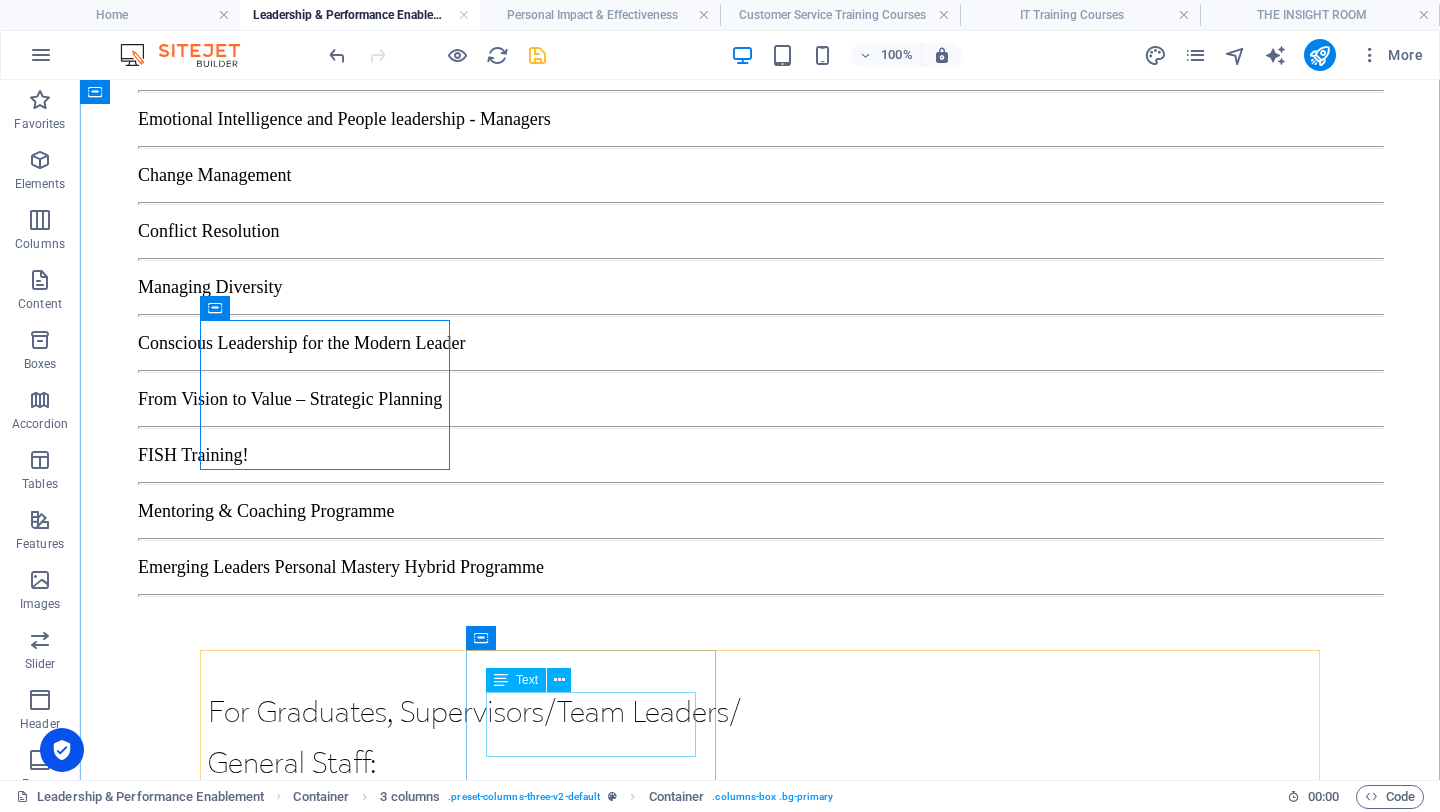 scroll, scrollTop: 2130, scrollLeft: 0, axis: vertical 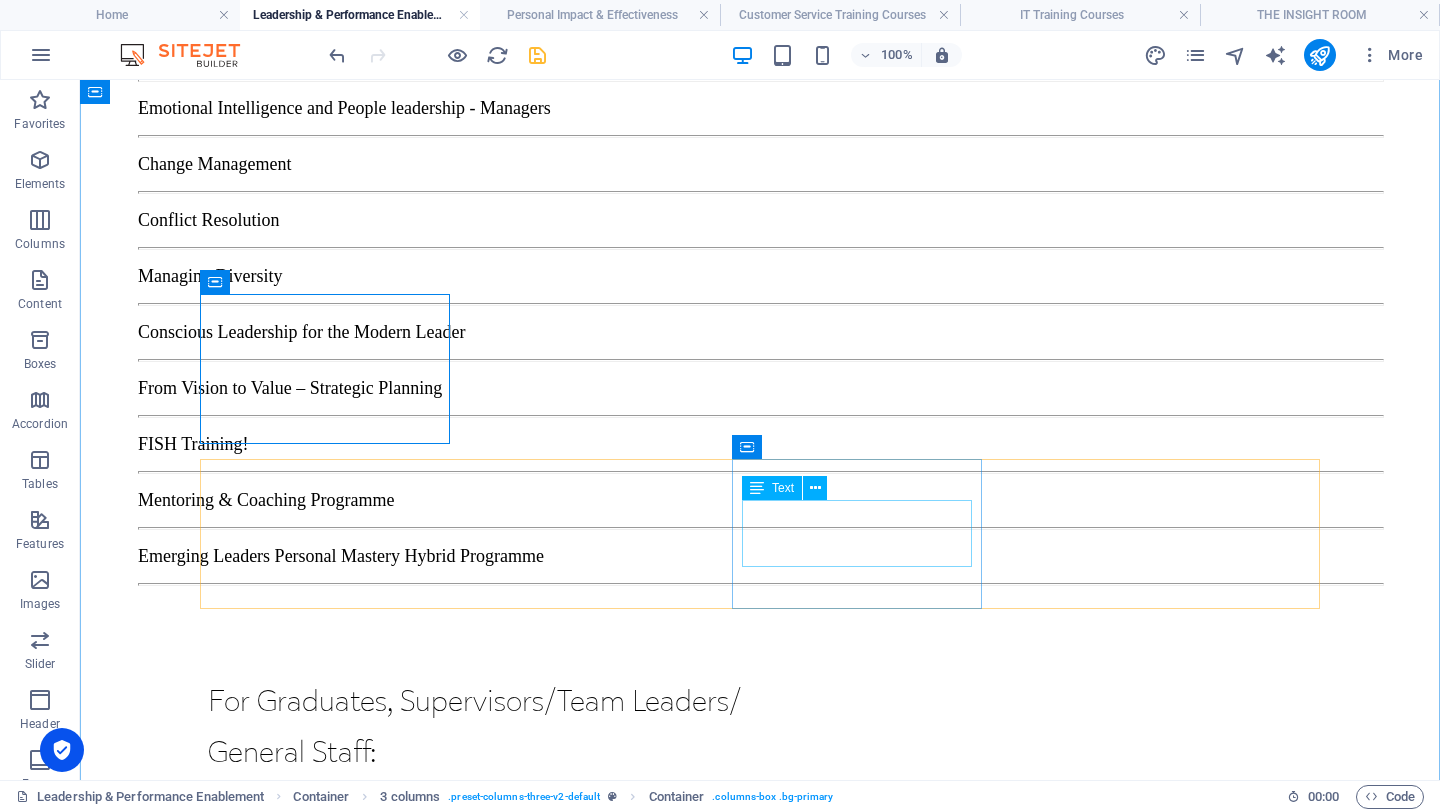 click on "Conscious Leadership for the Modern Leader" at bounding box center (333, 2667) 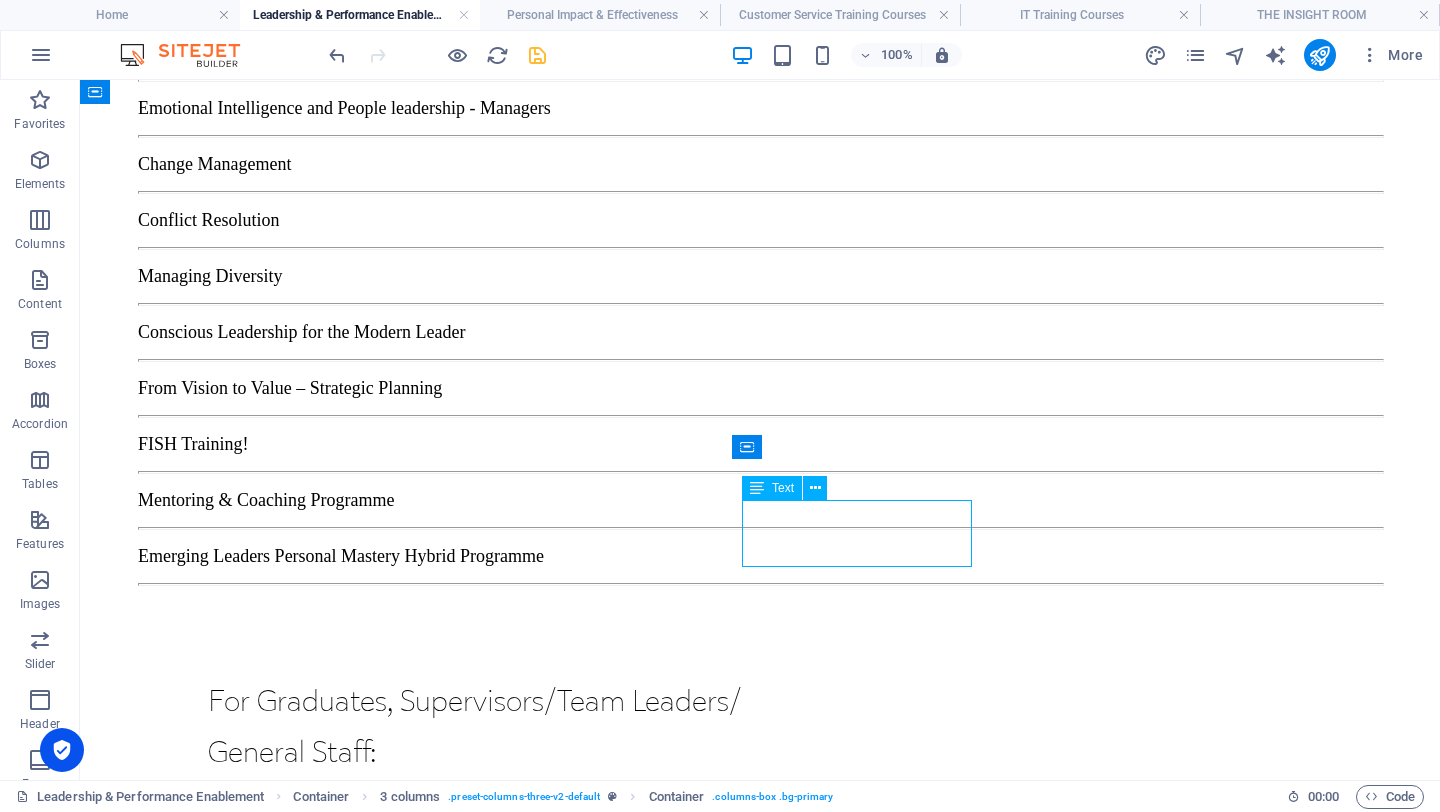 click on "Conscious Leadership for the Modern Leader" at bounding box center (333, 2667) 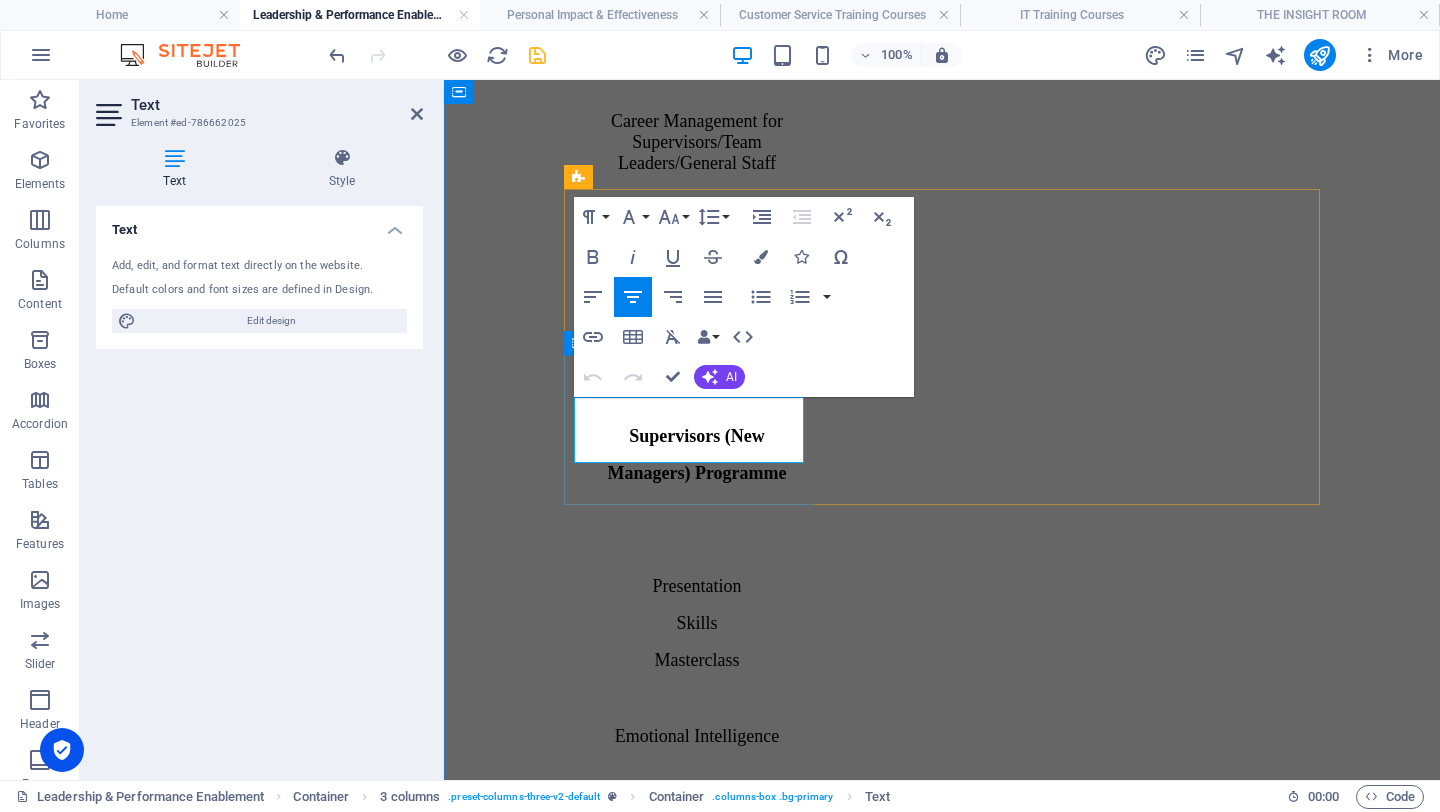 click on "Conscious Leadership for the Modern Leader" at bounding box center [696, 1778] 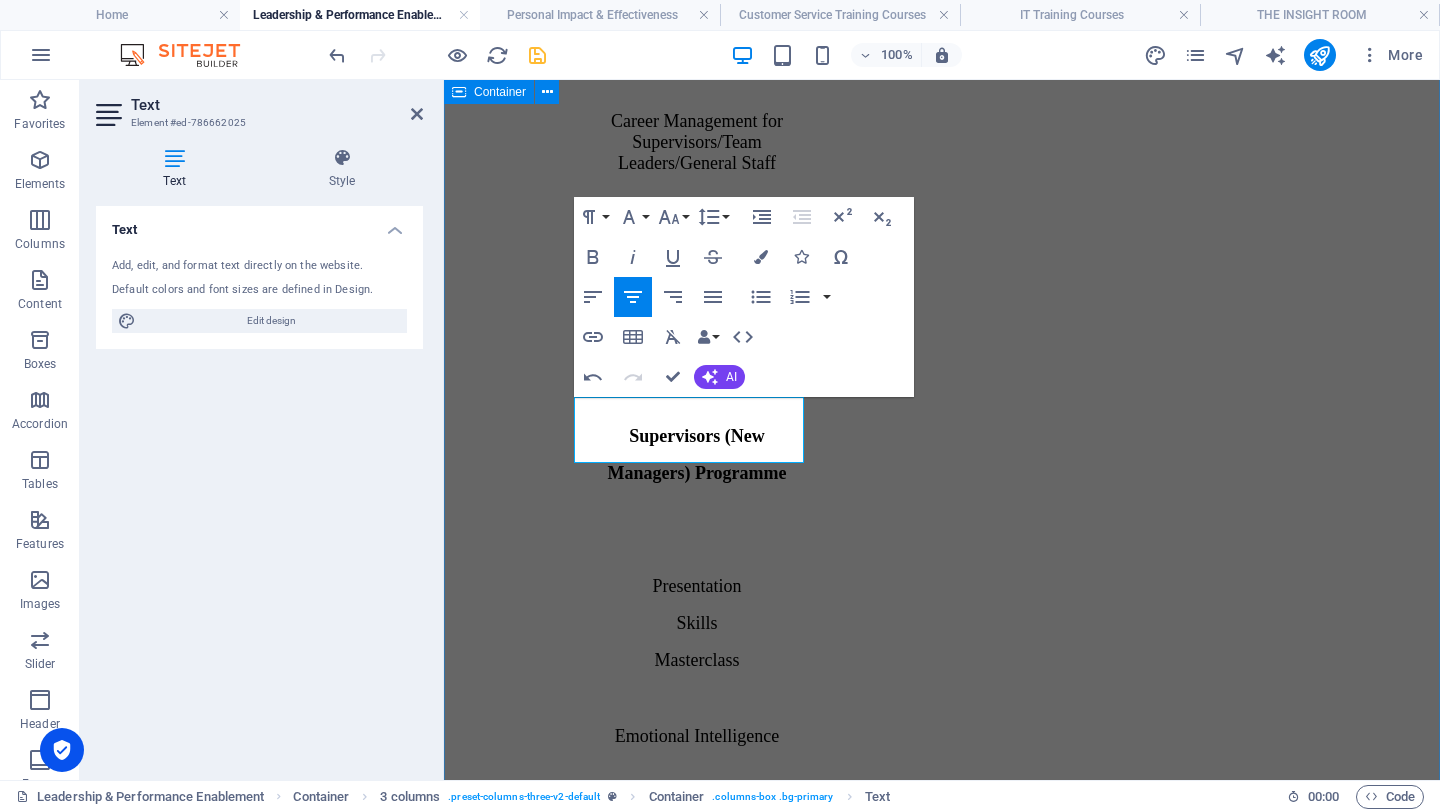 click on "For Graduates, Supervisors/Team Leaders/ General Staff:  Career Management  for Graduates Career Management for Supervisors/Team Leaders/General Staff Influencing,  Persuading and  Assertiveness Skills Supervisors (New  Managers) Programme Presentation  Skills  Masterclass Emotional Intelligence For Managers: Leading and Developing  High Performance Teams Emotional Intelligence  and People Leadership Managers Change Management Conflict Resolution Managing Diversity Conscious Leadership  for the Modern Leader From Vision to Value - Strategic Planning Mentoring & Coaching Programme Personal Mastery" at bounding box center (942, 1072) 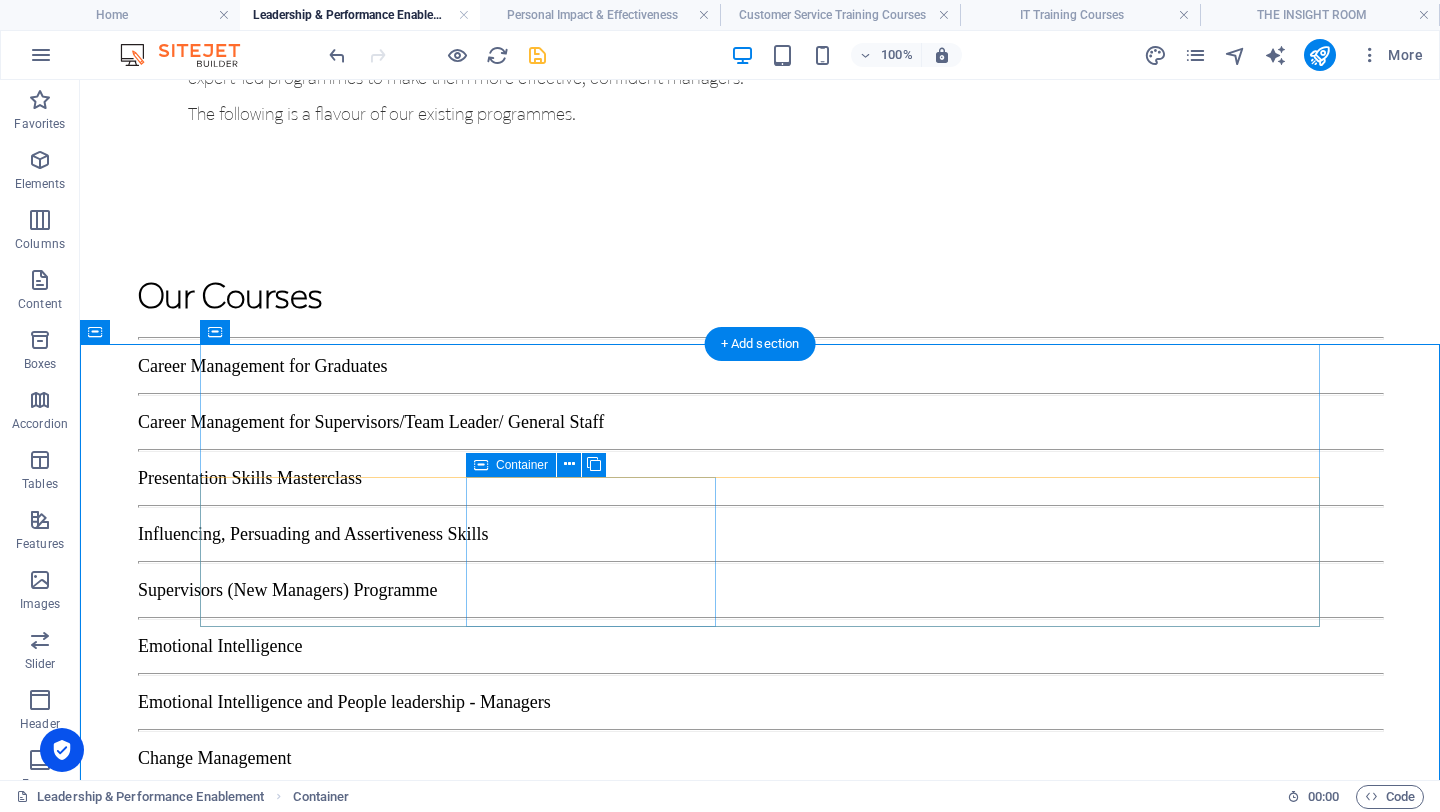 scroll, scrollTop: 1528, scrollLeft: 0, axis: vertical 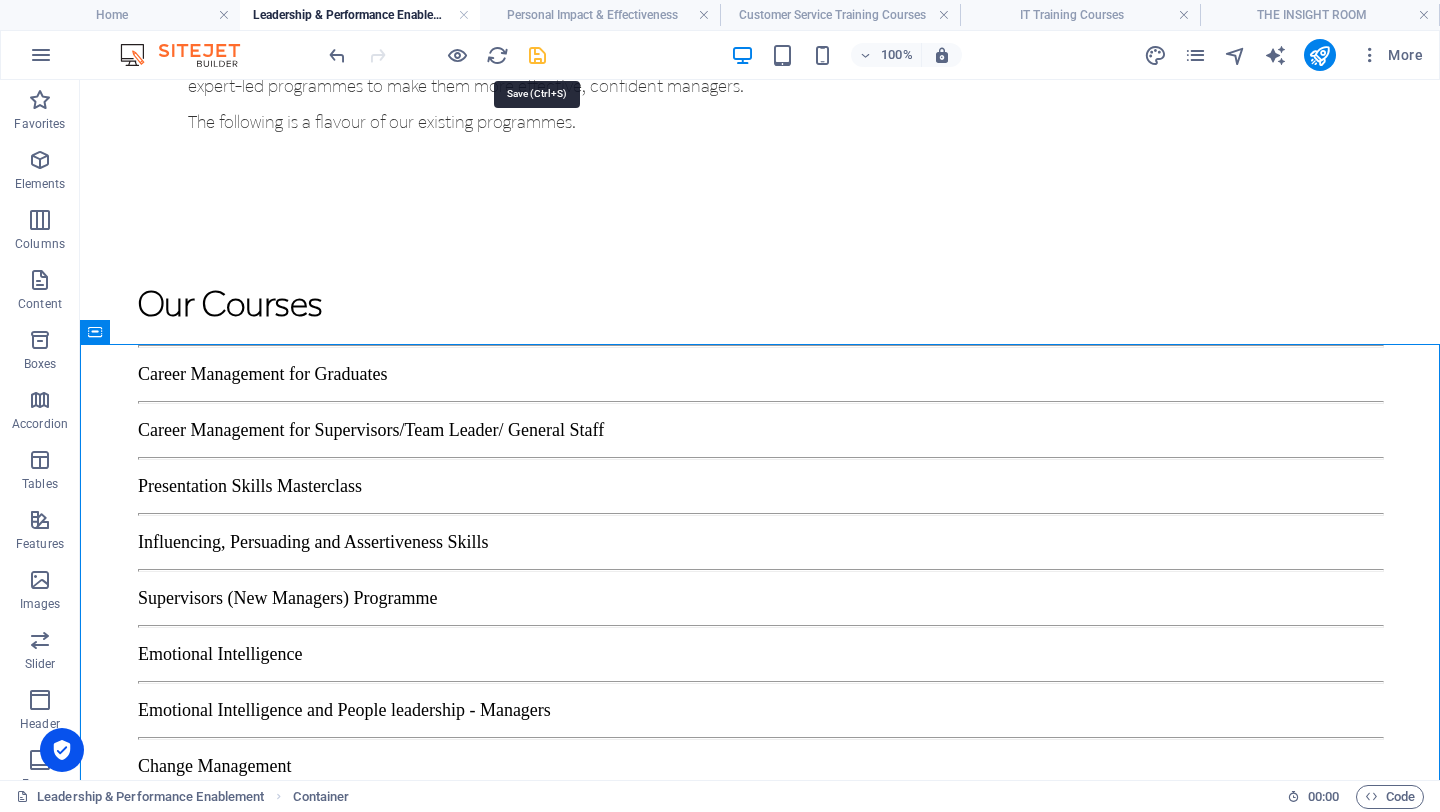 click at bounding box center (537, 55) 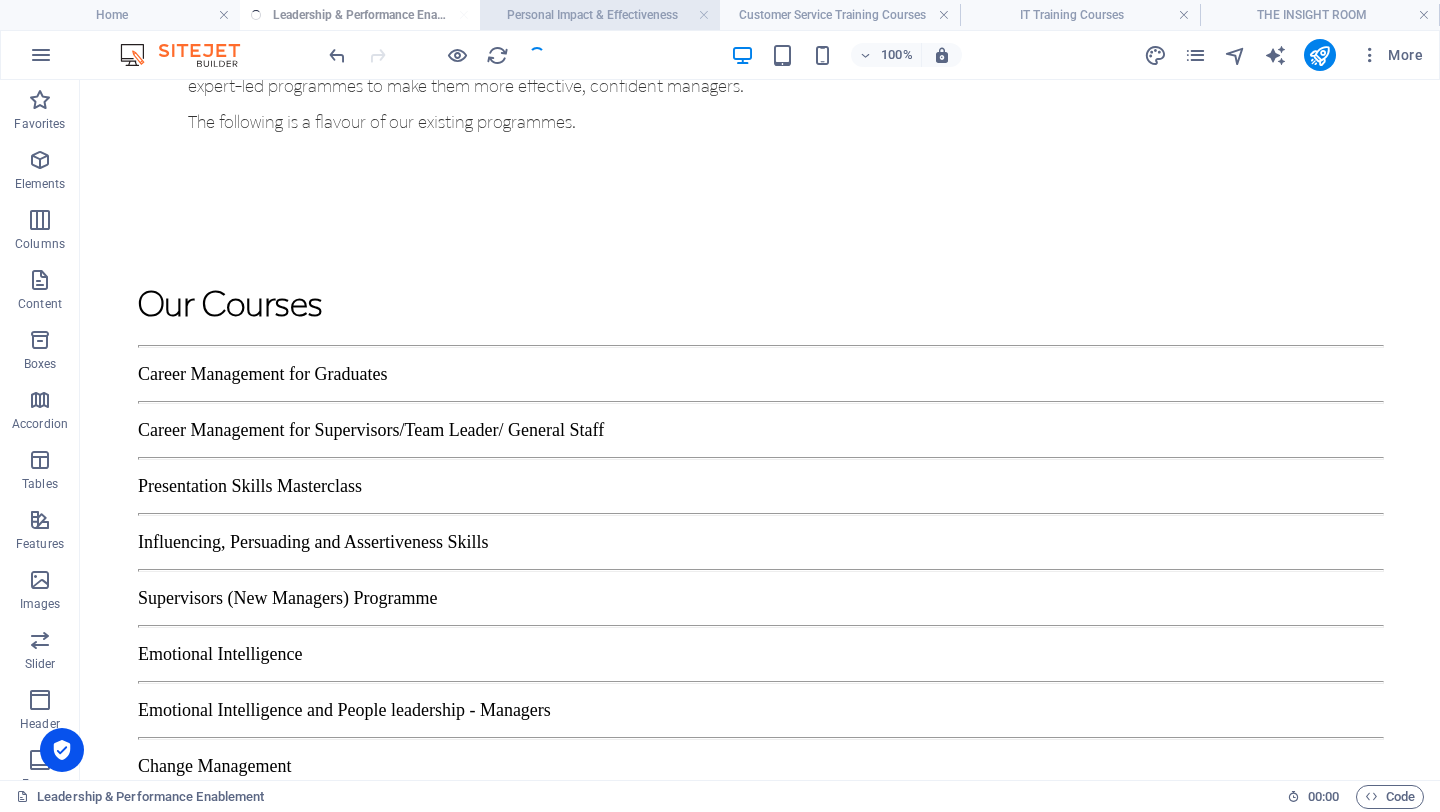 click on "Personal Impact & Effectiveness" at bounding box center (600, 15) 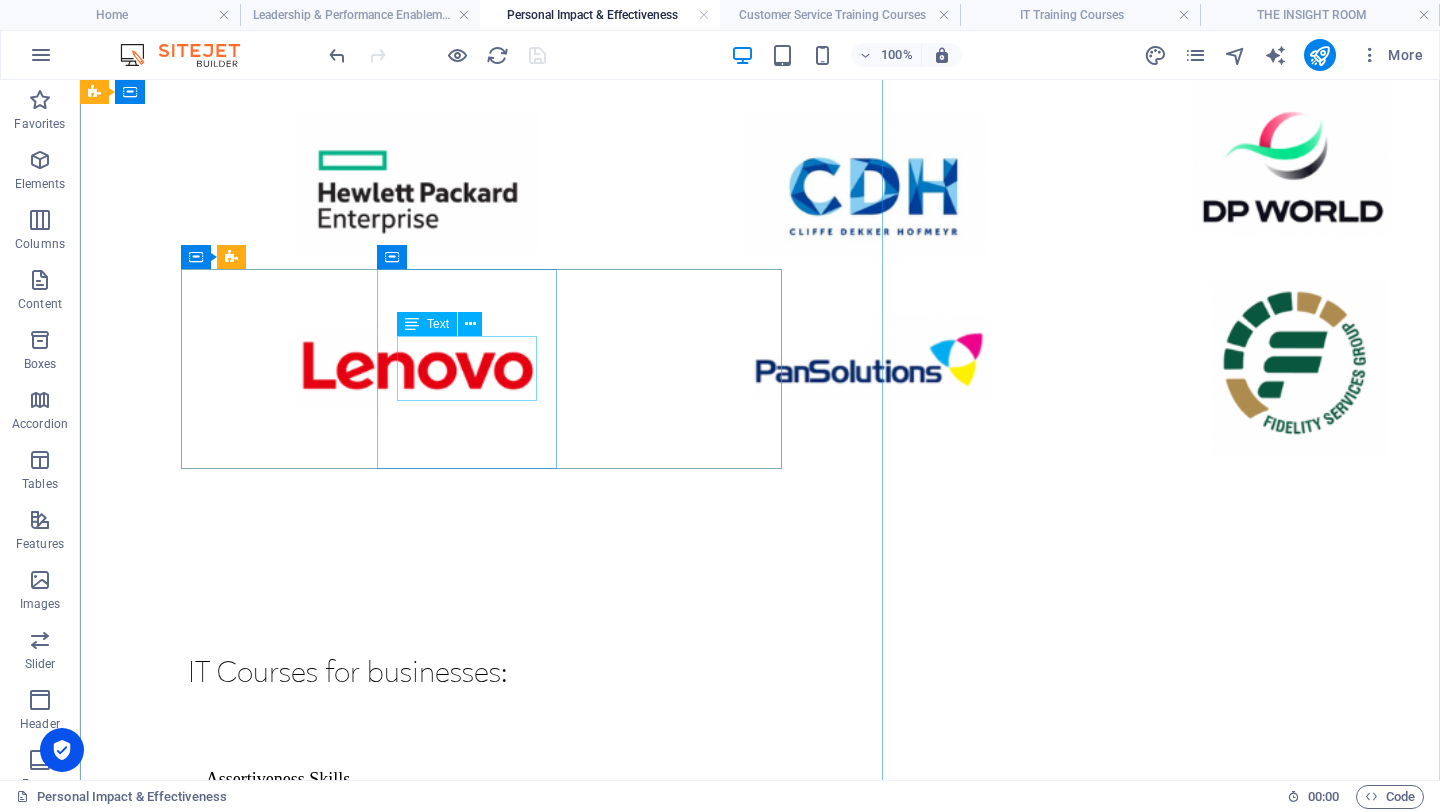 scroll, scrollTop: 1539, scrollLeft: 0, axis: vertical 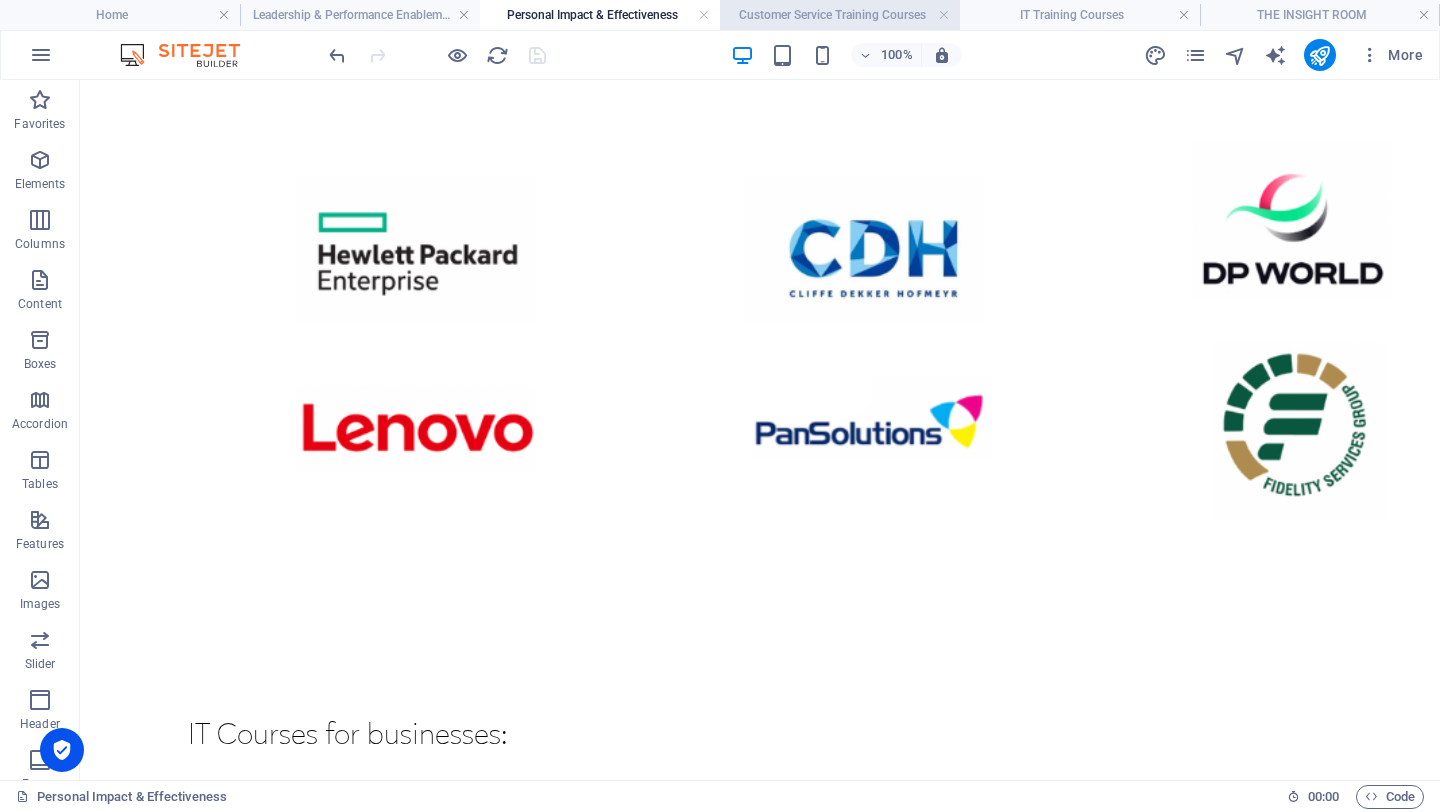 click on "Customer Service Training Courses" at bounding box center (840, 15) 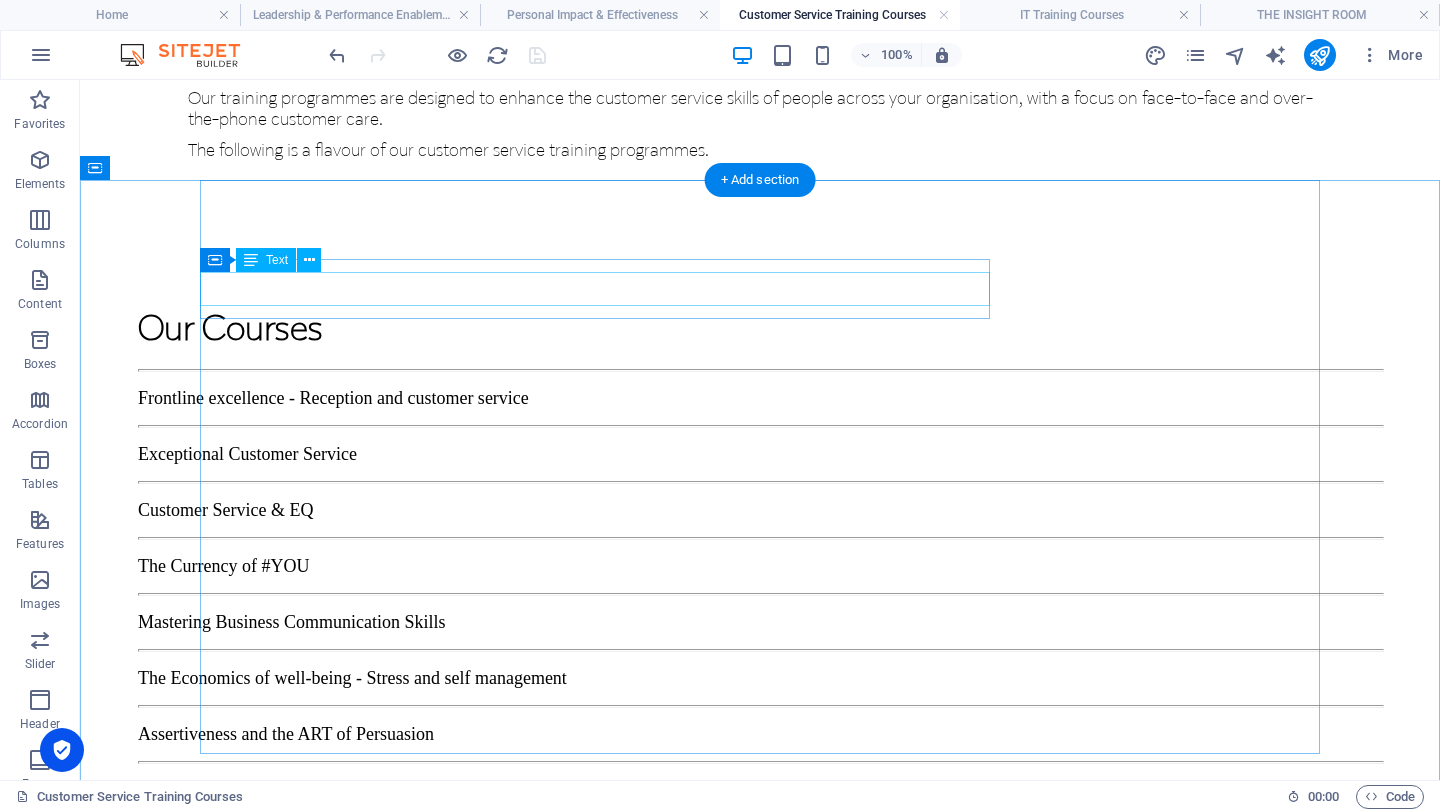 scroll, scrollTop: 1499, scrollLeft: 0, axis: vertical 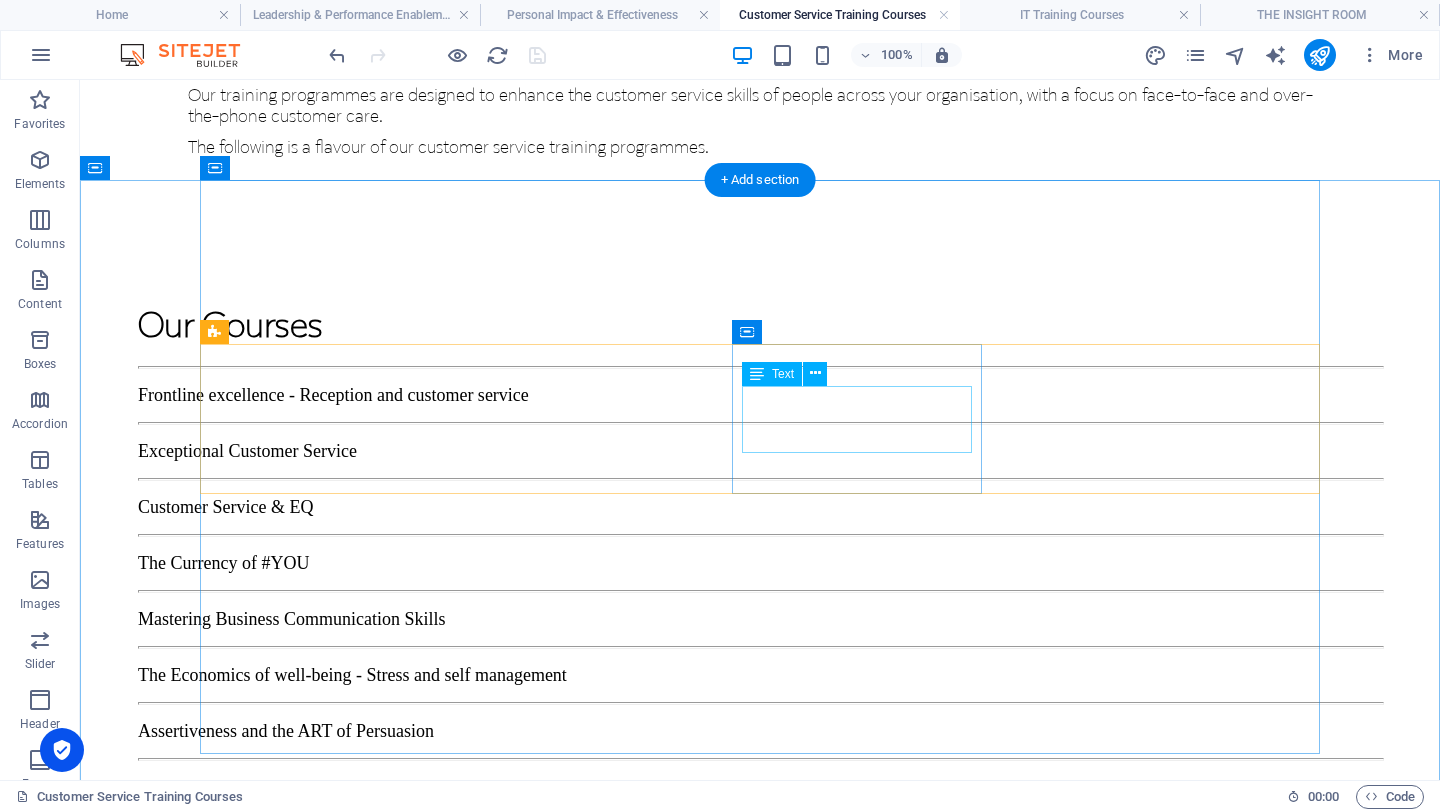 click on "Customer Service & Emotional Intelligence" at bounding box center (333, 1435) 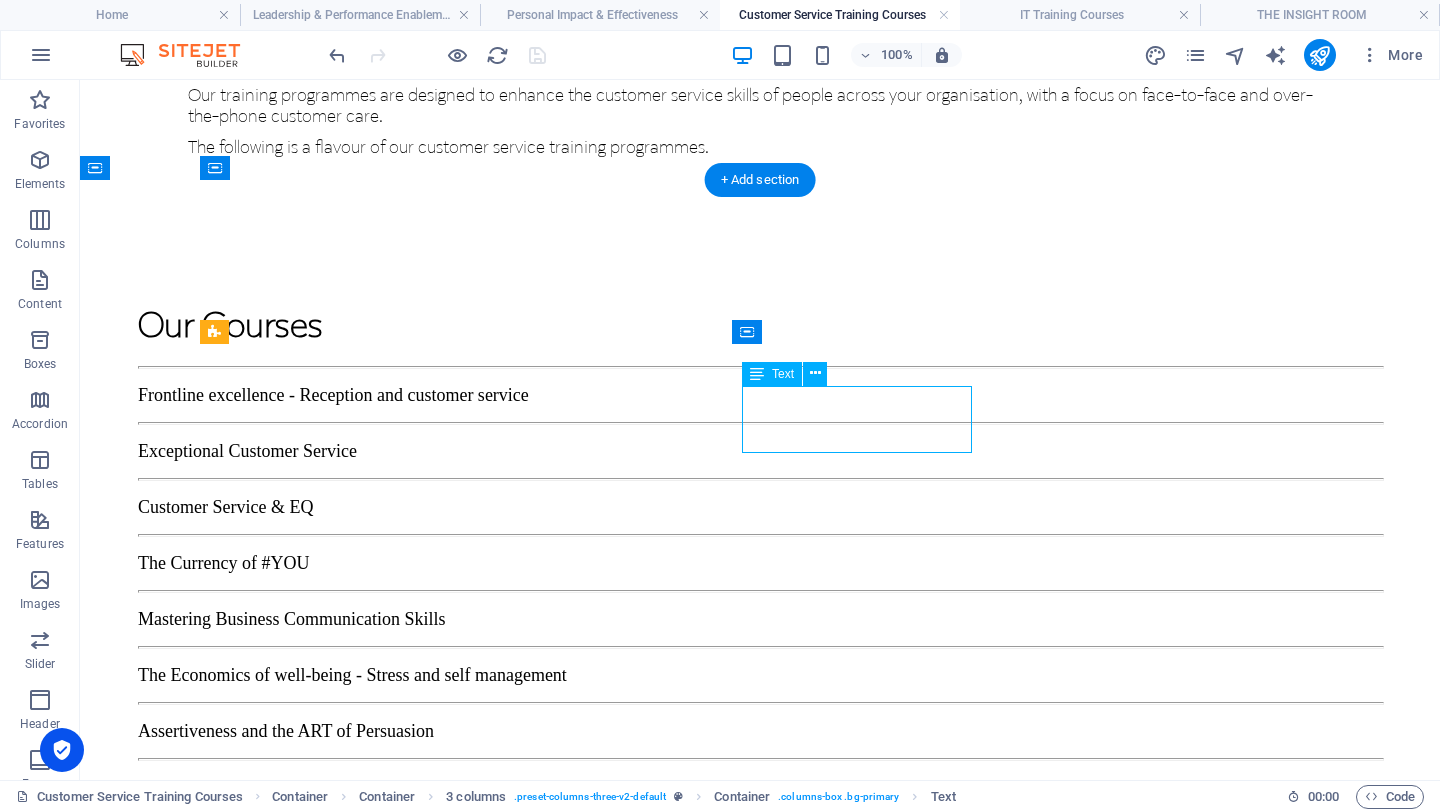 click on "Customer Service & Emotional Intelligence" at bounding box center (333, 1435) 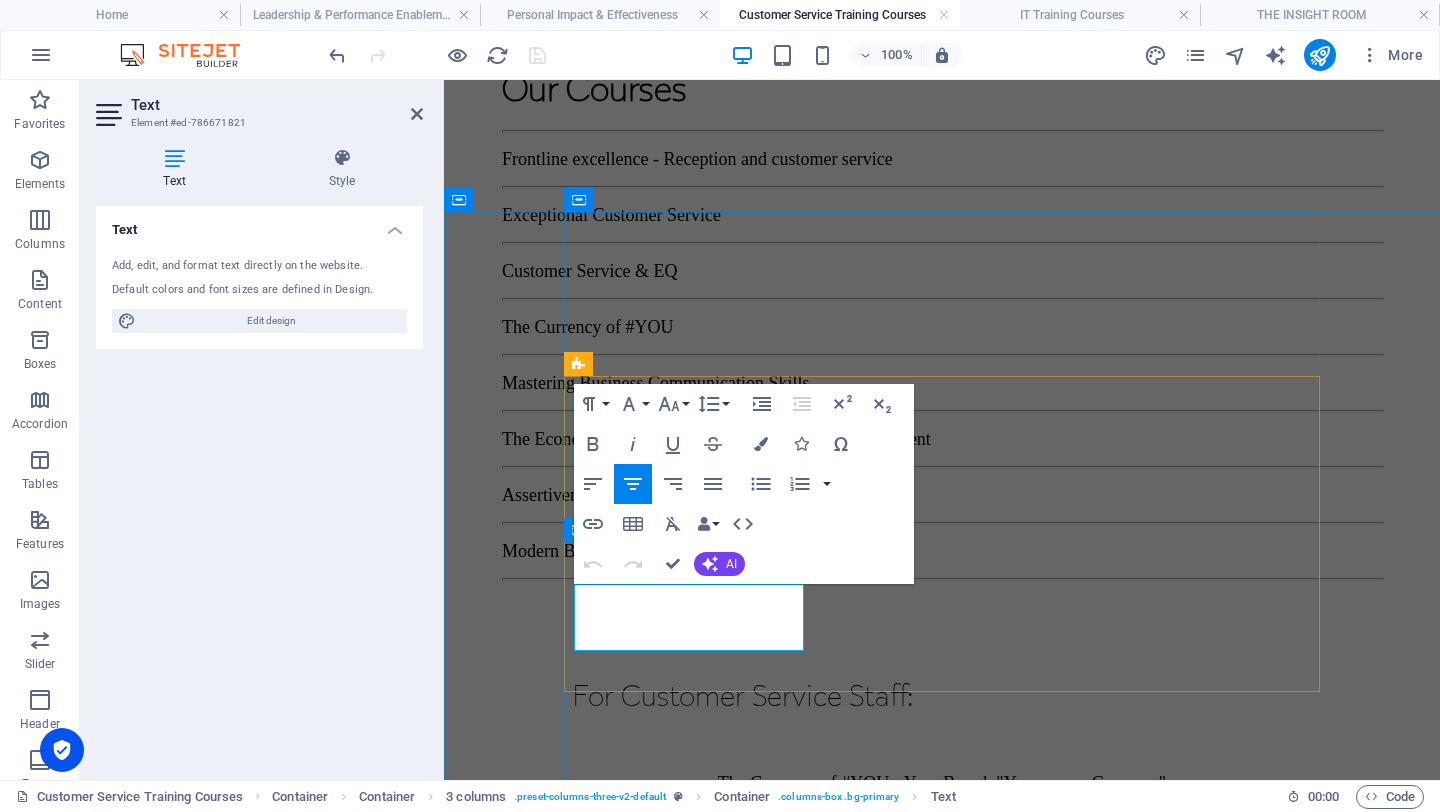 click on "Customer Service & Emotional Intelligence" at bounding box center (697, 1198) 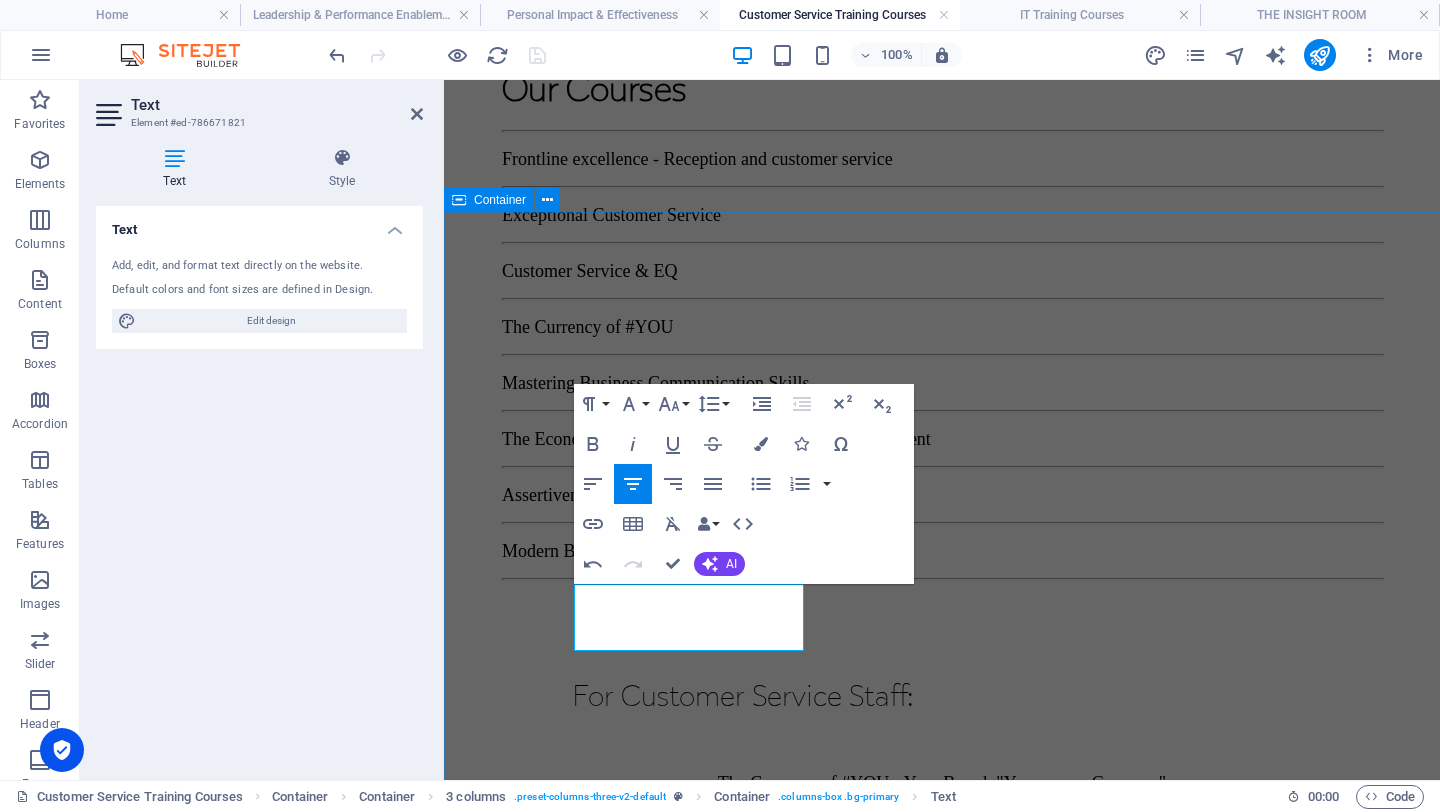 click on "For Customer Service Staff:  The Currency of #YOU - Your Brand. "Your career Currency" Frontline Excellence - reception and customer service Exceptional Customer Service  Customer Service &  Emotional Intelligence Mastering Business Communication Skills The Economics of Well-Being - Stress and Self-management Assertiveness and the Art of Persuasion Modern Business Writing Skills Conscious Leadership for the Modern Leader" at bounding box center [942, 1312] 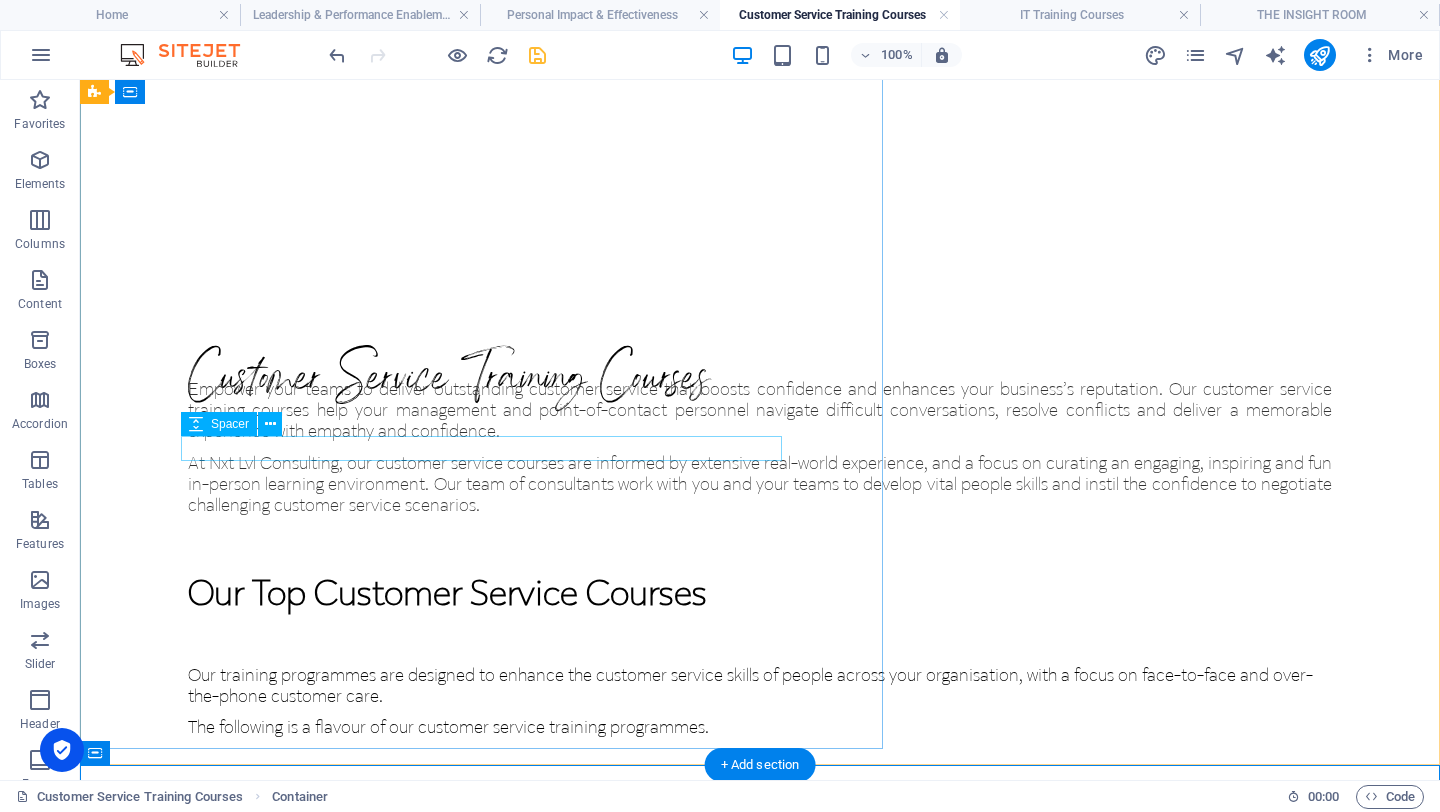 scroll, scrollTop: 899, scrollLeft: 0, axis: vertical 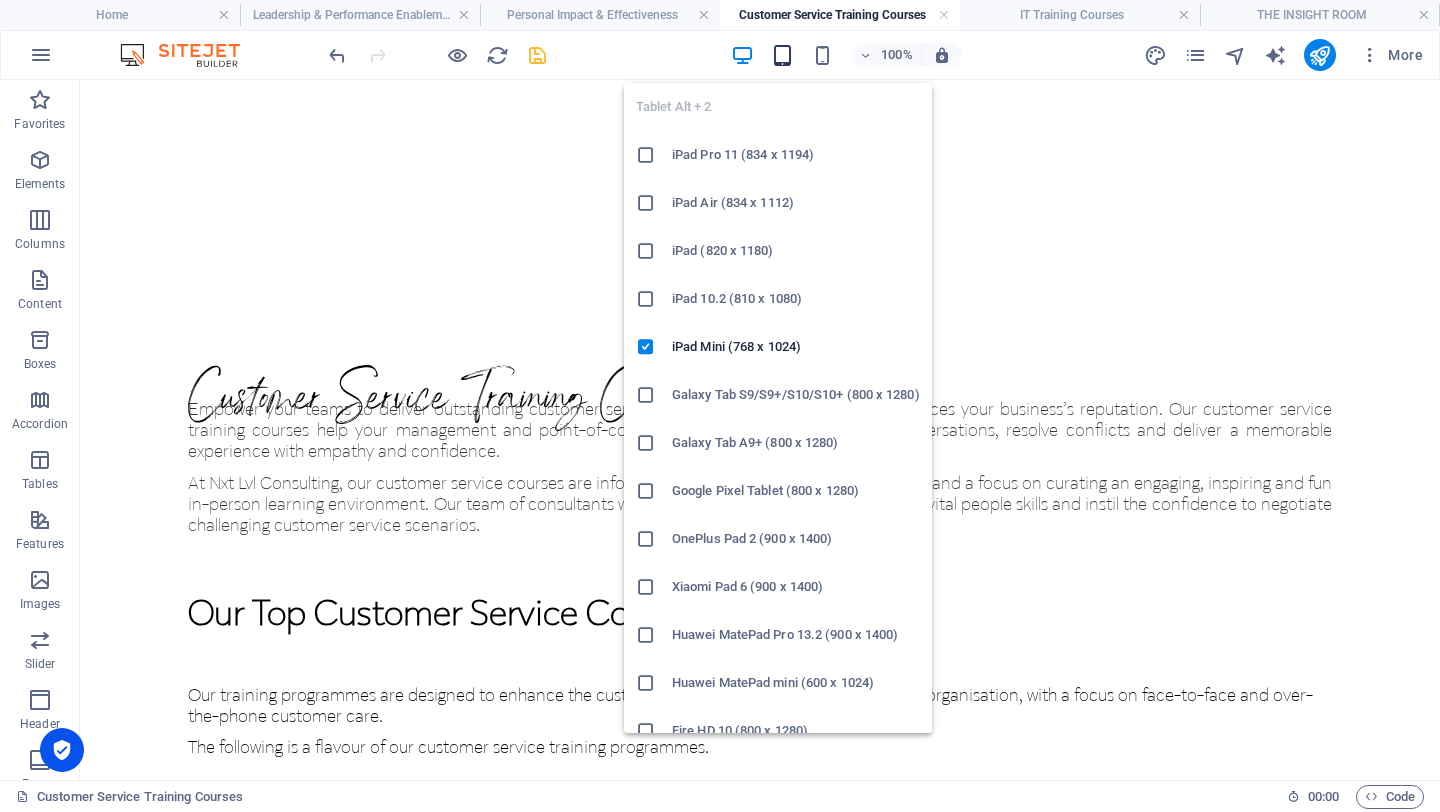 click at bounding box center [782, 55] 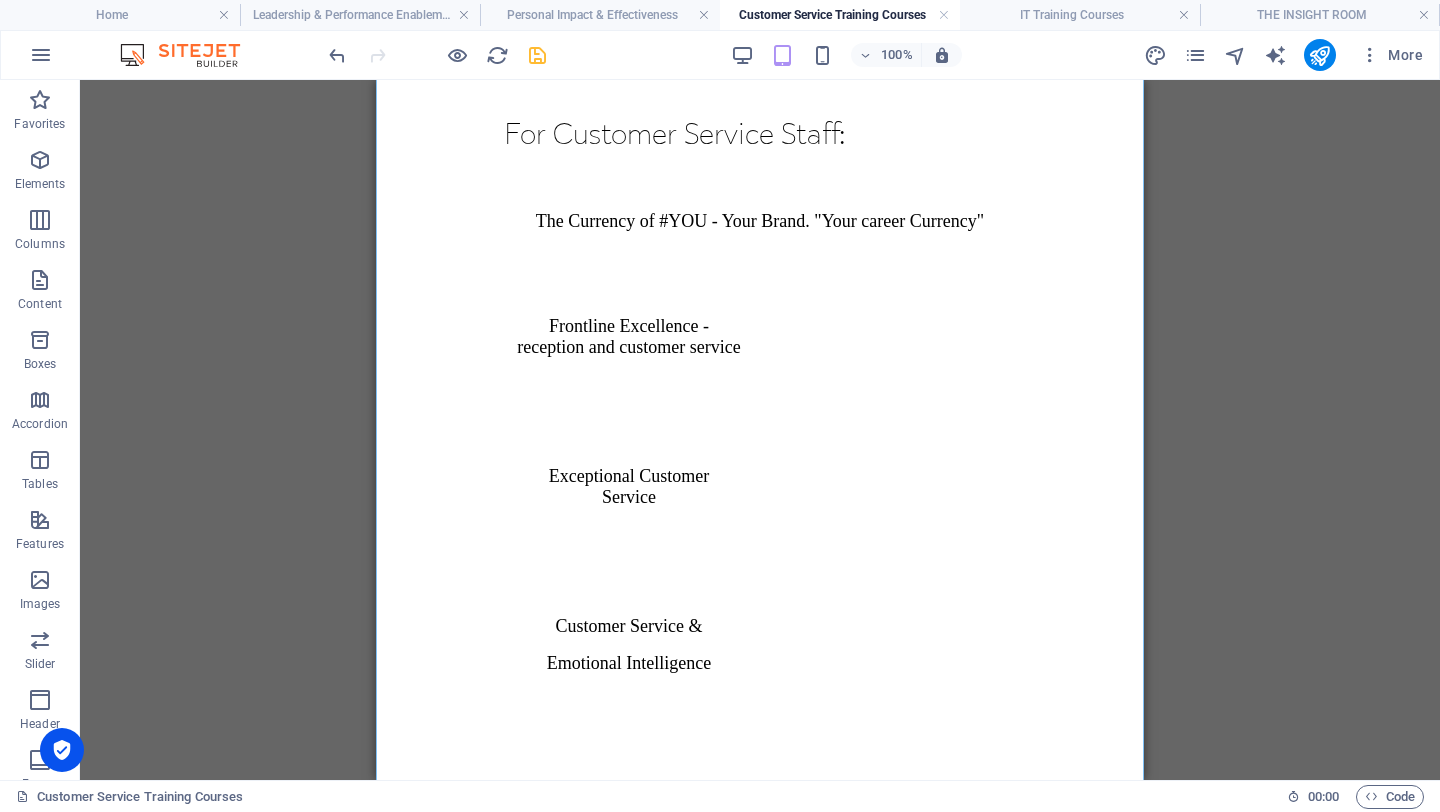 scroll, scrollTop: 2434, scrollLeft: 0, axis: vertical 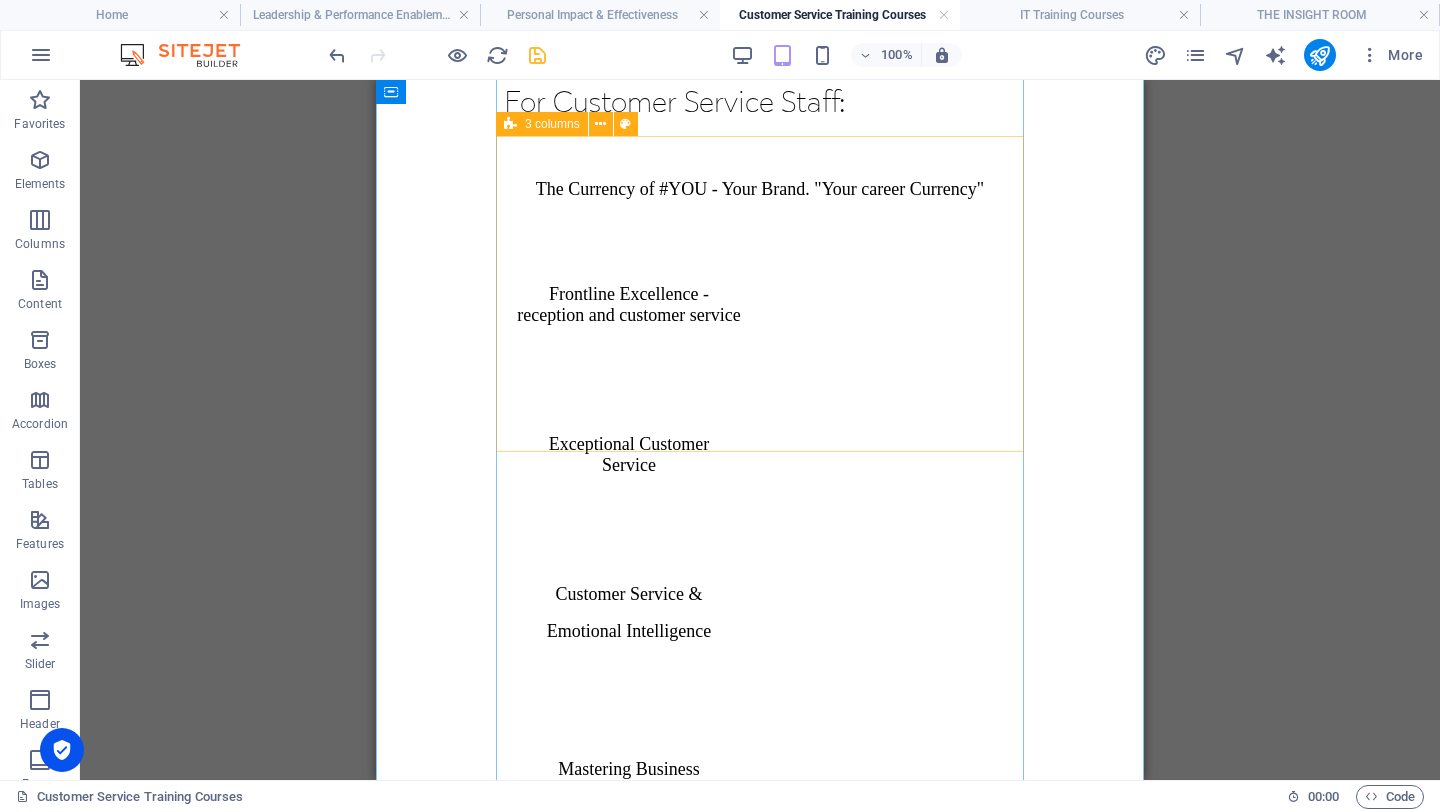click on "Frontline Excellence - reception and customer service Exceptional Customer Service  Customer Service &  Emotional Intelligence" at bounding box center [760, 473] 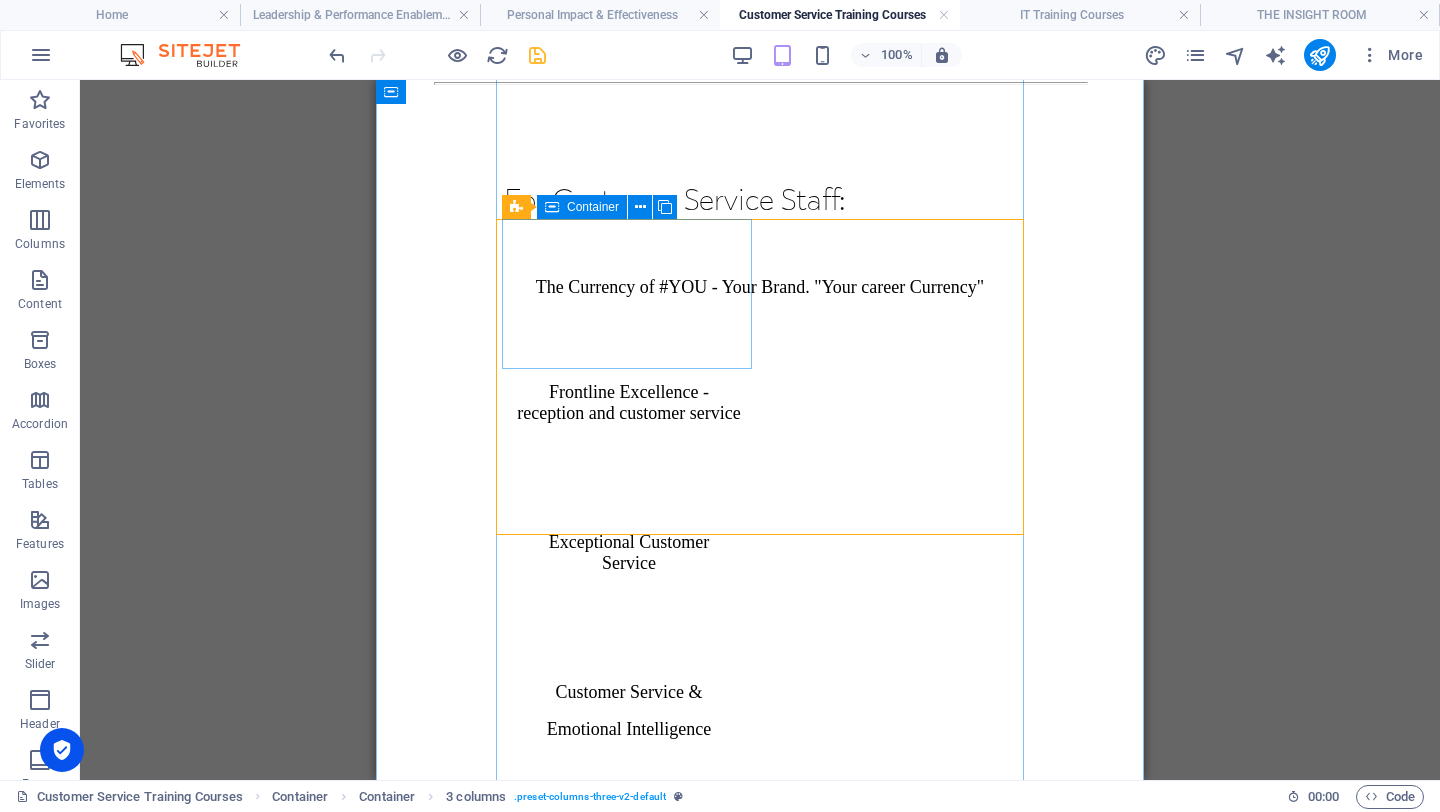 scroll, scrollTop: 2294, scrollLeft: 0, axis: vertical 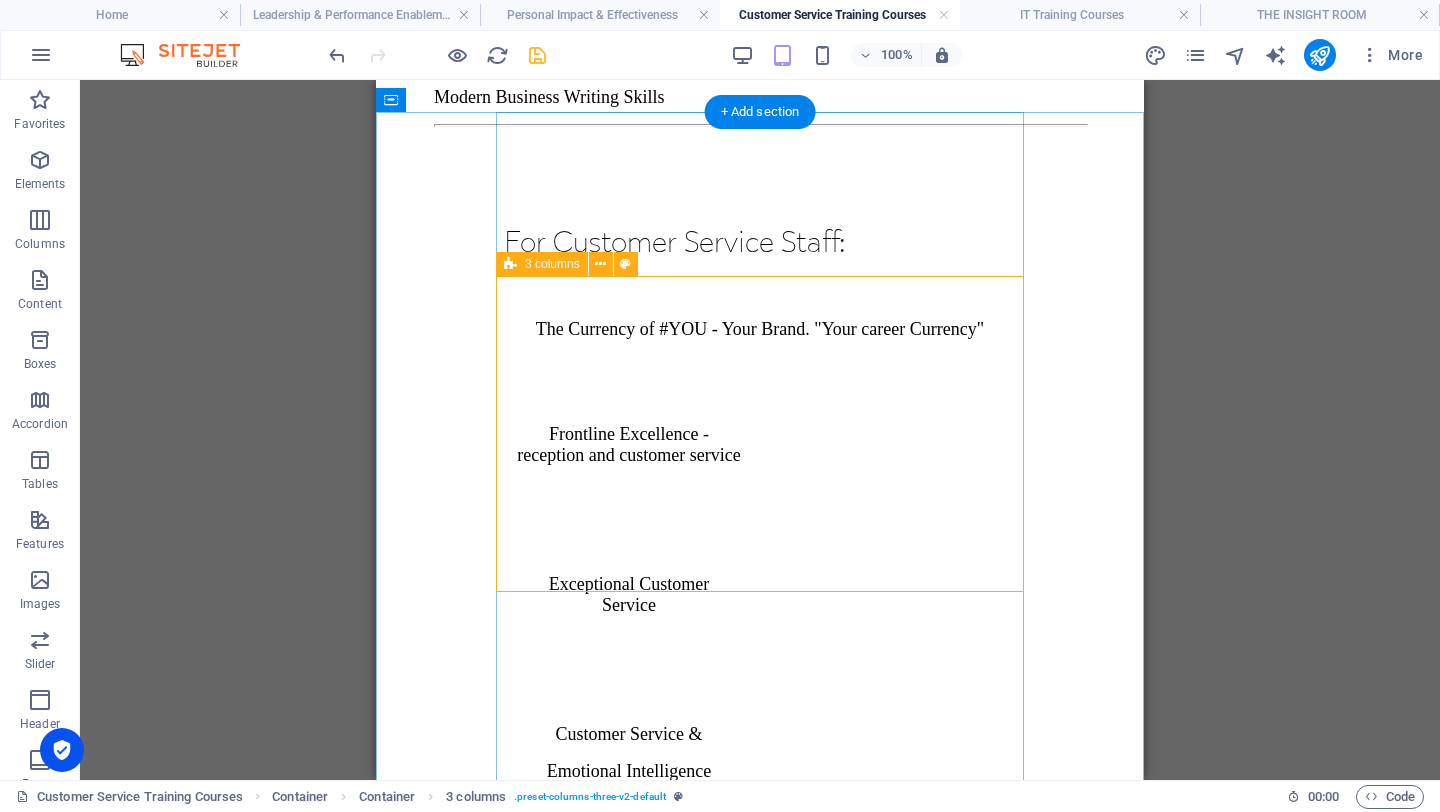 click on "Frontline Excellence - reception and customer service Exceptional Customer Service  Customer Service &  Emotional Intelligence" at bounding box center [760, 613] 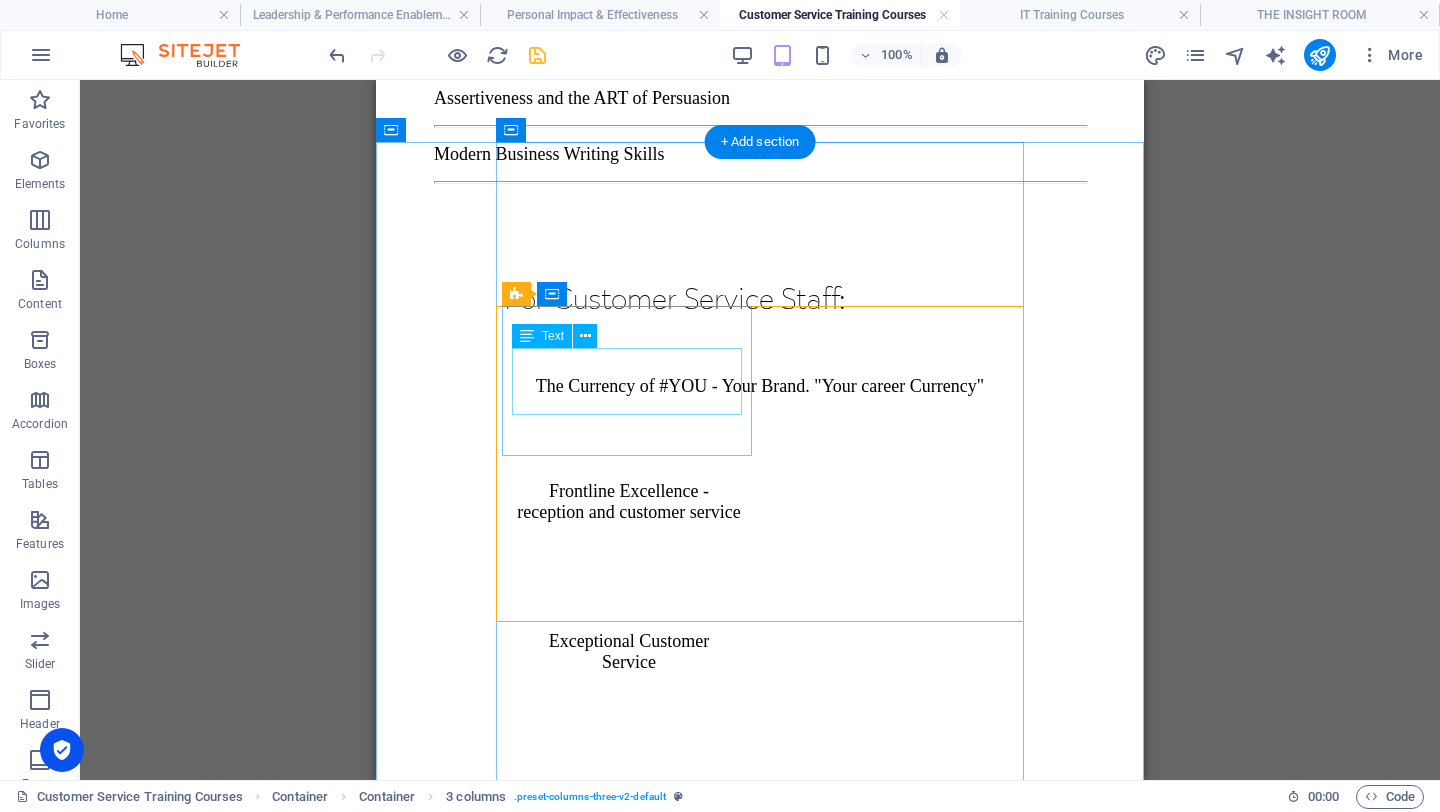scroll, scrollTop: 2172, scrollLeft: 0, axis: vertical 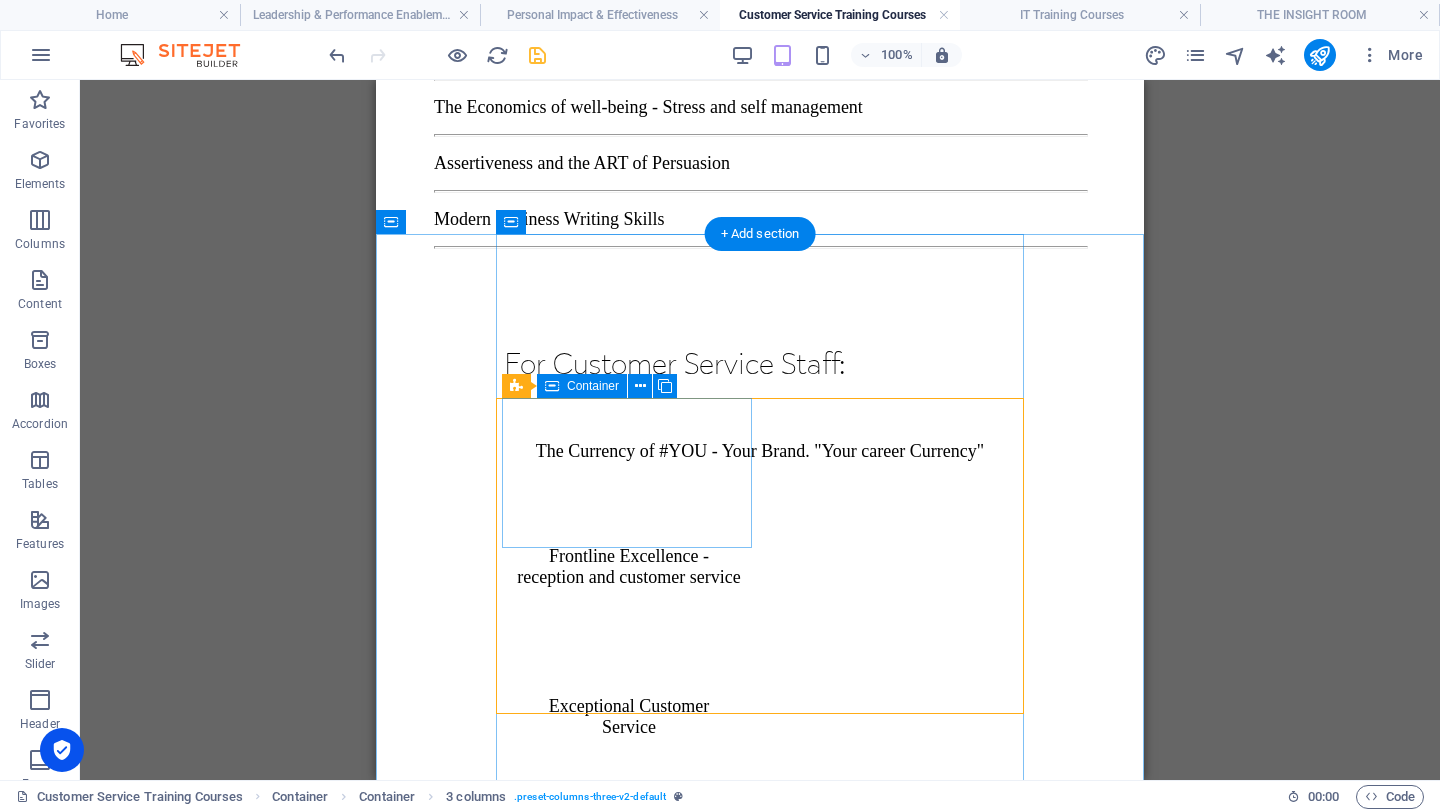 click on "Frontline Excellence - reception and customer service" at bounding box center (629, 585) 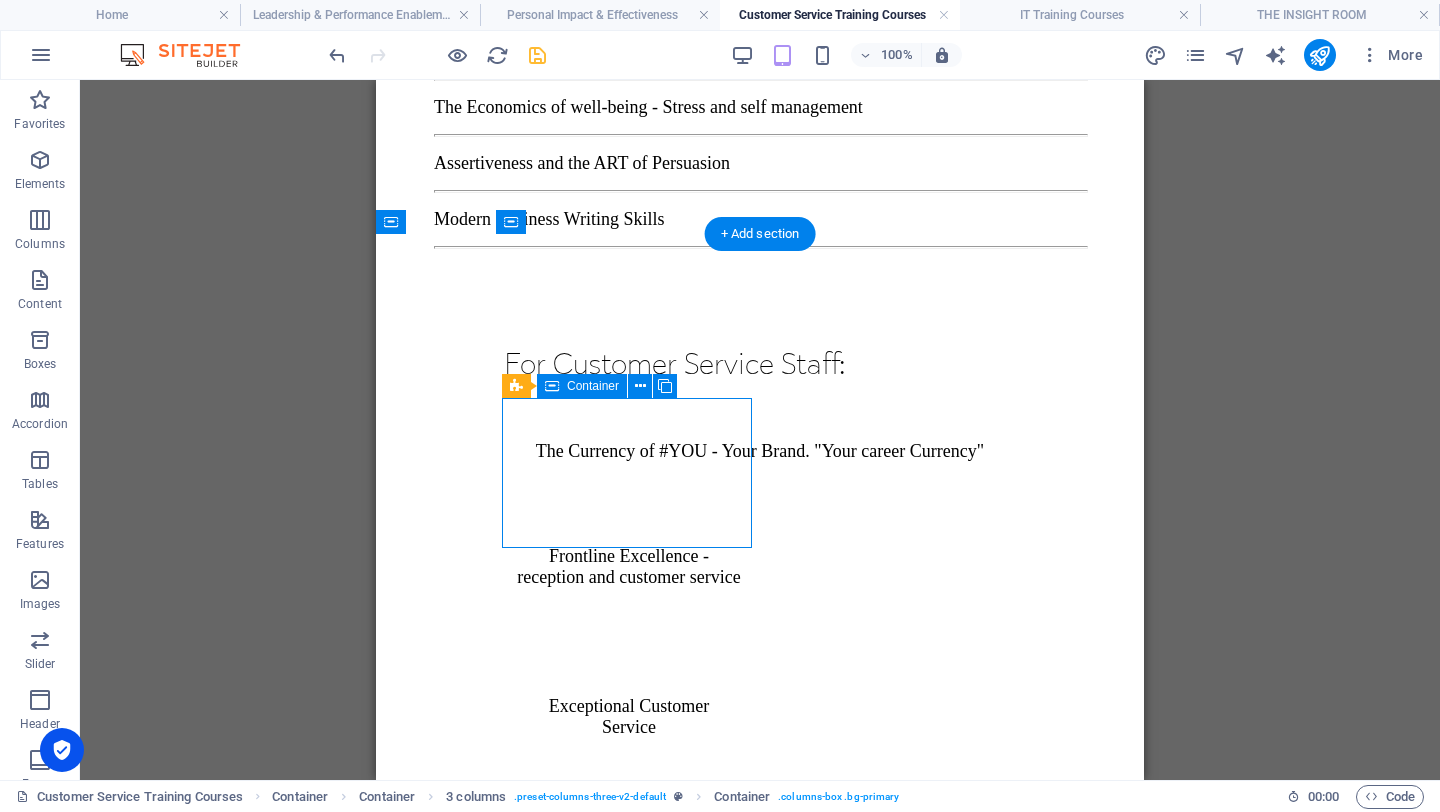 click on "Frontline Excellence - reception and customer service" at bounding box center (629, 585) 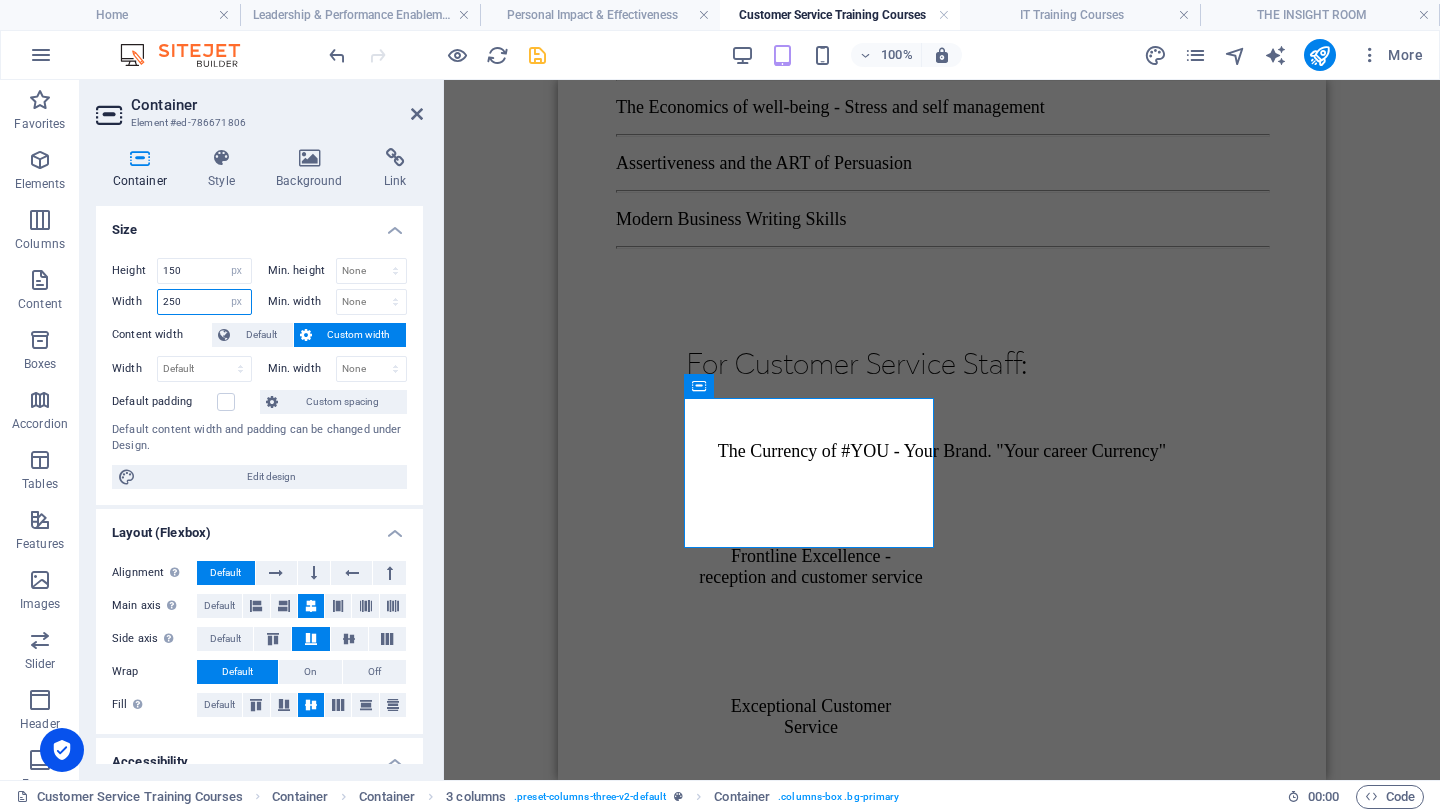 click on "250" at bounding box center (204, 302) 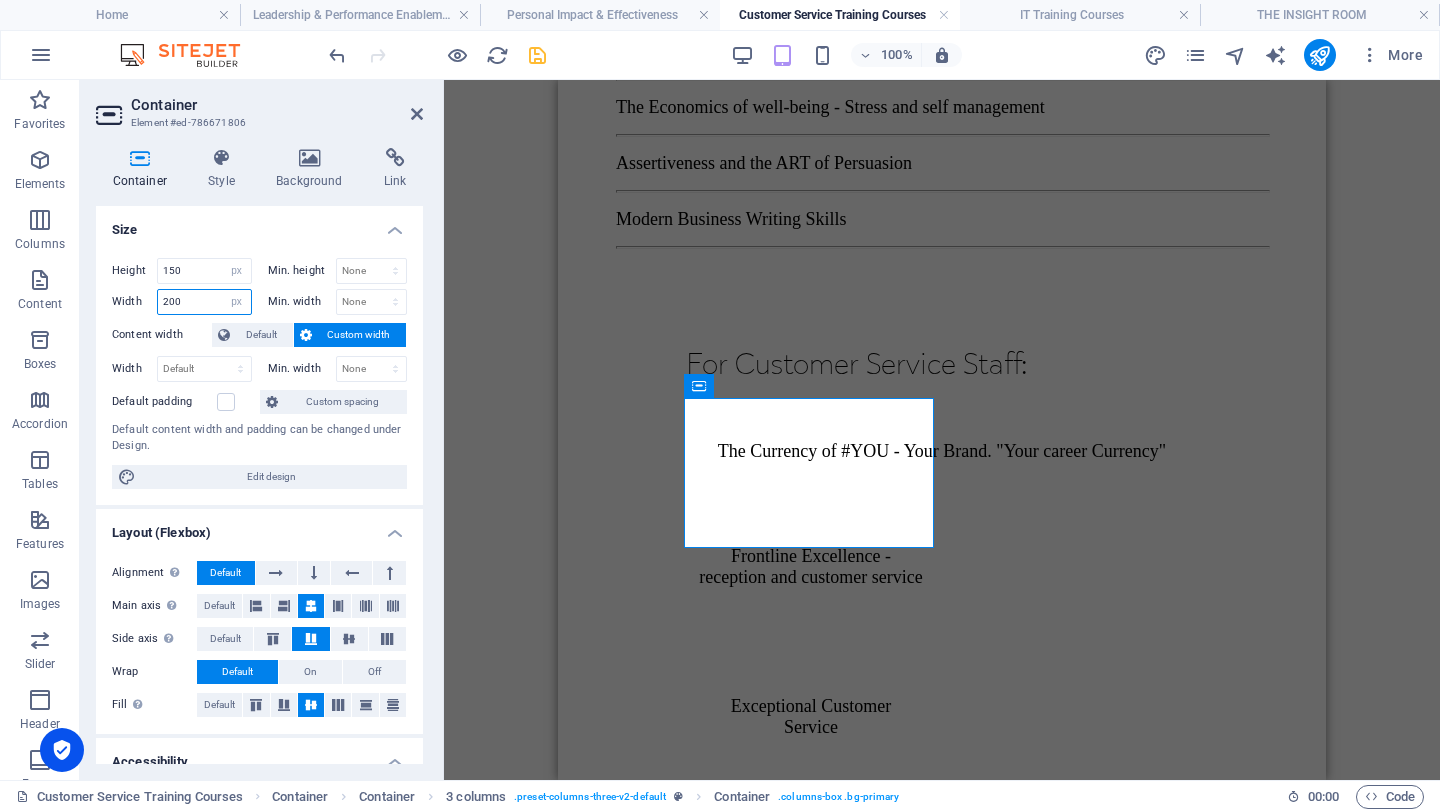 type on "200" 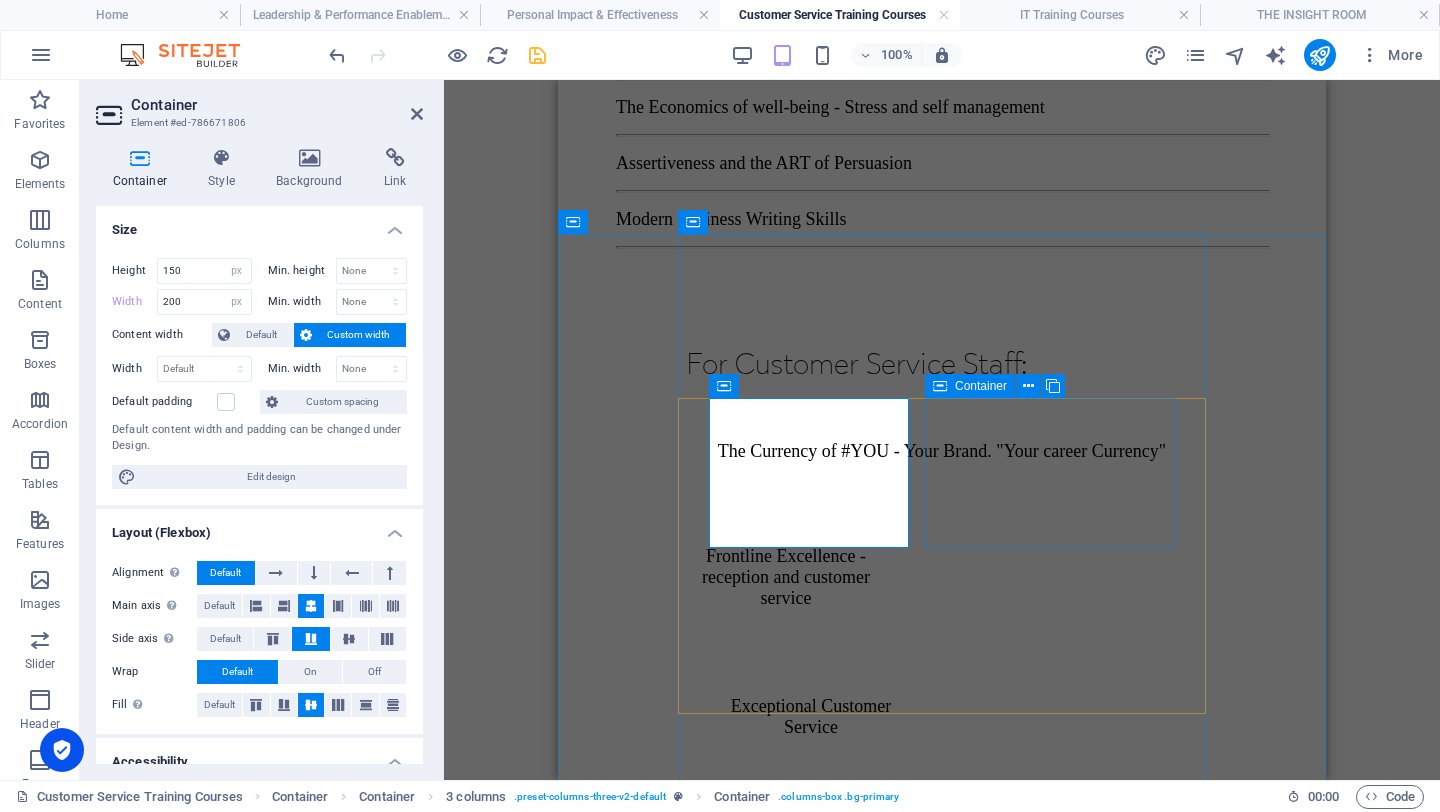 click on "Exceptional Customer Service" at bounding box center [811, 735] 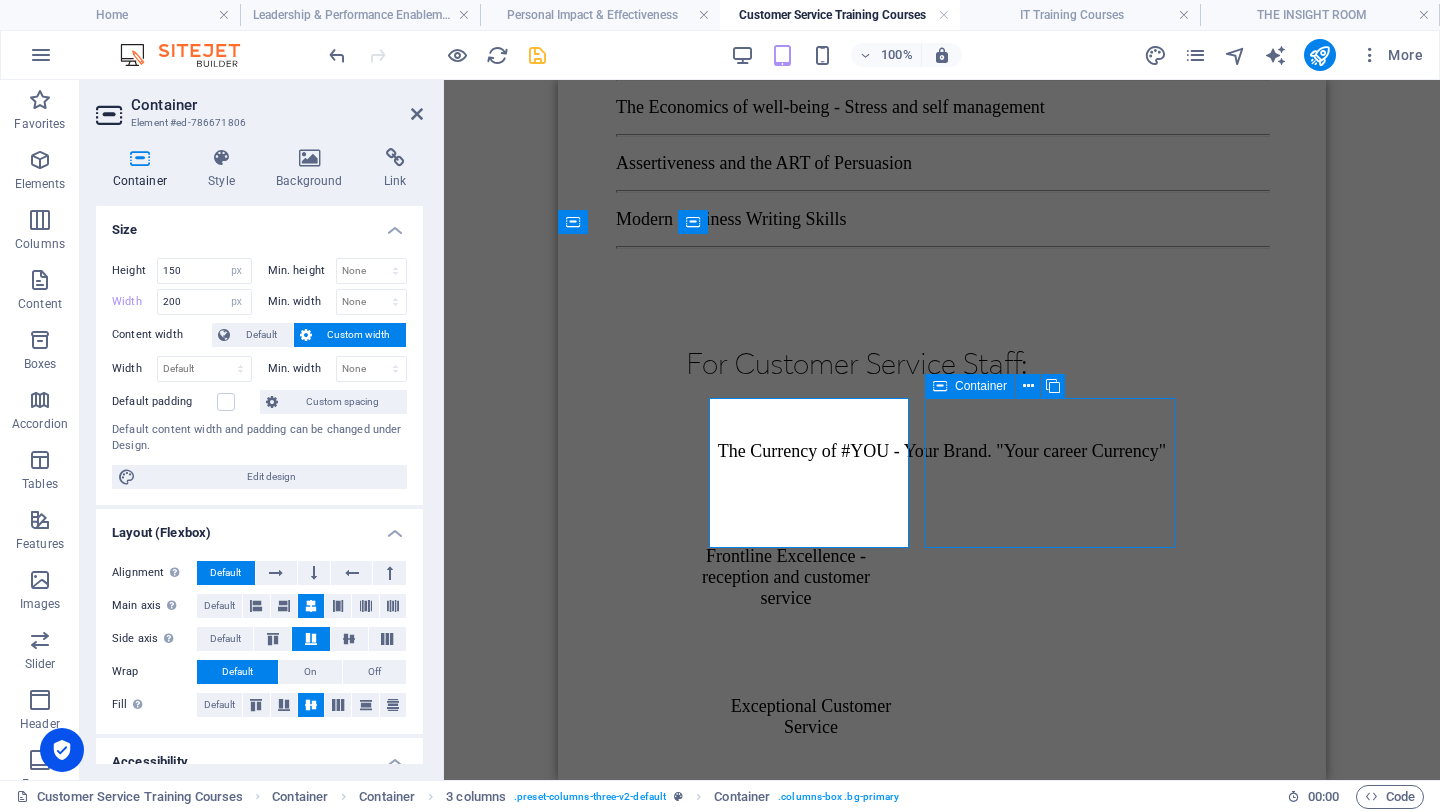 click on "Exceptional Customer Service" at bounding box center [811, 735] 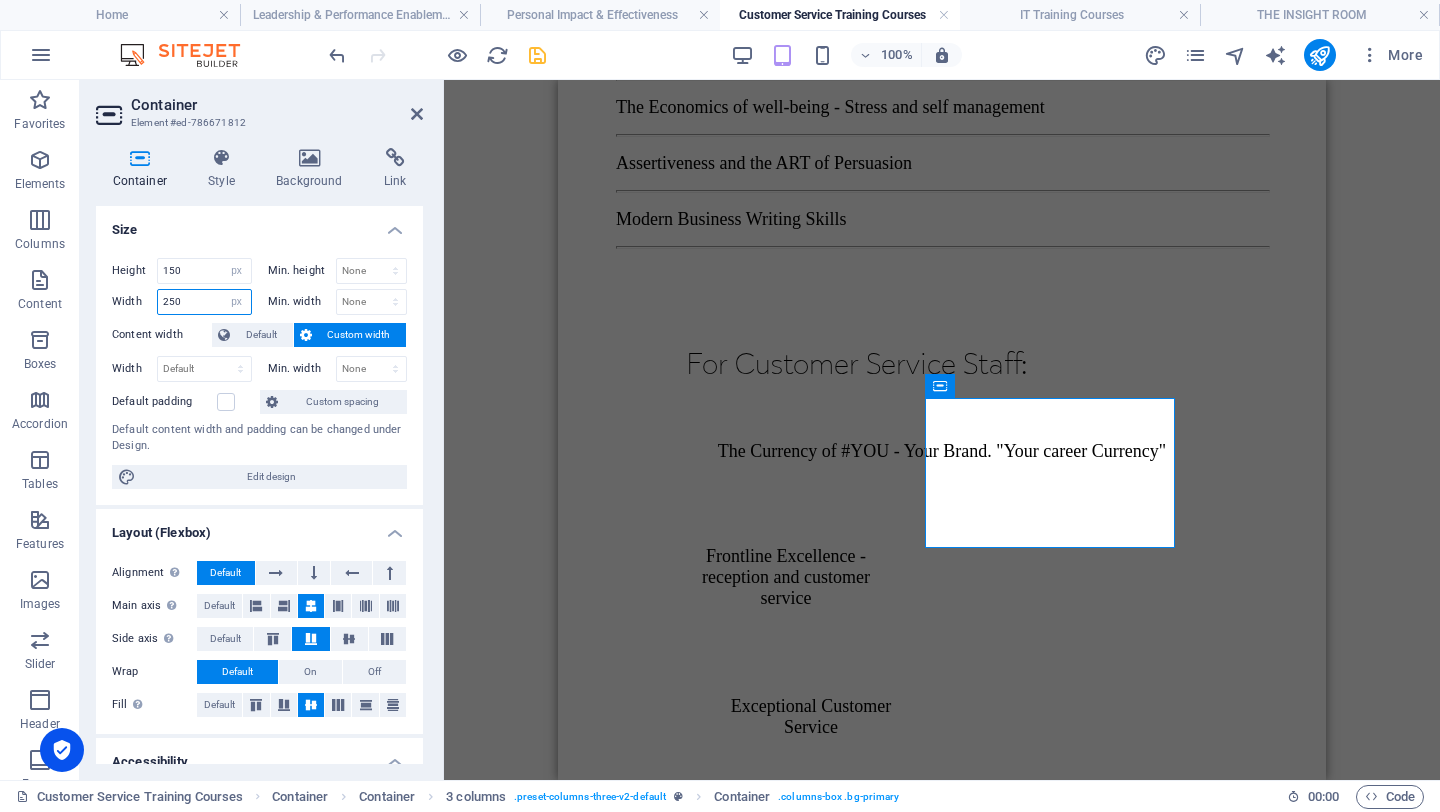 click on "250" at bounding box center (204, 302) 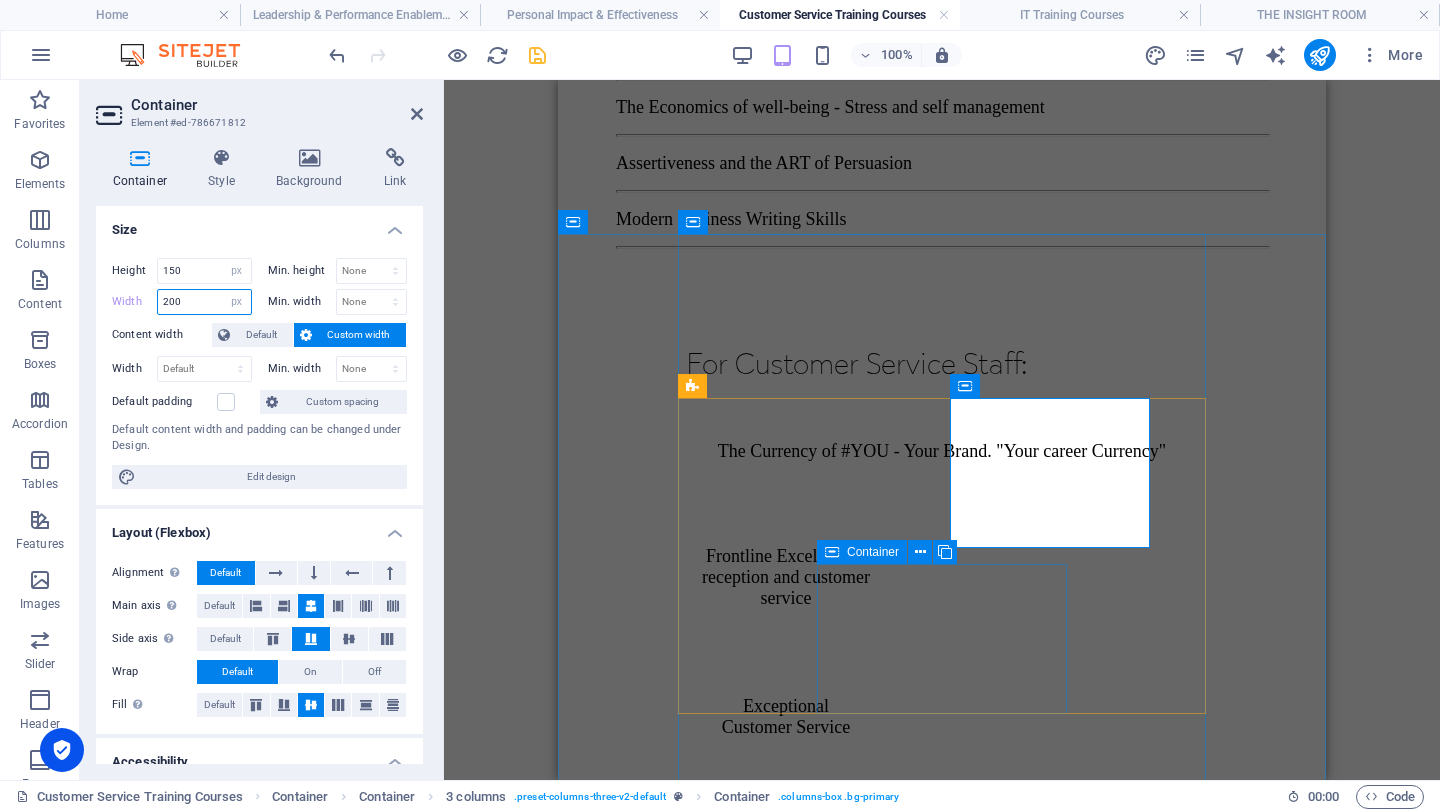 type on "200" 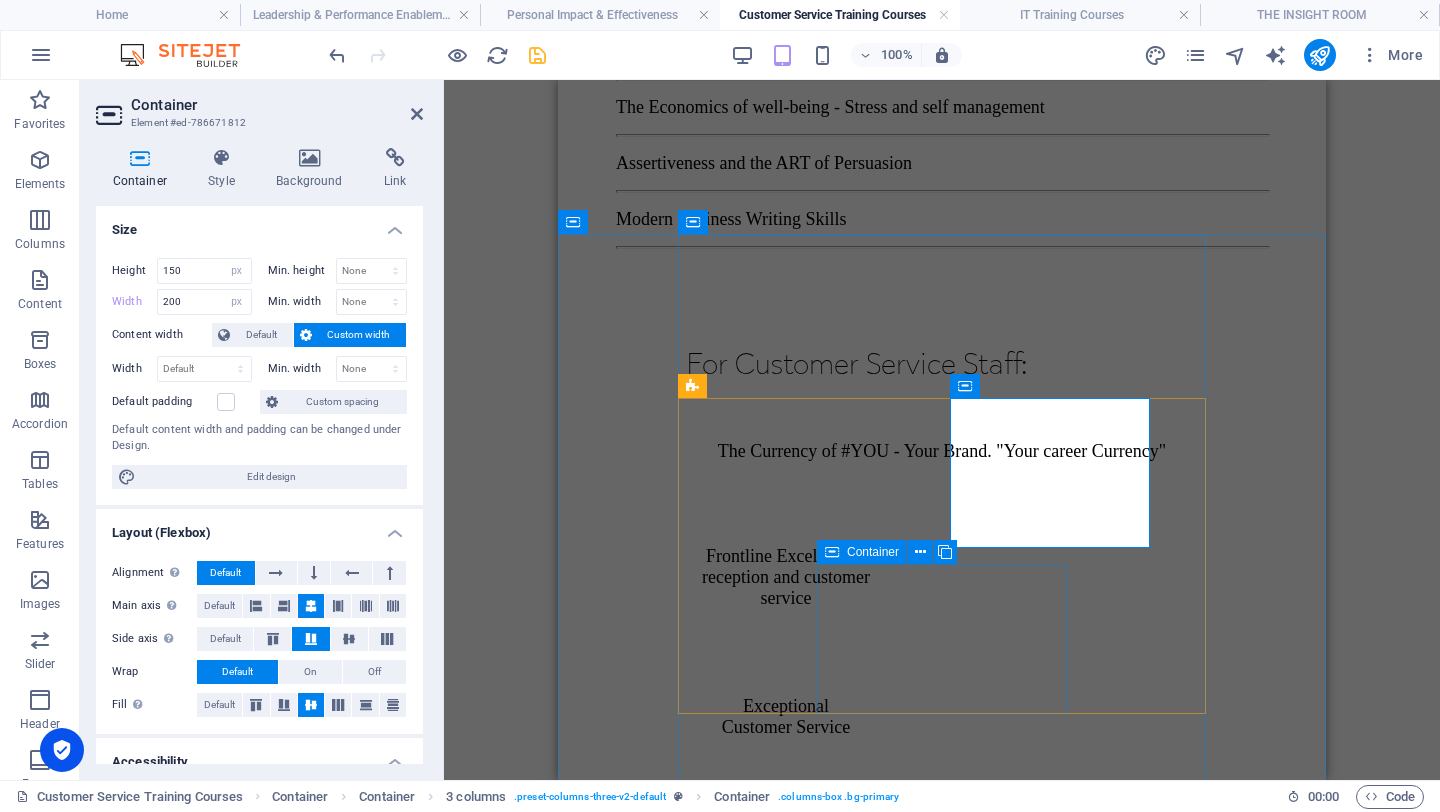 click on "Customer Service &  Emotional Intelligence" at bounding box center (811, 885) 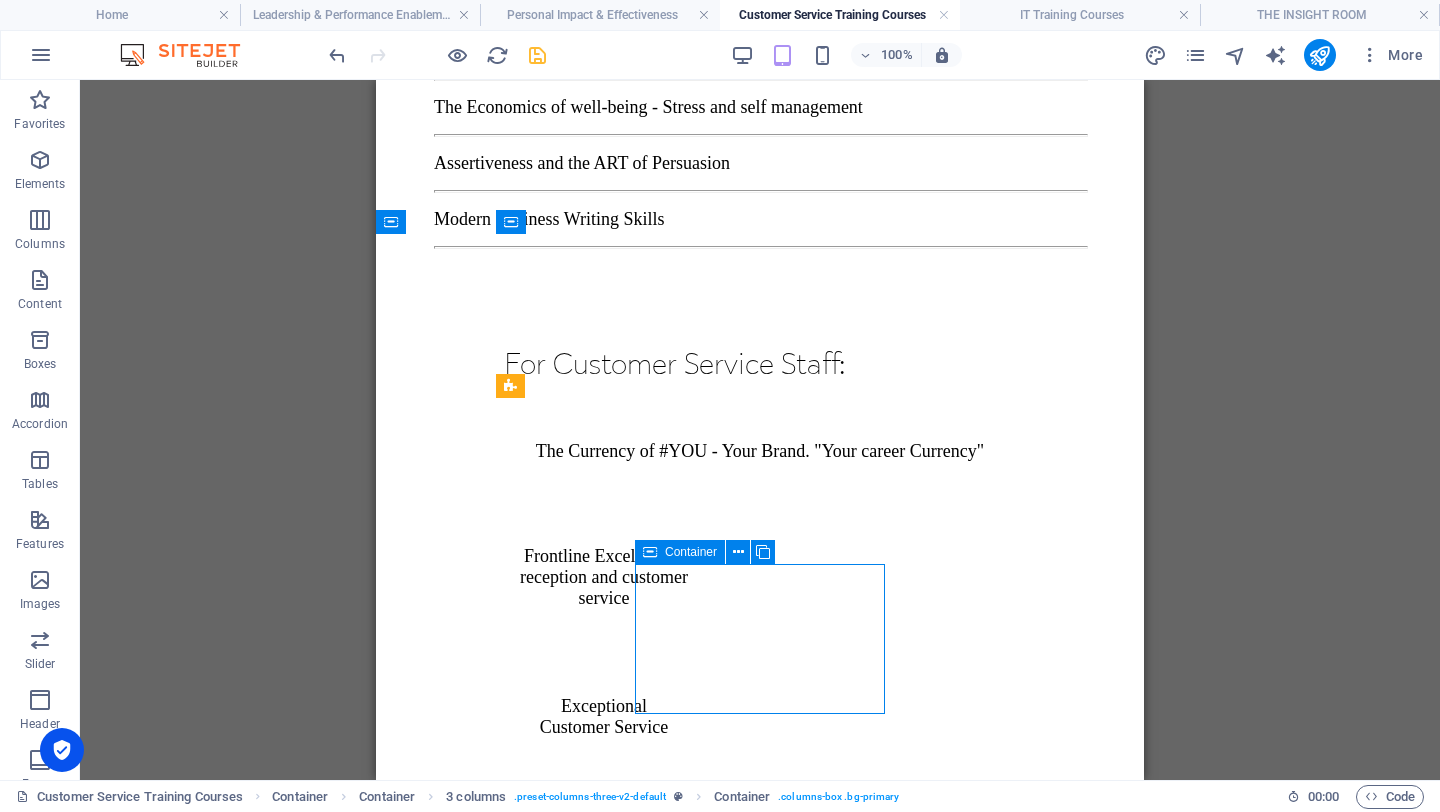 click on "Customer Service &  Emotional Intelligence" at bounding box center [629, 885] 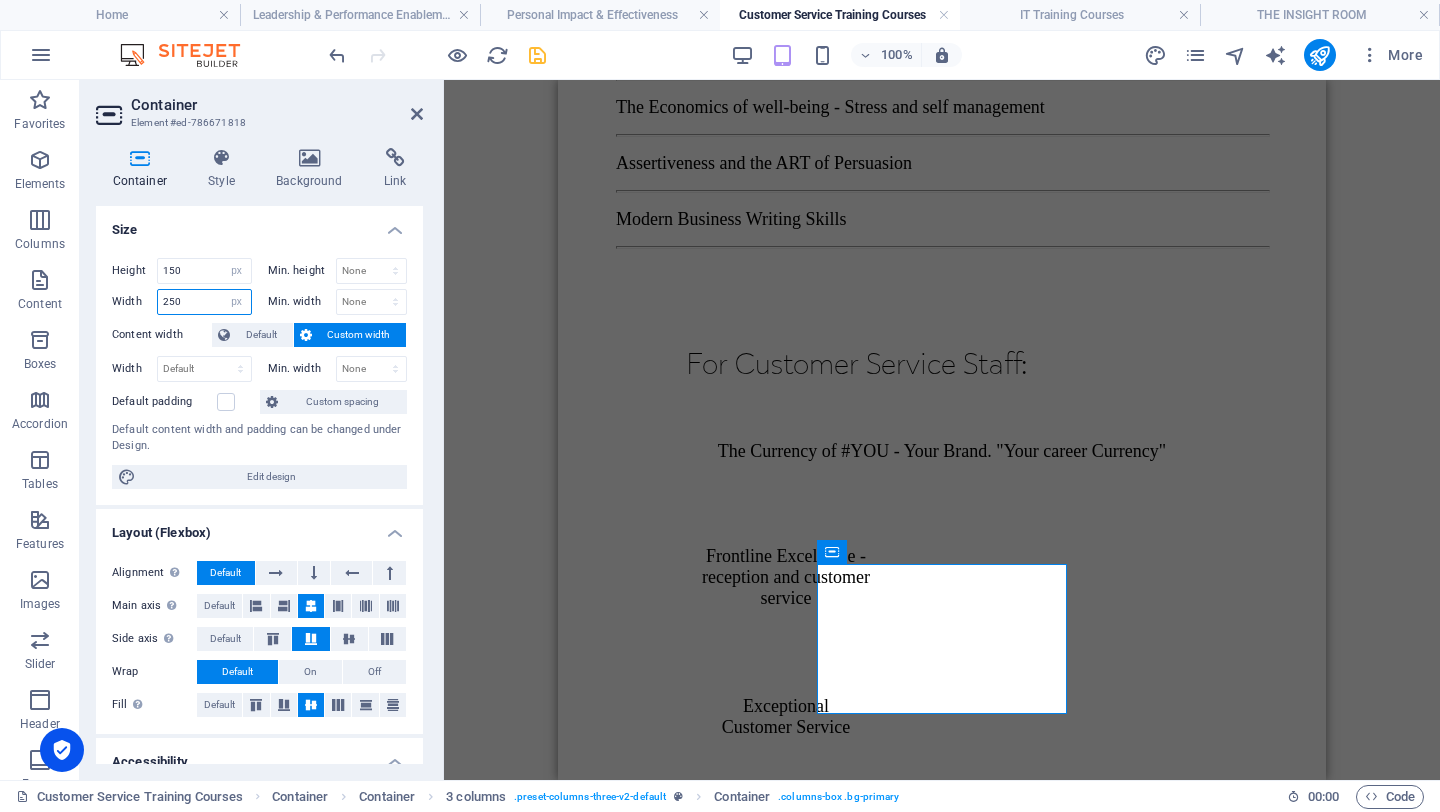 click on "250" at bounding box center (204, 302) 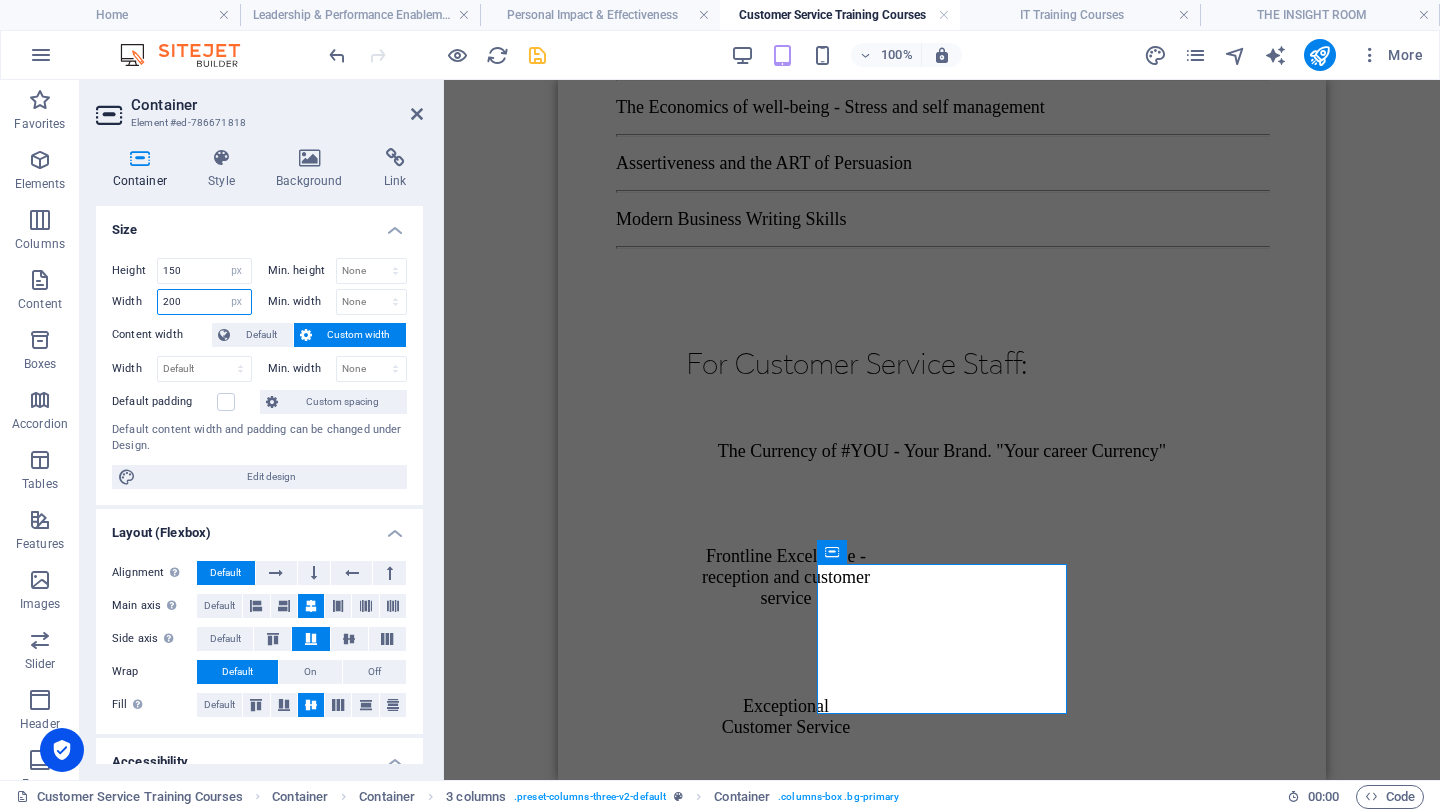 type on "200" 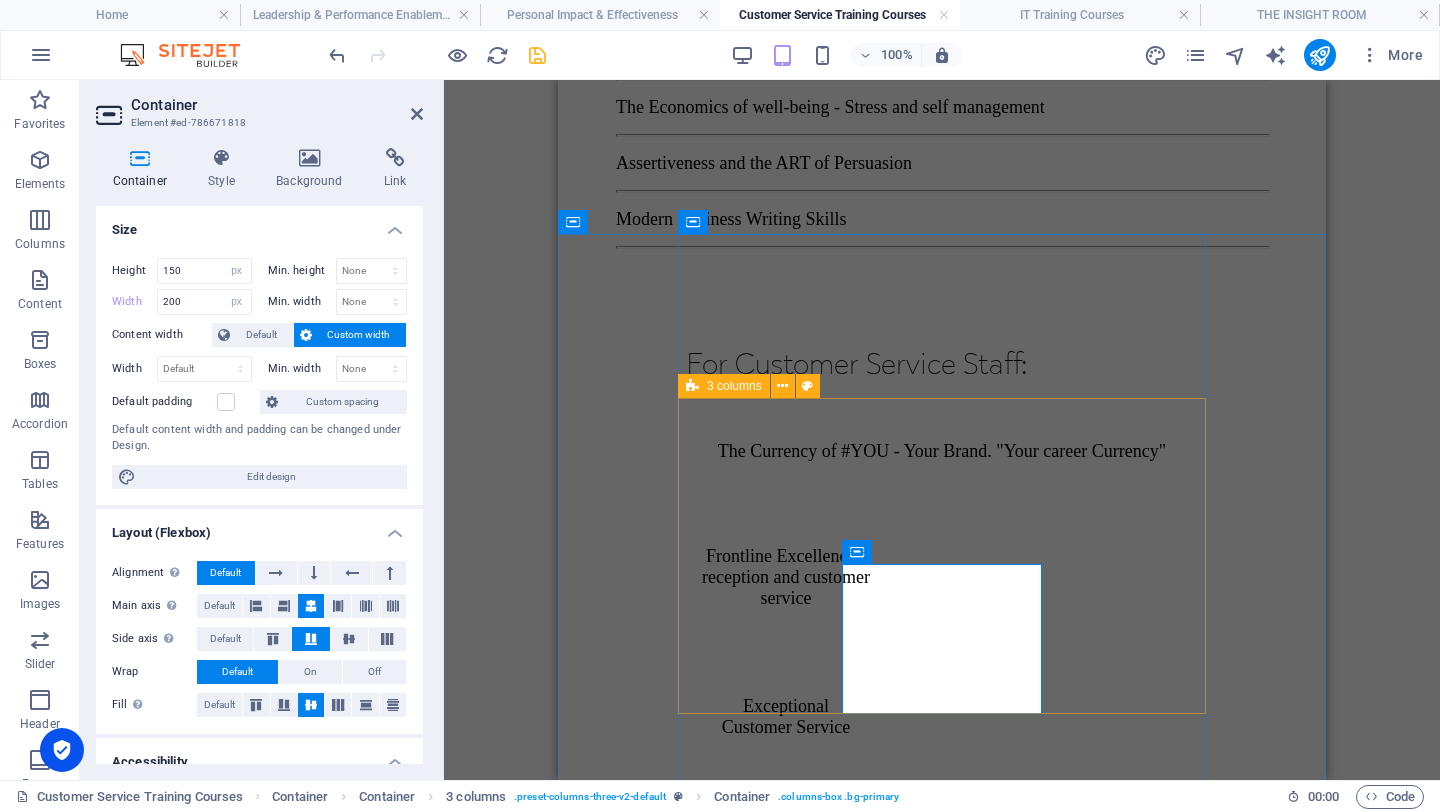 click on "Frontline Excellence - reception and customer service Exceptional Customer Service  Customer Service &  Emotional Intelligence" at bounding box center [942, 735] 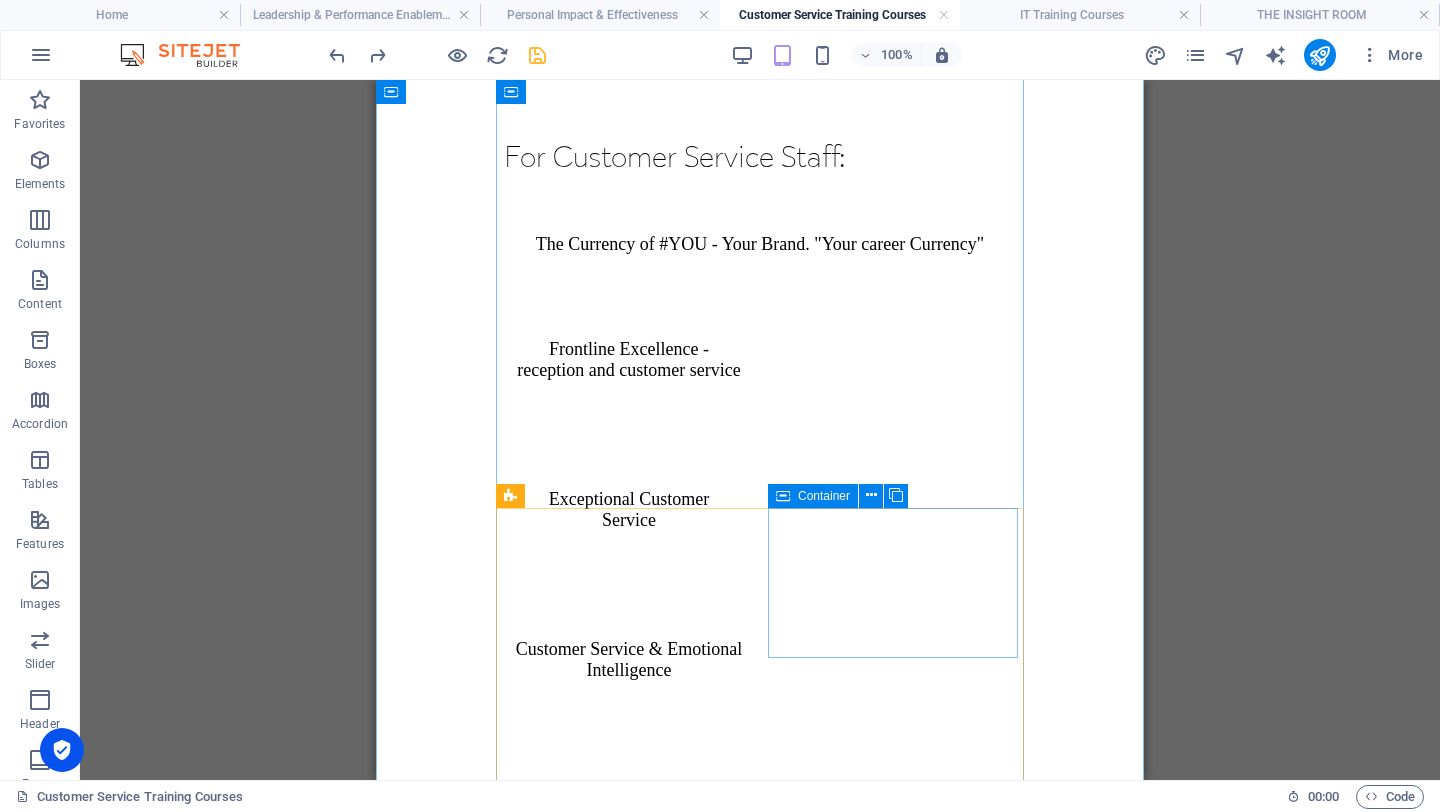 scroll, scrollTop: 2360, scrollLeft: 0, axis: vertical 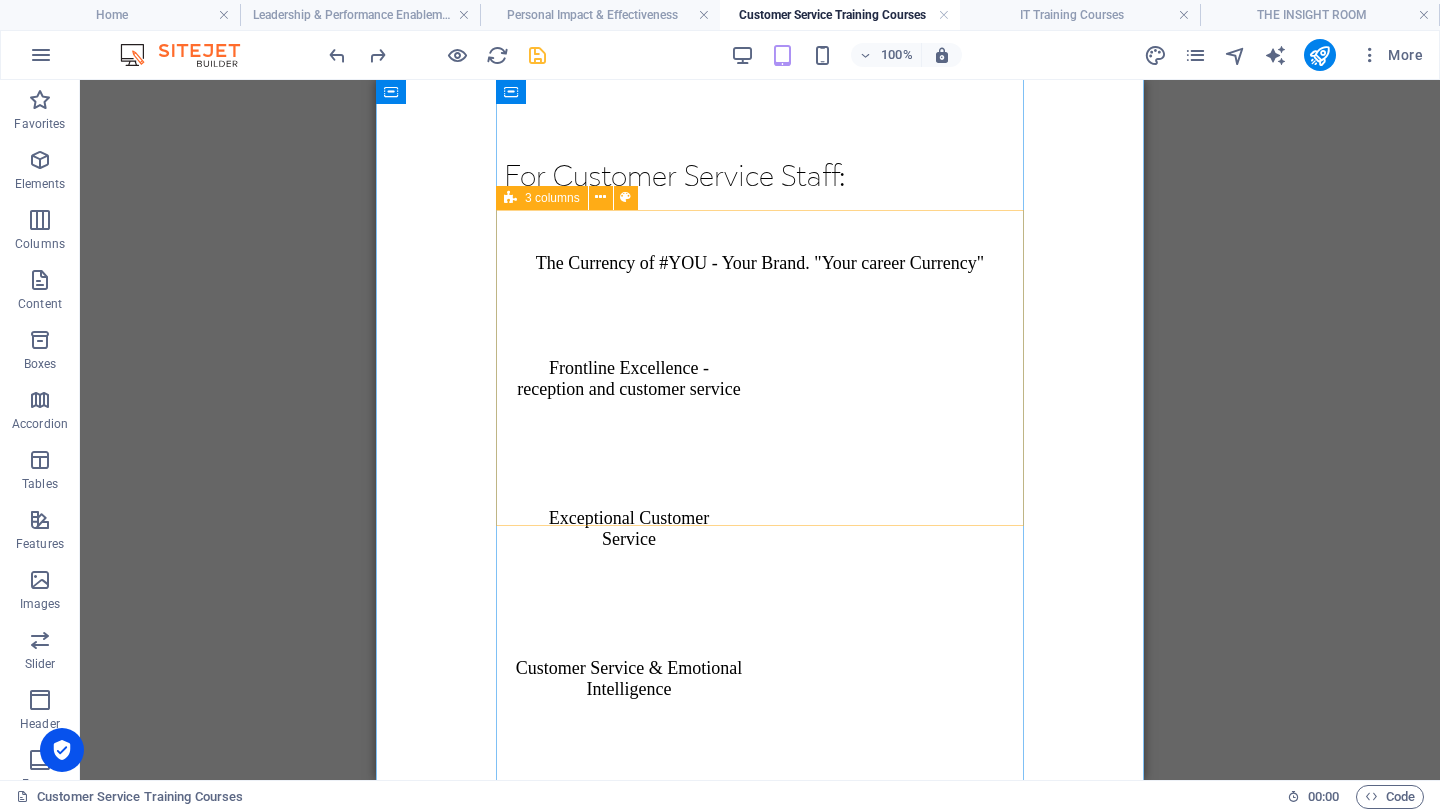 click on "Frontline Excellence - reception and customer service Exceptional Customer Service  Customer Service & Emotional Intelligence" at bounding box center (760, 547) 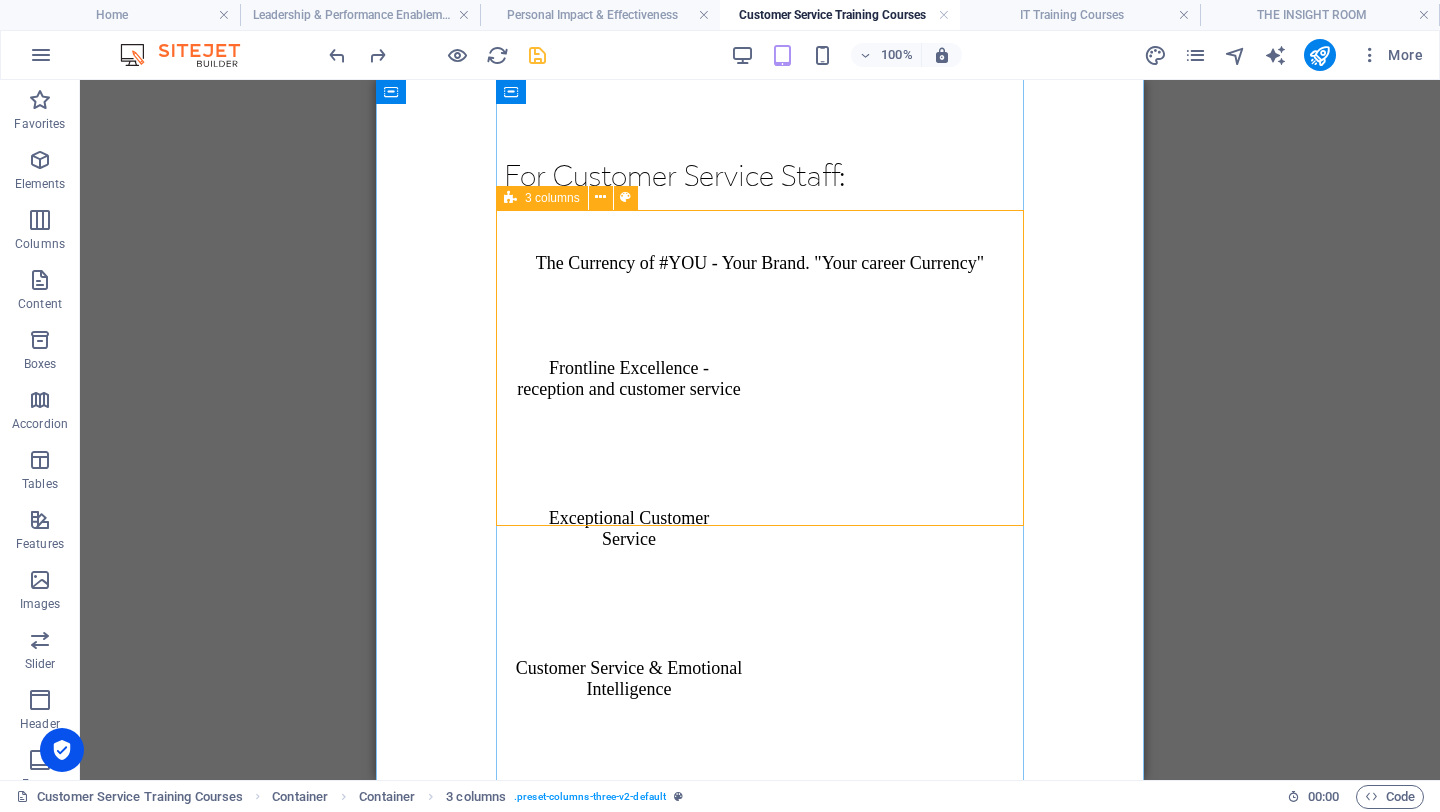 click at bounding box center [510, 198] 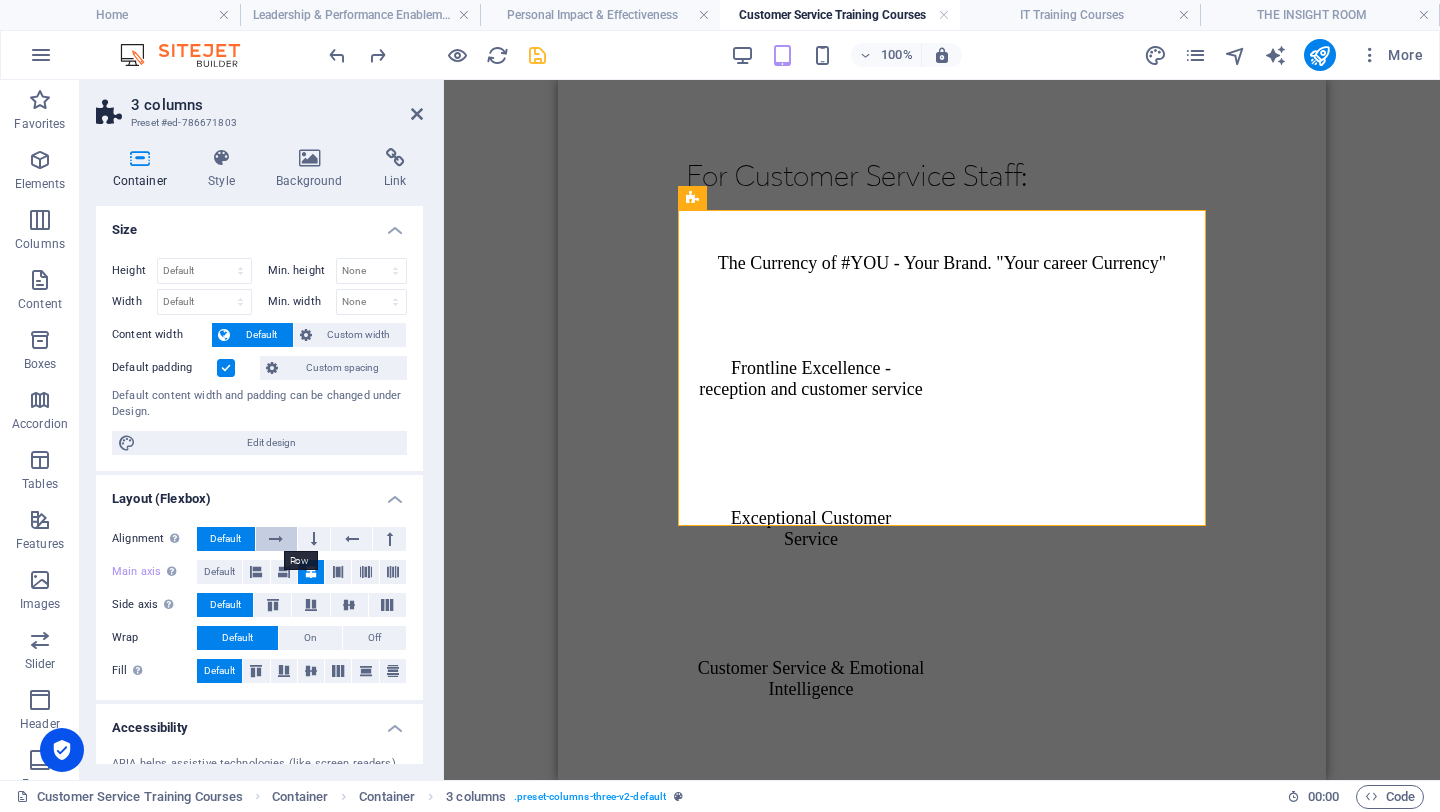 click at bounding box center [276, 539] 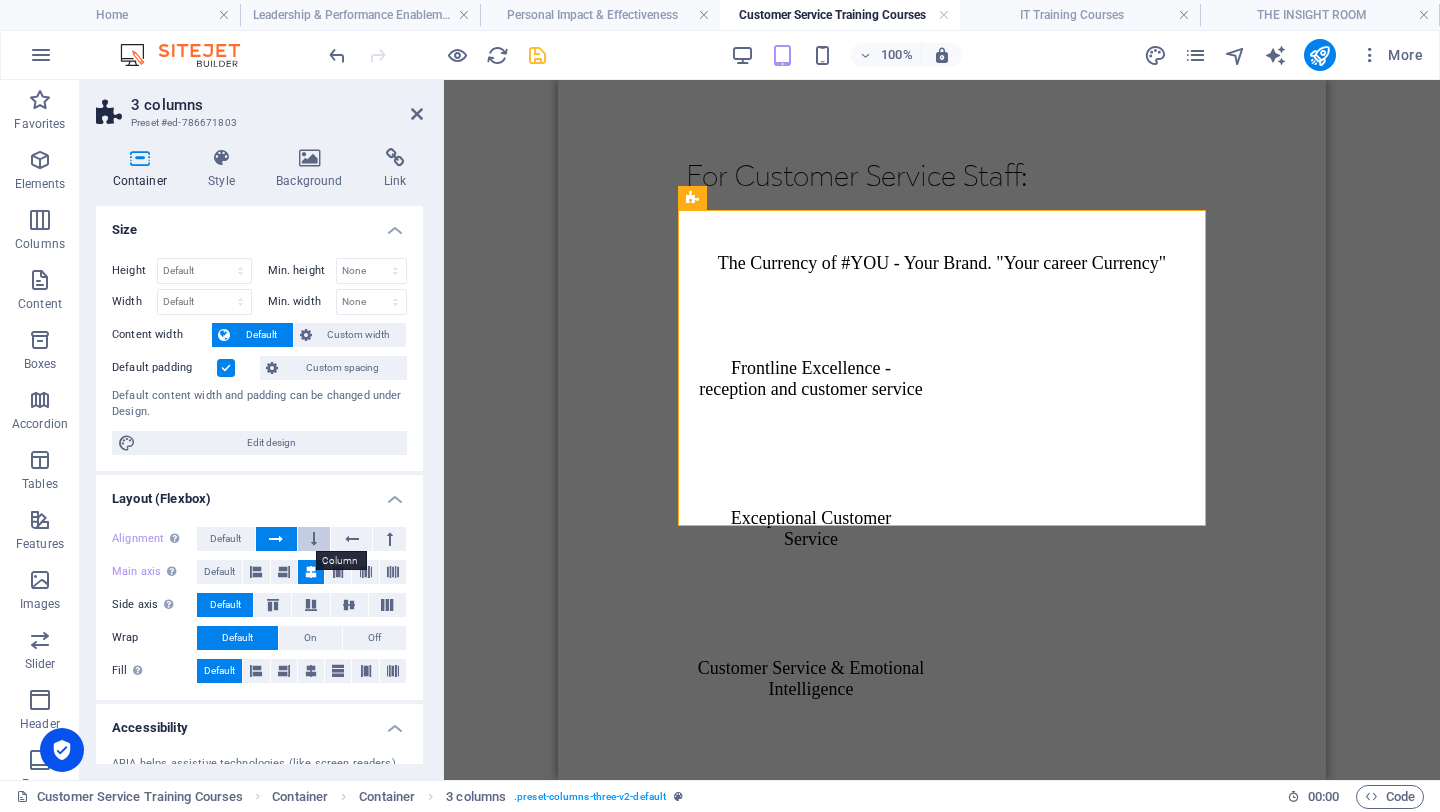 click at bounding box center (314, 539) 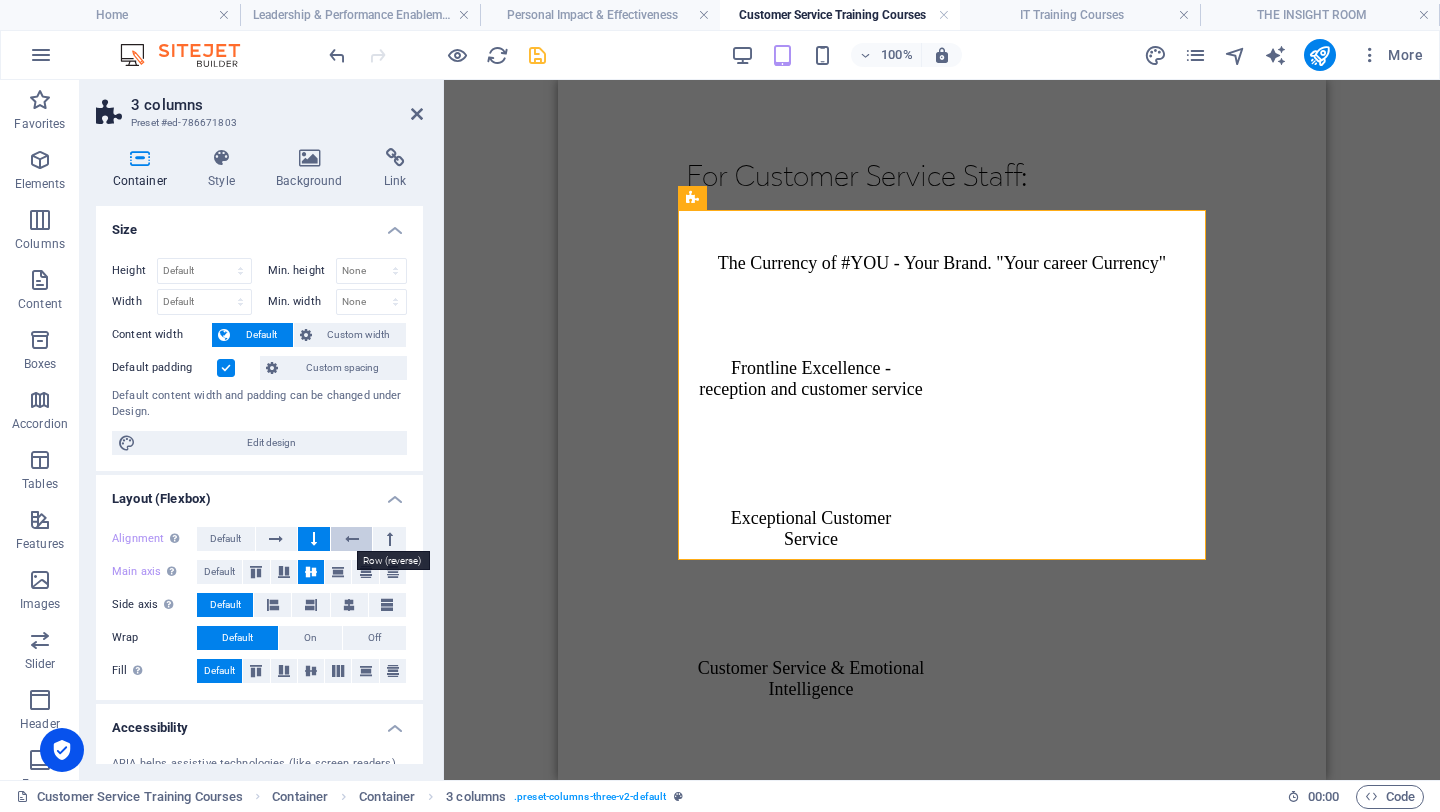 click at bounding box center [351, 539] 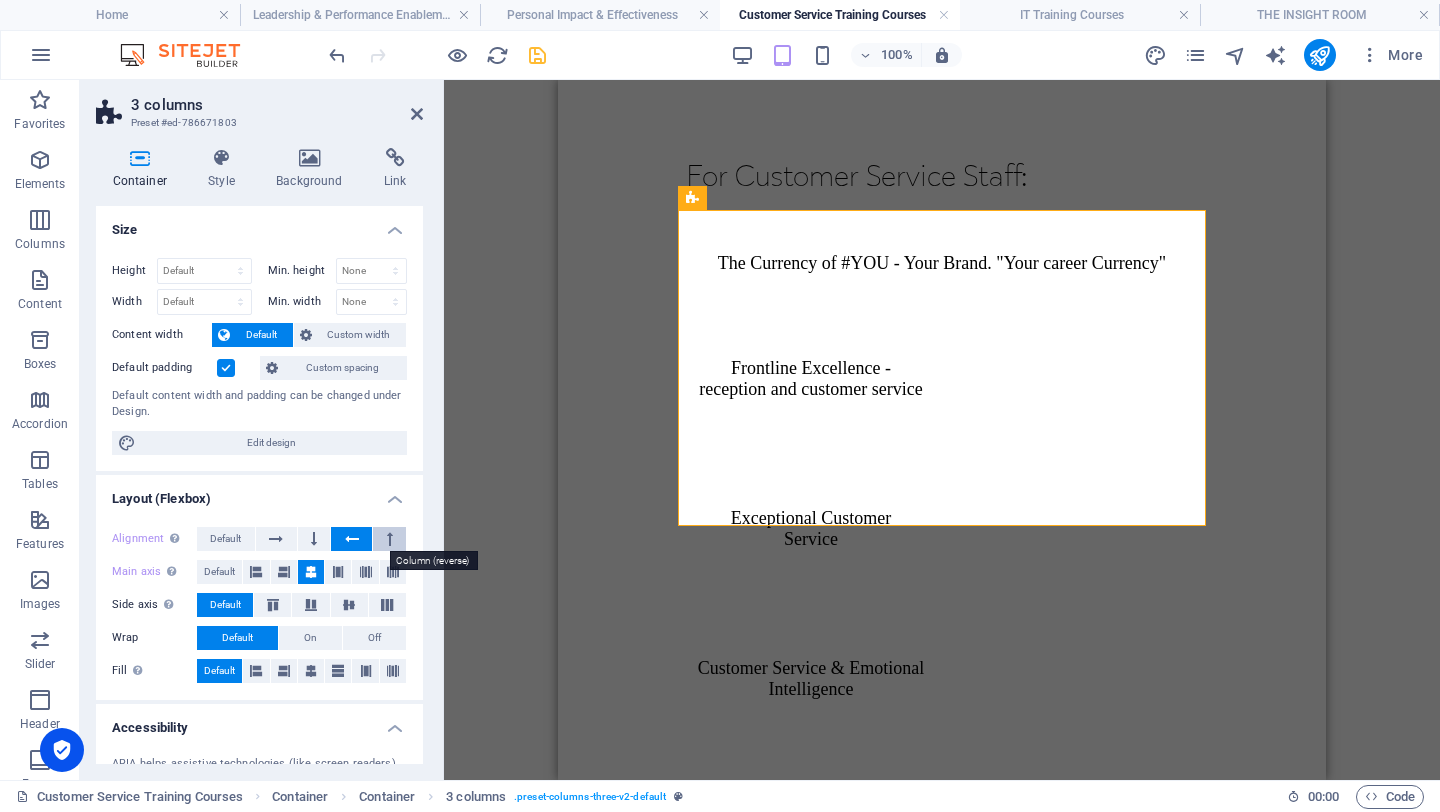 click at bounding box center [390, 539] 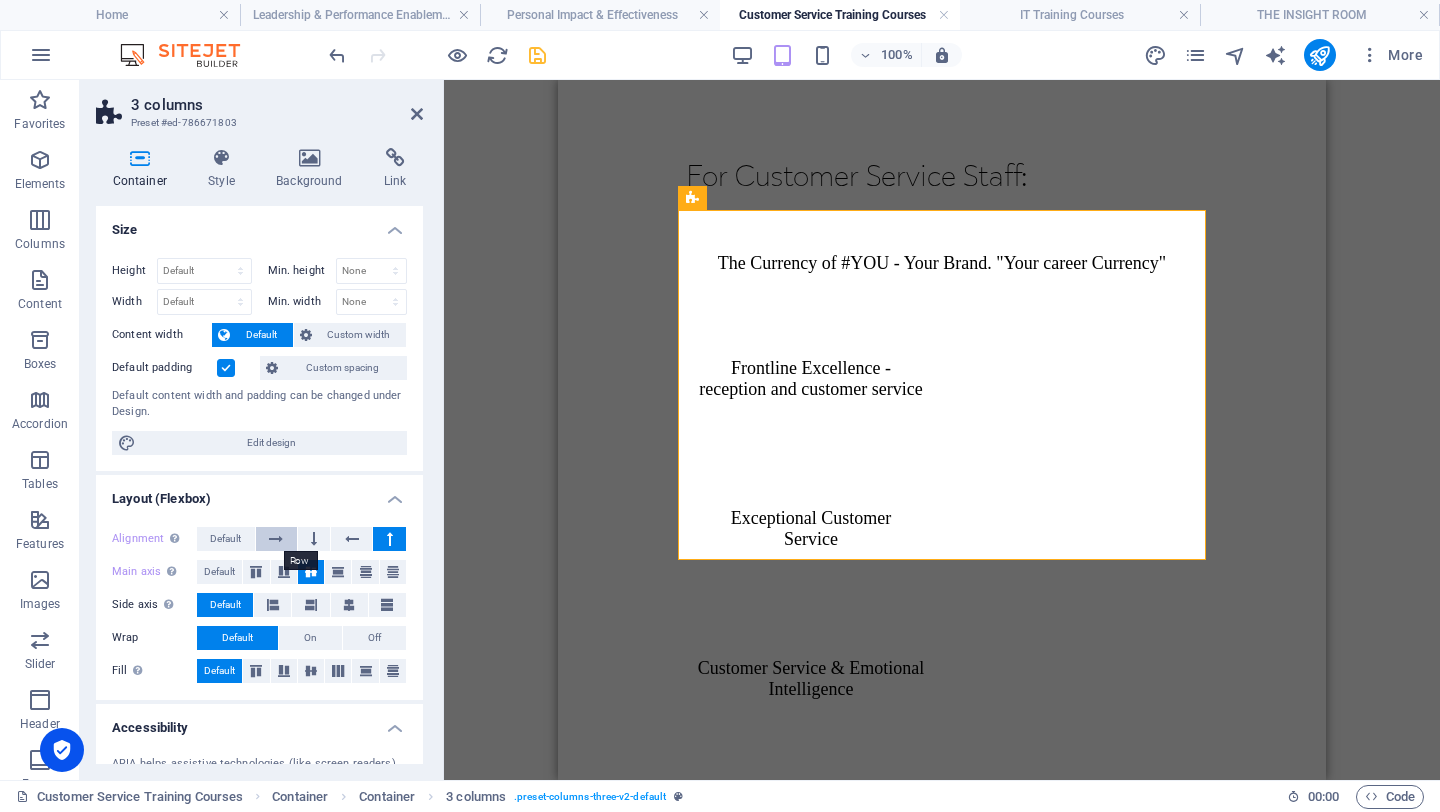 click at bounding box center [276, 539] 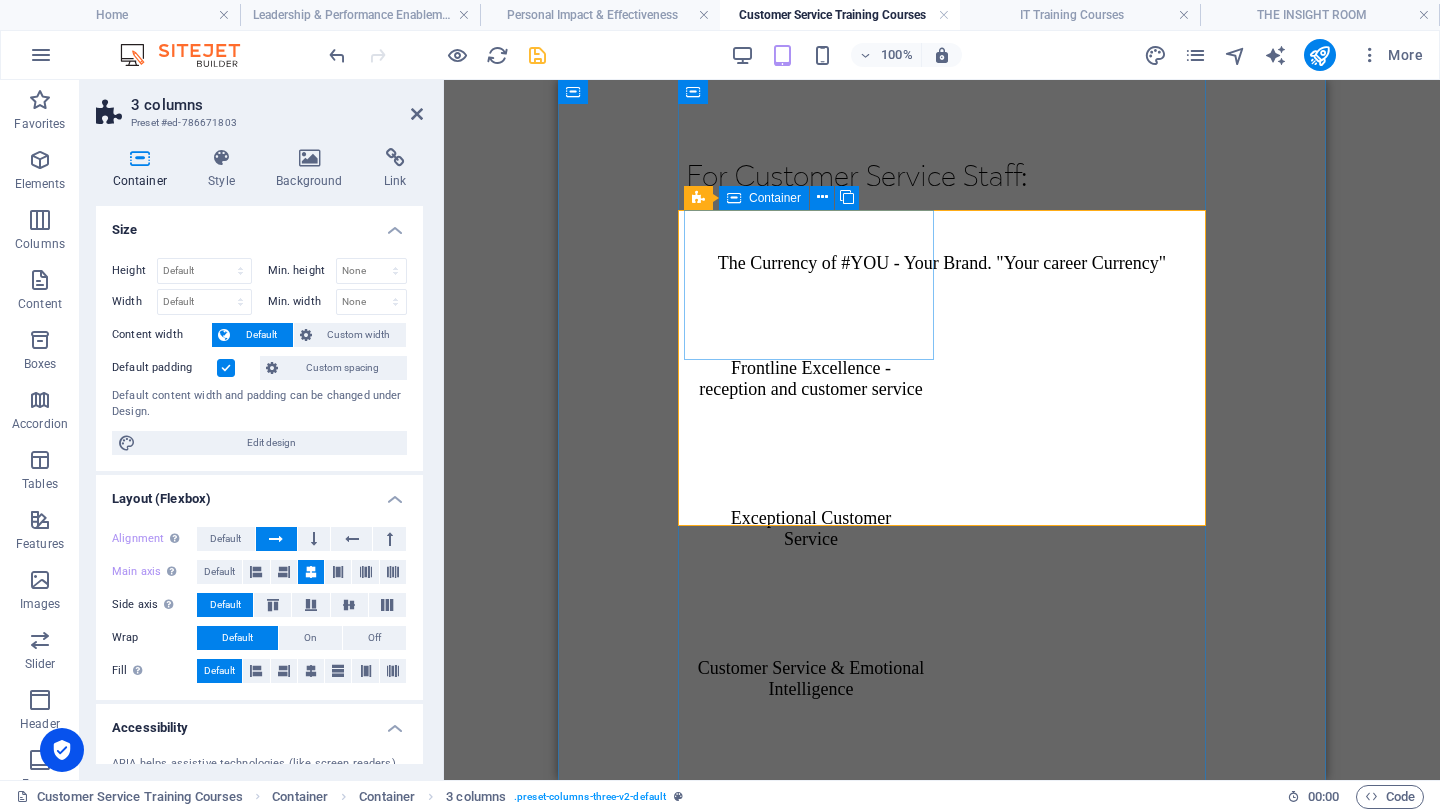 click on "Frontline Excellence - reception and customer service" at bounding box center [811, 397] 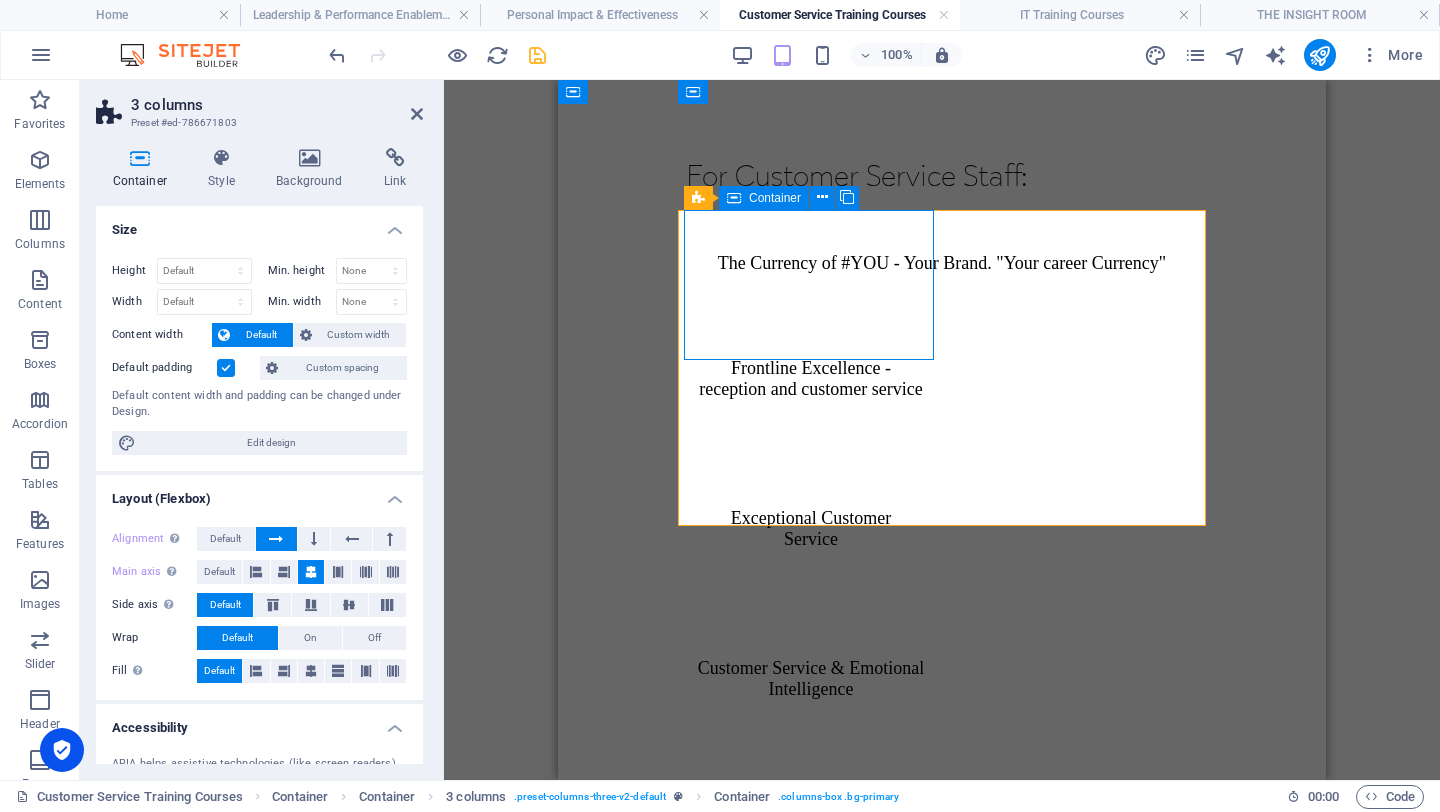 click on "Frontline Excellence - reception and customer service" at bounding box center (811, 397) 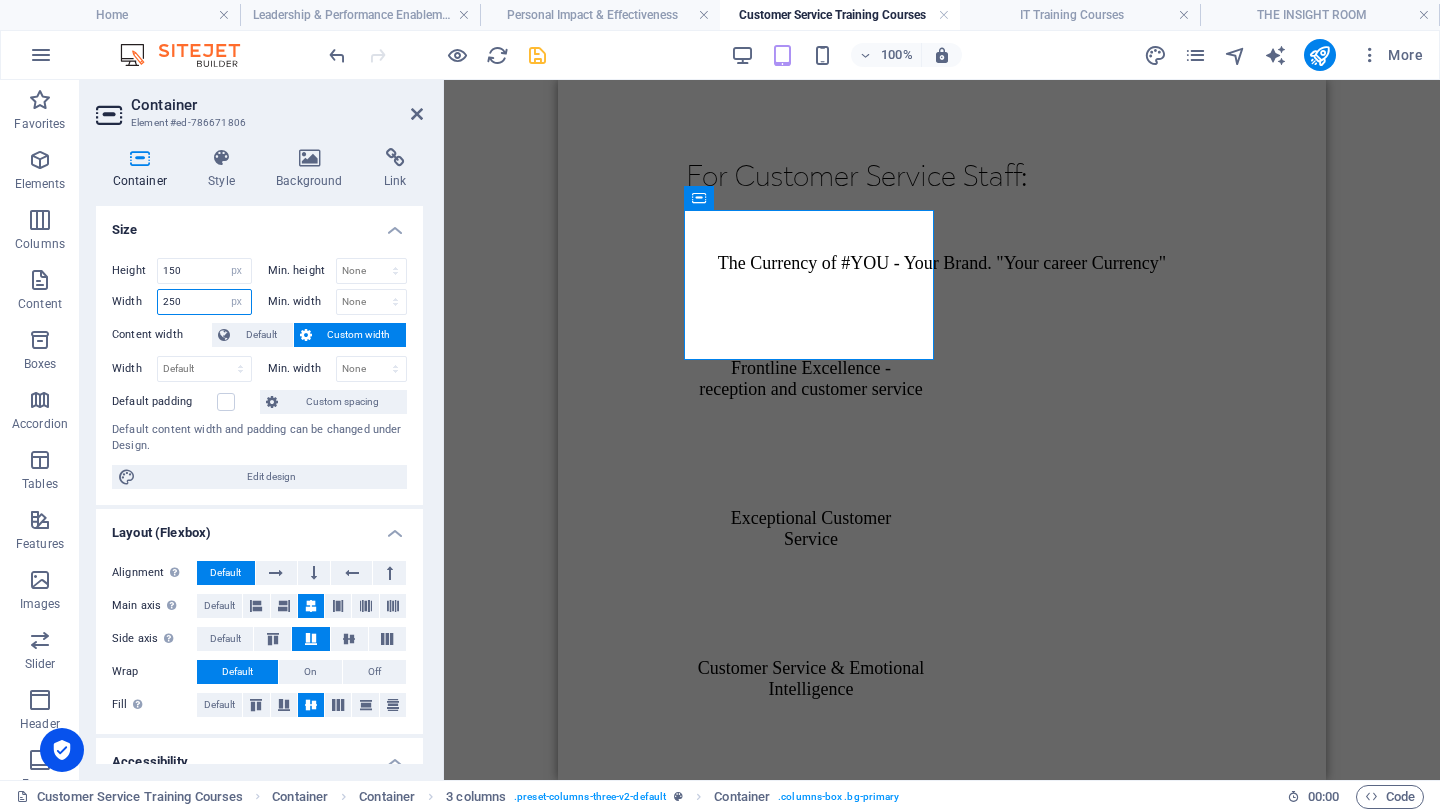 click on "250" at bounding box center [204, 302] 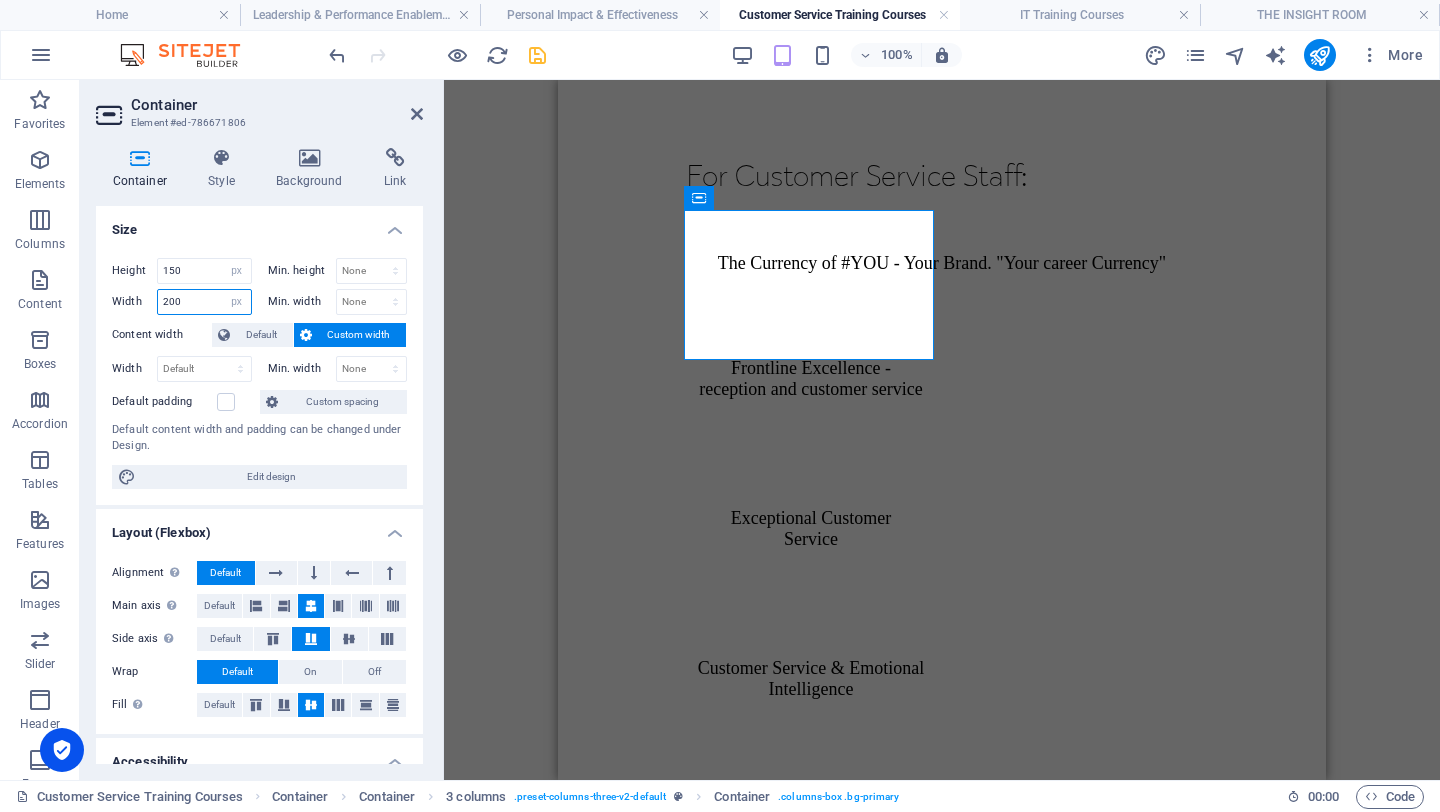 type on "200" 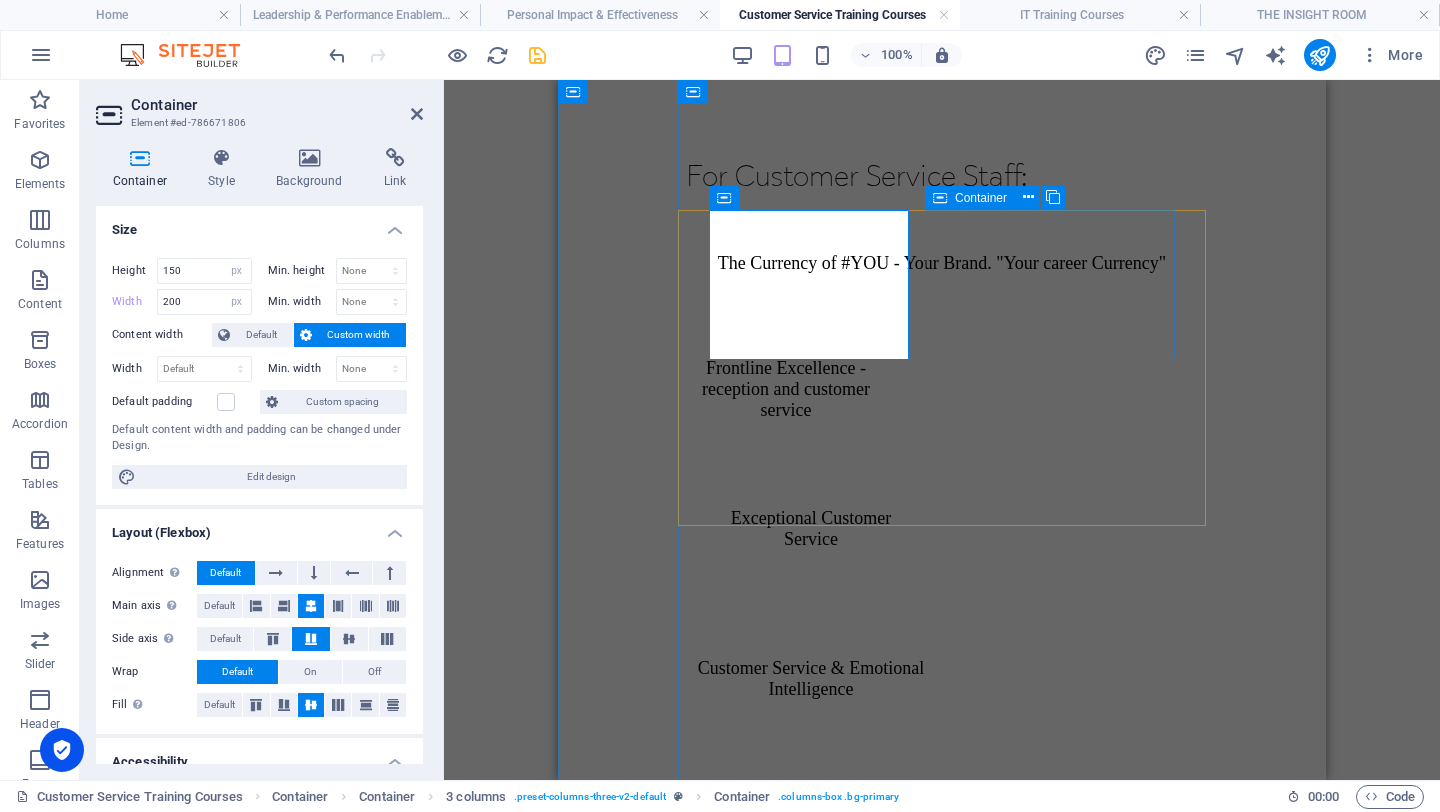 click on "Exceptional Customer Service" at bounding box center (811, 547) 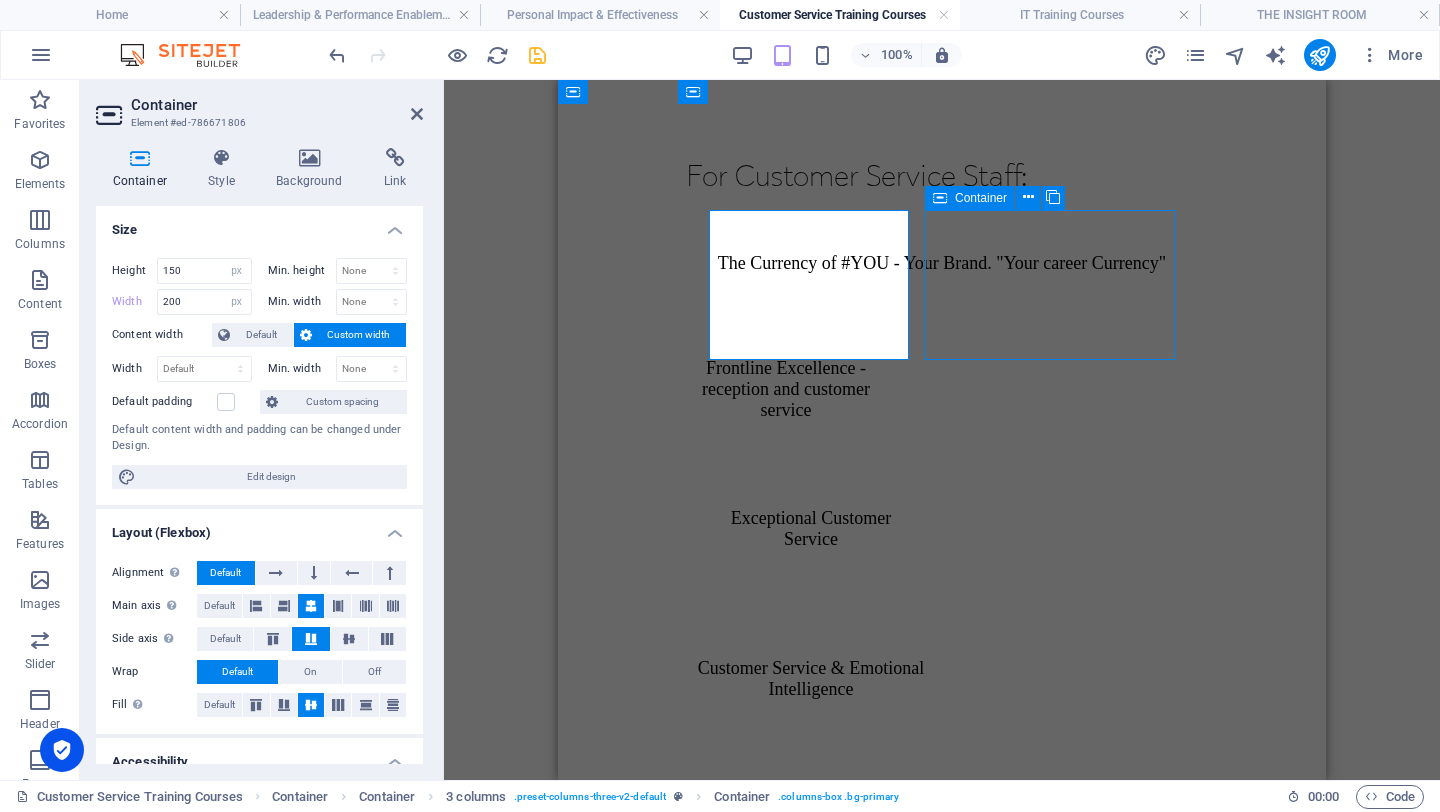 click on "Exceptional Customer Service" at bounding box center [811, 547] 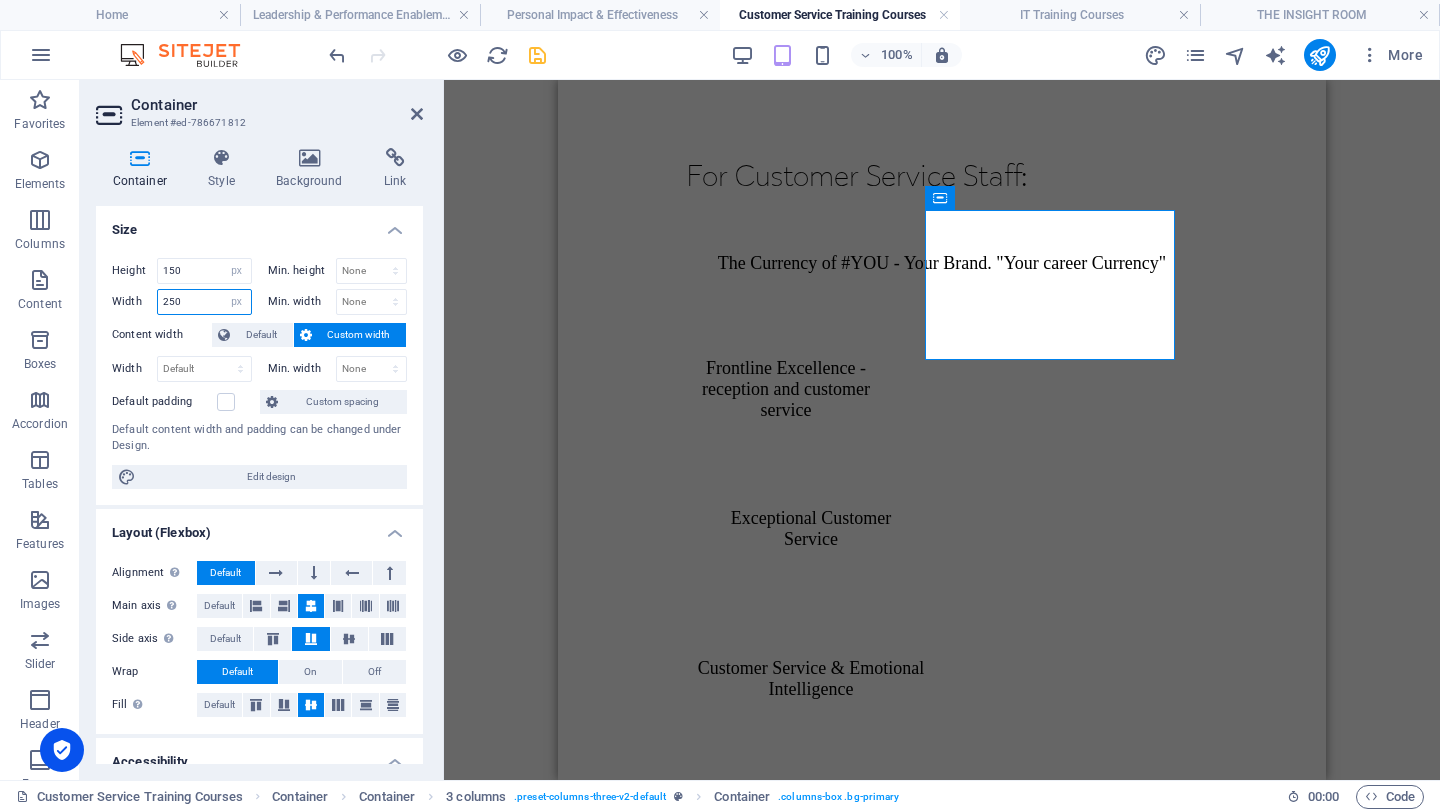 click on "250" at bounding box center [204, 302] 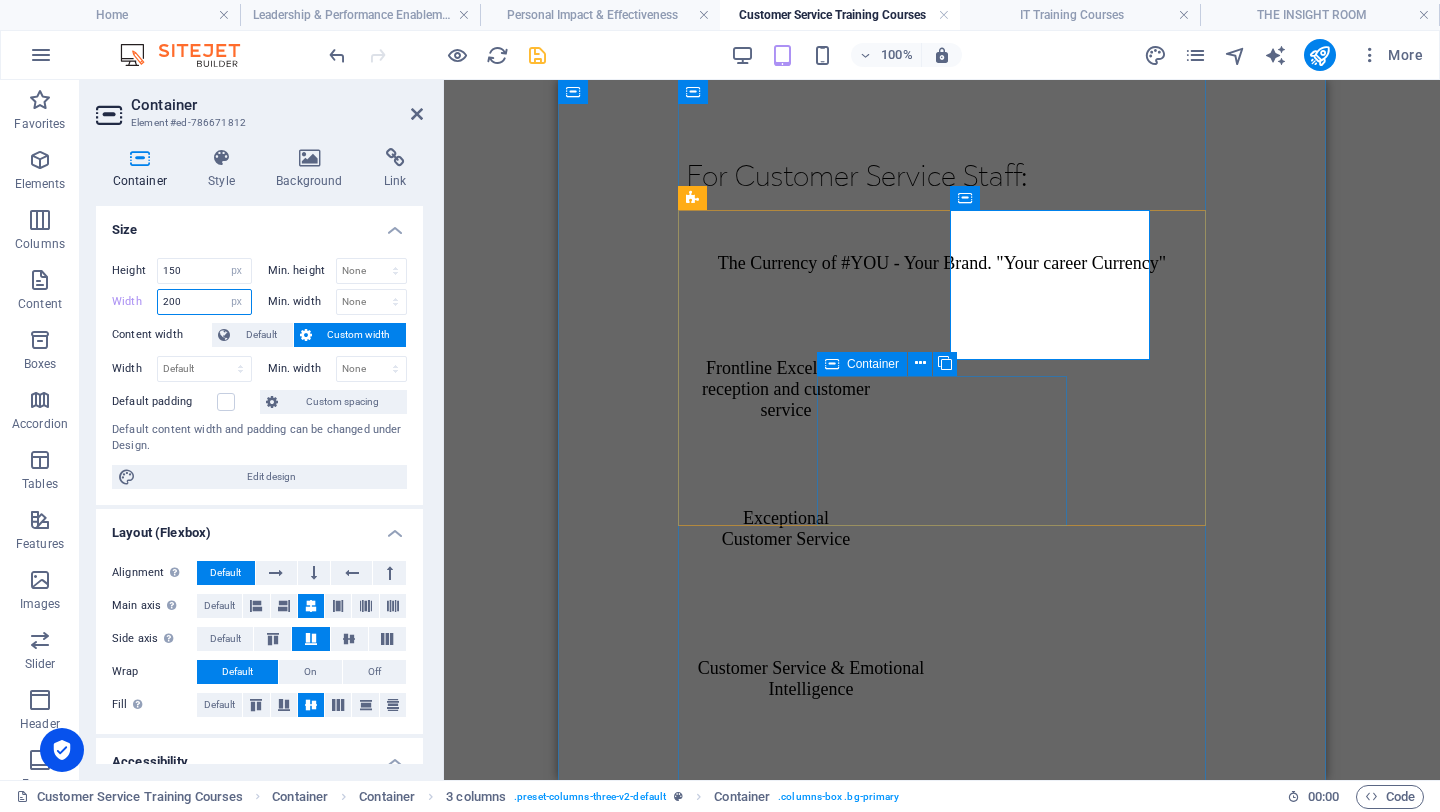 type on "200" 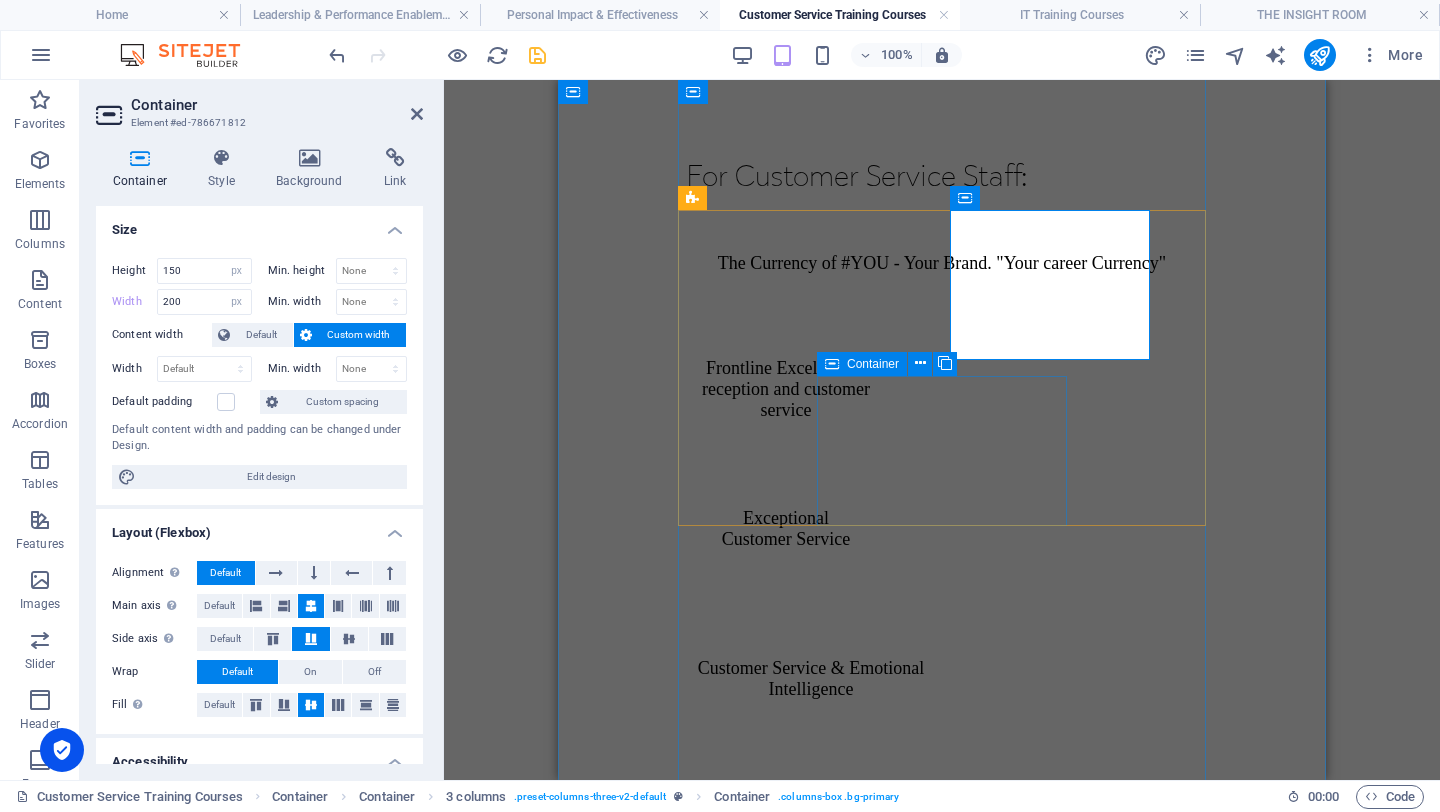 click on "Customer Service & Emotional Intelligence" at bounding box center [811, 697] 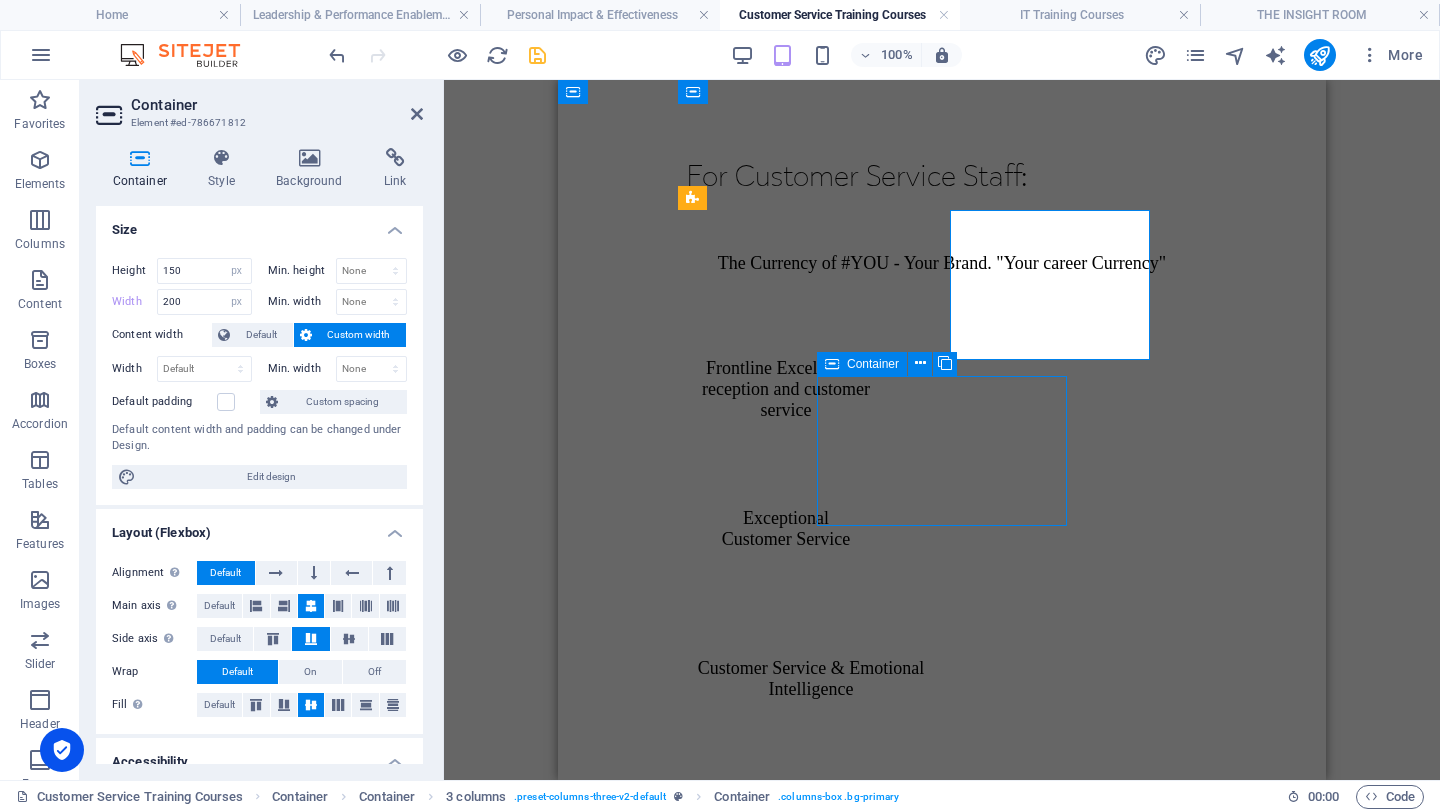 click on "Customer Service & Emotional Intelligence" at bounding box center (811, 697) 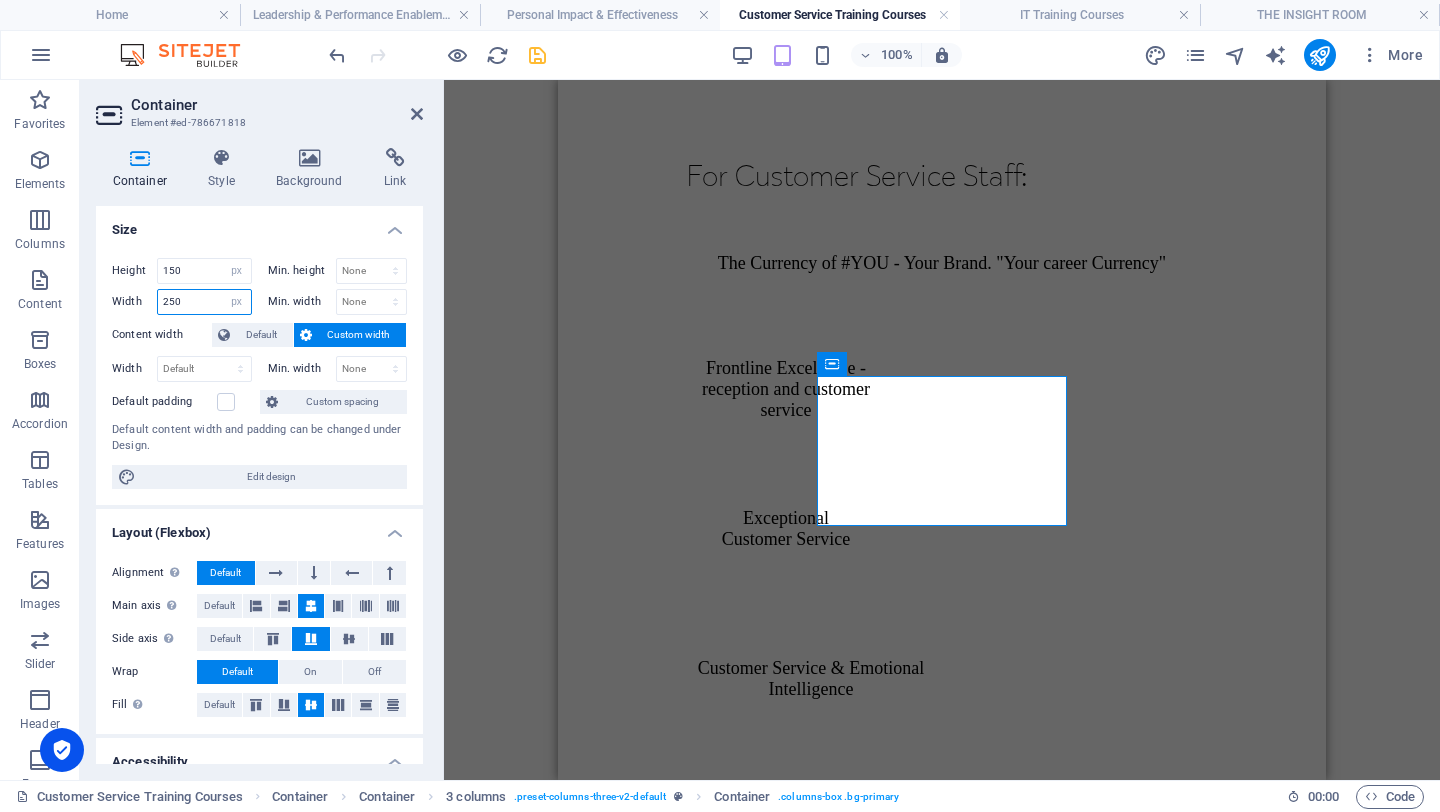 click on "250" at bounding box center (204, 302) 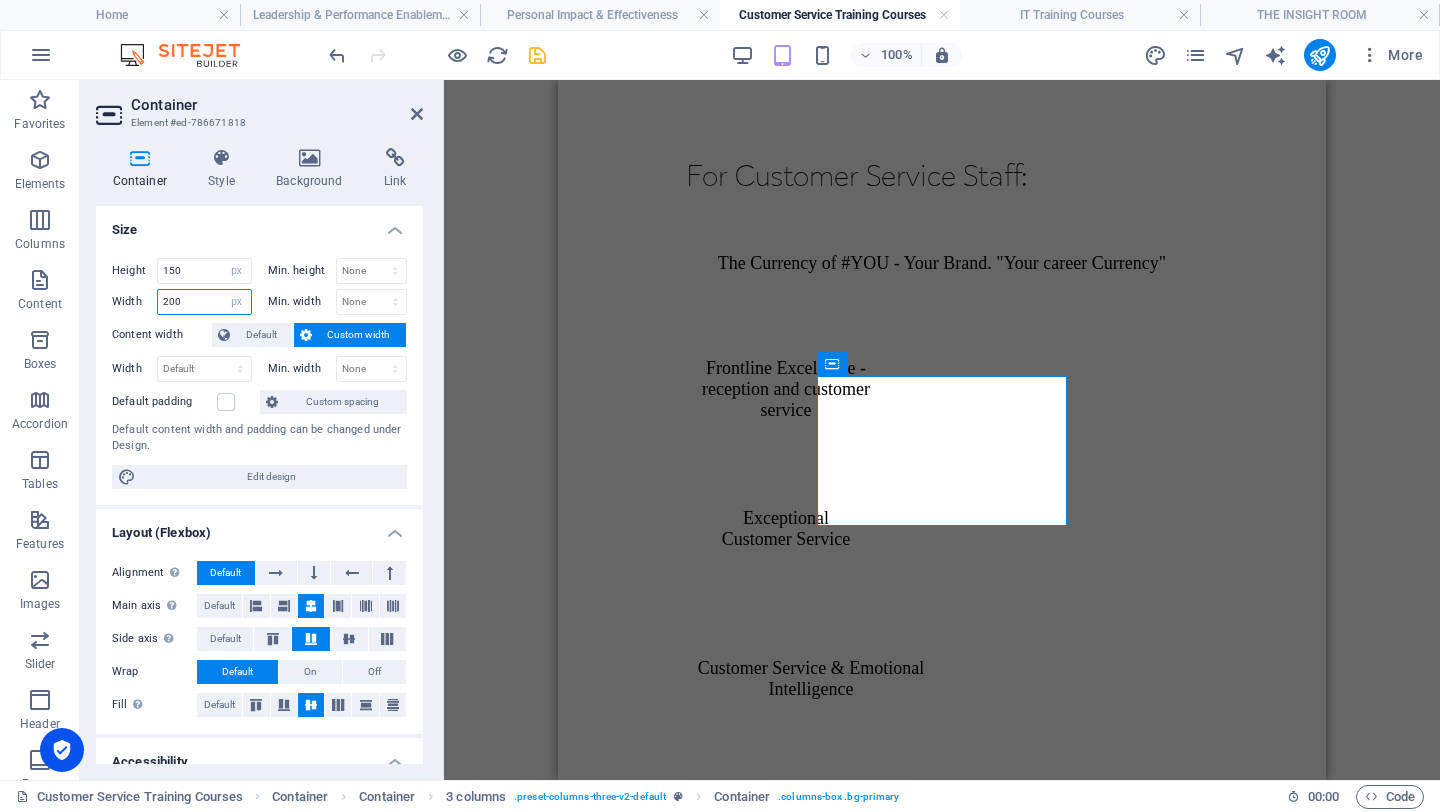type on "200" 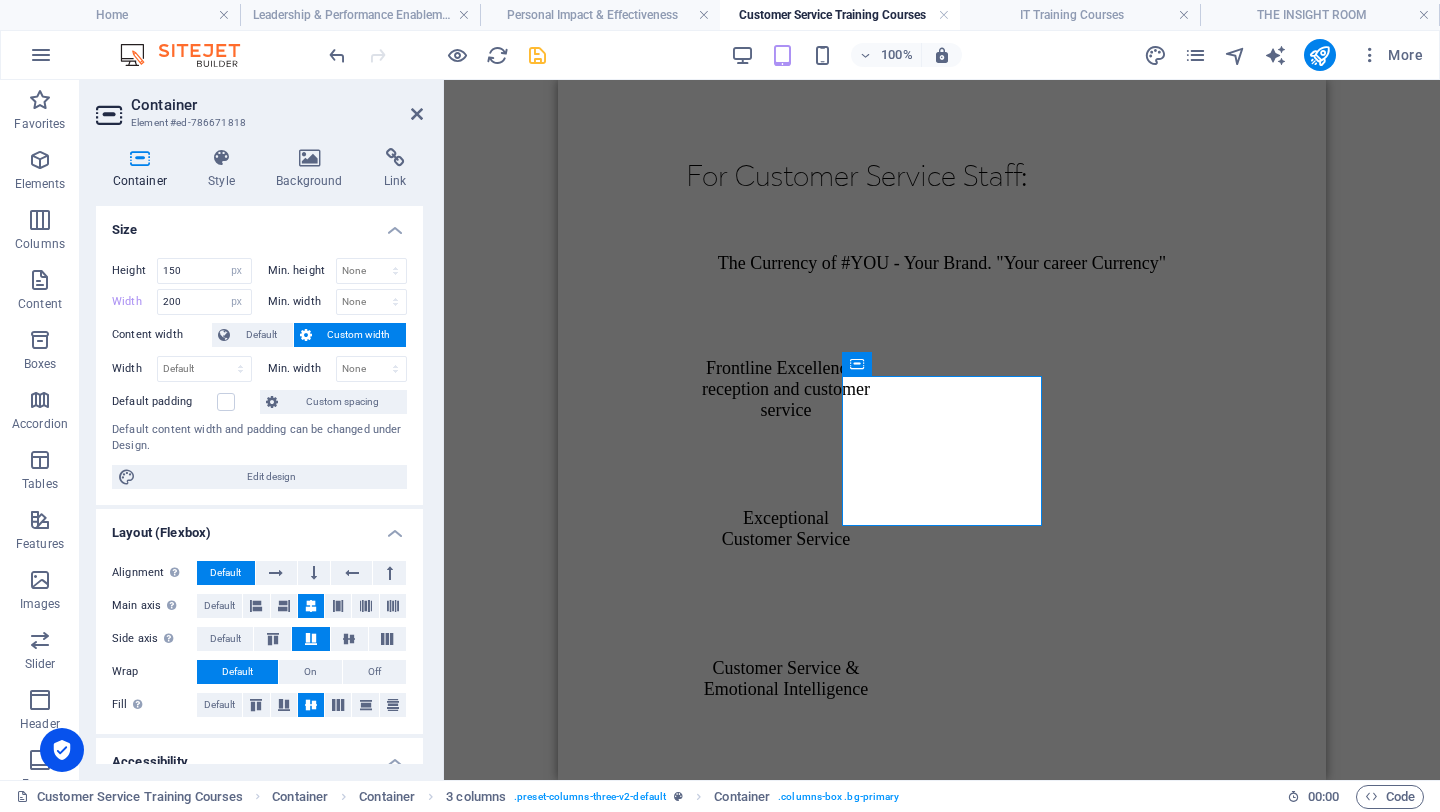 click on "Container Style Background Link Size Height 150 Default px rem % vh vw Min. height None px rem % vh vw Width 200 Default px rem % em vh vw Min. width None px rem % vh vw Content width Default Custom width Width Default px rem % em vh vw Min. width None px rem % vh vw Default padding Custom spacing Default content width and padding can be changed under Design. Edit design Layout (Flexbox) Alignment Determines the flex direction. Default Main axis Determine how elements should behave along the main axis inside this container (justify content). Default Side axis Control the vertical direction of the element inside of the container (align items). Default Wrap Default On Off Fill Controls the distances and direction of elements on the y-axis across several lines (align content). Default Accessibility ARIA helps assistive technologies (like screen readers) to understand the role, state, and behavior of web elements Role The ARIA role defines the purpose of an element.  None Alert Article Banner Fan" at bounding box center [259, 456] 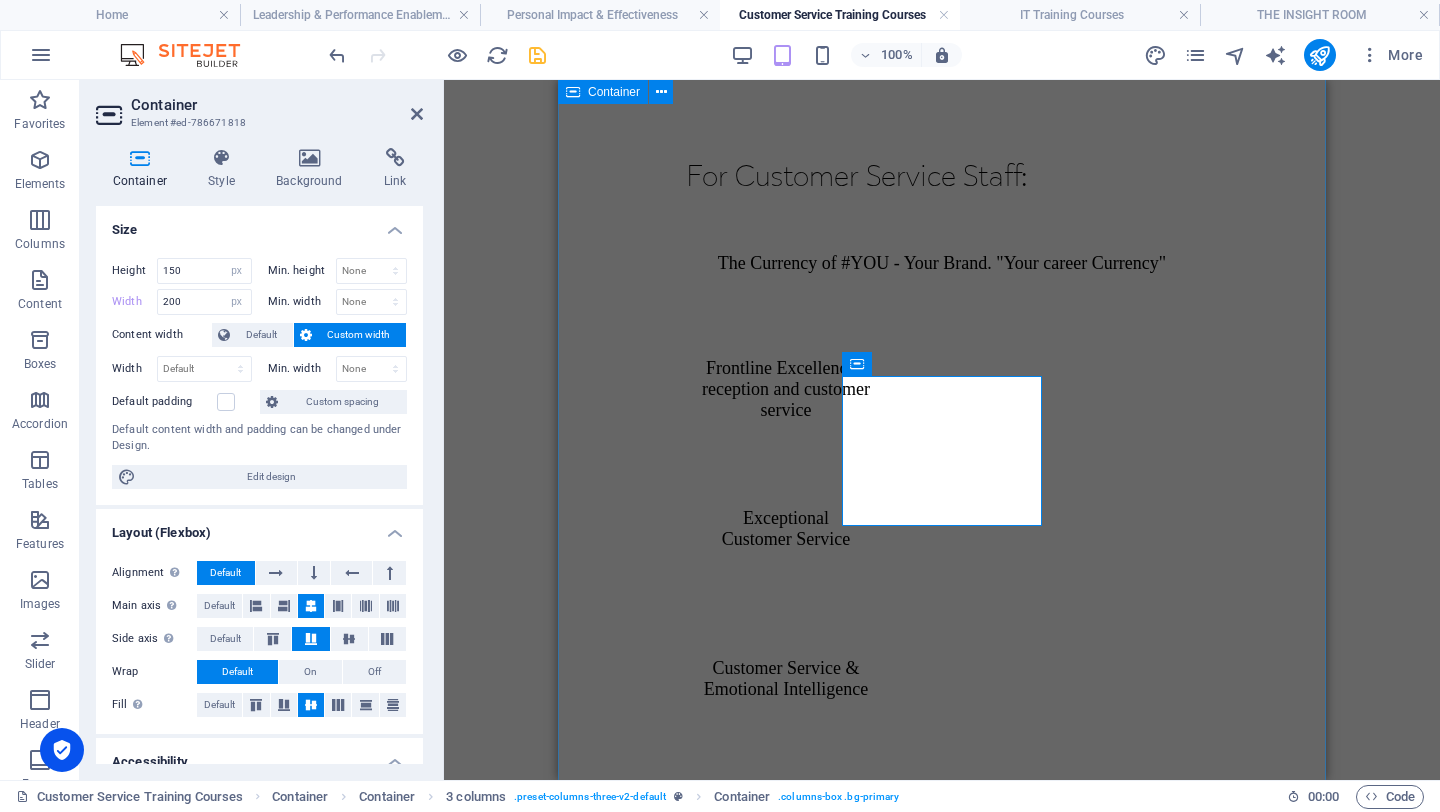 click on "For Customer Service Staff:  The Currency of #YOU - Your Brand. "Your career Currency" Frontline Excellence - reception and customer service Exceptional Customer Service  Customer Service & Emotional Intelligence Mastering Business Communication Skills The Economics of Well-Being - Stress and Self-management Assertiveness and the Art of Persuasion Modern Business Writing Skills Conscious Leadership for the Modern Leader" at bounding box center (942, 792) 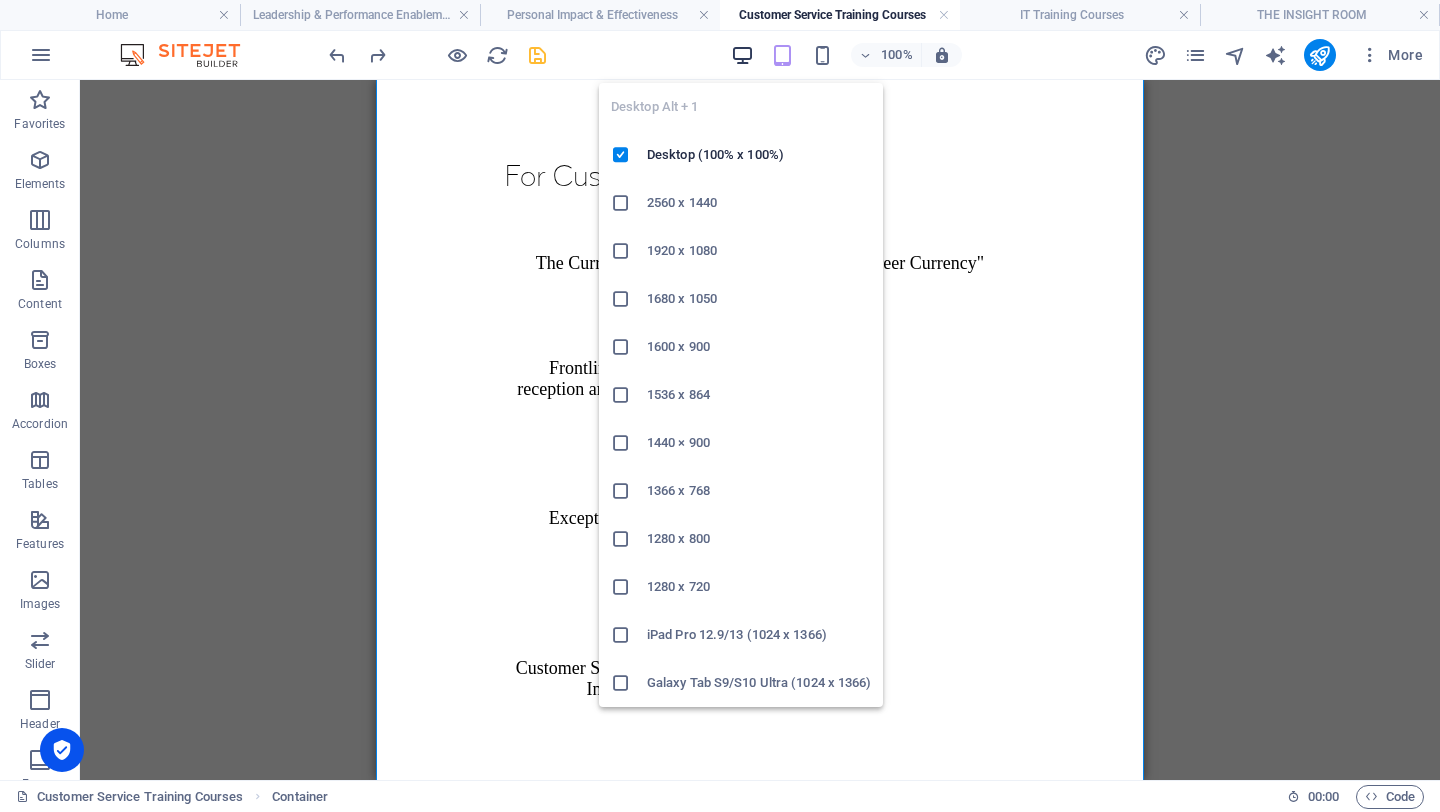click at bounding box center [742, 55] 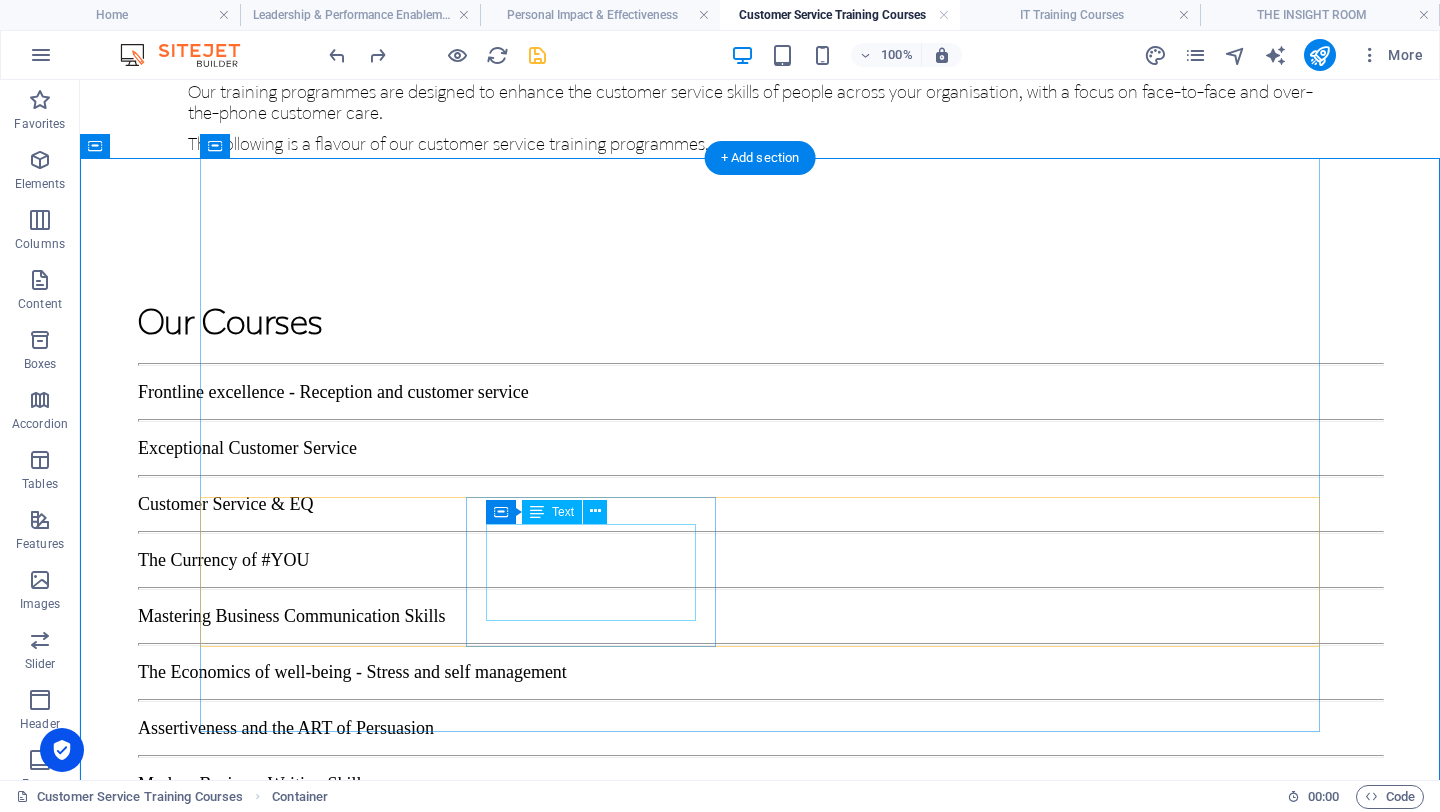 scroll, scrollTop: 1475, scrollLeft: 0, axis: vertical 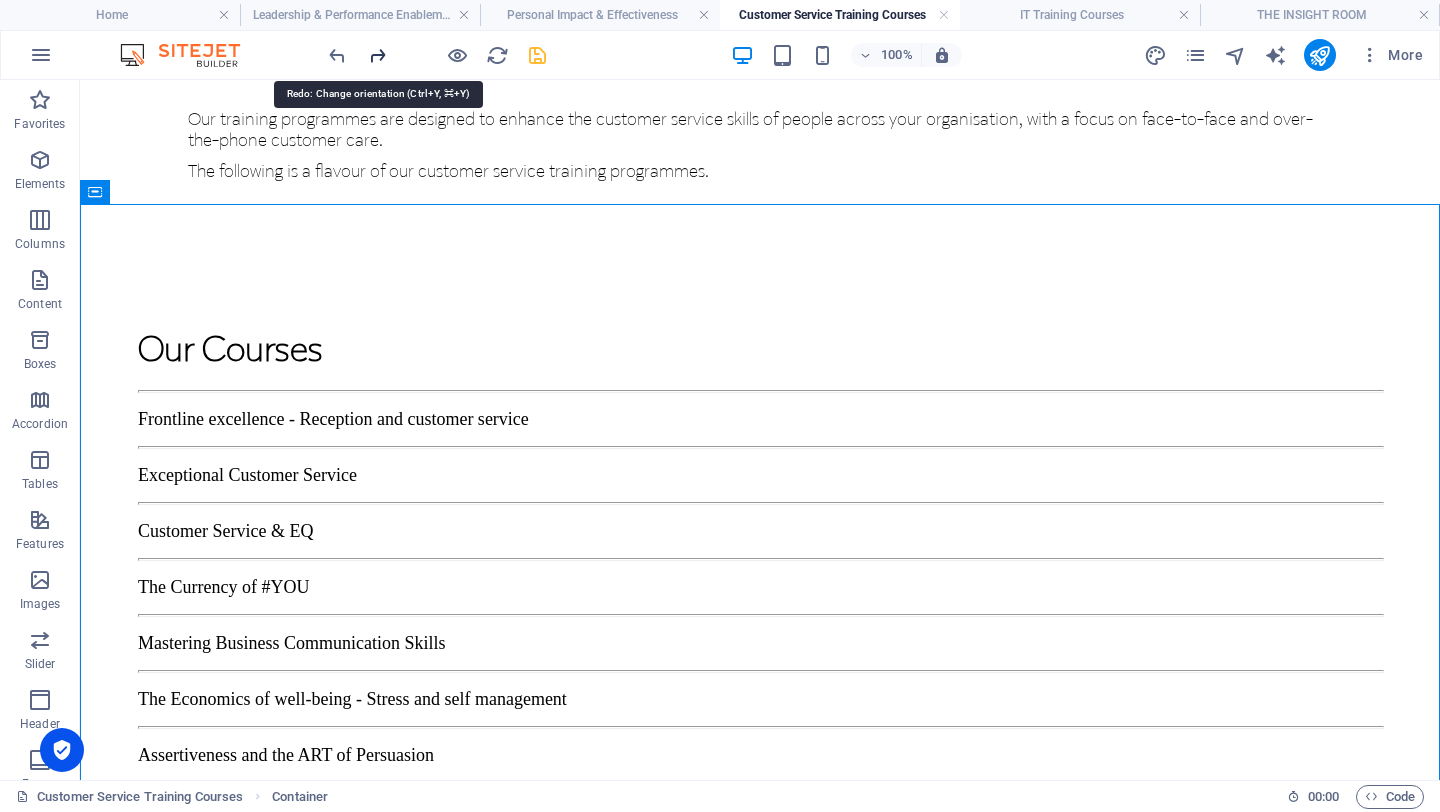 click at bounding box center (377, 55) 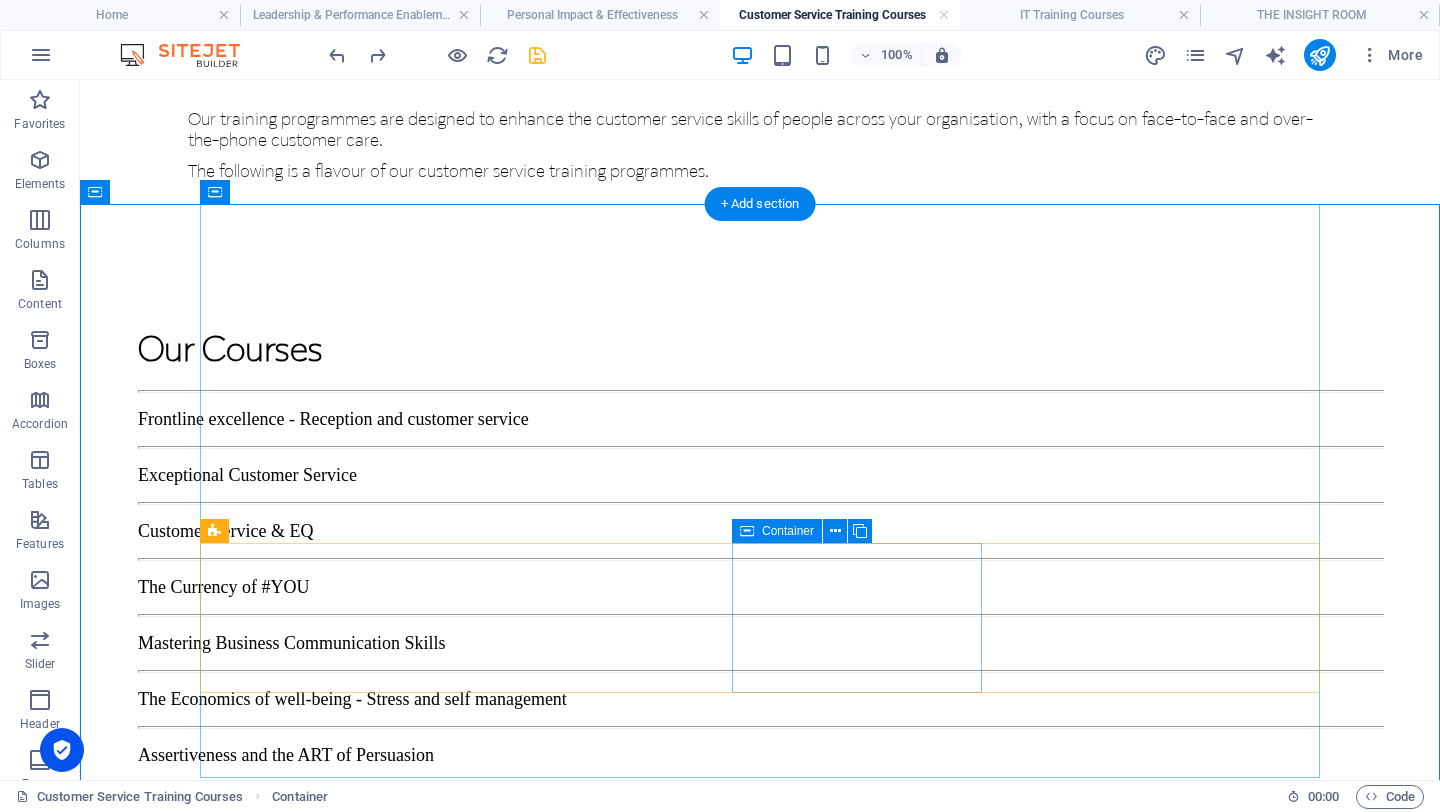 scroll, scrollTop: 1479, scrollLeft: 0, axis: vertical 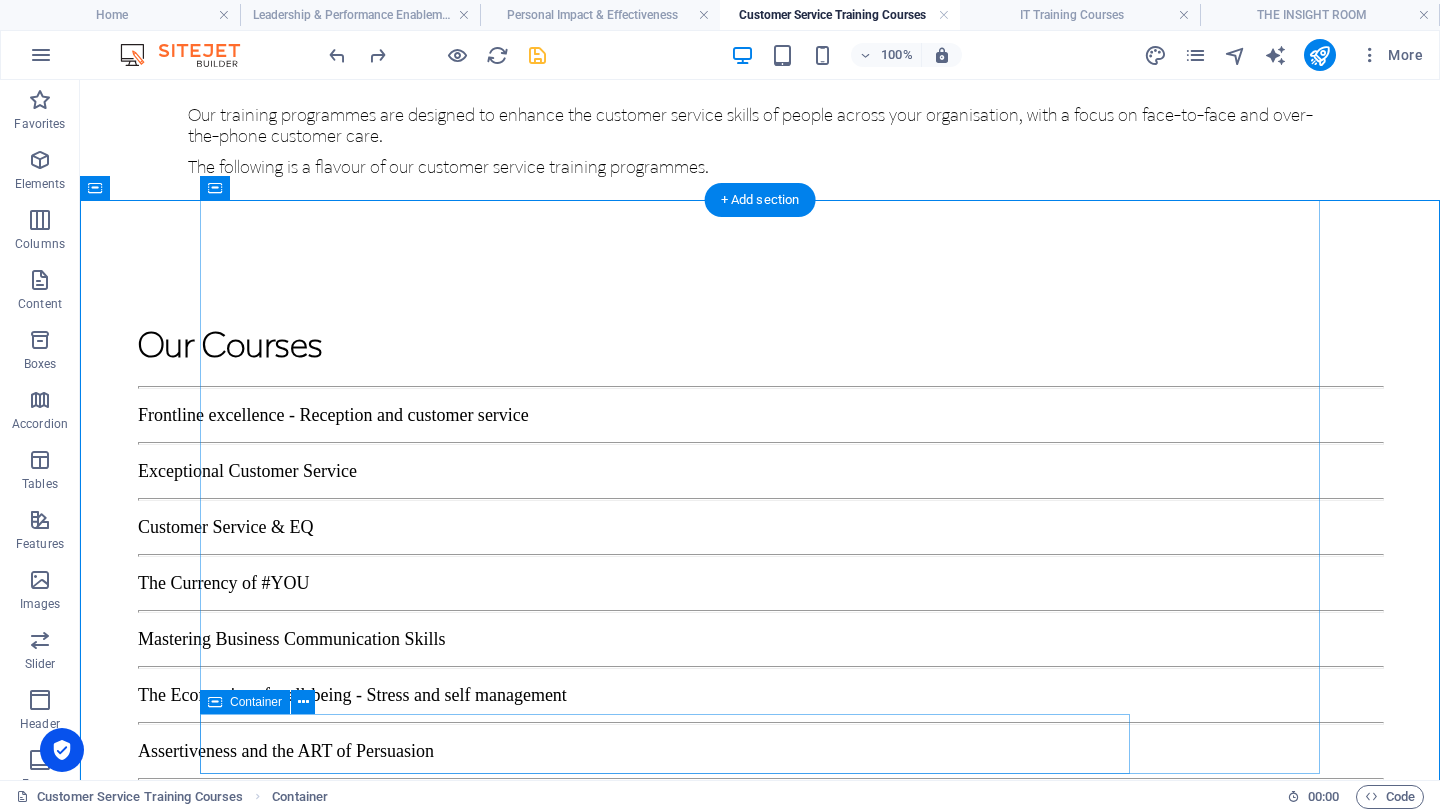 click on "Modern Business Writing Skills" at bounding box center (673, 2078) 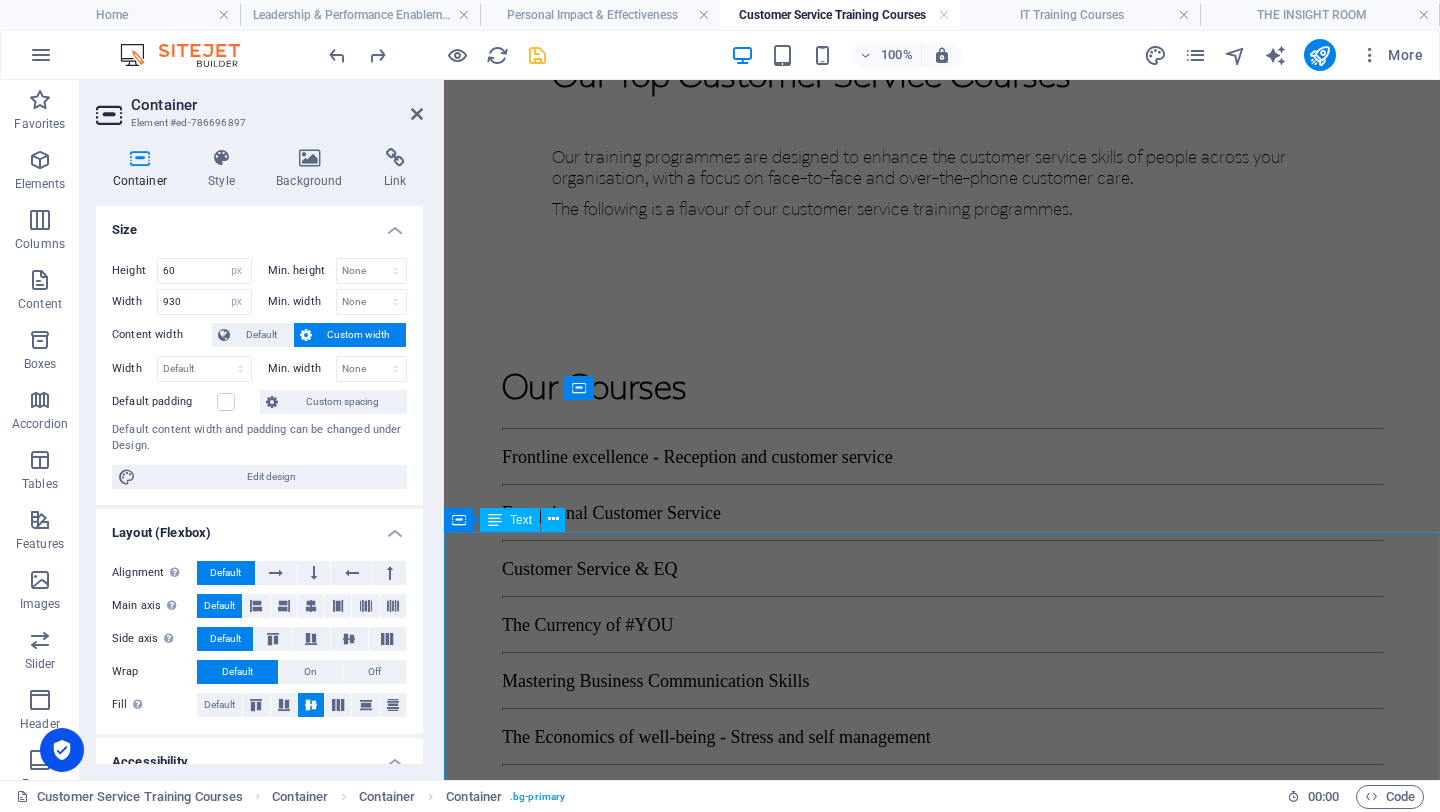 scroll, scrollTop: 2435, scrollLeft: 0, axis: vertical 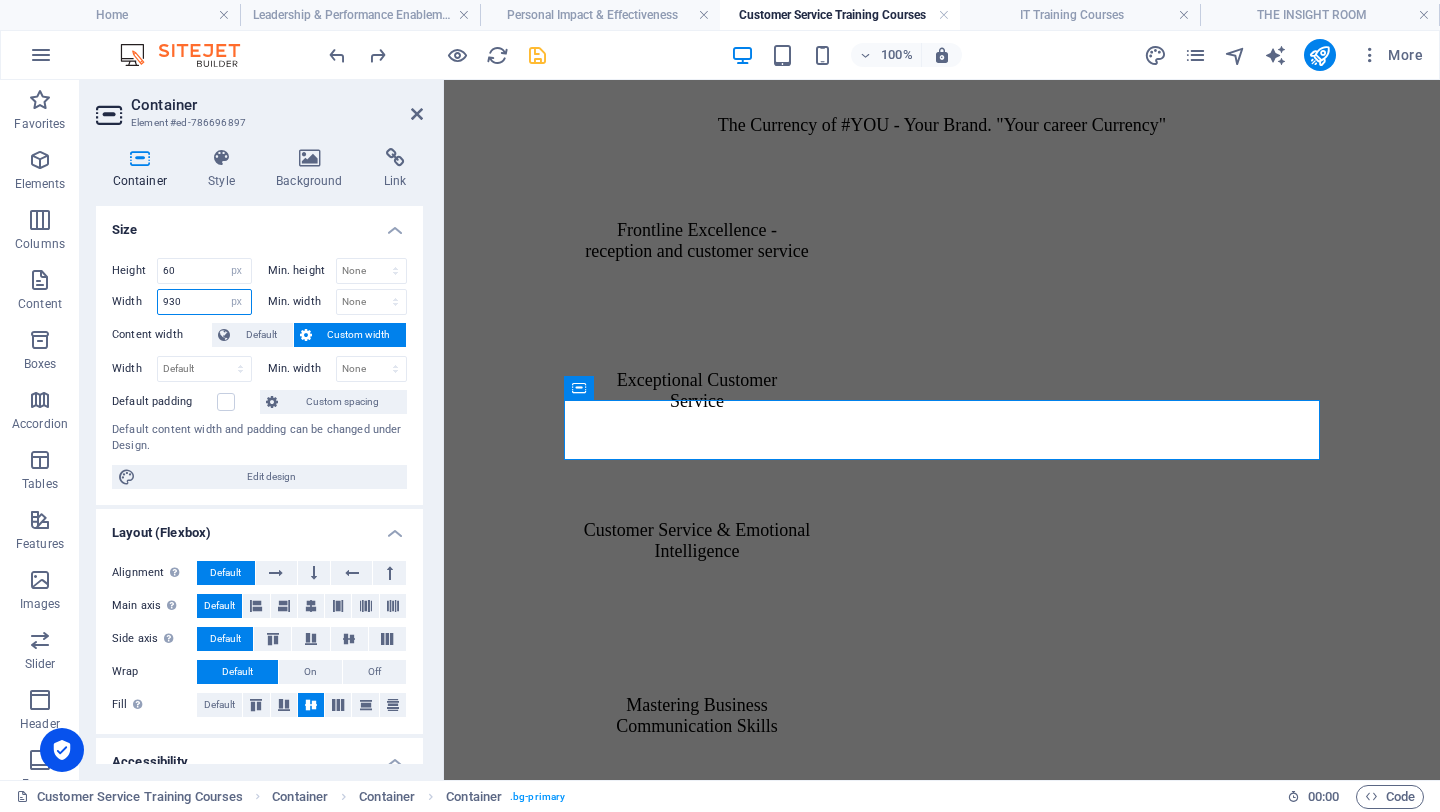 drag, startPoint x: 187, startPoint y: 301, endPoint x: 152, endPoint y: 301, distance: 35 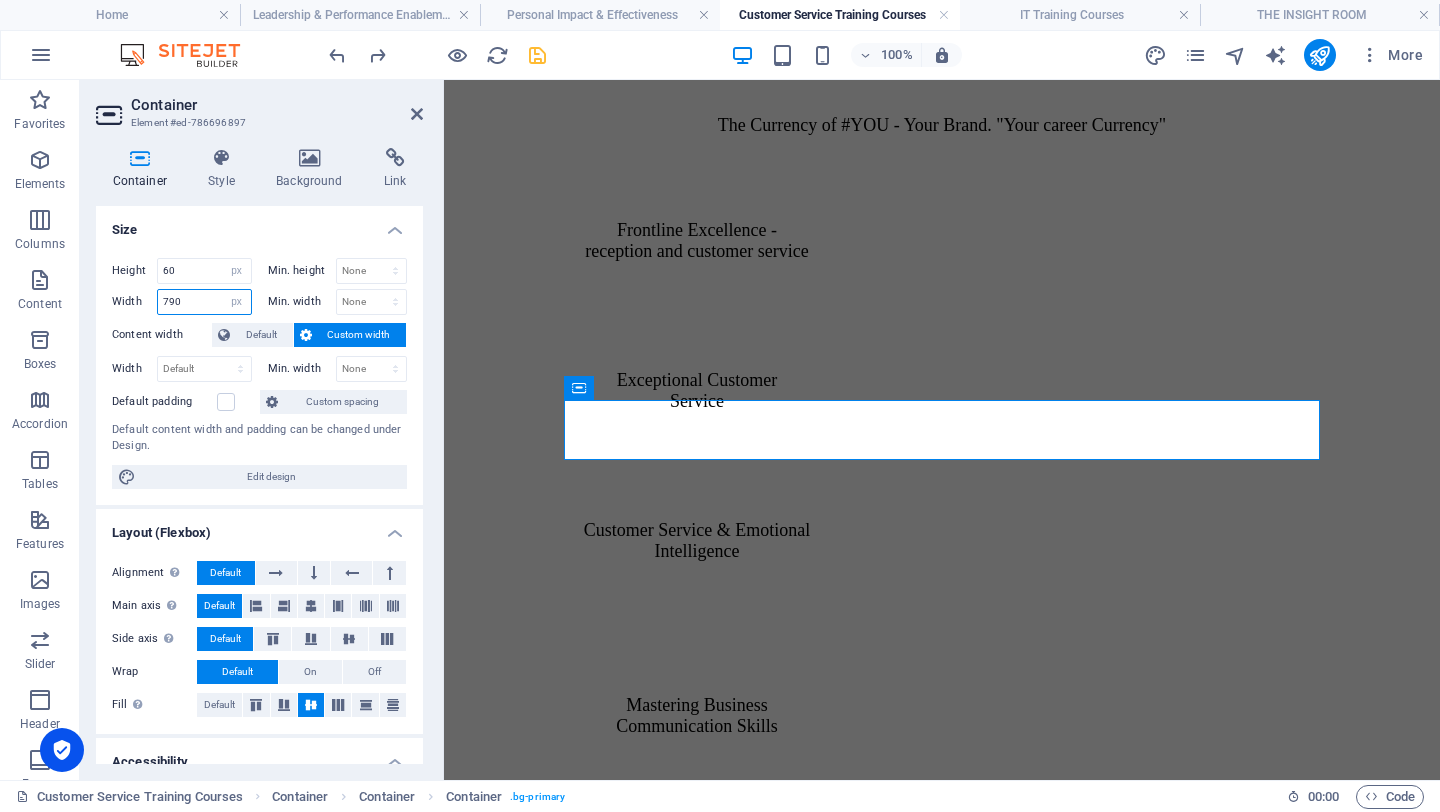type on "790" 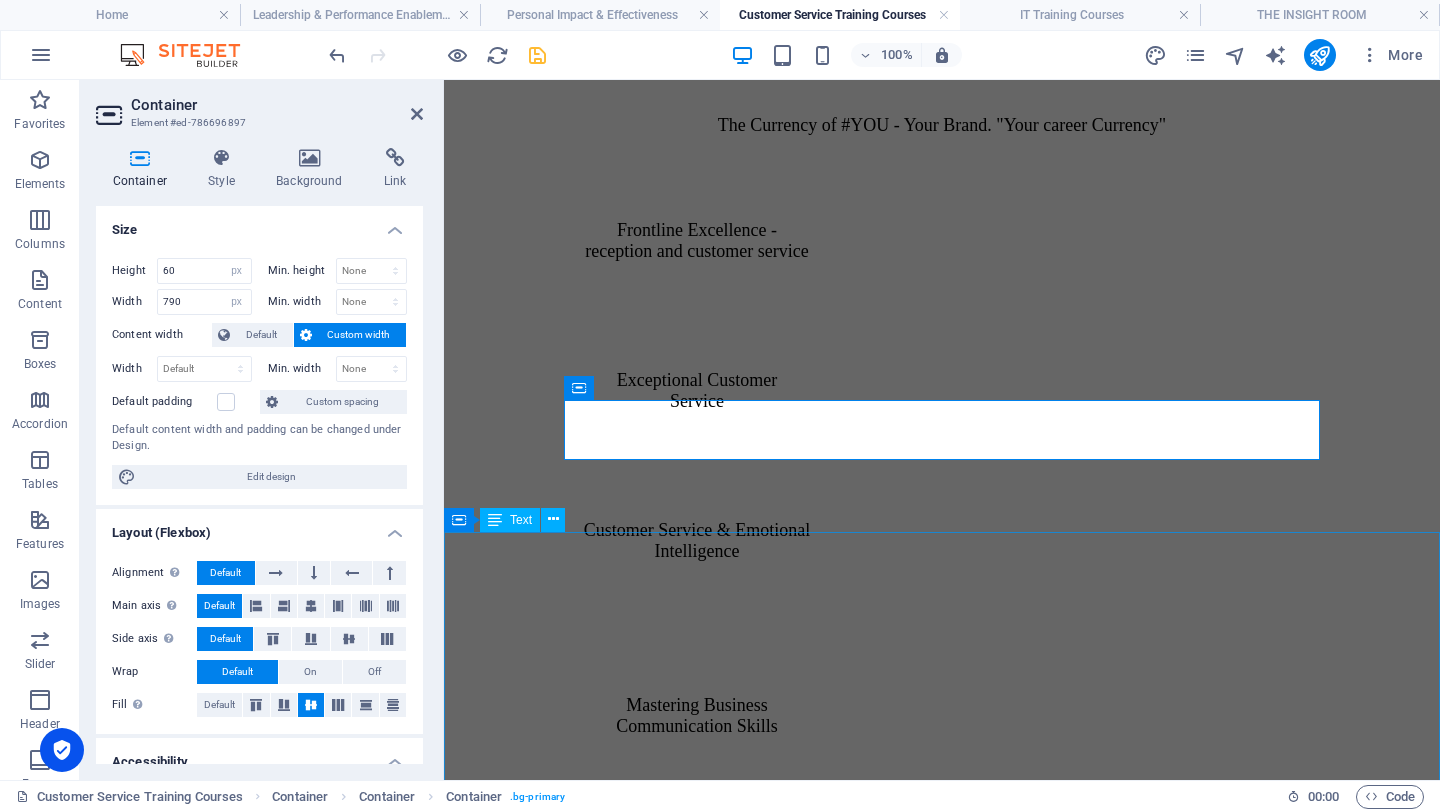 click on "Steadfast in our belief that training is best delivered in person, we’ve built our training courses around real-world scenarios, with a focus on delivering genuine results. These can also be personalised to address the needs and skill gaps of your employees.  If you’d like to learn more about how we can deliver tailor-made training programmes for your teams, please  email us   here. Our customer service courses are led by friendly, engaging consultants with extensive experience across various sectors." at bounding box center [942, 1401] 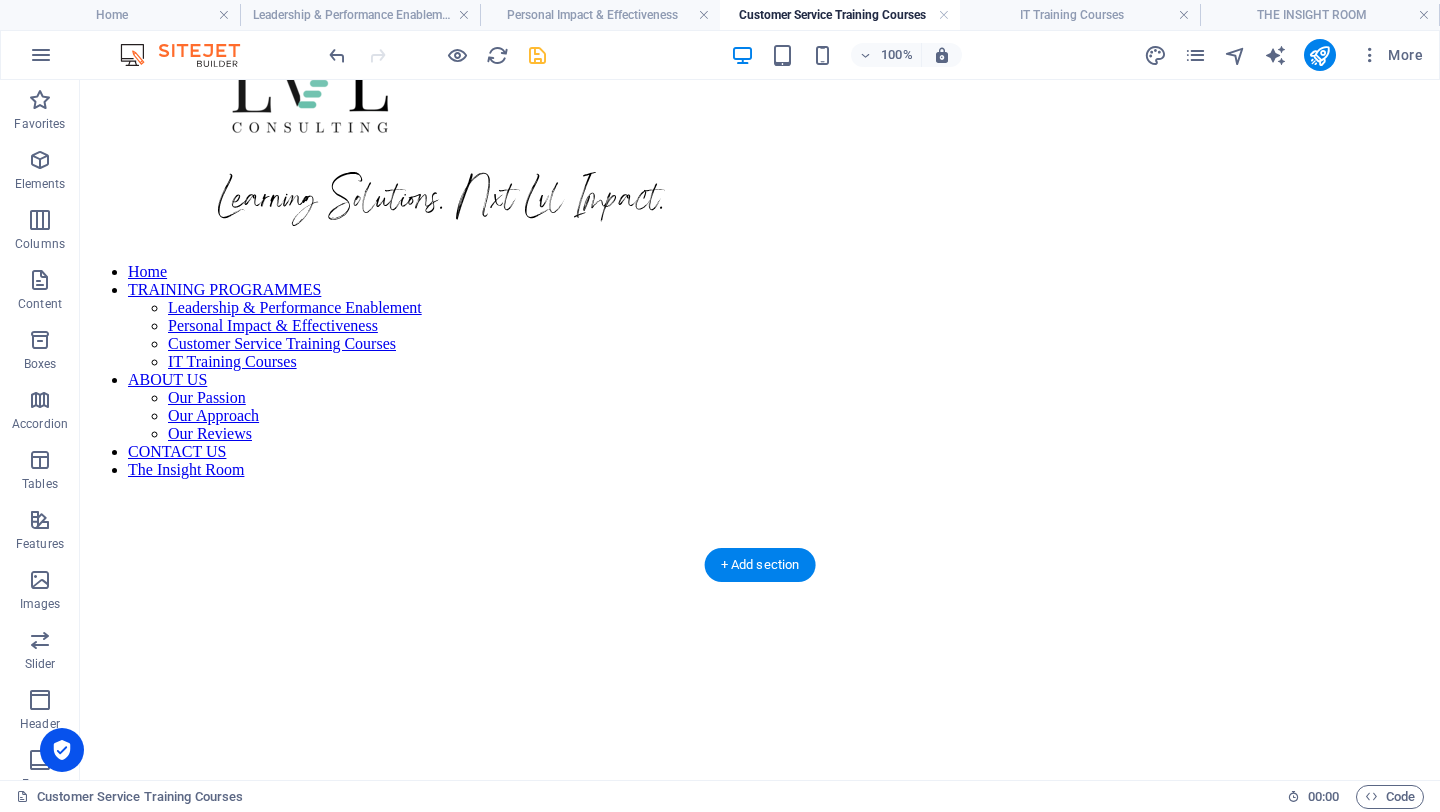 scroll, scrollTop: 0, scrollLeft: 0, axis: both 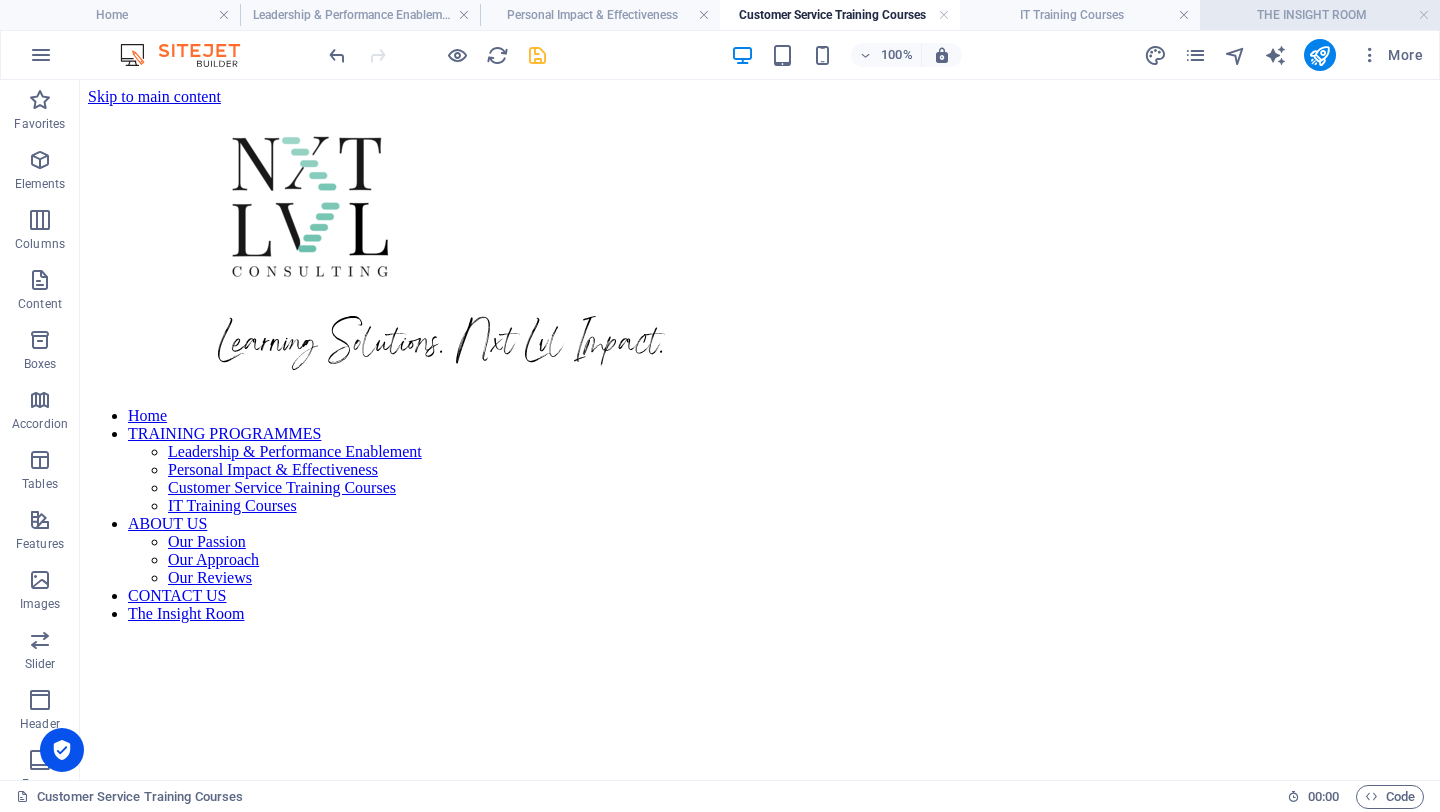click on "THE INSIGHT ROOM" at bounding box center [1320, 15] 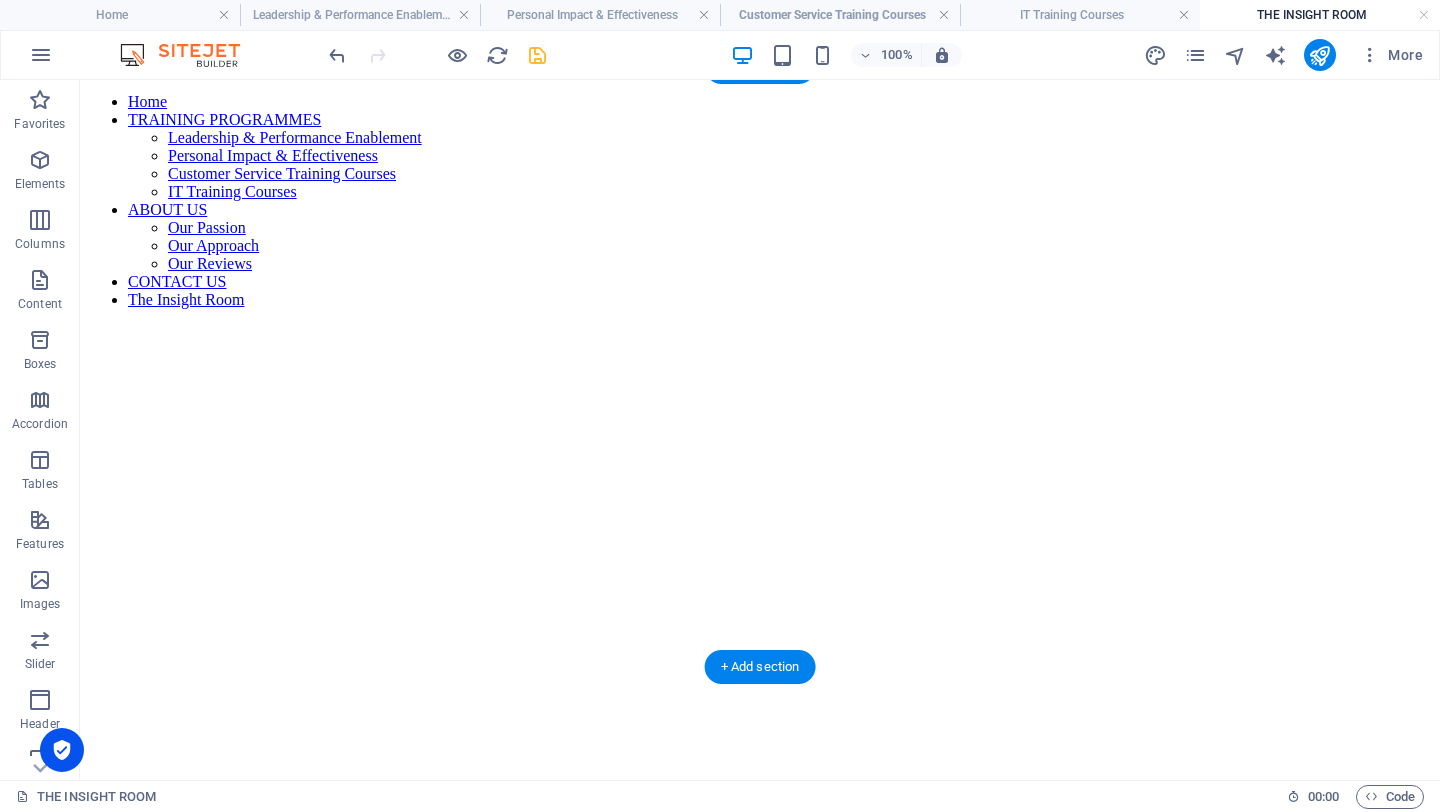scroll, scrollTop: 315, scrollLeft: 0, axis: vertical 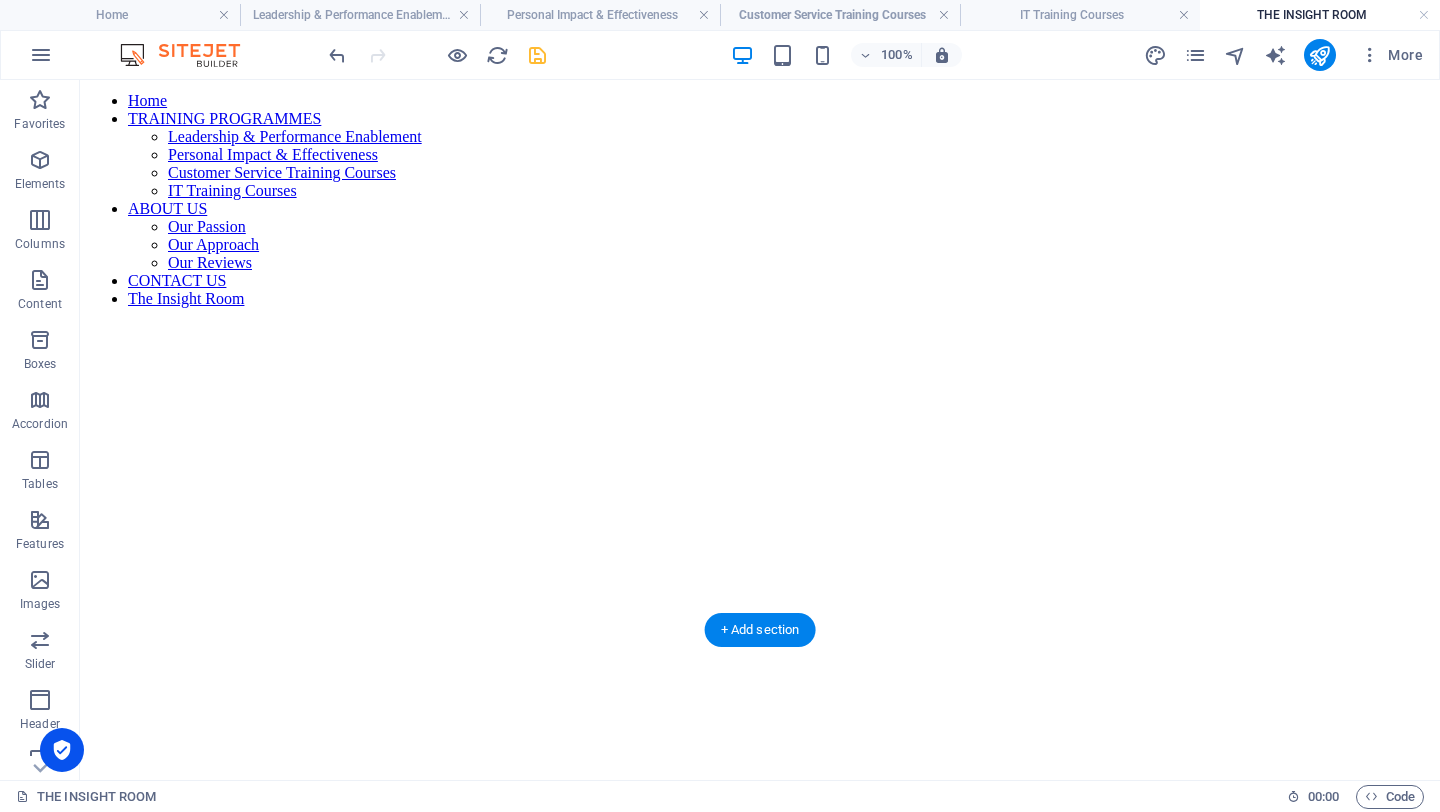 click at bounding box center [760, 324] 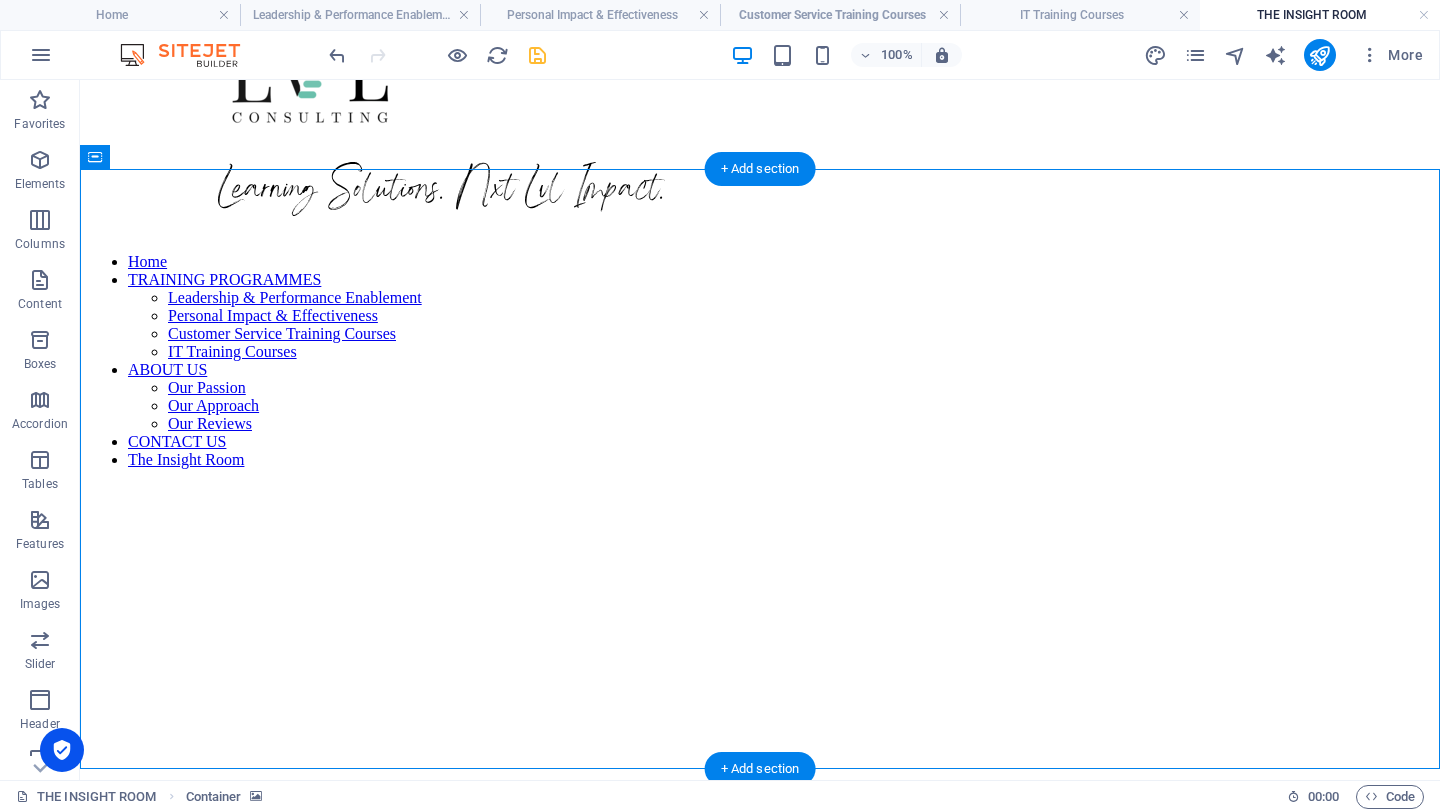scroll, scrollTop: 137, scrollLeft: 0, axis: vertical 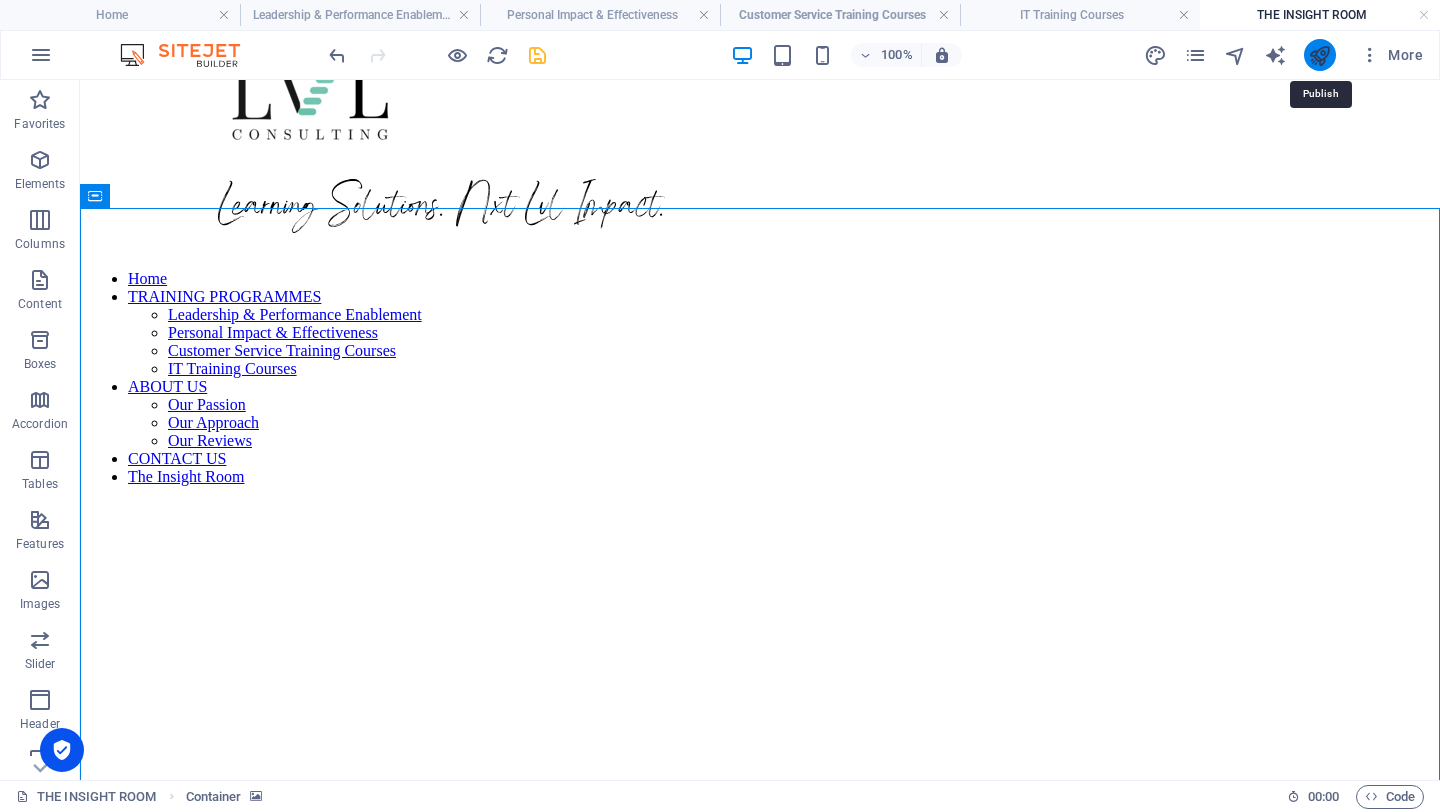 click at bounding box center [1319, 55] 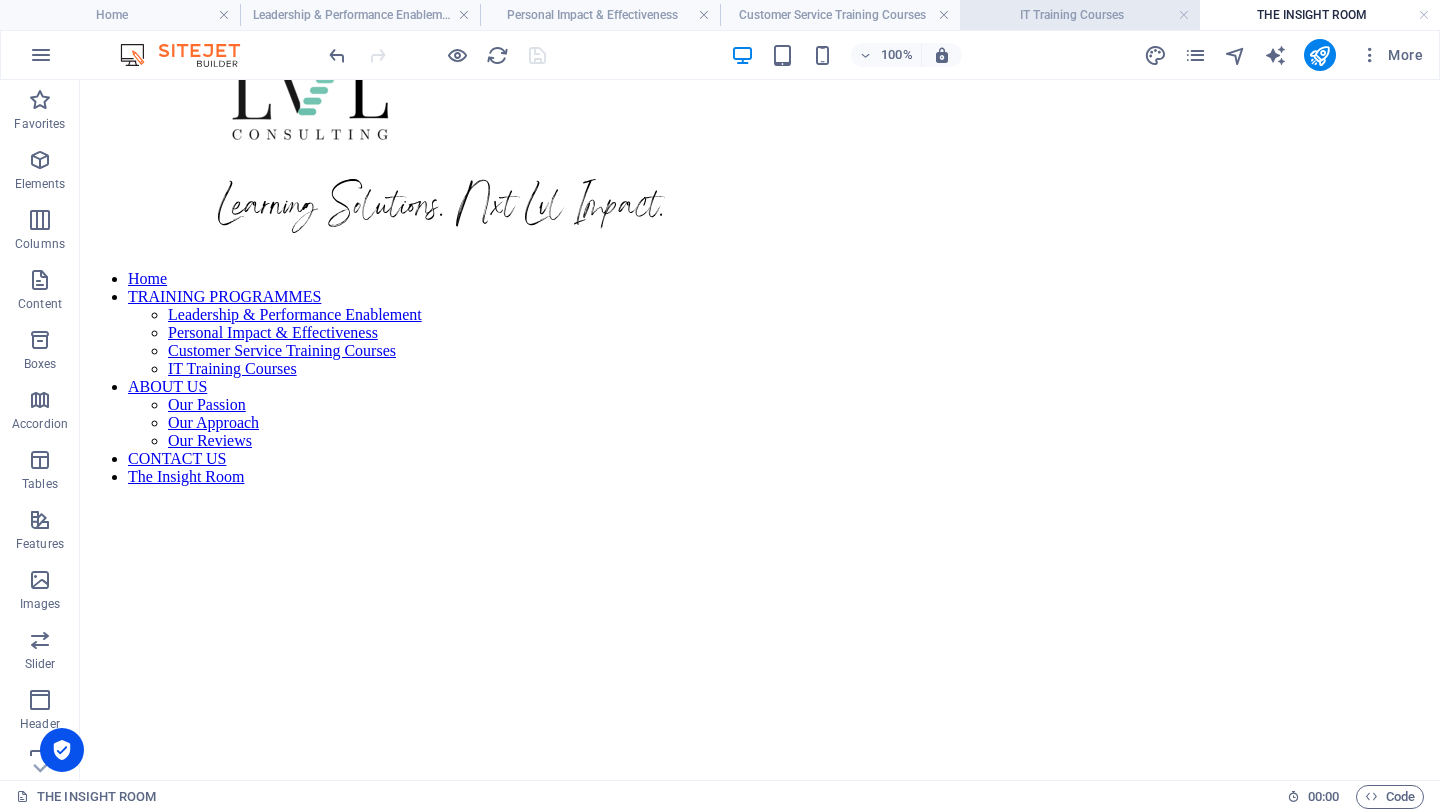 click on "IT Training Courses" at bounding box center (1080, 15) 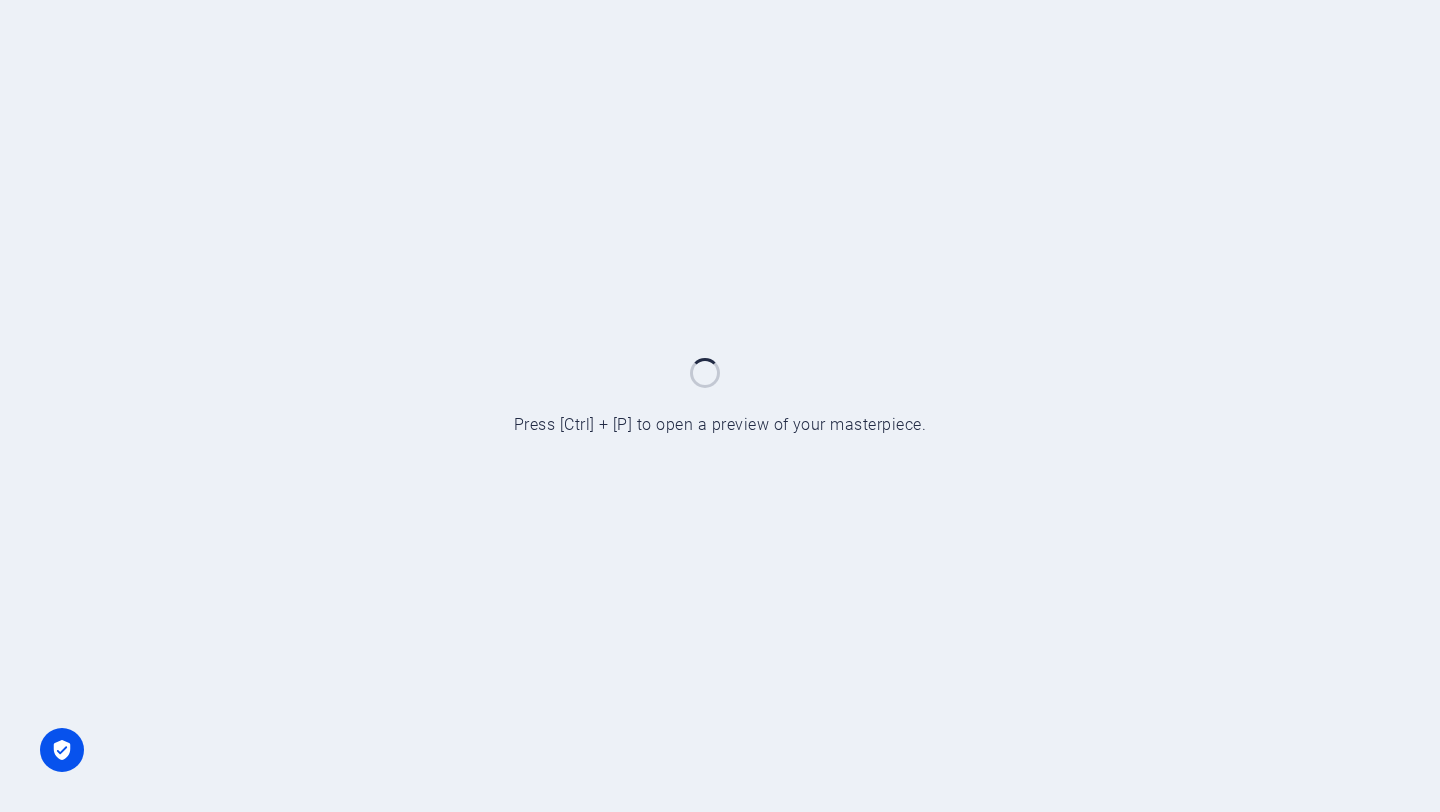 scroll, scrollTop: 499, scrollLeft: 0, axis: vertical 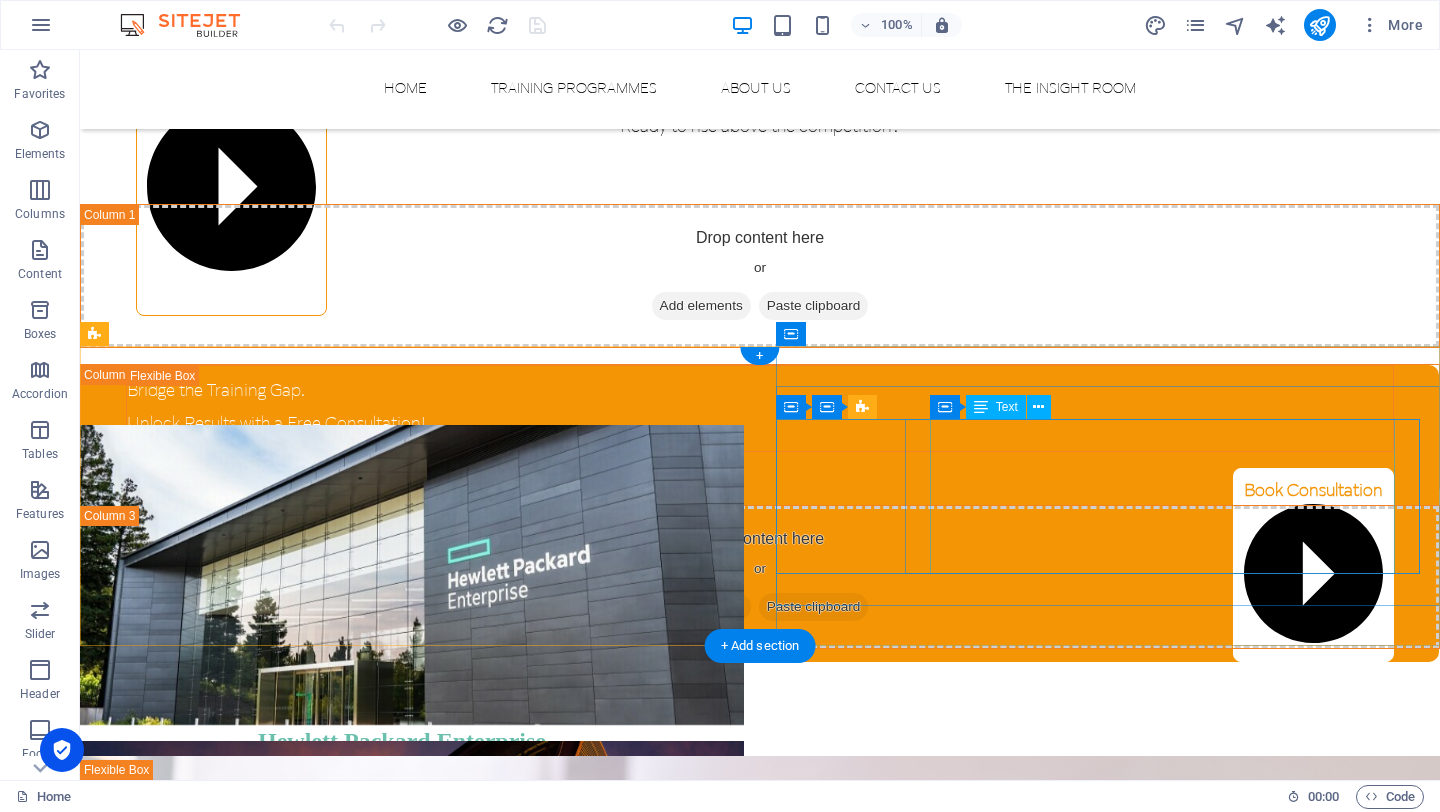 click on "Nadeema and her team are always professional, positive, easy to work with and prepared to go the extra mile to ensure we get the best out of the training. I would not hesitate to recommend Nxt Lvl  Consulting to anyone considering their services." at bounding box center [402, 1205] 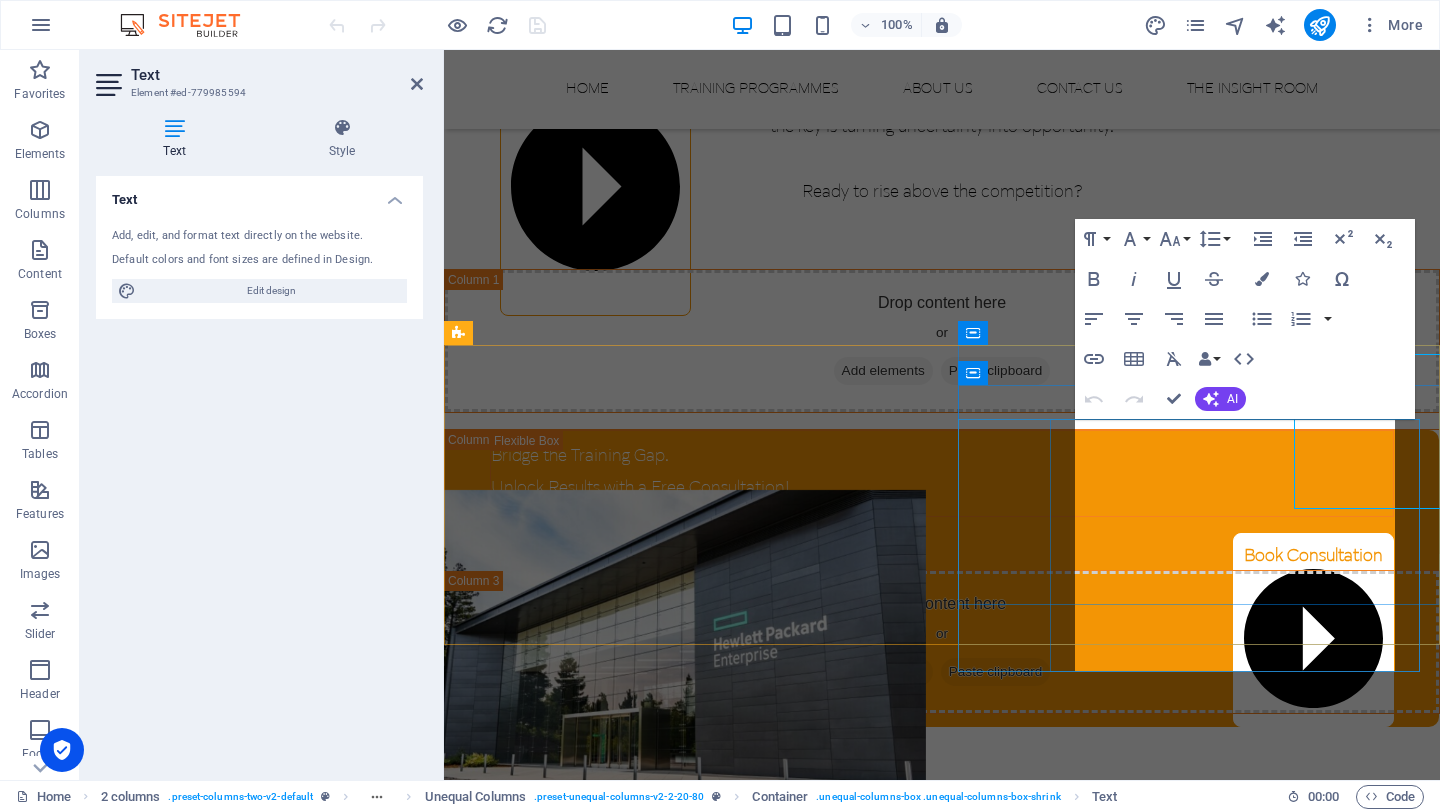 scroll, scrollTop: 3243, scrollLeft: 0, axis: vertical 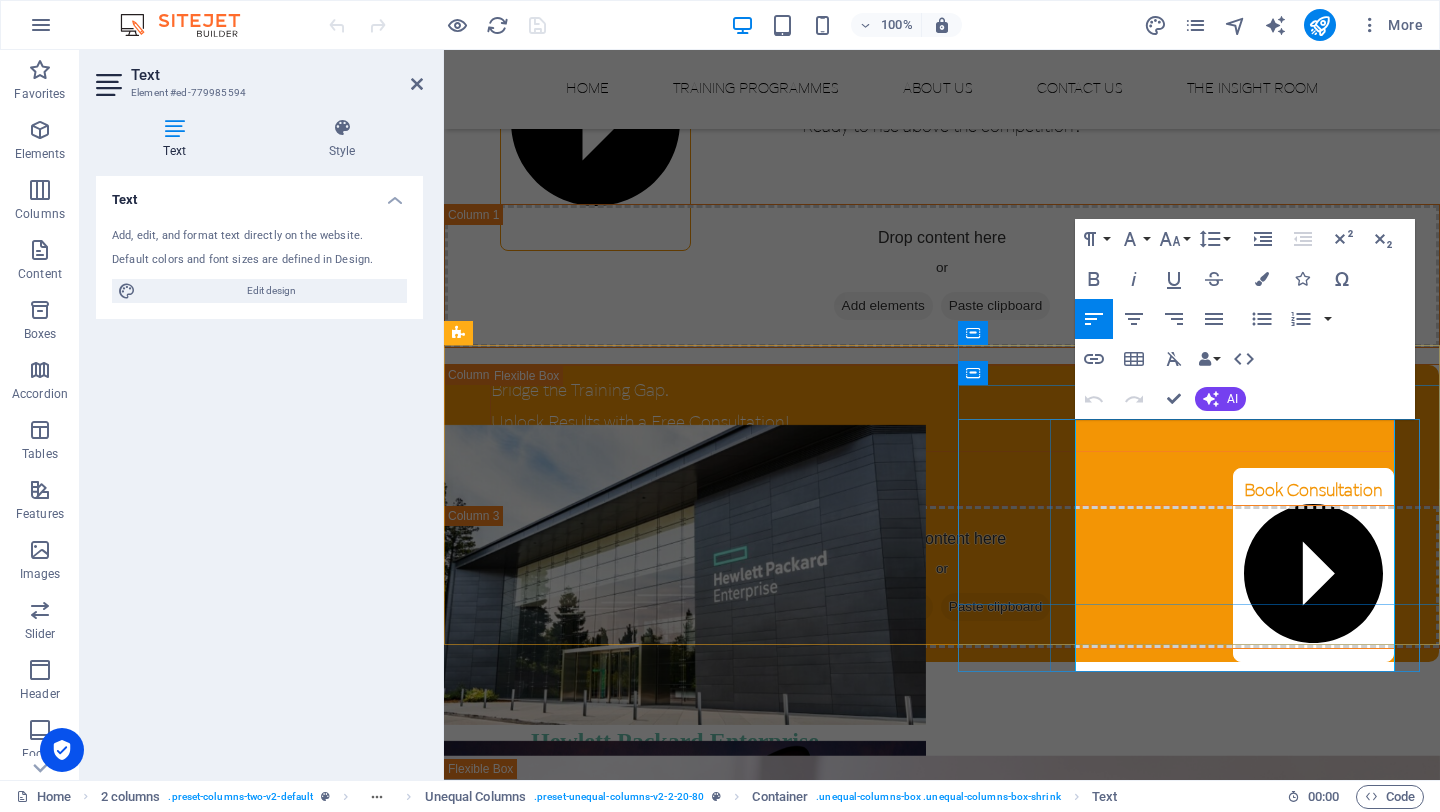 click on "Nadeema and her team are always professional, positive, easy to work with and prepared to go the extra mile to ensure we get the best out of the training. I would not hesitate to recommend Nxt Lvl  Consulting to anyone considering their services." at bounding box center [675, 1234] 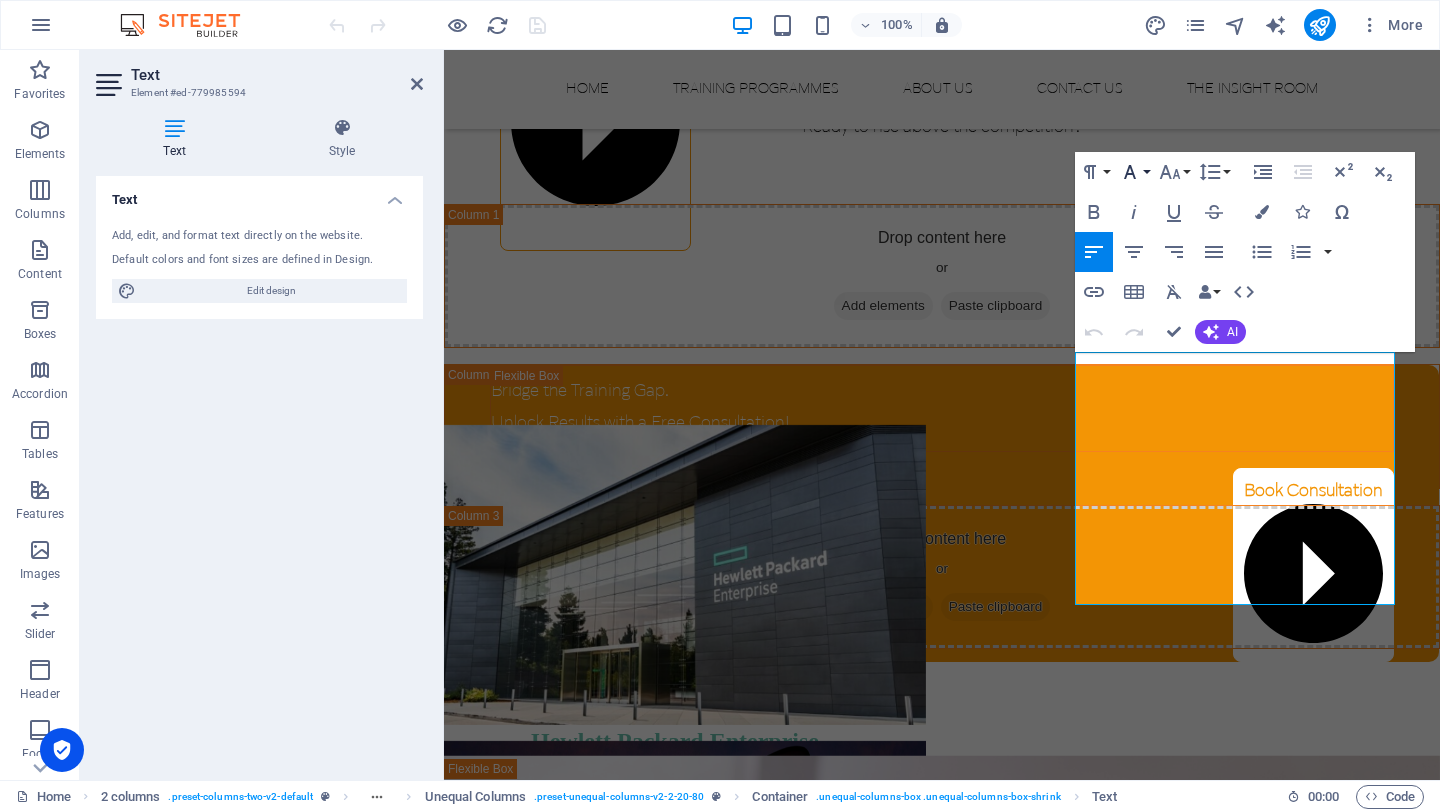 click 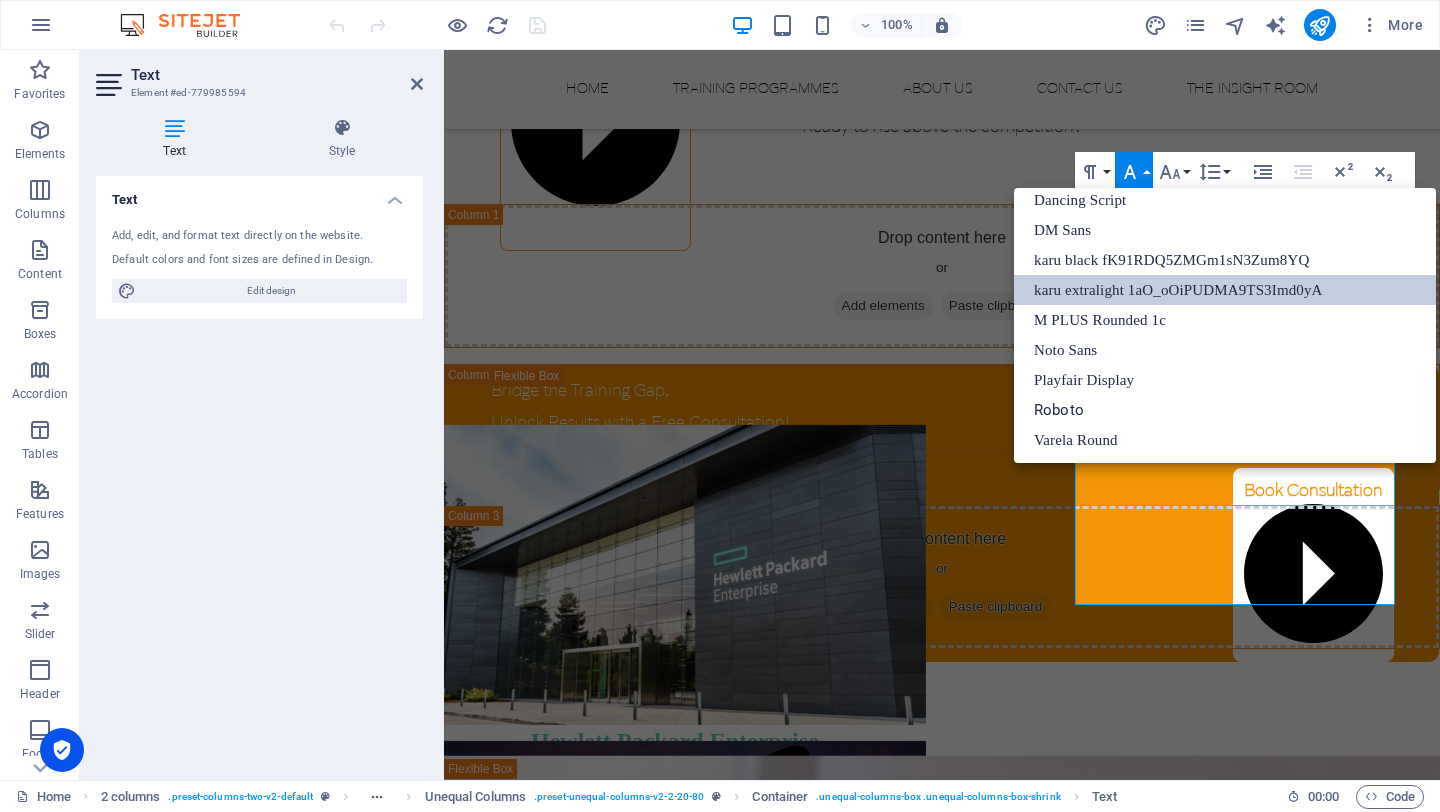 scroll, scrollTop: 221, scrollLeft: 0, axis: vertical 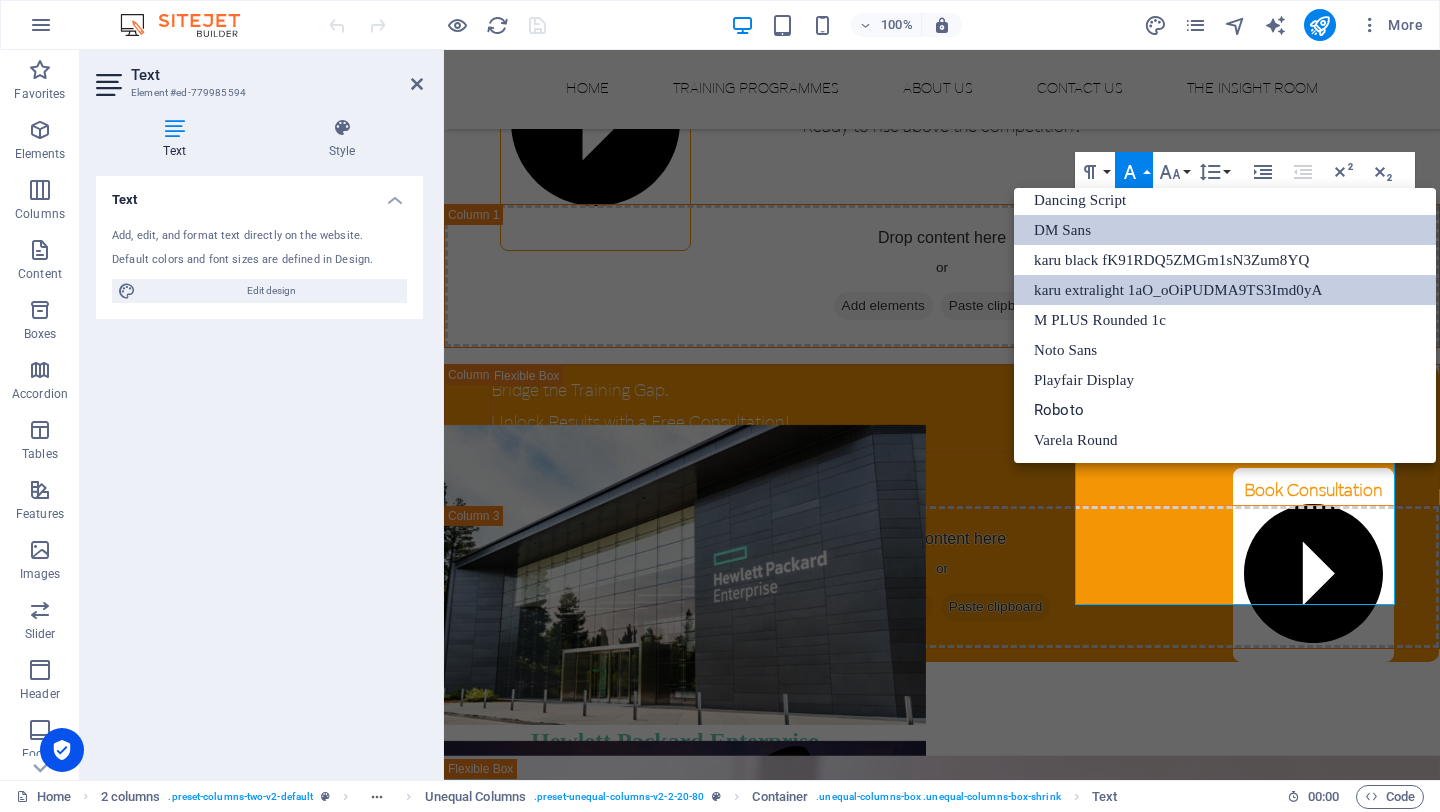click on "karu black fK91RDQ5ZMGm1sN3Zum8YQ" at bounding box center [1225, 260] 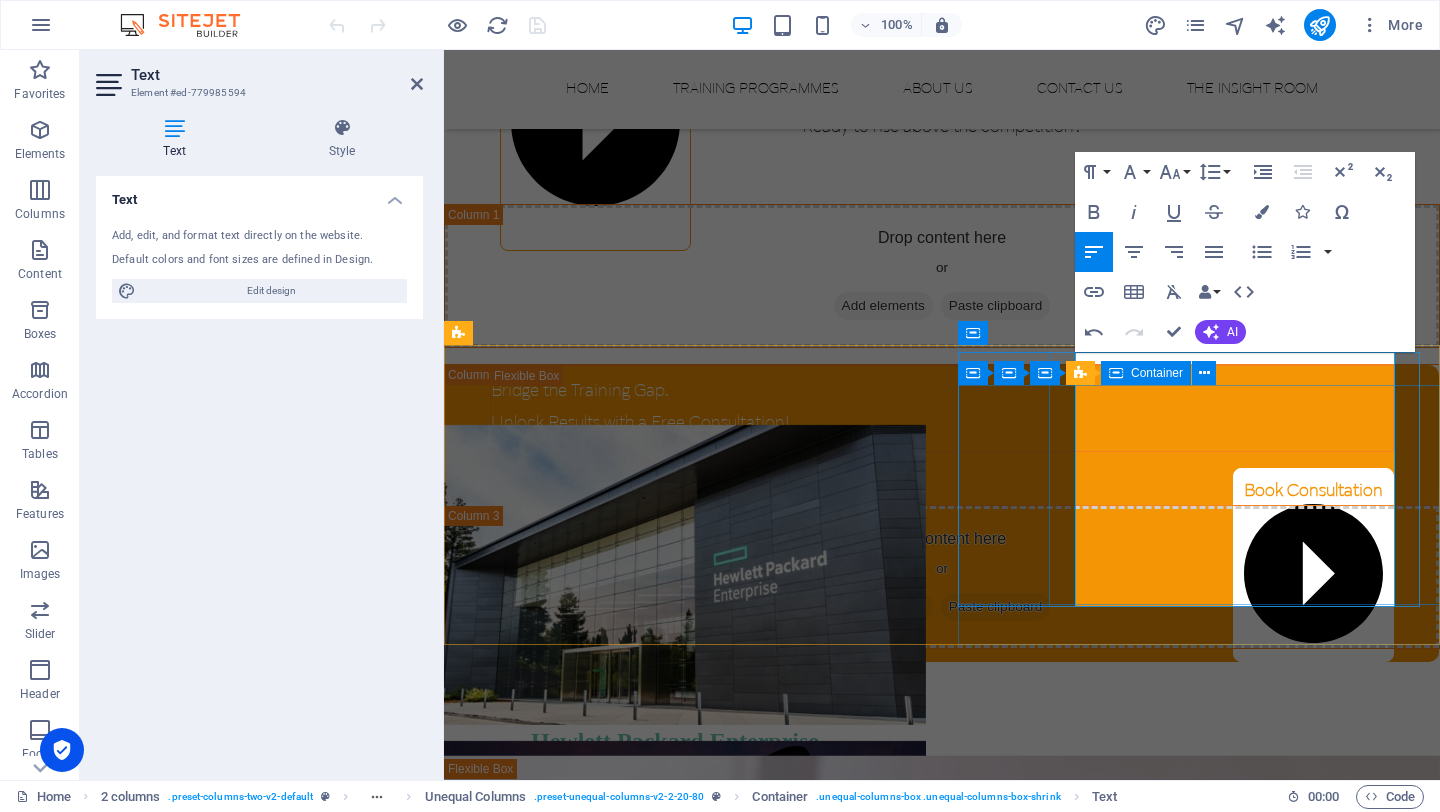 click at bounding box center (675, 1100) 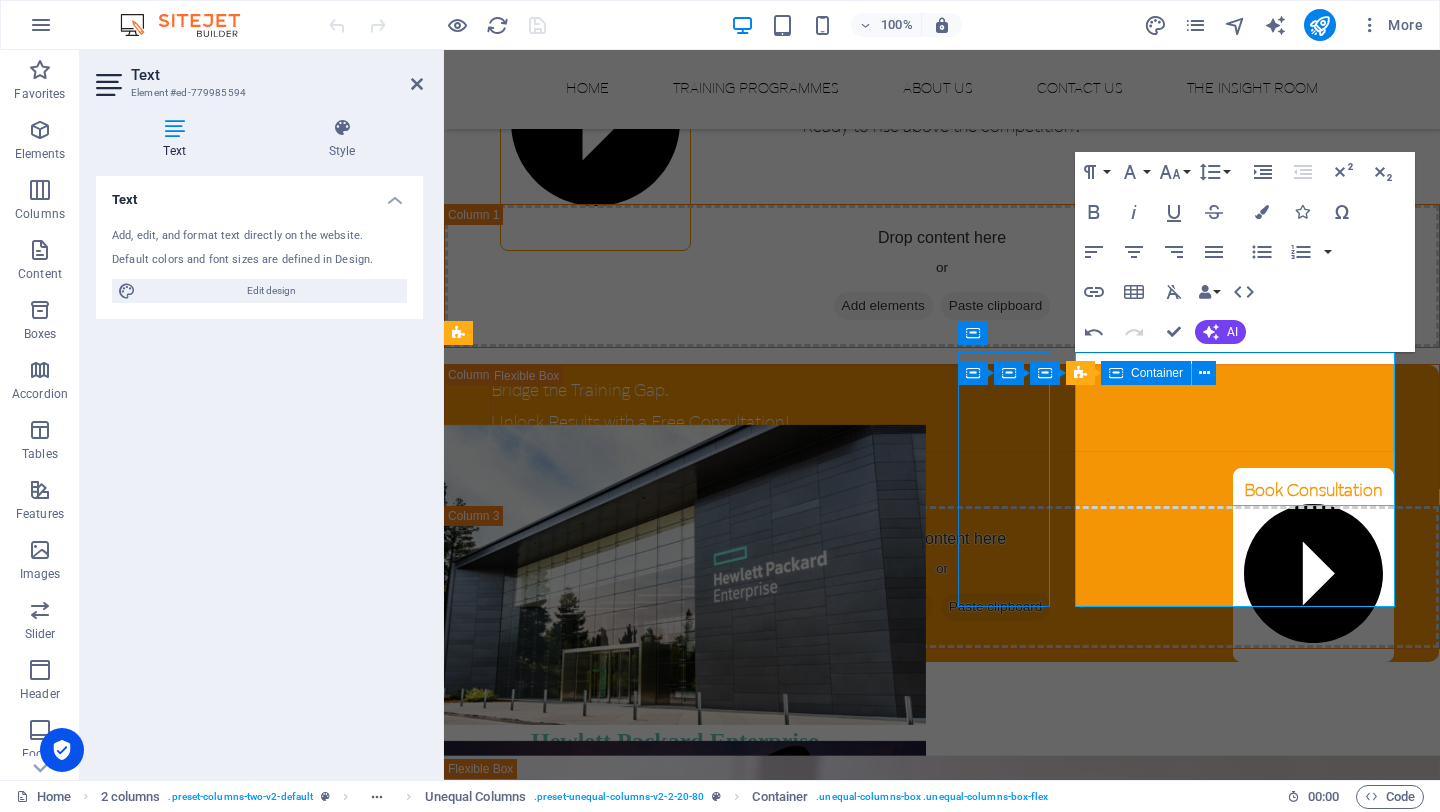 scroll, scrollTop: 3178, scrollLeft: 0, axis: vertical 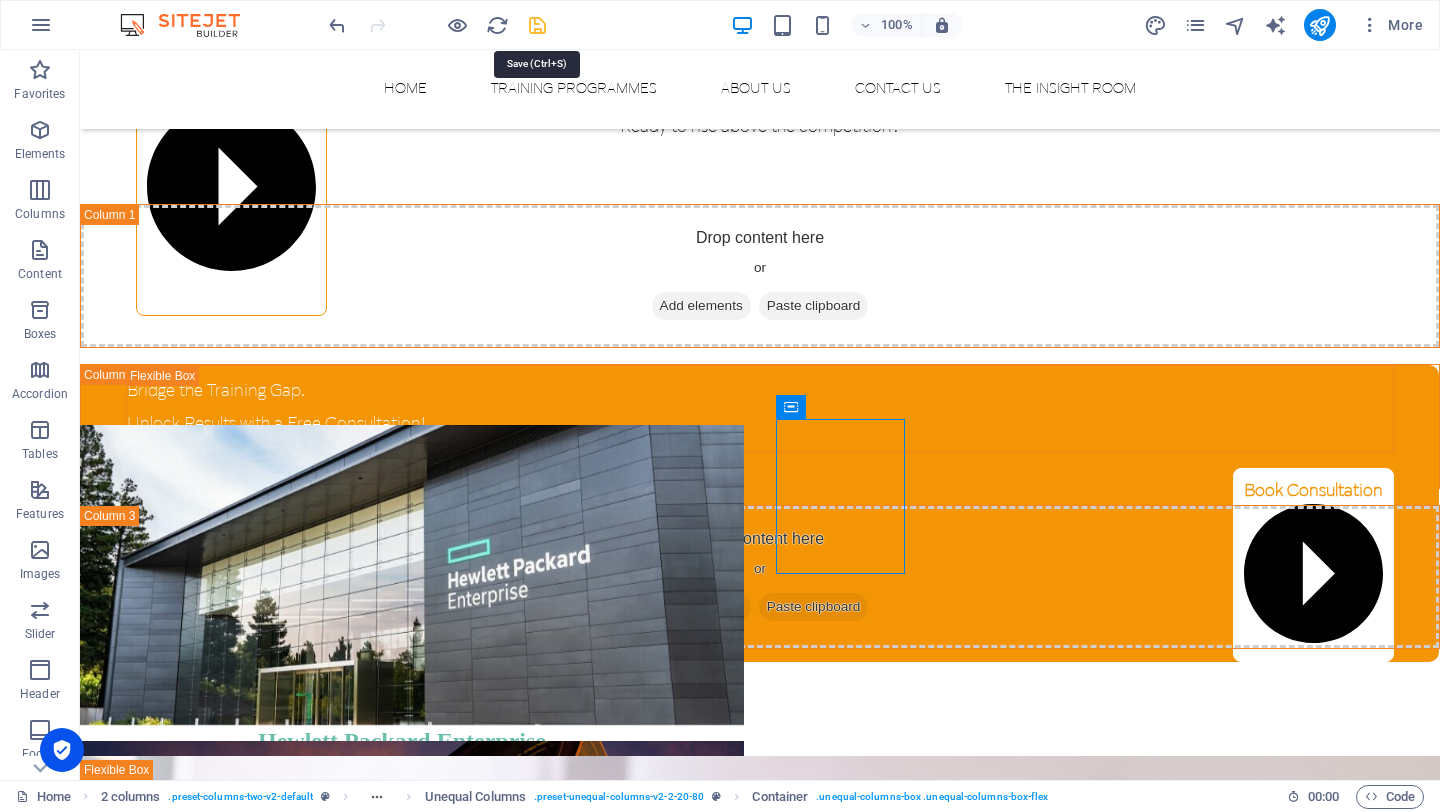 click at bounding box center (537, 25) 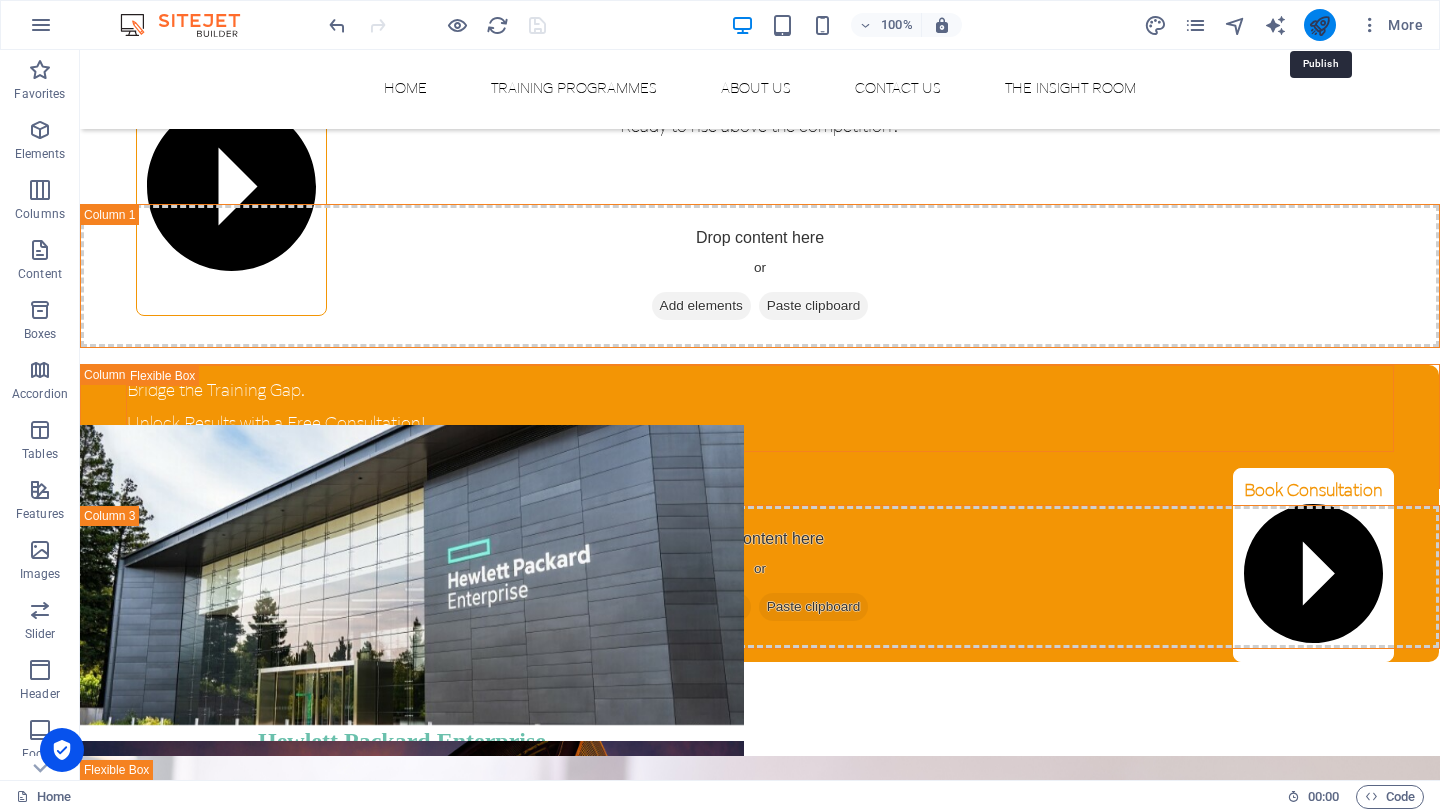 click at bounding box center [1319, 25] 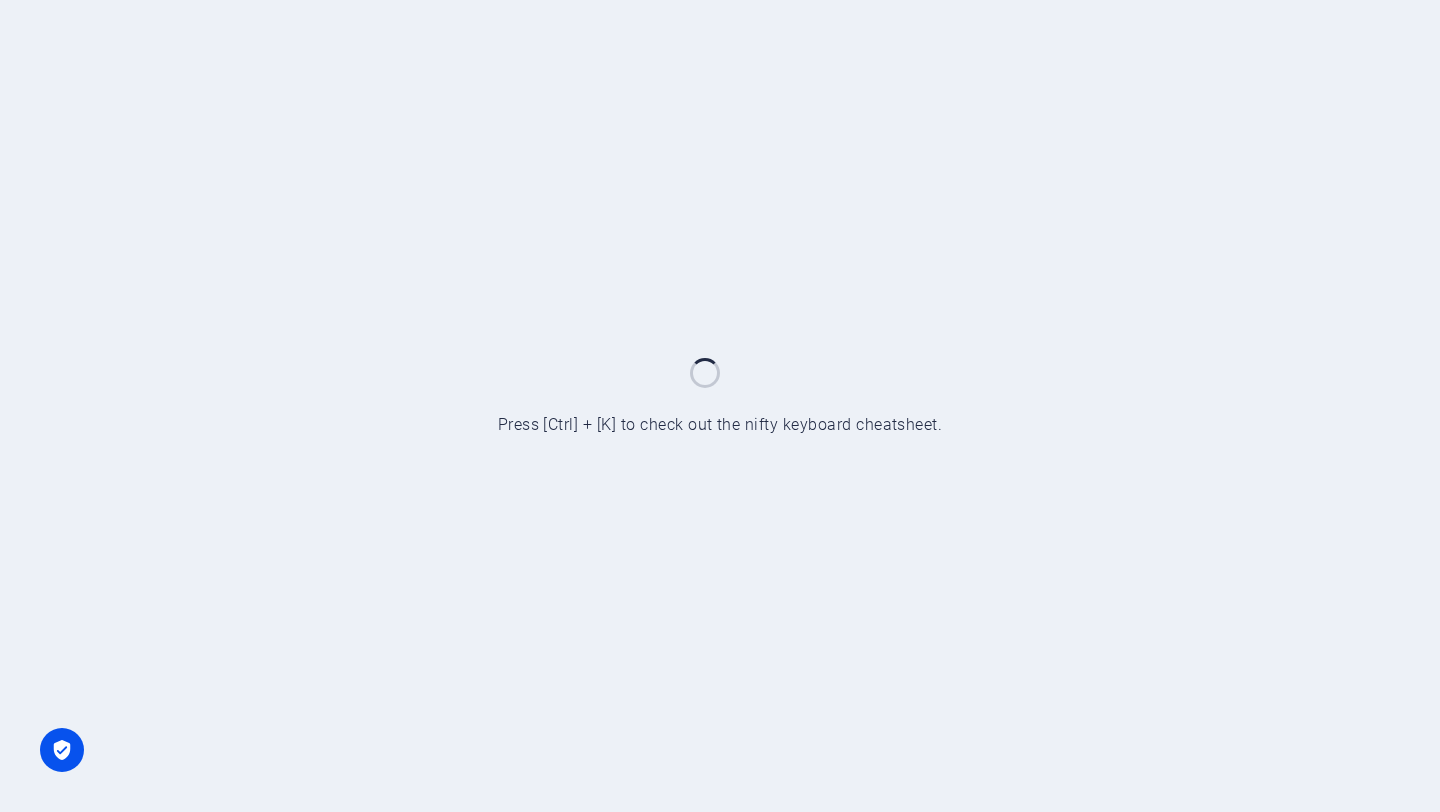 scroll, scrollTop: 0, scrollLeft: 0, axis: both 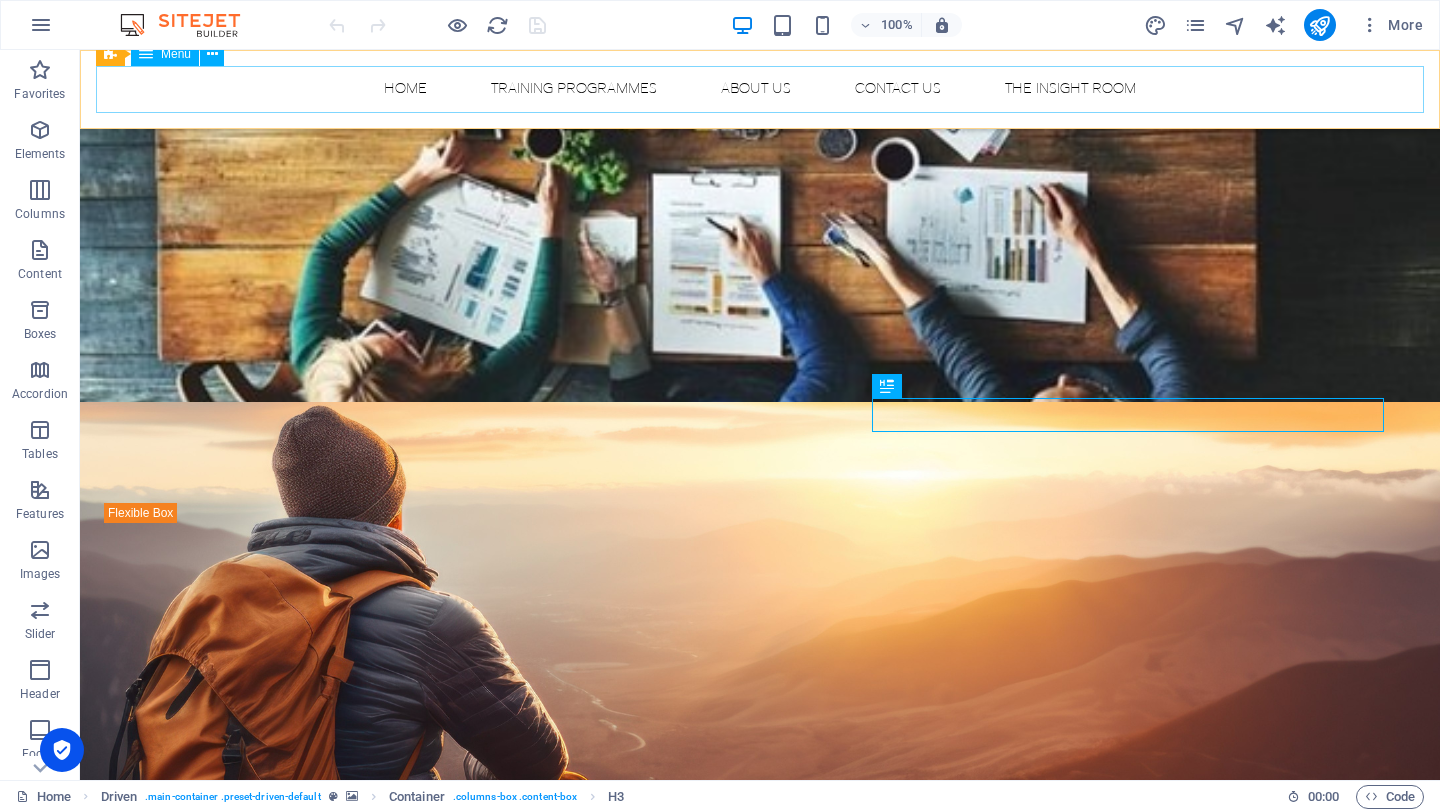 click on "Home TRAINING PROGRAMMES Leadership & Performance Enablement Personal Impact & Effectiveness Customer Service Training Courses IT Training Courses ABOUT US Our Passion Our Approach Our Reviews CONTACT US The Insight Room" at bounding box center (760, 89) 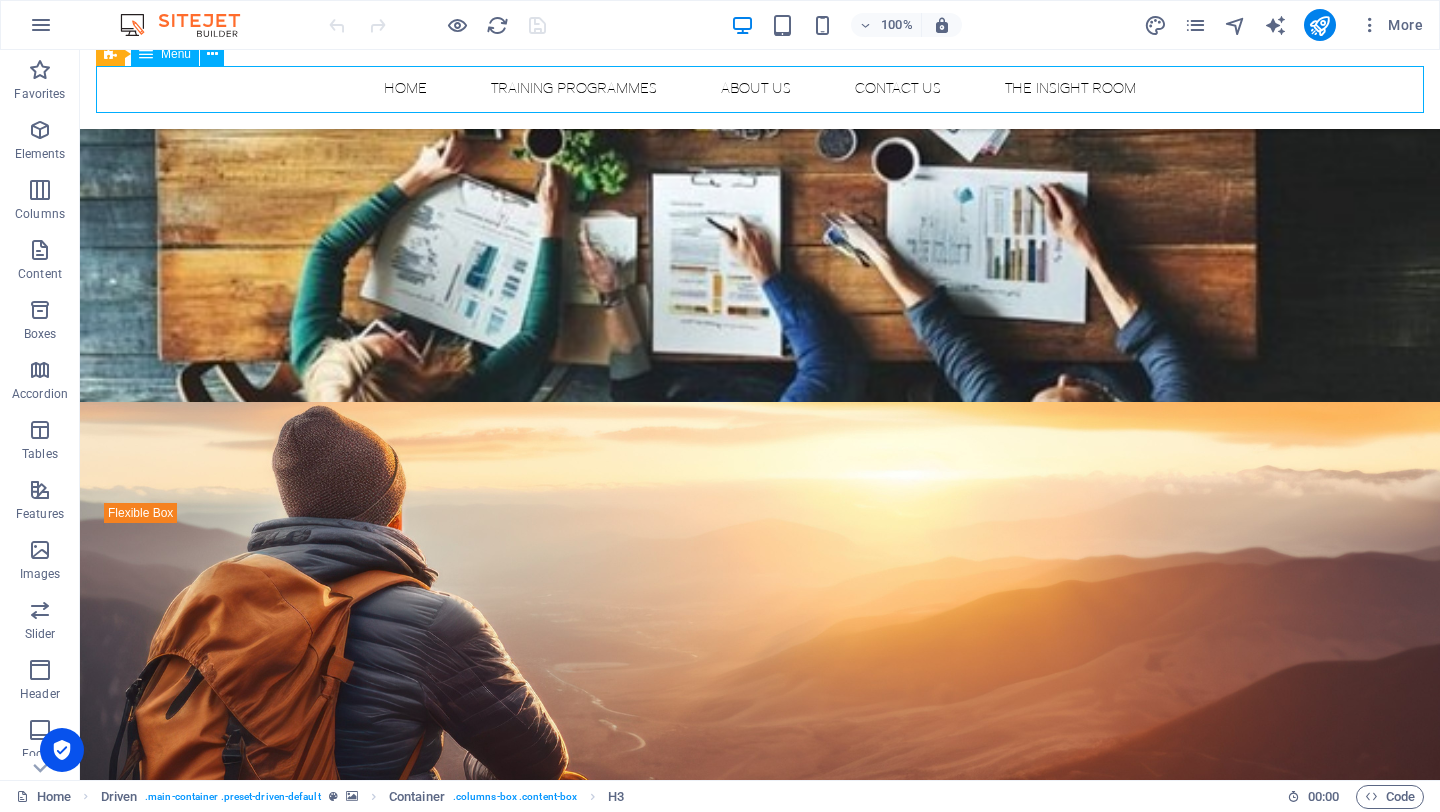 click on "Home TRAINING PROGRAMMES Leadership & Performance Enablement Personal Impact & Effectiveness Customer Service Training Courses IT Training Courses ABOUT US Our Passion Our Approach Our Reviews CONTACT US The Insight Room" at bounding box center (760, 89) 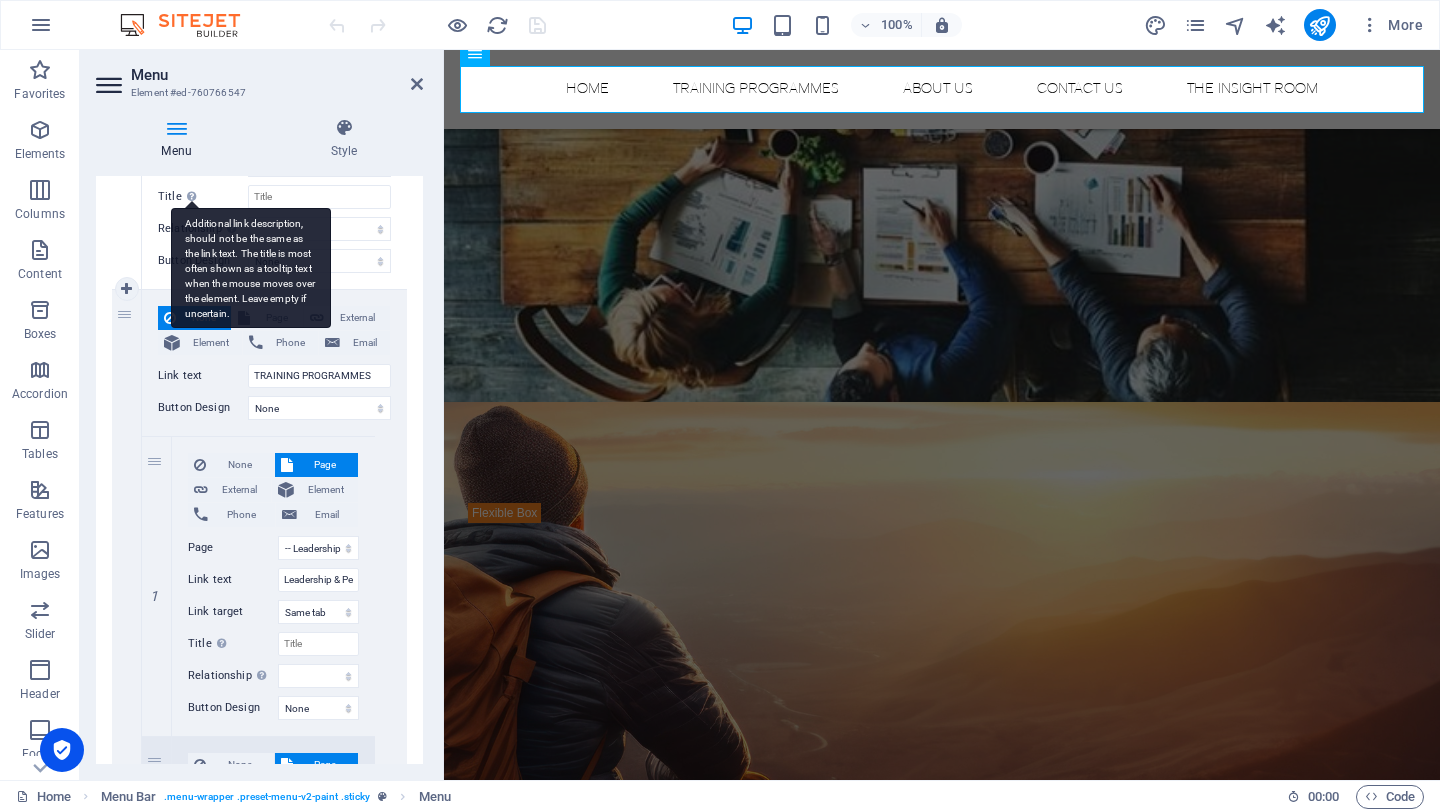 scroll, scrollTop: 360, scrollLeft: 0, axis: vertical 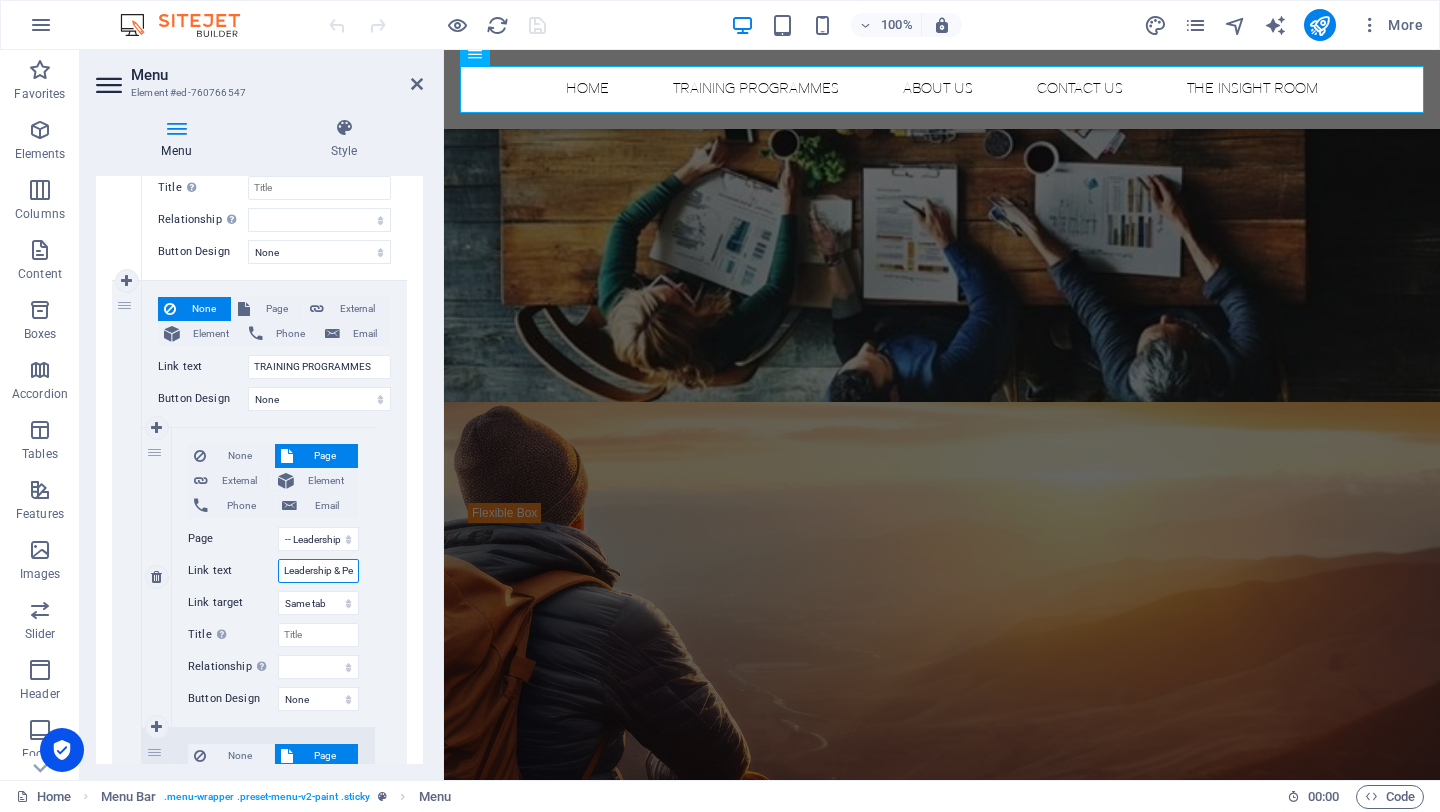 click on "Leadership & Performance Enablement" at bounding box center [318, 571] 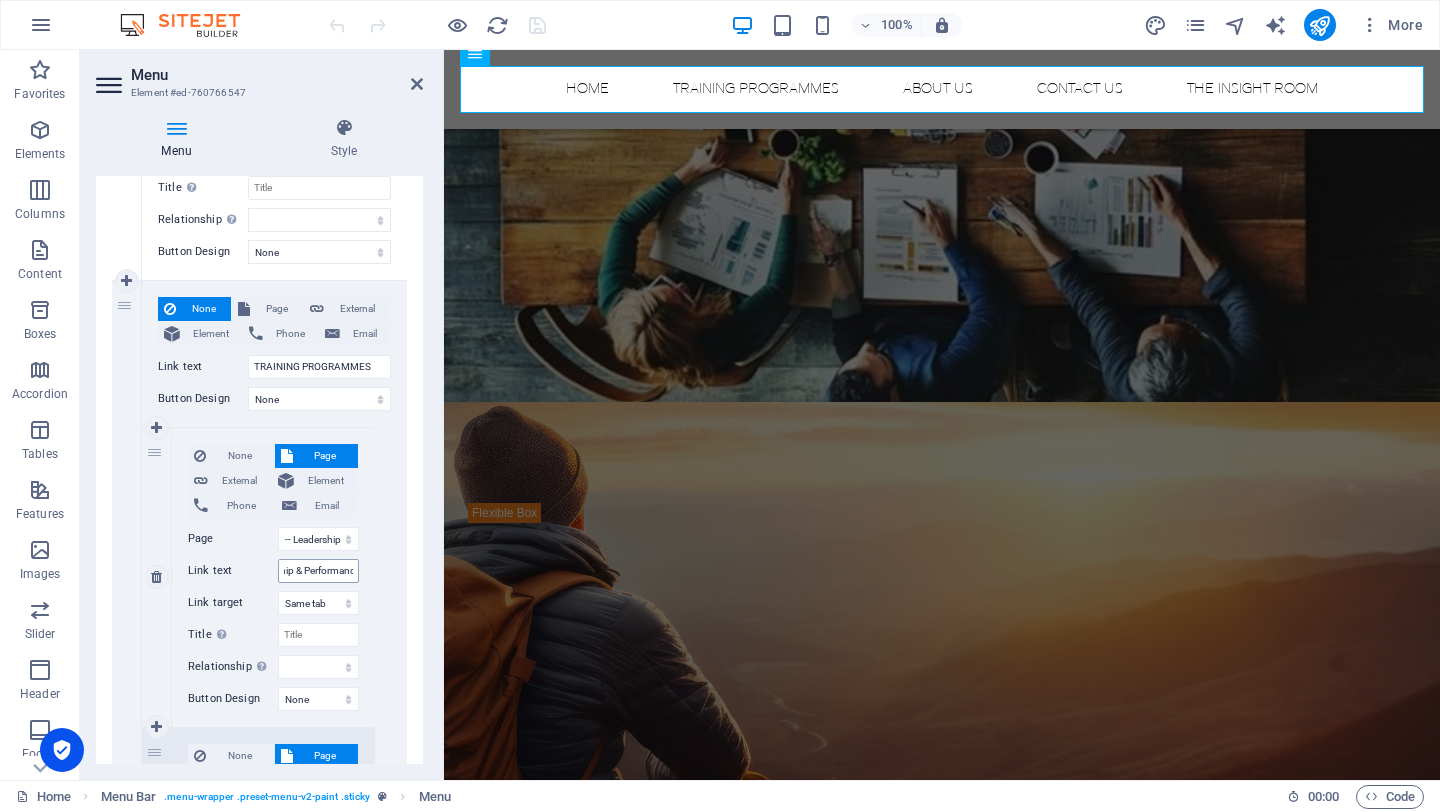 scroll, scrollTop: 0, scrollLeft: 39, axis: horizontal 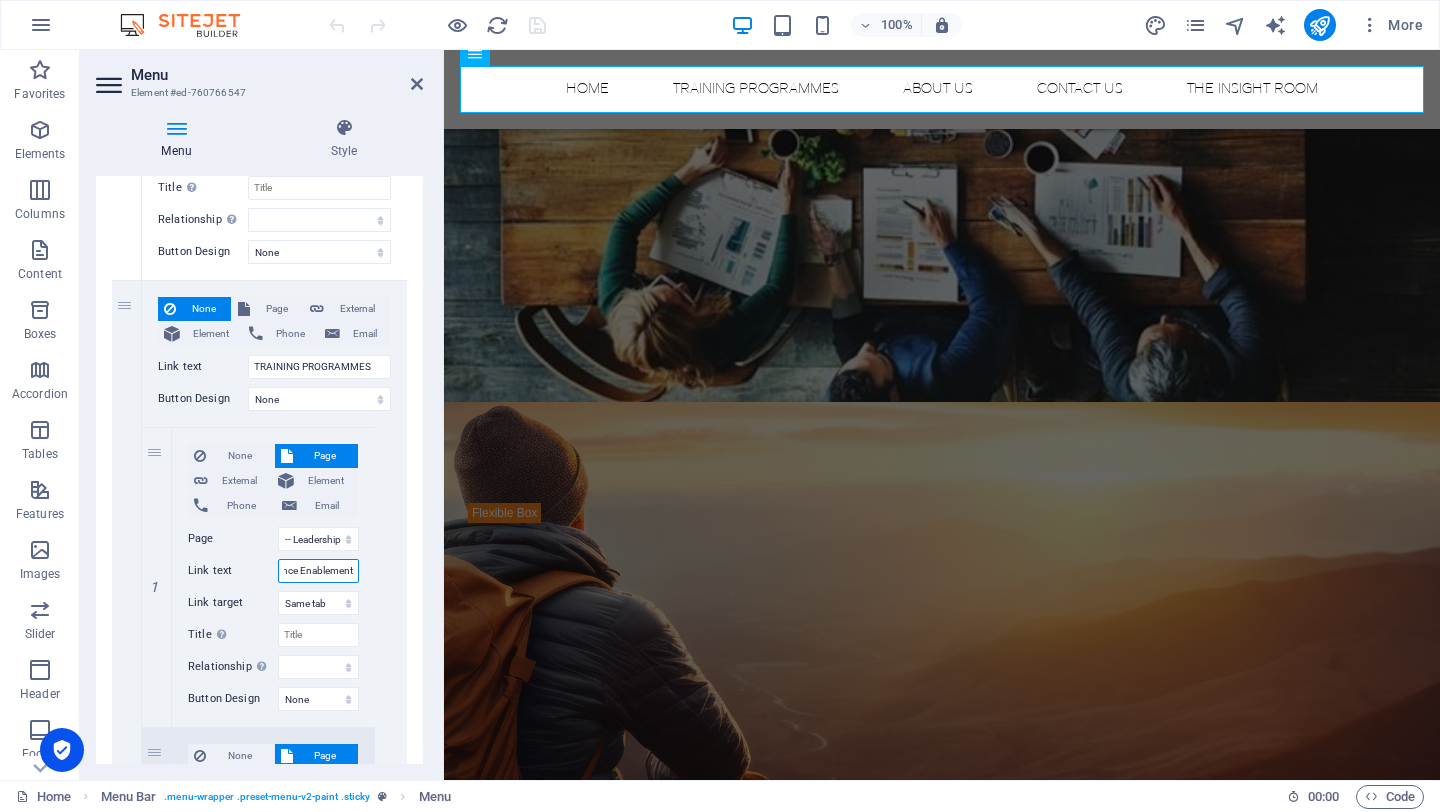 drag, startPoint x: 753, startPoint y: 621, endPoint x: 494, endPoint y: 584, distance: 261.62952 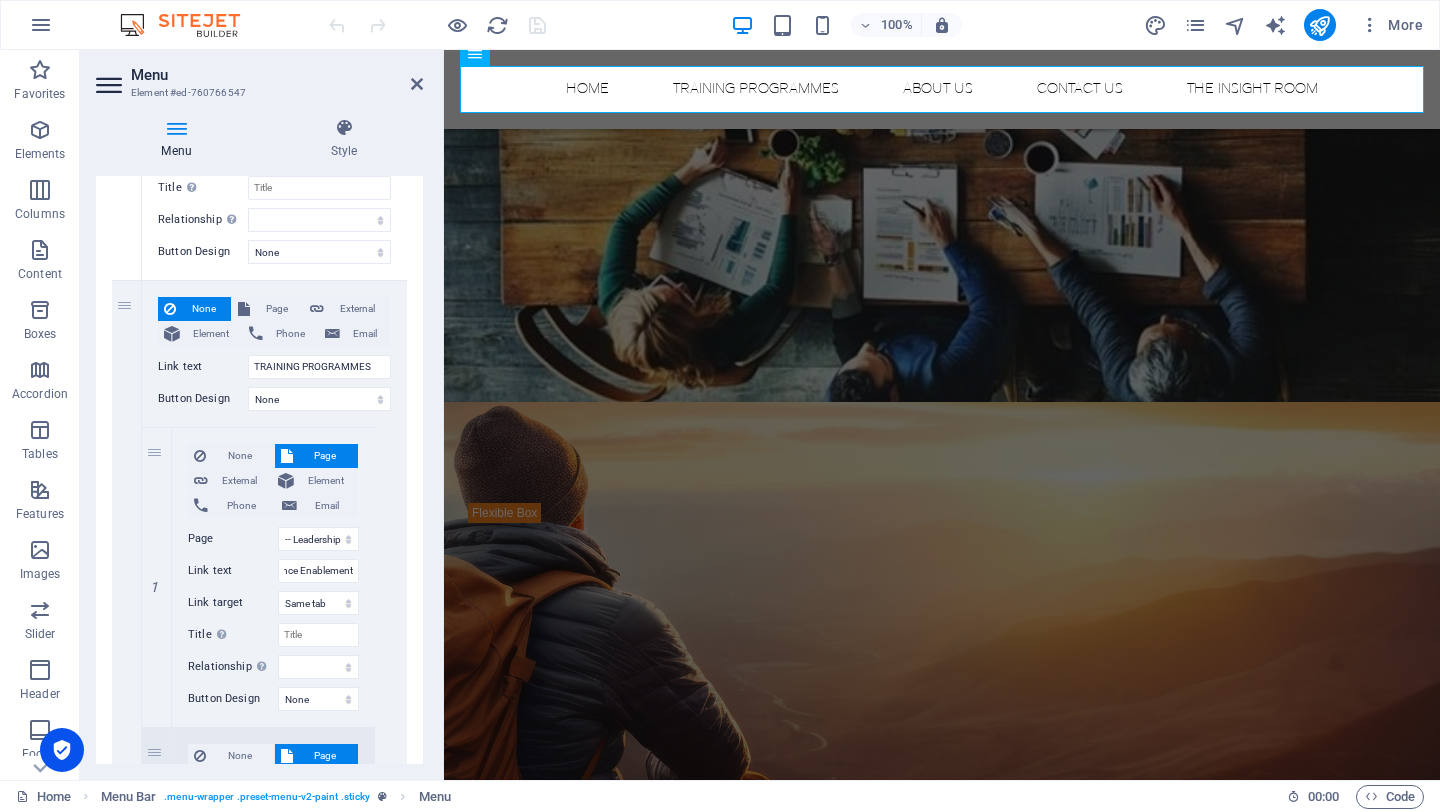 scroll, scrollTop: 0, scrollLeft: 0, axis: both 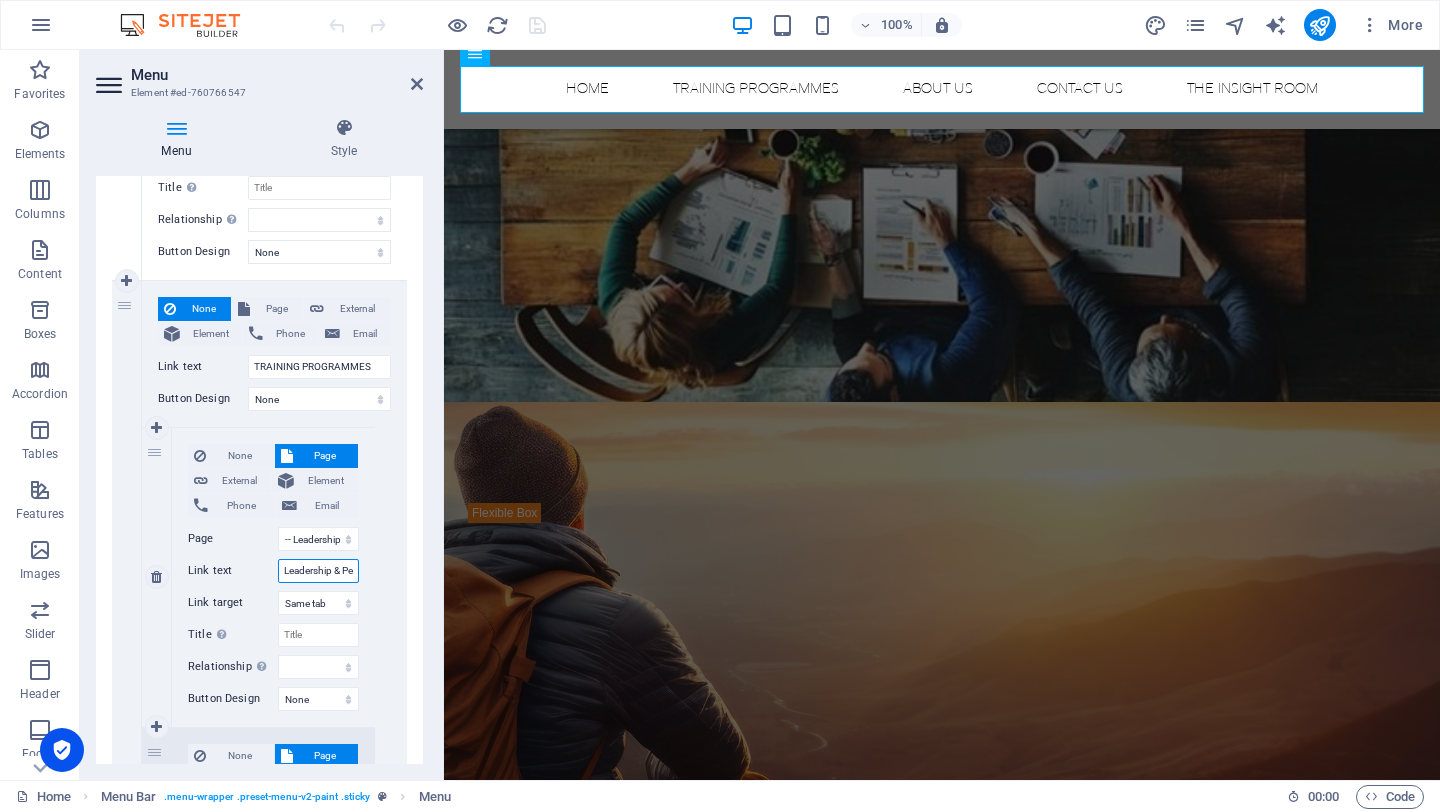 click on "Leadership & Performance Enablement" at bounding box center (318, 571) 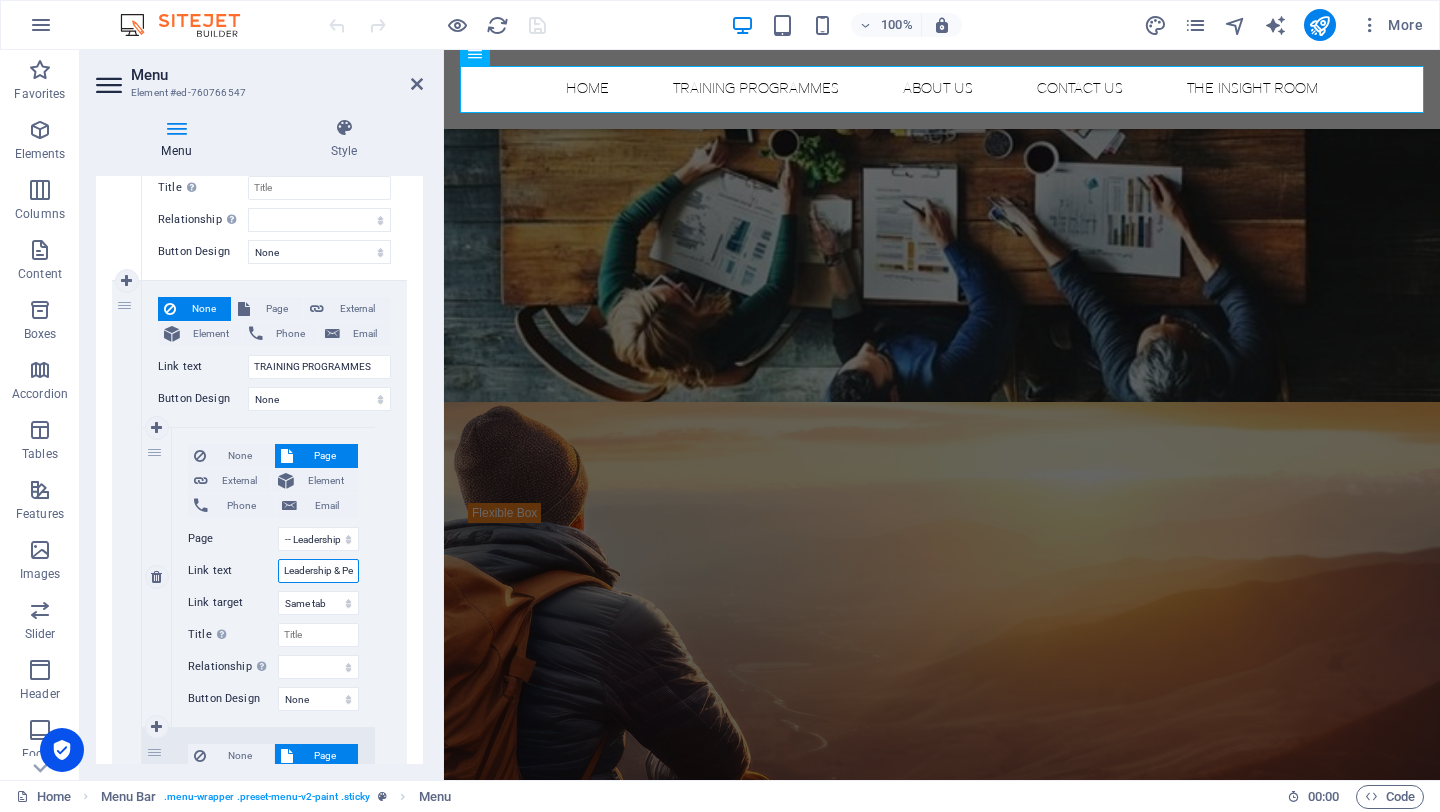 type on "Leadership &Performance Enablement" 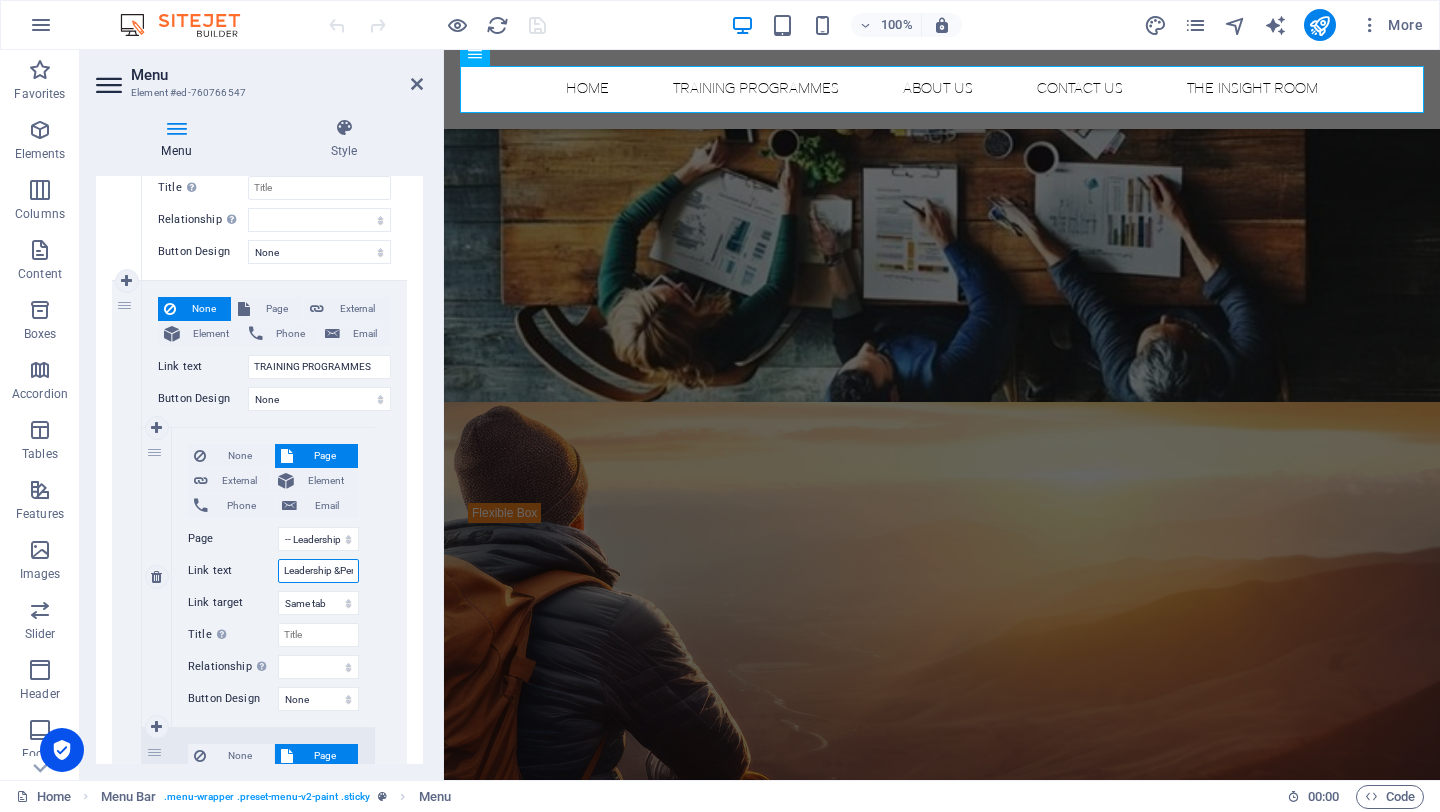 select 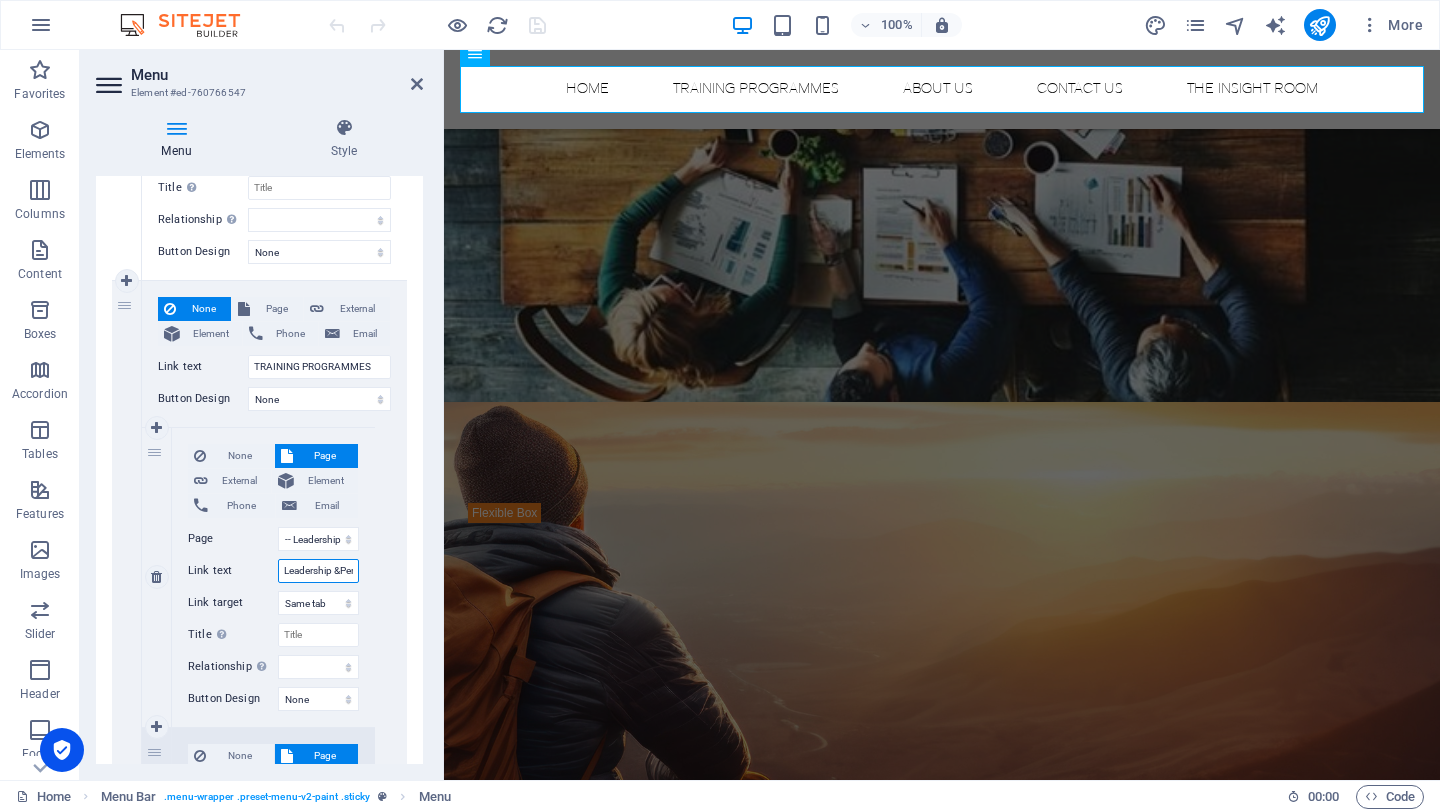 select 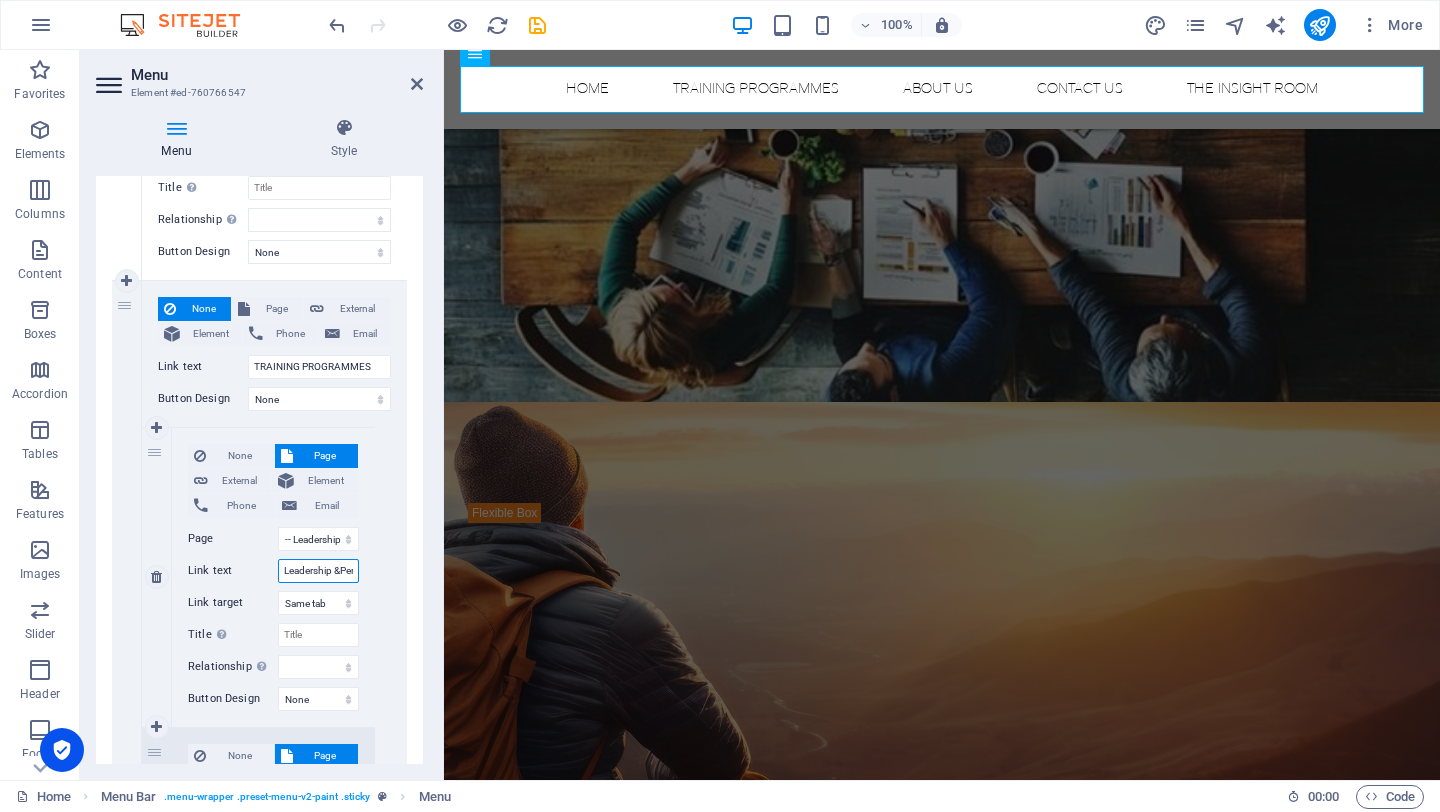 type on "Leadership & Performance Enablement" 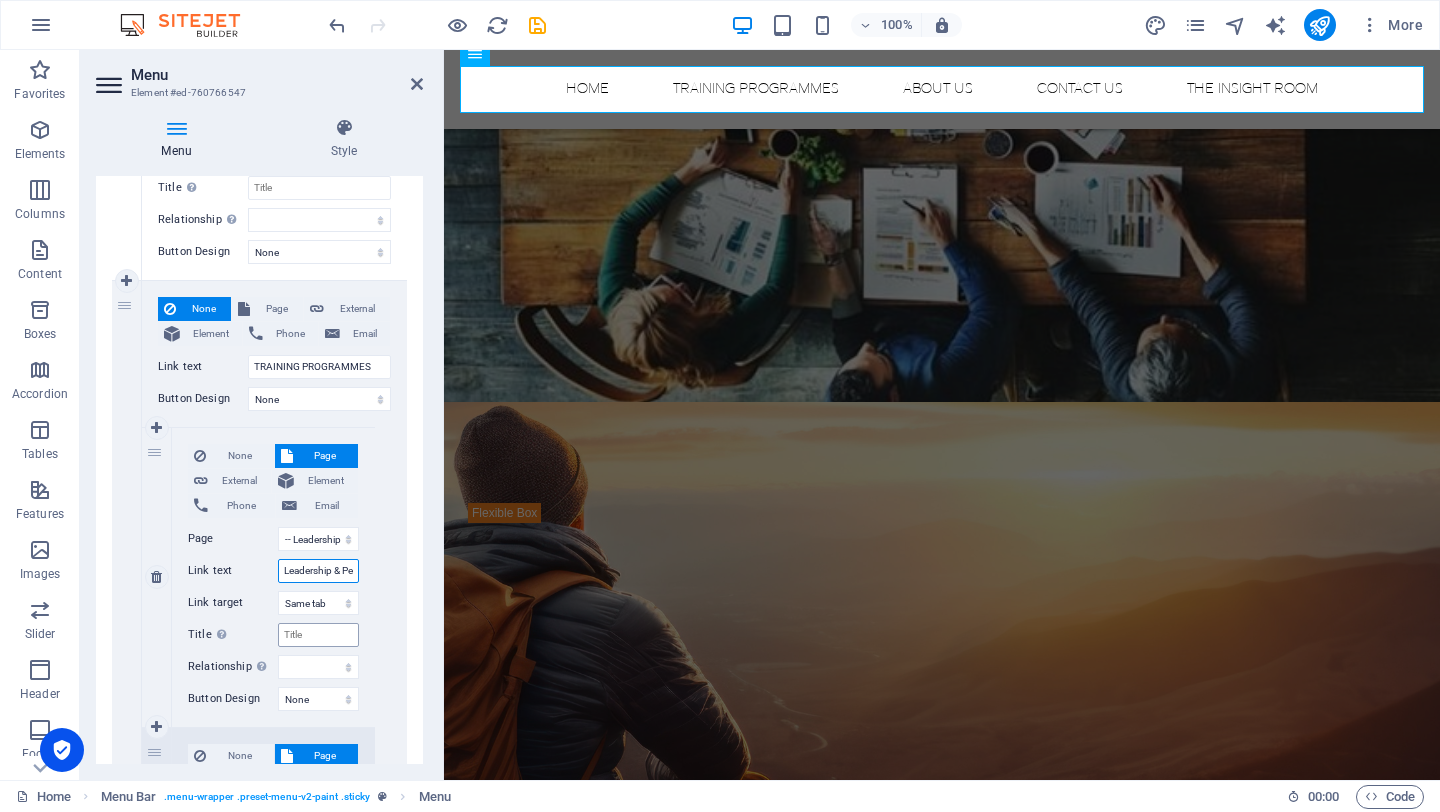 select 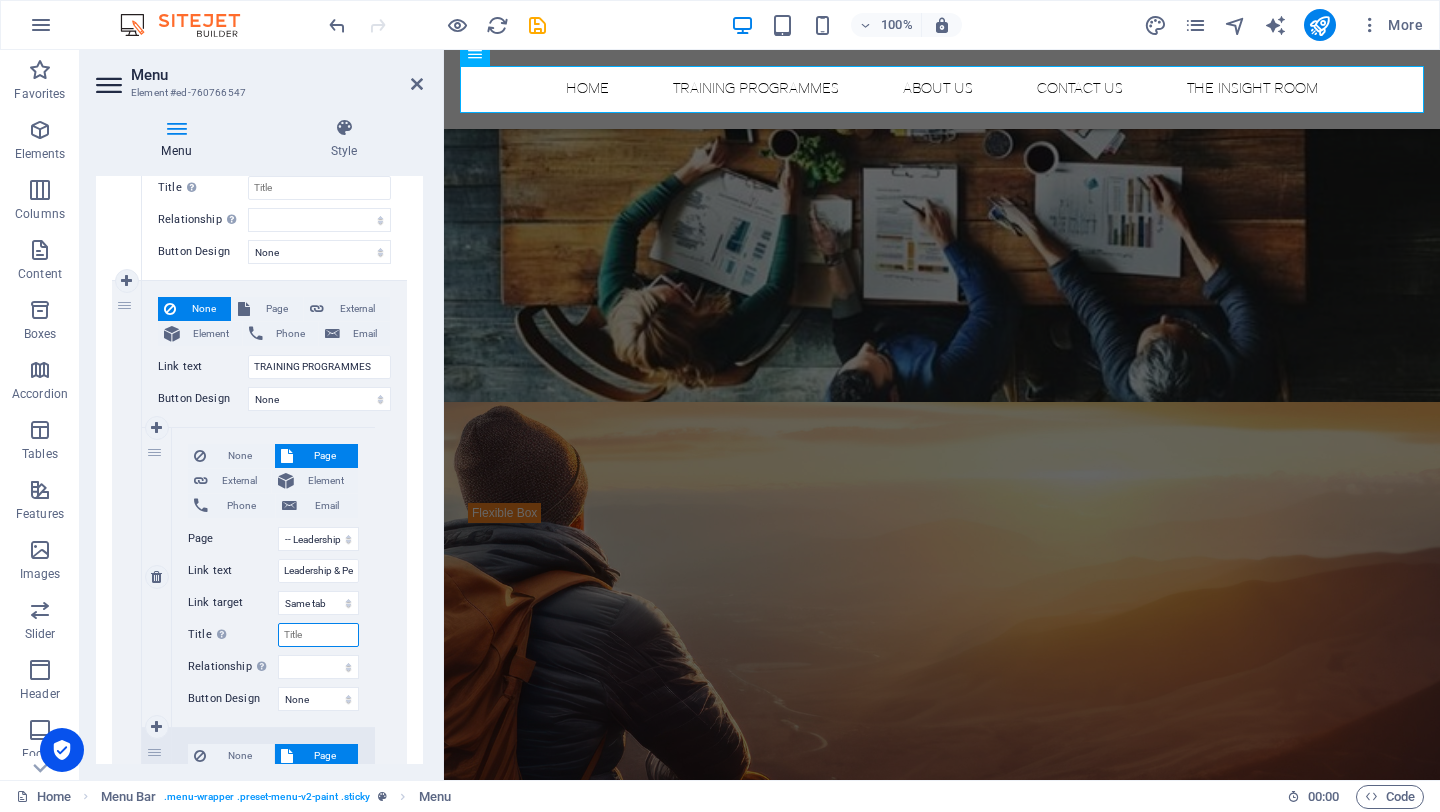 click on "Title Additional link description, should not be the same as the link text. The title is most often shown as a tooltip text when the mouse moves over the element. Leave empty if uncertain." at bounding box center [318, 635] 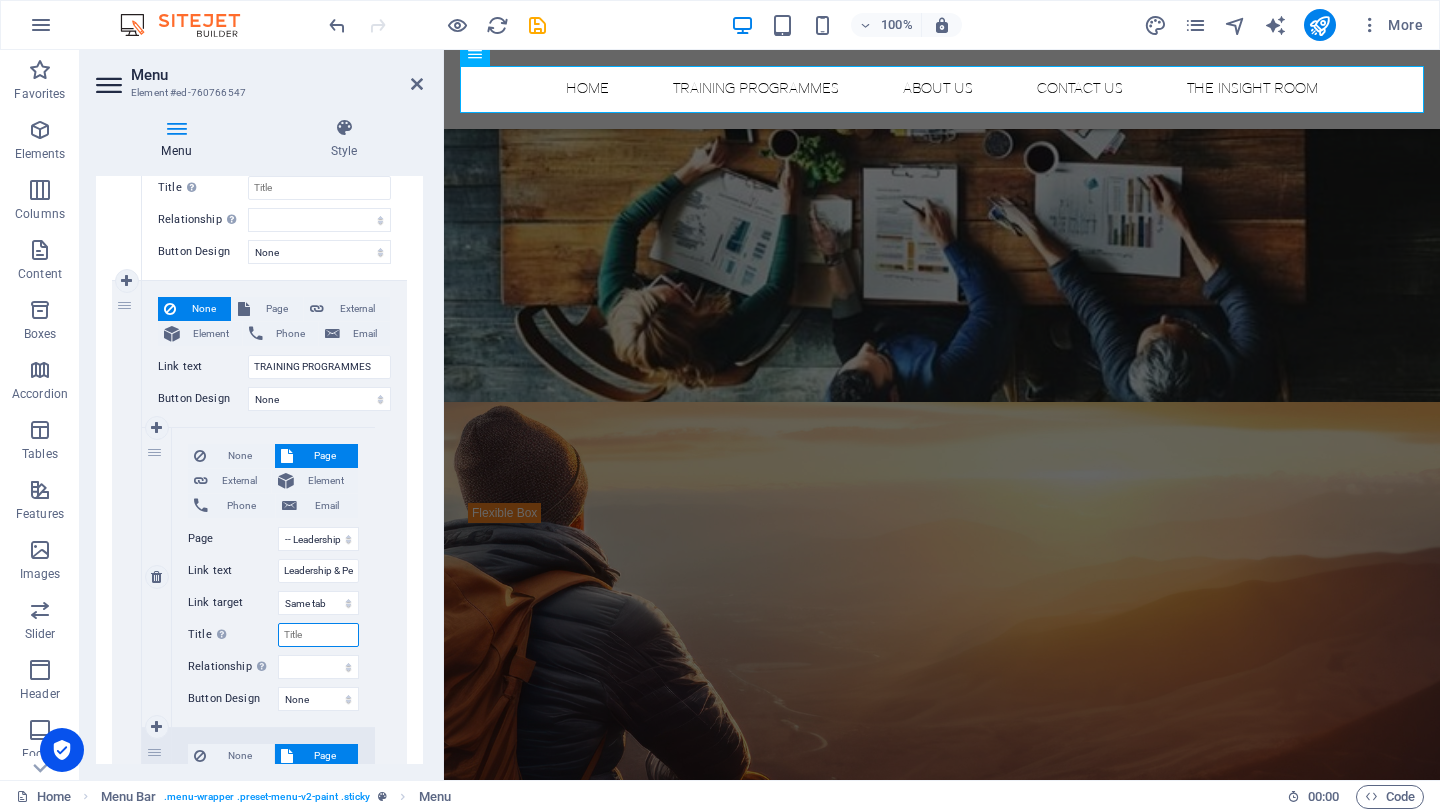 select 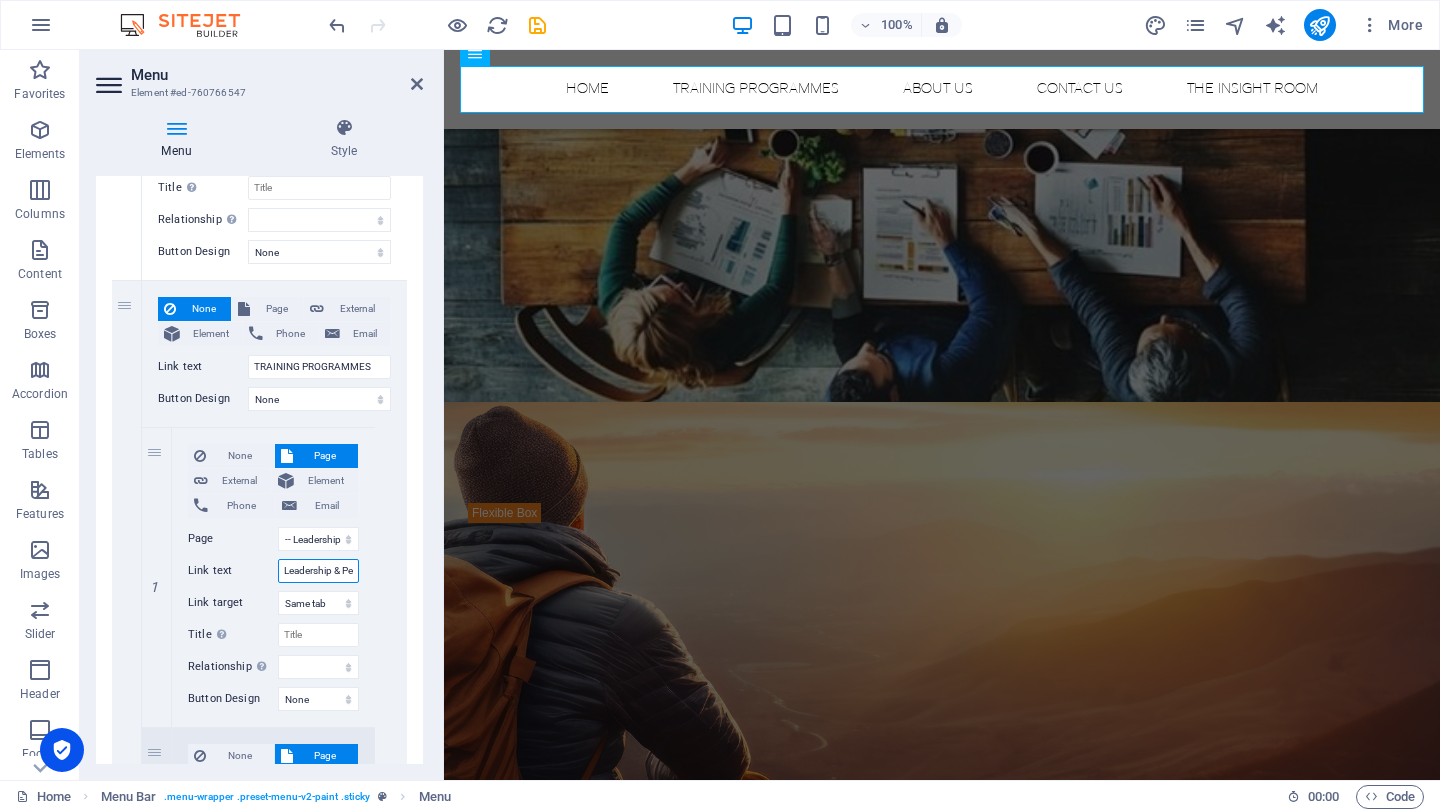 scroll, scrollTop: 0, scrollLeft: 108, axis: horizontal 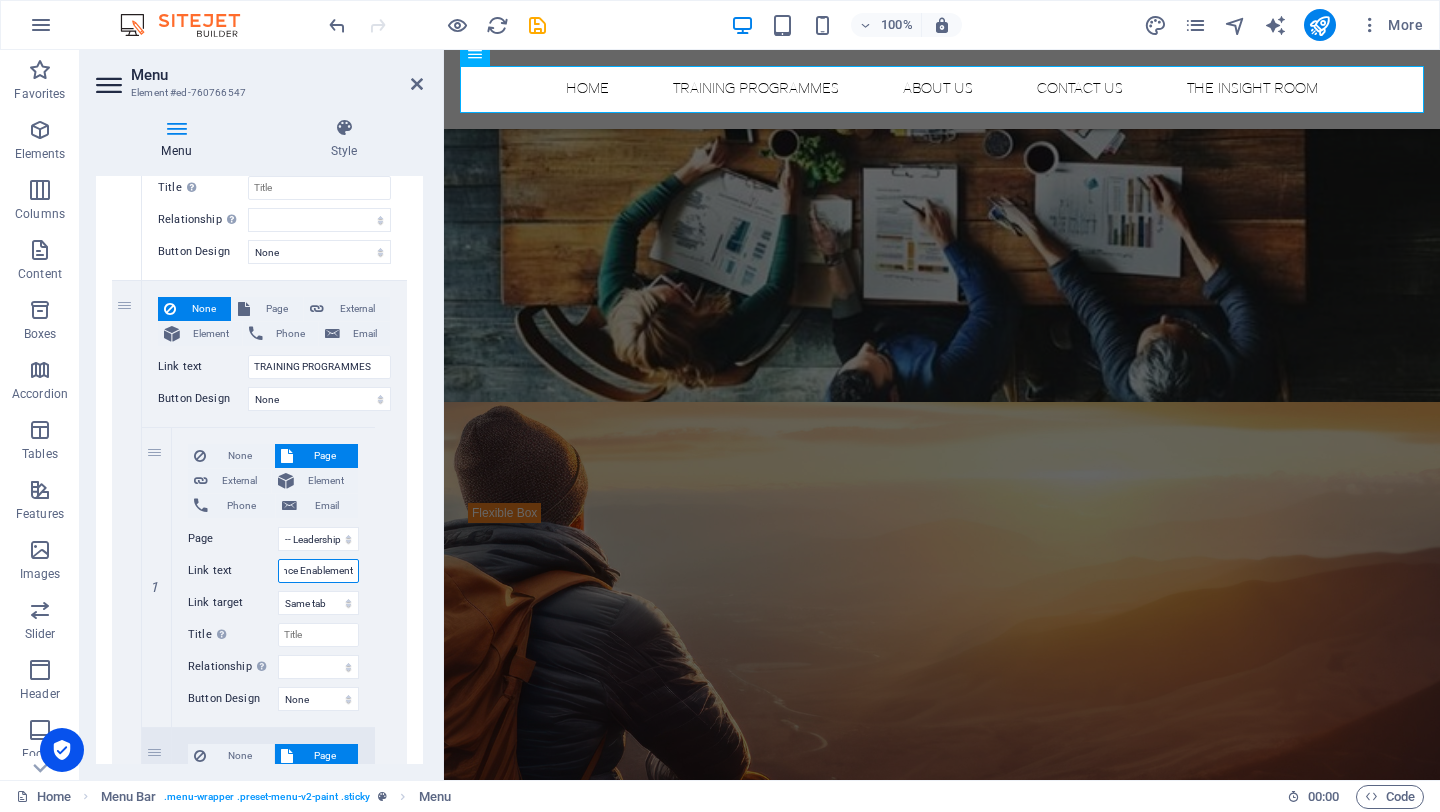 drag, startPoint x: 287, startPoint y: 575, endPoint x: 430, endPoint y: 584, distance: 143.28294 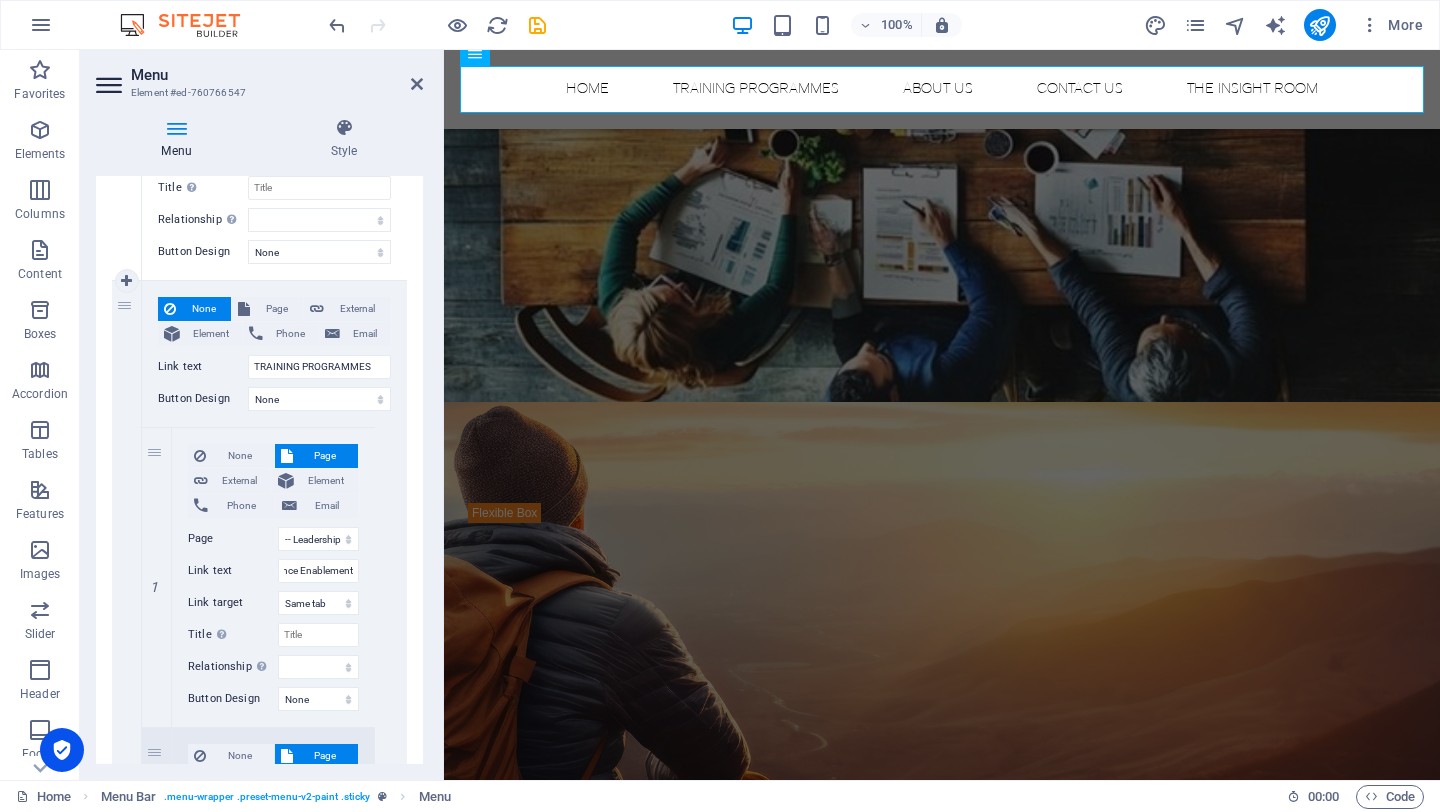 scroll, scrollTop: 0, scrollLeft: 0, axis: both 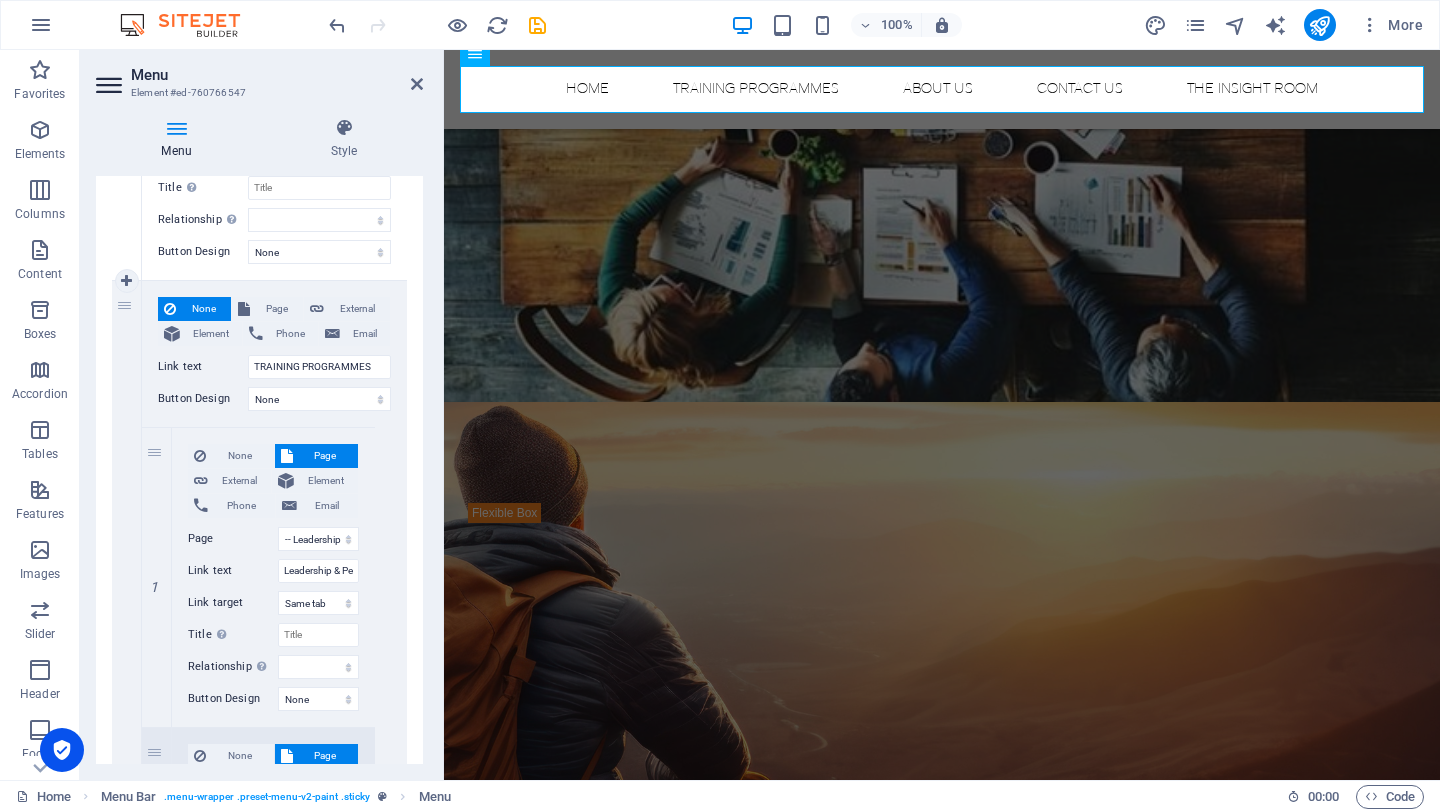 click on "None Page External Element Phone Email Page Home TRAINING PROGRAMMES -- Leadership &amp; Performance Enablement -- Personal Impact &amp; Effectiveness --  Customer Service Training Courses -- IT Training Courses ABOUT US  -- Our Passion -- Our Approach -- Our Reviews CONTACT US THE INSIGHT ROOM Element
URL Phone Email Link text TRAINING PROGRAMMES Link target New tab Same tab Overlay Title Additional link description, should not be the same as the link text. The title is most often shown as a tooltip text when the mouse moves over the element. Leave empty if uncertain. Relationship Sets the  relationship of this link to the link target . For example, the value "nofollow" instructs search engines not to follow the link. Can be left empty. alternate author bookmark external help license next nofollow noreferrer noopener prev search tag Button Design None Default Primary Secondary 1 None Page External Element Phone Email Page Home TRAINING PROGRAMMES -- Personal Impact &amp; Effectiveness" at bounding box center (274, 954) 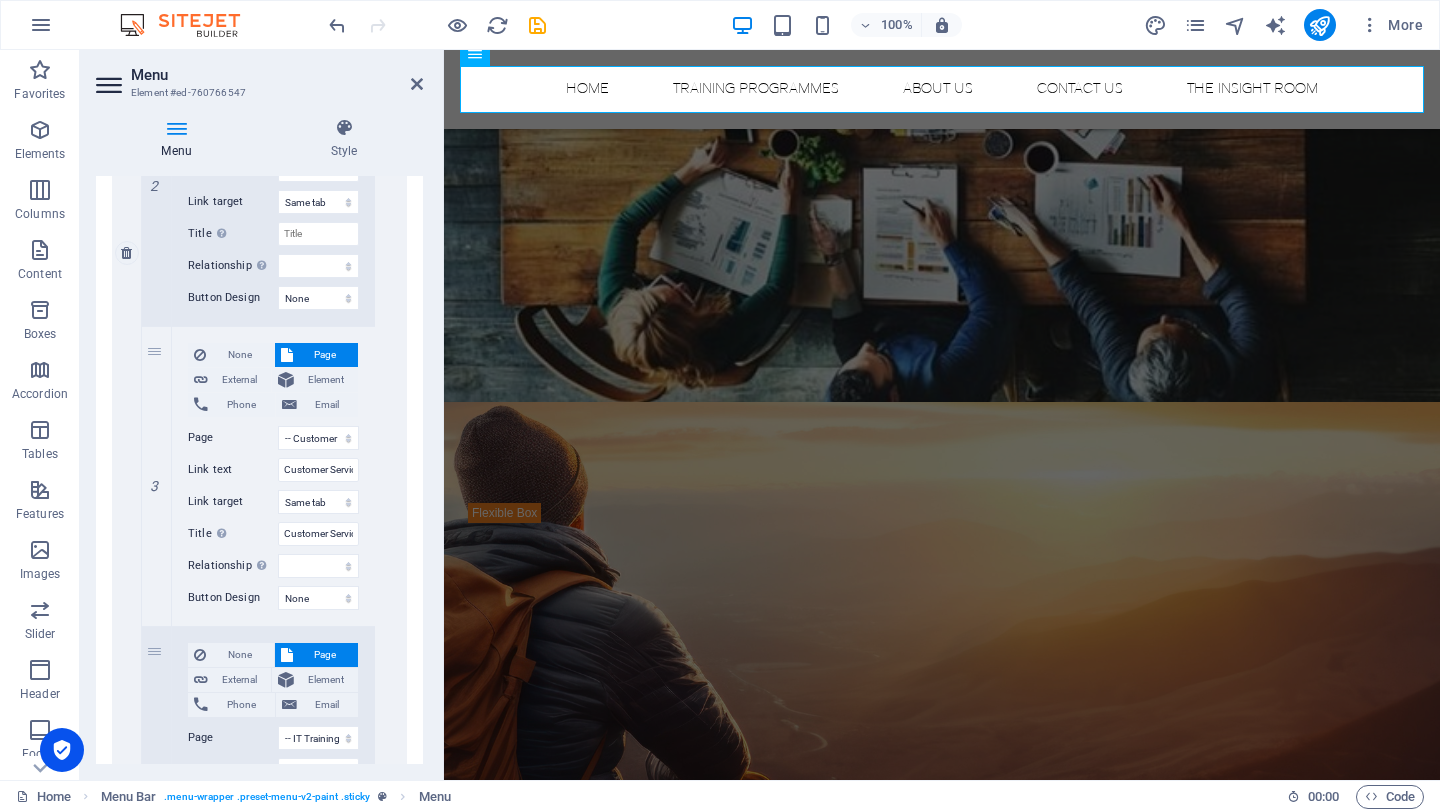 scroll, scrollTop: 788, scrollLeft: 0, axis: vertical 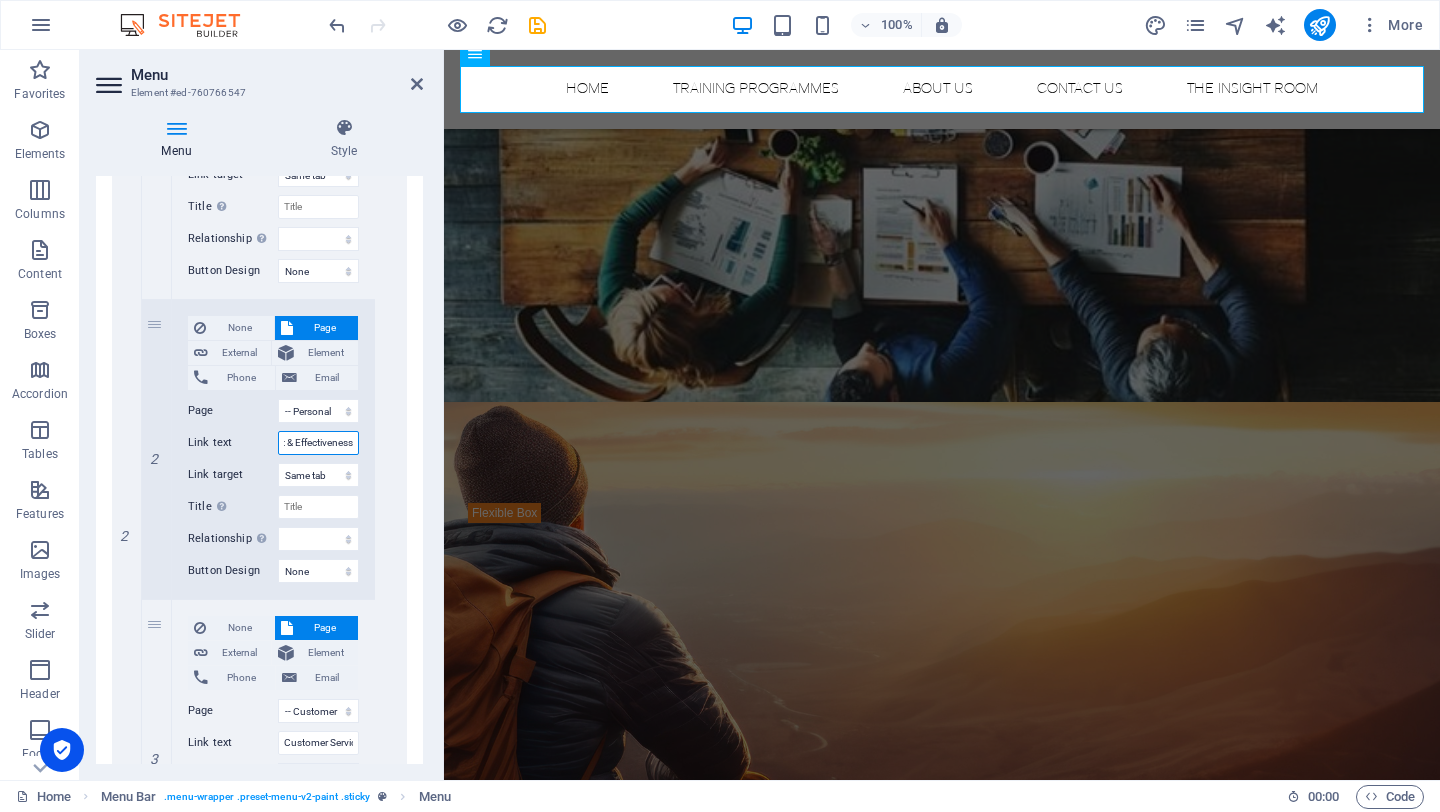drag, startPoint x: 730, startPoint y: 490, endPoint x: 465, endPoint y: 442, distance: 269.31207 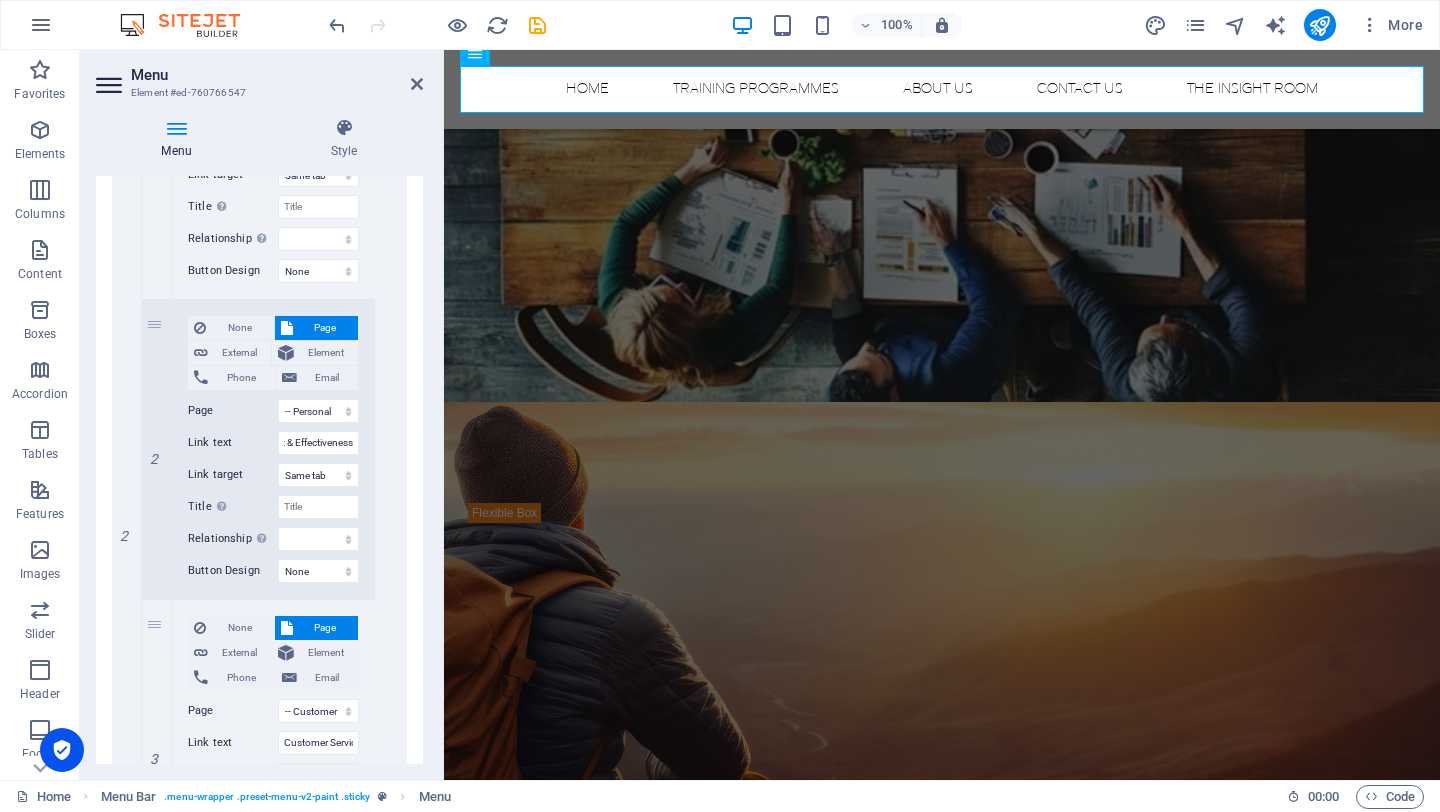 scroll, scrollTop: 0, scrollLeft: 0, axis: both 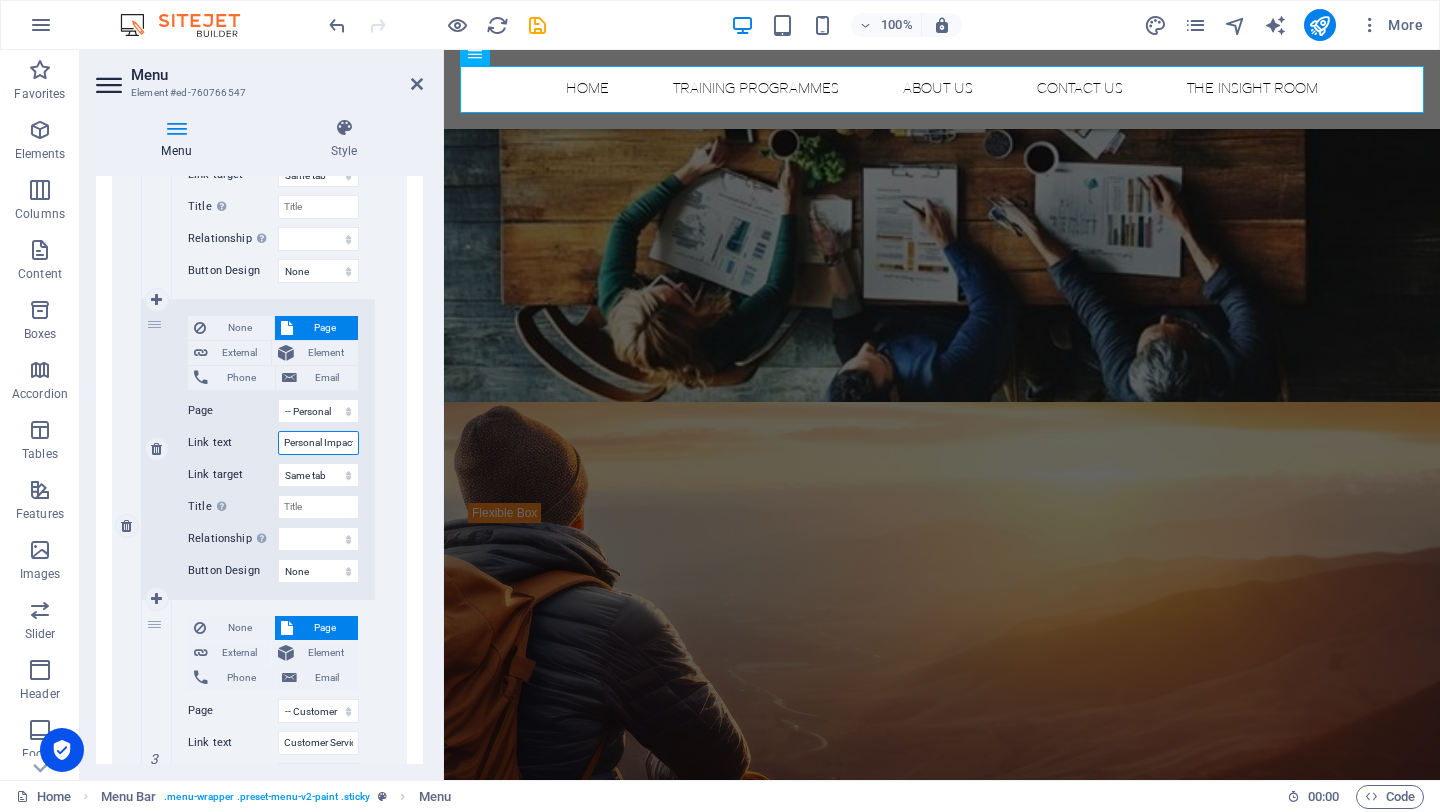 click on "Personal Impact & Effectiveness" at bounding box center [318, 443] 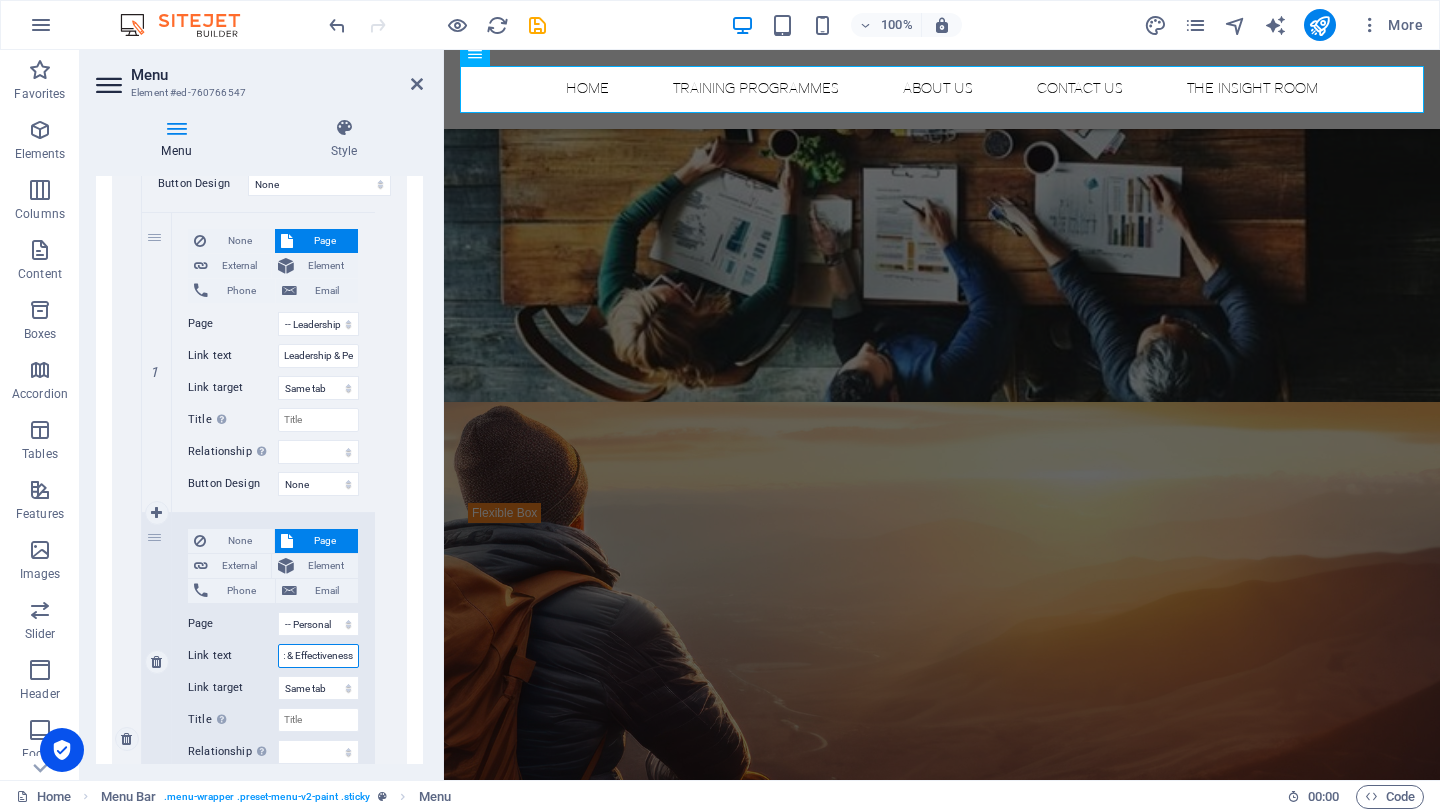 scroll, scrollTop: 567, scrollLeft: 0, axis: vertical 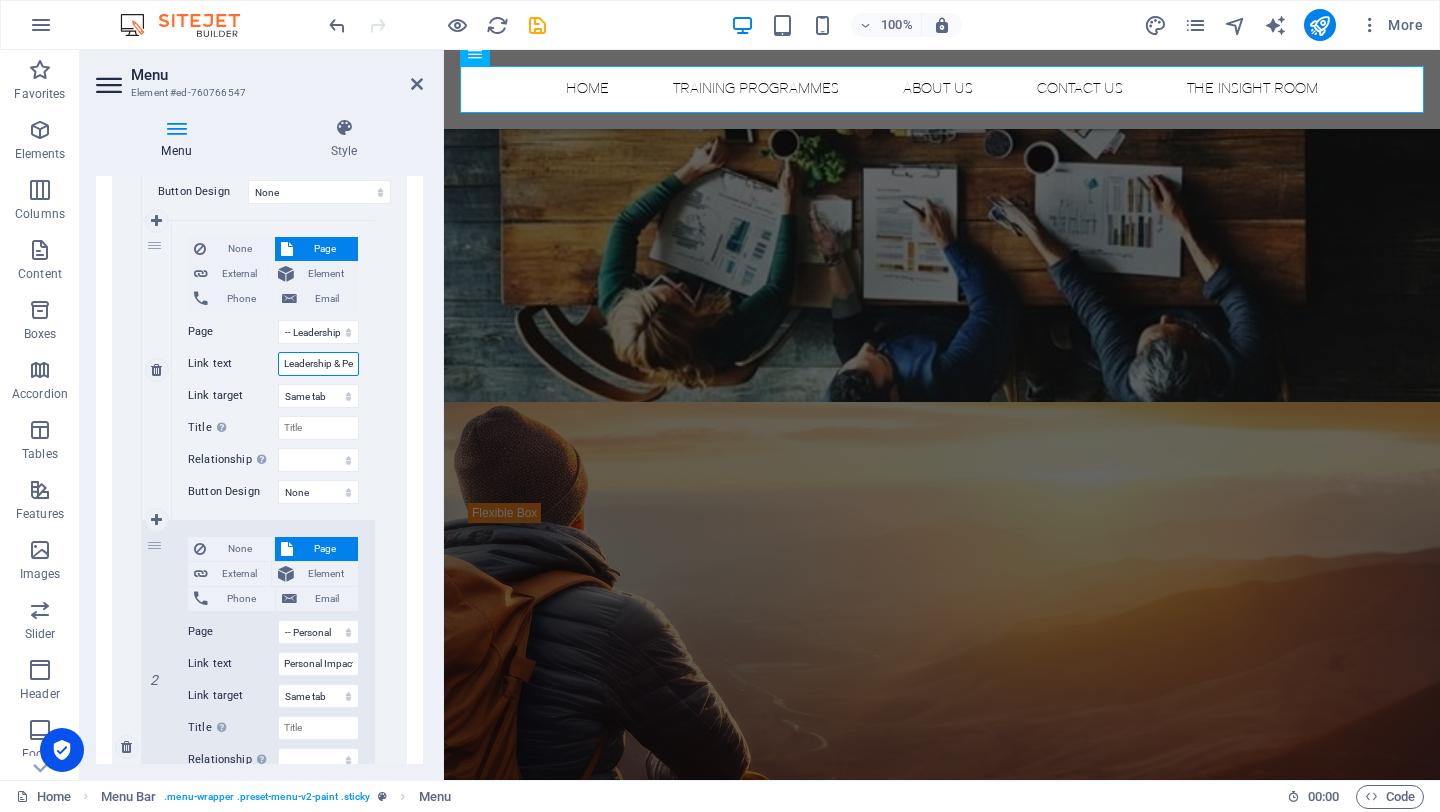 click on "Leadership & Performance Enablement" at bounding box center [318, 364] 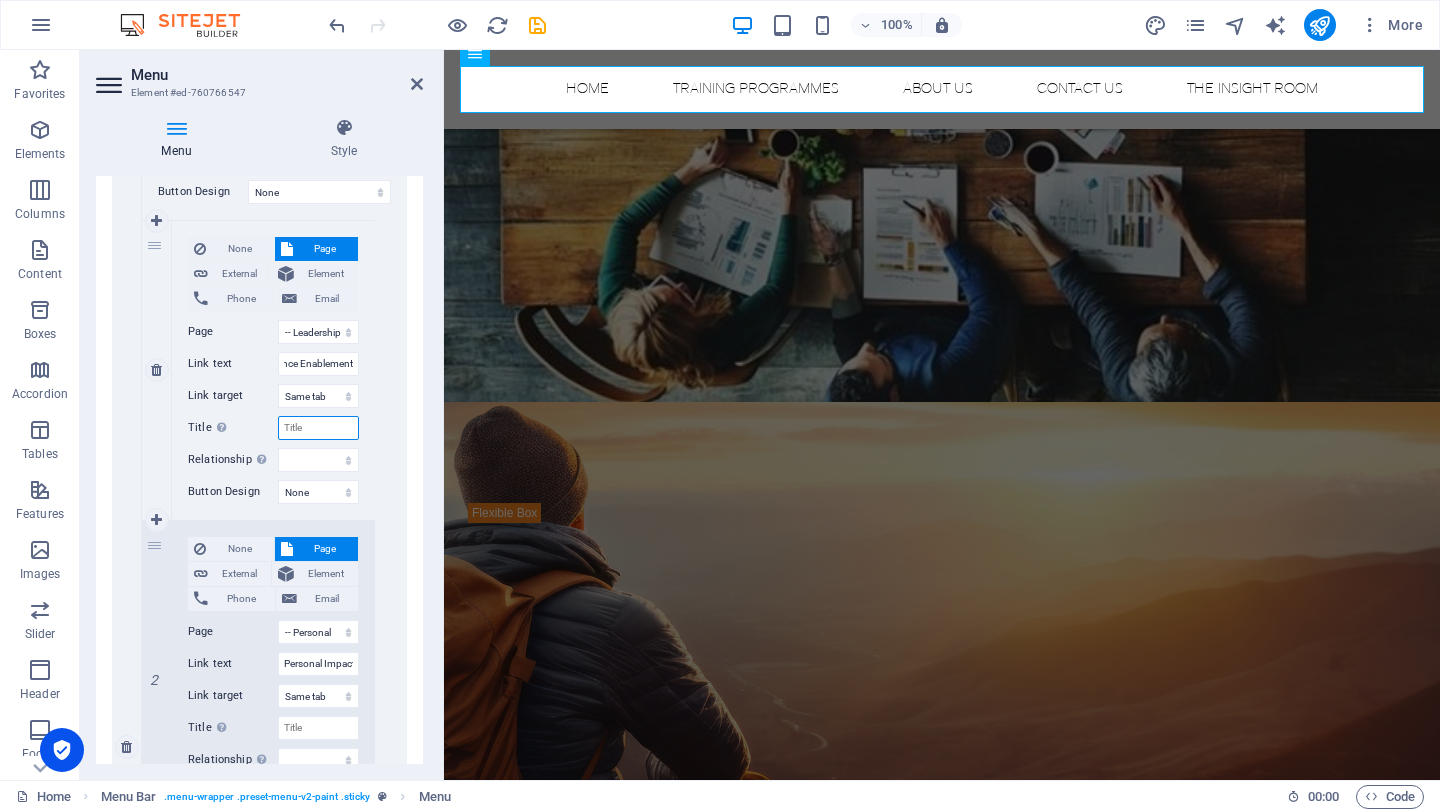 scroll, scrollTop: 0, scrollLeft: 0, axis: both 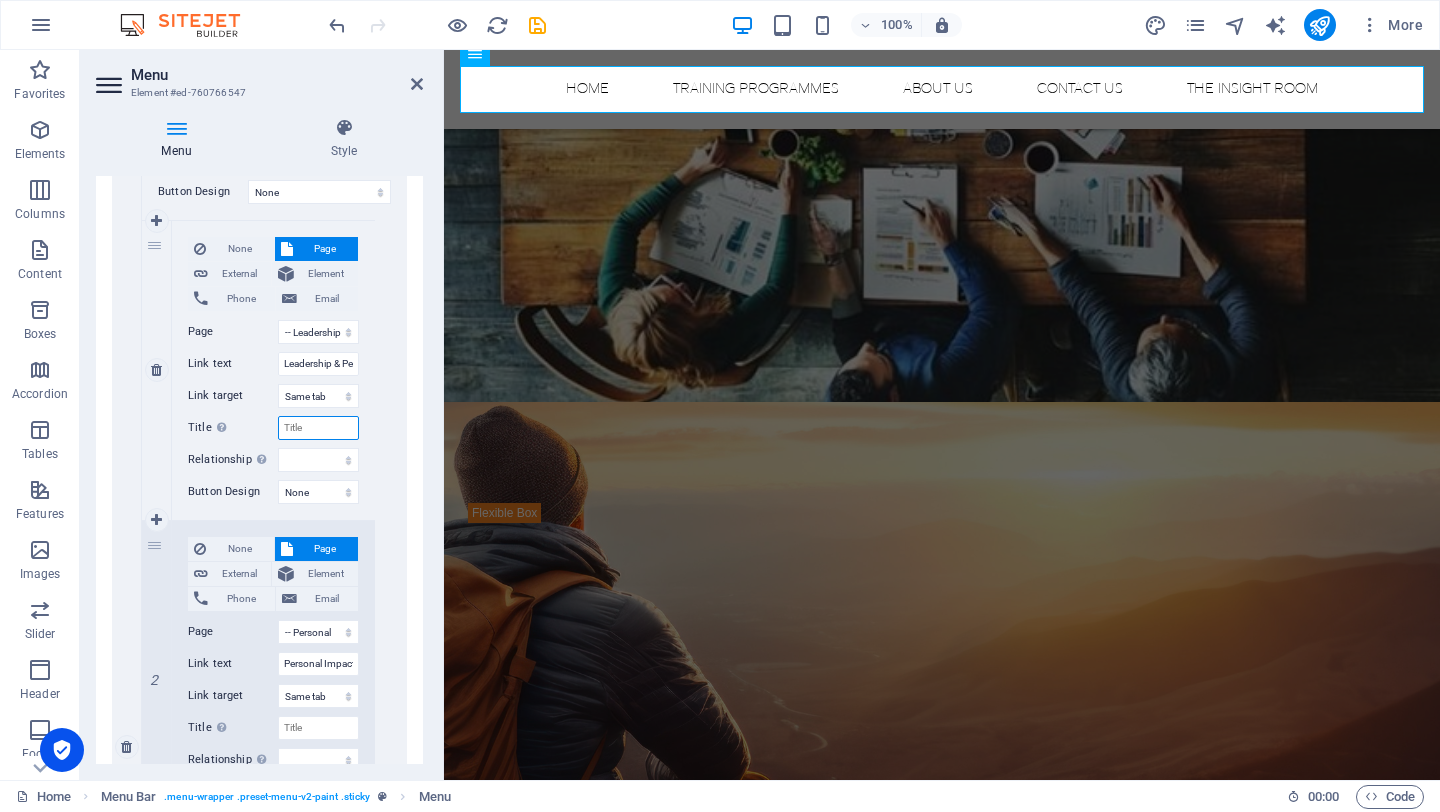 click on "Title Additional link description, should not be the same as the link text. The title is most often shown as a tooltip text when the mouse moves over the element. Leave empty if uncertain." at bounding box center [318, 428] 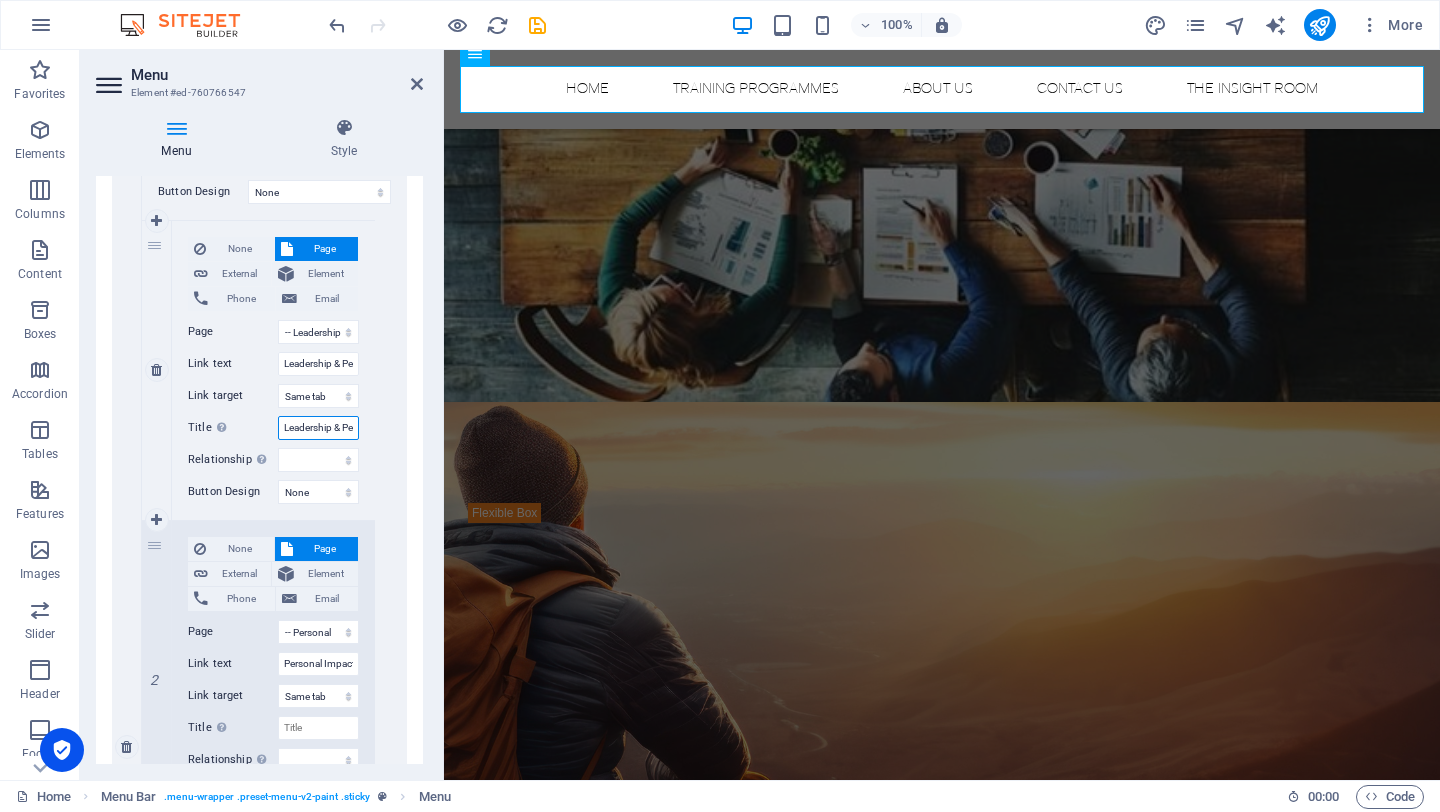 scroll, scrollTop: 0, scrollLeft: 108, axis: horizontal 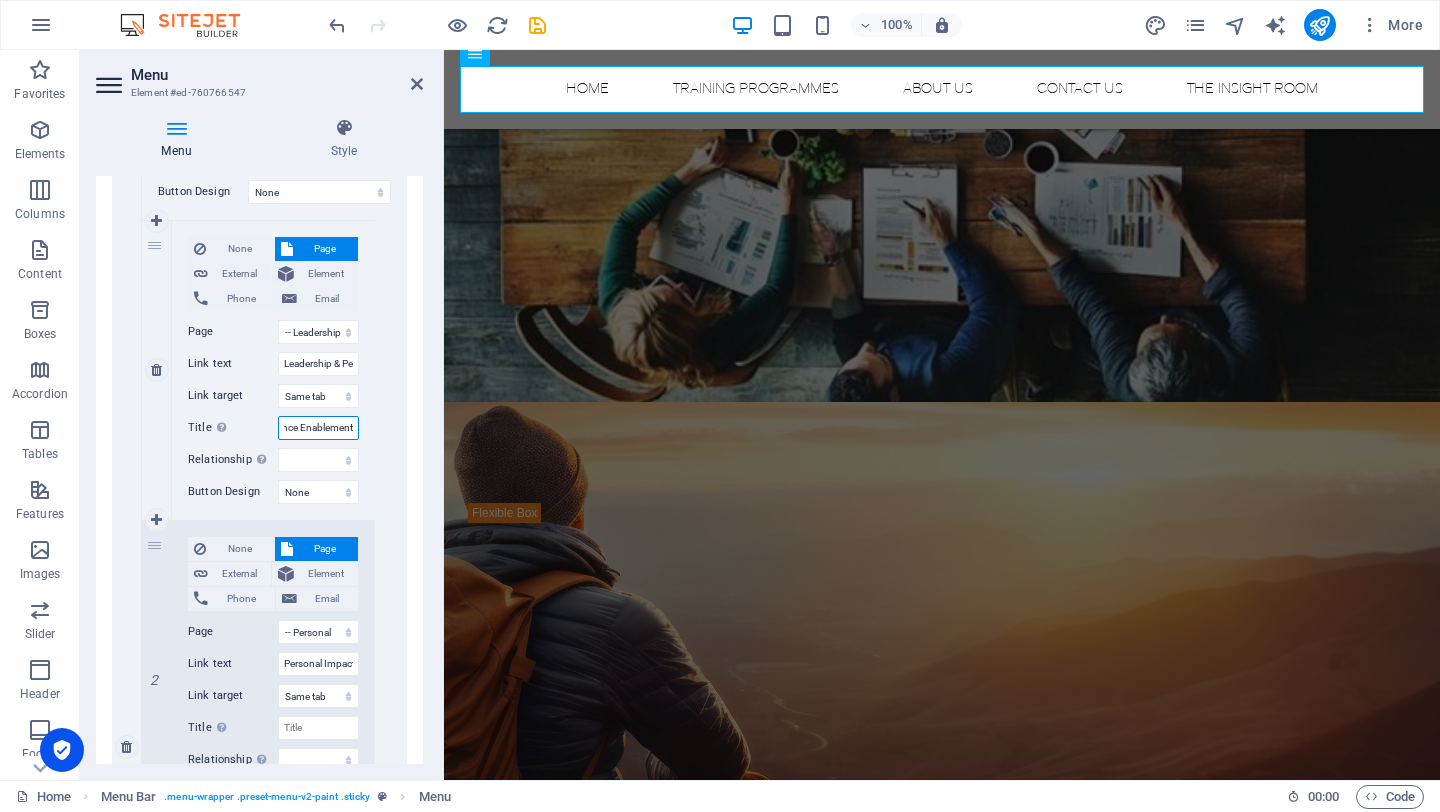 click on "Leadership & Performance Enablement" at bounding box center (318, 428) 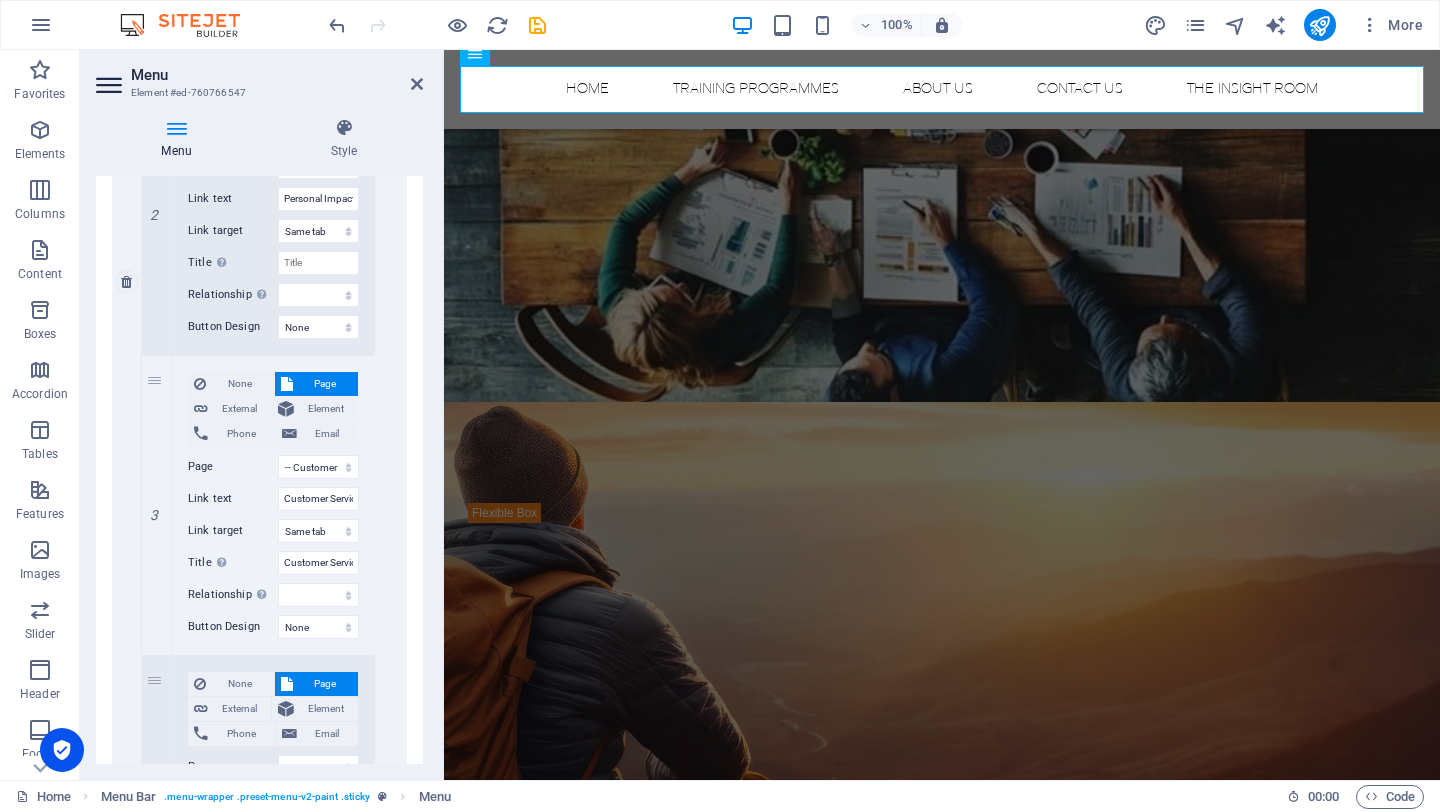 scroll, scrollTop: 1260, scrollLeft: 0, axis: vertical 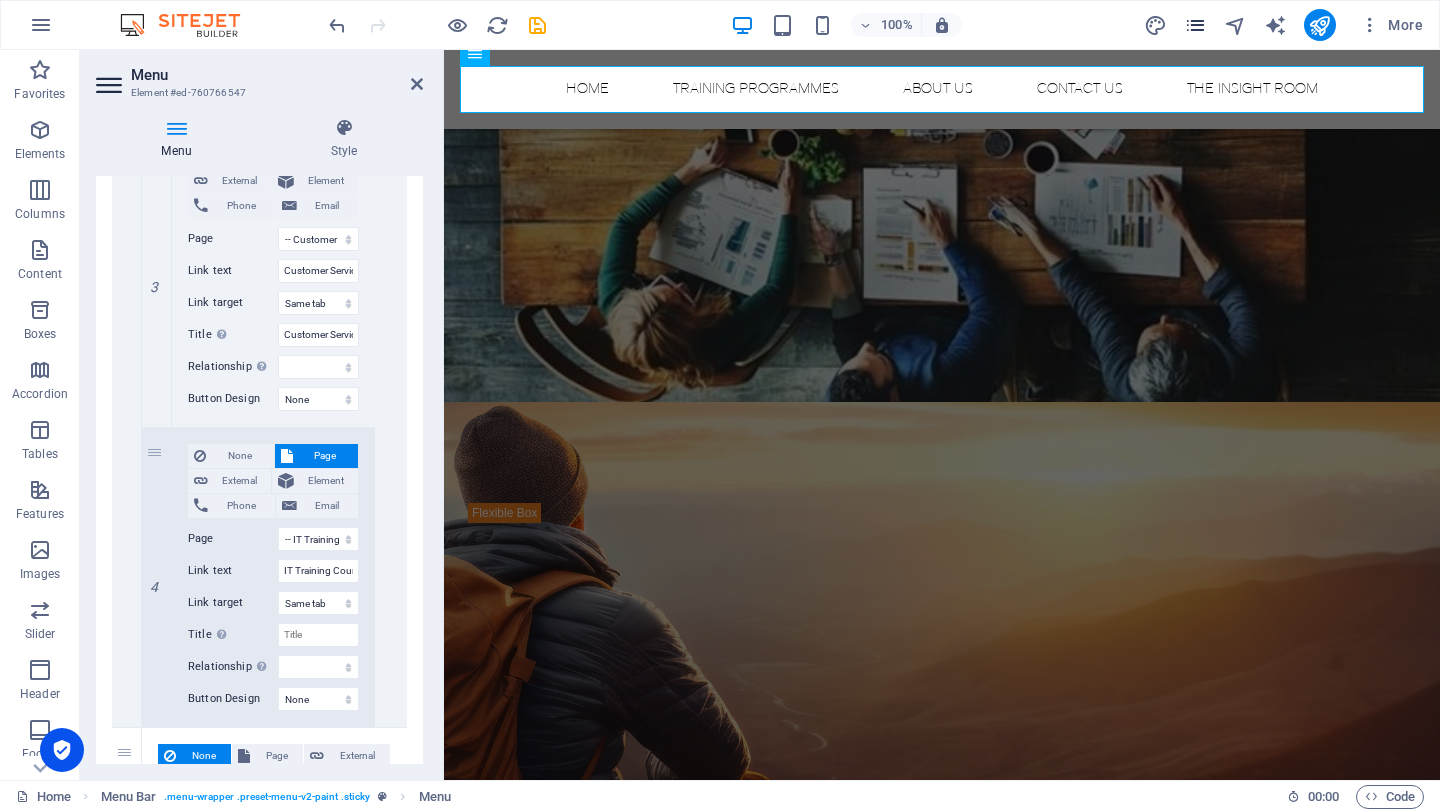 type on "Leadership & Performance Enablement" 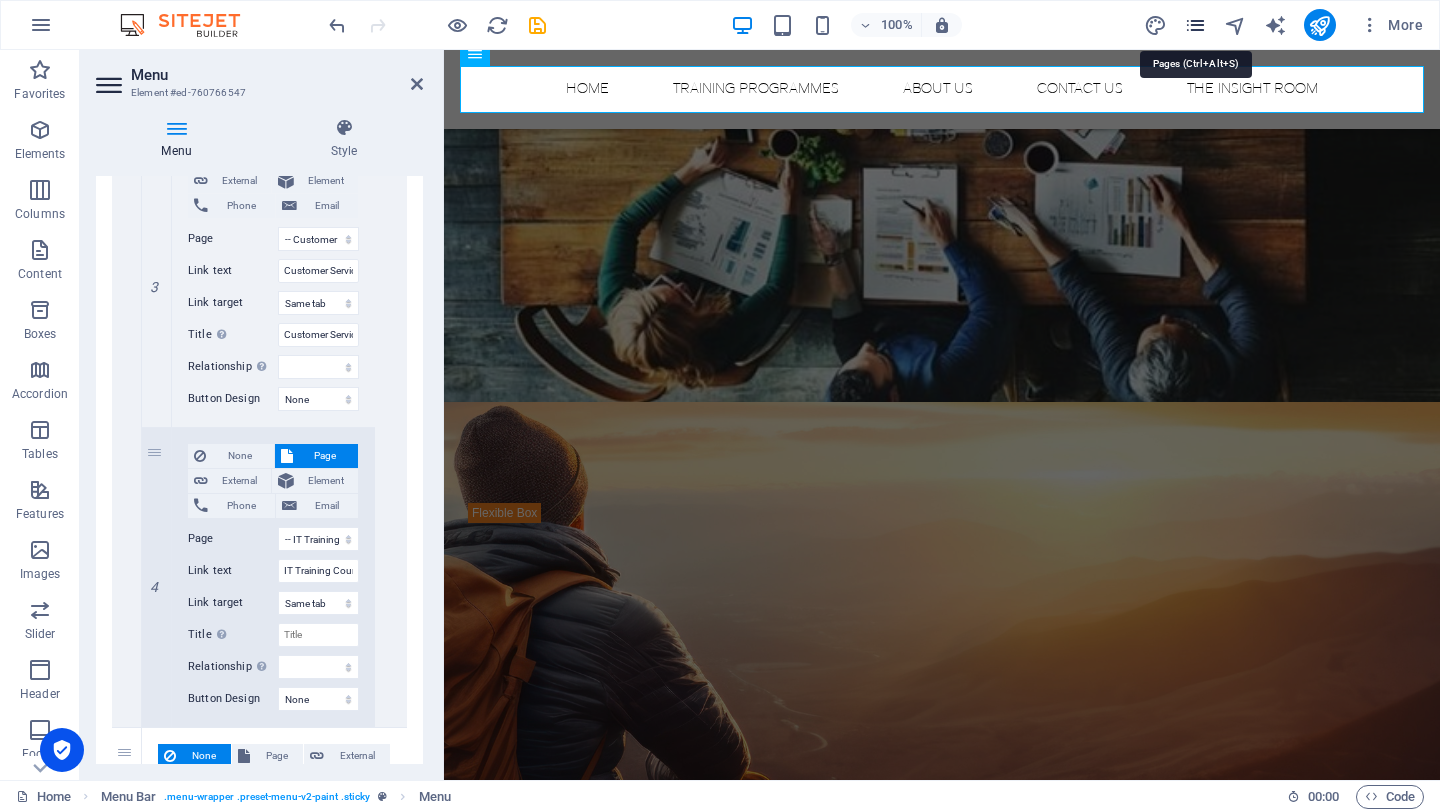 scroll, scrollTop: 0, scrollLeft: 0, axis: both 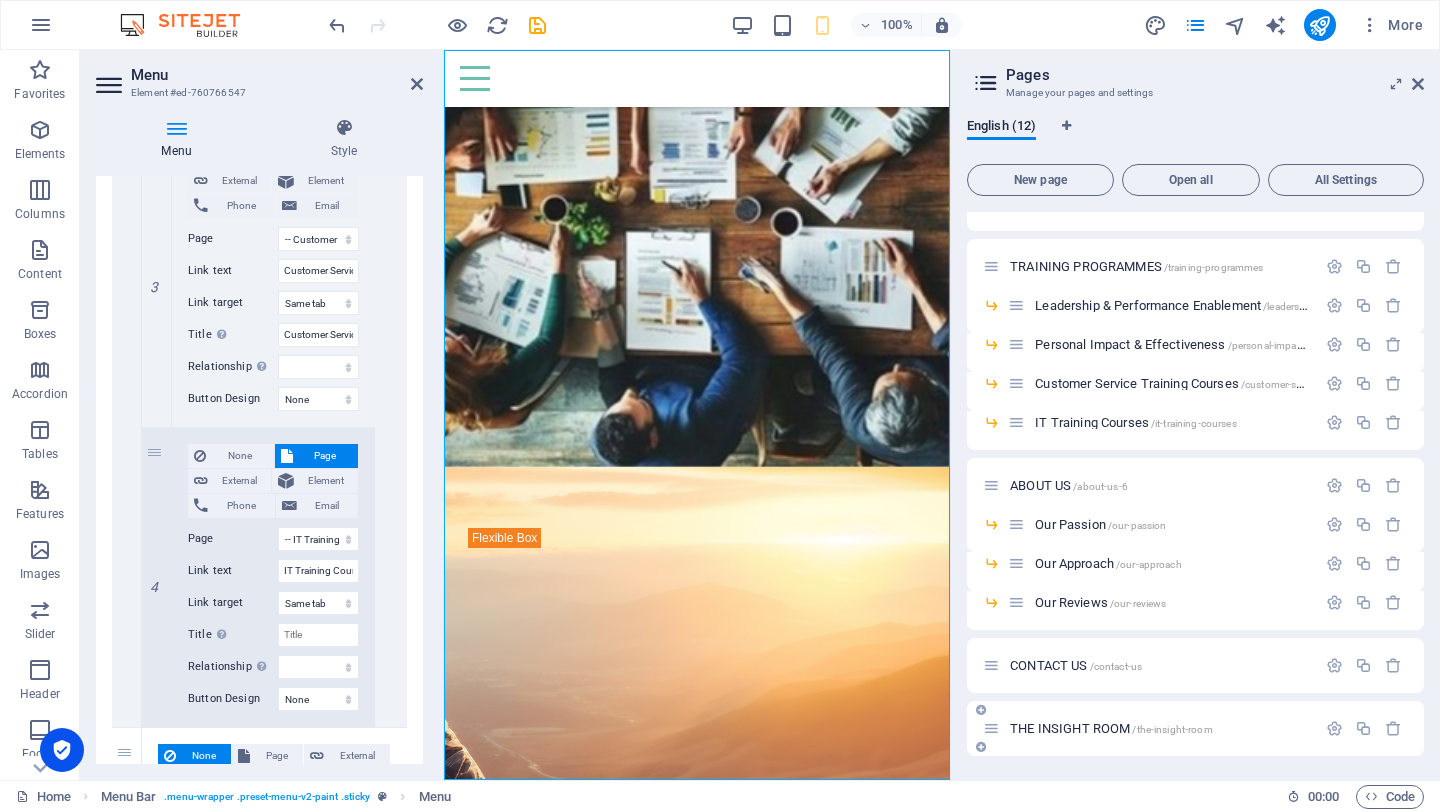 click on "THE INSIGHT ROOM /the-insight-room" at bounding box center [1111, 728] 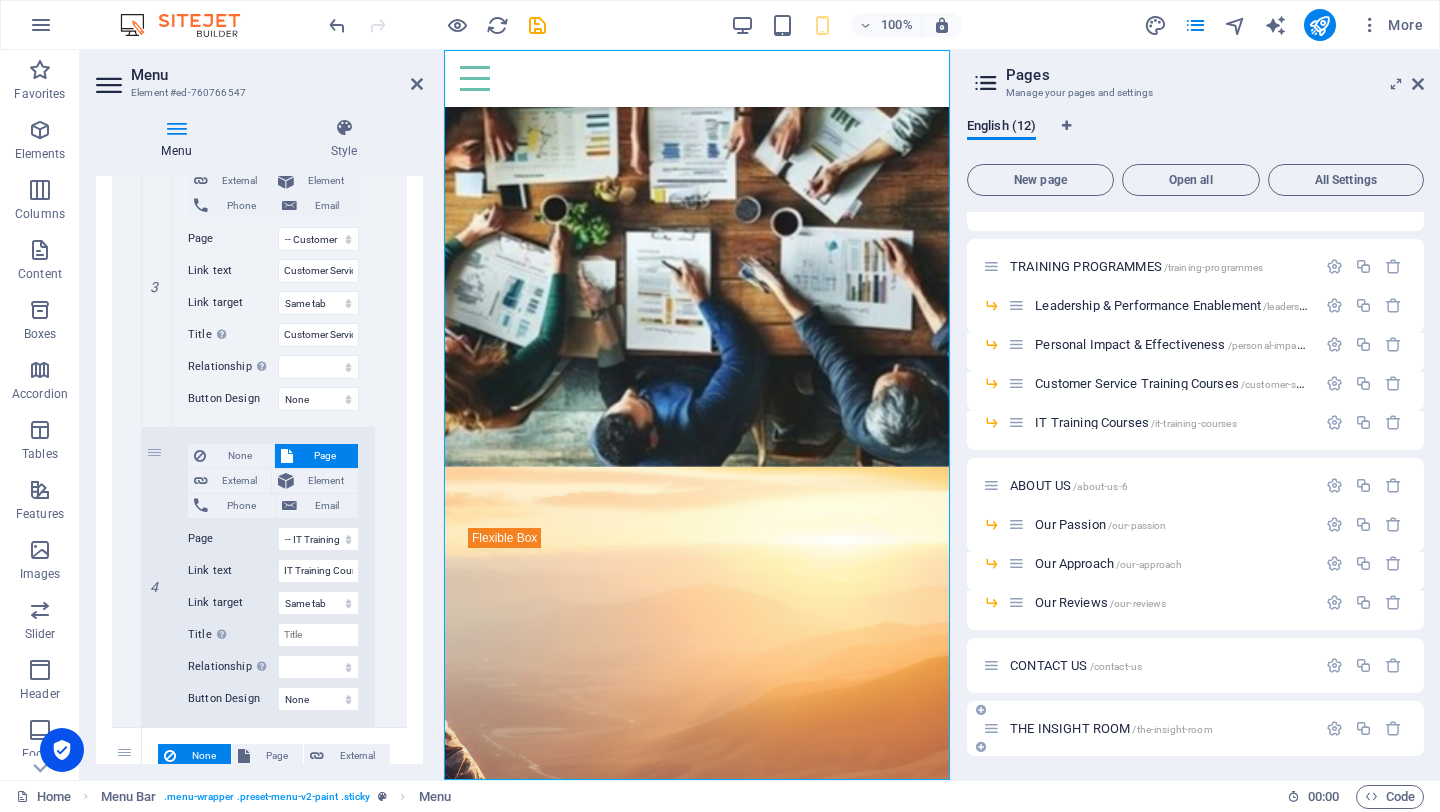 scroll, scrollTop: 0, scrollLeft: 0, axis: both 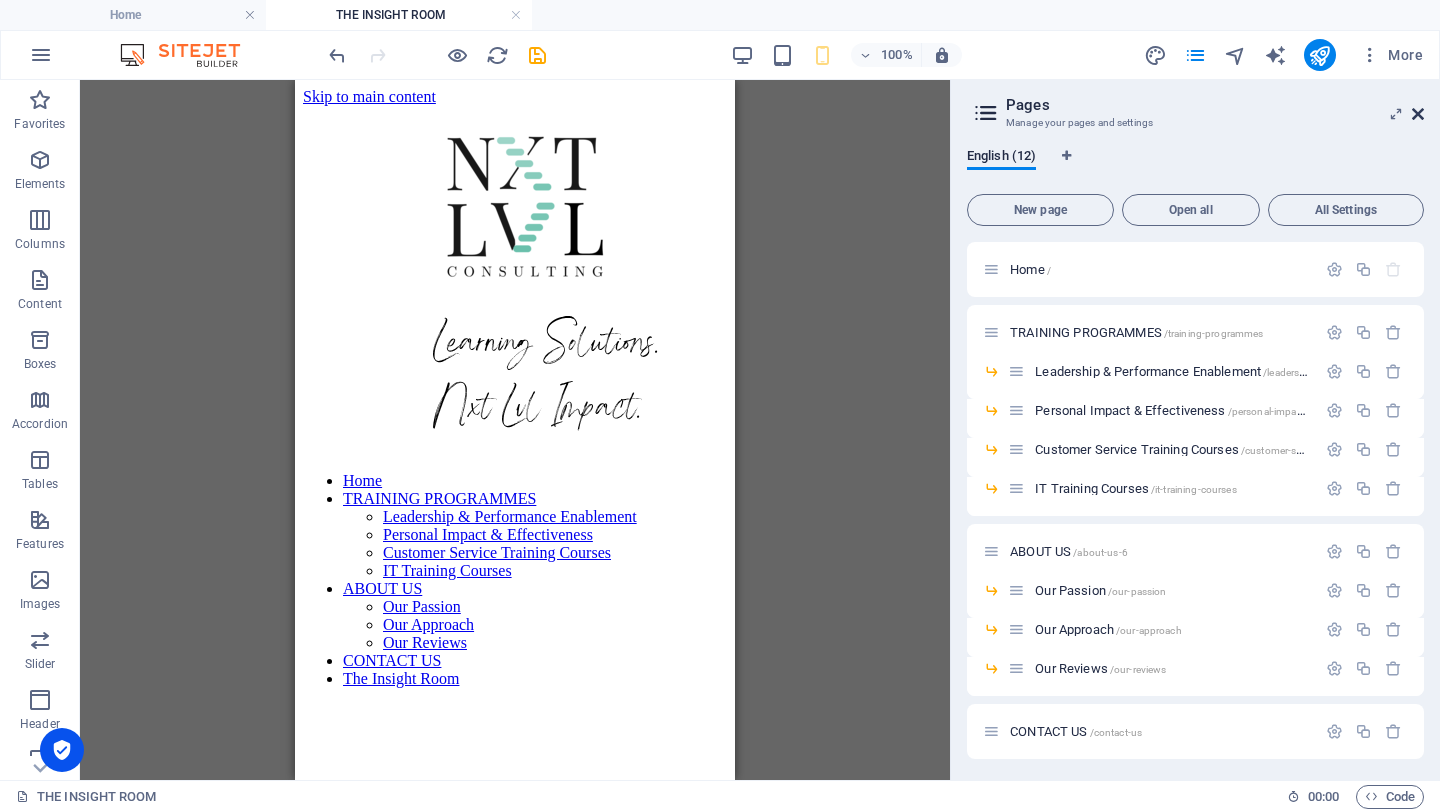 click at bounding box center [1418, 114] 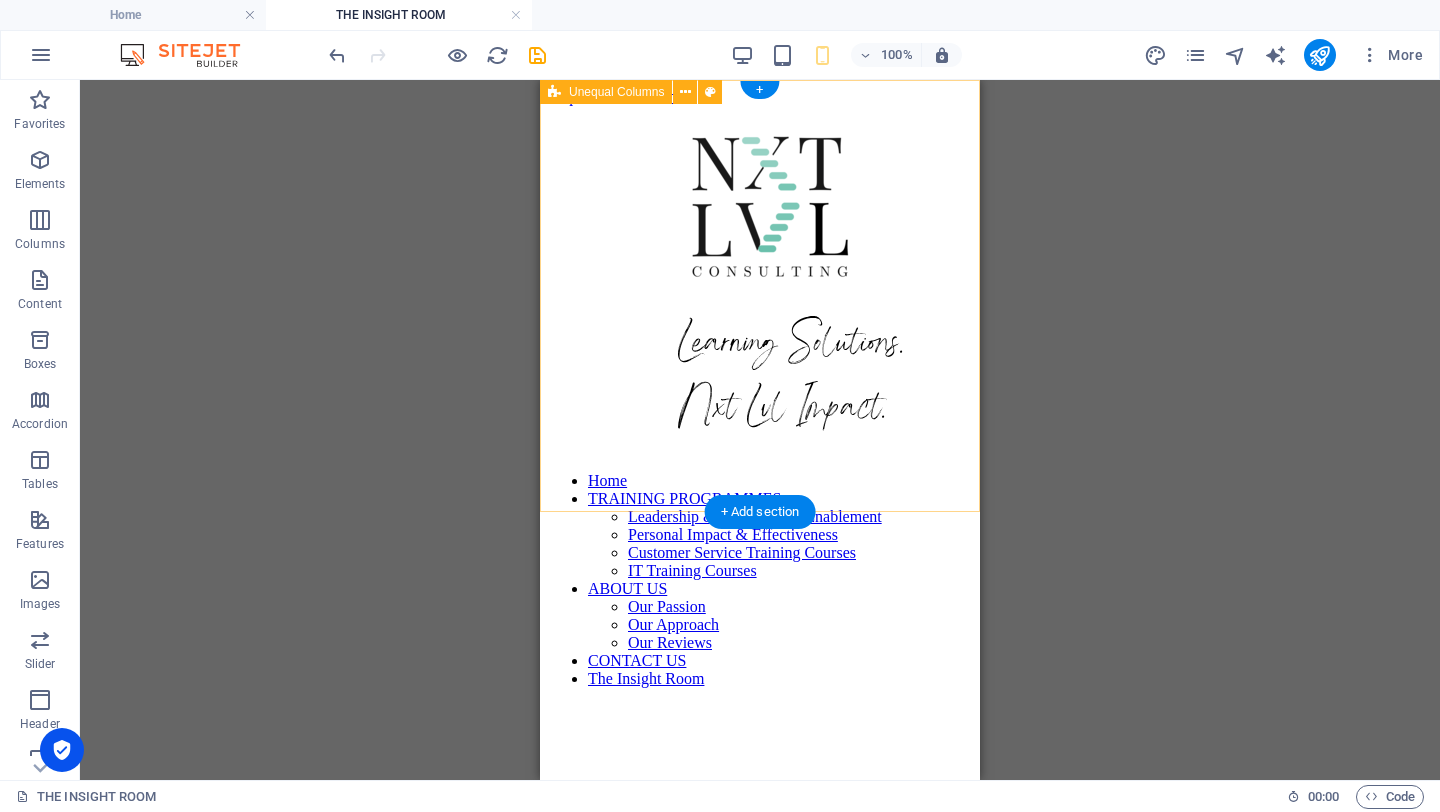 click on "Learning Solutions. Nxt Lvl Impact." at bounding box center (760, 281) 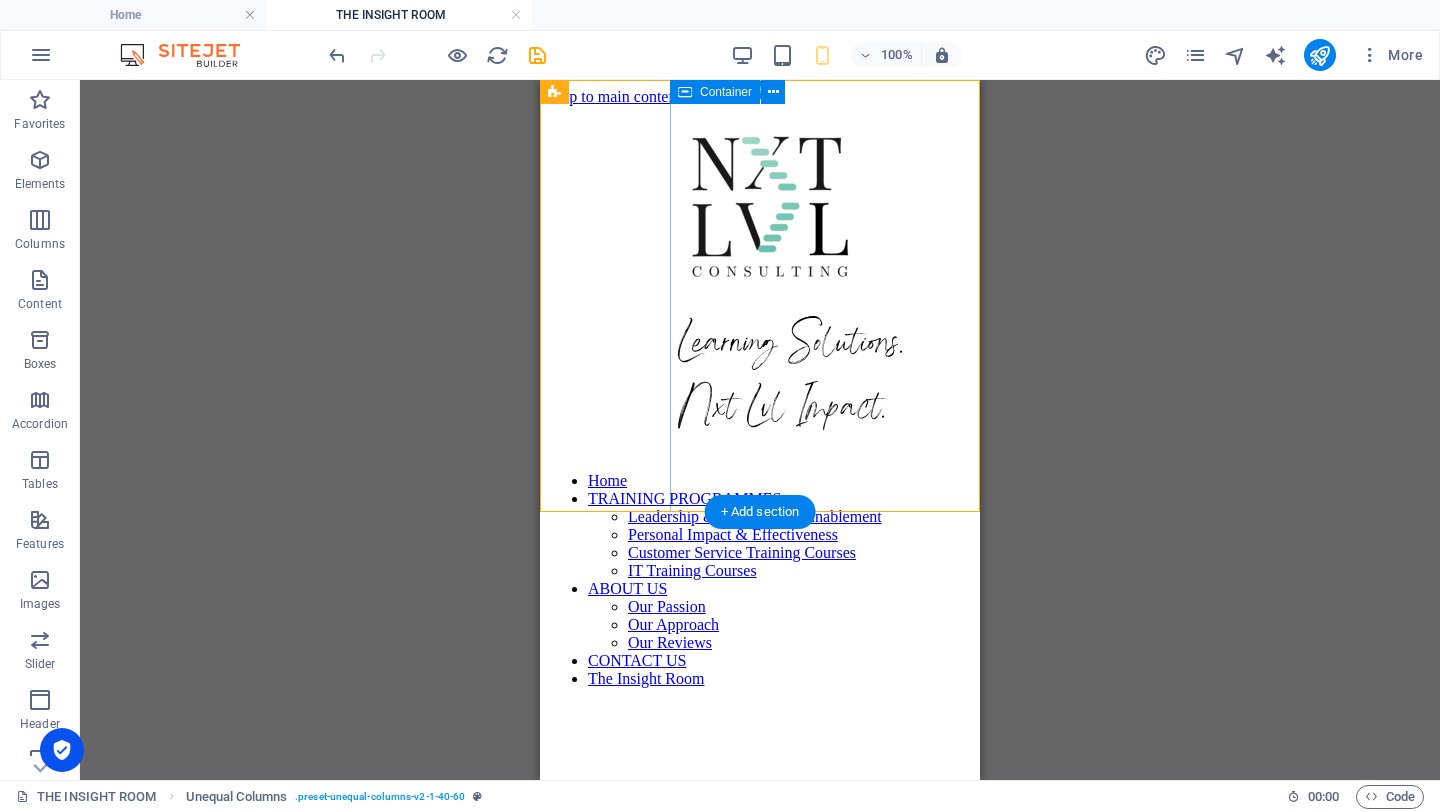 click at bounding box center (825, 200) 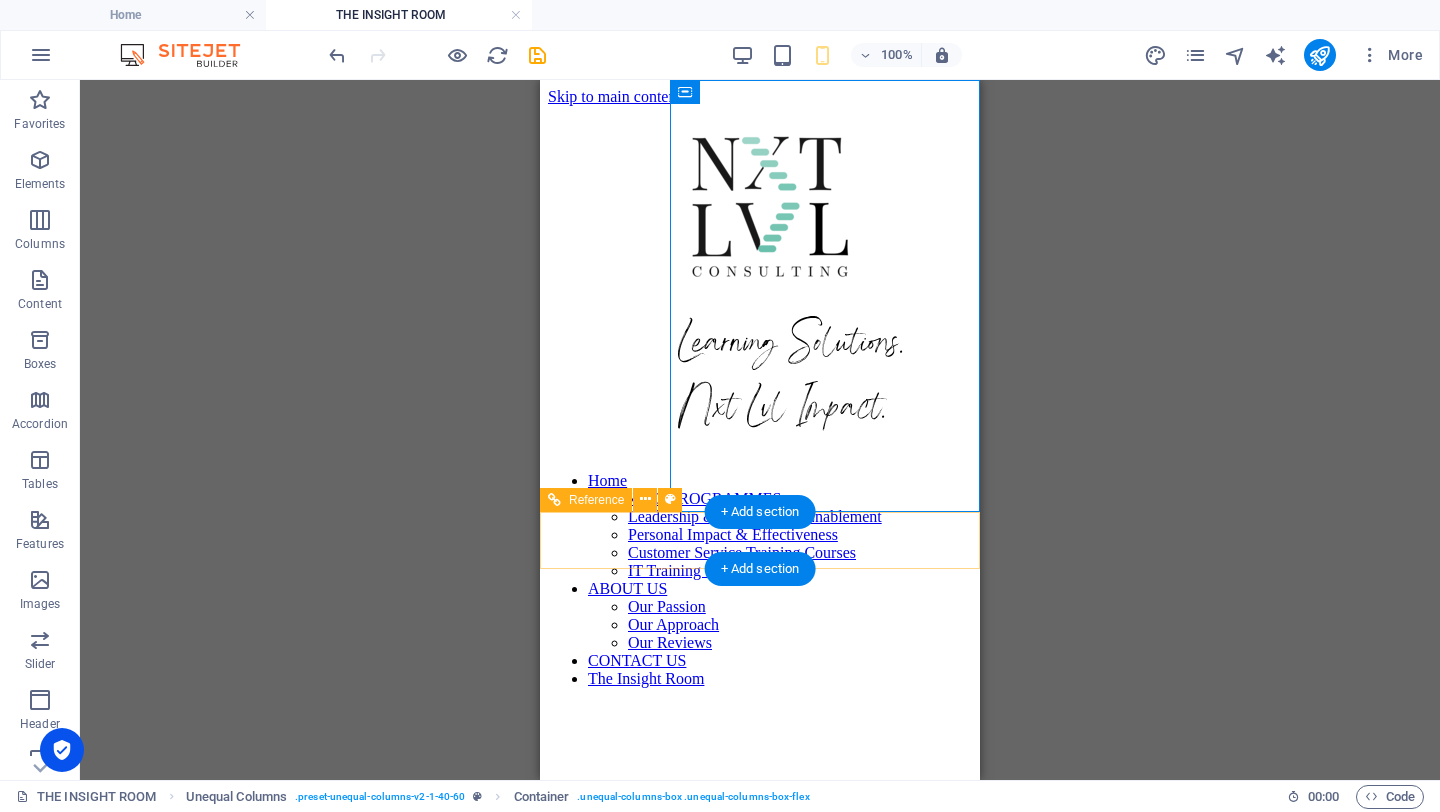 click on "Home TRAINING PROGRAMMES Leadership & Performance Enablement Personal Impact & Effectiveness Customer Service Training Courses IT Training Courses ABOUT US Our Passion Our Approach Our Reviews CONTACT US The Insight Room" at bounding box center (760, 572) 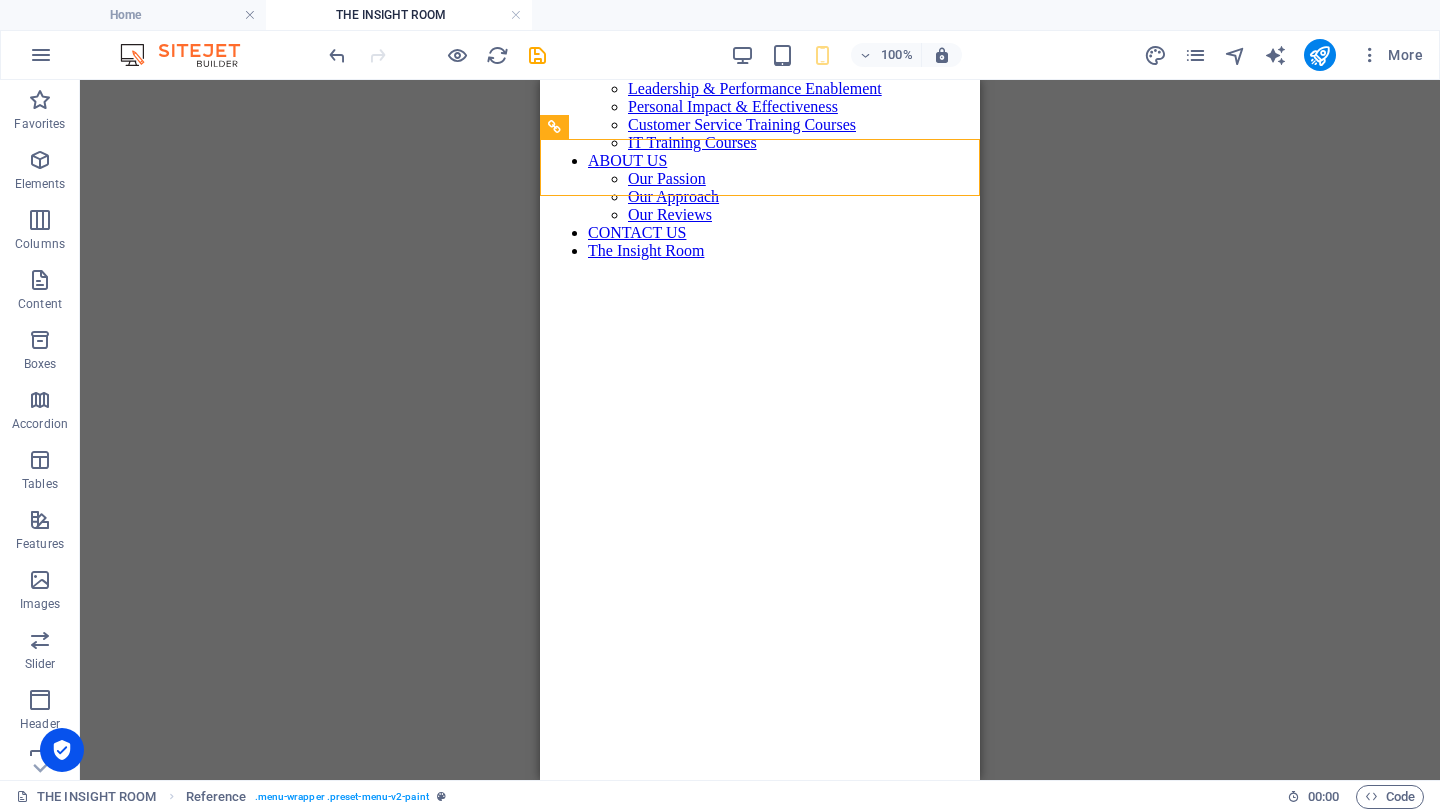 scroll, scrollTop: 474, scrollLeft: 0, axis: vertical 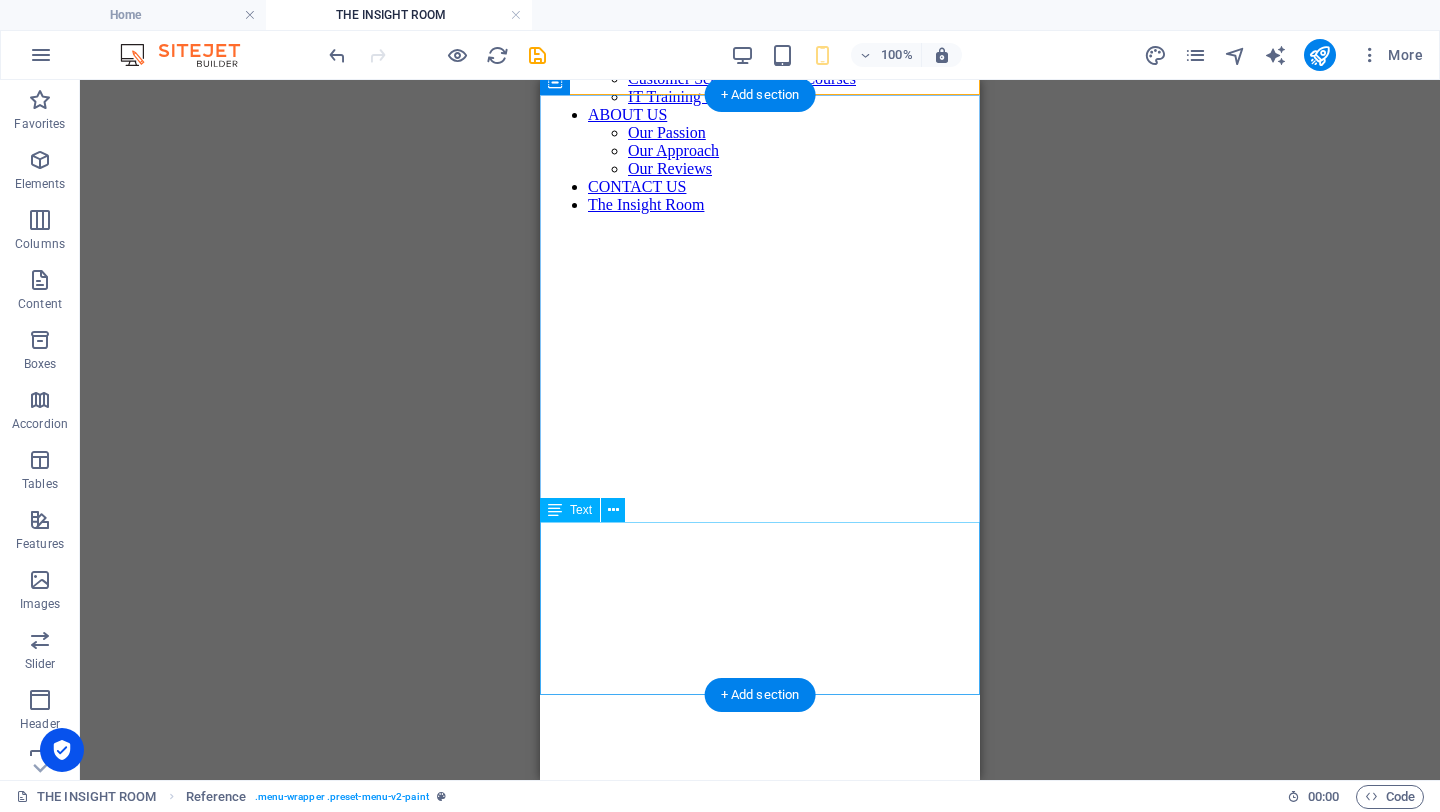 click on "The Insight Room" at bounding box center [760, 911] 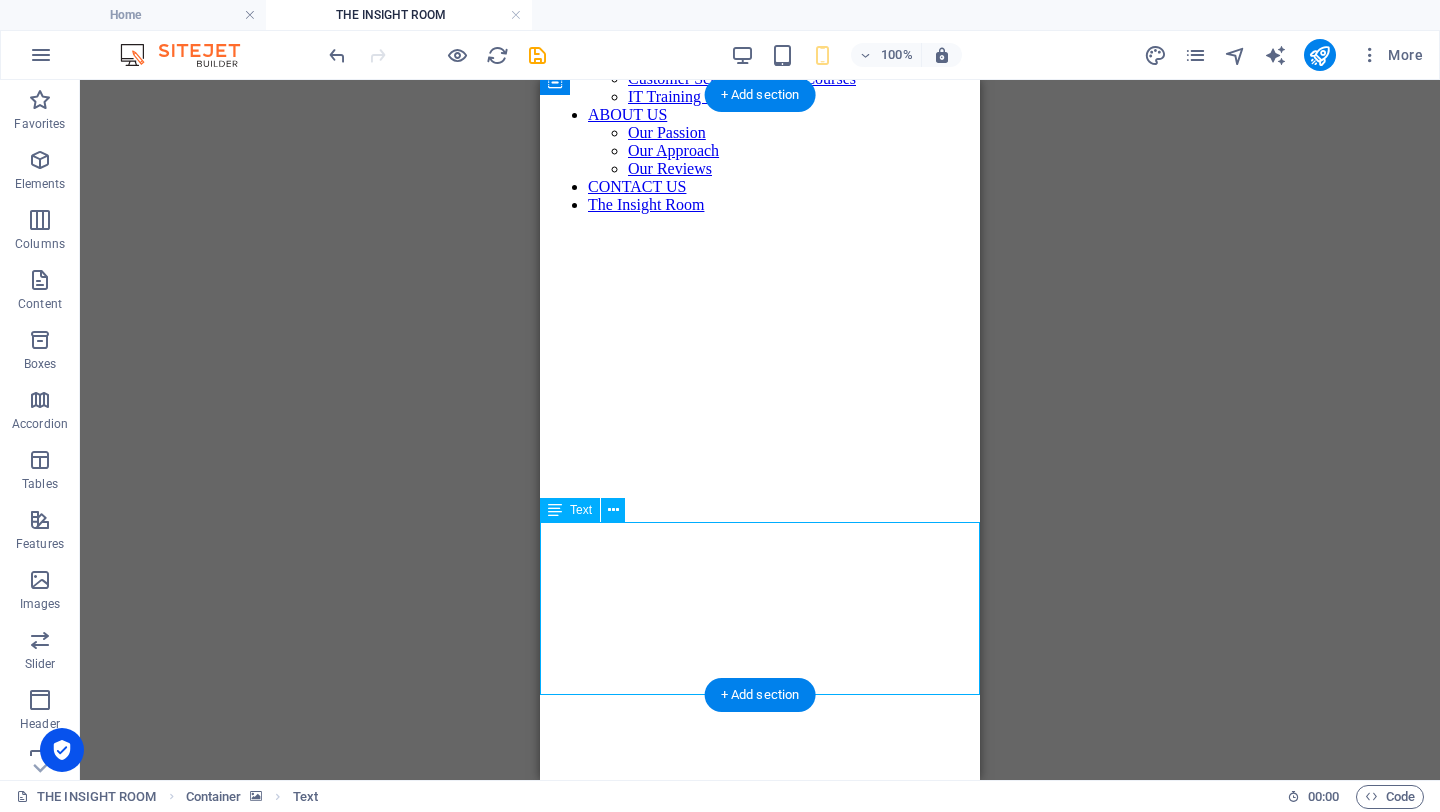 click on "The Insight Room" at bounding box center (760, 911) 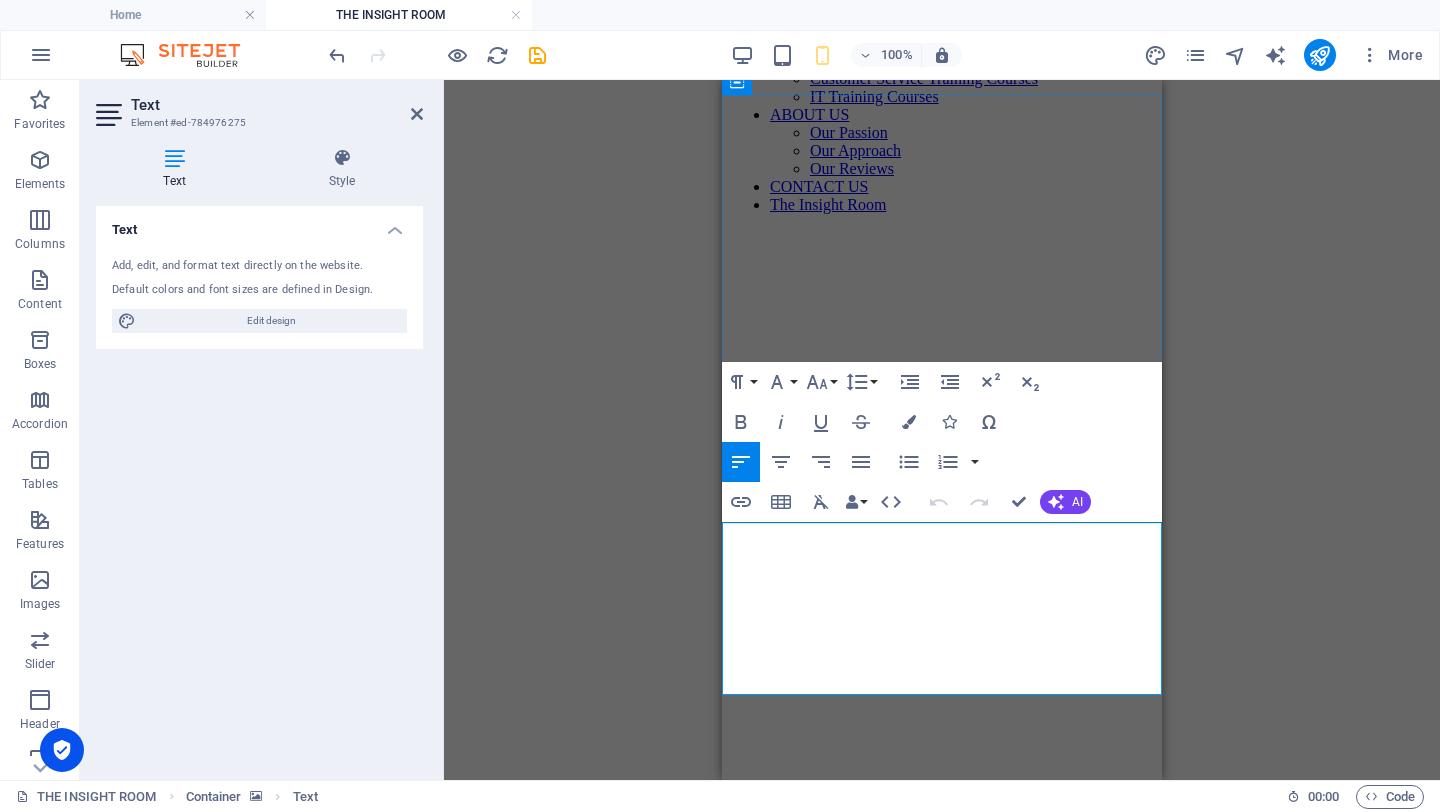 drag, startPoint x: 979, startPoint y: 668, endPoint x: 788, endPoint y: 572, distance: 213.76857 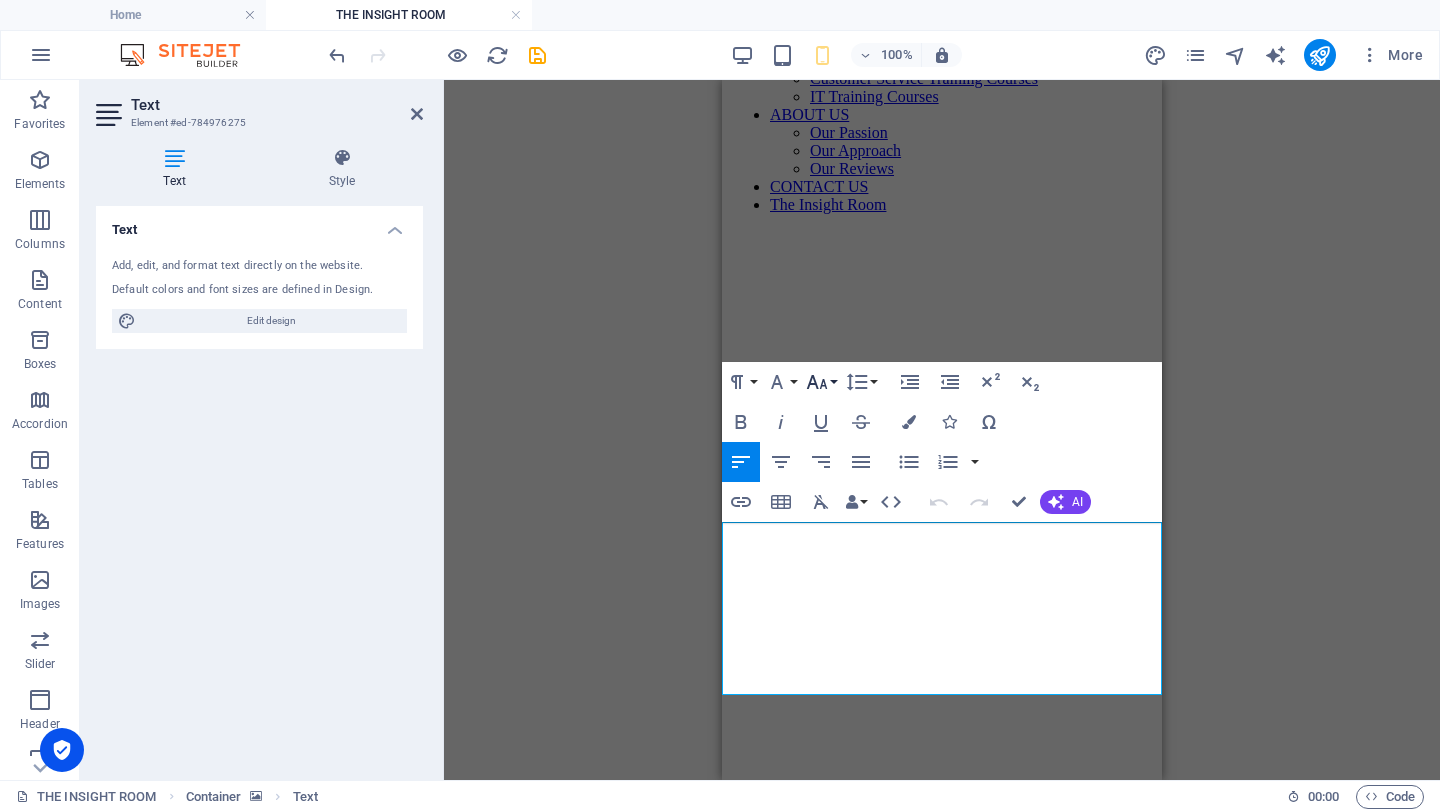 click 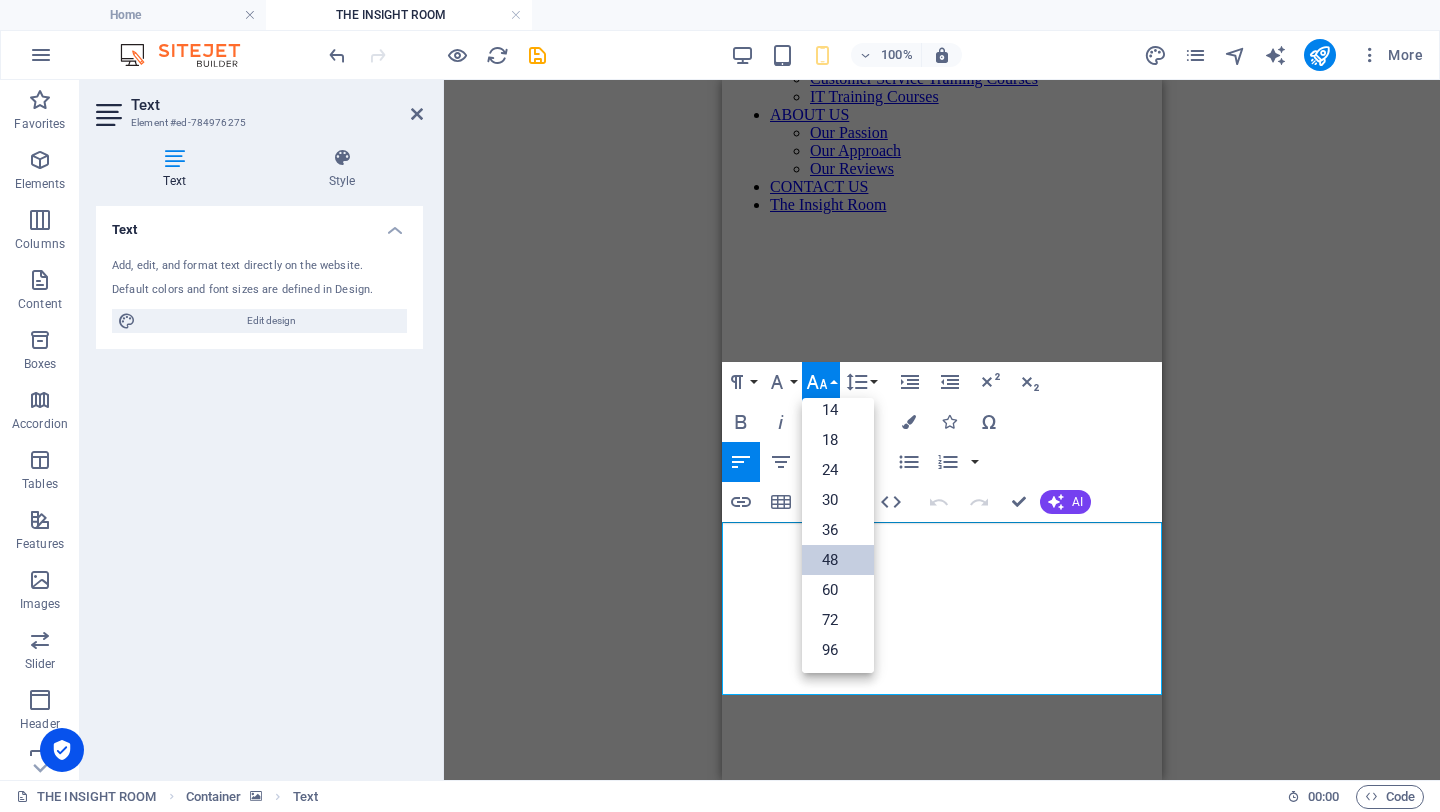 scroll, scrollTop: 161, scrollLeft: 0, axis: vertical 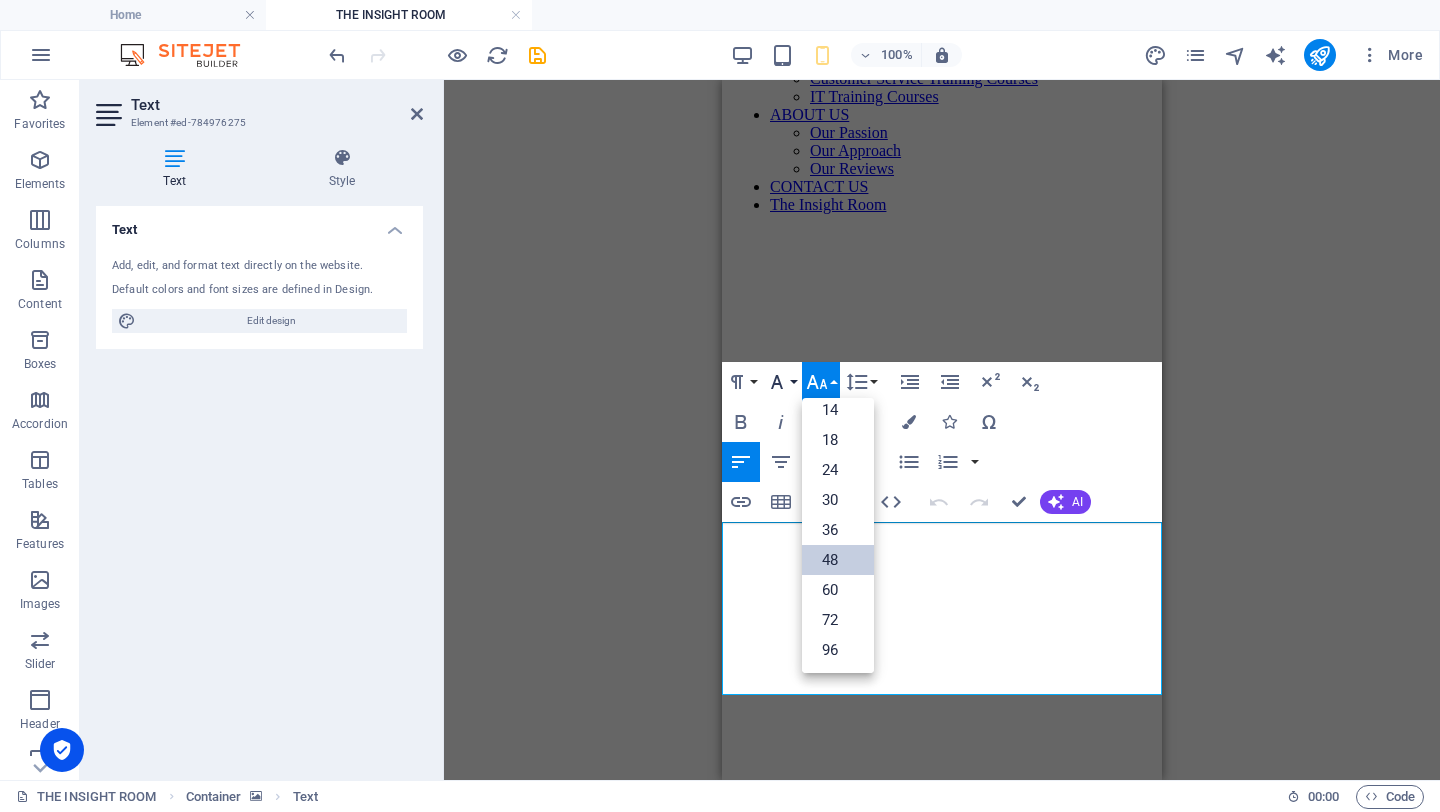 click on "Font Family" at bounding box center (781, 382) 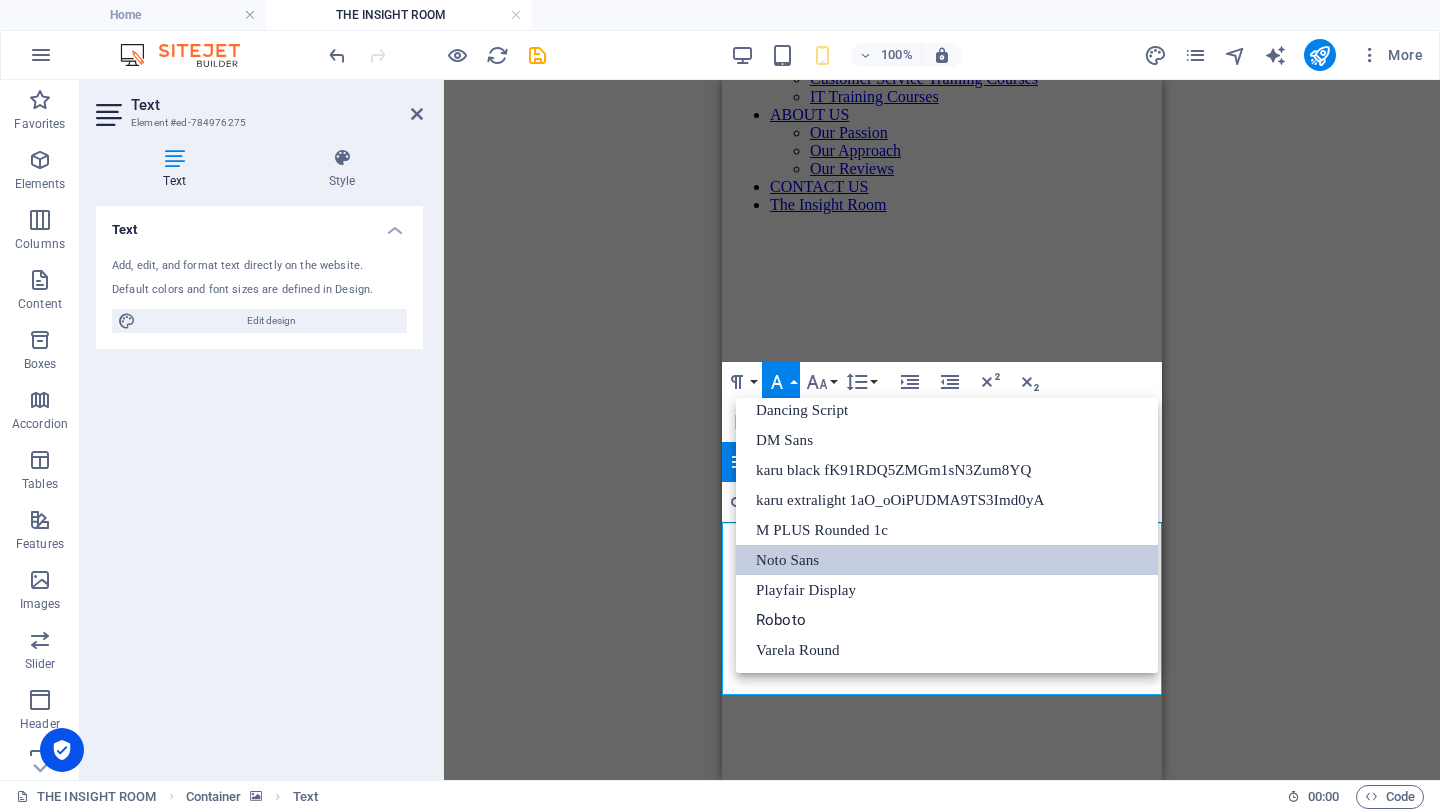 scroll, scrollTop: 0, scrollLeft: 0, axis: both 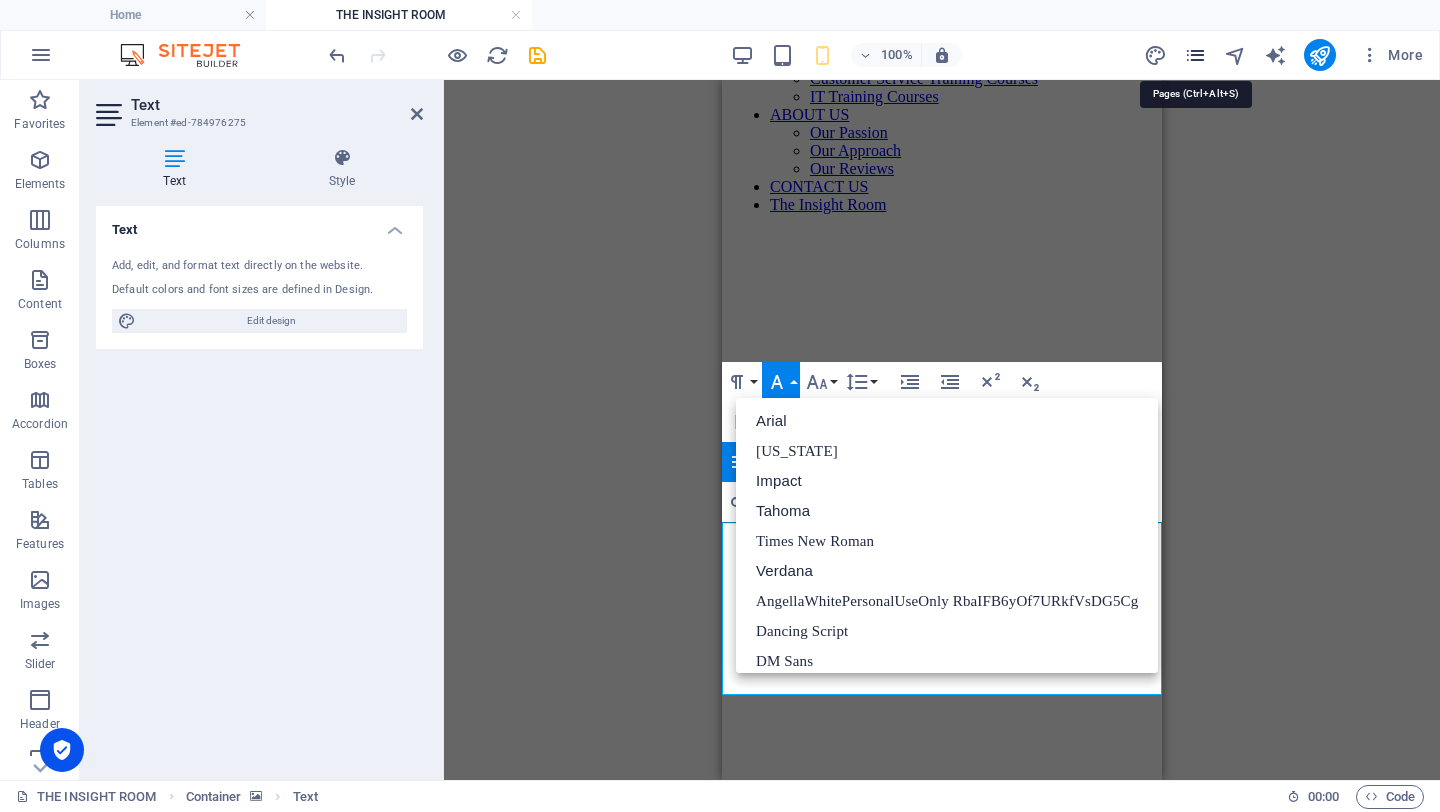click at bounding box center (1195, 55) 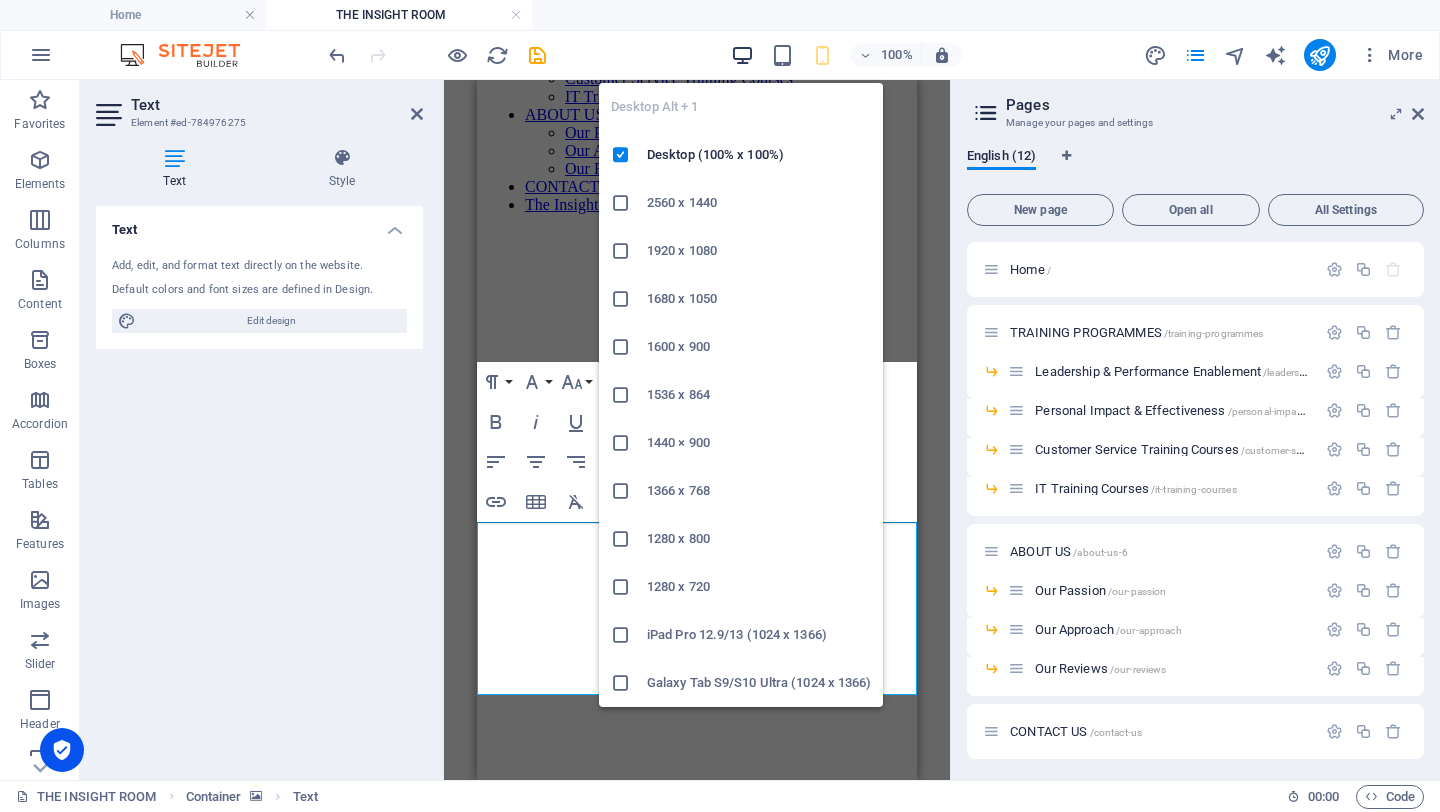 click at bounding box center (742, 55) 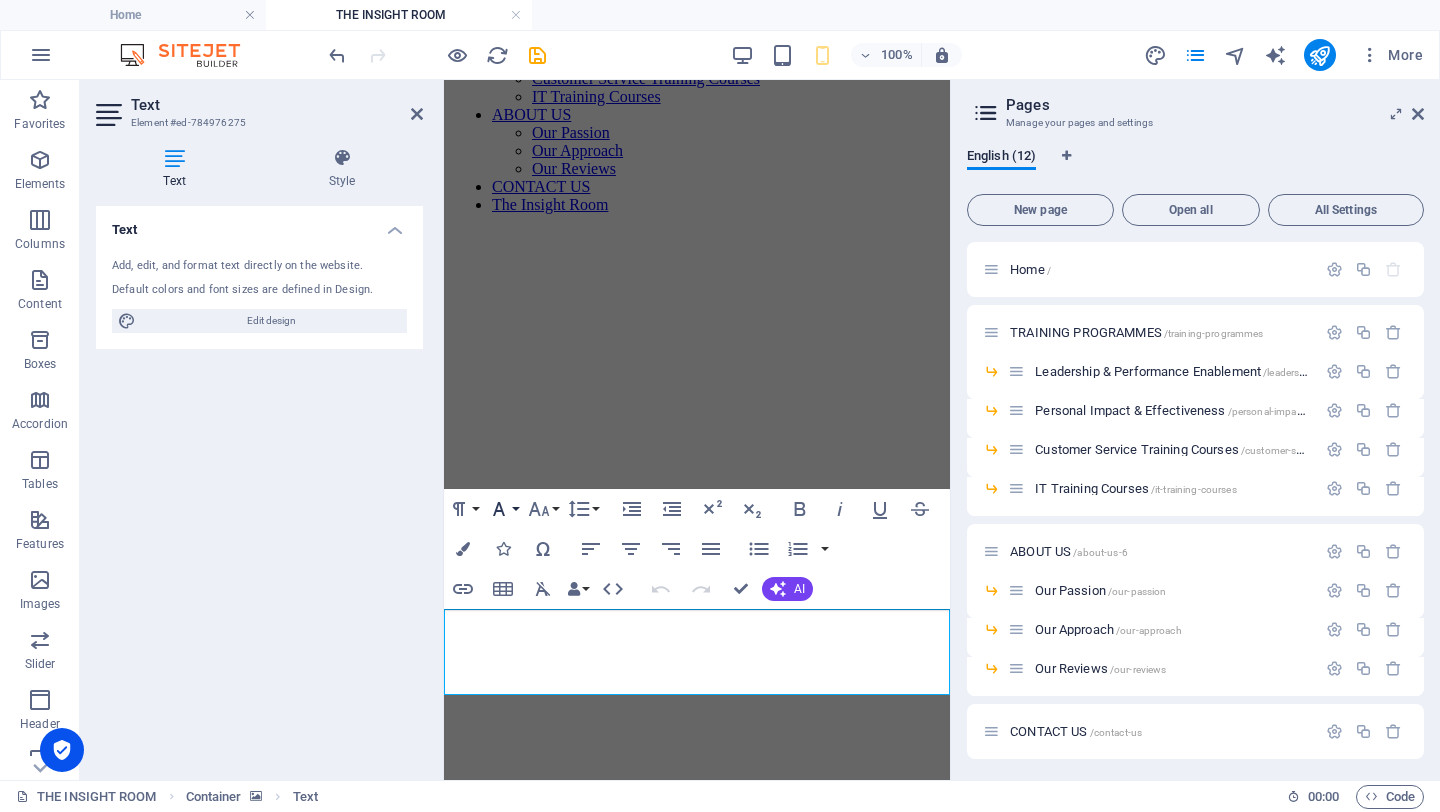 click 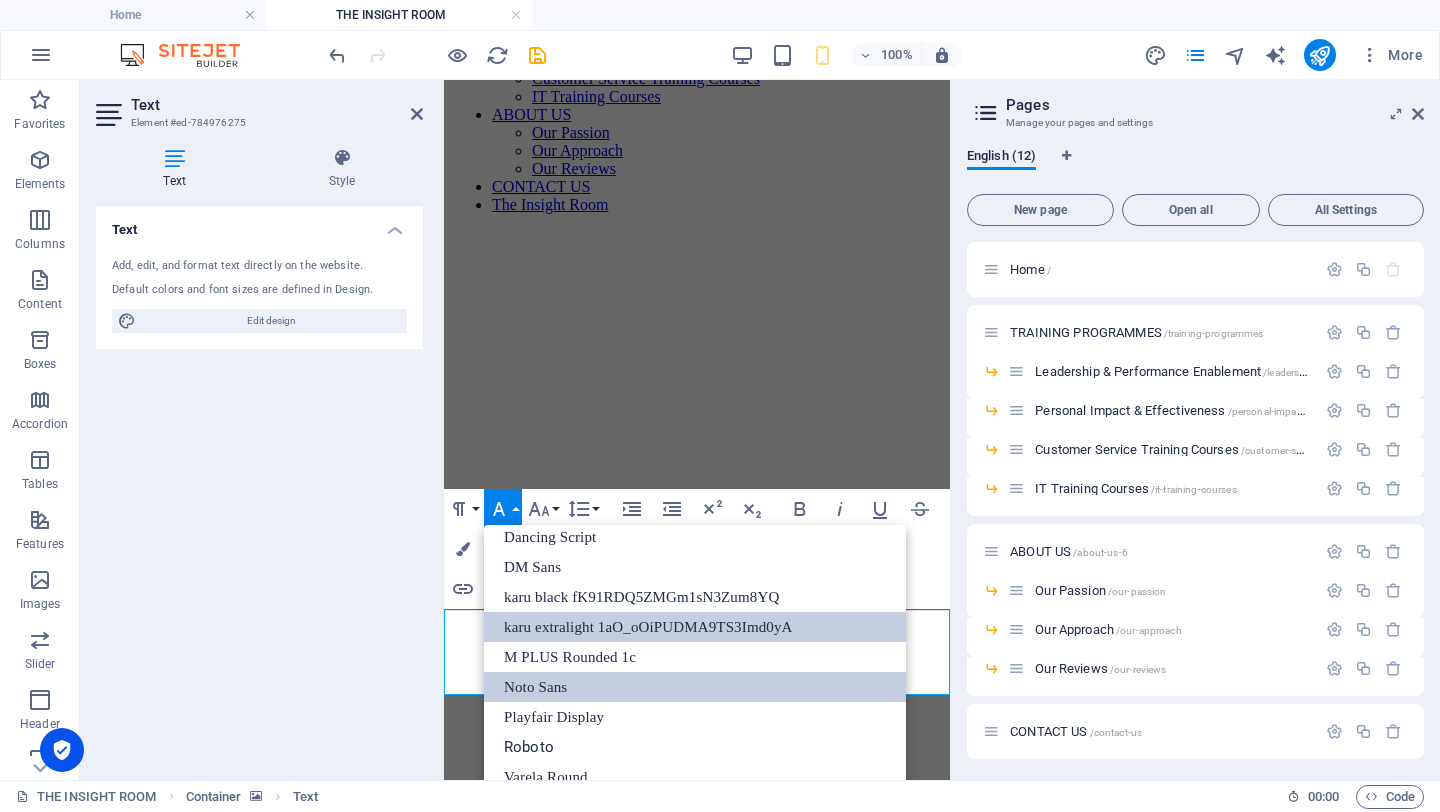 scroll, scrollTop: 0, scrollLeft: 0, axis: both 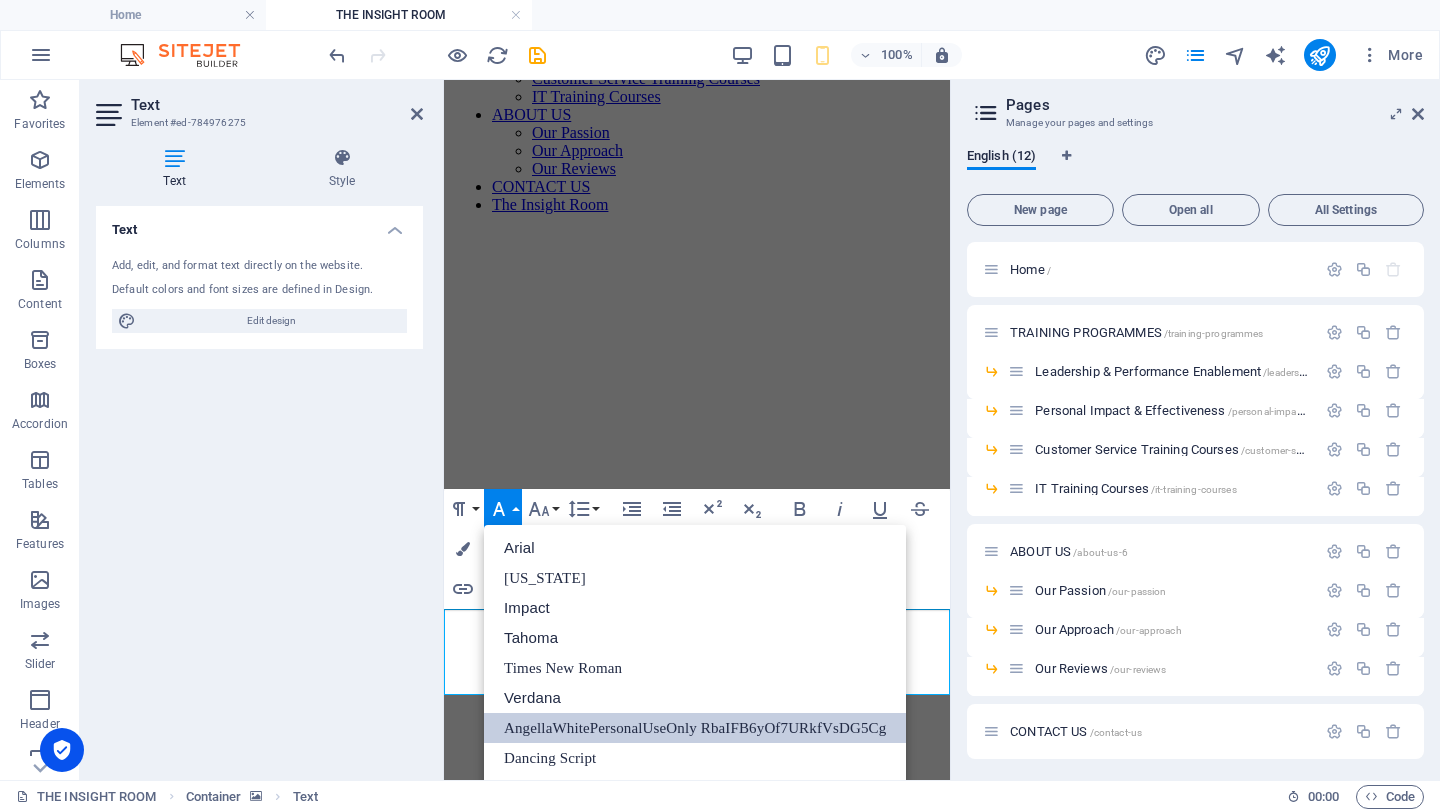 click on "AngellaWhitePersonalUseOnly RbaIFB6yOf7URkfVsDG5Cg" at bounding box center [695, 728] 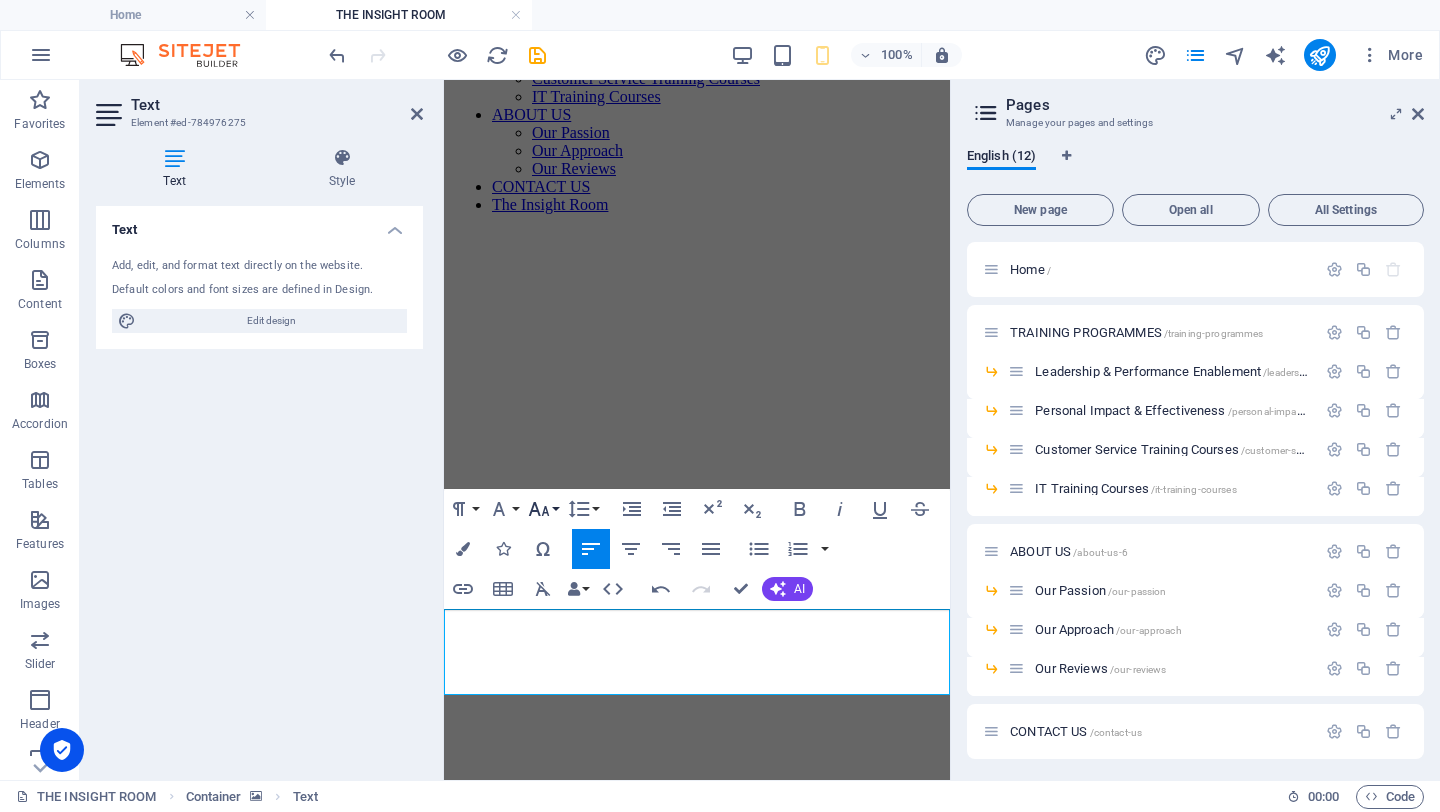 click 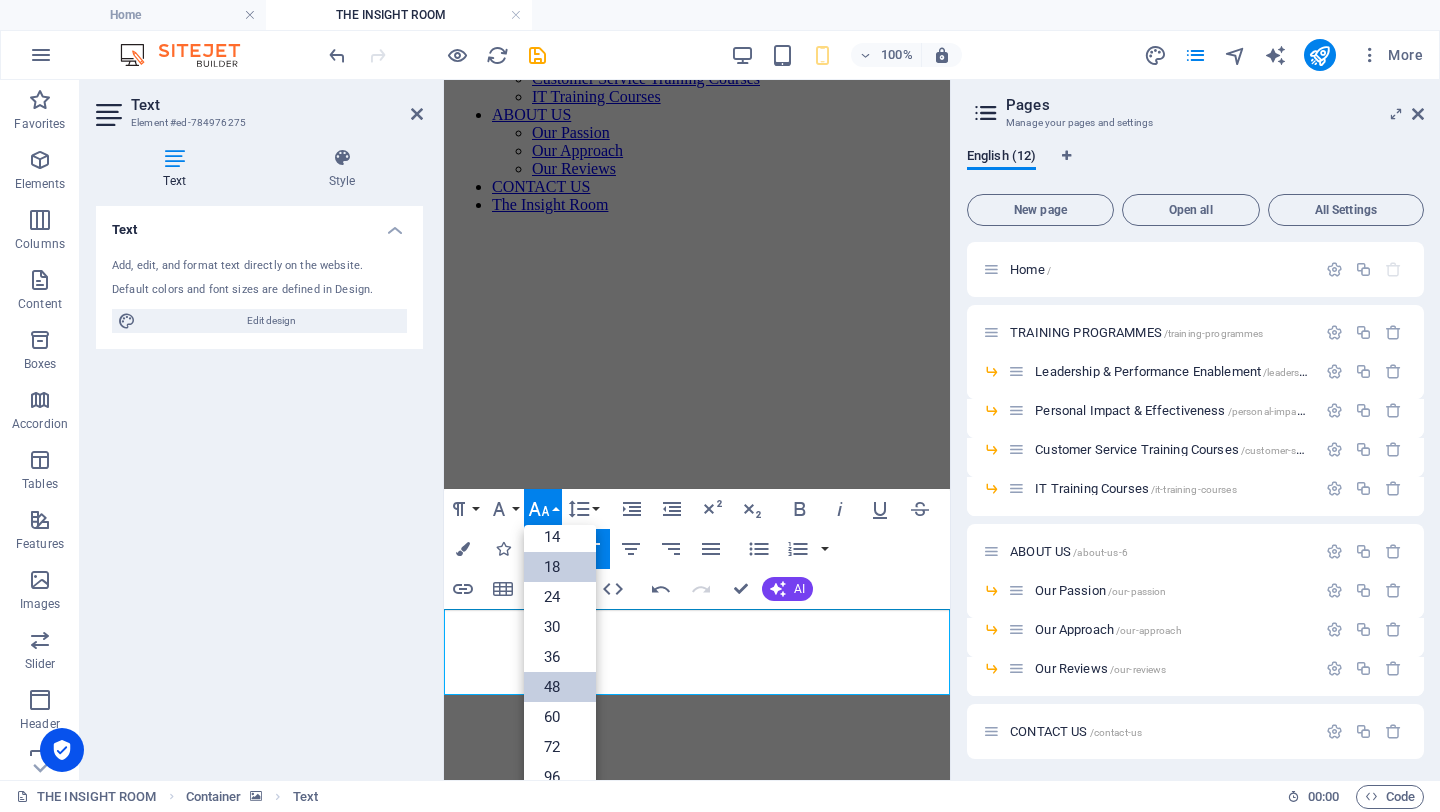 scroll, scrollTop: 161, scrollLeft: 0, axis: vertical 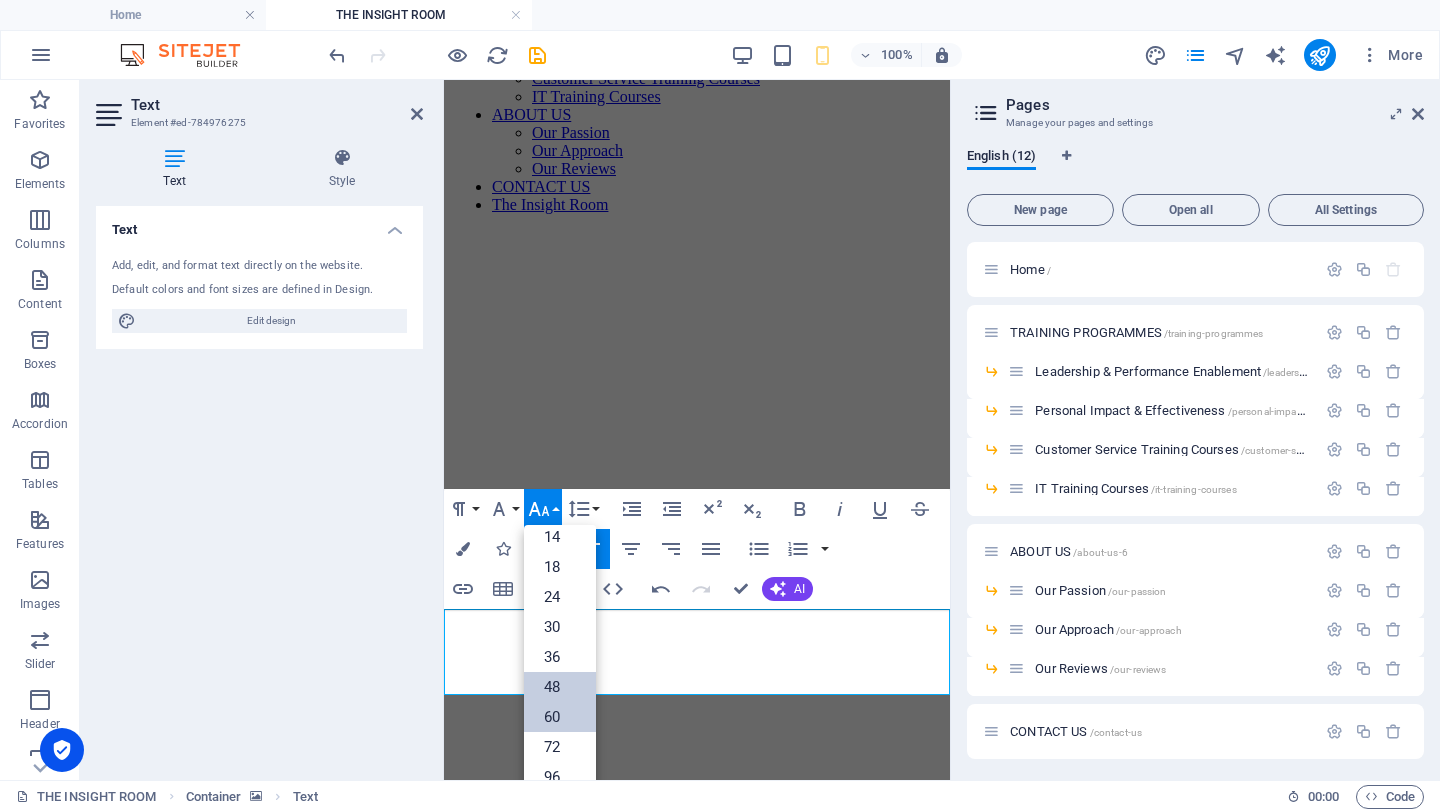click on "60" at bounding box center (560, 717) 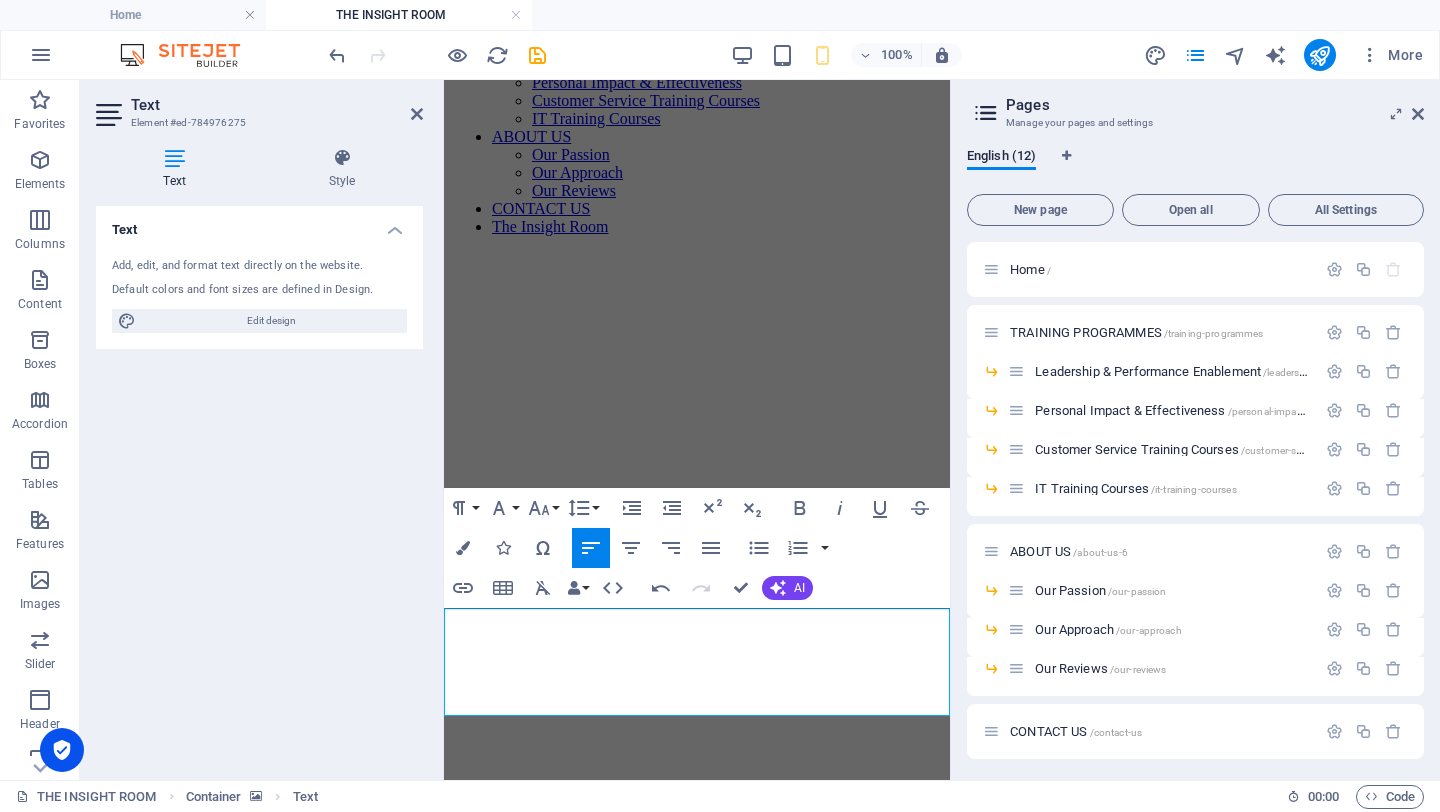 click at bounding box center (697, 252) 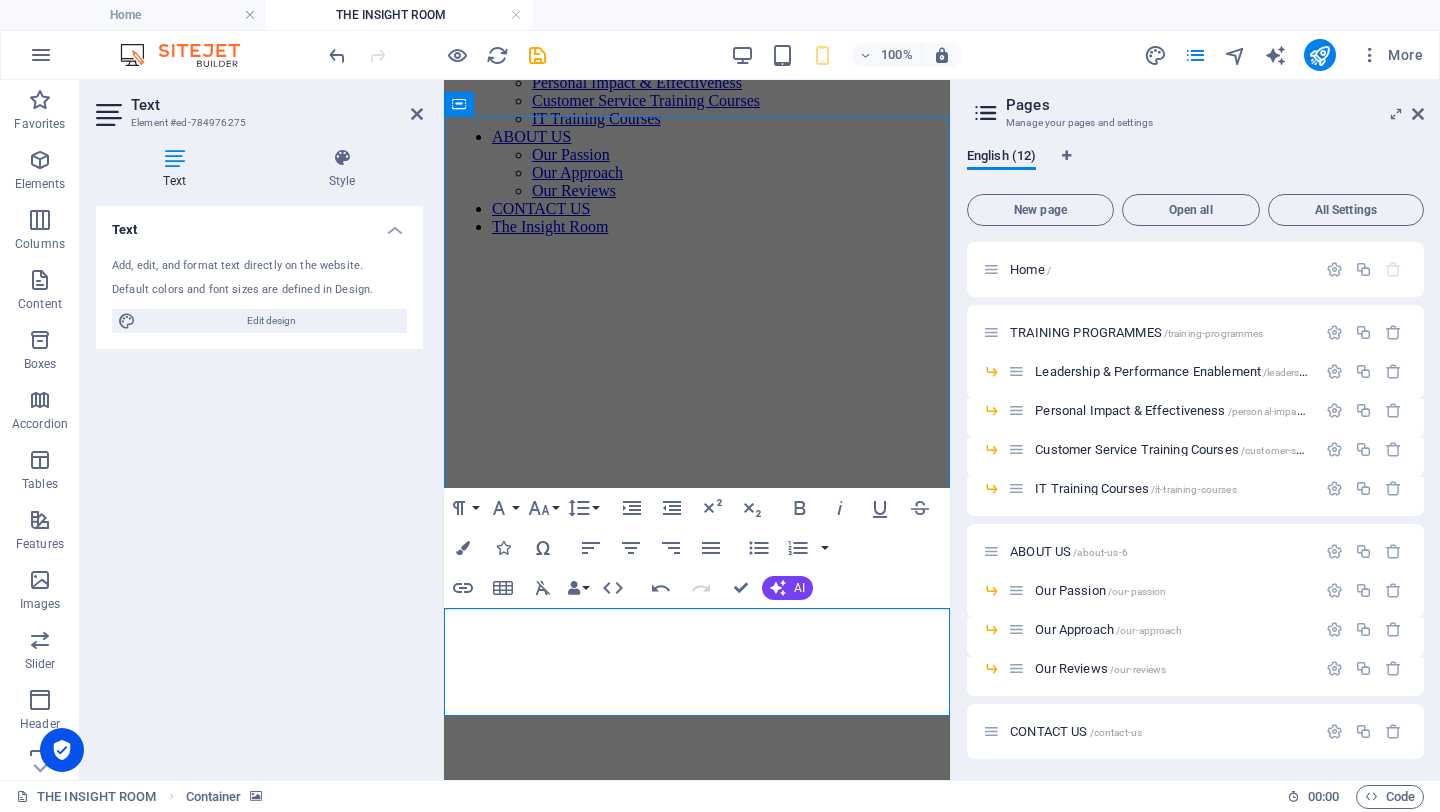 scroll, scrollTop: 206, scrollLeft: 0, axis: vertical 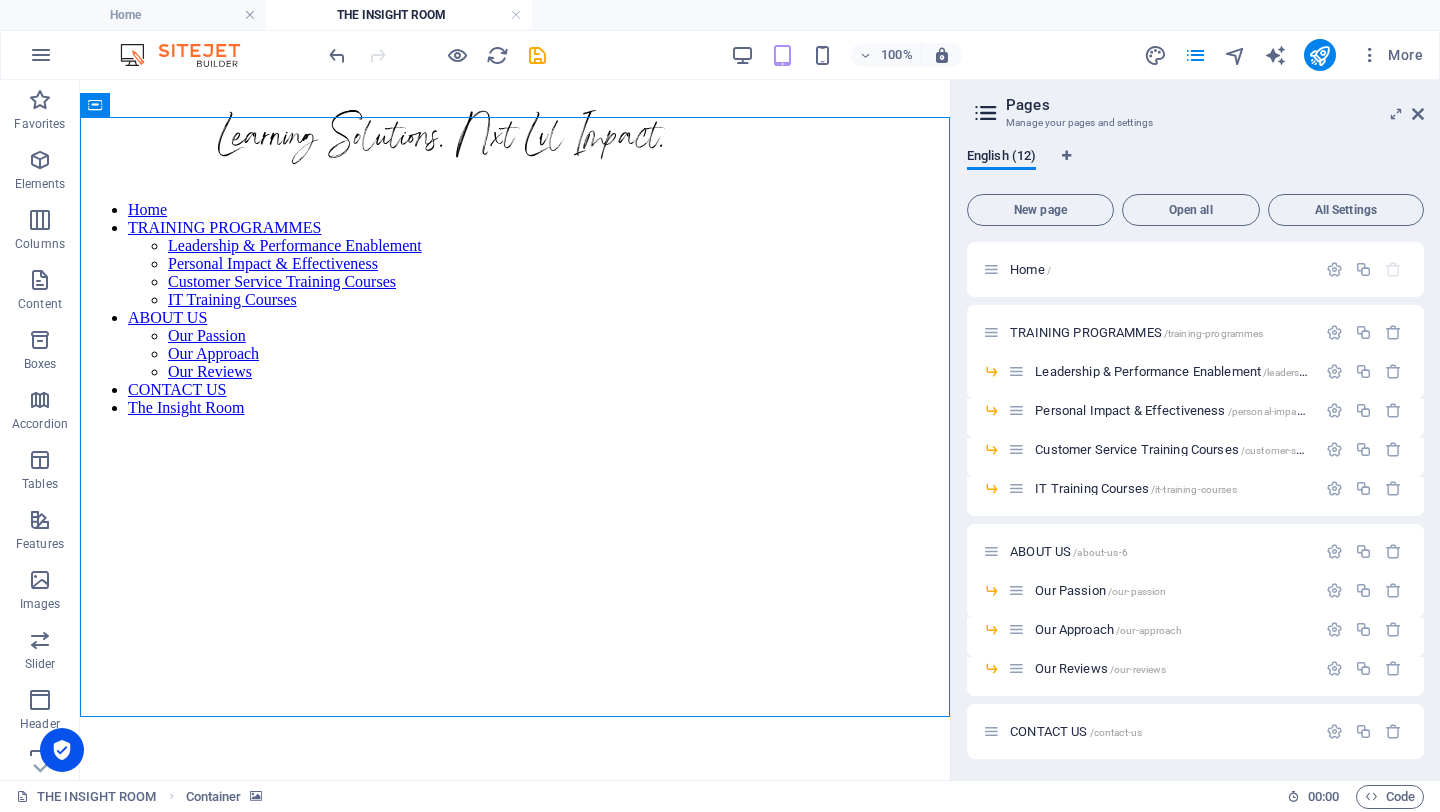 click on "Pages Manage your pages and settings English (12) New page Open all All Settings Home / TRAINING PROGRAMMES /training-programmes Leadership & Performance Enablement /leadership-performance-enablement Personal Impact & Effectiveness /personal-impact-effectiveness  Customer Service Training Courses /customer-service-training-courses IT Training Courses /it-training-courses ABOUT US  /about-us-6 Our Passion /our-passion Our Approach /our-approach Our Reviews /our-reviews CONTACT US /contact-us THE INSIGHT ROOM /the-insight-room" at bounding box center [1195, 430] 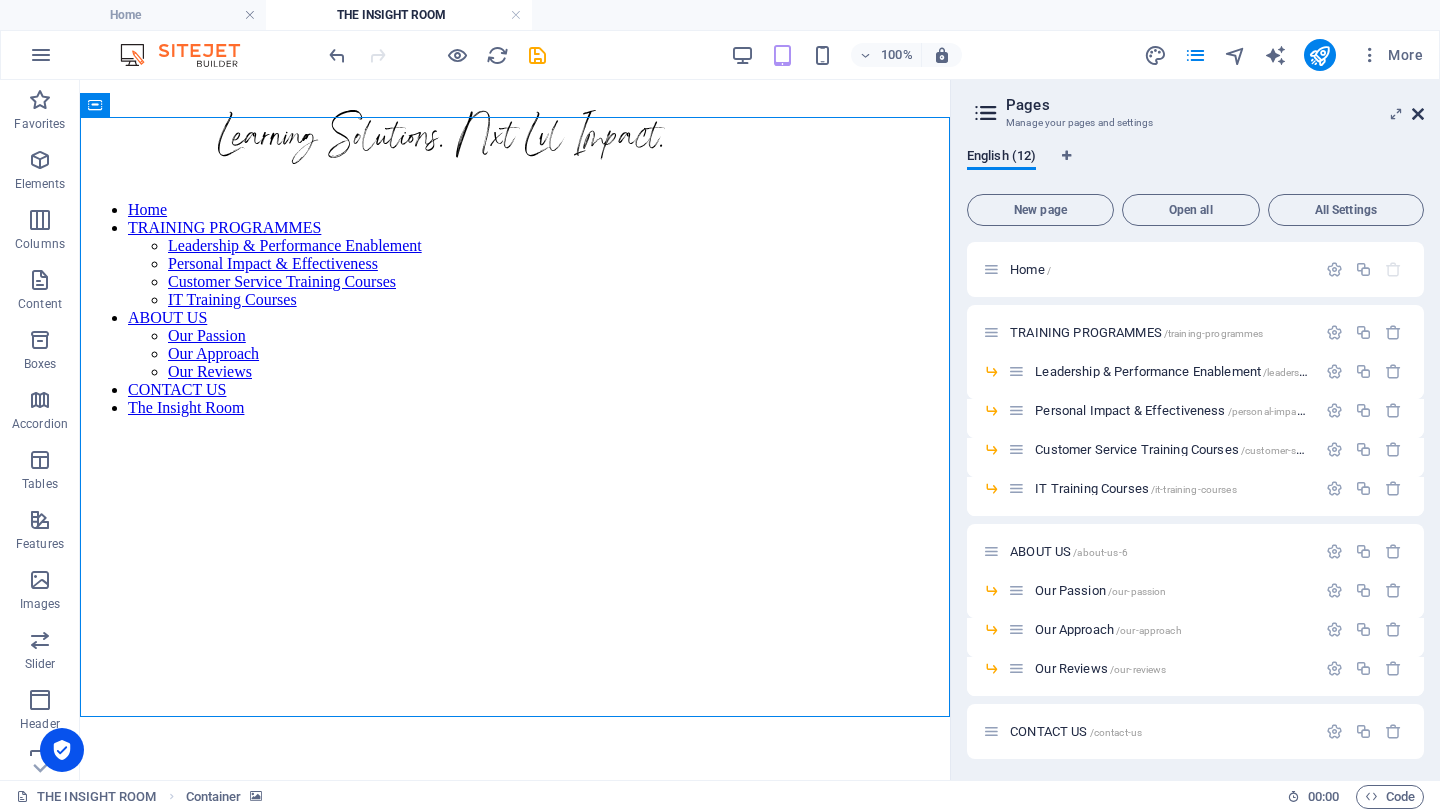 click at bounding box center [1418, 114] 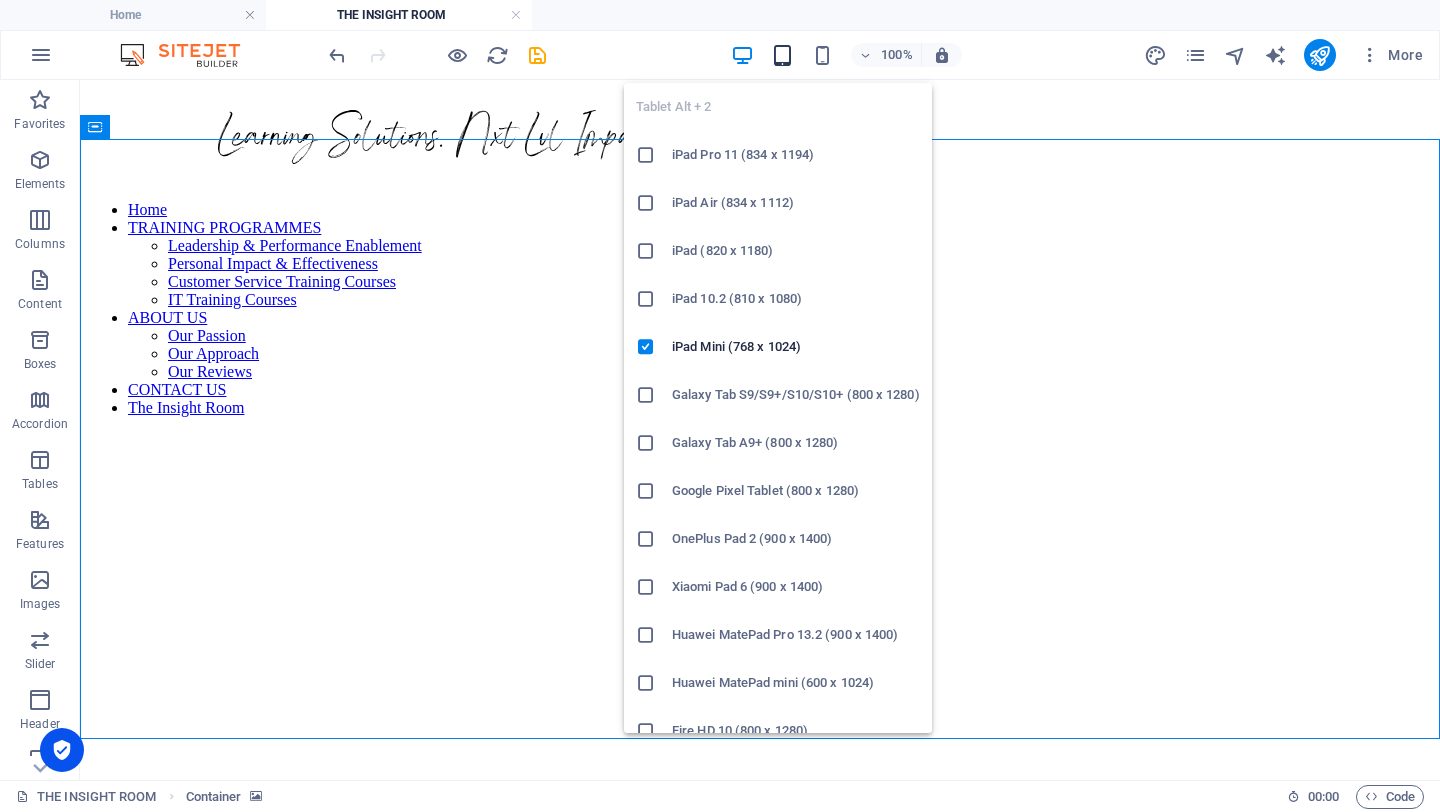 click at bounding box center [782, 55] 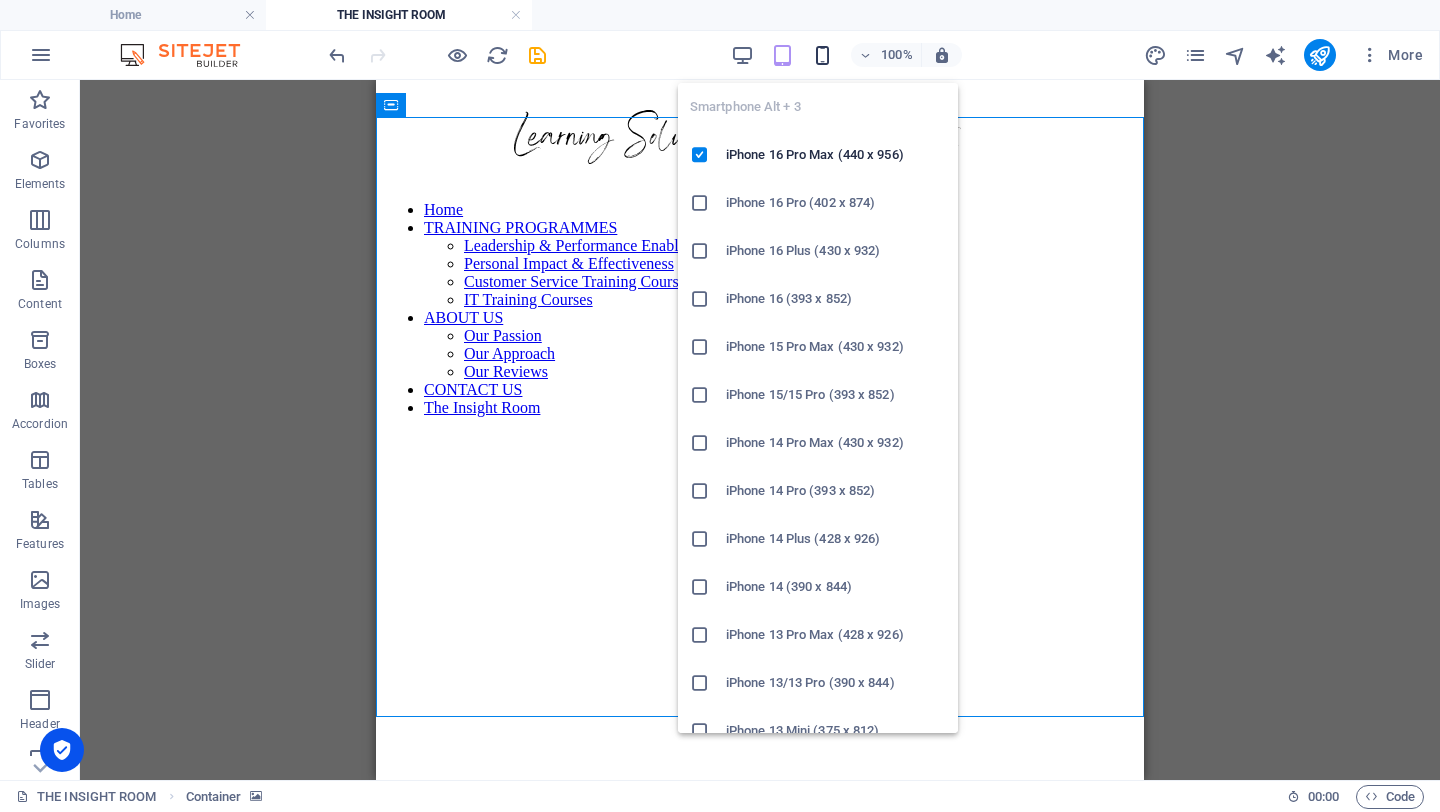 click at bounding box center [822, 55] 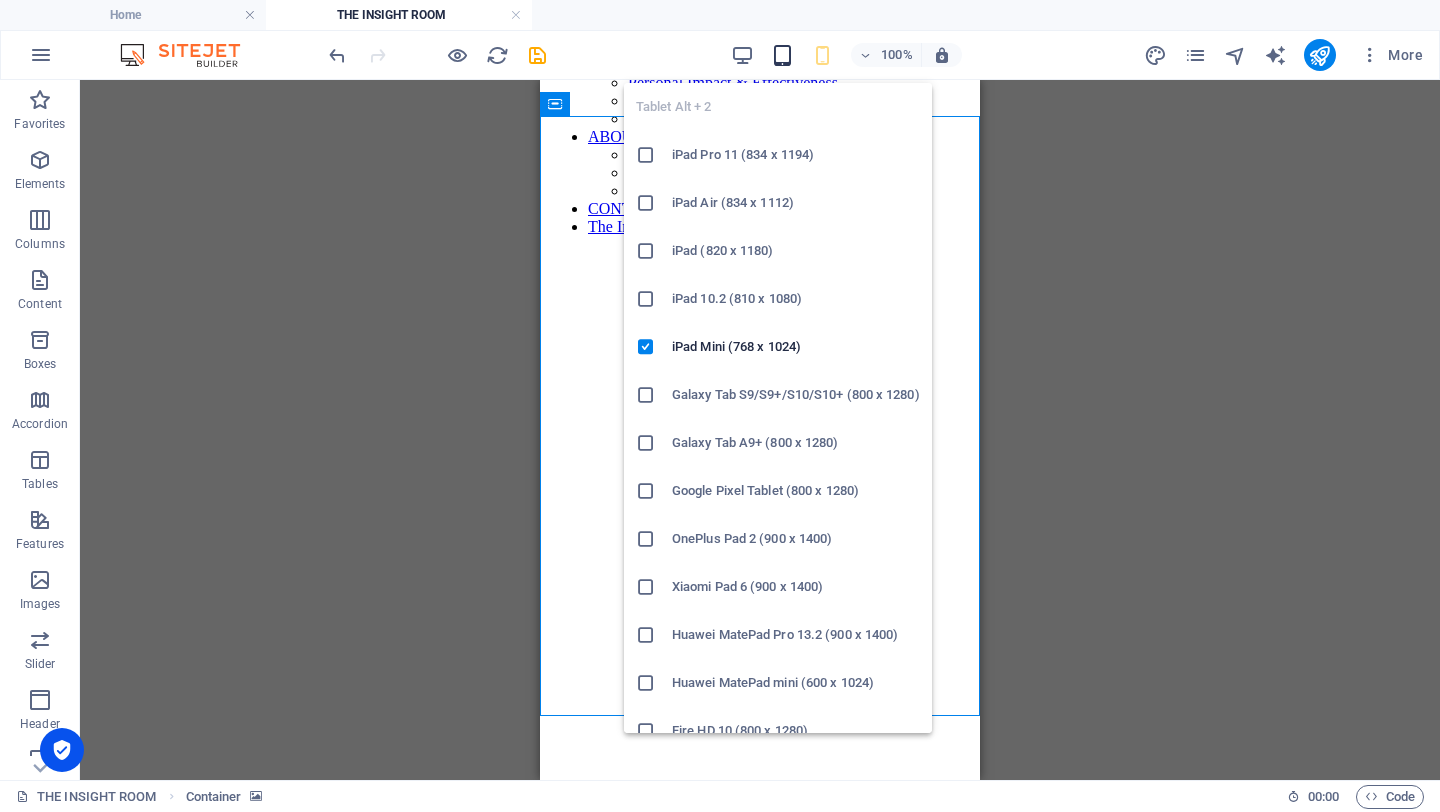 click at bounding box center [782, 55] 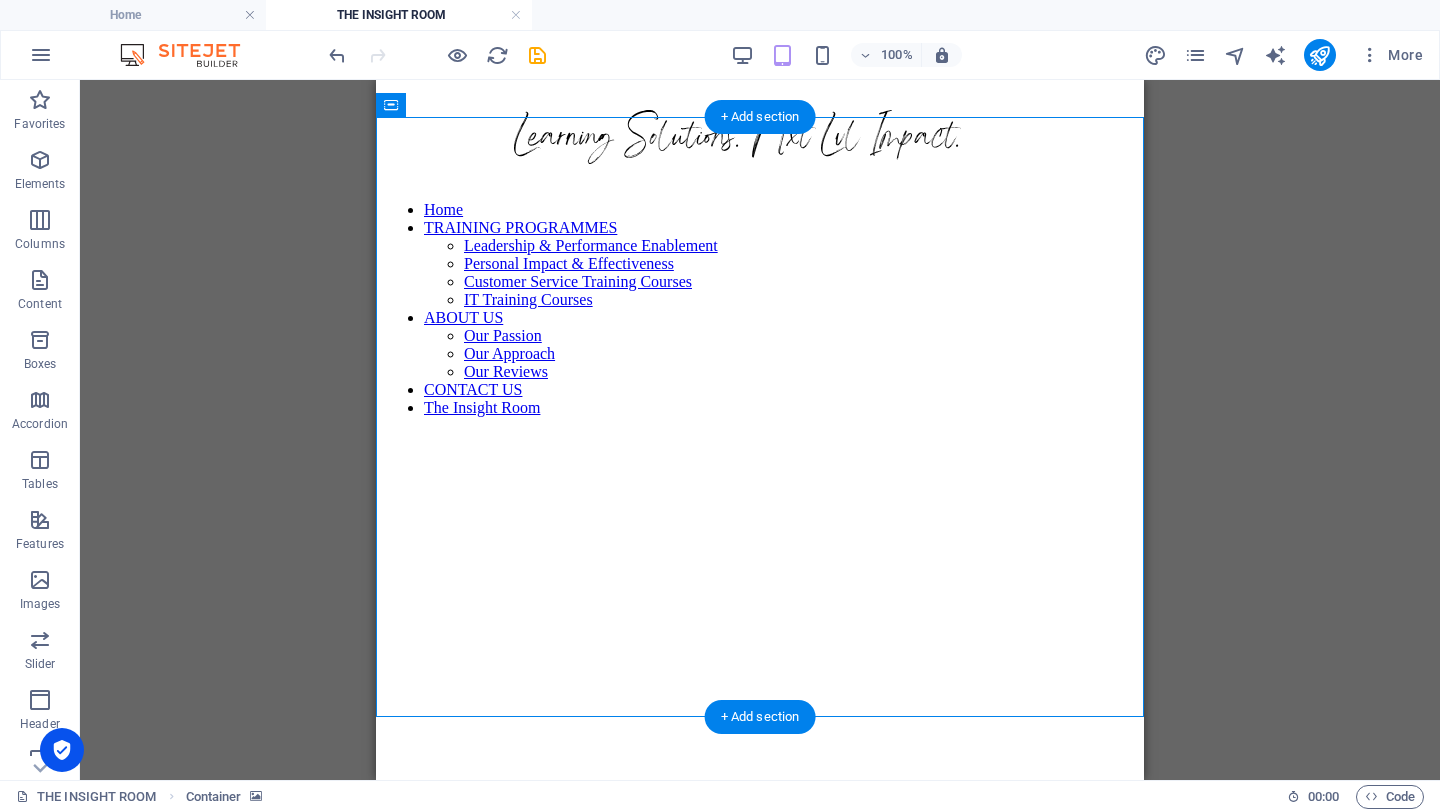 scroll, scrollTop: 0, scrollLeft: 0, axis: both 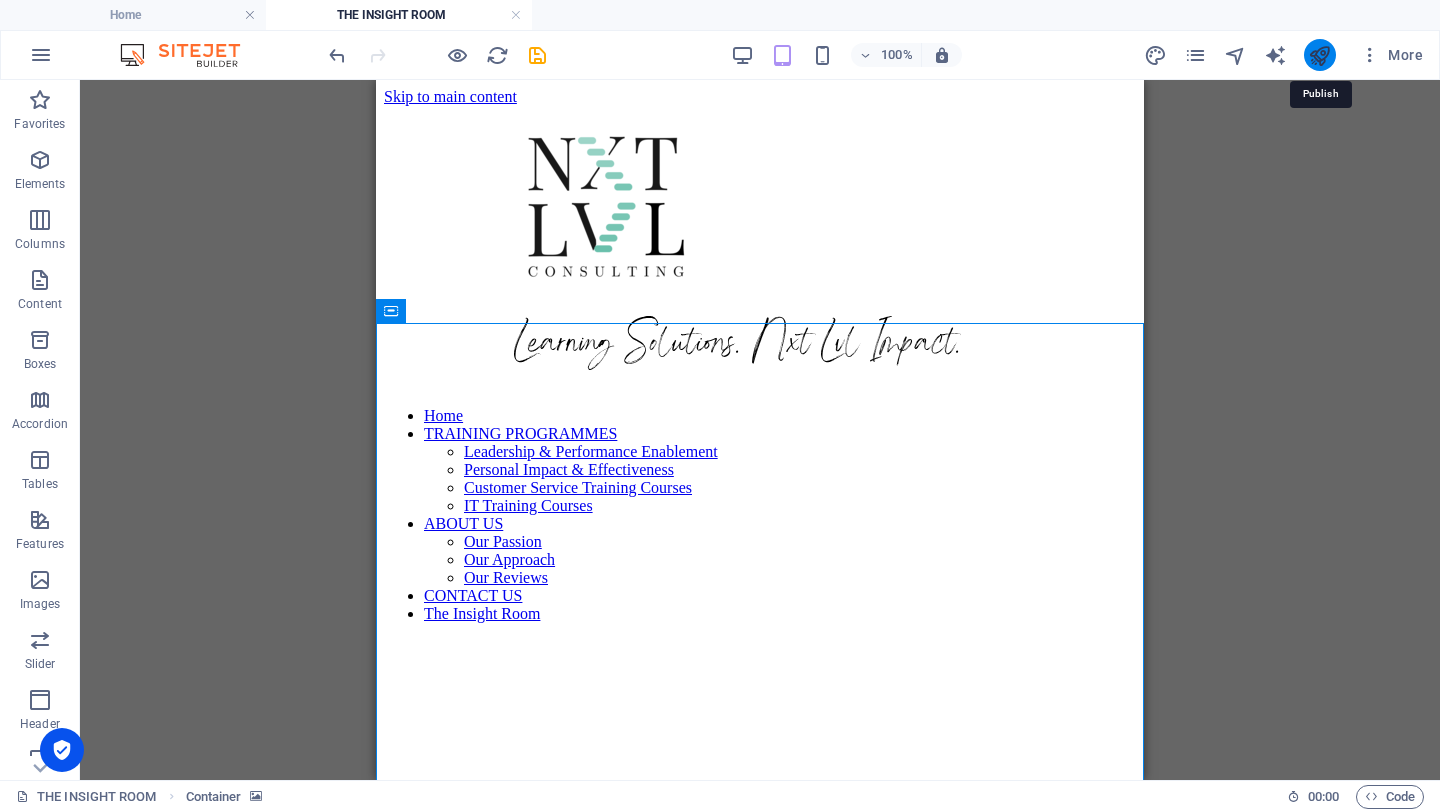 click at bounding box center (1319, 55) 